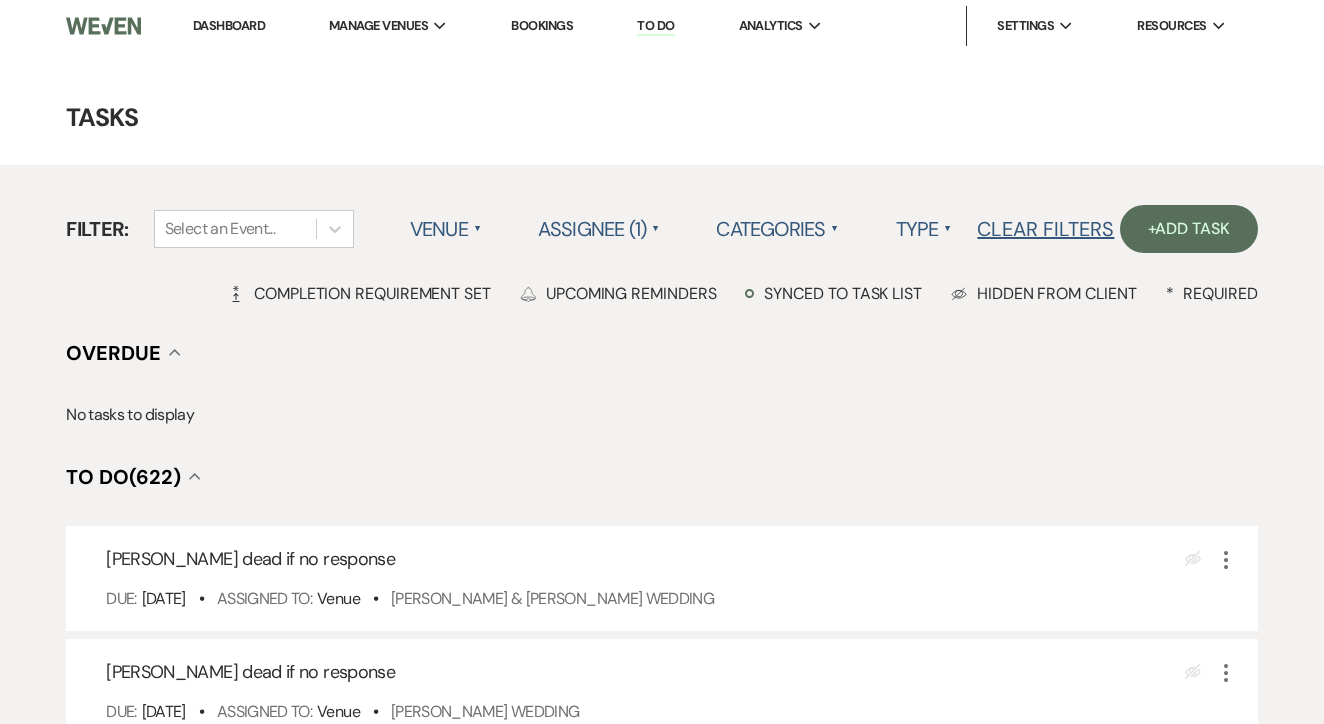 scroll, scrollTop: -11, scrollLeft: 0, axis: vertical 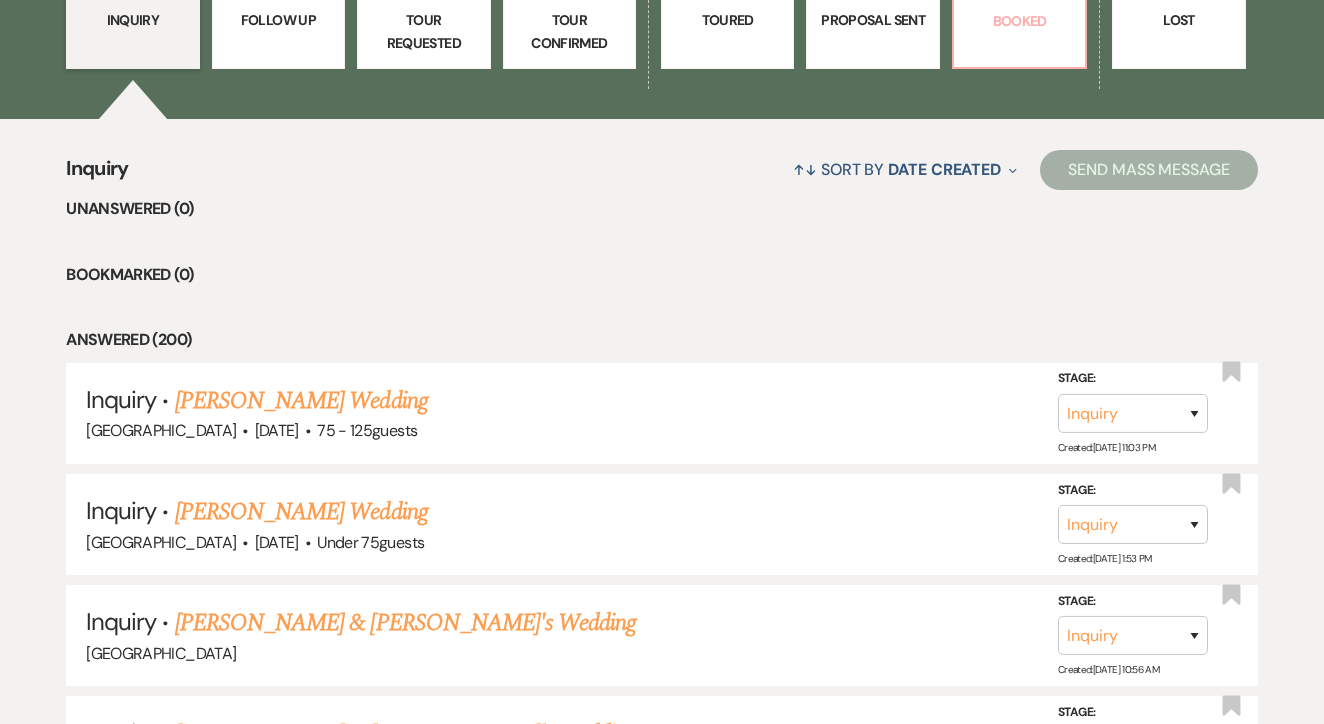 click on "129 Booked" at bounding box center [1019, -6] 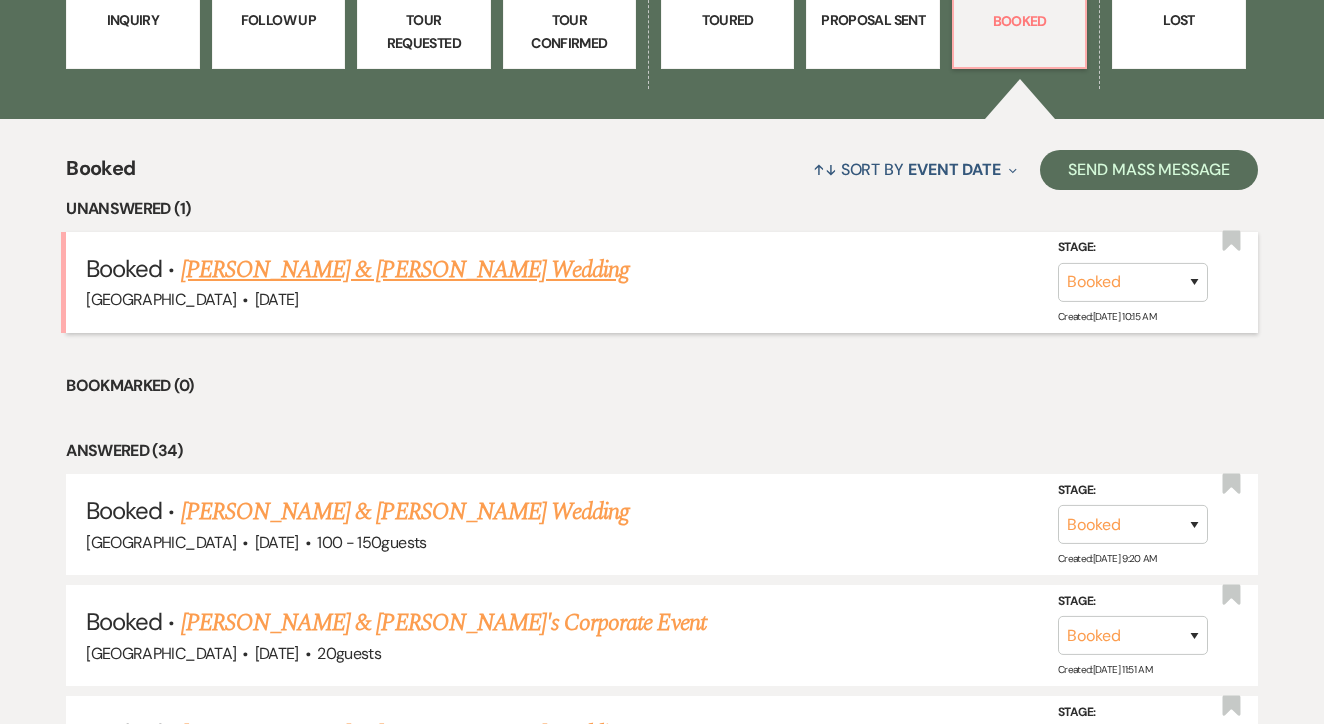 click on "Jenifer Scott & Carson Hyles's Wedding" at bounding box center (405, 270) 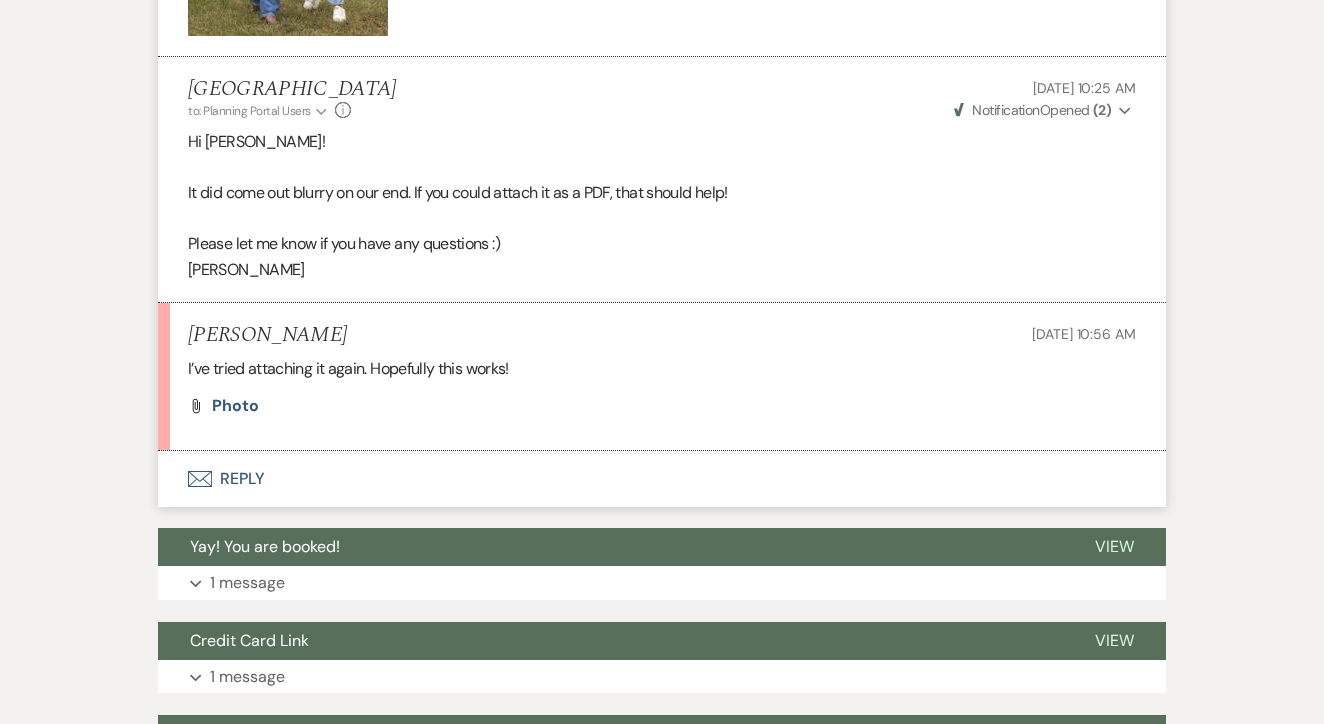 click on "Envelope Reply" at bounding box center [662, 479] 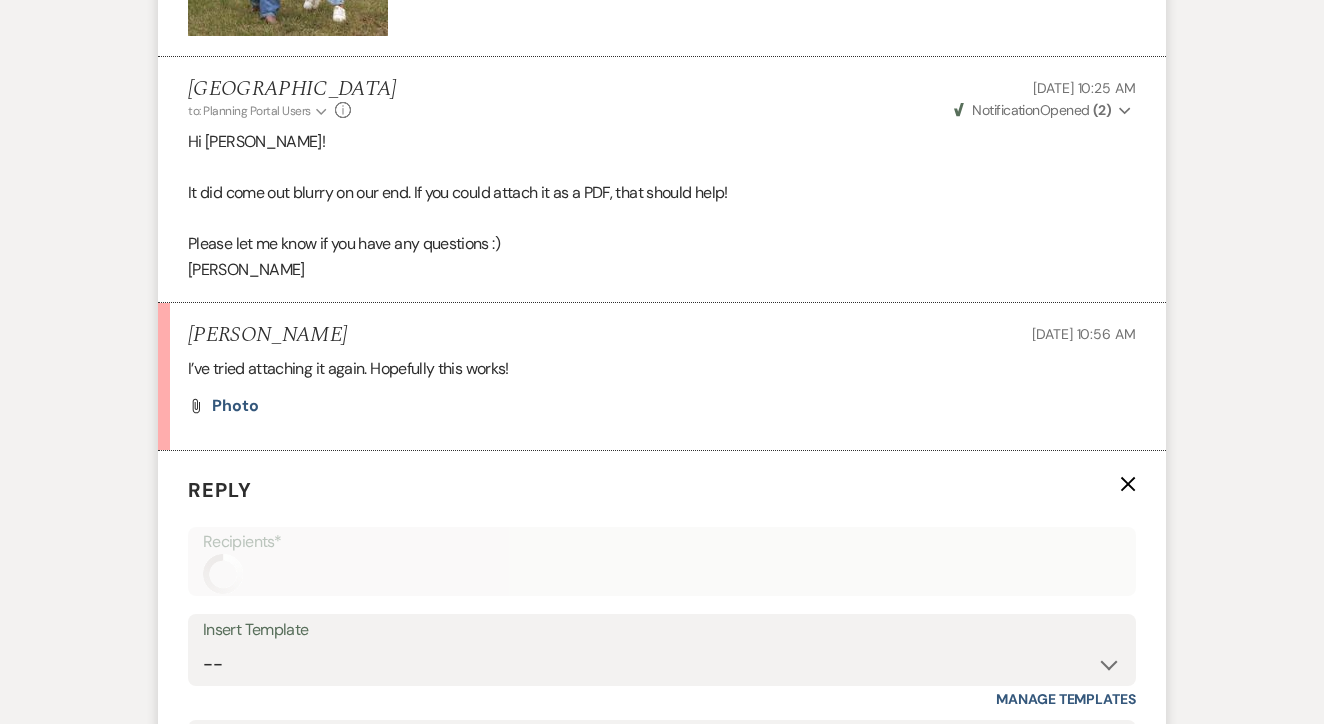 scroll, scrollTop: 2118, scrollLeft: 0, axis: vertical 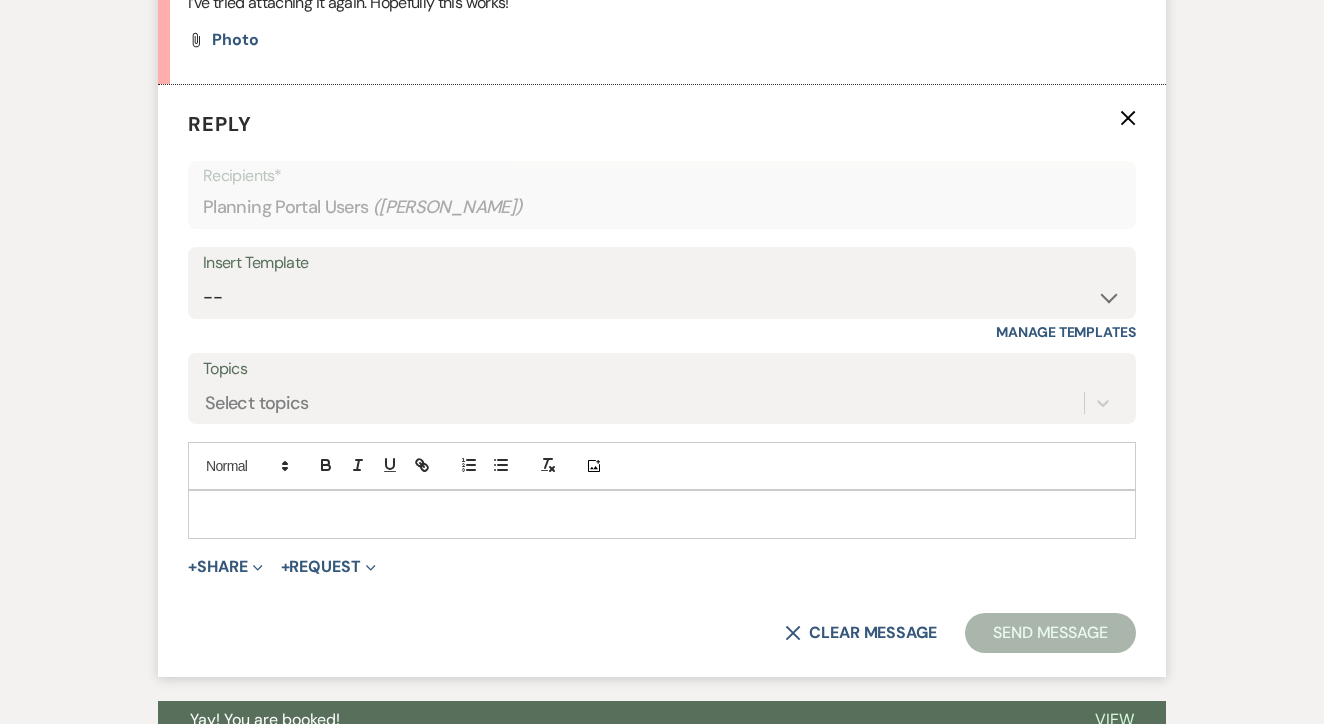 click at bounding box center (662, 514) 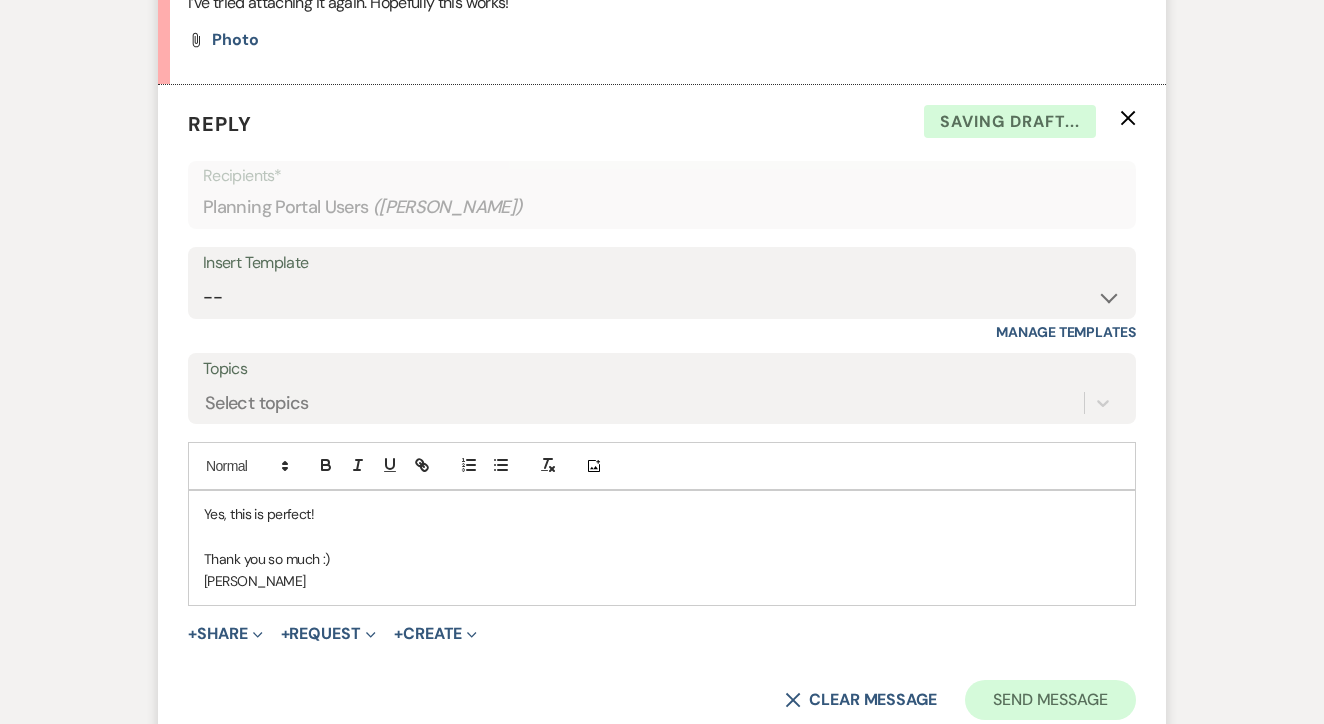 click on "Send Message" at bounding box center [1050, 700] 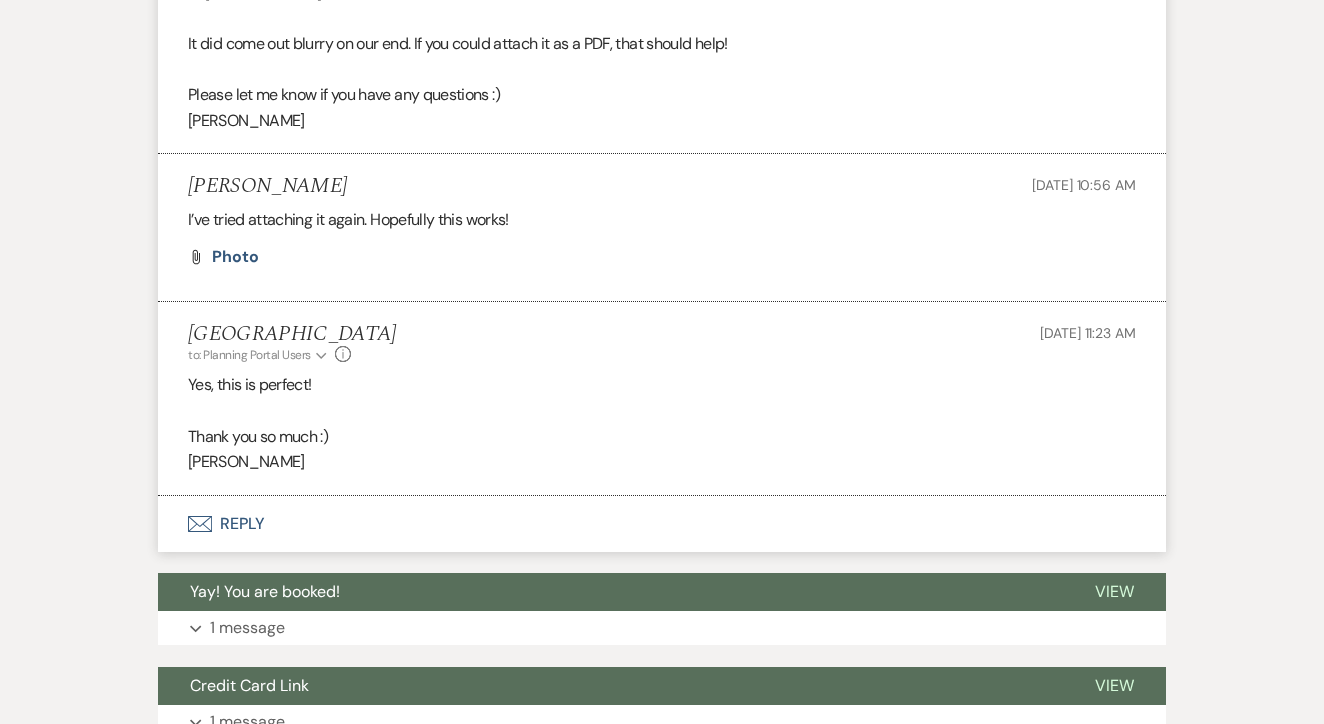scroll, scrollTop: 1898, scrollLeft: 0, axis: vertical 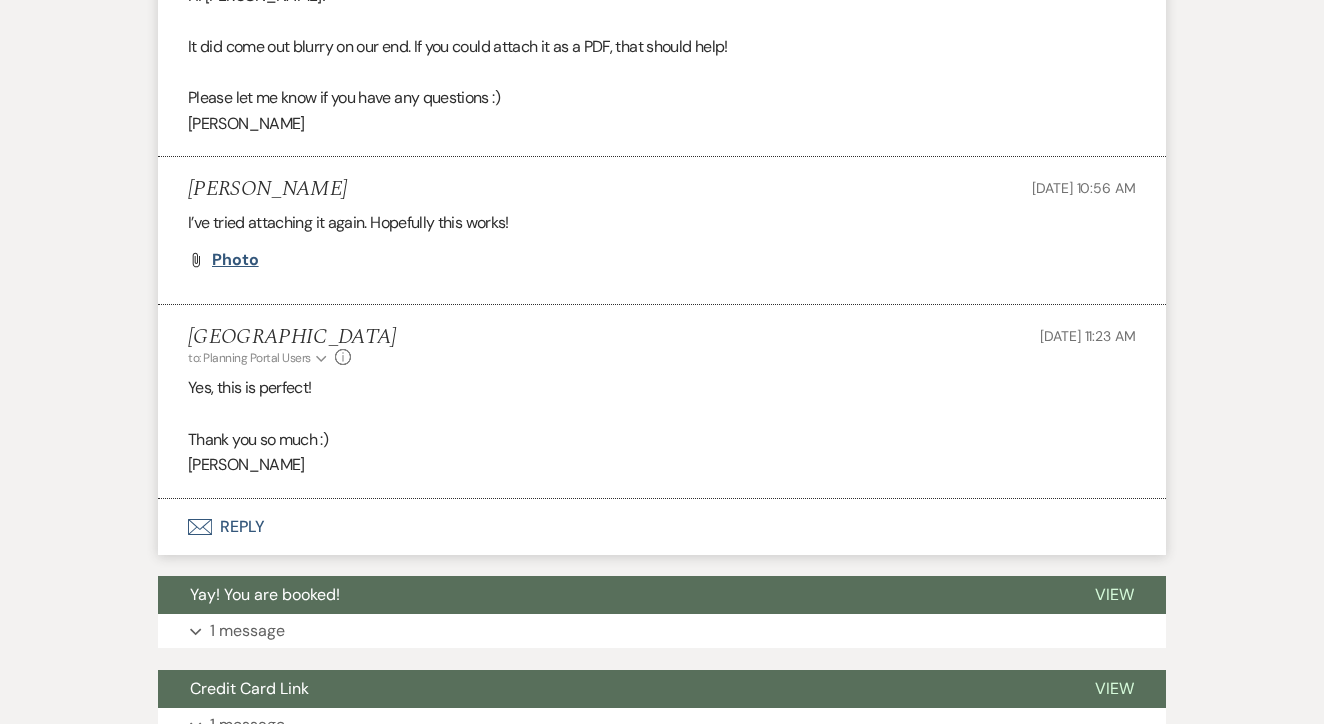 click on "Photo" at bounding box center (235, 259) 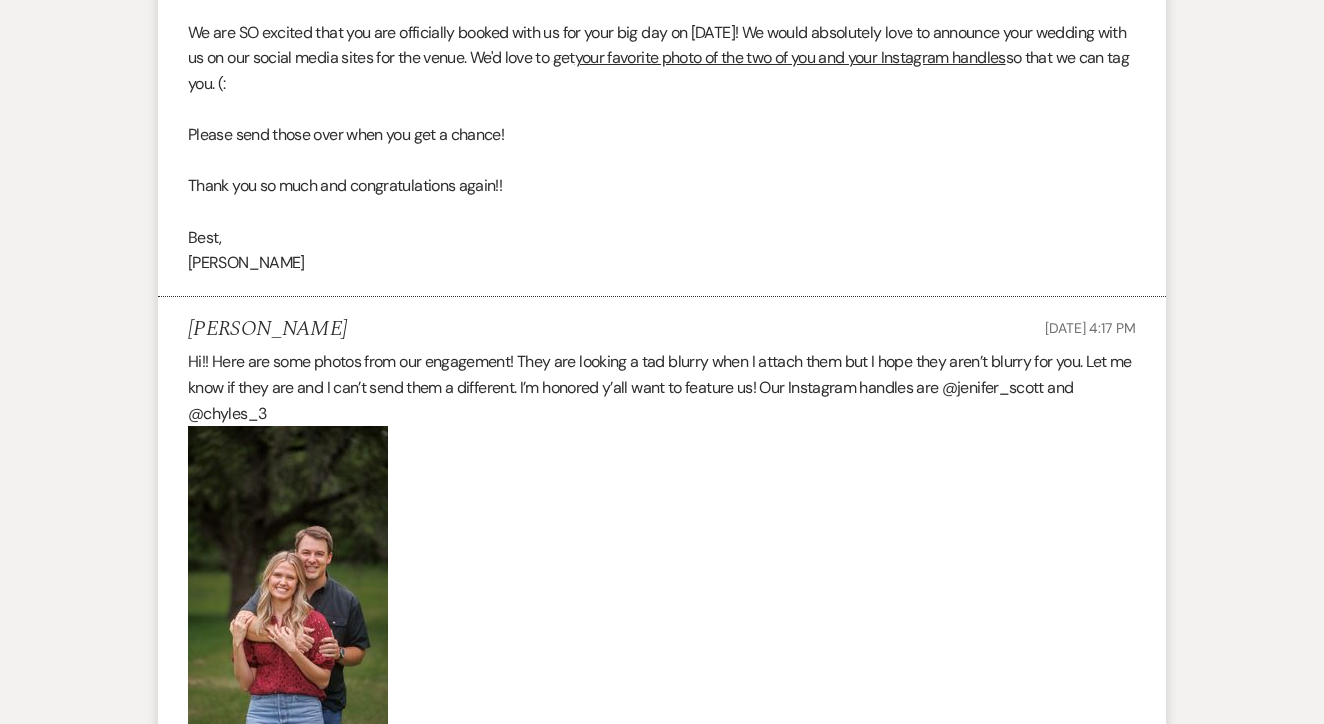 scroll, scrollTop: 711, scrollLeft: 0, axis: vertical 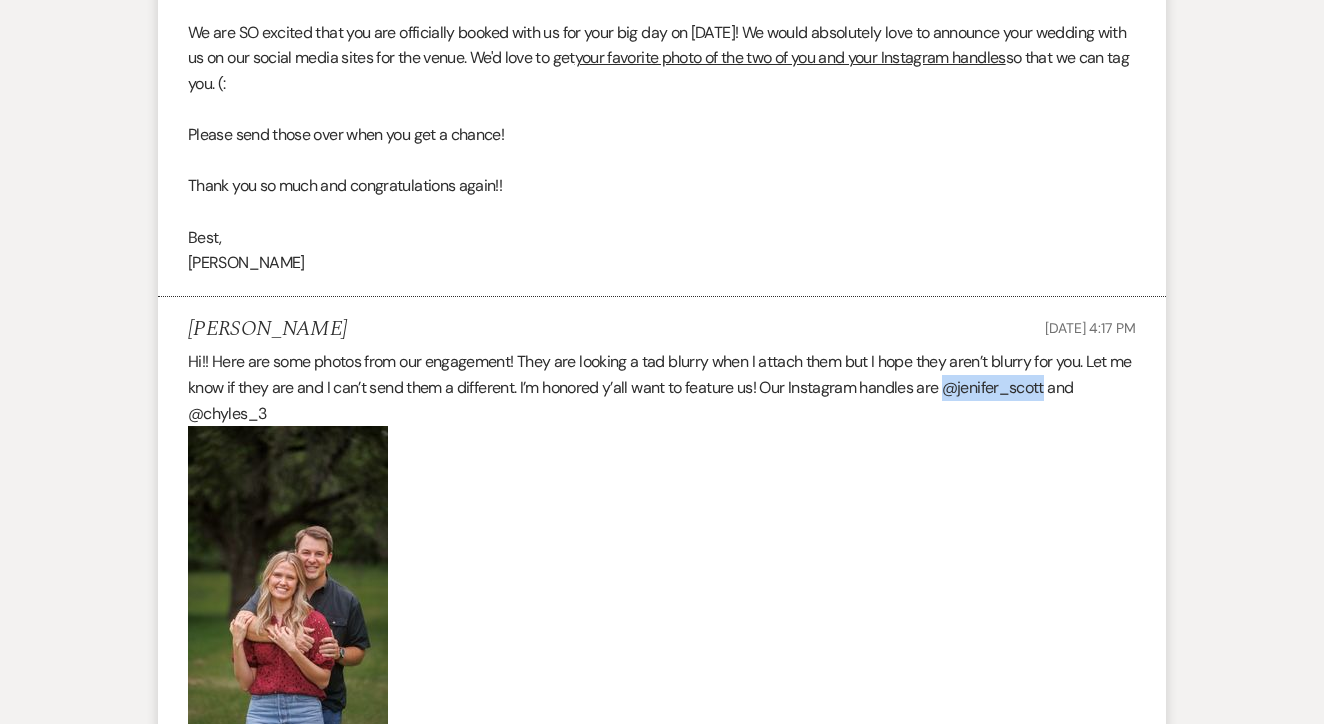 drag, startPoint x: 975, startPoint y: 380, endPoint x: 1077, endPoint y: 387, distance: 102.239914 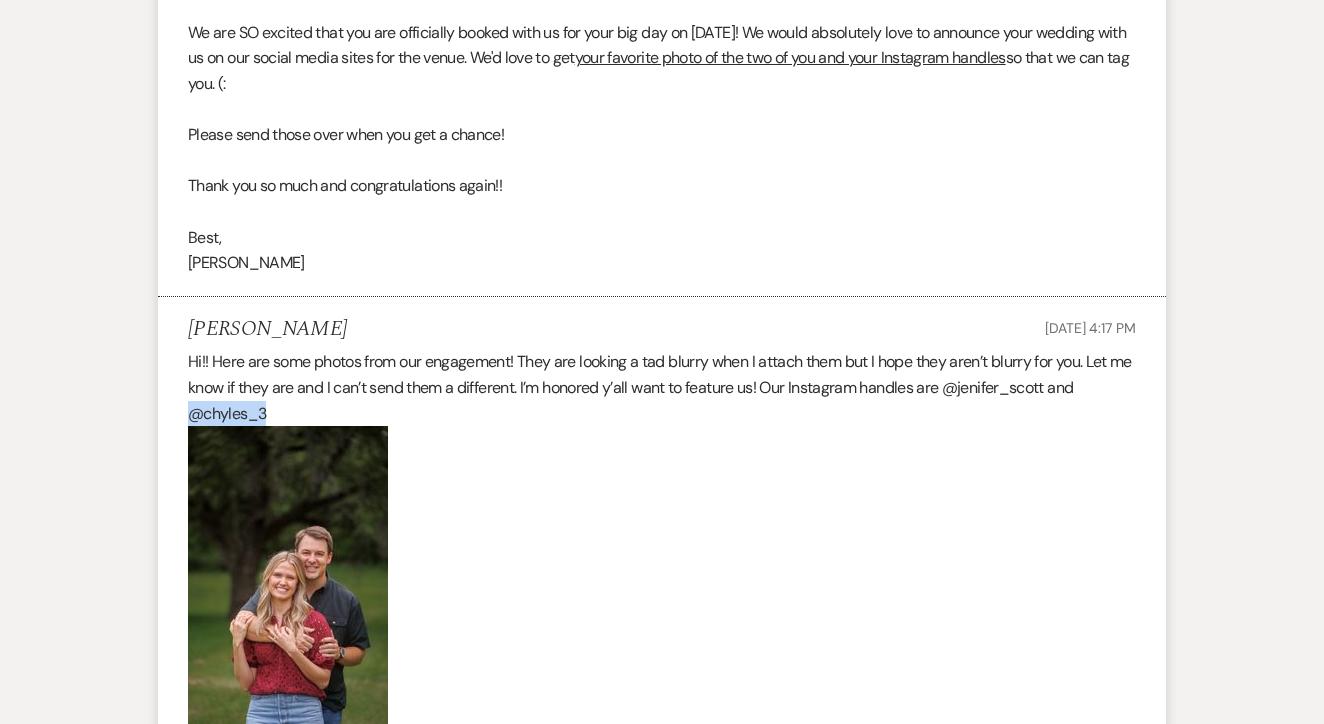 drag, startPoint x: 190, startPoint y: 401, endPoint x: 267, endPoint y: 403, distance: 77.02597 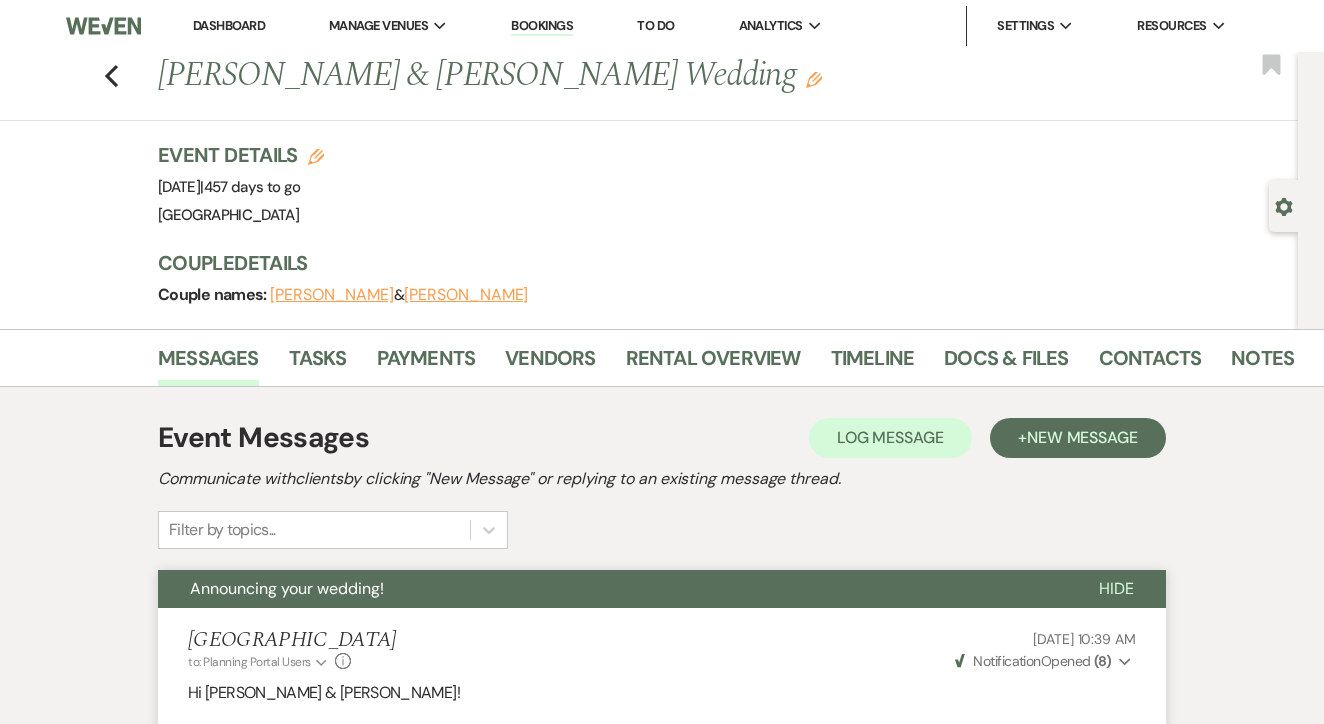 scroll, scrollTop: 0, scrollLeft: 0, axis: both 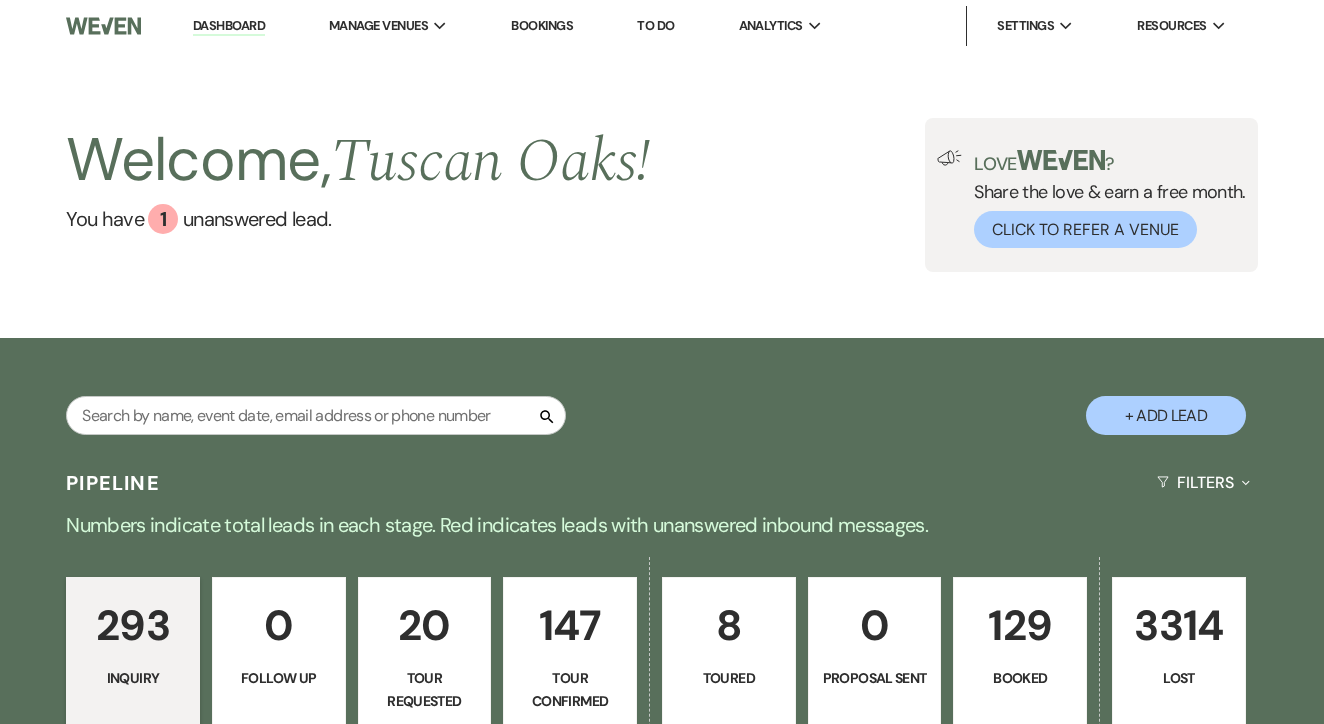 click on "To Do" at bounding box center (655, 25) 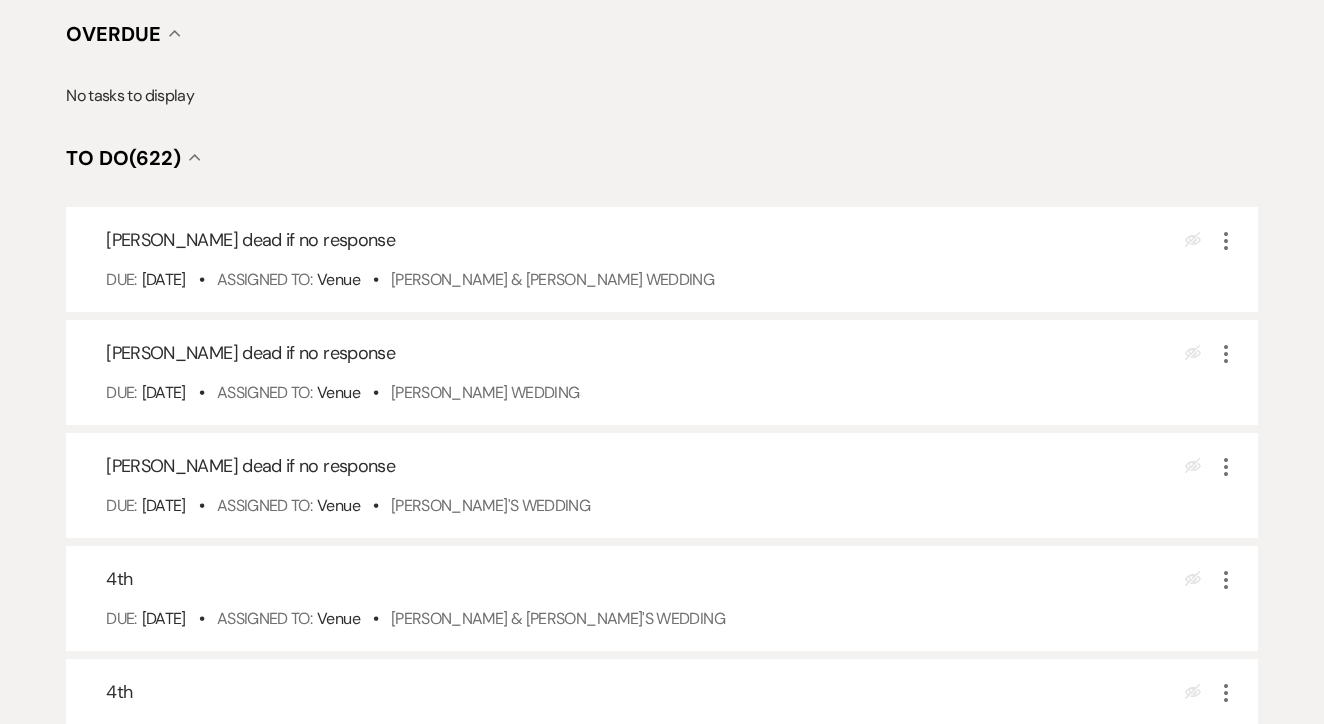 scroll, scrollTop: 325, scrollLeft: 0, axis: vertical 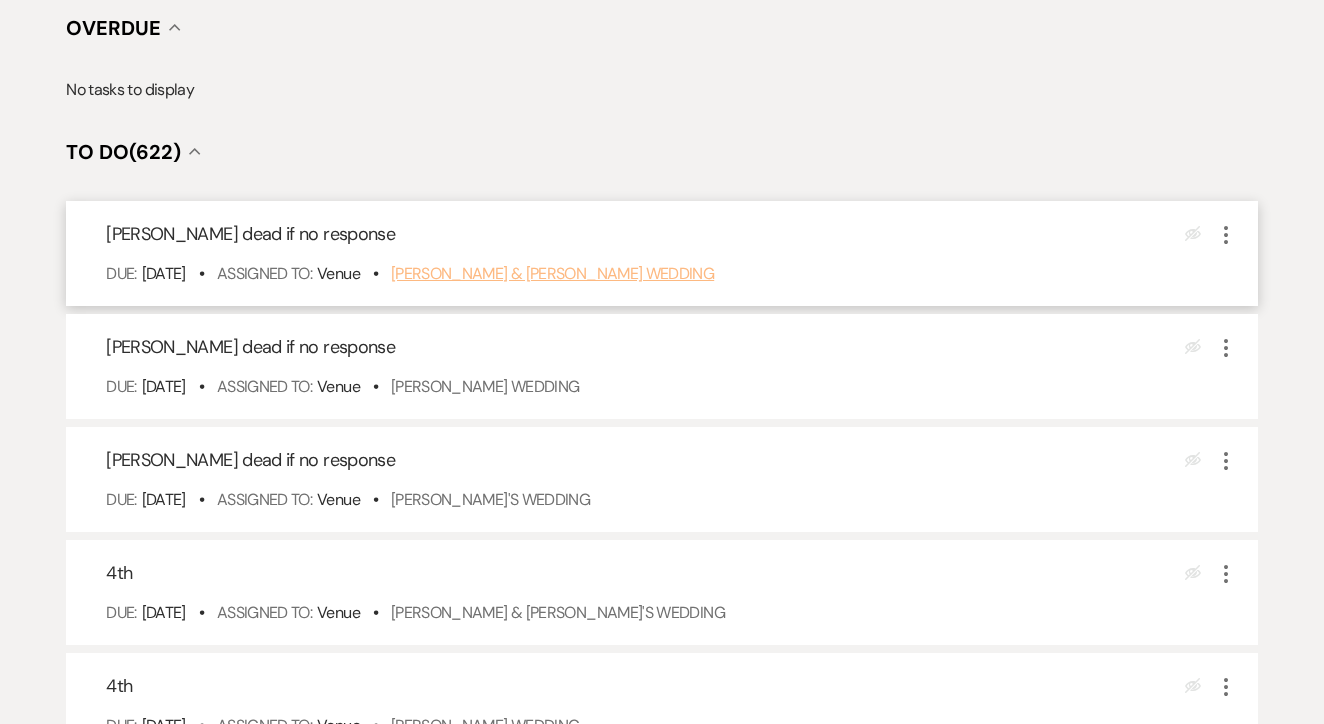 click on "Toby & Landry's Wedding" at bounding box center [552, 273] 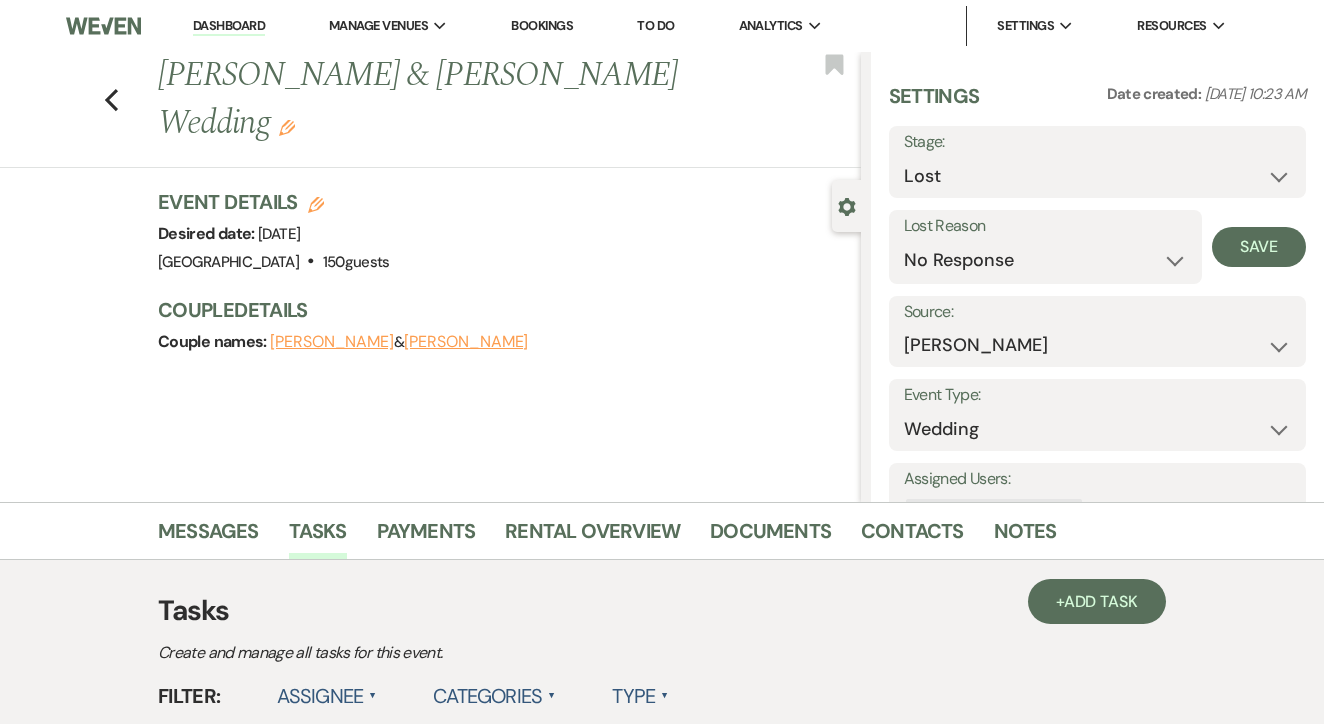 select on "8" 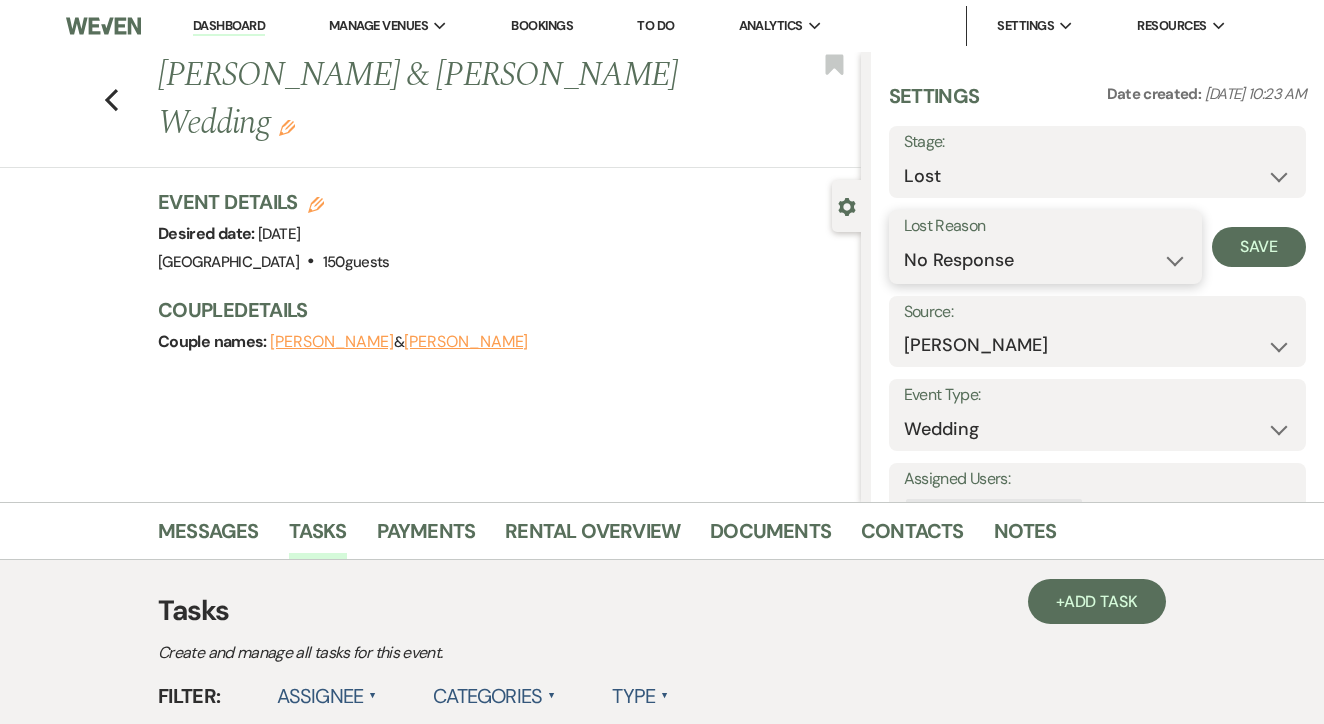 click on "Booked Elsewhere Budget Date Unavailable No Response Not a Good Match Capacity Cancelled Duplicate (hidden) Spam (hidden) Other (hidden) Other" at bounding box center (1045, 260) 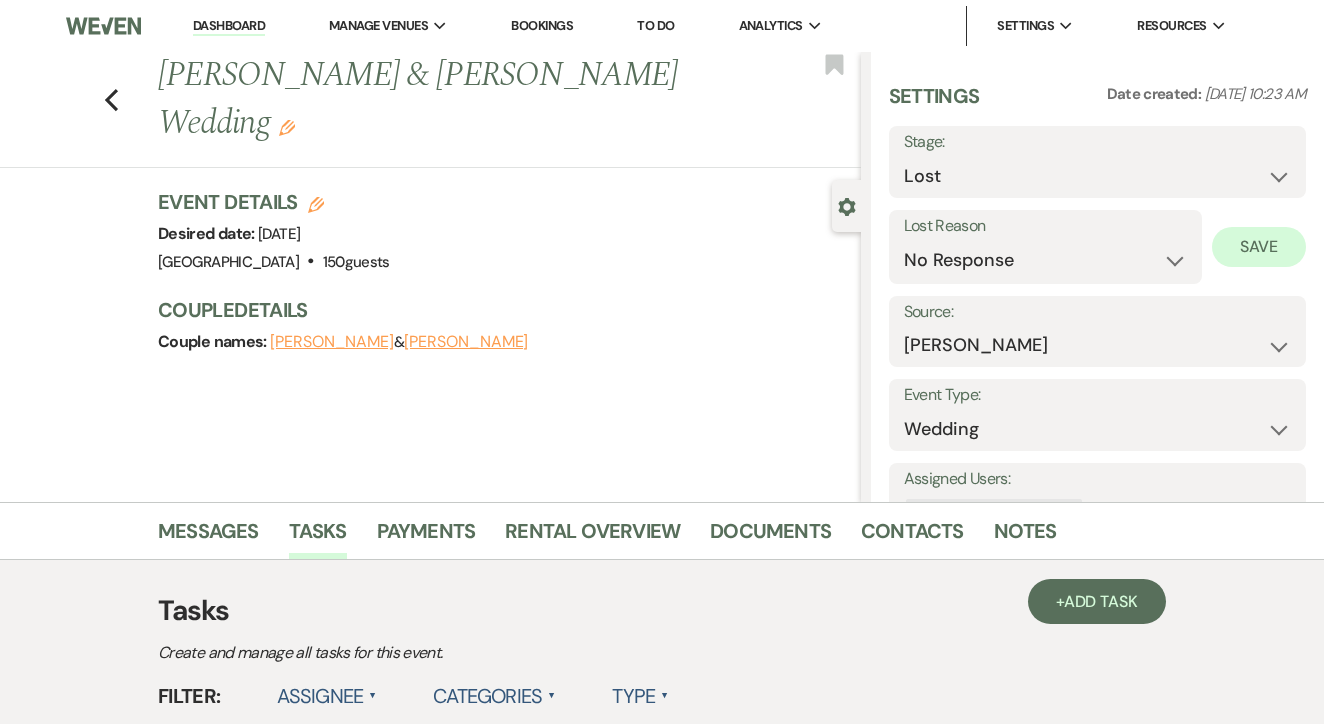 click on "Save" at bounding box center [1259, 247] 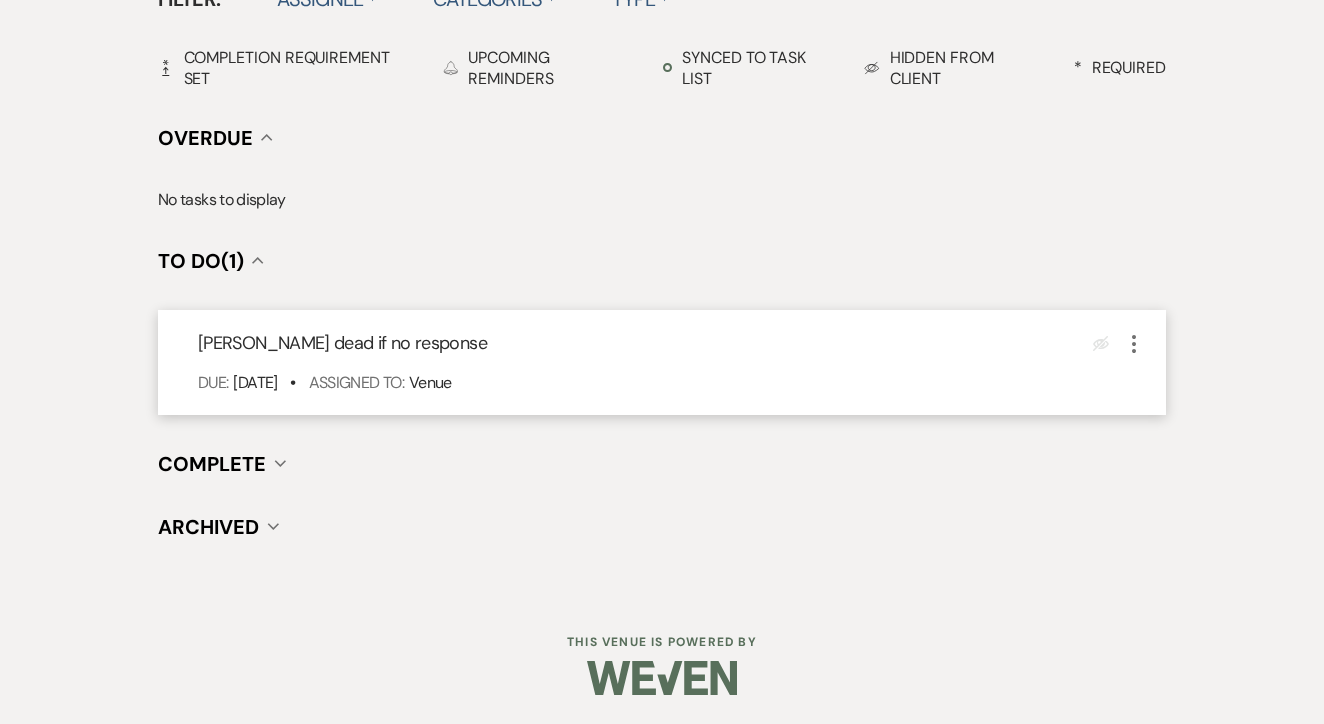 scroll, scrollTop: 696, scrollLeft: 0, axis: vertical 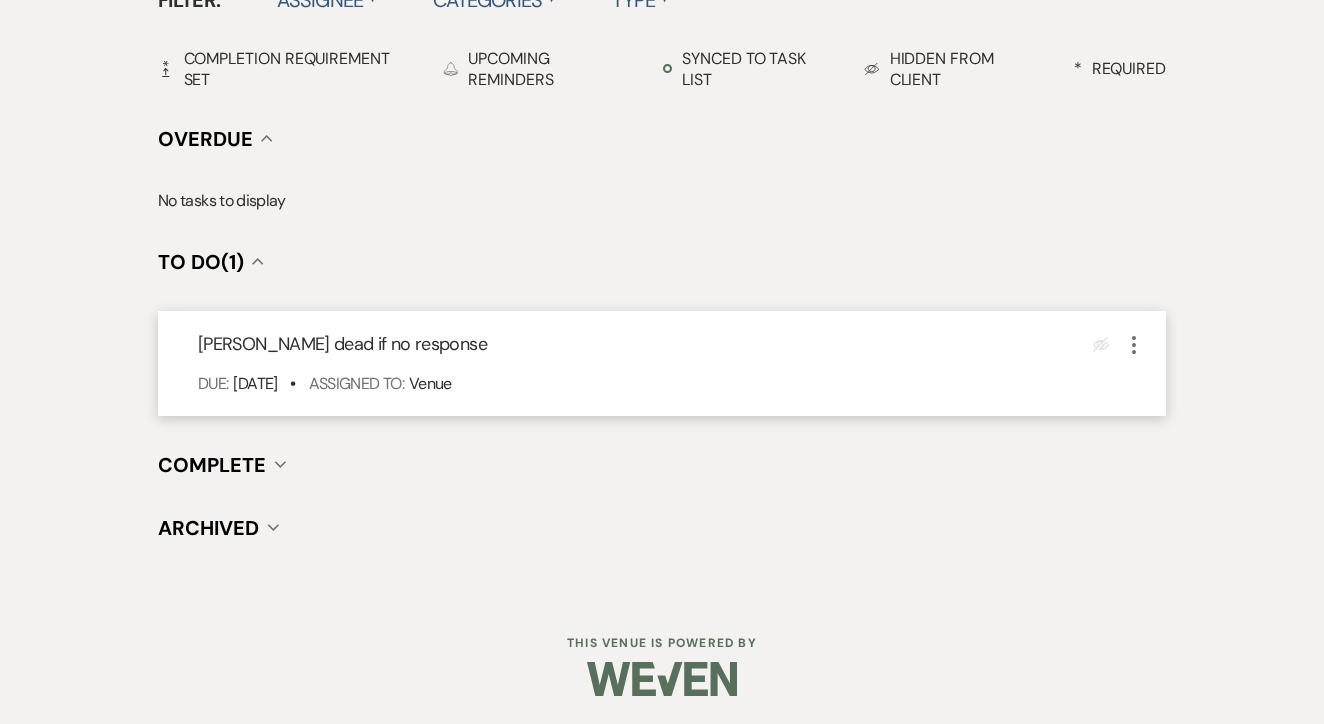 click 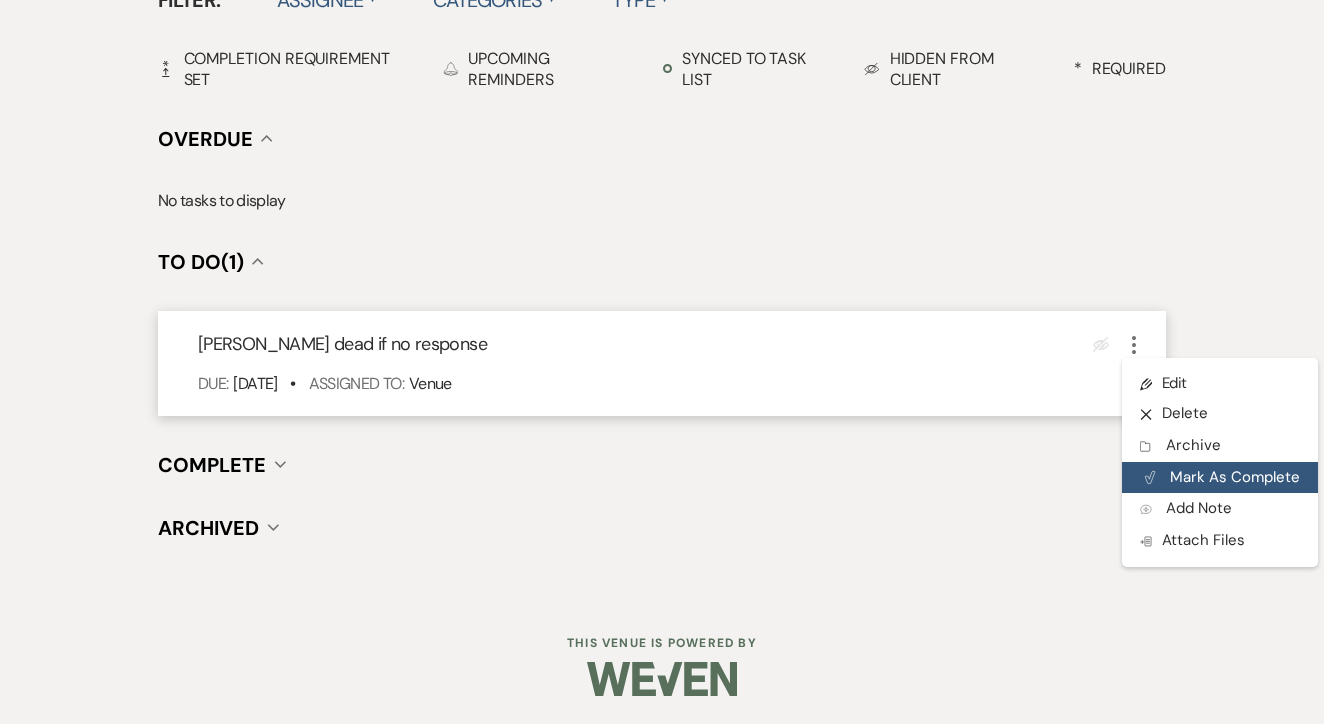 click on "Plan Portal Link   Mark As Complete" at bounding box center (1220, 478) 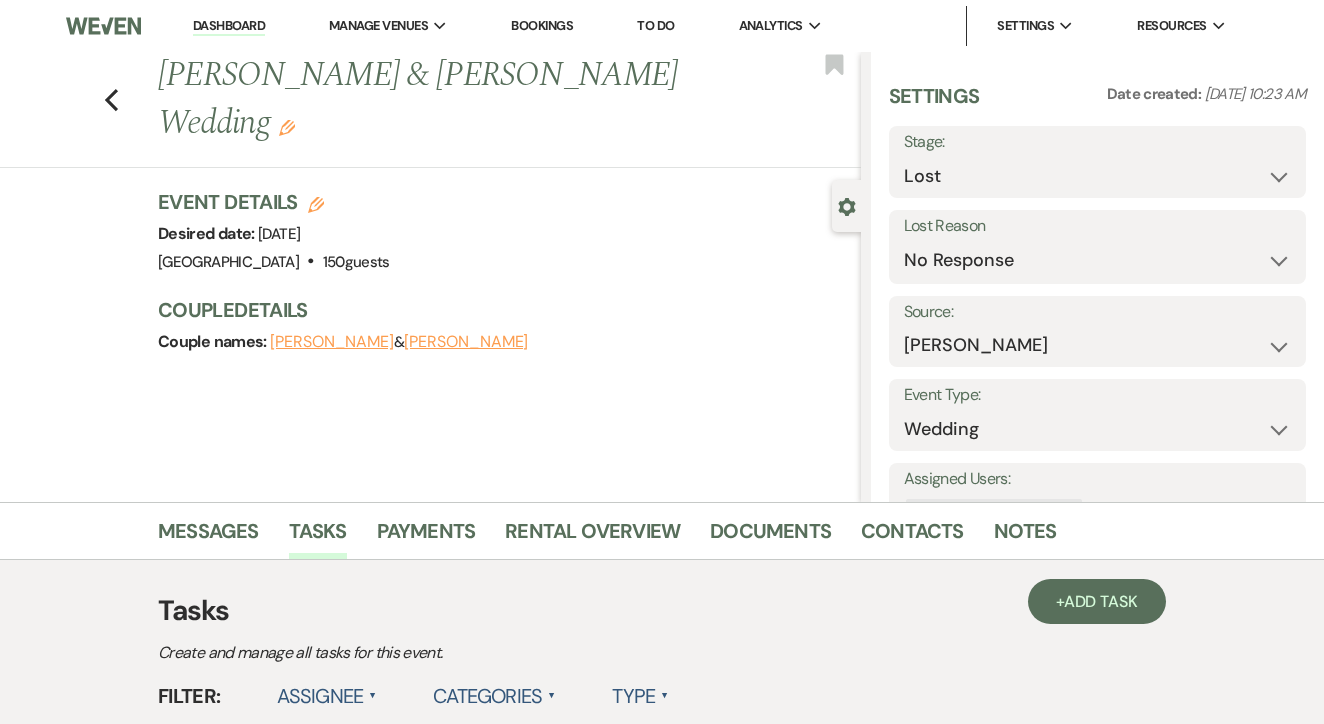 scroll, scrollTop: 0, scrollLeft: 0, axis: both 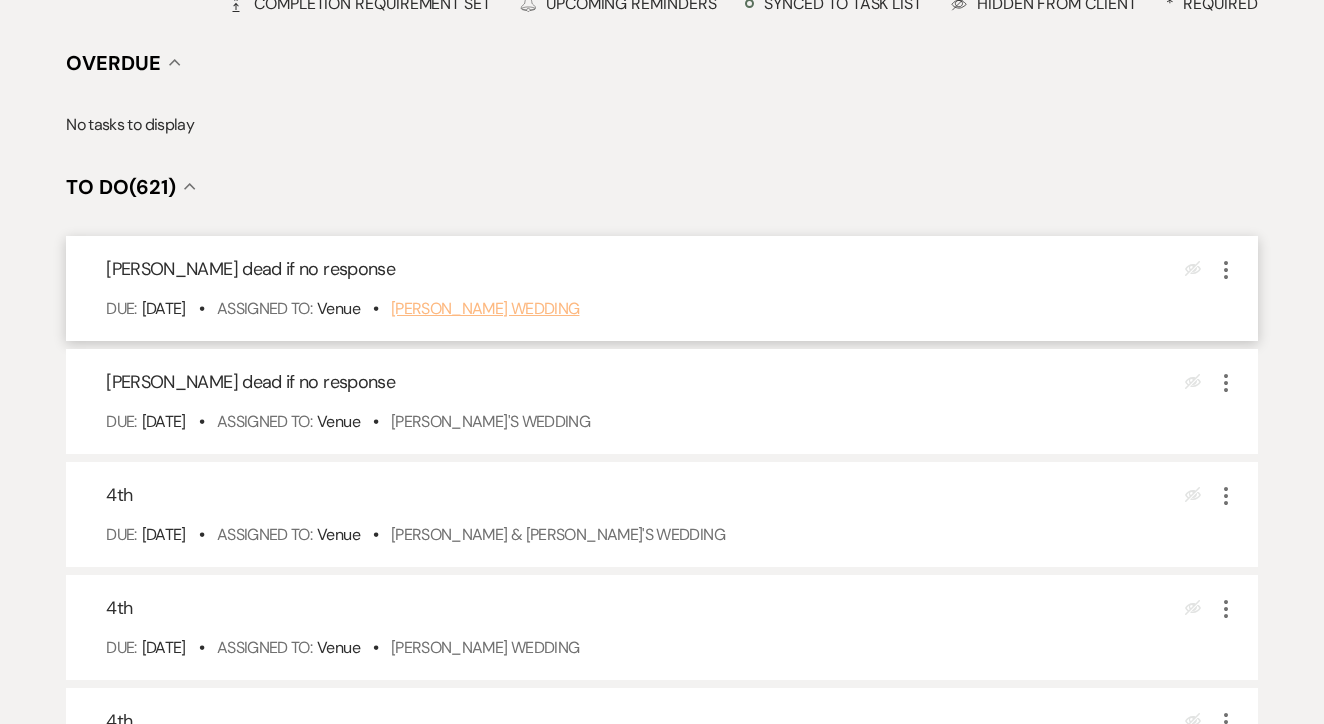 click on "Marian Barrett's Wedding" at bounding box center (485, 308) 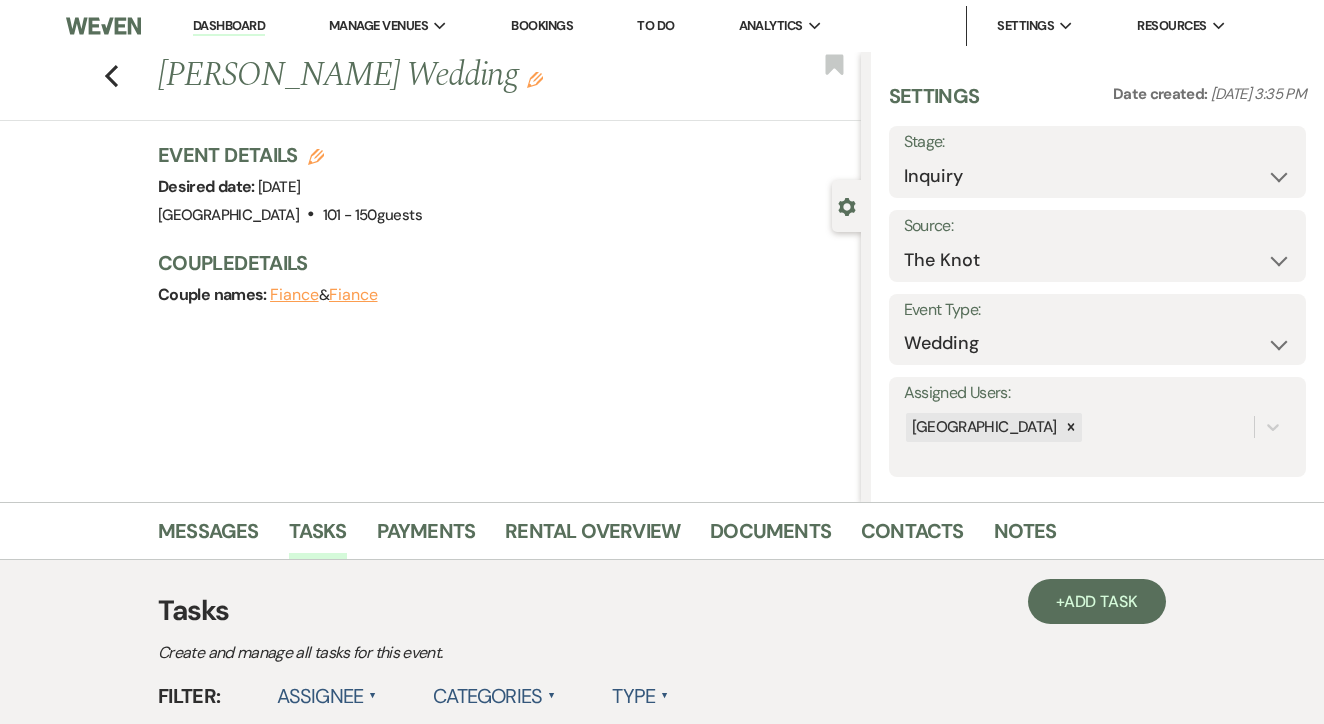 scroll, scrollTop: 0, scrollLeft: 0, axis: both 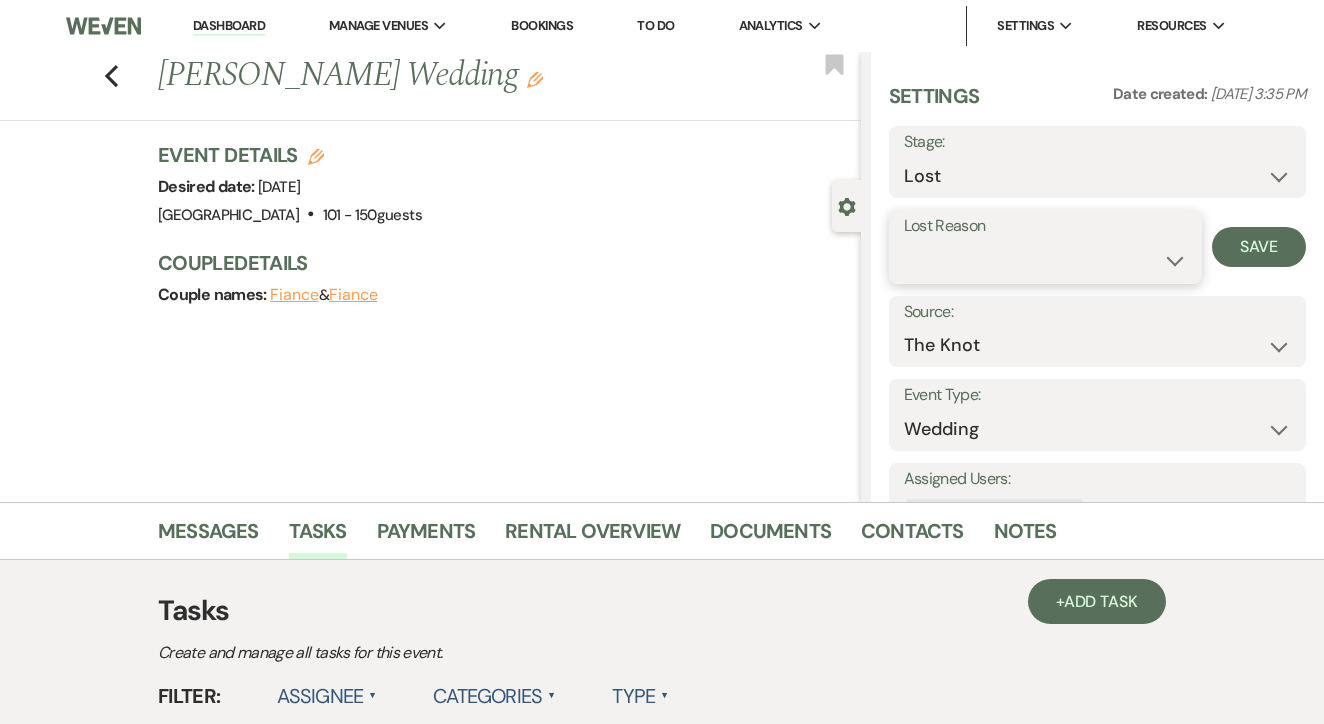 click on "Booked Elsewhere Budget Date Unavailable No Response Not a Good Match Capacity Cancelled Duplicate (hidden) Spam (hidden) Other (hidden) Other" at bounding box center (1045, 260) 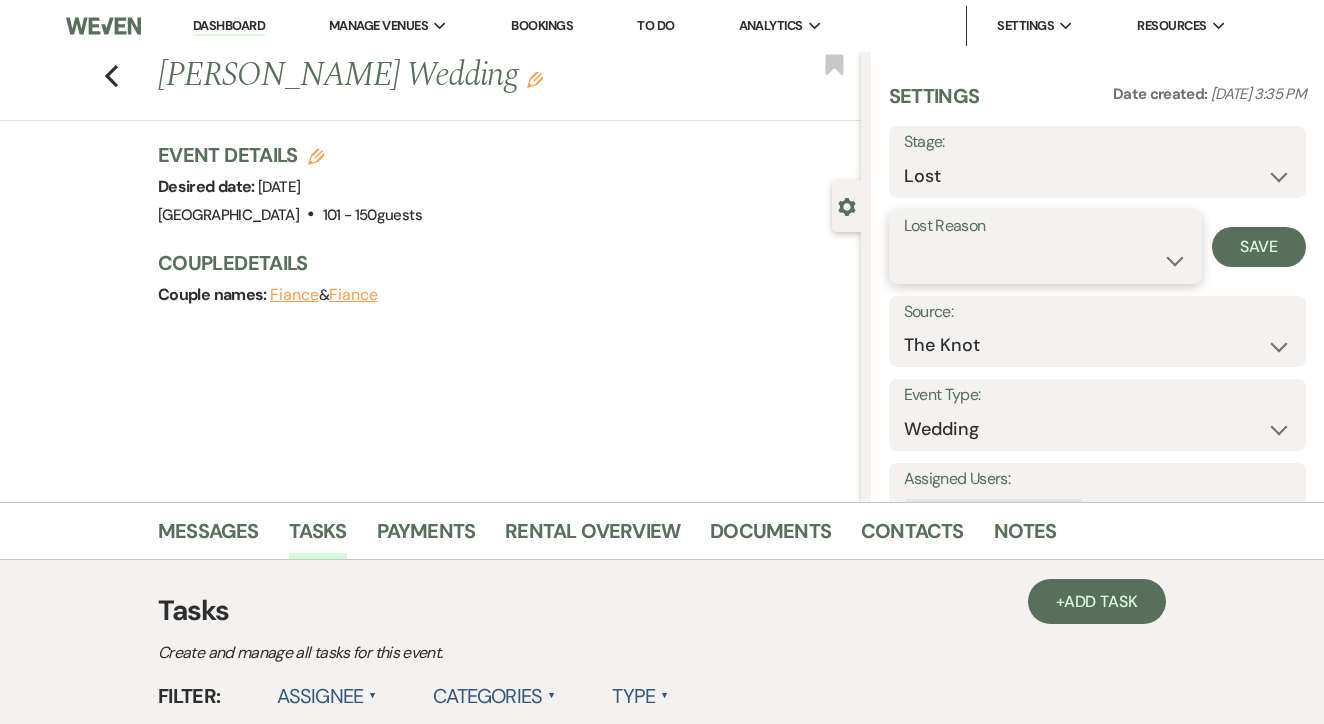select on "5" 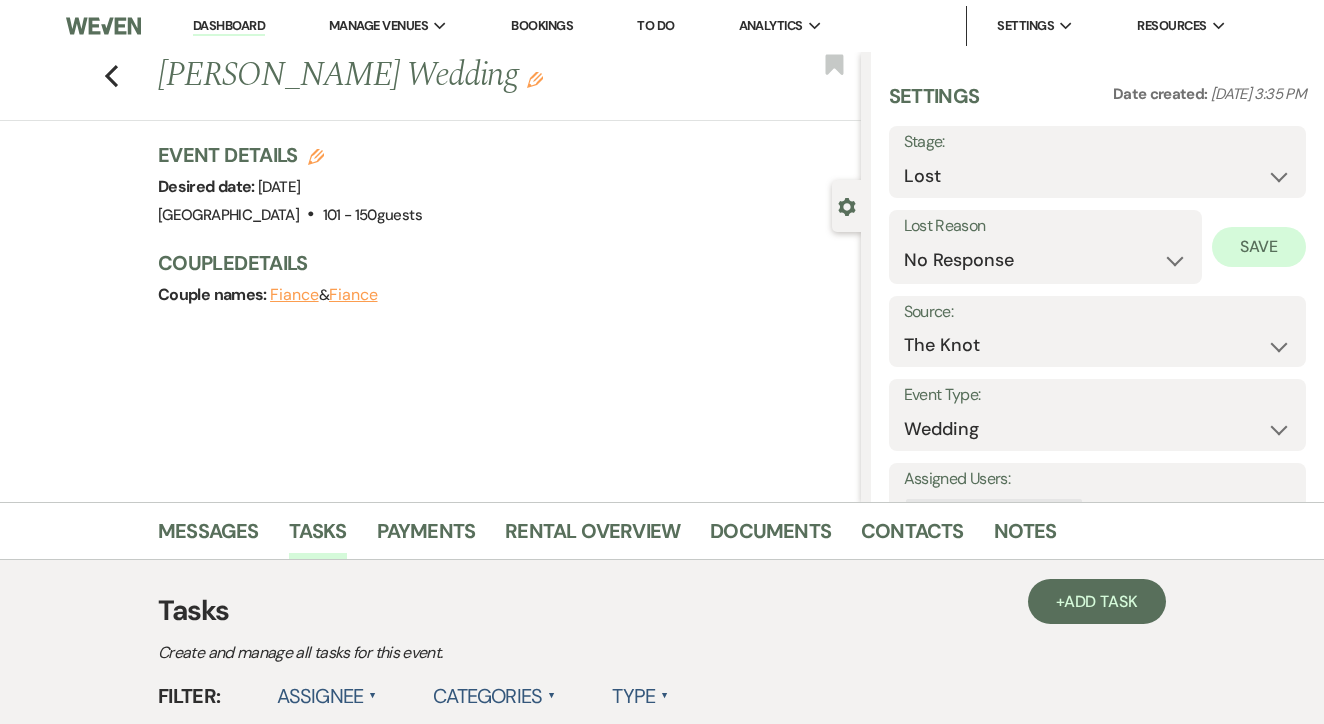 click on "Save" at bounding box center (1259, 247) 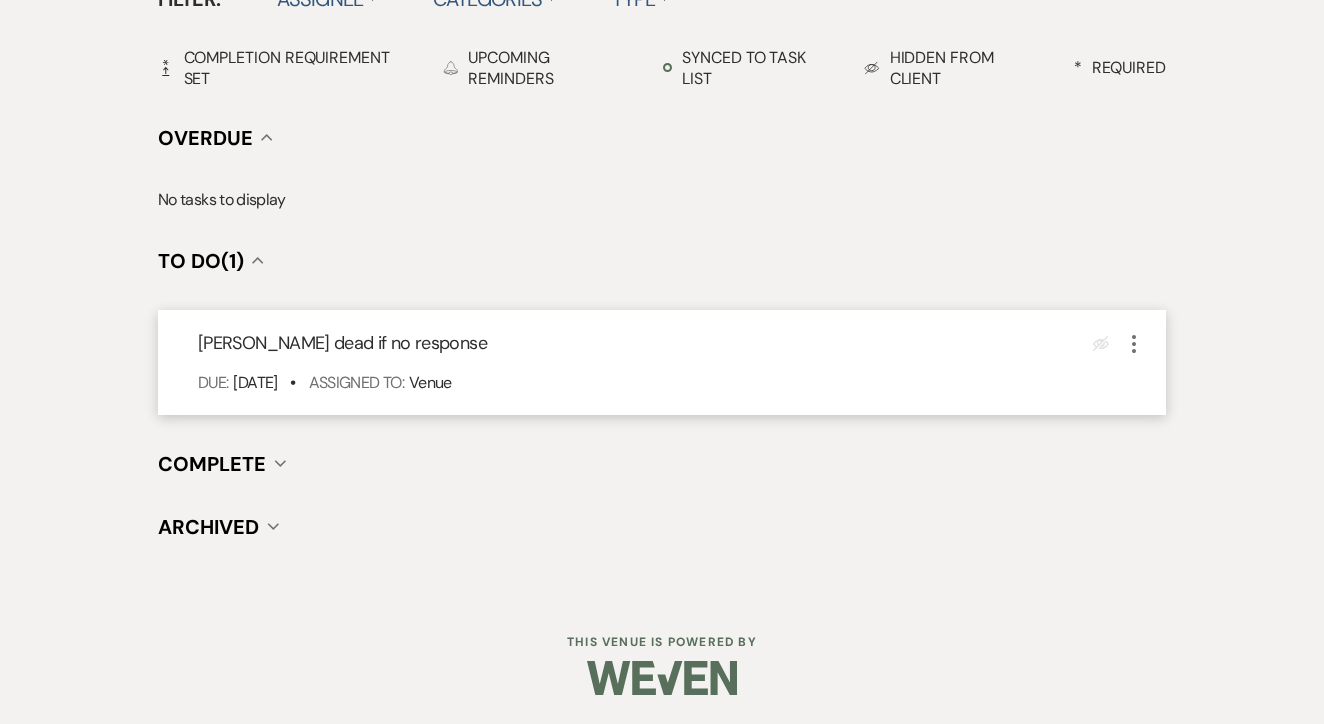 scroll, scrollTop: 696, scrollLeft: 0, axis: vertical 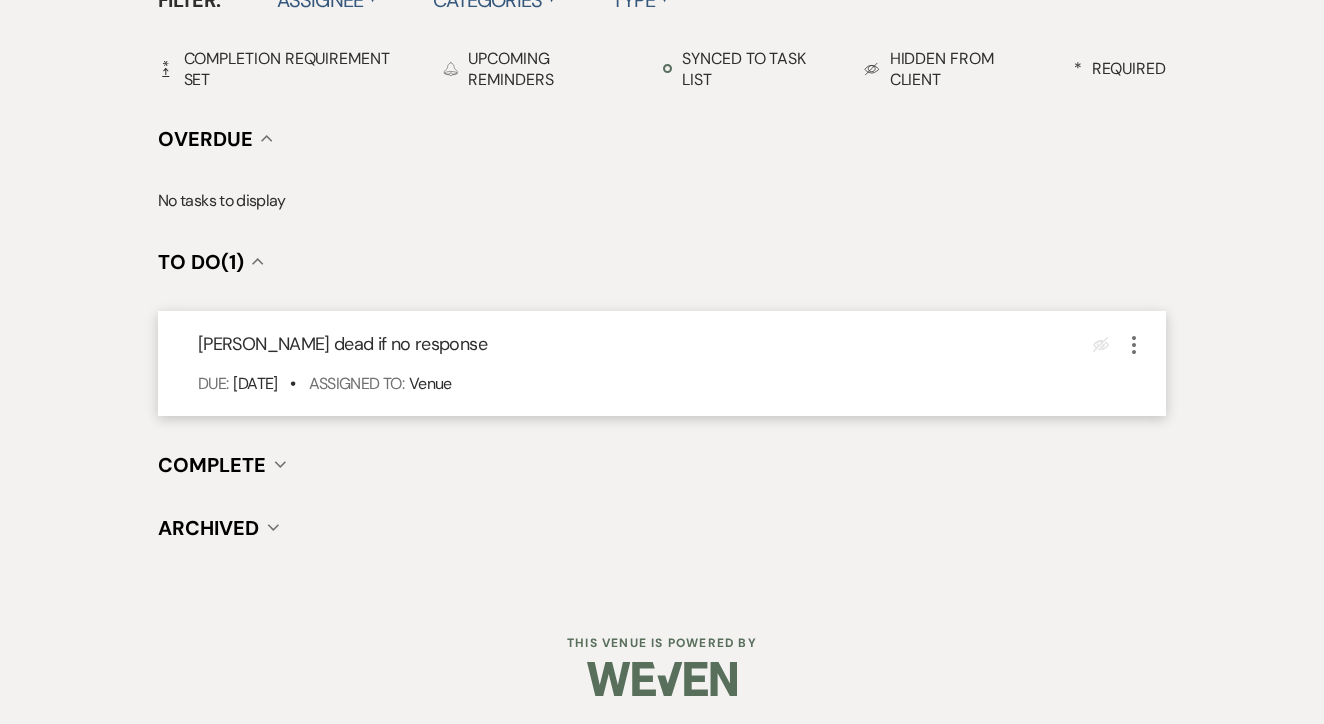 click on "More" 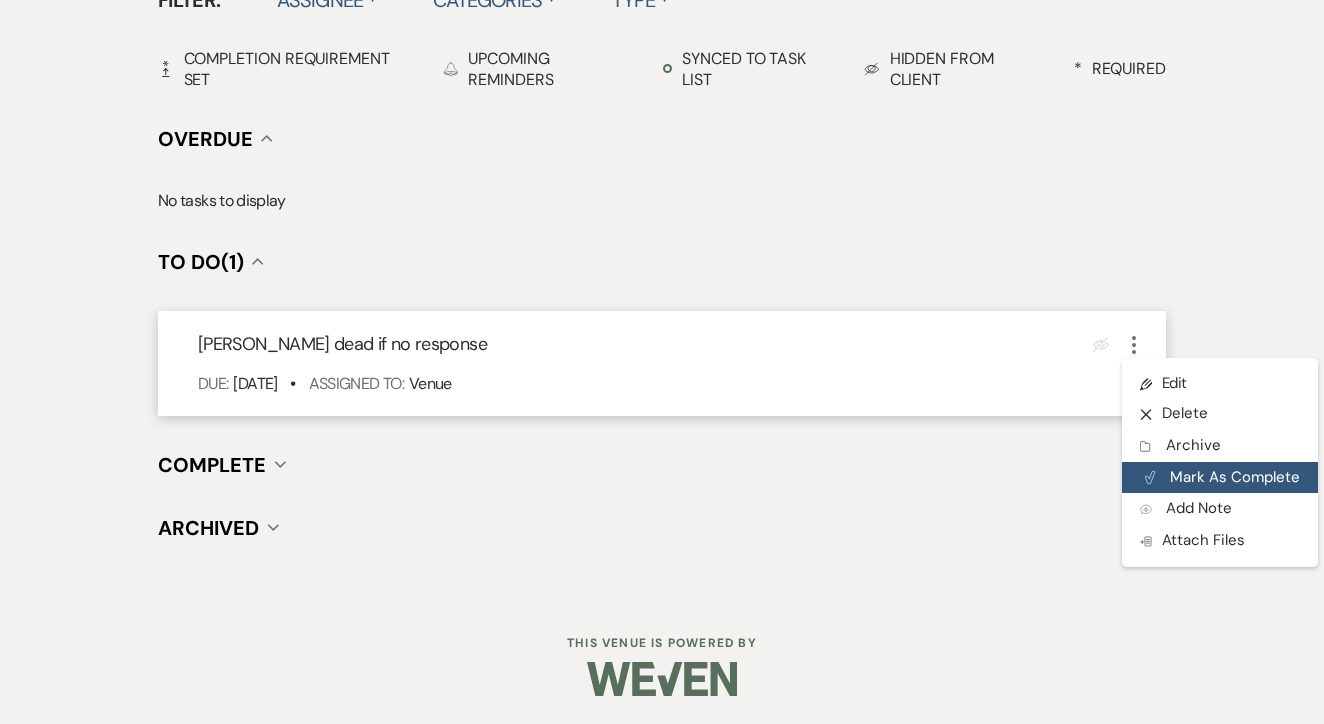 click on "Plan Portal Link   Mark As Complete" at bounding box center [1220, 478] 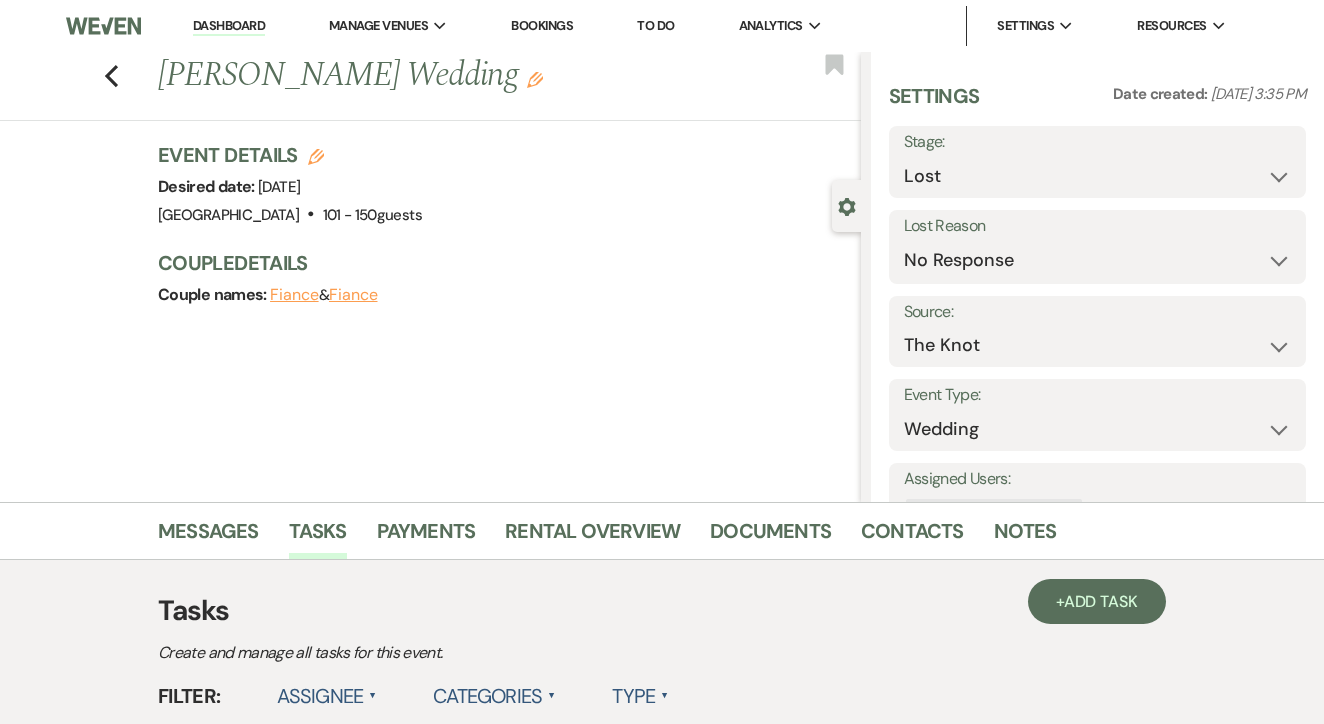 scroll, scrollTop: 0, scrollLeft: 0, axis: both 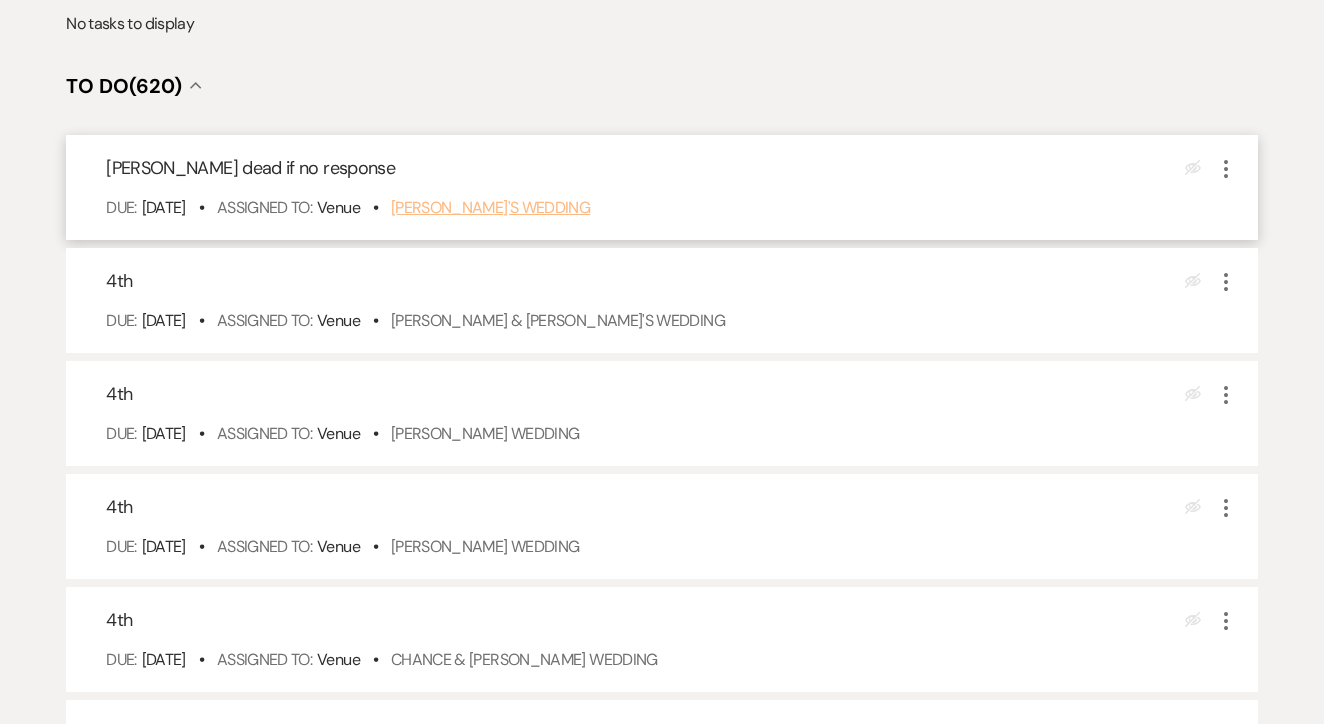 click on "[PERSON_NAME]'s Wedding" at bounding box center [490, 207] 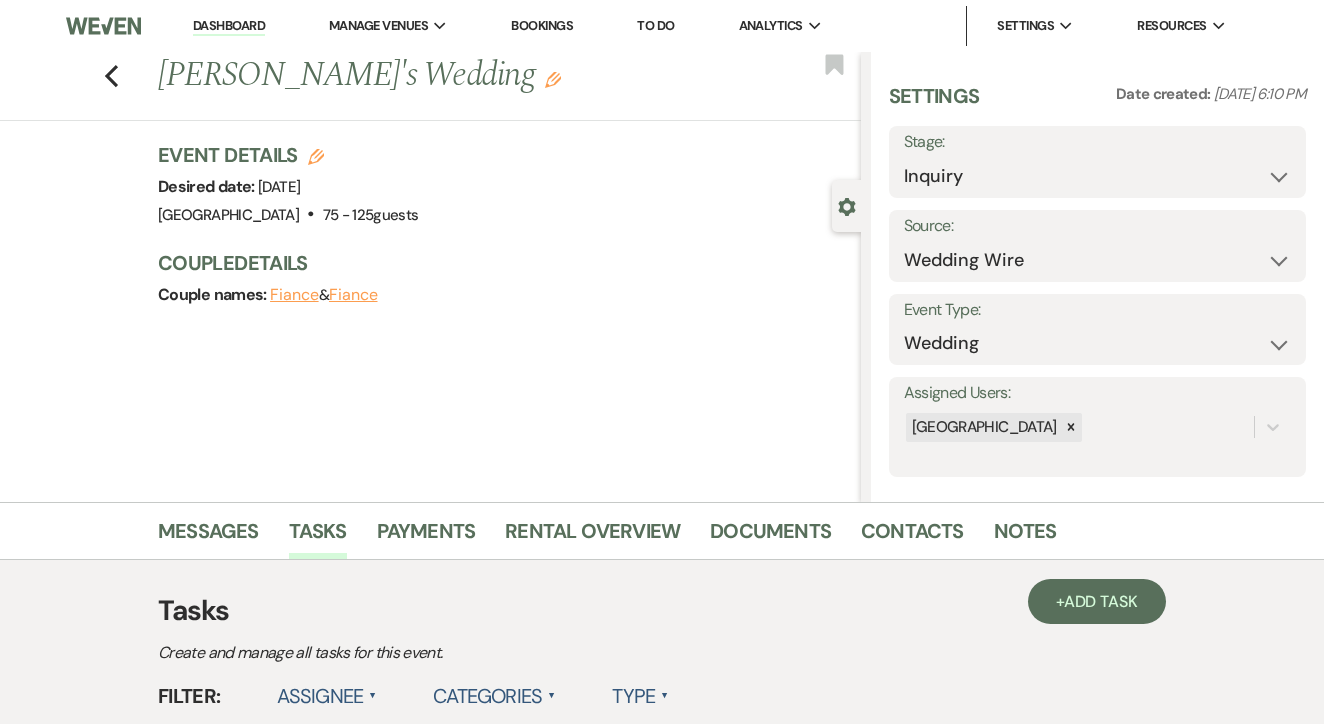 scroll, scrollTop: 0, scrollLeft: 0, axis: both 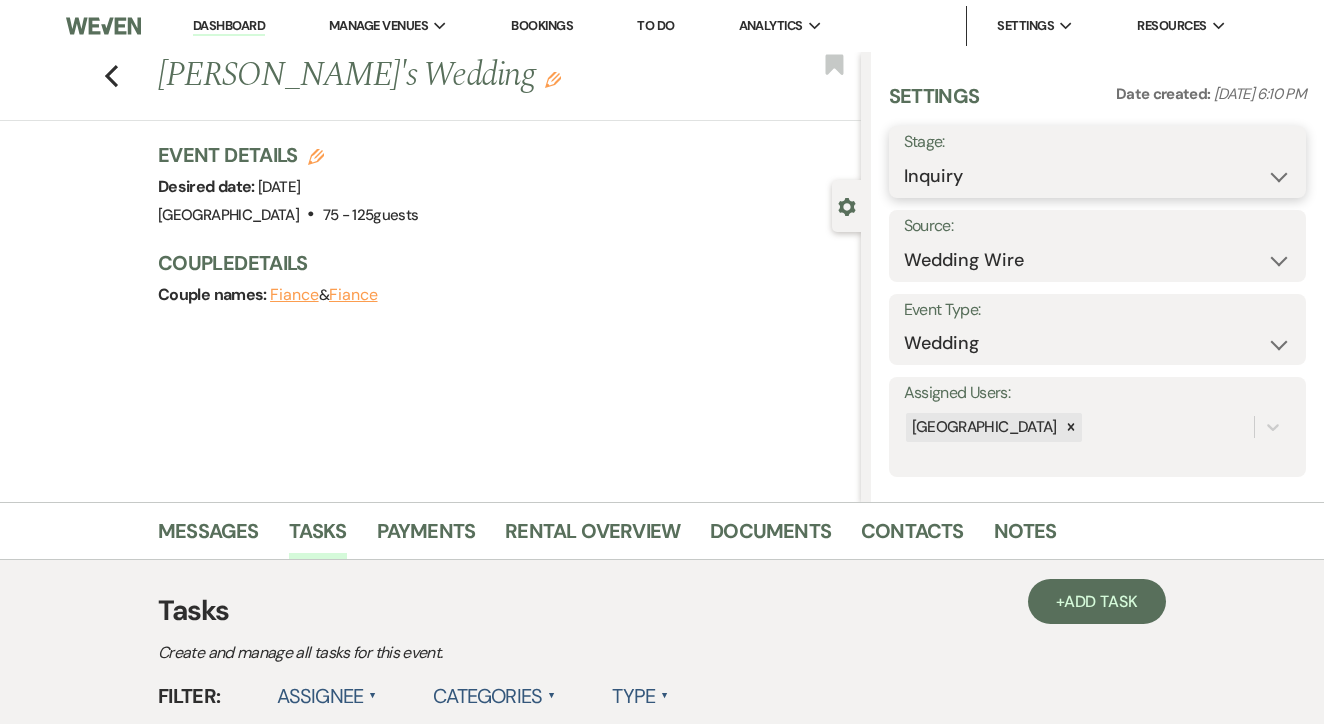 click on "Inquiry Follow Up Tour Requested Tour Confirmed Toured Proposal Sent Booked Lost" at bounding box center [1097, 176] 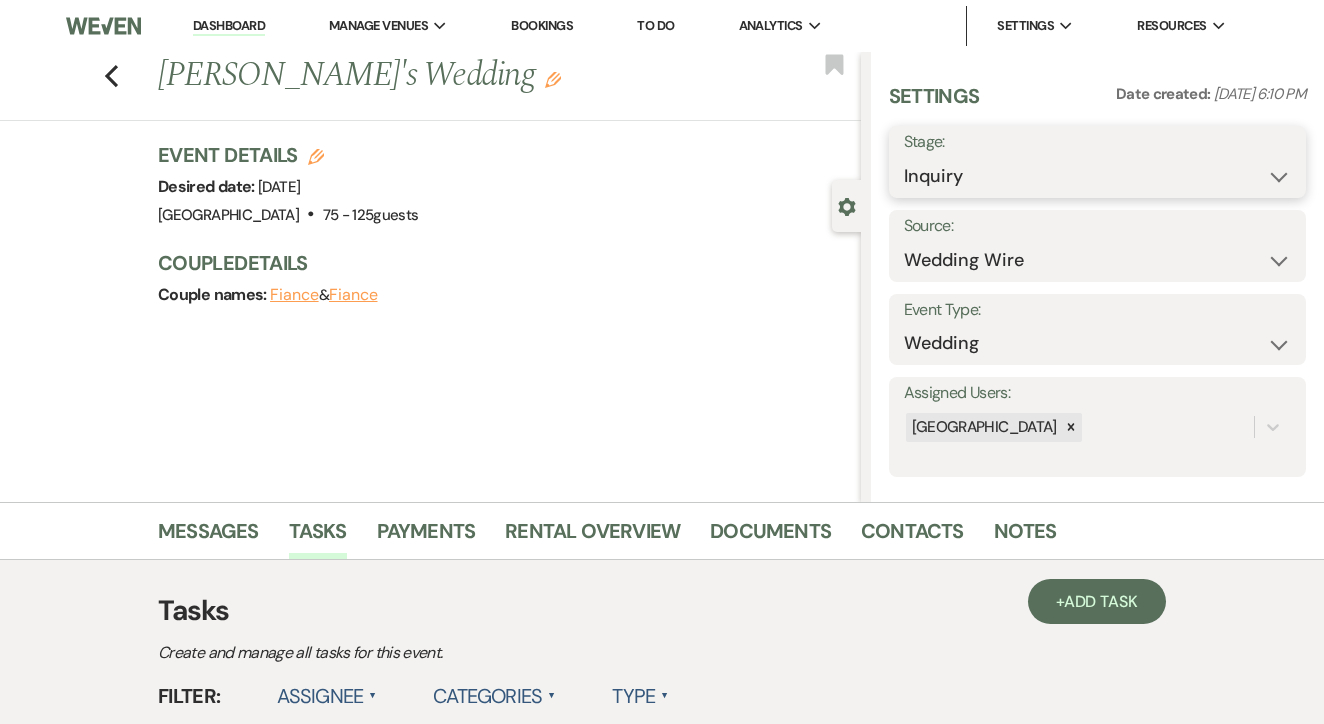 select on "8" 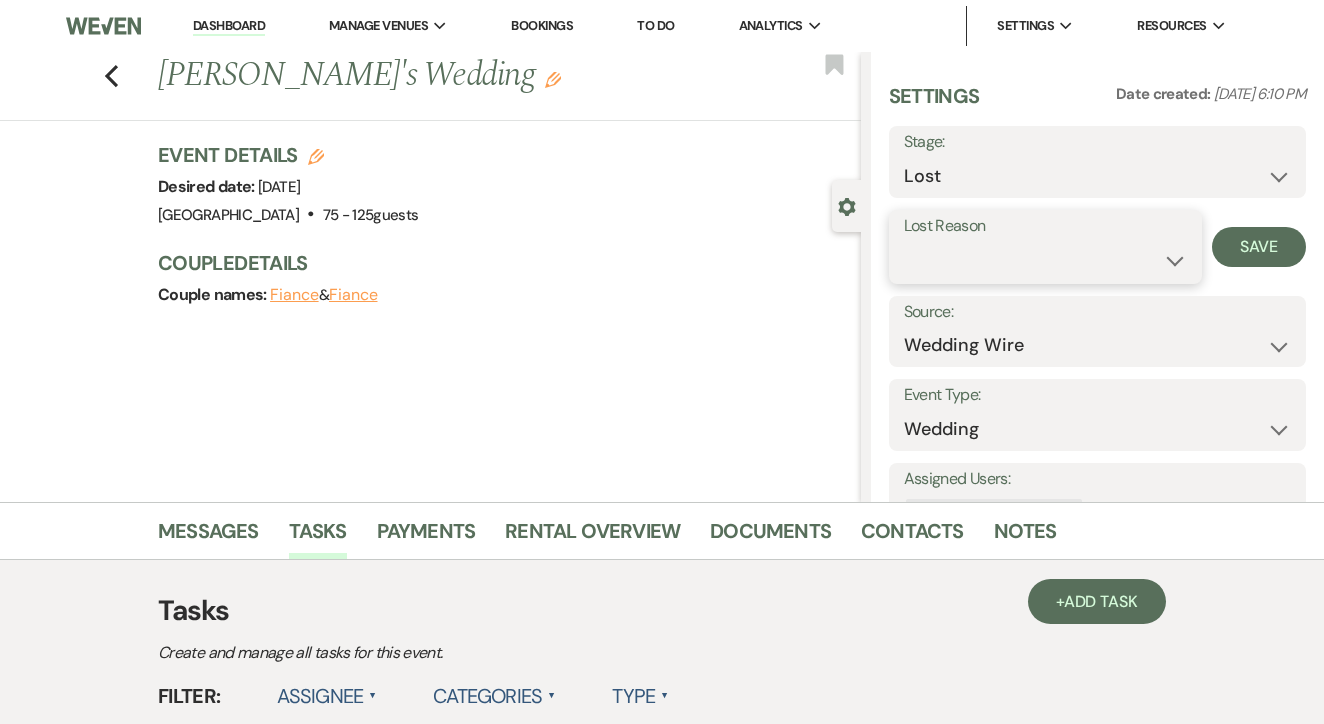 click on "Booked Elsewhere Budget Date Unavailable No Response Not a Good Match Capacity Cancelled Duplicate (hidden) Spam (hidden) Other (hidden) Other" at bounding box center (1045, 260) 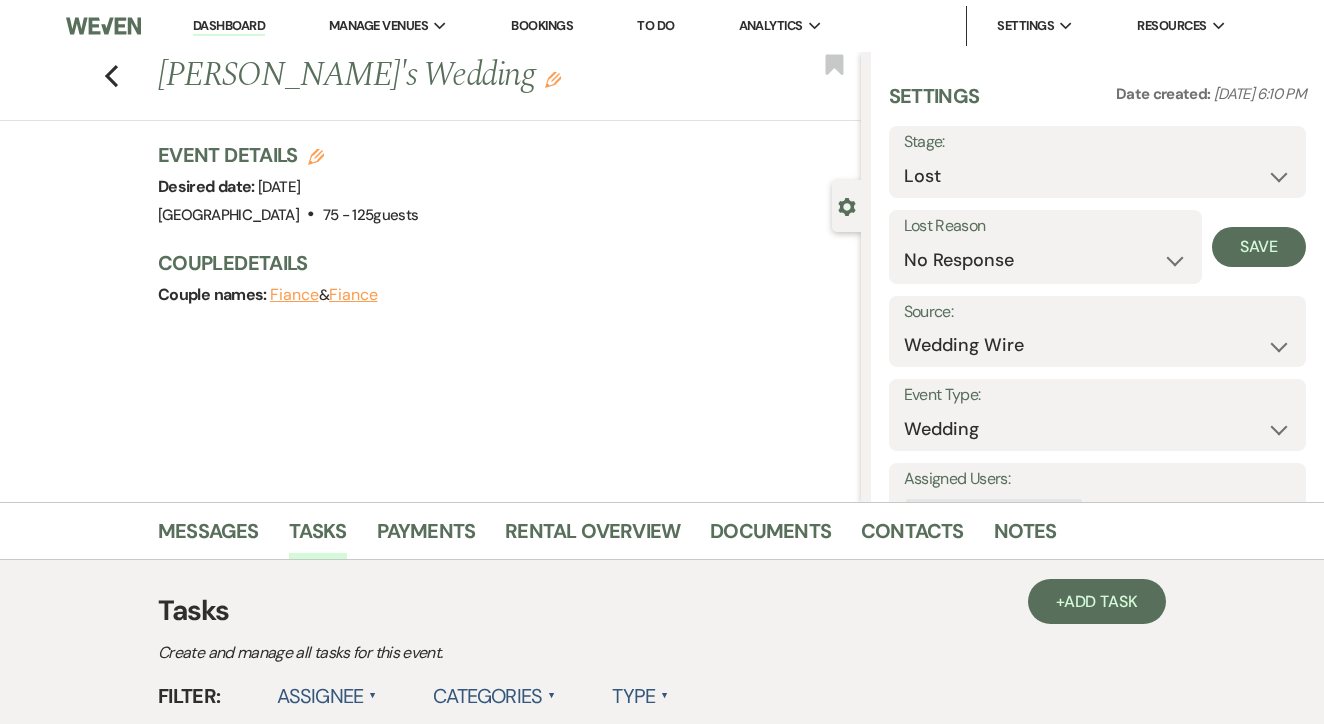 click on "Save" at bounding box center [1259, 247] 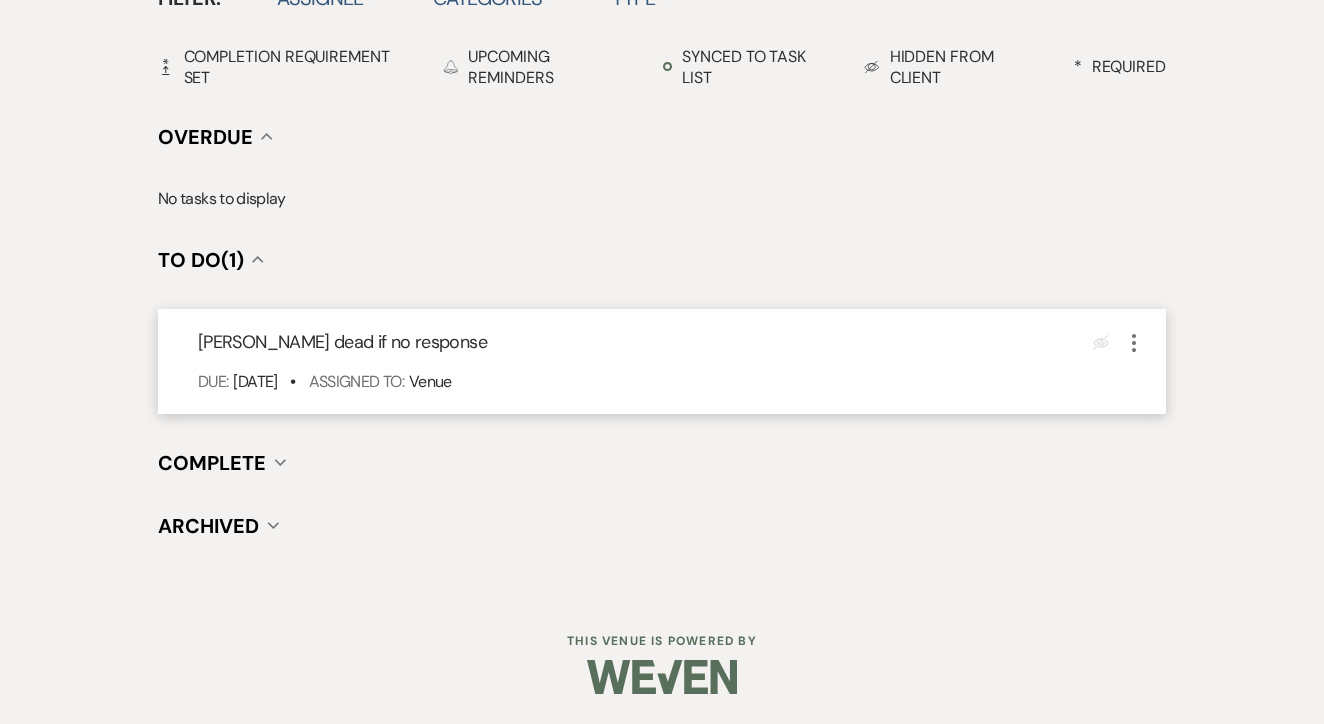 scroll, scrollTop: 696, scrollLeft: 0, axis: vertical 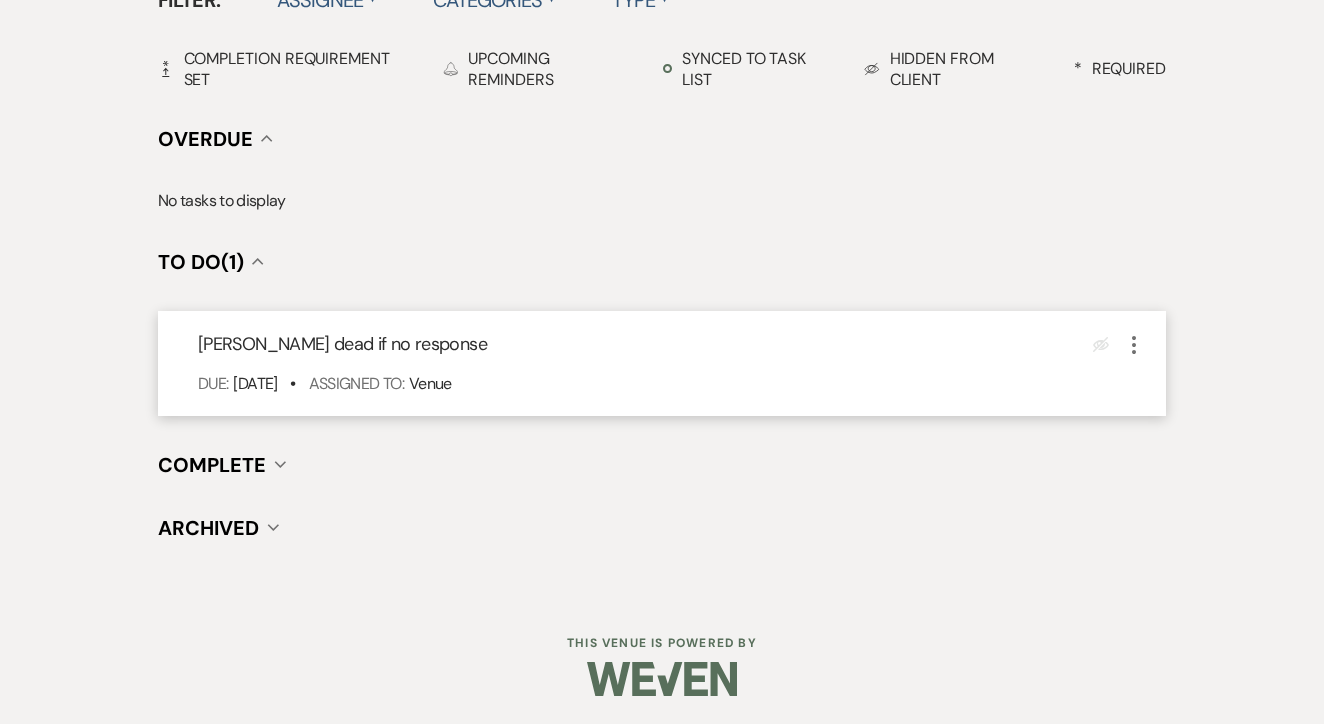 click on "More" 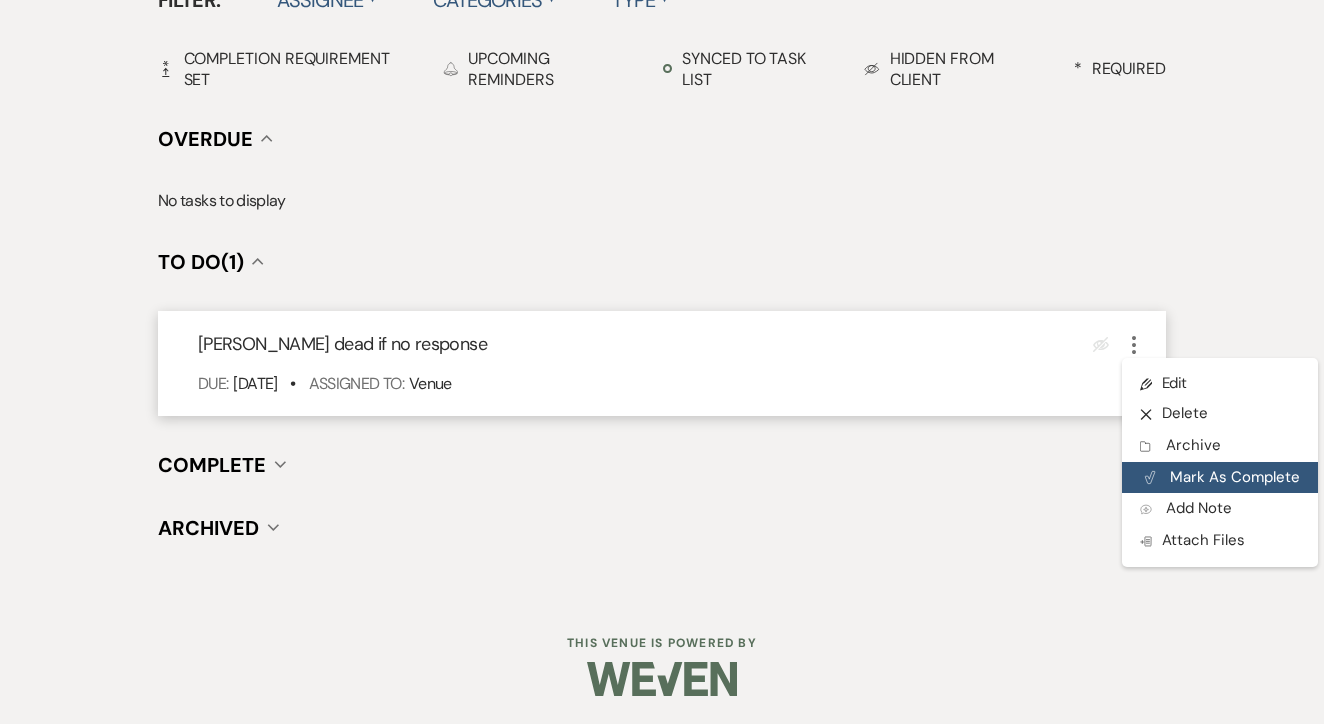 click on "Plan Portal Link   Mark As Complete" at bounding box center (1220, 478) 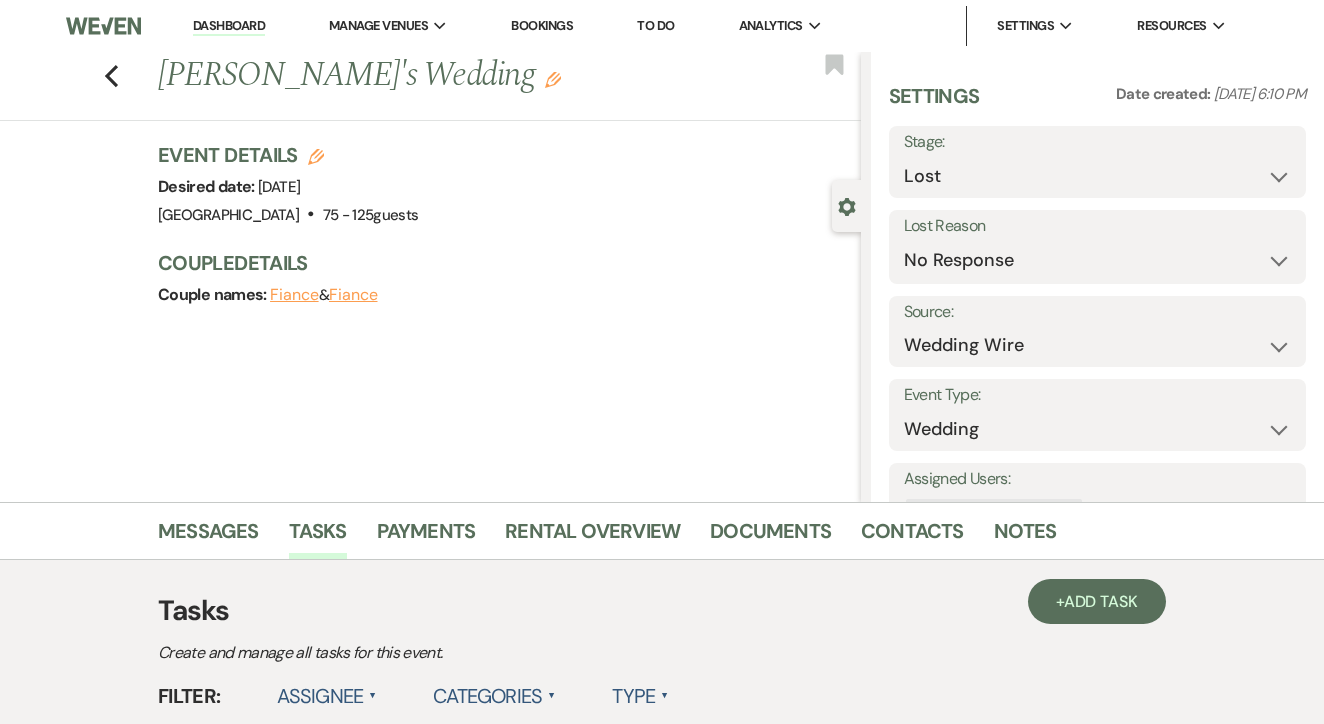 scroll, scrollTop: 0, scrollLeft: 0, axis: both 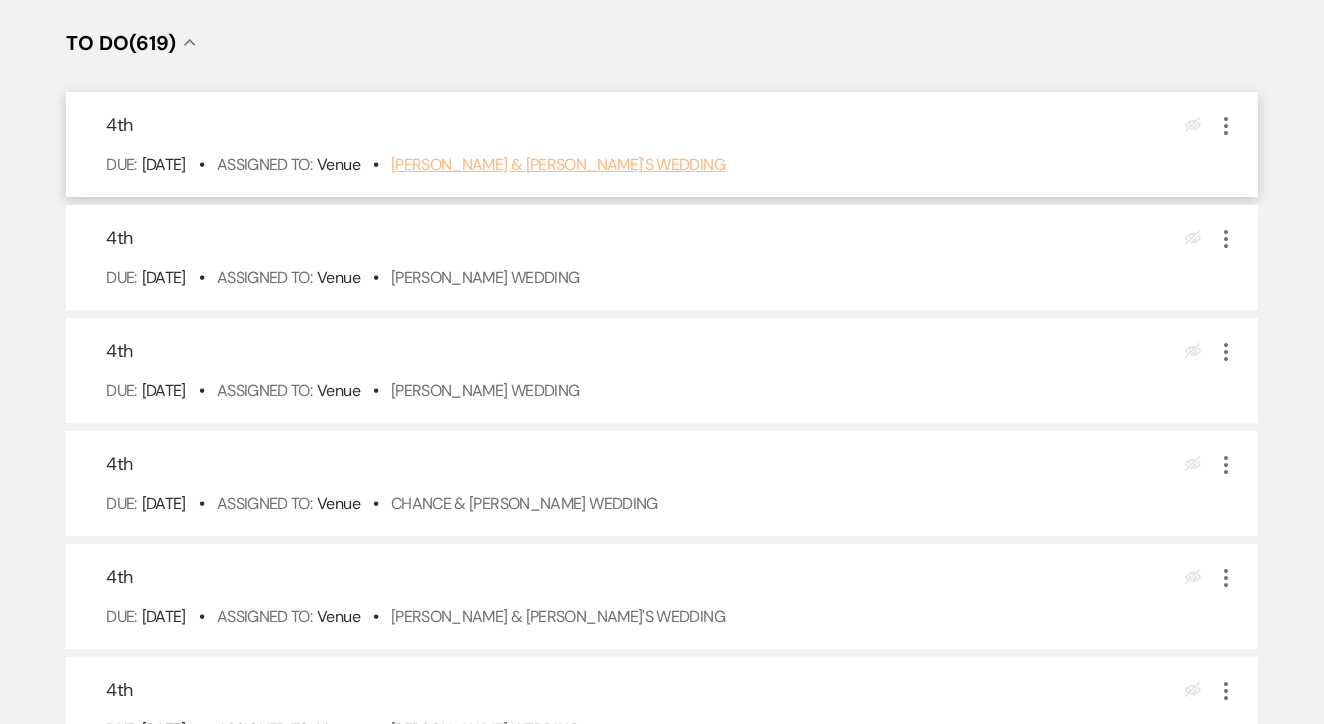 click on "BROOKLYNN FERRELL & Fiance's Wedding" at bounding box center (558, 164) 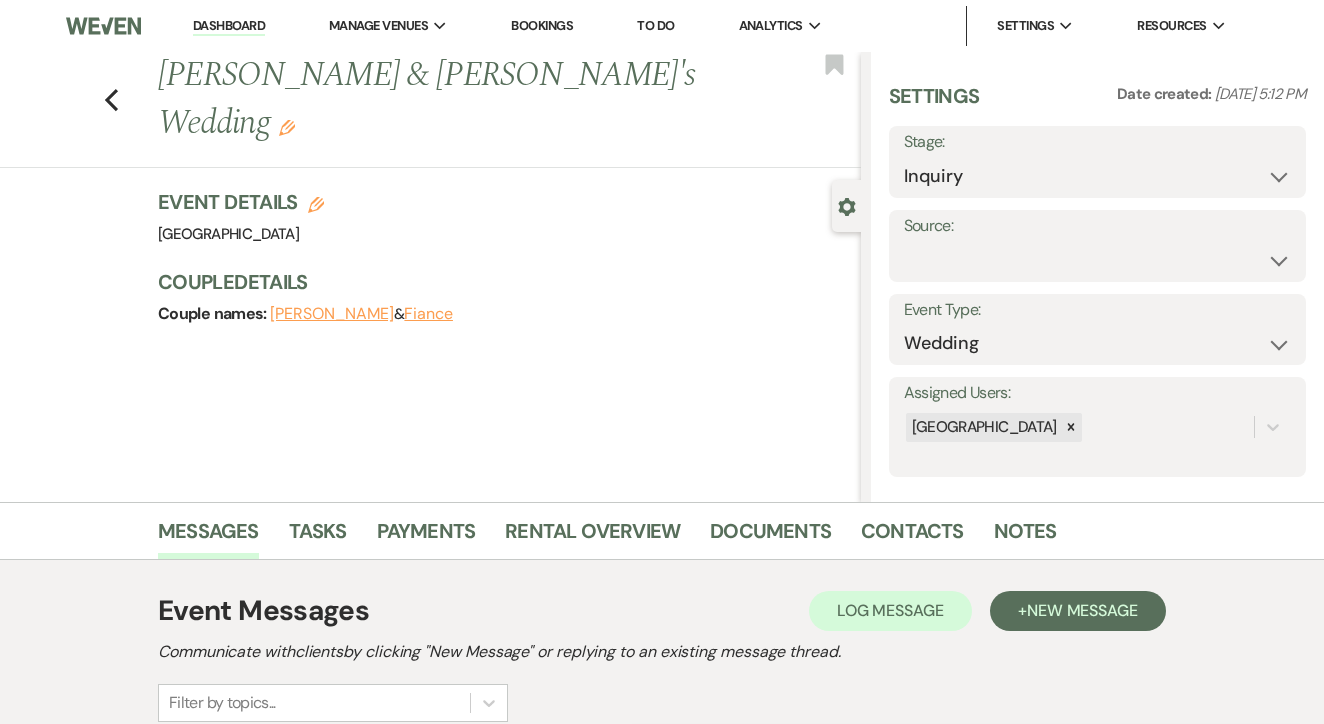 scroll, scrollTop: 708, scrollLeft: 0, axis: vertical 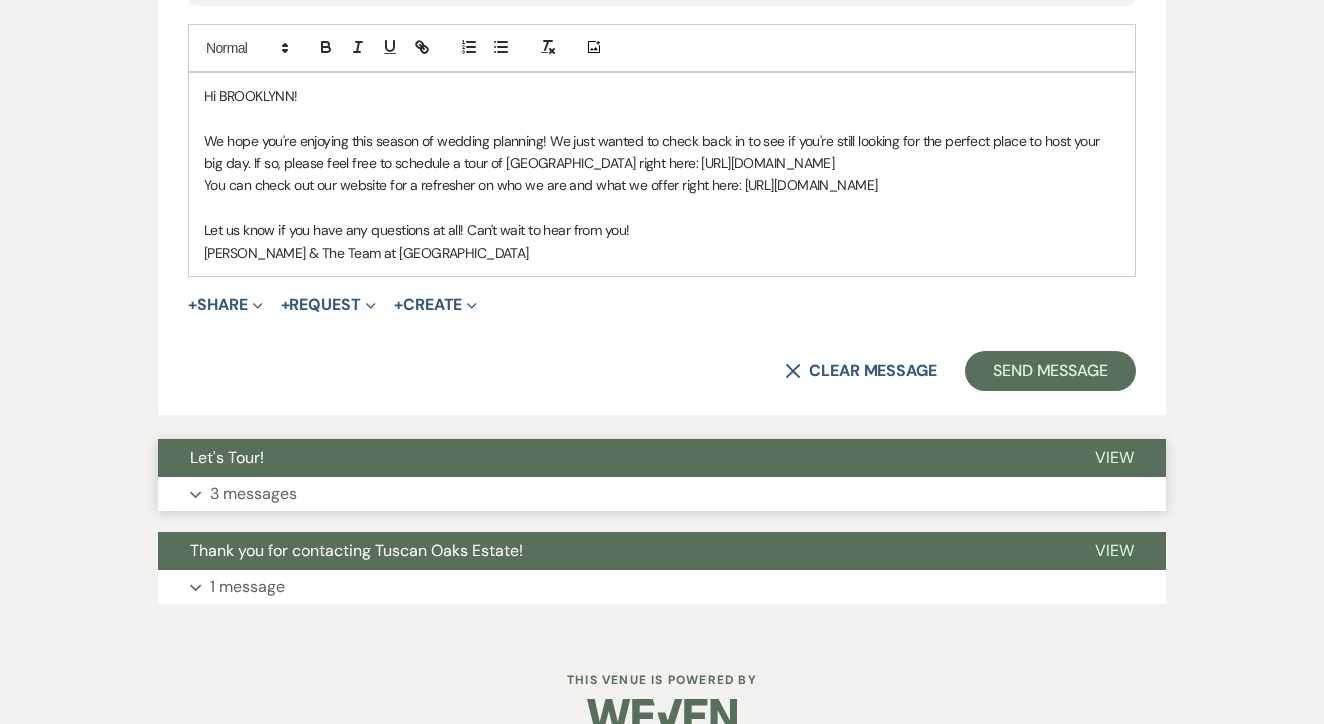 click on "Let's Tour!" at bounding box center [610, 458] 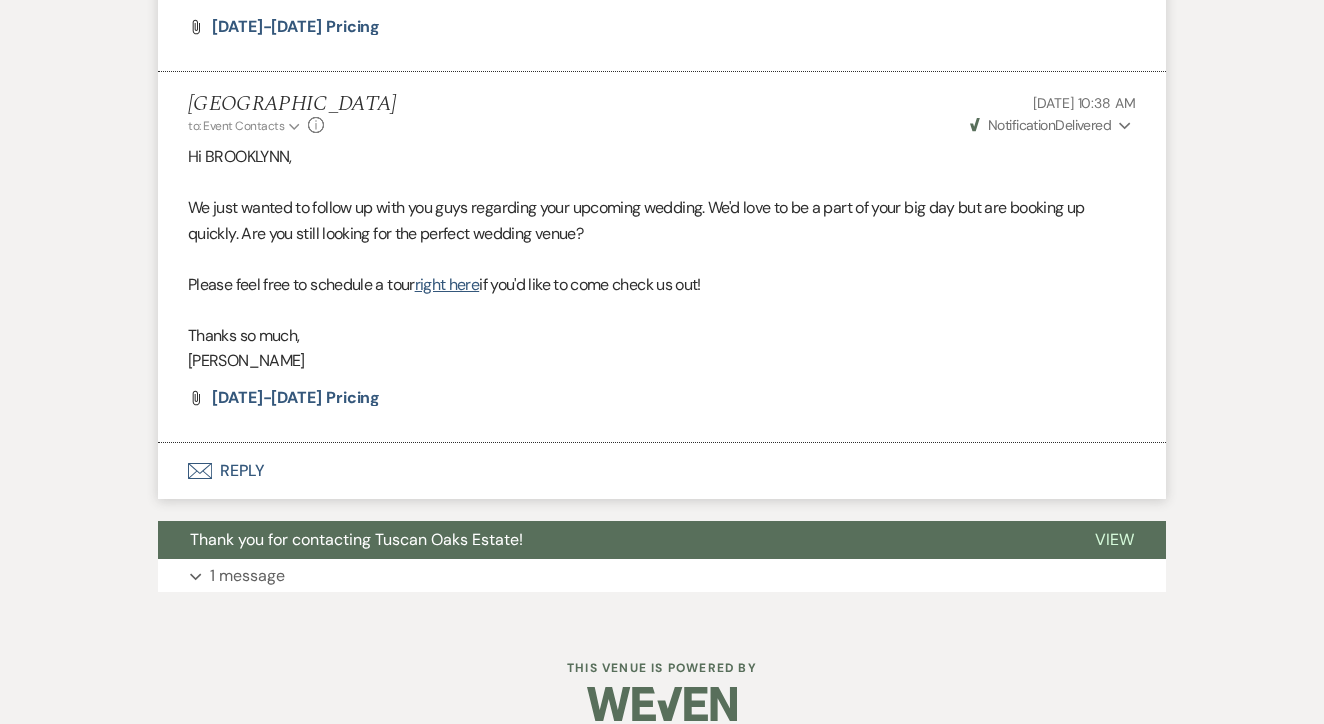 click on "Envelope Reply" at bounding box center [662, 471] 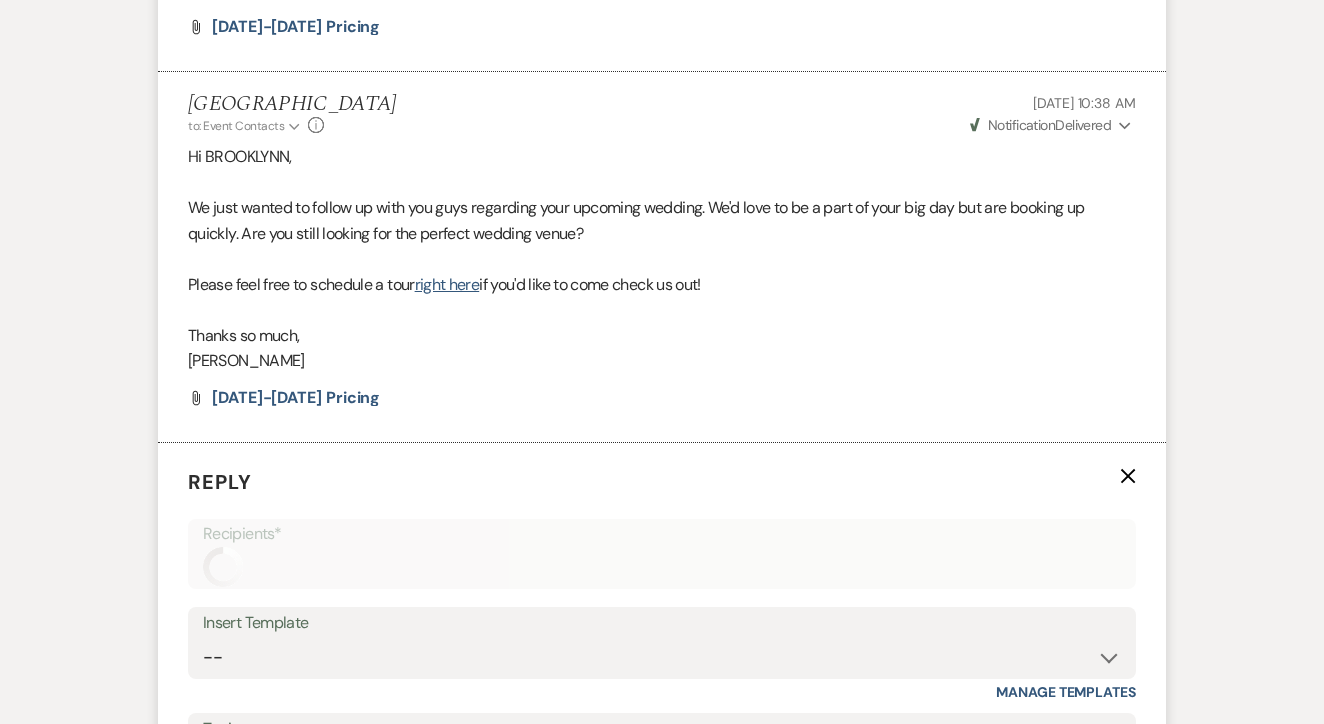 scroll, scrollTop: 3252, scrollLeft: 0, axis: vertical 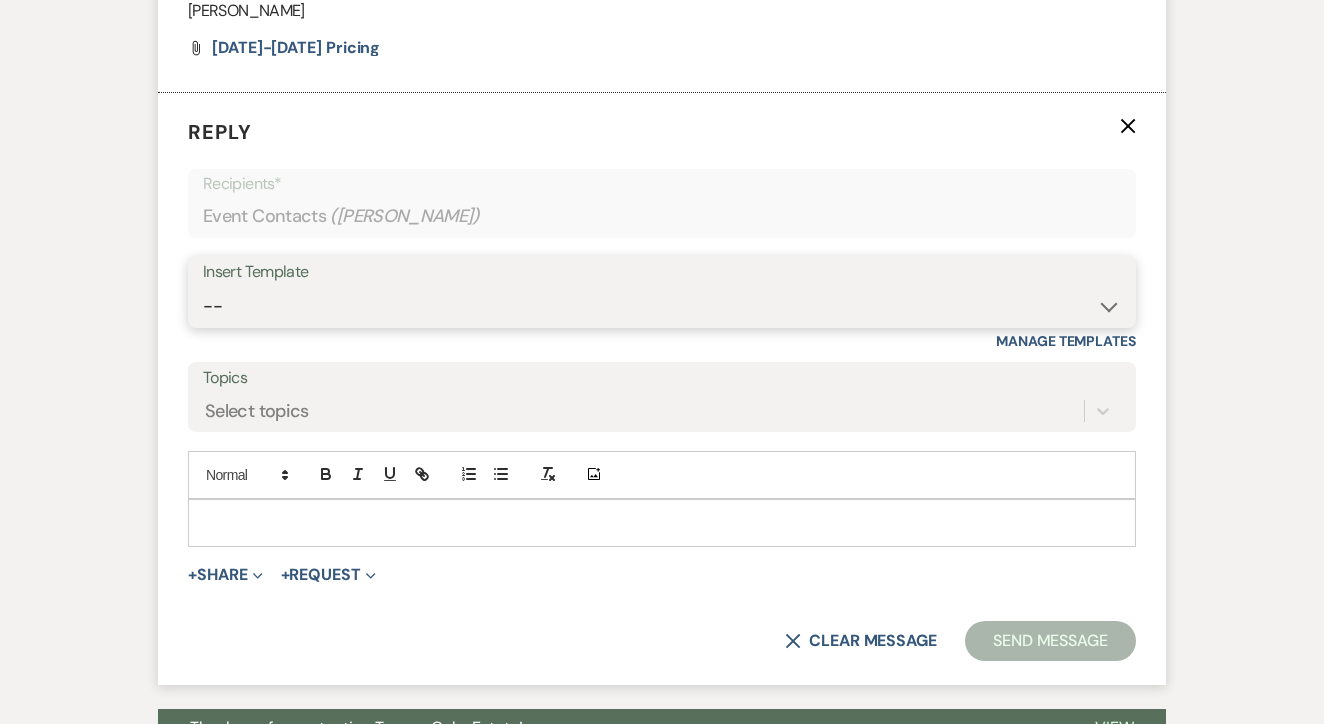 click on "-- Lead: Automated Intro Email (Wedding) Lead: 1st Follow Up Email Images Lead: TEXT (1st) Lead: 2nd Follow Up Email Lead: Booking Proposal (Post-Tour) Booked: Weven Planning Portal Introduction (AI) Lead: TEXT (Intro) Lead: Phone Consult Follow-up Lead: Hired Someone Else Lead: Confirm Tour Lead: Confirm Tour (TEXT) Booked: Insta Post Info Lead: 3rd Follow Up Email Booked: Damage Deposit Deduction Lead: Post Tour F/u (no proposal) Lead: Tour No-Show Booked: Day After Wedding Booked: Mailing Address Lead: Cancelled Tour Lead: TEXT (2nd) Lead: 4th Follow Up Email Lead: Booking Deposit Type (ACH or Card) Booked: Vendor Information Needed Booked: Review Request Lead: ACH Instructions Vendor: Photo Request Vendor: Video Request Booked: 6 Month Planning Meeting Booked: 6 Week Final Consult Open House Invite Booked: Late Payment Booked: Weven Planning Portal Introduction" at bounding box center [662, 306] 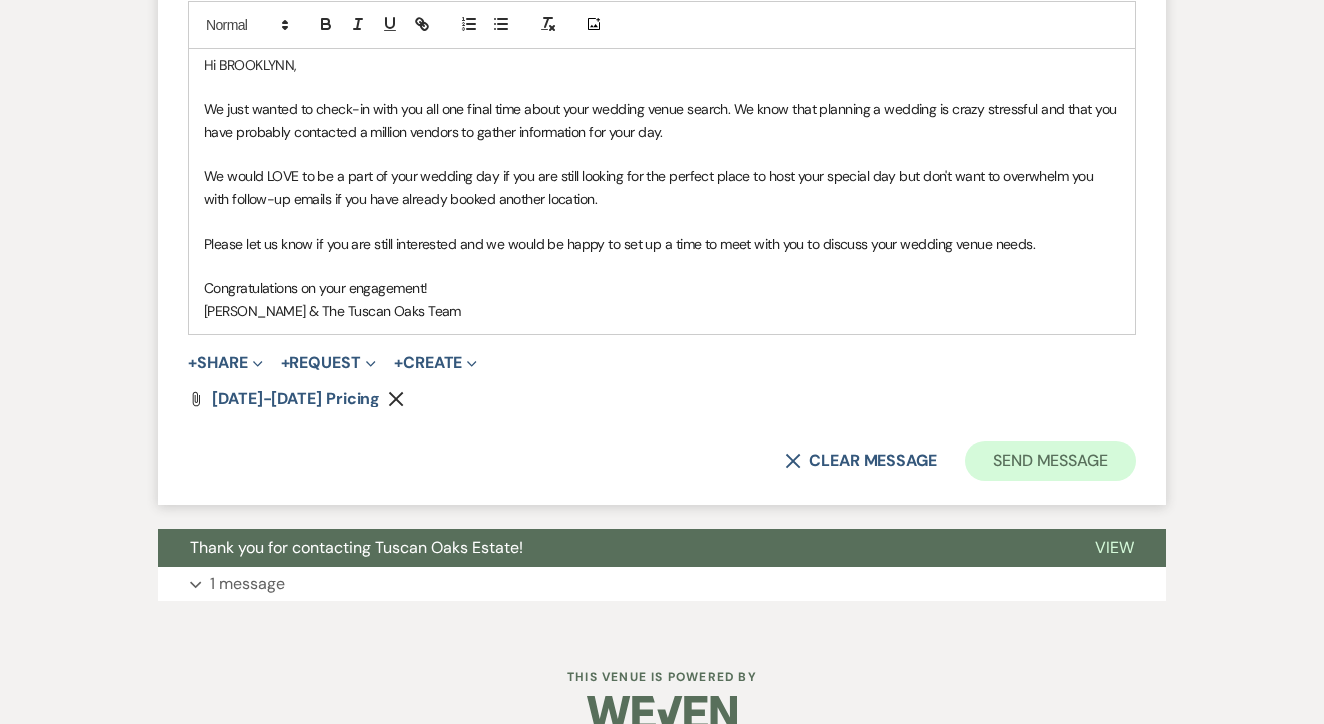 click on "Send Message" at bounding box center [1050, 461] 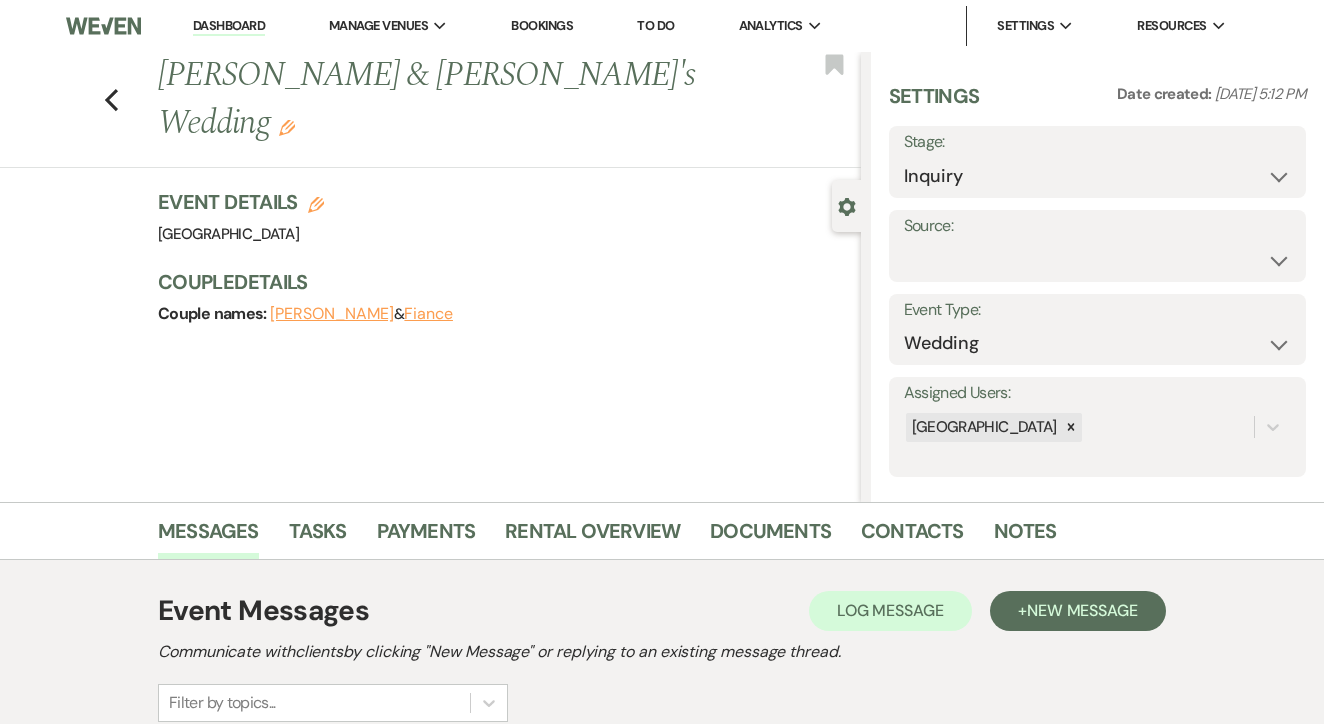 scroll, scrollTop: 0, scrollLeft: 0, axis: both 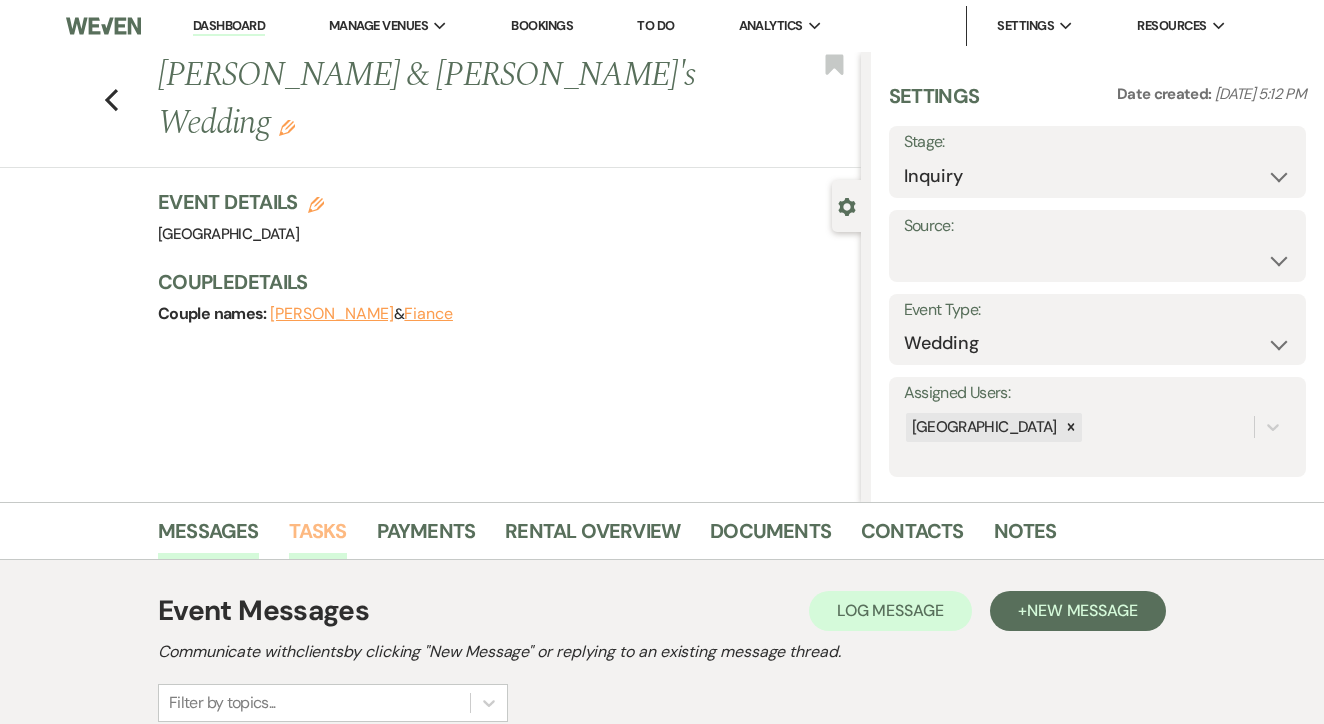 click on "Tasks" at bounding box center [318, 537] 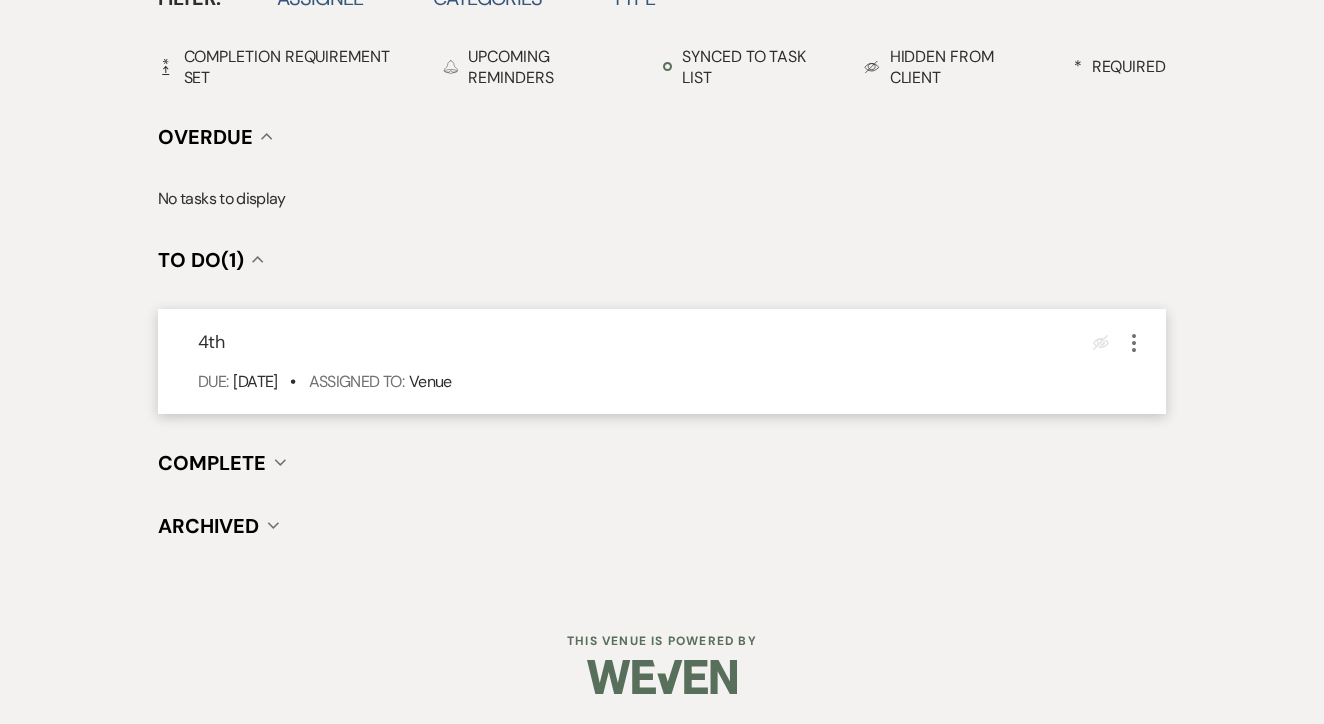 scroll, scrollTop: 696, scrollLeft: 0, axis: vertical 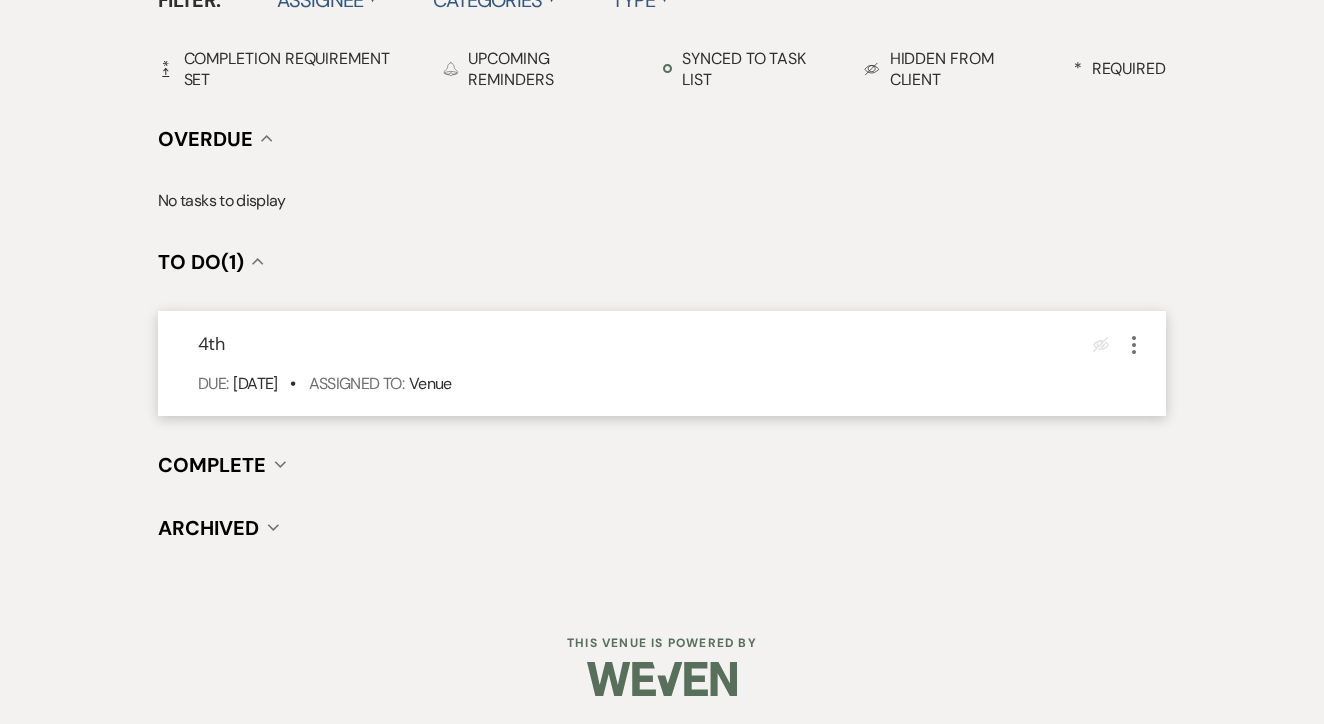 click on "More" 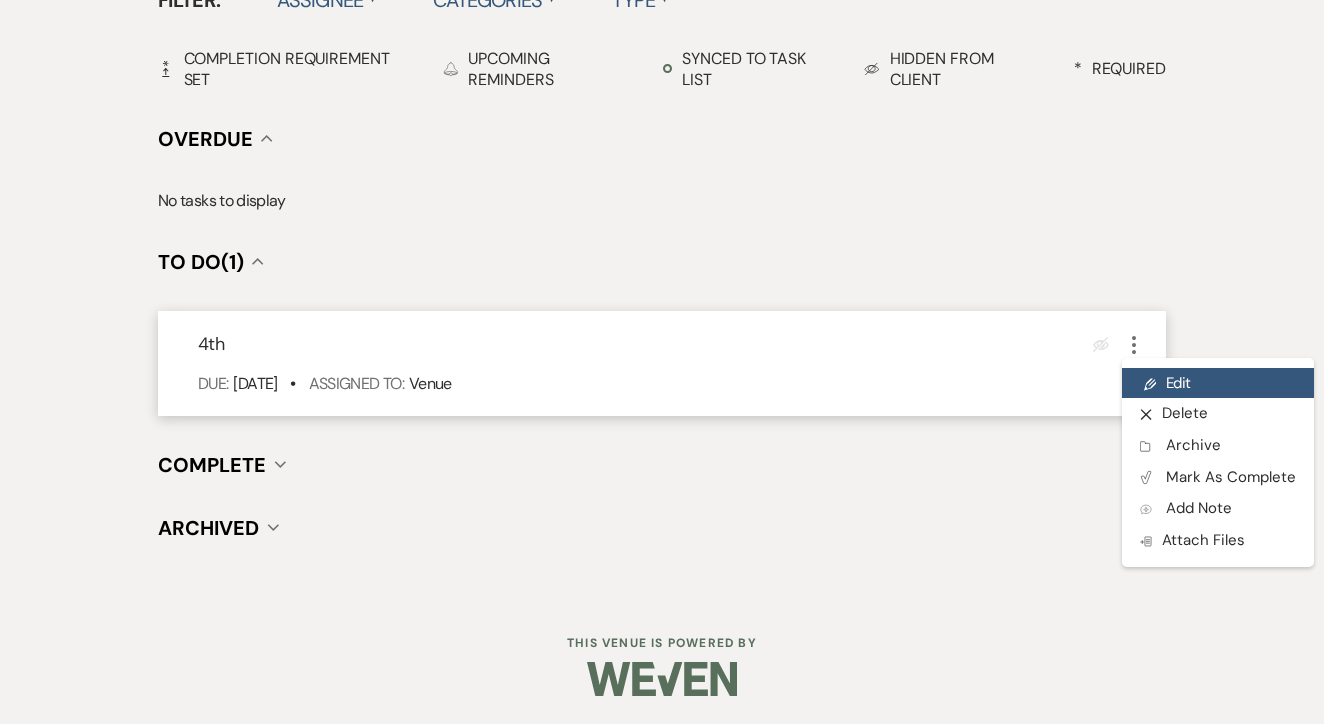 click on "Pencil" 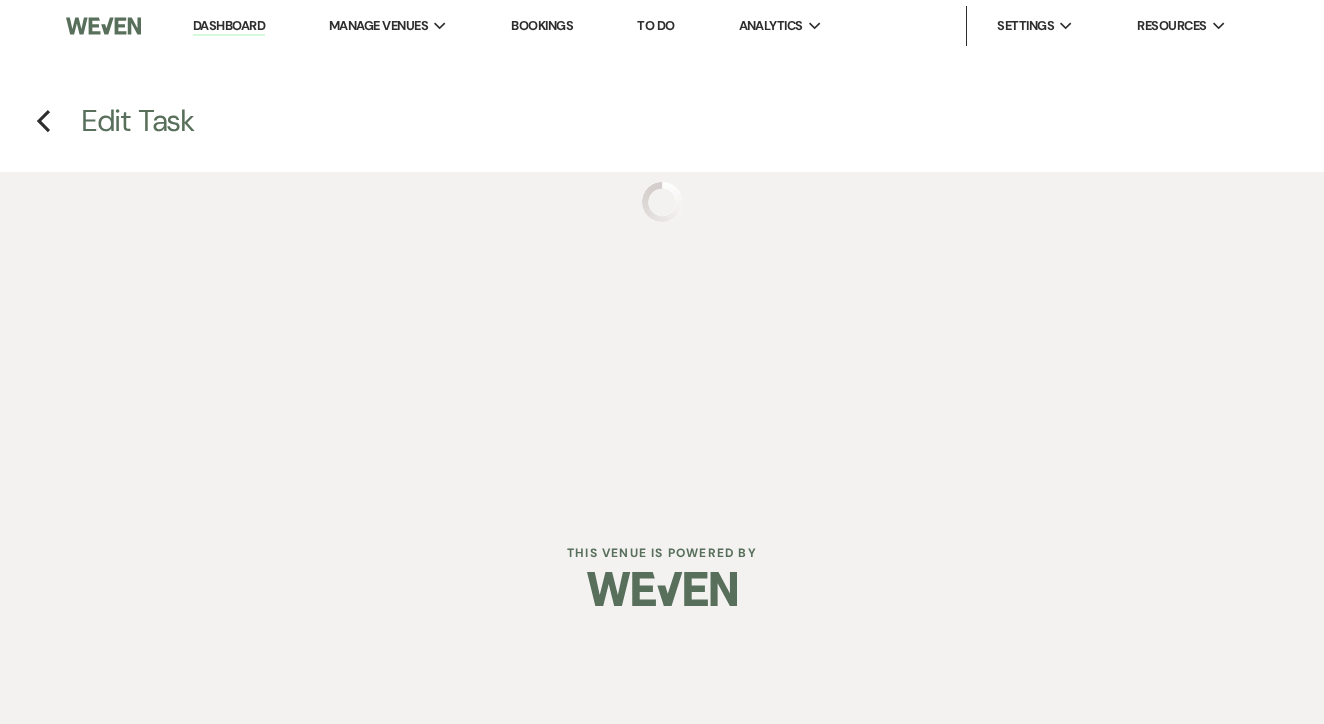 scroll, scrollTop: 0, scrollLeft: 0, axis: both 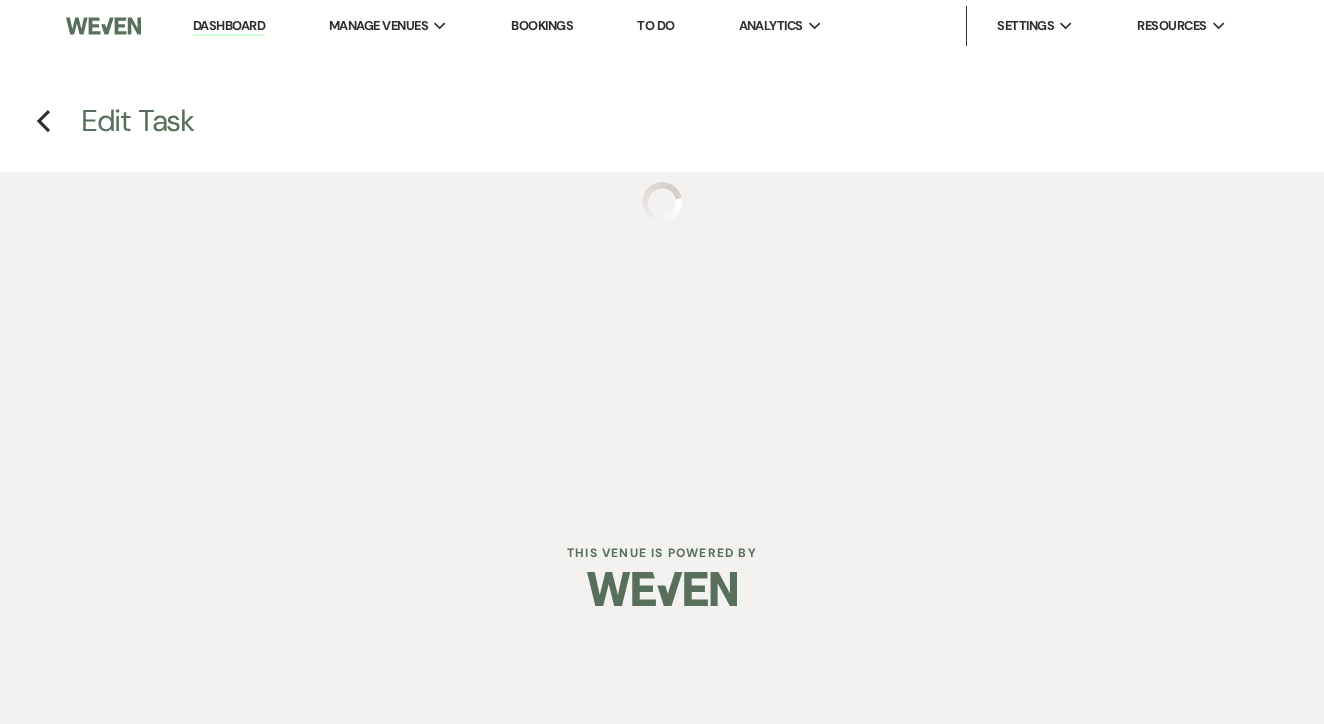 select on "false" 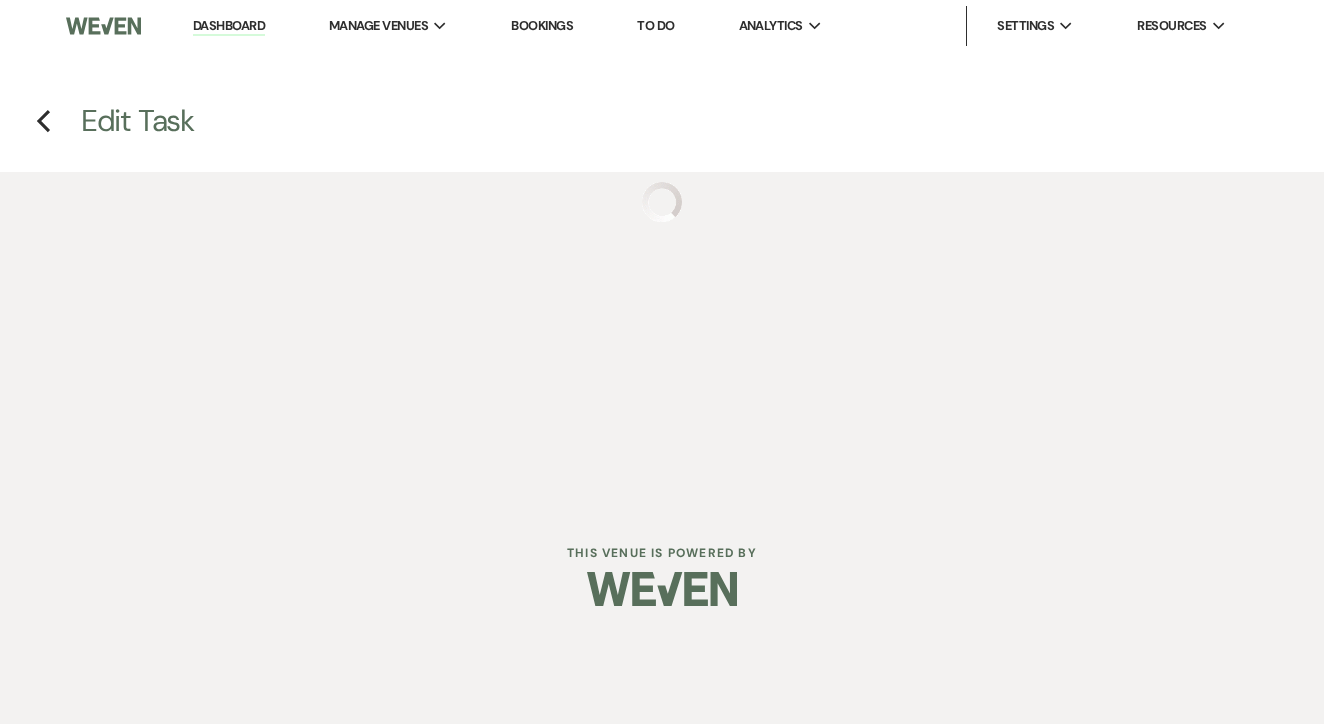 select on "venueHost" 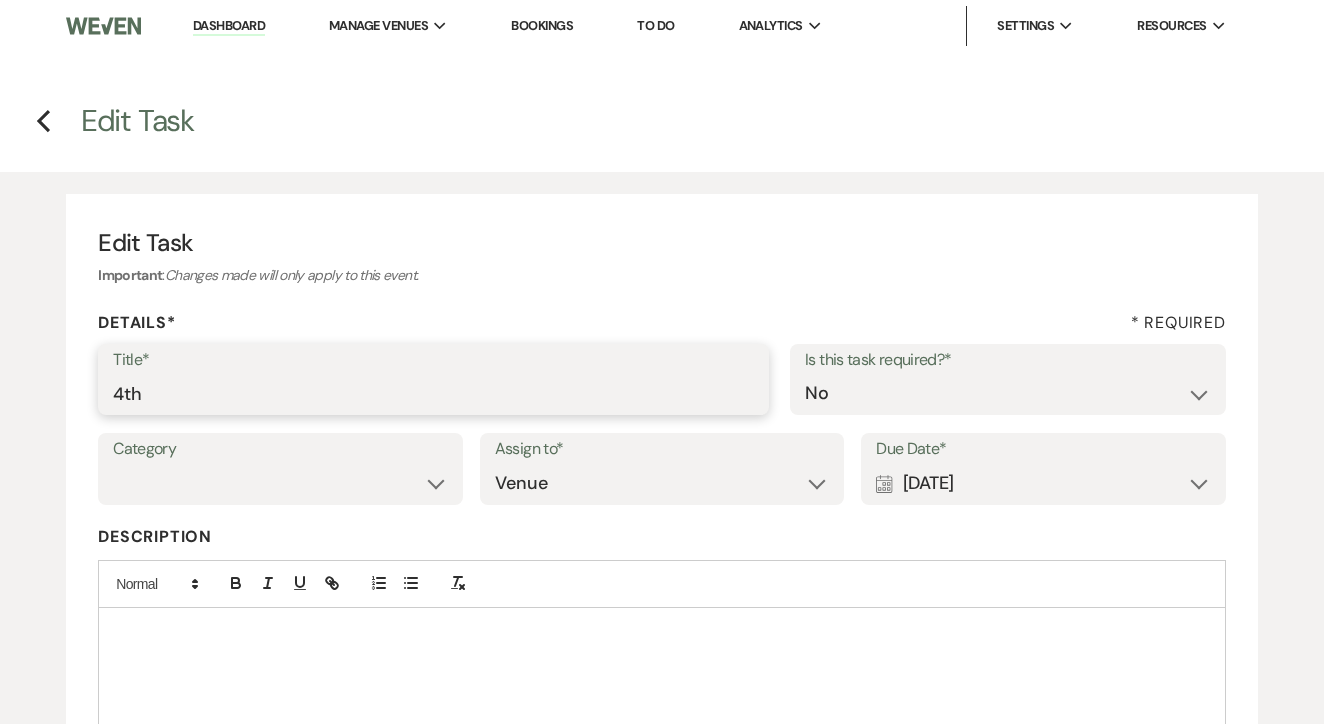 click on "4th" at bounding box center [433, 393] 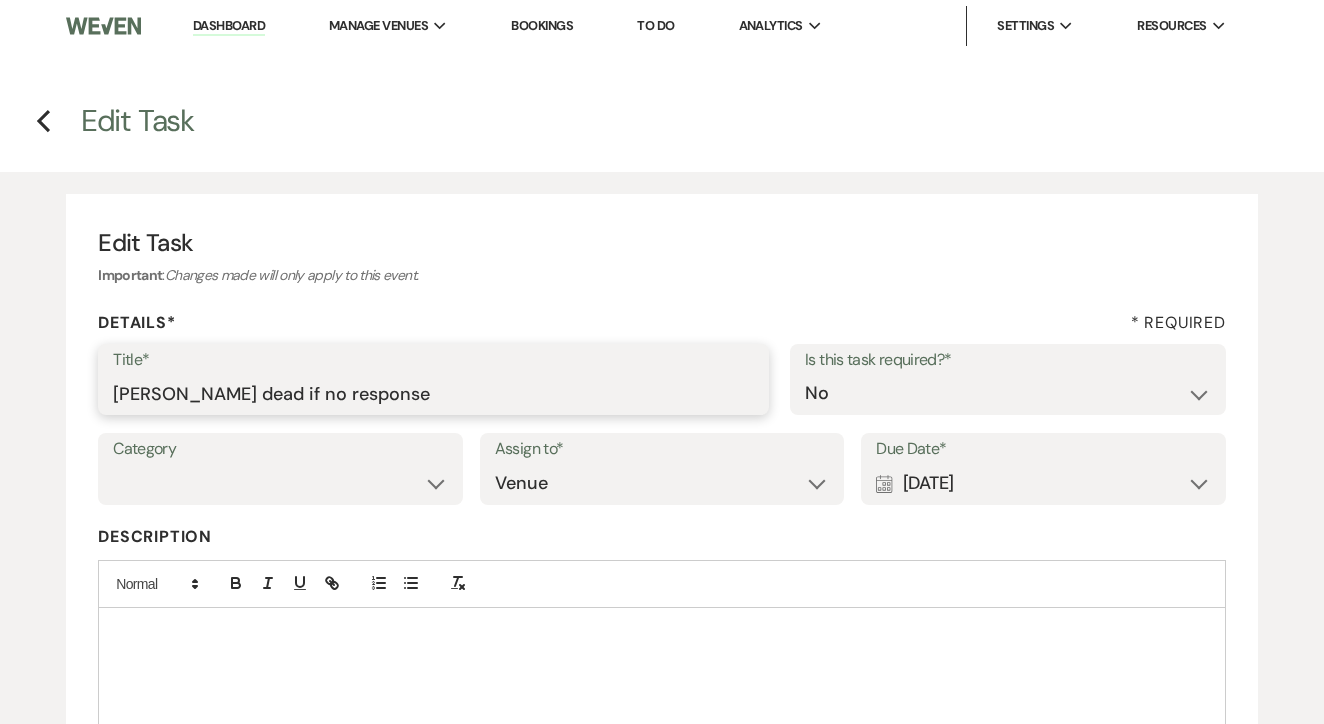 type on "[PERSON_NAME] dead if no response" 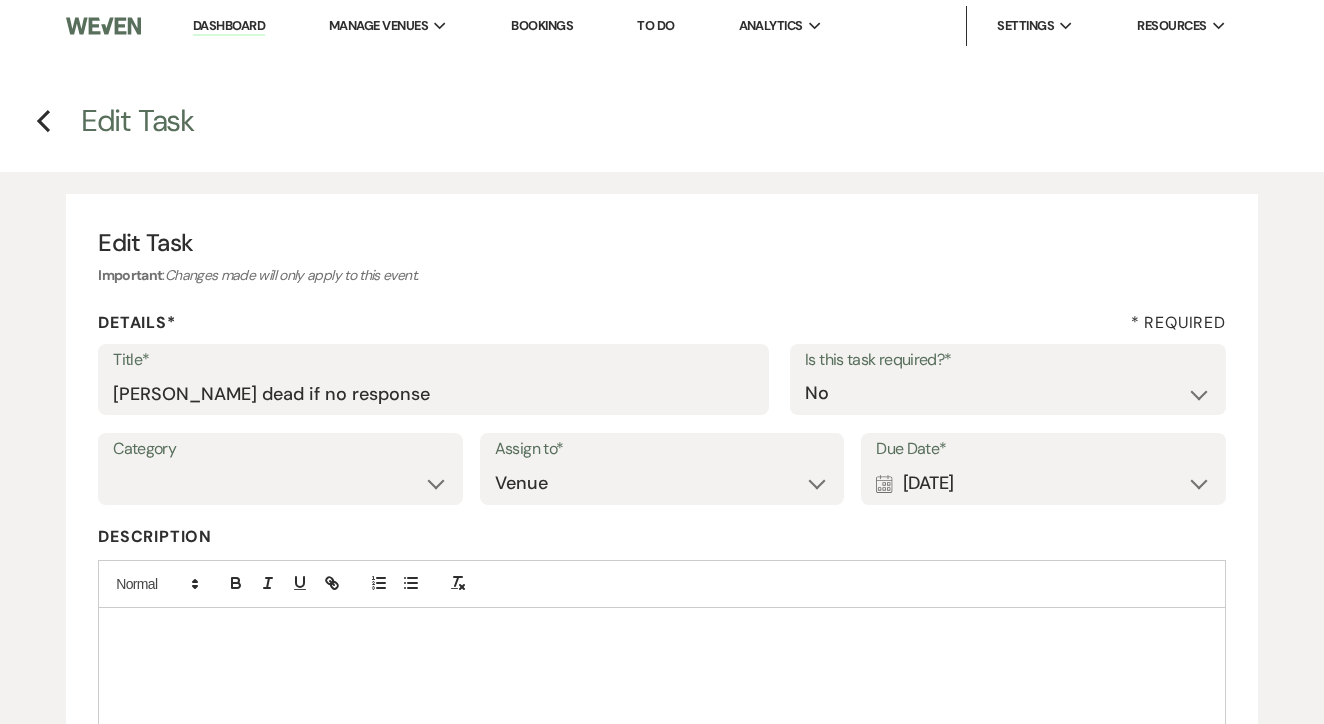 click on "Calendar [DATE] Expand" at bounding box center [1043, 483] 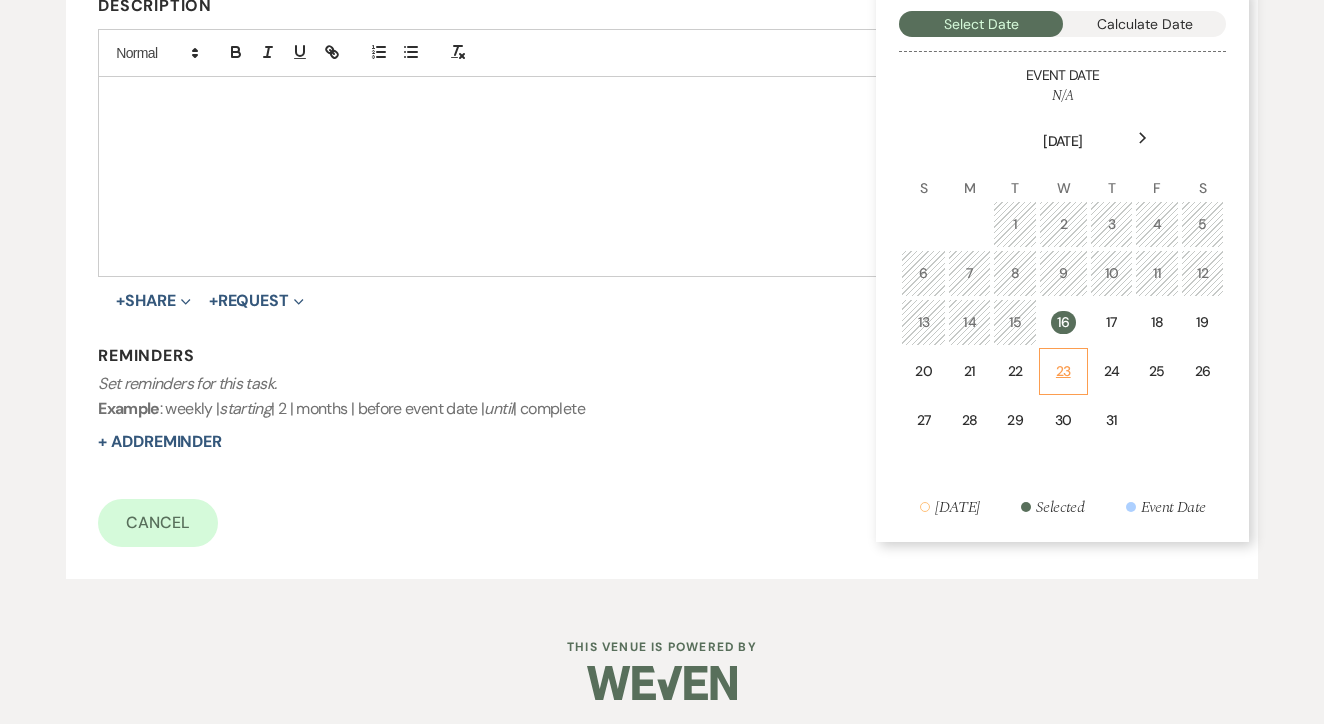 click on "23" at bounding box center [1063, 371] 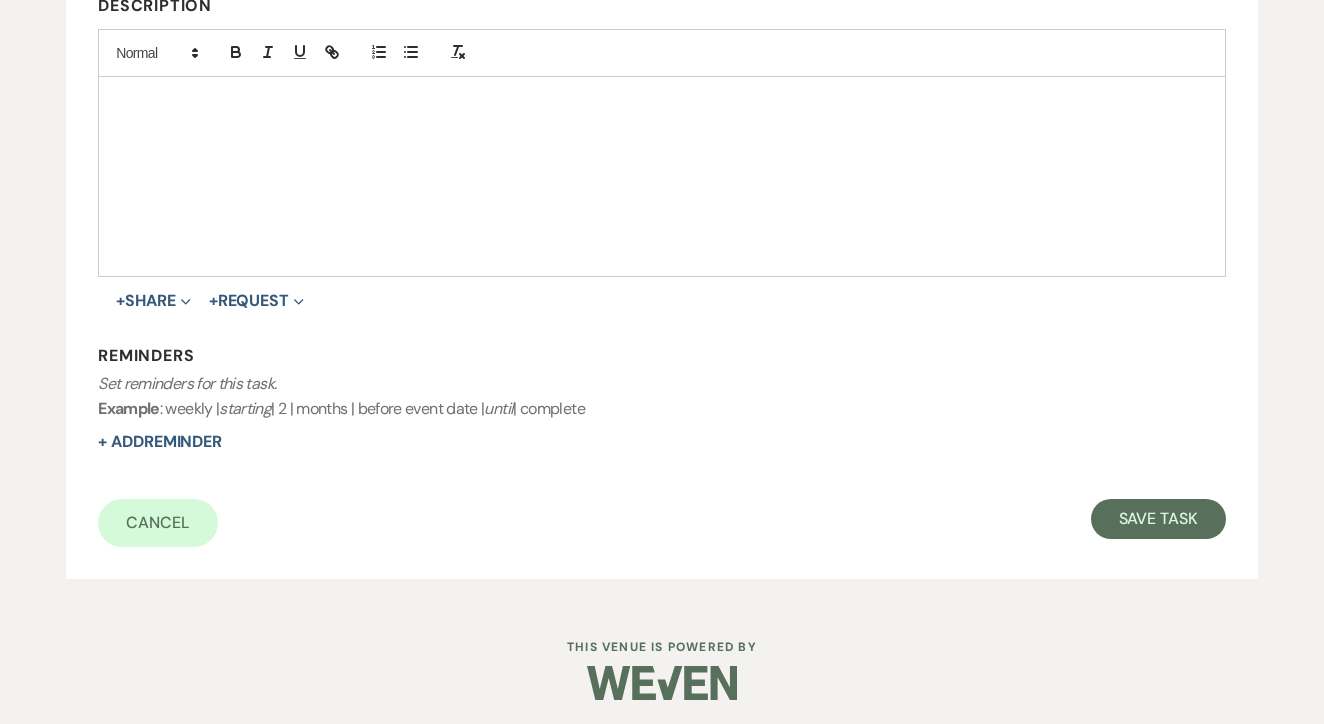 scroll, scrollTop: 530, scrollLeft: 0, axis: vertical 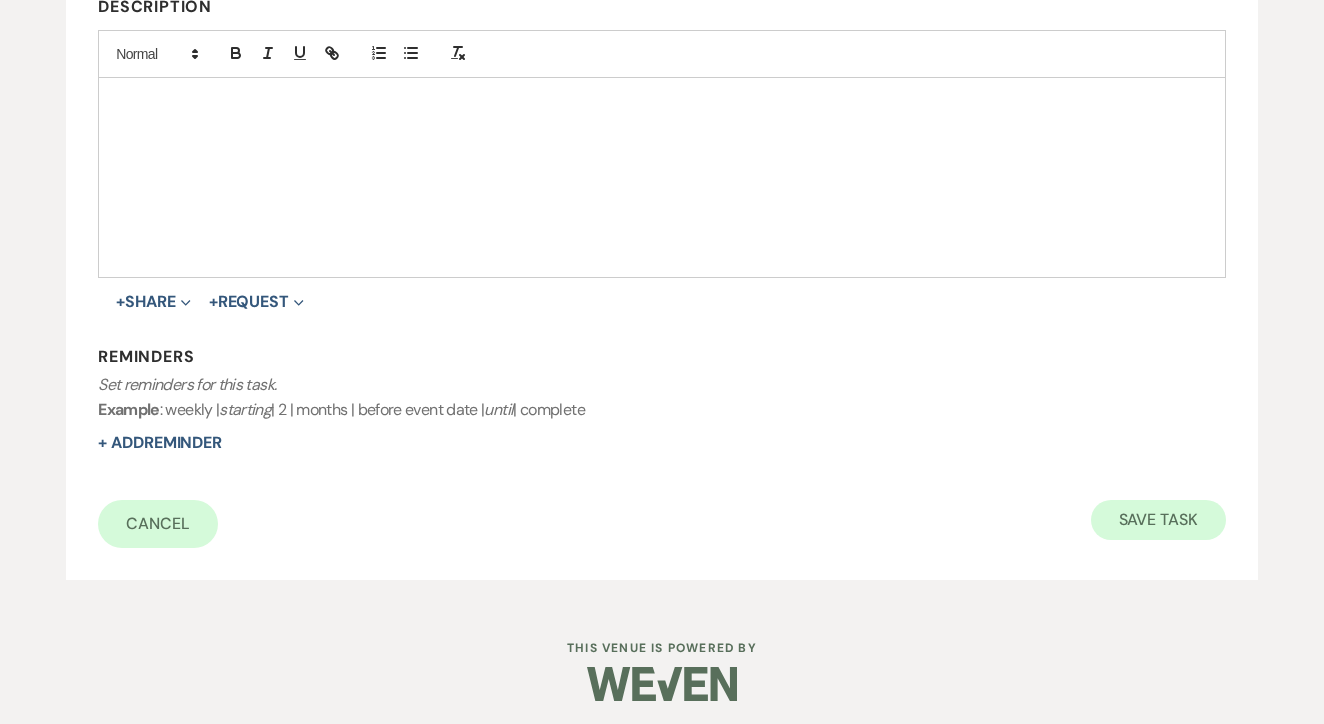 click on "Save Task" at bounding box center [1158, 520] 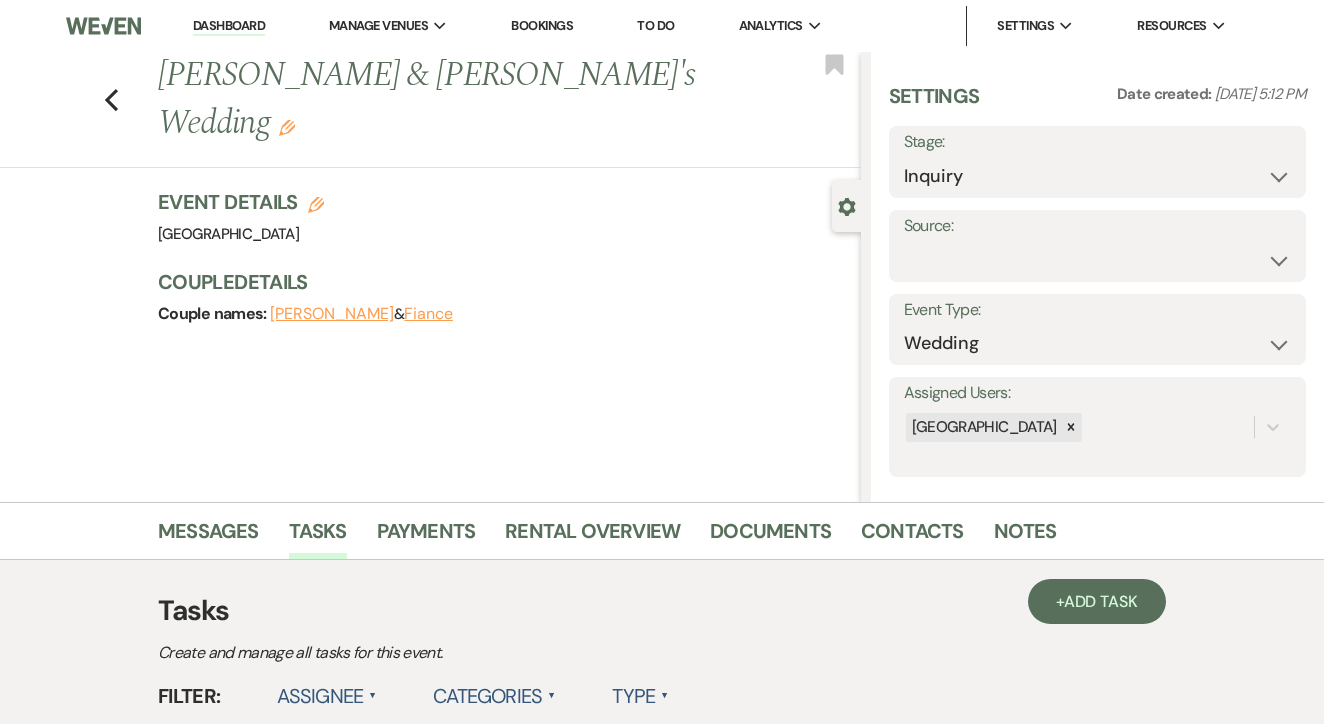 scroll, scrollTop: 0, scrollLeft: 0, axis: both 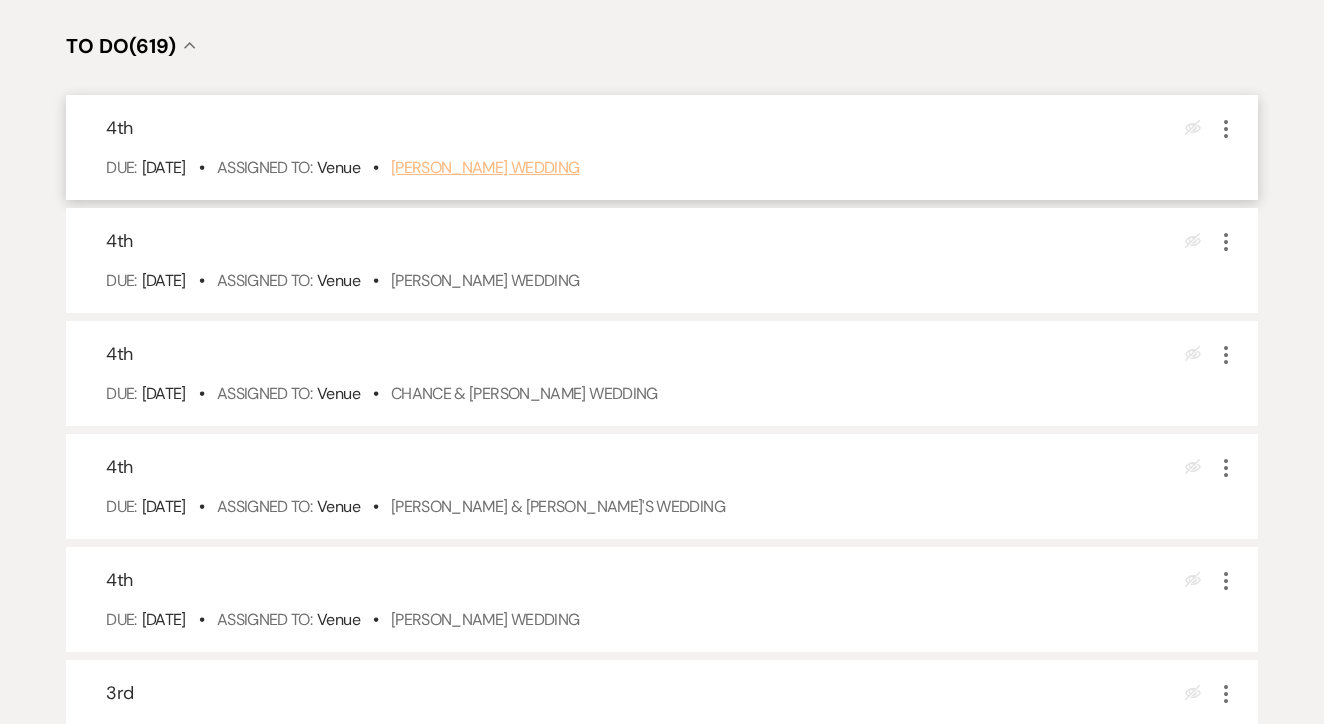 click on "Lauren Brandt's Wedding" at bounding box center (485, 167) 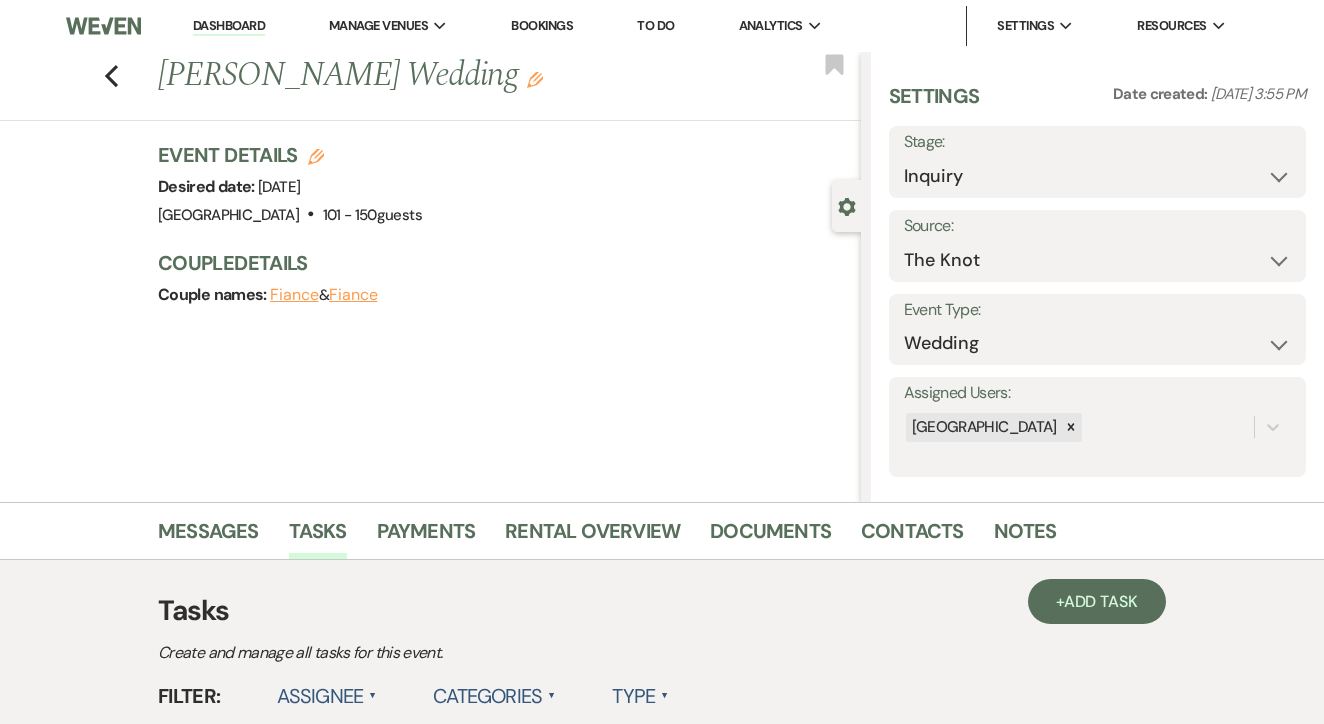 scroll, scrollTop: 0, scrollLeft: 0, axis: both 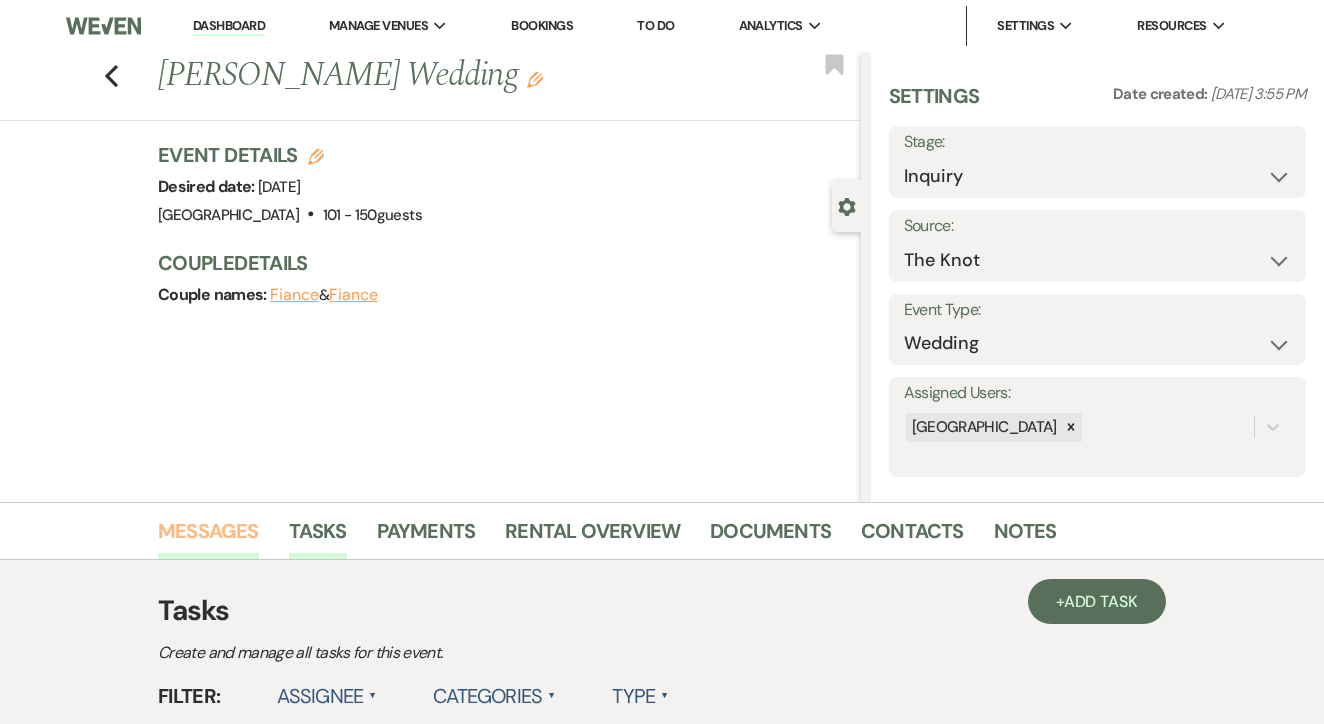 click on "Messages" at bounding box center (208, 537) 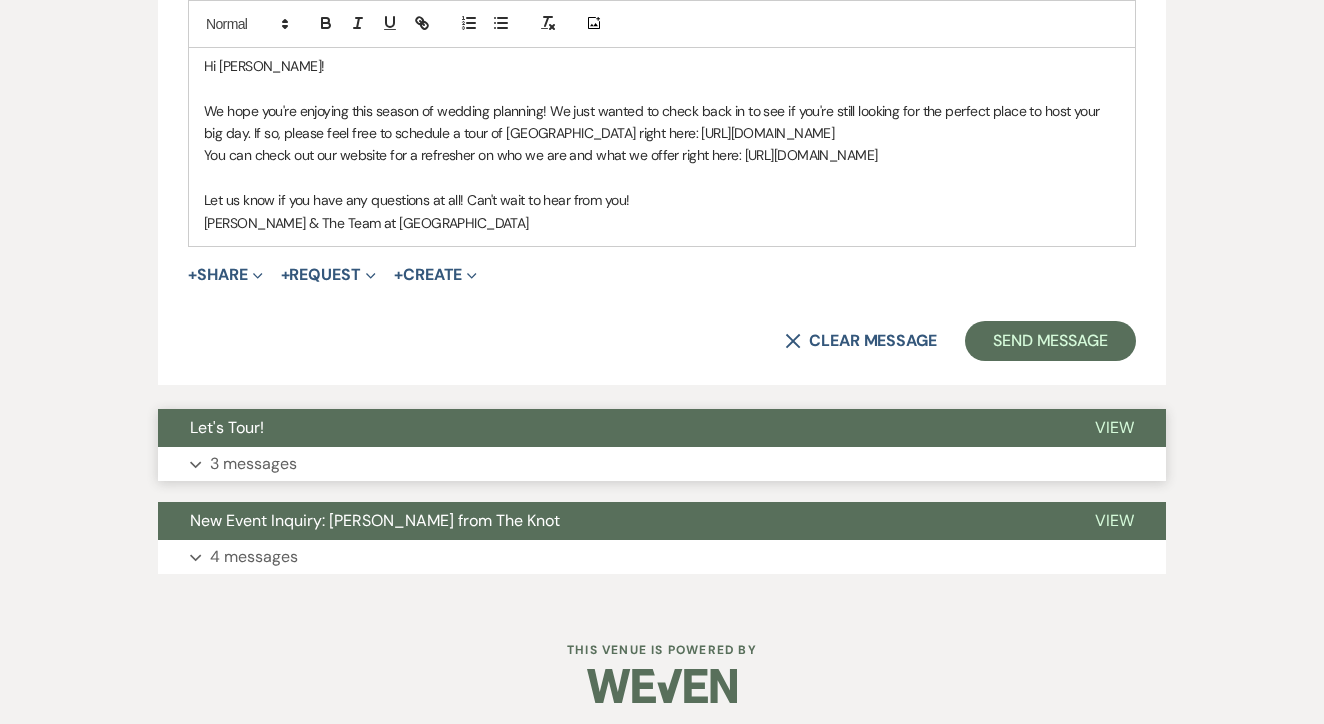 click on "Expand 3 messages" at bounding box center (662, 464) 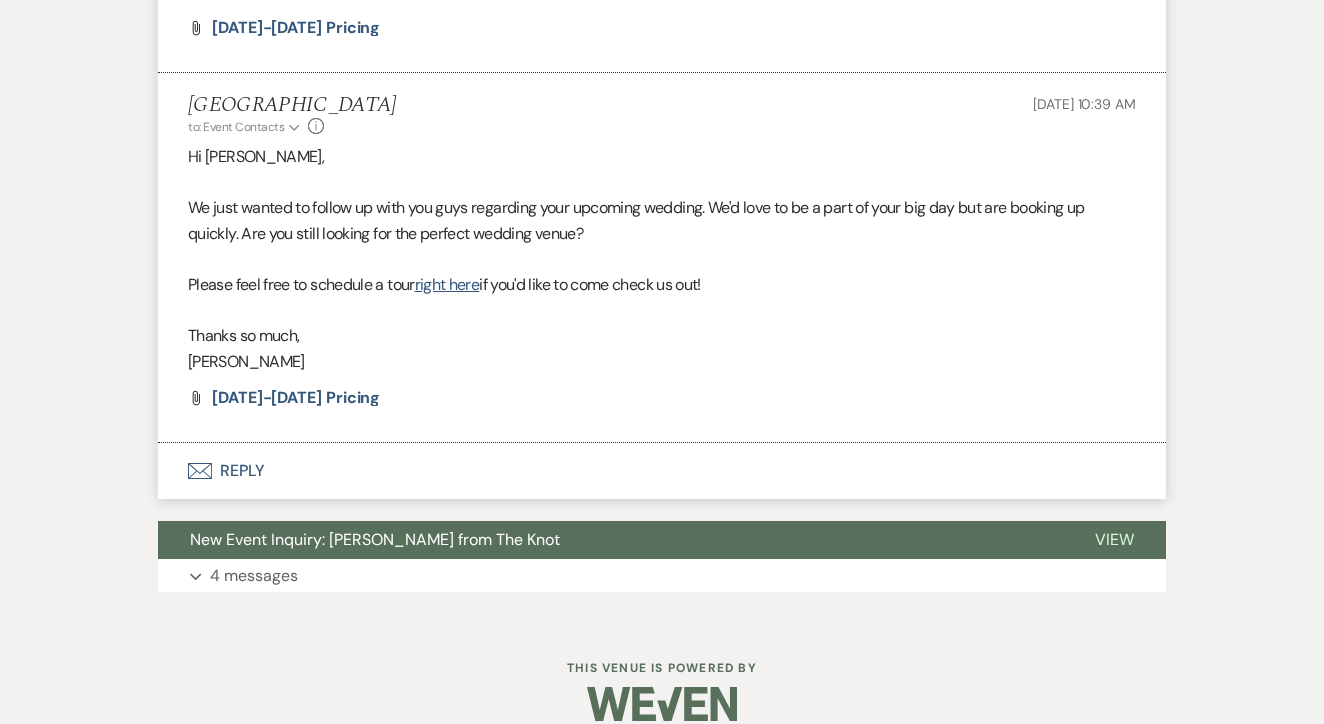 click on "Envelope Reply" at bounding box center (662, 471) 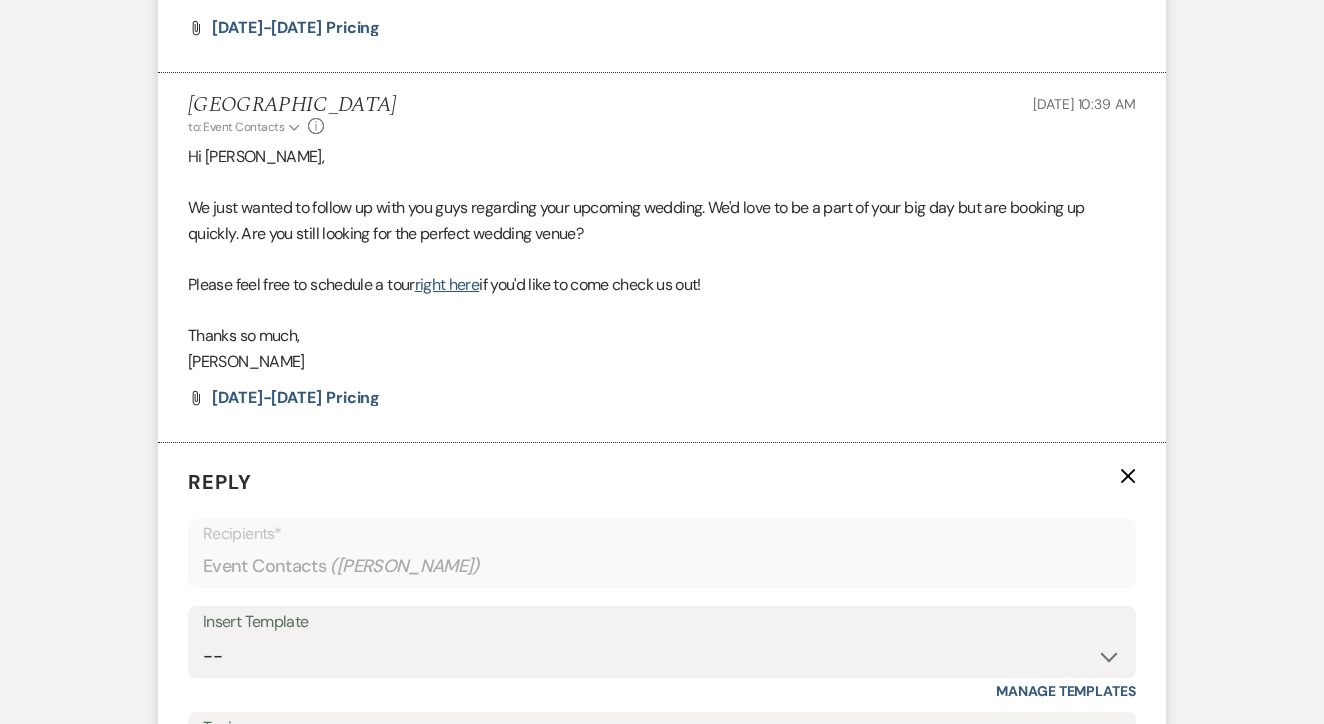scroll, scrollTop: 3249, scrollLeft: 0, axis: vertical 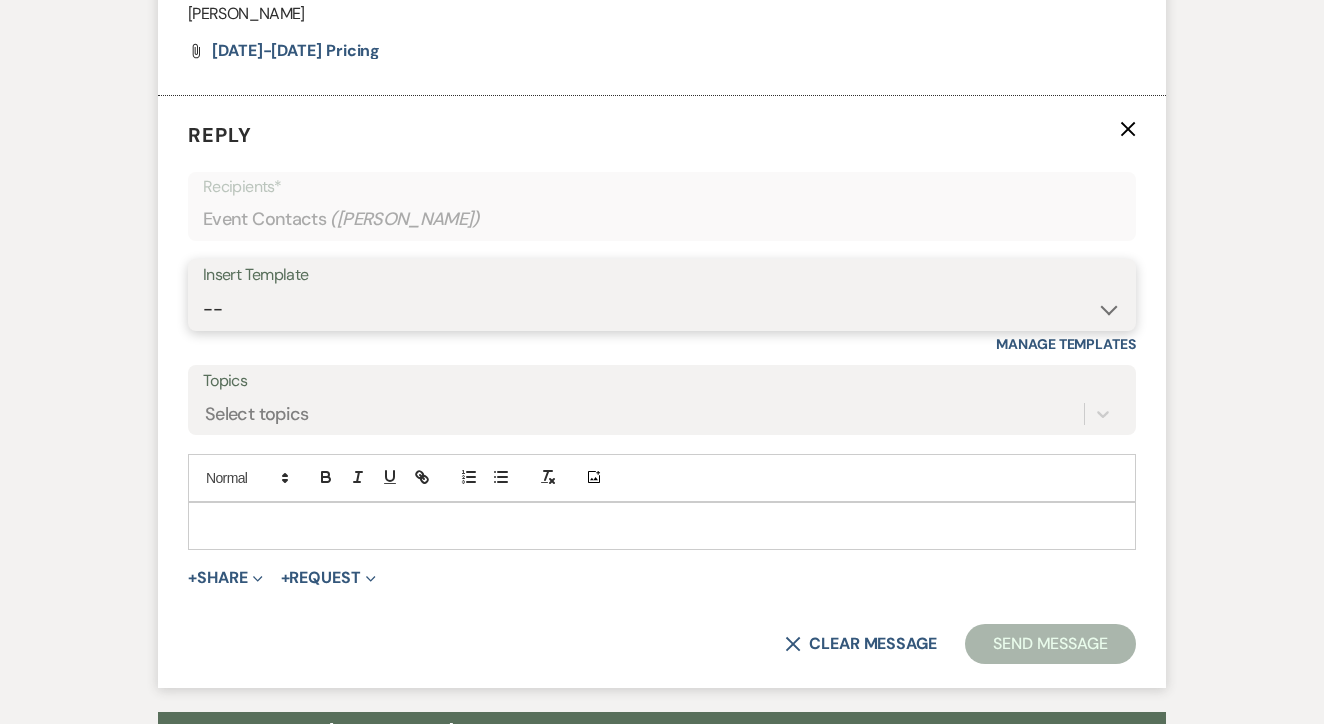click on "-- Lead: Automated Intro Email (Wedding) Lead: 1st Follow Up Email Images Lead: TEXT (1st) Lead: 2nd Follow Up Email Lead: Booking Proposal (Post-Tour) Booked: Weven Planning Portal Introduction (AI) Lead: TEXT (Intro) Lead: Phone Consult Follow-up Lead: Hired Someone Else Lead: Confirm Tour Lead: Confirm Tour (TEXT) Booked: Insta Post Info Lead: 3rd Follow Up Email Booked: Damage Deposit Deduction Lead: Post Tour F/u (no proposal) Lead: Tour No-Show Booked: Day After Wedding Booked: Mailing Address Lead: Cancelled Tour Lead: TEXT (2nd) Lead: 4th Follow Up Email Lead: Booking Deposit Type (ACH or Card) Booked: Vendor Information Needed Booked: Review Request Lead: ACH Instructions Vendor: Photo Request Vendor: Video Request Booked: 6 Month Planning Meeting Booked: 6 Week Final Consult Open House Invite Booked: Late Payment Booked: Weven Planning Portal Introduction" at bounding box center (662, 309) 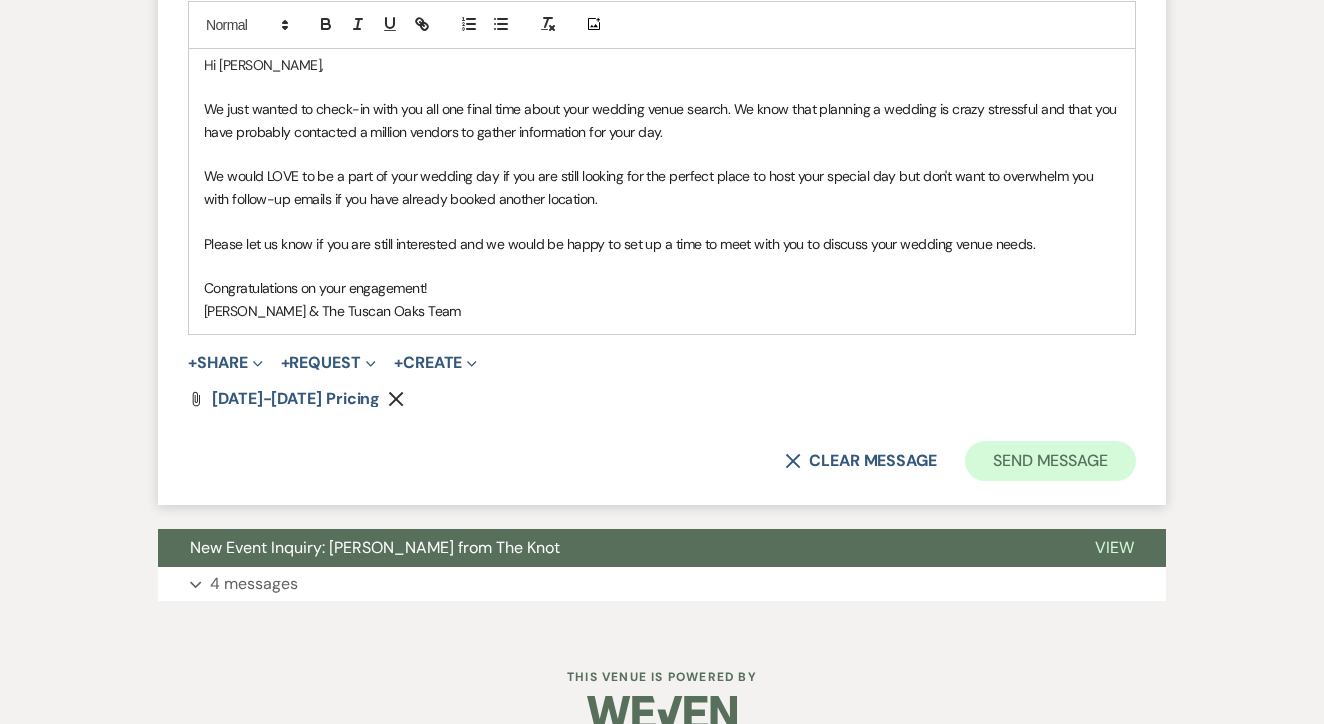 click on "Send Message" at bounding box center [1050, 461] 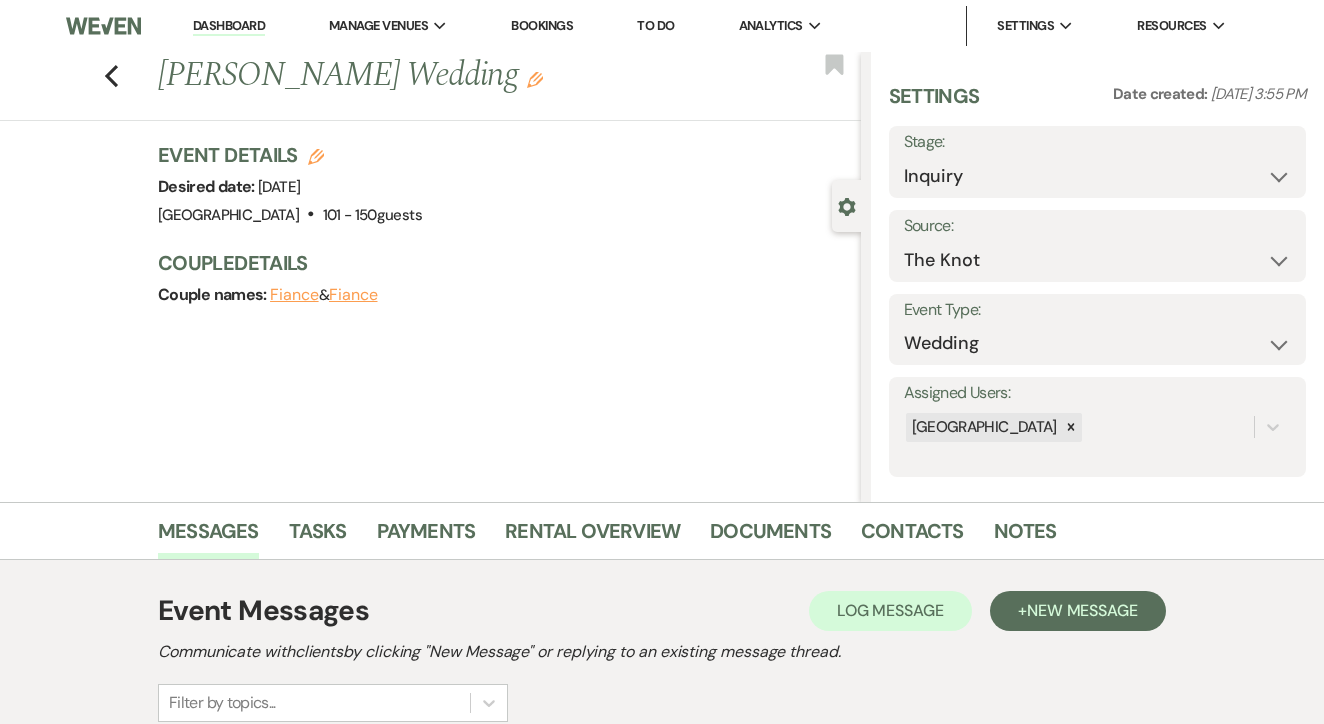scroll, scrollTop: -1, scrollLeft: 0, axis: vertical 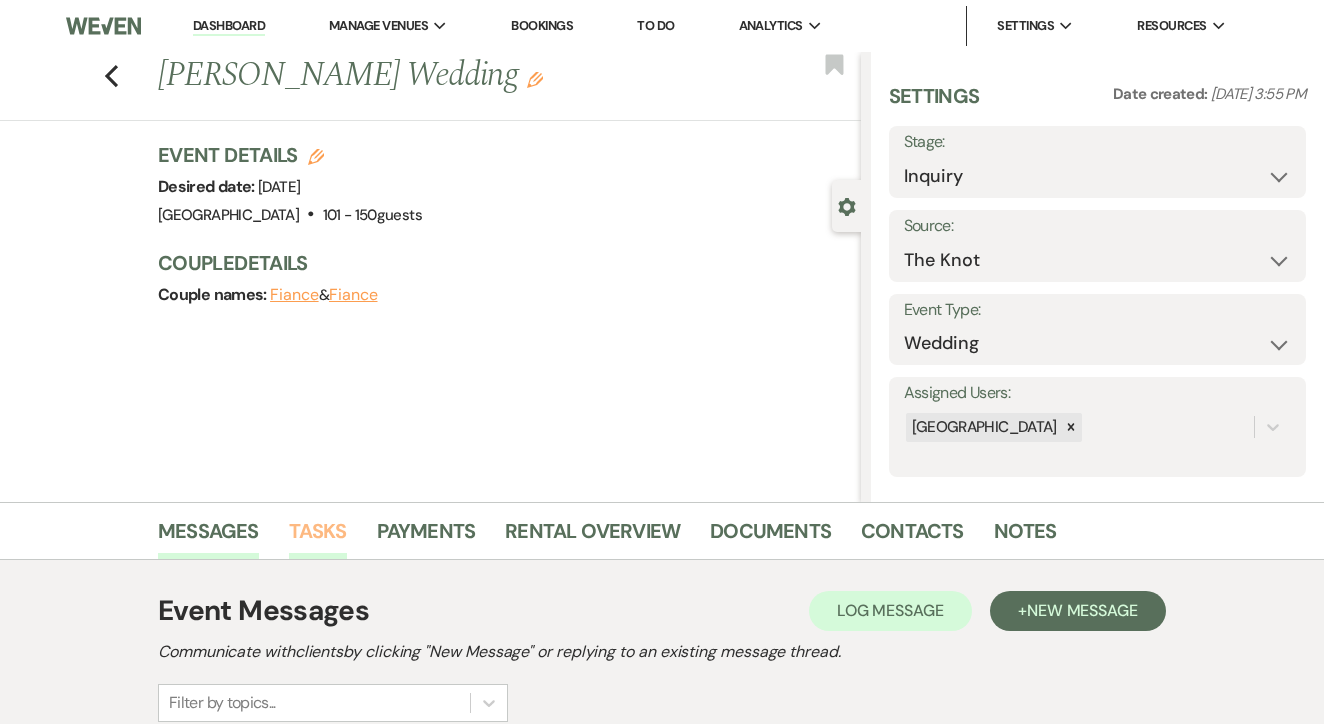 click on "Tasks" at bounding box center [318, 537] 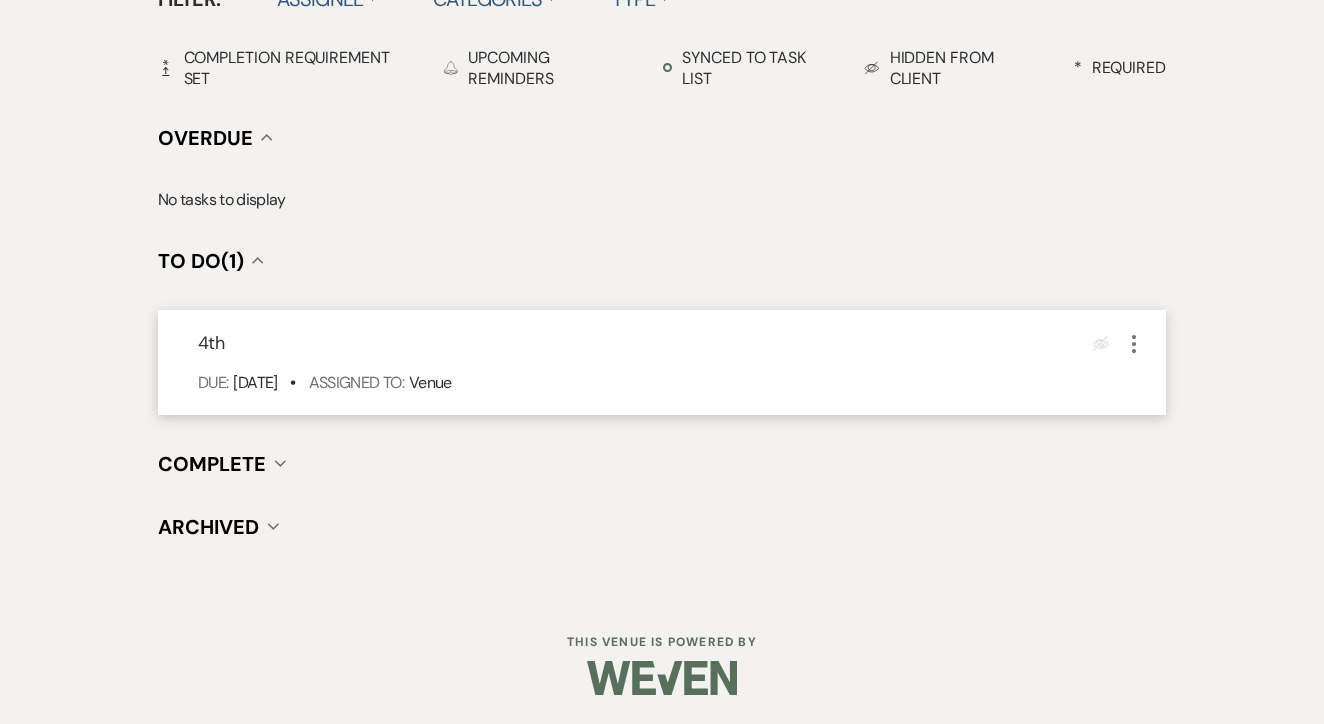 scroll, scrollTop: 696, scrollLeft: 0, axis: vertical 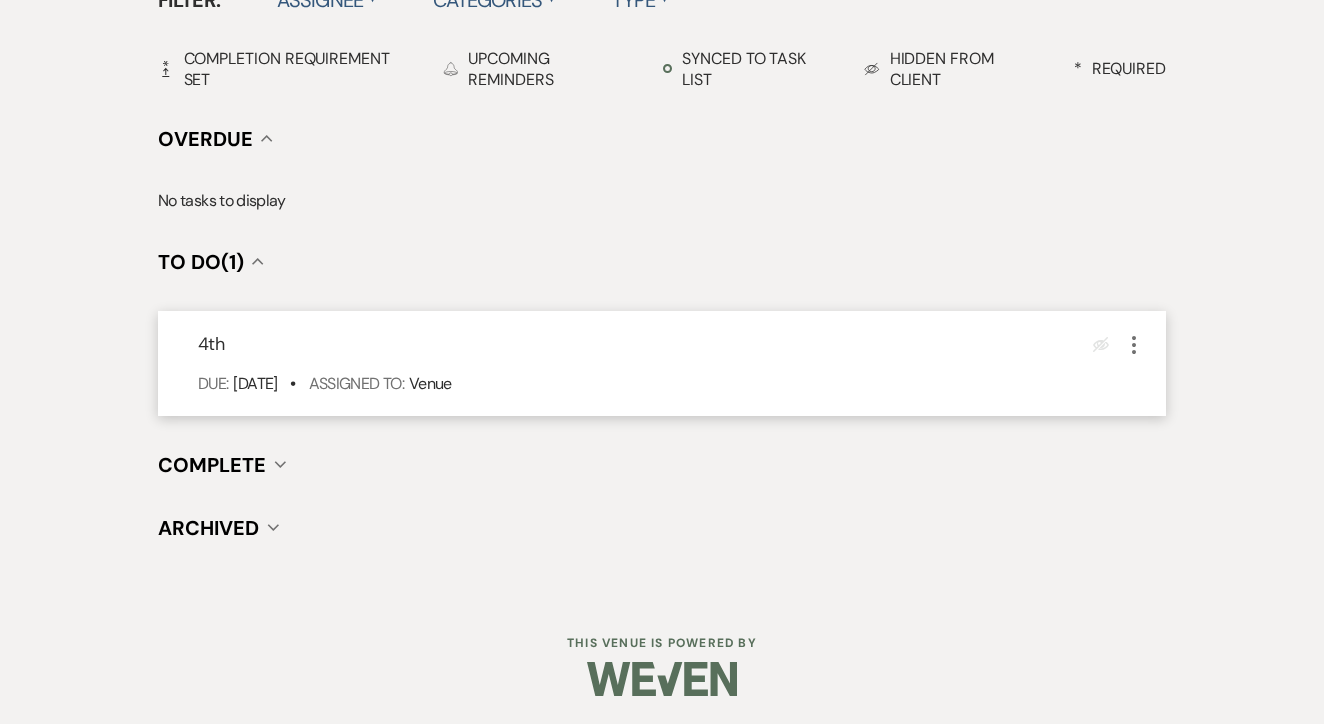 click on "More" 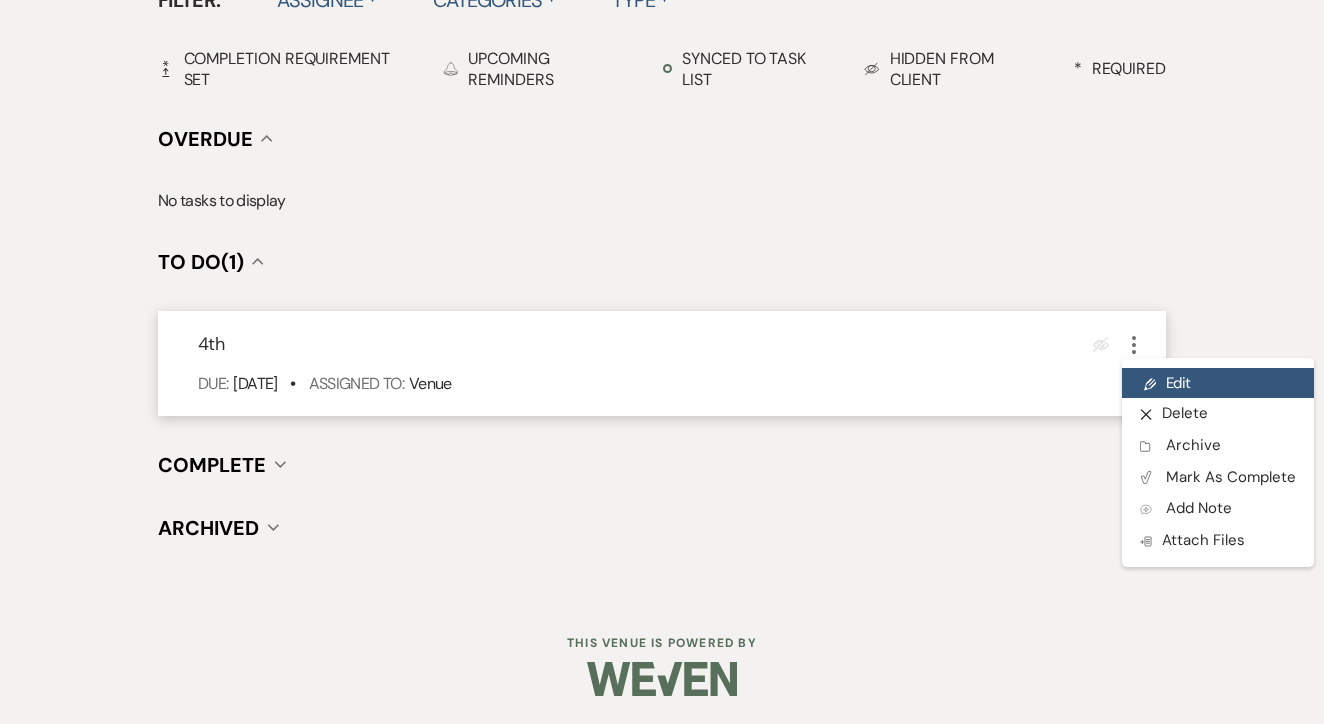 click on "Pencil  Edit" at bounding box center [1218, 383] 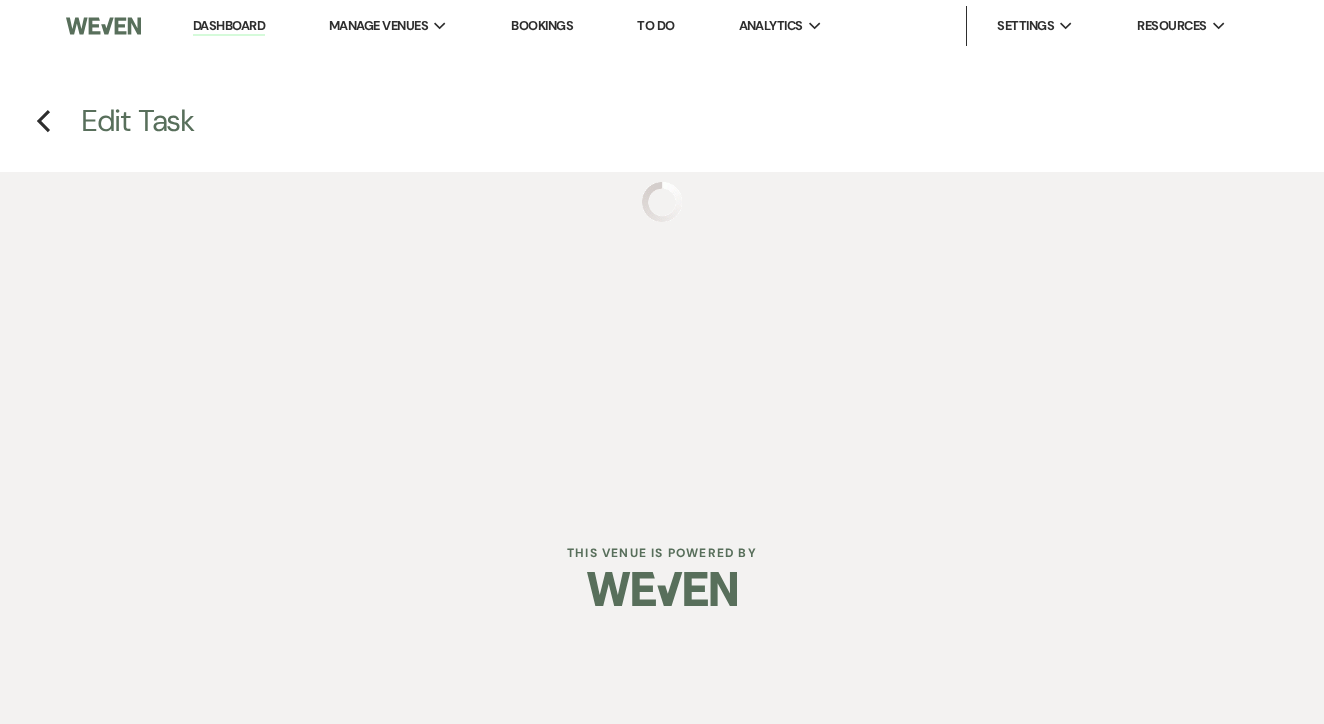 scroll, scrollTop: 0, scrollLeft: 0, axis: both 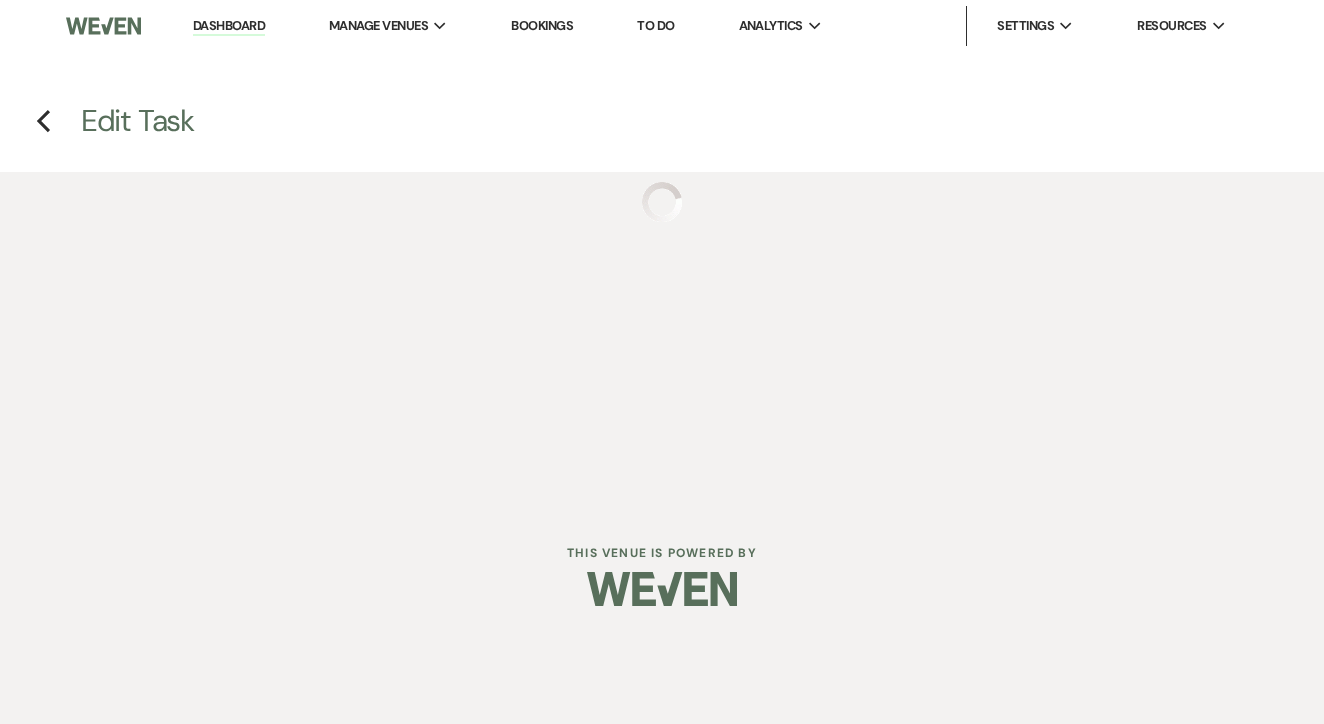 select on "false" 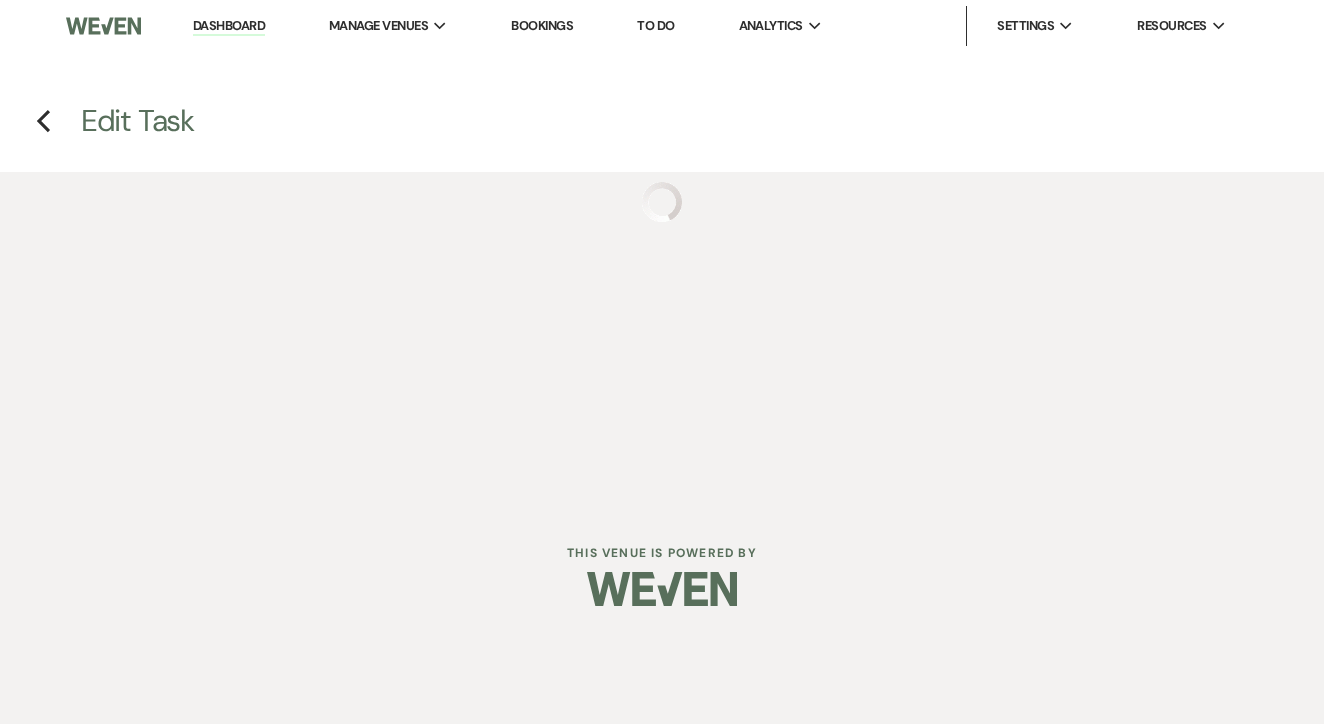 select on "venueHost" 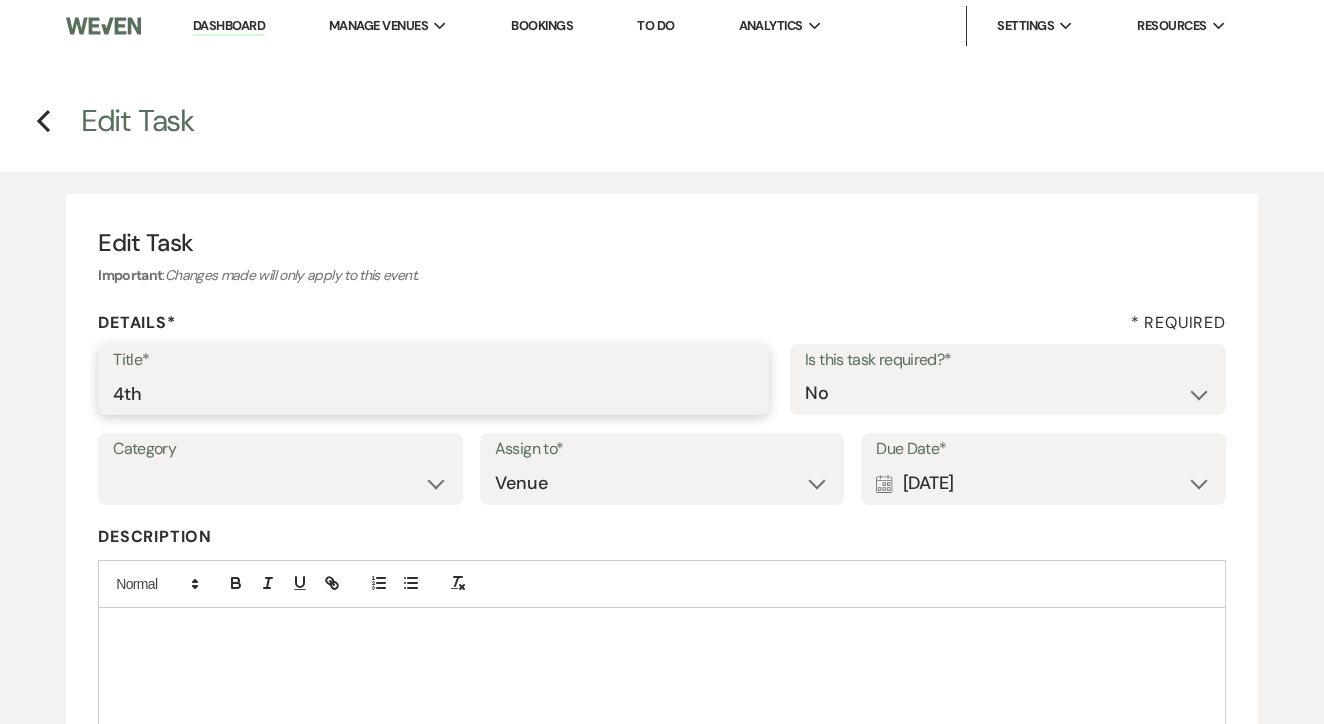 click on "4th" at bounding box center (433, 393) 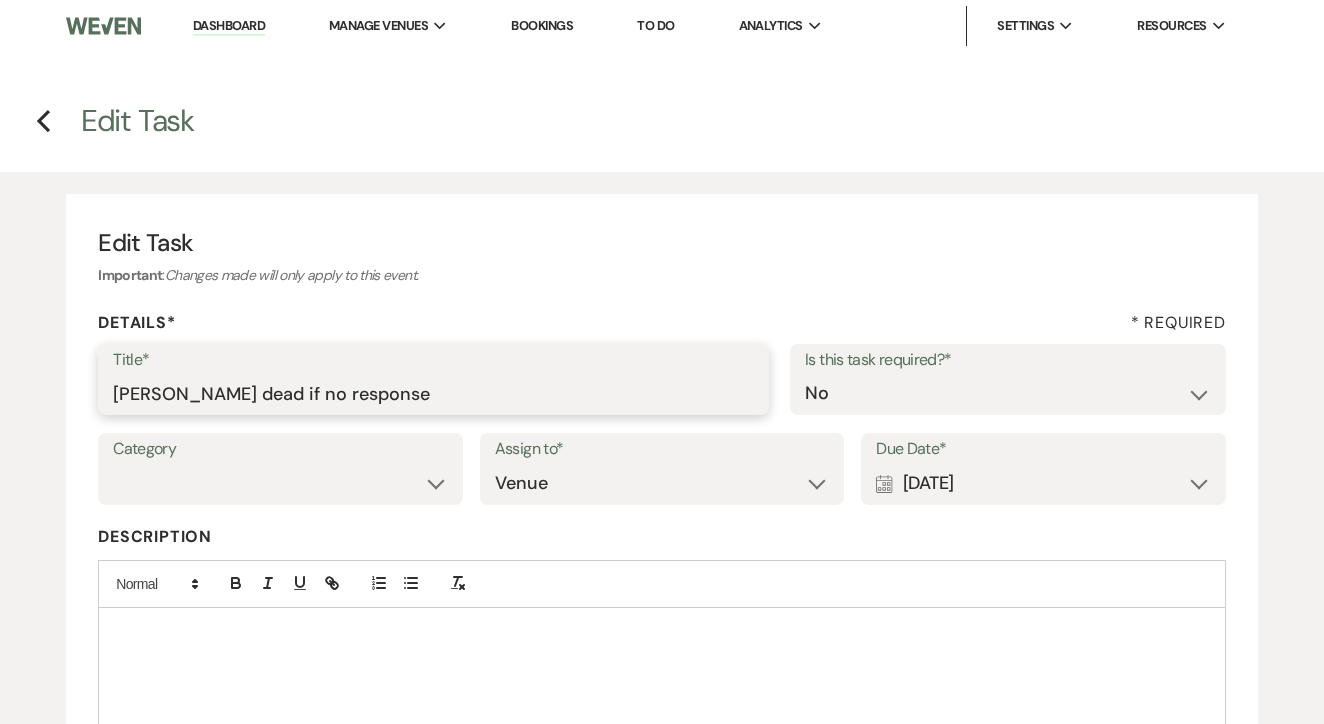 type on "[PERSON_NAME] dead if no response" 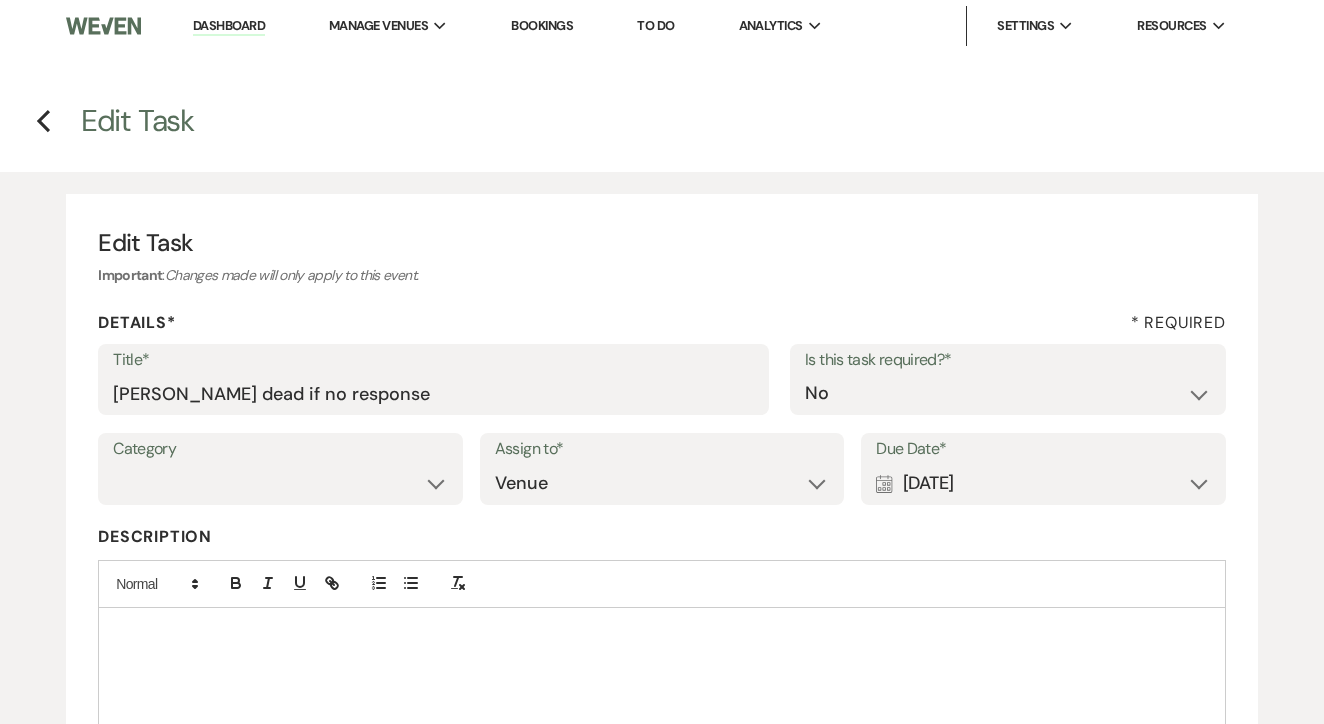 click on "Due Date*" at bounding box center (1043, 449) 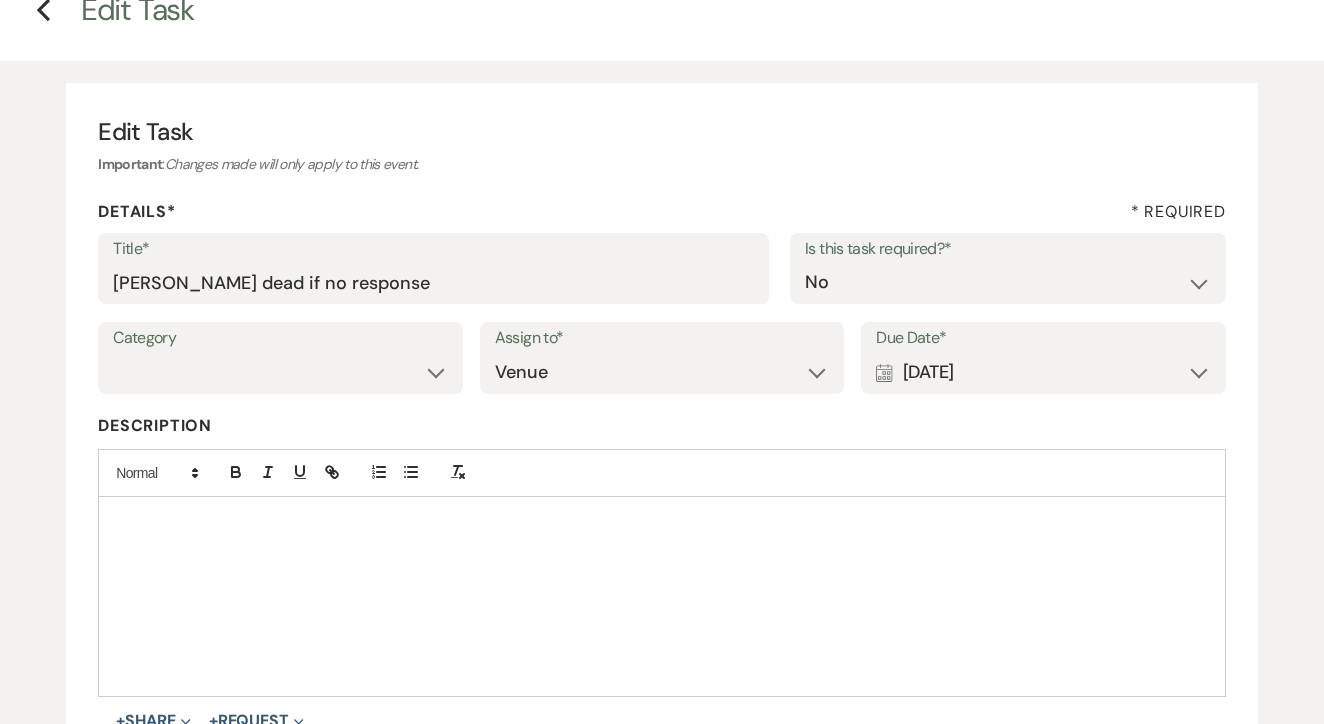 click on "Calendar [DATE] Expand" at bounding box center [1043, 372] 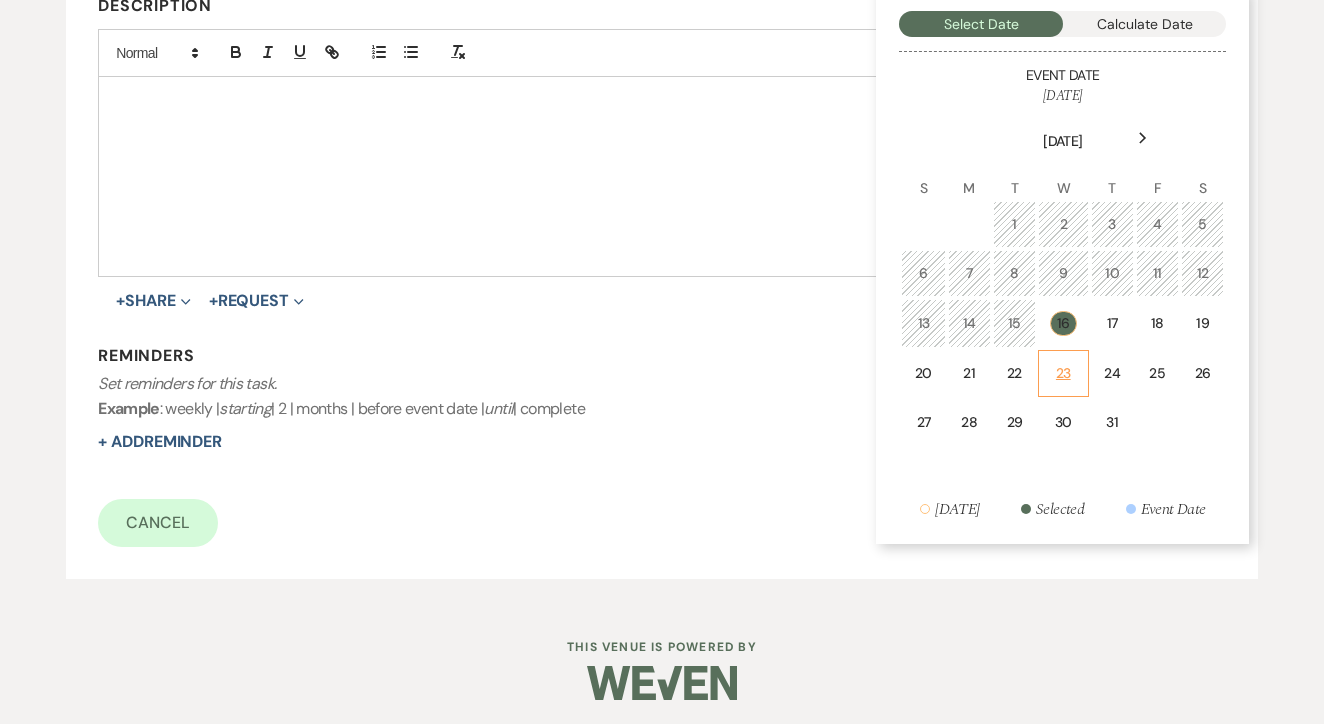 click on "23" at bounding box center [1063, 373] 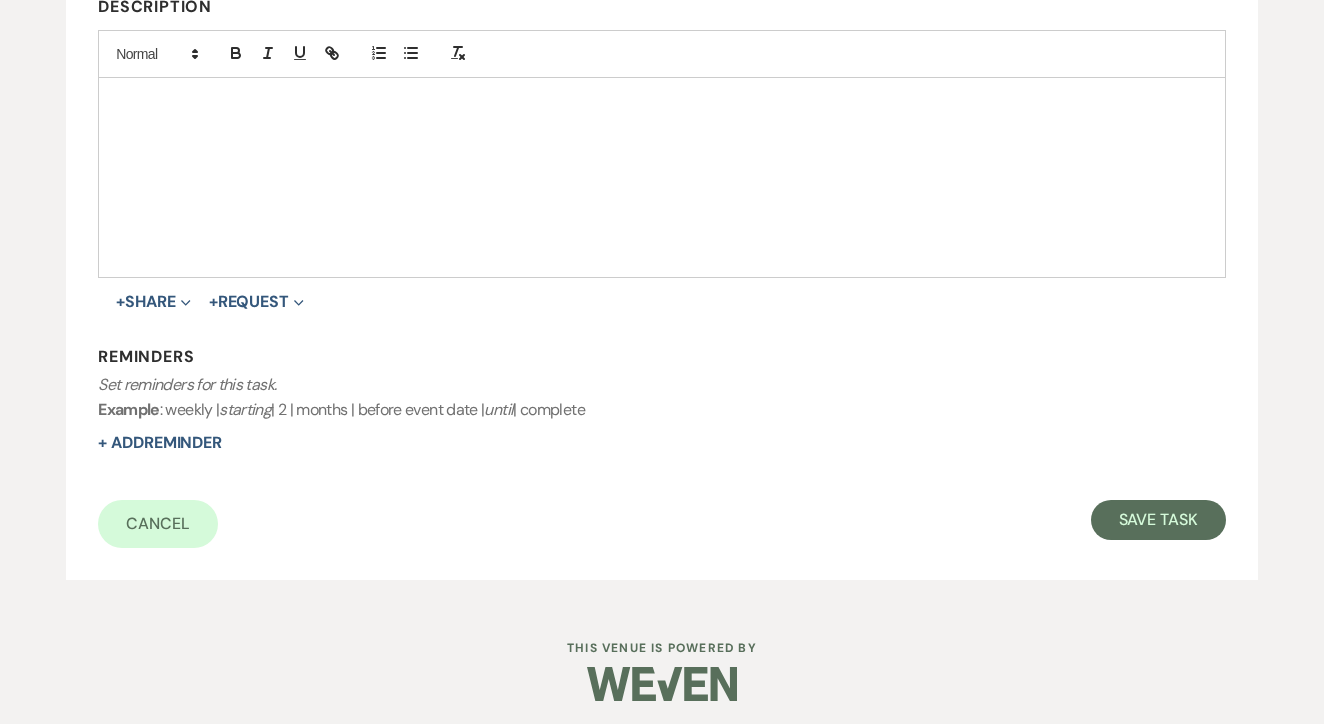 click on "Edit Task Important :  Changes made will only apply to this event. Details* * Required Title* Mark dead if no response Is this task required?* Yes No Category Venue Vendors Guests Details Finalize & Share Assign to* Venue Client Due Date* Calendar Jul 23, 2025 Expand Description                                                                             +  Share Expand Doc Upload Documents Add Photo Images Pref Vendors Preferred vendors +  Request Expand Vendor List Vendor list Doc Upload Document upload Reminders Set reminders for this task. Example : weekly |  starting  | 2 | months | before event date |  until  | complete + Add  Reminder Cancel Save Task" at bounding box center (662, 122) 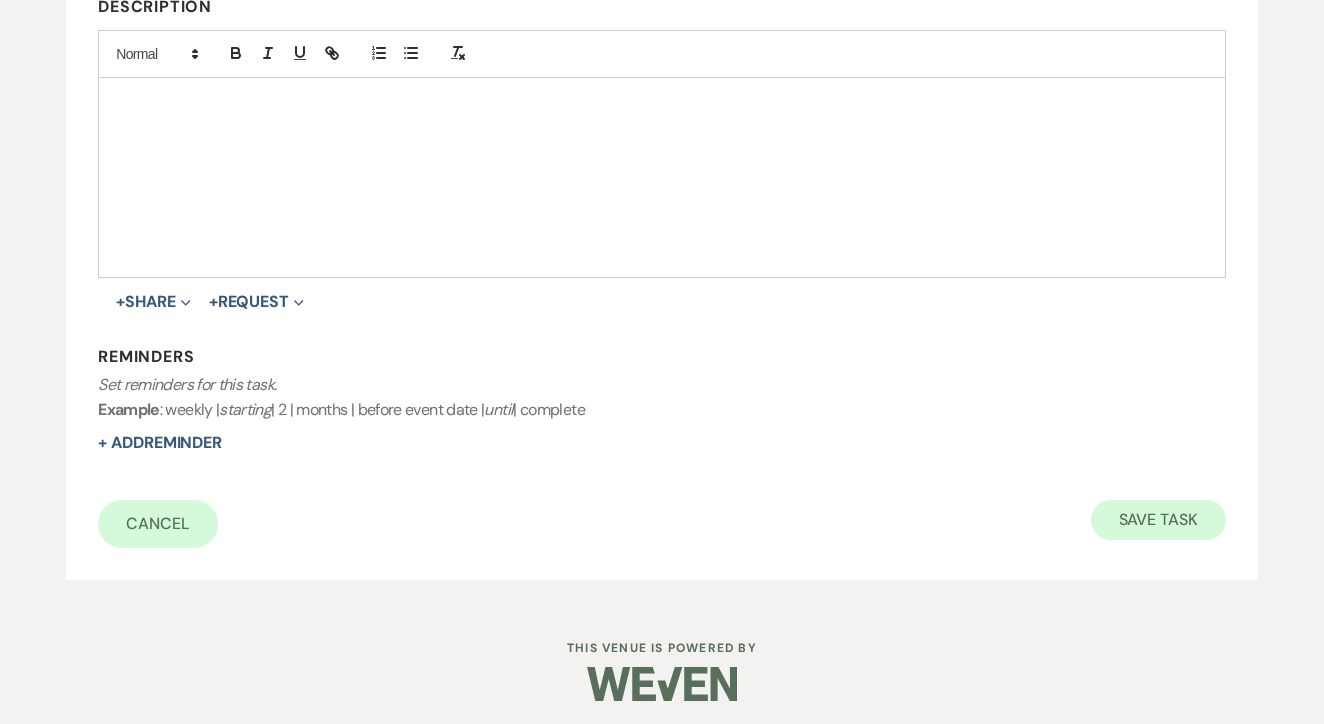 click on "Save Task" at bounding box center (1158, 520) 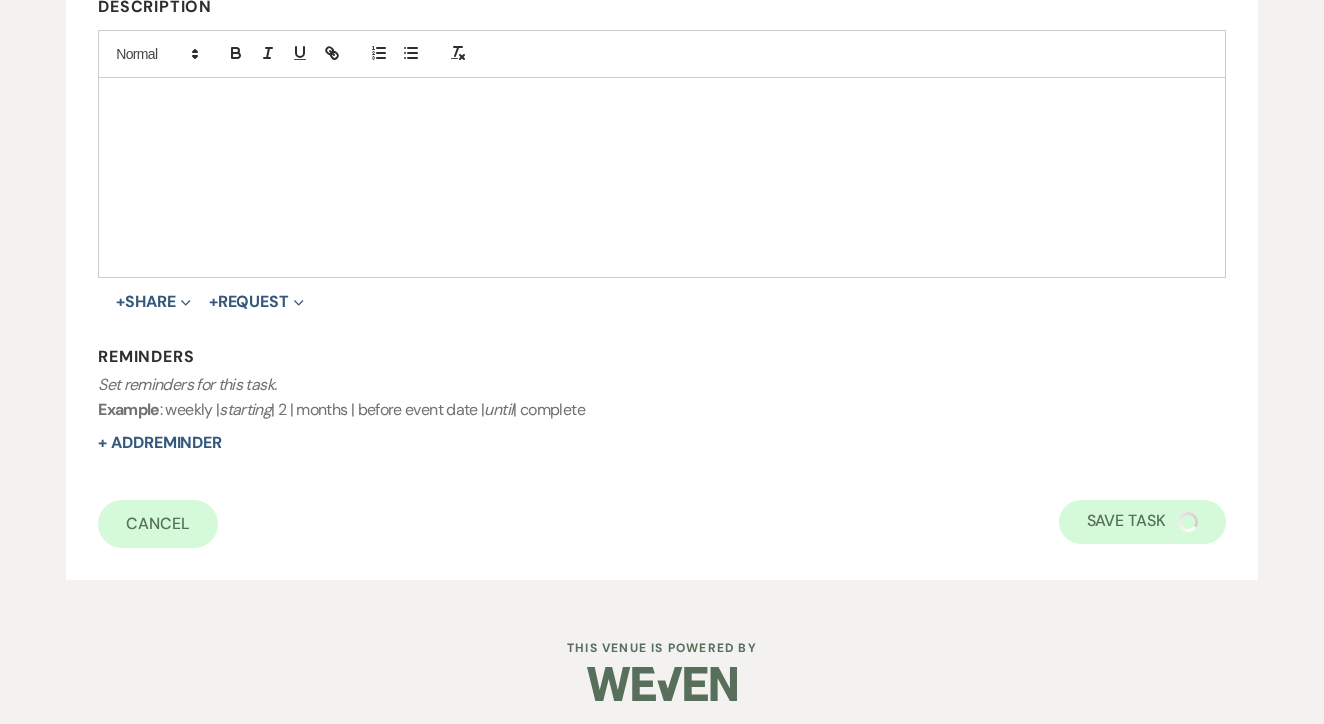 select on "2" 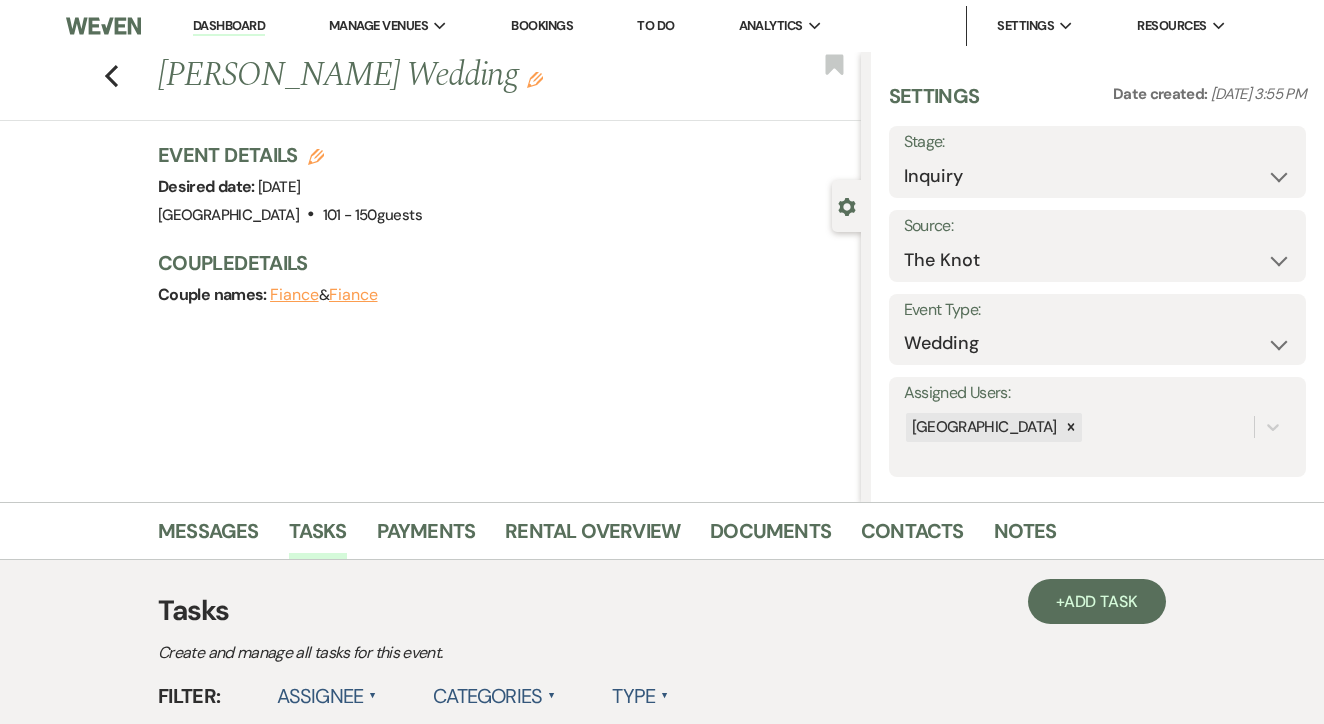 scroll, scrollTop: 0, scrollLeft: 0, axis: both 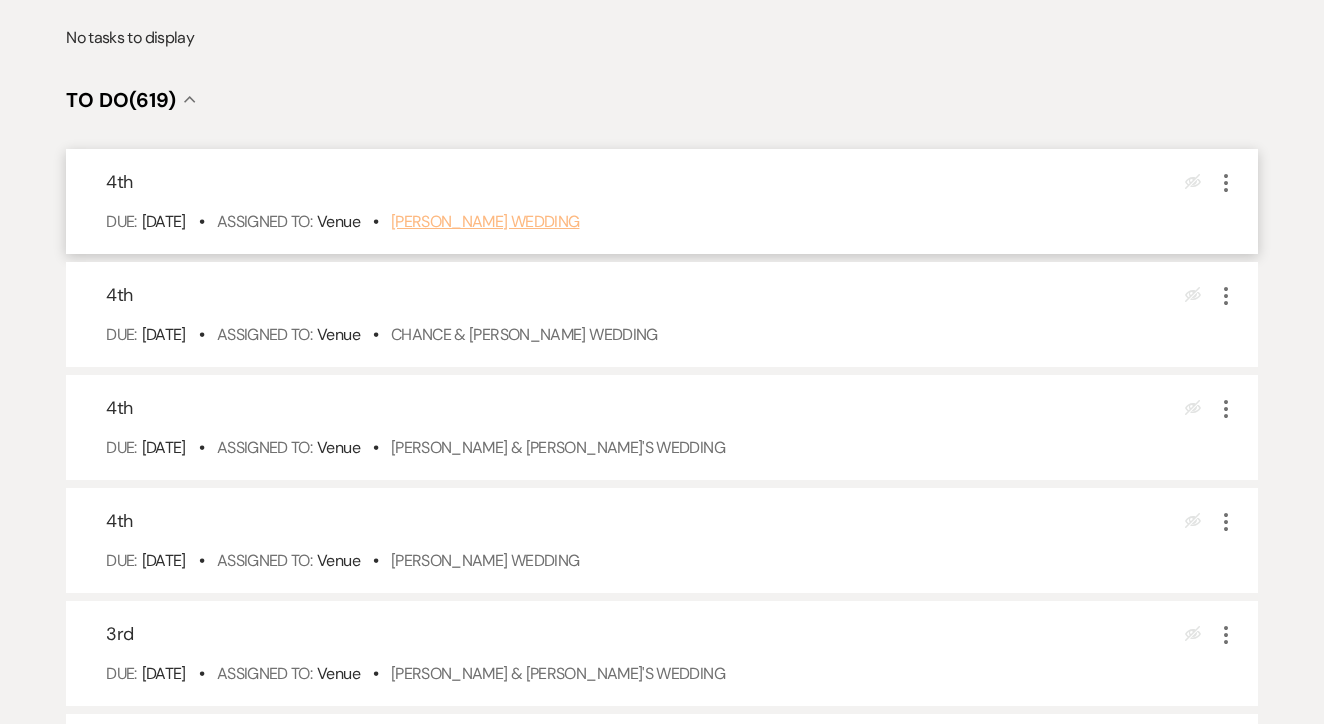 click on "[PERSON_NAME] Wedding" at bounding box center (485, 221) 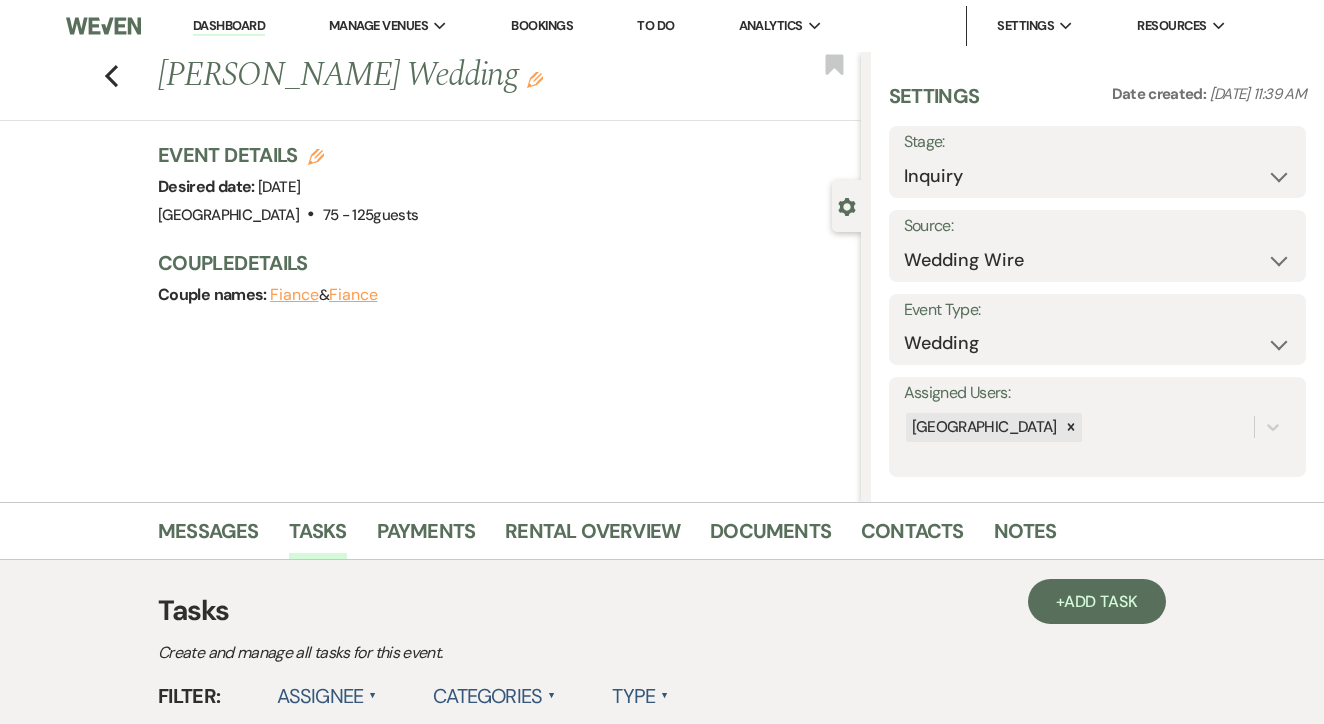 scroll, scrollTop: 0, scrollLeft: 0, axis: both 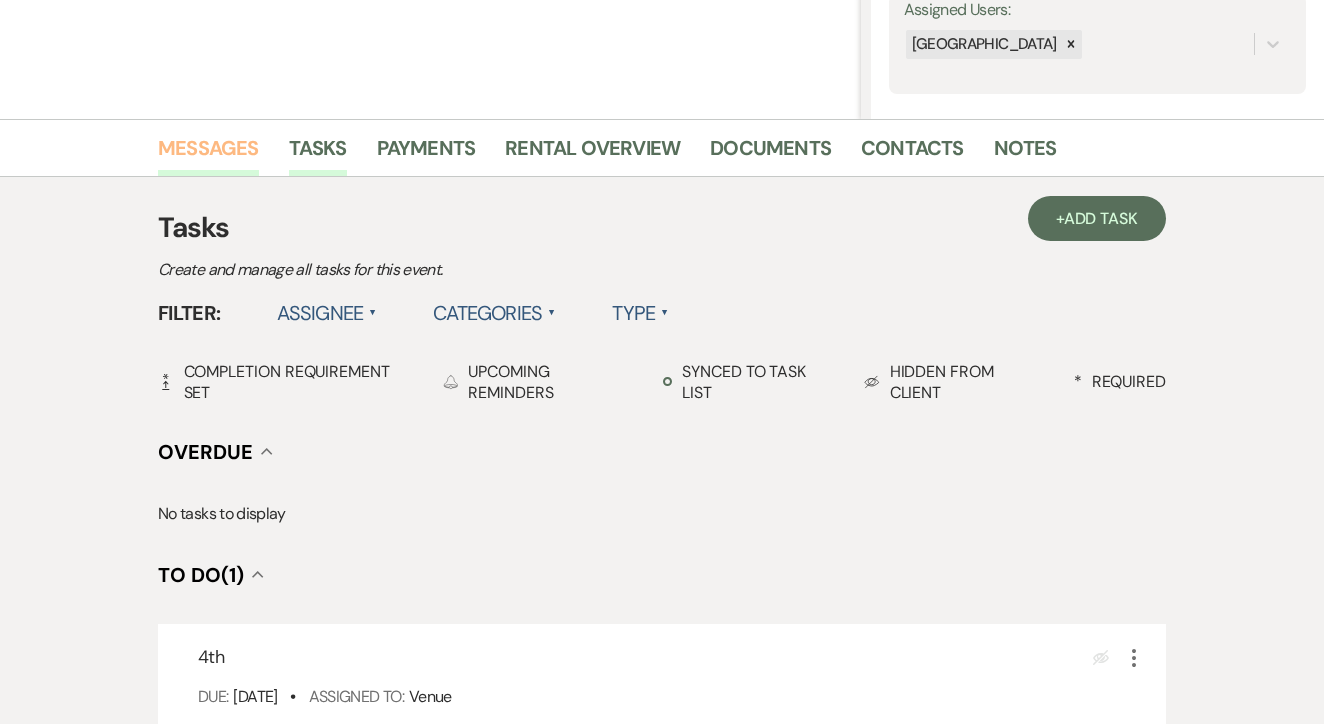 click on "Messages" at bounding box center [208, 154] 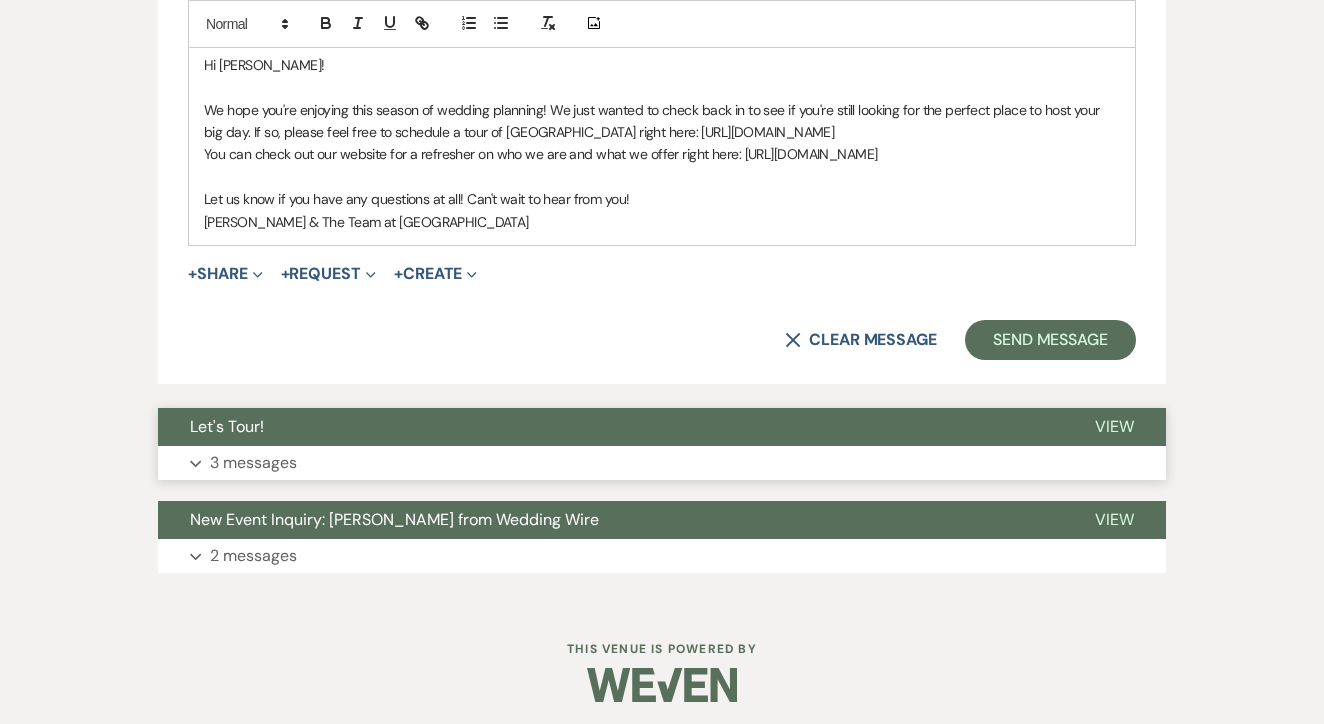 click on "Let's Tour!" at bounding box center [610, 427] 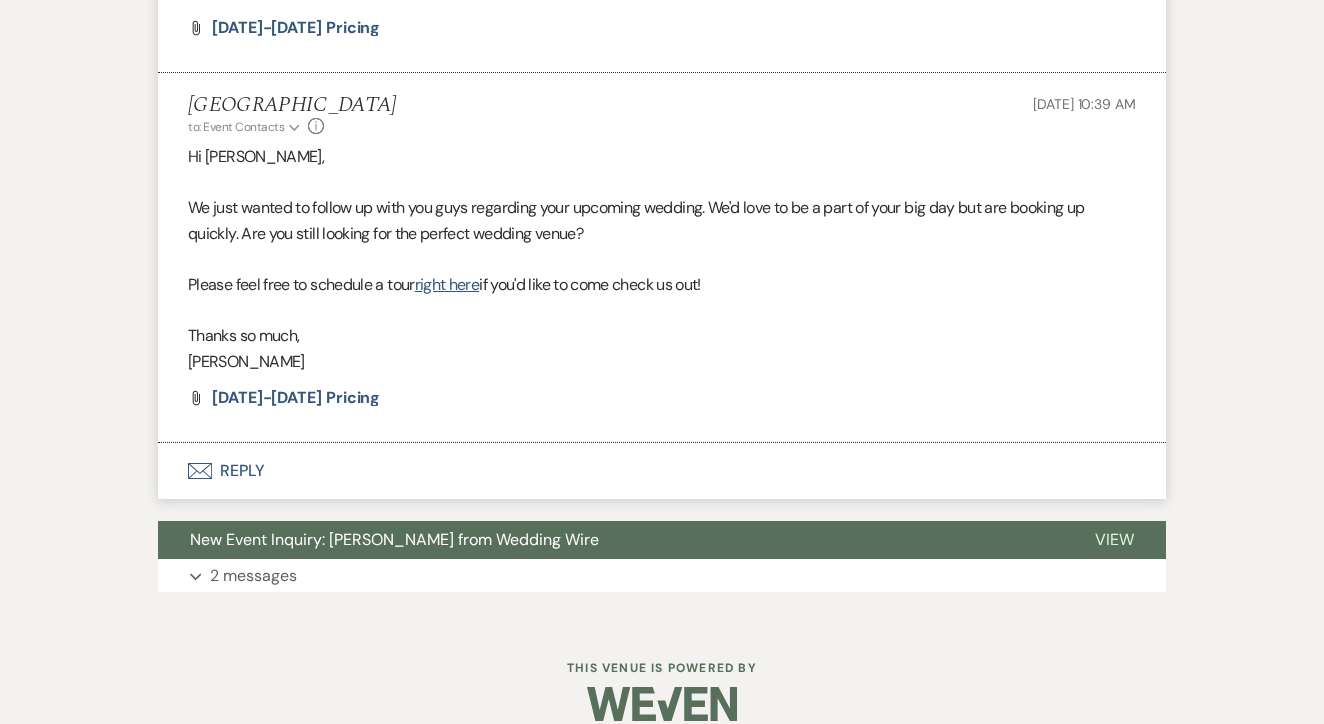 click on "Envelope Reply" at bounding box center [662, 471] 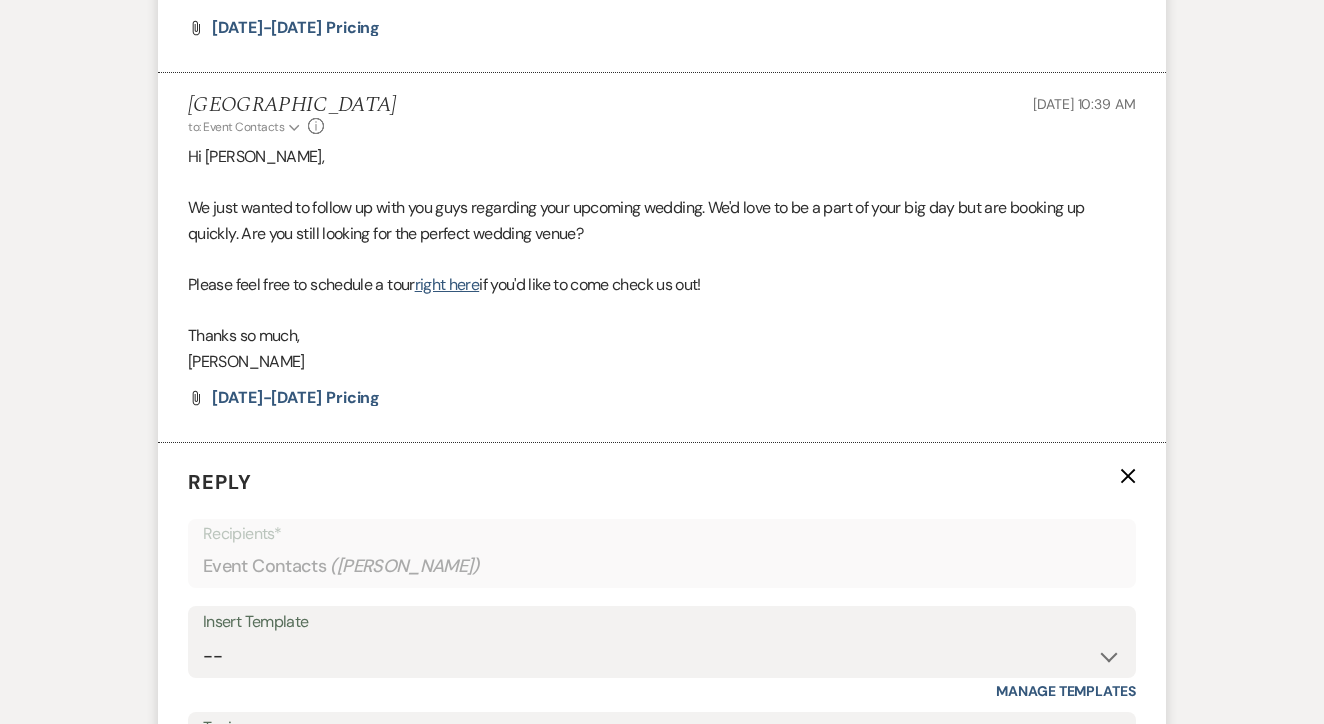scroll, scrollTop: 3249, scrollLeft: 0, axis: vertical 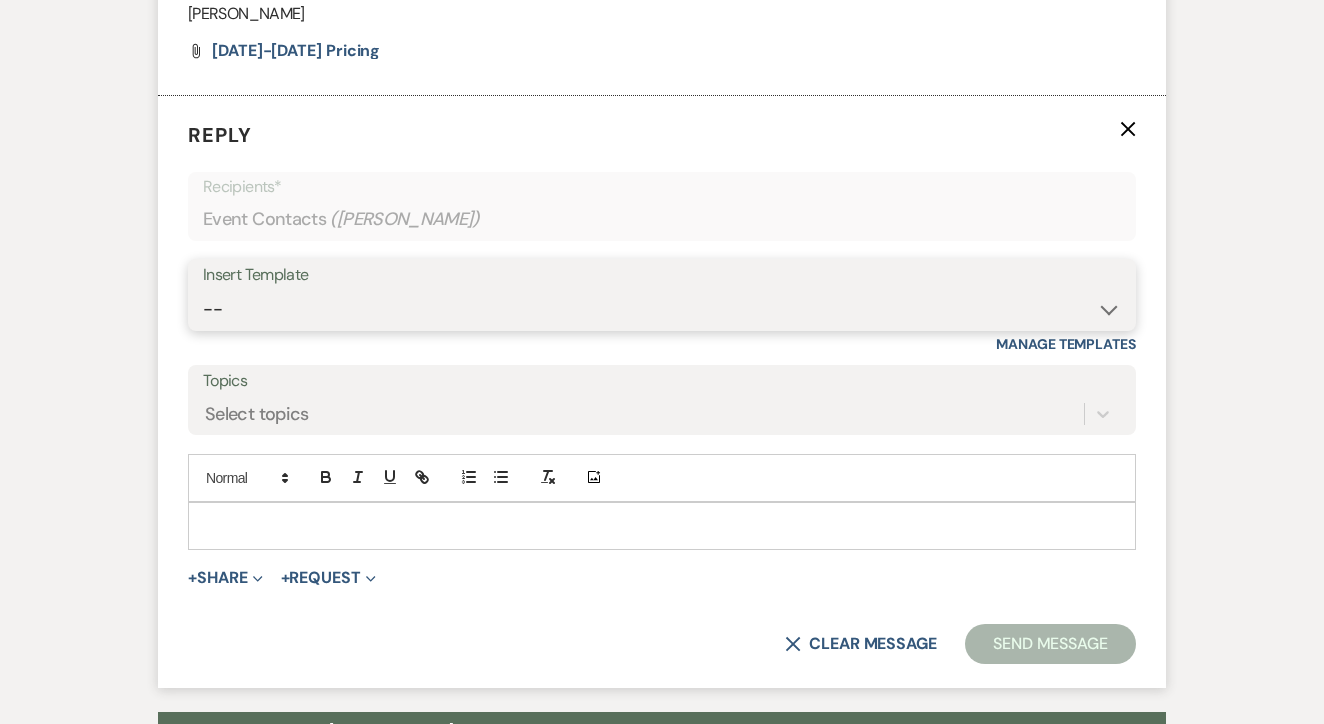 click on "-- Lead: Automated Intro Email (Wedding) Lead: 1st Follow Up Email Images Lead: TEXT (1st) Lead: 2nd Follow Up Email Lead: Booking Proposal (Post-Tour) Booked: Weven Planning Portal Introduction (AI) Lead: TEXT (Intro) Lead: Phone Consult Follow-up Lead: Hired Someone Else Lead: Confirm Tour Lead: Confirm Tour (TEXT) Booked: Insta Post Info Lead: 3rd Follow Up Email Booked: Damage Deposit Deduction Lead: Post Tour F/u (no proposal) Lead: Tour No-Show Booked: Day After Wedding Booked: Mailing Address Lead: Cancelled Tour Lead: TEXT (2nd) Lead: 4th Follow Up Email Lead: Booking Deposit Type (ACH or Card) Booked: Vendor Information Needed Booked: Review Request Lead: ACH Instructions Vendor: Photo Request Vendor: Video Request Booked: 6 Month Planning Meeting Booked: 6 Week Final Consult Open House Invite Booked: Late Payment Booked: Weven Planning Portal Introduction" at bounding box center [662, 309] 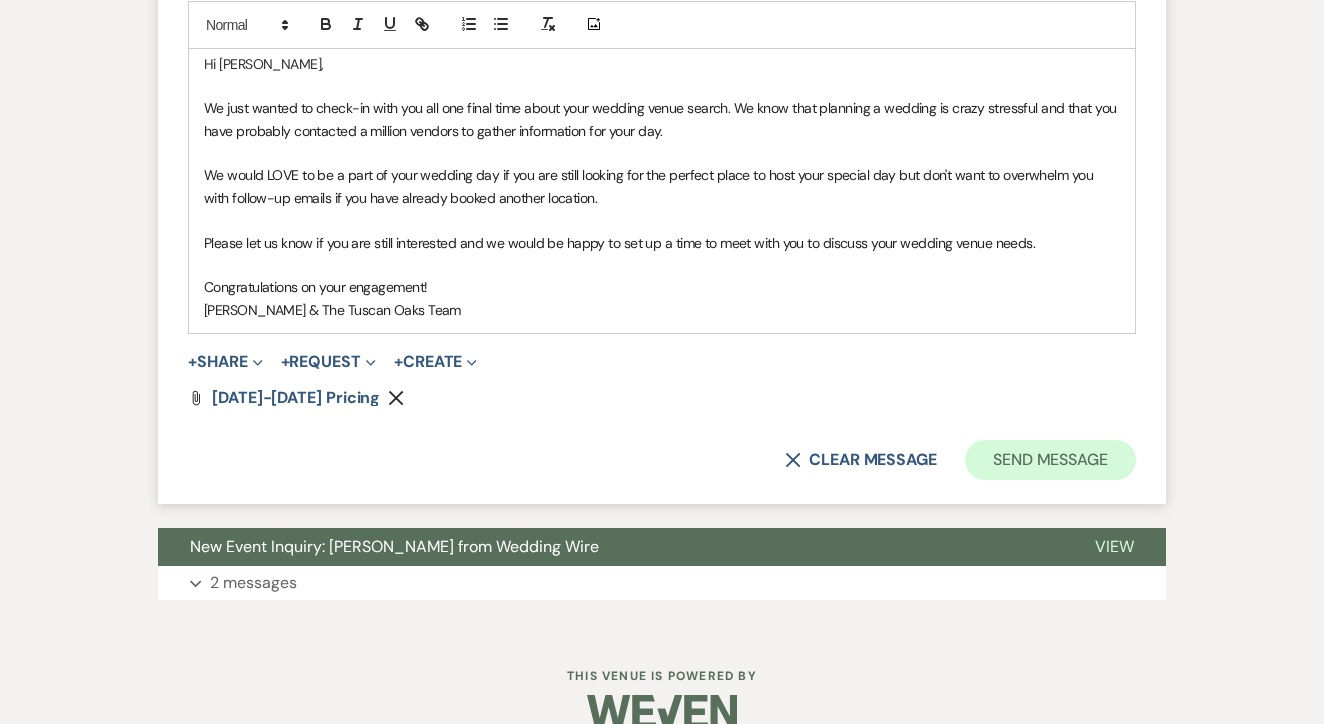 scroll, scrollTop: 3710, scrollLeft: 0, axis: vertical 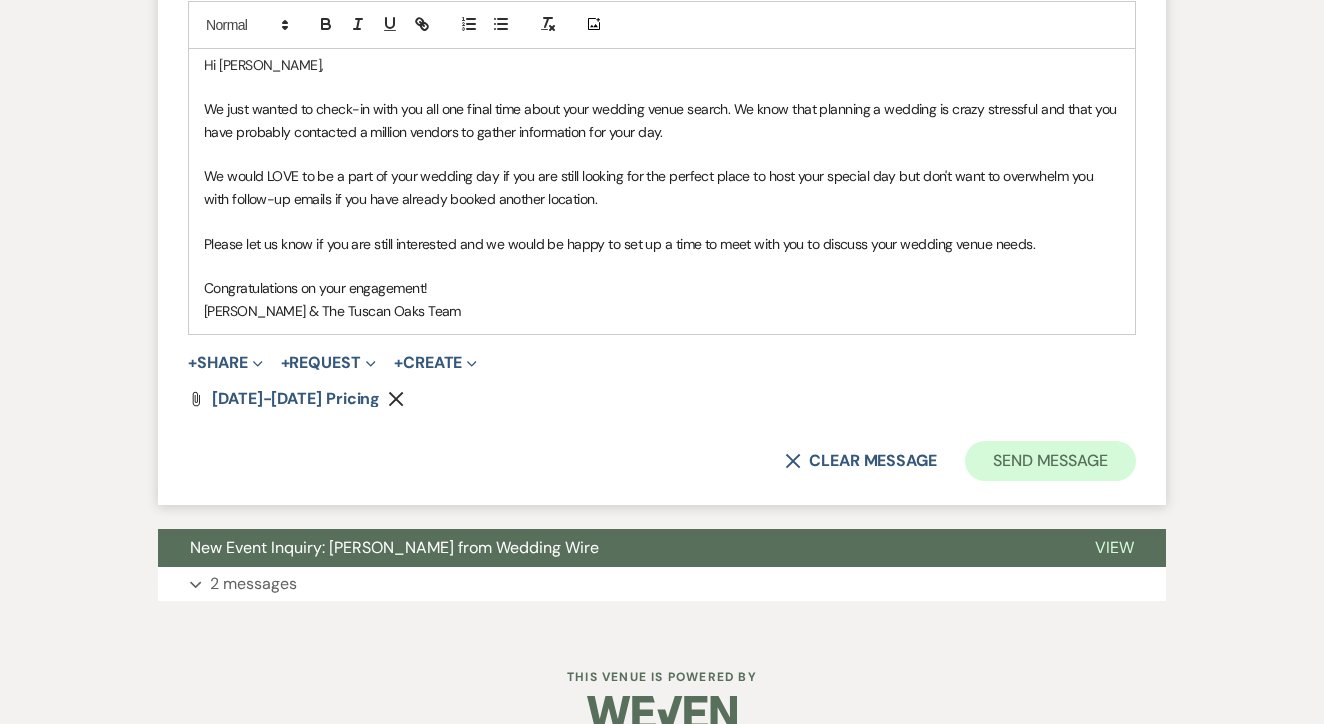 click on "Send Message" at bounding box center (1050, 461) 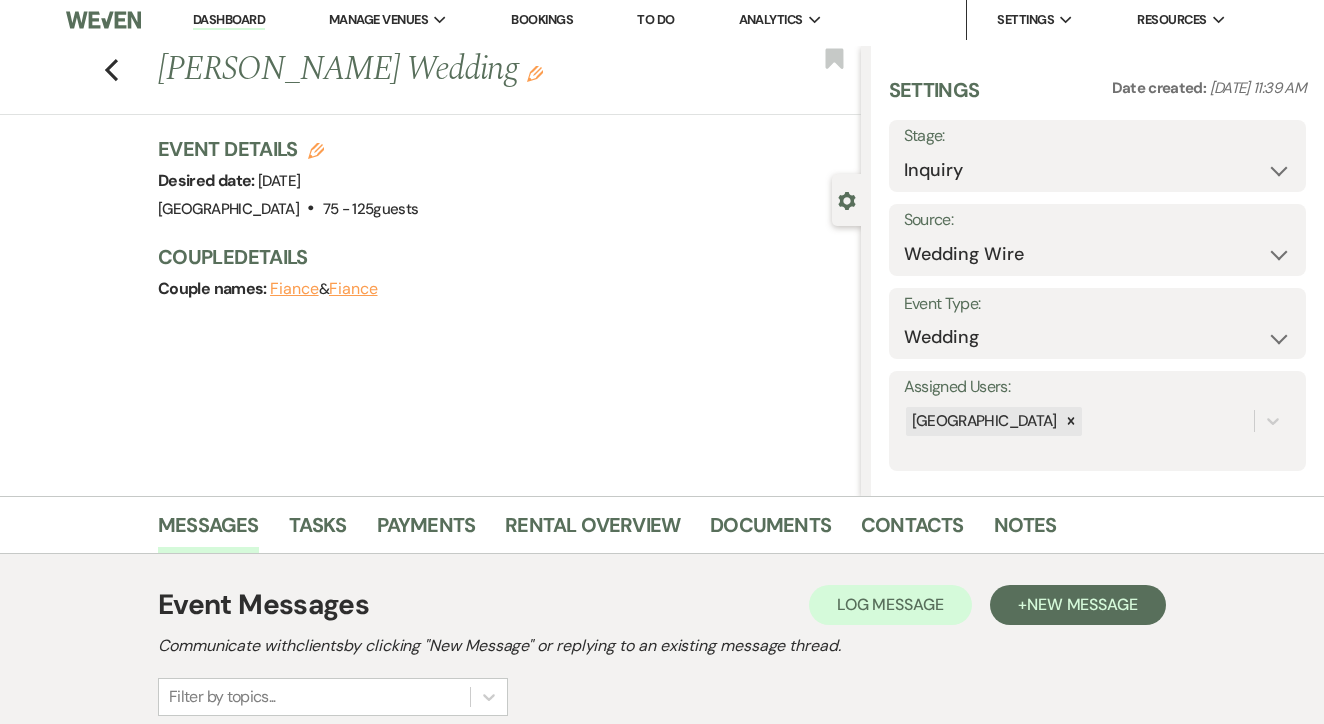 scroll, scrollTop: 1, scrollLeft: 0, axis: vertical 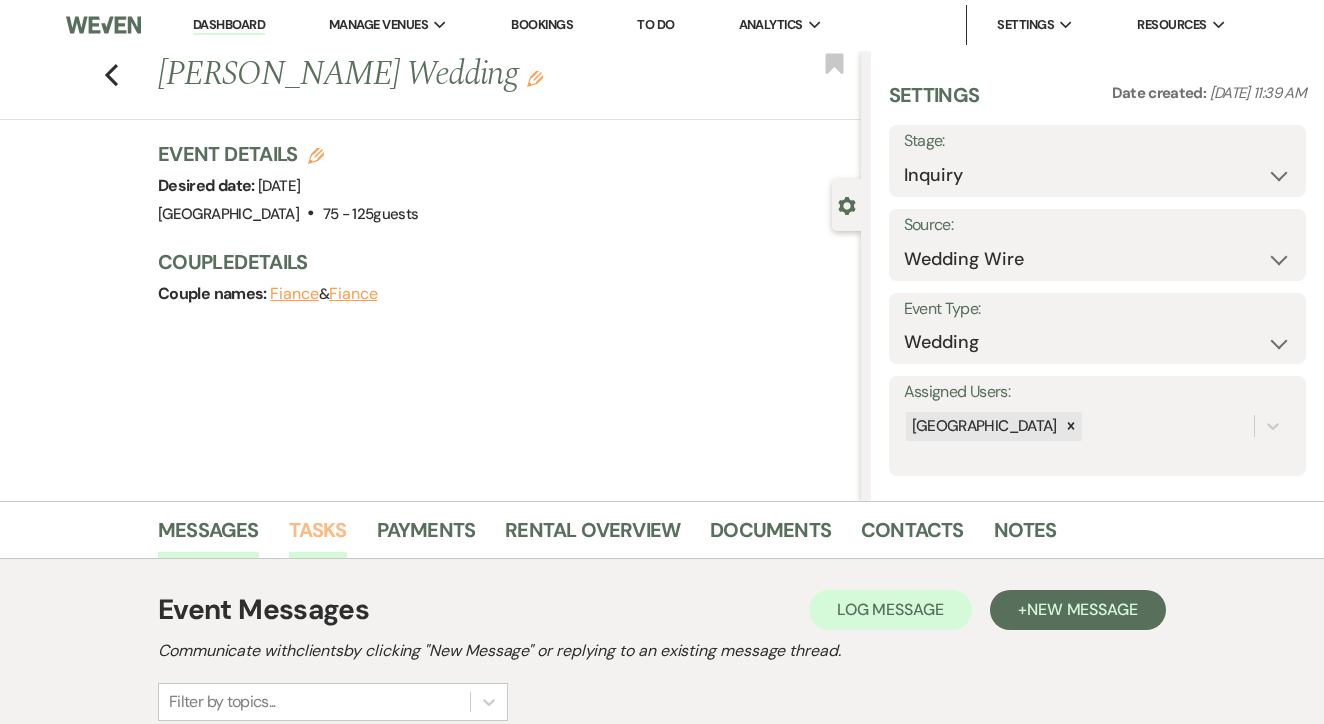 click on "Tasks" at bounding box center (318, 536) 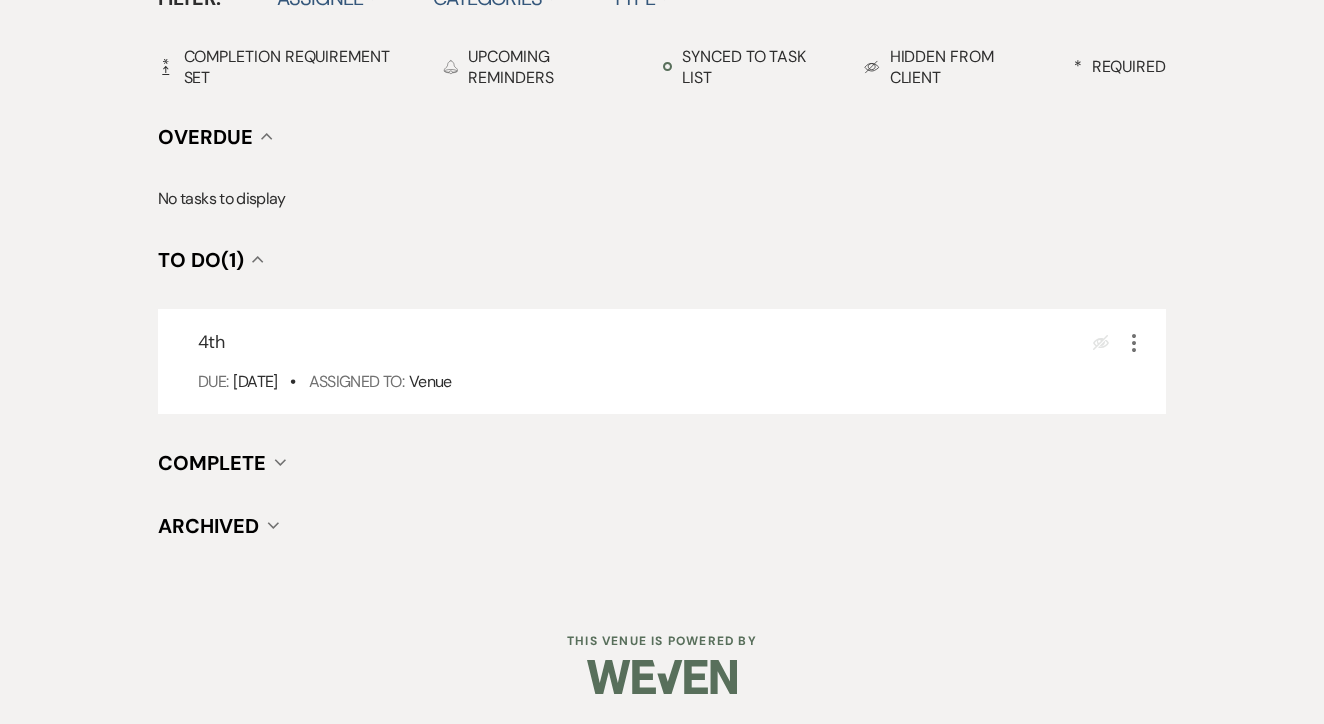 scroll, scrollTop: 696, scrollLeft: 0, axis: vertical 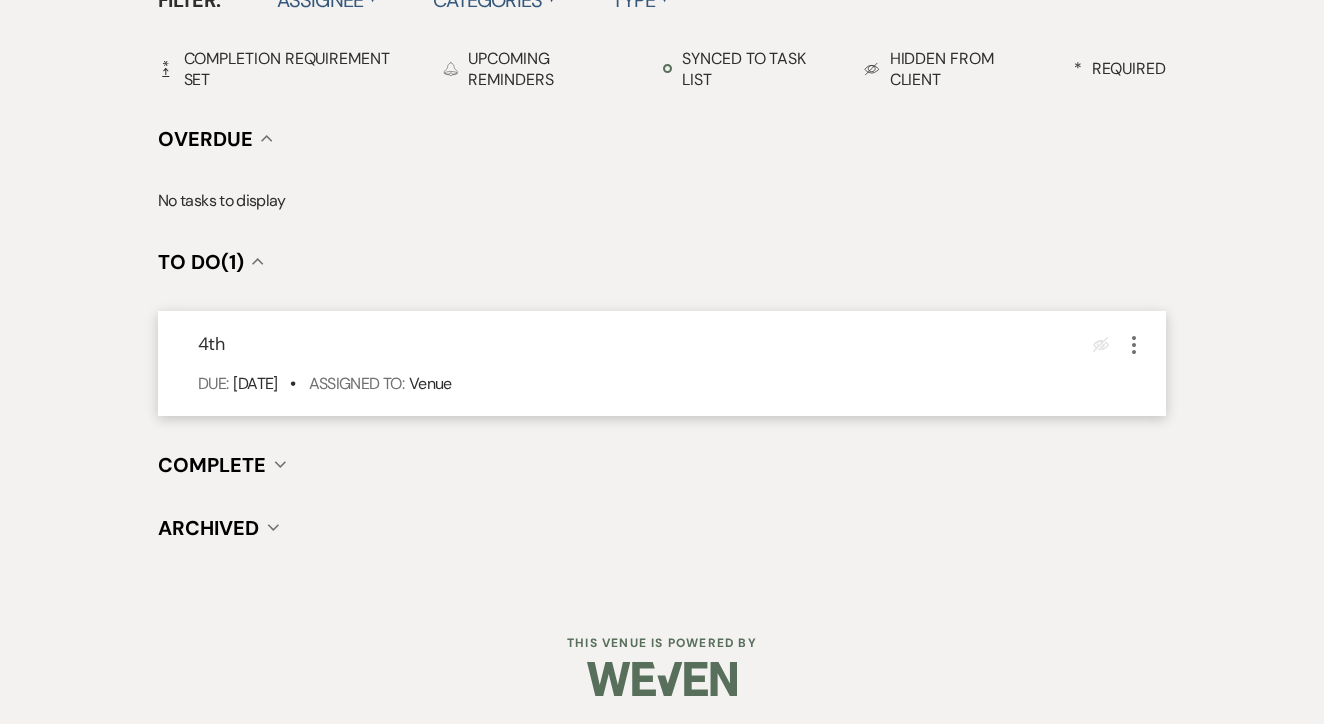 click on "More" 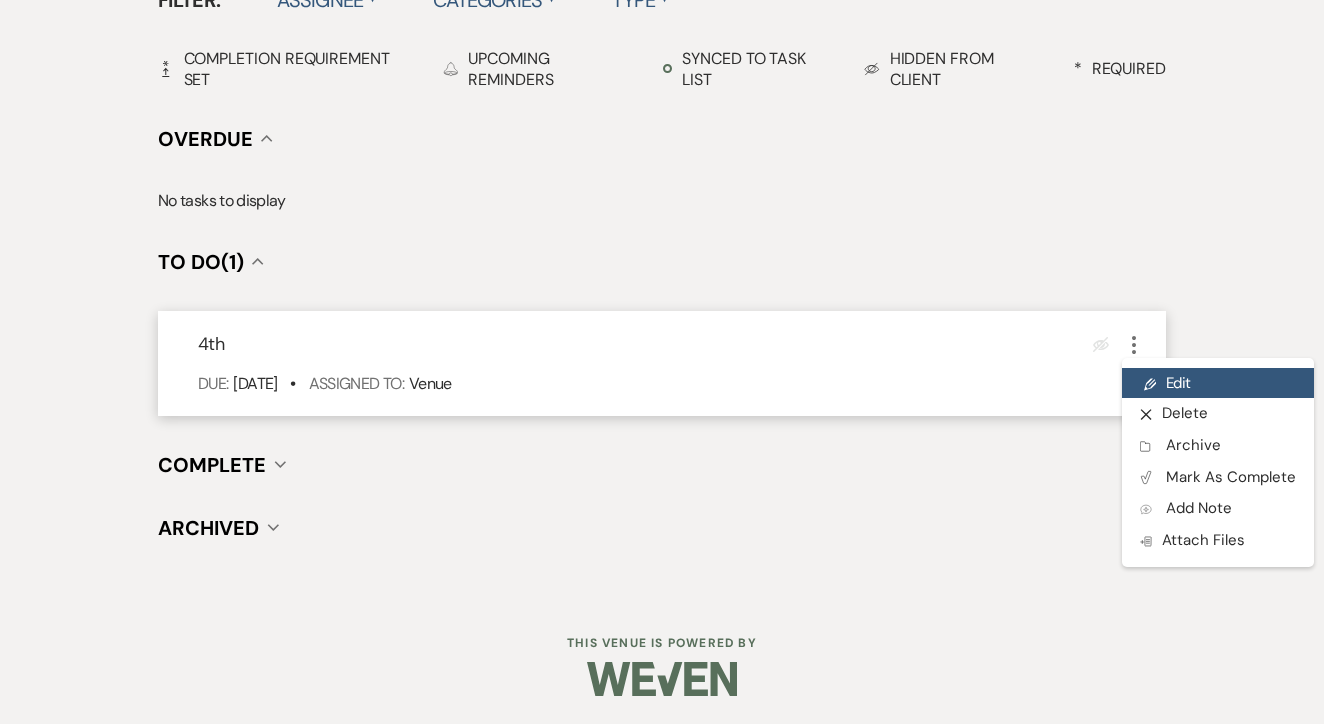 click on "Pencil  Edit" at bounding box center [1218, 383] 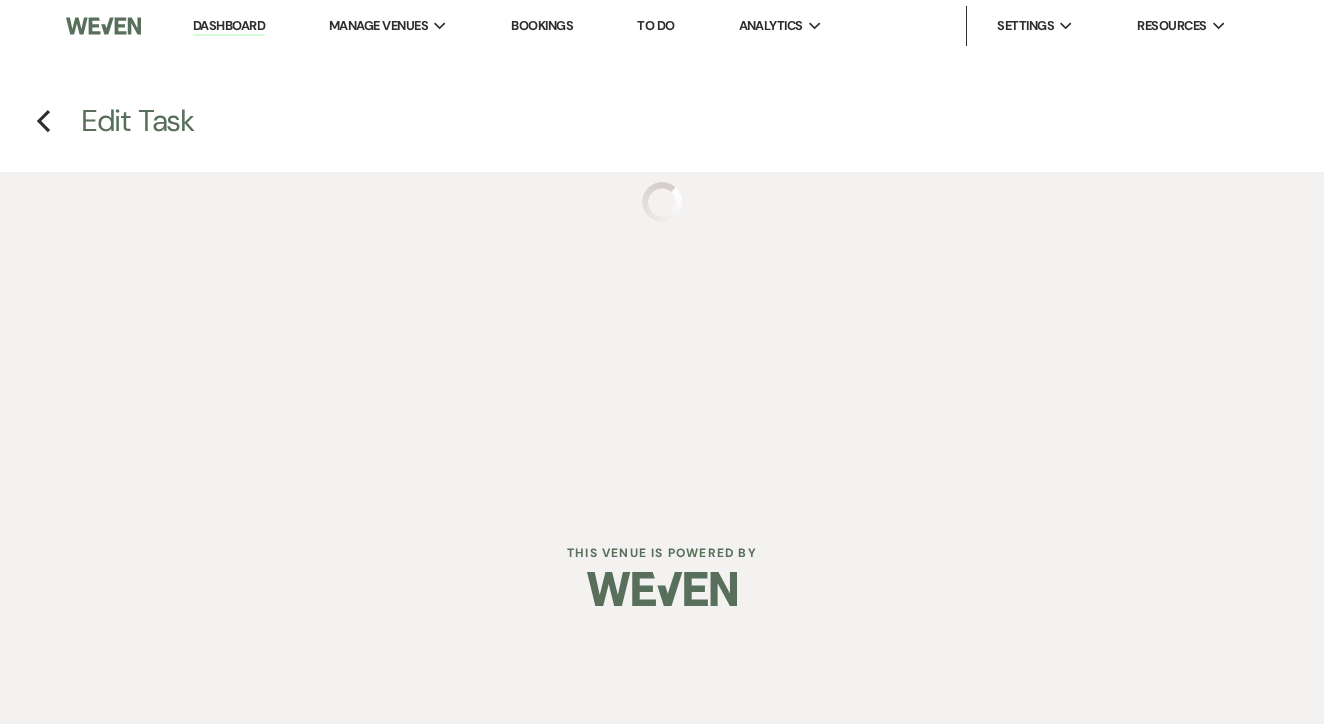scroll, scrollTop: 0, scrollLeft: 0, axis: both 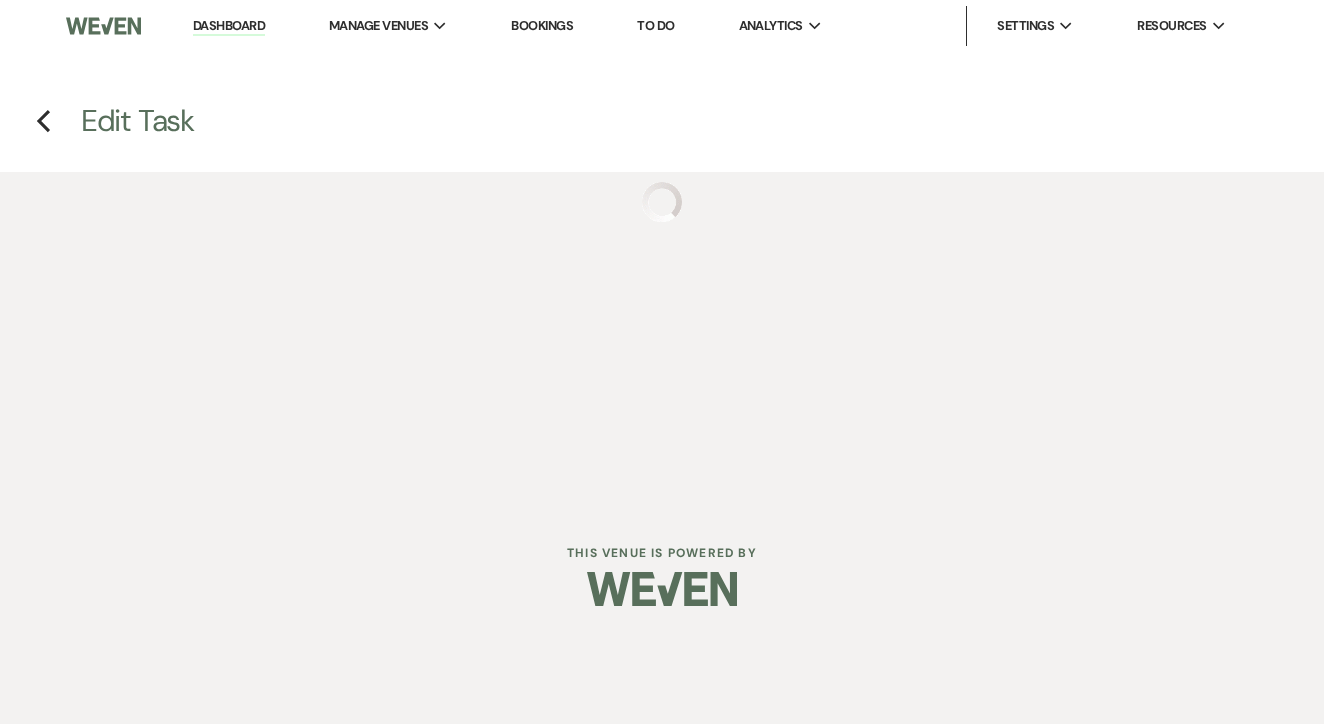select on "false" 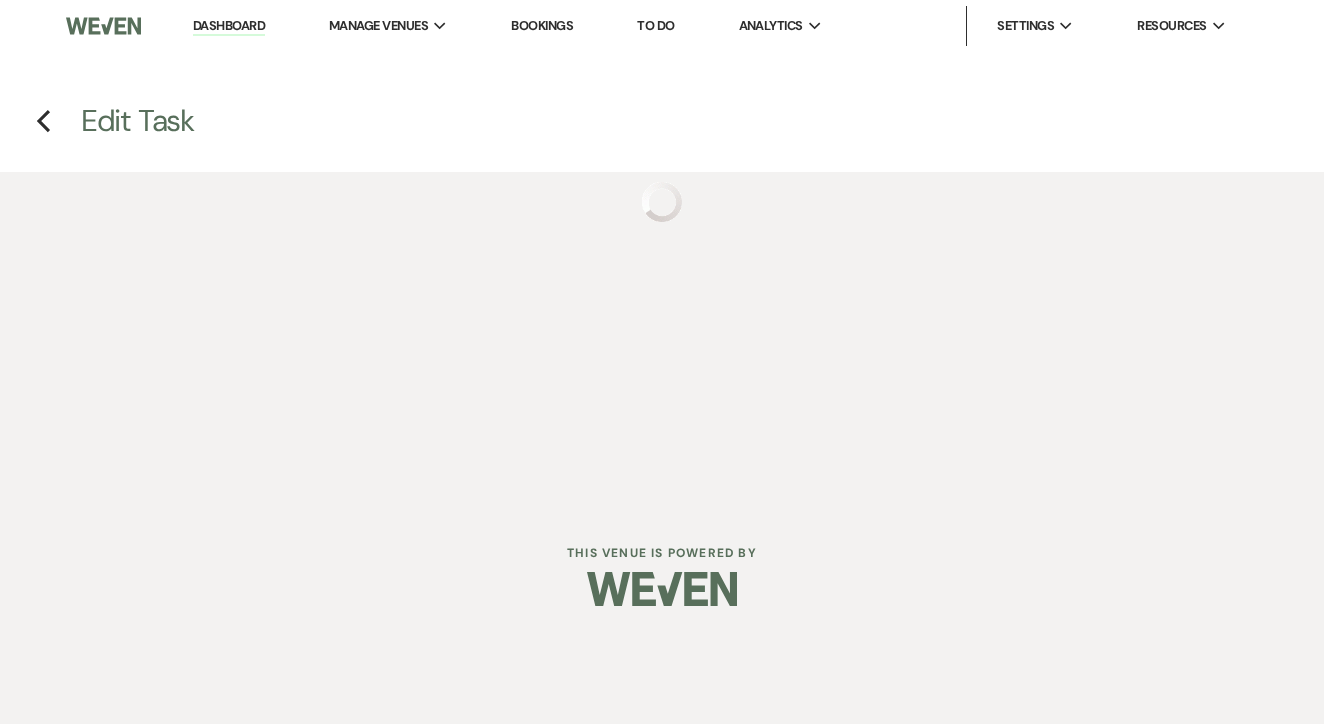 select on "venueHost" 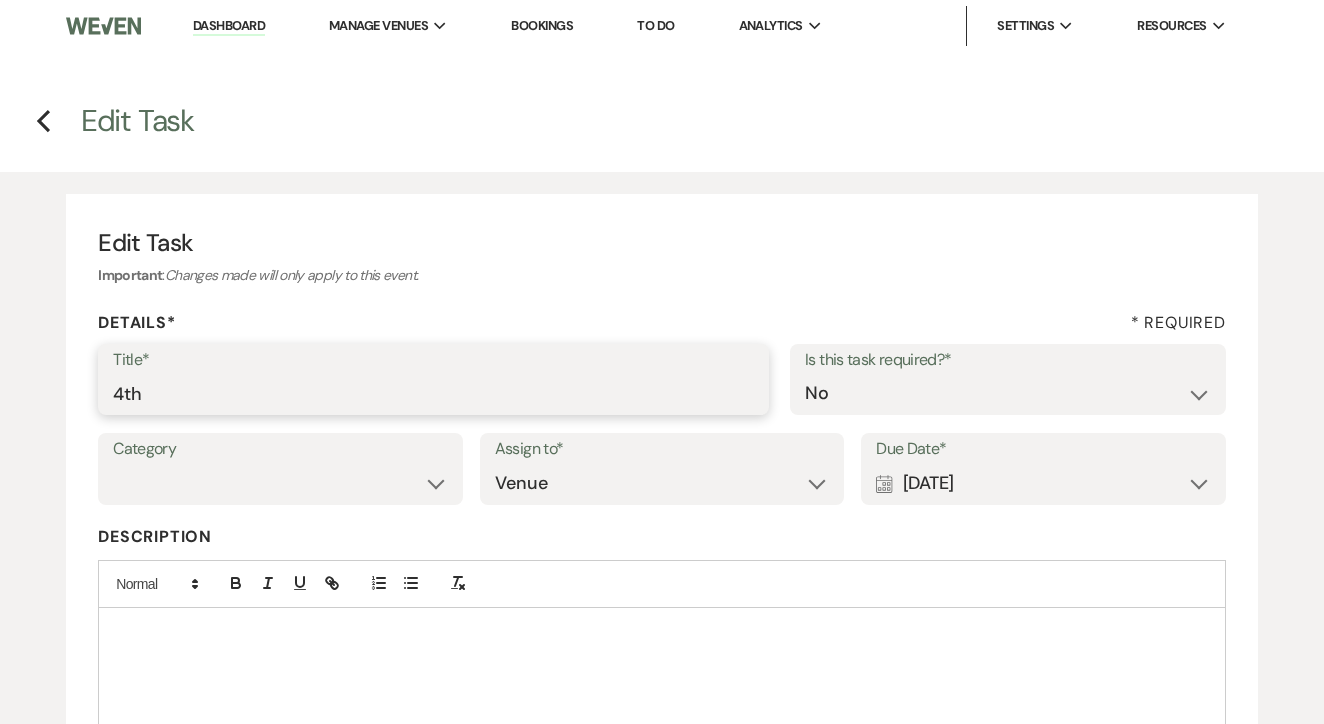 click on "4th" at bounding box center (433, 393) 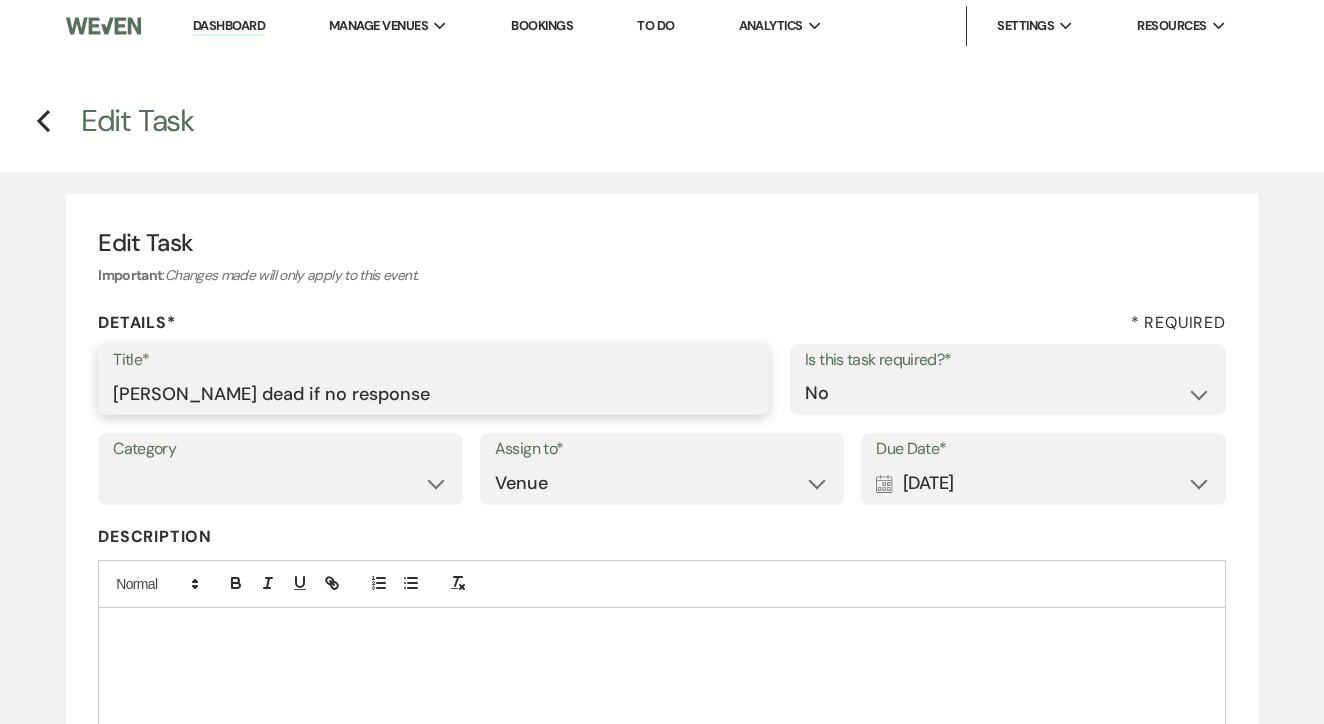 type on "[PERSON_NAME] dead if no response" 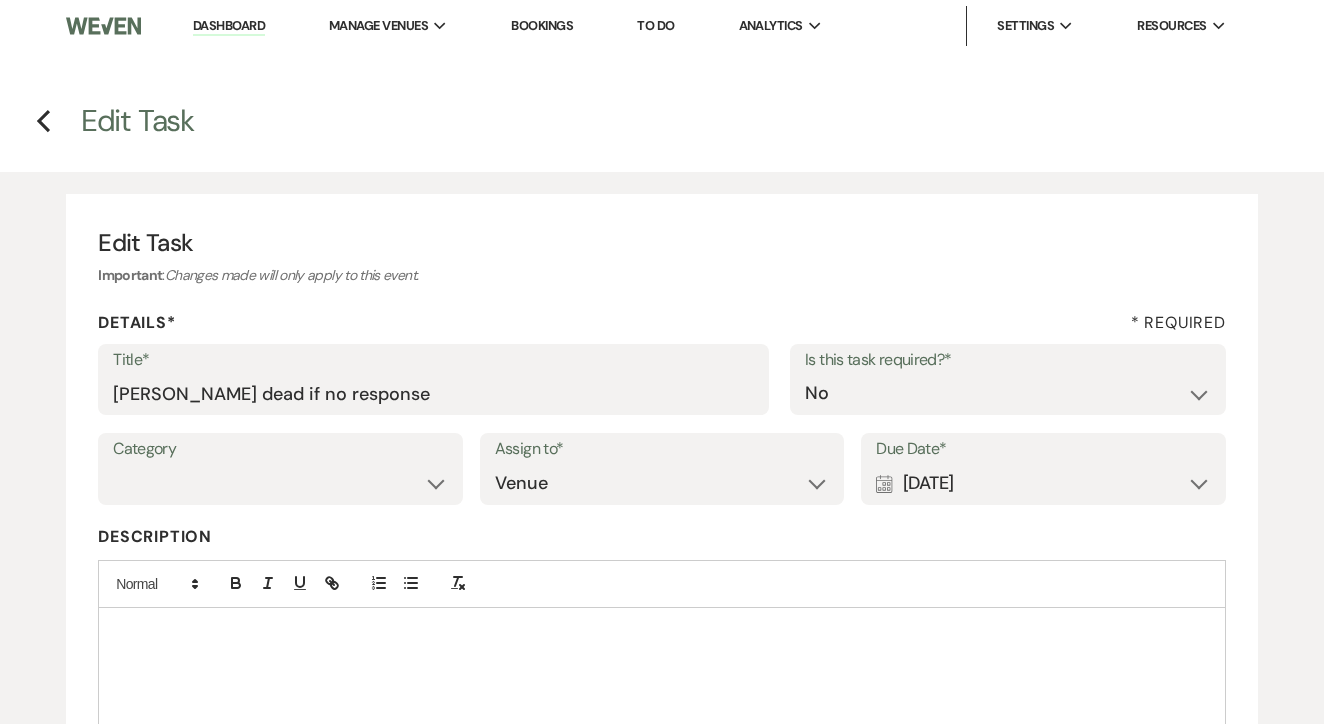 click on "Calendar [DATE] Expand" at bounding box center [1043, 483] 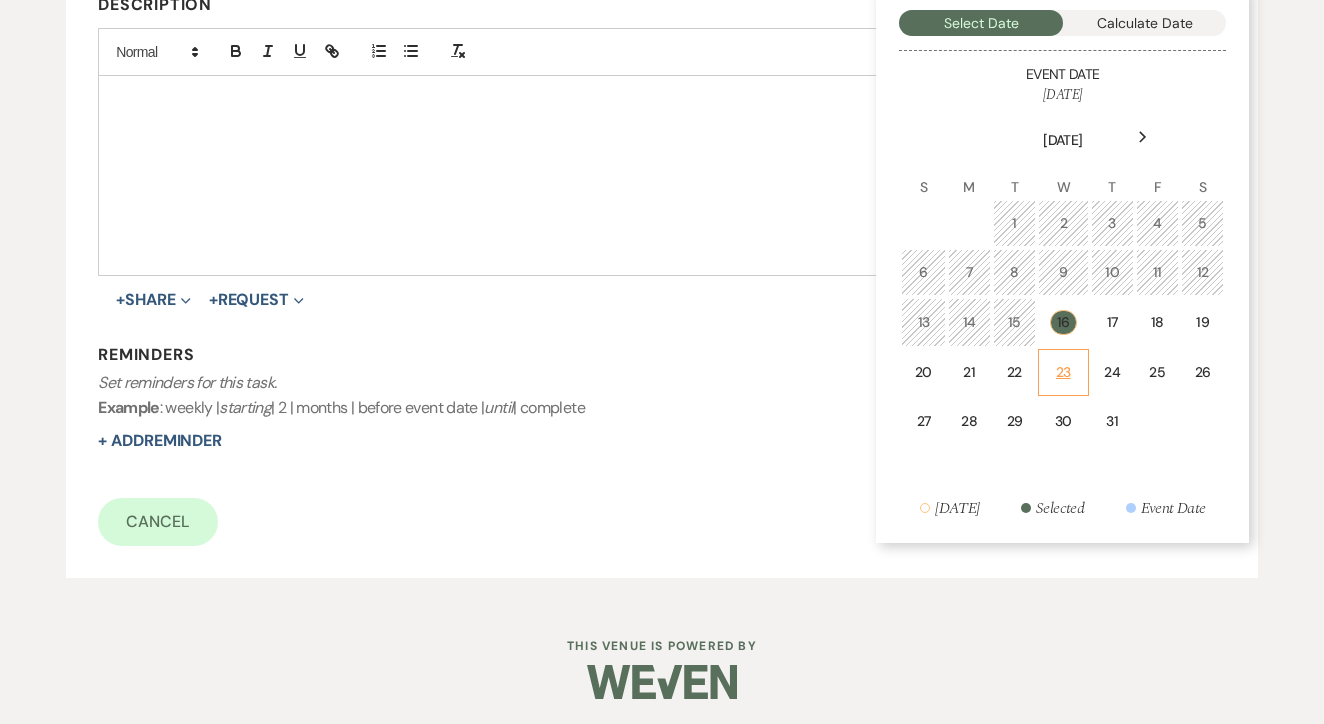 scroll, scrollTop: 530, scrollLeft: 0, axis: vertical 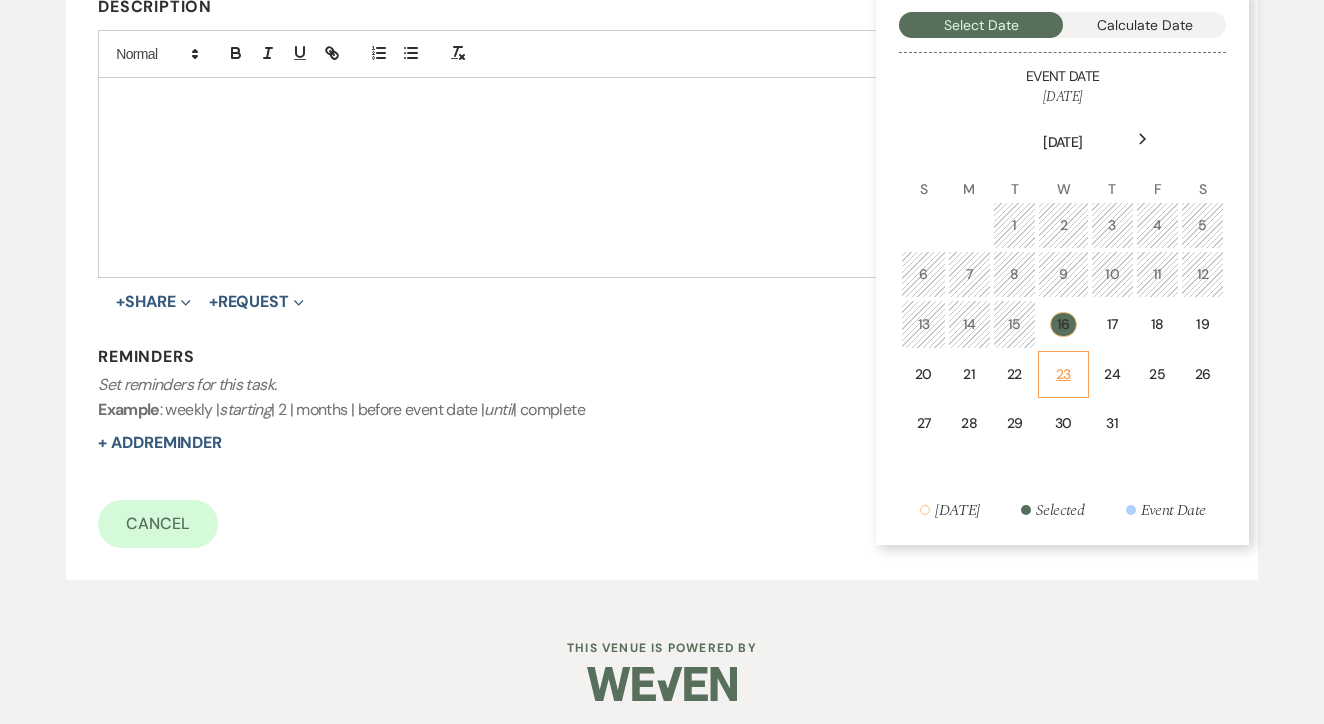 click on "23" at bounding box center (1063, 374) 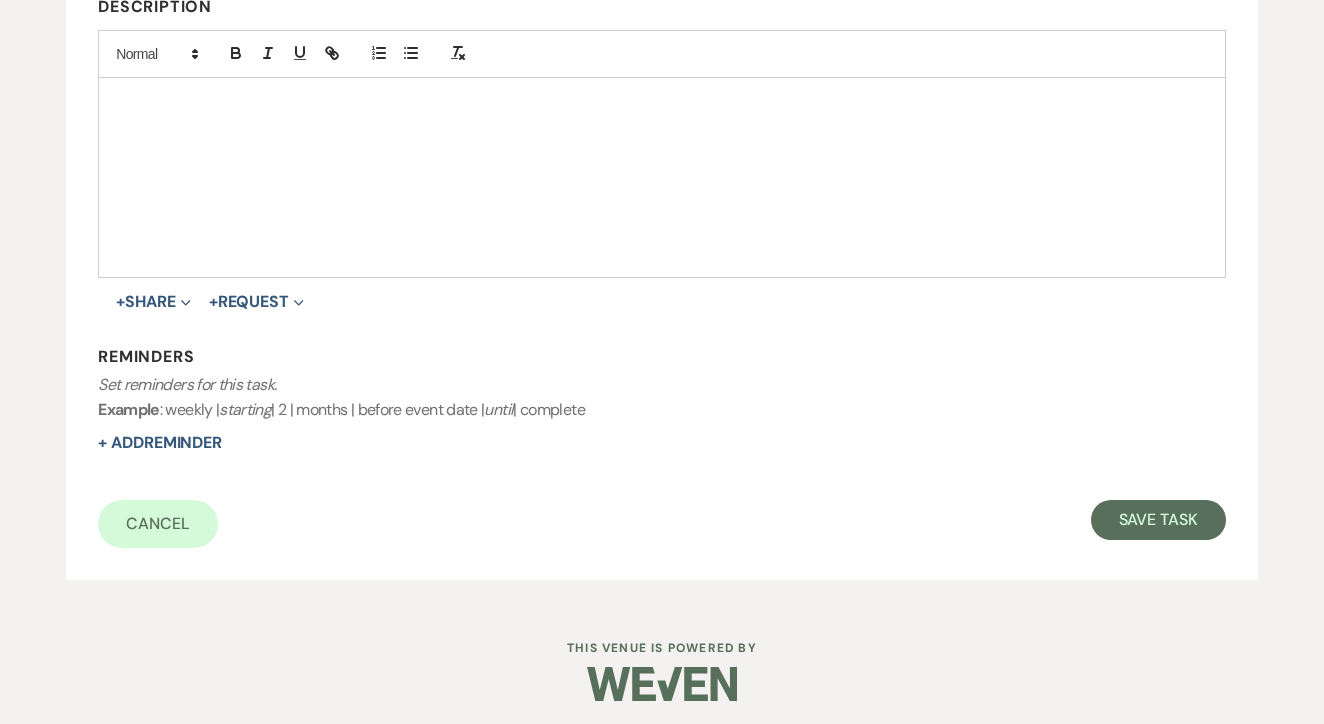 click on "Title* Mark dead if no response Is this task required?* Yes No Category Venue Vendors Guests Details Finalize & Share Assign to* Venue Client Due Date* Calendar Jul 23, 2025 Expand Description                                                                             +  Share Expand Doc Upload Documents Add Photo Images Pref Vendors Preferred vendors +  Request Expand Vendor List Vendor list Doc Upload Document upload Reminders Set reminders for this task. Example : weekly |  starting  | 2 | months | before event date |  until  | complete + Add  Reminder Cancel Save Task" at bounding box center [662, 181] 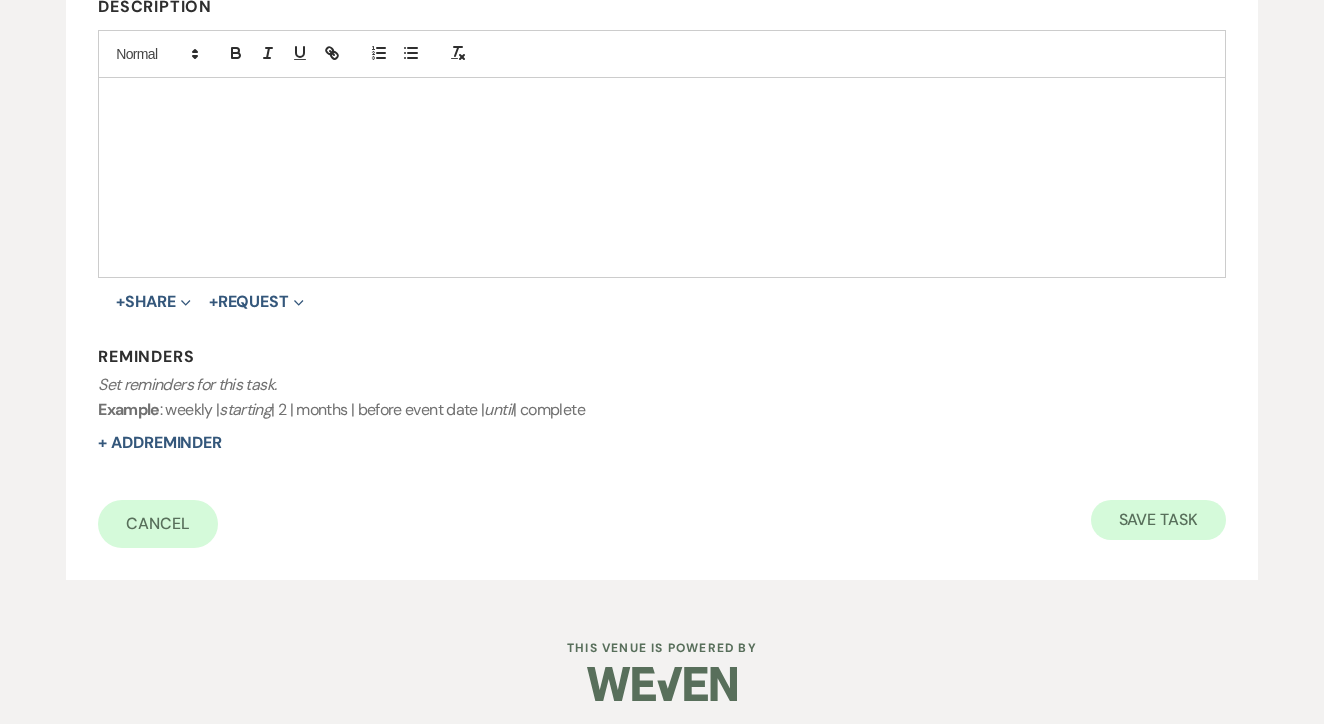 click on "Save Task" at bounding box center [1158, 520] 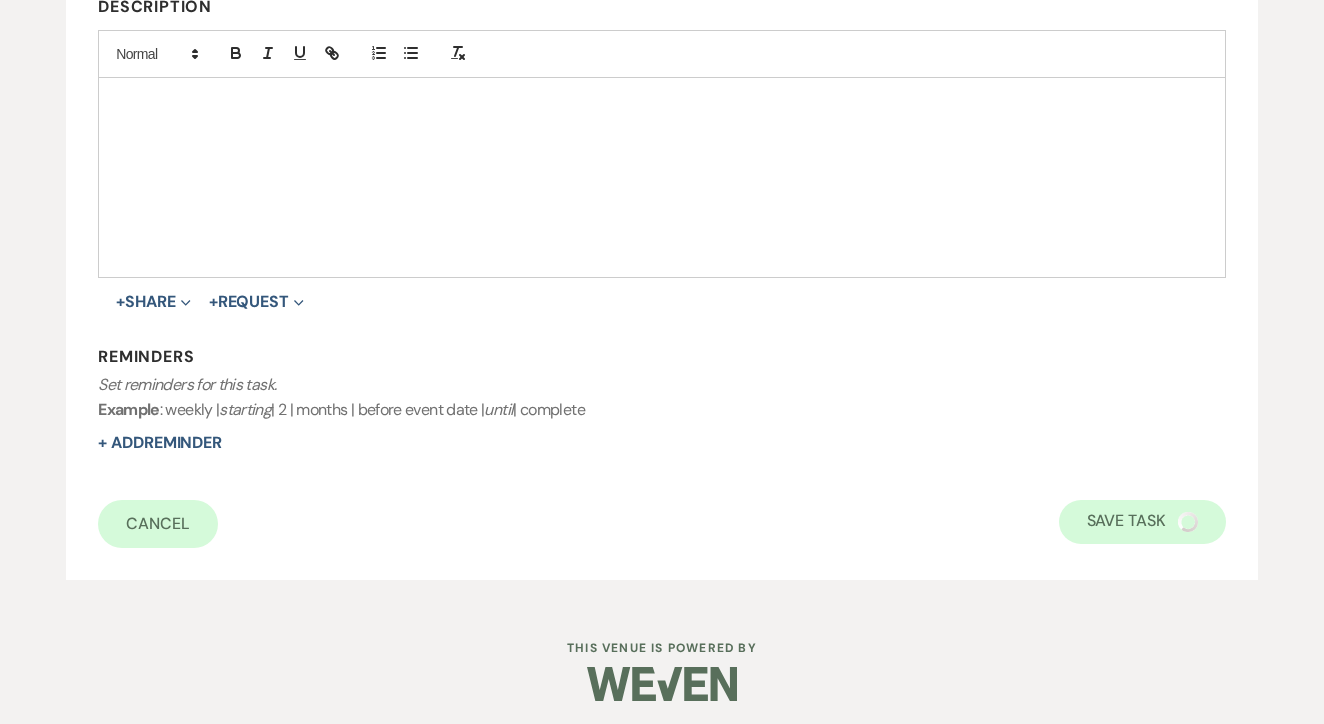 click on "Save Task" at bounding box center [1142, 522] 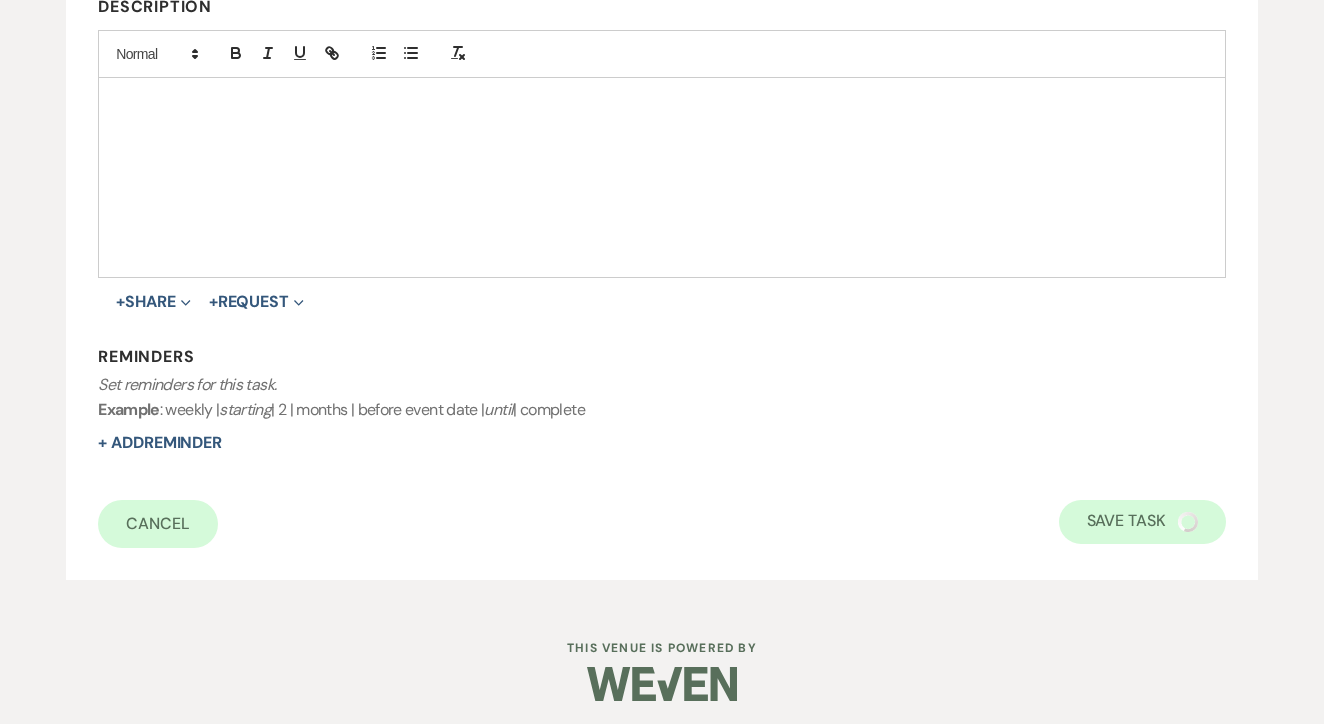 select on "3" 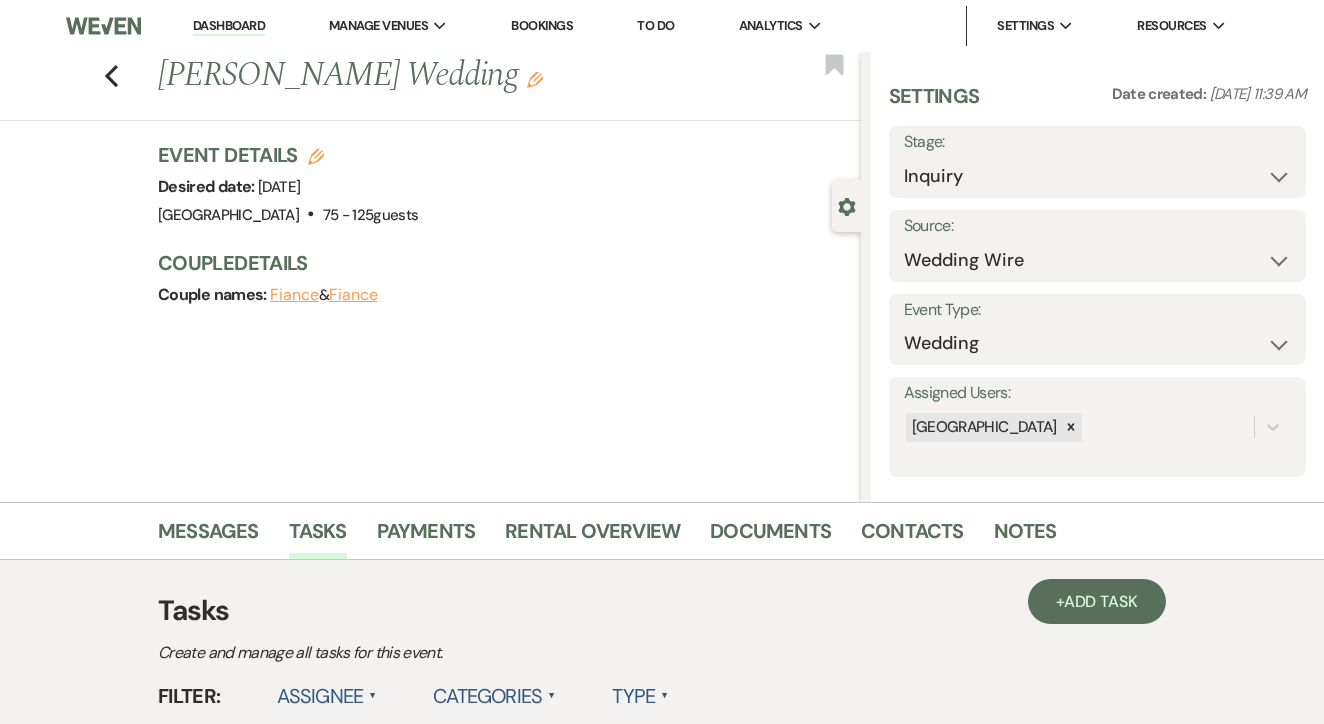 scroll, scrollTop: 0, scrollLeft: 0, axis: both 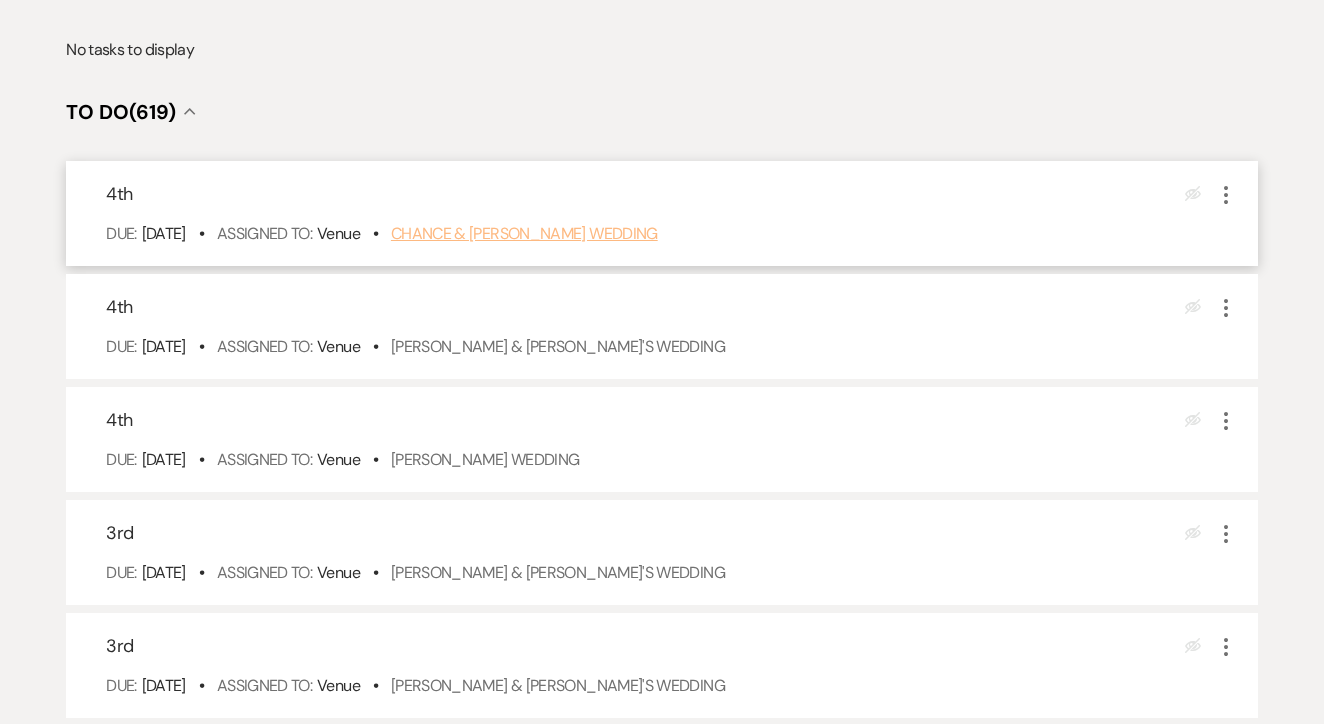 click on "Chance & [PERSON_NAME] Wedding" at bounding box center (524, 233) 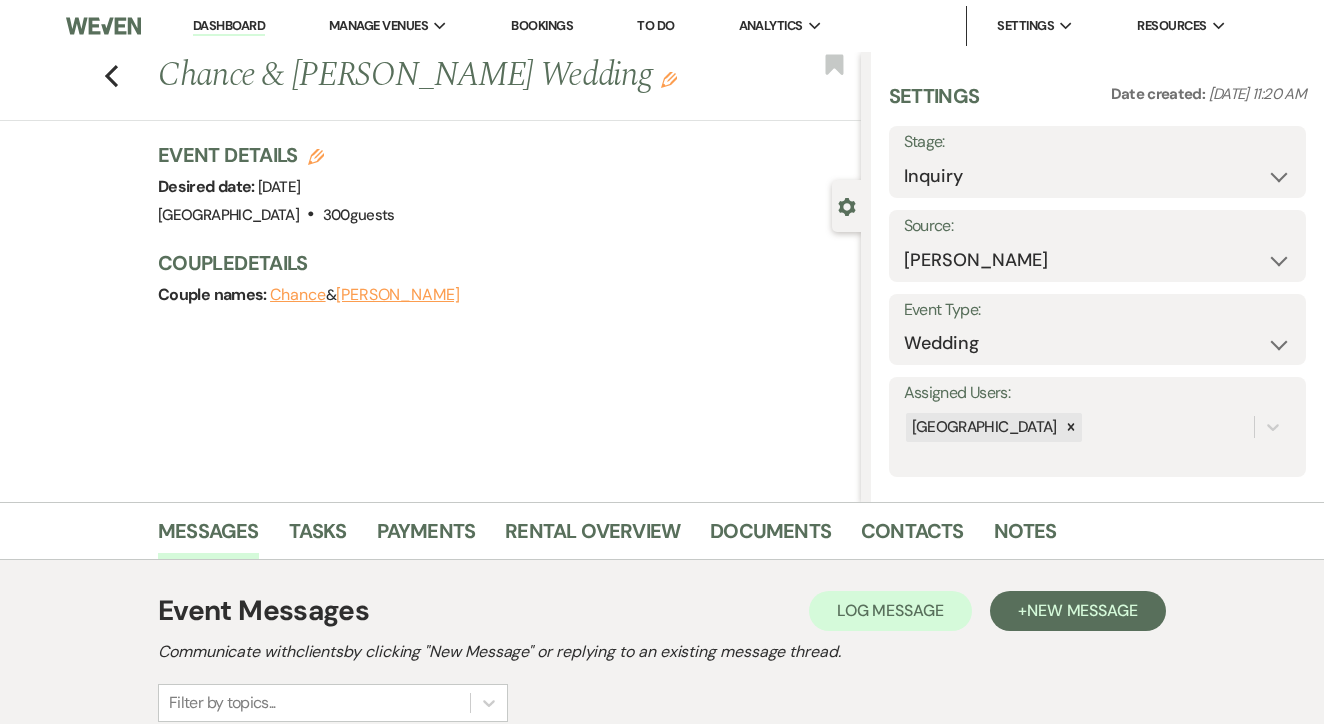 scroll, scrollTop: 1235, scrollLeft: 0, axis: vertical 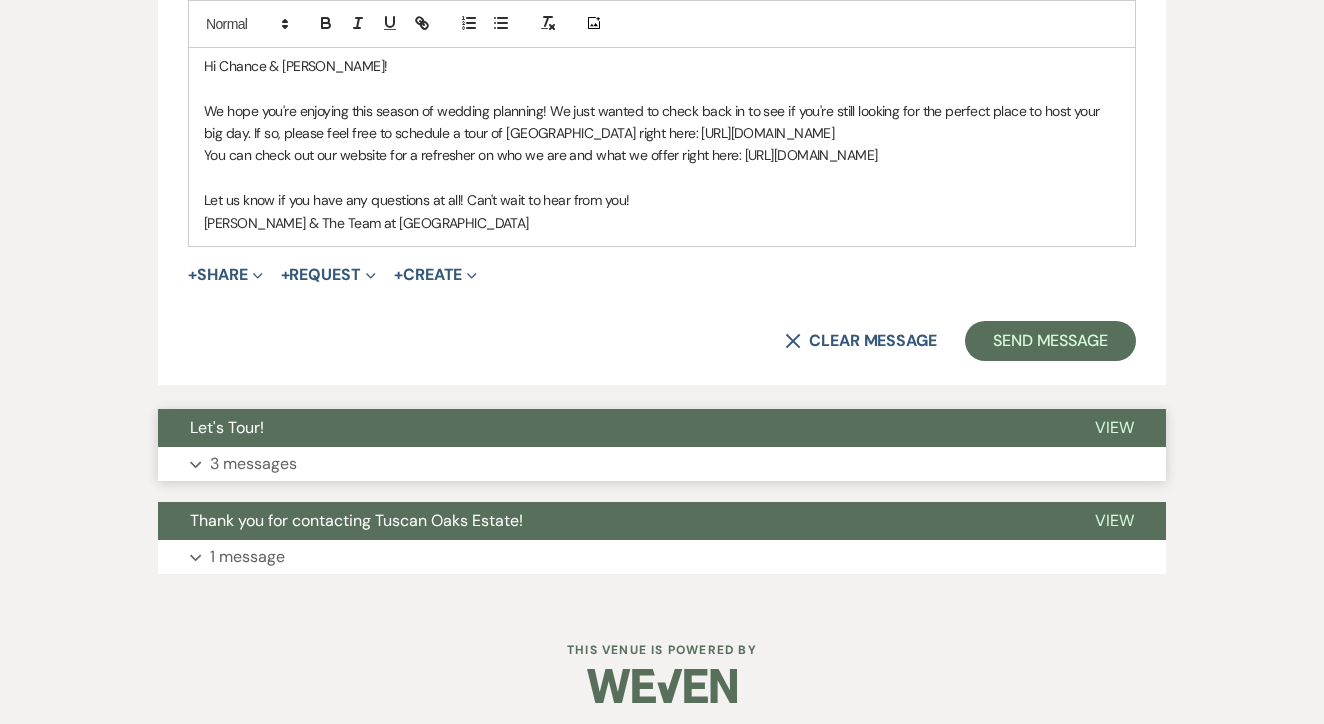 click on "Let's Tour!" at bounding box center [610, 428] 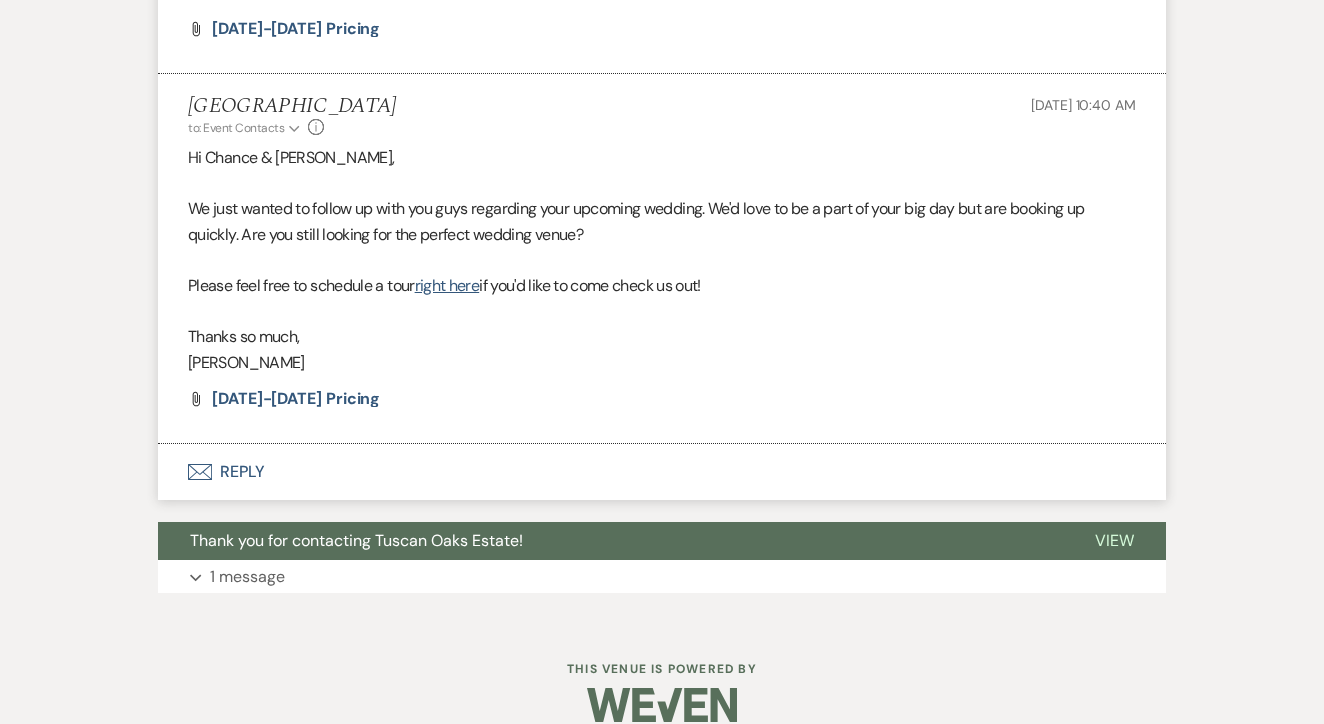 click on "Envelope Reply" at bounding box center [662, 472] 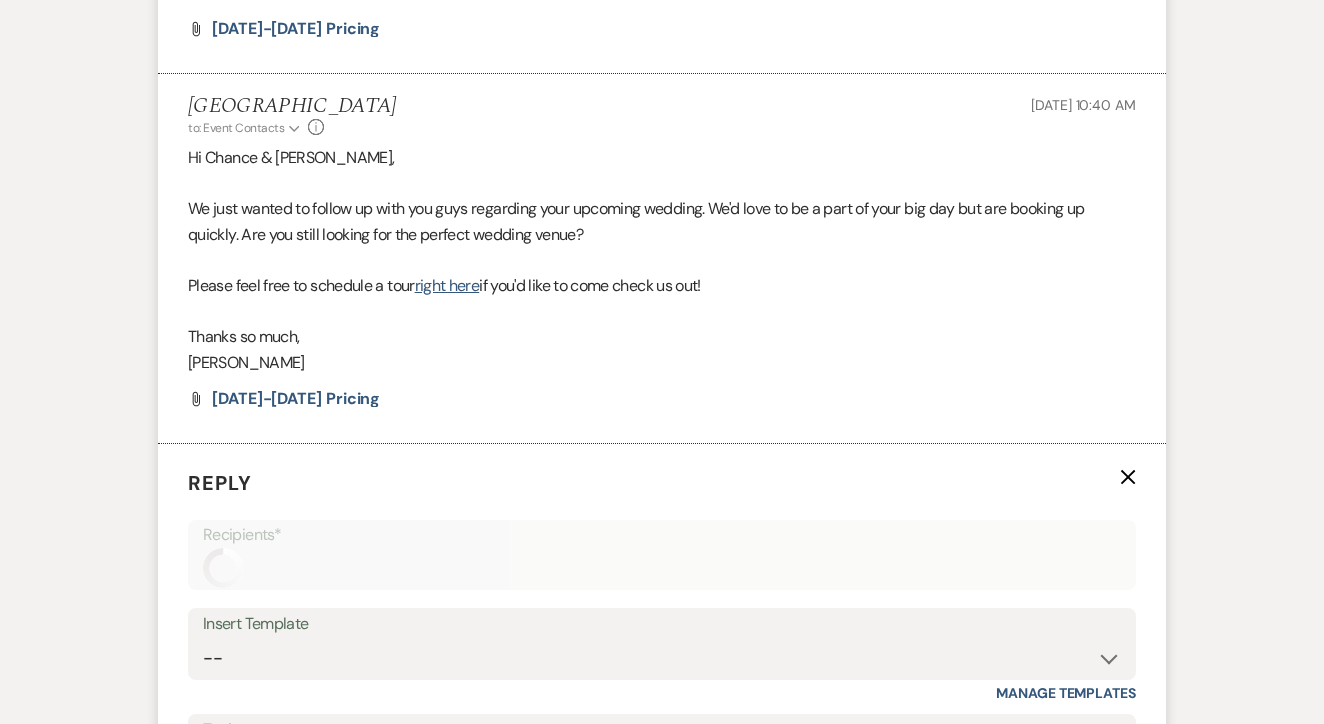 scroll, scrollTop: 3249, scrollLeft: 0, axis: vertical 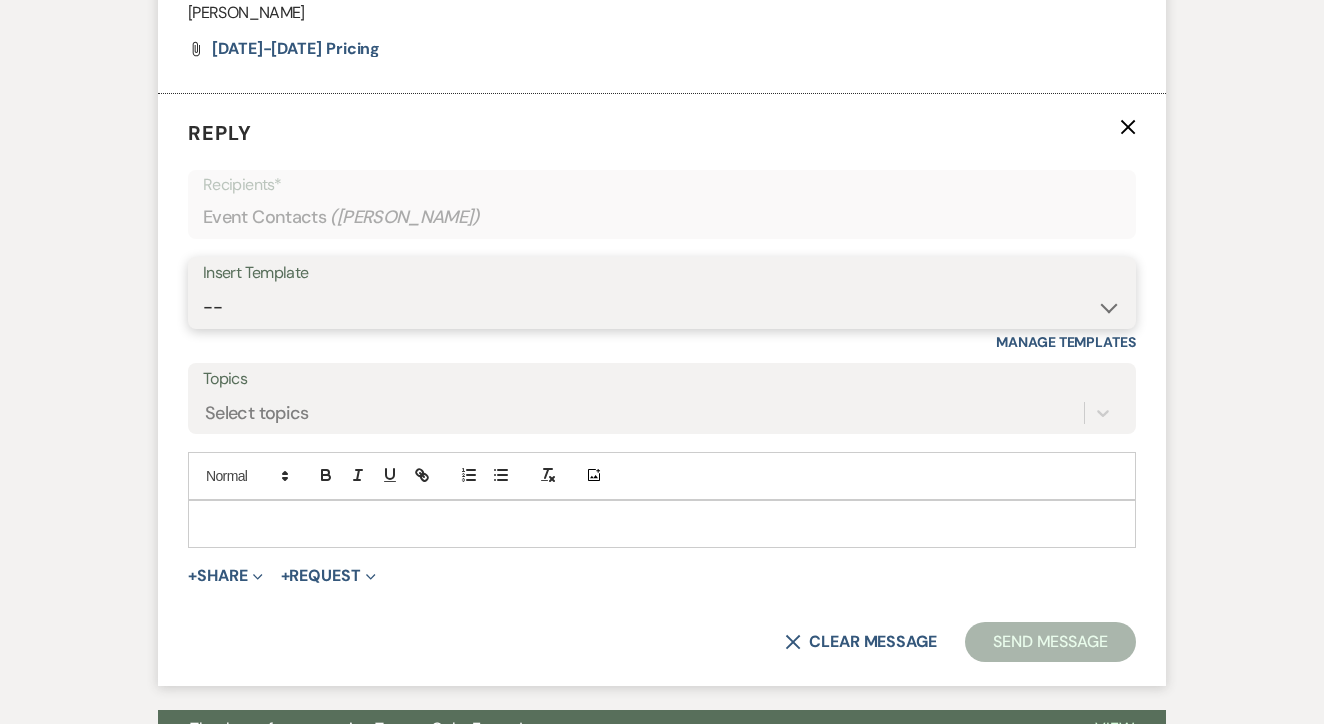 click on "-- Lead: Automated Intro Email (Wedding) Lead: 1st Follow Up Email Images Lead: TEXT (1st) Lead: 2nd Follow Up Email Lead: Booking Proposal (Post-Tour) Booked: Weven Planning Portal Introduction (AI) Lead: TEXT (Intro) Lead: Phone Consult Follow-up Lead: Hired Someone Else Lead: Confirm Tour Lead: Confirm Tour (TEXT) Booked: Insta Post Info Lead: 3rd Follow Up Email Booked: Damage Deposit Deduction Lead: Post Tour F/u (no proposal) Lead: Tour No-Show Booked: Day After Wedding Booked: Mailing Address Lead: Cancelled Tour Lead: TEXT (2nd) Lead: 4th Follow Up Email Lead: Booking Deposit Type (ACH or Card) Booked: Vendor Information Needed Booked: Review Request Lead: ACH Instructions Vendor: Photo Request Vendor: Video Request Booked: 6 Month Planning Meeting Booked: 6 Week Final Consult Open House Invite Booked: Late Payment Booked: Weven Planning Portal Introduction" at bounding box center (662, 307) 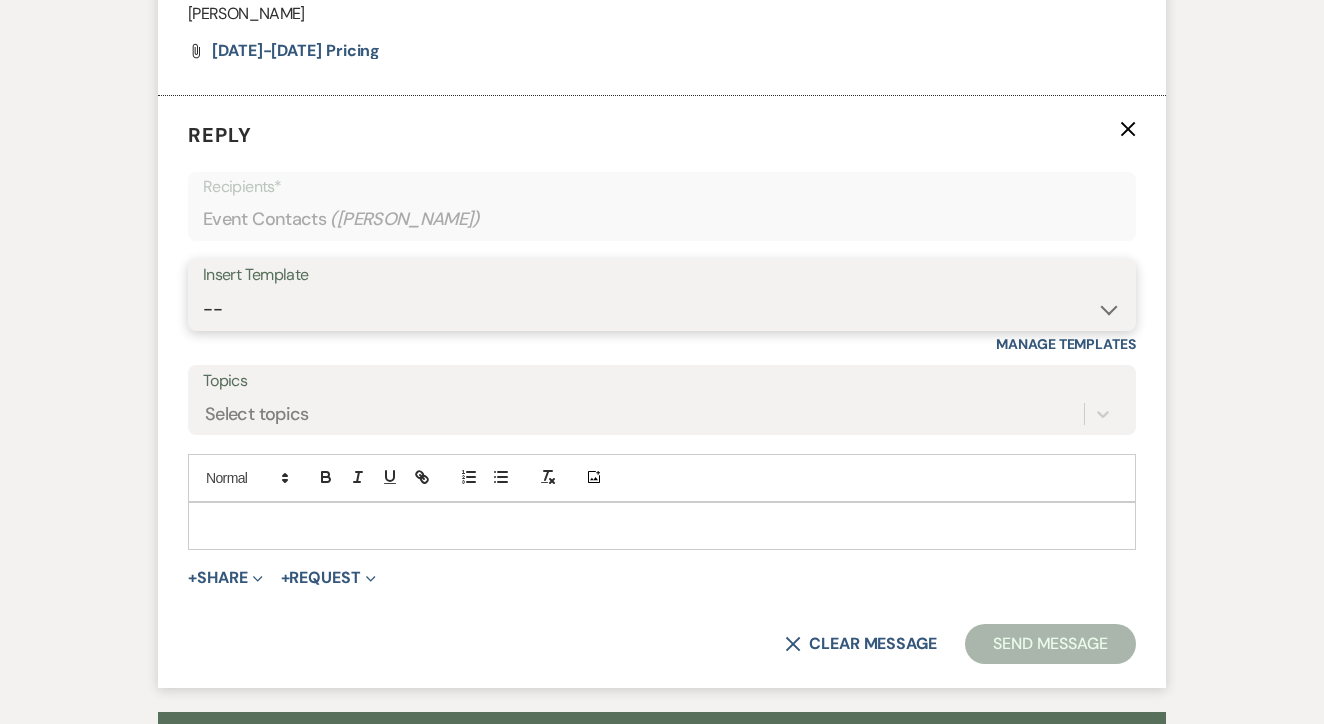 select on "2885" 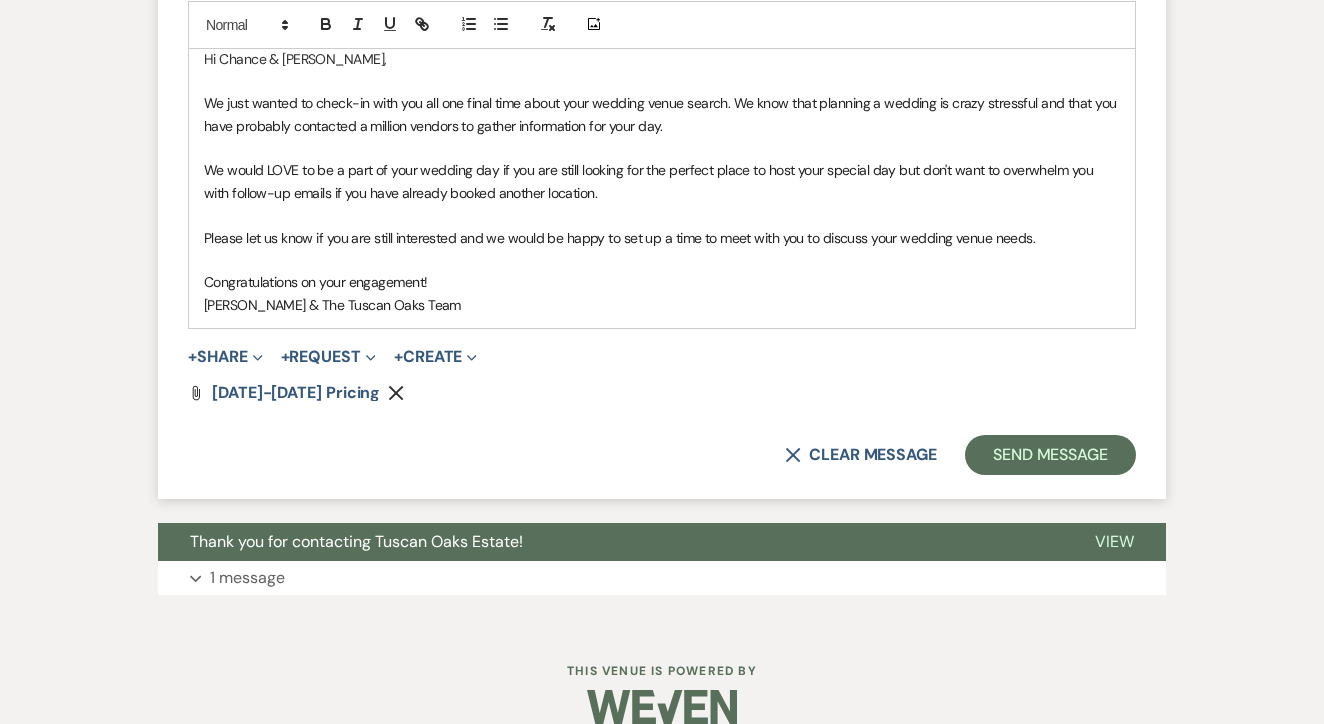 scroll, scrollTop: 3710, scrollLeft: 0, axis: vertical 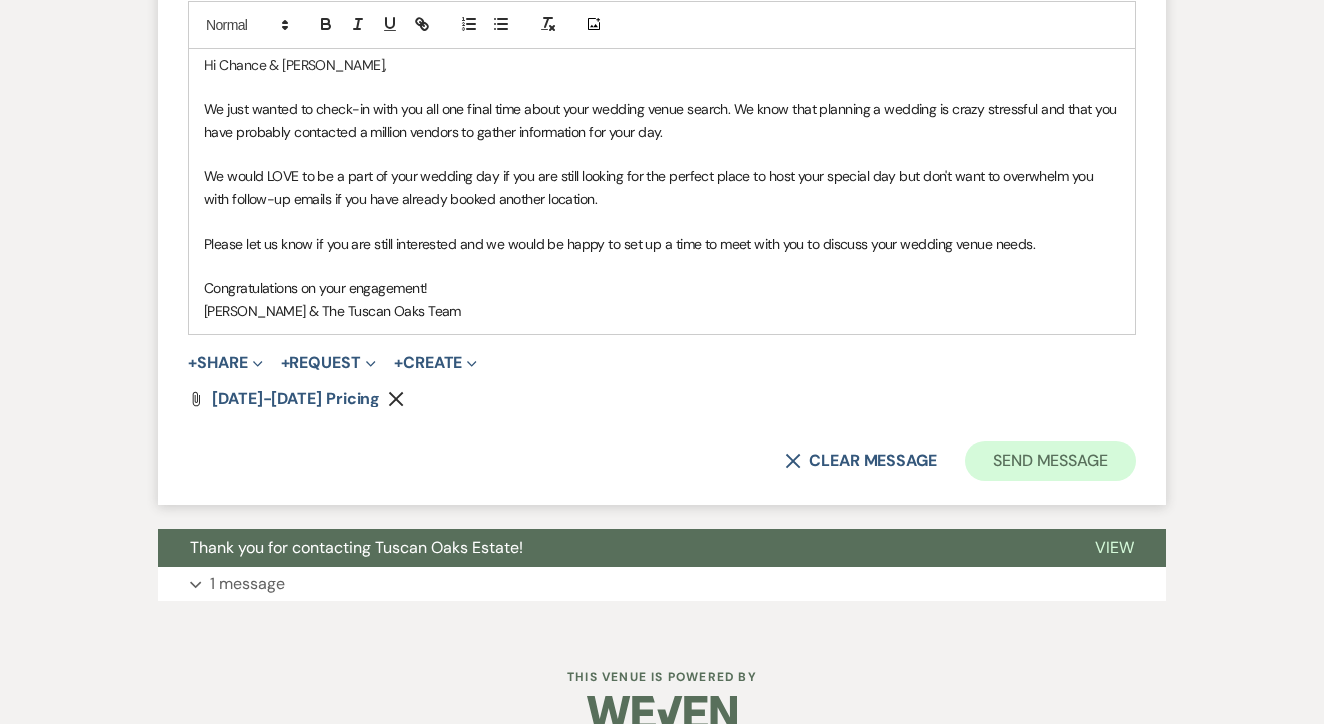 click on "Send Message" at bounding box center [1050, 461] 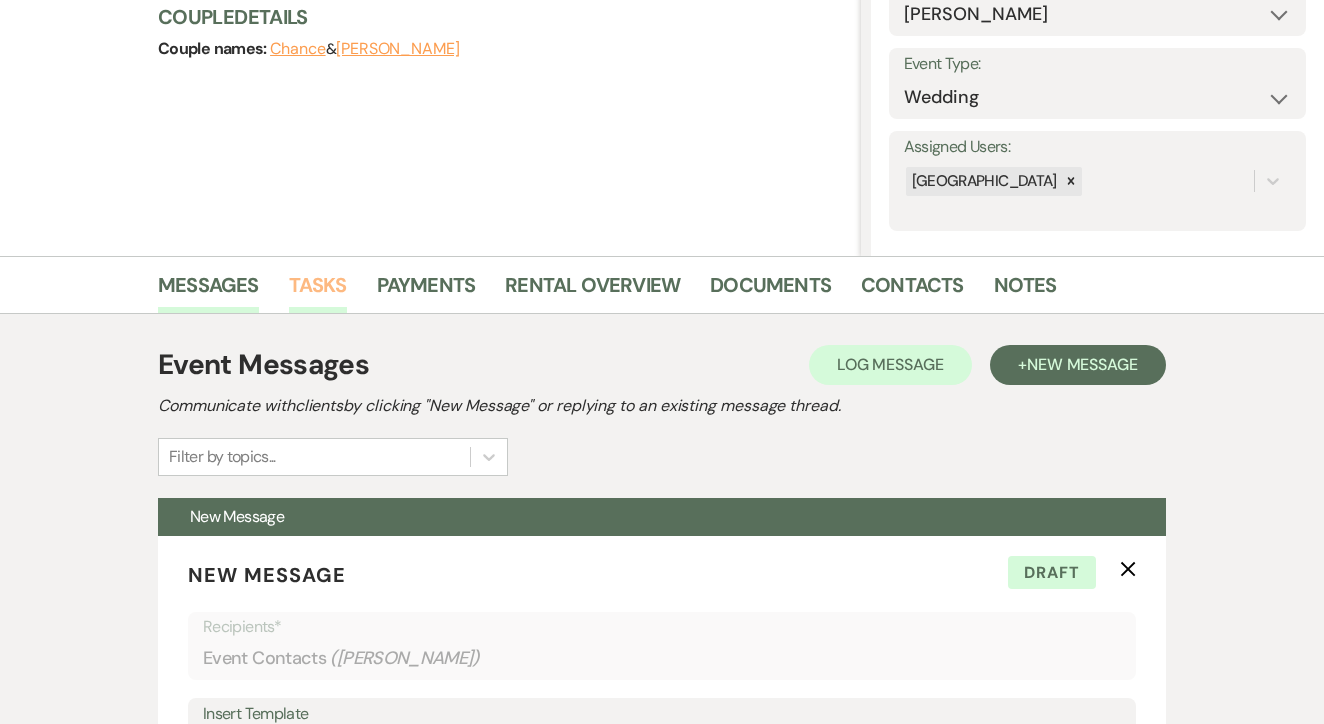 click on "Tasks" at bounding box center (318, 291) 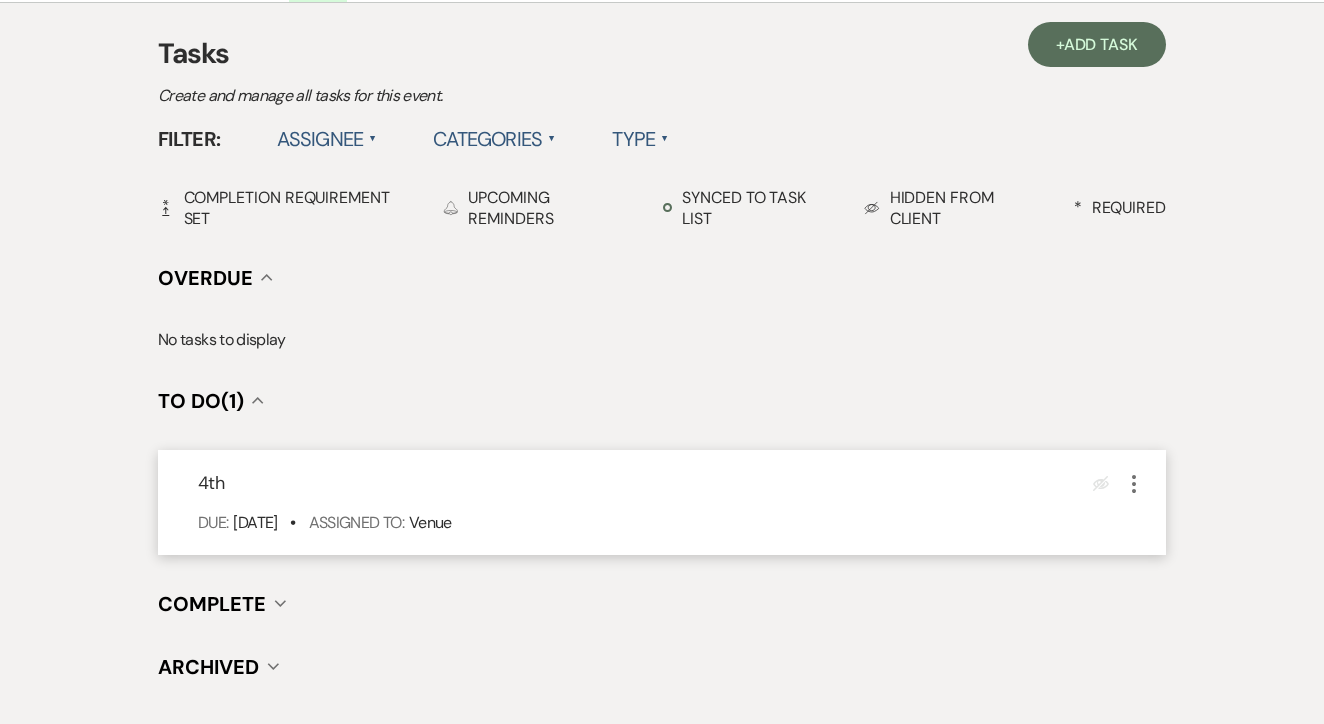 scroll, scrollTop: 556, scrollLeft: 0, axis: vertical 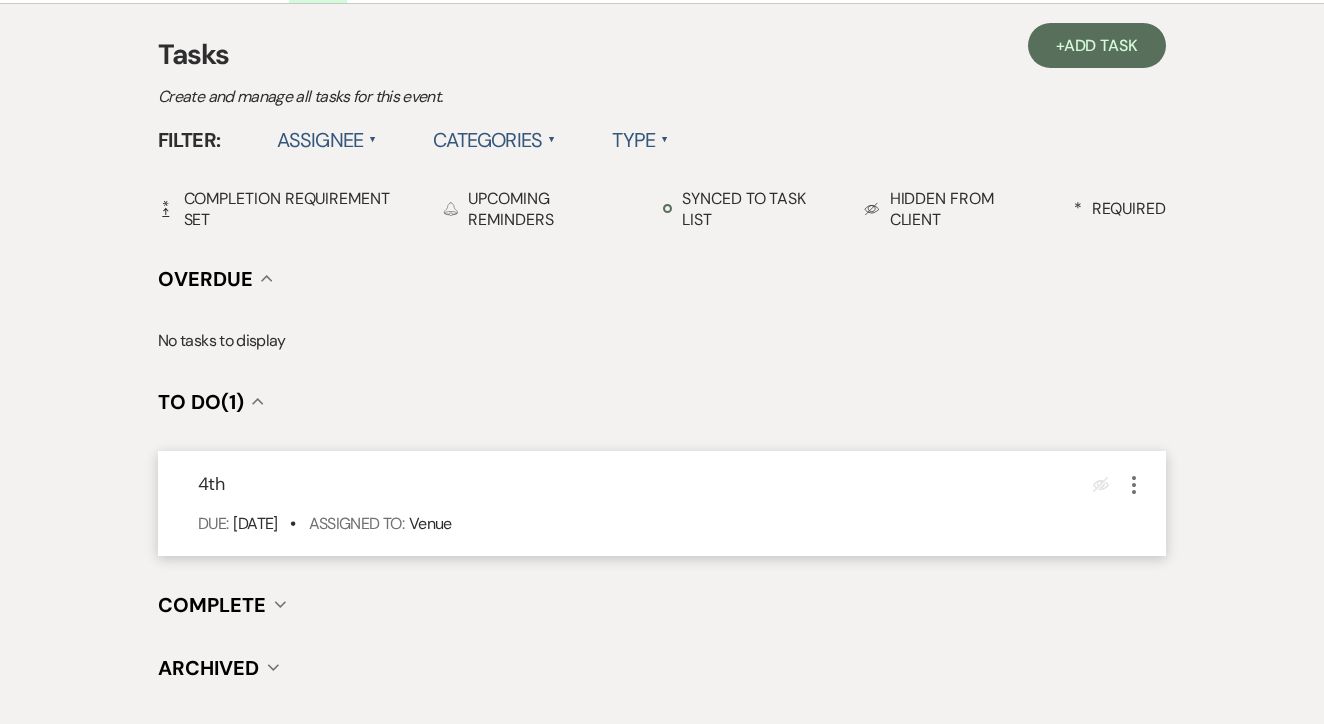 click on "More" 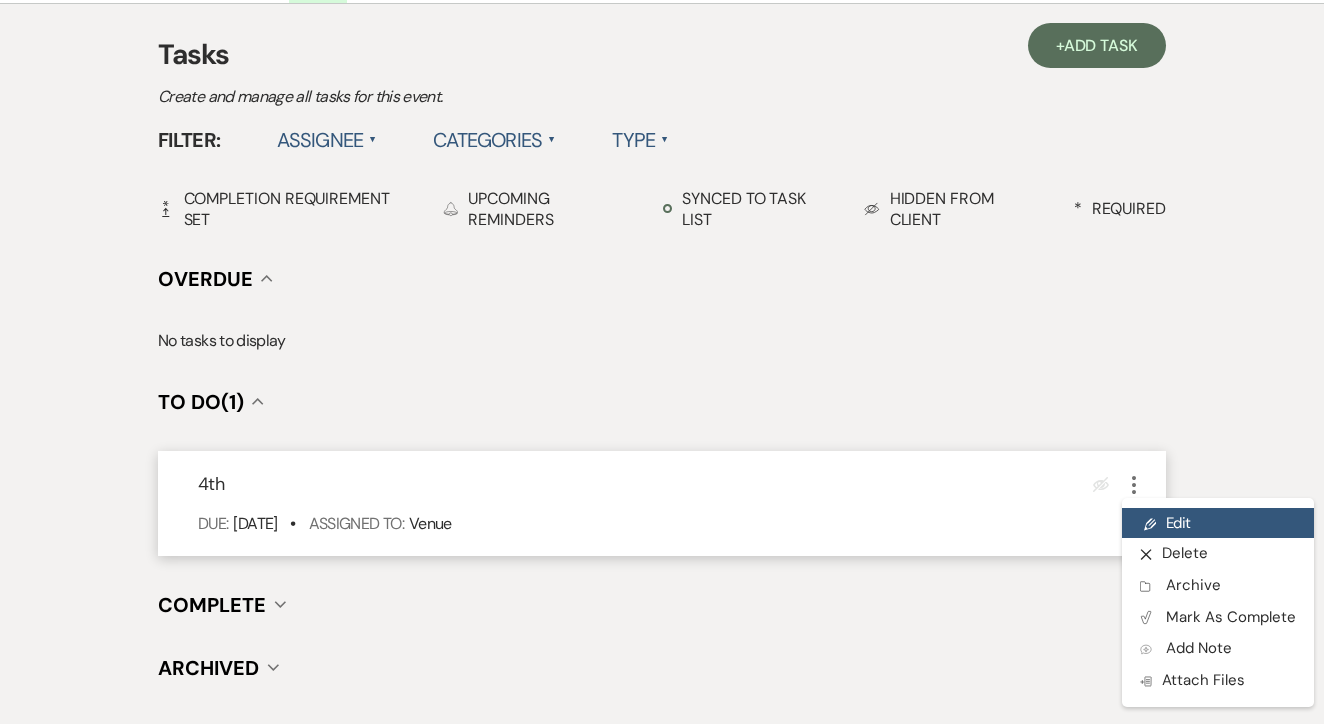click on "Pencil" 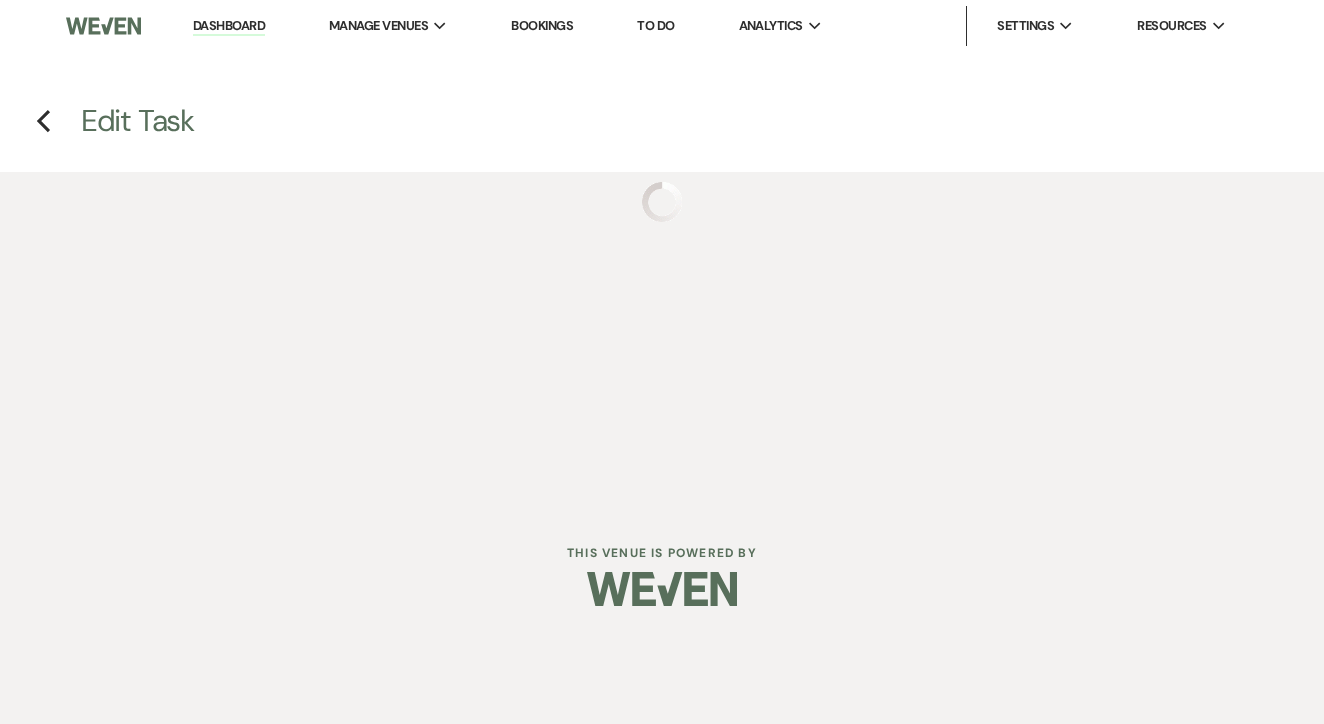 scroll, scrollTop: 0, scrollLeft: 0, axis: both 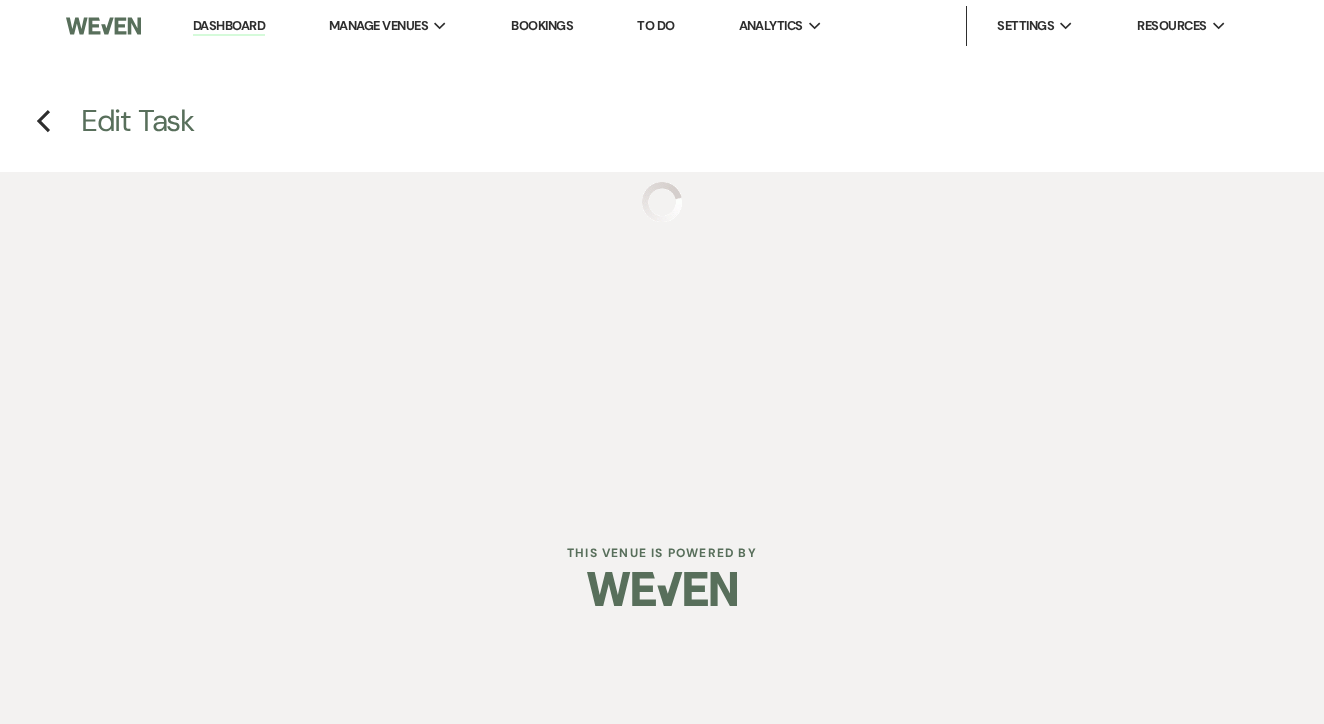 select on "false" 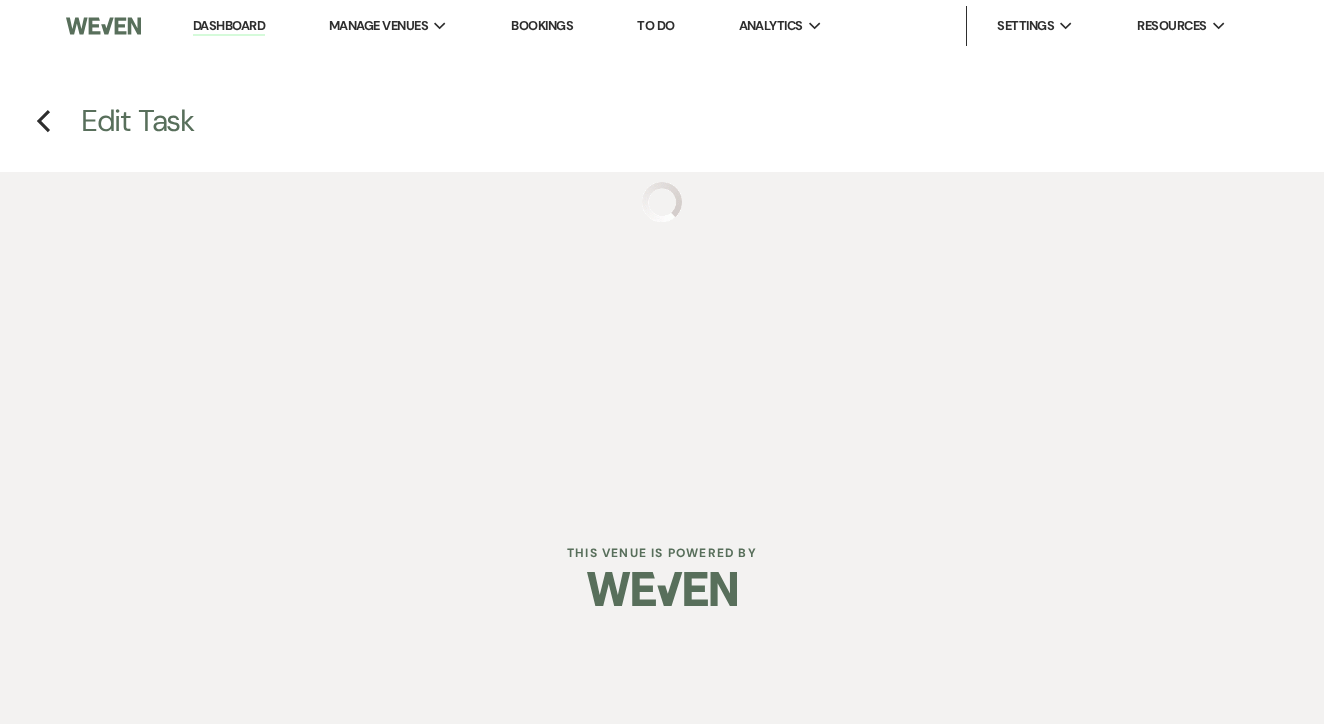 select on "venueHost" 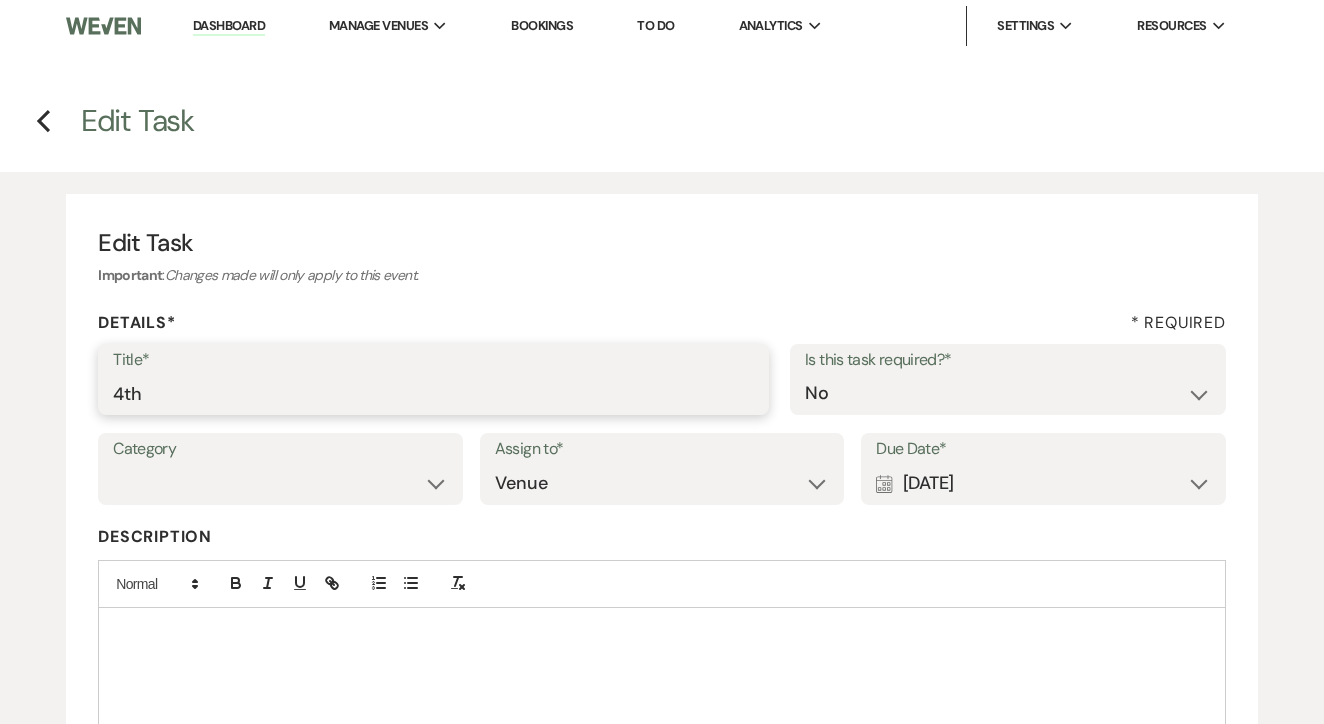click on "4th" at bounding box center [433, 393] 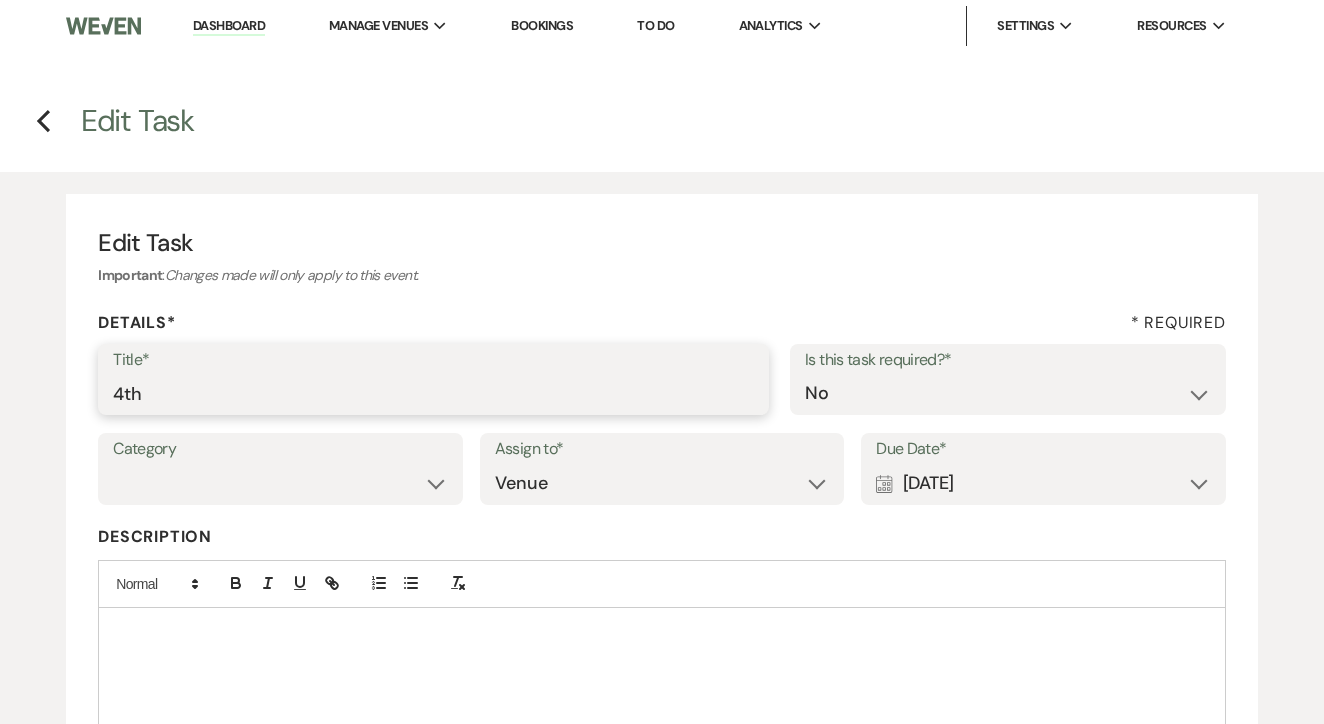 click on "4th" at bounding box center (433, 393) 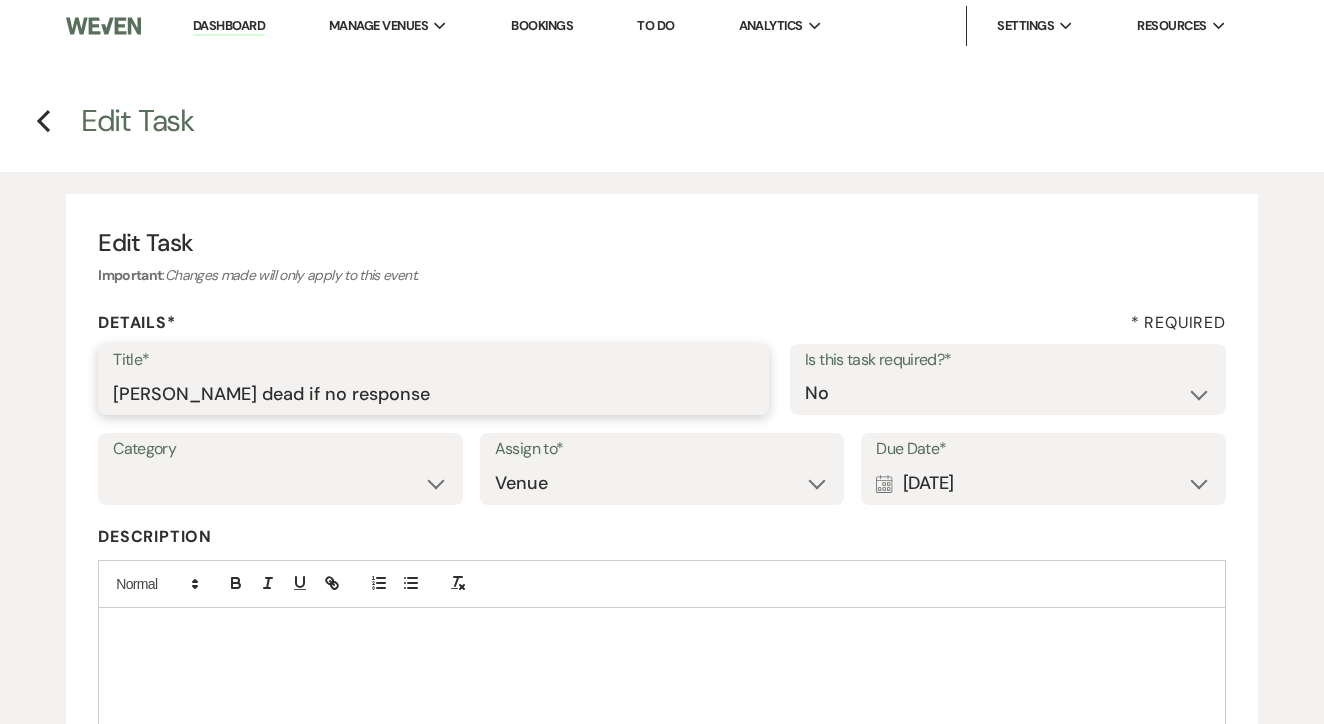 type on "Mark dead if no response" 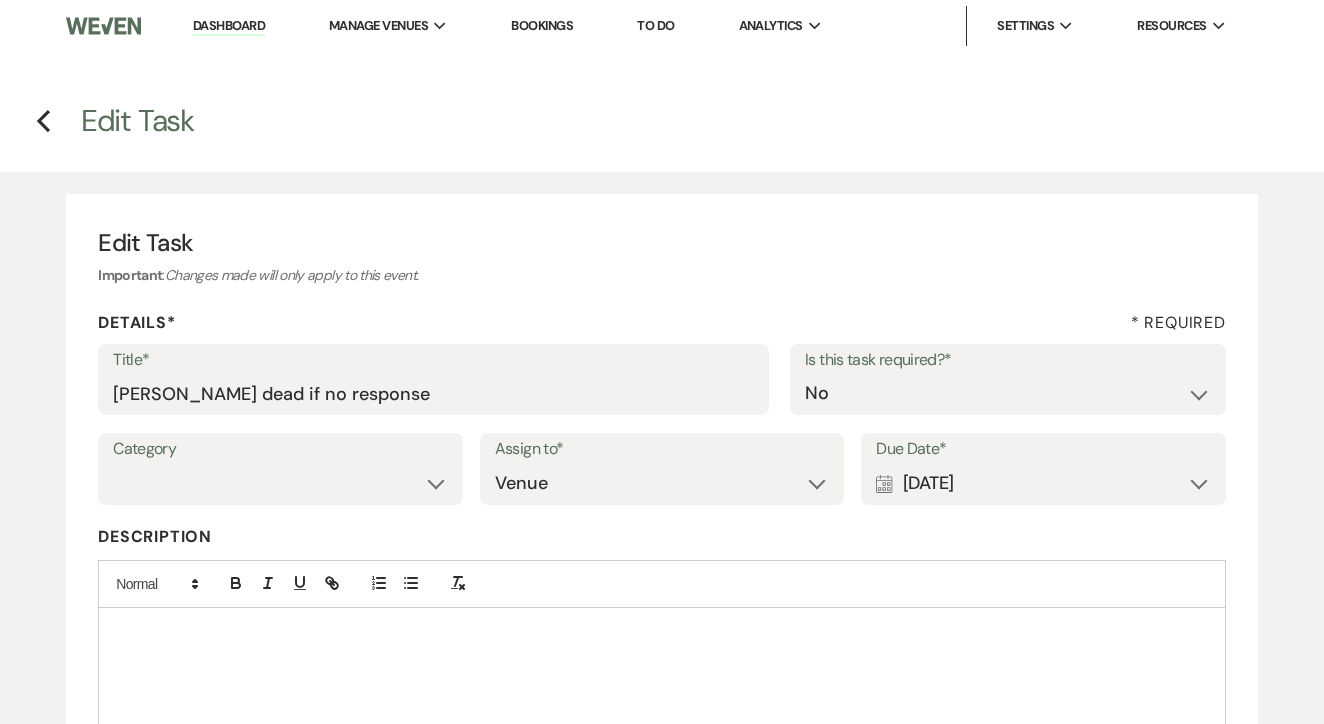 click on "Calendar Jul 16, 2025 Expand" at bounding box center (1043, 483) 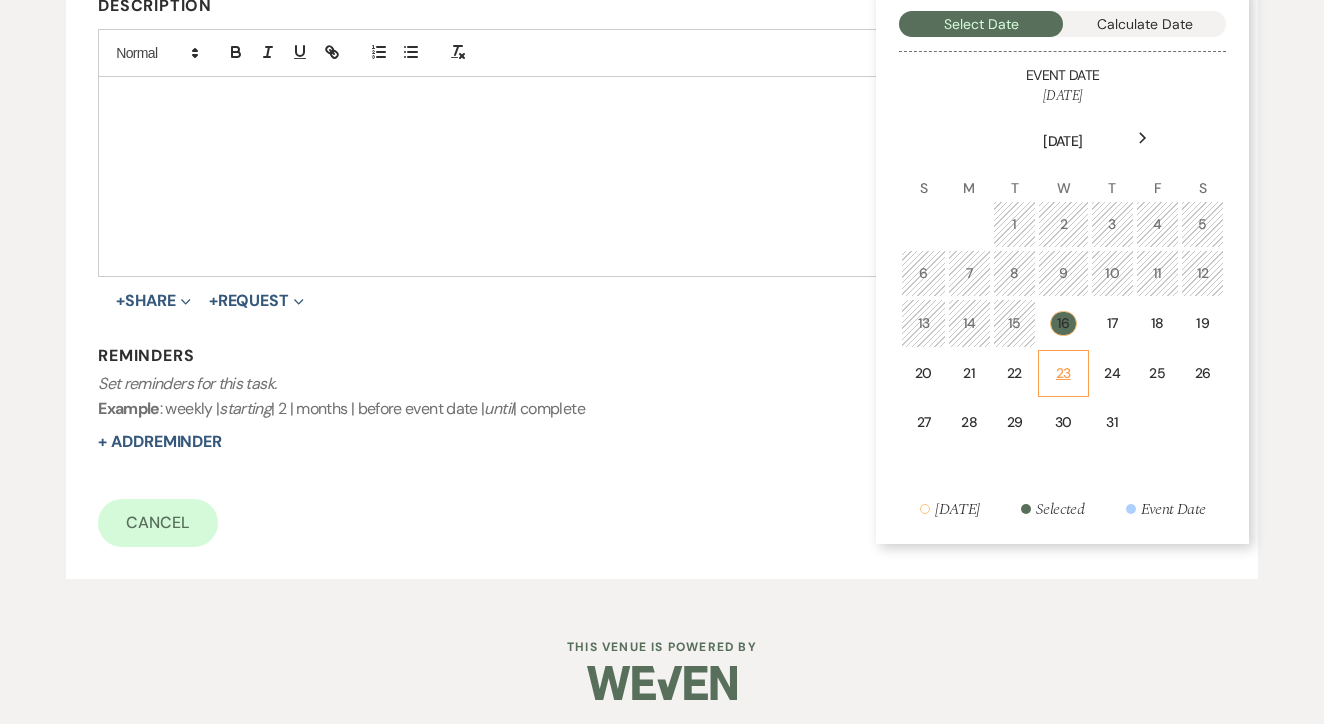 click on "23" at bounding box center [1063, 373] 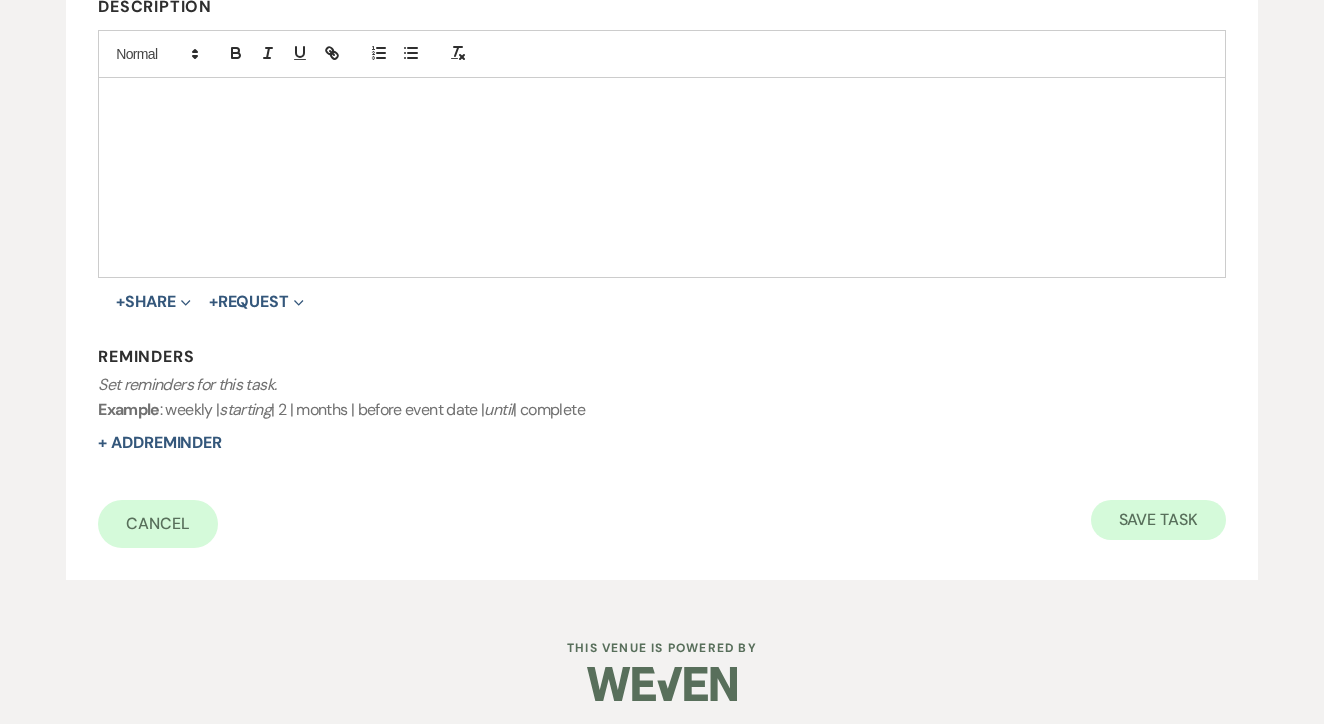 click on "Save Task" at bounding box center [1158, 520] 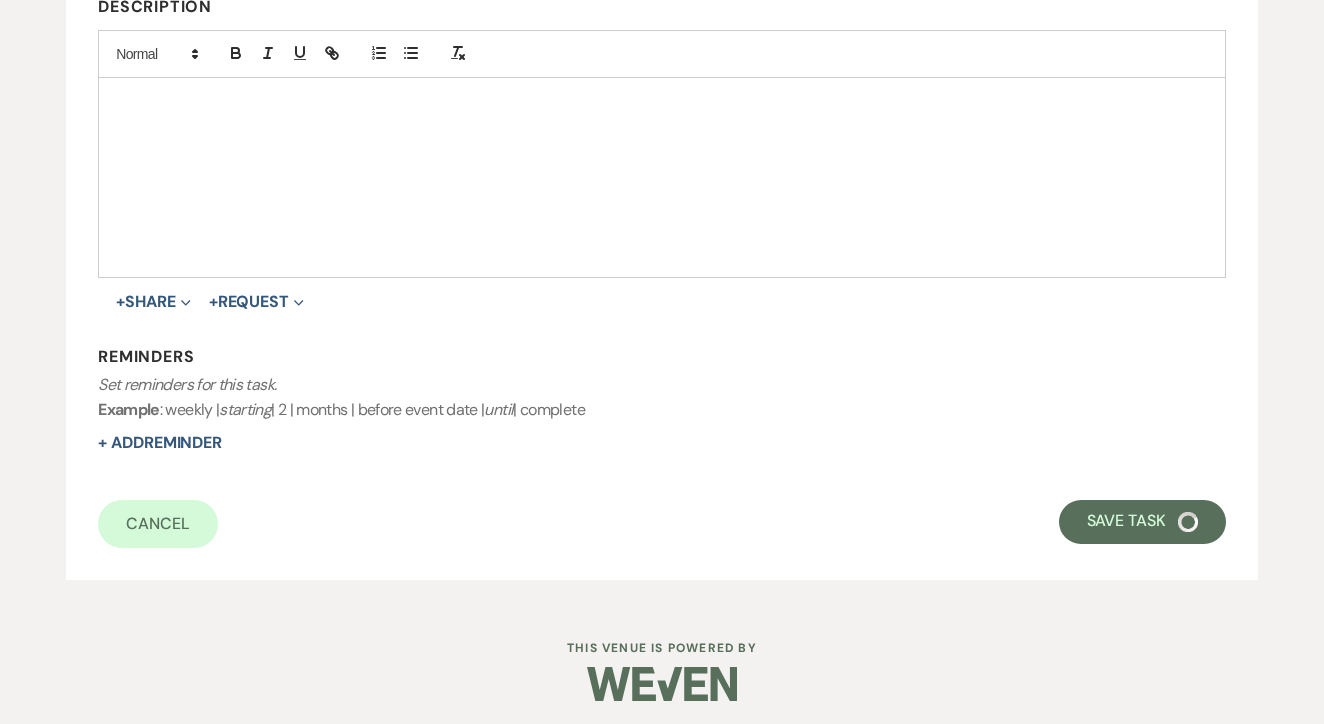 select on "17" 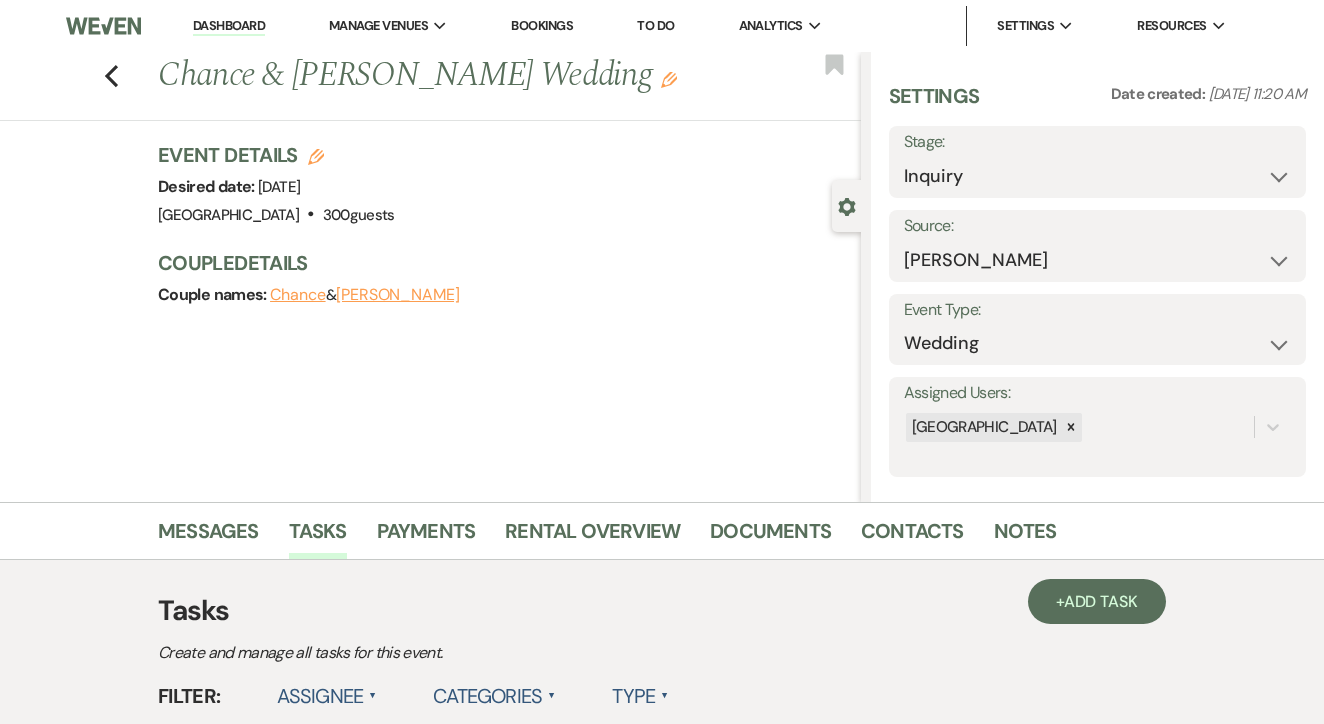 scroll, scrollTop: 0, scrollLeft: 0, axis: both 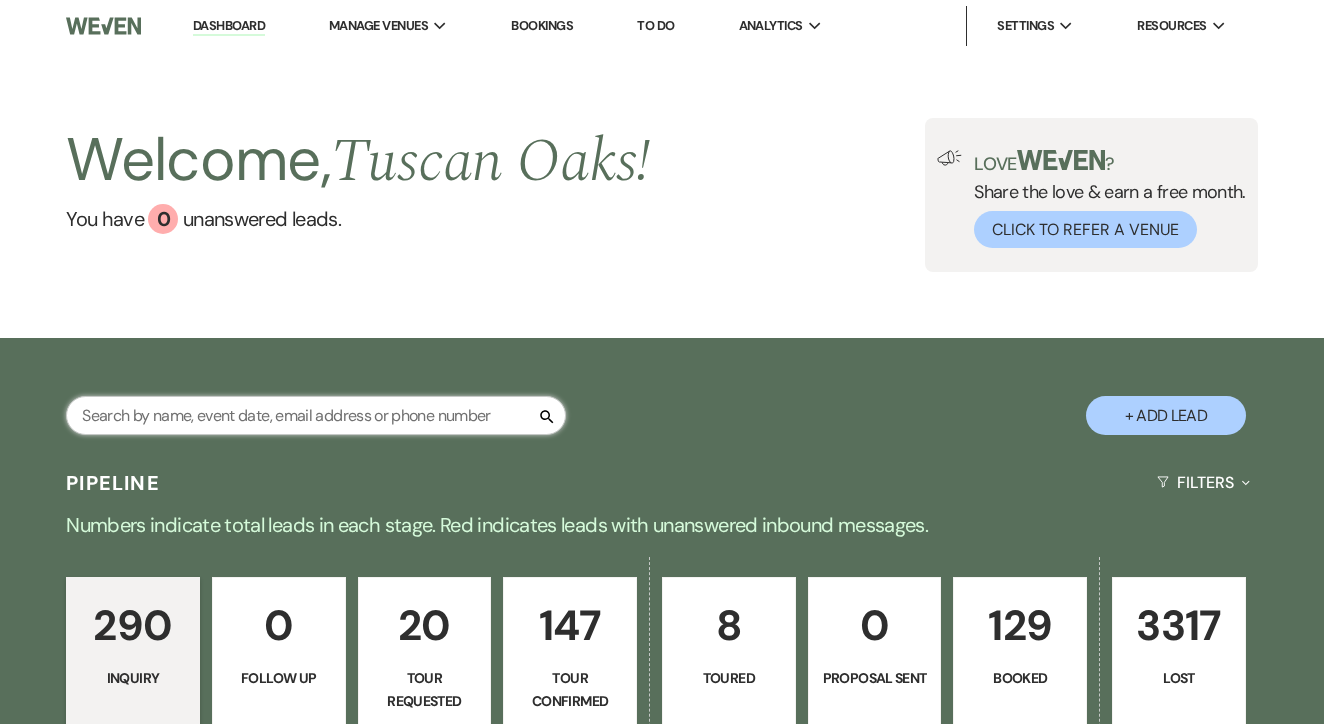 click at bounding box center (316, 415) 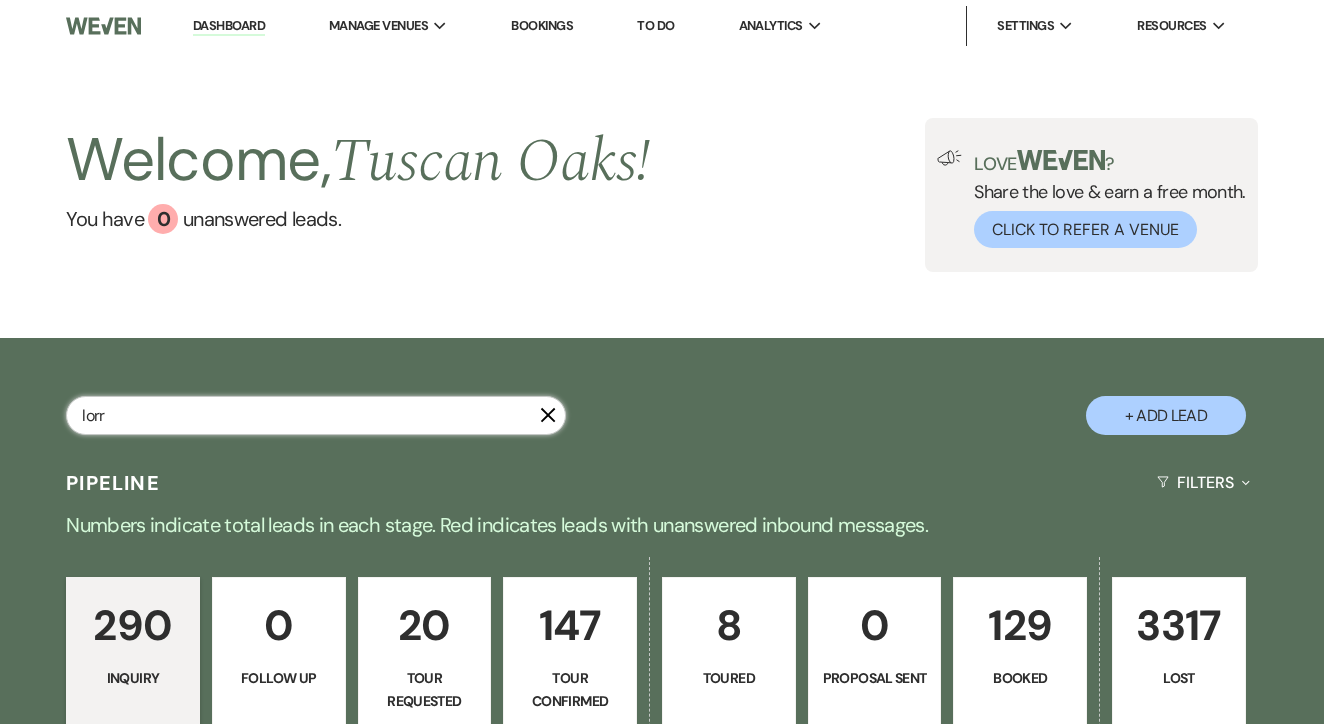 type on "lorri" 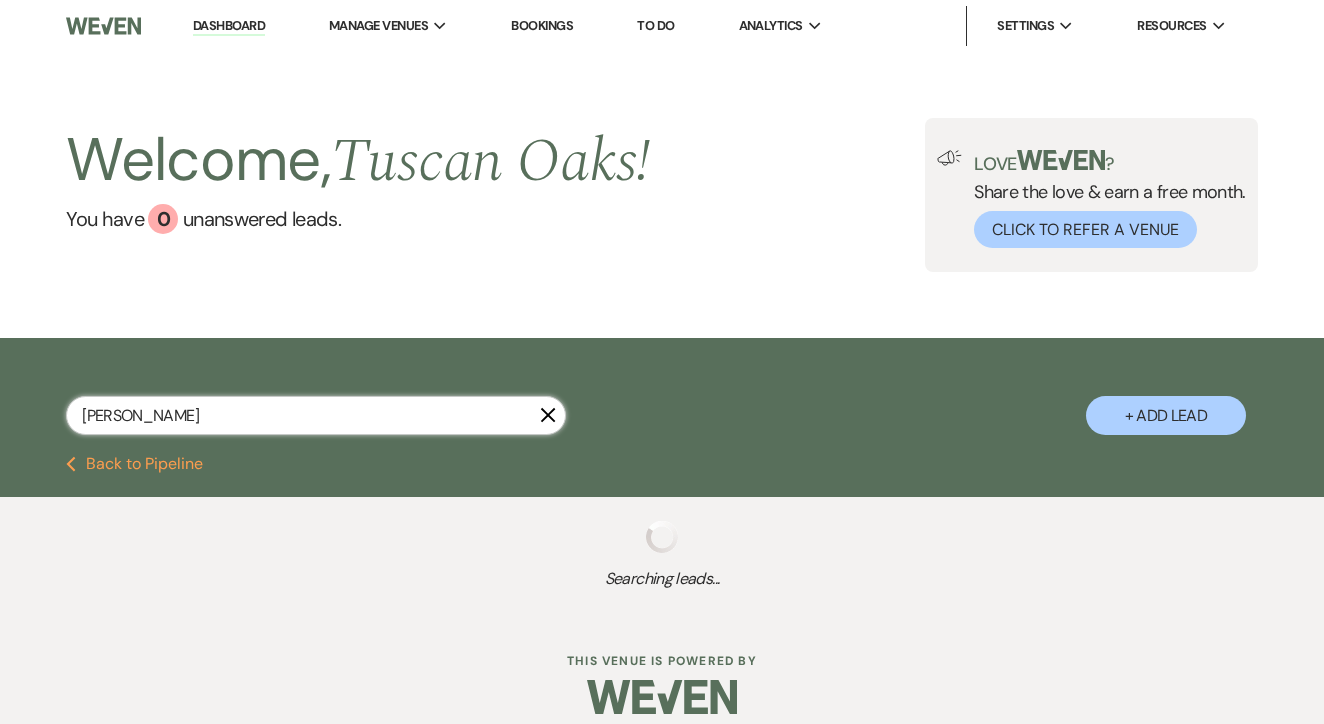 select on "5" 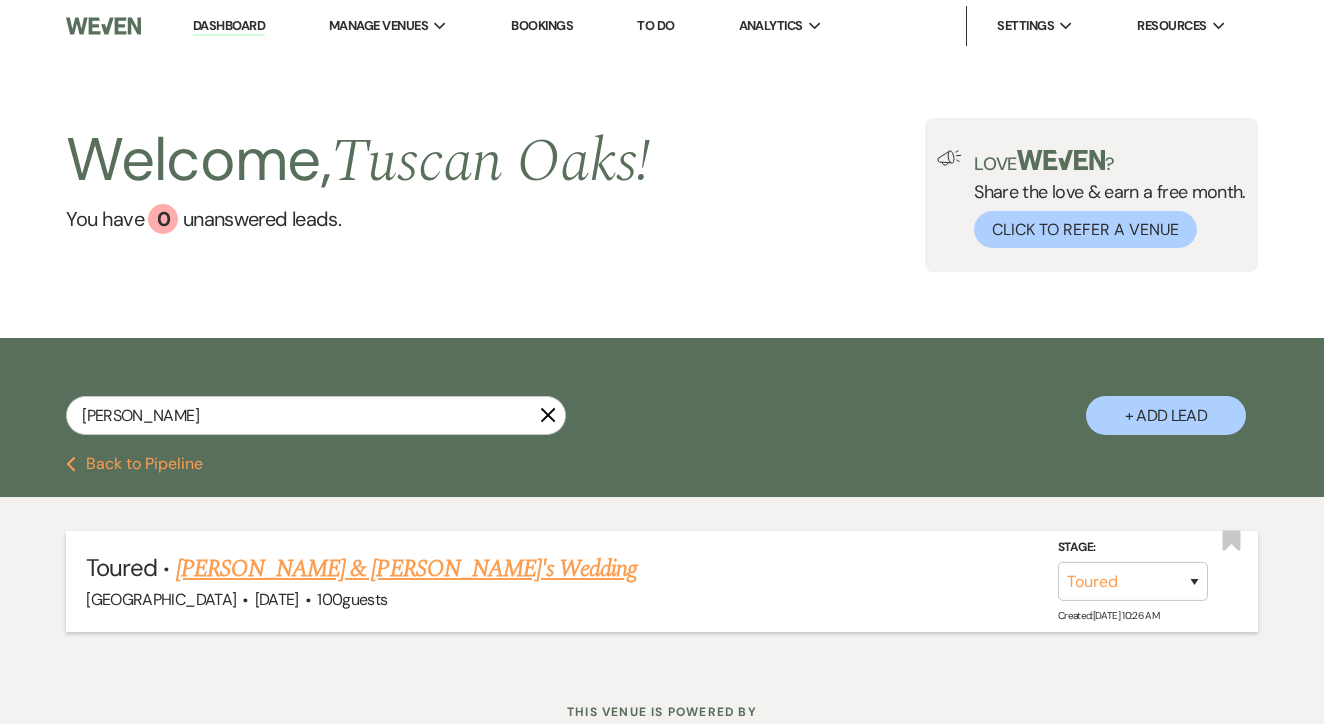drag, startPoint x: 410, startPoint y: 510, endPoint x: 401, endPoint y: 574, distance: 64.629715 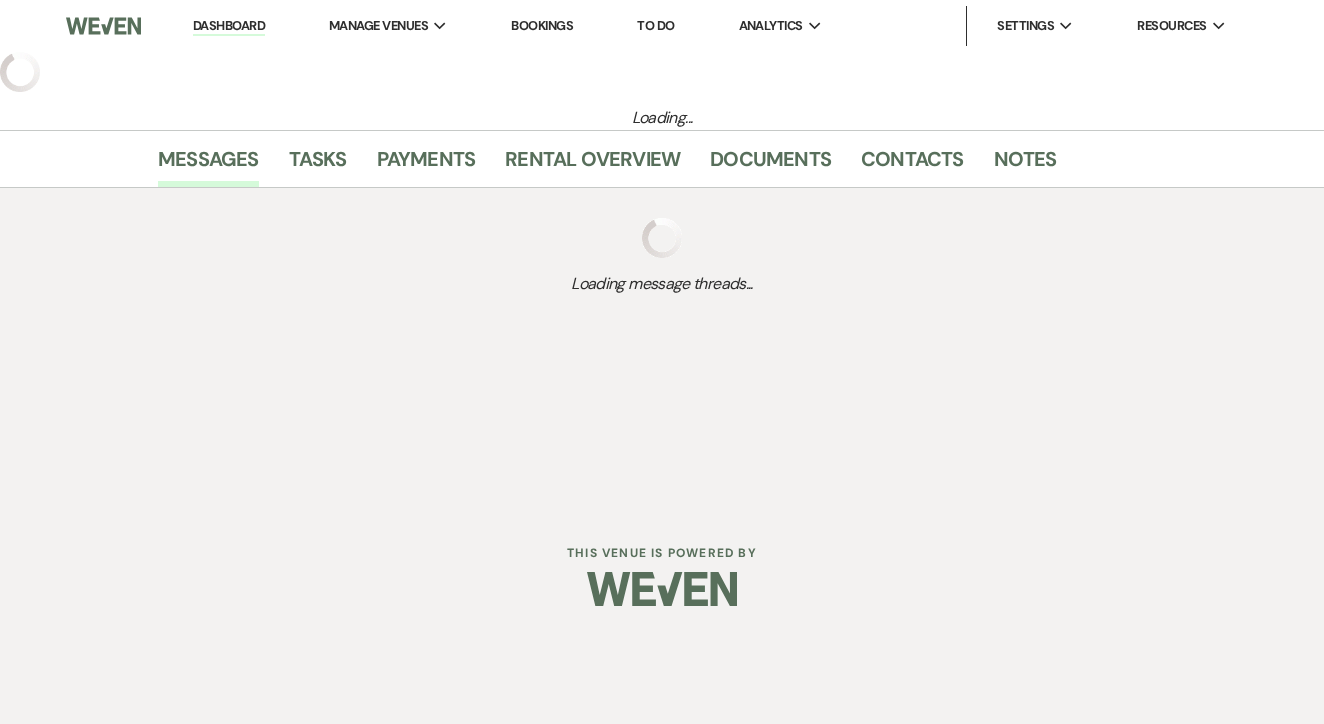 select on "5" 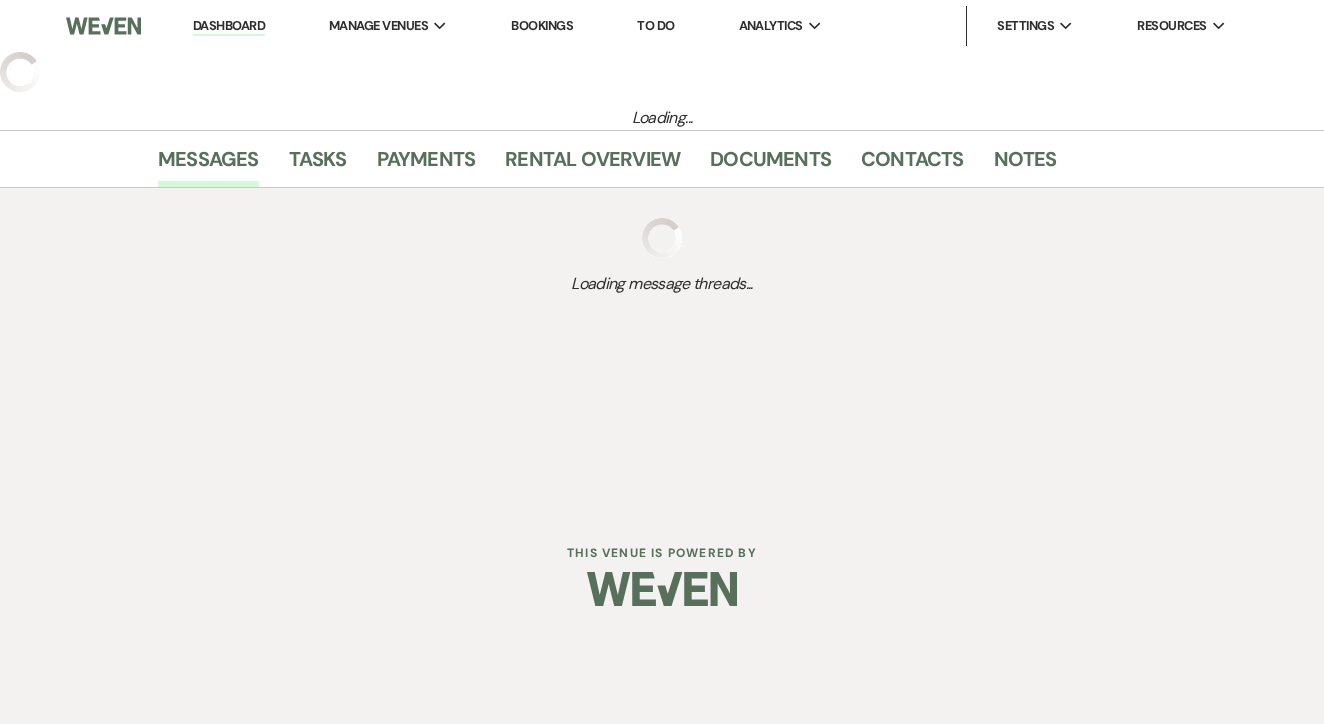 select on "5" 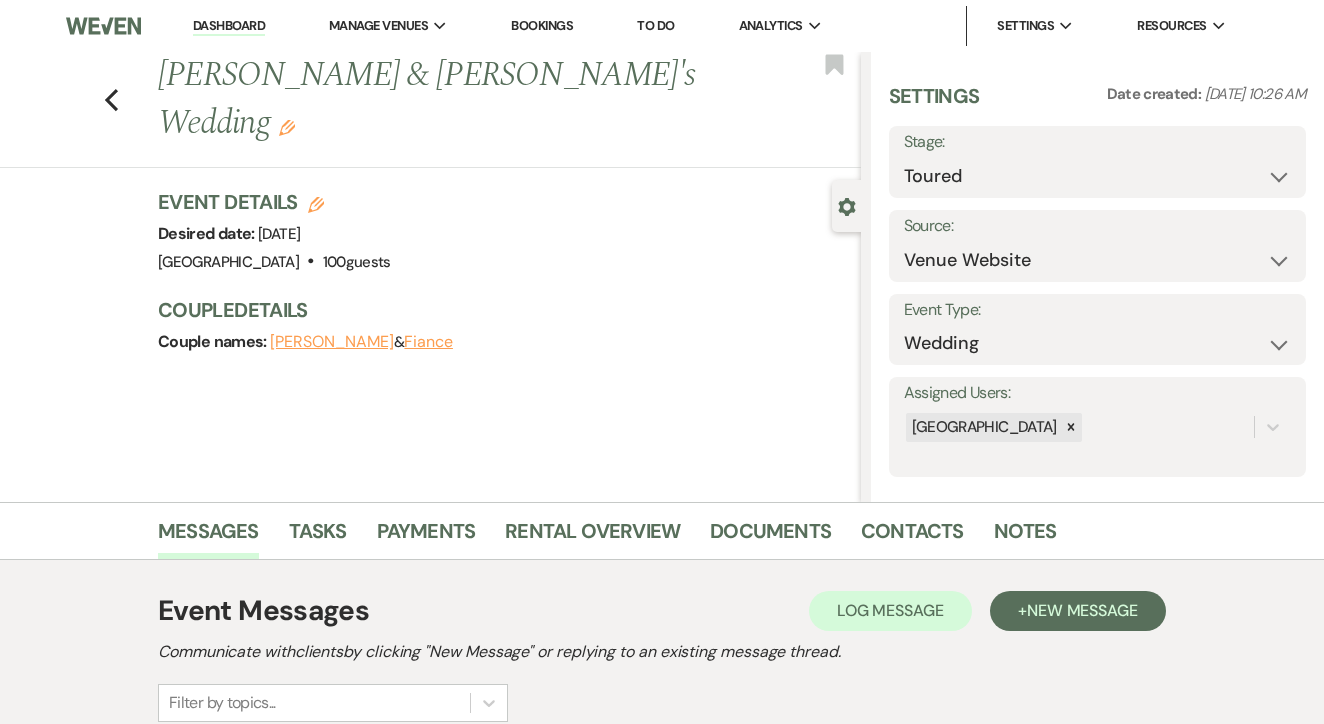 scroll, scrollTop: 312, scrollLeft: 0, axis: vertical 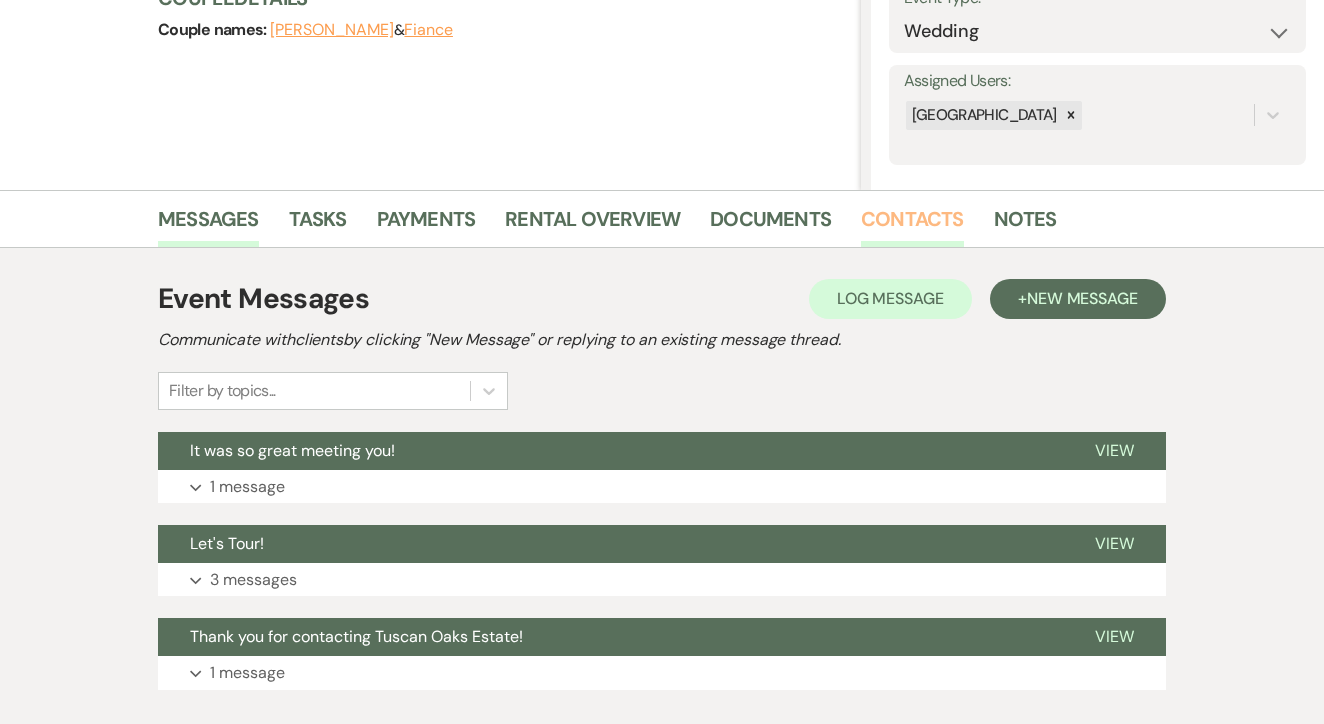 click on "Contacts" at bounding box center (912, 225) 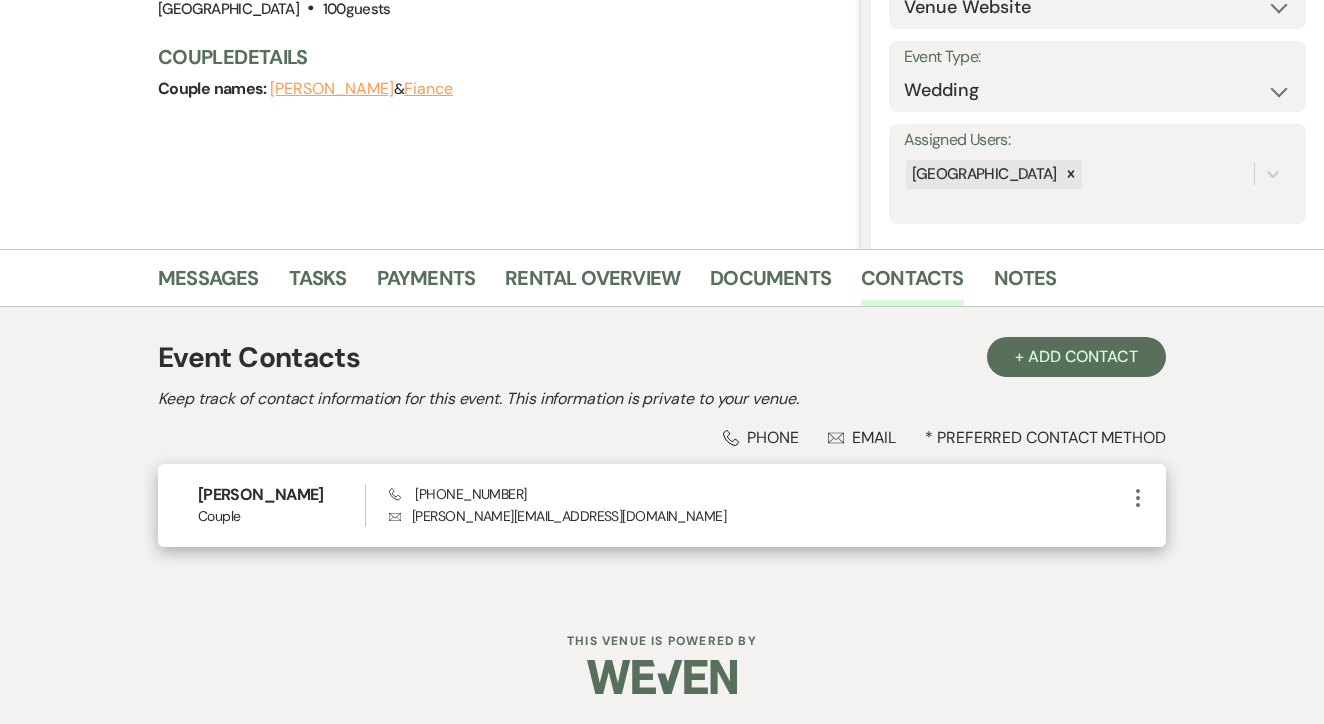 scroll, scrollTop: 252, scrollLeft: 0, axis: vertical 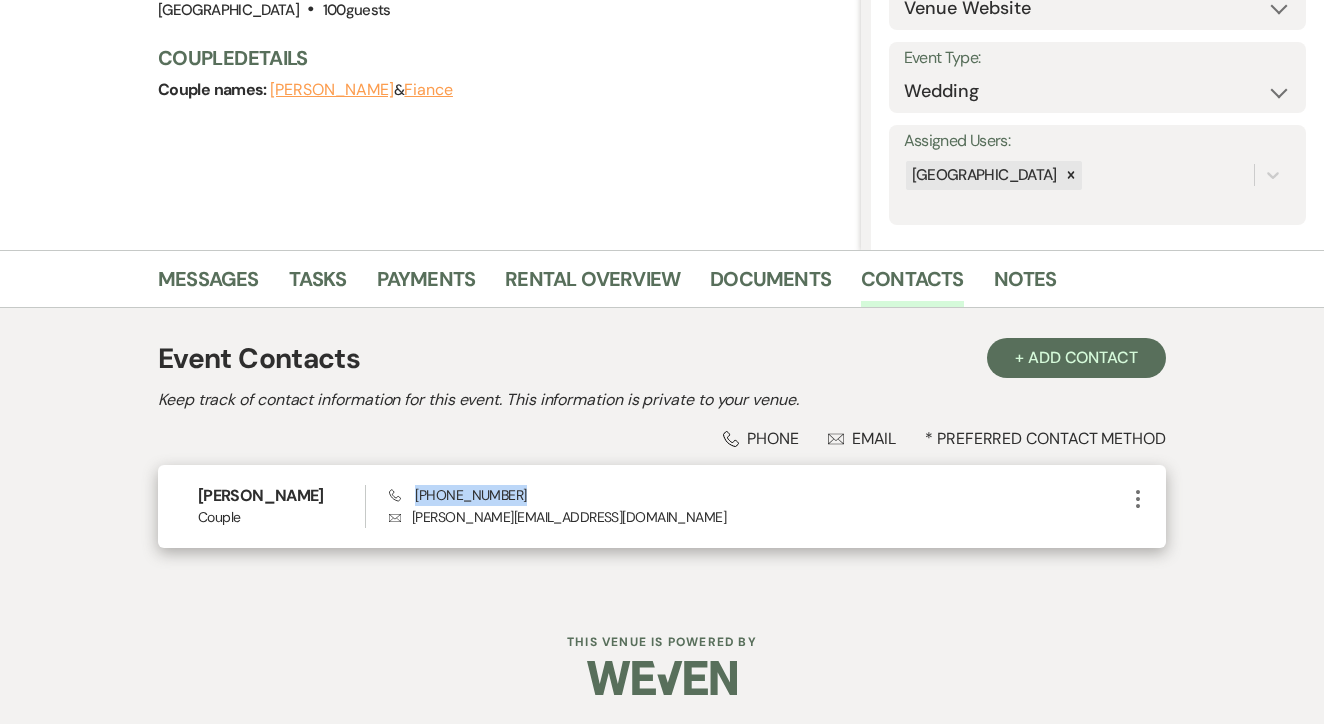 drag, startPoint x: 417, startPoint y: 494, endPoint x: 505, endPoint y: 495, distance: 88.005684 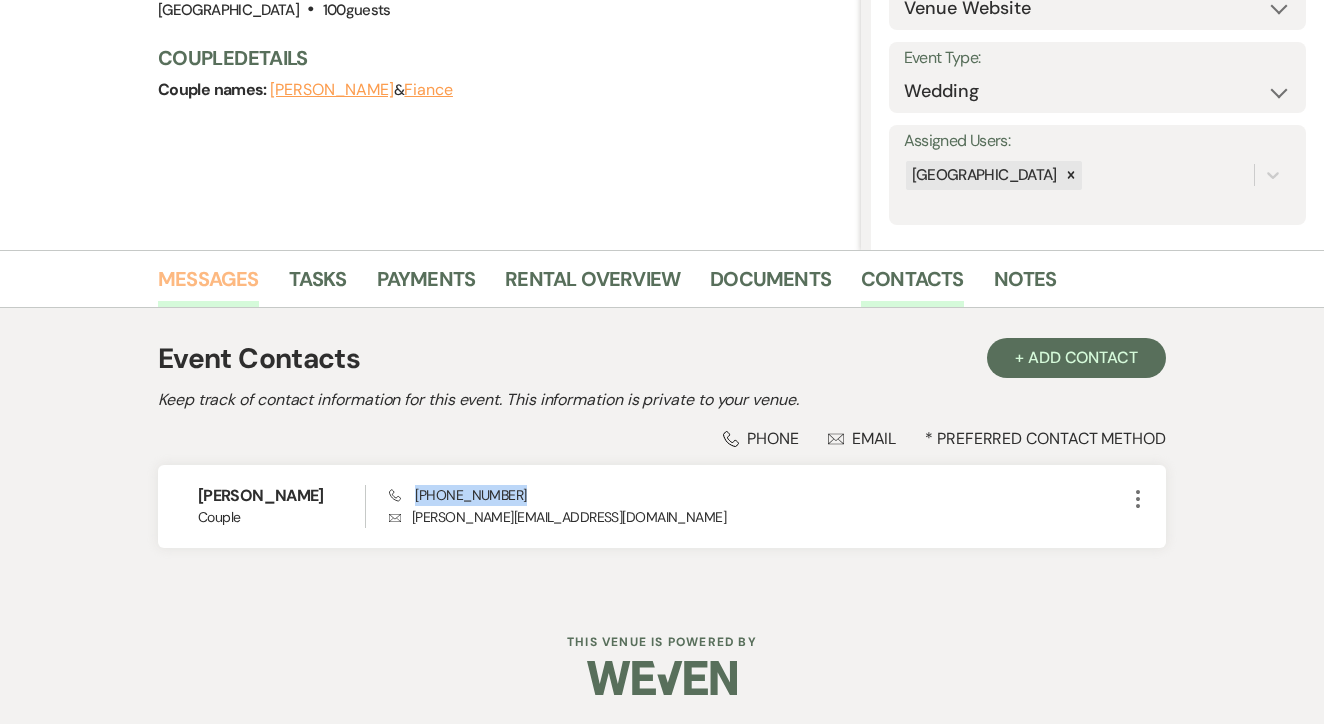 click on "Messages" at bounding box center [208, 285] 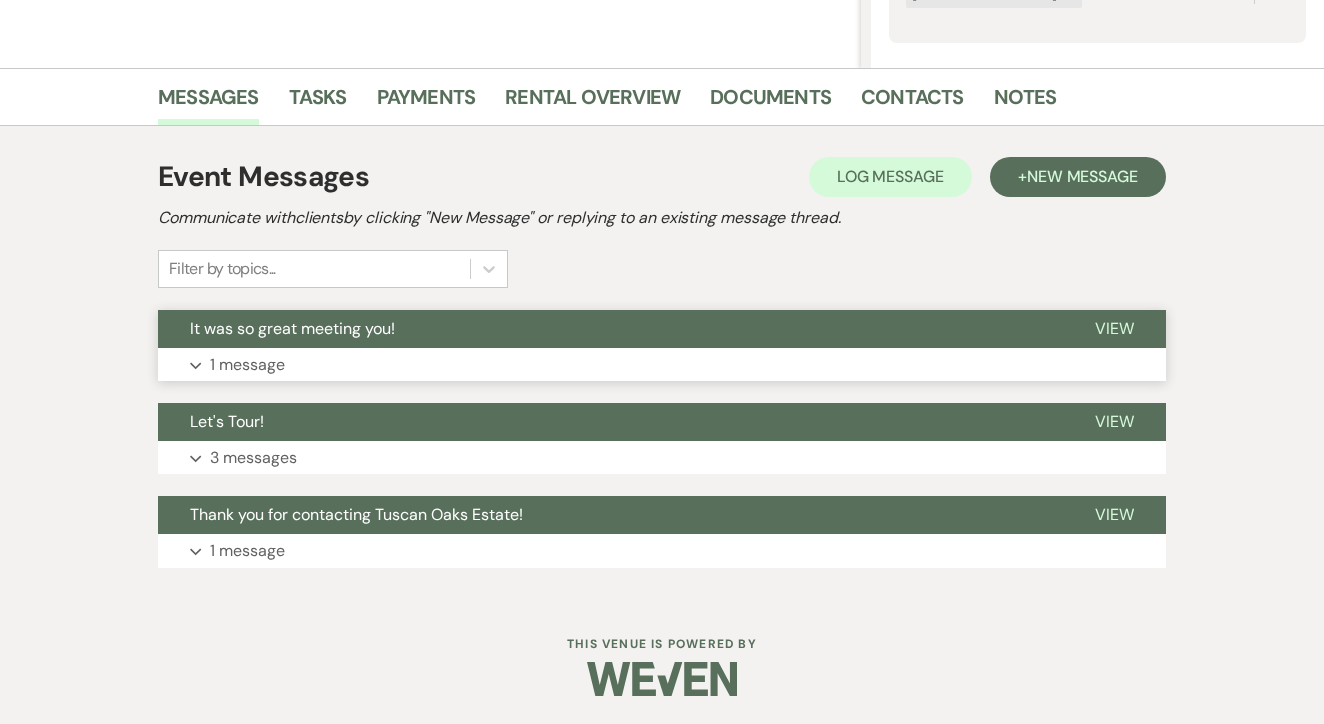 click on "Expand 1 message" at bounding box center (662, 365) 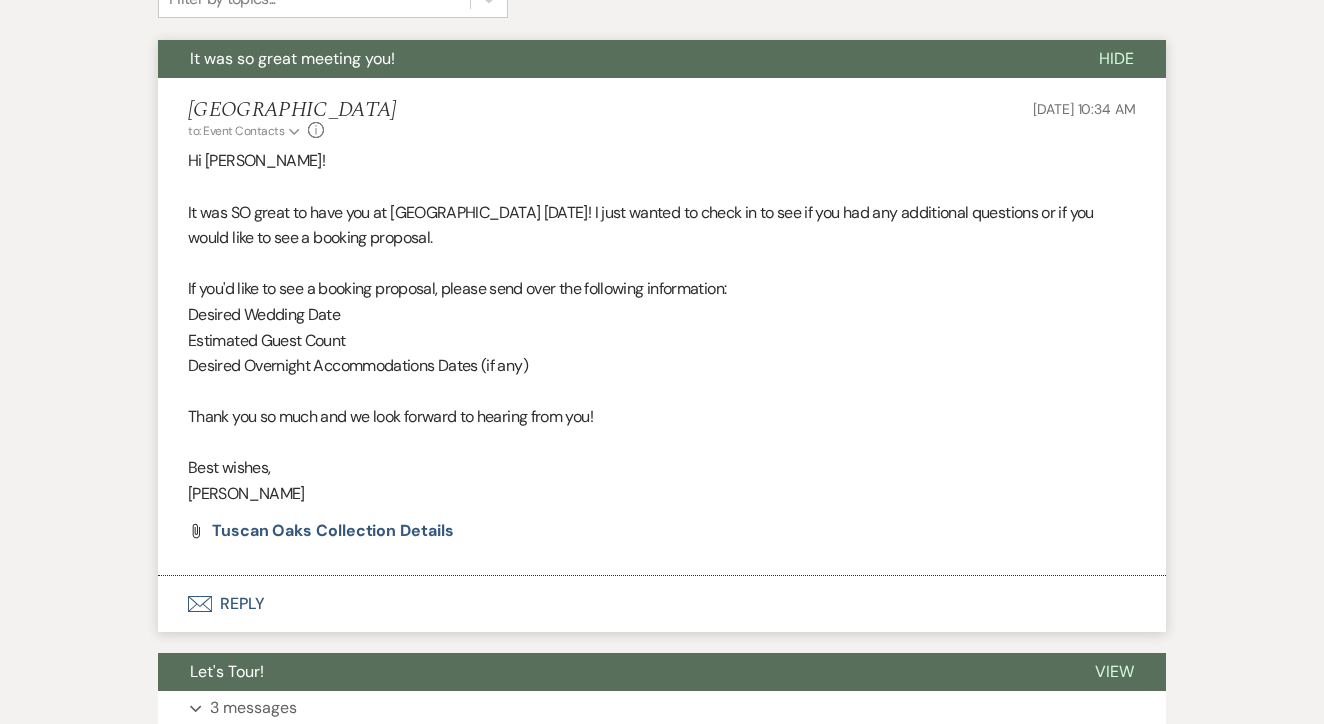 scroll, scrollTop: 714, scrollLeft: 0, axis: vertical 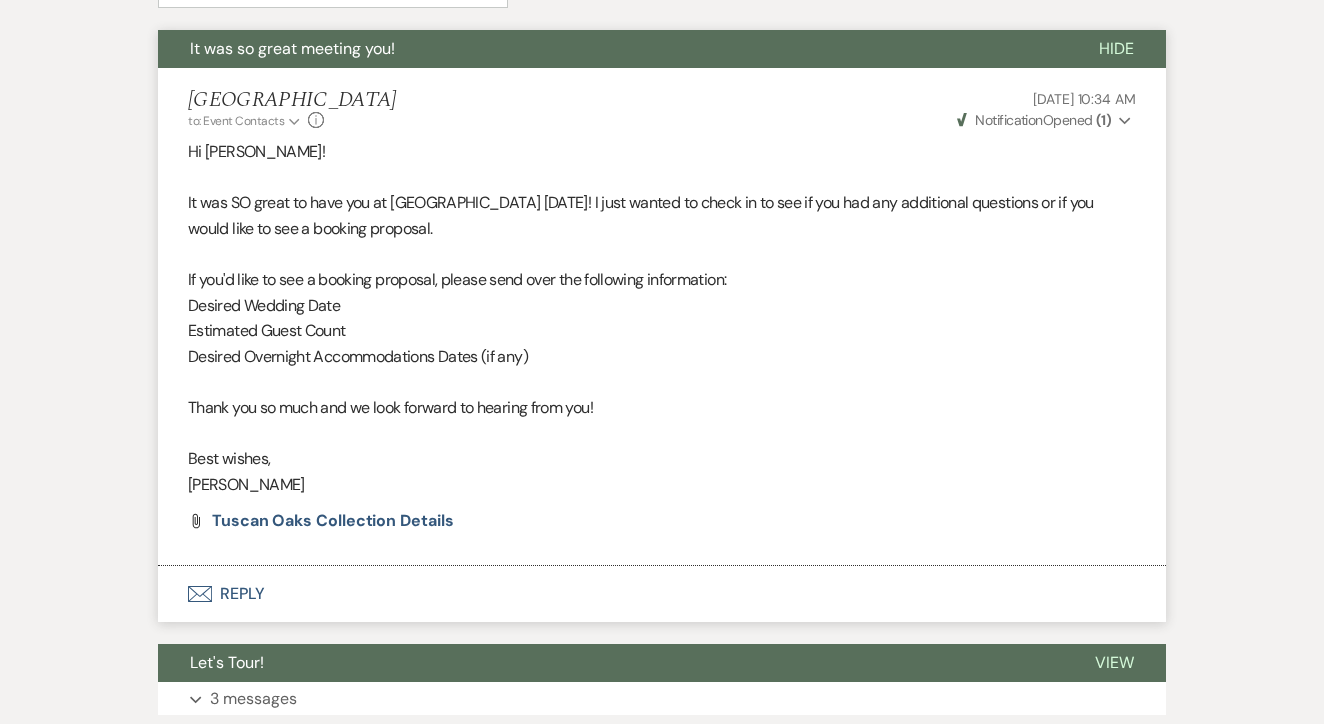 click on "Hi Lorrie!" at bounding box center (662, 152) 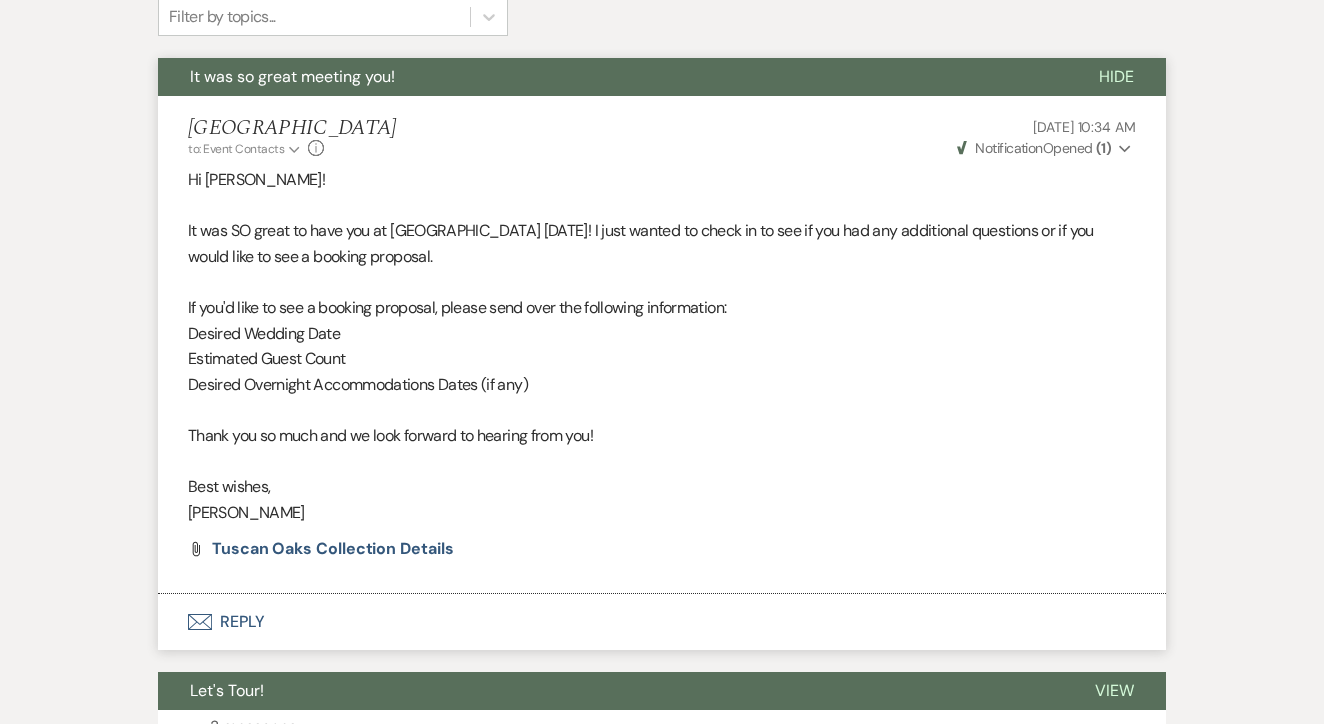 scroll, scrollTop: 687, scrollLeft: 0, axis: vertical 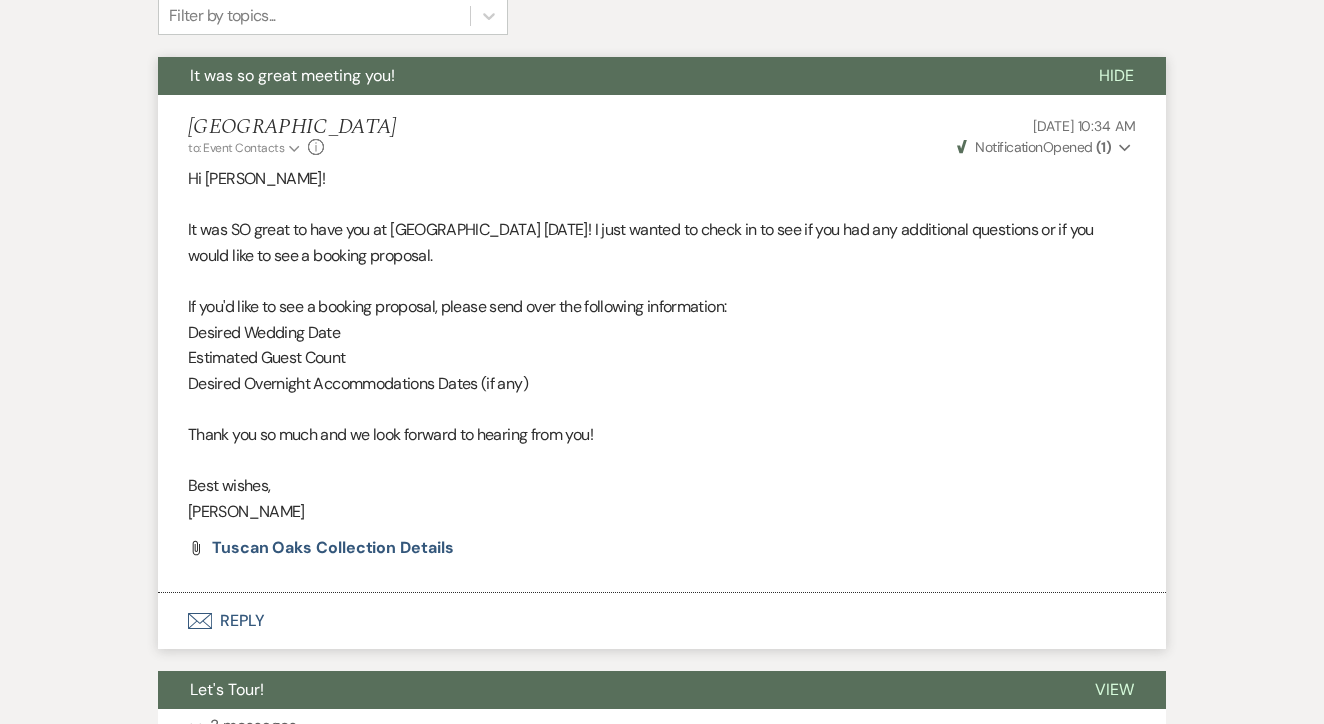 click on "Envelope Reply" at bounding box center [662, 621] 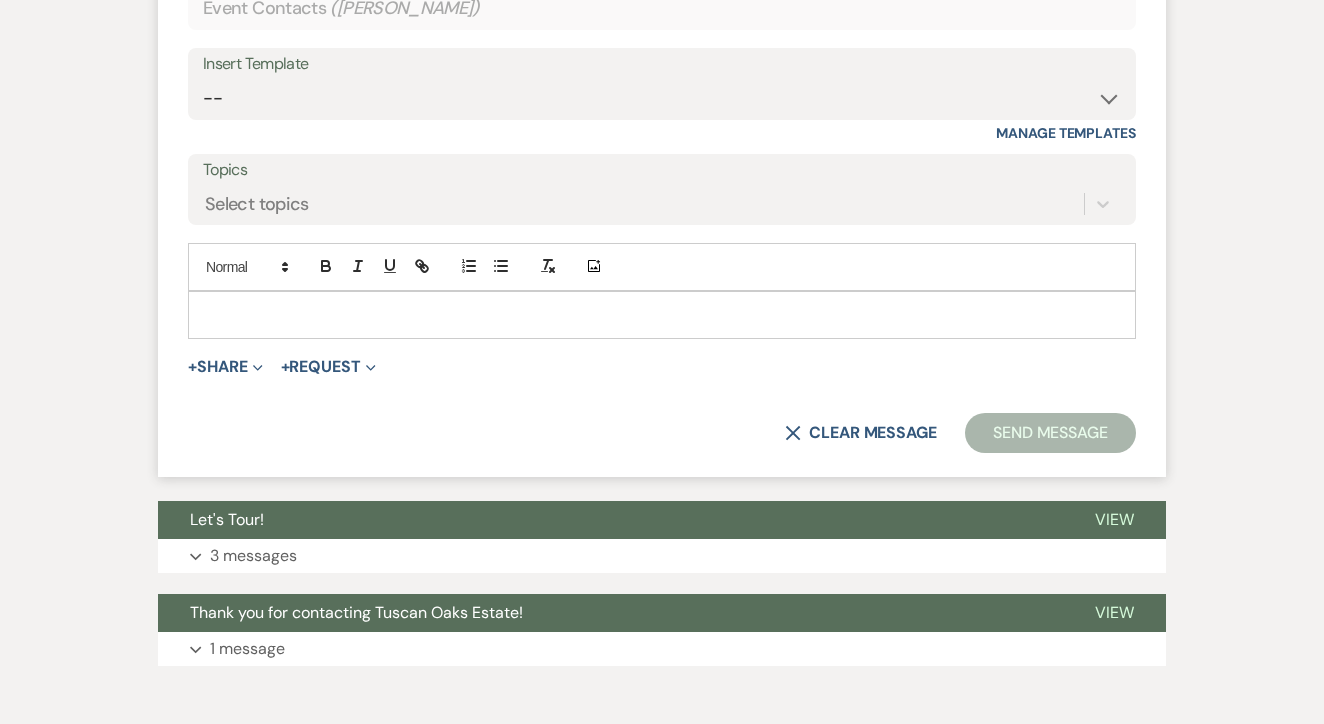 scroll, scrollTop: 1398, scrollLeft: 0, axis: vertical 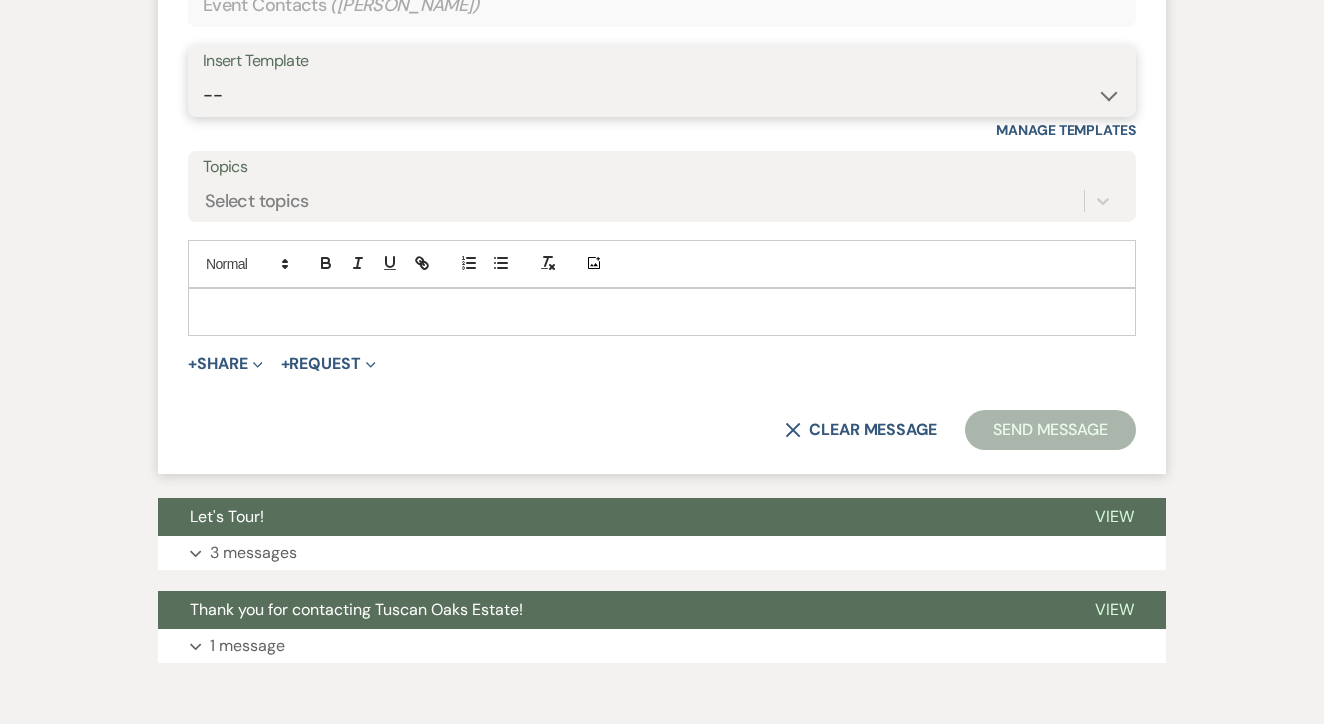 click on "-- Lead: Automated Intro Email (Wedding) Lead: 1st Follow Up Email Images Lead: TEXT (1st) Lead: 2nd Follow Up Email Lead: Booking Proposal (Post-Tour) Booked: Weven Planning Portal Introduction (AI) Lead: TEXT (Intro) Lead: Phone Consult Follow-up Lead: Hired Someone Else Lead: Confirm Tour Lead: Confirm Tour (TEXT) Booked: Insta Post Info Lead: 3rd Follow Up Email Booked: Damage Deposit Deduction Lead: Post Tour F/u (no proposal) Lead: Tour No-Show Booked: Day After Wedding Booked: Mailing Address Lead: Cancelled Tour Lead: TEXT (2nd) Lead: 4th Follow Up Email Lead: Booking Deposit Type (ACH or Card) Booked: Vendor Information Needed Booked: Review Request Lead: ACH Instructions Vendor: Photo Request Vendor: Video Request Booked: 6 Month Planning Meeting Booked: 6 Week Final Consult Open House Invite Booked: Late Payment Booked: Weven Planning Portal Introduction" at bounding box center [662, 95] 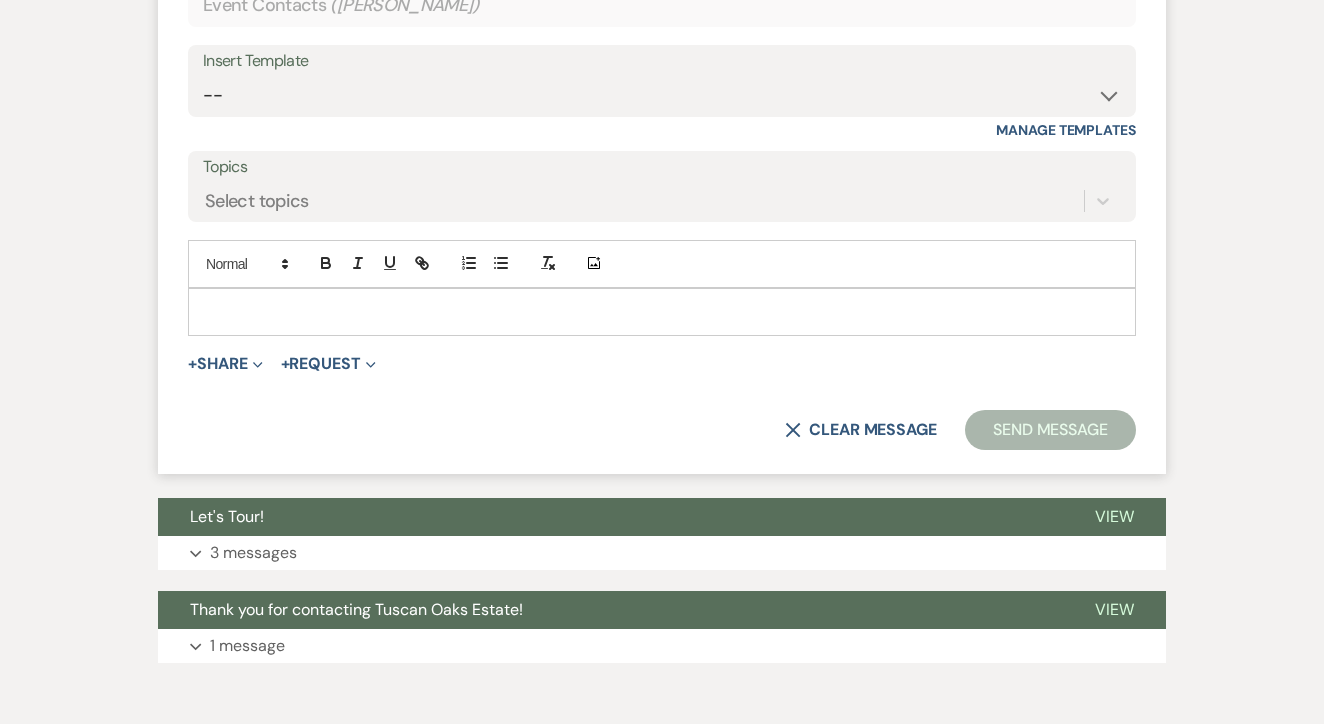 click at bounding box center [662, 312] 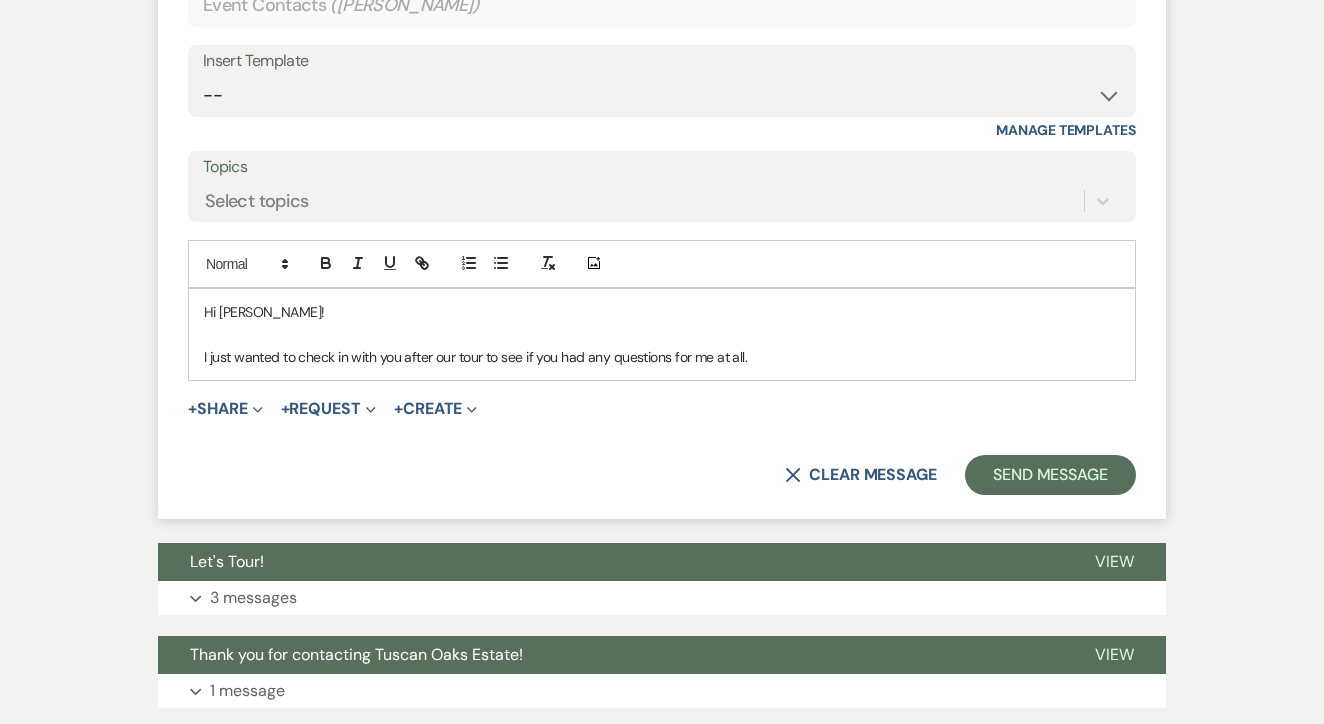 click on "Hi Lorrie! I just wanted to check in with you after our tour to see if you had any questions for me at all." at bounding box center [662, 334] 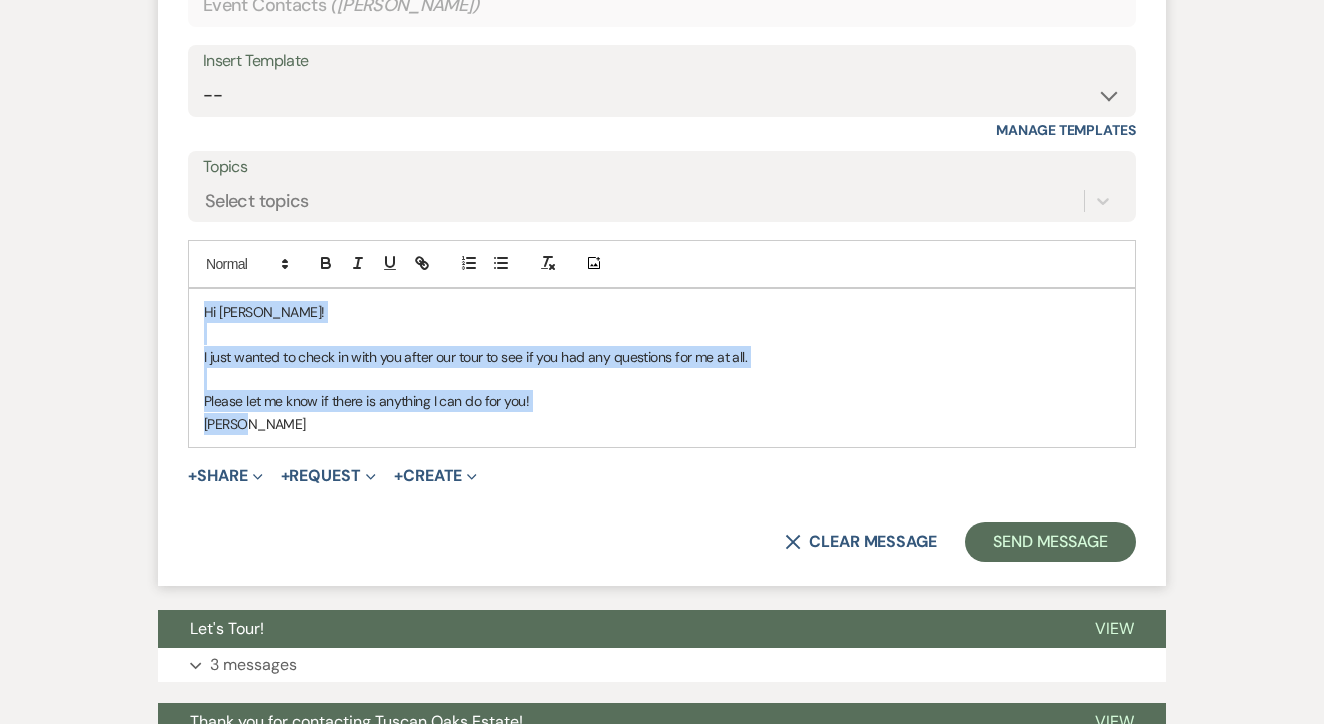 drag, startPoint x: 199, startPoint y: 293, endPoint x: 387, endPoint y: 437, distance: 236.81216 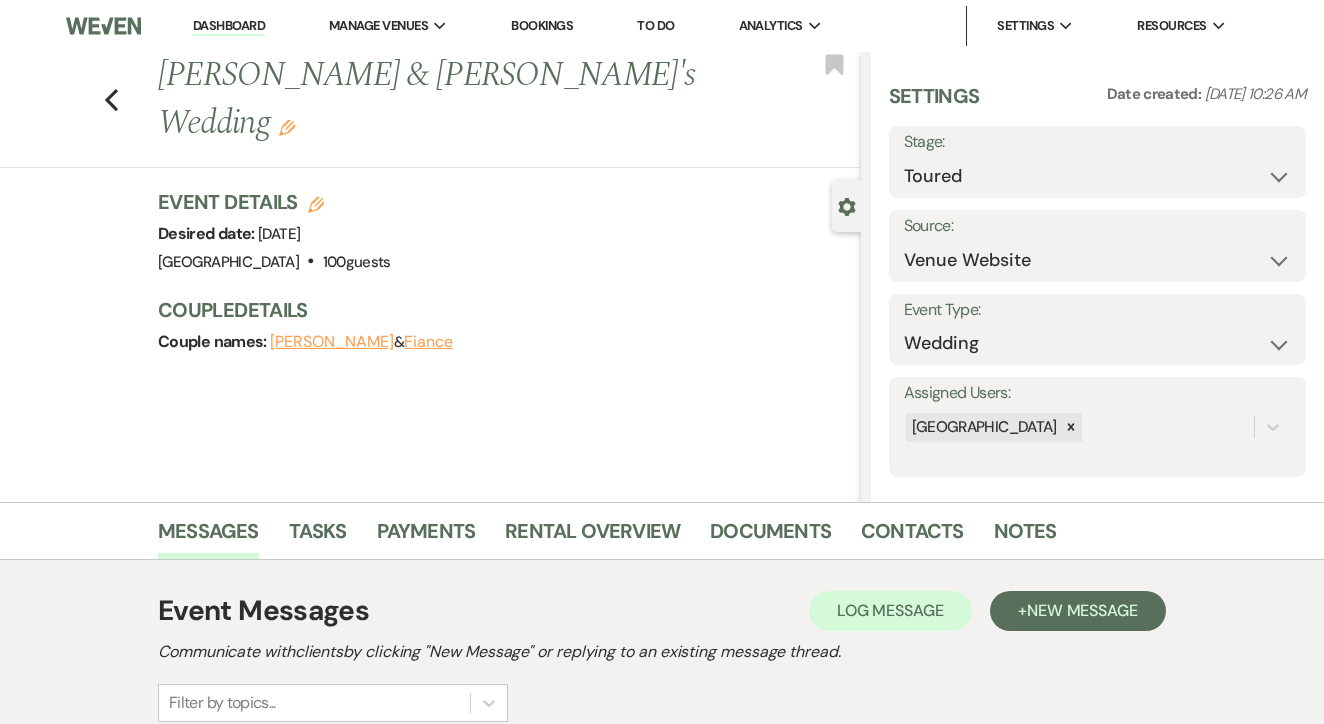 scroll, scrollTop: 0, scrollLeft: 0, axis: both 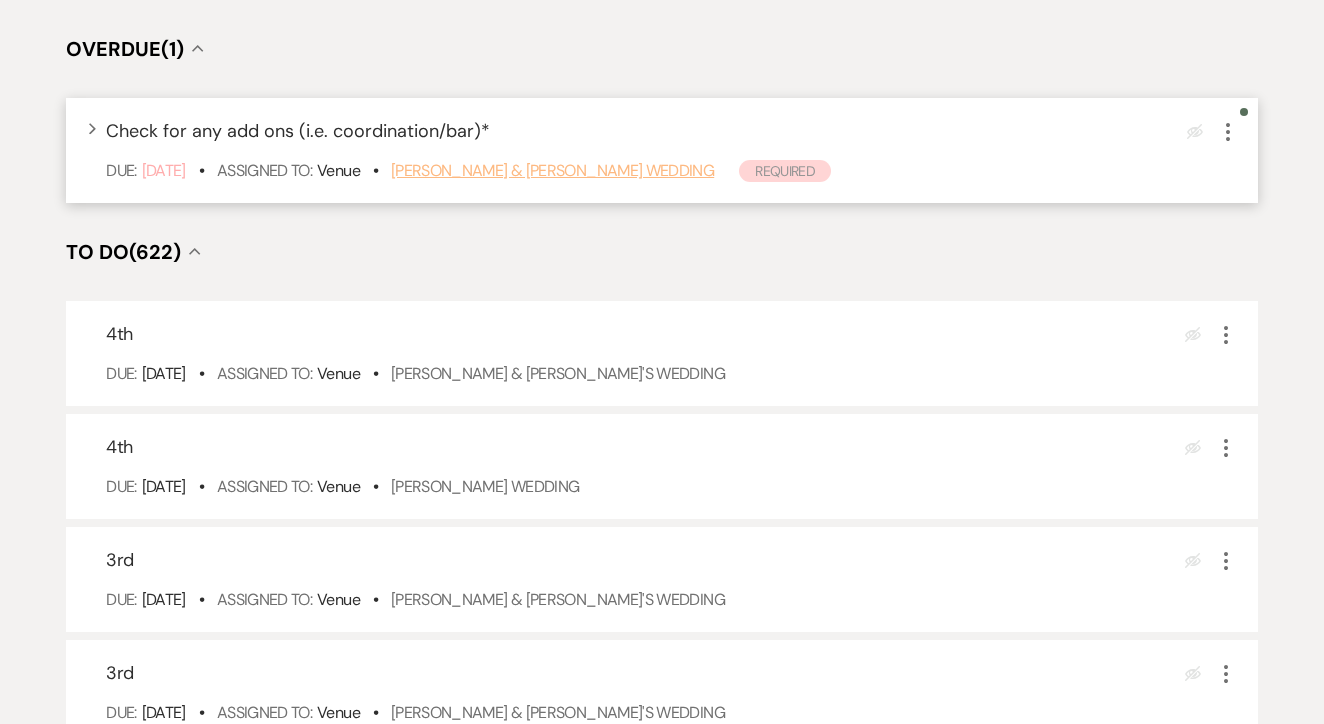 click on "Jacob Tobey & Corrinne Bayless's Wedding" at bounding box center (552, 170) 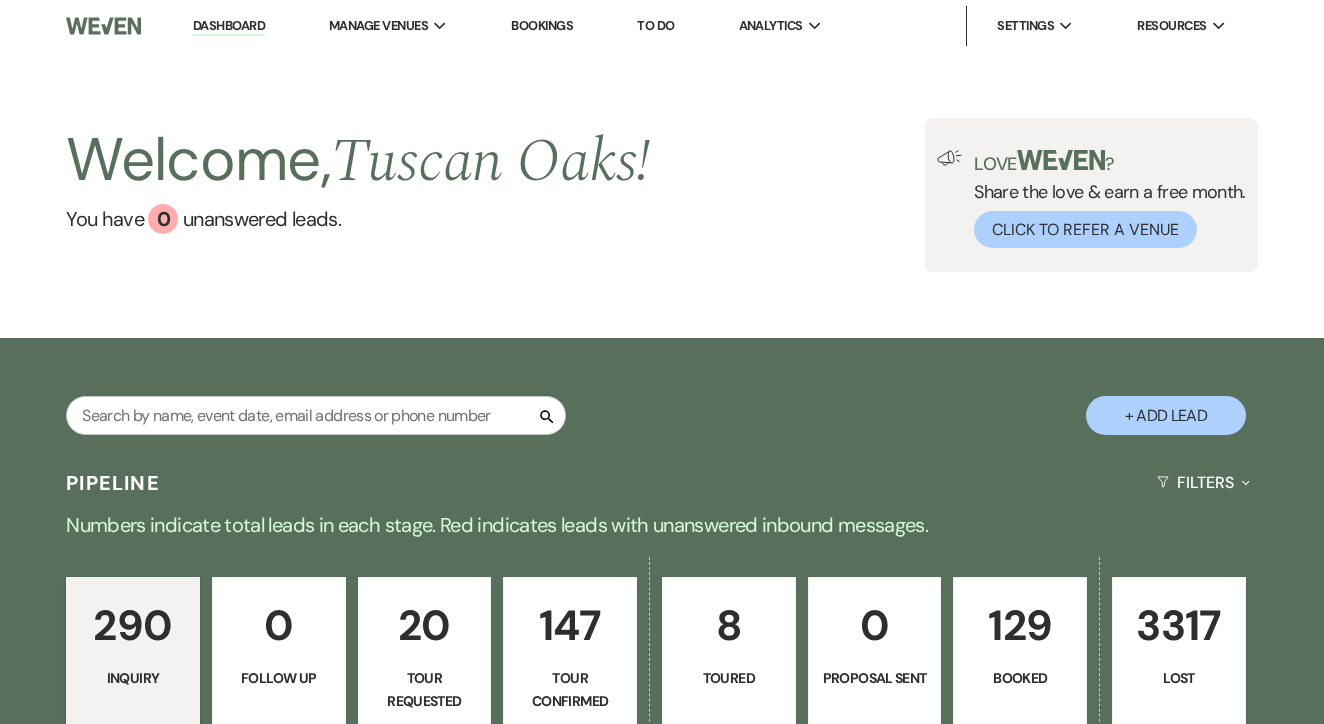 scroll, scrollTop: 0, scrollLeft: 0, axis: both 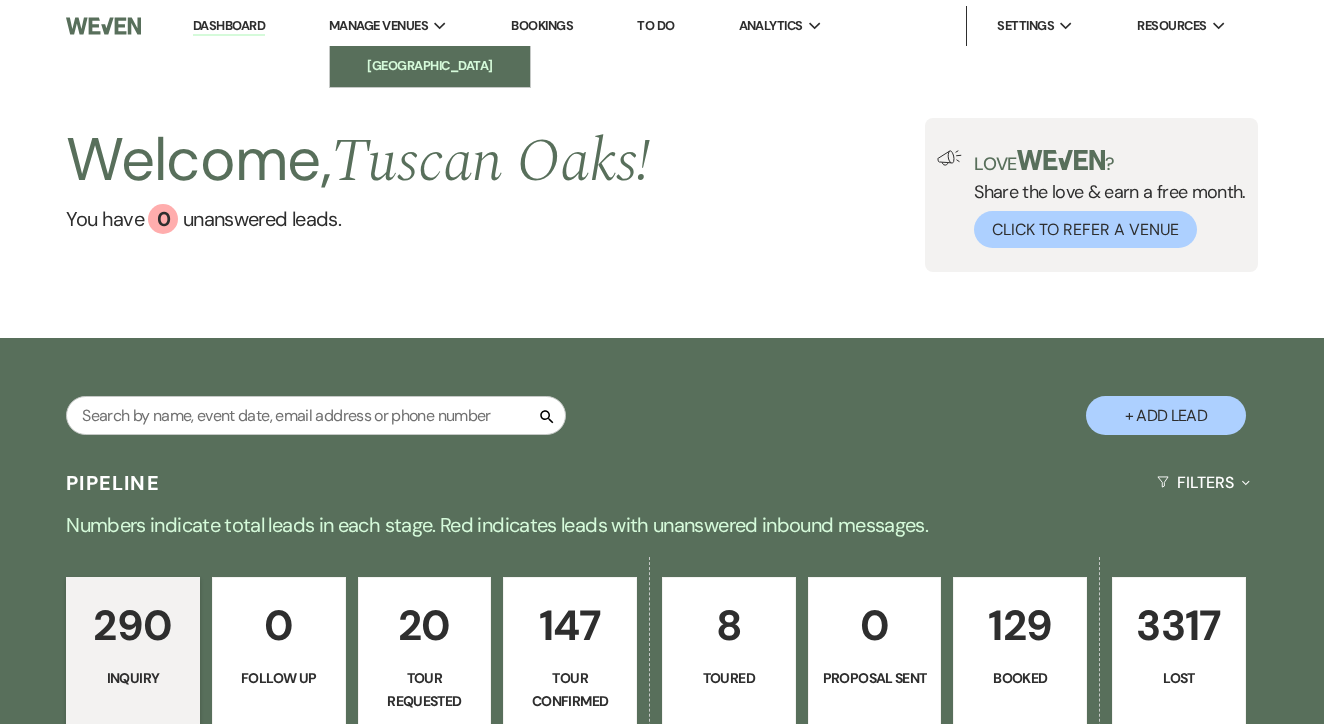 click on "[GEOGRAPHIC_DATA]" at bounding box center (430, 66) 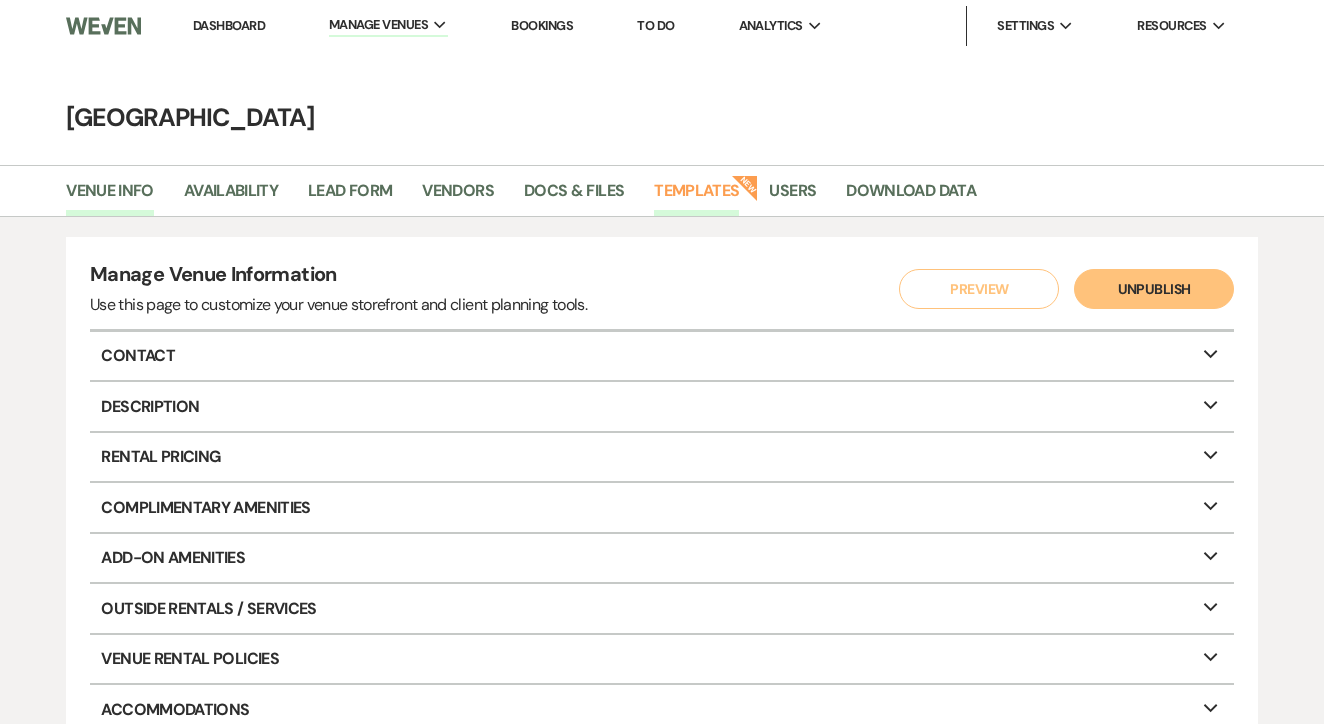 click on "Templates" at bounding box center [696, 197] 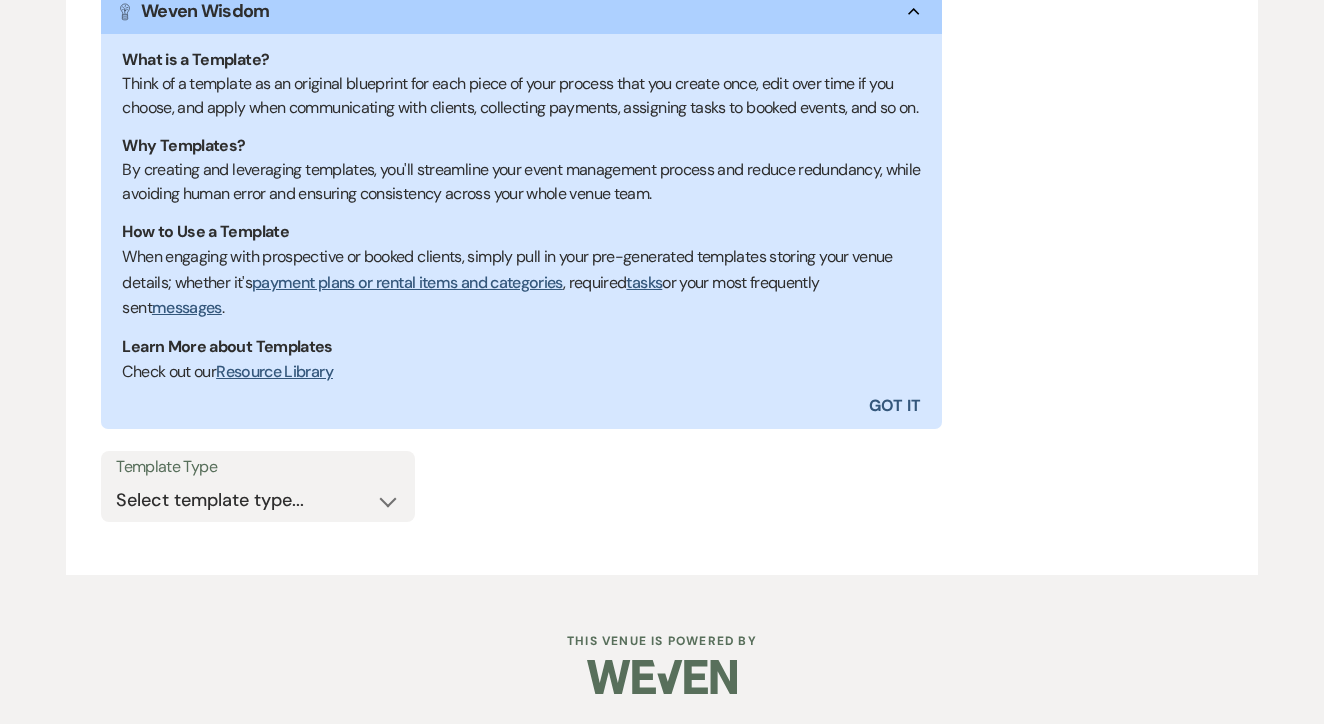 scroll, scrollTop: 398, scrollLeft: 0, axis: vertical 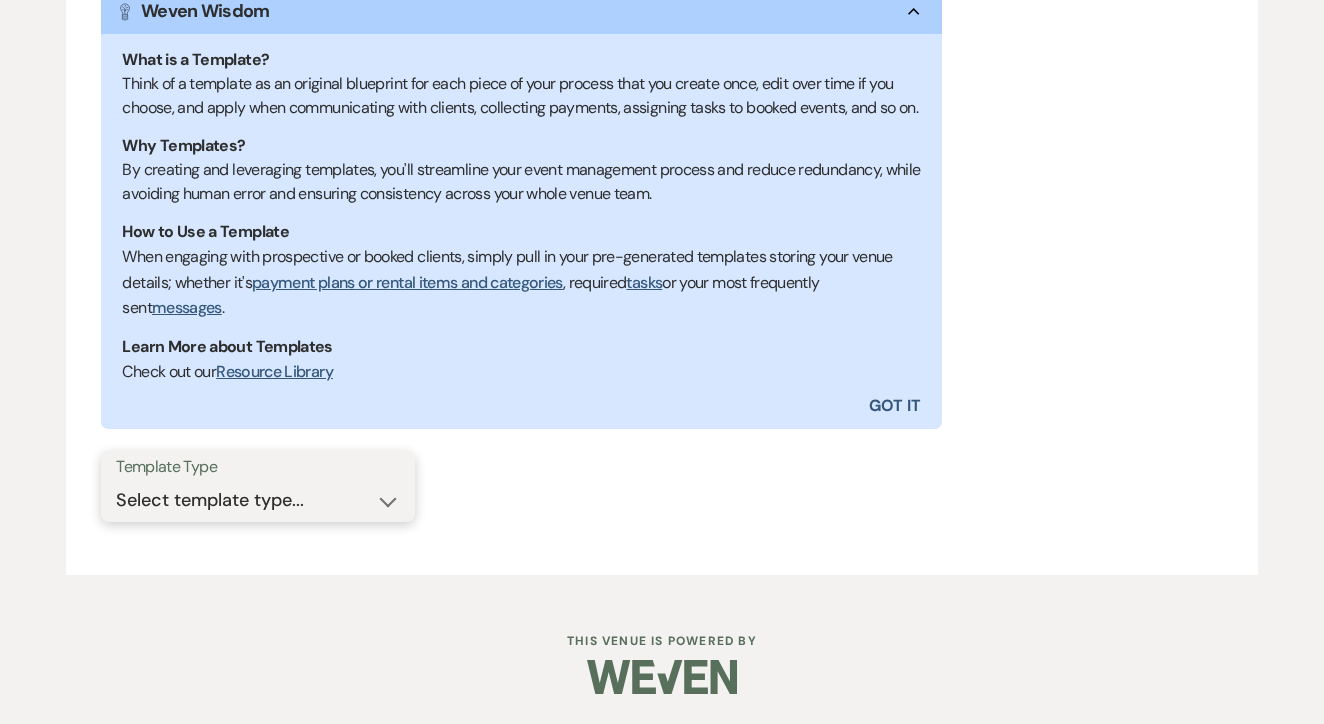 select on "Task List" 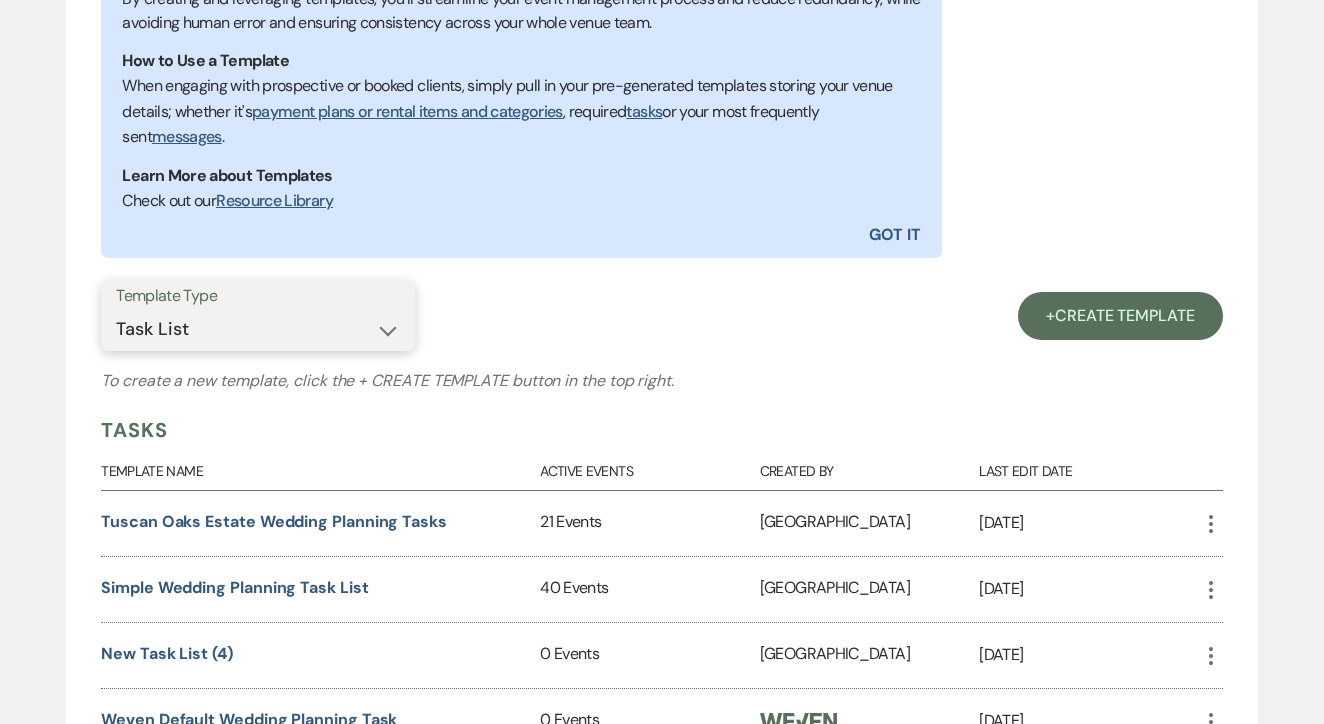 scroll, scrollTop: 661, scrollLeft: 0, axis: vertical 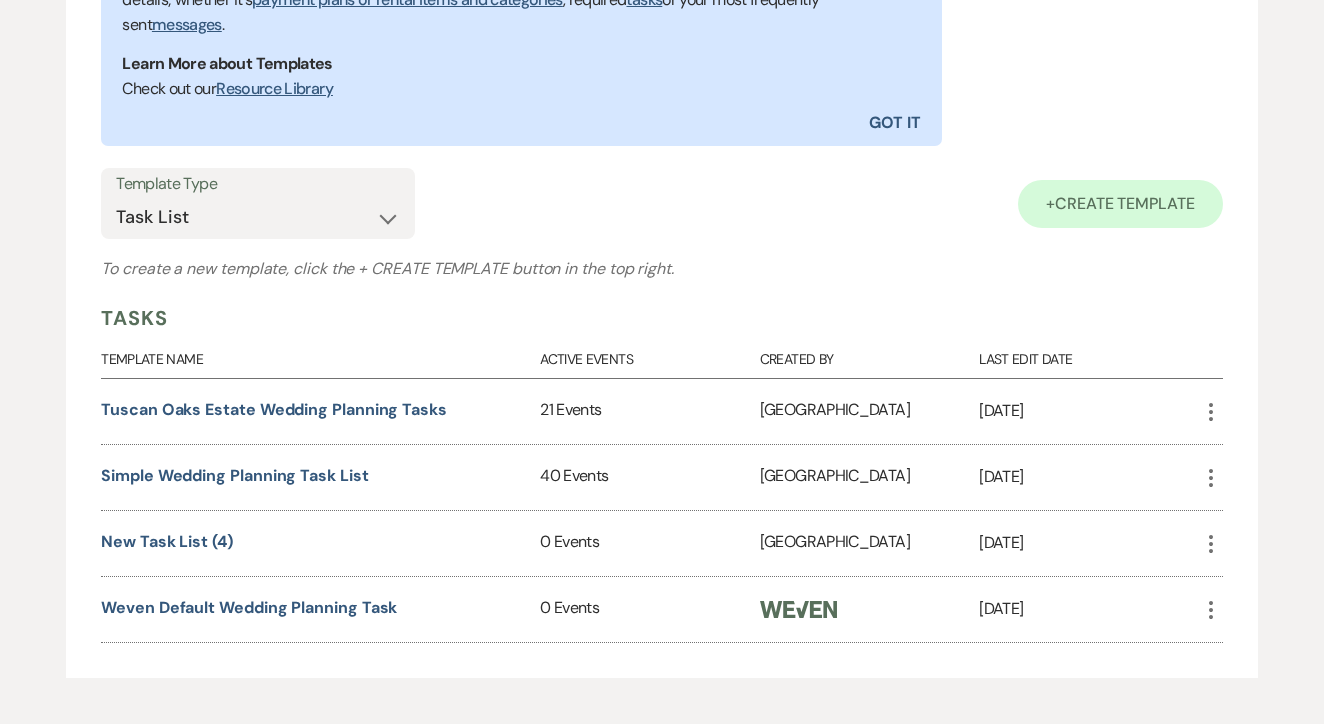 click on "Create Template" at bounding box center [1125, 203] 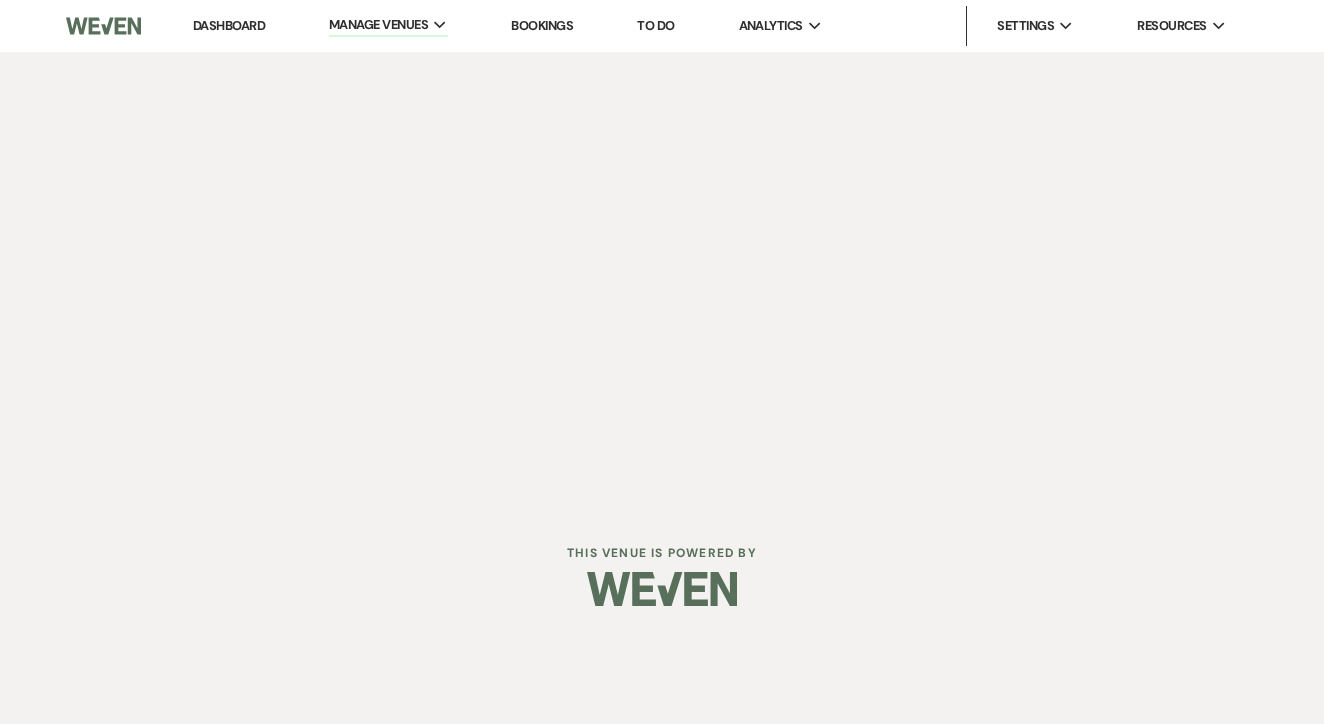 scroll, scrollTop: 0, scrollLeft: 0, axis: both 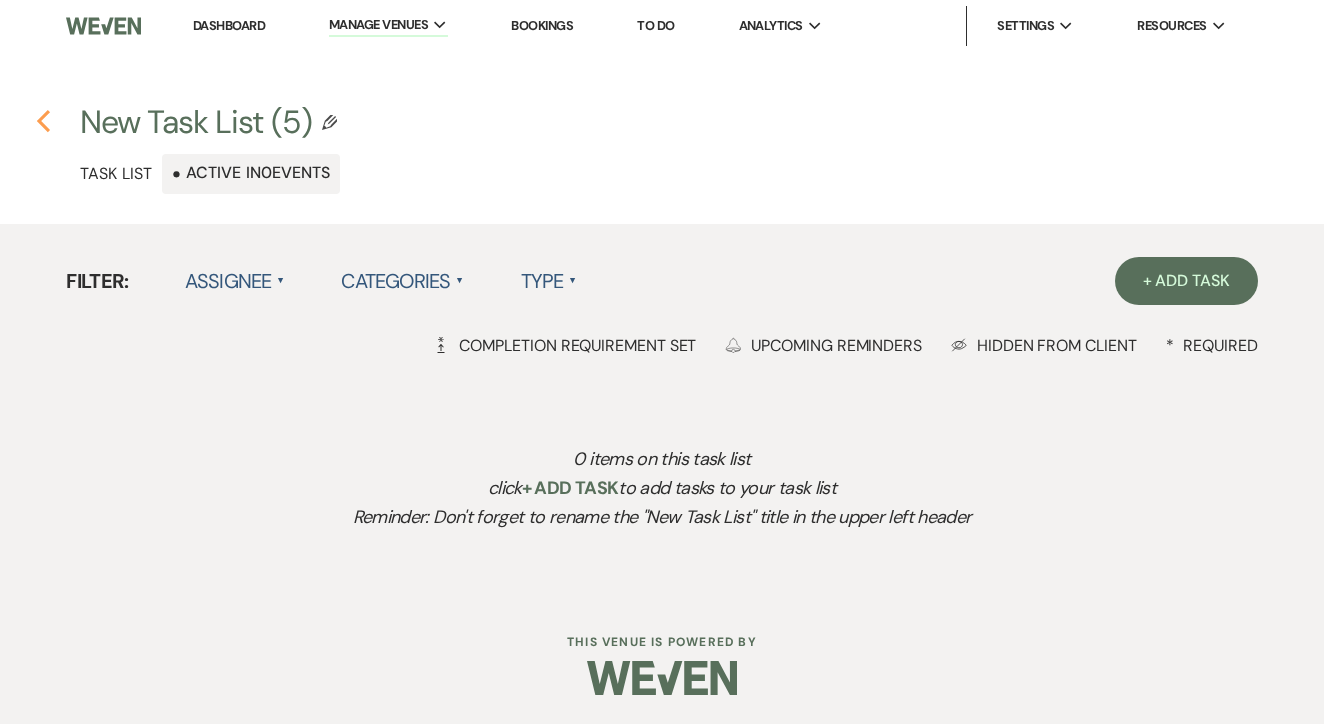 click on "Previous" 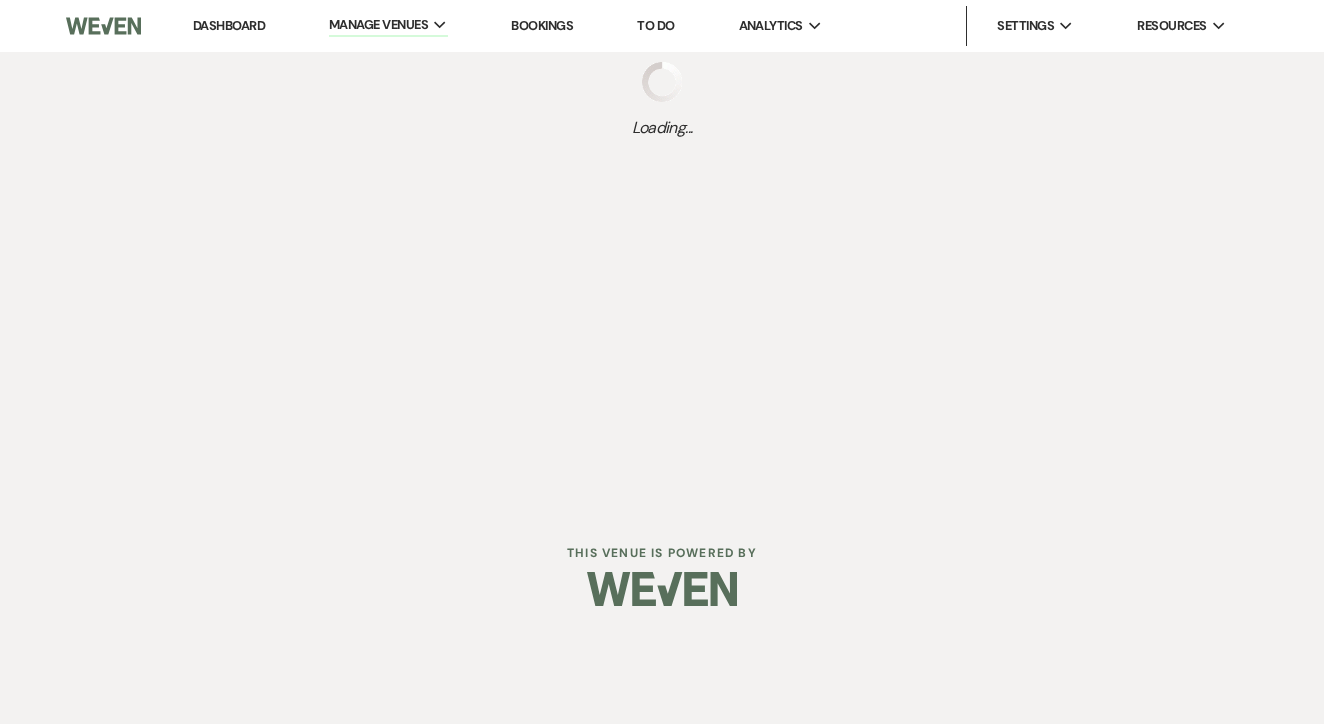 scroll, scrollTop: 0, scrollLeft: 0, axis: both 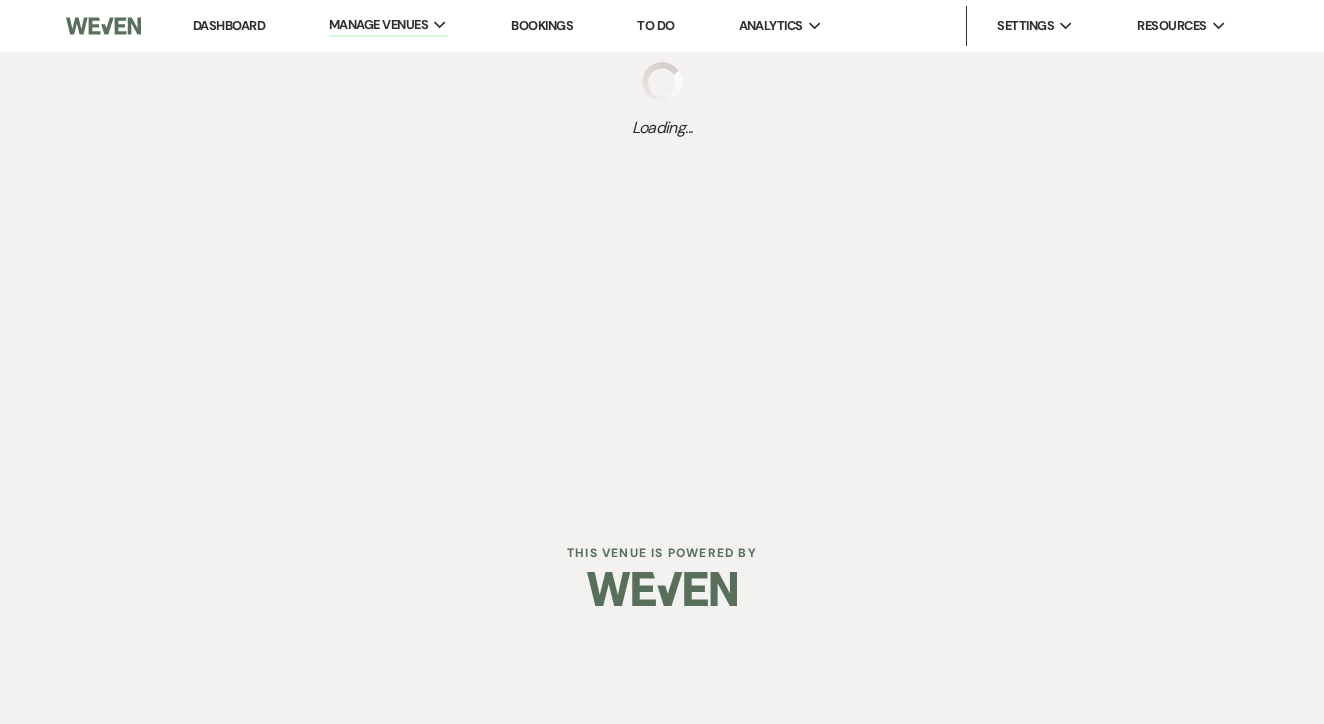 select on "Task List" 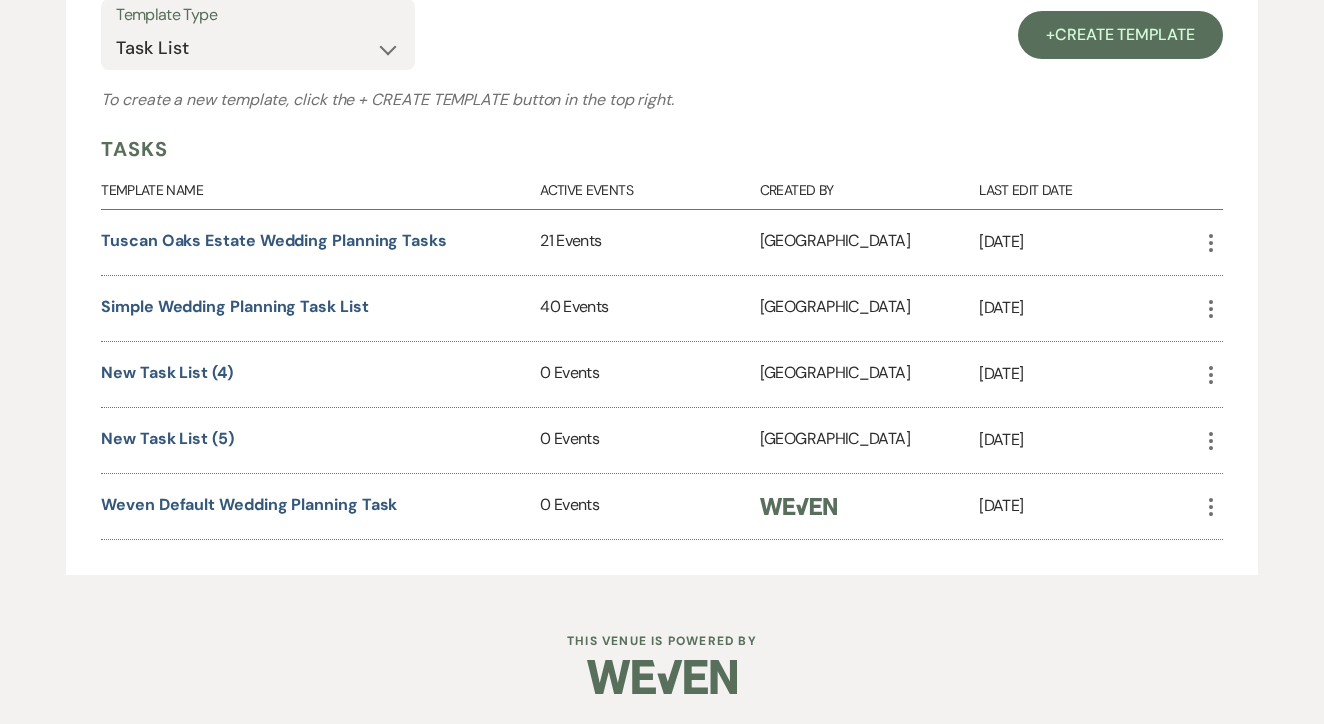 scroll, scrollTop: 850, scrollLeft: 0, axis: vertical 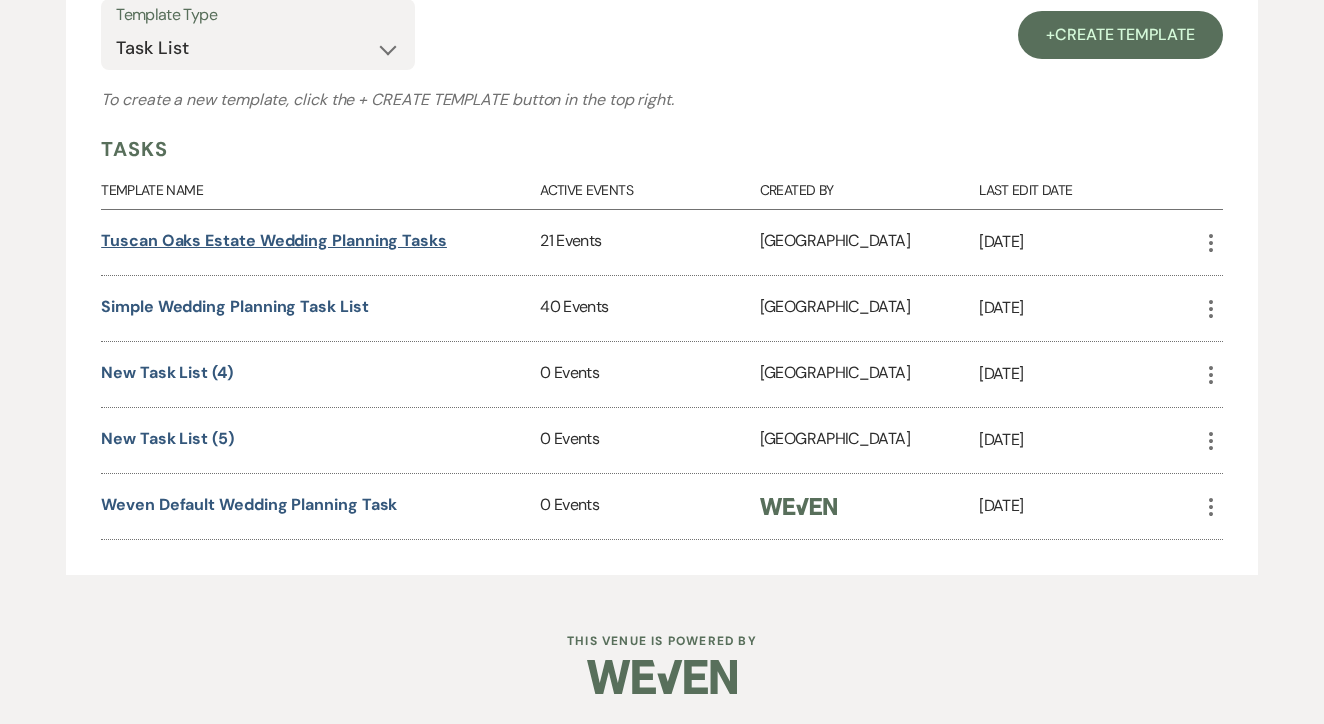 click on "Tuscan Oaks Estate Wedding Planning Tasks" at bounding box center [274, 240] 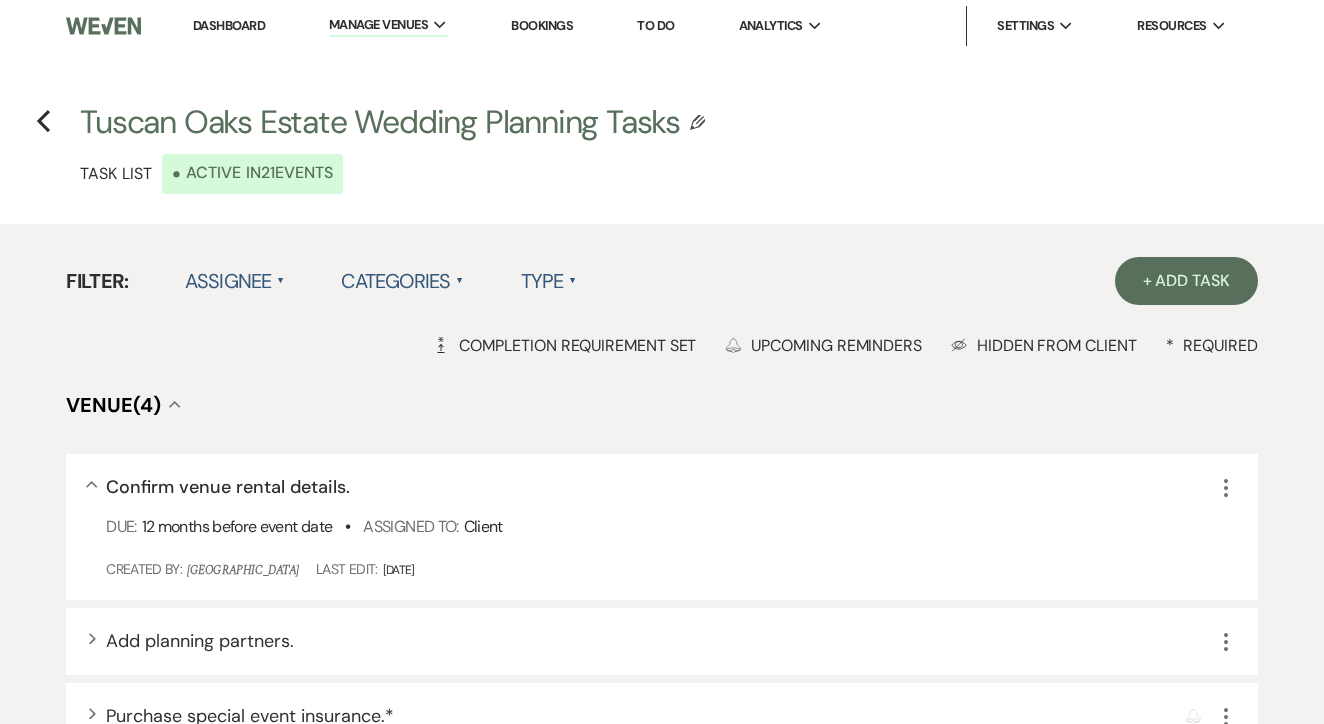 scroll, scrollTop: 41, scrollLeft: 0, axis: vertical 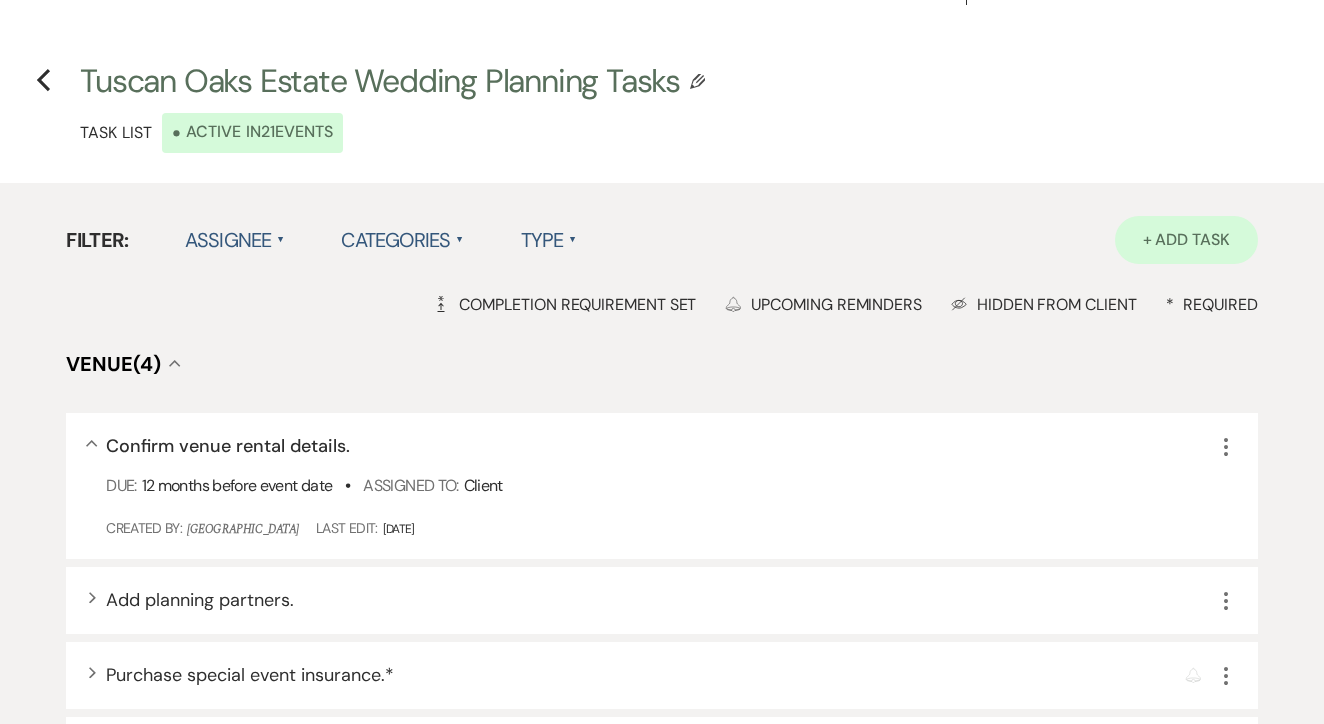 click on "+ Add Task" at bounding box center (1186, 240) 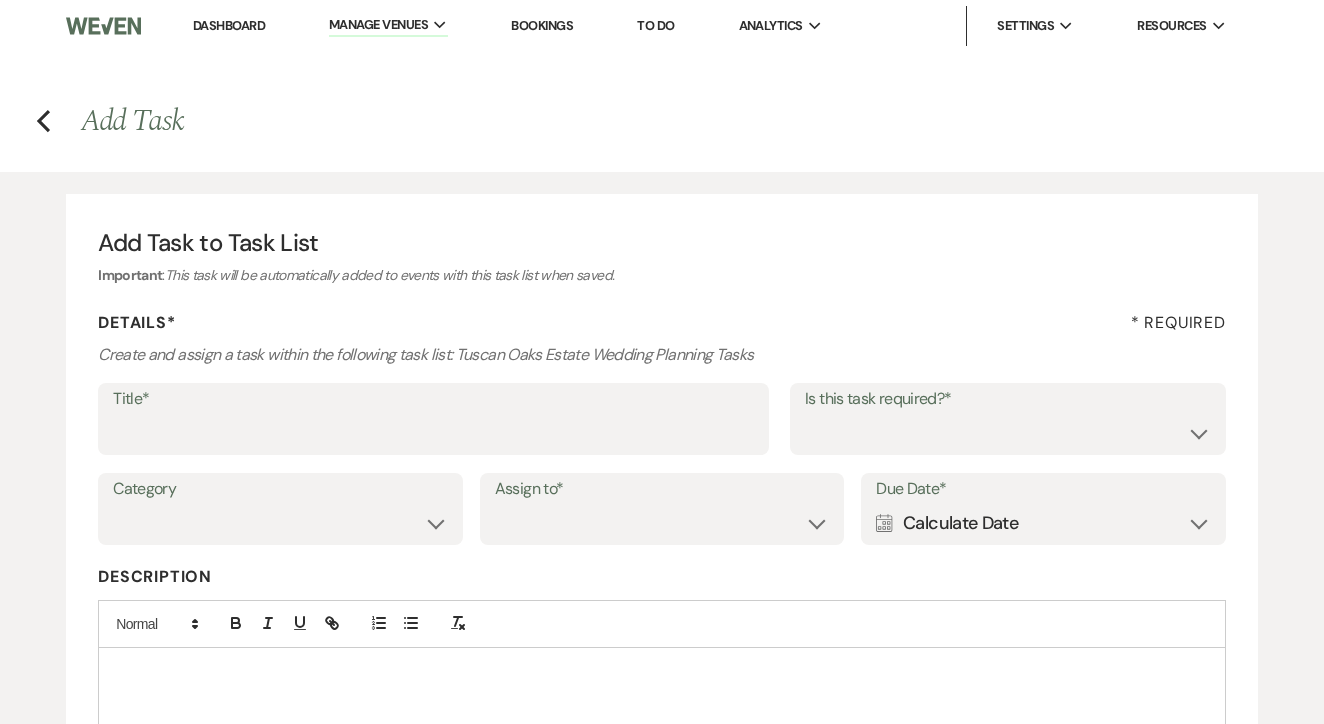 scroll, scrollTop: 0, scrollLeft: 0, axis: both 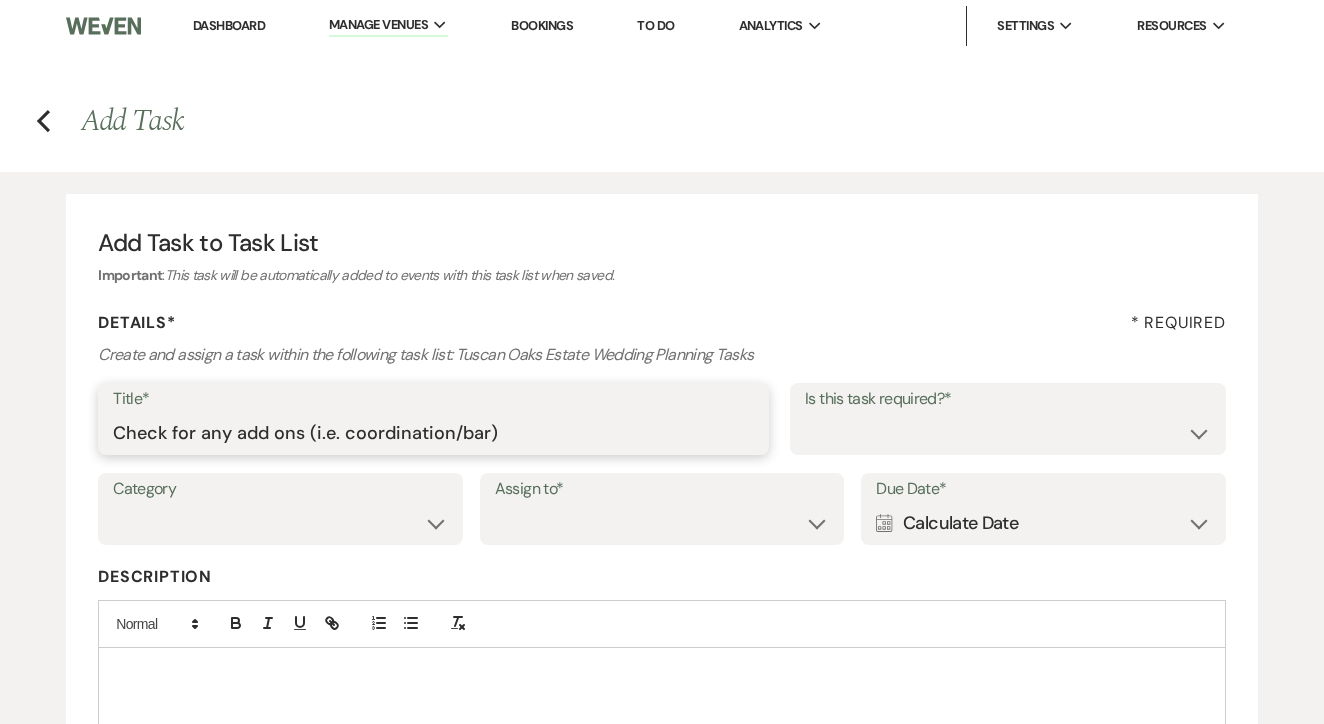 type on "Check for any add ons (i.e. coordination/bar)" 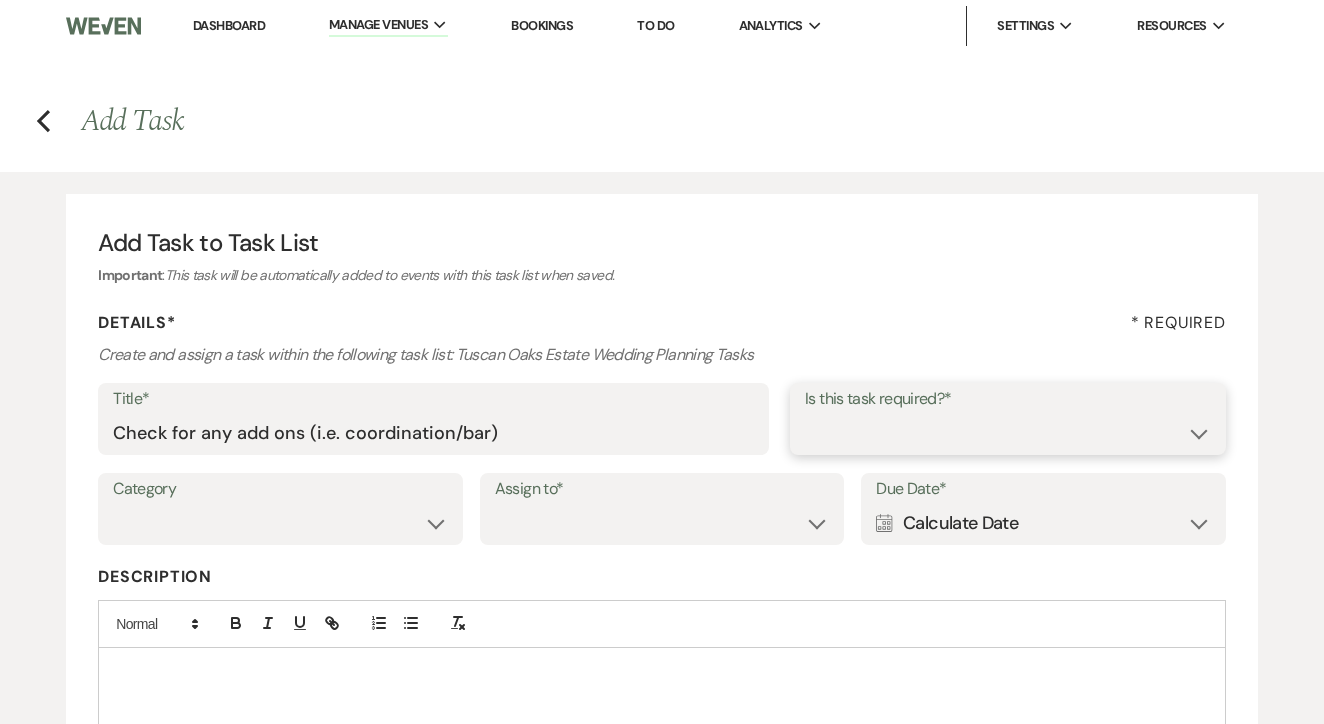 click on "Yes No" at bounding box center (1008, 433) 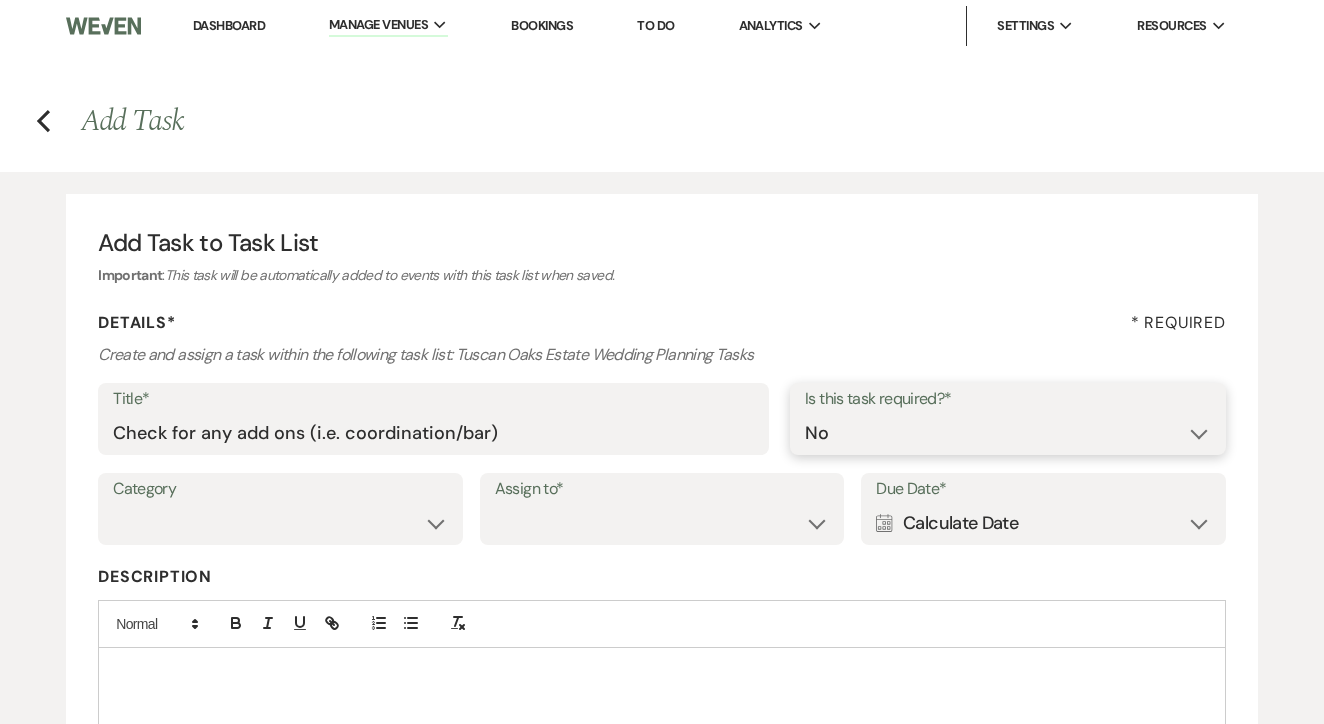 select on "true" 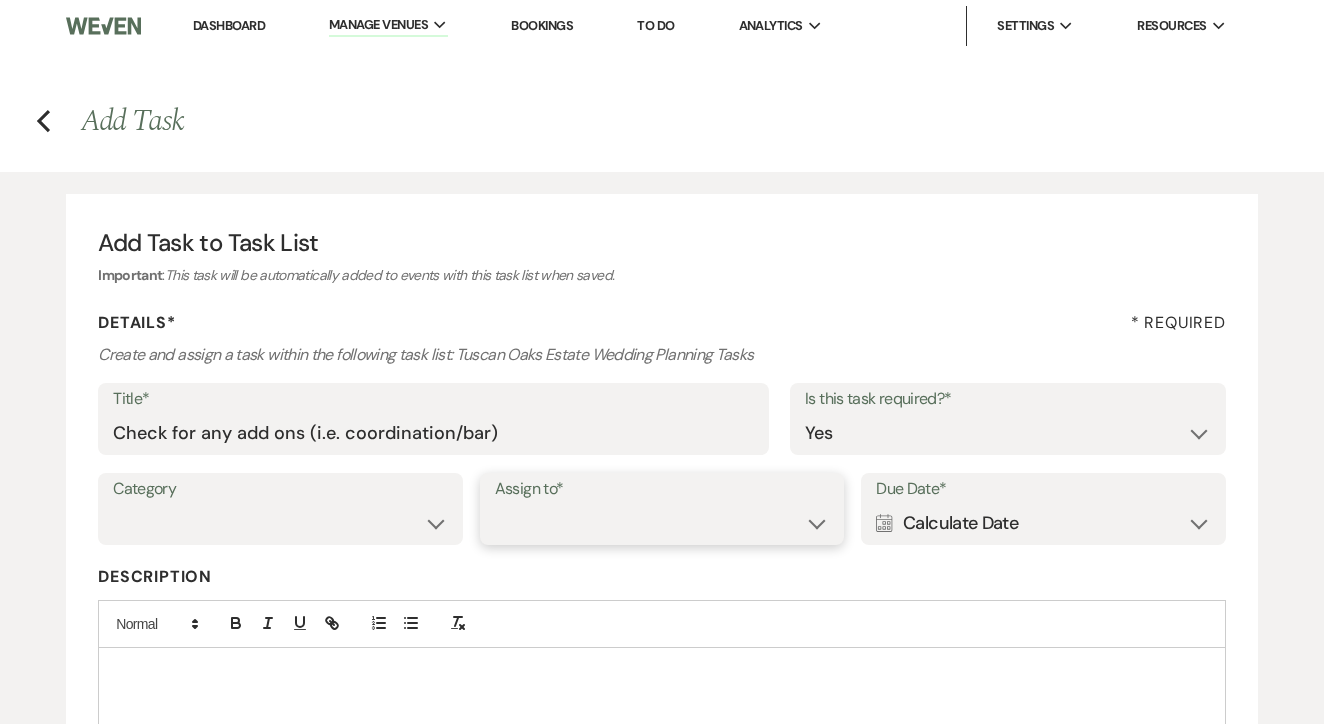 click on "Venue Client" at bounding box center (662, 523) 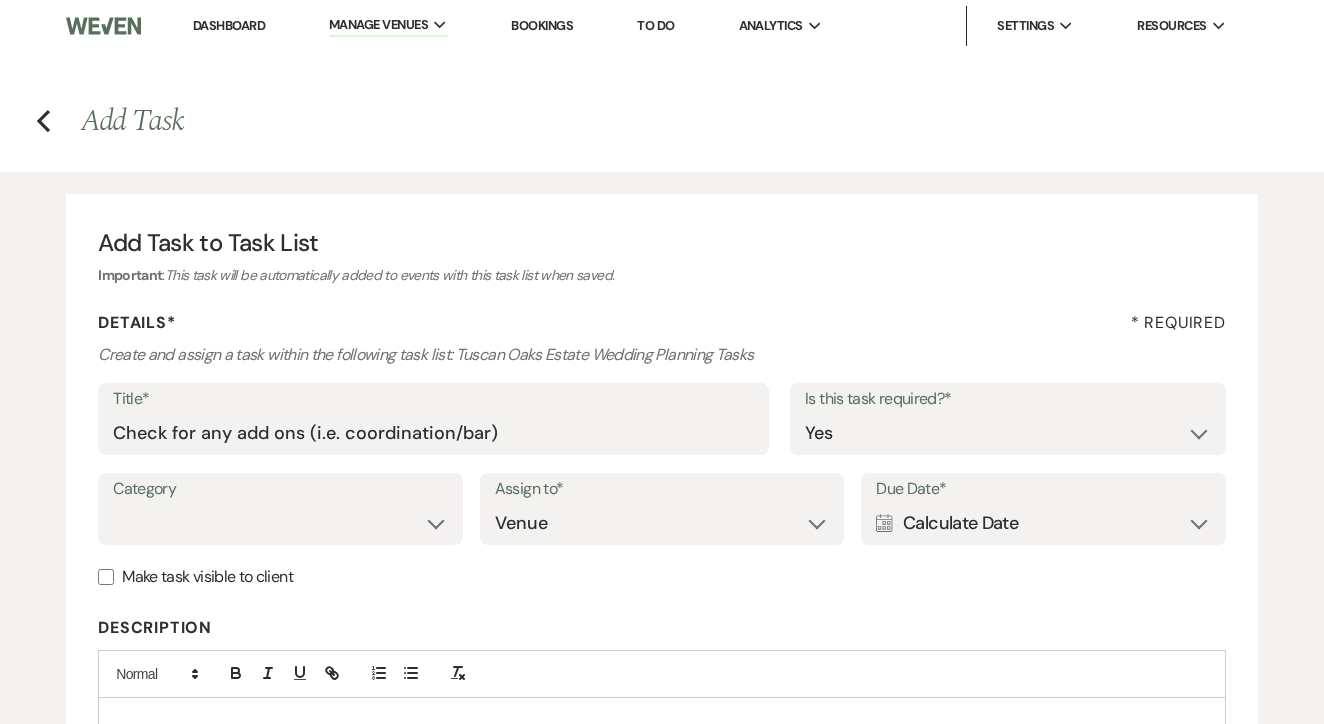 click on "Calendar Calculate Date Expand" at bounding box center [1043, 523] 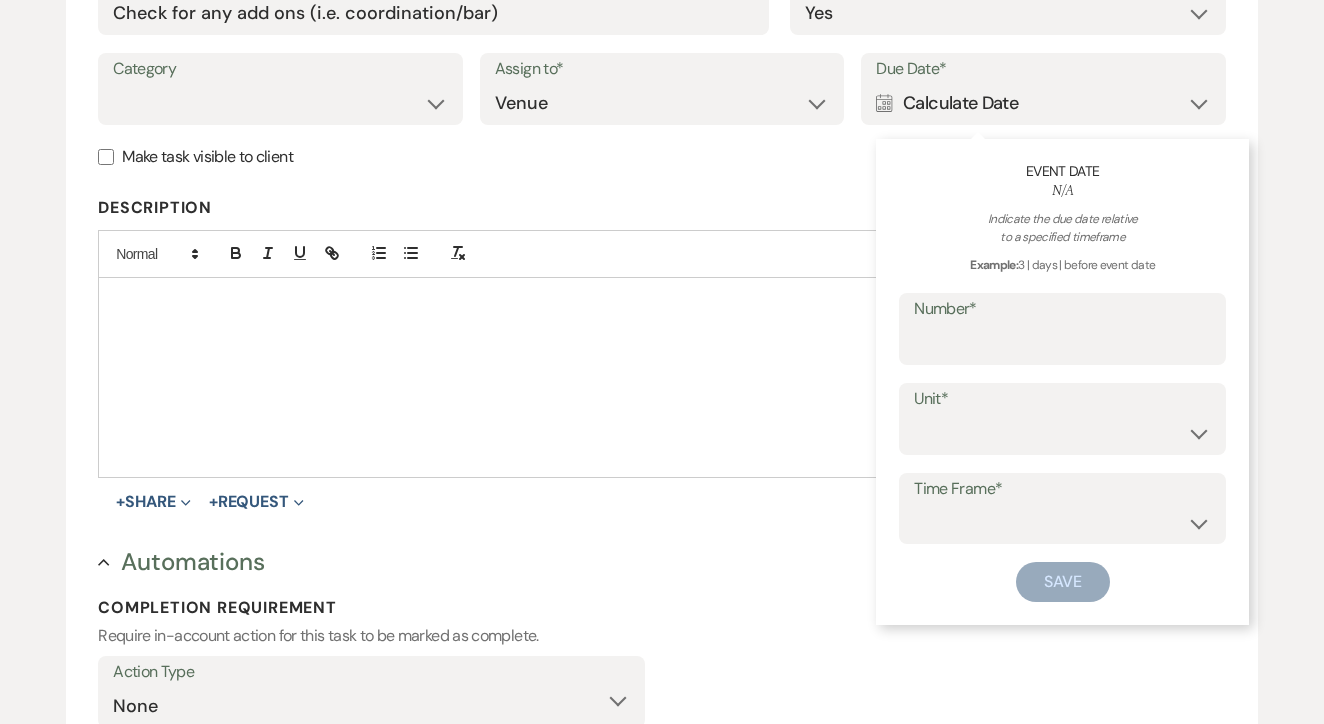 scroll, scrollTop: 419, scrollLeft: 0, axis: vertical 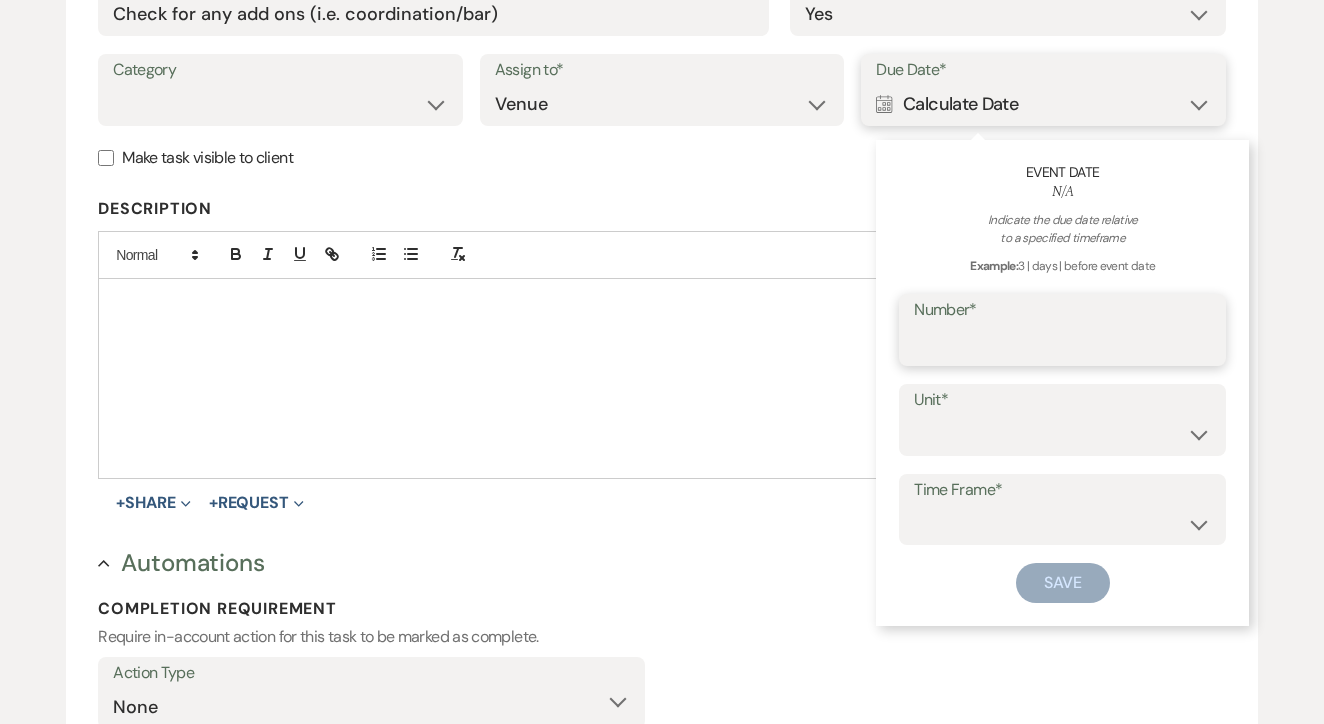 click on "Number*" at bounding box center (1062, 344) 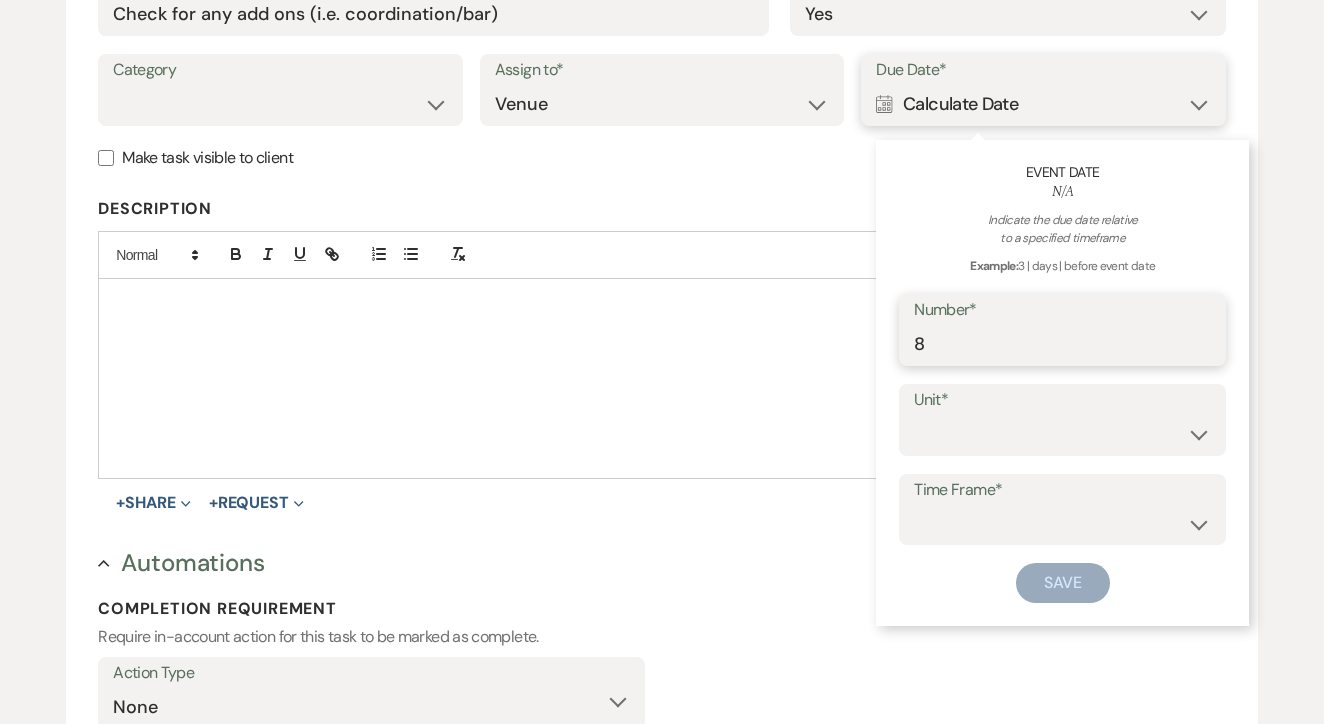 type on "8" 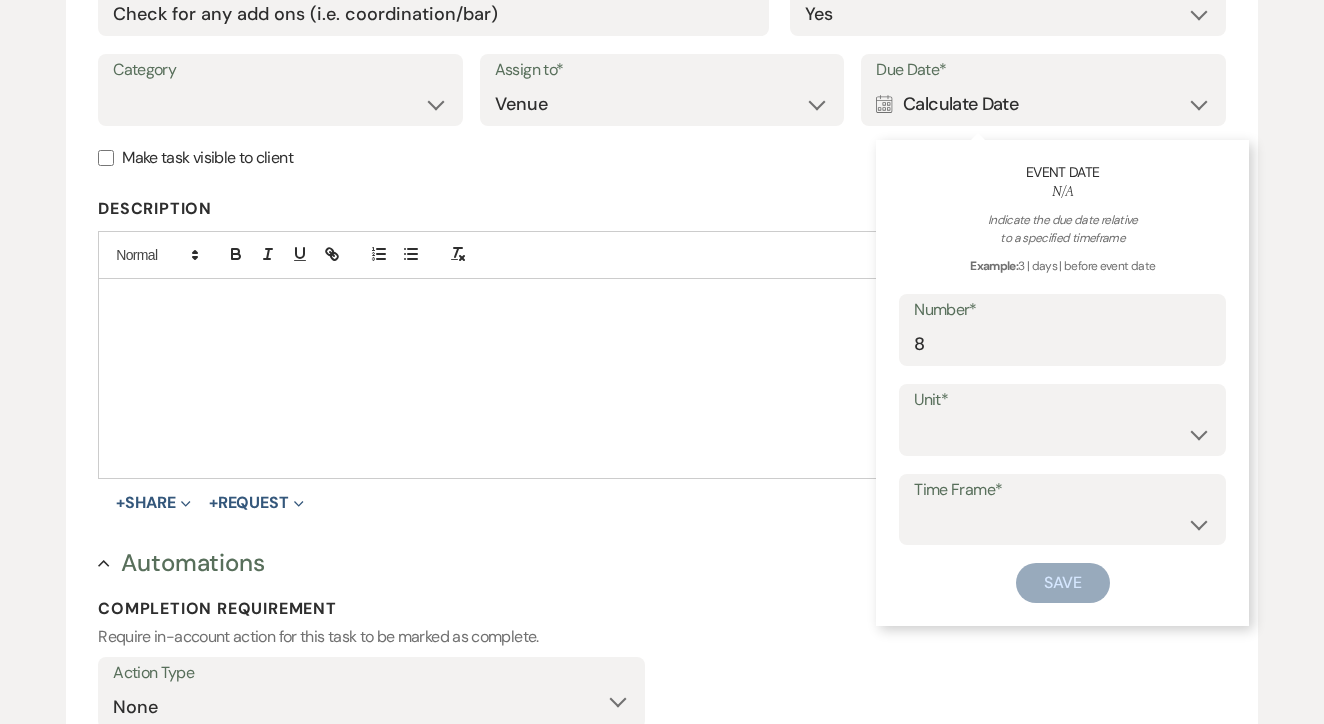 click on "Unit* days weeks months" at bounding box center [1062, 420] 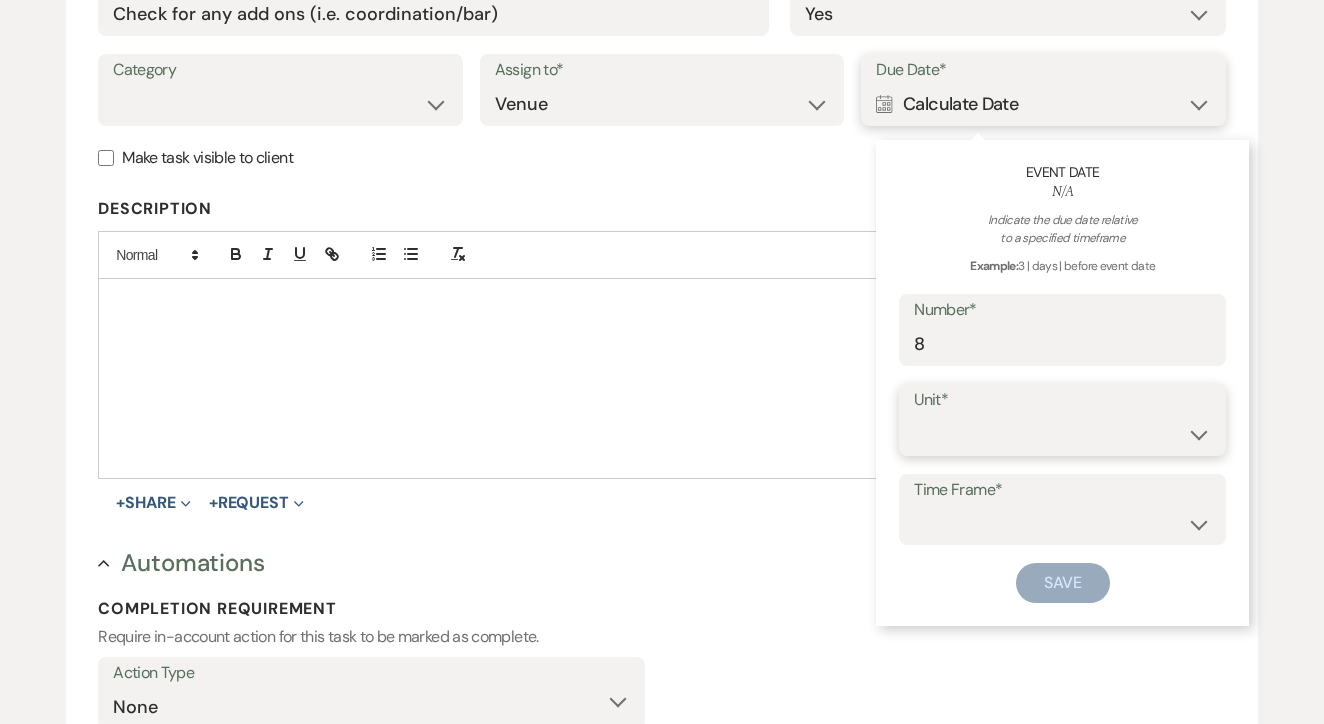 select on "week" 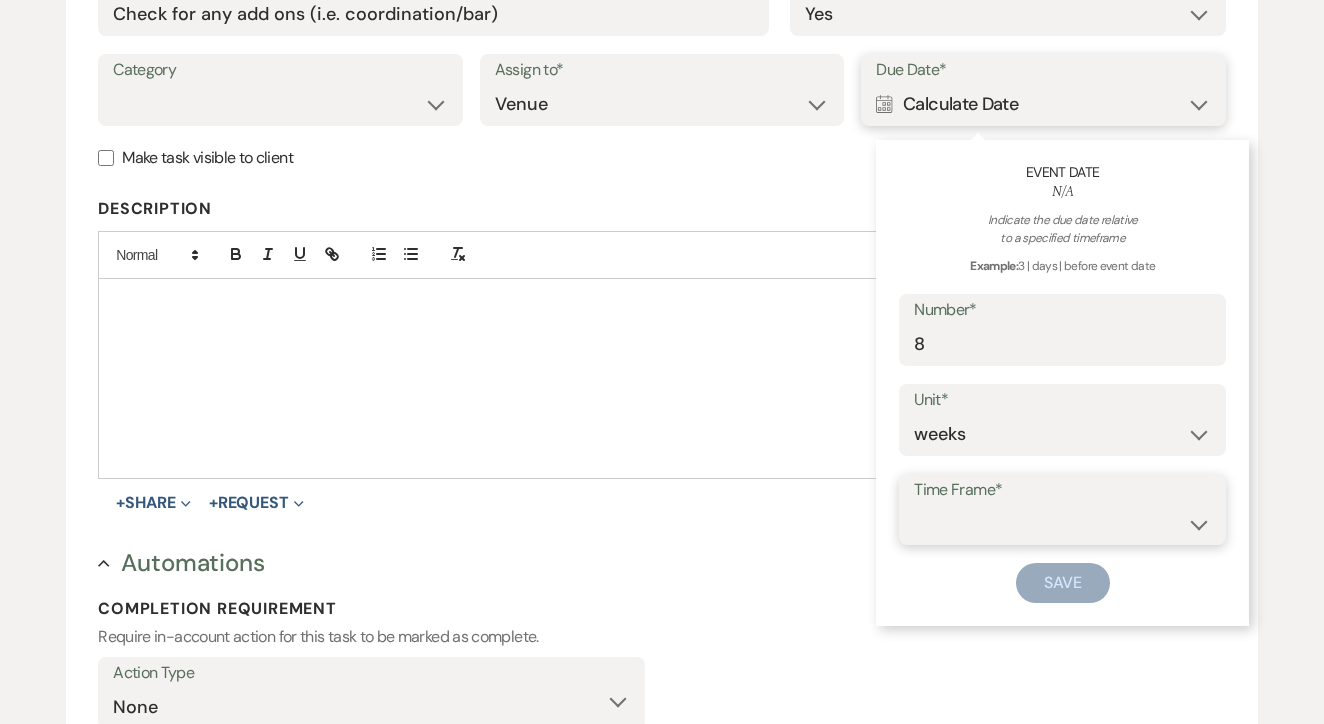 click on "before event date after event date after event is booked" at bounding box center [1062, 523] 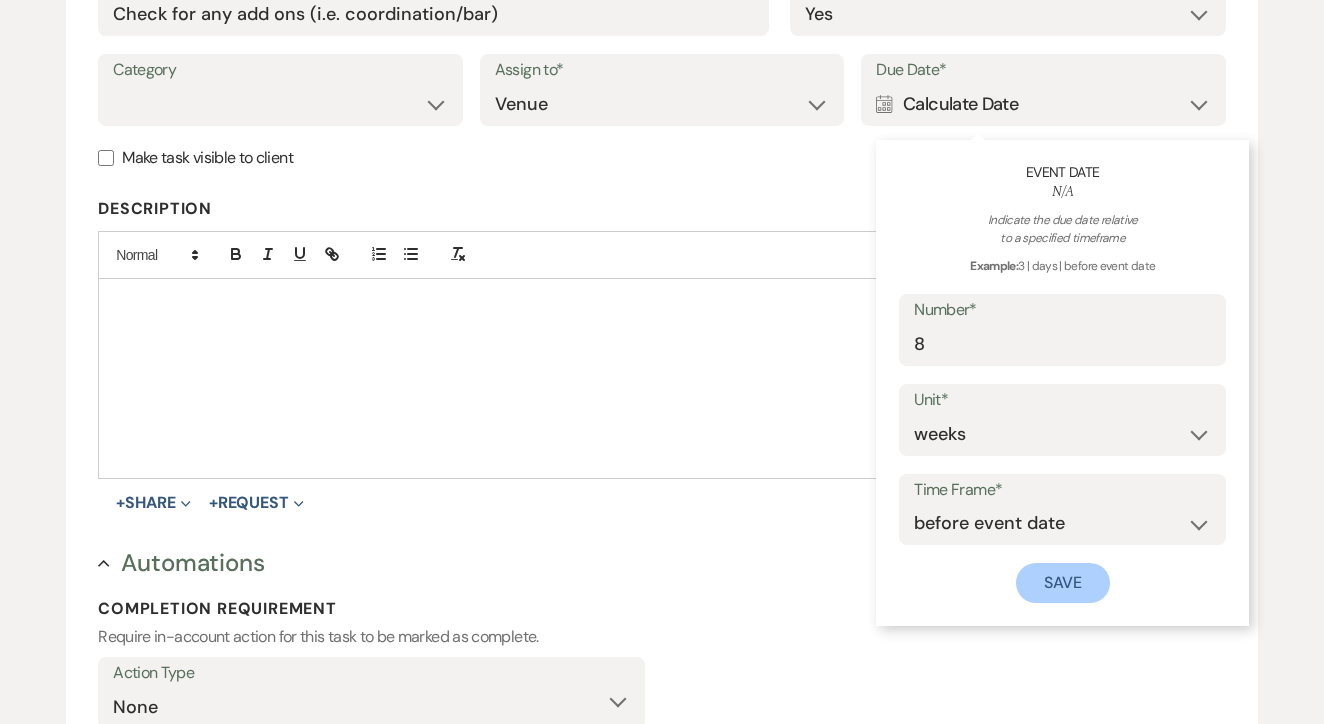 click on "Save" at bounding box center (1063, 583) 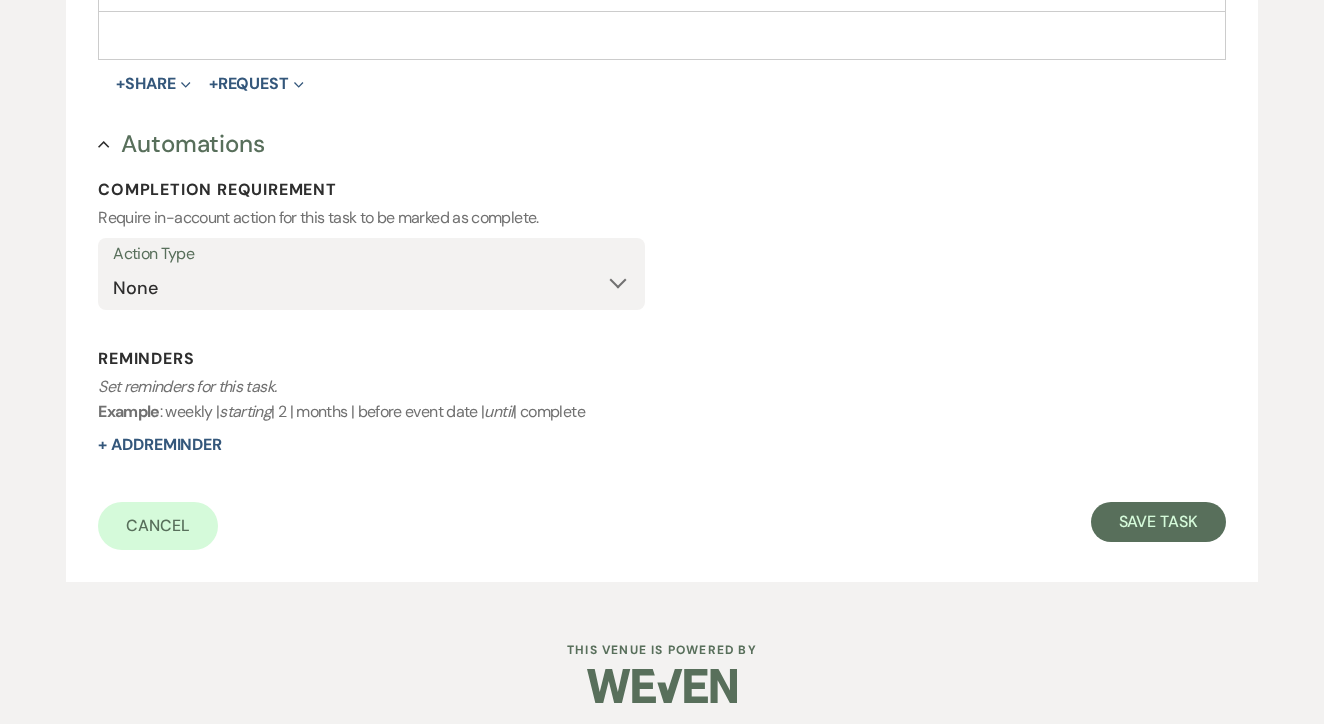 scroll, scrollTop: 837, scrollLeft: 0, axis: vertical 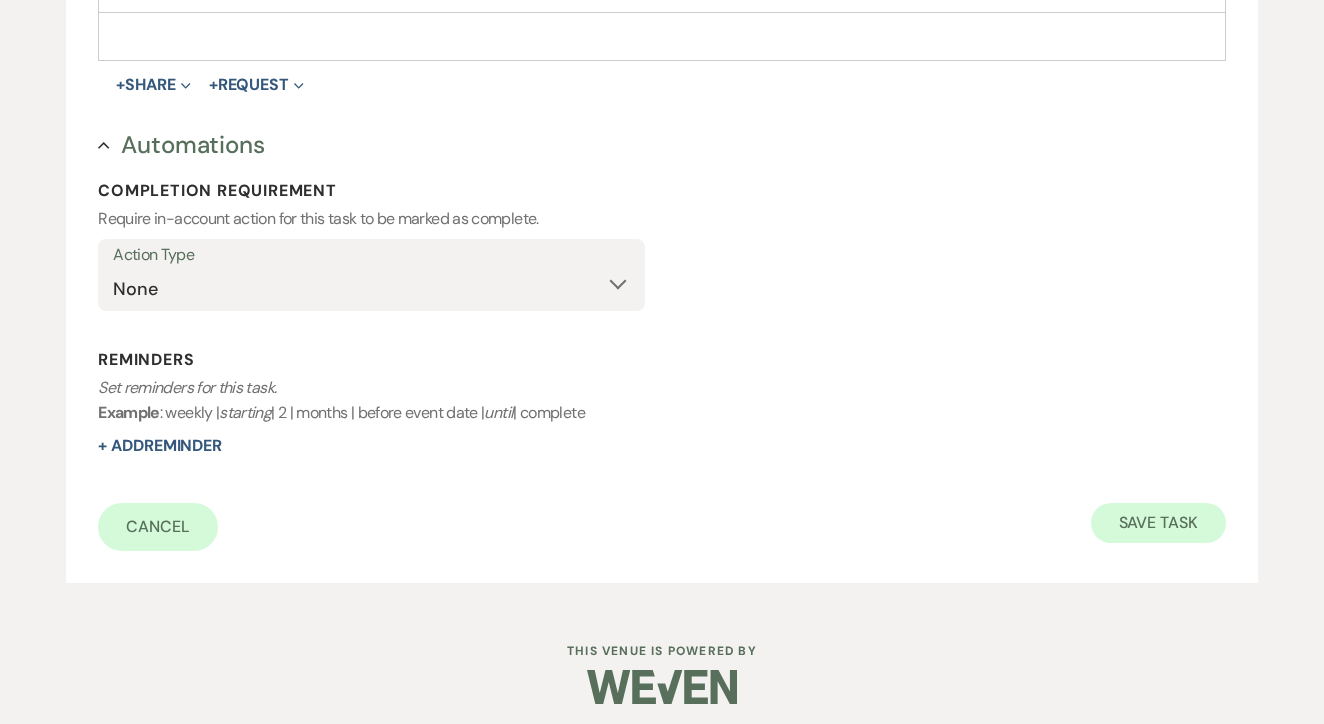 click on "Save Task" at bounding box center (1158, 523) 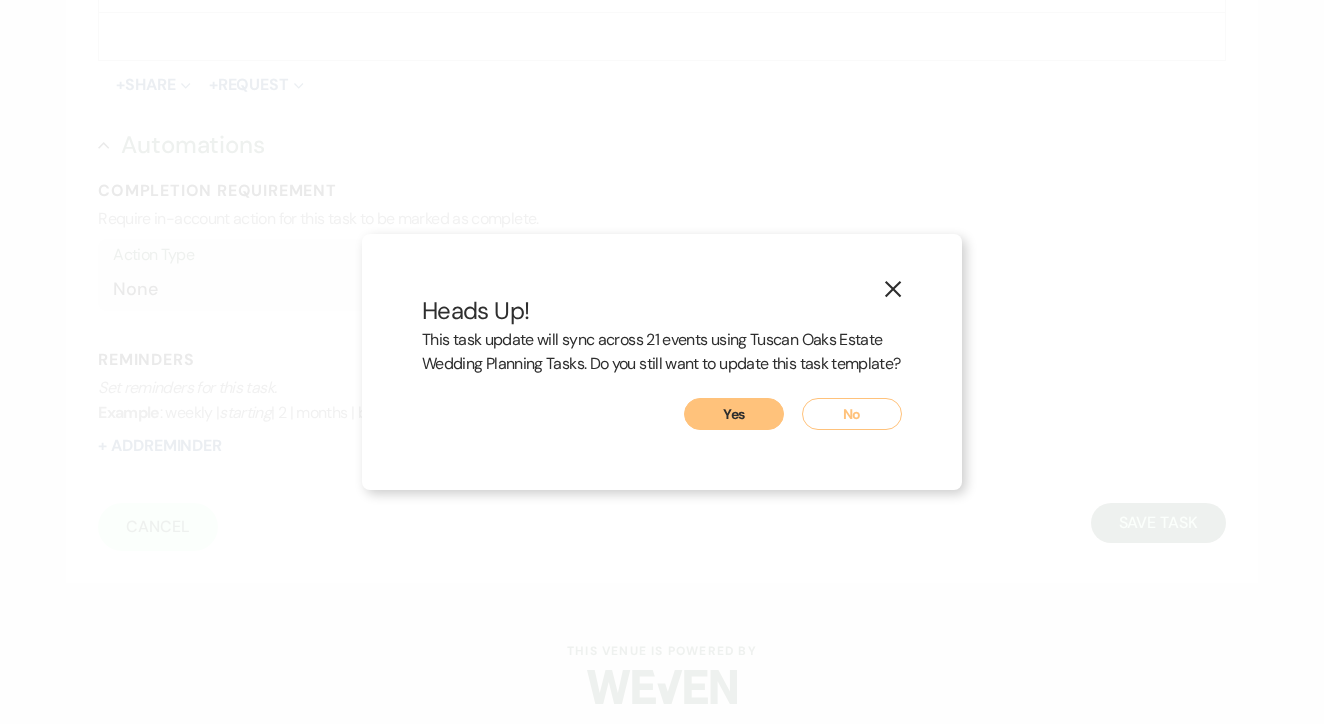 click on "Yes" at bounding box center [734, 414] 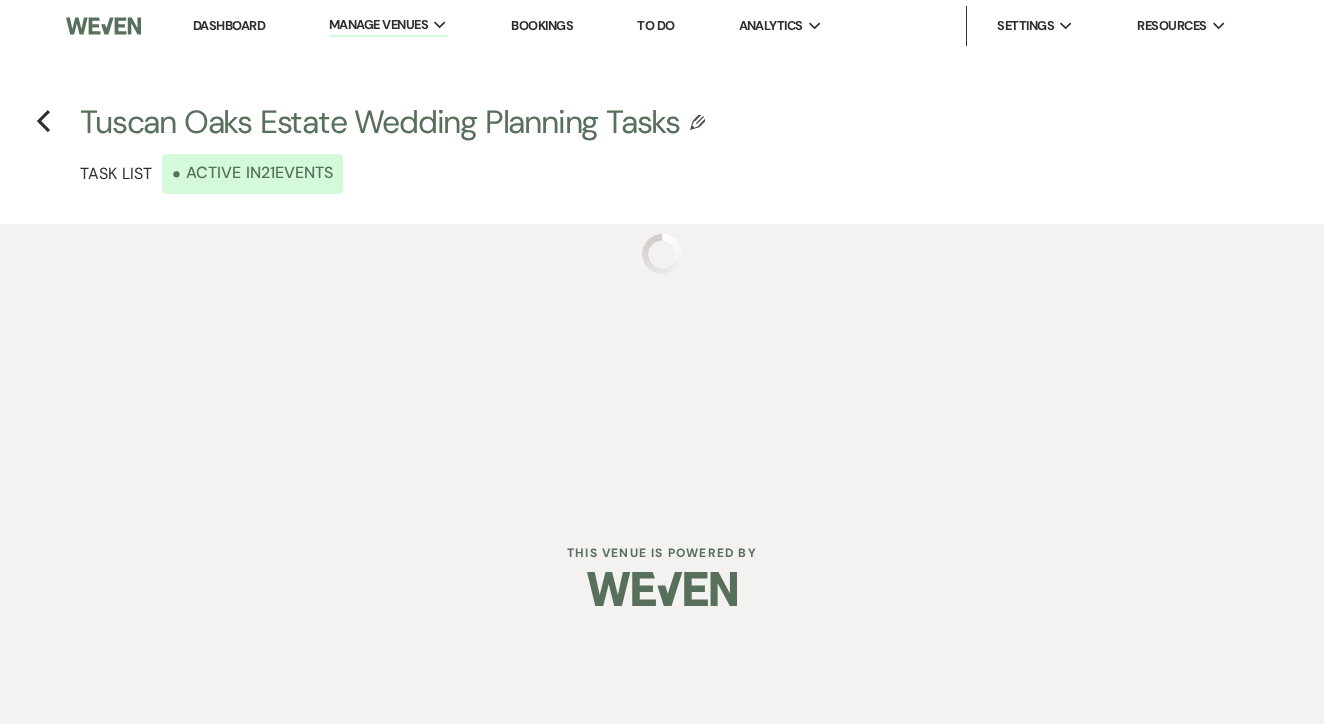 scroll, scrollTop: 0, scrollLeft: 0, axis: both 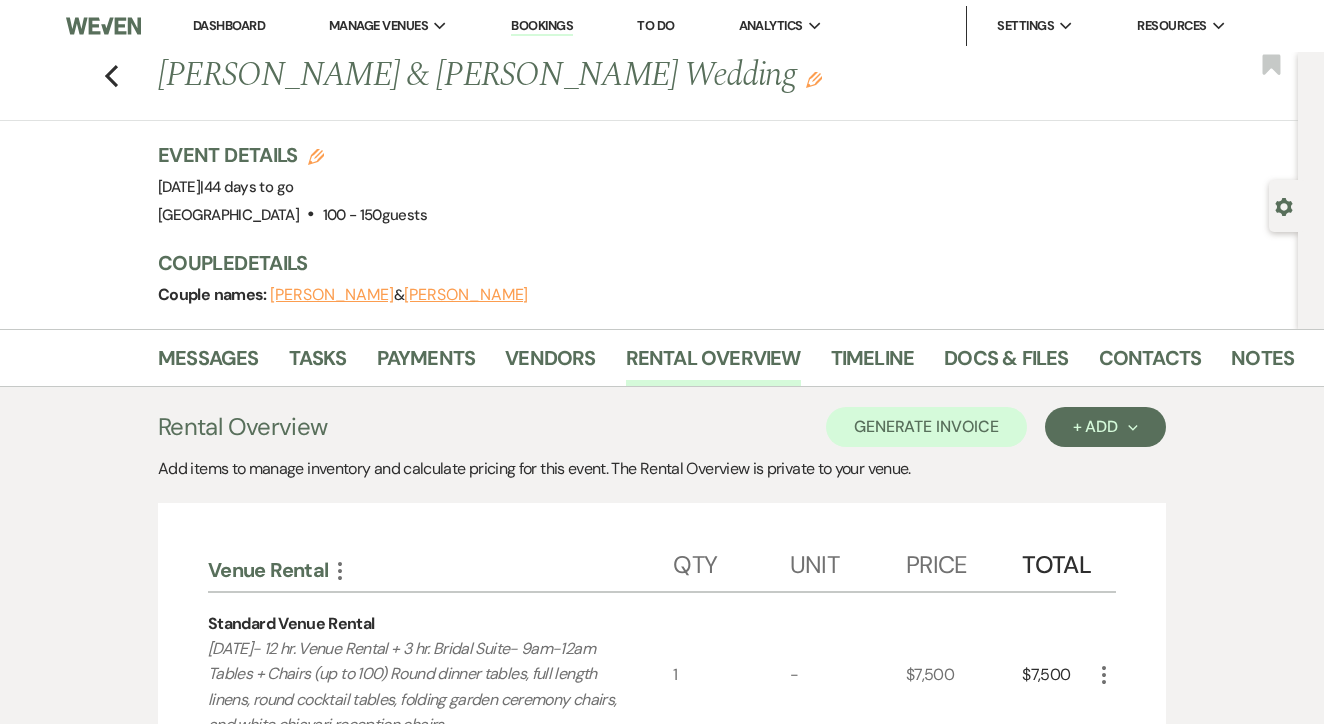 click on "To Do" at bounding box center (655, 25) 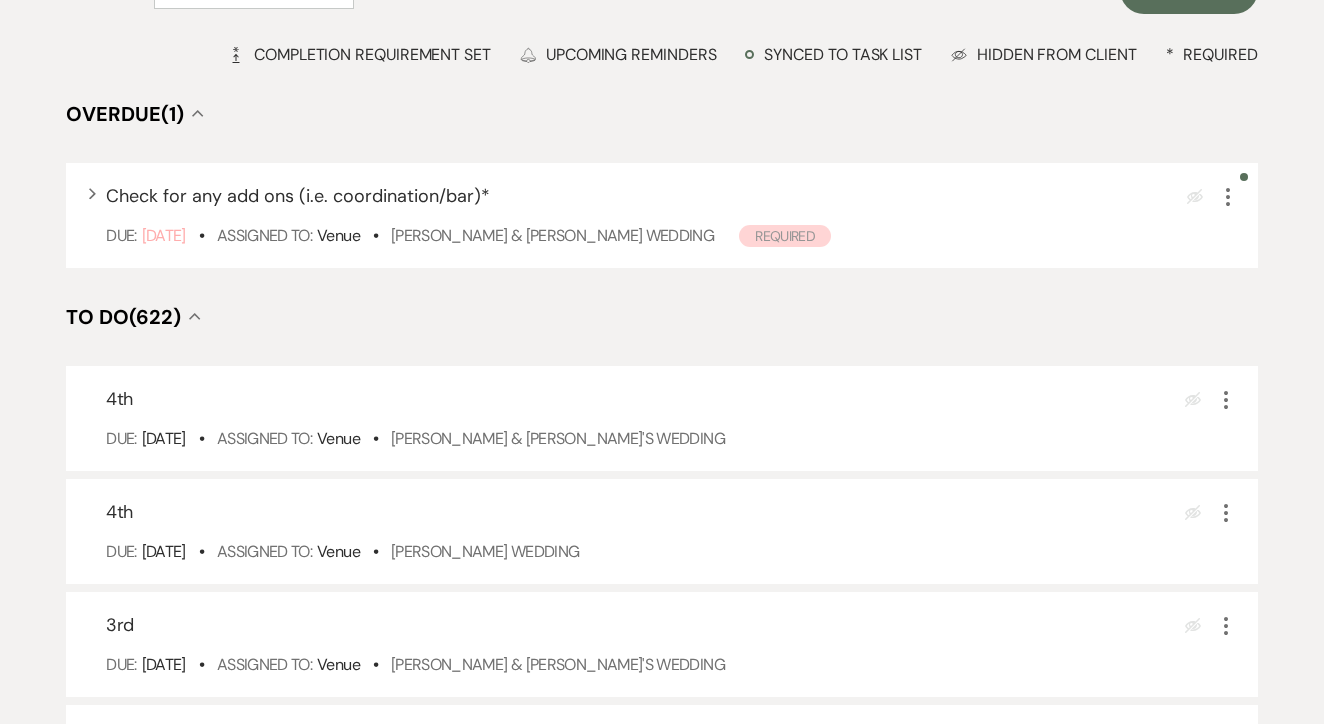 scroll, scrollTop: 240, scrollLeft: 0, axis: vertical 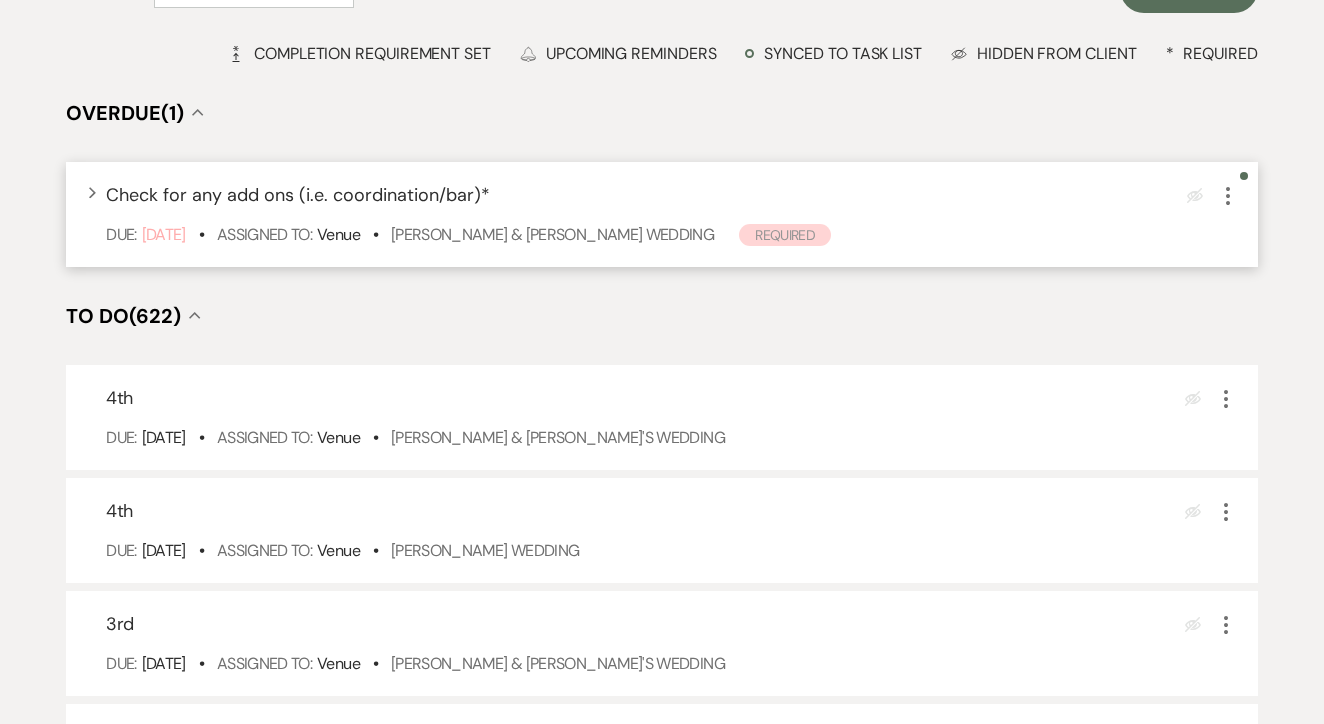 click on "More" 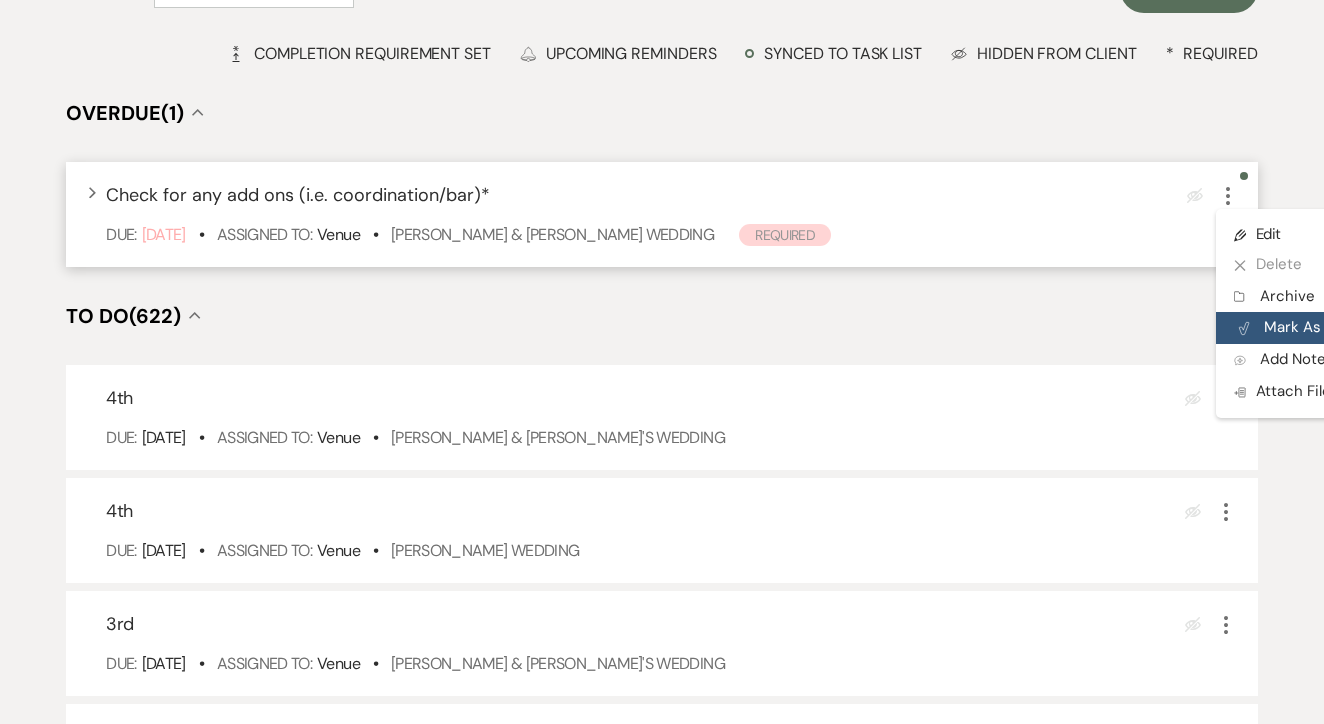 click on "Plan Portal Link   Mark As Complete" at bounding box center [1314, 328] 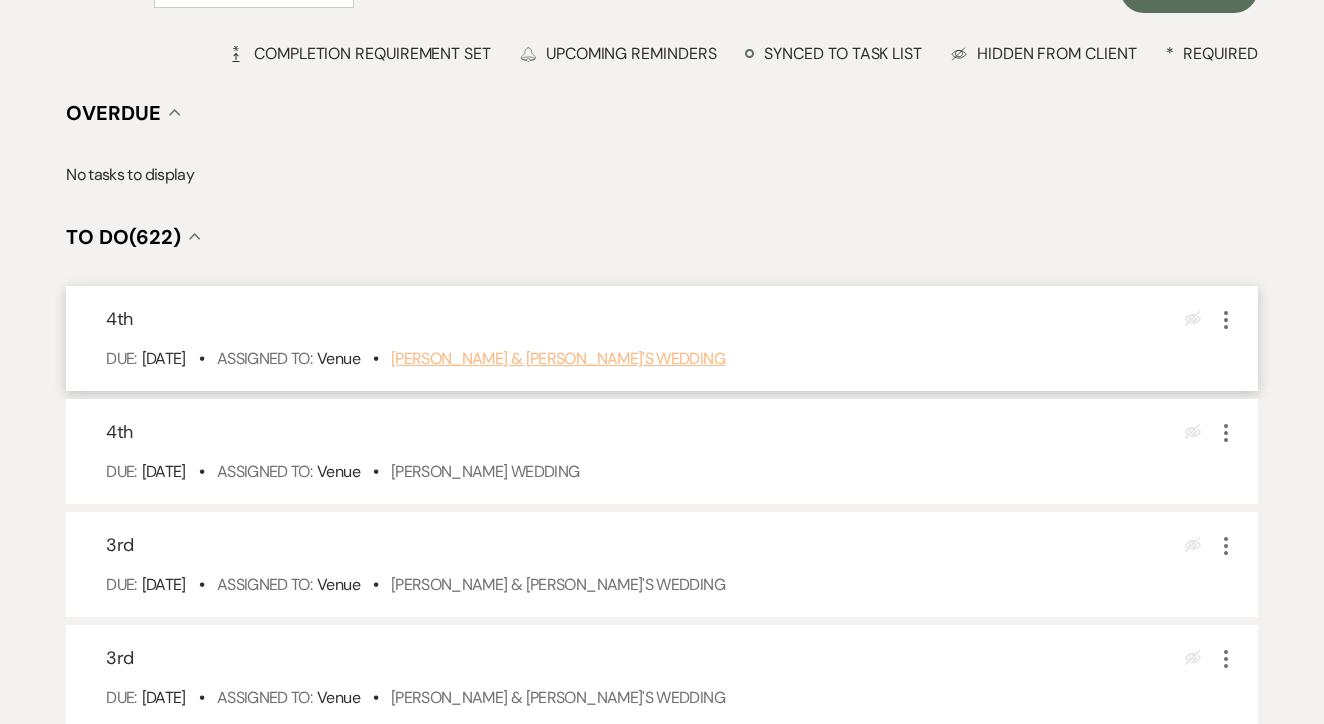 click on "[PERSON_NAME] & [PERSON_NAME]'s Wedding" at bounding box center (558, 358) 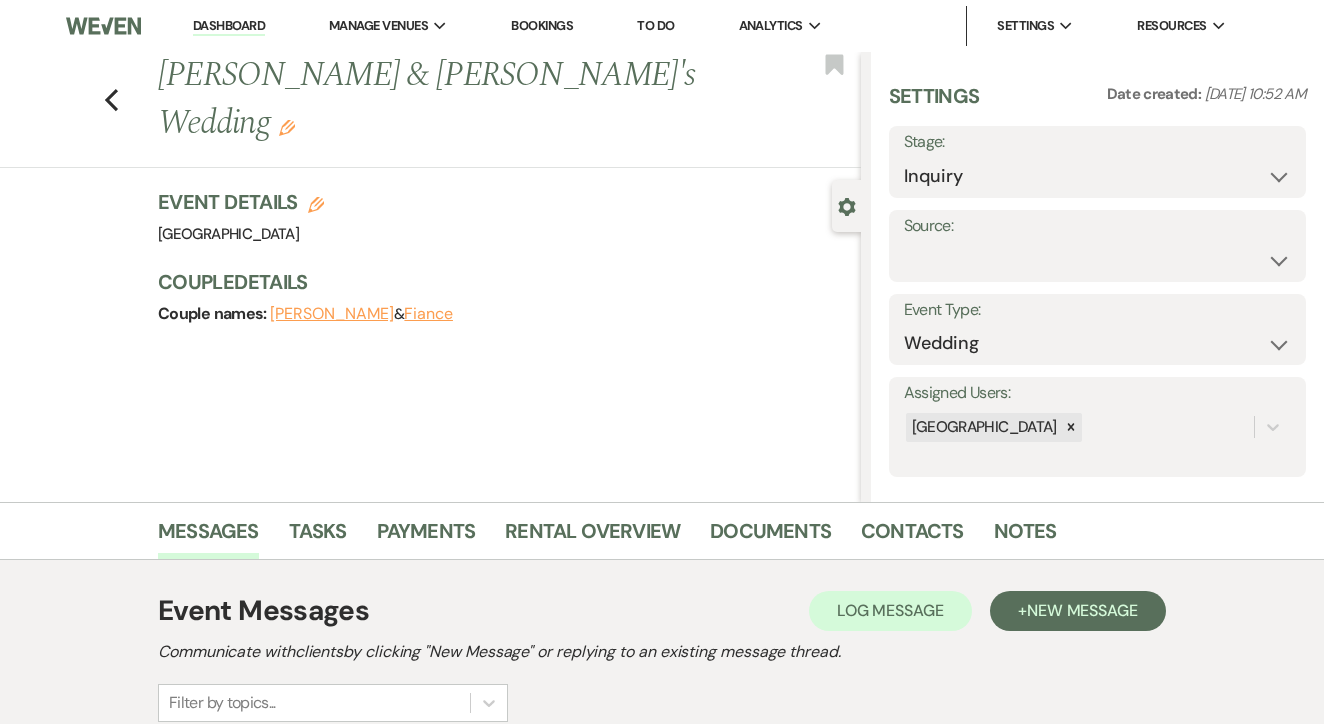 scroll, scrollTop: 1245, scrollLeft: 0, axis: vertical 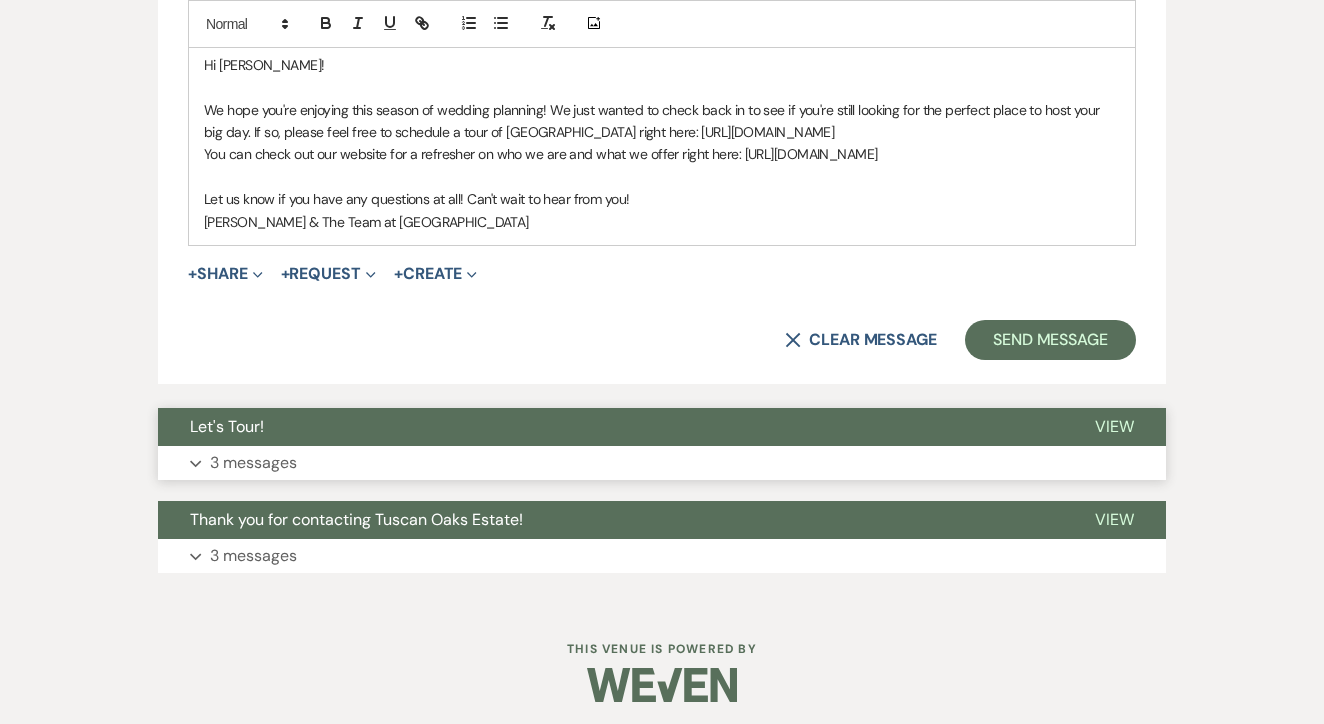 click on "Expand 3 messages" at bounding box center [662, 463] 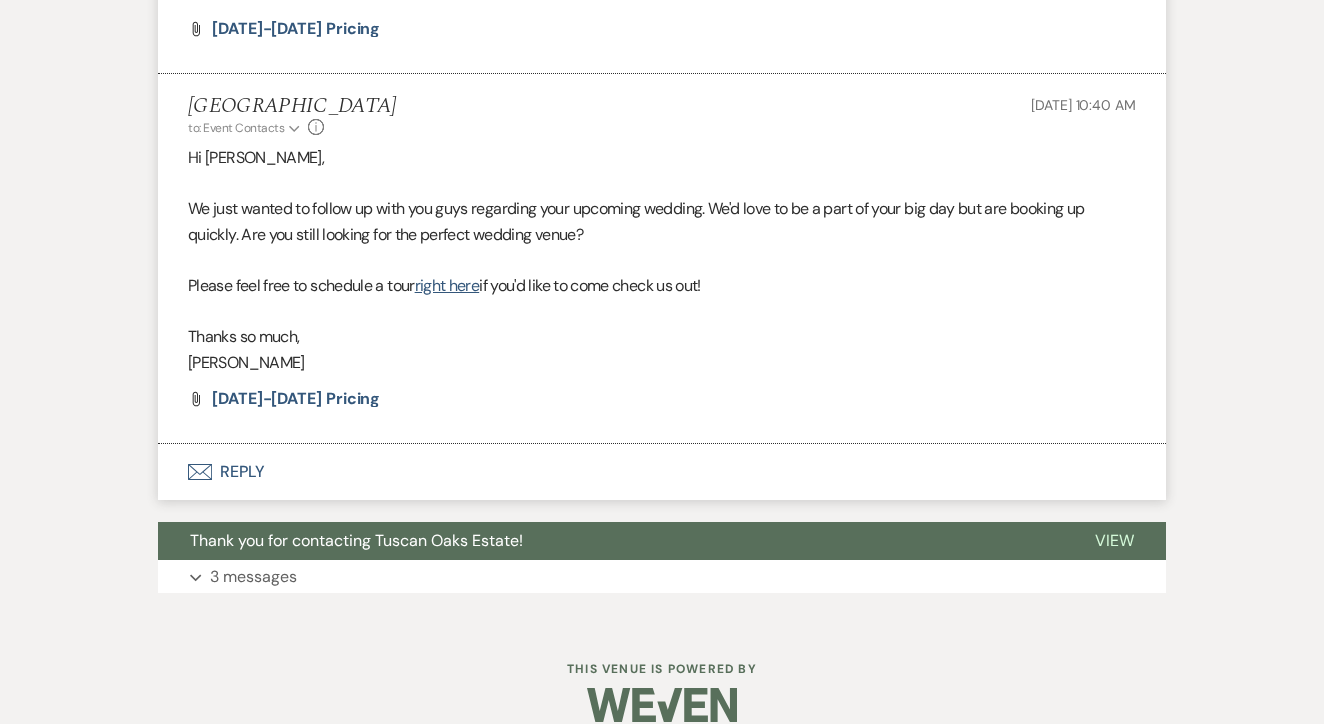 click on "Envelope Reply" at bounding box center (662, 472) 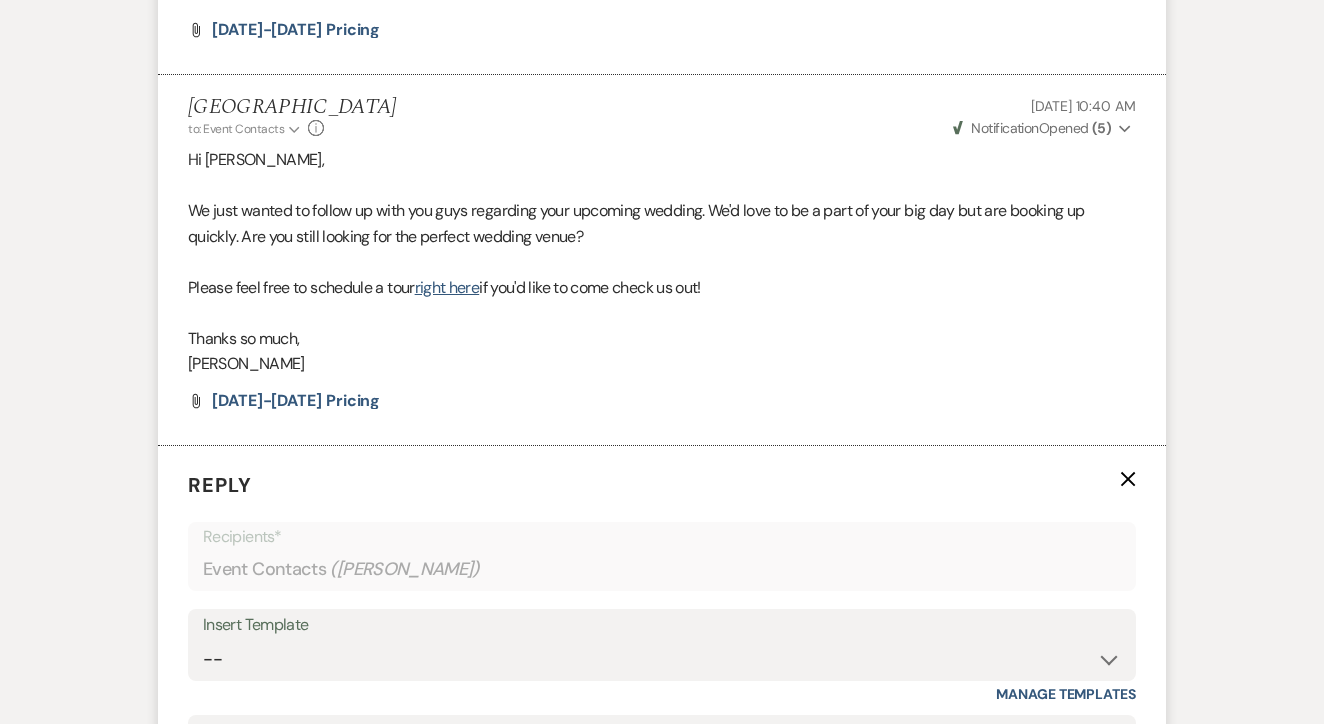 scroll, scrollTop: 3249, scrollLeft: 0, axis: vertical 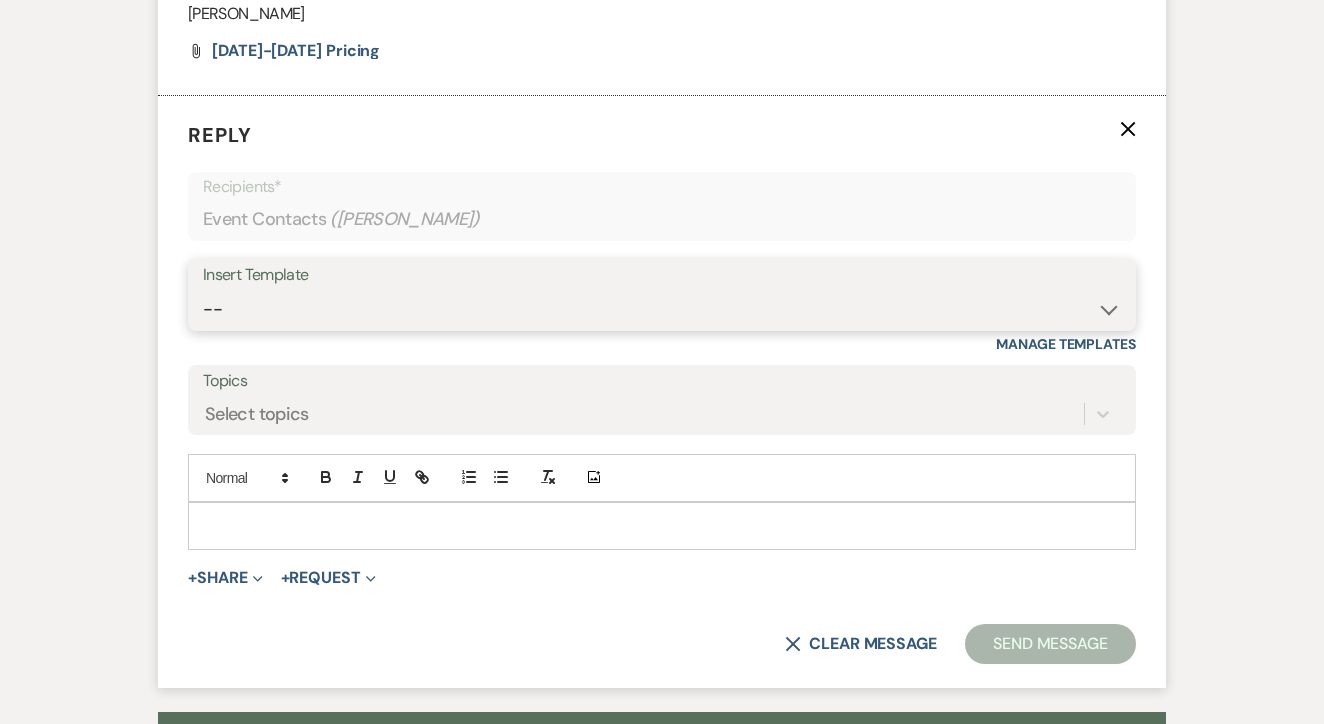 click on "-- Lead: Automated Intro Email (Wedding) Lead: 1st Follow Up Email Images Lead: TEXT (1st) Lead: 2nd Follow Up Email Lead: Booking Proposal (Post-Tour) Booked: Weven Planning Portal Introduction (AI) Lead: TEXT (Intro) Lead: Phone Consult Follow-up Lead: Hired Someone Else Lead: Confirm Tour Lead: Confirm Tour (TEXT) Booked: Insta Post Info Lead: 3rd Follow Up Email Booked: Damage Deposit Deduction Lead: Post Tour F/u (no proposal) Lead: Tour No-Show Booked: Day After Wedding Booked: Mailing Address Lead: Cancelled Tour Lead: TEXT (2nd) Lead: 4th Follow Up Email Lead: Booking Deposit Type (ACH or Card) Booked: Vendor Information Needed Booked: Review Request Lead: ACH Instructions Vendor: Photo Request Vendor: Video Request Booked: 6 Month Planning Meeting Booked: 6 Week Final Consult Open House Invite Booked: Late Payment Booked: Weven Planning Portal Introduction" at bounding box center [662, 309] 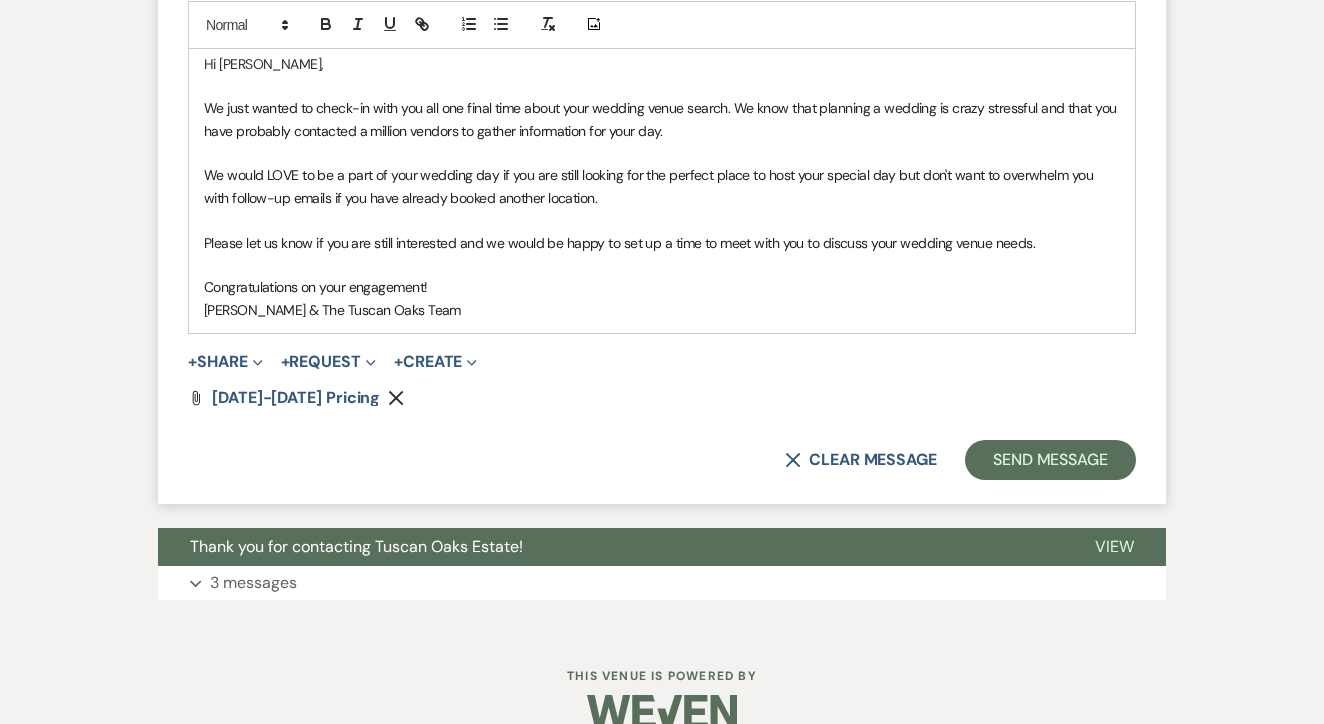 scroll, scrollTop: 3710, scrollLeft: 0, axis: vertical 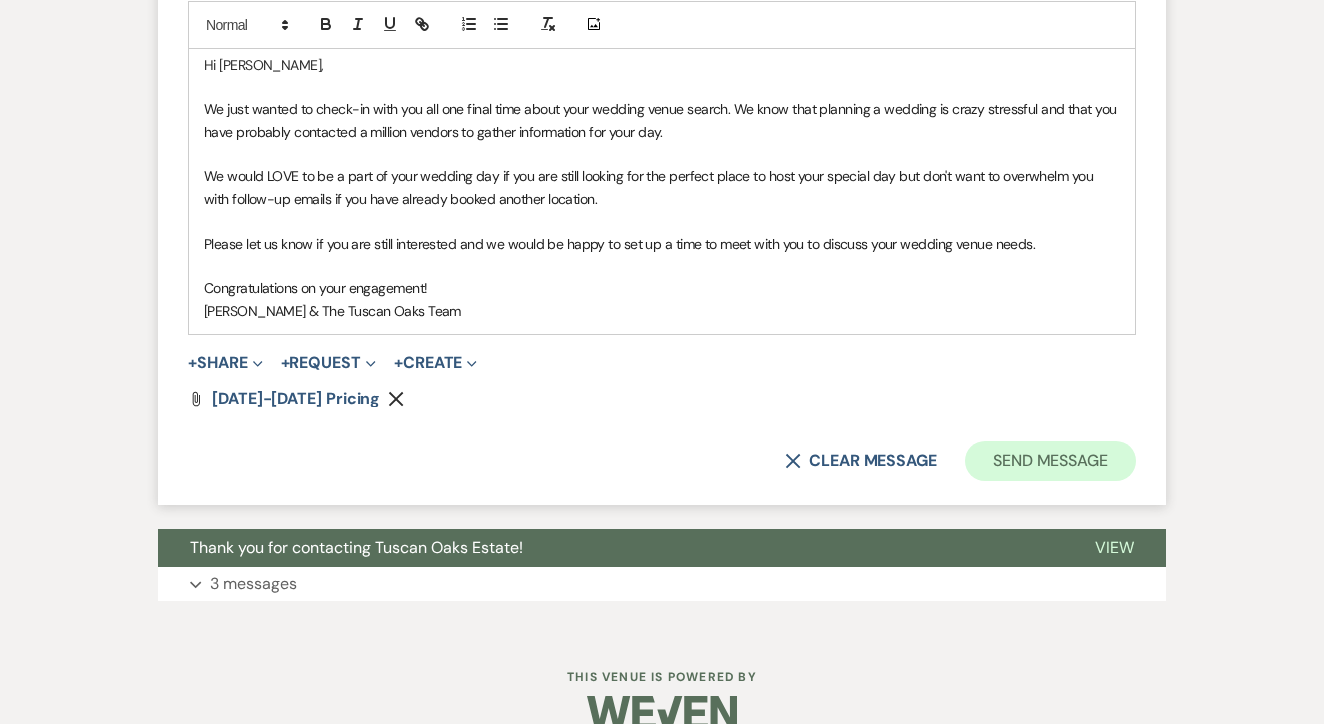 click on "Send Message" at bounding box center [1050, 461] 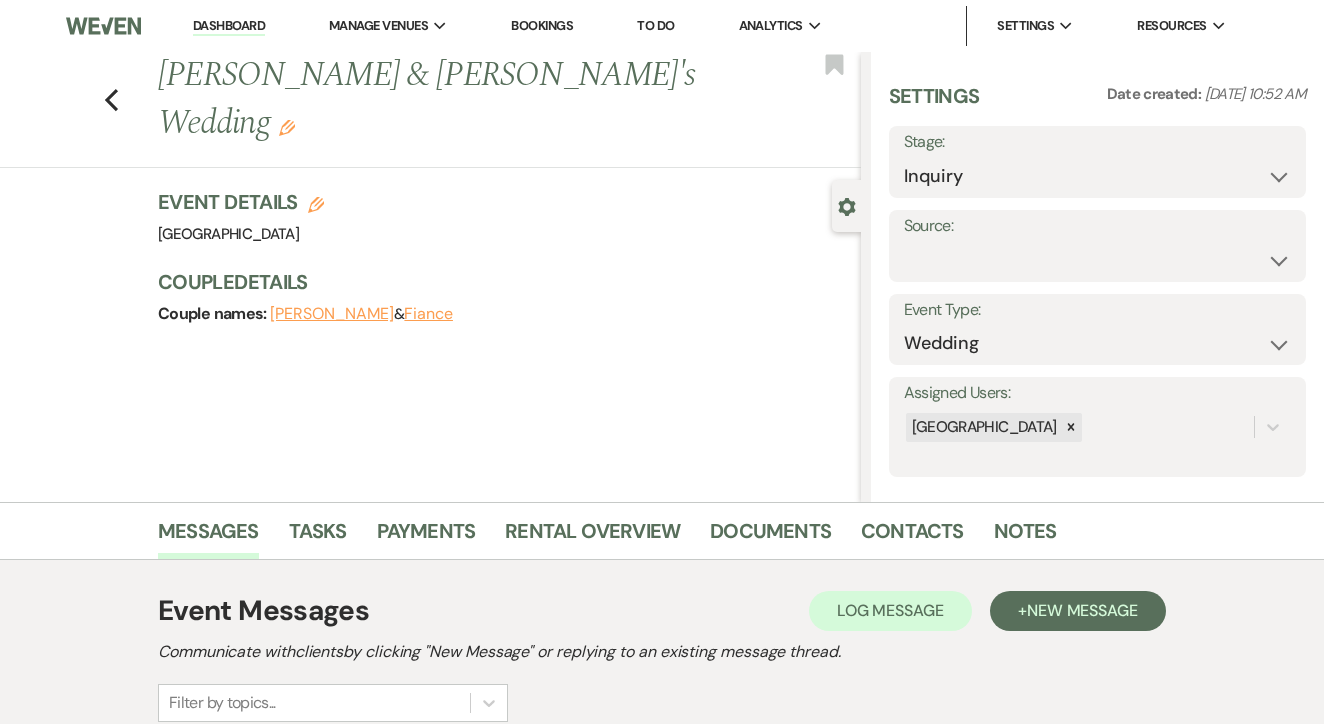 scroll, scrollTop: 0, scrollLeft: 0, axis: both 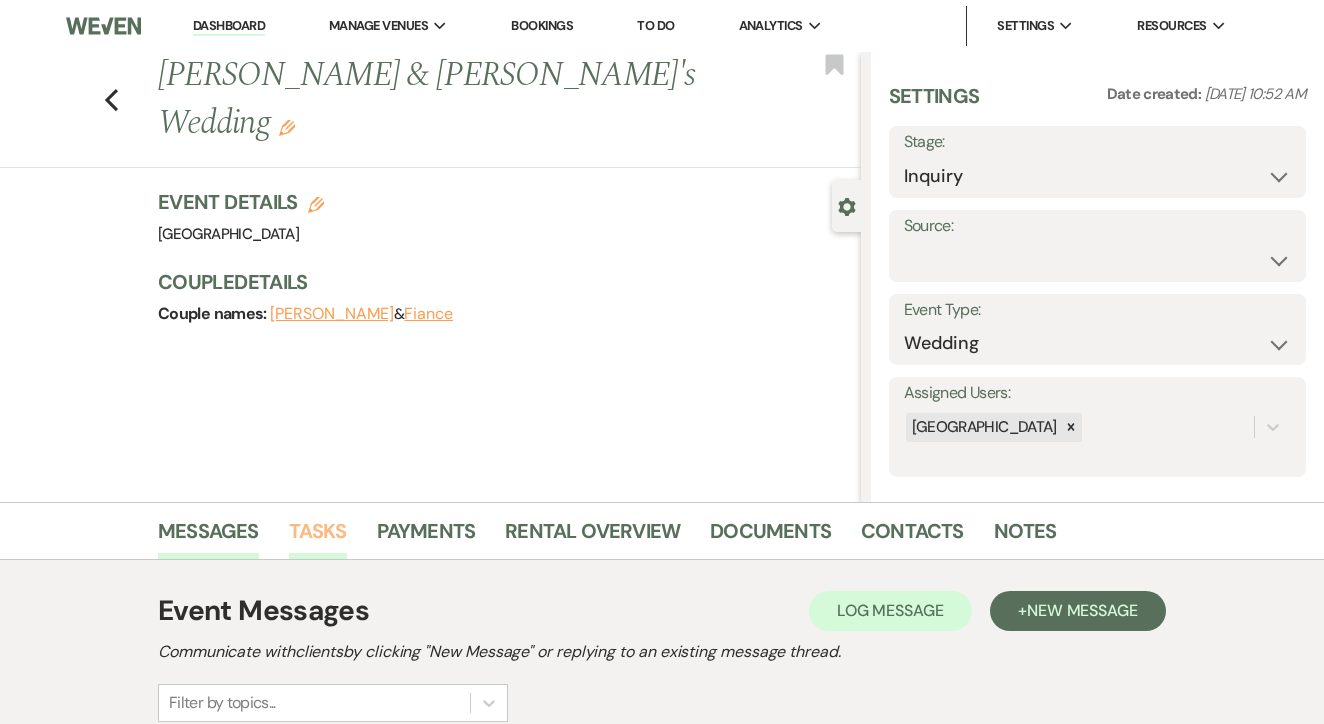 click on "Tasks" at bounding box center [318, 537] 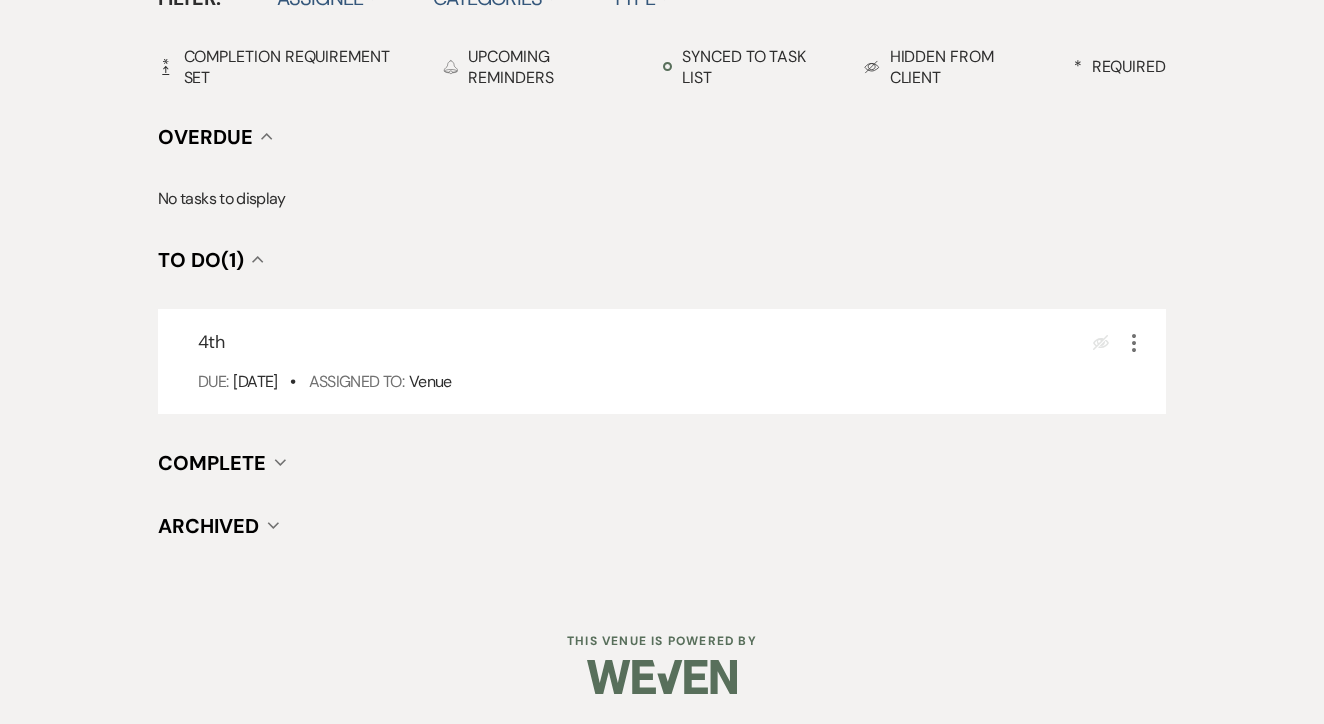 scroll, scrollTop: 696, scrollLeft: 0, axis: vertical 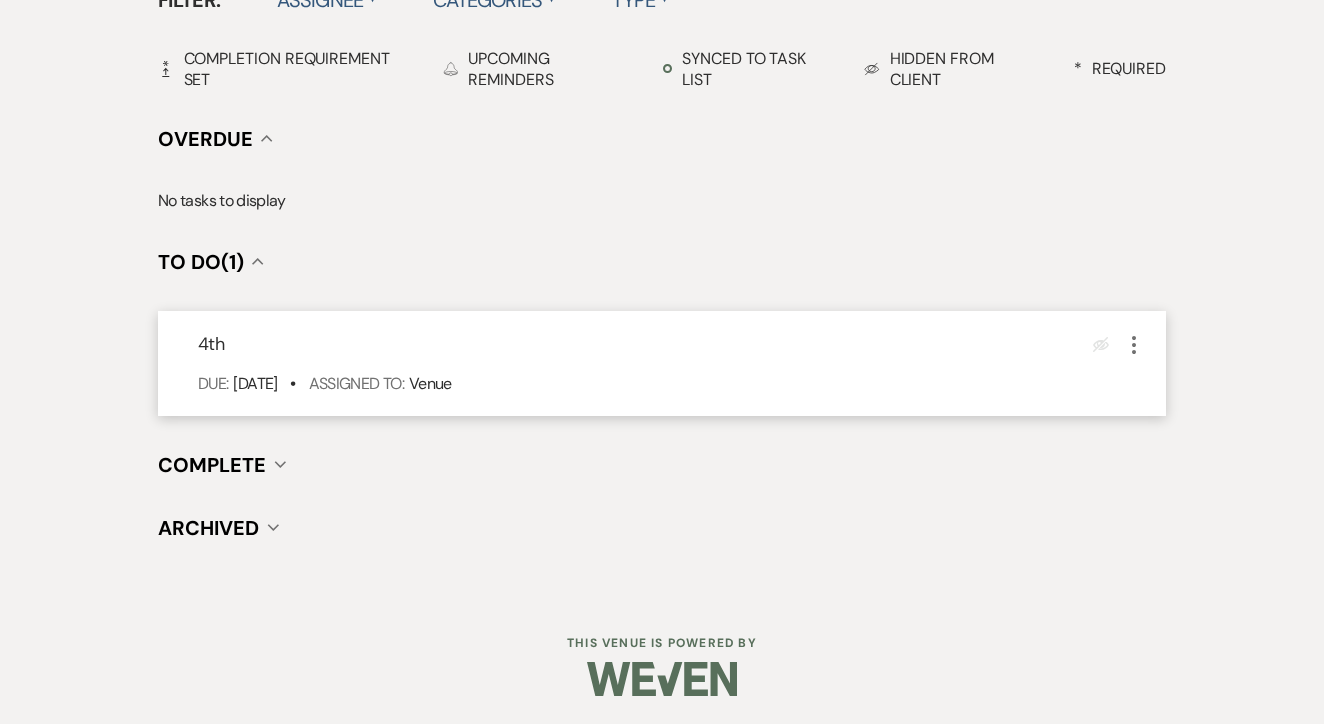 click 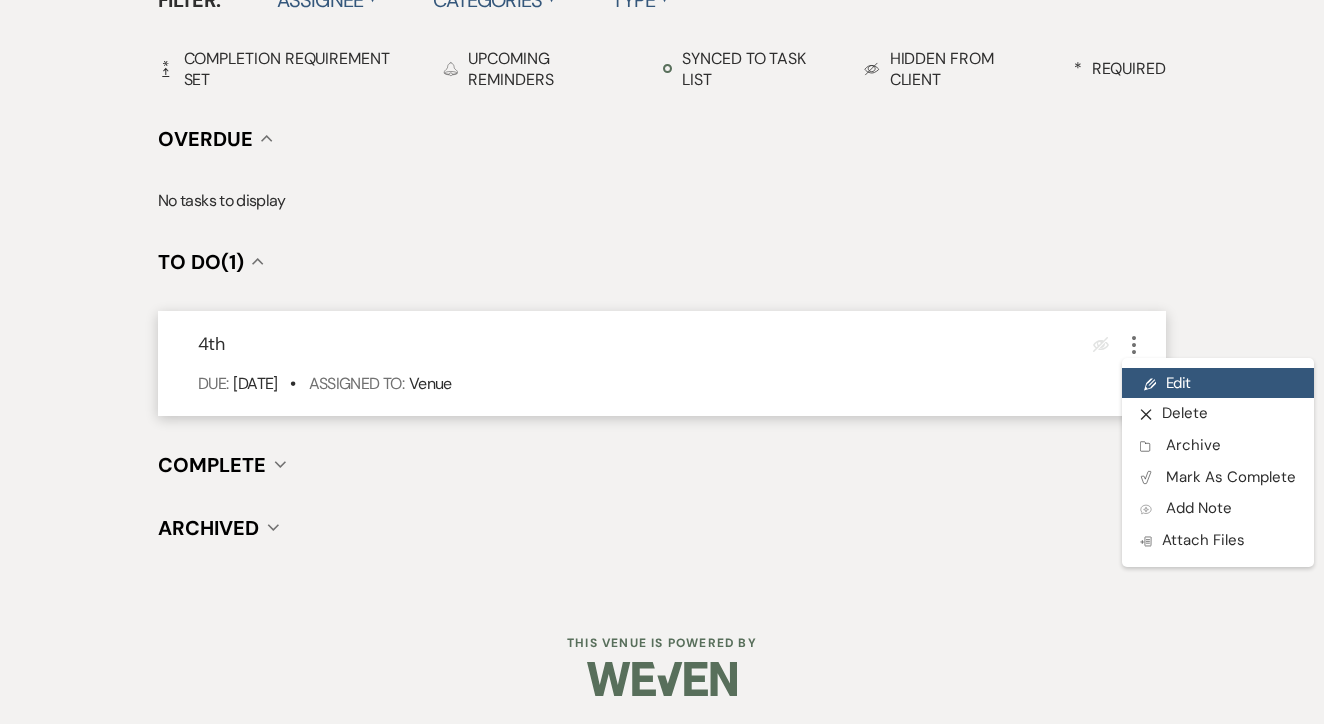 click on "Pencil" 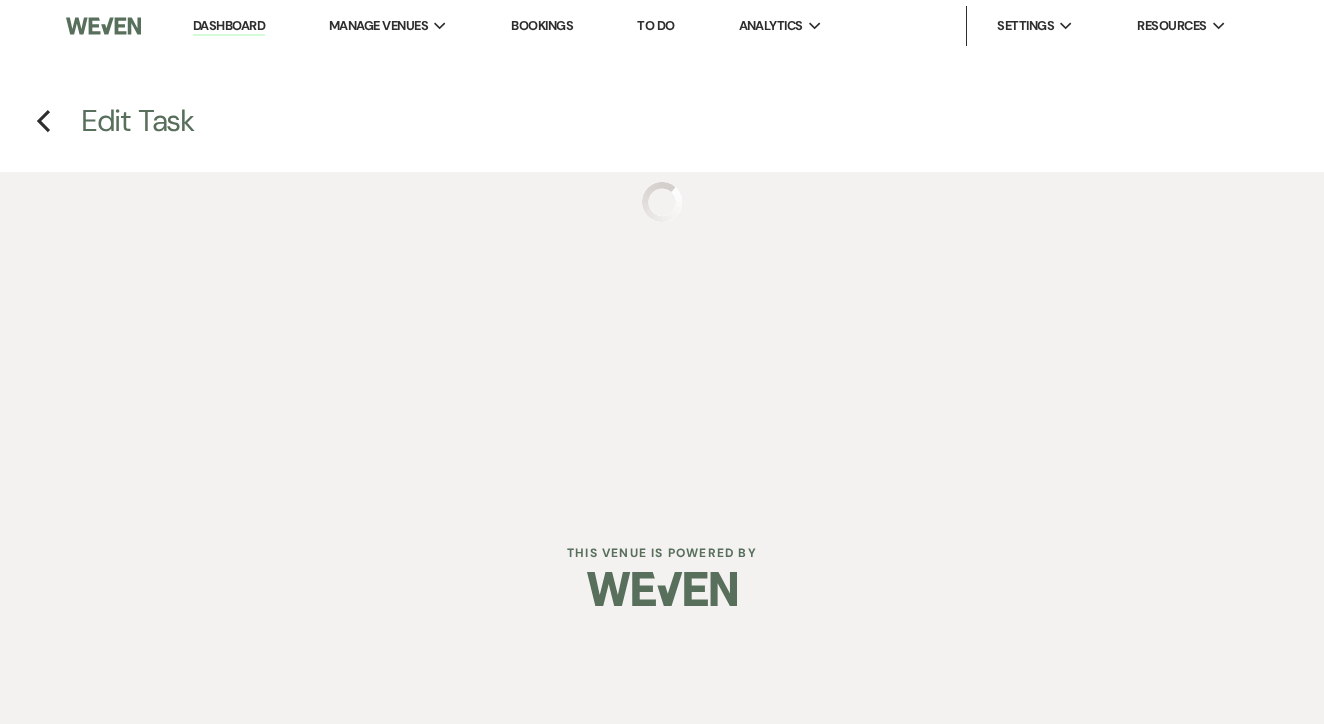 scroll, scrollTop: 0, scrollLeft: 0, axis: both 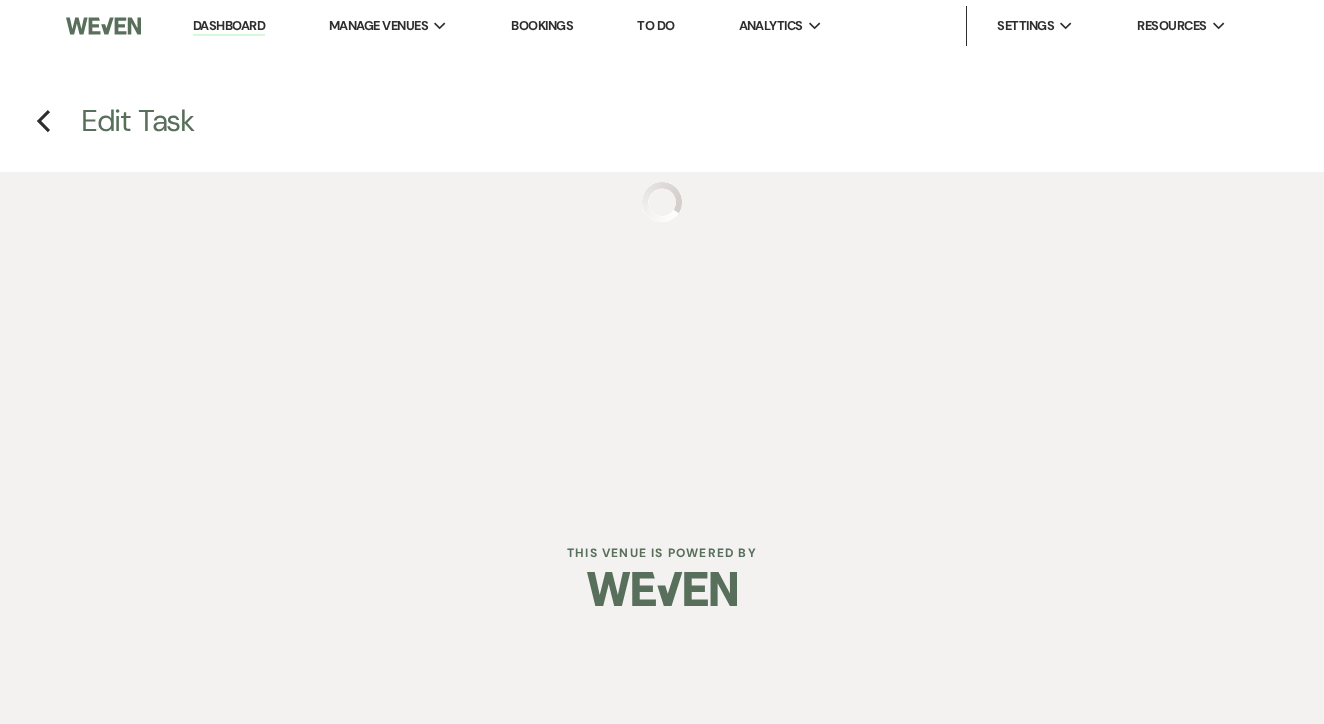select on "false" 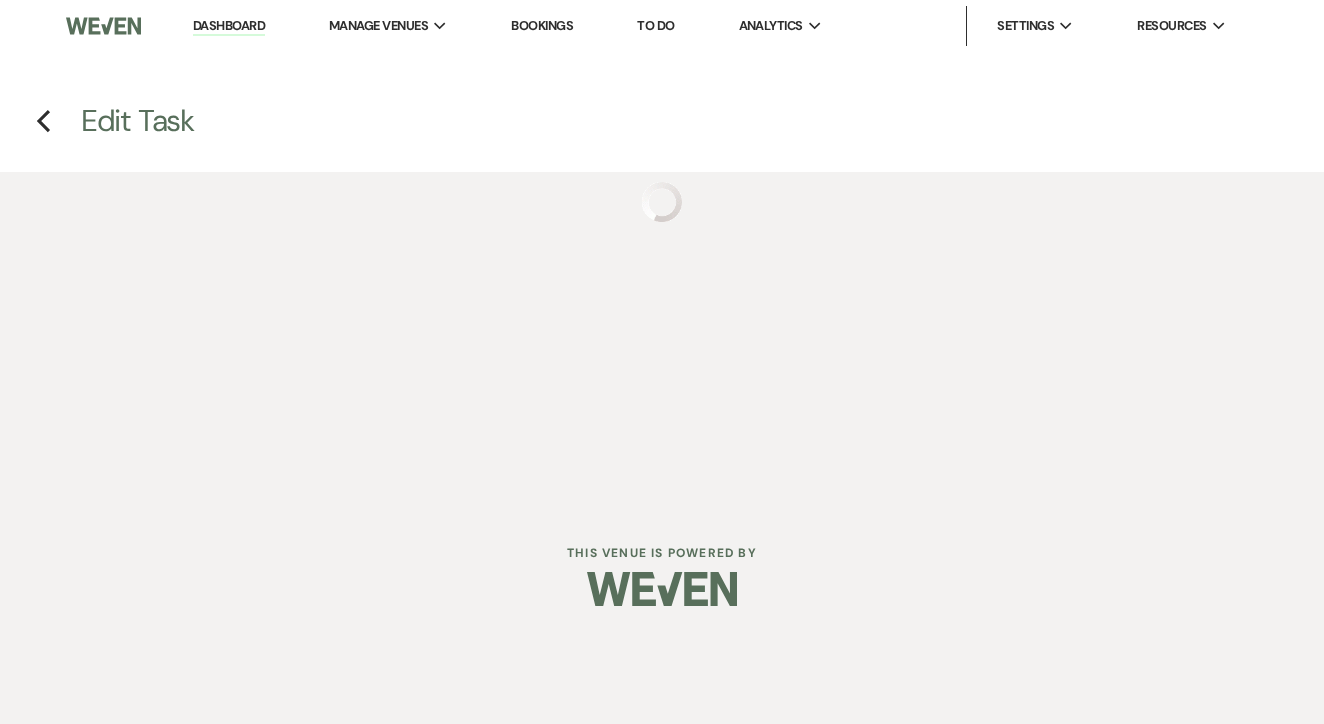 select on "venueHost" 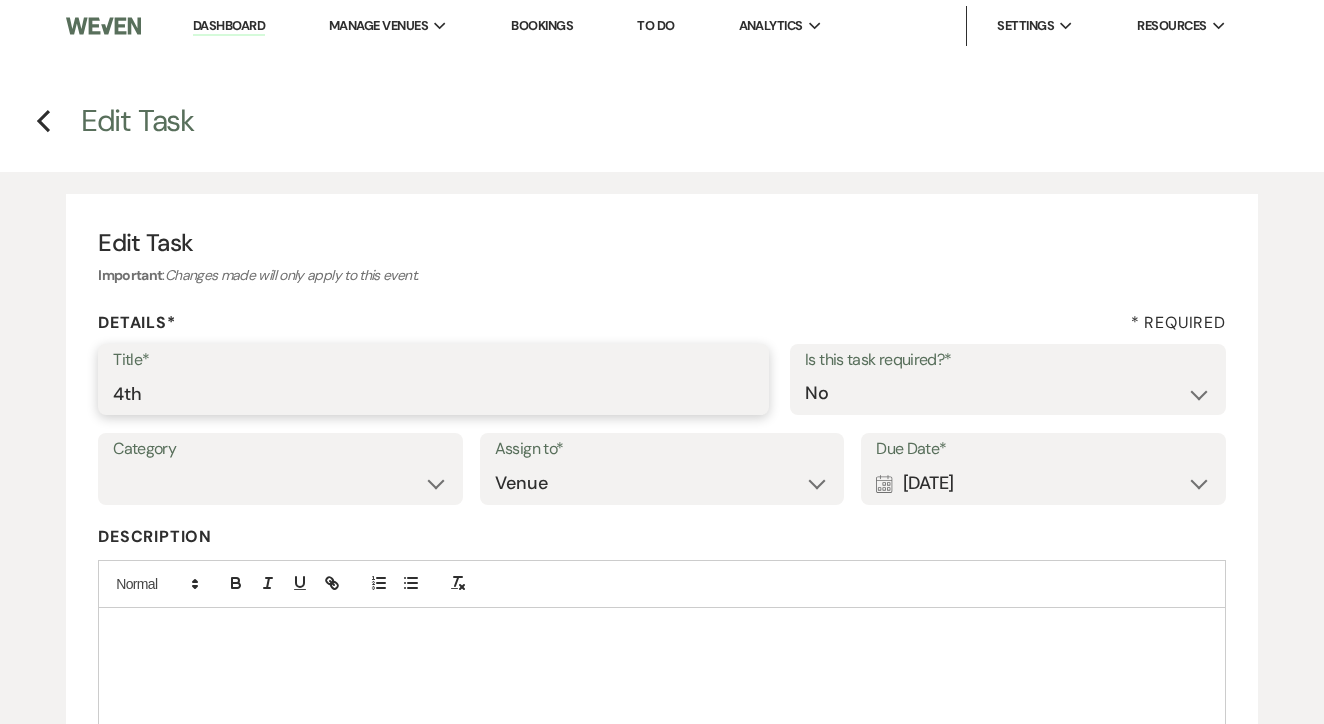 click on "4th" at bounding box center [433, 393] 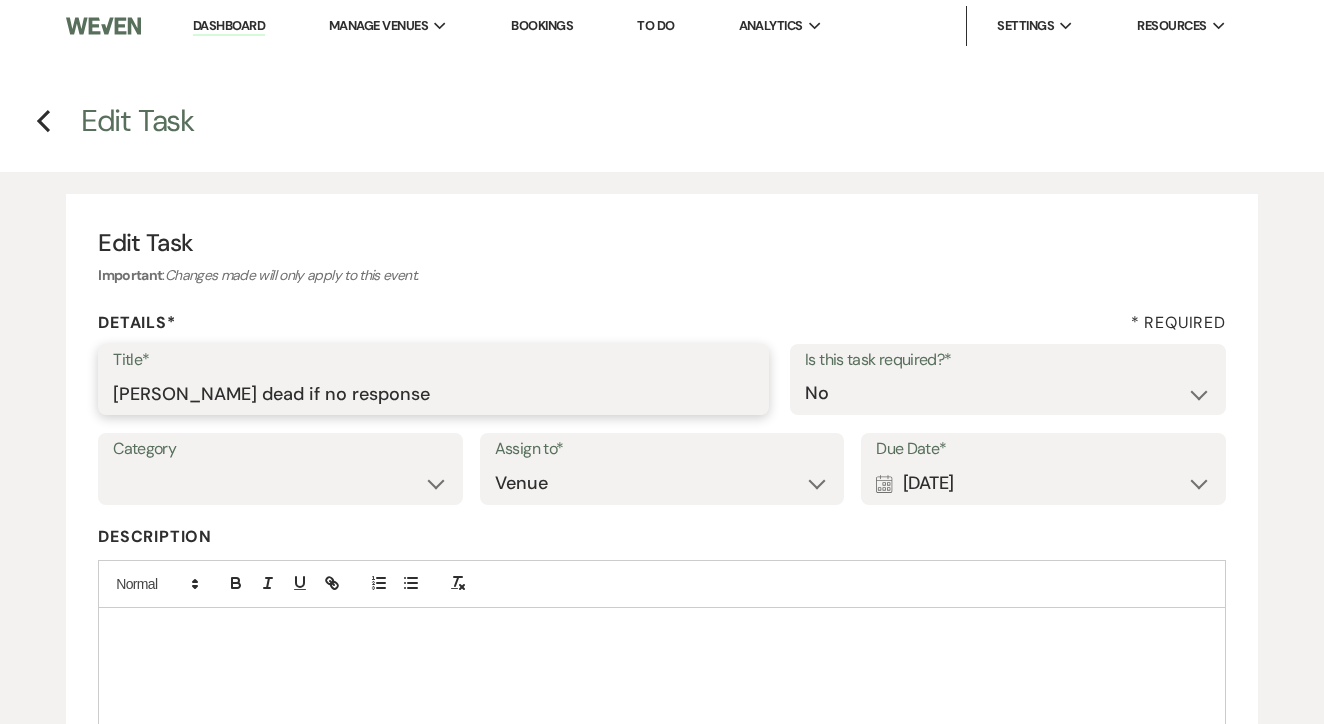type on "Mark dead if no response" 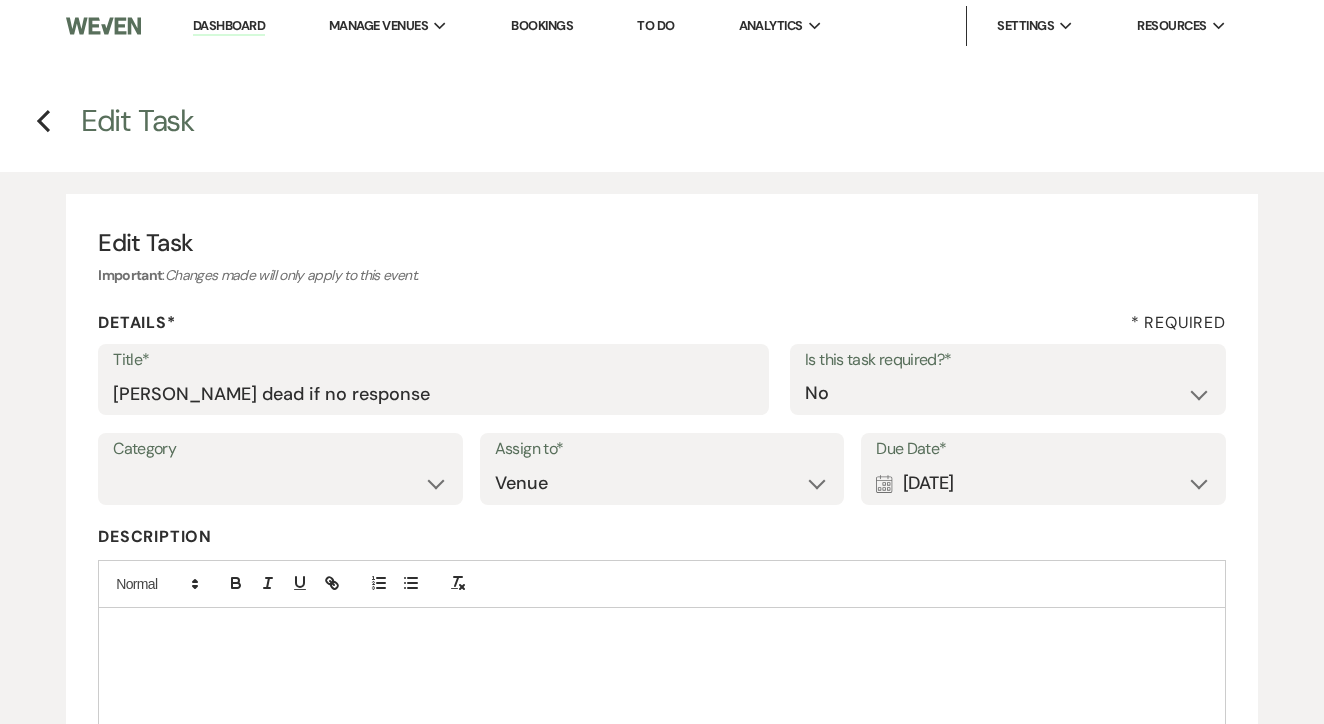 click on "Calendar [DATE] Expand" at bounding box center [1043, 483] 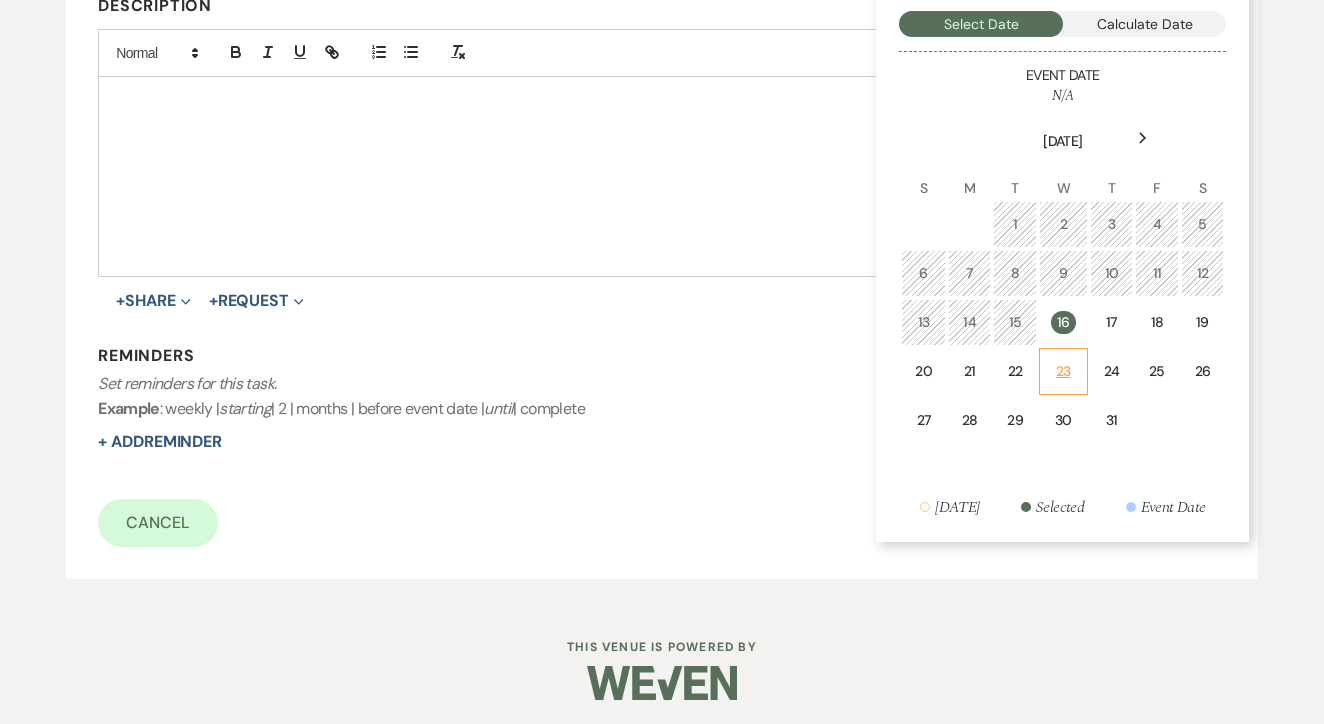 click on "23" at bounding box center (1063, 371) 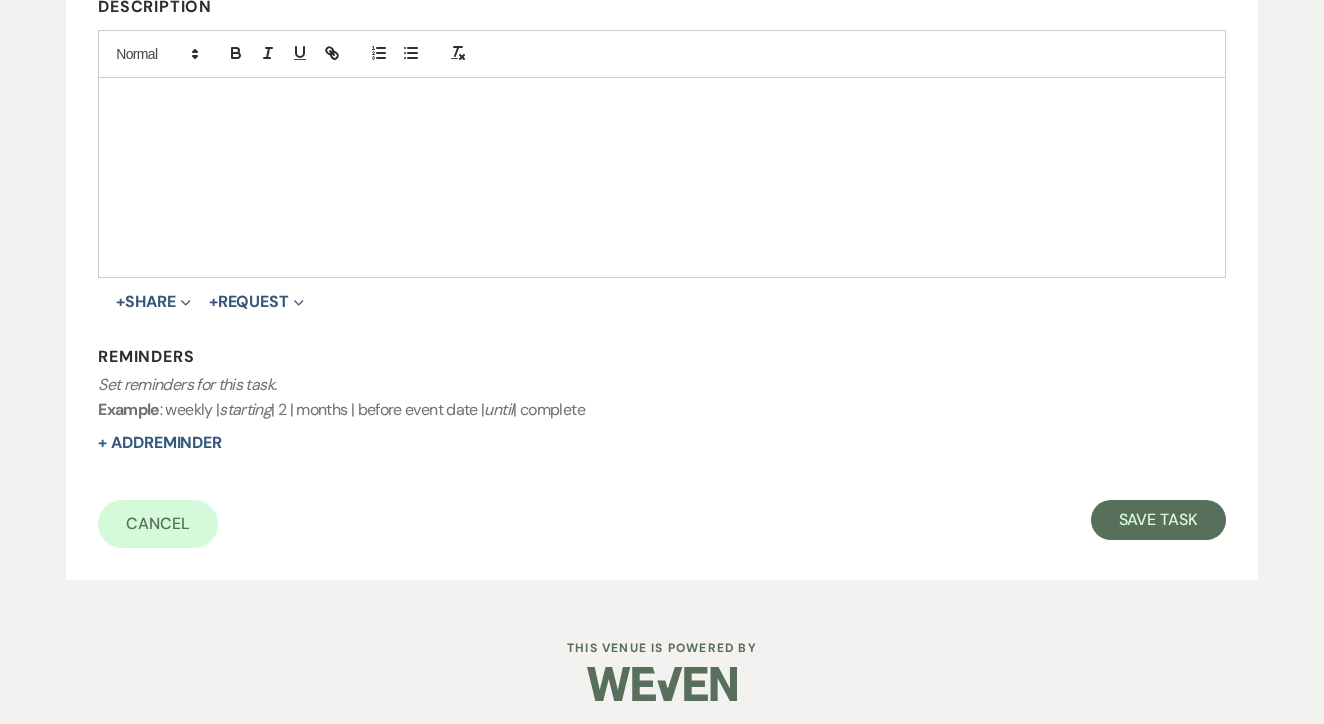 click on "Title* Mark dead if no response Is this task required?* Yes No Category Venue Vendors Guests Details Finalize & Share Assign to* Venue Client Due Date* Calendar Jul 23, 2025 Expand Description                                                                             +  Share Expand Doc Upload Documents Add Photo Images Pref Vendors Preferred vendors +  Request Expand Vendor List Vendor list Doc Upload Document upload Reminders Set reminders for this task. Example : weekly |  starting  | 2 | months | before event date |  until  | complete + Add  Reminder Cancel Save Task" at bounding box center [662, 181] 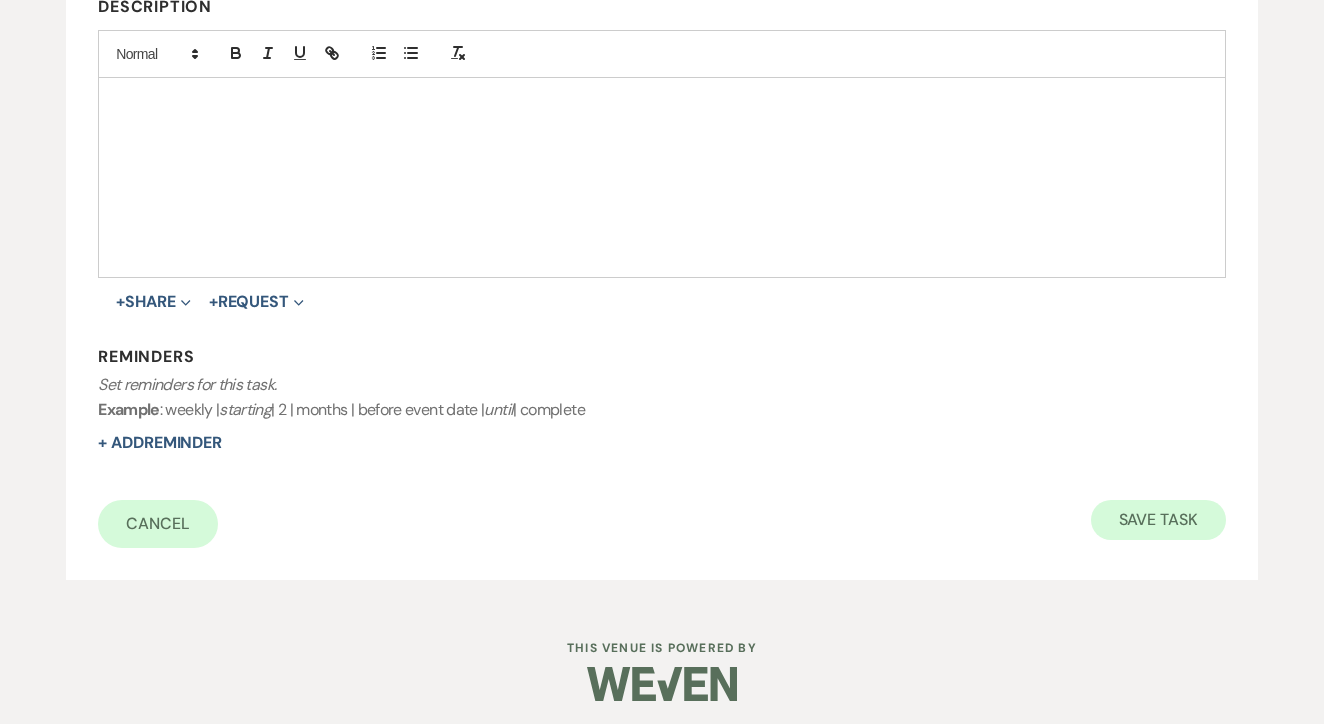 click on "Save Task" at bounding box center [1158, 520] 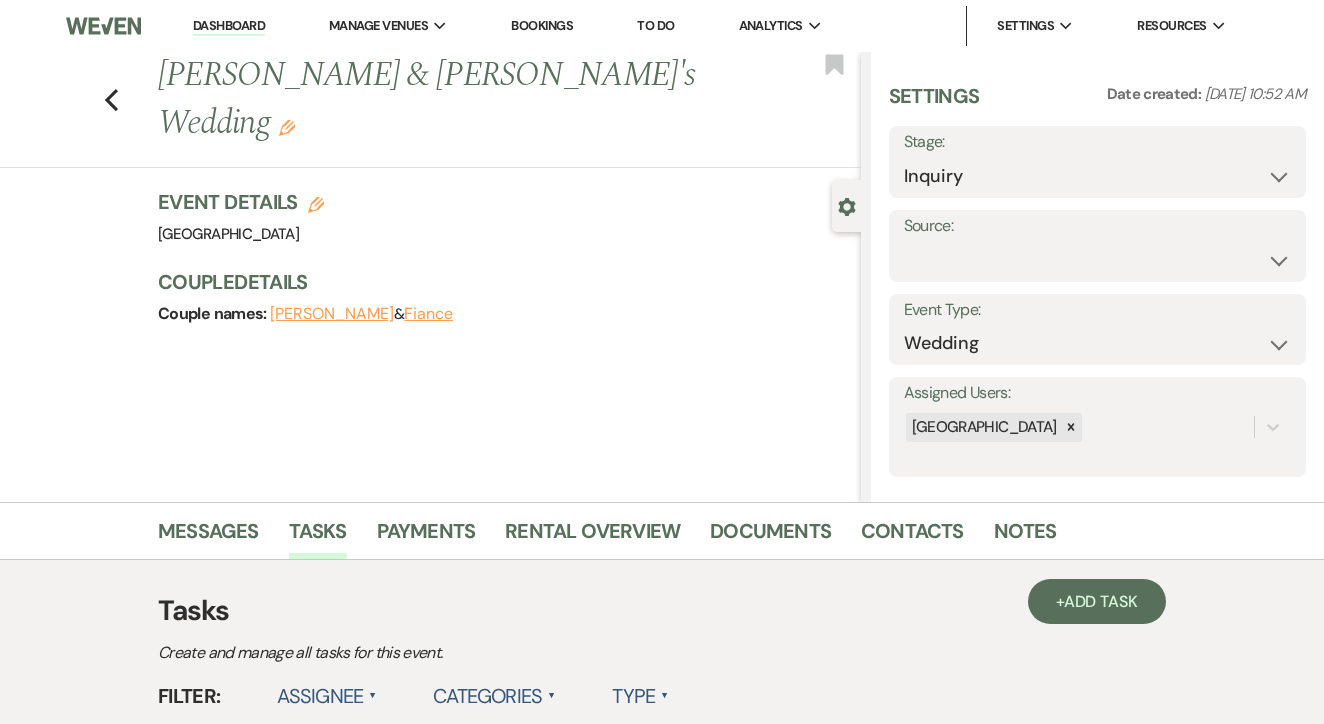 scroll, scrollTop: 0, scrollLeft: 0, axis: both 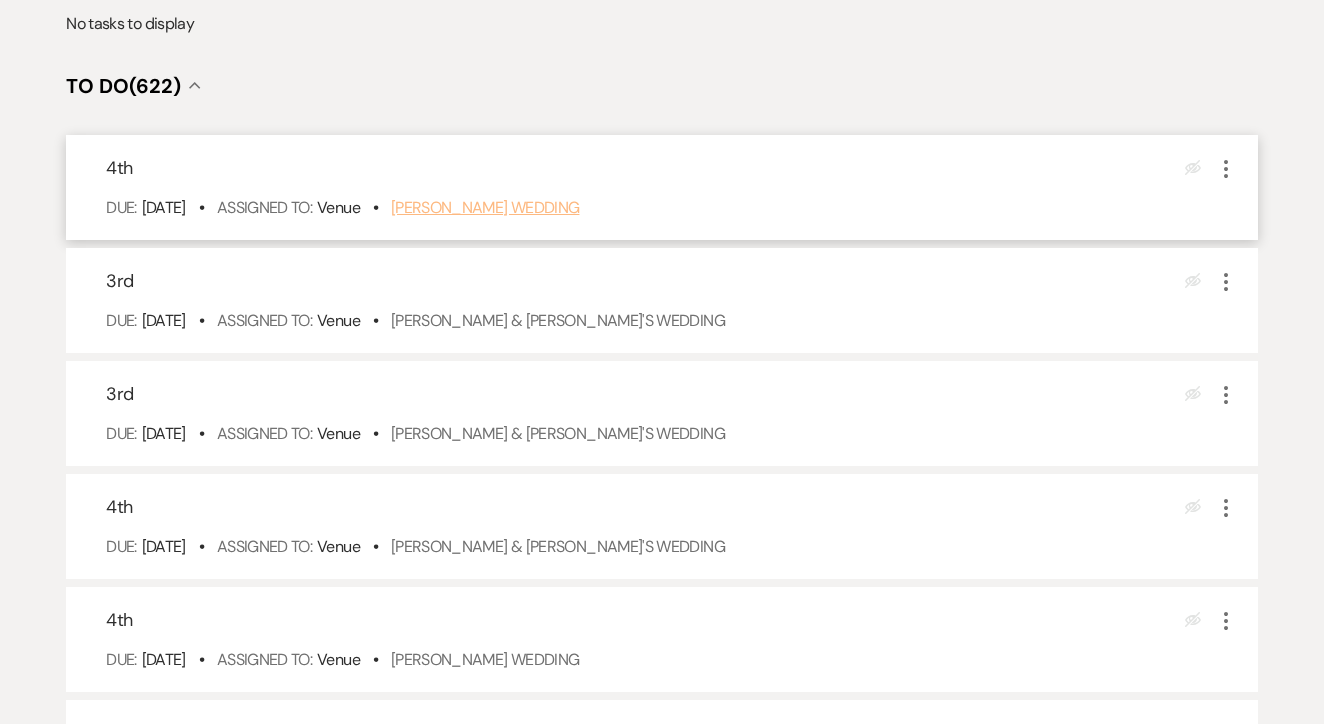 click on "Debbie Bellando's Wedding" at bounding box center (485, 207) 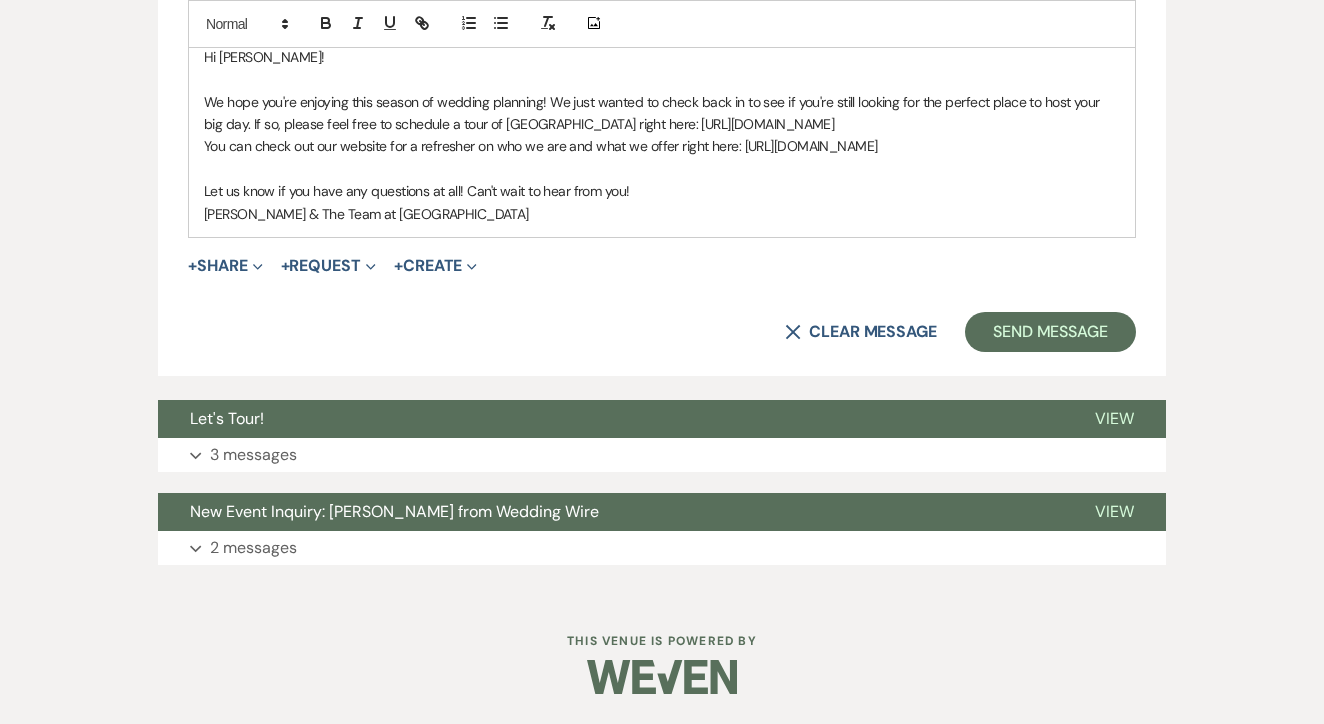 scroll, scrollTop: 0, scrollLeft: 0, axis: both 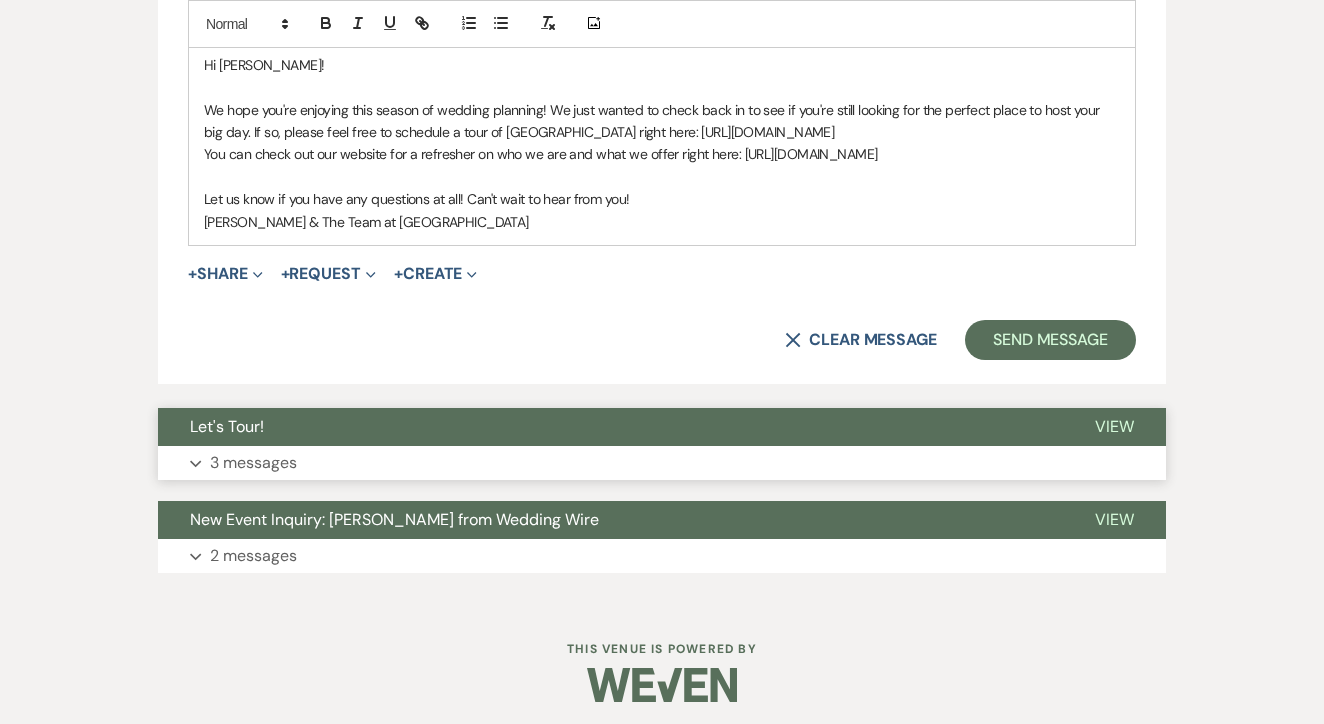 click on "Expand 3 messages" at bounding box center (662, 463) 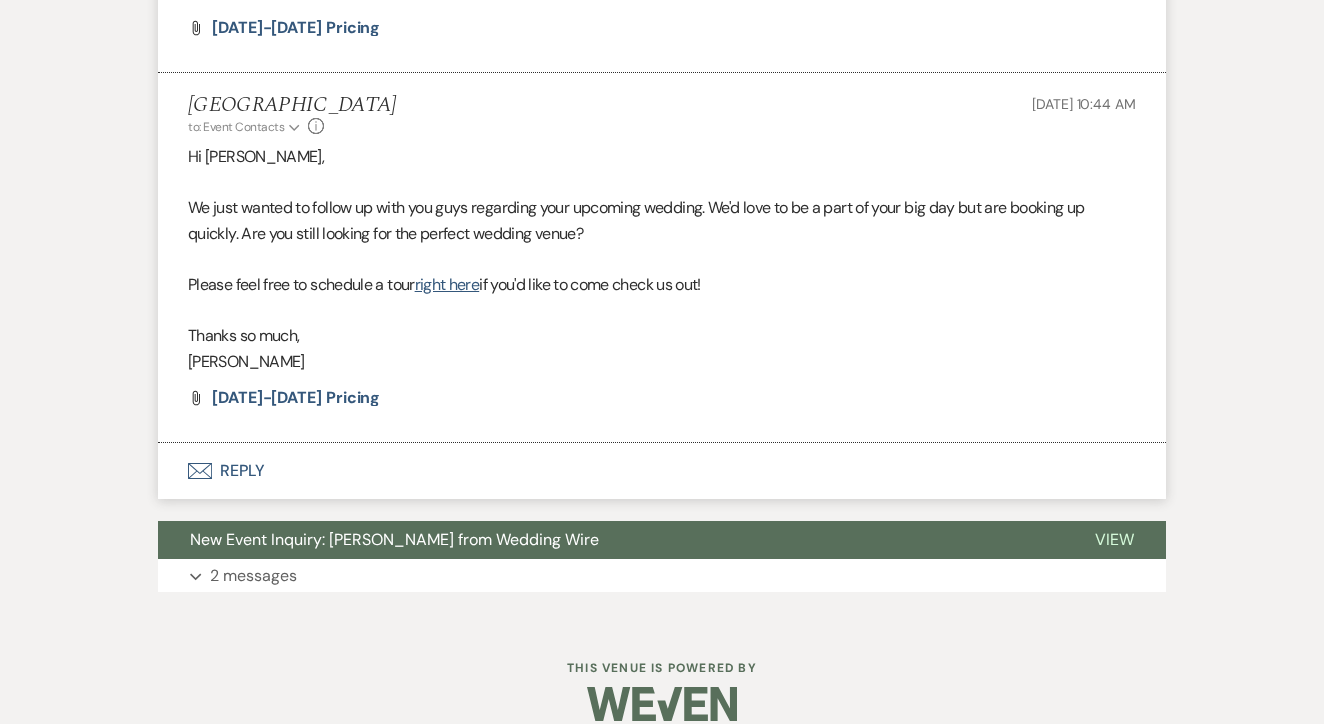 click on "Envelope Reply" at bounding box center (662, 471) 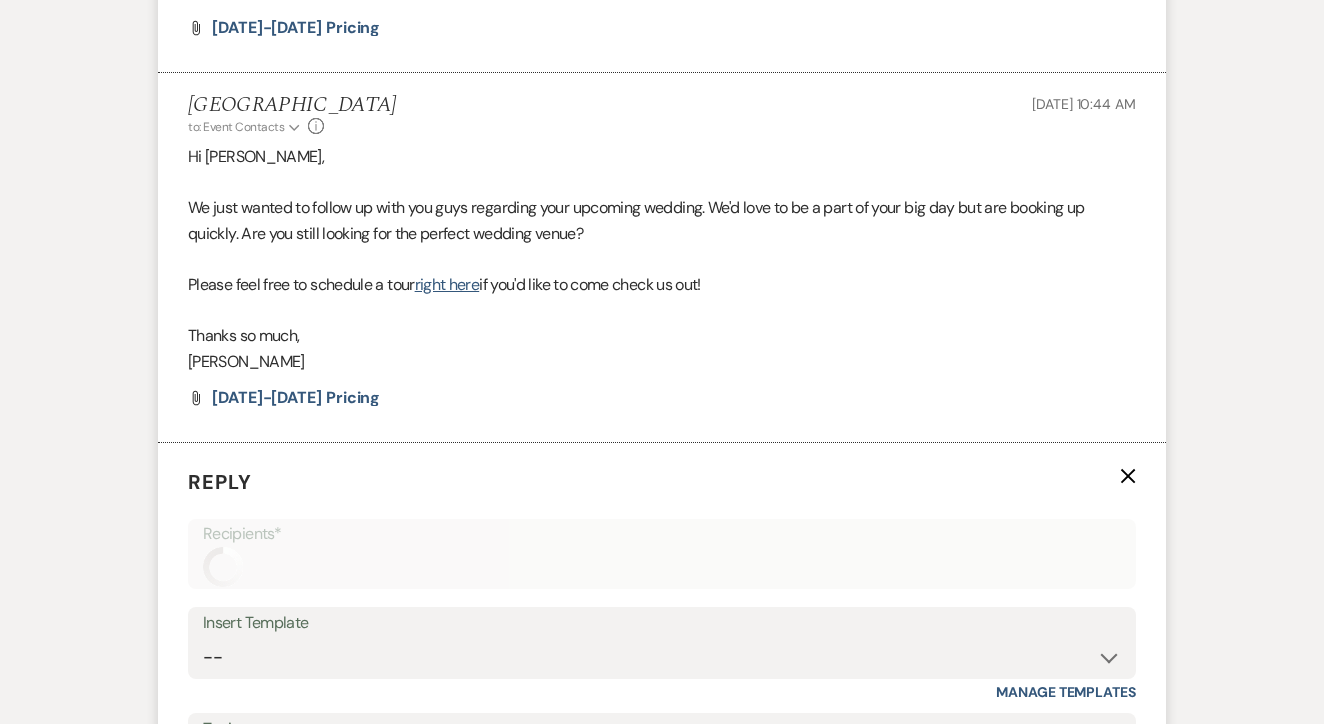 scroll, scrollTop: 3249, scrollLeft: 0, axis: vertical 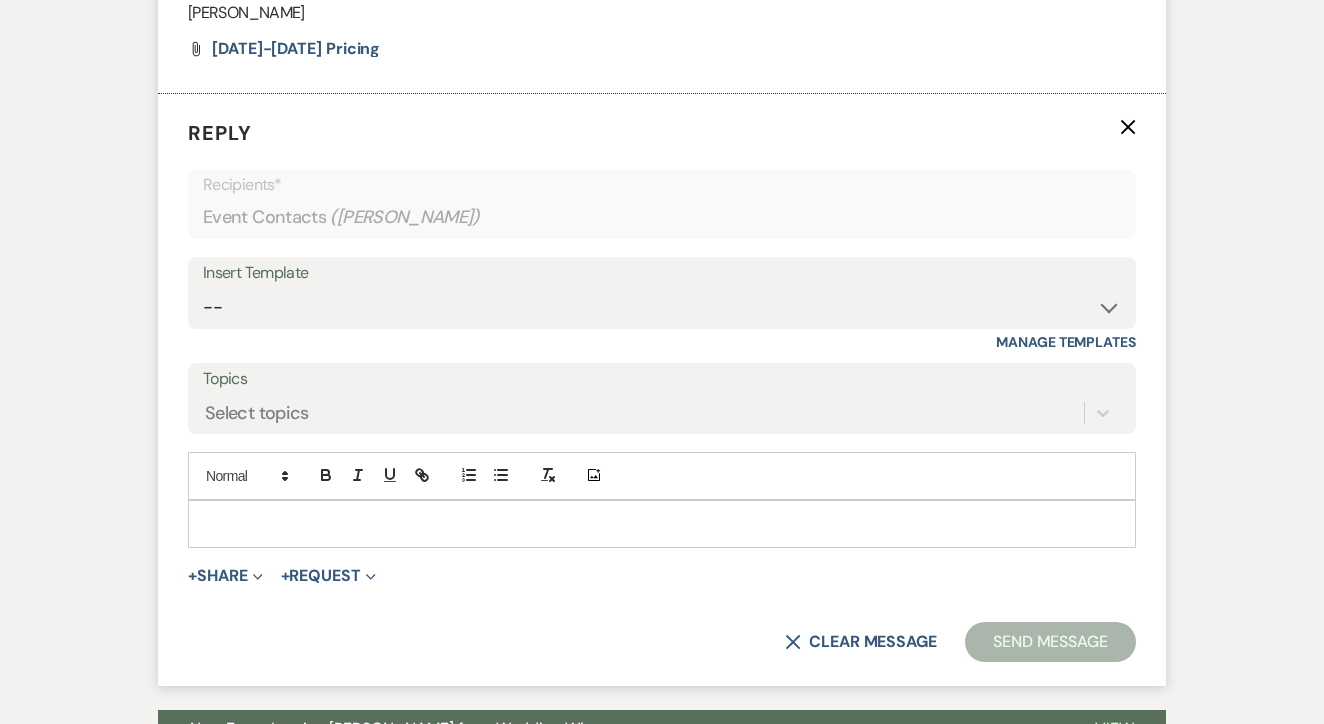 click on "Insert Template" at bounding box center (662, 273) 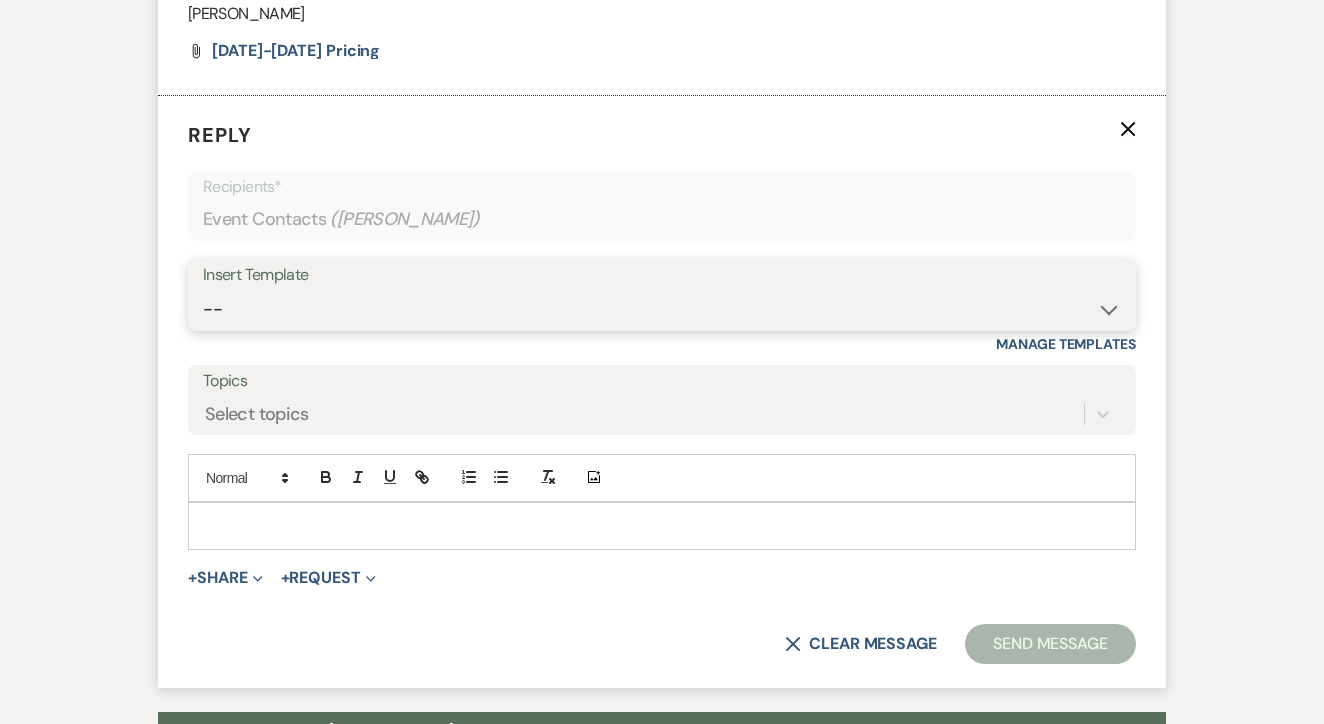 click on "-- Lead: Automated Intro Email (Wedding) Lead: 1st Follow Up Email Images Lead: TEXT (1st) Lead: 2nd Follow Up Email Lead: Booking Proposal (Post-Tour) Booked: Weven Planning Portal Introduction (AI) Lead: TEXT (Intro) Lead: Phone Consult Follow-up Lead: Hired Someone Else Lead: Confirm Tour Lead: Confirm Tour (TEXT) Booked: Insta Post Info Lead: 3rd Follow Up Email Booked: Damage Deposit Deduction Lead: Post Tour F/u (no proposal) Lead: Tour No-Show Booked: Day After Wedding Booked: Mailing Address Lead: Cancelled Tour Lead: TEXT (2nd) Lead: 4th Follow Up Email Lead: Booking Deposit Type (ACH or Card) Booked: Vendor Information Needed Booked: Review Request Lead: ACH Instructions Vendor: Photo Request Vendor: Video Request Booked: 6 Month Planning Meeting Booked: 6 Week Final Consult Open House Invite Booked: Late Payment Booked: Weven Planning Portal Introduction" at bounding box center [662, 309] 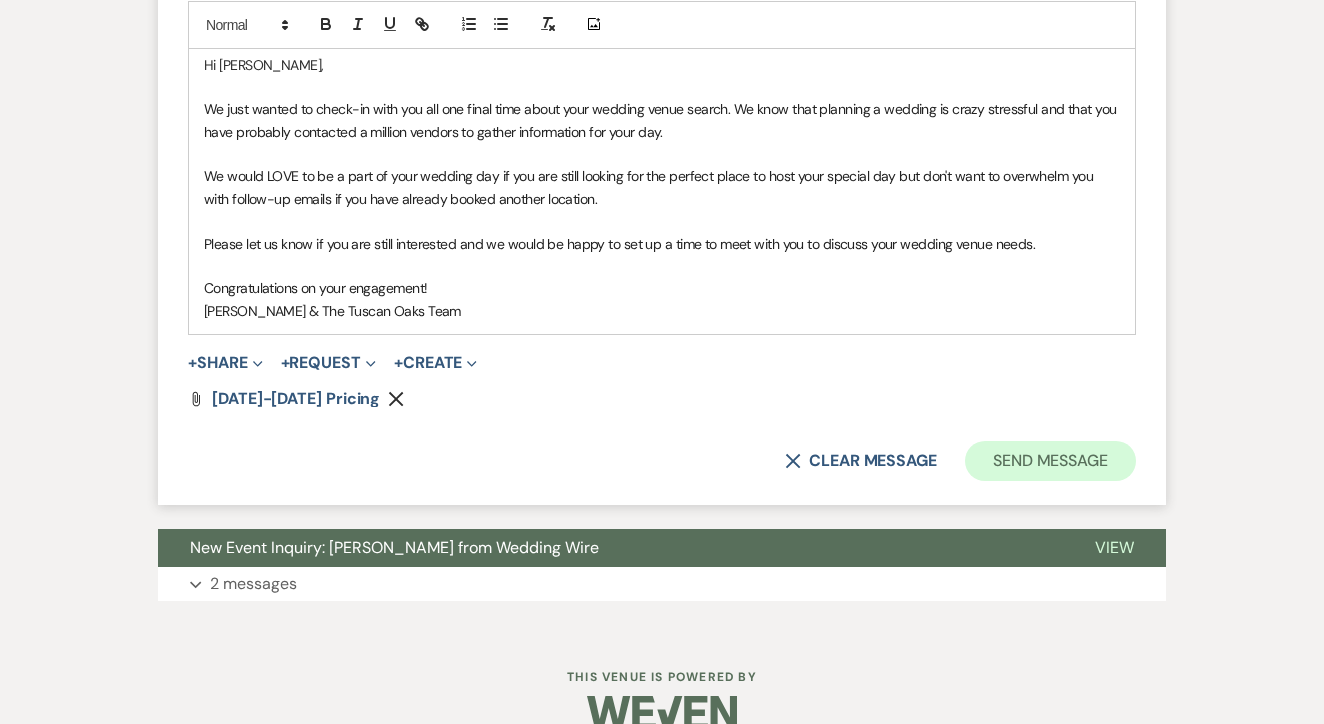 click on "Send Message" at bounding box center (1050, 461) 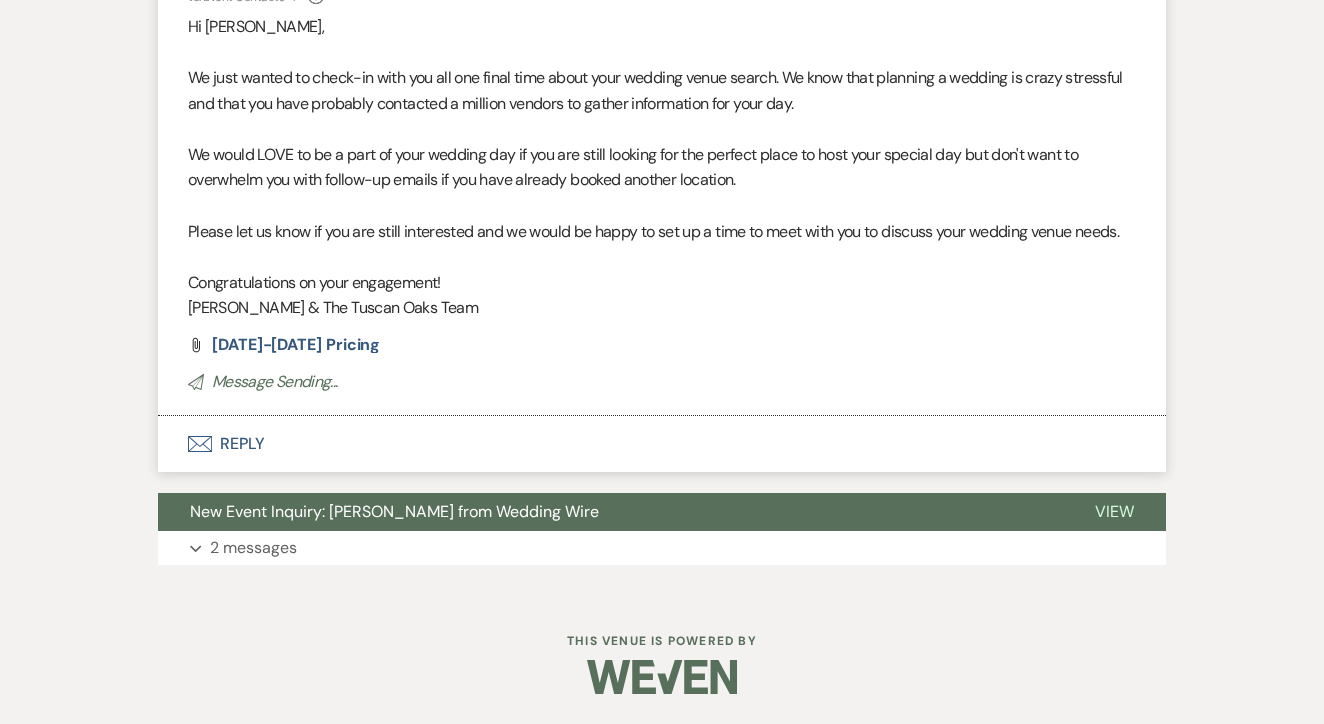 scroll, scrollTop: 3366, scrollLeft: 0, axis: vertical 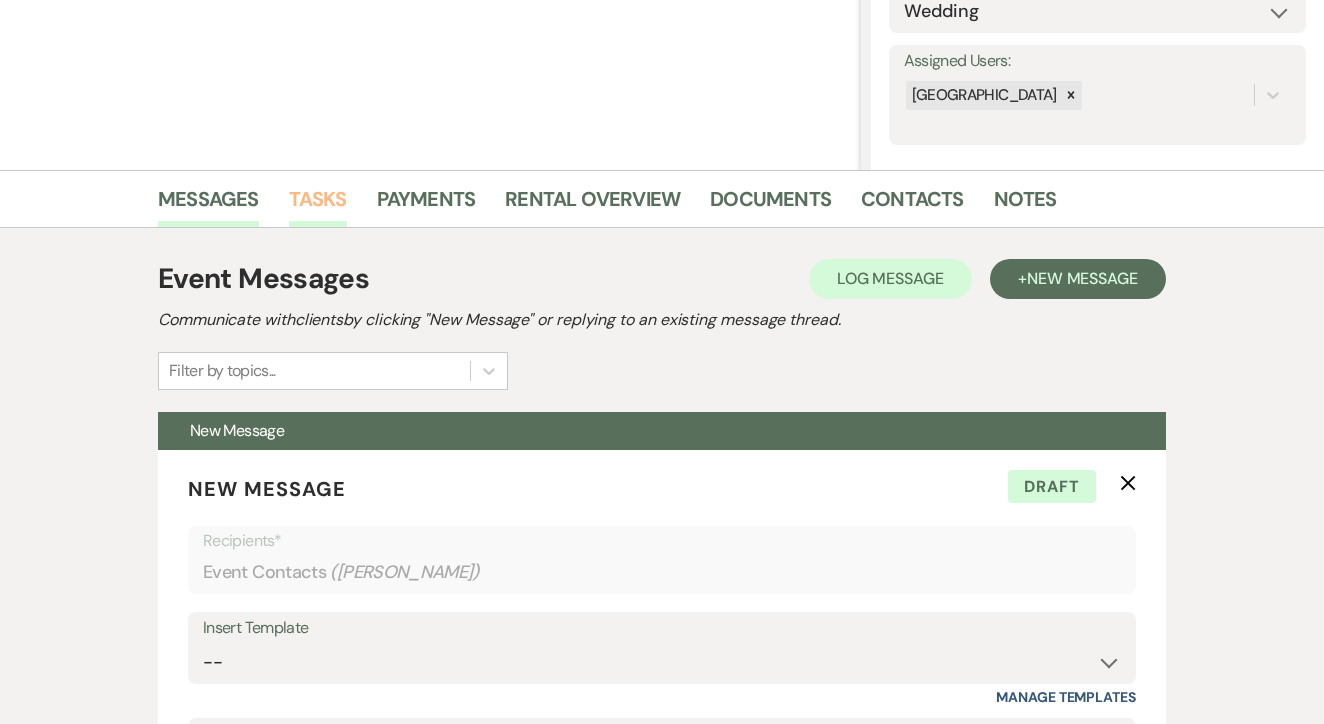 click on "Tasks" at bounding box center (318, 205) 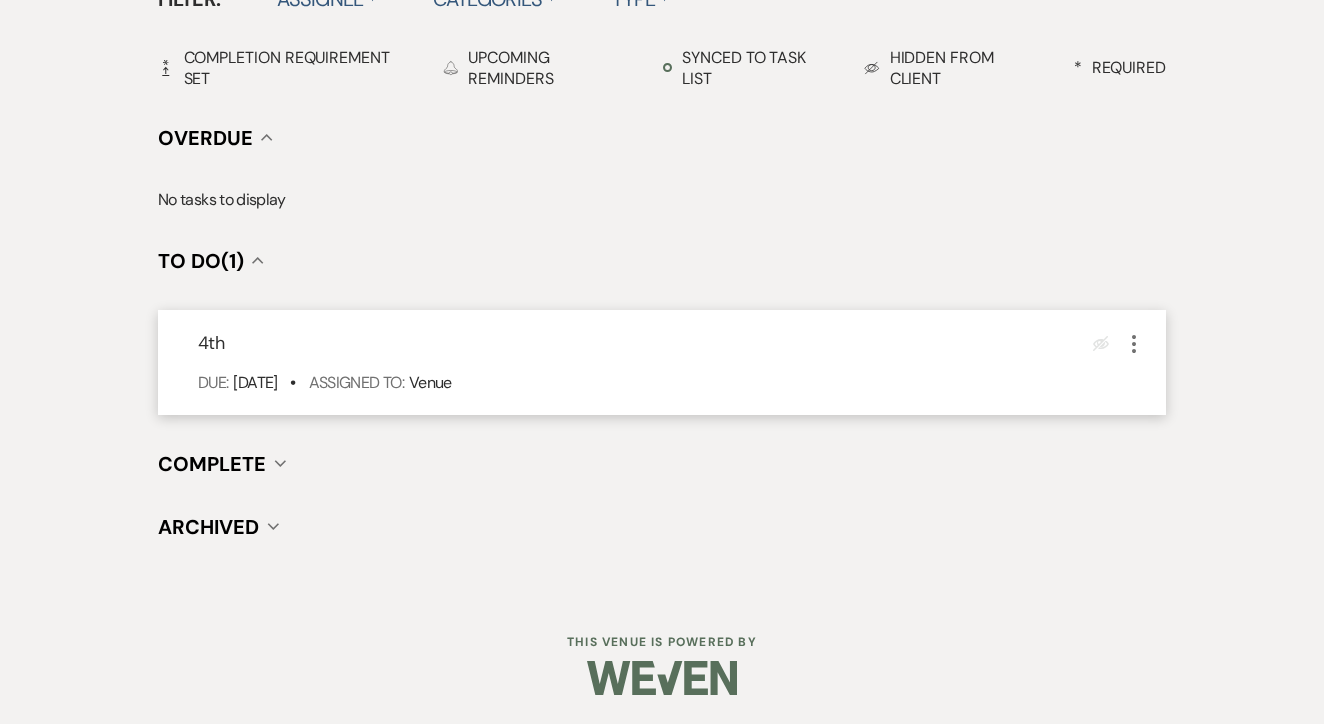 scroll, scrollTop: 696, scrollLeft: 0, axis: vertical 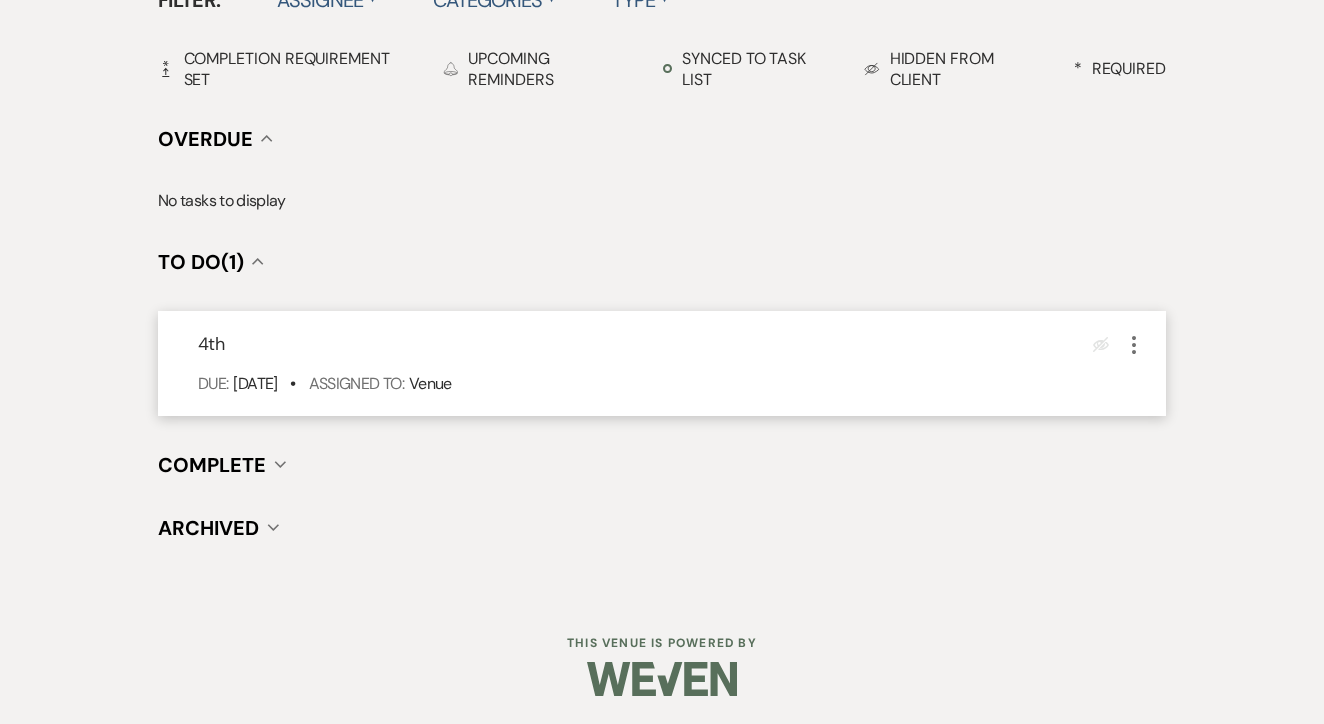 click on "More" 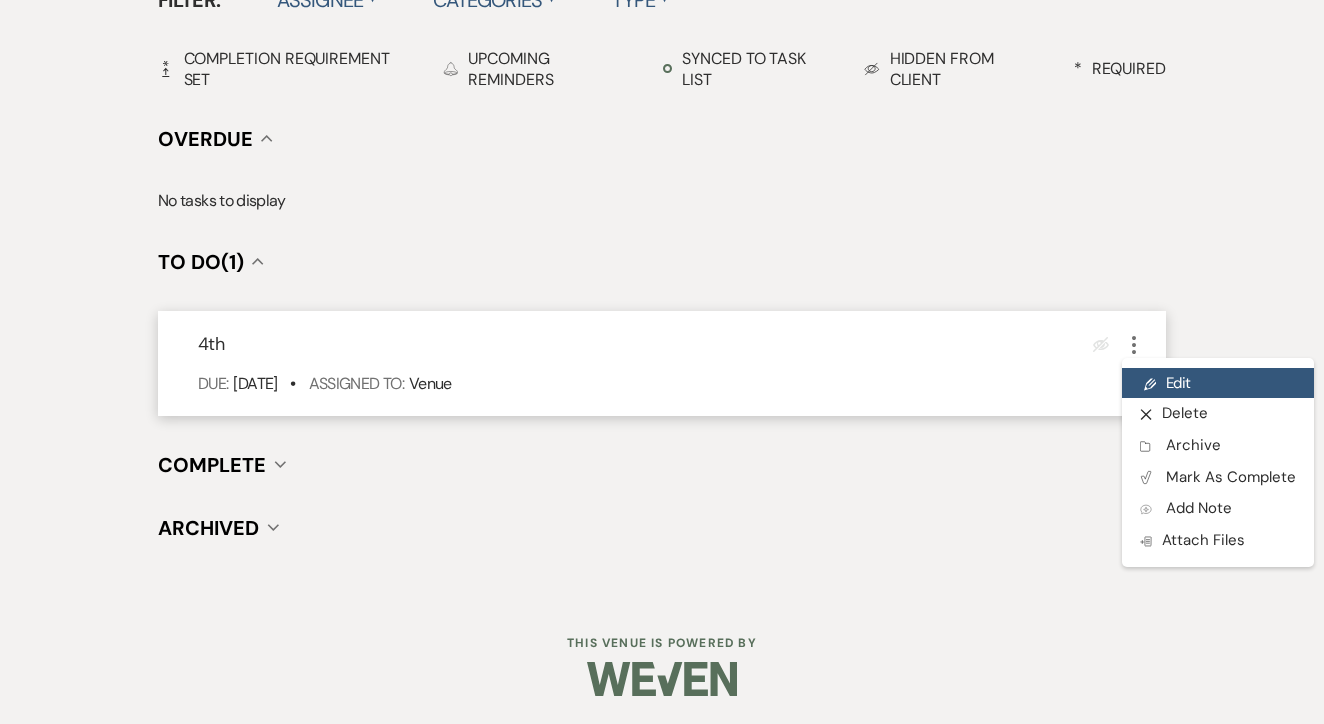 click on "Pencil  Edit" at bounding box center (1218, 383) 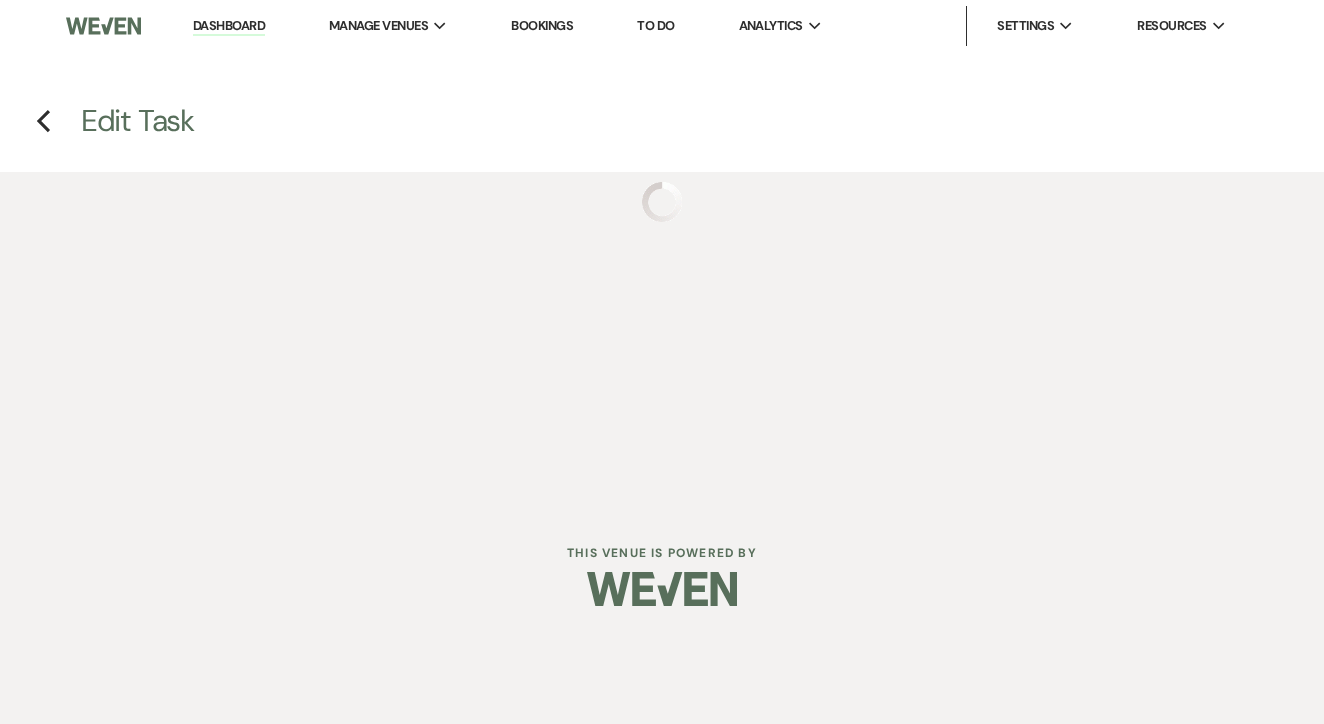 scroll, scrollTop: 0, scrollLeft: 0, axis: both 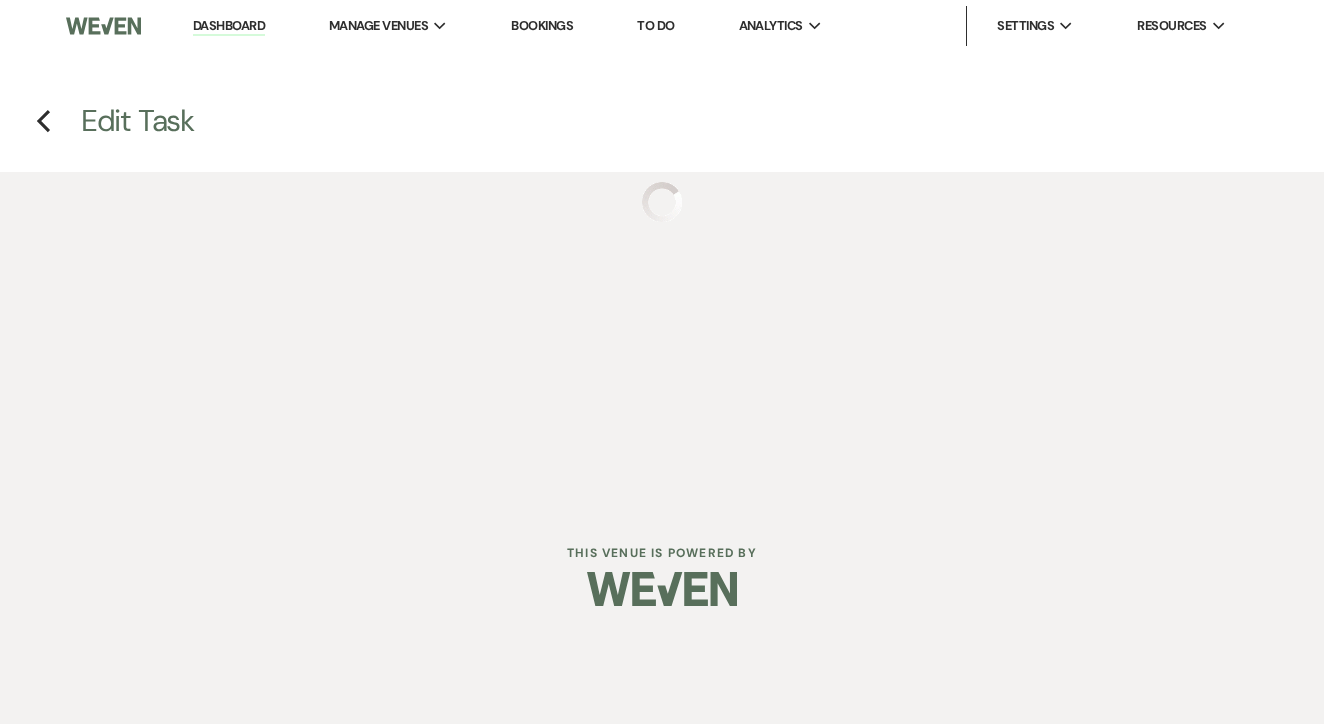 select on "false" 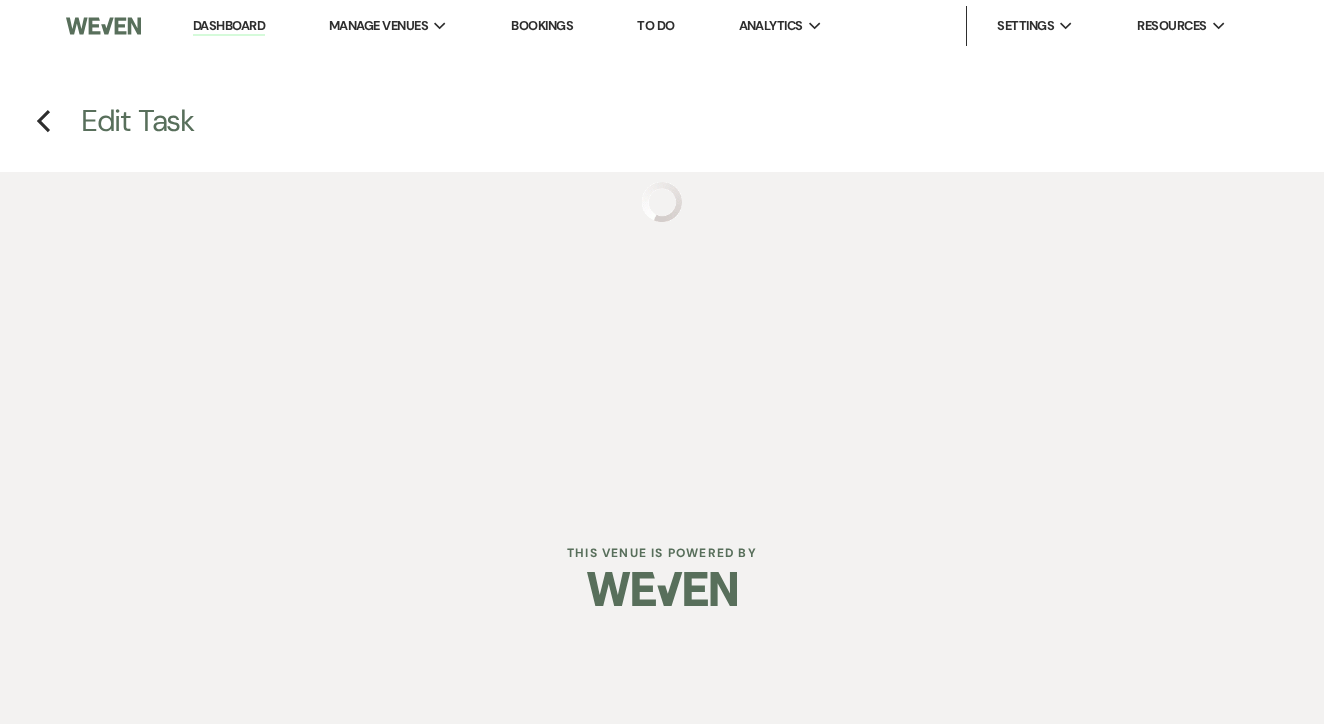 select on "venueHost" 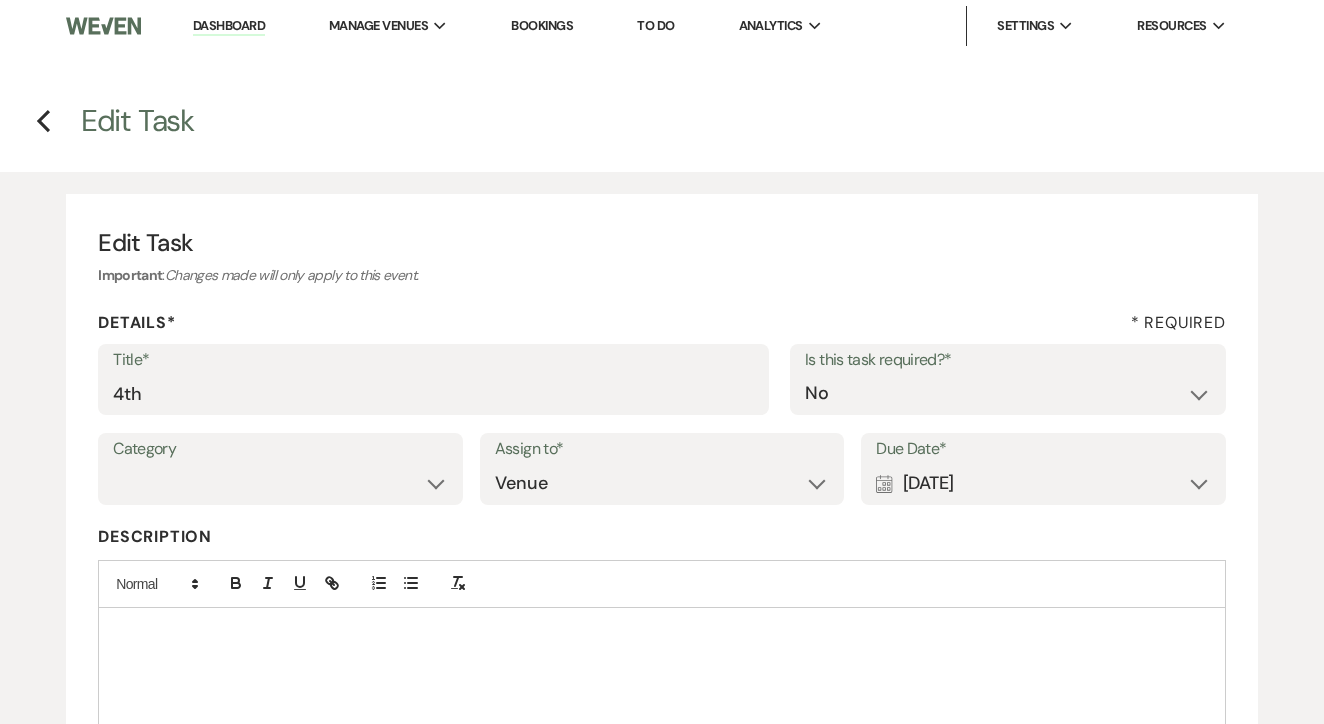 click on "Title* 4th Is this task required?* Yes No" at bounding box center [662, 389] 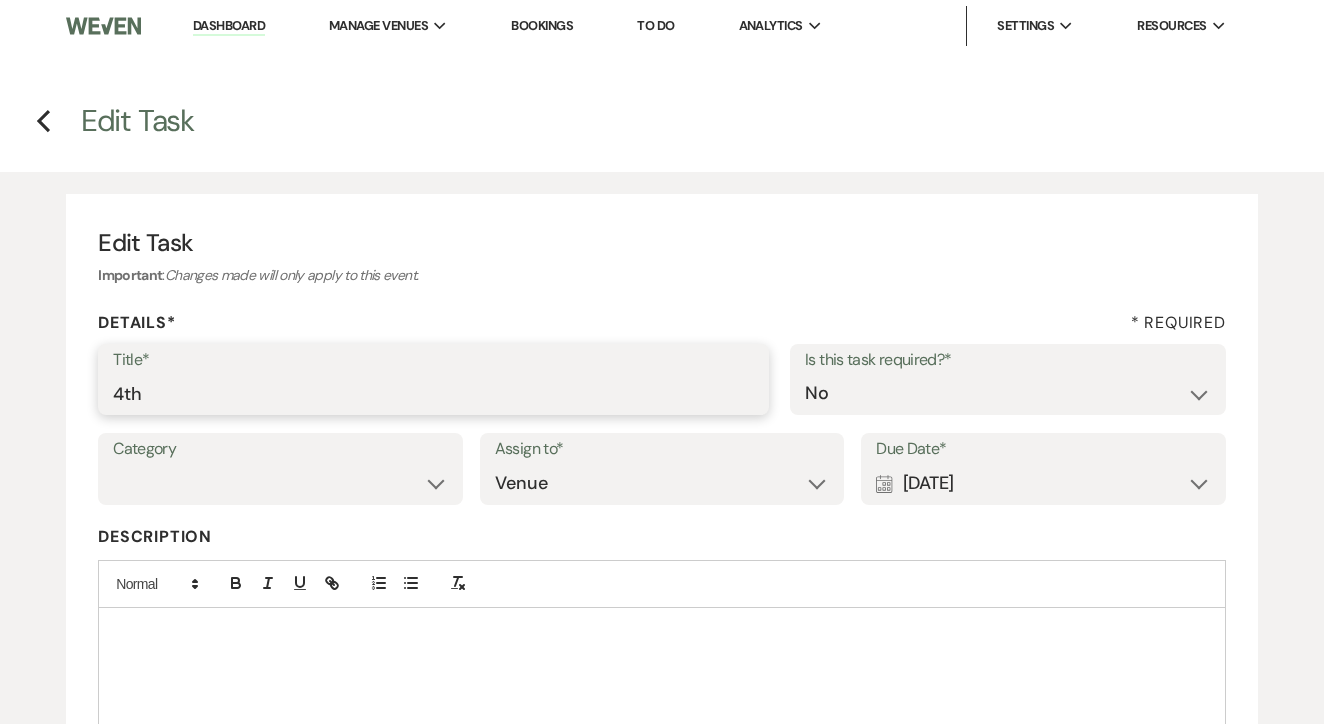 click on "4th" at bounding box center (433, 393) 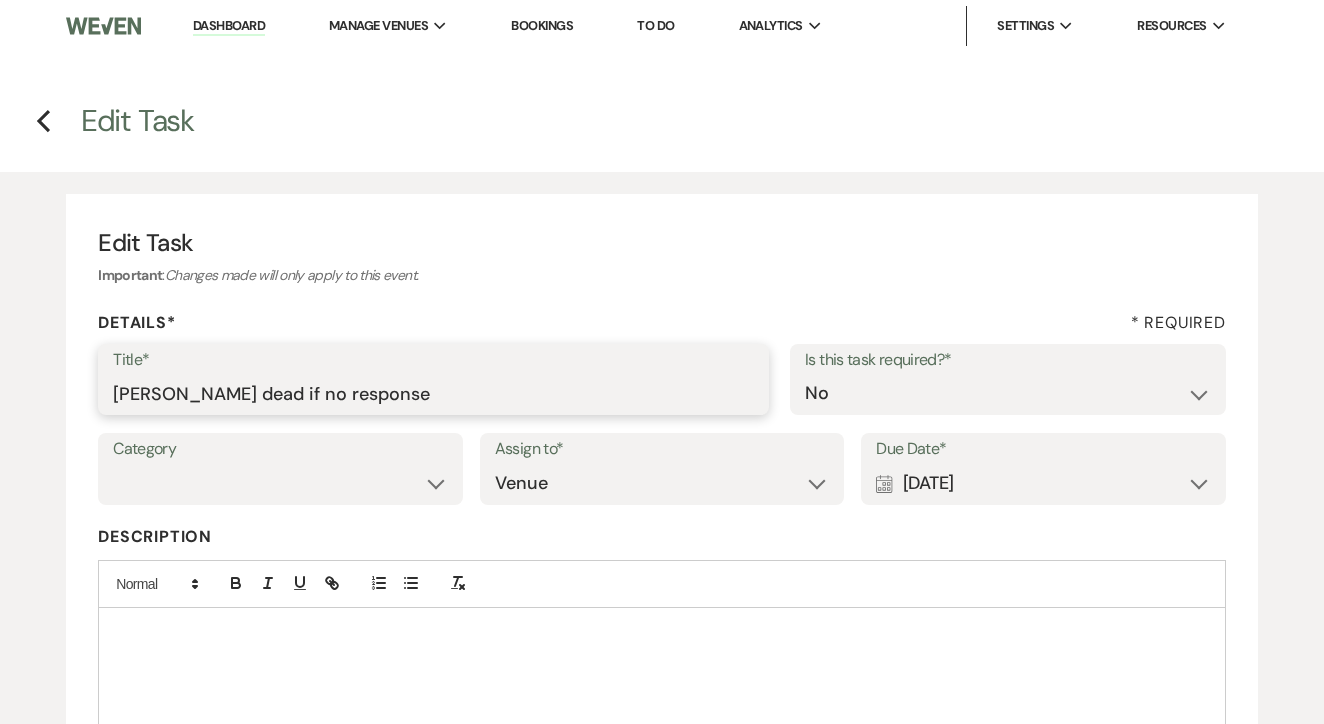 type on "Mark dead if no response" 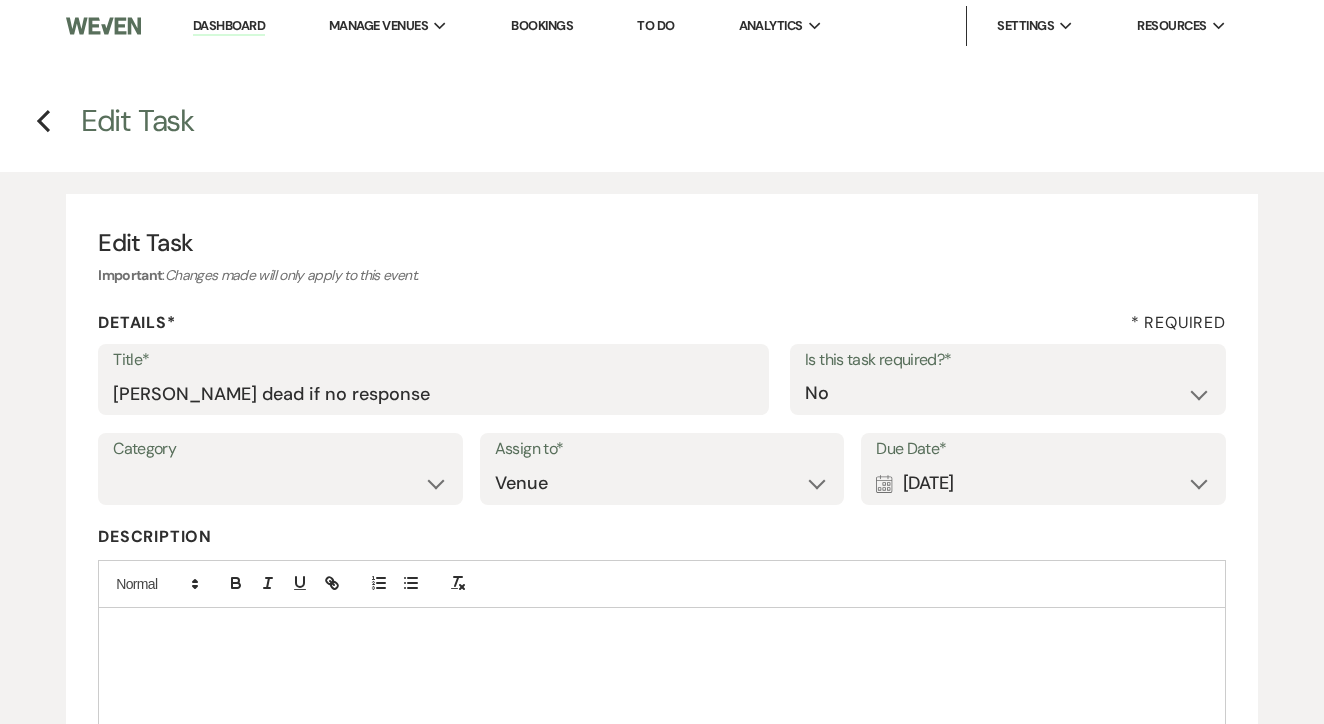 click on "Calendar [DATE] Expand" at bounding box center [1043, 483] 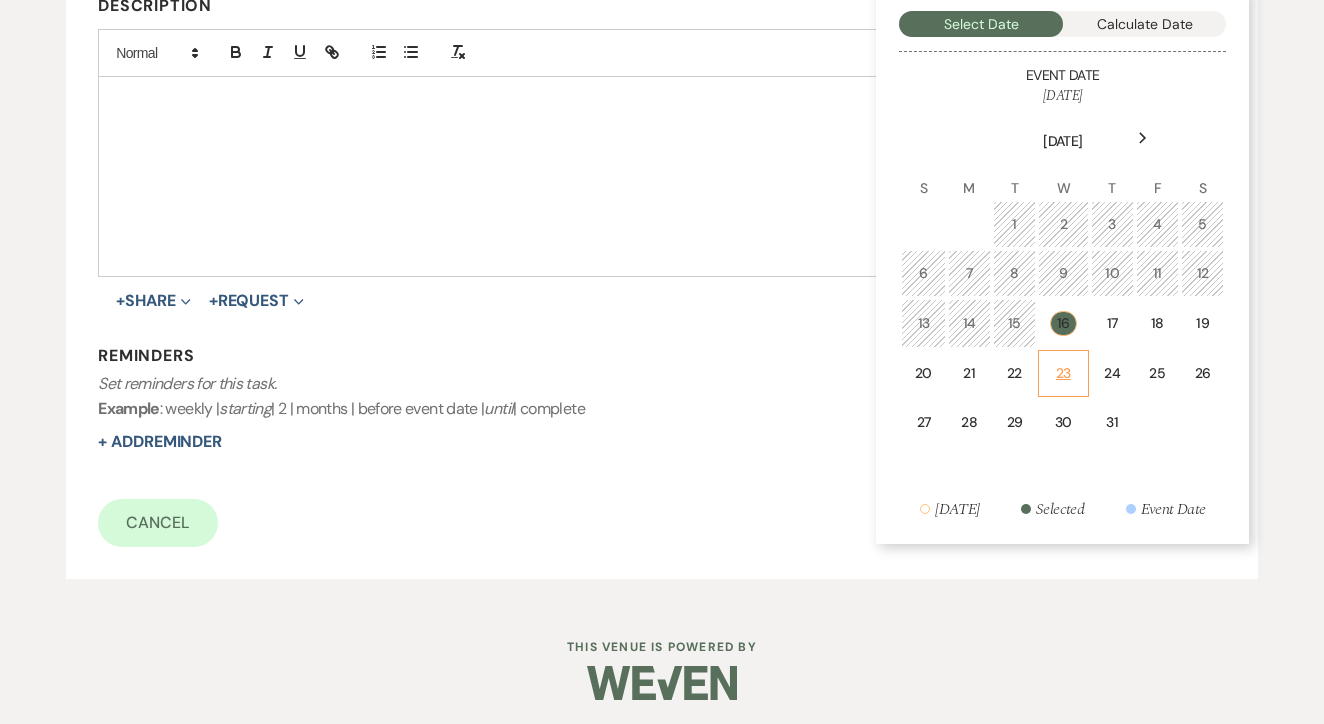 scroll, scrollTop: 530, scrollLeft: 0, axis: vertical 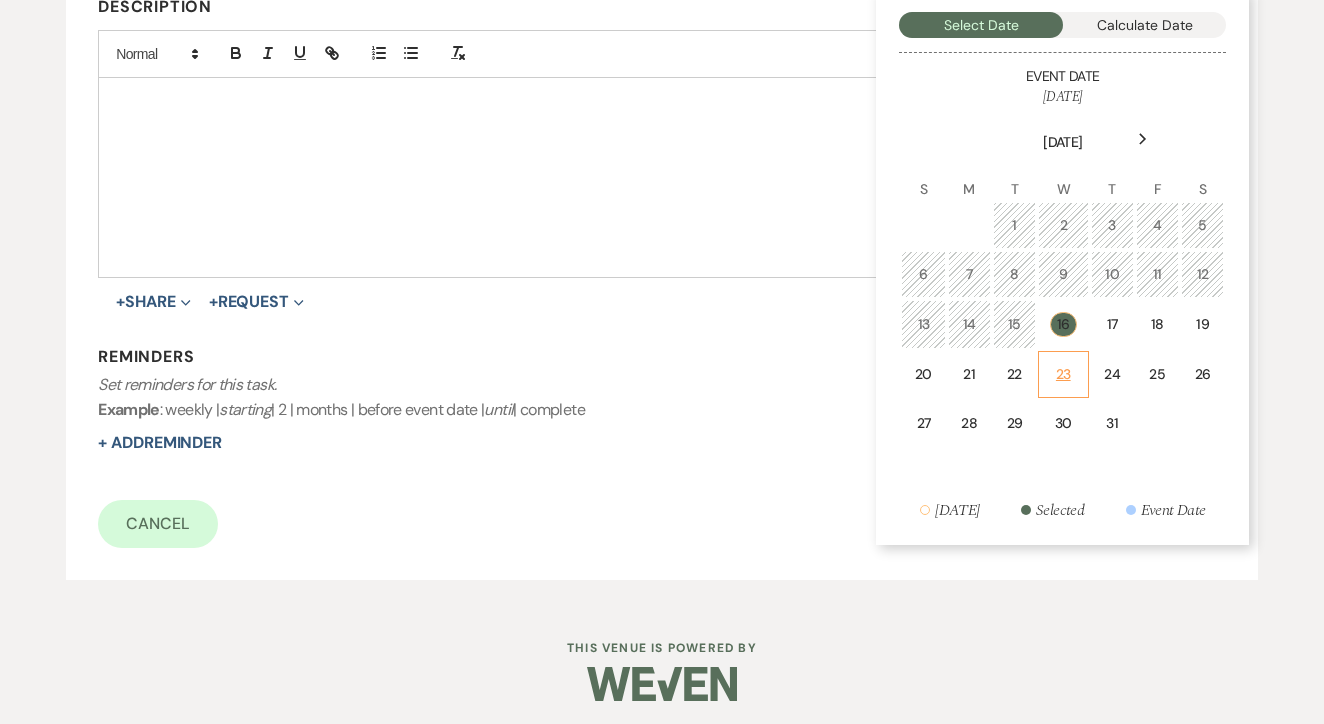 click on "23" at bounding box center [1063, 374] 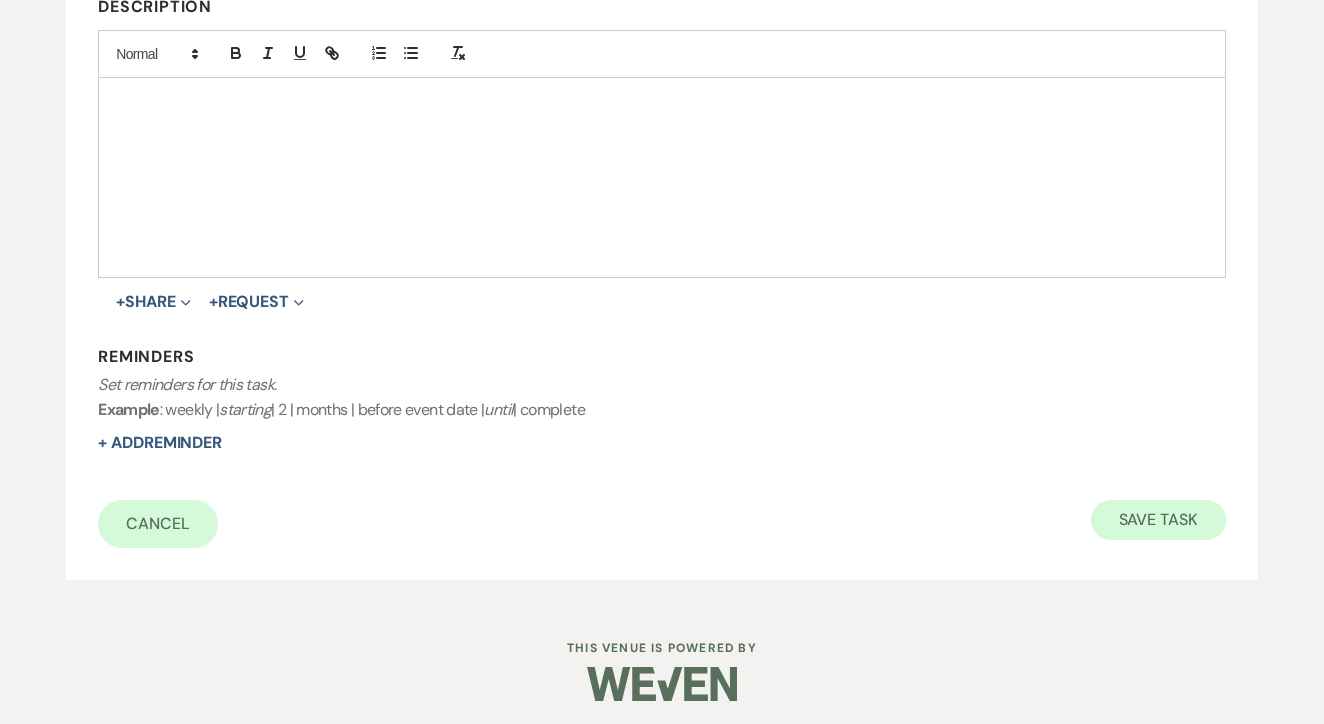 click on "Save Task" at bounding box center [1158, 520] 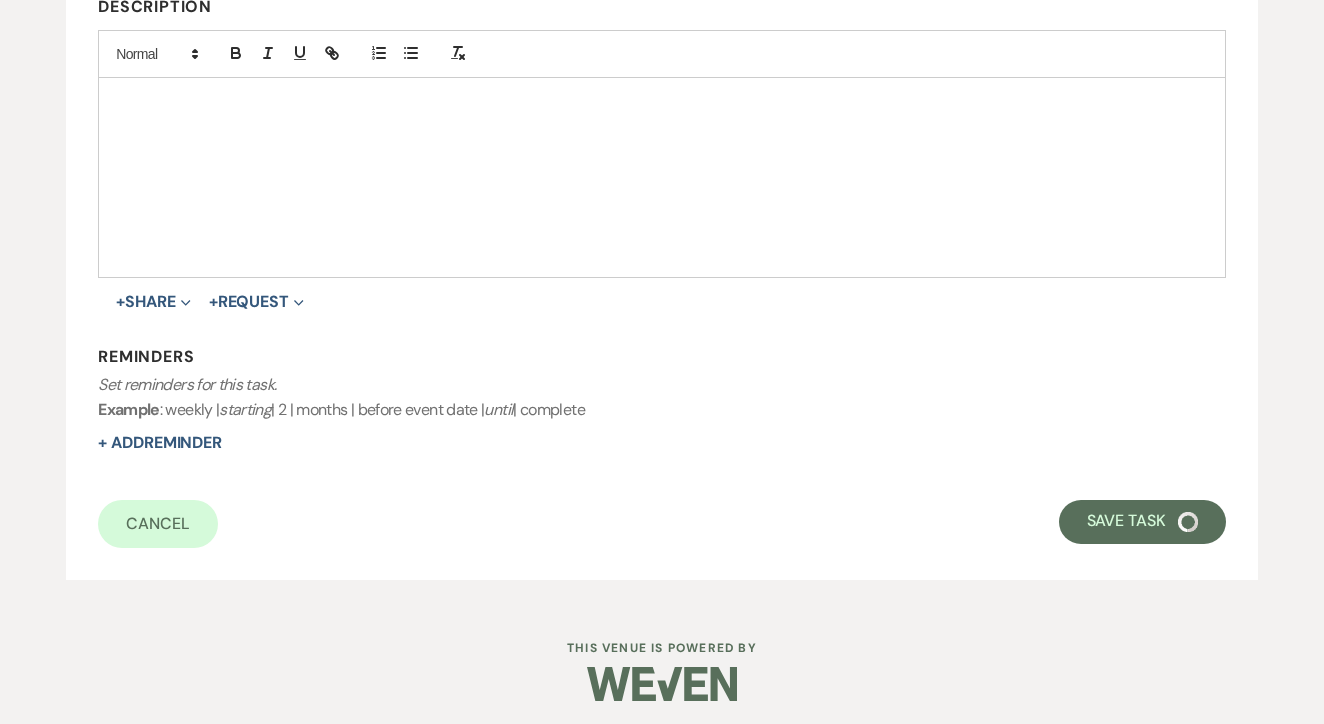 select on "3" 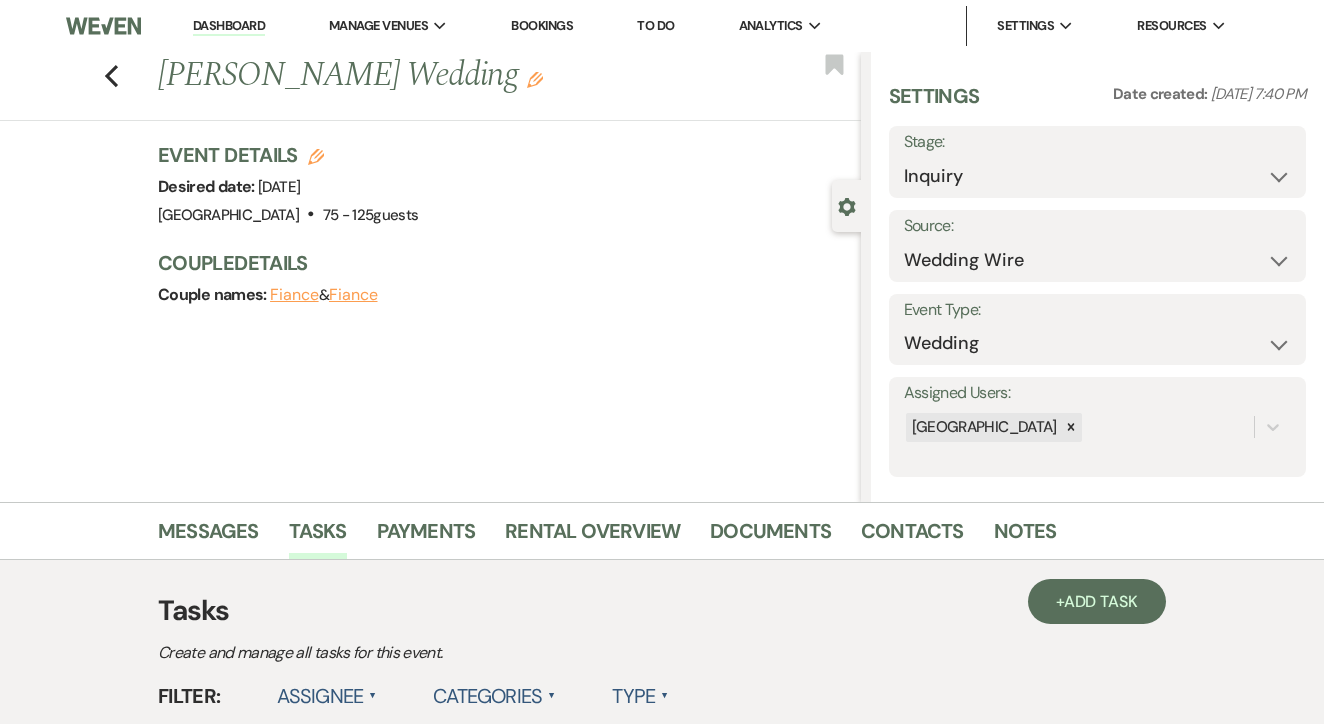 scroll, scrollTop: 0, scrollLeft: 0, axis: both 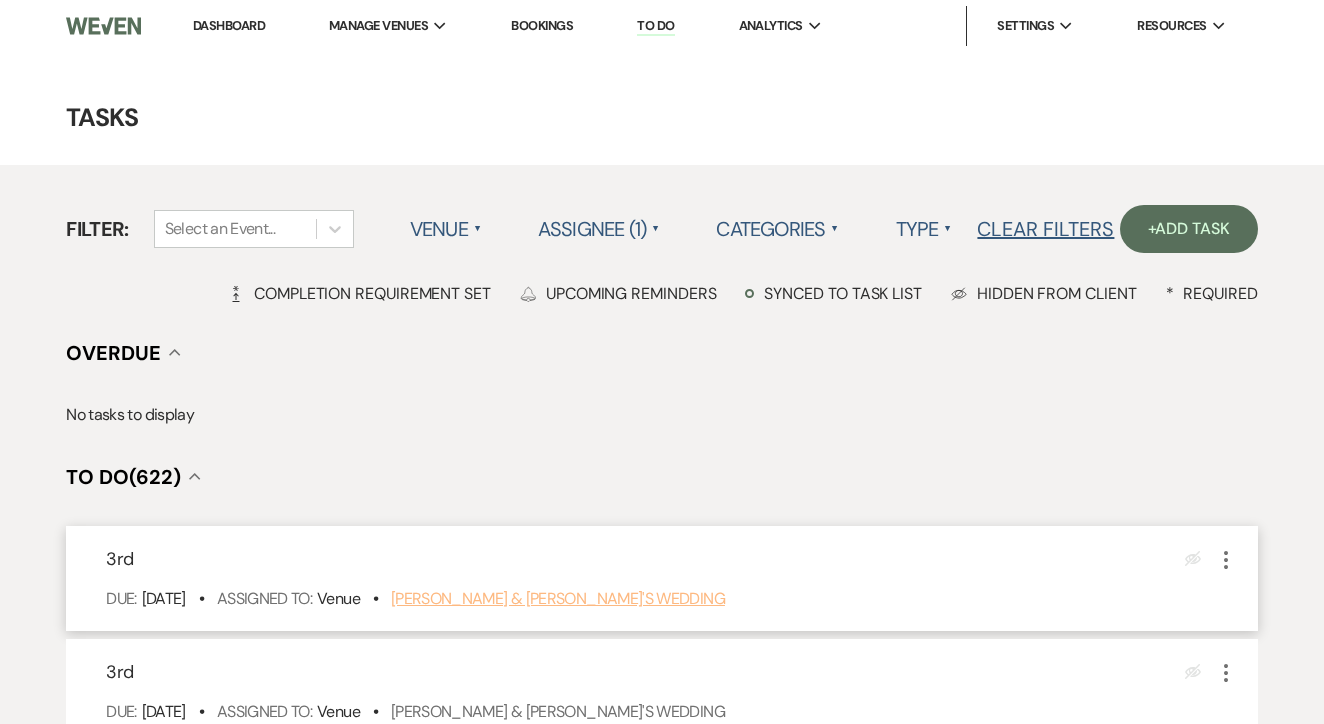 click on "Osbaldo & Karla's Wedding" at bounding box center (558, 598) 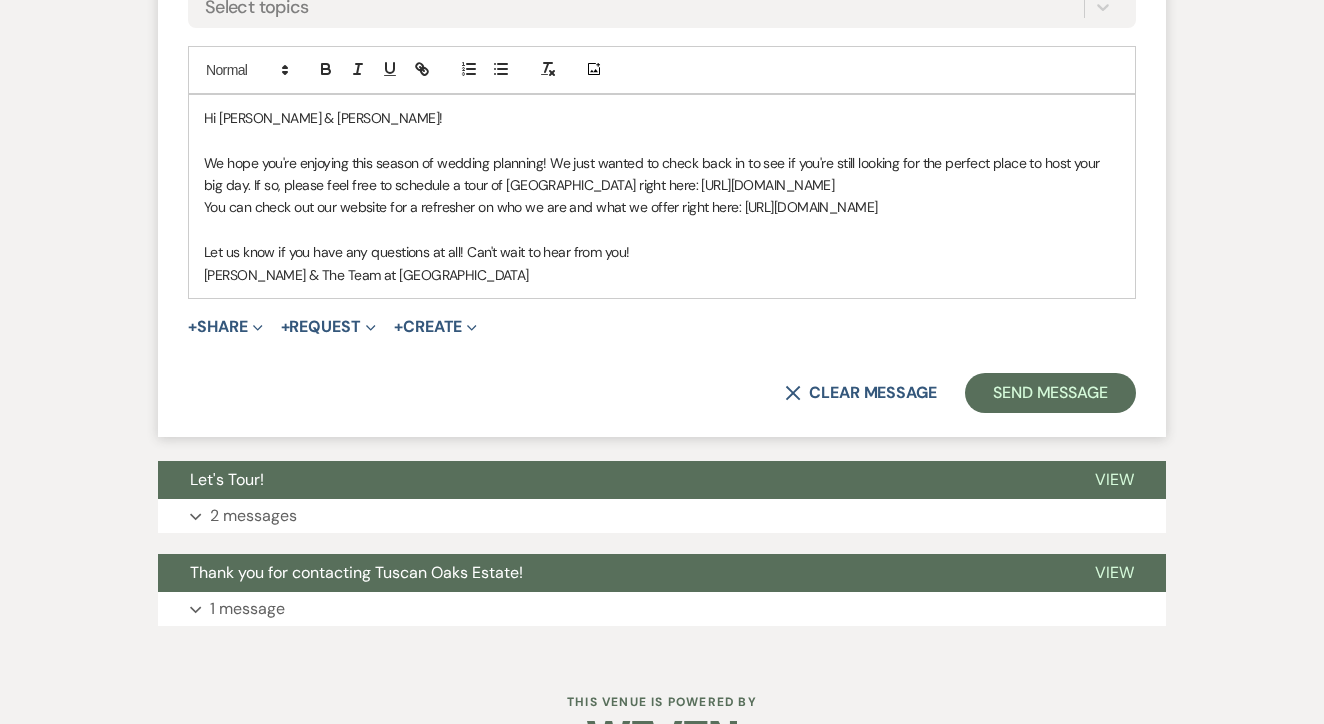 scroll, scrollTop: 0, scrollLeft: 0, axis: both 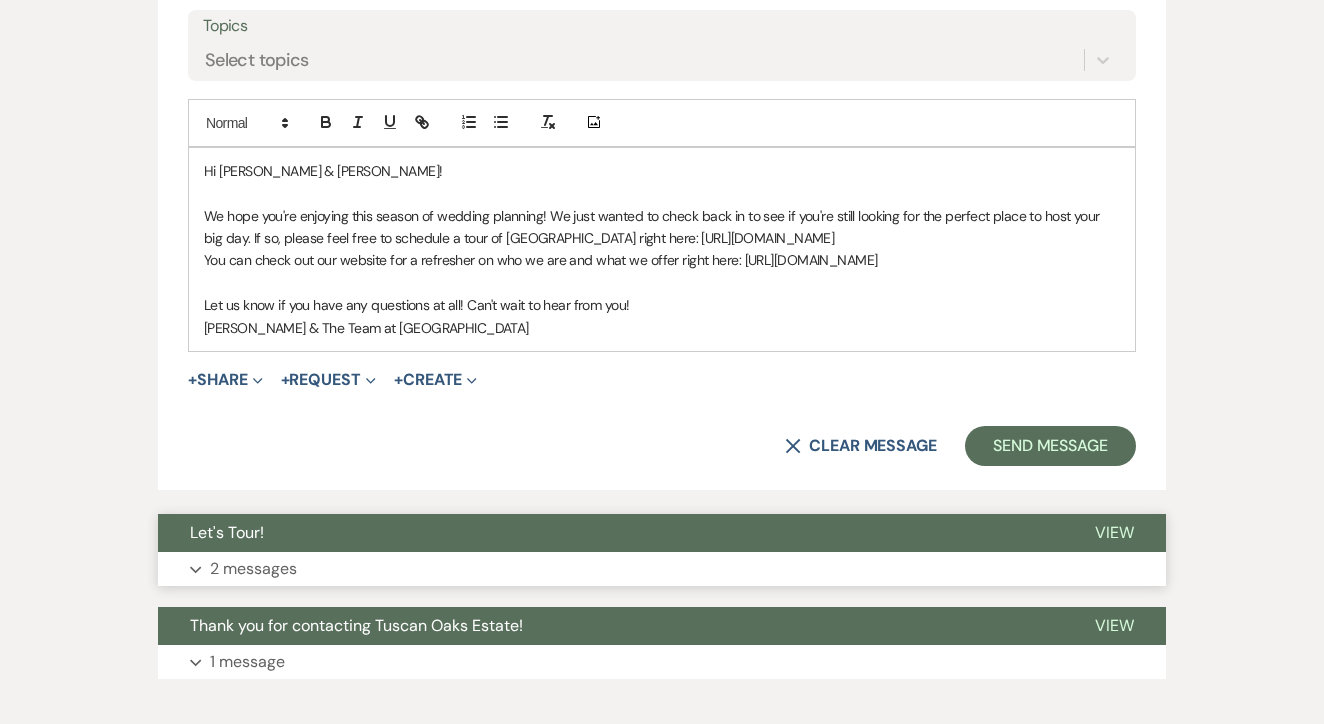 click on "Expand 2 messages" at bounding box center (662, 569) 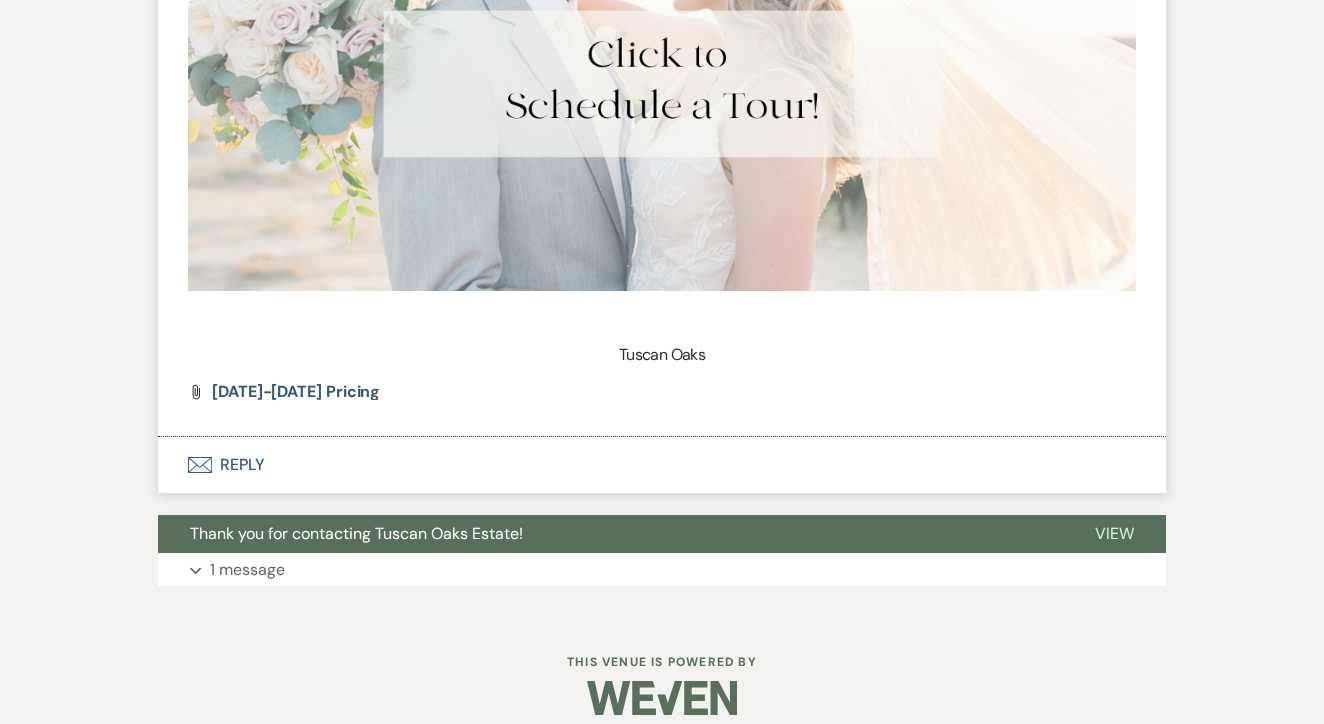 click on "Envelope Reply" at bounding box center (662, 465) 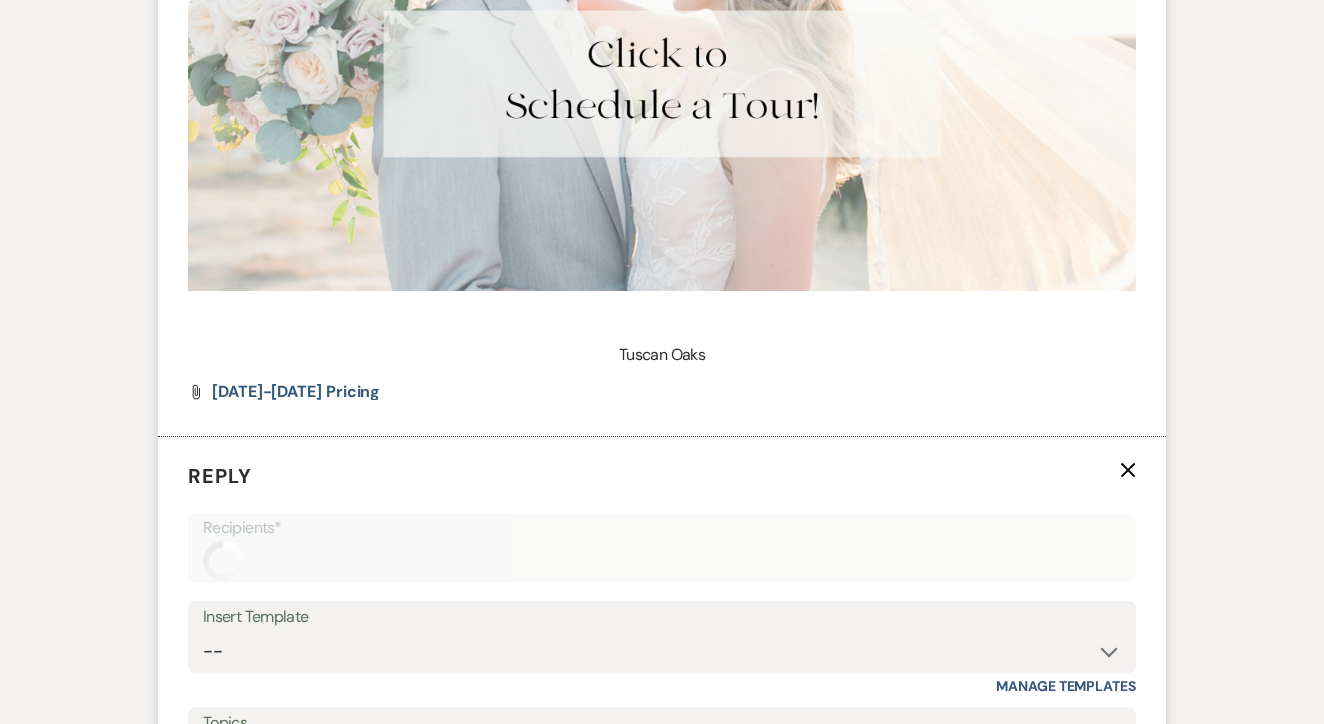 scroll, scrollTop: 2885, scrollLeft: 0, axis: vertical 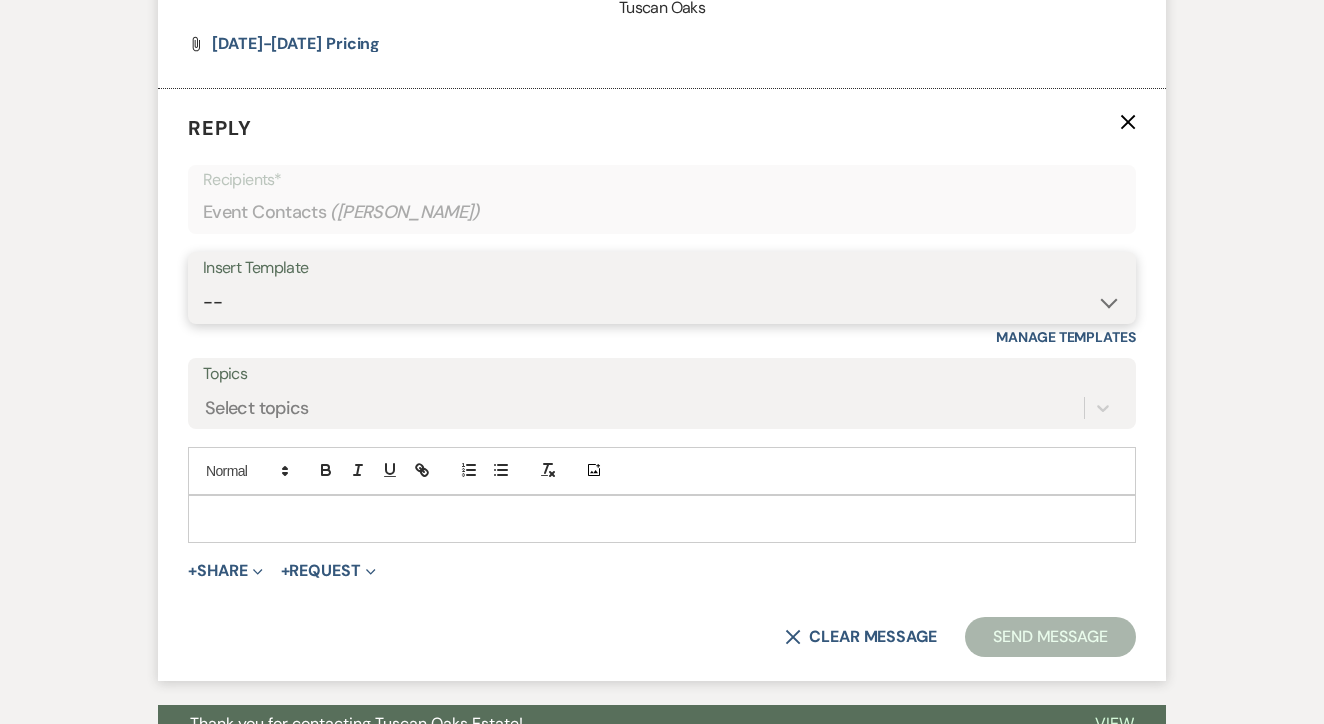 click on "-- Lead: Automated Intro Email (Wedding) Lead: 1st Follow Up Email Images Lead: TEXT (1st) Lead: 2nd Follow Up Email Lead: Booking Proposal (Post-Tour) Booked: Weven Planning Portal Introduction (AI) Lead: TEXT (Intro) Lead: Phone Consult Follow-up Lead: Hired Someone Else Lead: Confirm Tour Lead: Confirm Tour (TEXT) Booked: Insta Post Info Lead: 3rd Follow Up Email Booked: Damage Deposit Deduction Lead: Post Tour F/u (no proposal) Lead: Tour No-Show Booked: Day After Wedding Booked: Mailing Address Lead: Cancelled Tour Lead: TEXT (2nd) Lead: 4th Follow Up Email Lead: Booking Deposit Type (ACH or Card) Booked: Vendor Information Needed Booked: Review Request Lead: ACH Instructions Vendor: Photo Request Vendor: Video Request Booked: 6 Month Planning Meeting Booked: 6 Week Final Consult Open House Invite Booked: Late Payment Booked: Weven Planning Portal Introduction" at bounding box center (662, 302) 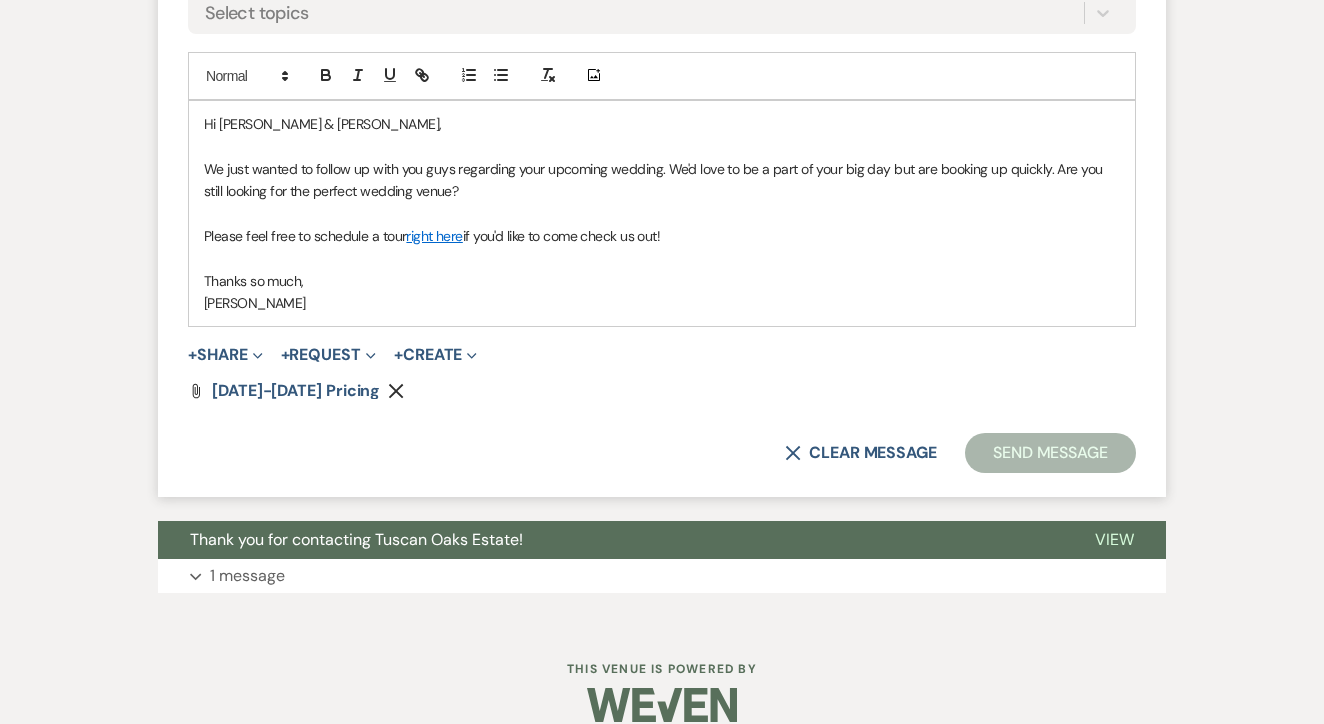 scroll, scrollTop: 3279, scrollLeft: 0, axis: vertical 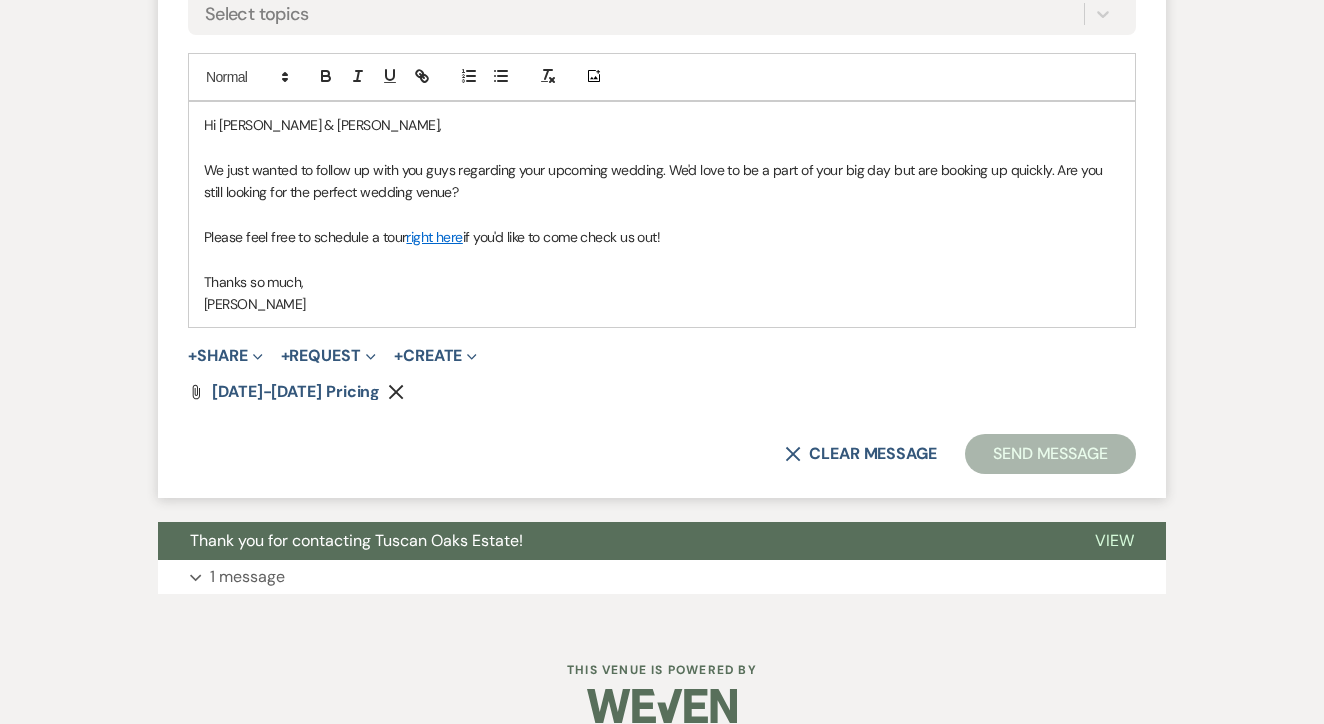 click on "Reply   X Saving draft... Recipients* Event Contacts   ( Karla )   Insert Template   -- Lead: Automated Intro Email (Wedding) Lead: 1st Follow Up Email Images Lead: TEXT (1st) Lead: 2nd Follow Up Email Lead: Booking Proposal (Post-Tour) Booked: Weven Planning Portal Introduction (AI) Lead: TEXT (Intro) Lead: Phone Consult Follow-up Lead: Hired Someone Else Lead: Confirm Tour Lead: Confirm Tour (TEXT) Booked: Insta Post Info Lead: 3rd Follow Up Email Booked: Damage Deposit Deduction Lead: Post Tour F/u (no proposal) Lead: Tour No-Show Booked: Day After Wedding Booked: Mailing Address Lead: Cancelled Tour Lead: TEXT (2nd) Lead: 4th Follow Up Email Lead: Booking Deposit Type (ACH or Card) Booked: Vendor Information Needed Booked: Review Request Lead: ACH Instructions Vendor: Photo Request Vendor: Video Request Booked: 6 Month Planning Meeting Booked: 6 Week Final Consult Open House Invite Booked: Late Payment Booked: Weven Planning Portal Introduction Manage Templates Topics Select topics" at bounding box center [662, 96] 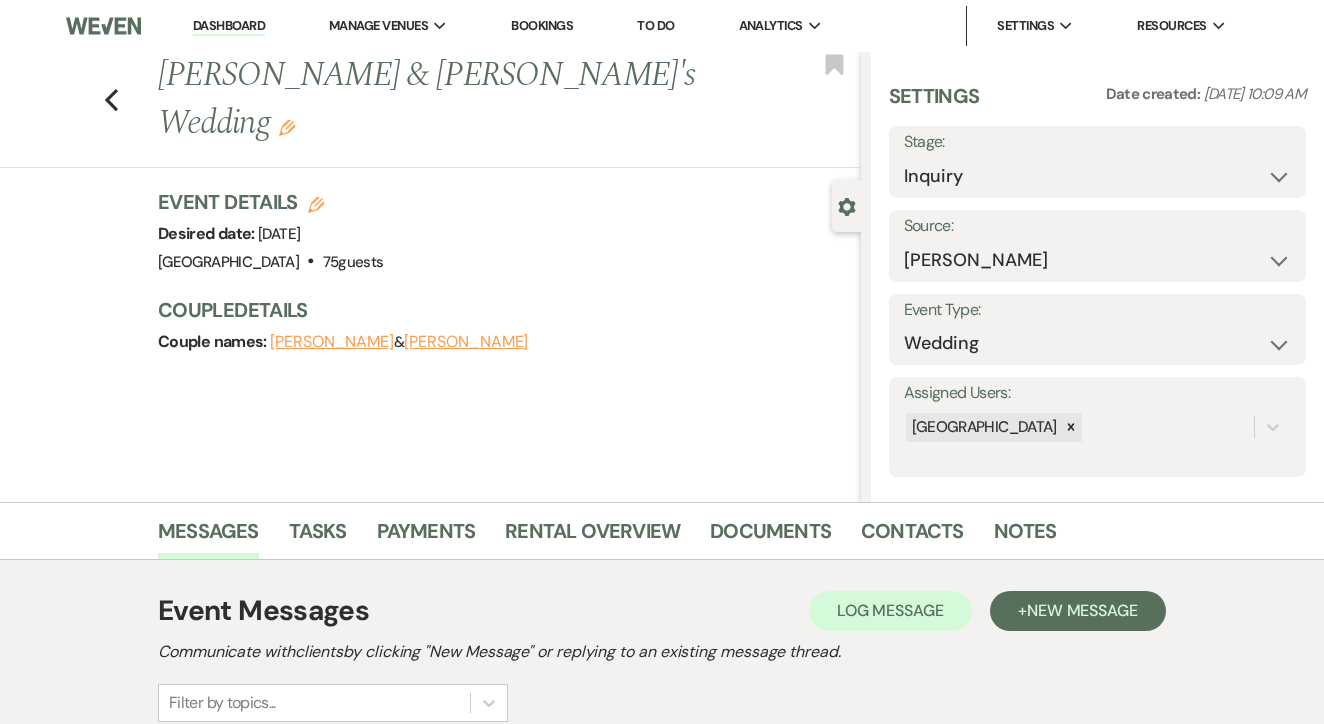 scroll, scrollTop: 0, scrollLeft: 0, axis: both 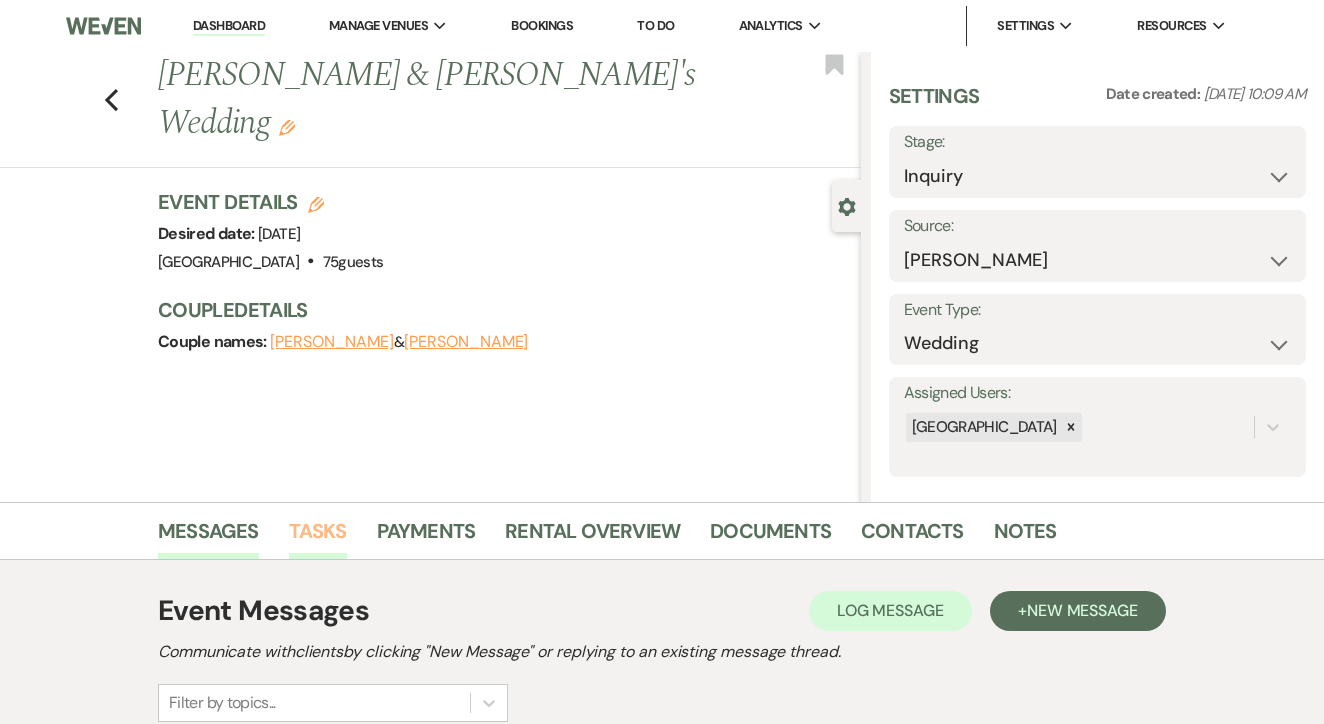 click on "Tasks" at bounding box center (318, 537) 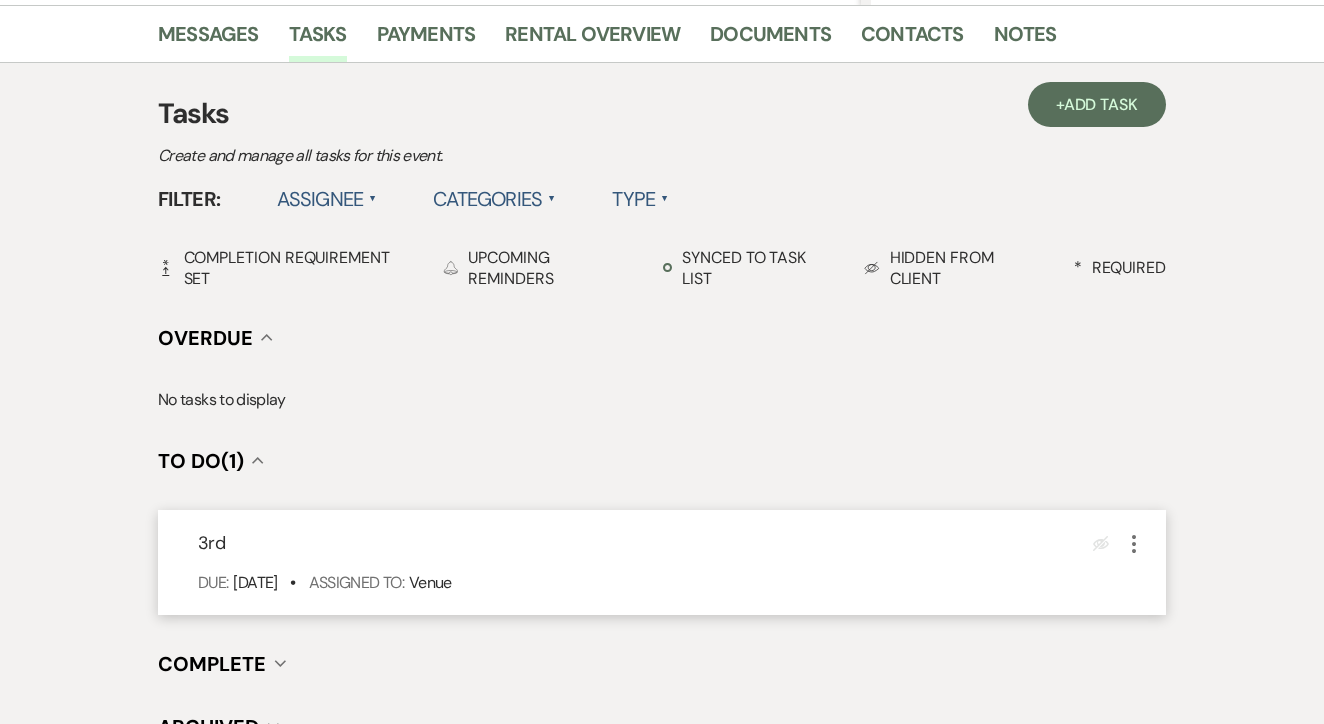 scroll, scrollTop: 496, scrollLeft: 0, axis: vertical 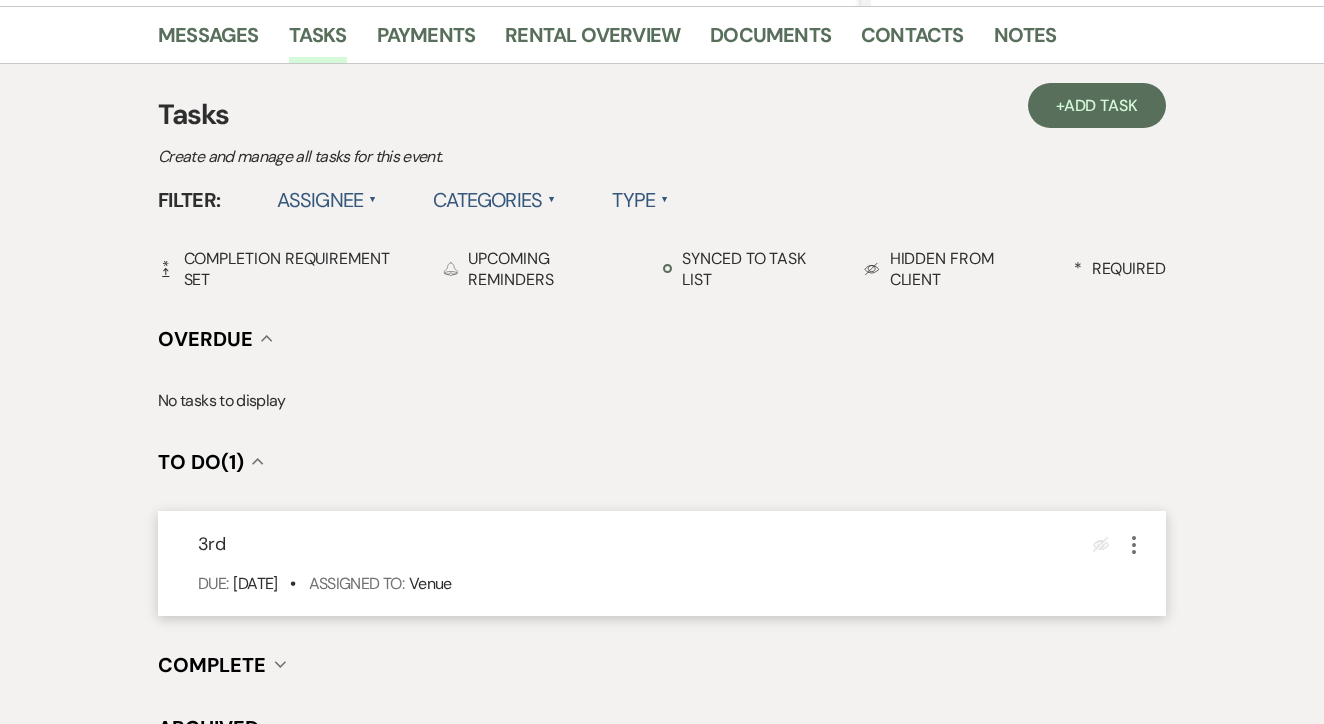 click on "More" 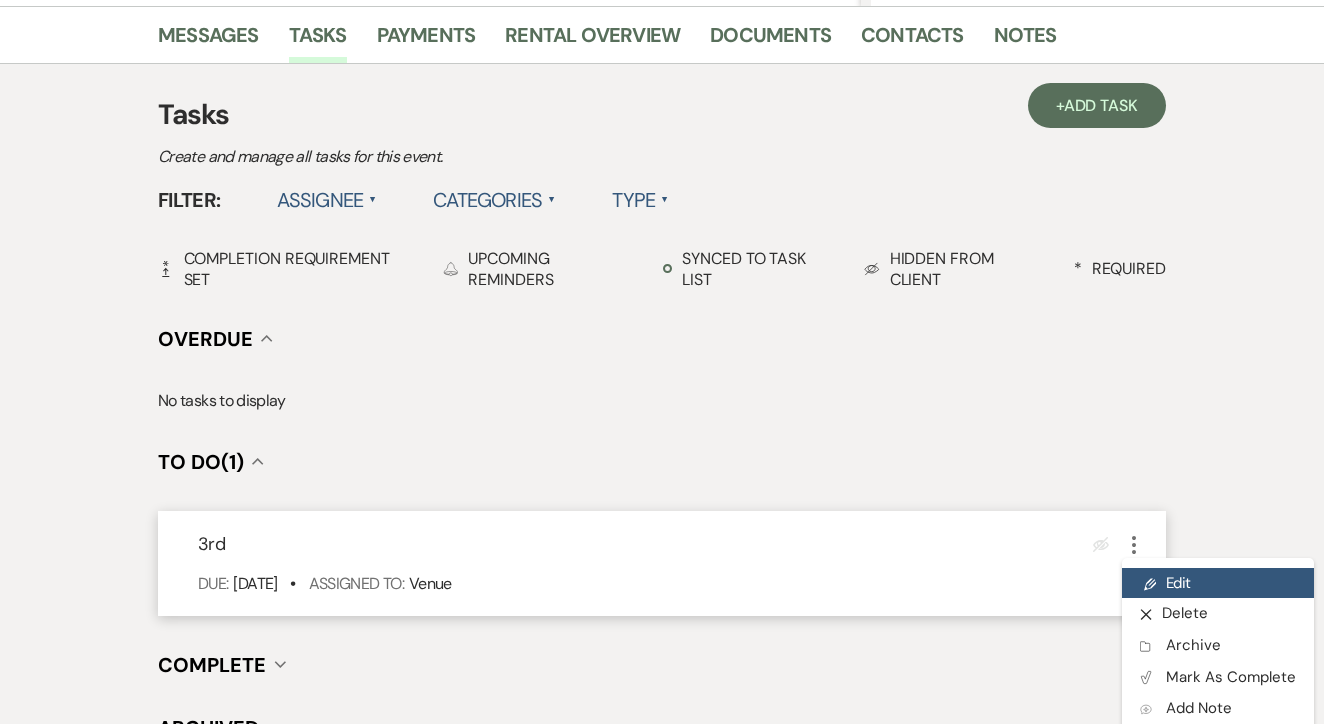 click on "Pencil  Edit" at bounding box center (1218, 583) 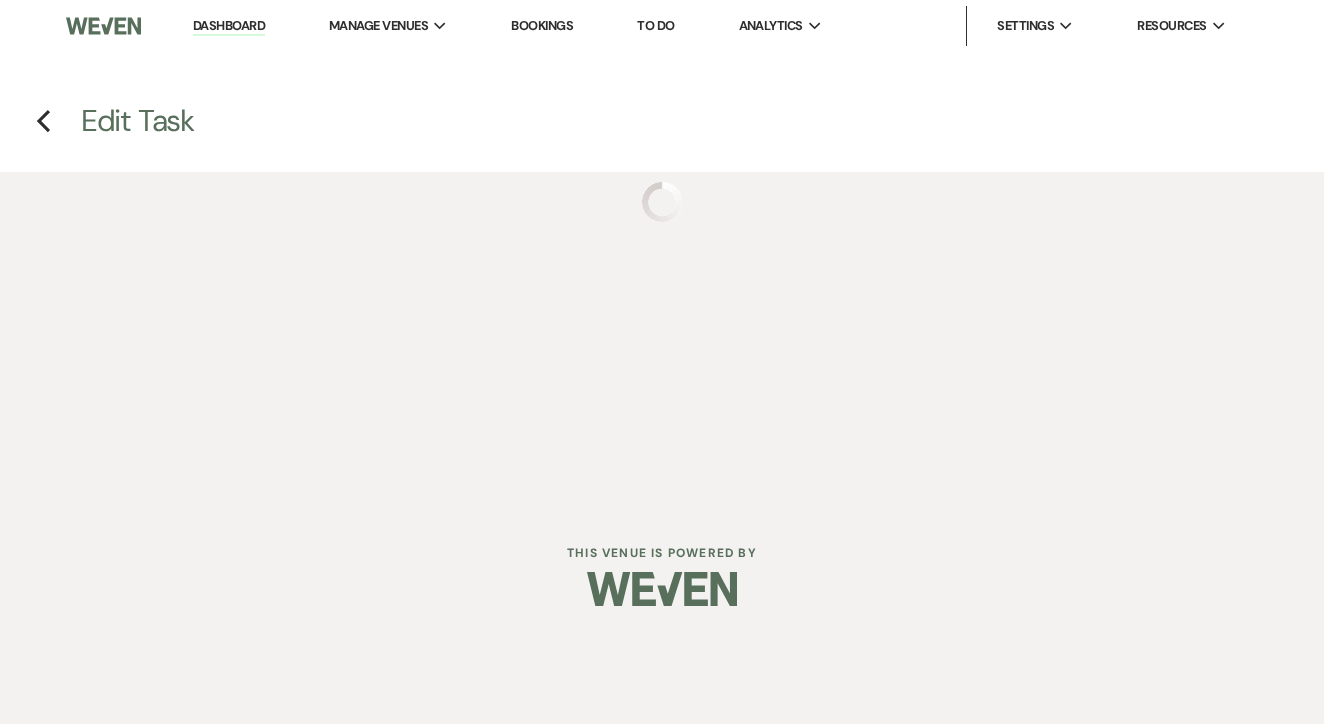 scroll, scrollTop: 0, scrollLeft: 0, axis: both 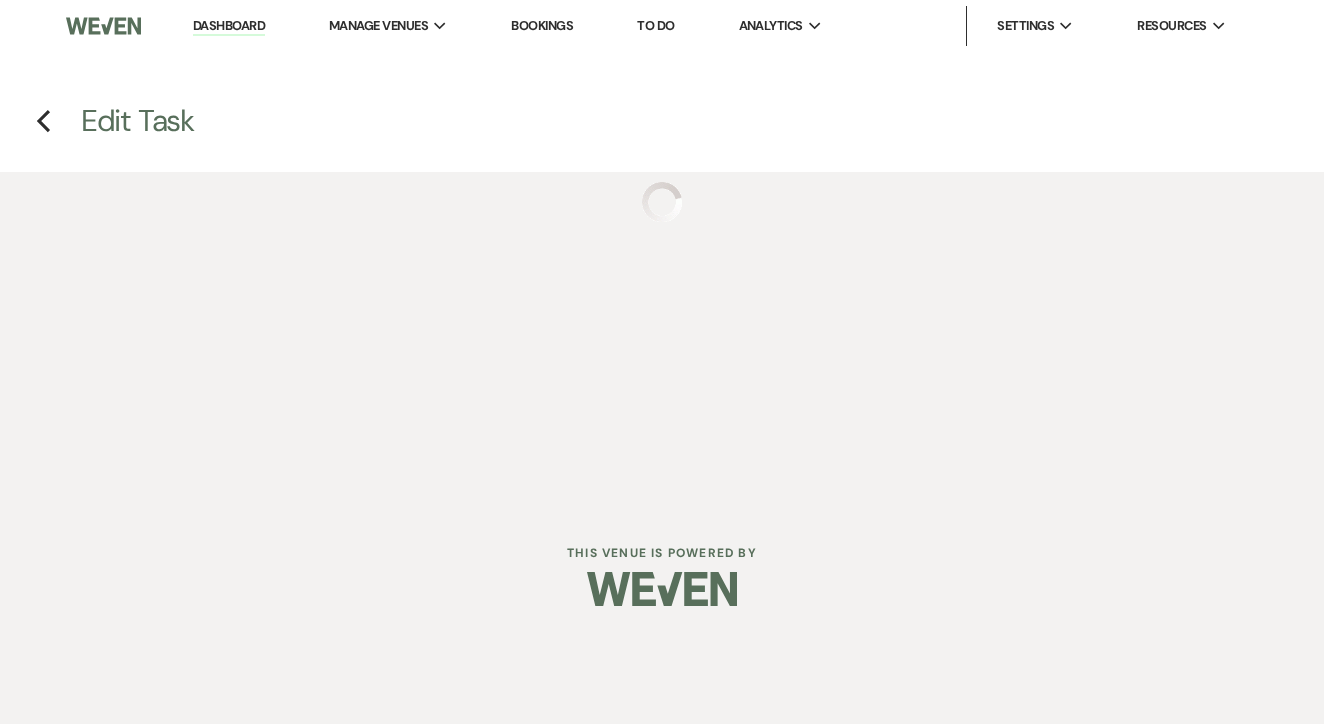 select on "false" 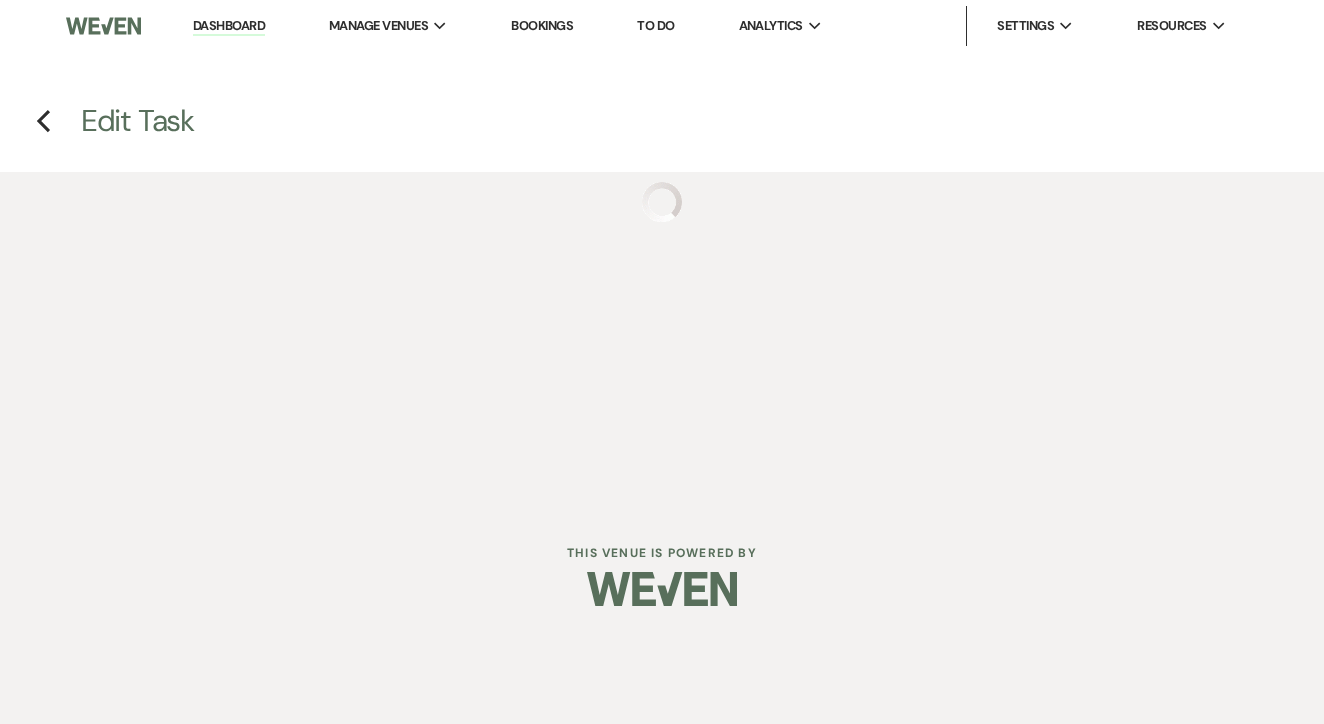 select on "venueHost" 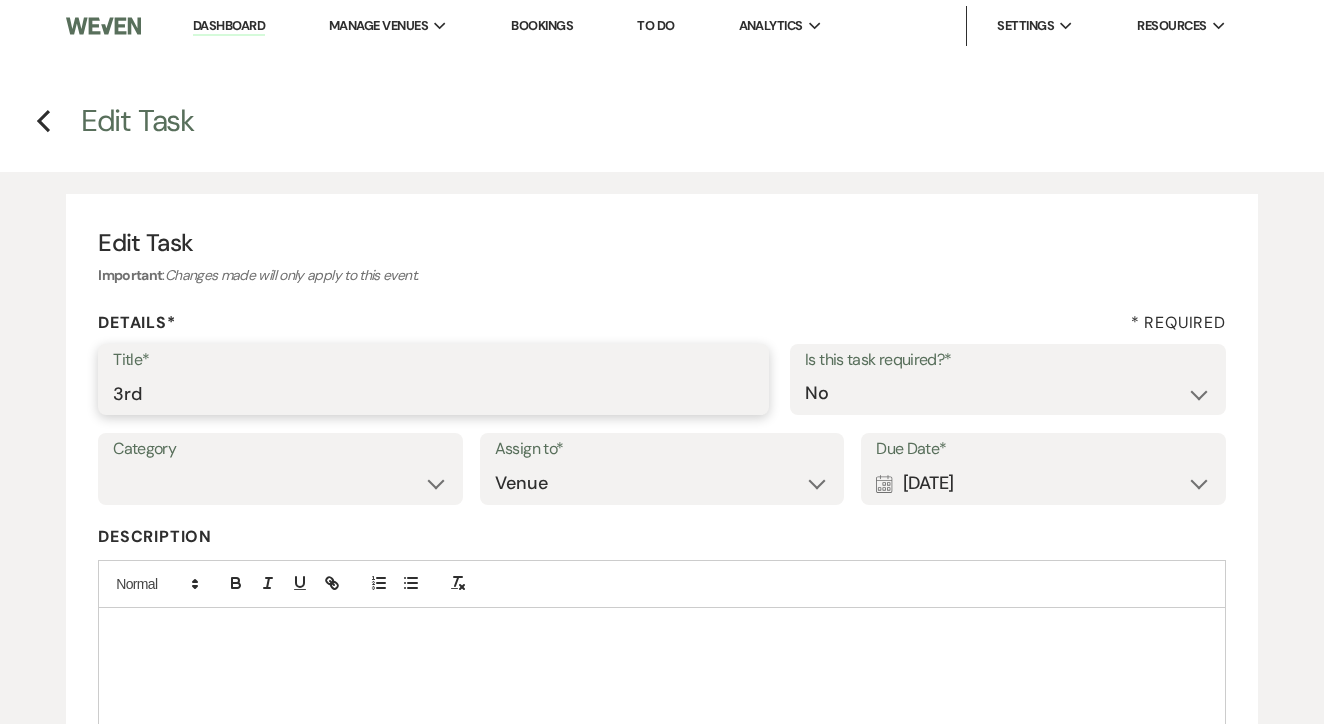 click on "3rd" at bounding box center [433, 393] 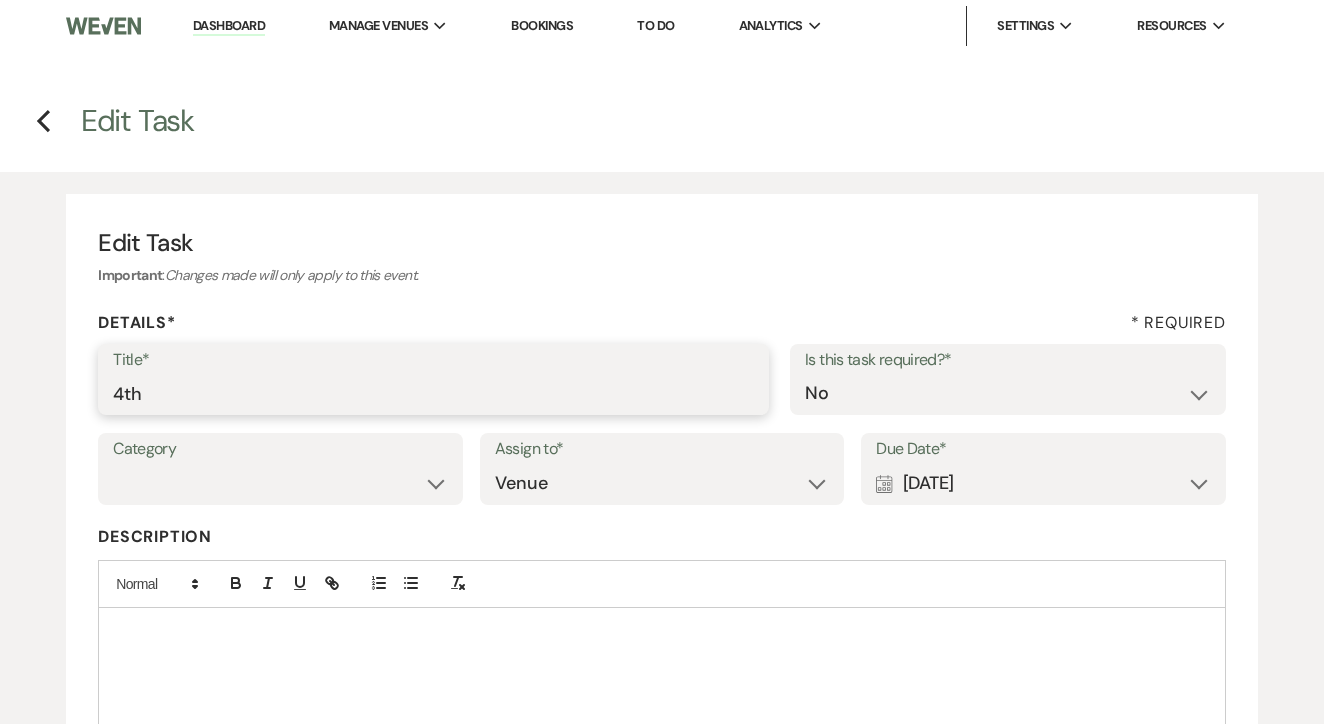 type on "4th" 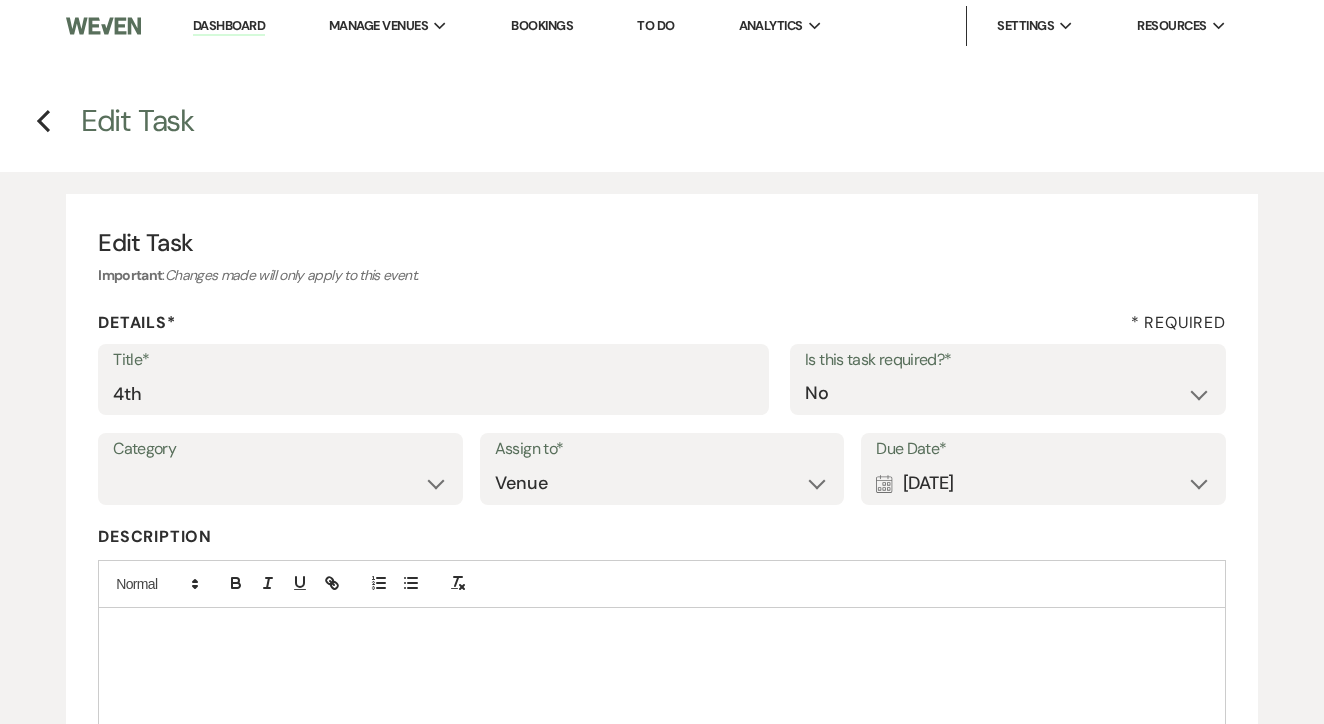 click on "Calendar [DATE] Expand" at bounding box center (1043, 483) 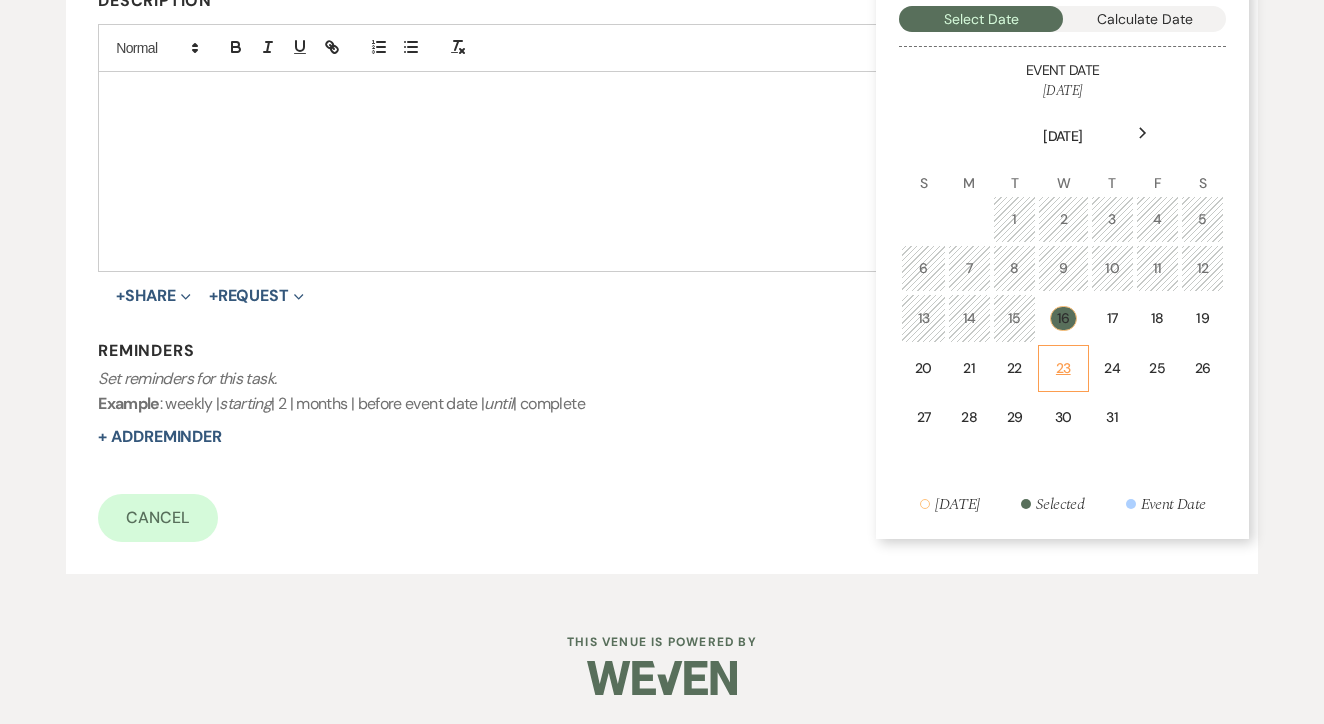 scroll, scrollTop: 530, scrollLeft: 0, axis: vertical 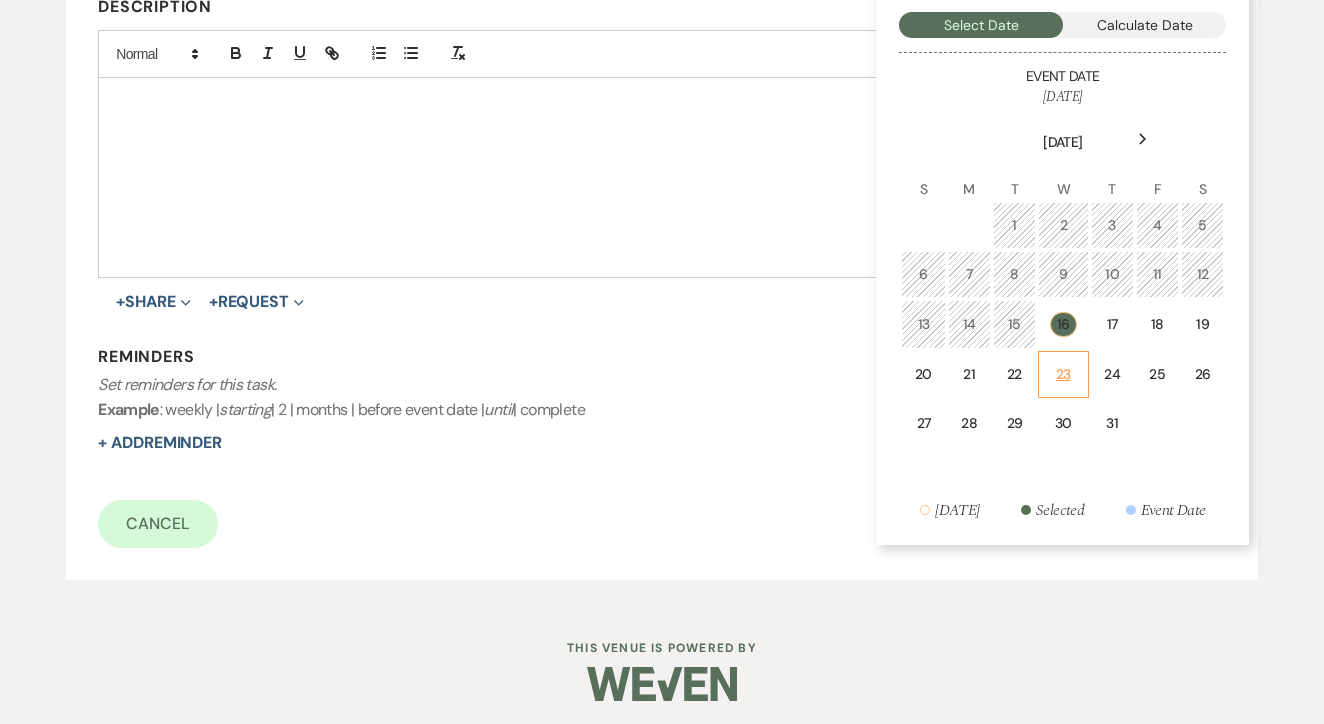click on "23" at bounding box center [1063, 374] 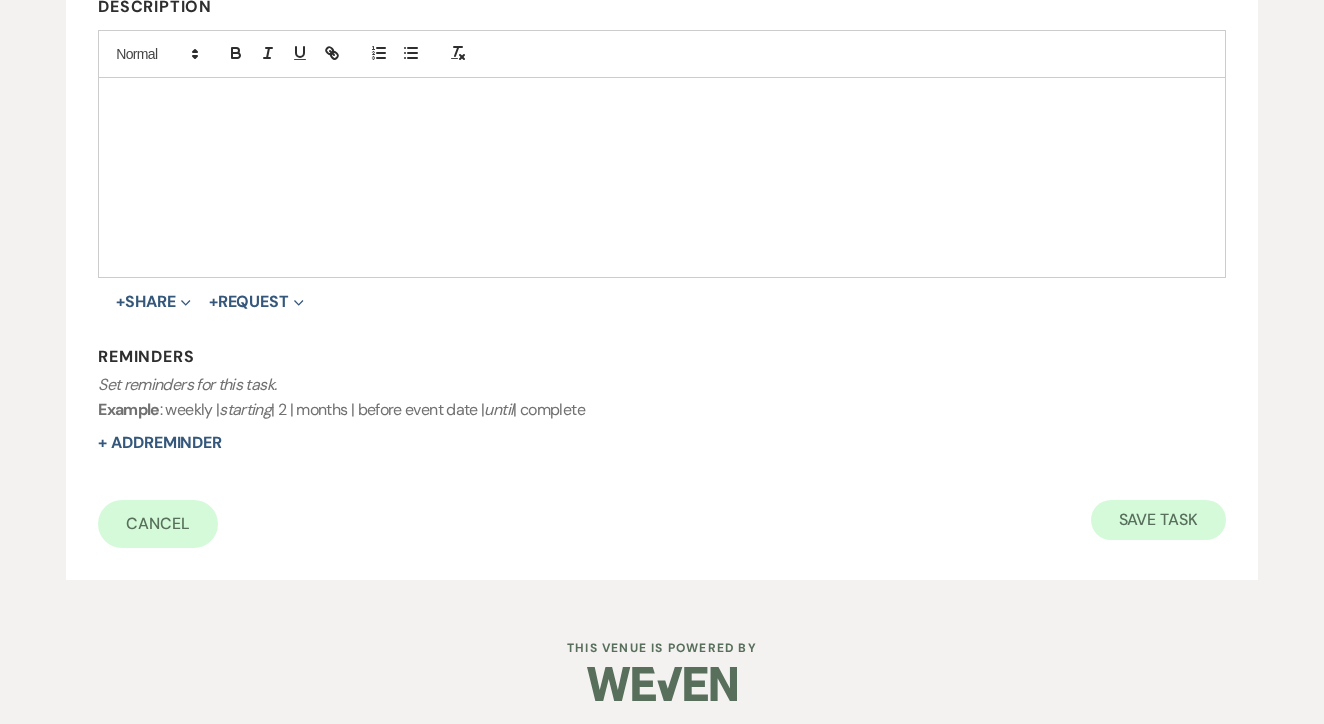 click on "Save Task" at bounding box center (1158, 520) 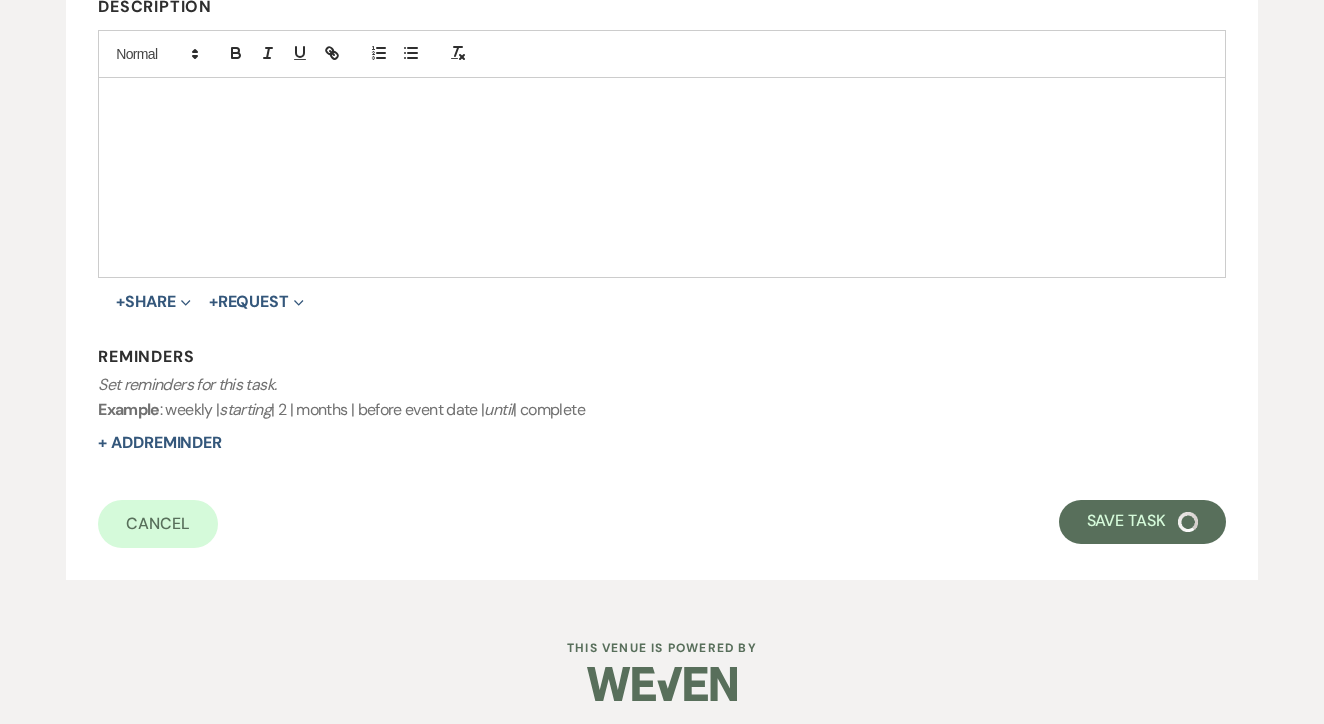 select on "17" 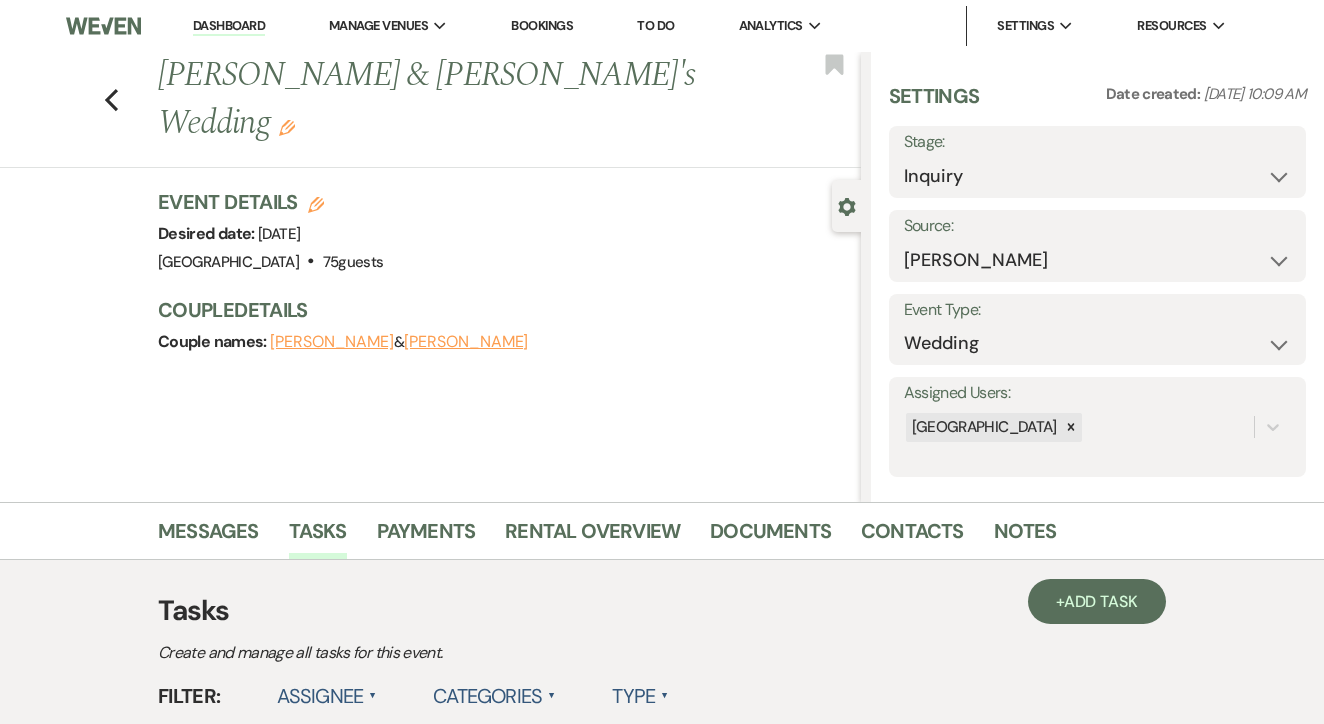scroll, scrollTop: 0, scrollLeft: 0, axis: both 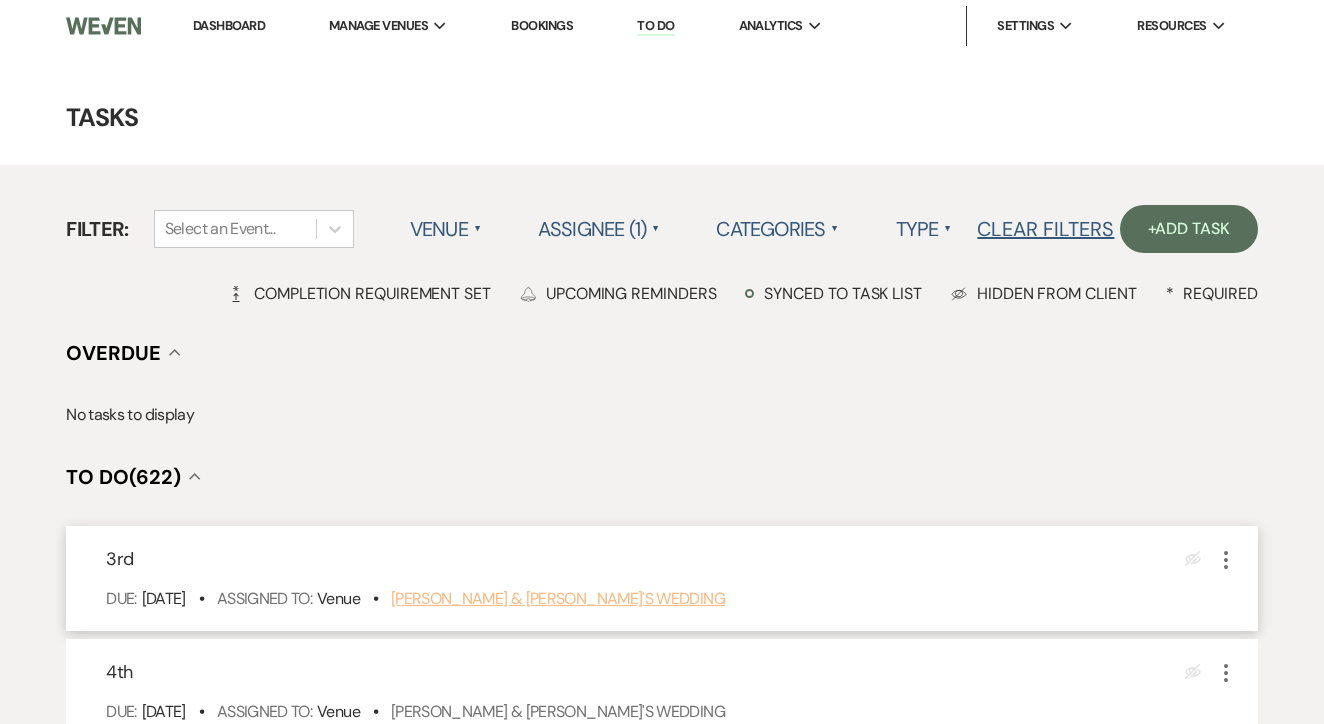 click on "Grayson & Haleigh's Wedding" at bounding box center (558, 598) 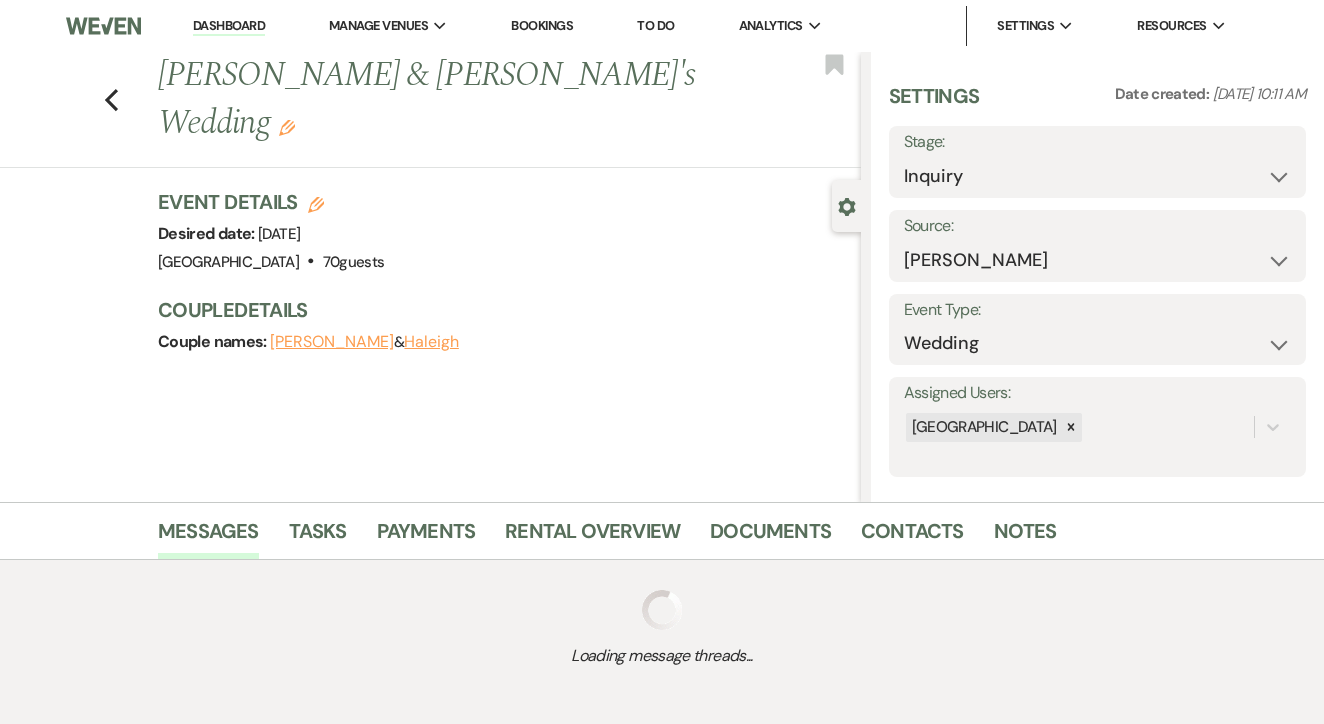 scroll, scrollTop: 0, scrollLeft: 0, axis: both 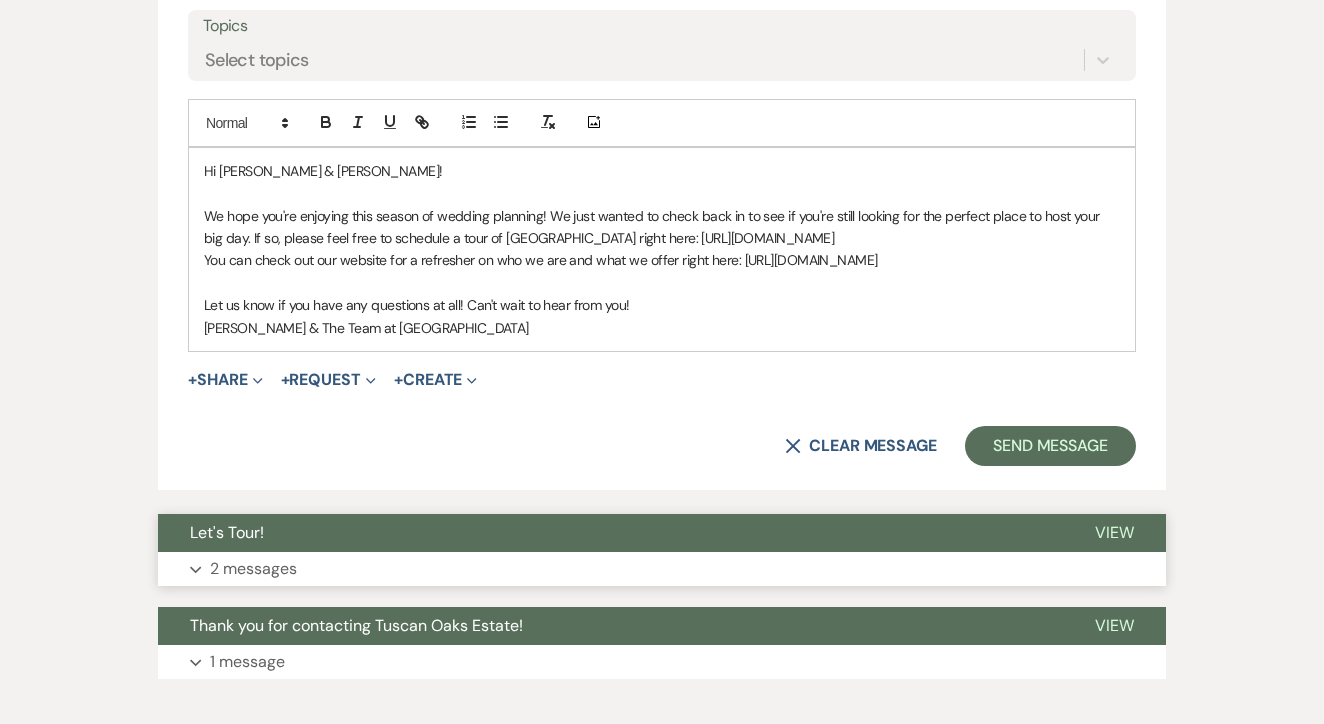 click on "Let's Tour!" at bounding box center (610, 533) 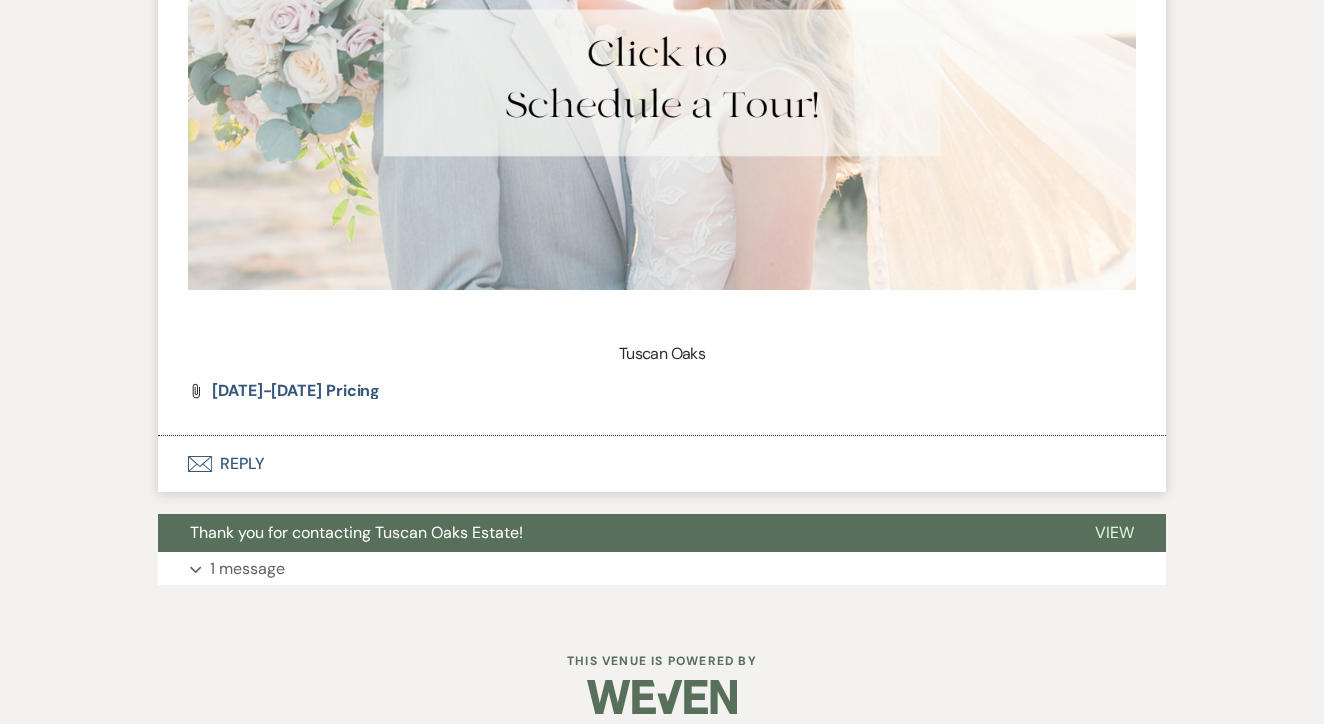 click on "Envelope Reply" at bounding box center [662, 464] 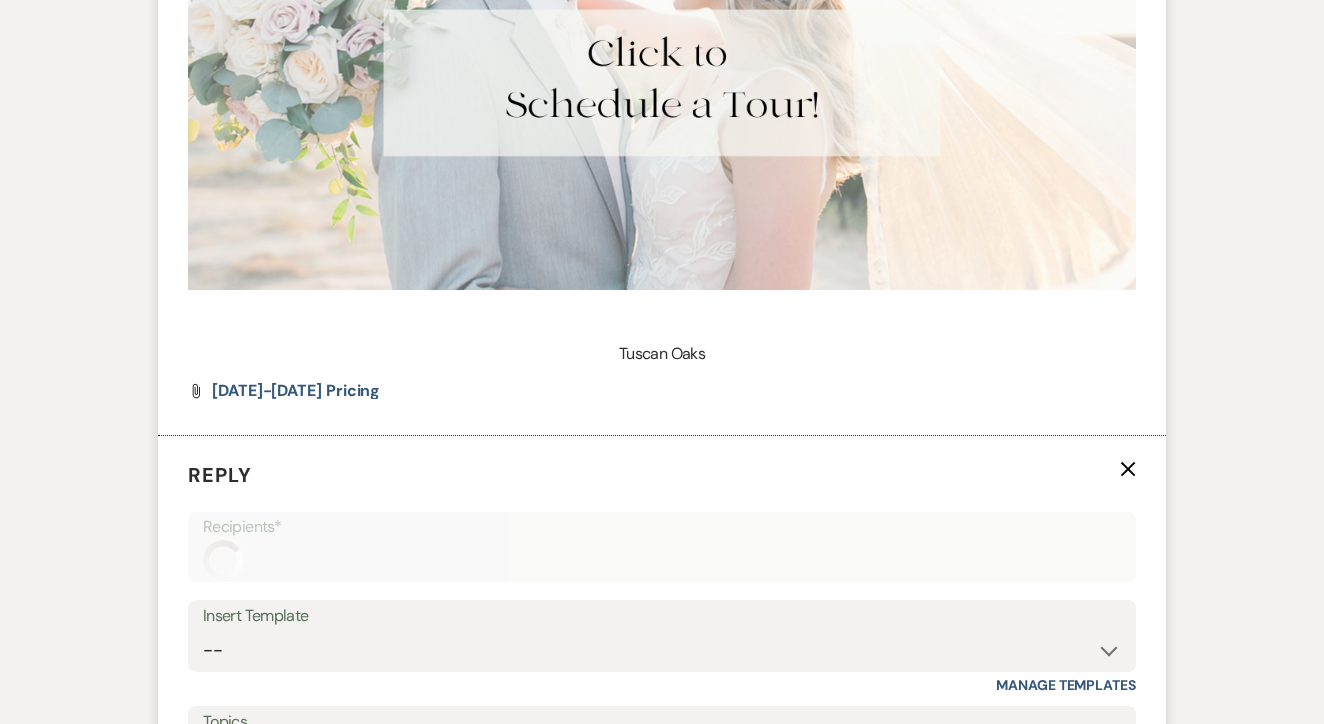 scroll, scrollTop: 2885, scrollLeft: 0, axis: vertical 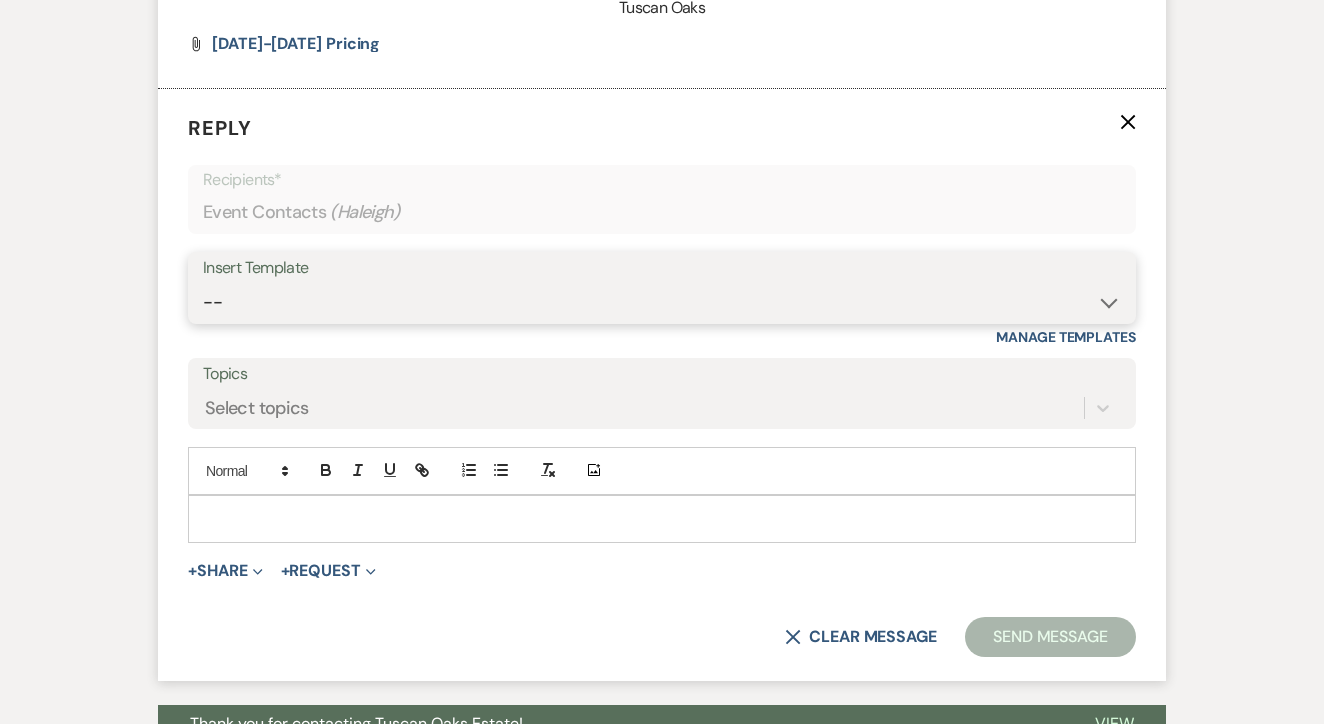 click on "-- Lead: Automated Intro Email (Wedding) Lead: 1st Follow Up Email Images Lead: TEXT (1st) Lead: 2nd Follow Up Email Lead: Booking Proposal (Post-Tour) Booked: Weven Planning Portal Introduction (AI) Lead: TEXT (Intro) Lead: Phone Consult Follow-up Lead: Hired Someone Else Lead: Confirm Tour Lead: Confirm Tour (TEXT) Booked: Insta Post Info Lead: 3rd Follow Up Email Booked: Damage Deposit Deduction Lead: Post Tour F/u (no proposal) Lead: Tour No-Show Booked: Day After Wedding Booked: Mailing Address Lead: Cancelled Tour Lead: TEXT (2nd) Lead: 4th Follow Up Email Lead: Booking Deposit Type (ACH or Card) Booked: Vendor Information Needed Booked: Review Request Lead: ACH Instructions Vendor: Photo Request Vendor: Video Request Booked: 6 Month Planning Meeting Booked: 6 Week Final Consult Open House Invite Booked: Late Payment Booked: Weven Planning Portal Introduction" at bounding box center [662, 302] 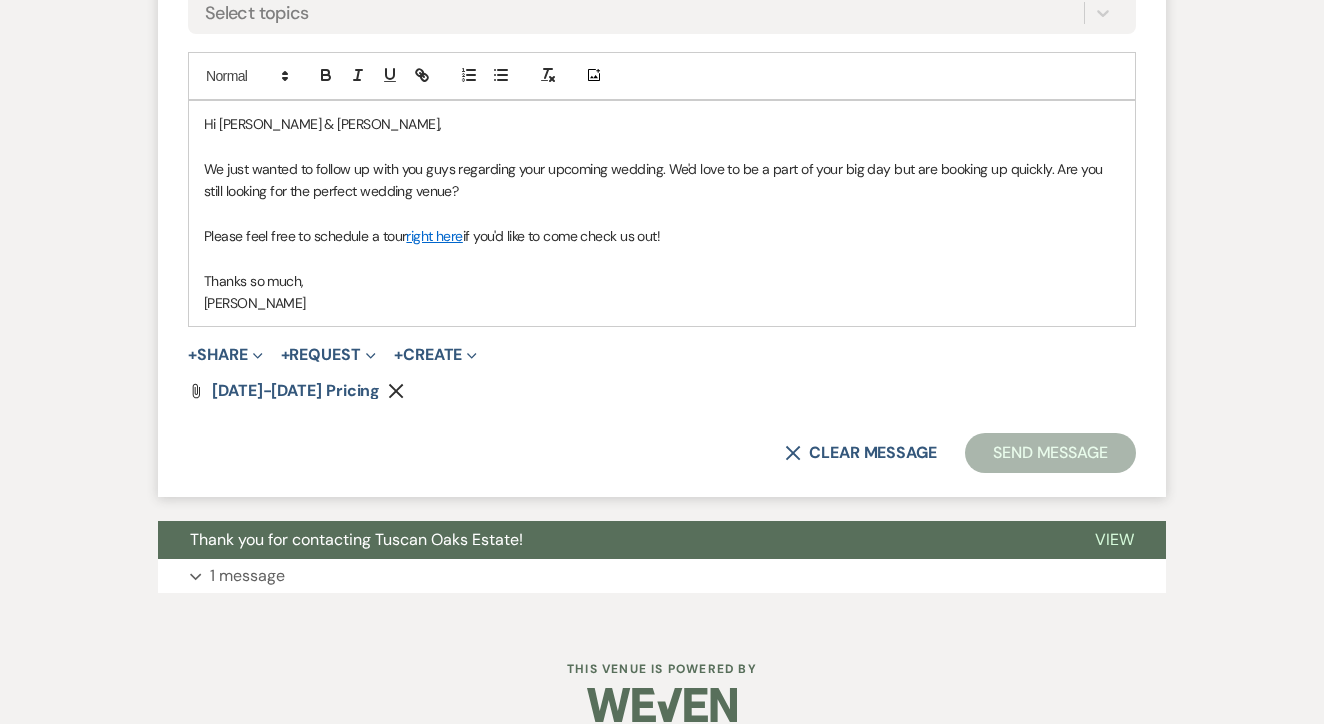 scroll, scrollTop: 3279, scrollLeft: 0, axis: vertical 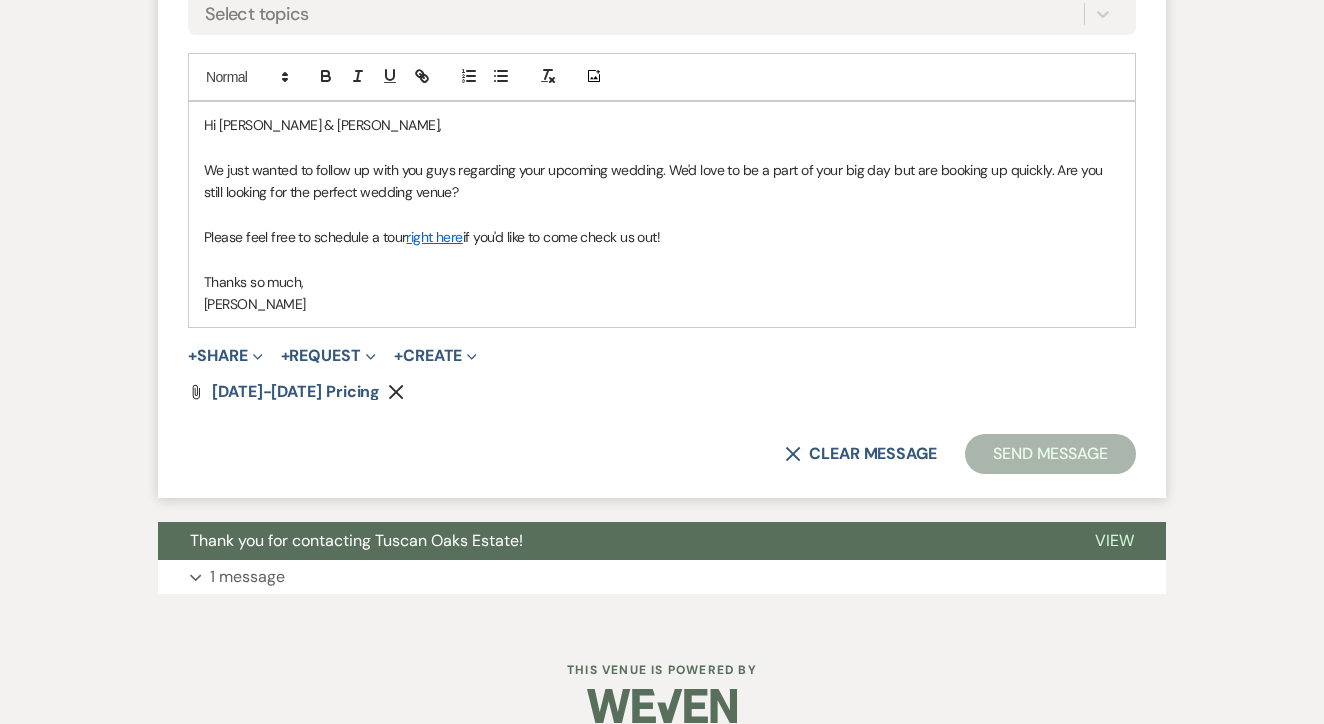 click on "Reply   X Saving draft... Recipients* Event Contacts   ( [PERSON_NAME] )   Insert Template   -- Lead: Automated Intro Email (Wedding) Lead: 1st Follow Up Email Images Lead: TEXT (1st) Lead: 2nd Follow Up Email Lead: Booking Proposal (Post-Tour) Booked: Weven Planning Portal Introduction (AI) Lead: TEXT (Intro) Lead: Phone Consult Follow-up Lead: Hired Someone Else Lead: Confirm Tour Lead: Confirm Tour (TEXT) Booked: Insta Post Info Lead: 3rd Follow Up Email Booked: Damage Deposit Deduction Lead: Post Tour F/u (no proposal) Lead: Tour No-Show Booked: Day After Wedding Booked: Mailing Address Lead: Cancelled Tour Lead: TEXT (2nd) Lead: 4th Follow Up Email Lead: Booking Deposit Type (ACH or Card) Booked: Vendor Information Needed Booked: Review Request Lead: ACH Instructions Vendor: Photo Request Vendor: Video Request Booked: 6 Month Planning Meeting Booked: 6 Week Final Consult Open House Invite Booked: Late Payment Booked: Weven Planning Portal Introduction Manage Templates Topics Select topics" at bounding box center (662, 96) 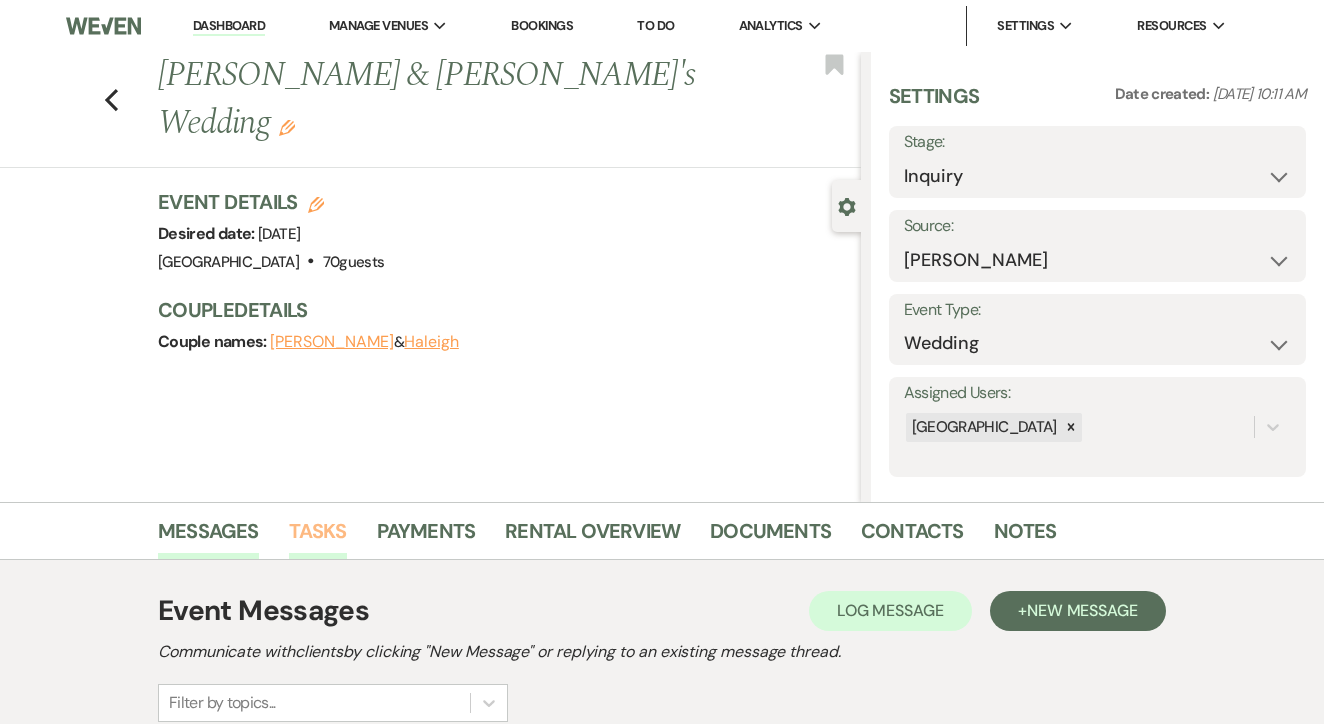 scroll, scrollTop: 0, scrollLeft: 0, axis: both 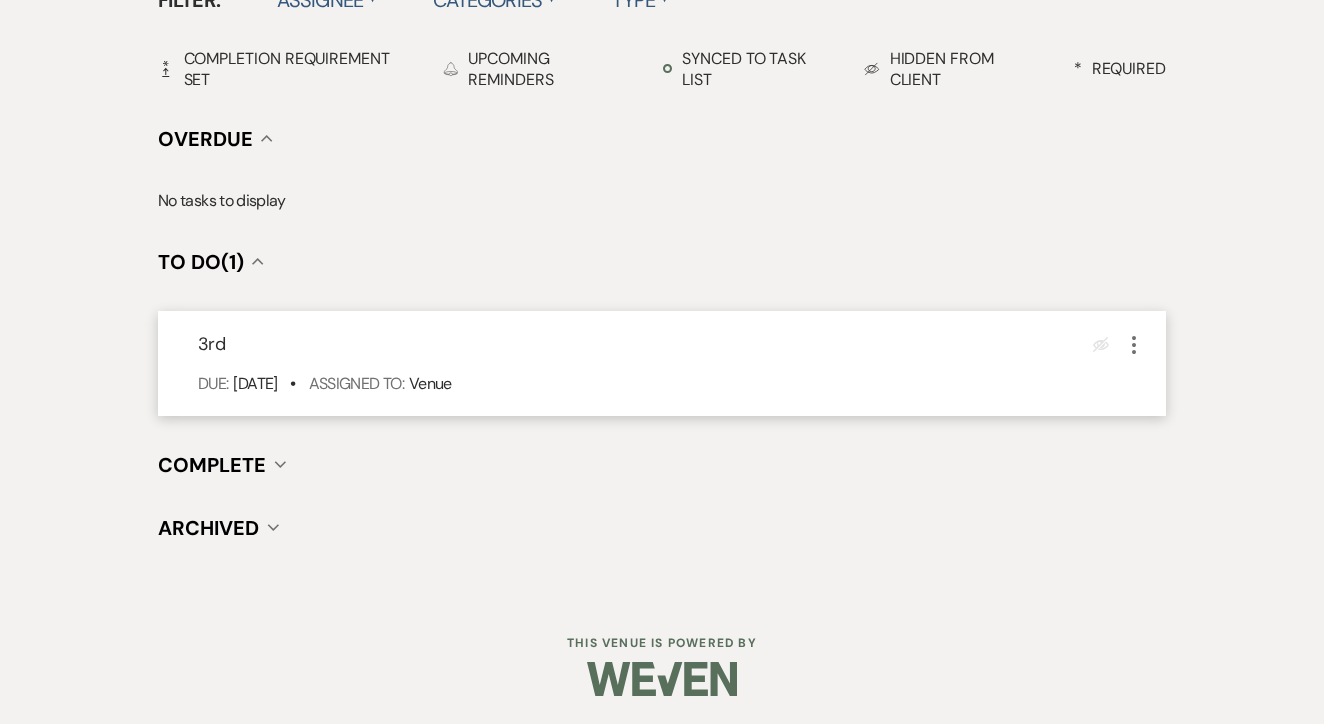 click on "More" 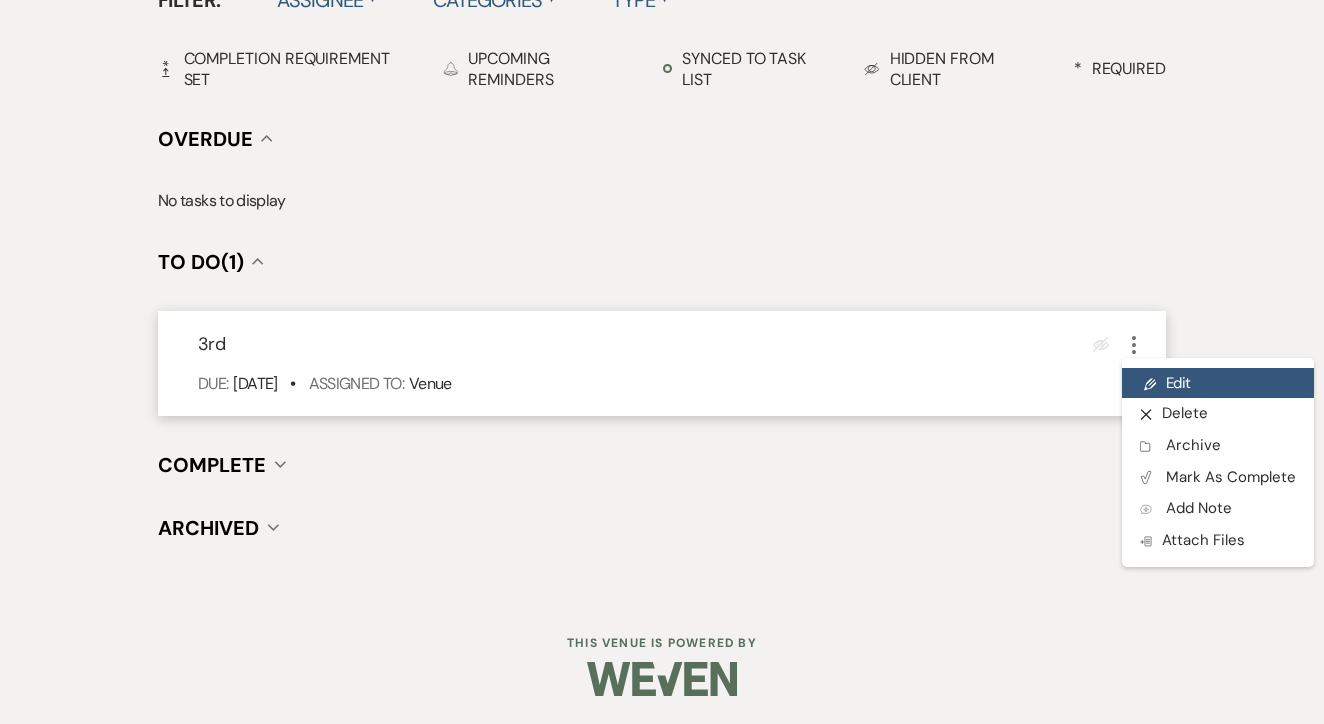 click on "Pencil  Edit" at bounding box center [1218, 383] 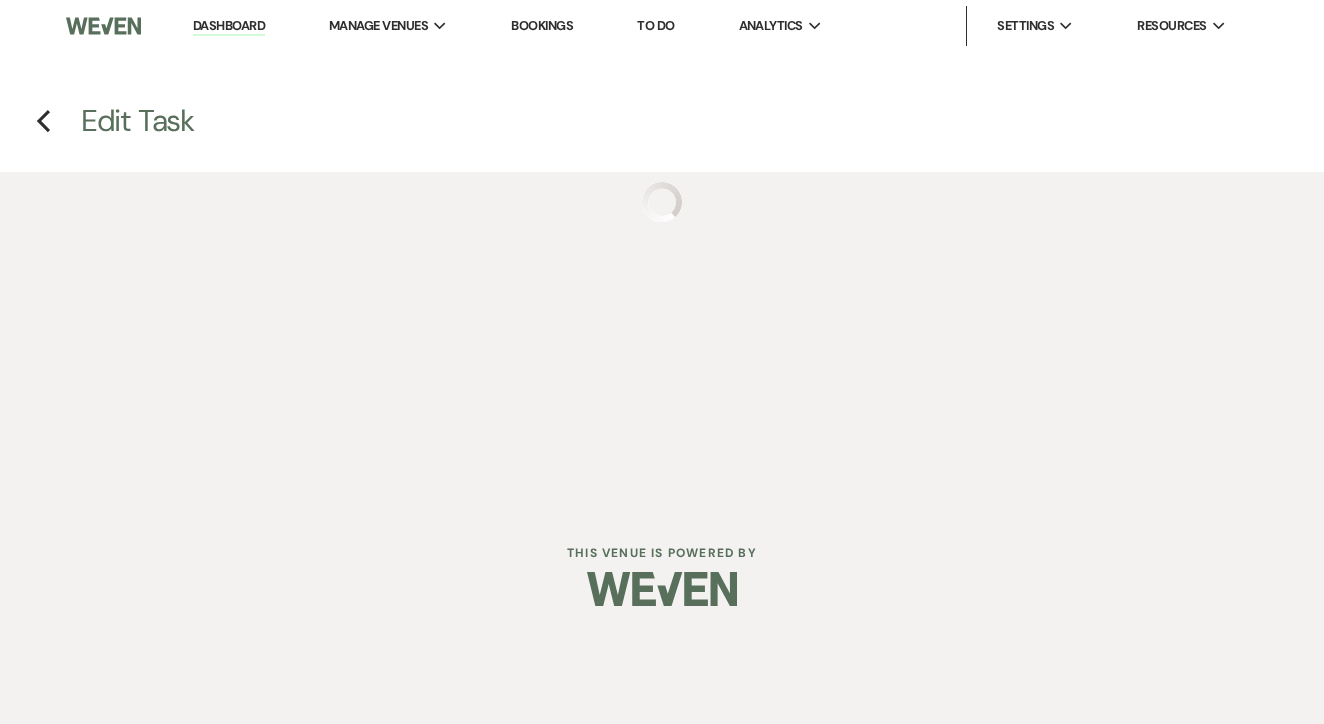 scroll, scrollTop: 0, scrollLeft: 0, axis: both 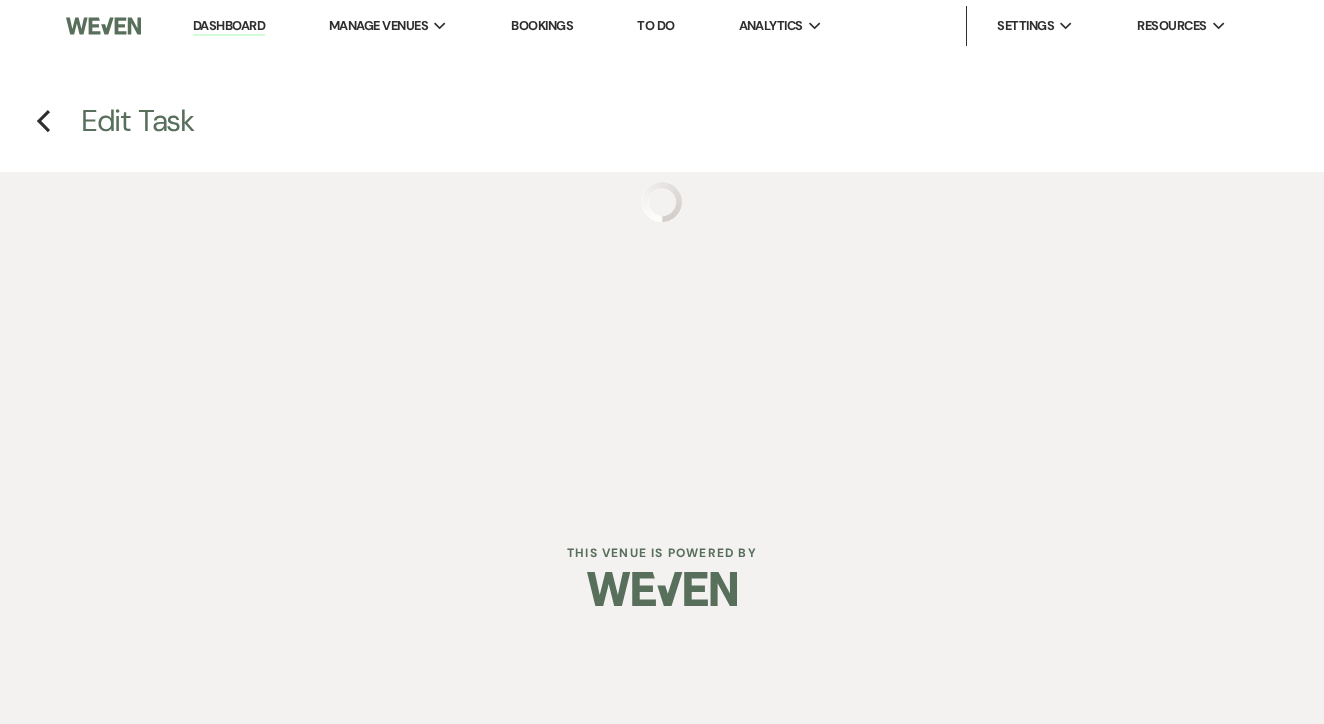 select on "false" 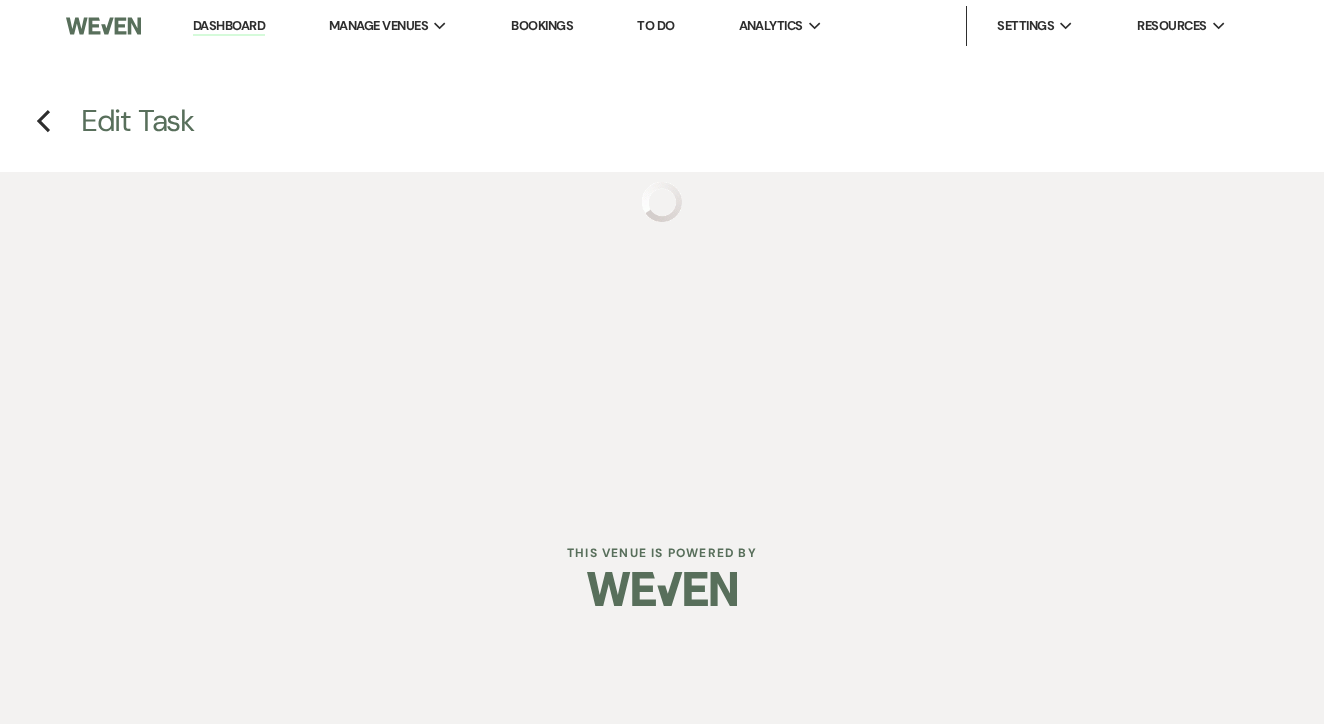 select on "venueHost" 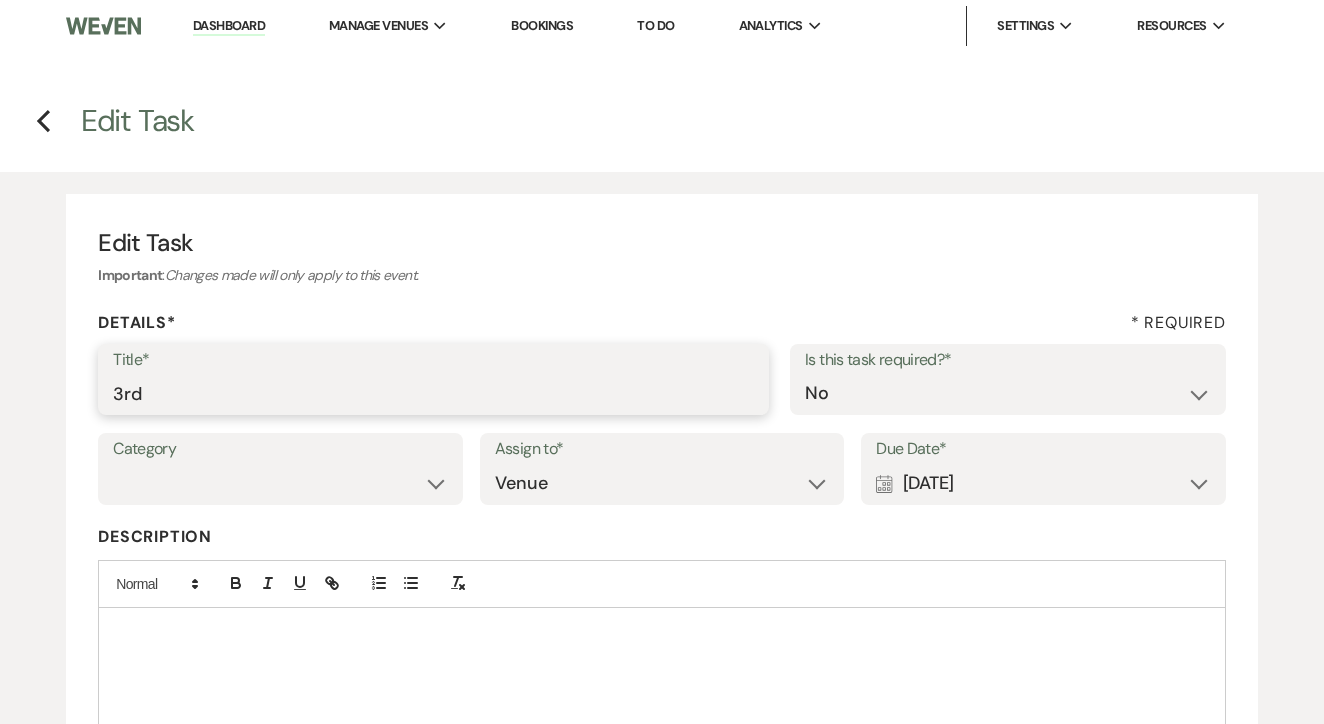 click on "3rd" at bounding box center (433, 393) 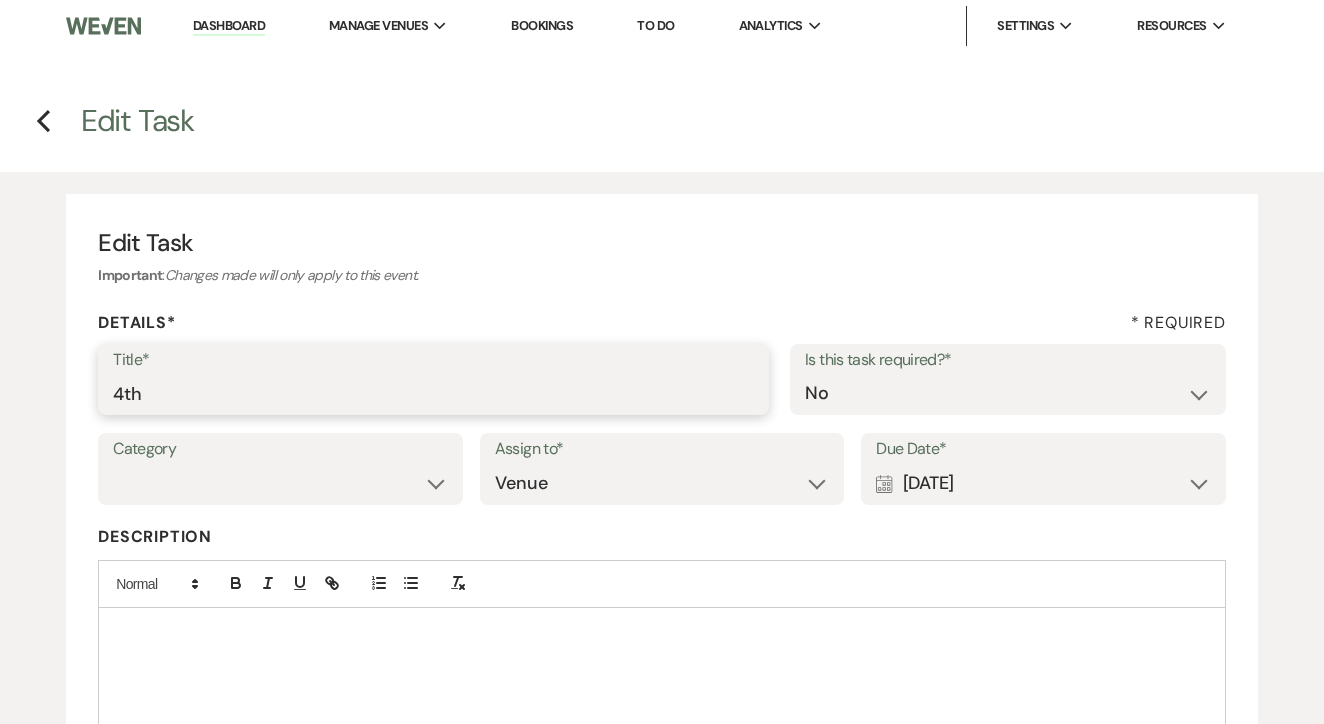 type on "4th" 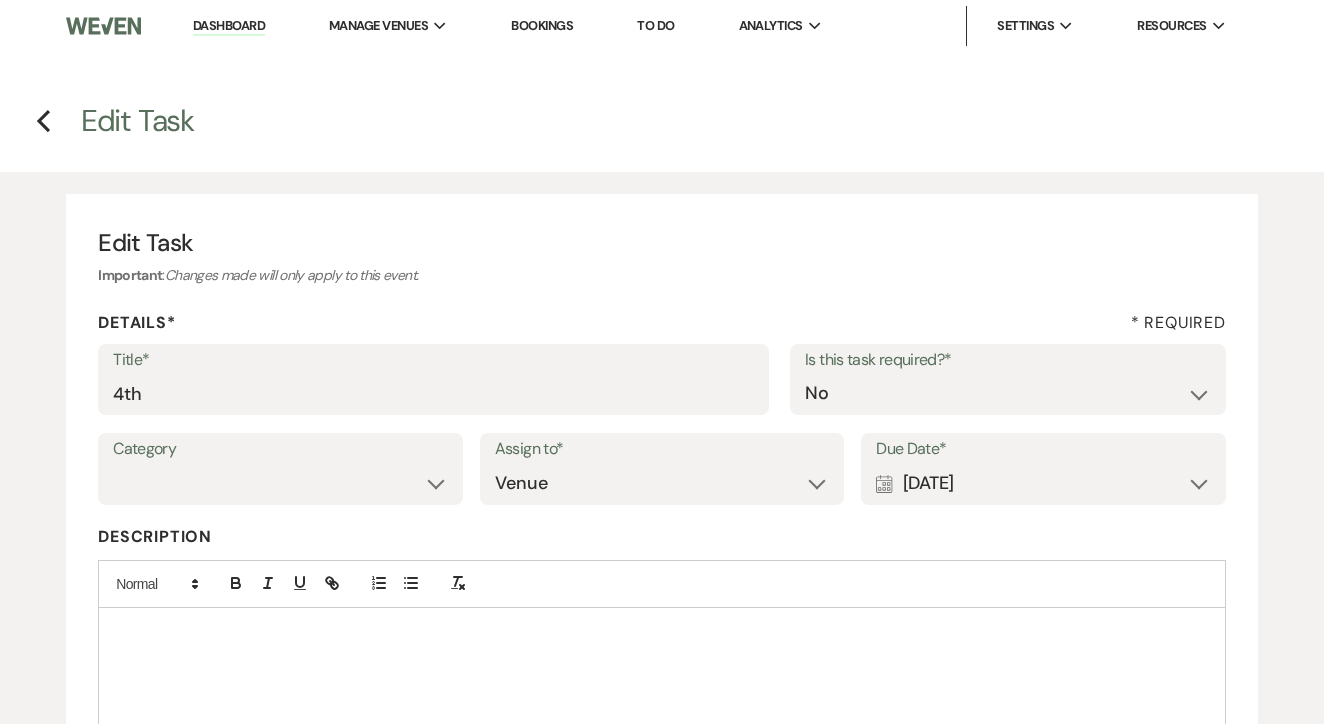 click on "Calendar [DATE] Expand" at bounding box center [1043, 483] 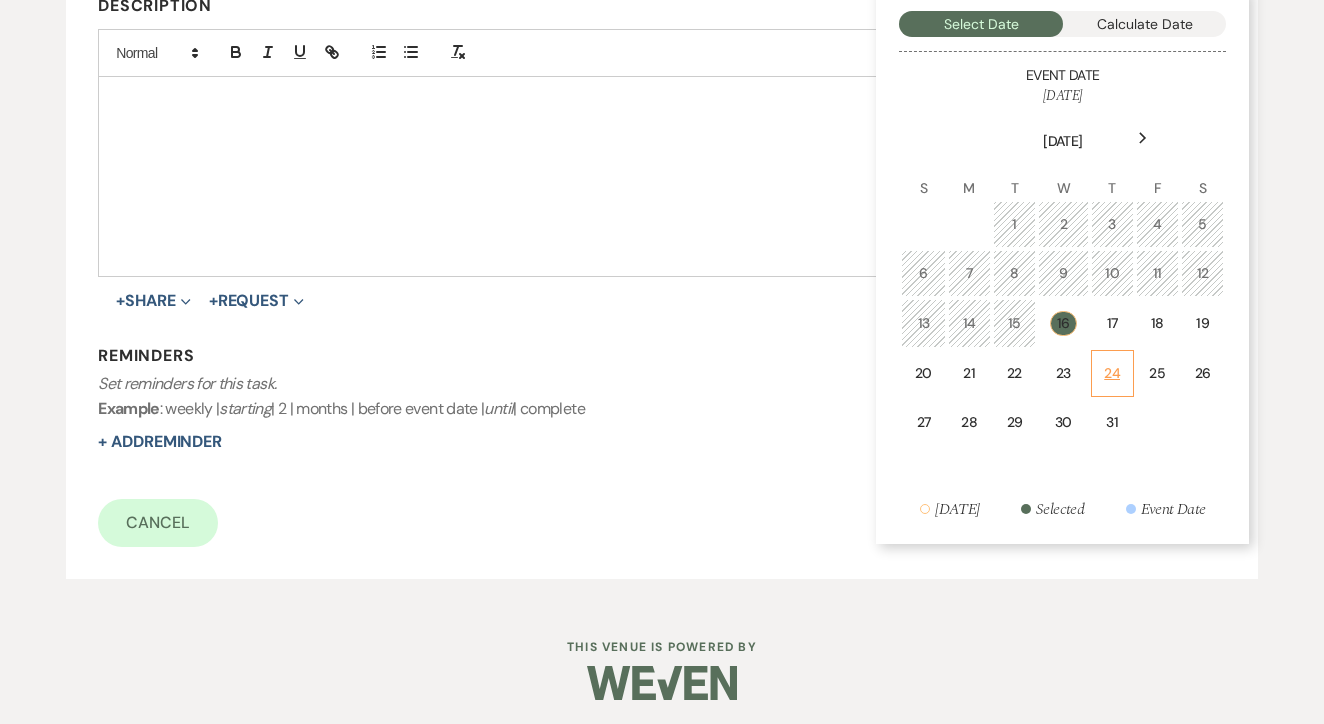 scroll, scrollTop: 530, scrollLeft: 0, axis: vertical 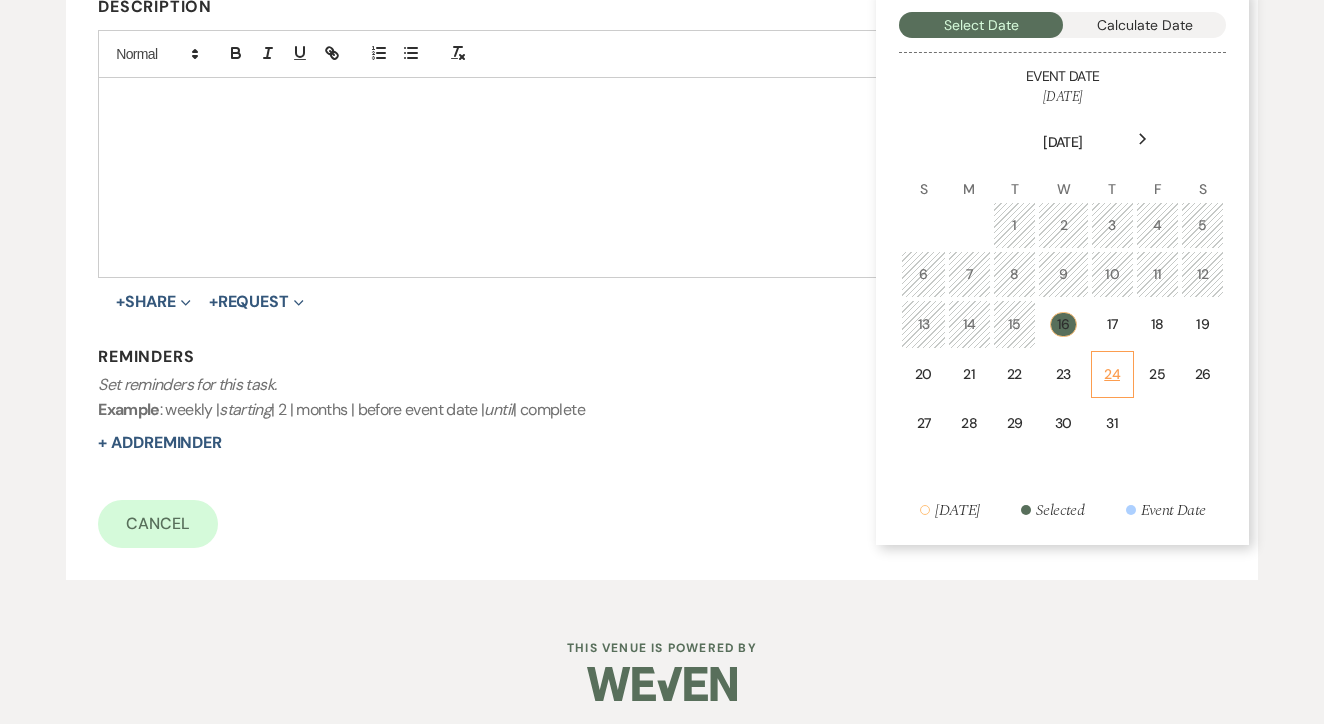 click on "24" at bounding box center (1112, 374) 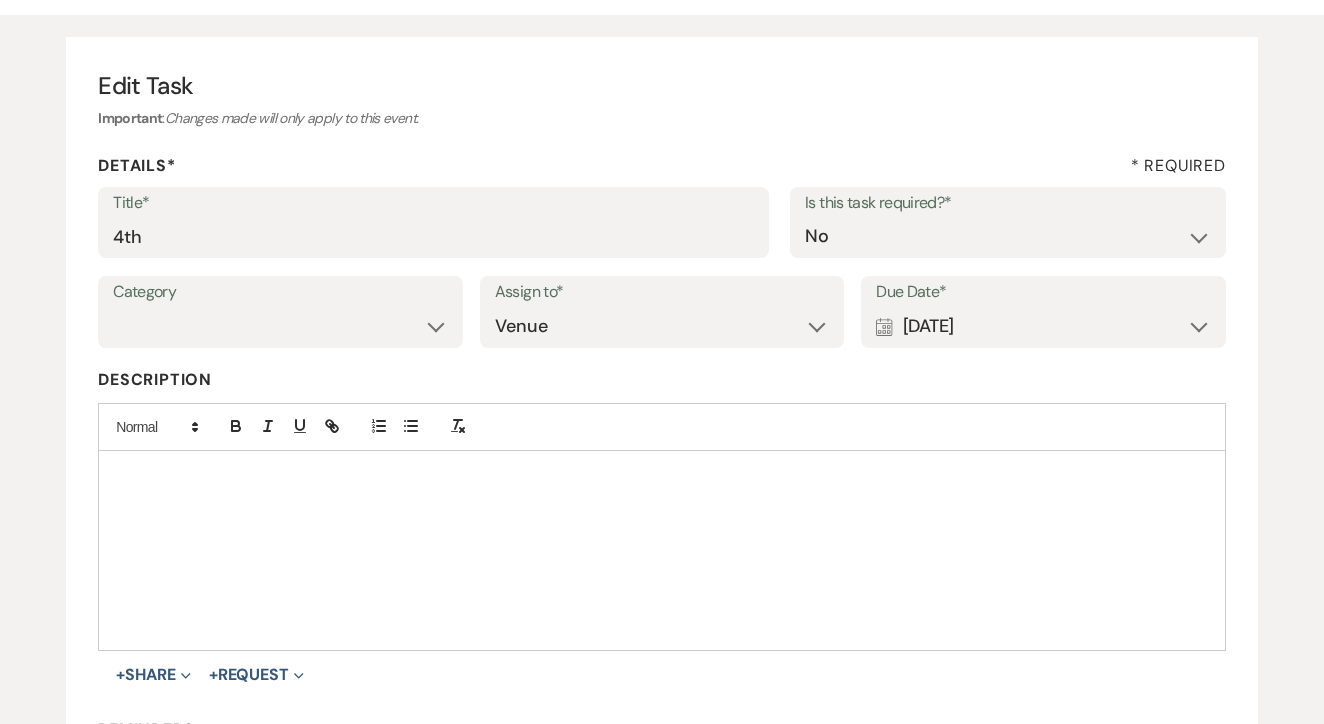 click on "Calendar Jul 24, 2025 Expand" at bounding box center [1043, 326] 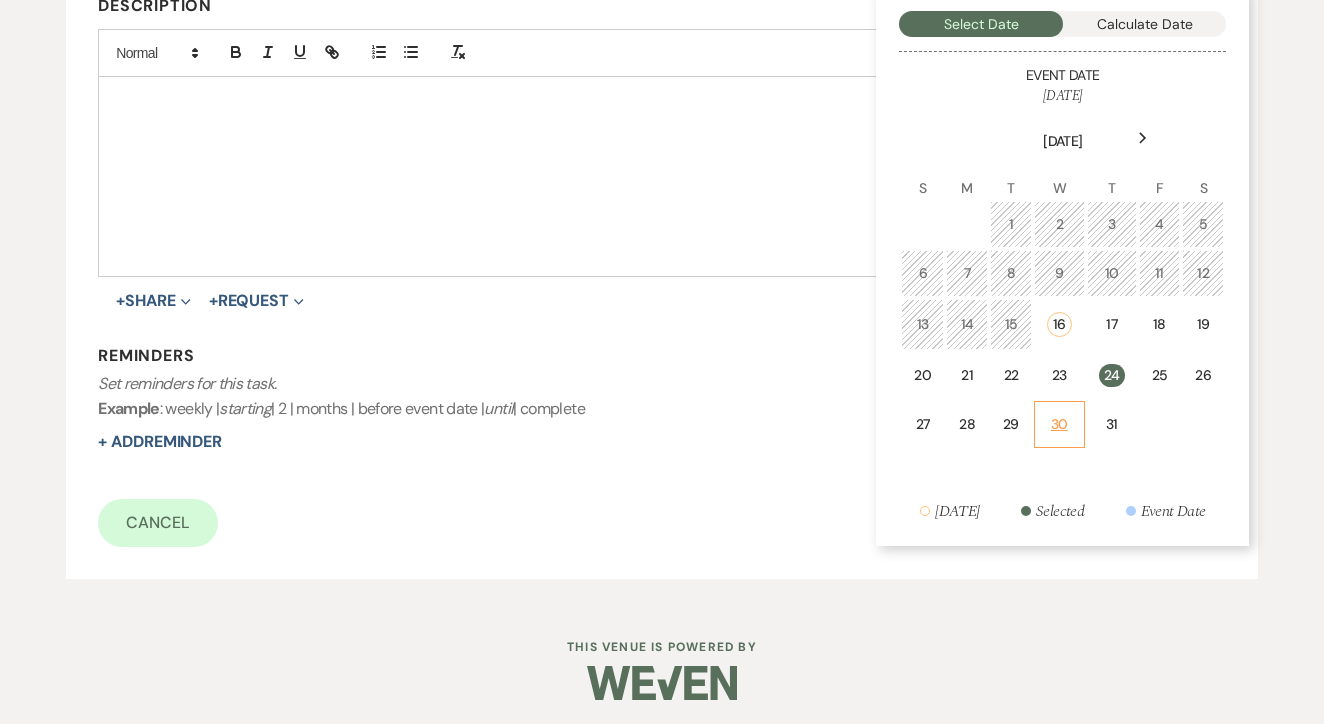 click on "30" at bounding box center (1059, 424) 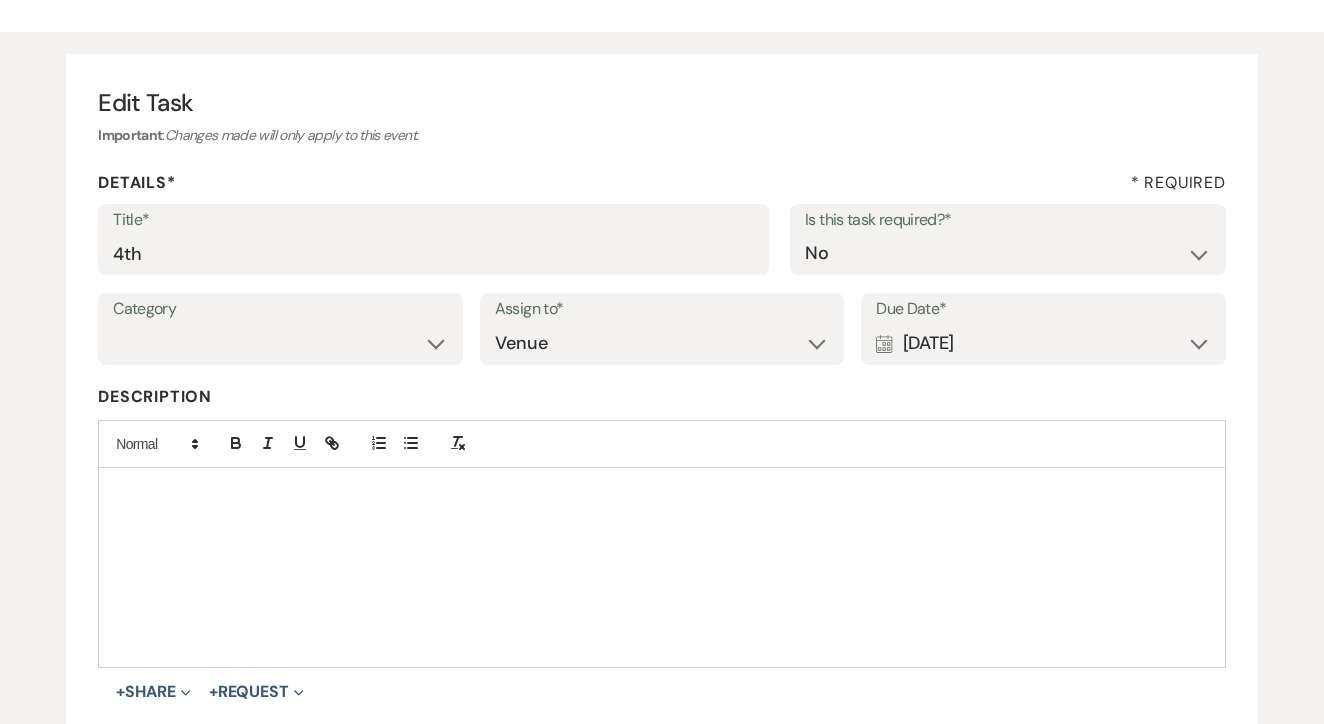 click on "Calendar Jul 30, 2025 Expand" at bounding box center (1043, 343) 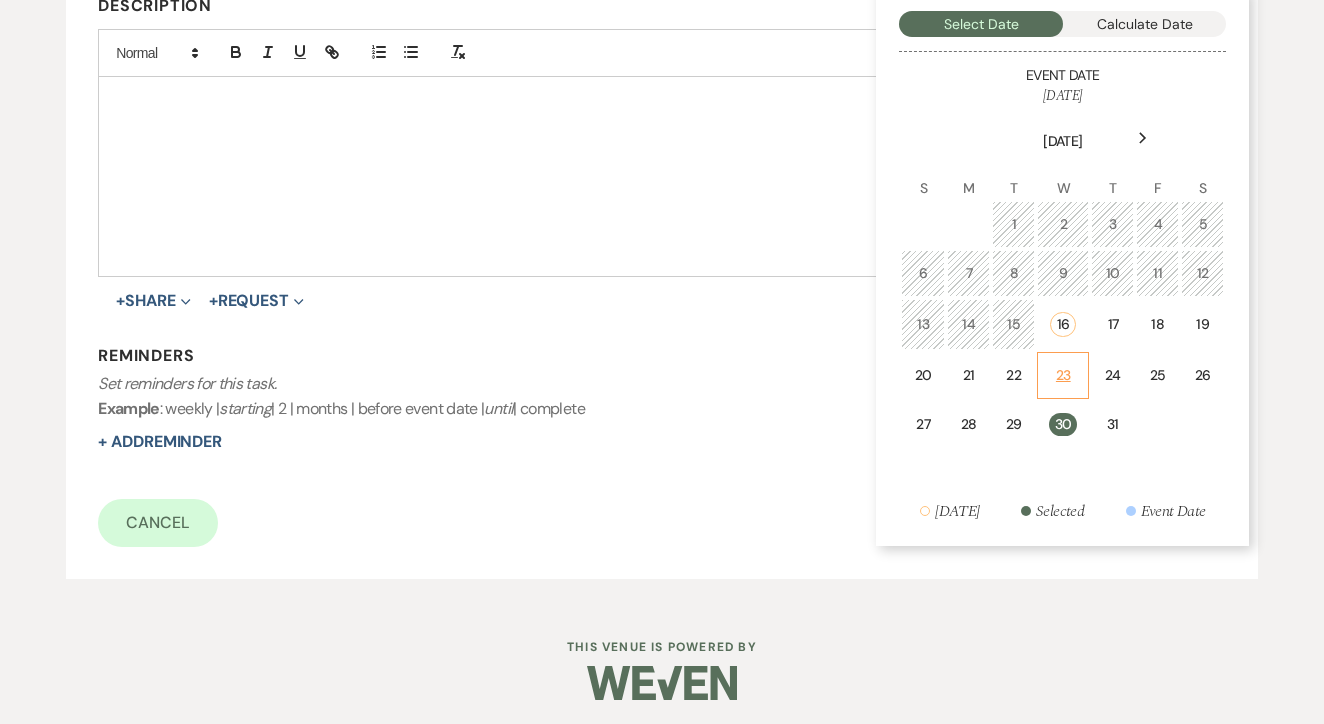 scroll, scrollTop: 530, scrollLeft: 0, axis: vertical 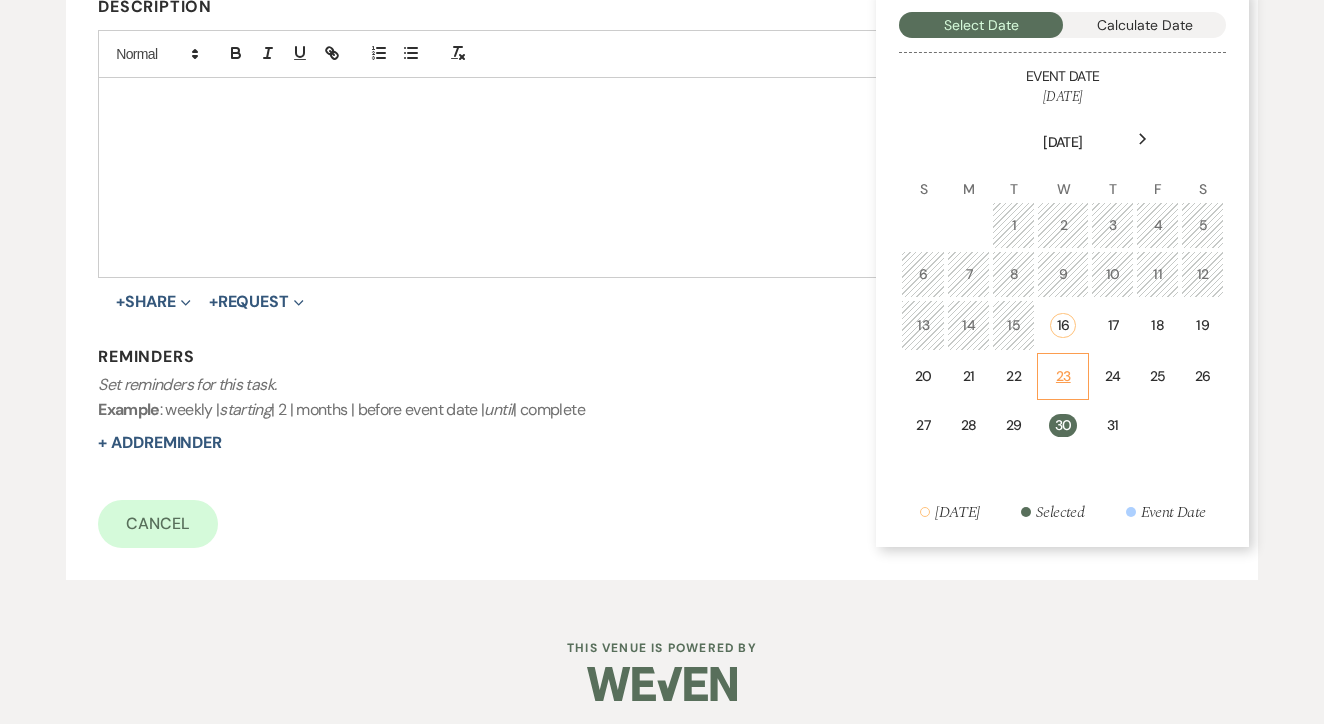click on "23" at bounding box center [1063, 376] 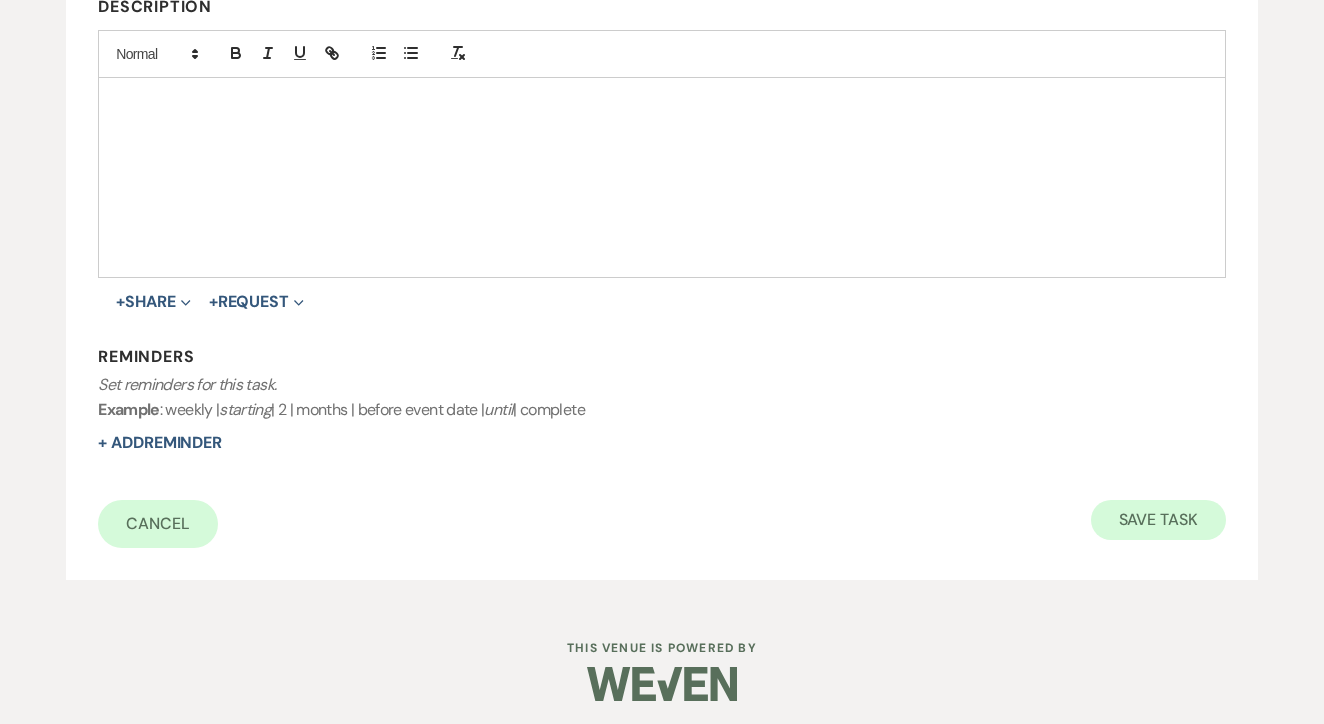 click on "Save Task" at bounding box center [1158, 520] 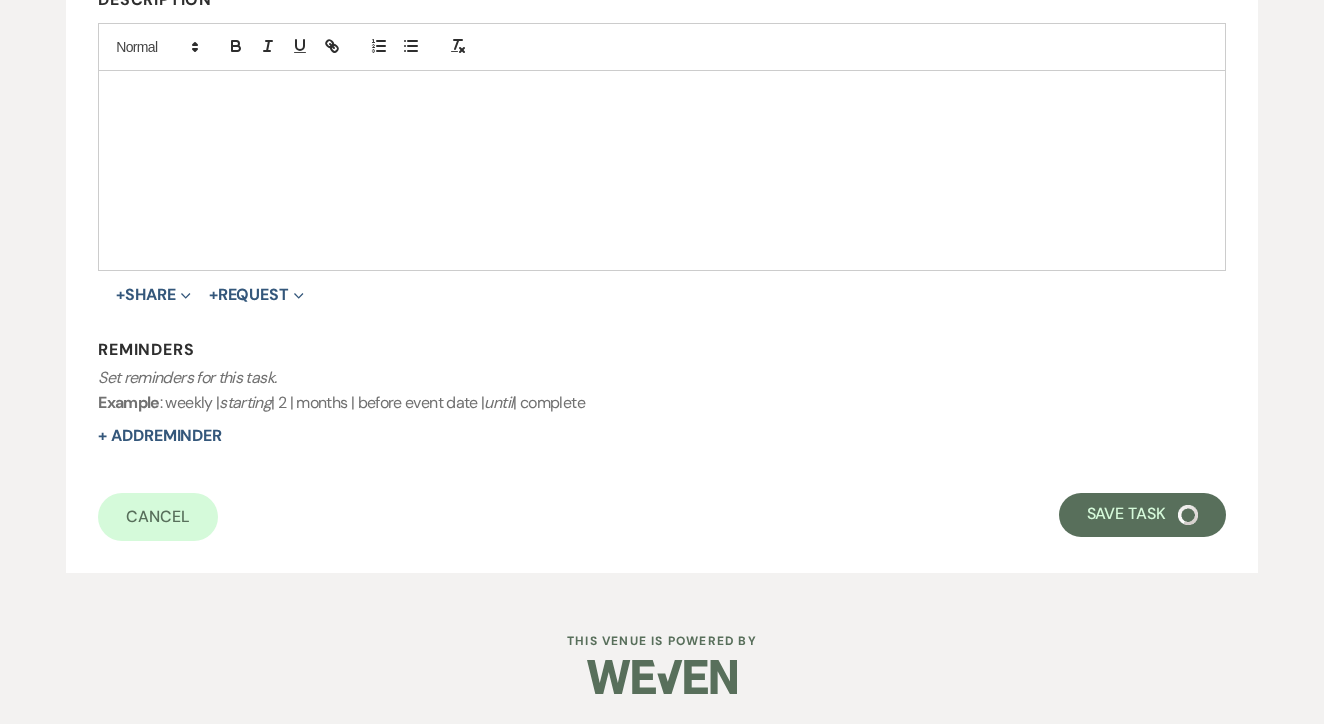 select on "17" 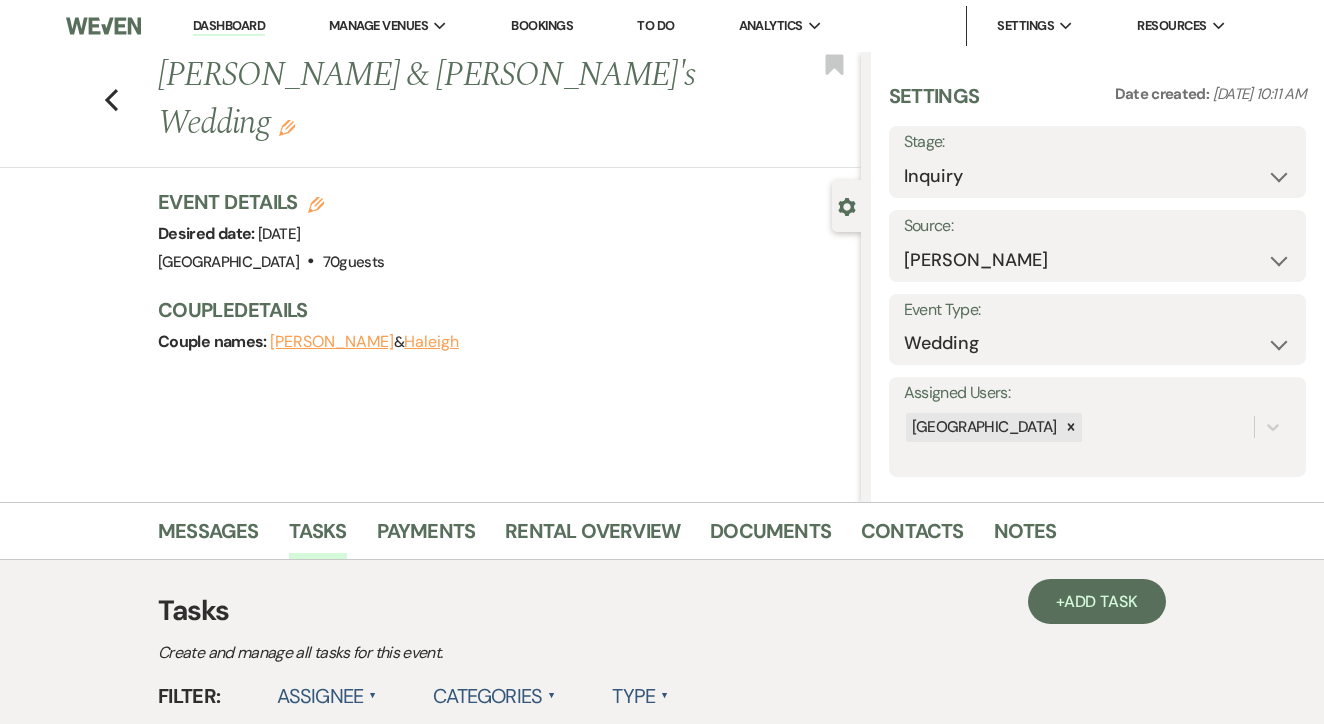 scroll, scrollTop: 0, scrollLeft: 0, axis: both 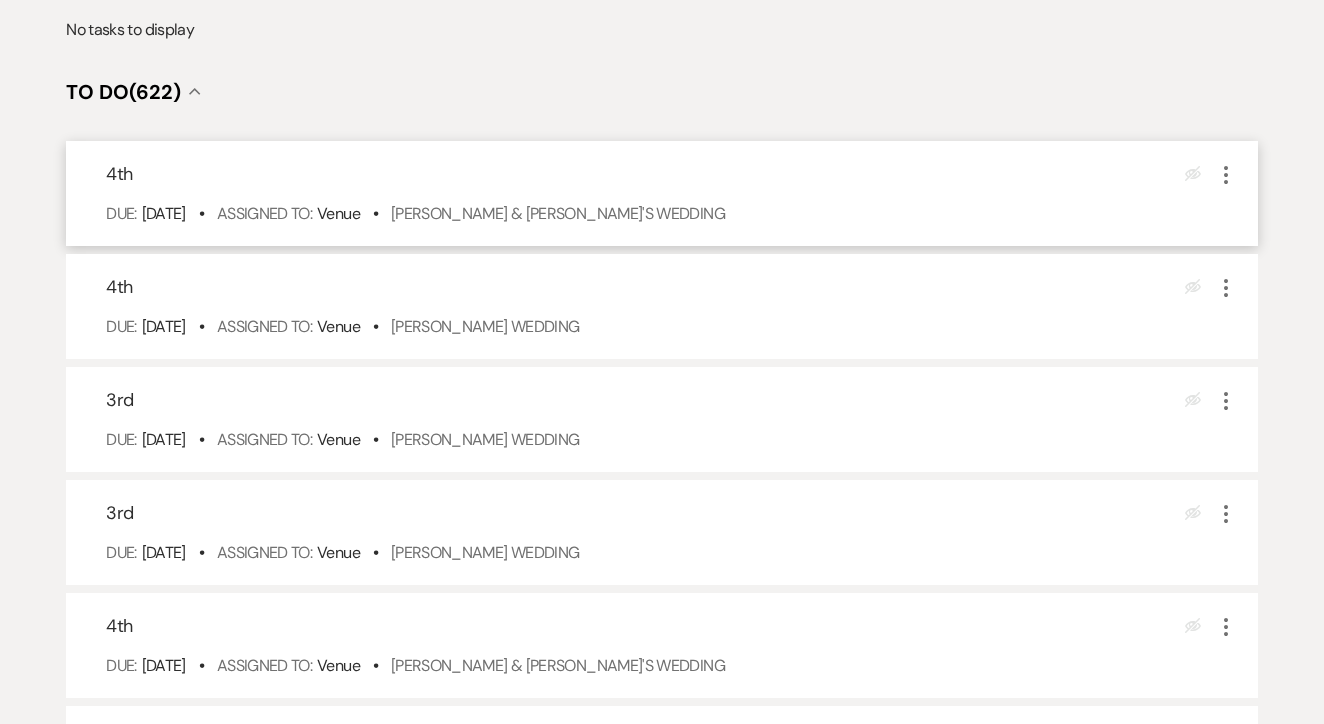 click on "4th Eye Blocked More Due:  Jul 16 25 • Assigned To:  Venue • Ryan & Britysh's Wedding" at bounding box center [662, 193] 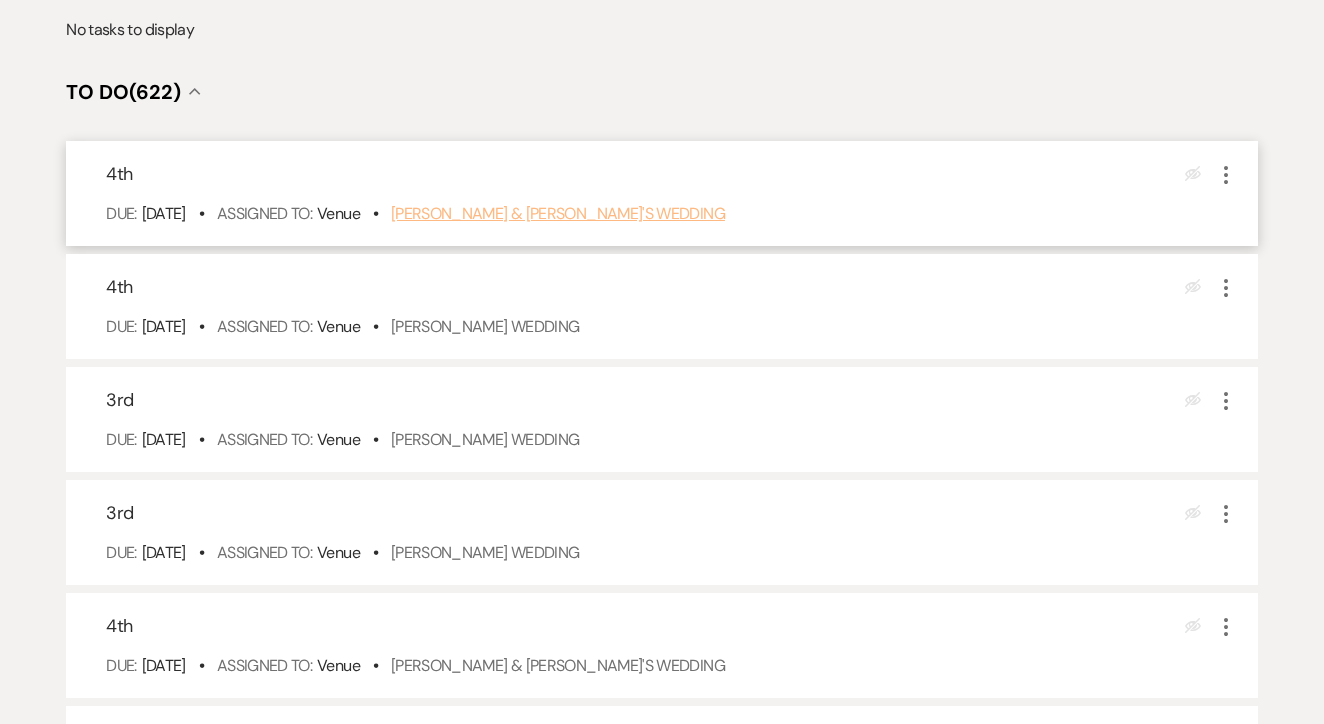 click on "Ryan & Britysh's Wedding" at bounding box center [558, 213] 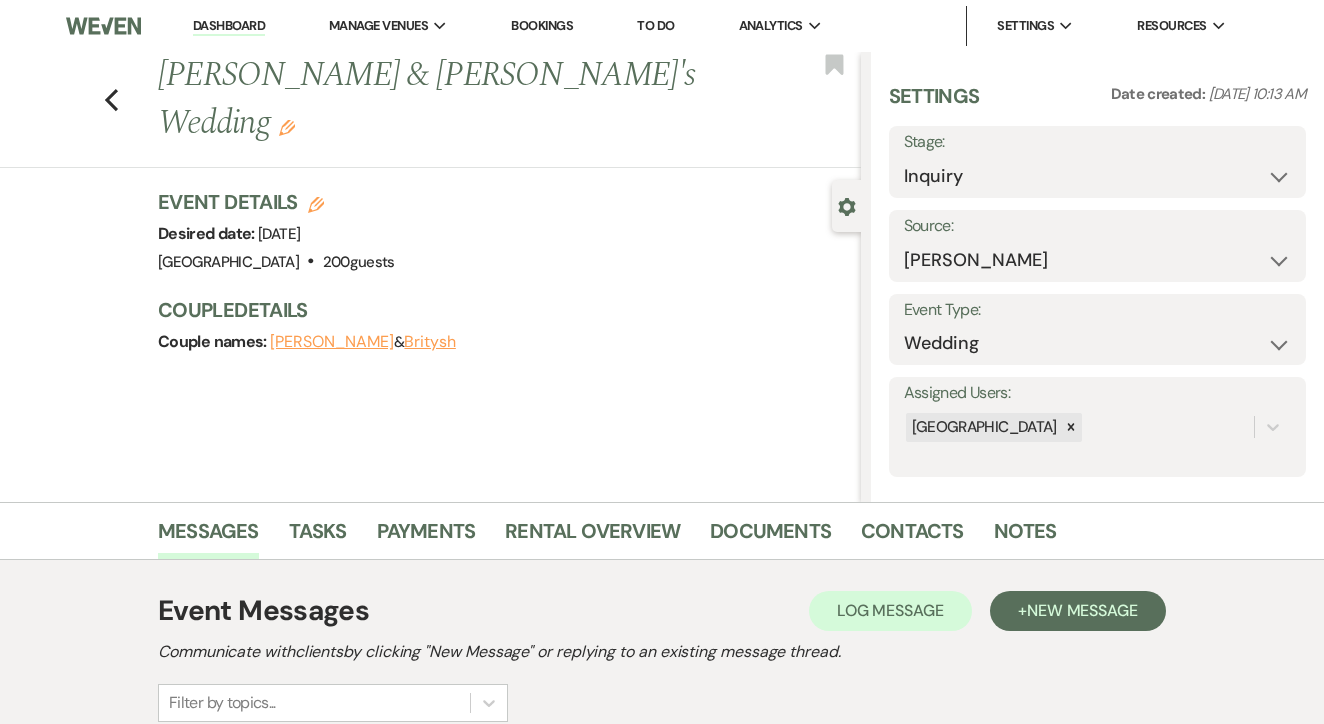 scroll, scrollTop: 0, scrollLeft: 0, axis: both 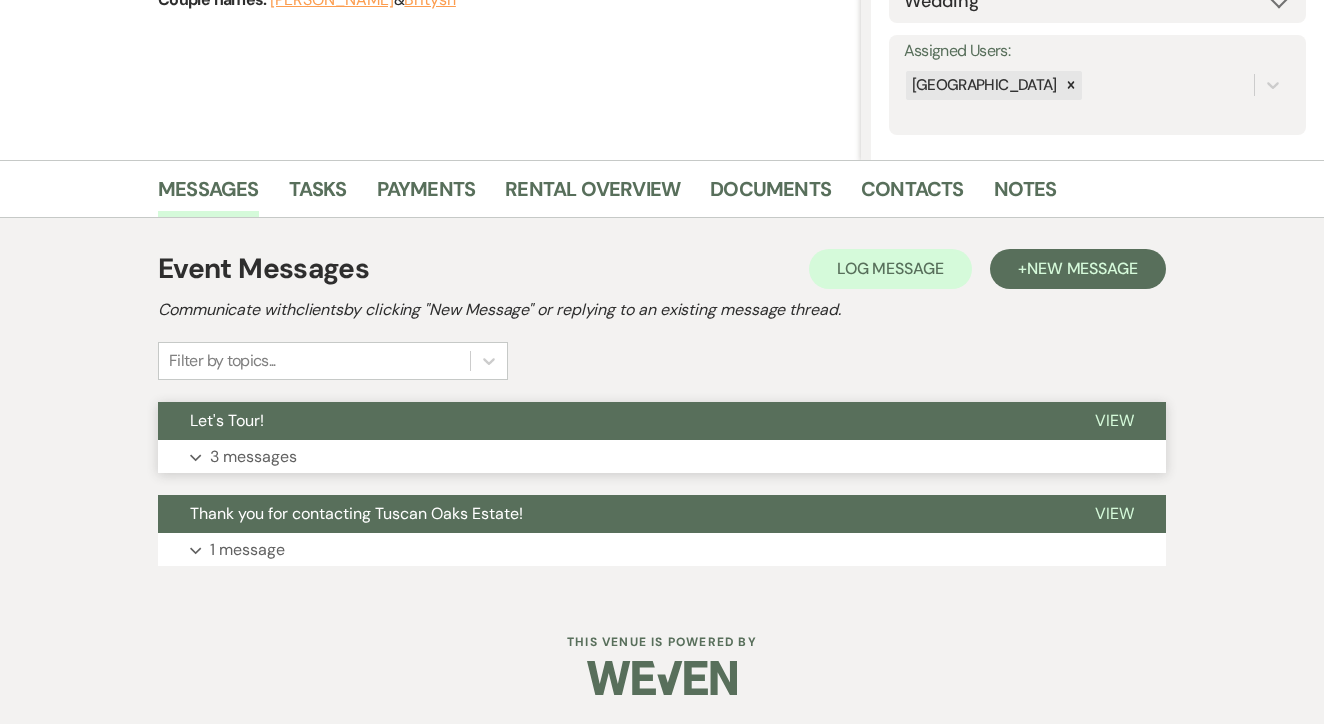 click on "Expand 3 messages" at bounding box center [662, 457] 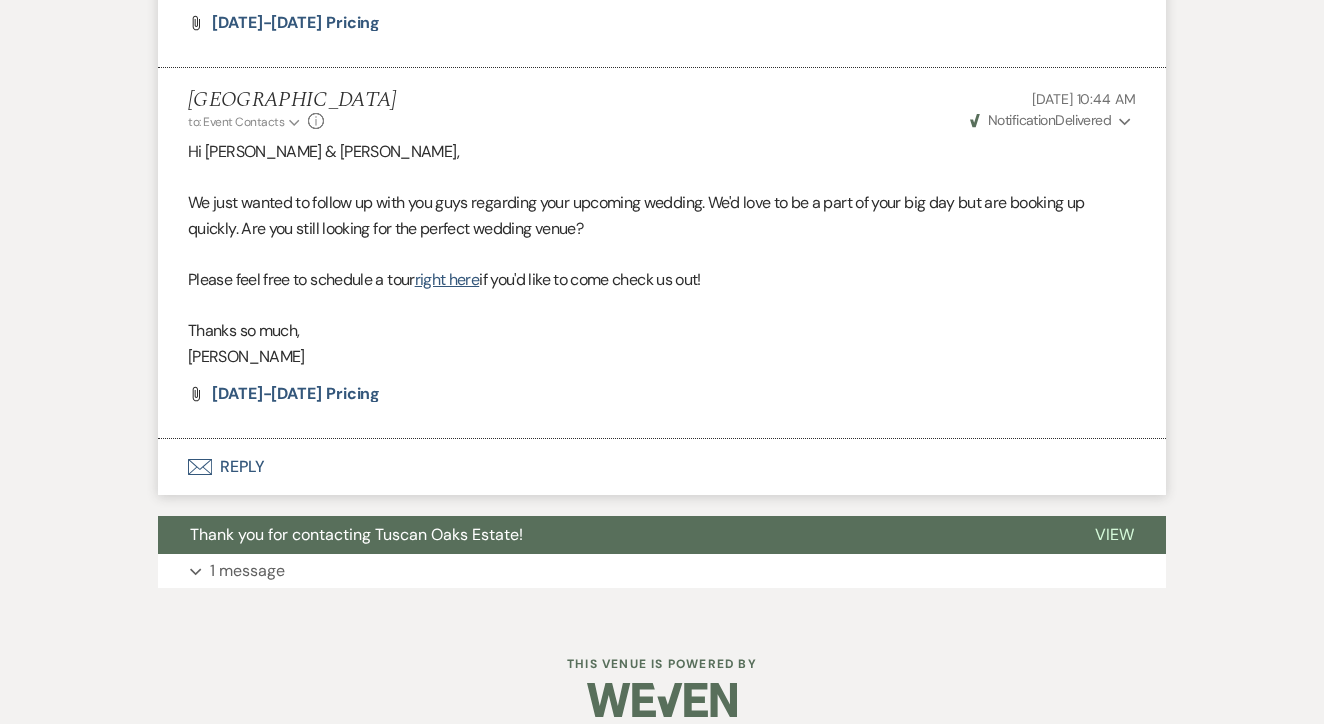 click on "Envelope Reply" at bounding box center [662, 467] 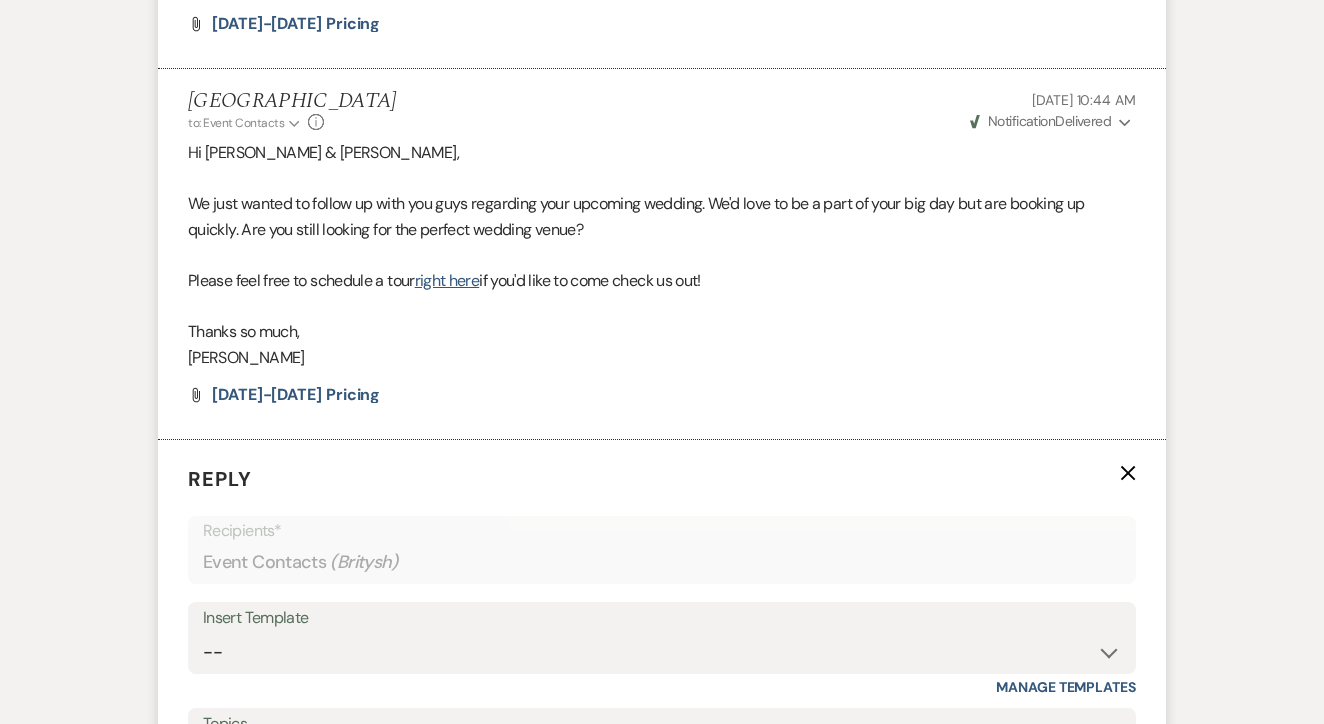scroll, scrollTop: 2270, scrollLeft: 0, axis: vertical 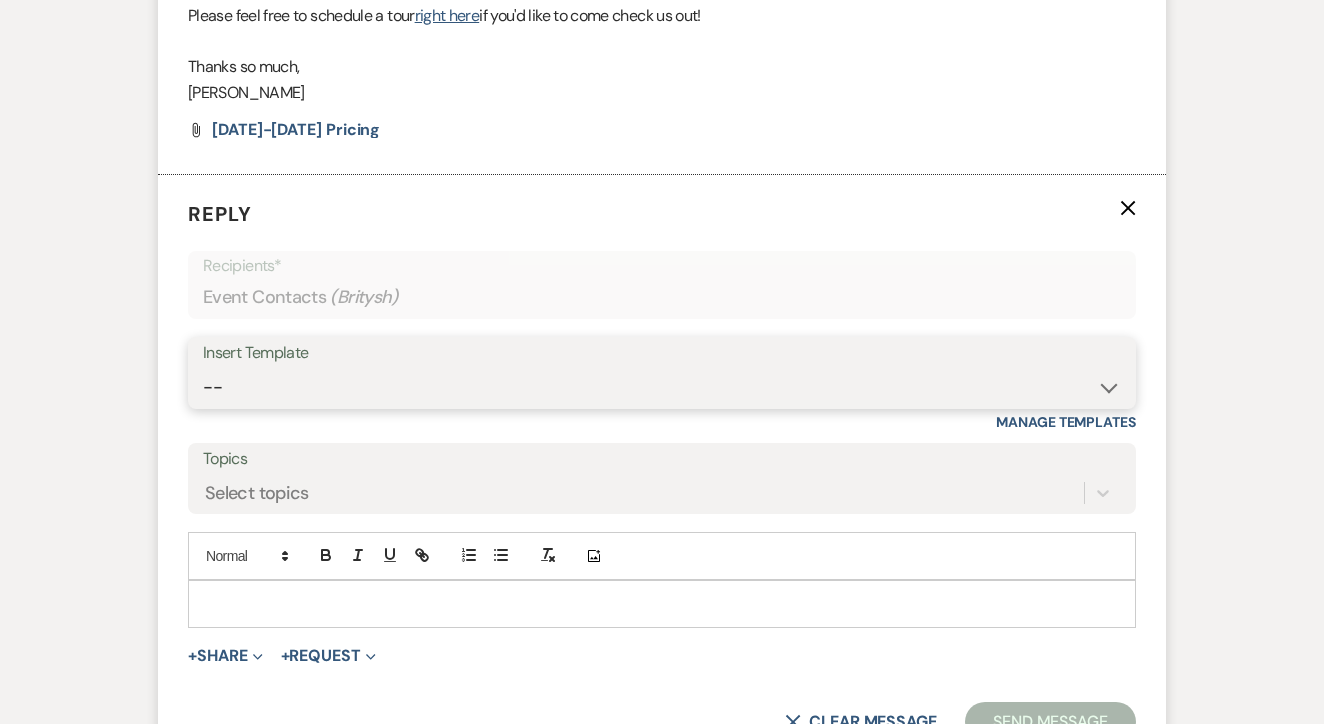 click on "-- Lead: Automated Intro Email (Wedding) Lead: 1st Follow Up Email Images Lead: TEXT (1st) Lead: 2nd Follow Up Email Lead: Booking Proposal (Post-Tour) Booked: Weven Planning Portal Introduction (AI) Lead: TEXT (Intro) Lead: Phone Consult Follow-up Lead: Hired Someone Else Lead: Confirm Tour Lead: Confirm Tour (TEXT) Booked: Insta Post Info Lead: 3rd Follow Up Email Booked: Damage Deposit Deduction Lead: Post Tour F/u (no proposal) Lead: Tour No-Show Booked: Day After Wedding Booked: Mailing Address Lead: Cancelled Tour Lead: TEXT (2nd) Lead: 4th Follow Up Email Lead: Booking Deposit Type (ACH or Card) Booked: Vendor Information Needed Booked: Review Request Lead: ACH Instructions Vendor: Photo Request Vendor: Video Request Booked: 6 Month Planning Meeting Booked: 6 Week Final Consult Open House Invite Booked: Late Payment Booked: Weven Planning Portal Introduction" at bounding box center (662, 387) 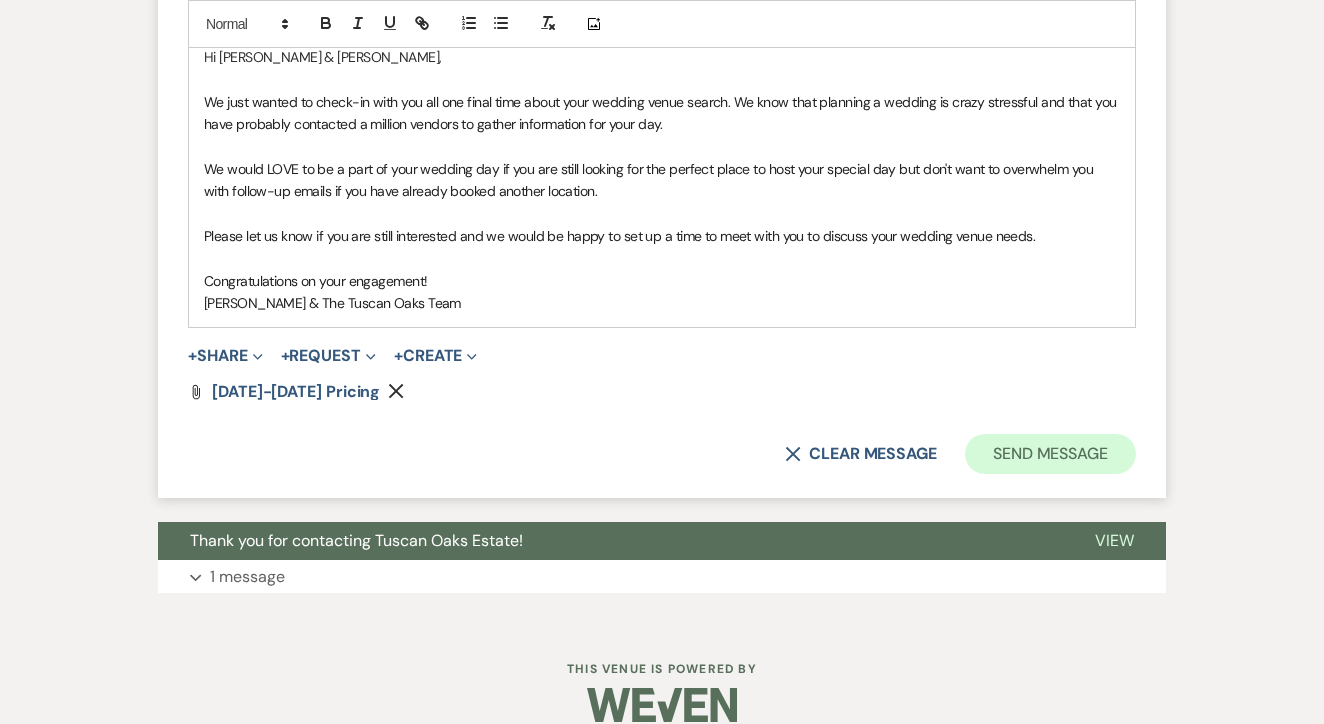 click on "Send Message" at bounding box center (1050, 454) 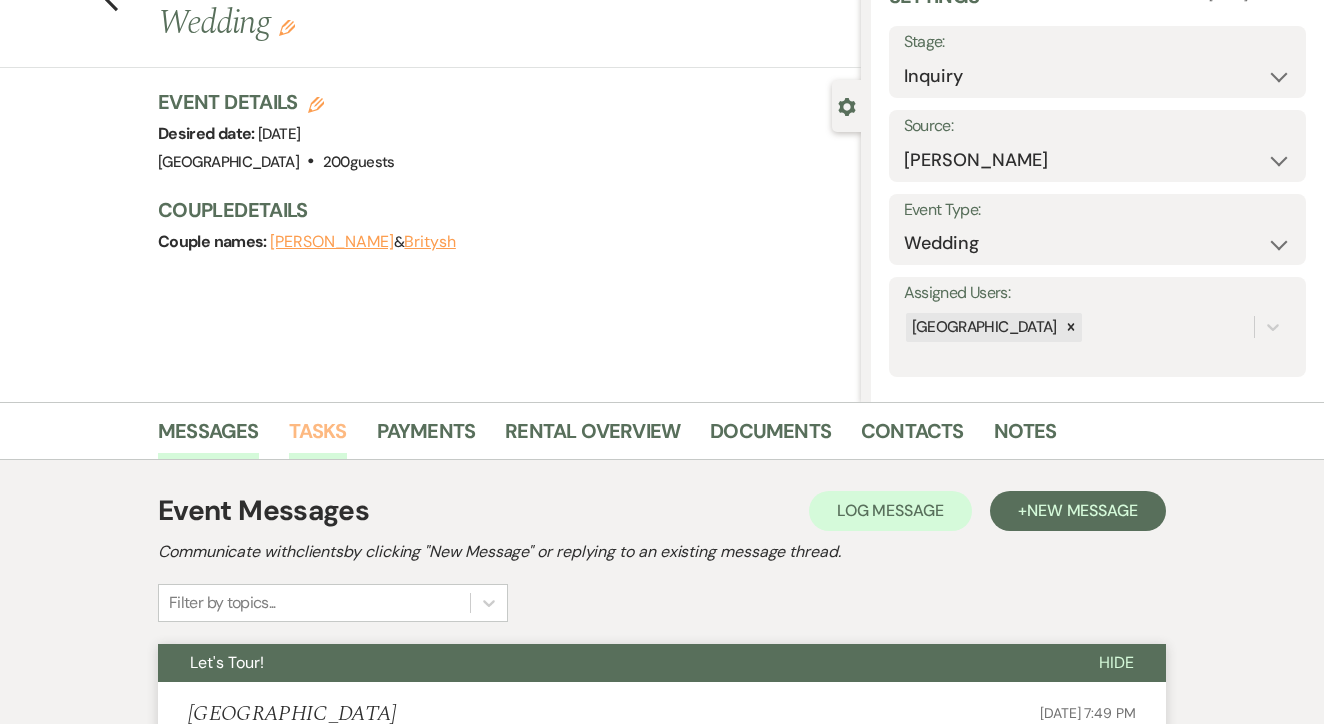 click on "Tasks" at bounding box center [318, 437] 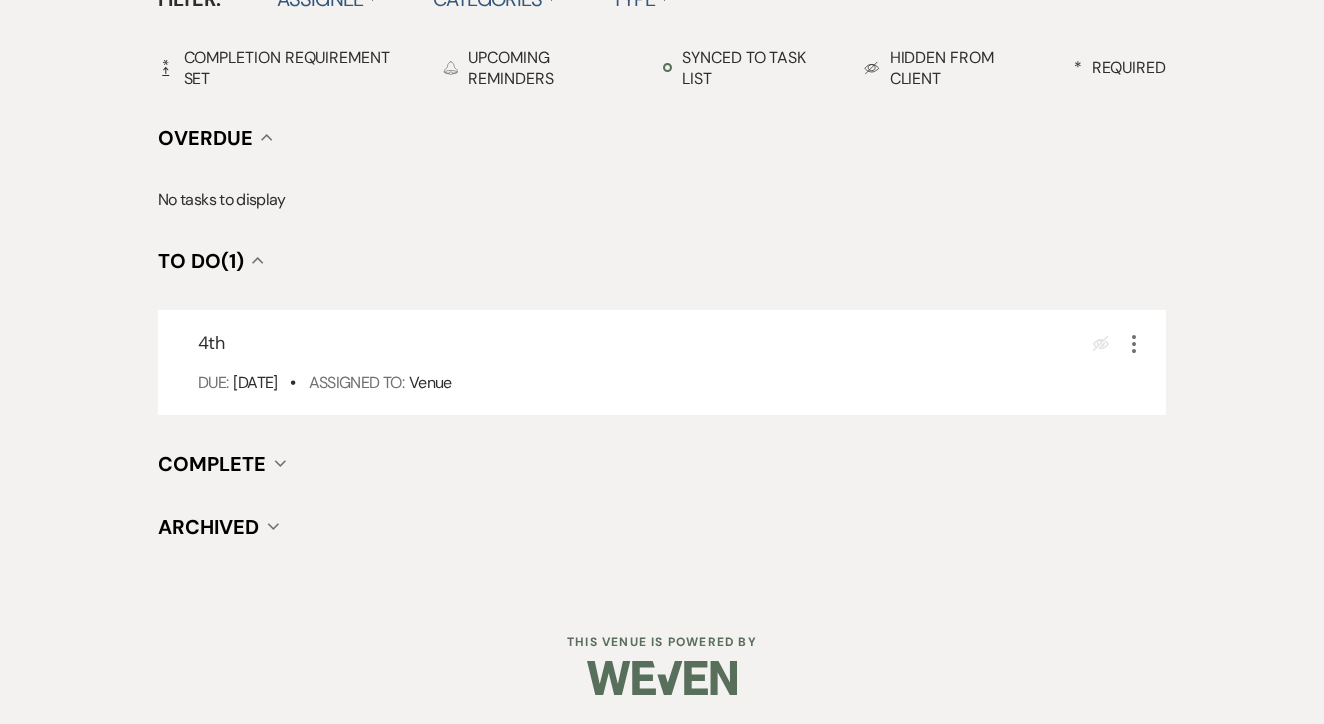 scroll, scrollTop: 696, scrollLeft: 0, axis: vertical 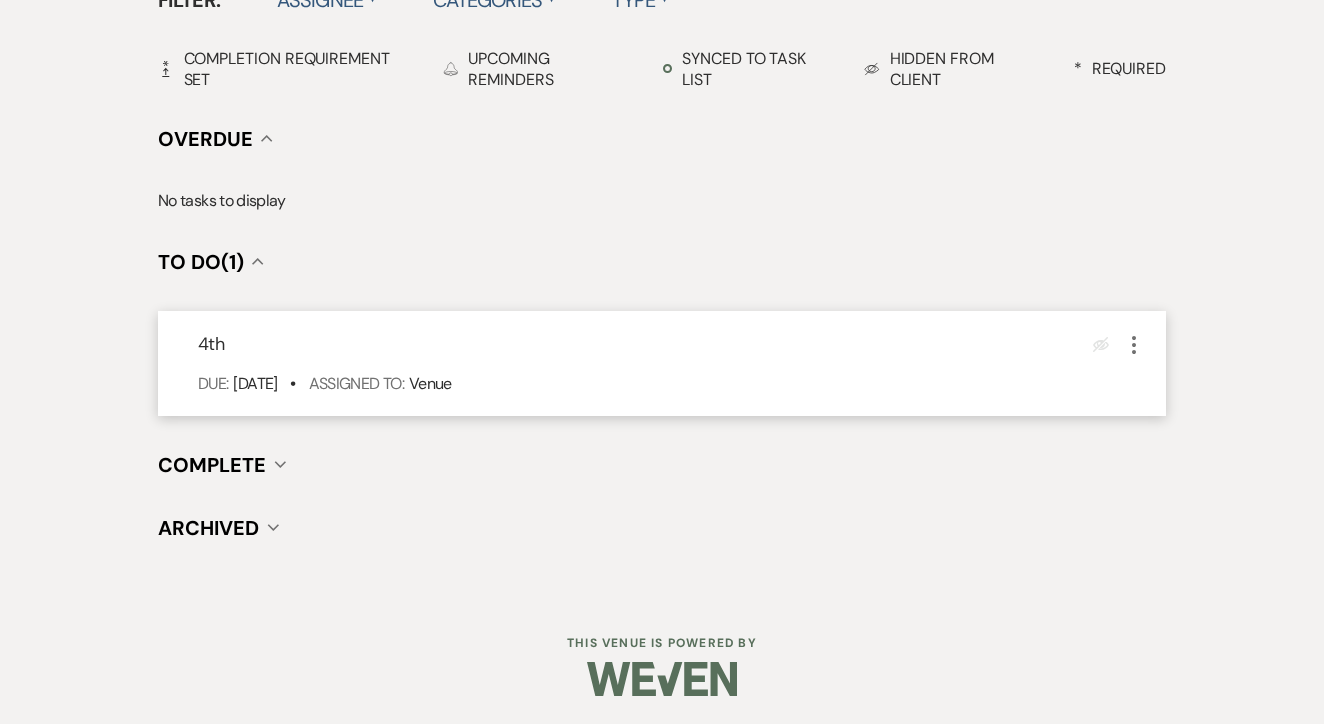 click on "More" 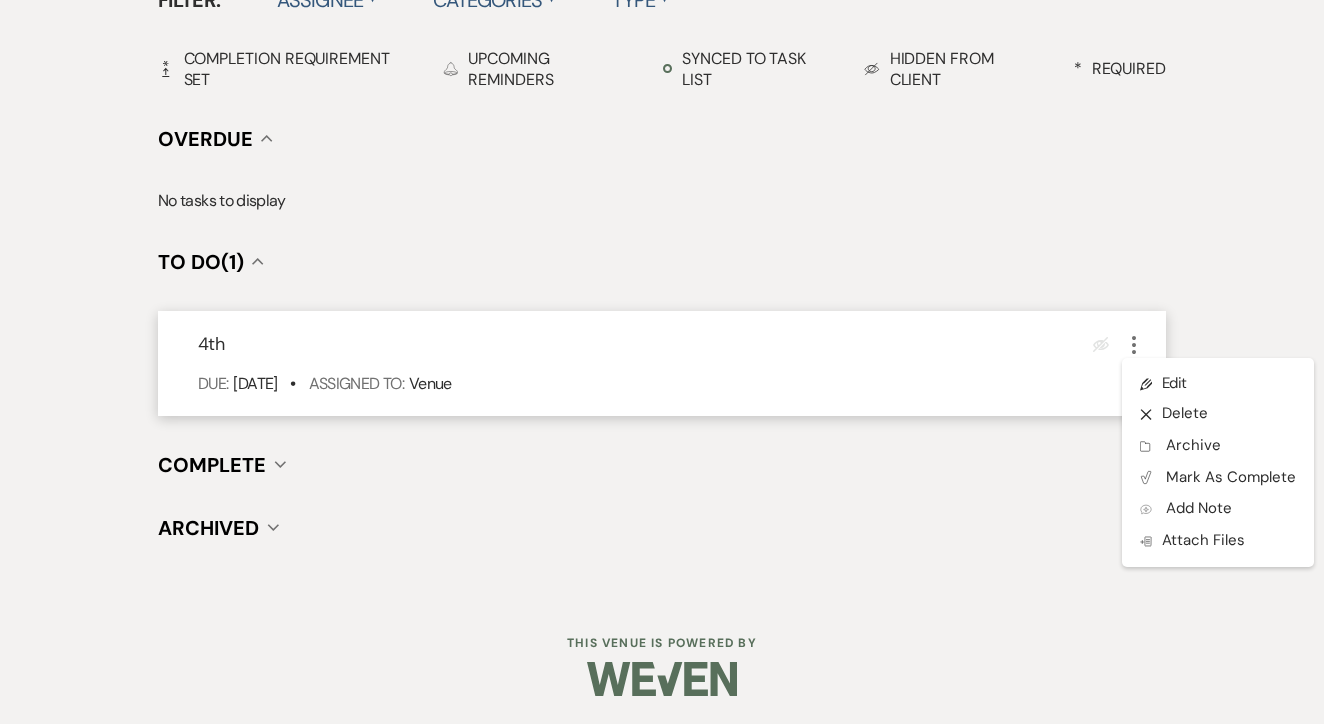 click on "Pencil  Edit X Delete Archive   Archive Plan Portal Link   Mark As Complete Add Note   Add Note Doc Upload Attach Files" at bounding box center (1218, 462) 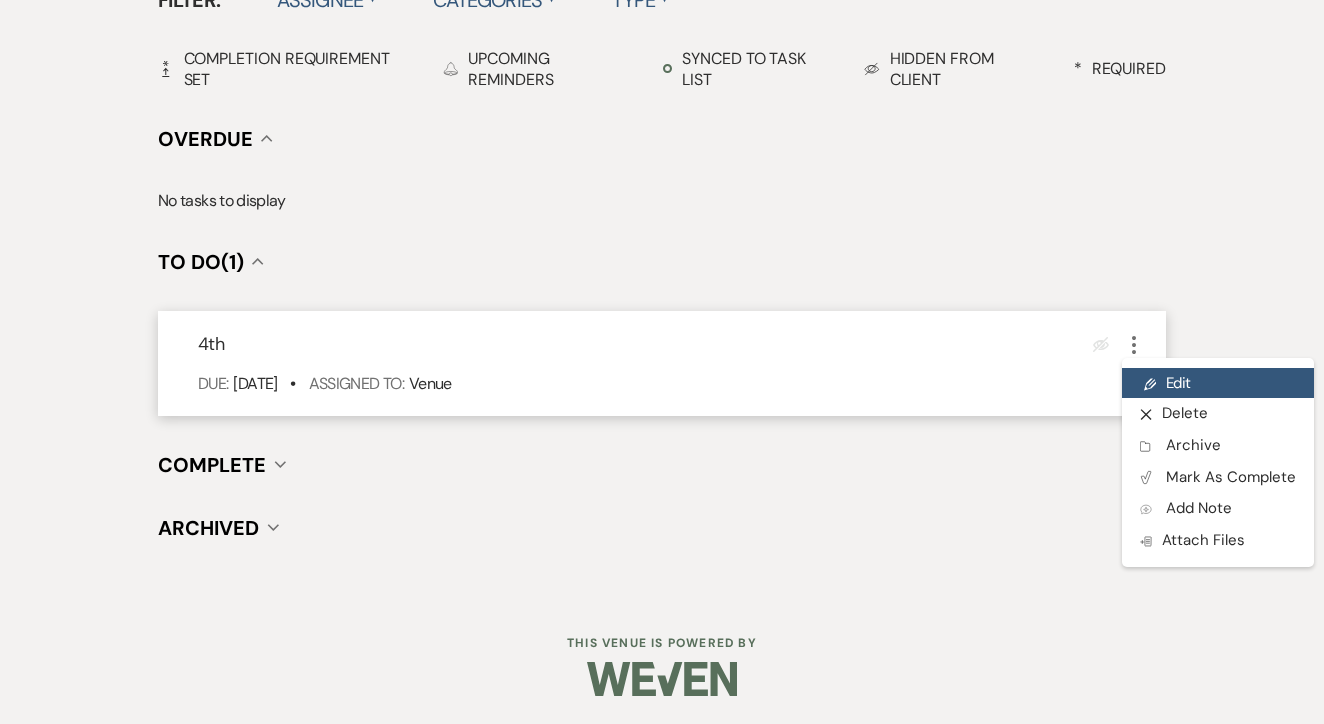click on "Pencil  Edit" at bounding box center (1218, 383) 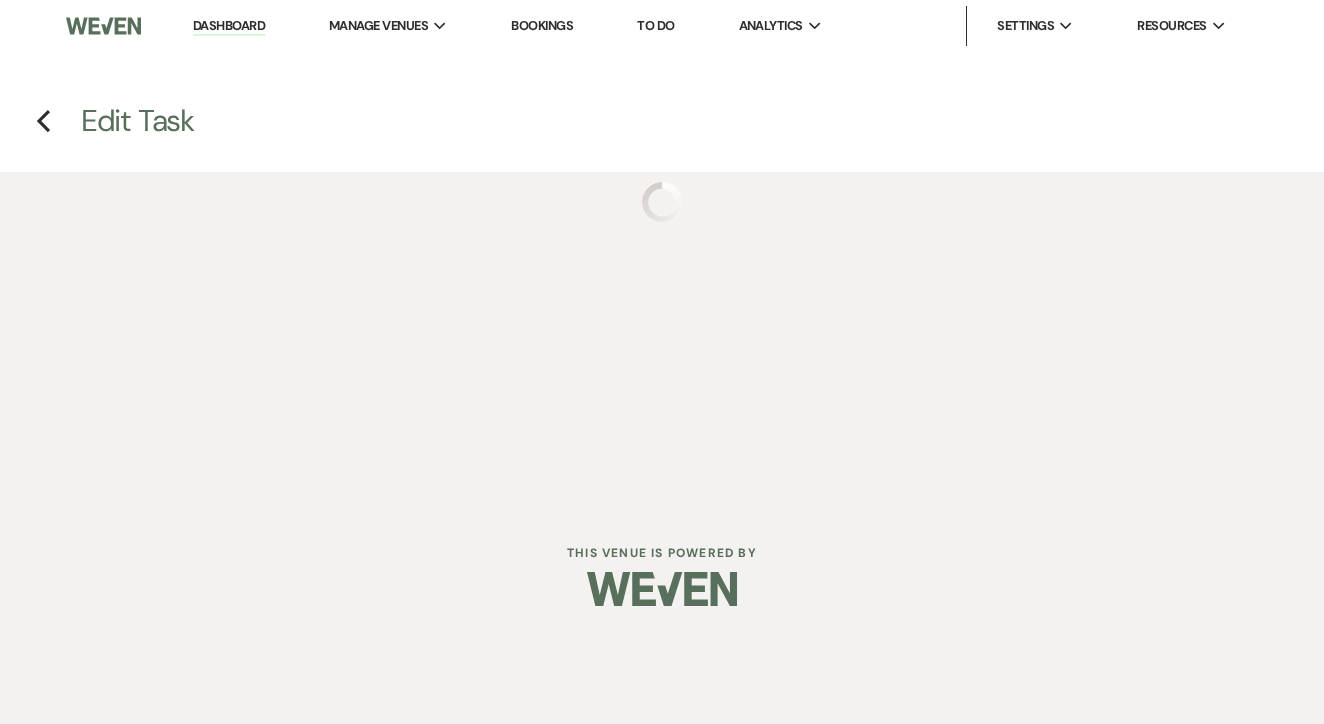 select on "false" 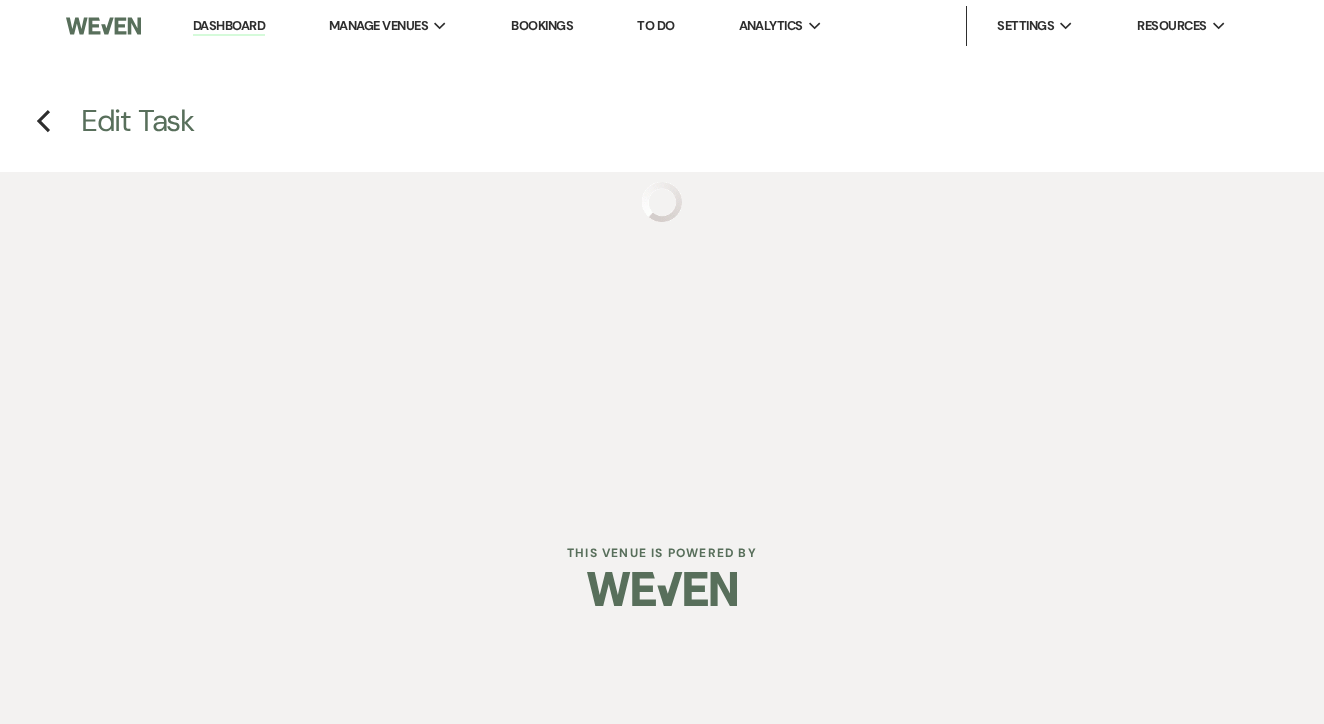select on "venueHost" 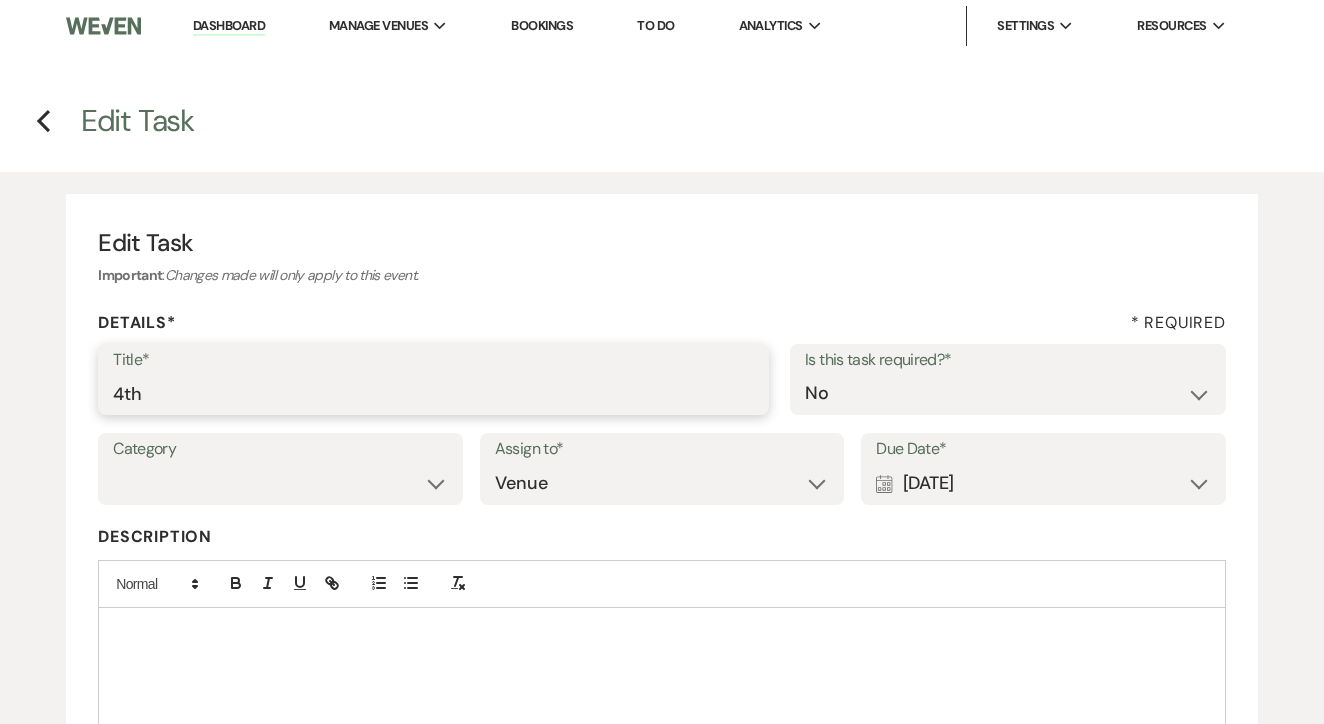 click on "4th" at bounding box center [433, 393] 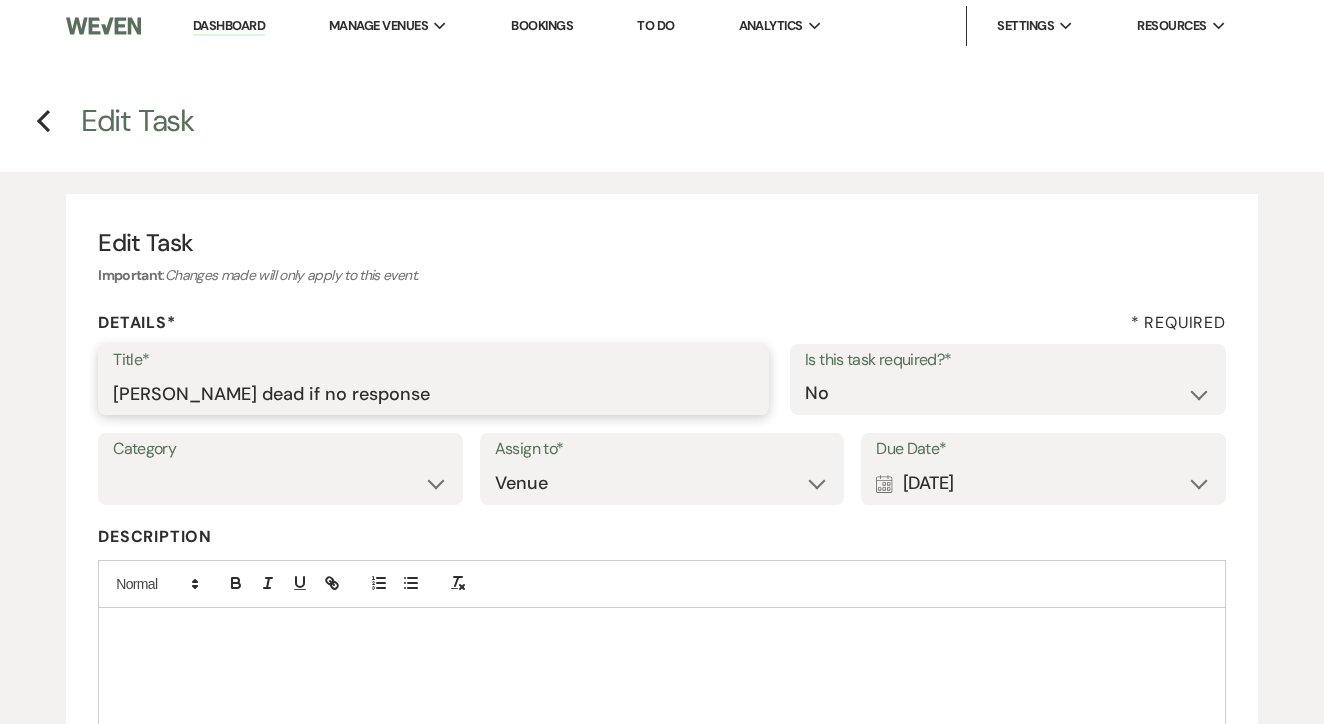type on "Mark dead if no response" 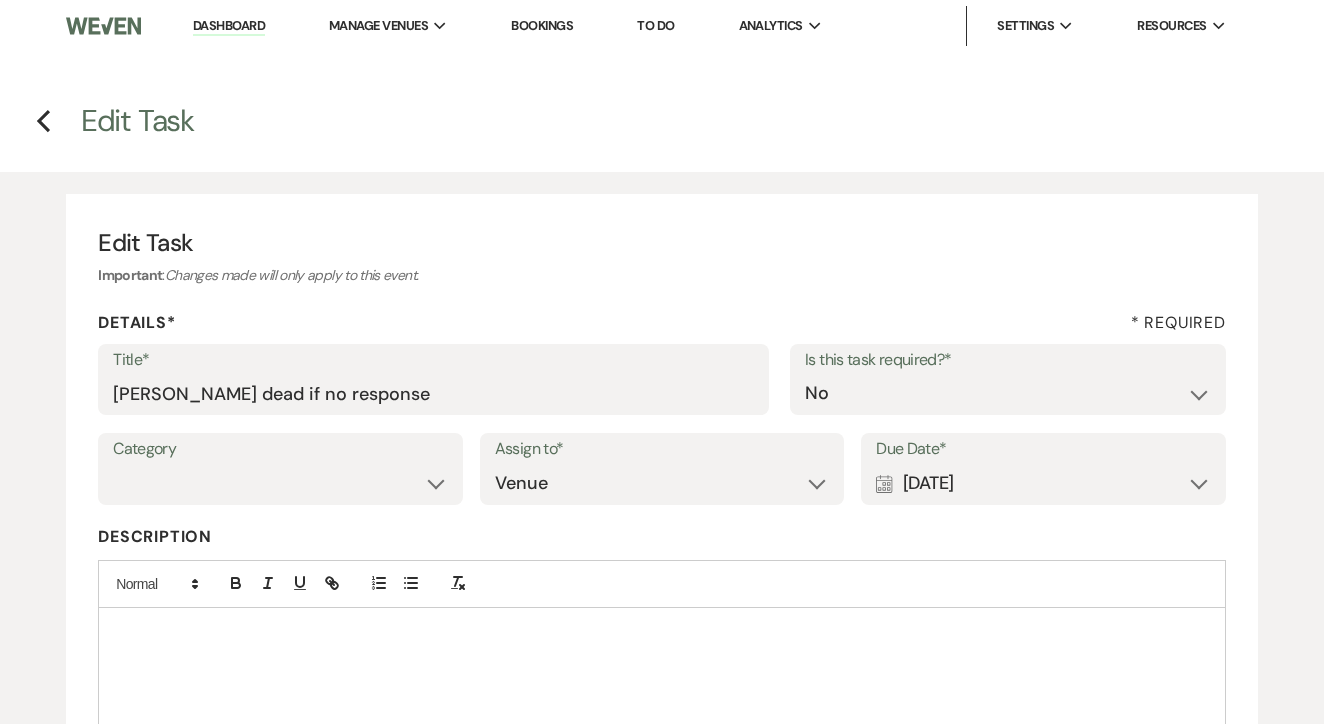 click on "Calendar [DATE] Expand" at bounding box center (1043, 483) 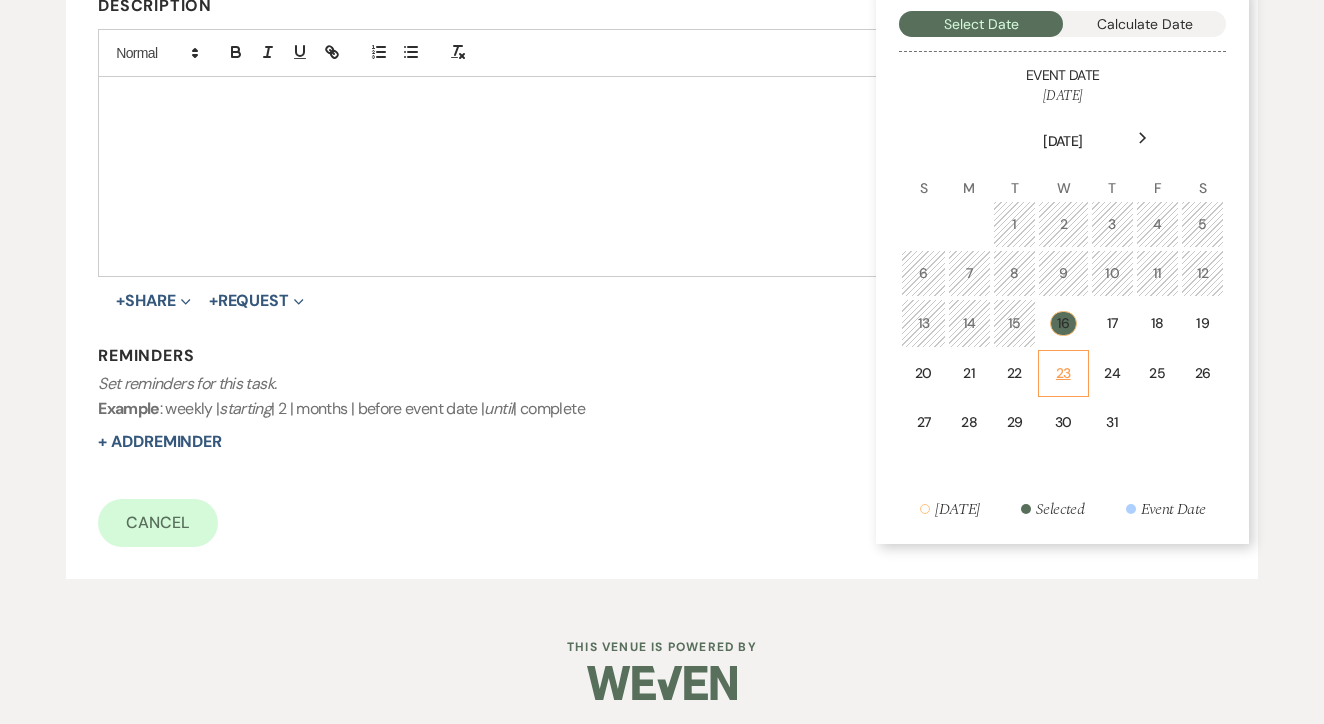 scroll, scrollTop: 530, scrollLeft: 0, axis: vertical 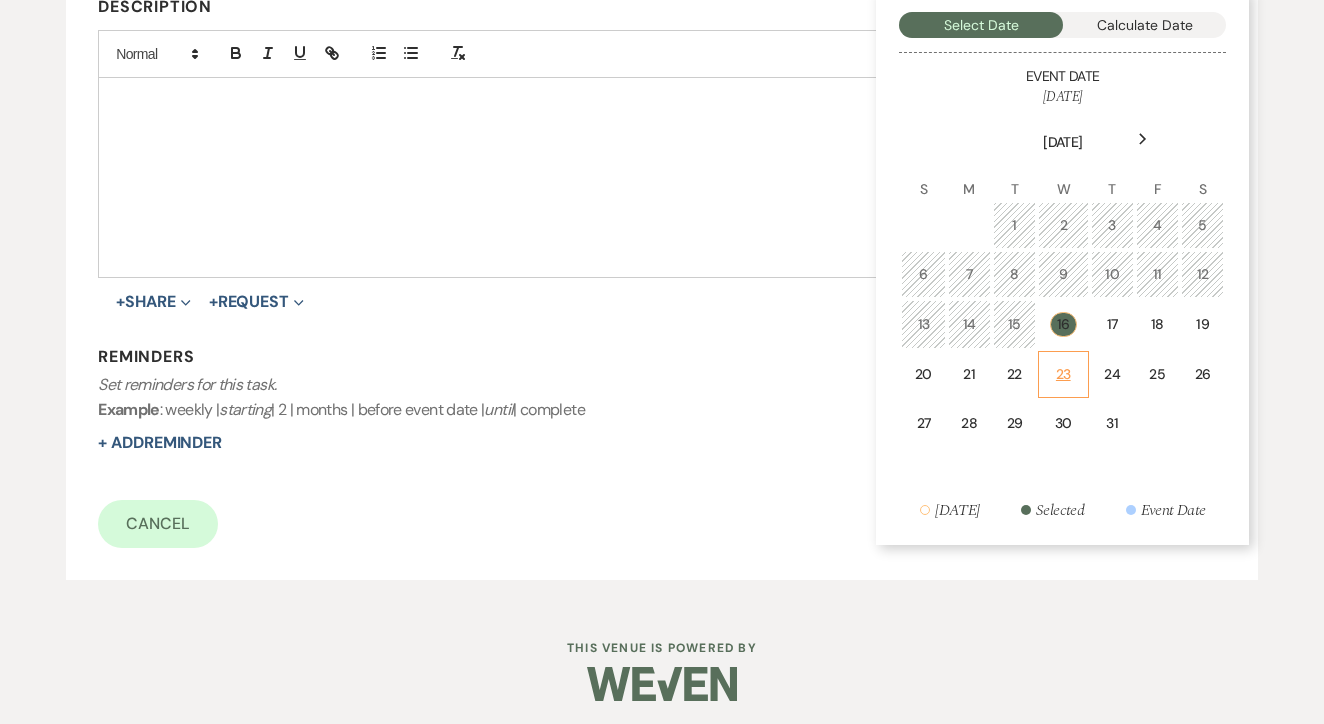 click on "23" at bounding box center [1063, 374] 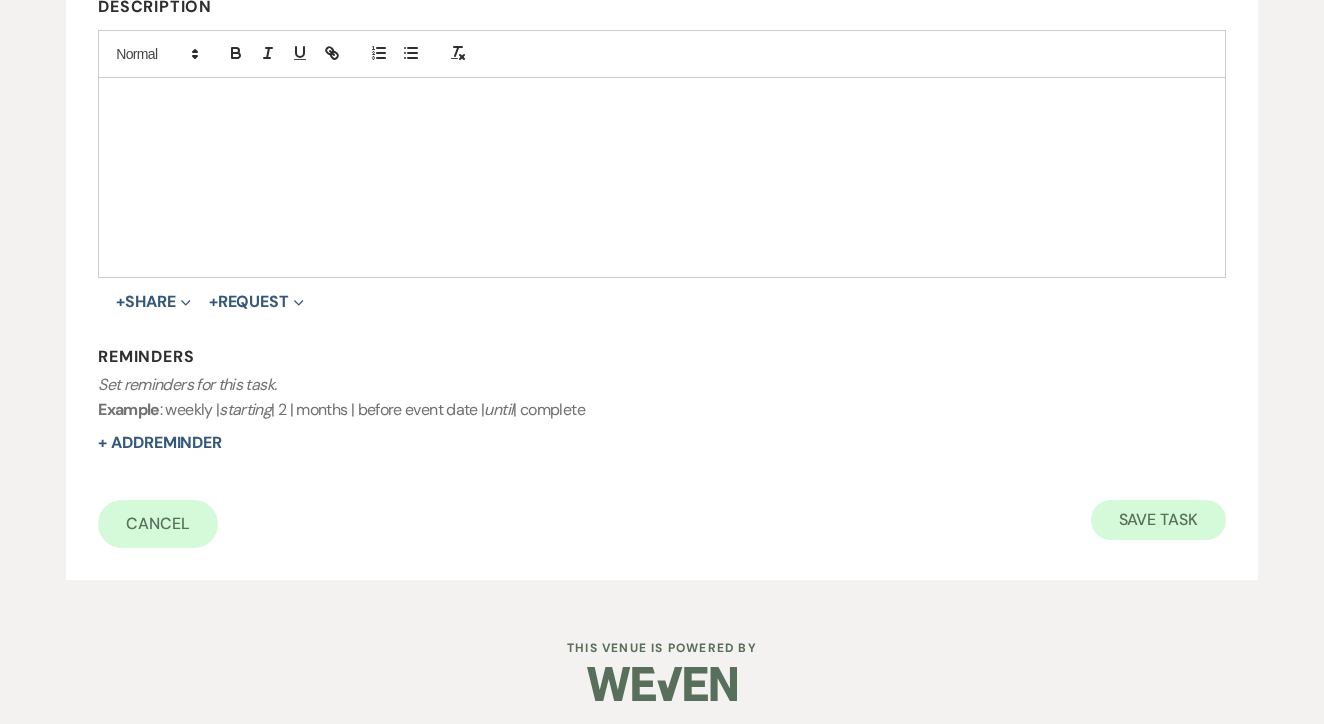 click on "Save Task" at bounding box center (1158, 520) 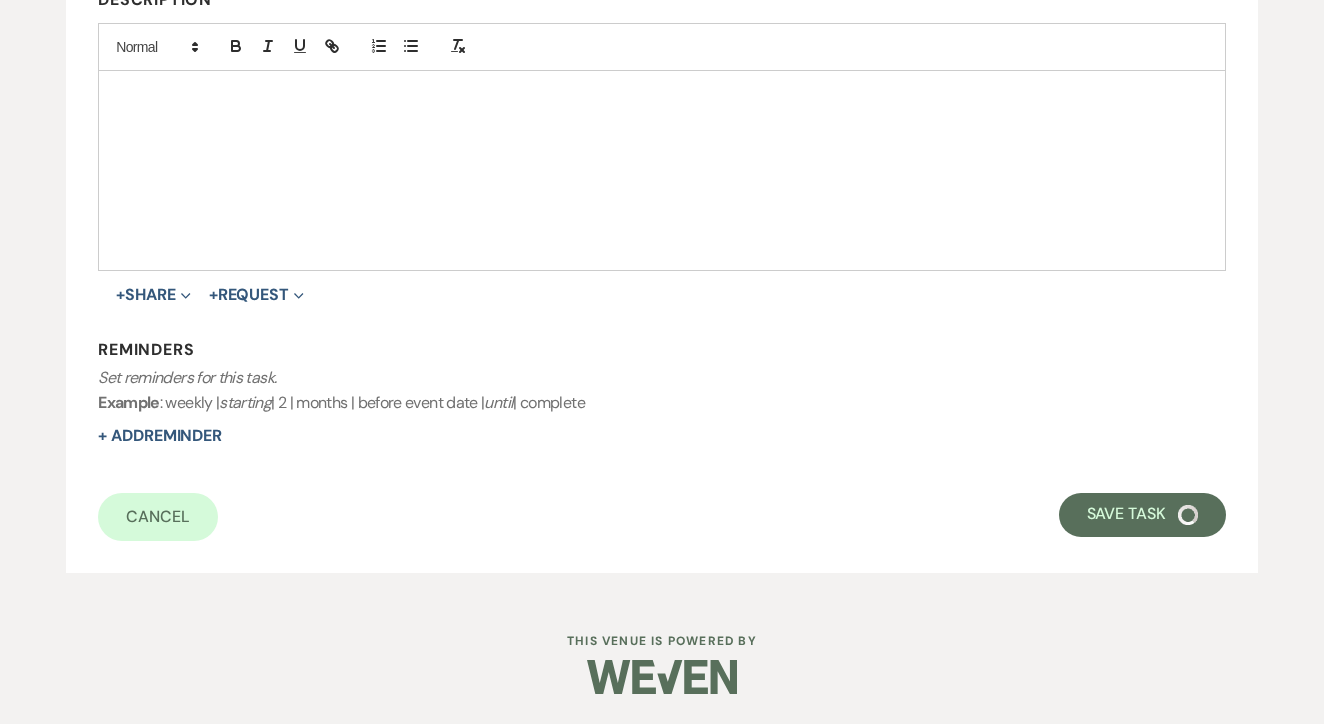 select on "17" 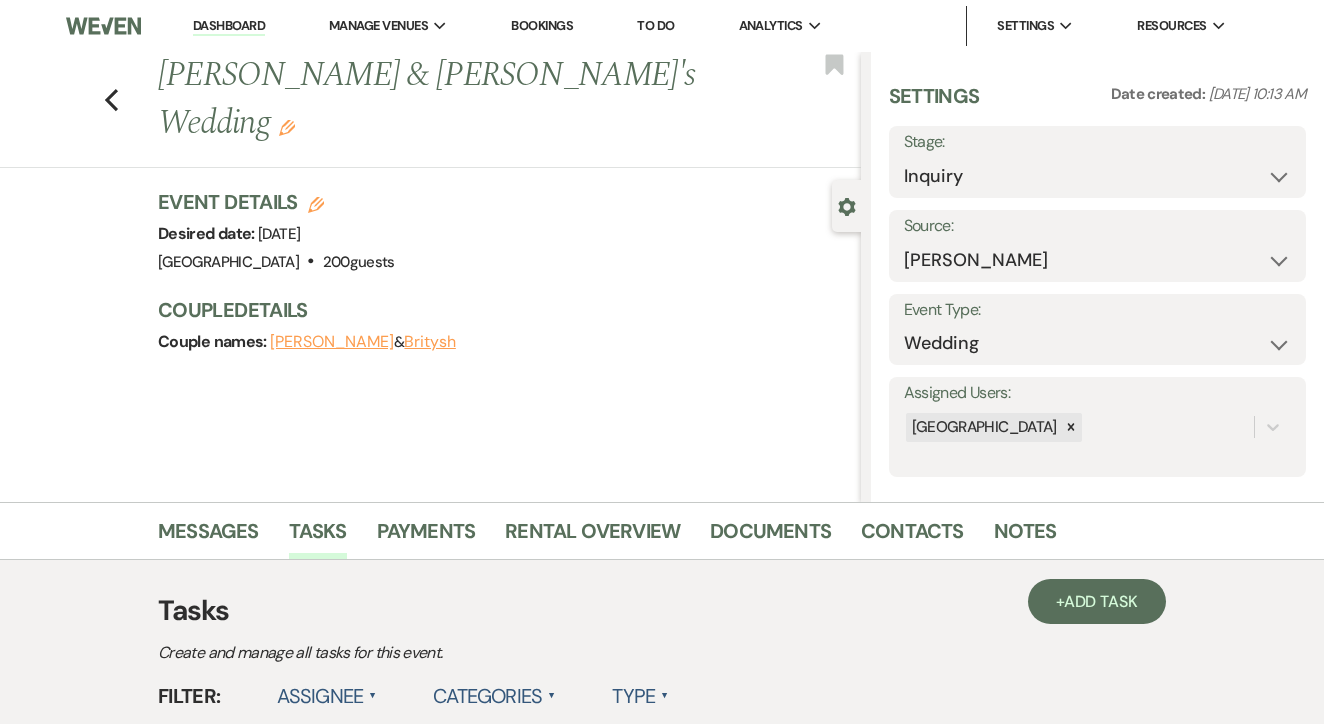 scroll, scrollTop: 0, scrollLeft: 0, axis: both 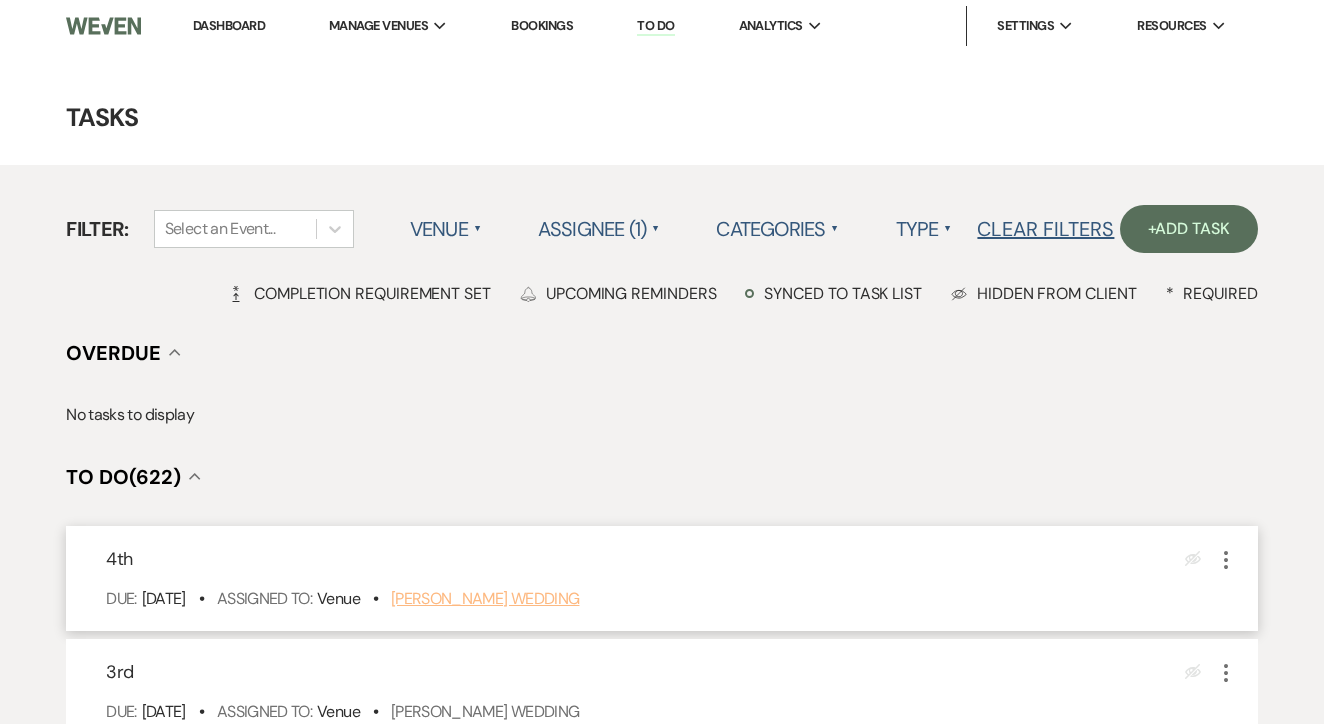 click on "Emma Alexander's Wedding" at bounding box center [485, 598] 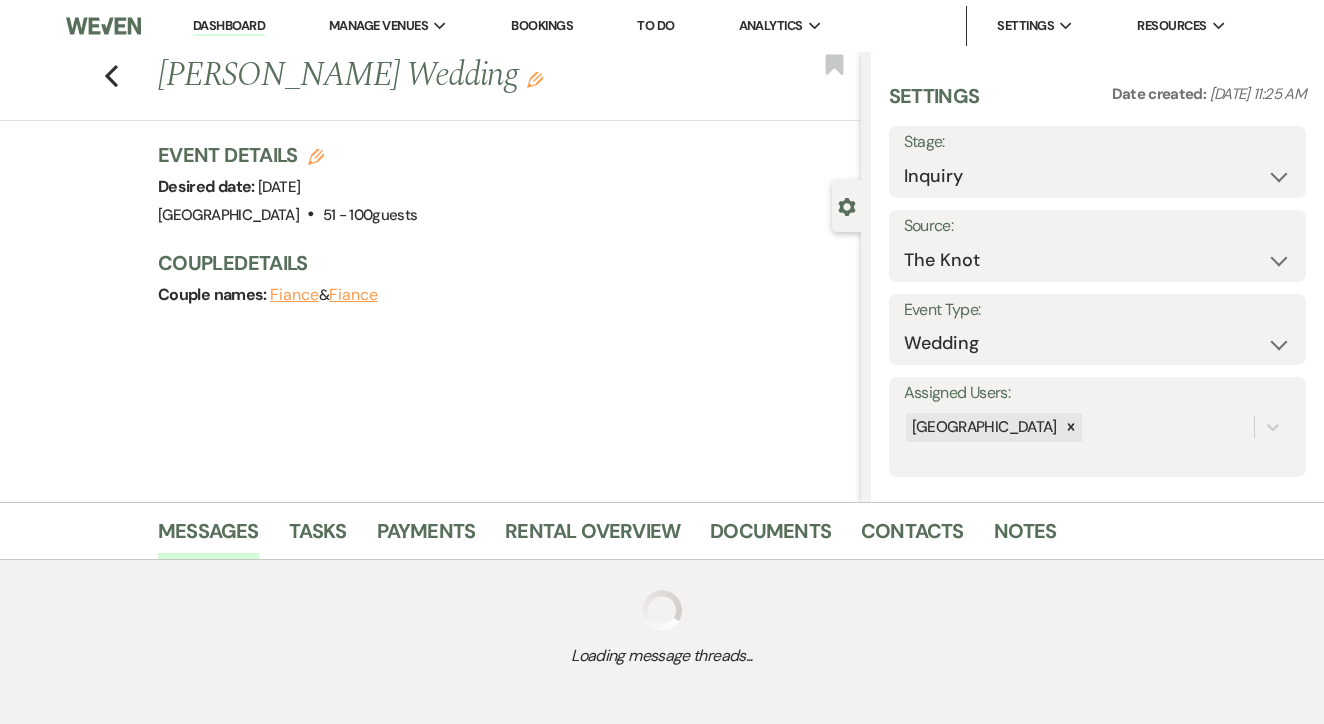 scroll, scrollTop: 0, scrollLeft: 0, axis: both 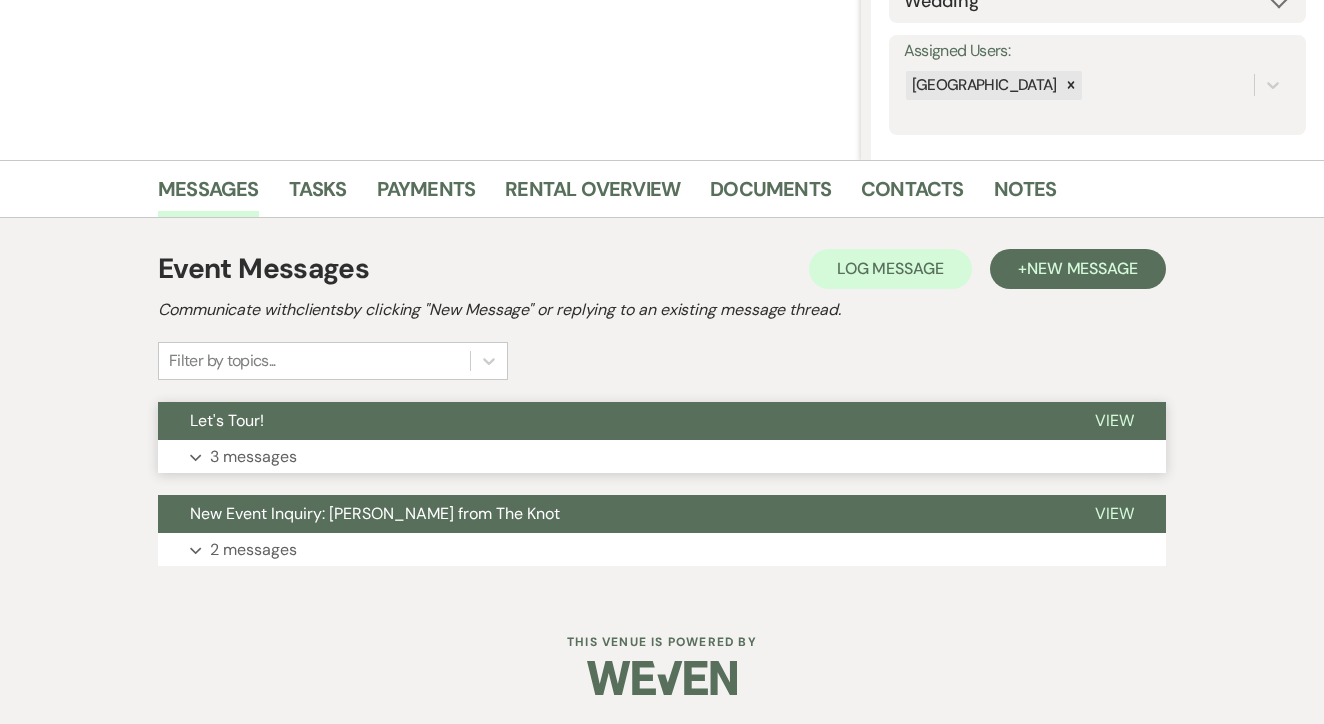 click on "Expand 3 messages" at bounding box center [662, 457] 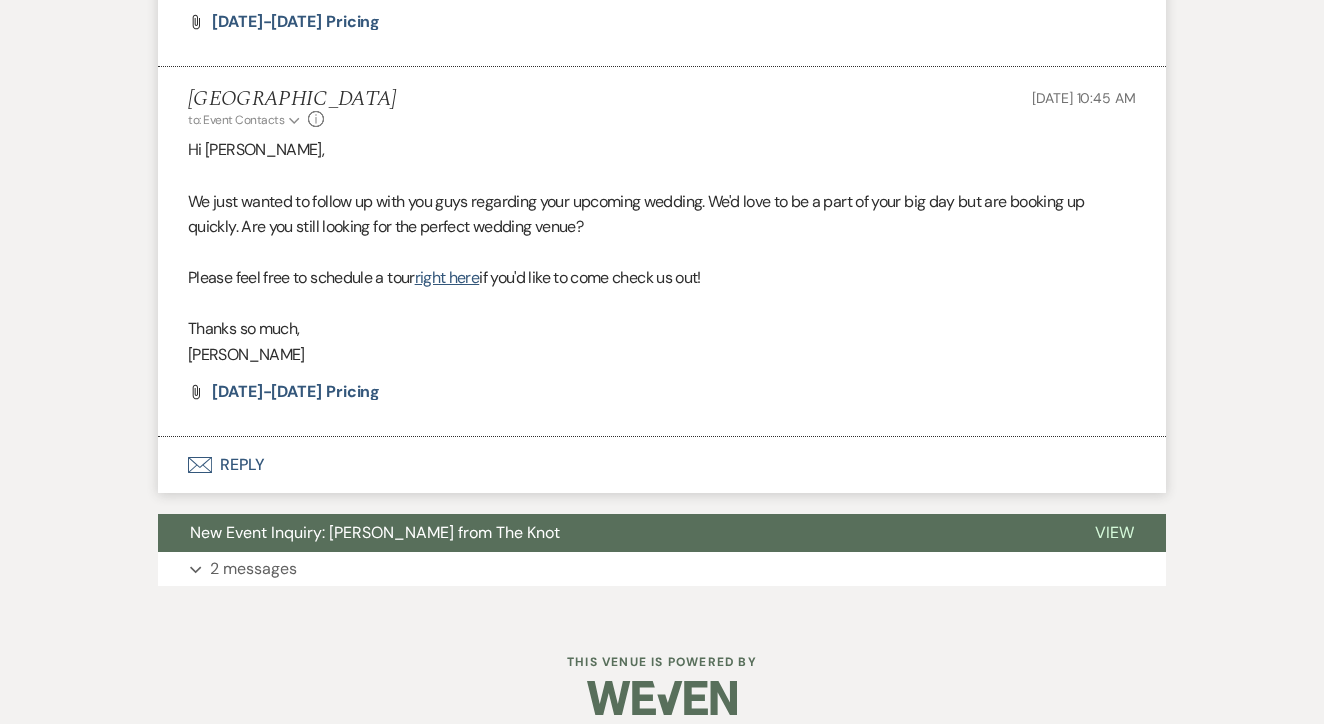 click on "Envelope Reply" at bounding box center [662, 465] 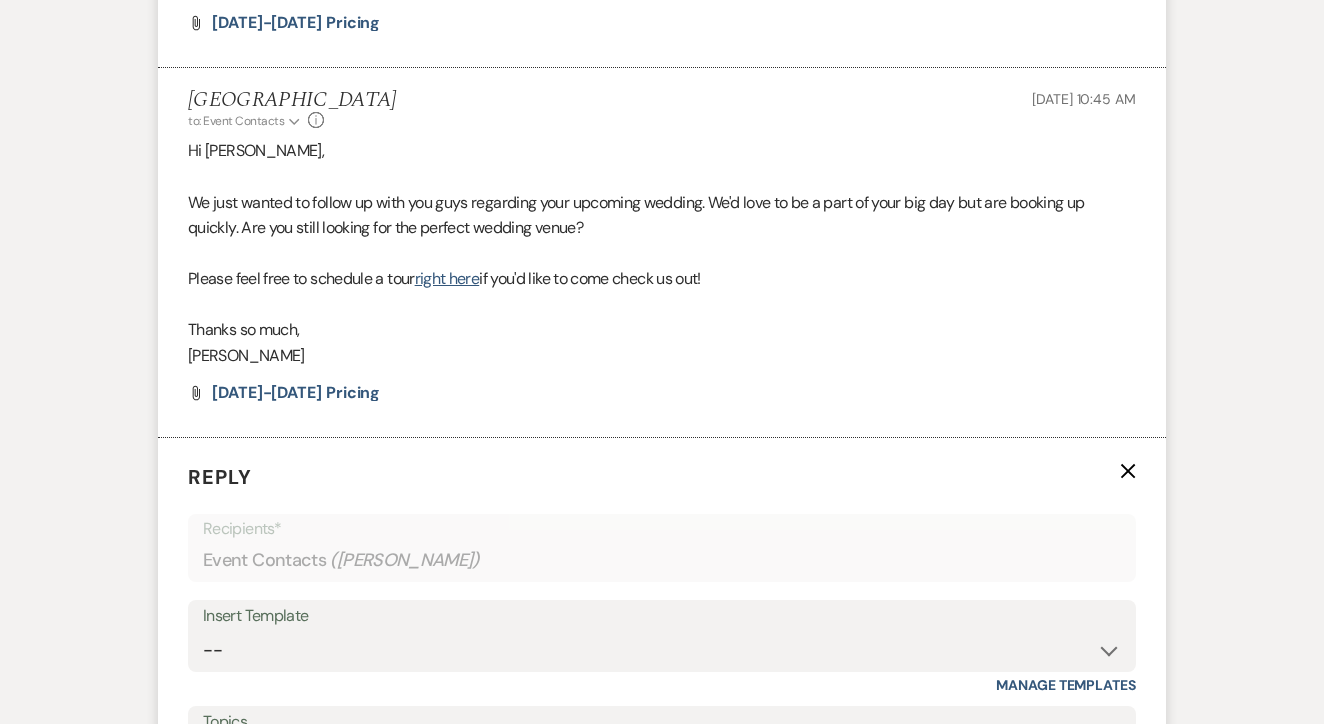 scroll, scrollTop: 2267, scrollLeft: 0, axis: vertical 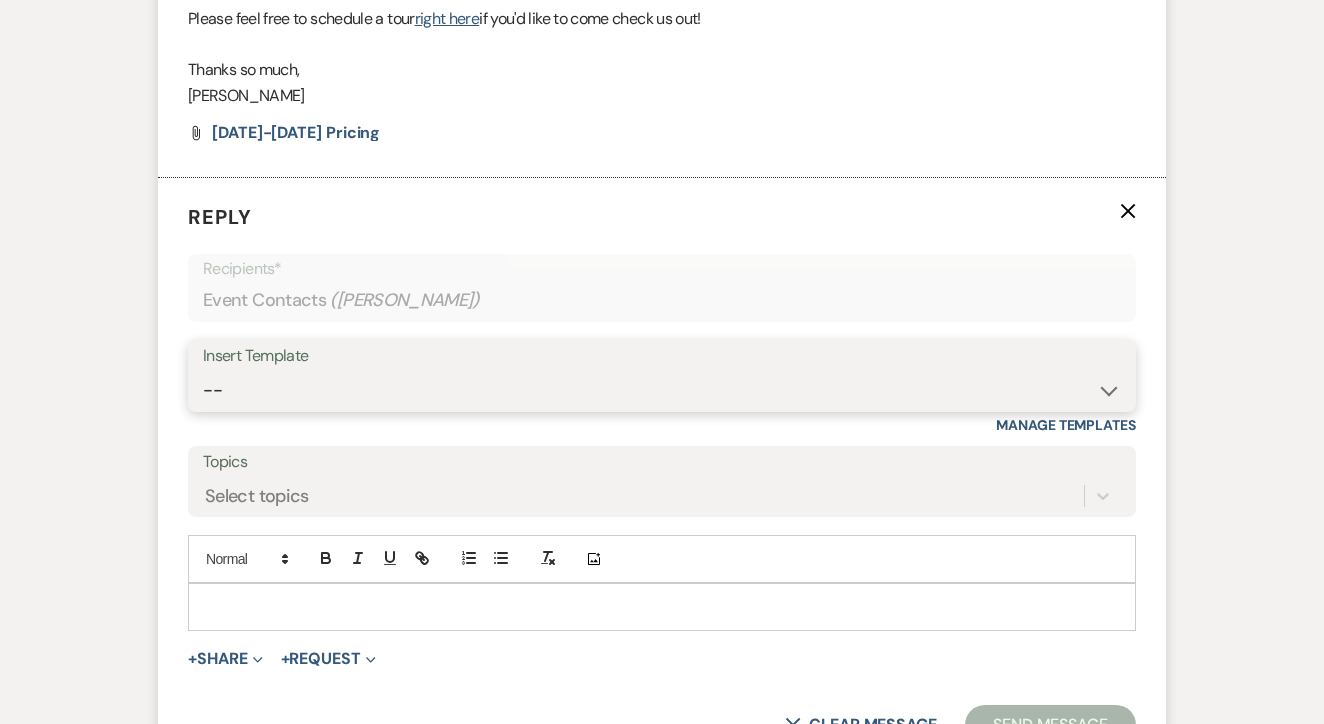 click on "-- Lead: Automated Intro Email (Wedding) Lead: 1st Follow Up Email Images Lead: TEXT (1st) Lead: 2nd Follow Up Email Lead: Booking Proposal (Post-Tour) Booked: Weven Planning Portal Introduction (AI) Lead: TEXT (Intro) Lead: Phone Consult Follow-up Lead: Hired Someone Else Lead: Confirm Tour Lead: Confirm Tour (TEXT) Booked: Insta Post Info Lead: 3rd Follow Up Email Booked: Damage Deposit Deduction Lead: Post Tour F/u (no proposal) Lead: Tour No-Show Booked: Day After Wedding Booked: Mailing Address Lead: Cancelled Tour Lead: TEXT (2nd) Lead: 4th Follow Up Email Lead: Booking Deposit Type (ACH or Card) Booked: Vendor Information Needed Booked: Review Request Lead: ACH Instructions Vendor: Photo Request Vendor: Video Request Booked: 6 Month Planning Meeting Booked: 6 Week Final Consult Open House Invite Booked: Late Payment Booked: Weven Planning Portal Introduction" at bounding box center (662, 390) 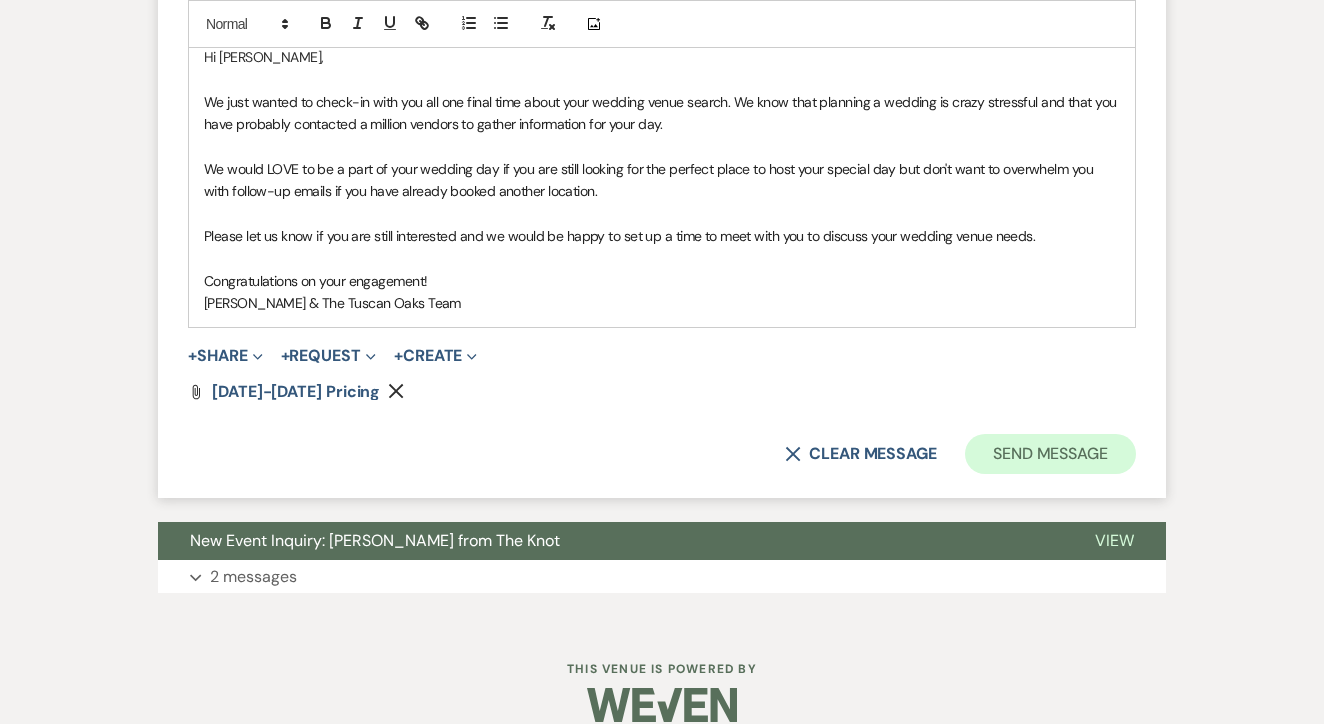 click on "Send Message" at bounding box center [1050, 454] 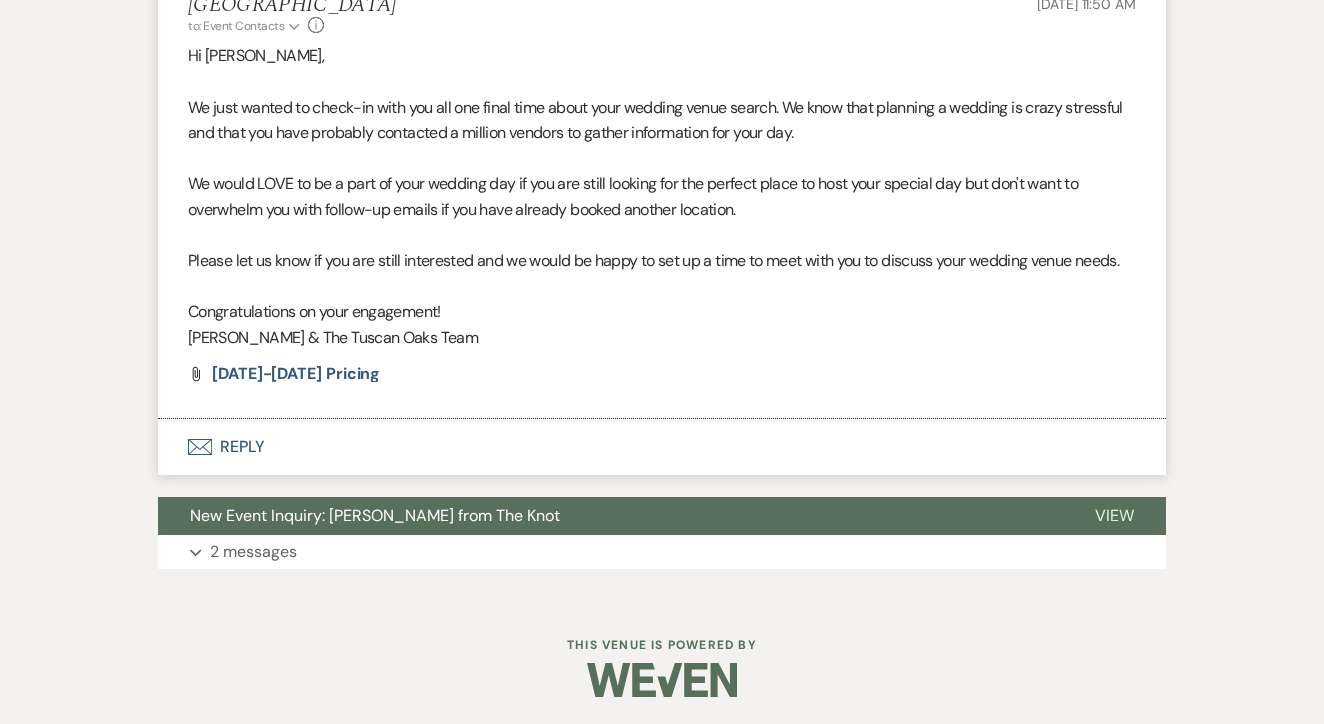 scroll, scrollTop: 2447, scrollLeft: 0, axis: vertical 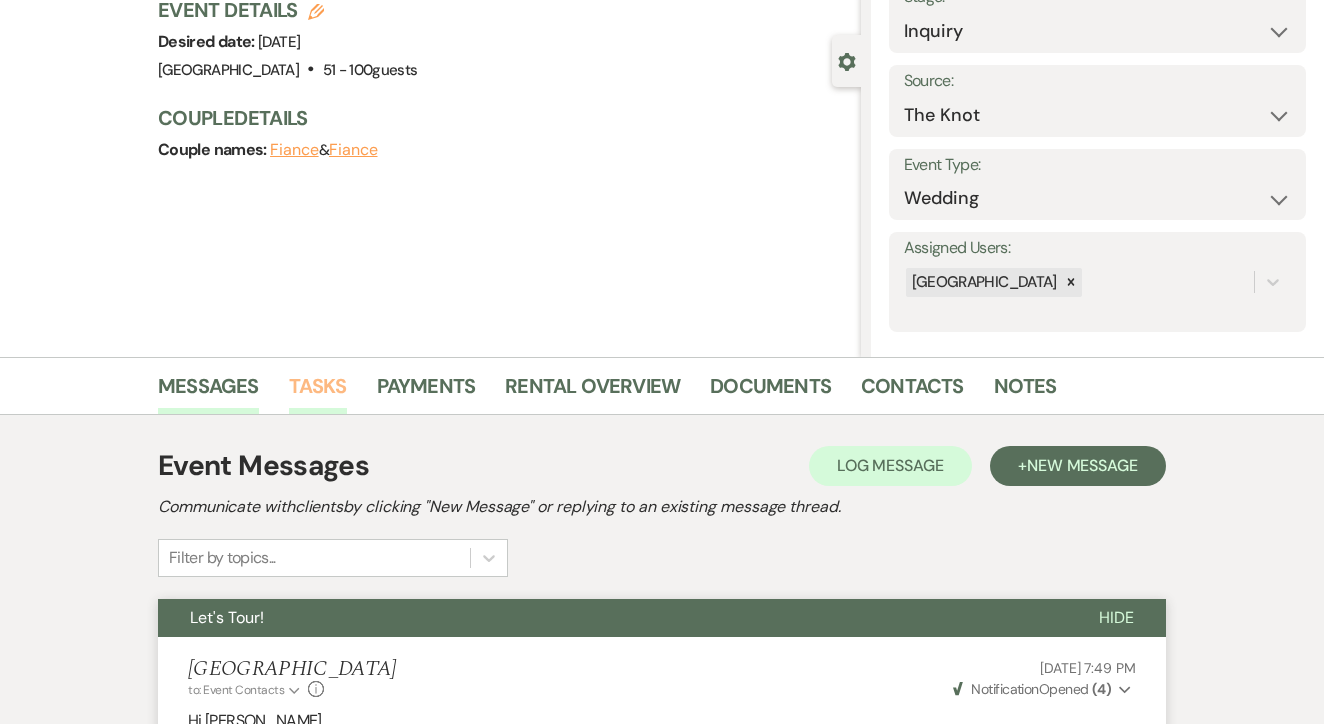 click on "Tasks" at bounding box center [318, 392] 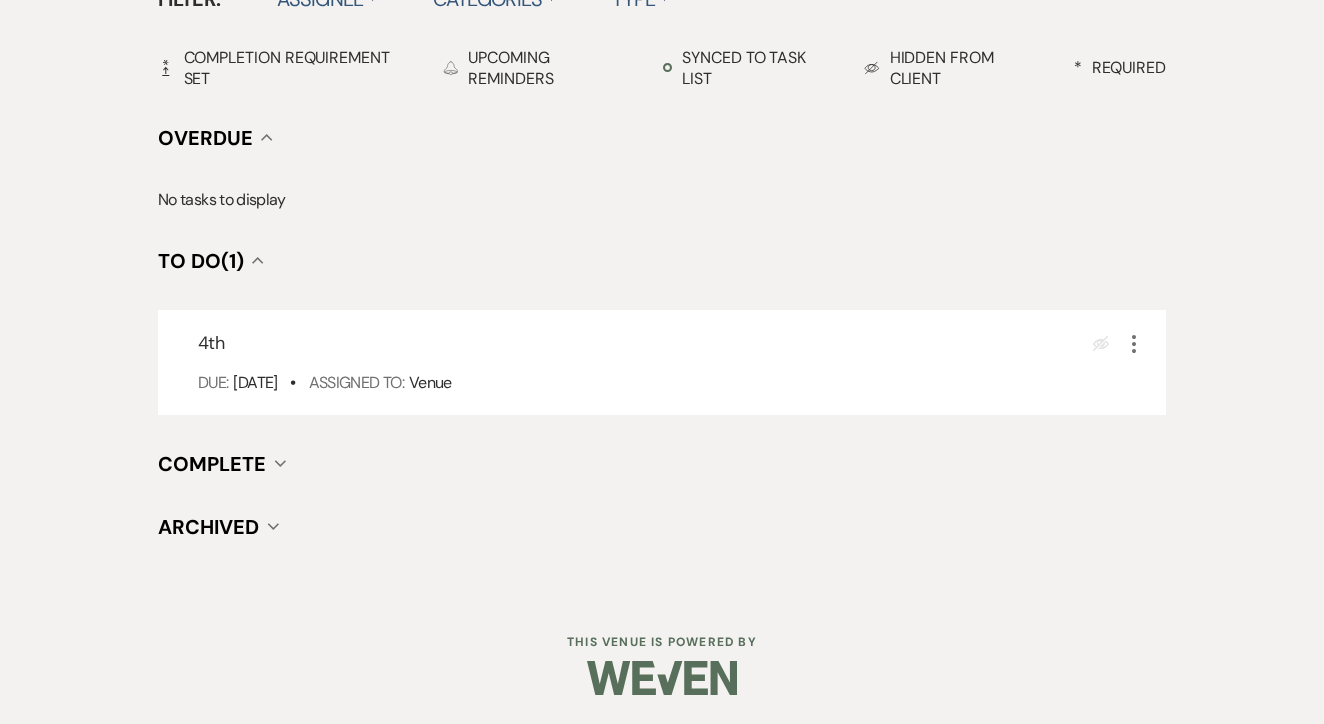 scroll, scrollTop: 696, scrollLeft: 0, axis: vertical 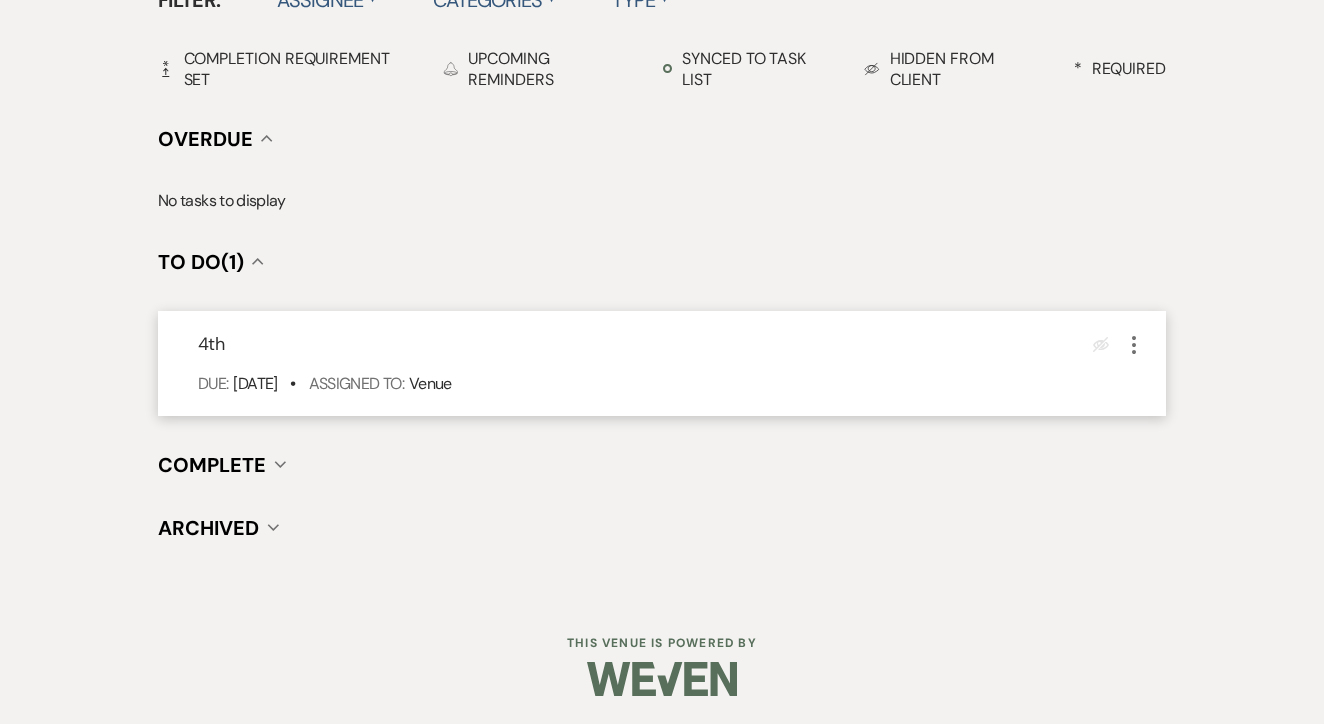 click on "Eye Blocked More" at bounding box center (1119, 344) 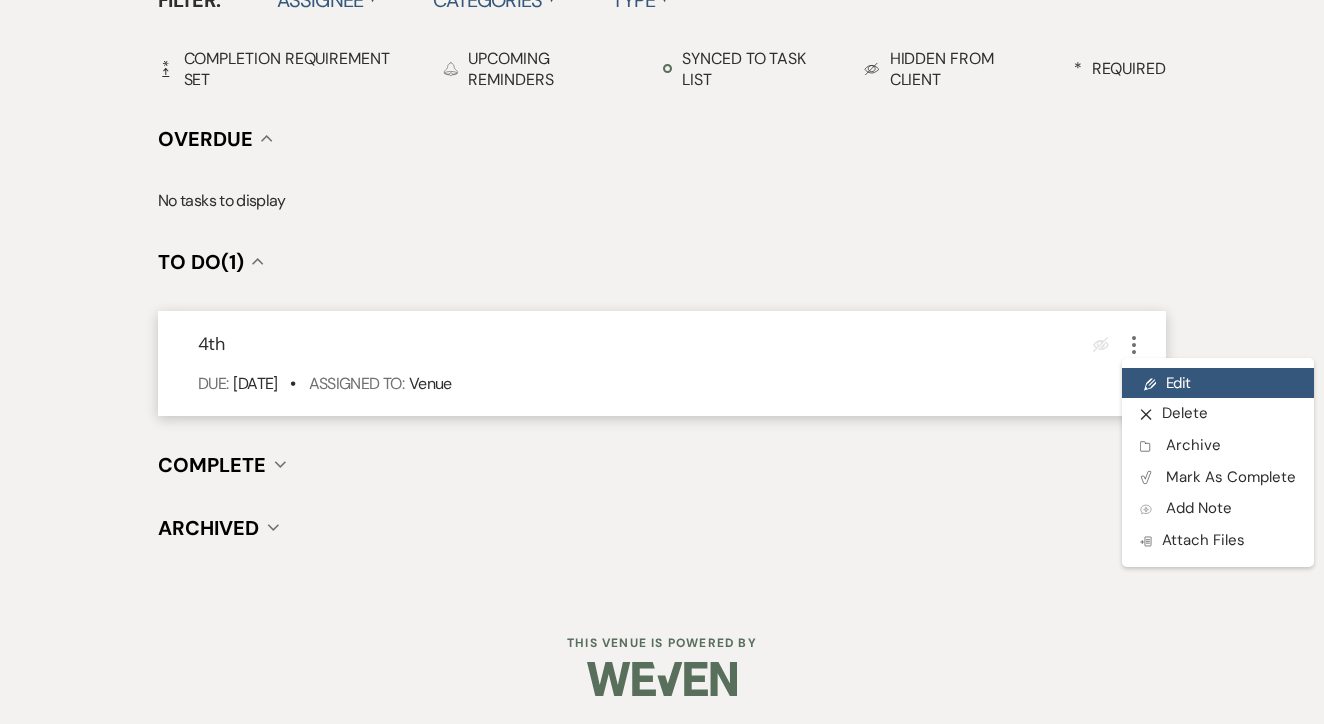click on "Pencil  Edit" at bounding box center (1218, 383) 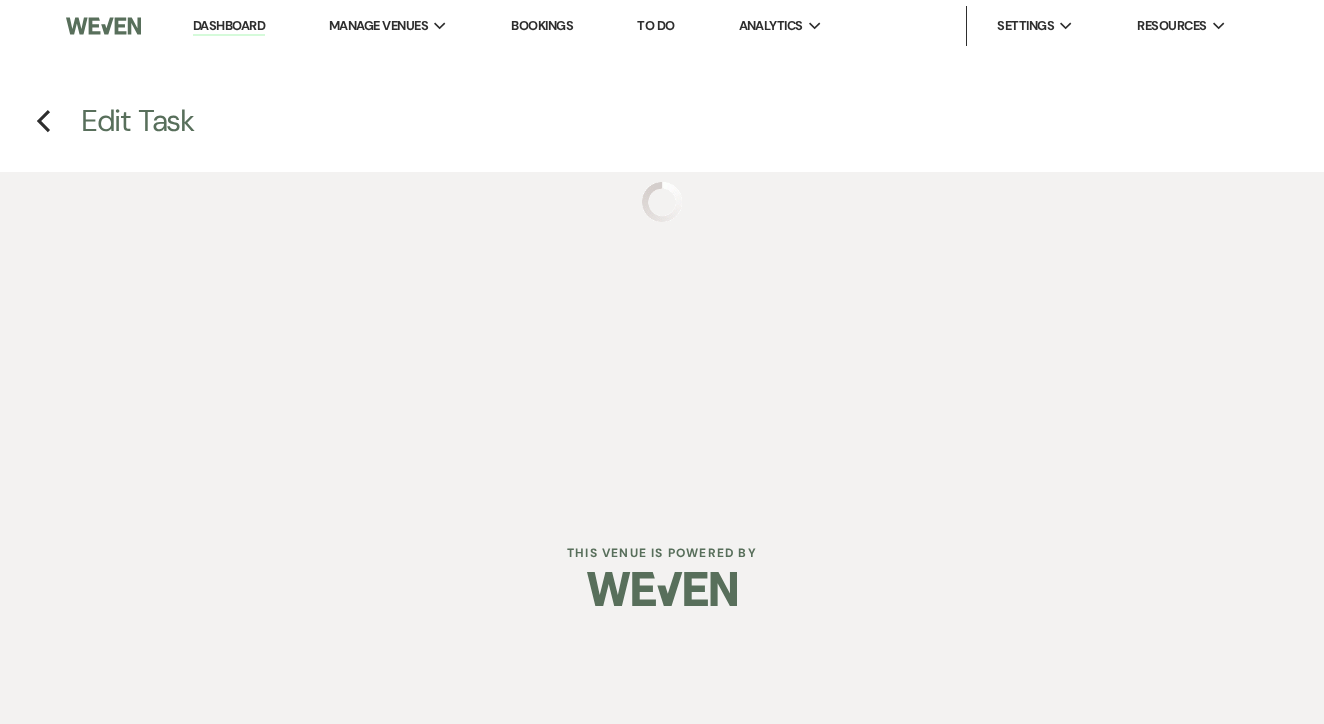 select on "false" 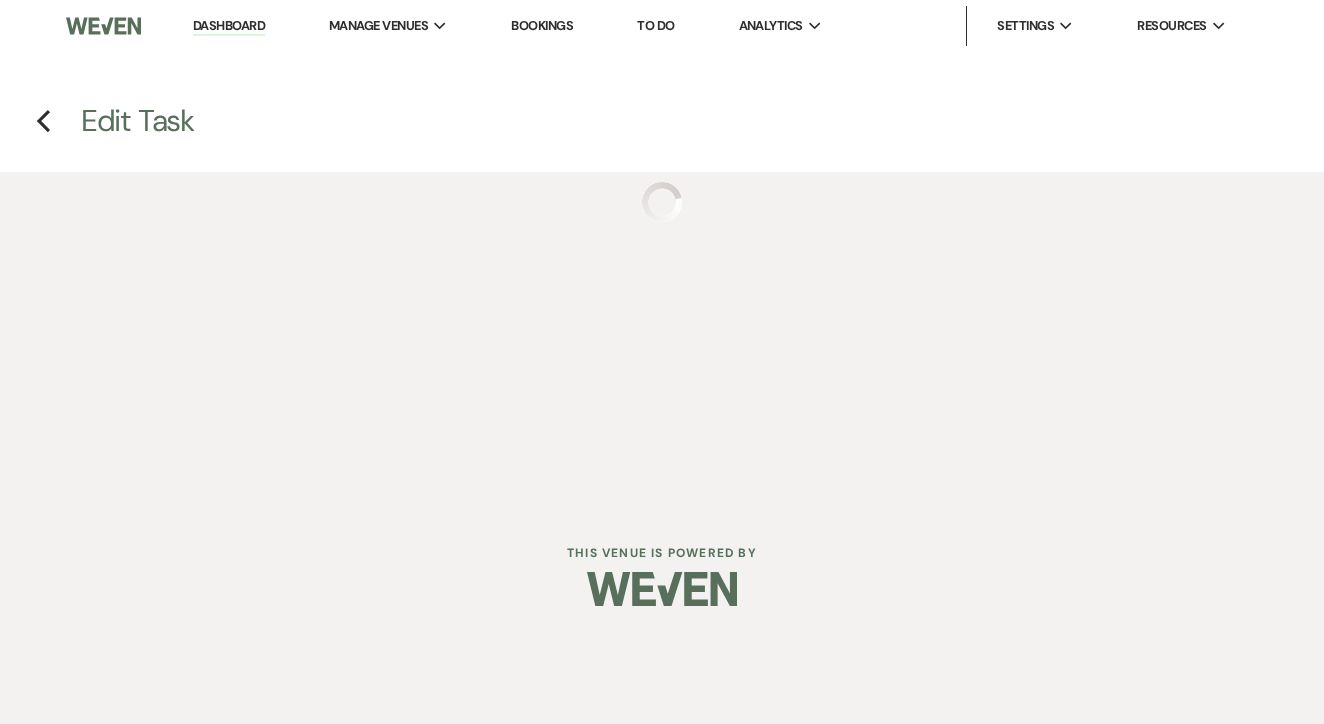 select on "venueHost" 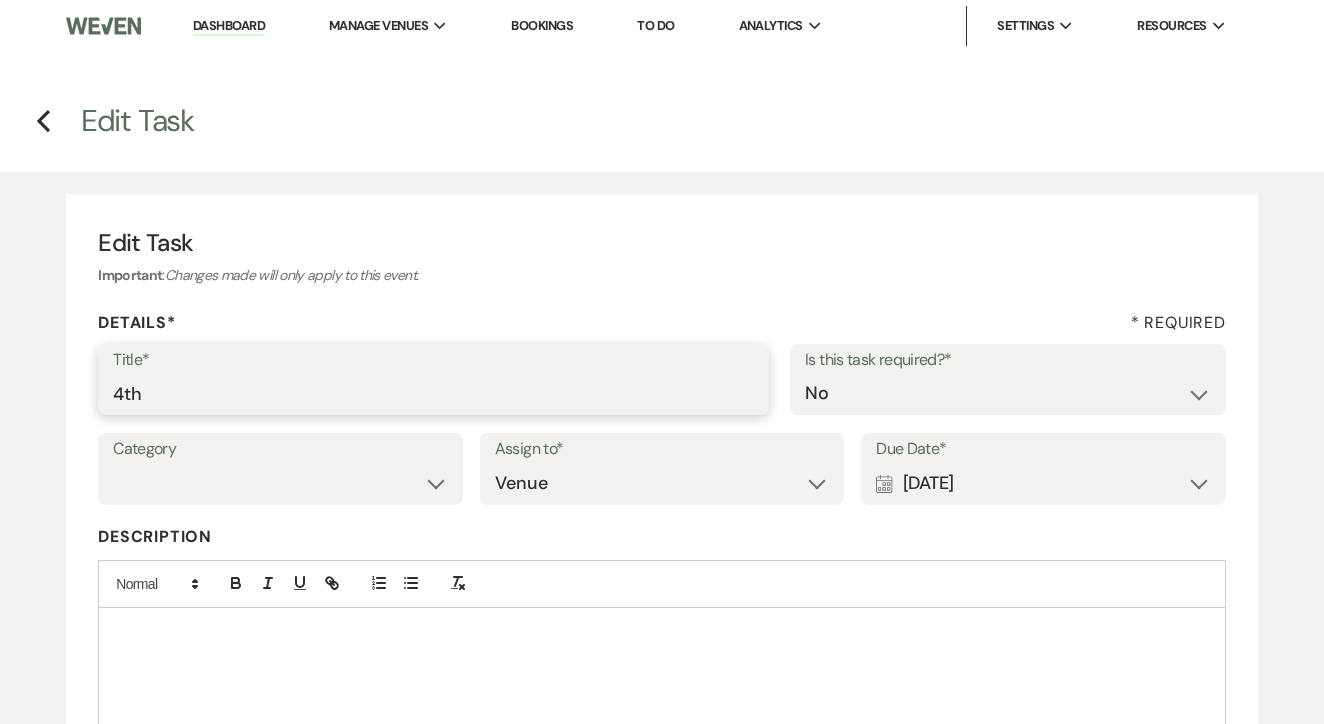 click on "4th" at bounding box center (433, 393) 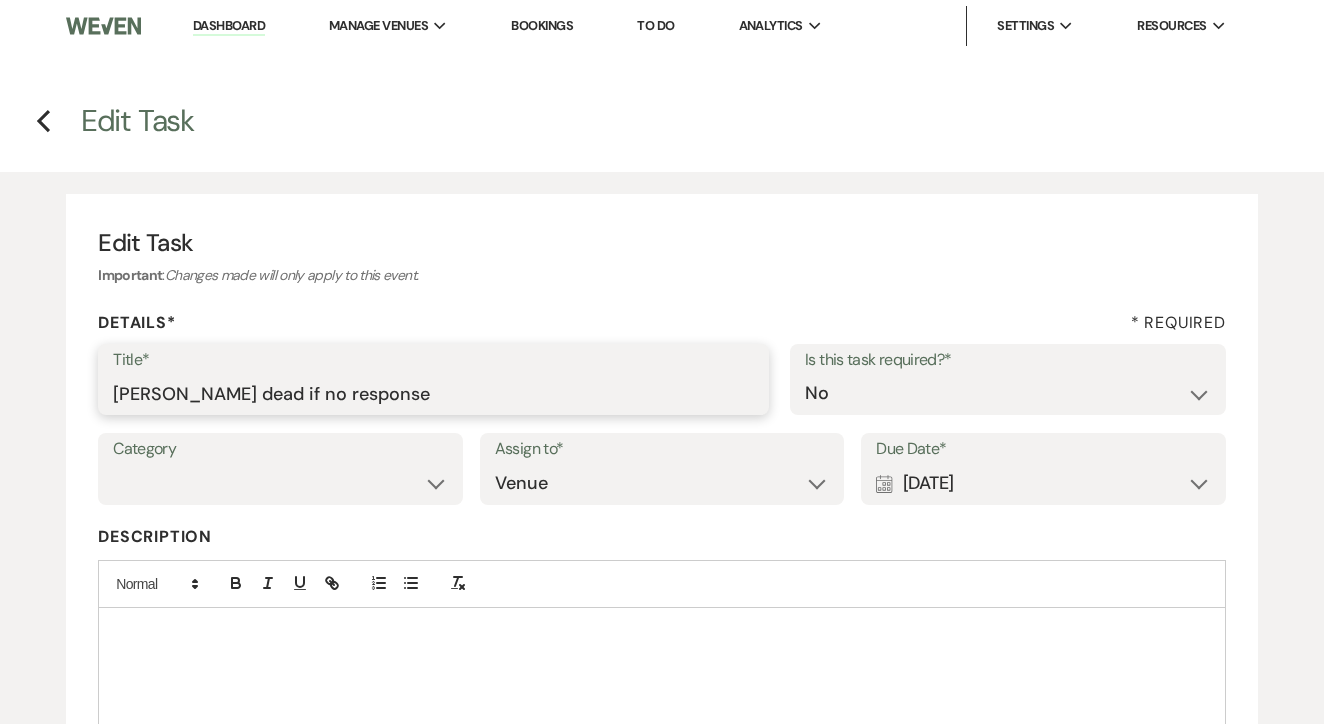 type on "Mark dead if no response" 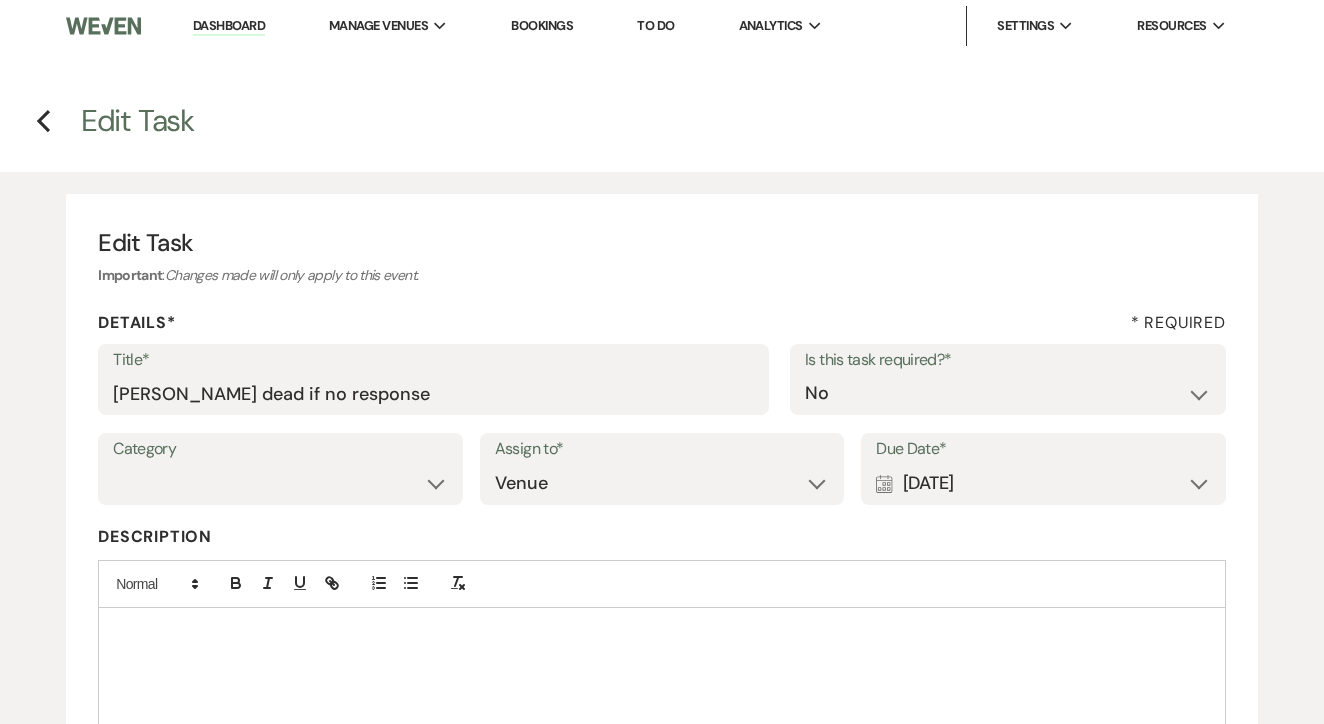 click on "Calendar [DATE] Expand" at bounding box center [1043, 483] 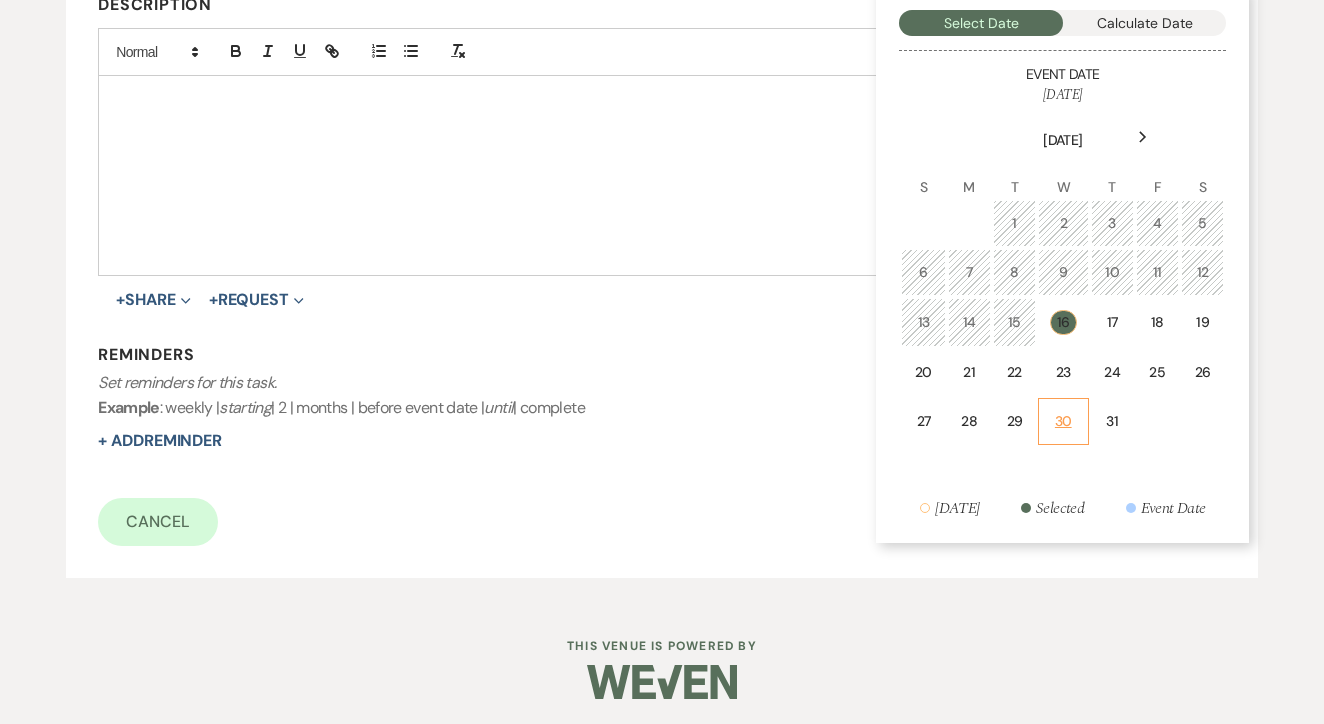 scroll, scrollTop: 530, scrollLeft: 0, axis: vertical 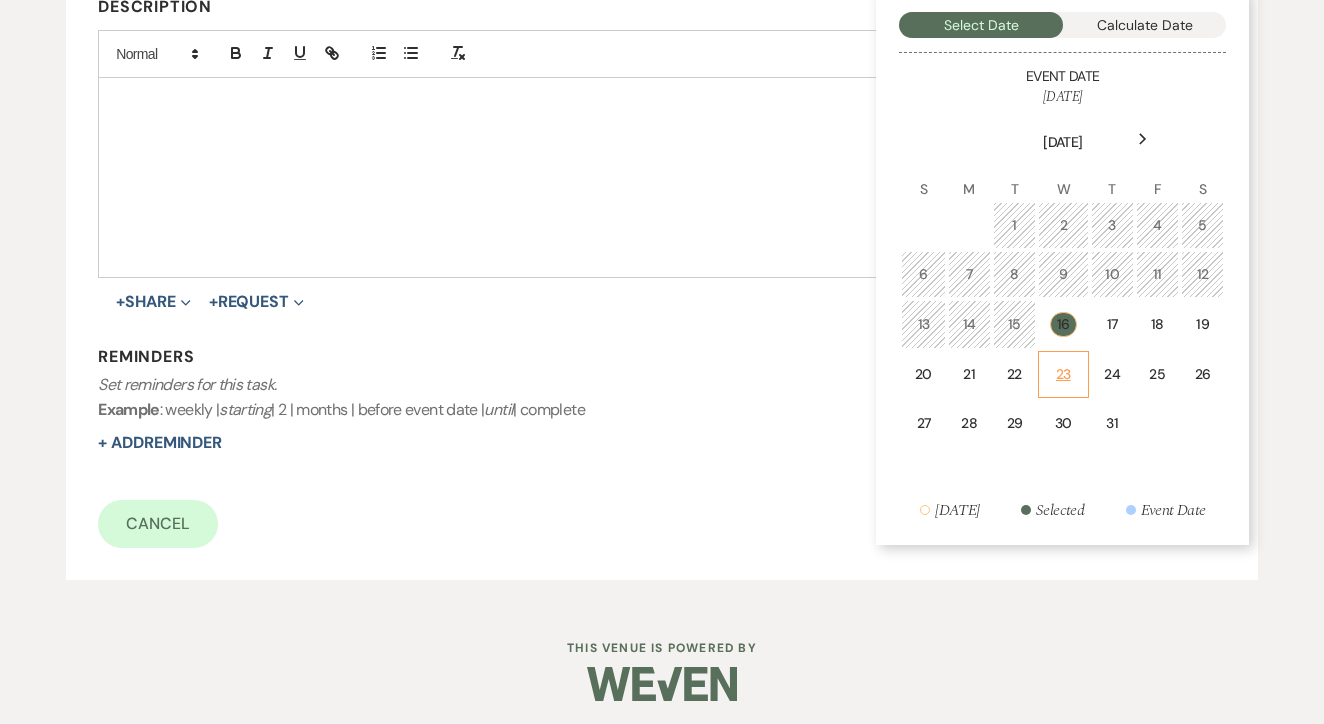 click on "23" at bounding box center [1063, 374] 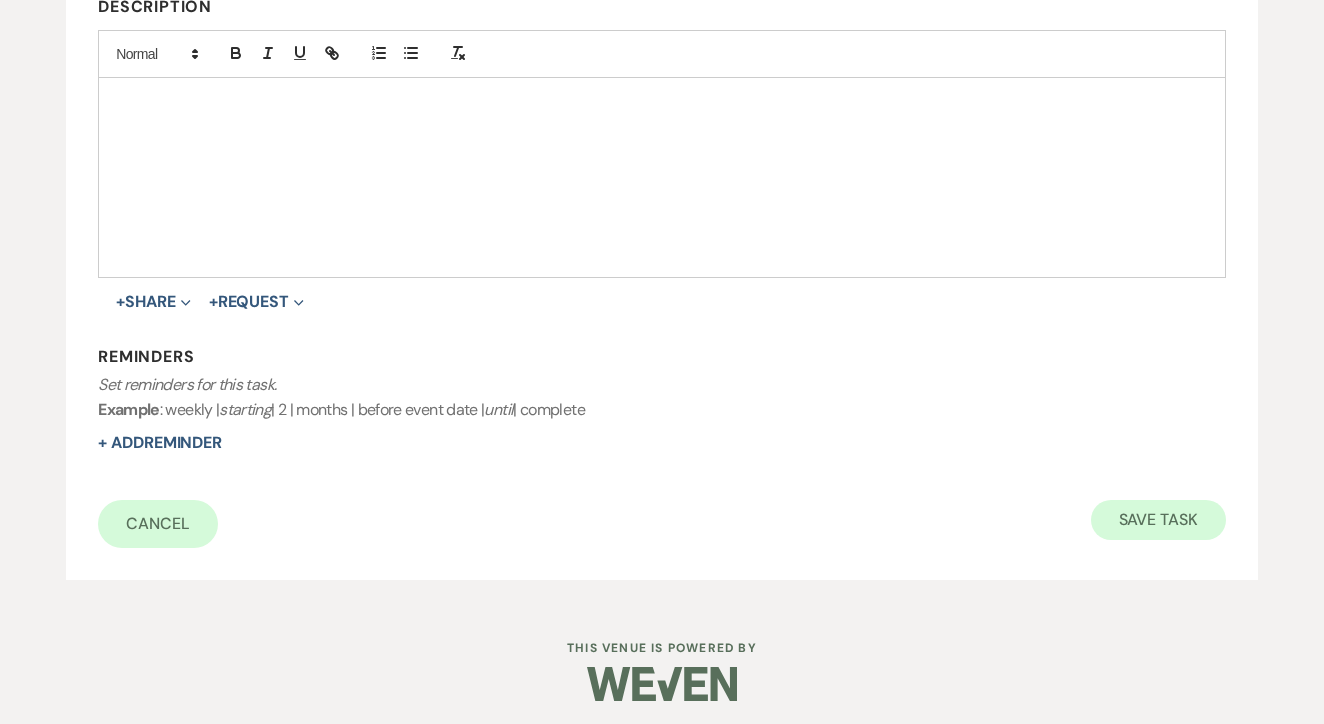 click on "Save Task" at bounding box center (1158, 520) 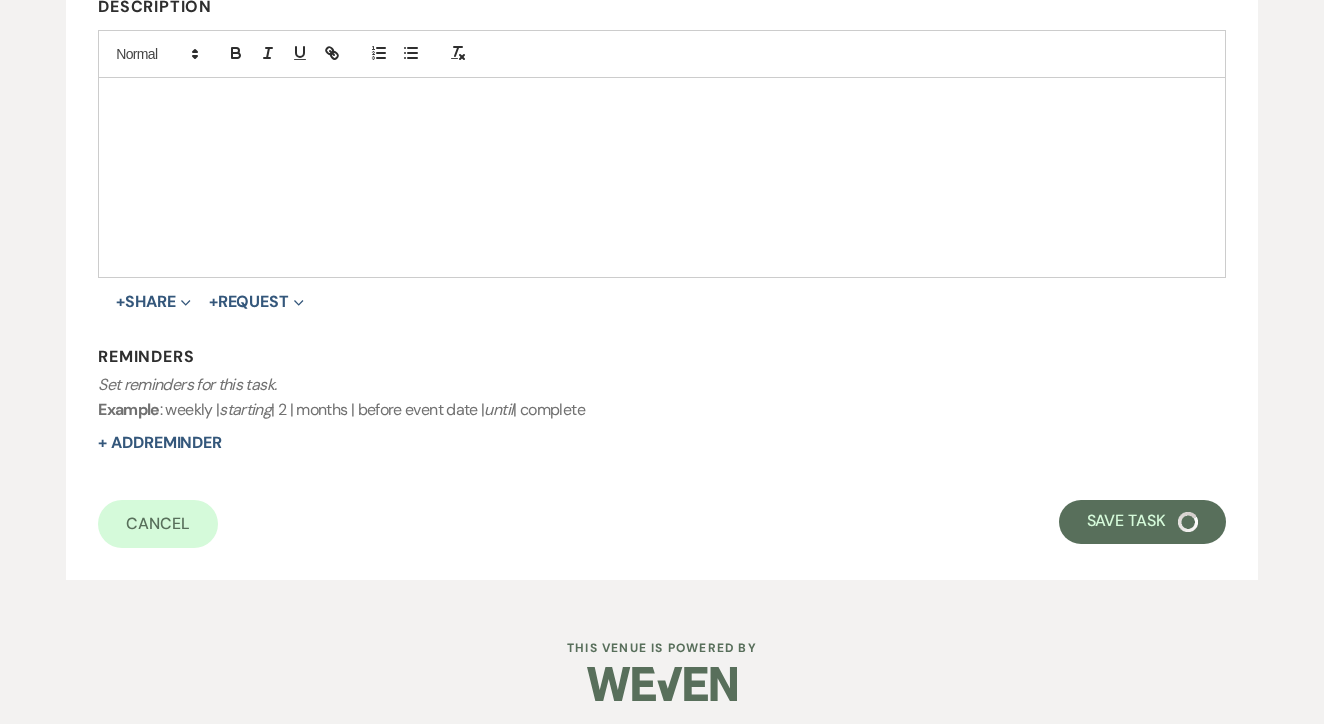 select on "2" 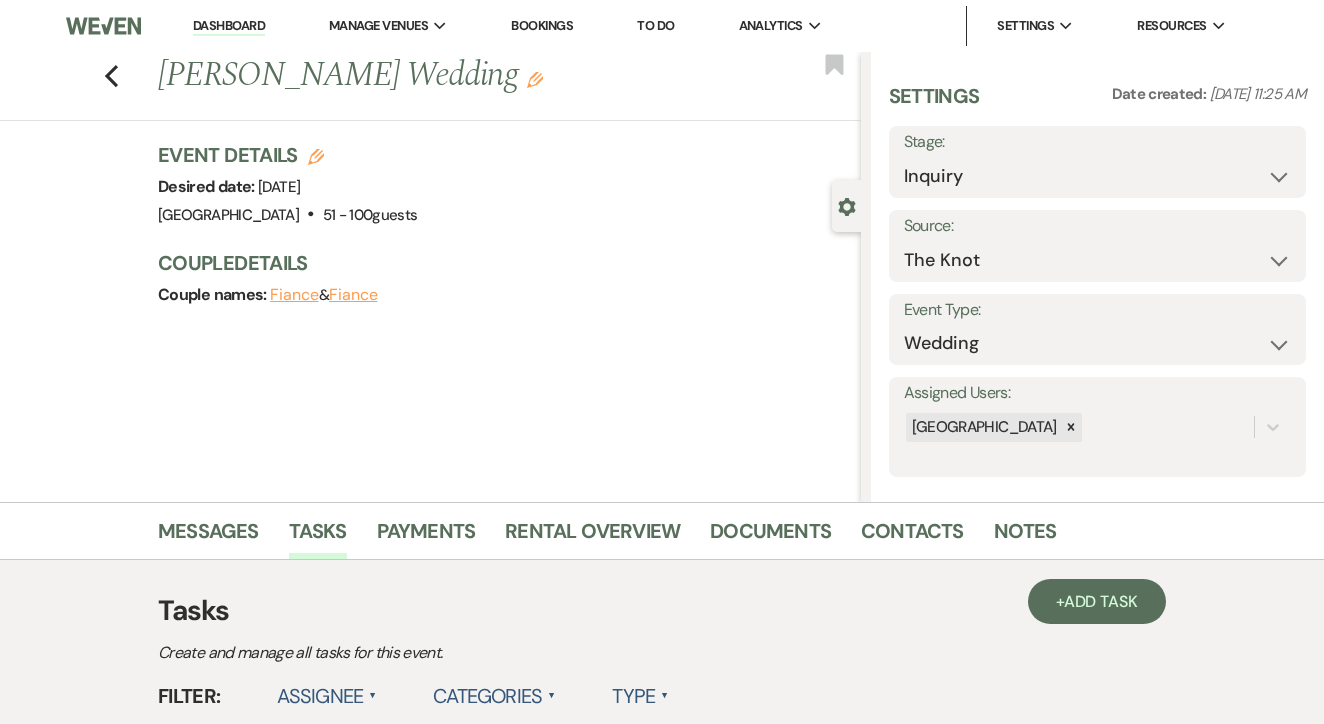 scroll, scrollTop: 0, scrollLeft: 0, axis: both 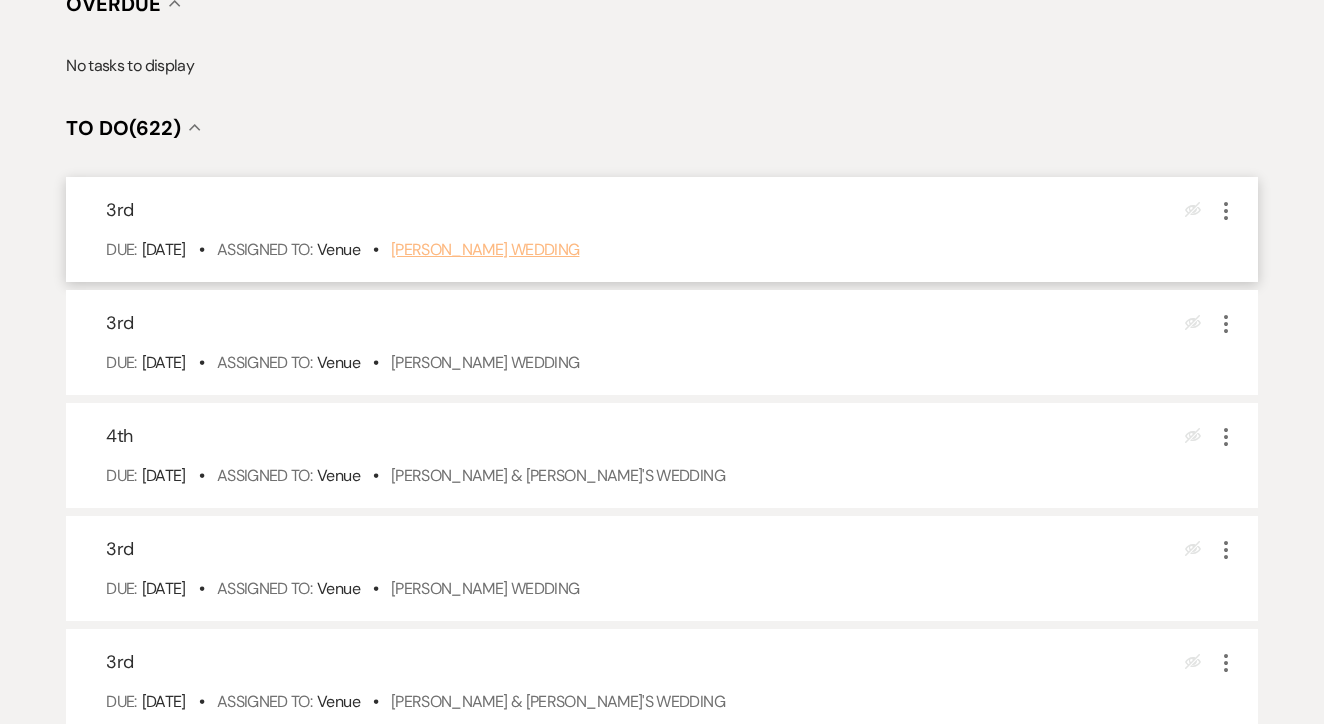 click on "Trevor Baugher's Wedding" at bounding box center [485, 249] 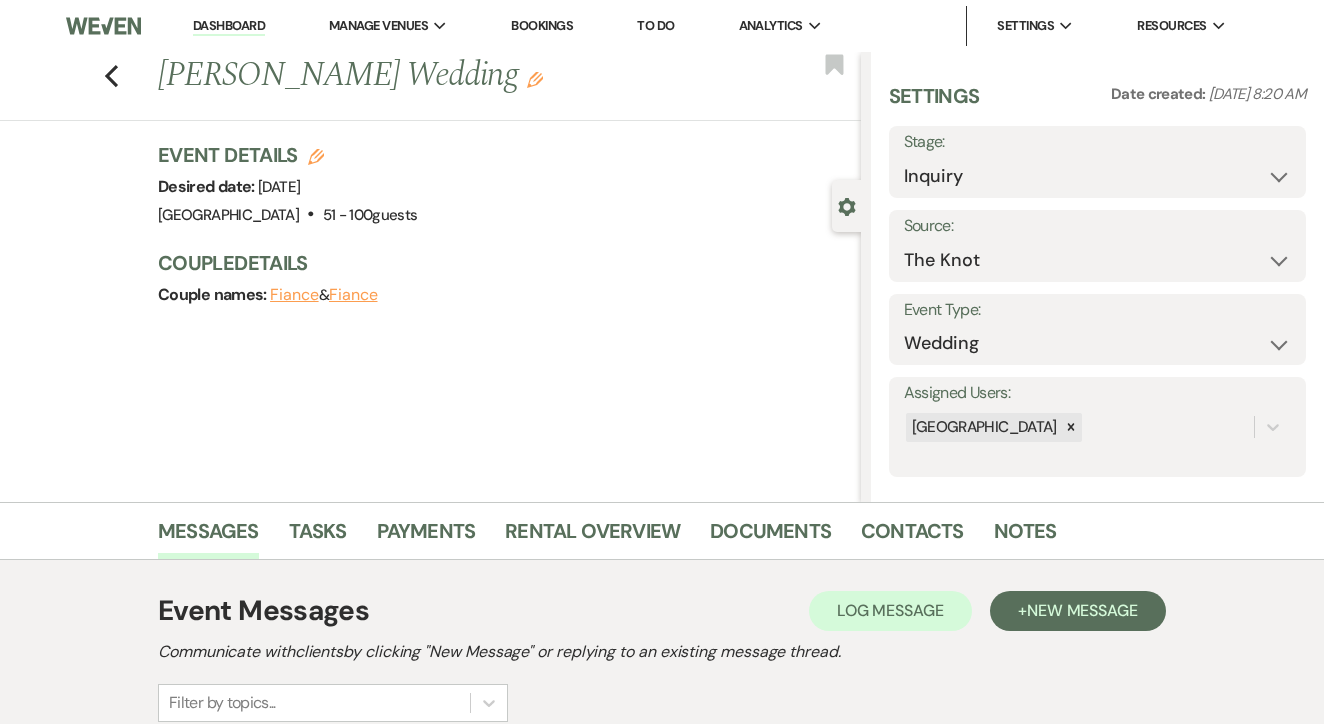 scroll, scrollTop: 1017, scrollLeft: 0, axis: vertical 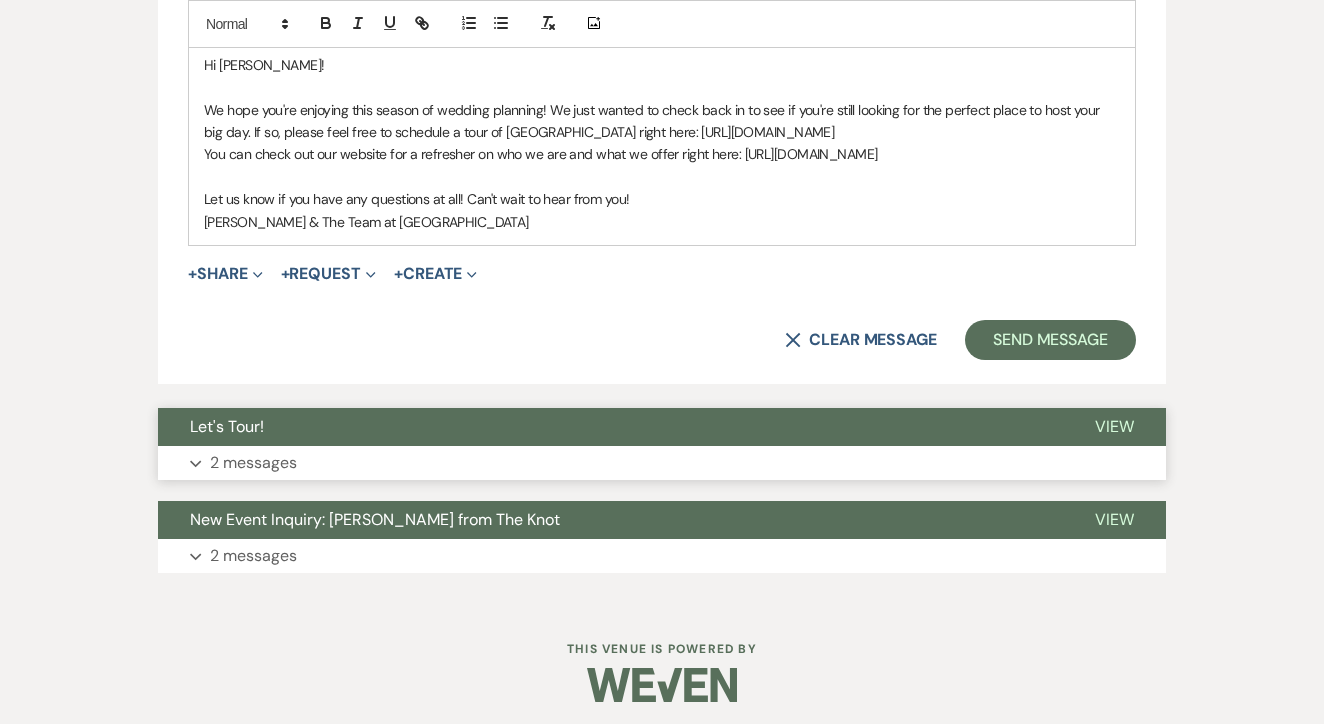 click on "Expand 2 messages" at bounding box center [662, 463] 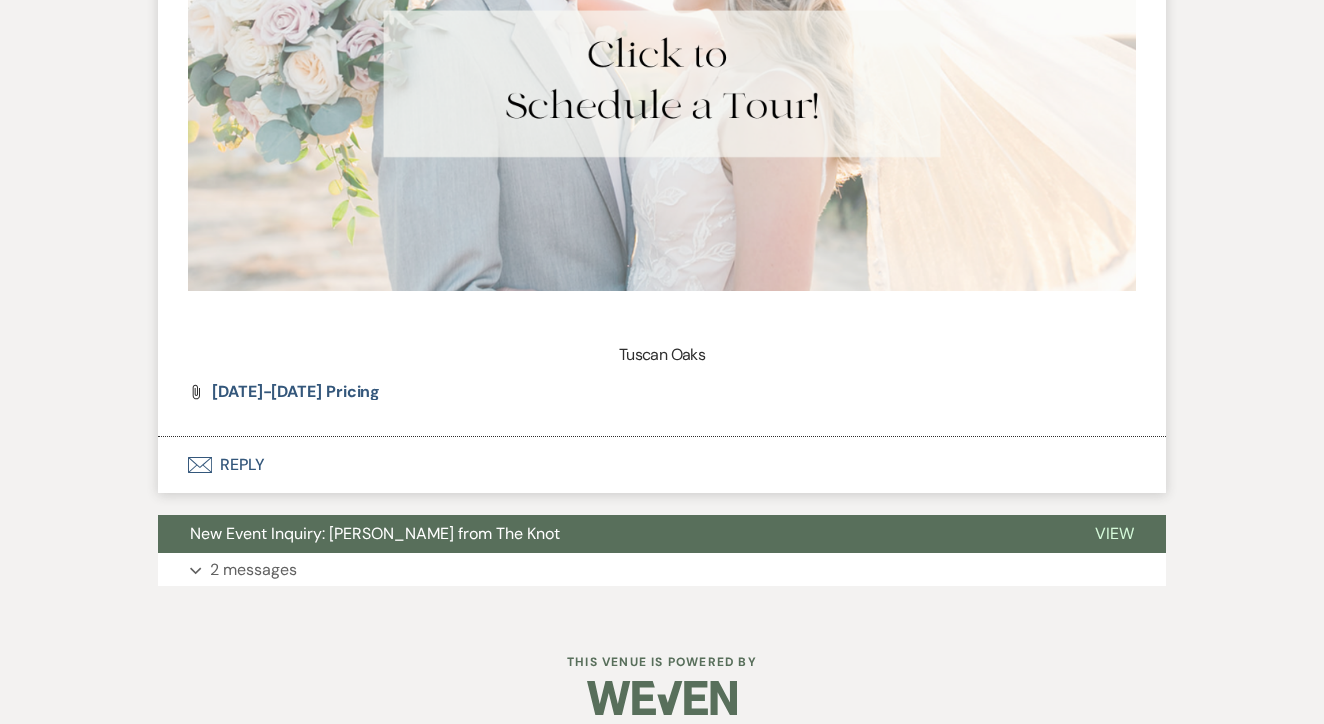 click on "Envelope Reply" at bounding box center [662, 465] 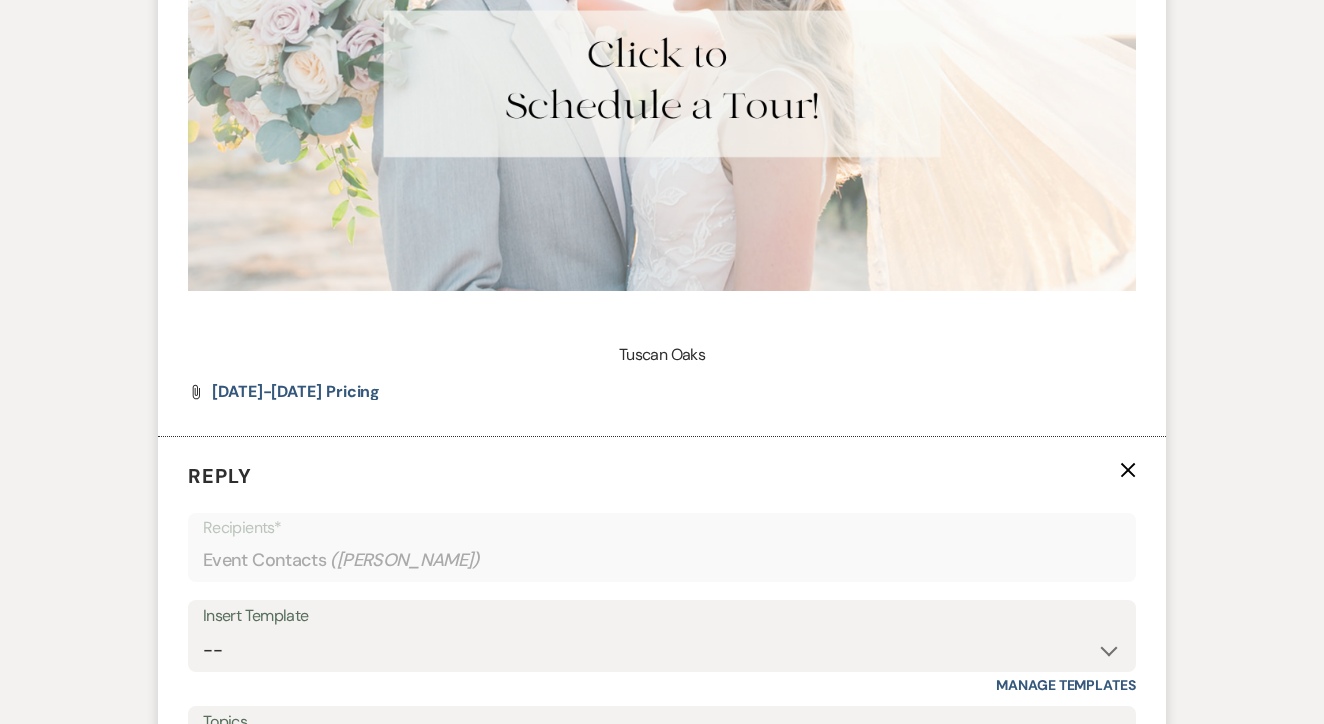 scroll, scrollTop: 2885, scrollLeft: 0, axis: vertical 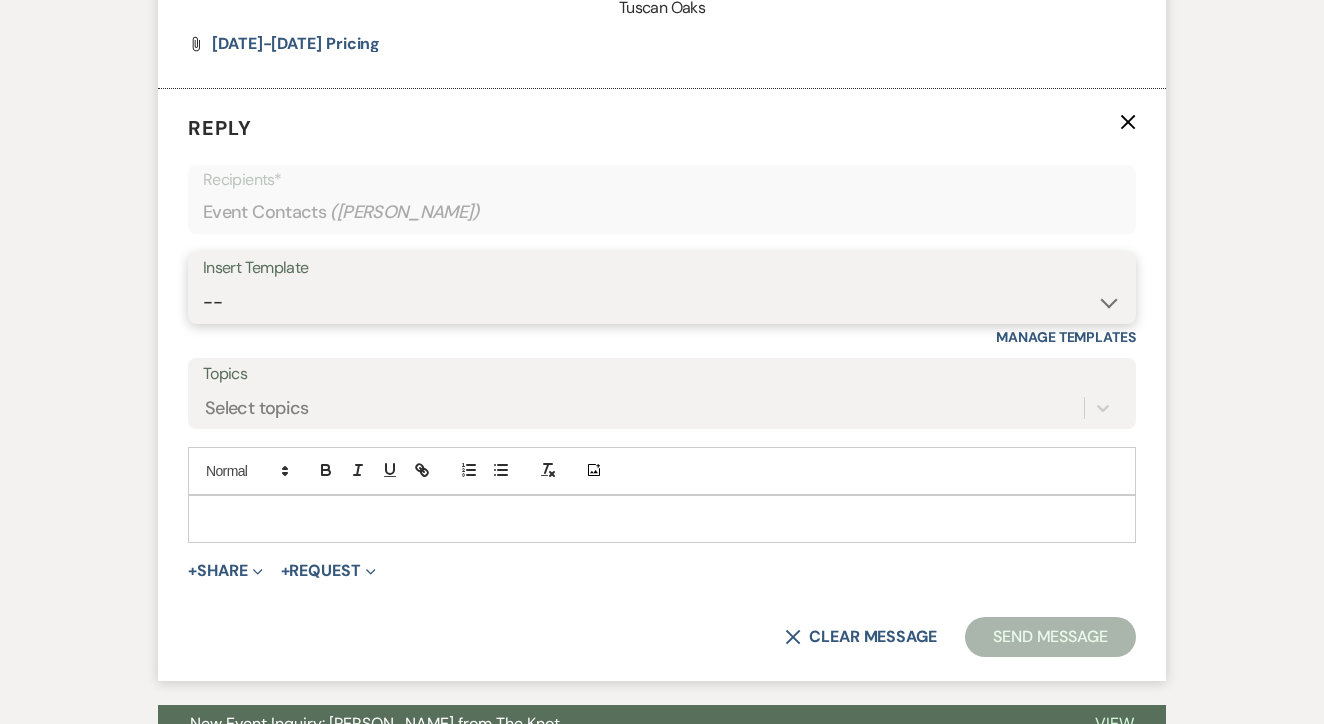 click on "-- Lead: Automated Intro Email (Wedding) Lead: 1st Follow Up Email Images Lead: TEXT (1st) Lead: 2nd Follow Up Email Lead: Booking Proposal (Post-Tour) Booked: Weven Planning Portal Introduction (AI) Lead: TEXT (Intro) Lead: Phone Consult Follow-up Lead: Hired Someone Else Lead: Confirm Tour Lead: Confirm Tour (TEXT) Booked: Insta Post Info Lead: 3rd Follow Up Email Booked: Damage Deposit Deduction Lead: Post Tour F/u (no proposal) Lead: Tour No-Show Booked: Day After Wedding Booked: Mailing Address Lead: Cancelled Tour Lead: TEXT (2nd) Lead: 4th Follow Up Email Lead: Booking Deposit Type (ACH or Card) Booked: Vendor Information Needed Booked: Review Request Lead: ACH Instructions Vendor: Photo Request Vendor: Video Request Booked: 6 Month Planning Meeting Booked: 6 Week Final Consult Open House Invite Booked: Late Payment Booked: Weven Planning Portal Introduction" at bounding box center (662, 302) 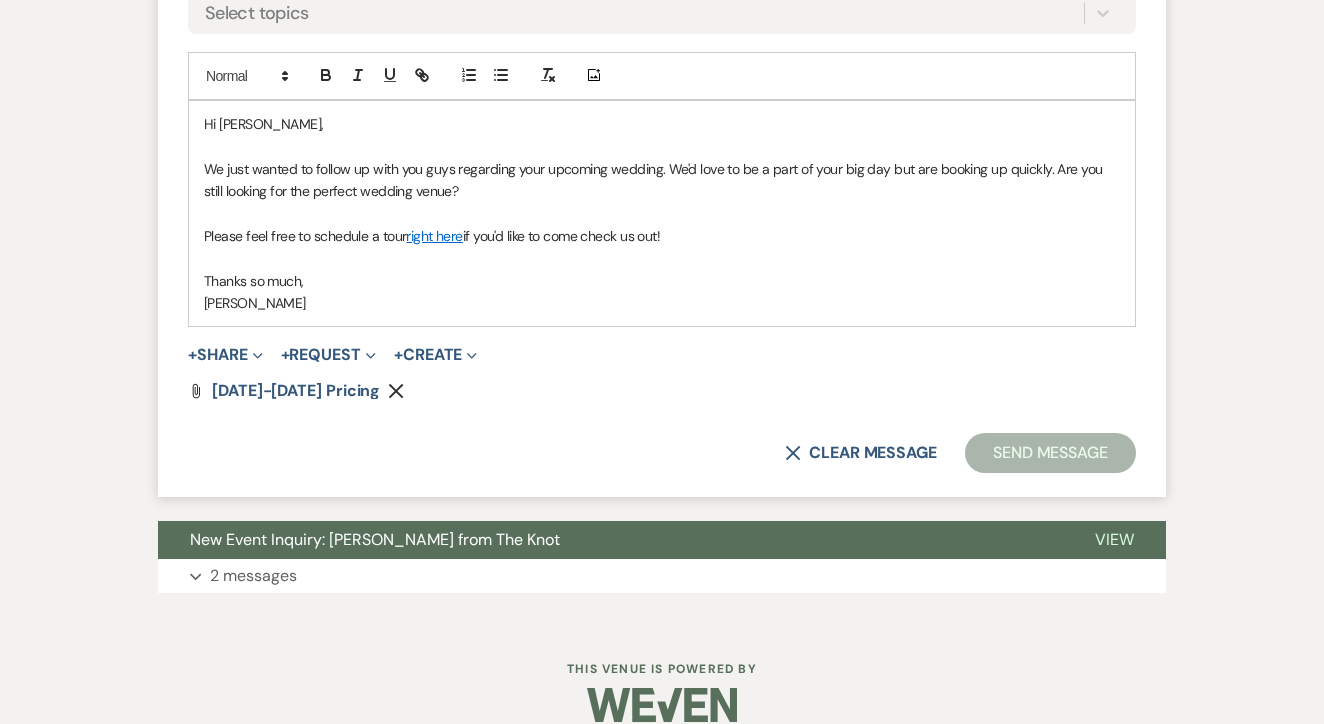 scroll, scrollTop: 3279, scrollLeft: 0, axis: vertical 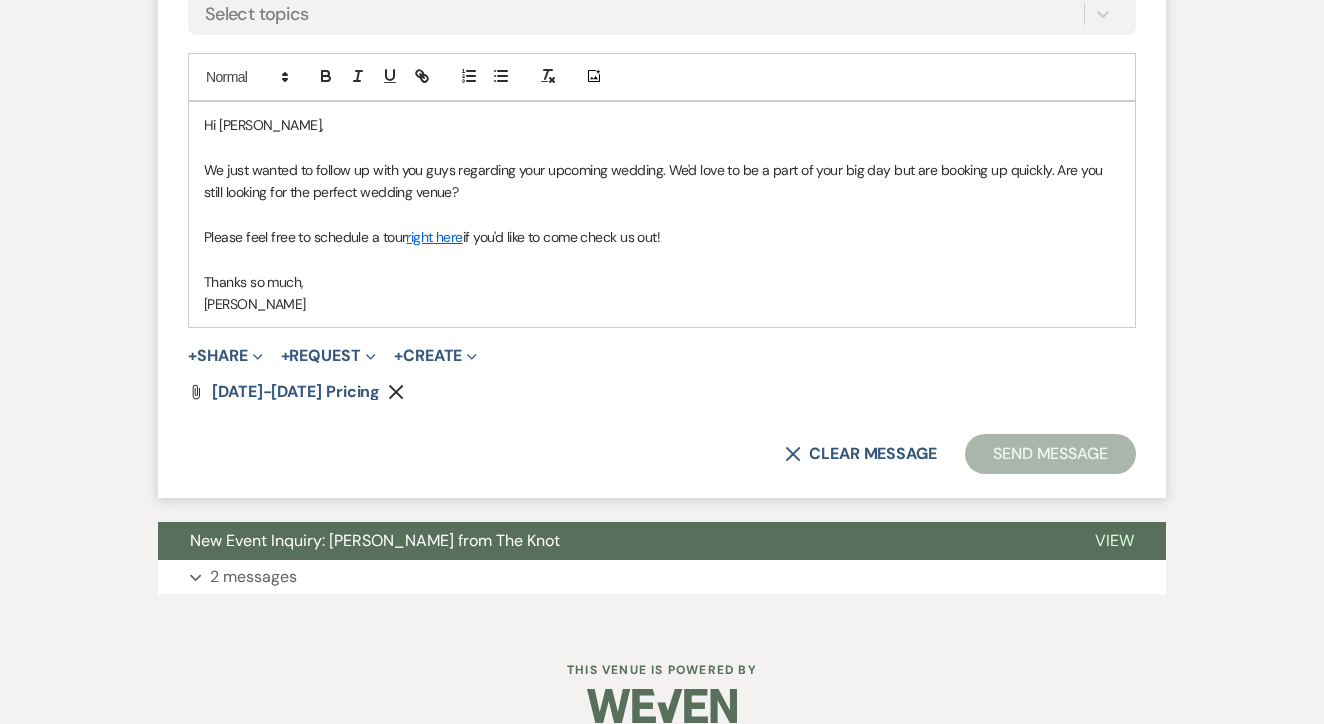 click on "Reply   X Saving draft... Recipients* Event Contacts   ( Trevor Baugher )   Insert Template   -- Lead: Automated Intro Email (Wedding) Lead: 1st Follow Up Email Images Lead: TEXT (1st) Lead: 2nd Follow Up Email Lead: Booking Proposal (Post-Tour) Booked: Weven Planning Portal Introduction (AI) Lead: TEXT (Intro) Lead: Phone Consult Follow-up Lead: Hired Someone Else Lead: Confirm Tour Lead: Confirm Tour (TEXT) Booked: Insta Post Info Lead: 3rd Follow Up Email Booked: Damage Deposit Deduction Lead: Post Tour F/u (no proposal) Lead: Tour No-Show Booked: Day After Wedding Booked: Mailing Address Lead: Cancelled Tour Lead: TEXT (2nd) Lead: 4th Follow Up Email Lead: Booking Deposit Type (ACH or Card) Booked: Vendor Information Needed Booked: Review Request Lead: ACH Instructions Vendor: Photo Request Vendor: Video Request Booked: 6 Month Planning Meeting Booked: 6 Week Final Consult Open House Invite Booked: Late Payment Booked: Weven Planning Portal Introduction Manage Templates Topics Select topics" at bounding box center (662, 96) 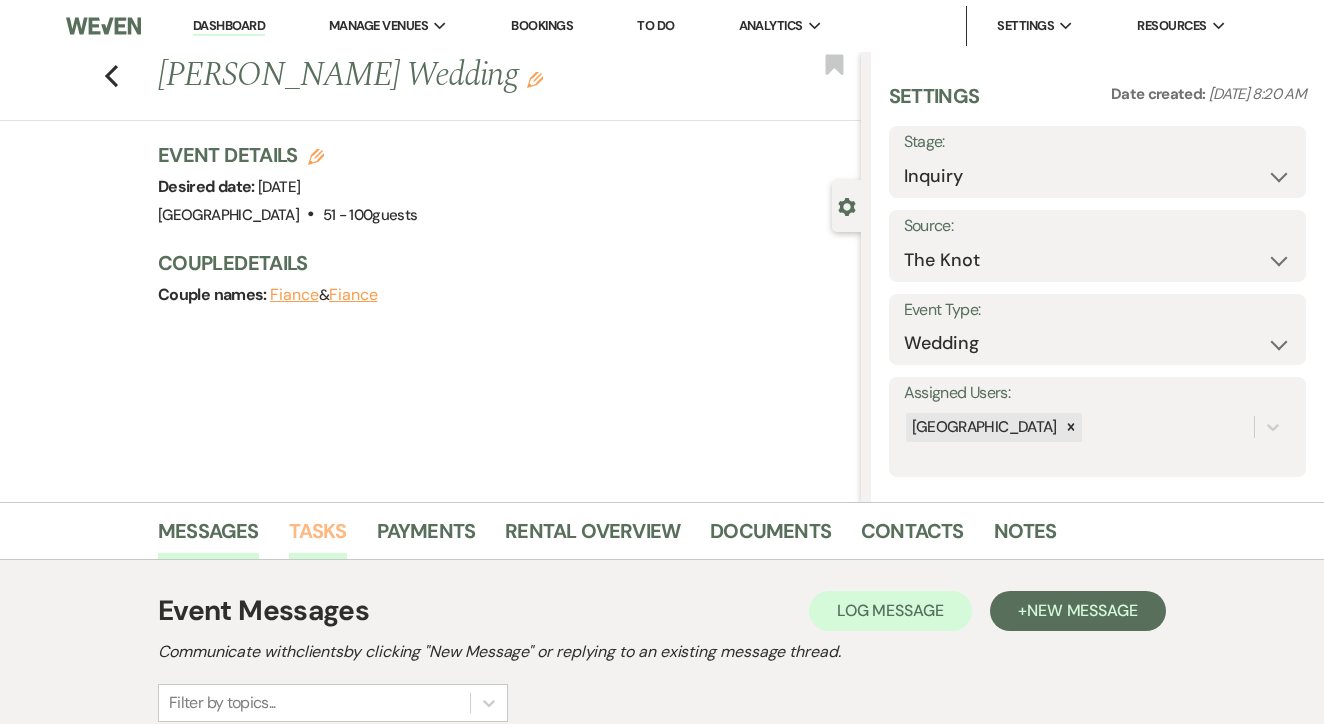 scroll, scrollTop: -3, scrollLeft: 0, axis: vertical 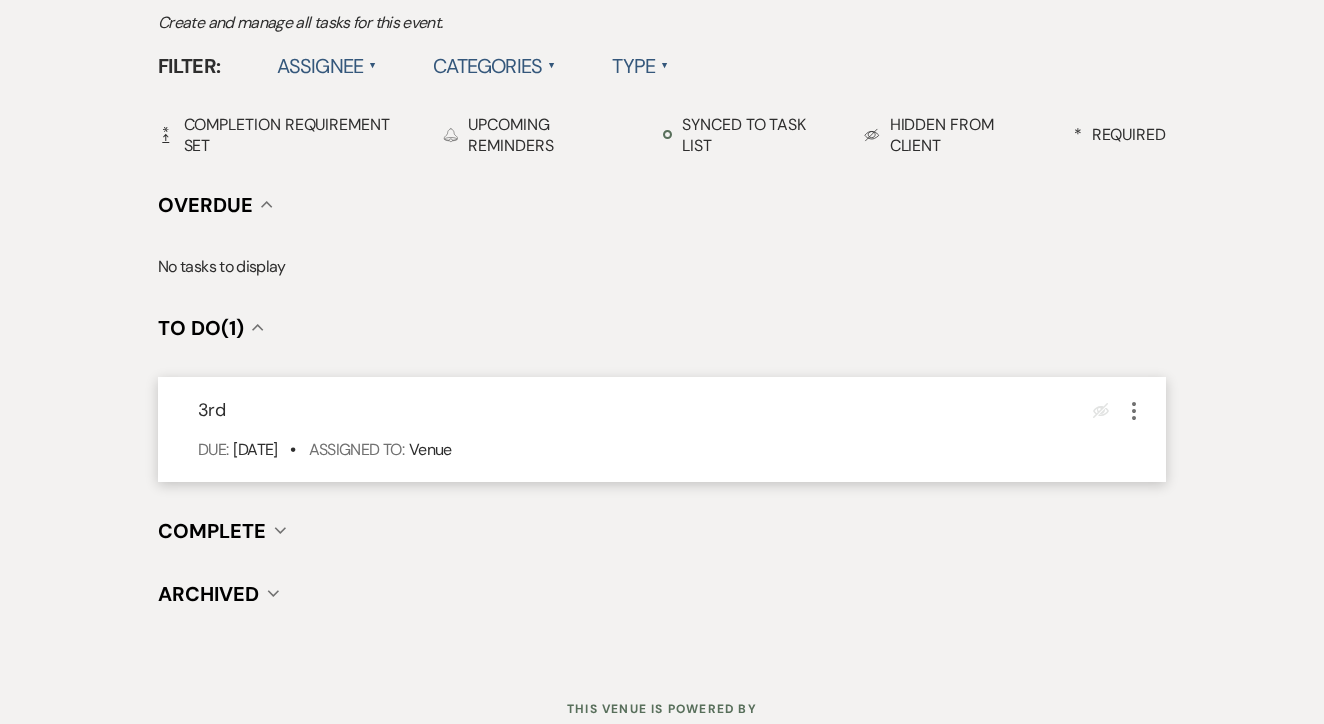 click on "More" 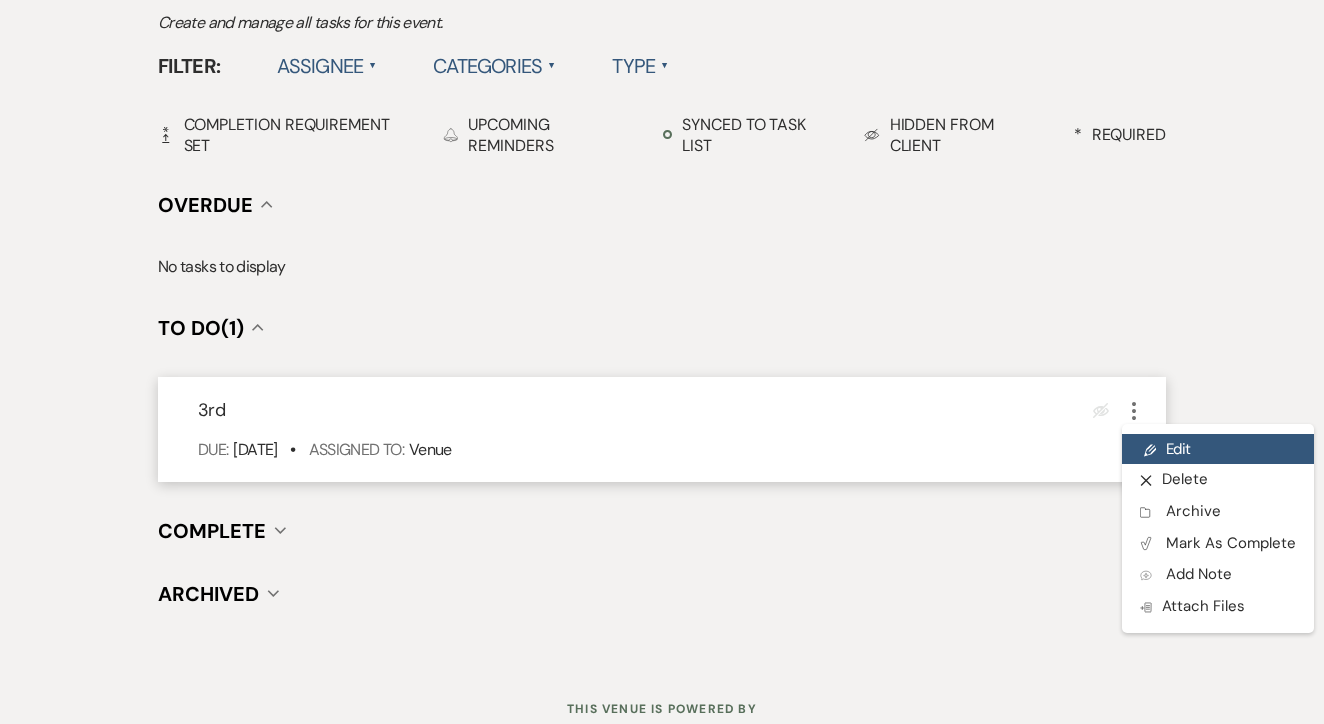click on "Pencil  Edit" at bounding box center (1218, 449) 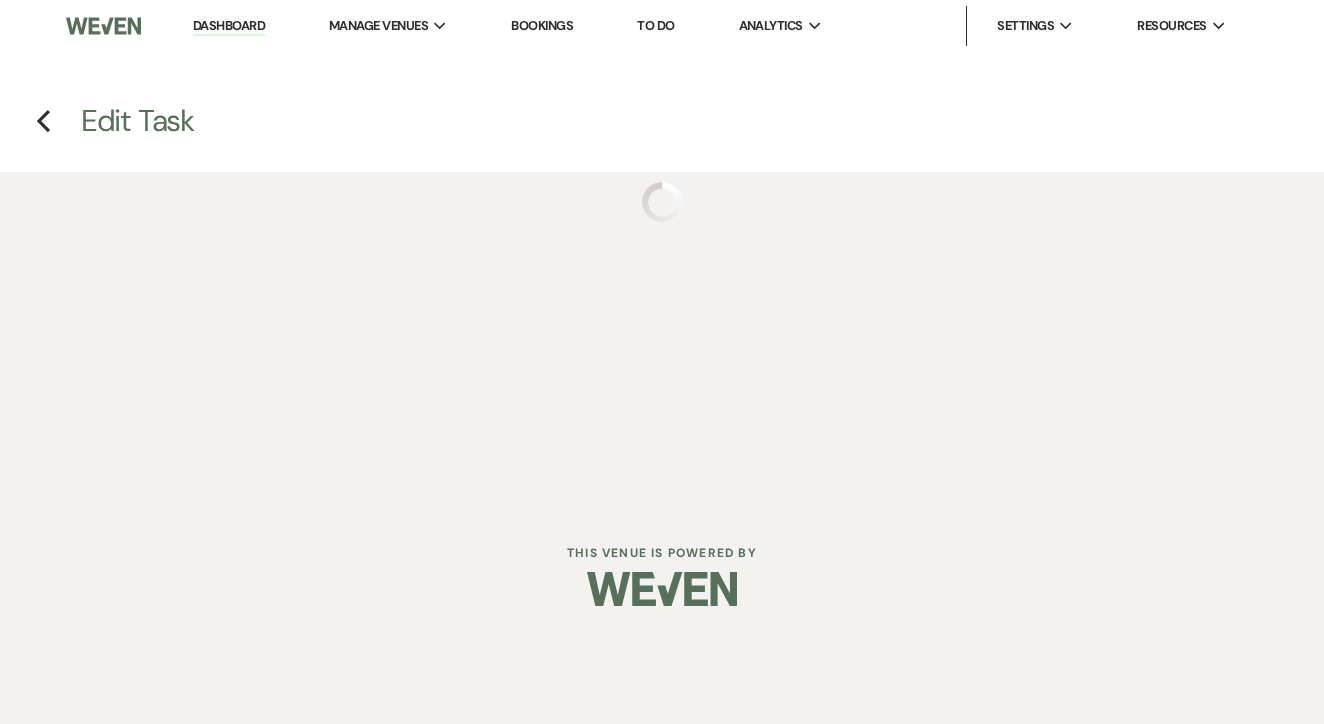 scroll, scrollTop: 0, scrollLeft: 0, axis: both 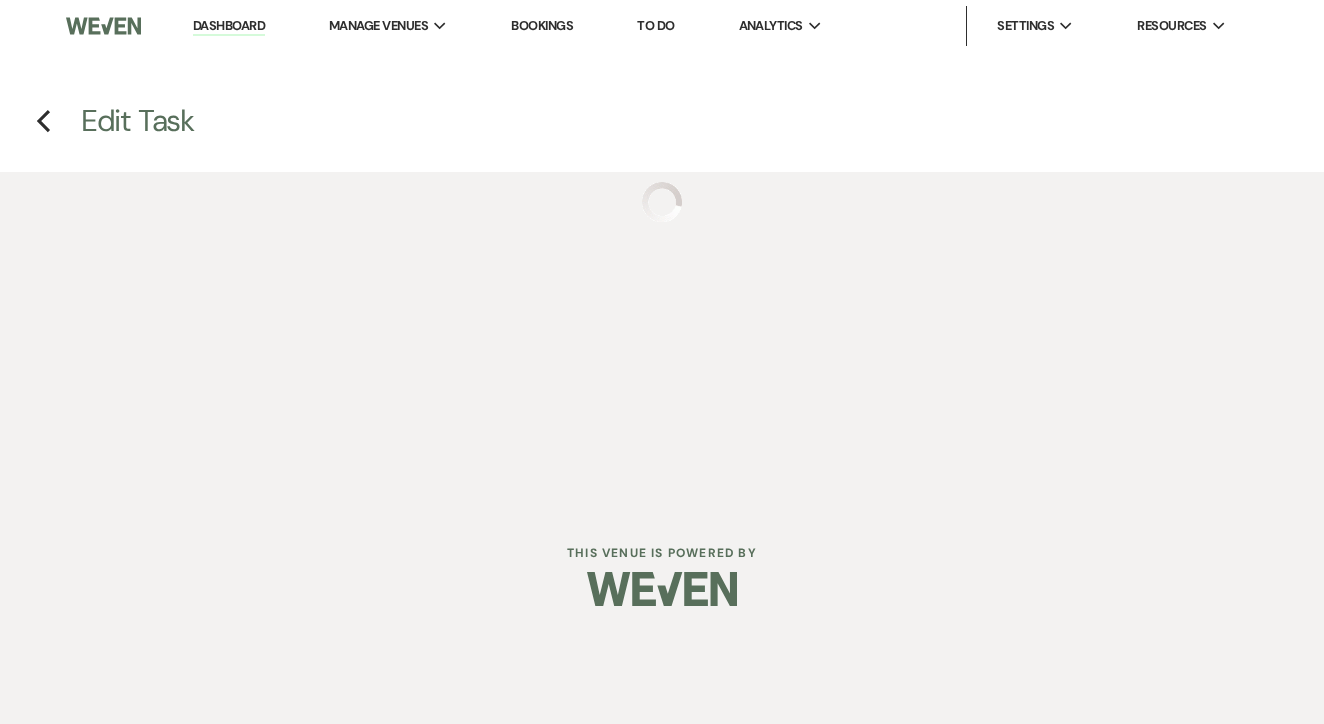 select on "false" 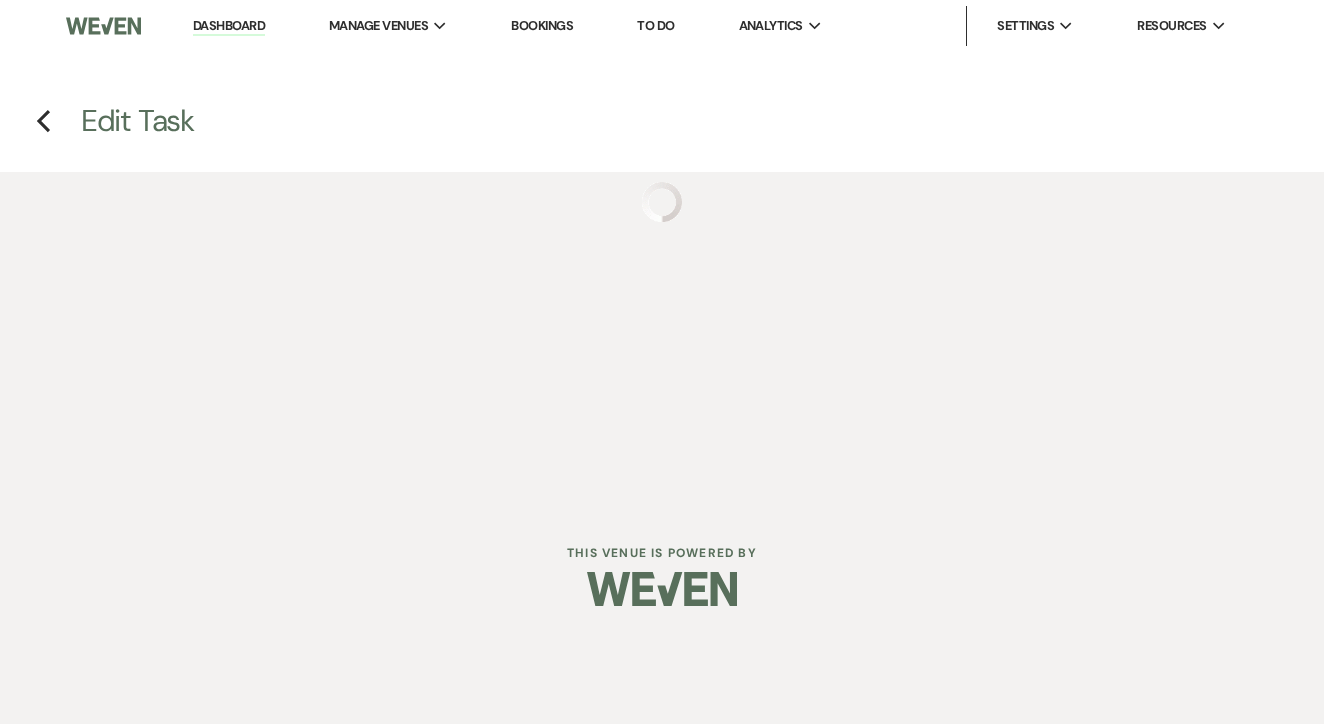 select on "venueHost" 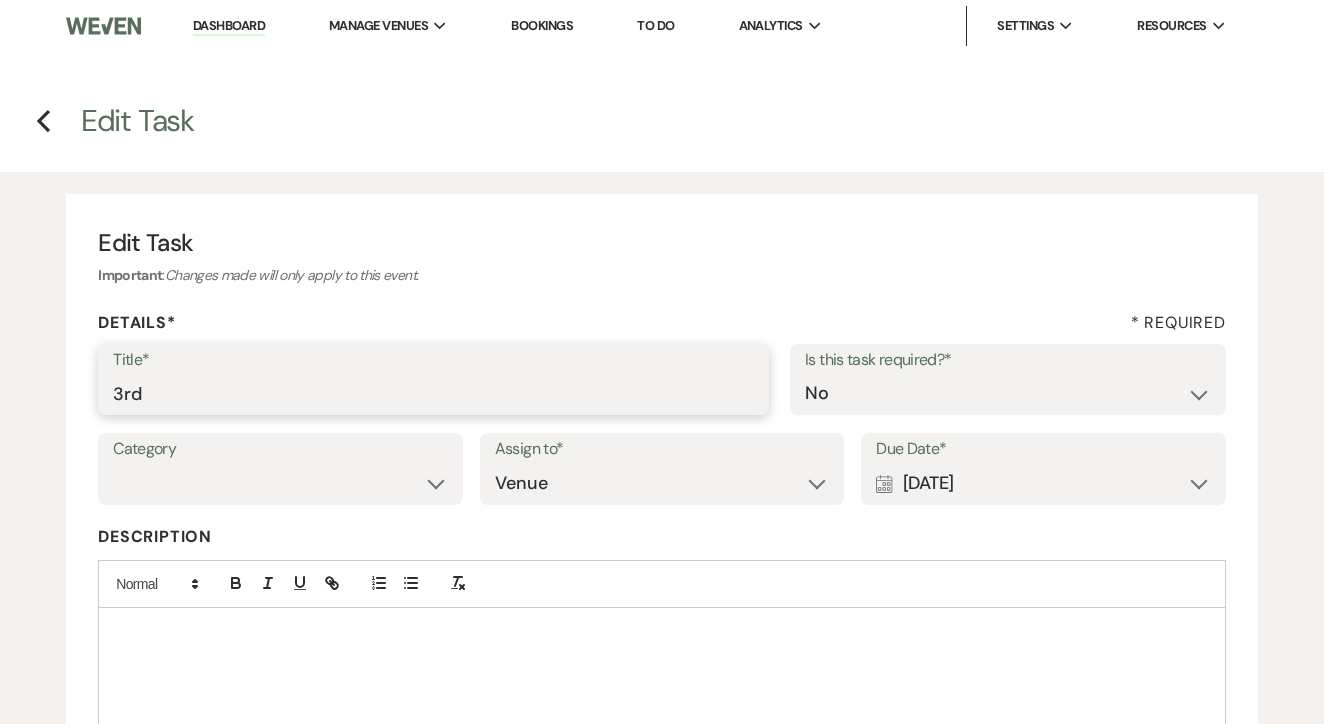 click on "3rd" at bounding box center (433, 393) 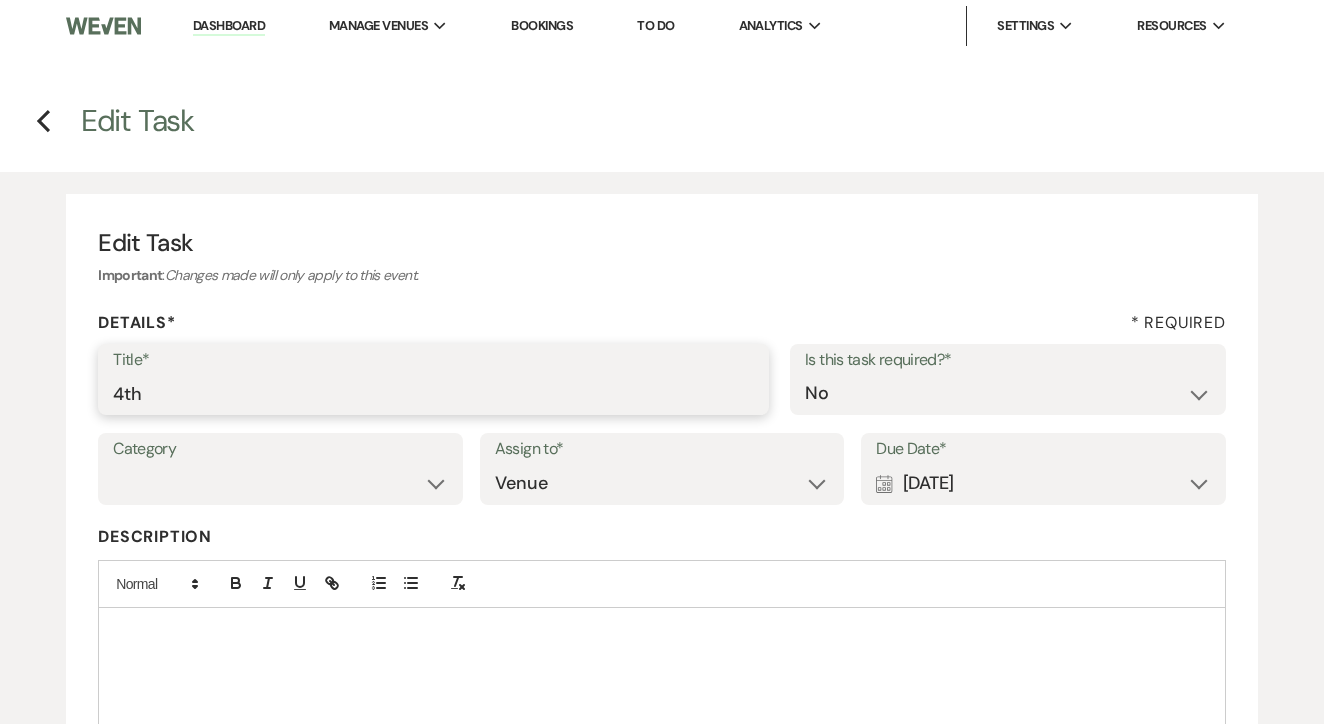 type on "4th" 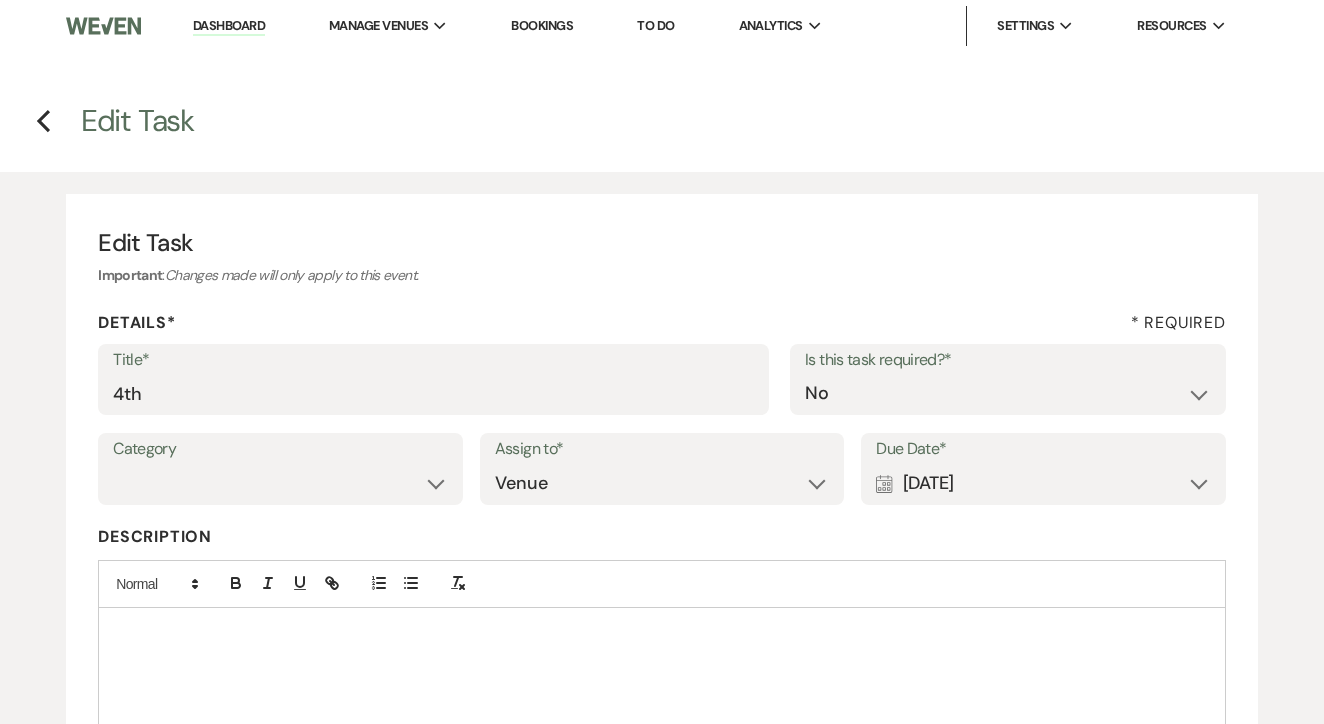 click on "Calendar [DATE] Expand" at bounding box center [1043, 483] 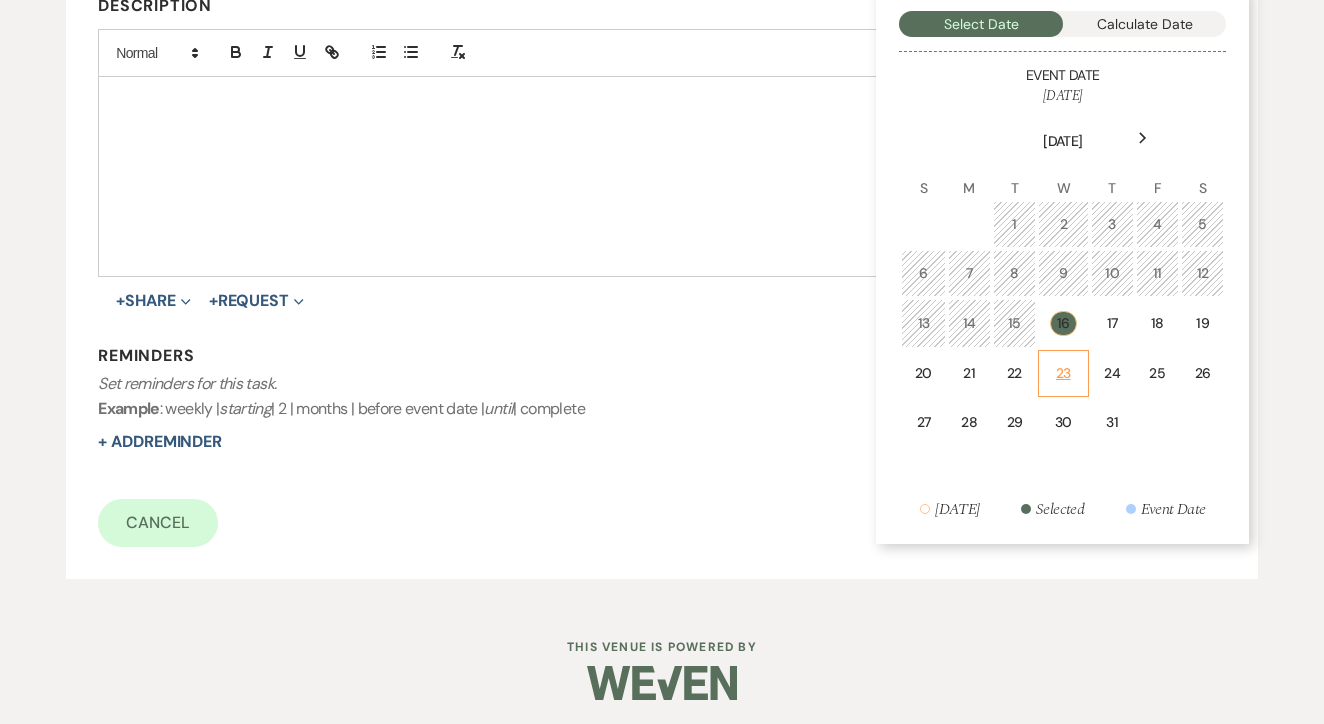 scroll, scrollTop: 530, scrollLeft: 0, axis: vertical 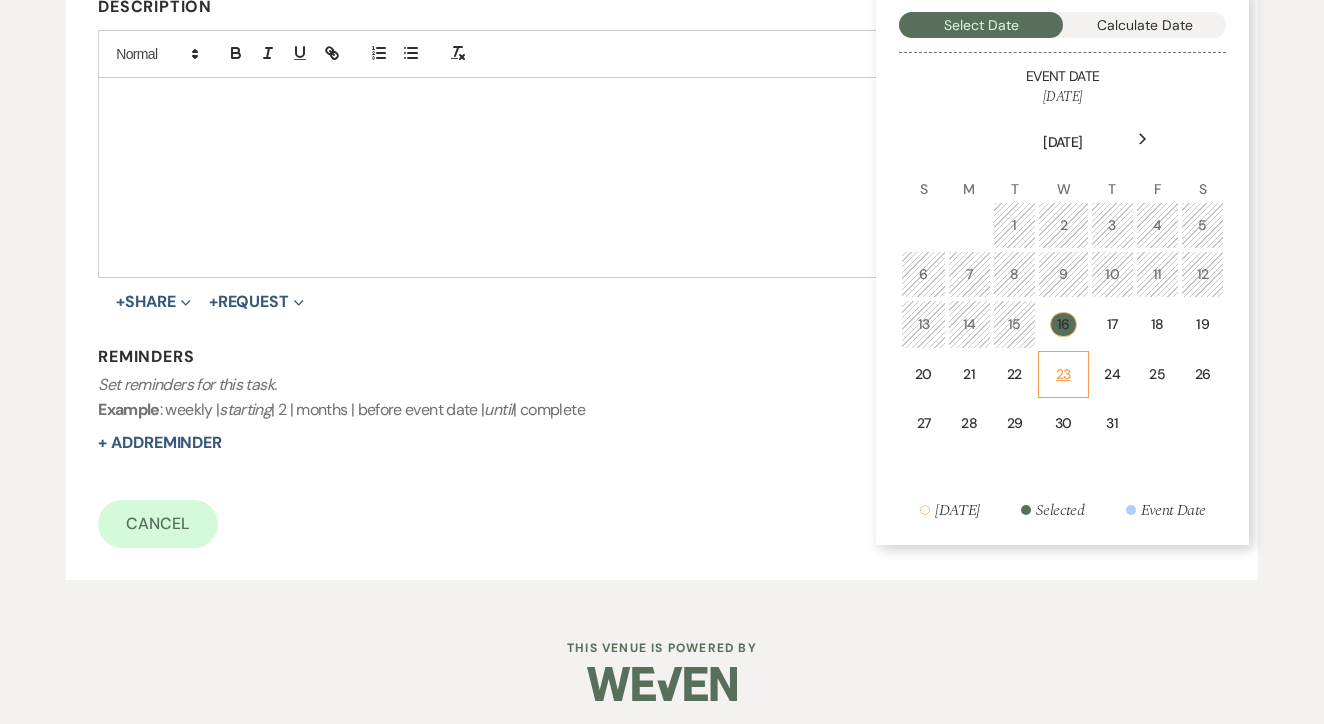 click on "23" at bounding box center [1063, 374] 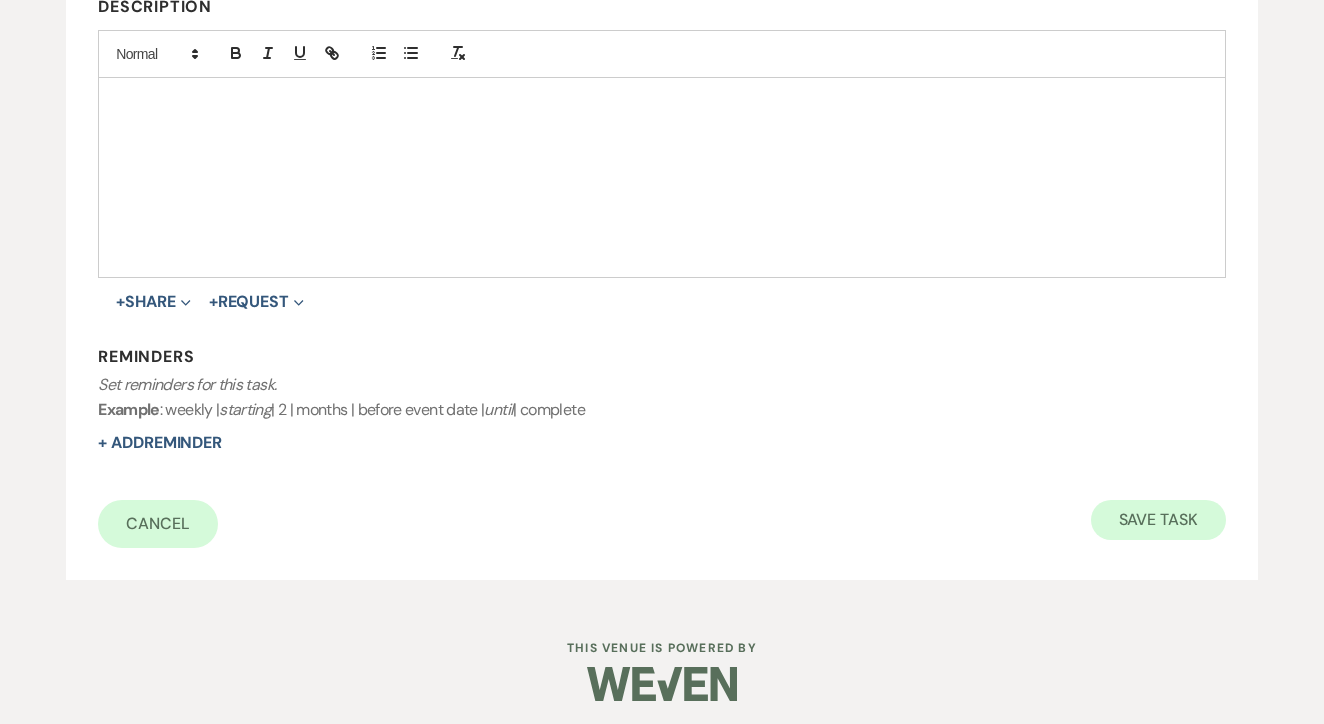 click on "Save Task" at bounding box center (1158, 520) 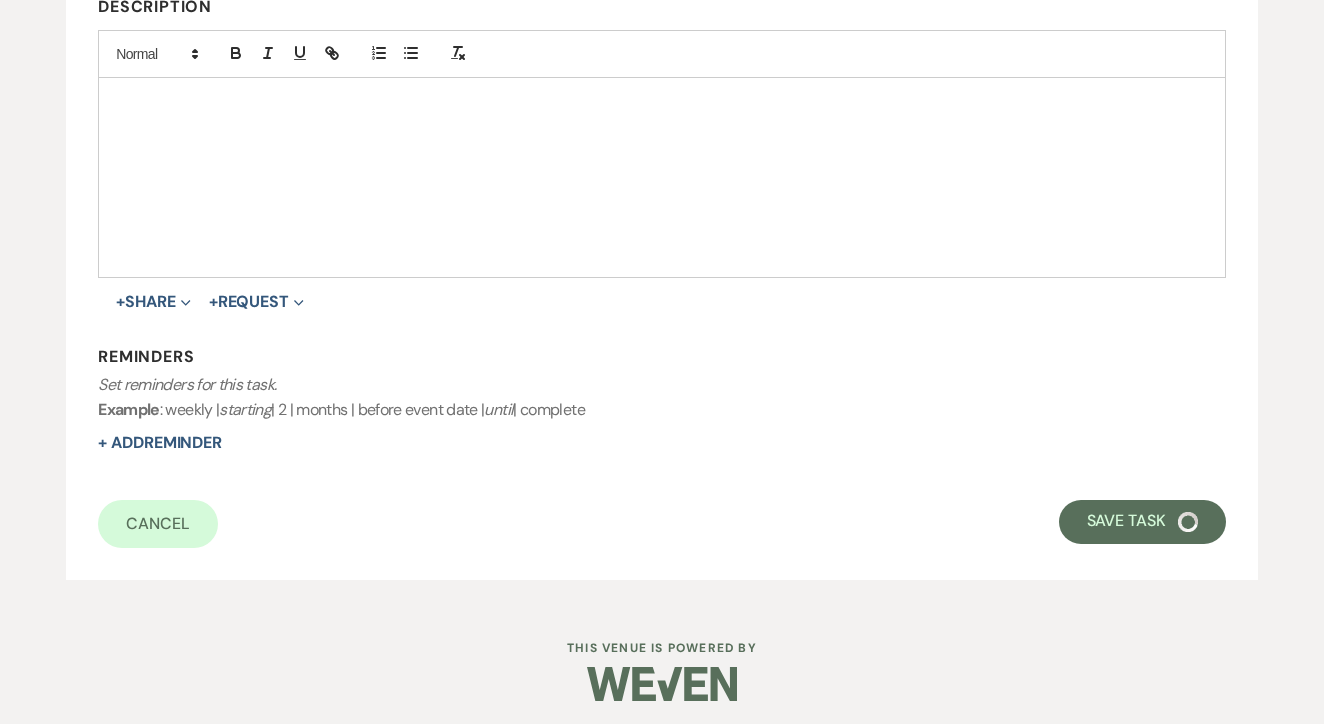 select on "2" 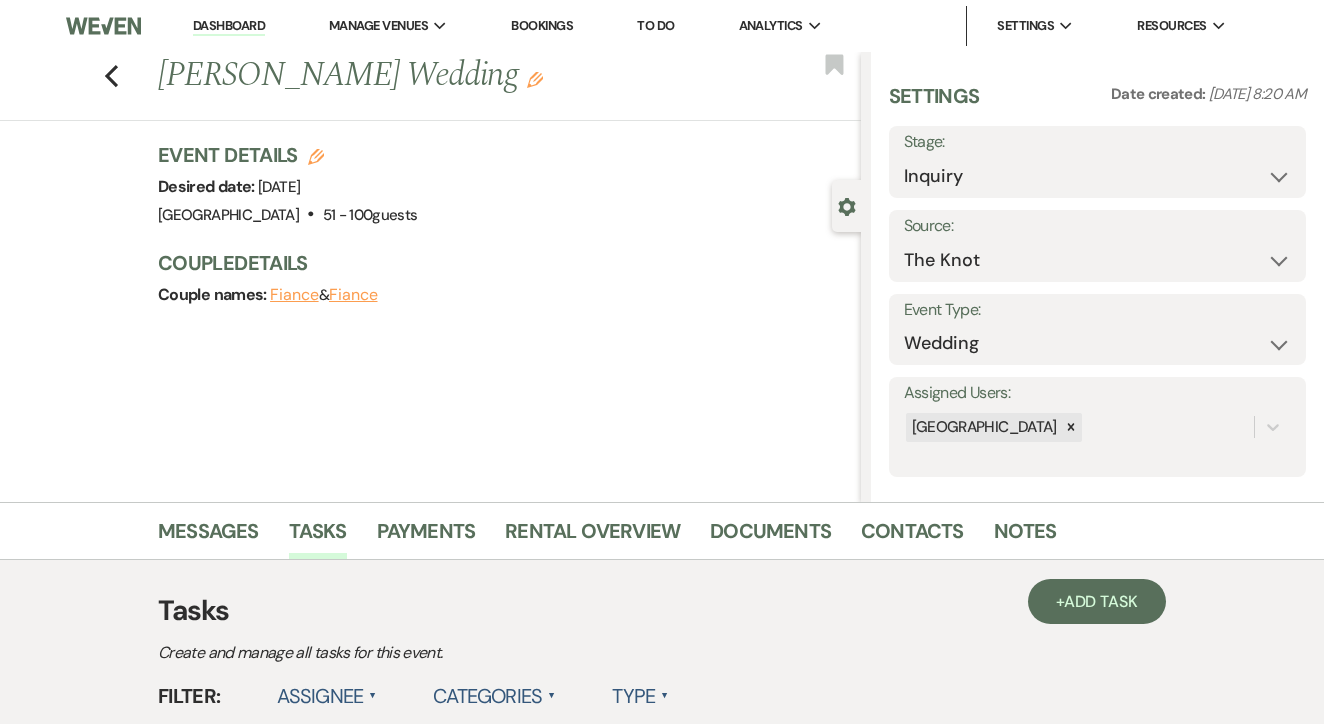 scroll, scrollTop: 0, scrollLeft: 0, axis: both 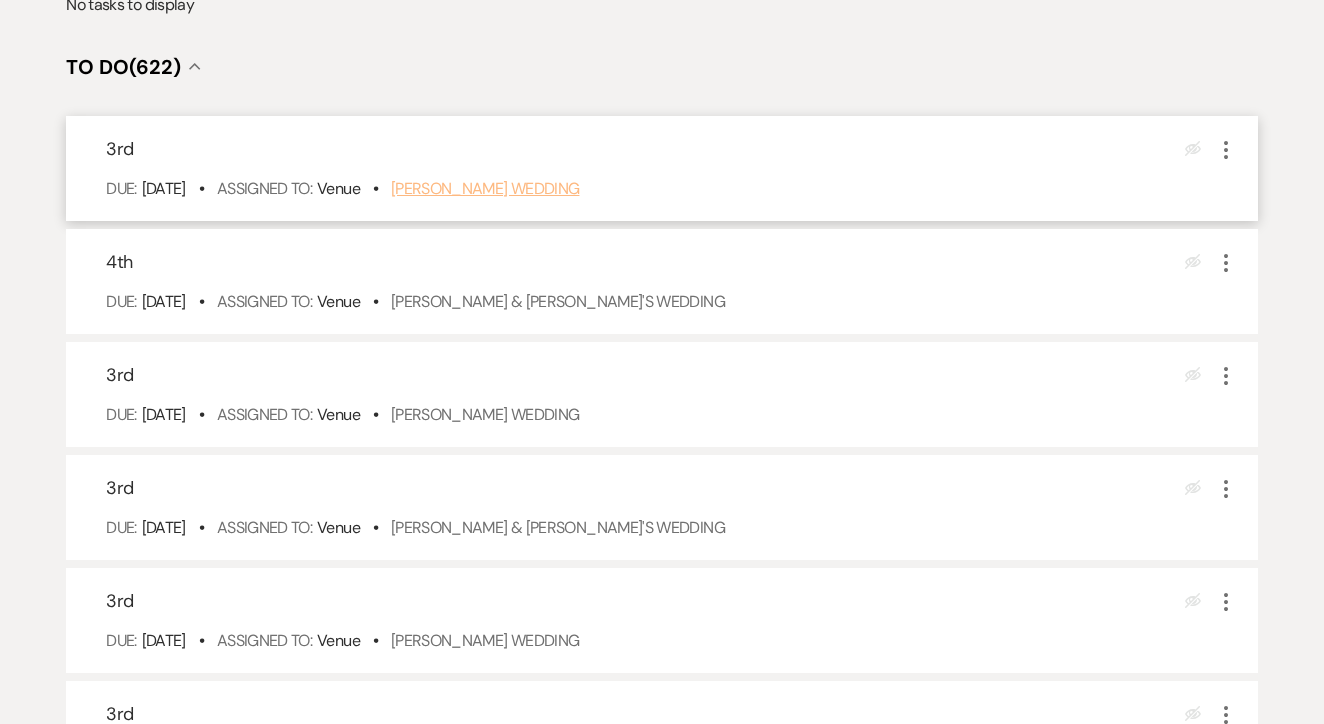 click on "Sonya Jefferson's Wedding" at bounding box center (485, 188) 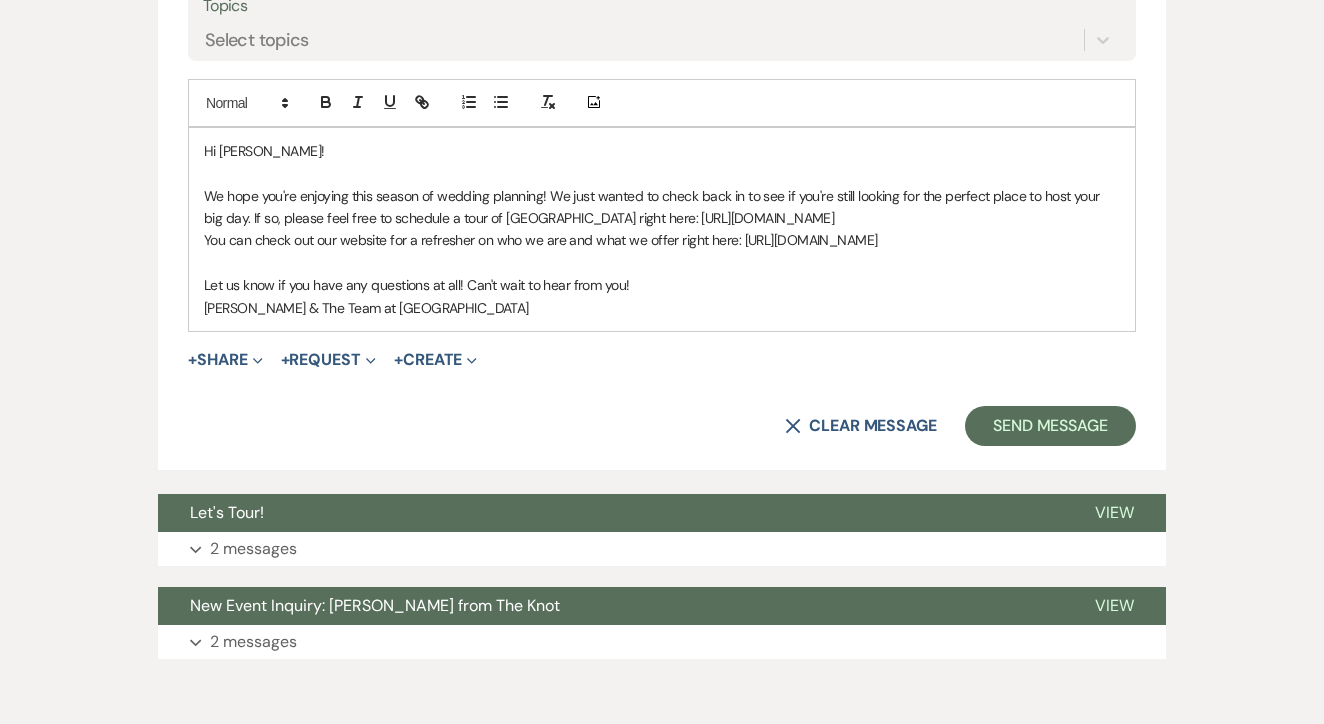 scroll, scrollTop: 1131, scrollLeft: 0, axis: vertical 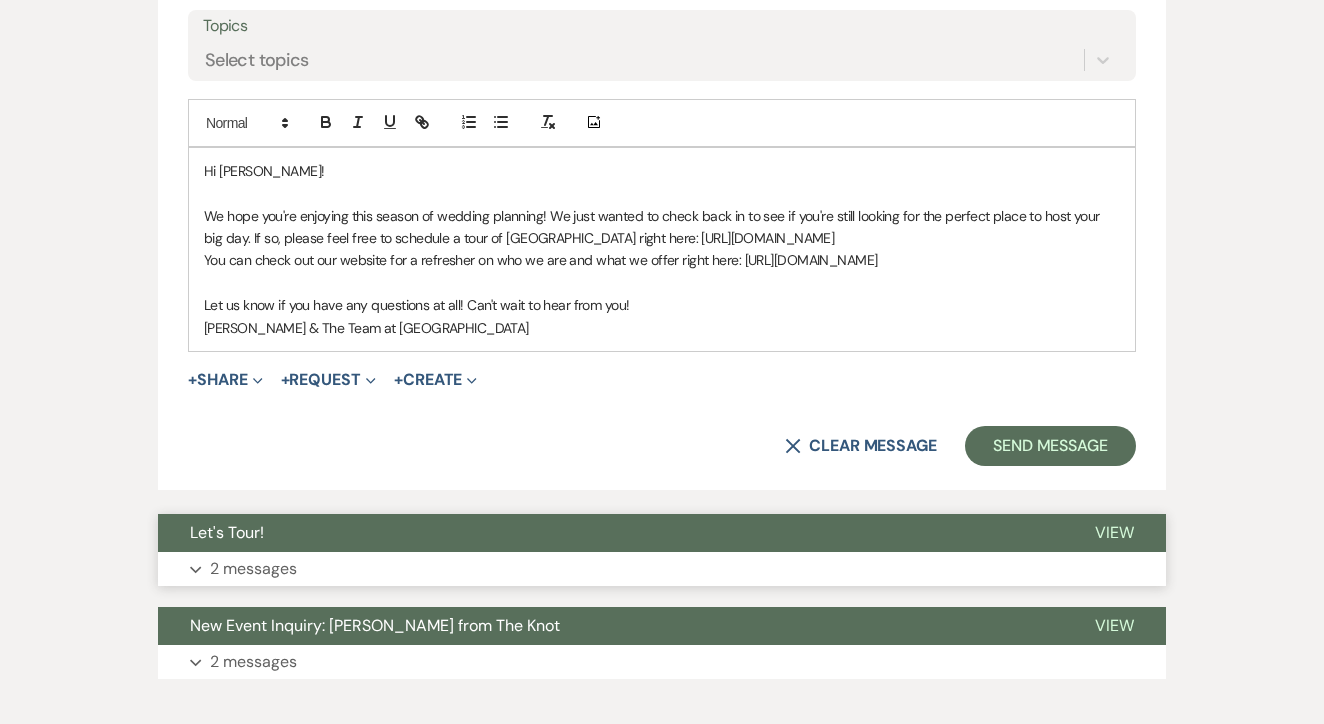 click on "Expand 2 messages" at bounding box center [662, 569] 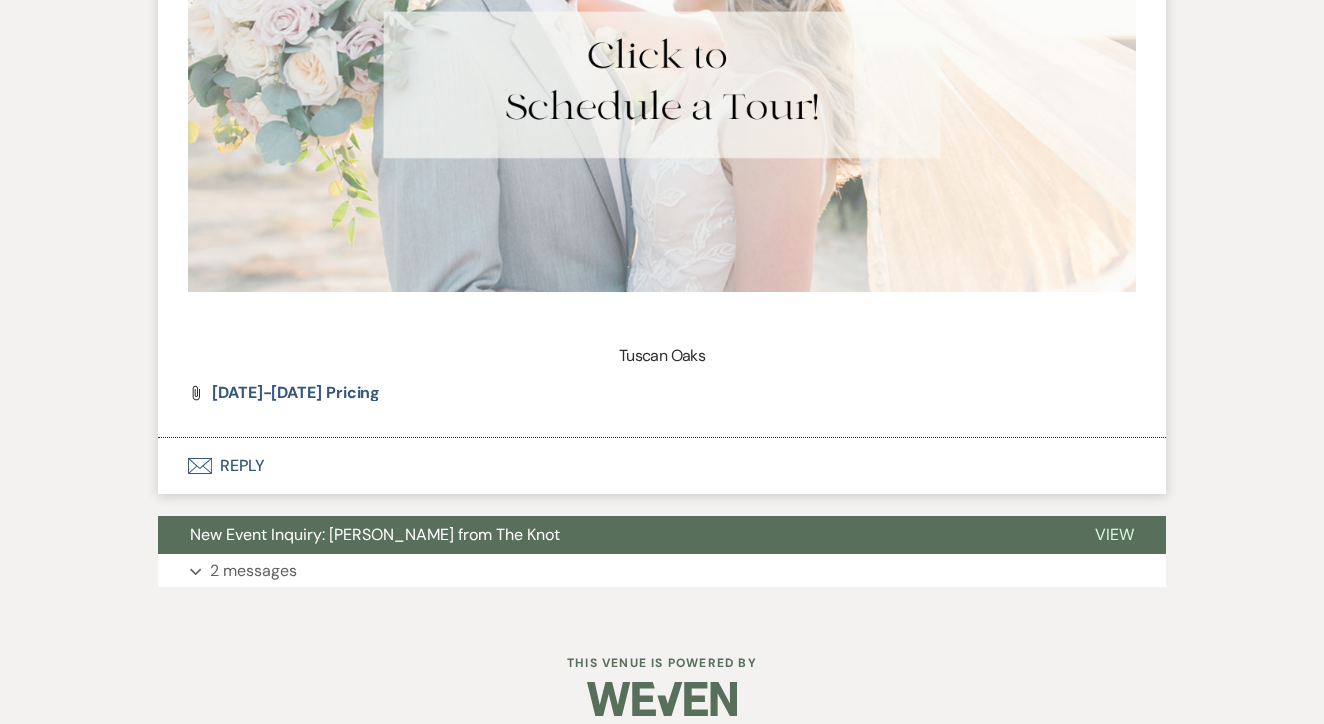 click on "Envelope Reply" at bounding box center [662, 466] 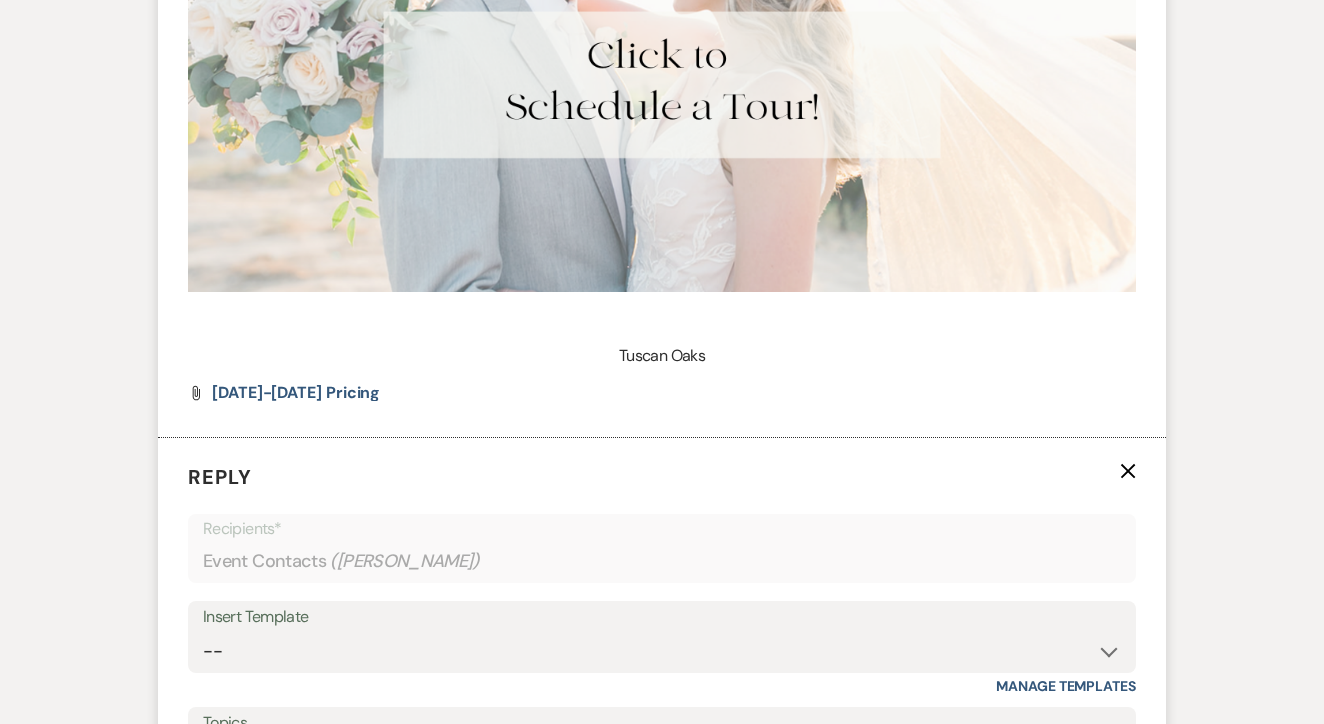 scroll, scrollTop: 2885, scrollLeft: 0, axis: vertical 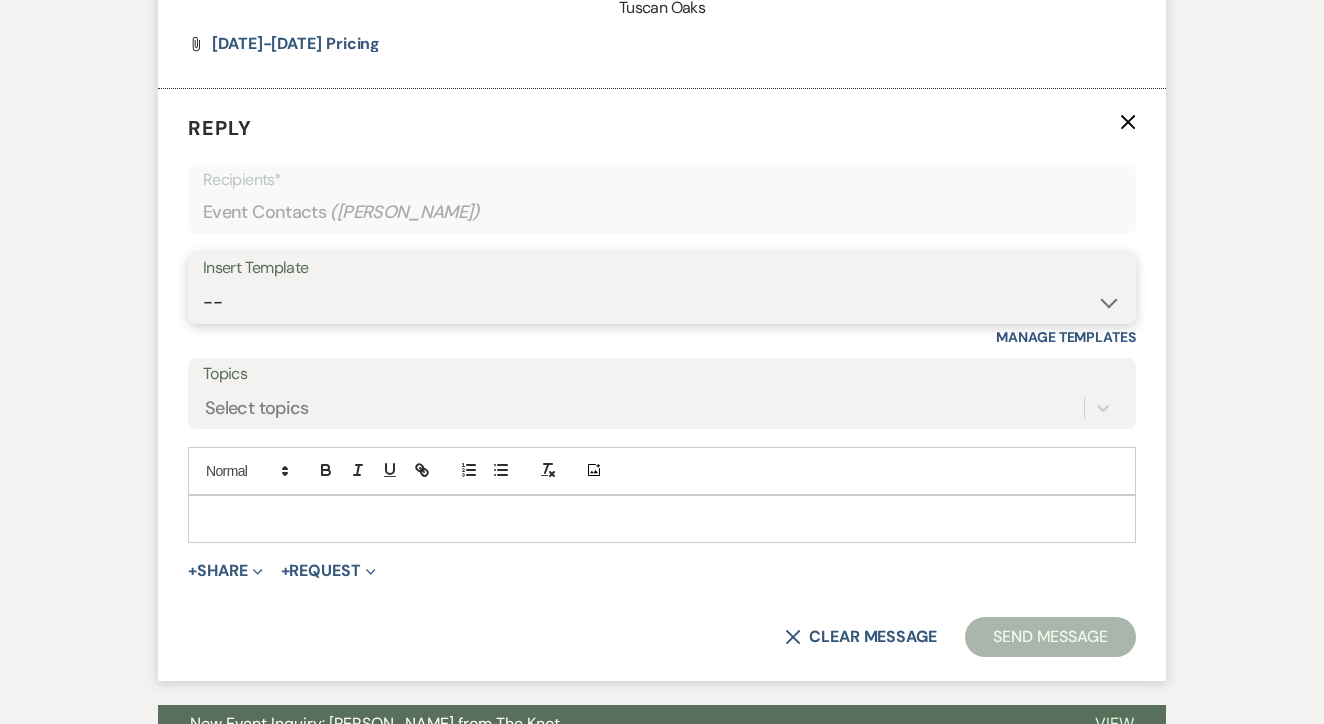 click on "-- Lead: Automated Intro Email (Wedding) Lead: 1st Follow Up Email Images Lead: TEXT (1st) Lead: 2nd Follow Up Email Lead: Booking Proposal (Post-Tour) Booked: Weven Planning Portal Introduction (AI) Lead: TEXT (Intro) Lead: Phone Consult Follow-up Lead: Hired Someone Else Lead: Confirm Tour Lead: Confirm Tour (TEXT) Booked: Insta Post Info Lead: 3rd Follow Up Email Booked: Damage Deposit Deduction Lead: Post Tour F/u (no proposal) Lead: Tour No-Show Booked: Day After Wedding Booked: Mailing Address Lead: Cancelled Tour Lead: TEXT (2nd) Lead: 4th Follow Up Email Lead: Booking Deposit Type (ACH or Card) Booked: Vendor Information Needed Booked: Review Request Lead: ACH Instructions Vendor: Photo Request Vendor: Video Request Booked: 6 Month Planning Meeting Booked: 6 Week Final Consult Open House Invite Booked: Late Payment Booked: Weven Planning Portal Introduction" at bounding box center [662, 302] 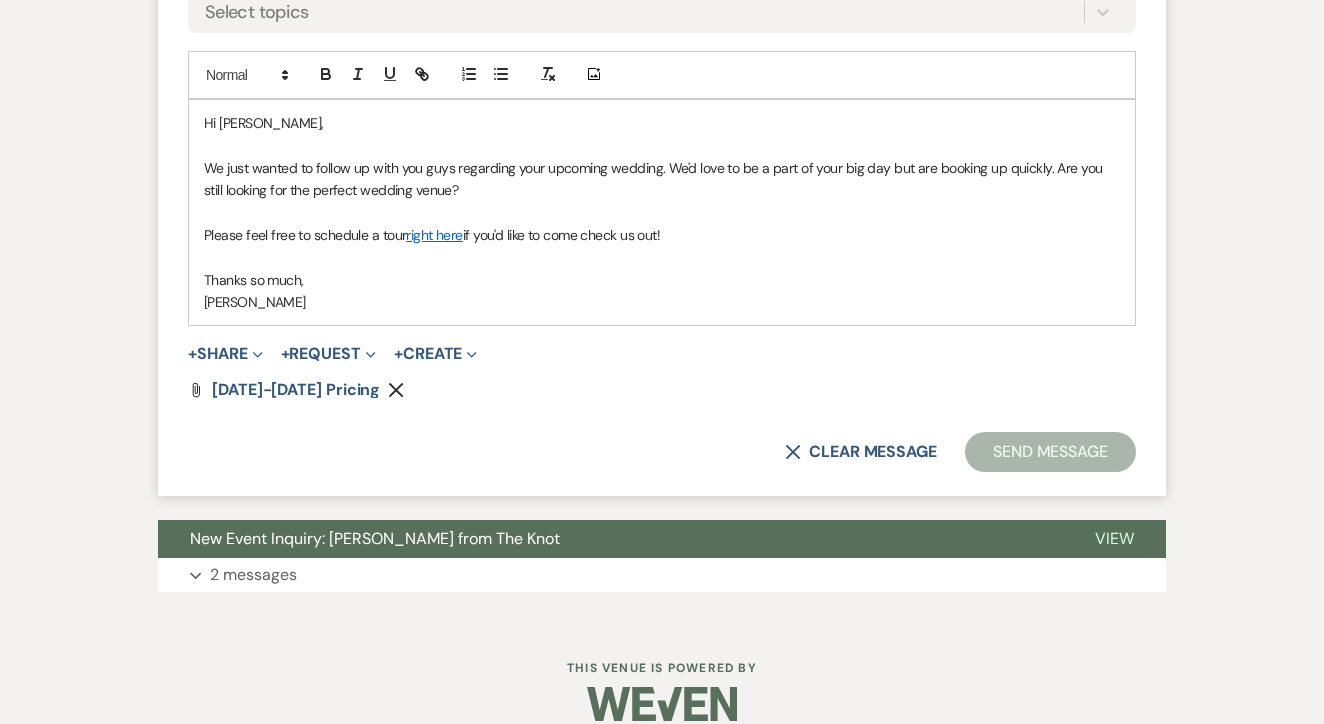 scroll, scrollTop: 3279, scrollLeft: 0, axis: vertical 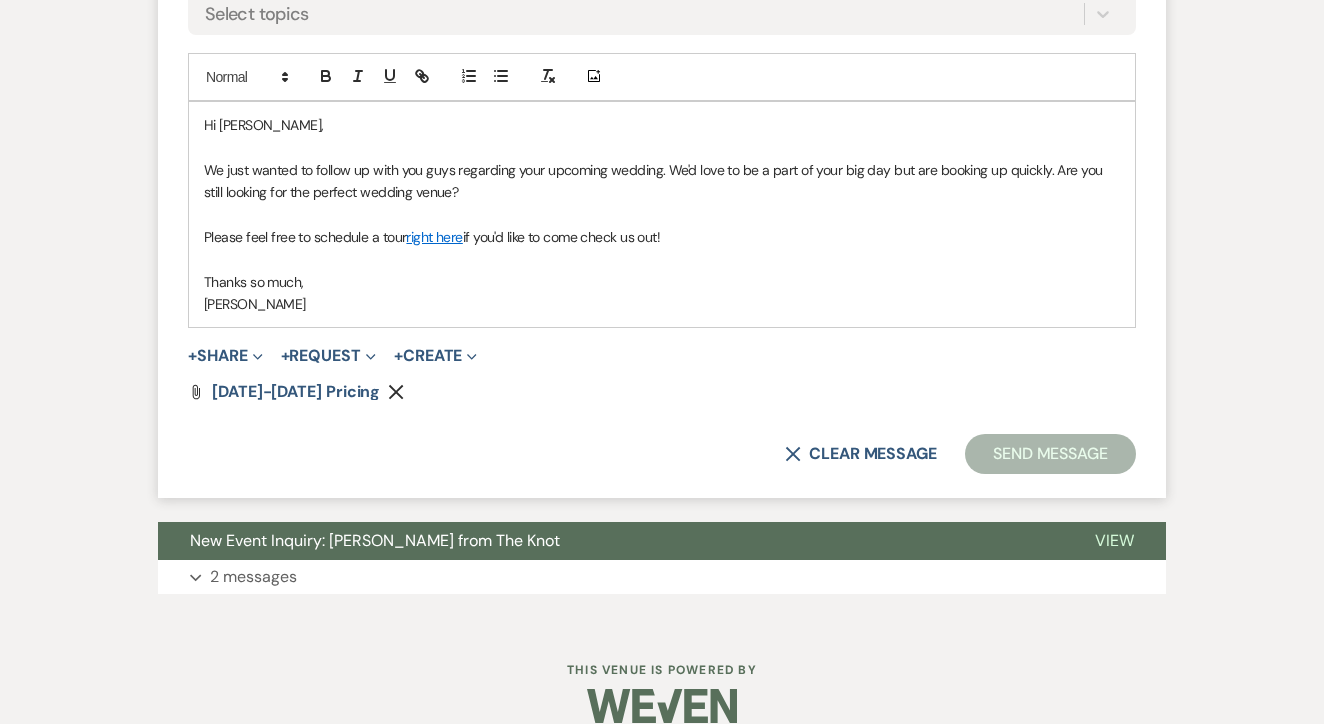click on "Send Message" at bounding box center (1050, 454) 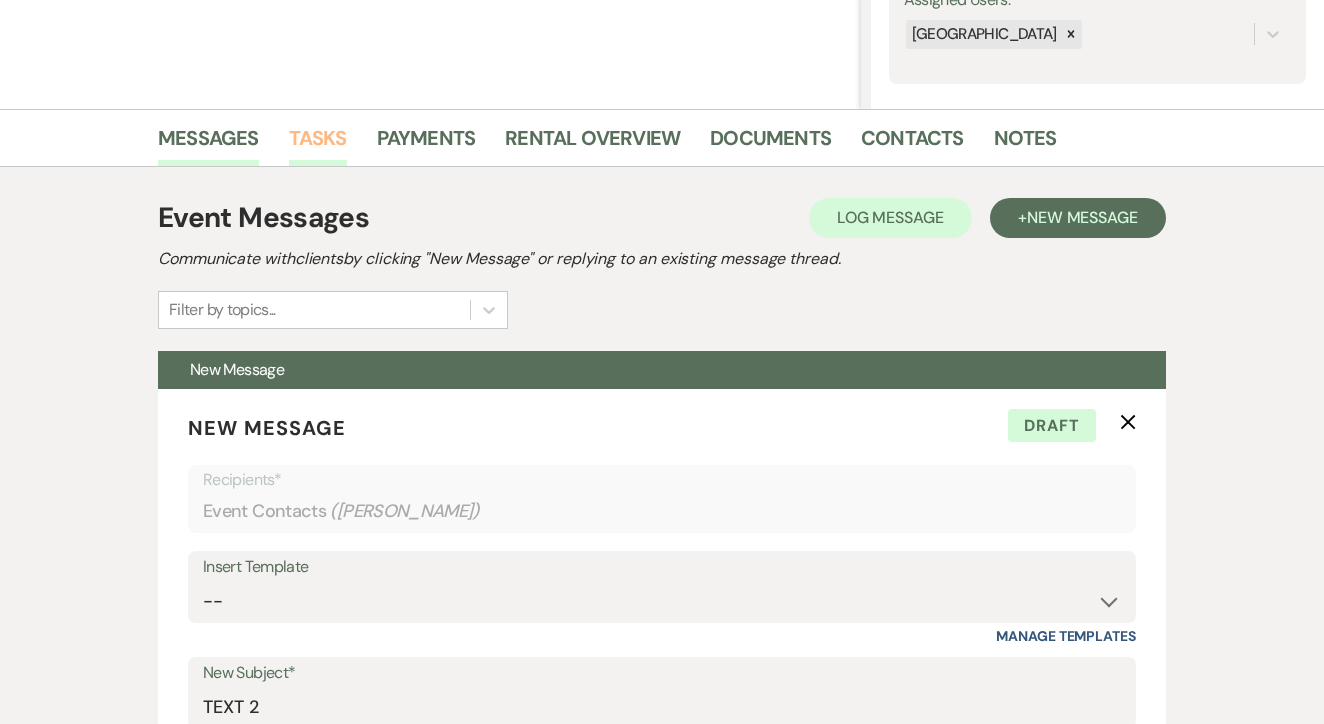 click on "Tasks" at bounding box center (318, 144) 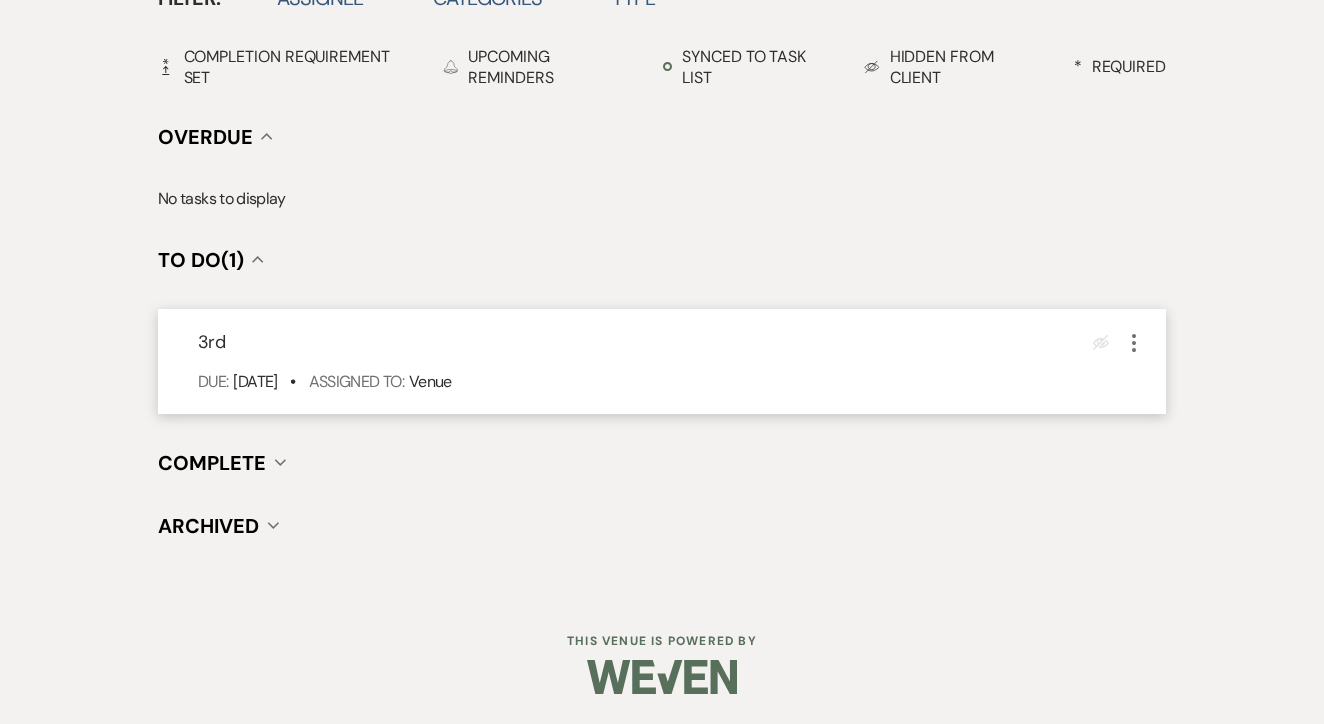 scroll, scrollTop: 696, scrollLeft: 0, axis: vertical 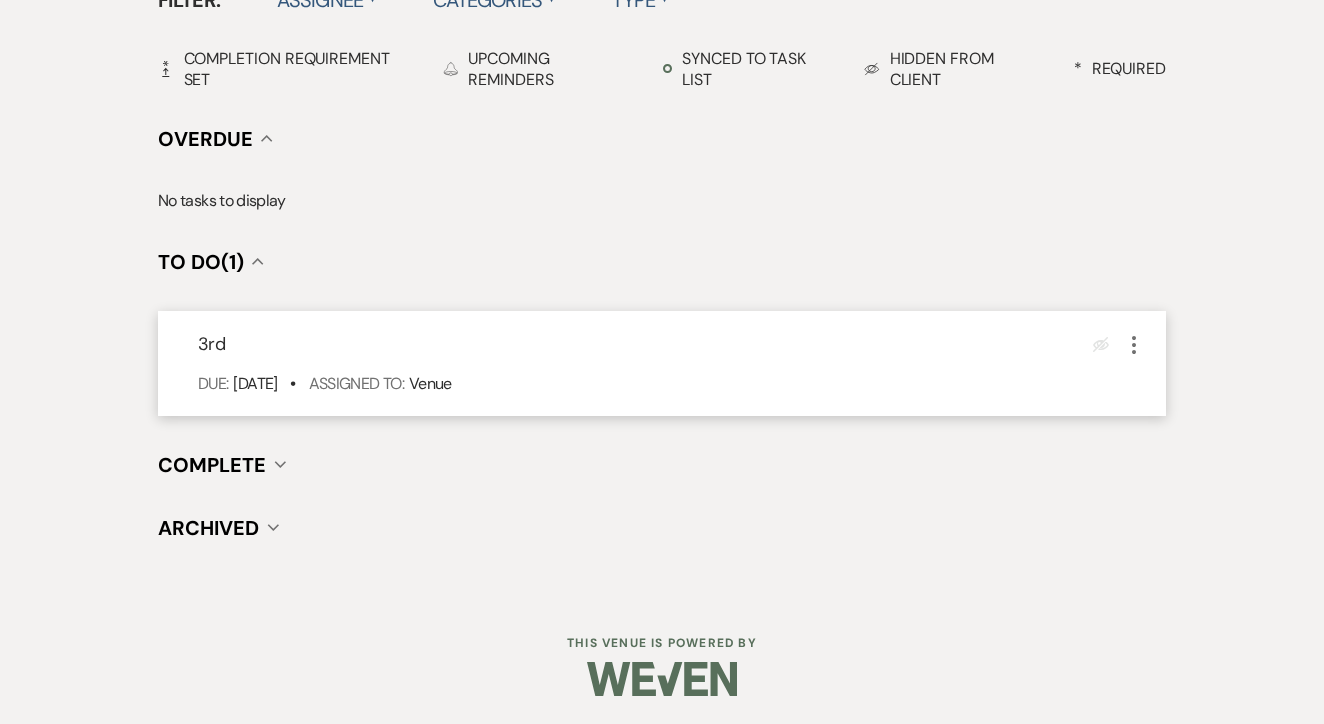 click on "More" 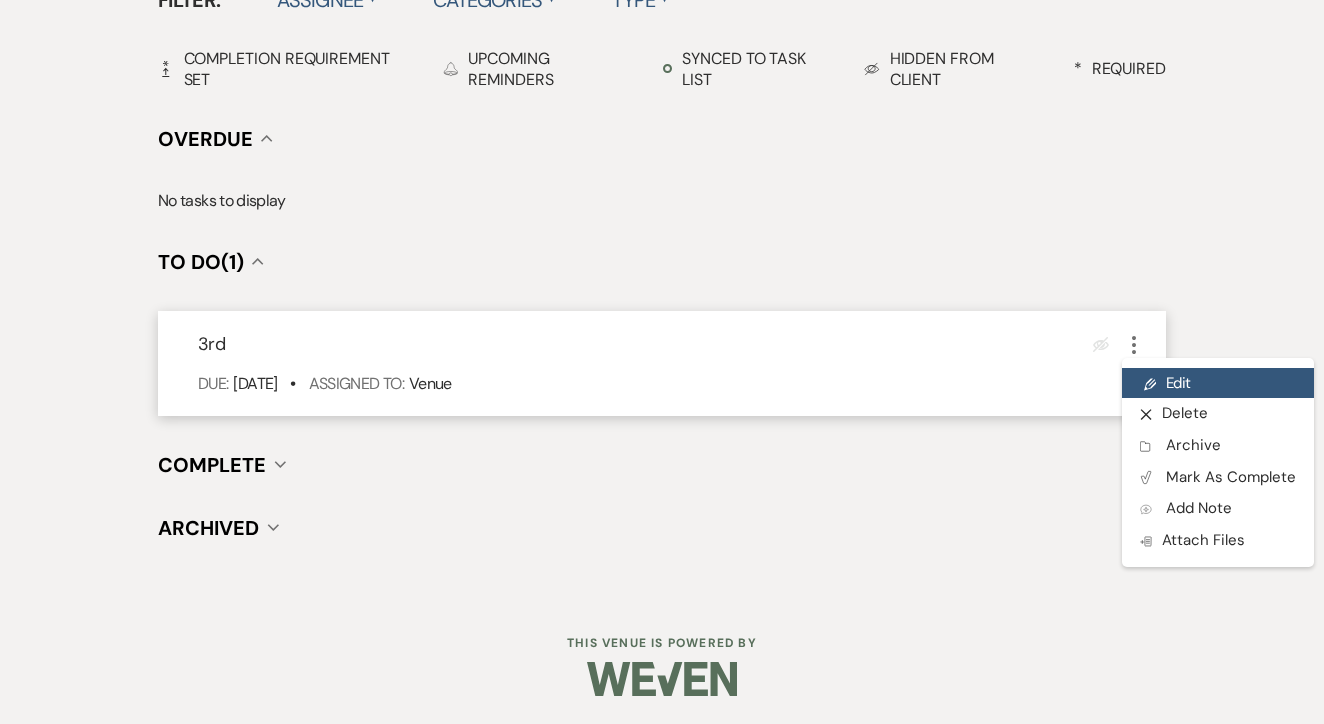 click on "Pencil  Edit" at bounding box center (1218, 383) 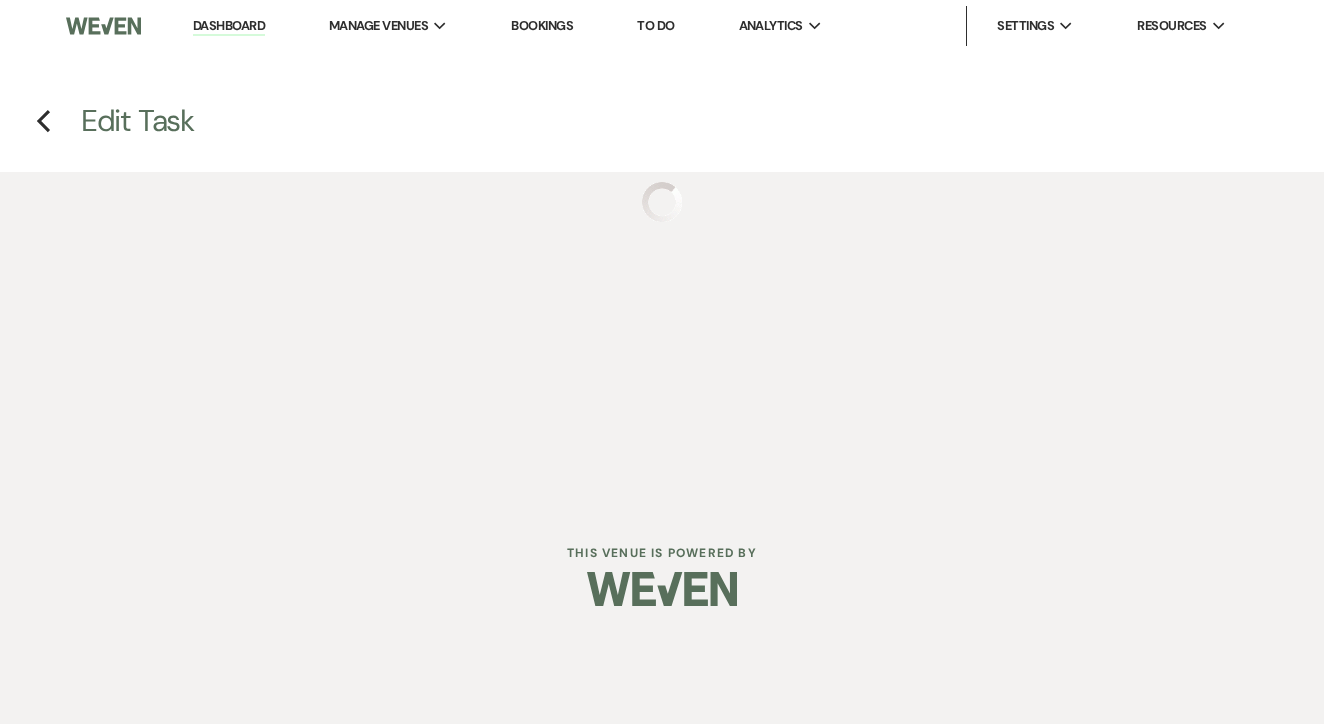 scroll, scrollTop: 0, scrollLeft: 0, axis: both 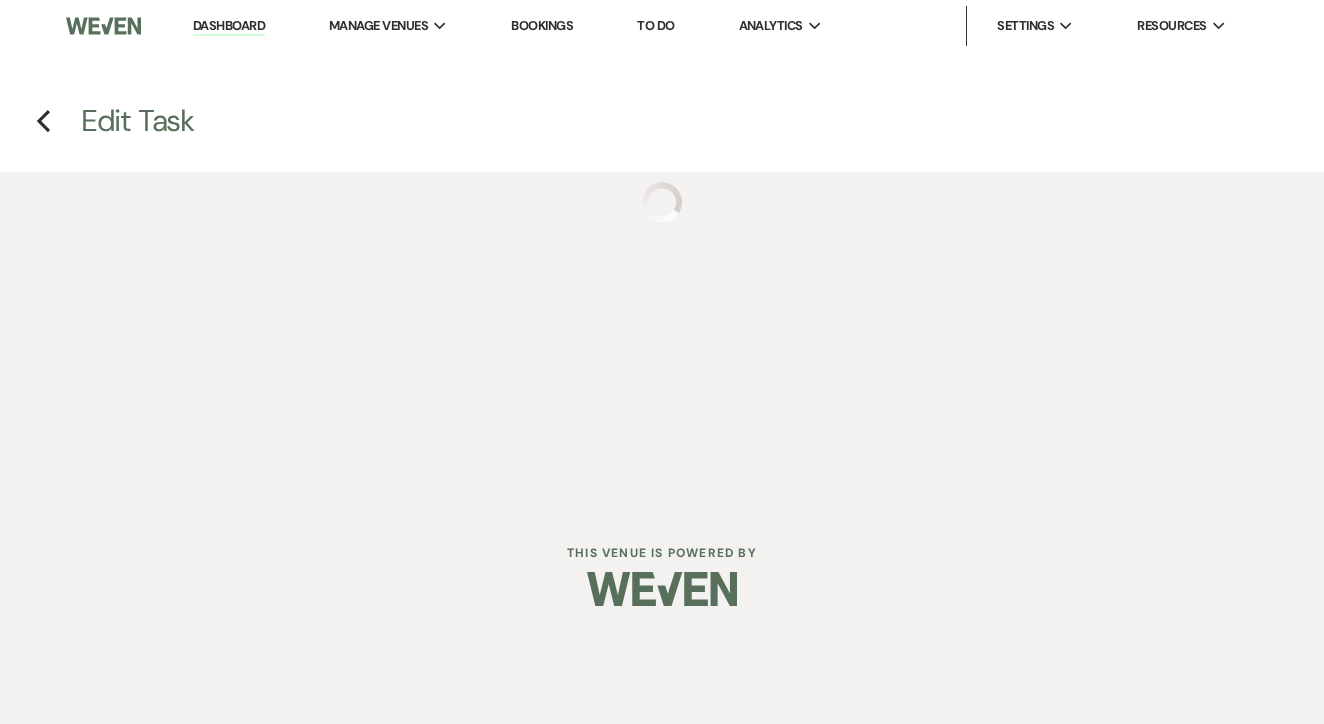 select on "false" 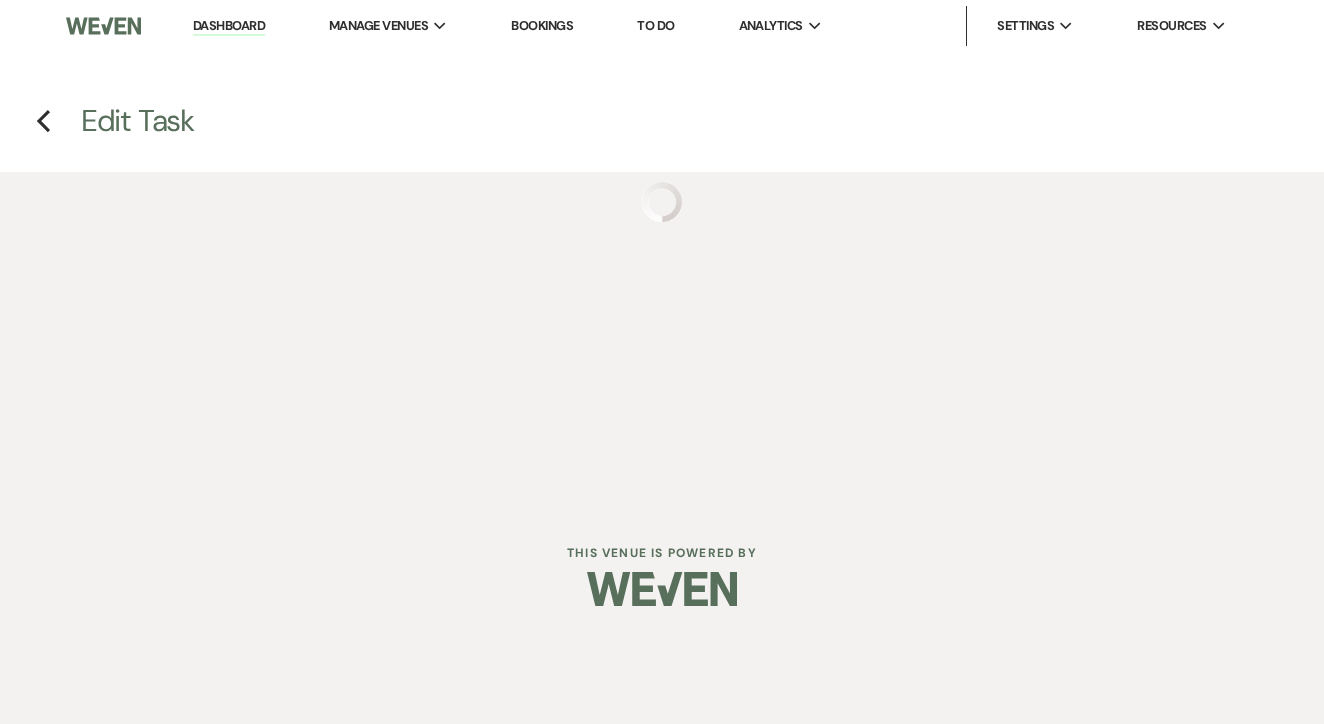 select on "venueHost" 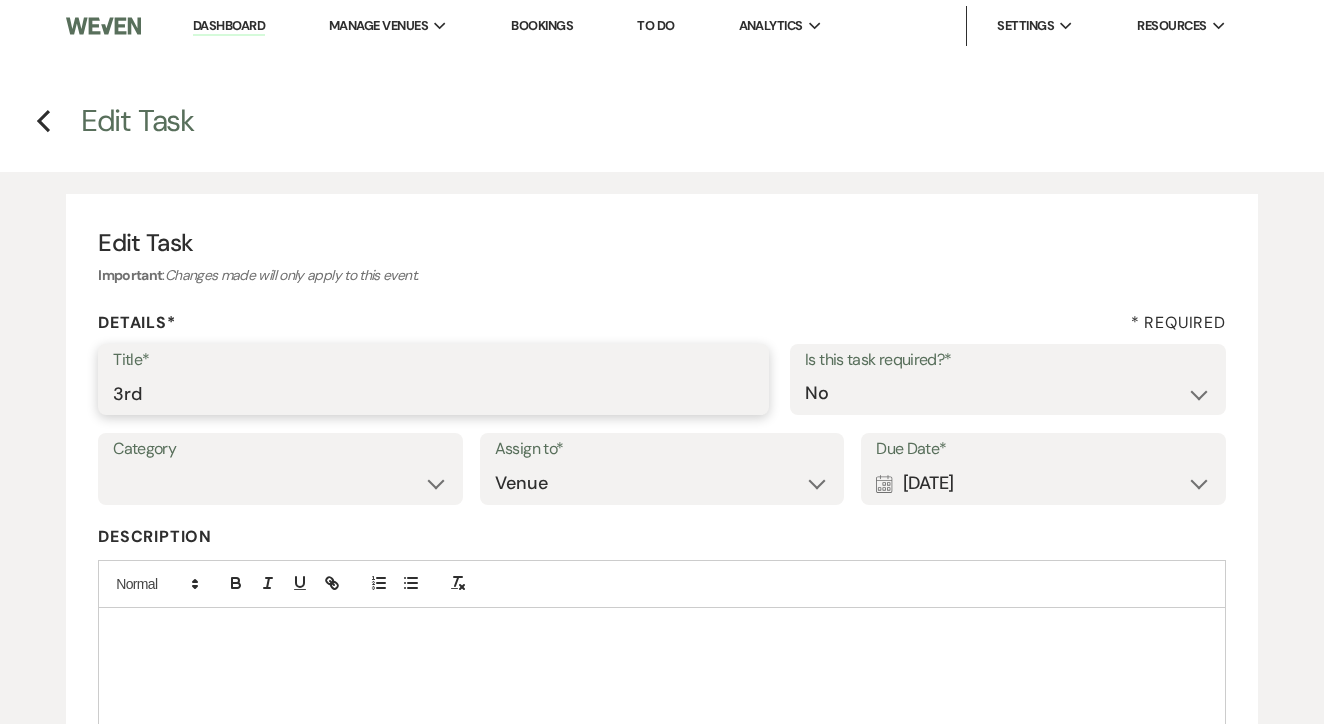 click on "3rd" at bounding box center [433, 393] 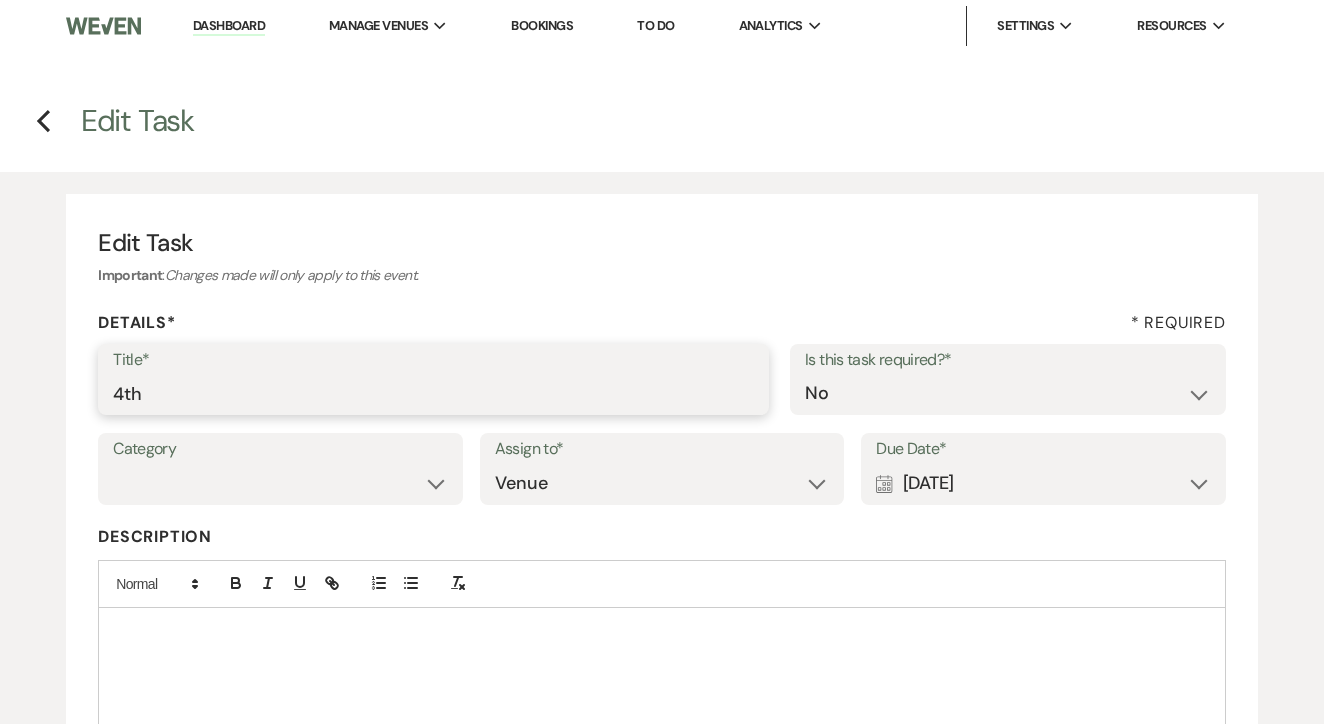 type on "4th" 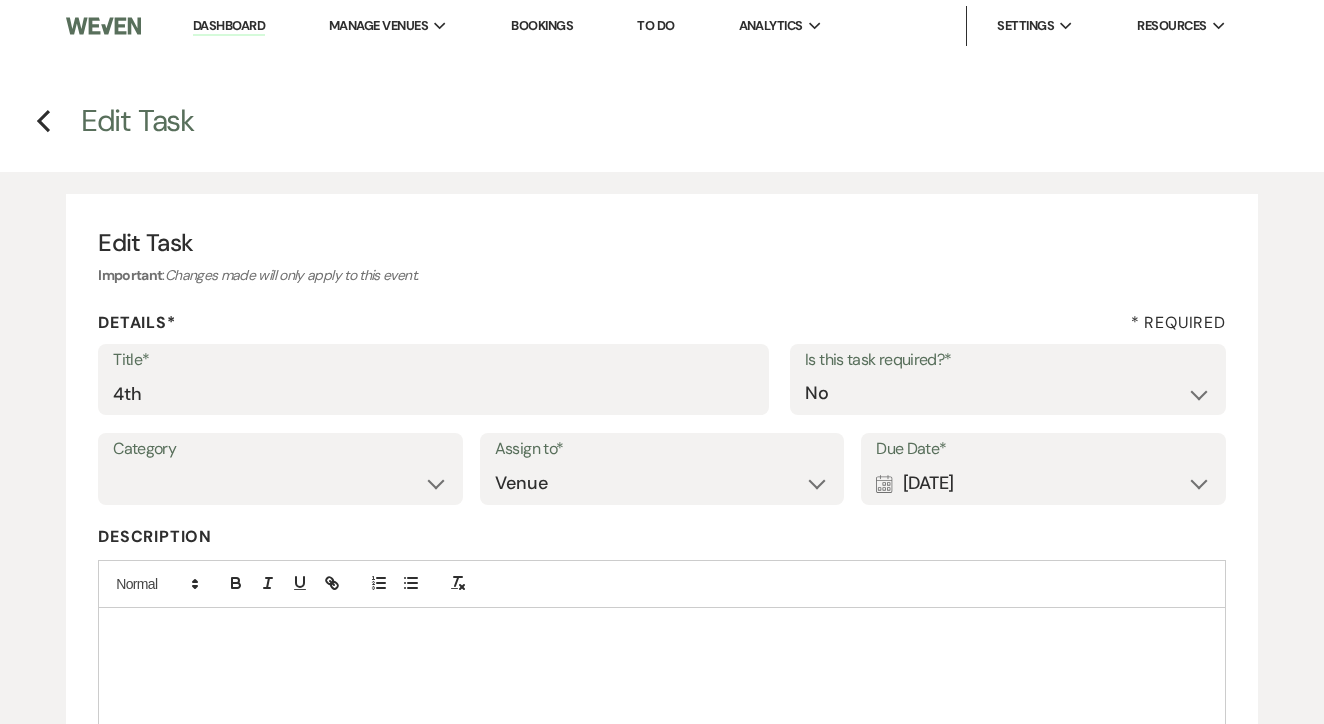 click on "Due Date* Calendar Jul 16, 2025 Expand" at bounding box center [1043, 469] 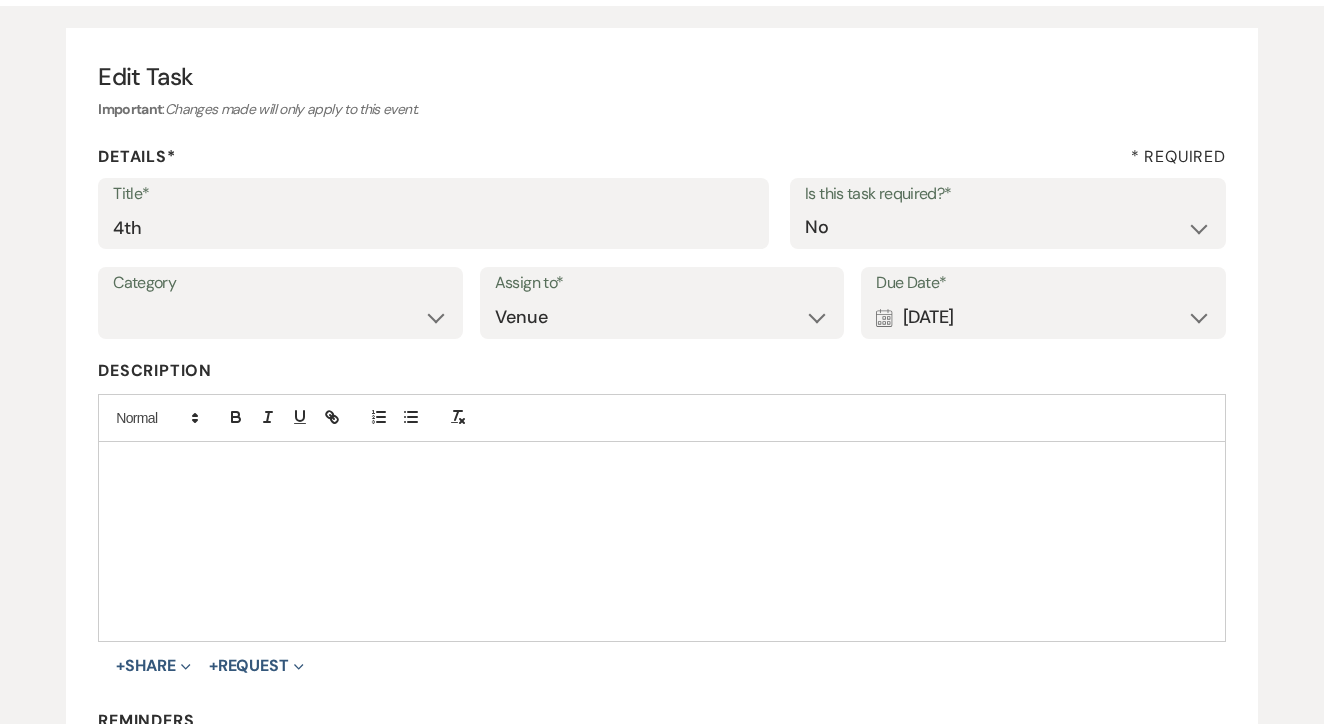 scroll, scrollTop: 178, scrollLeft: 0, axis: vertical 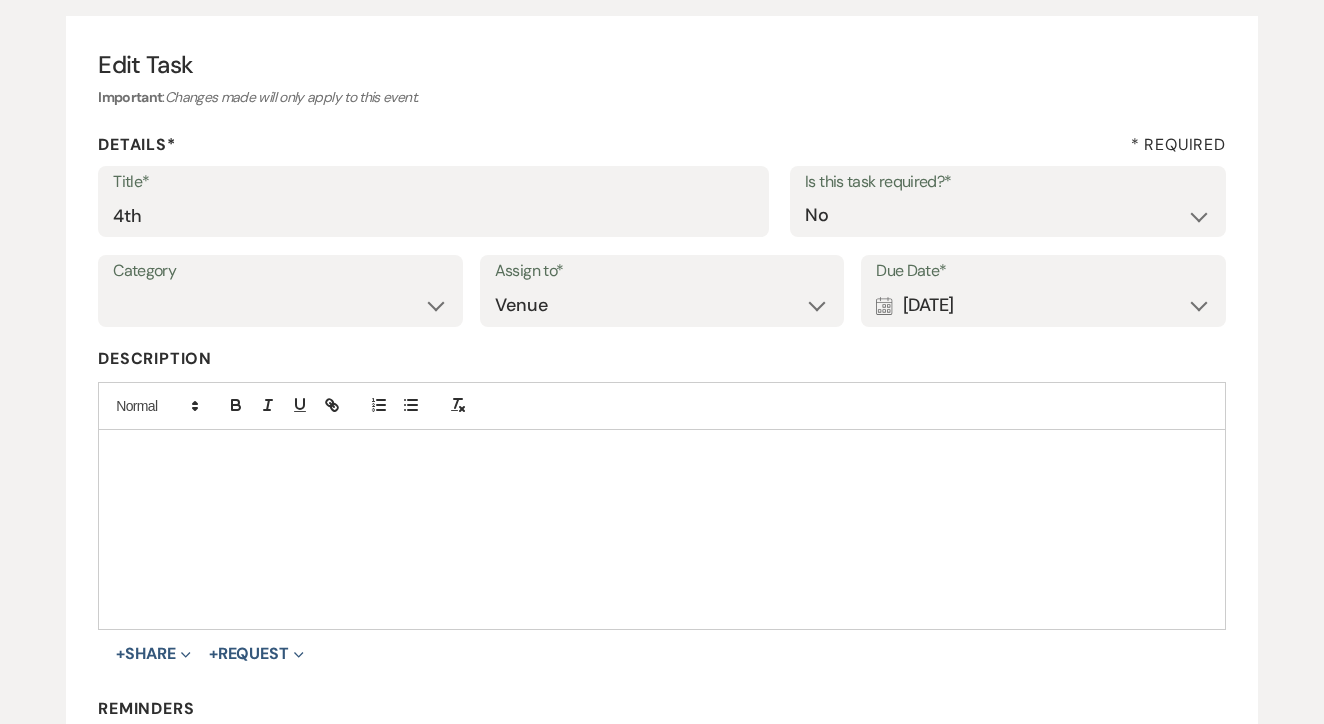 click on "Category Venue Vendors Guests Details Finalize & Share Assign to* Venue Client Due Date* Calendar Jul 16, 2025 Expand" at bounding box center (662, 300) 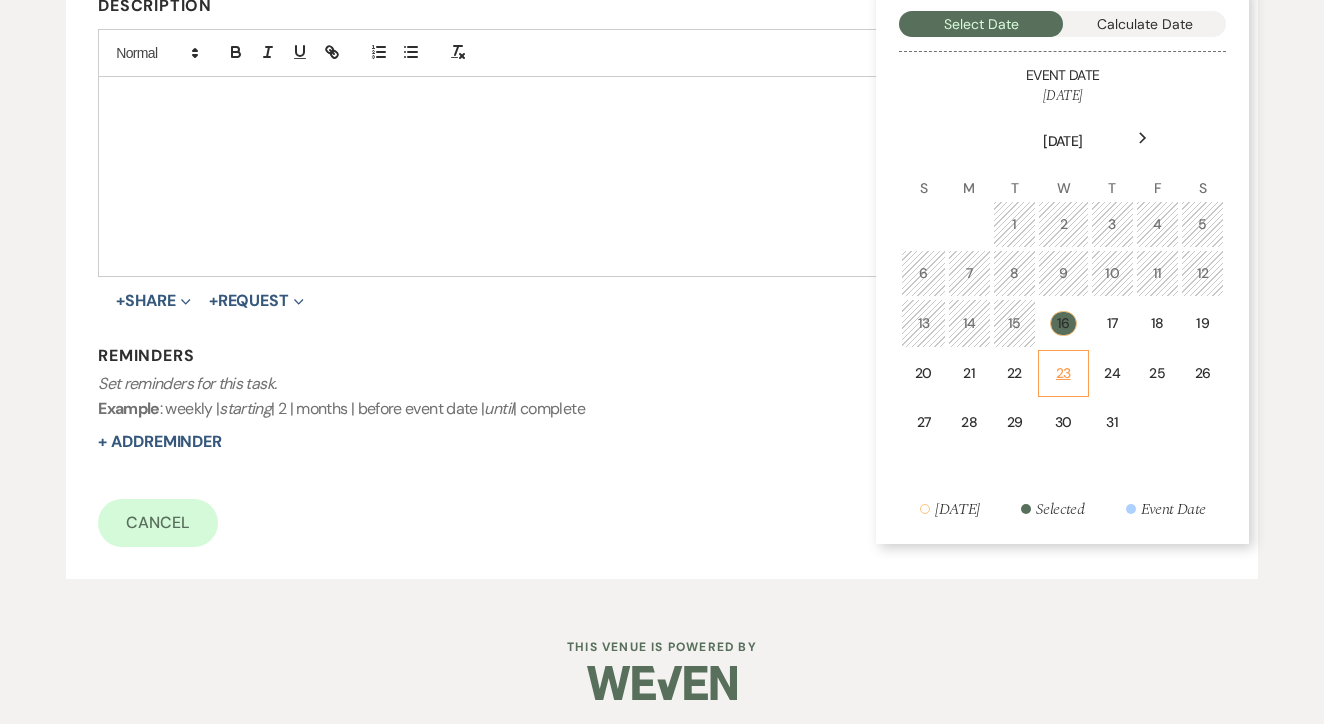 scroll, scrollTop: 530, scrollLeft: 0, axis: vertical 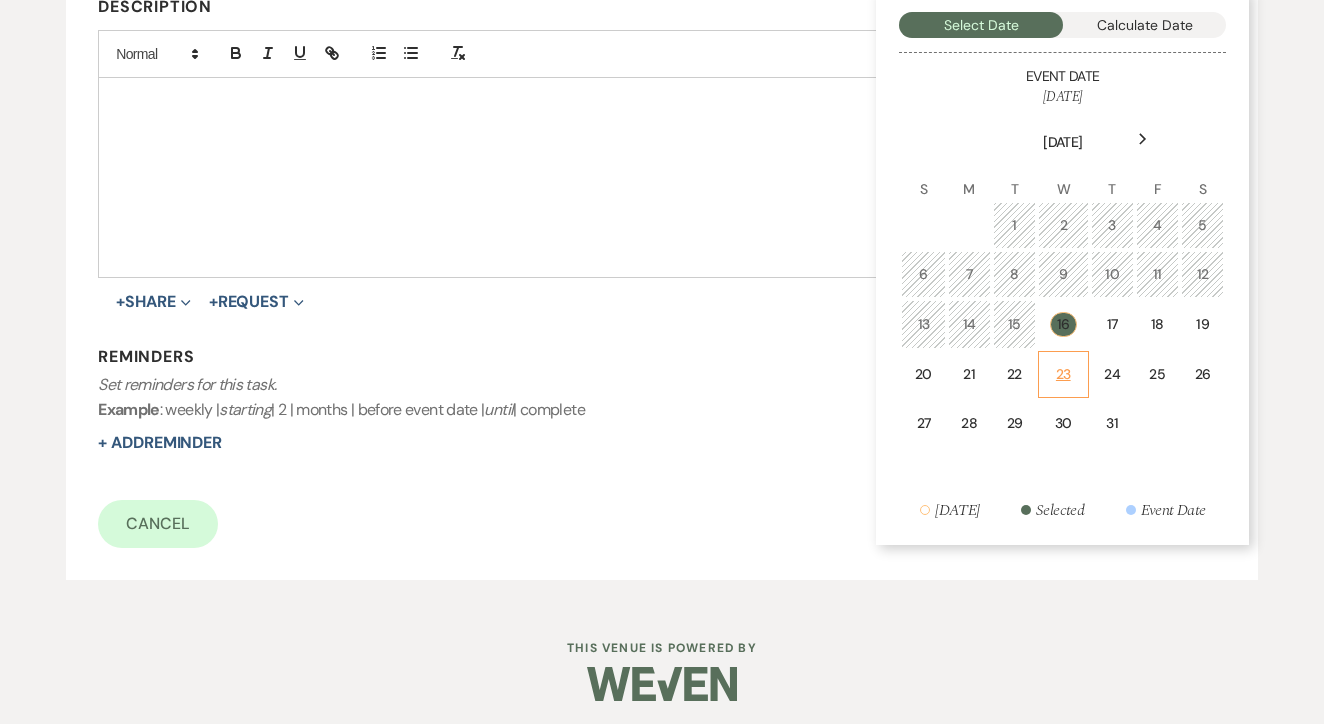 click on "23" at bounding box center (1063, 374) 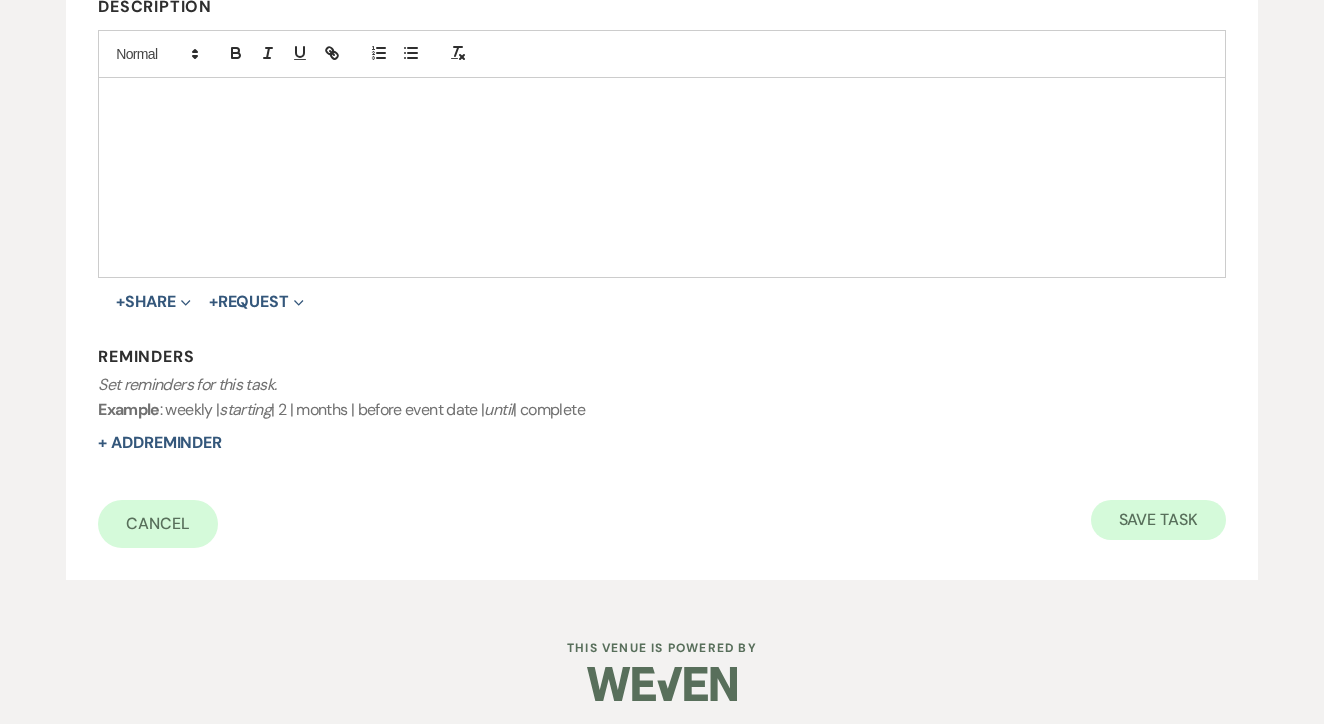 click on "Save Task" at bounding box center (1158, 520) 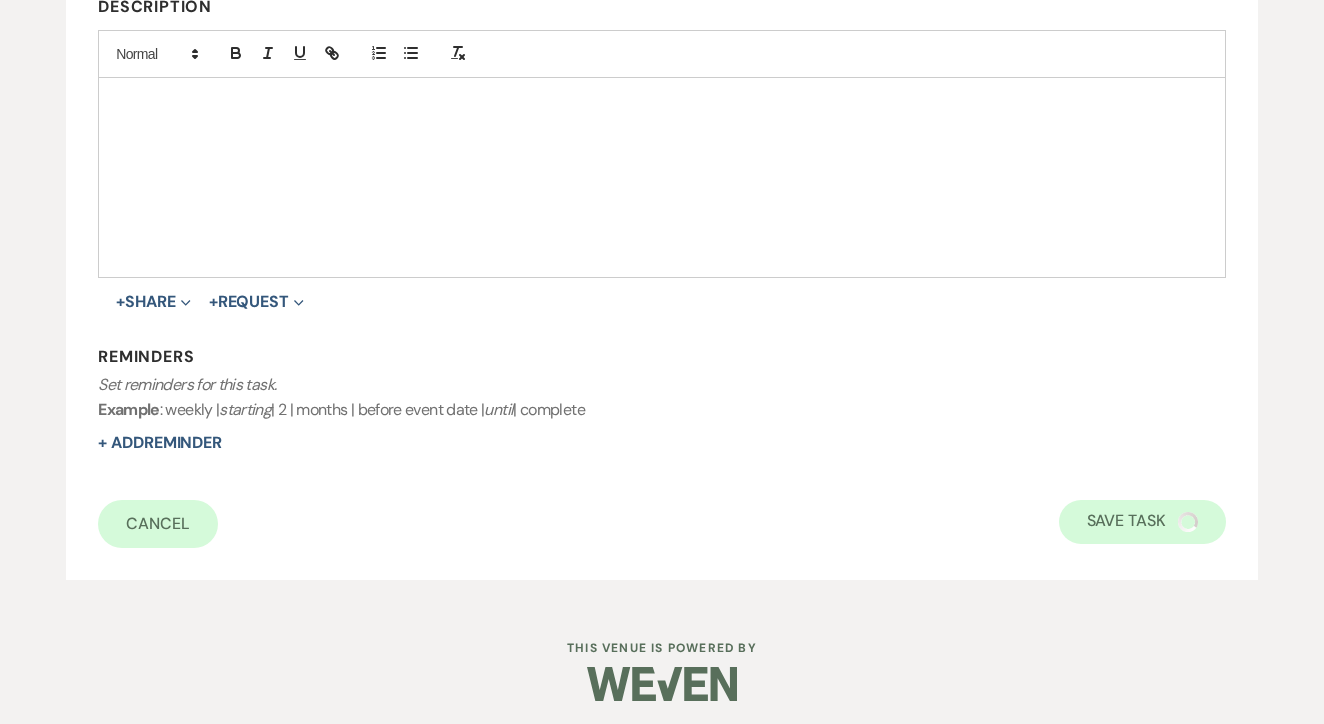 select on "2" 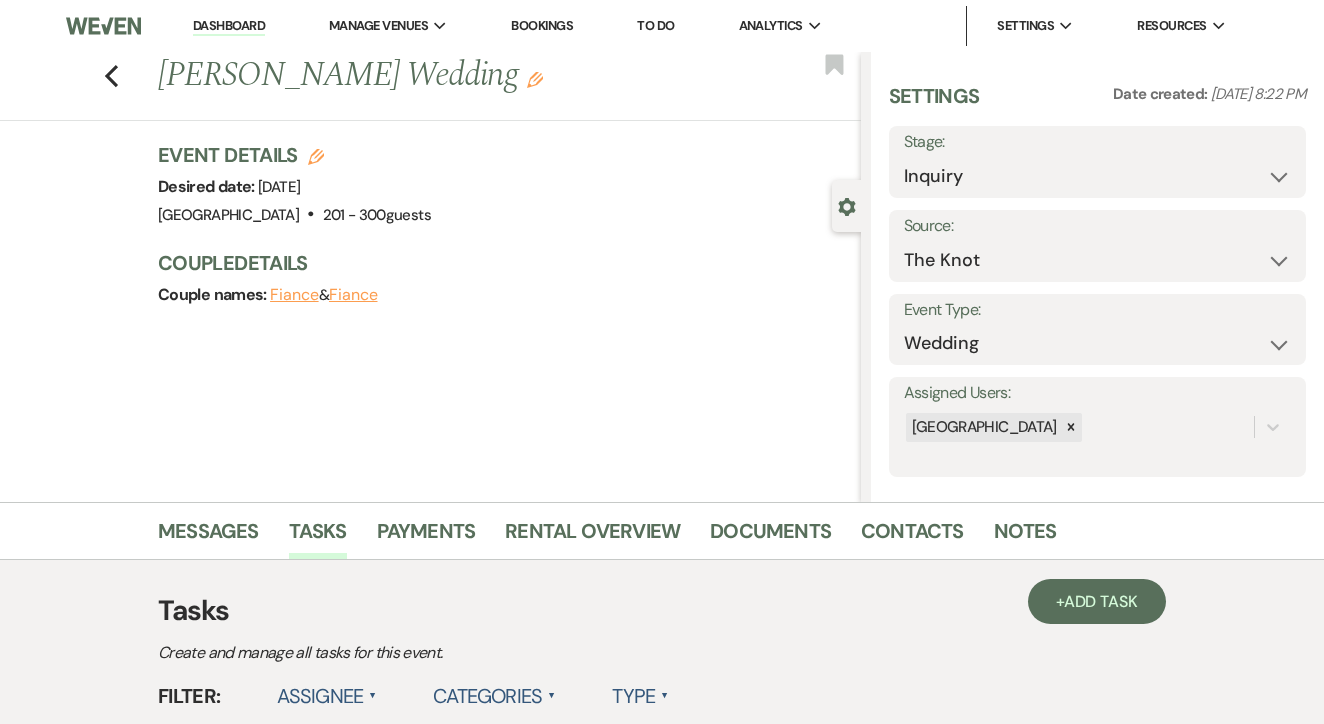 scroll, scrollTop: 0, scrollLeft: 0, axis: both 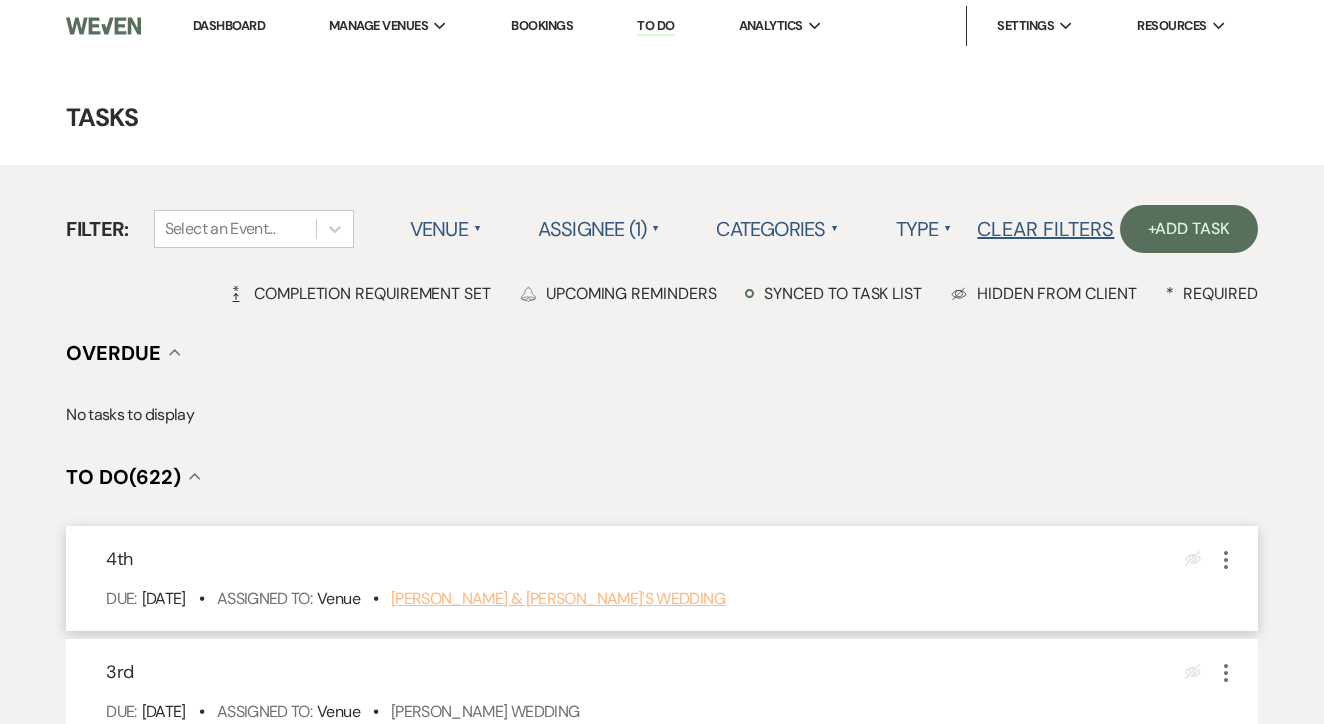 click on "Jamila Samson & Fiance's Wedding" at bounding box center (558, 598) 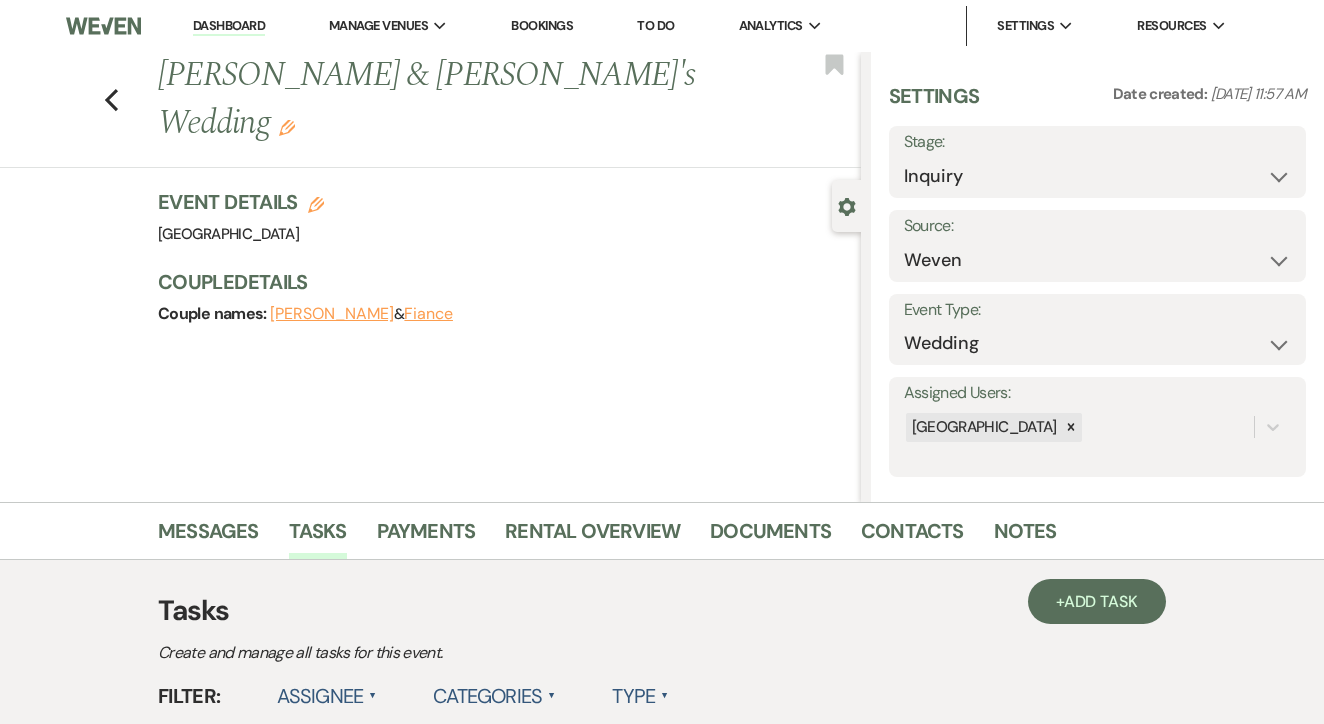 scroll, scrollTop: 0, scrollLeft: 0, axis: both 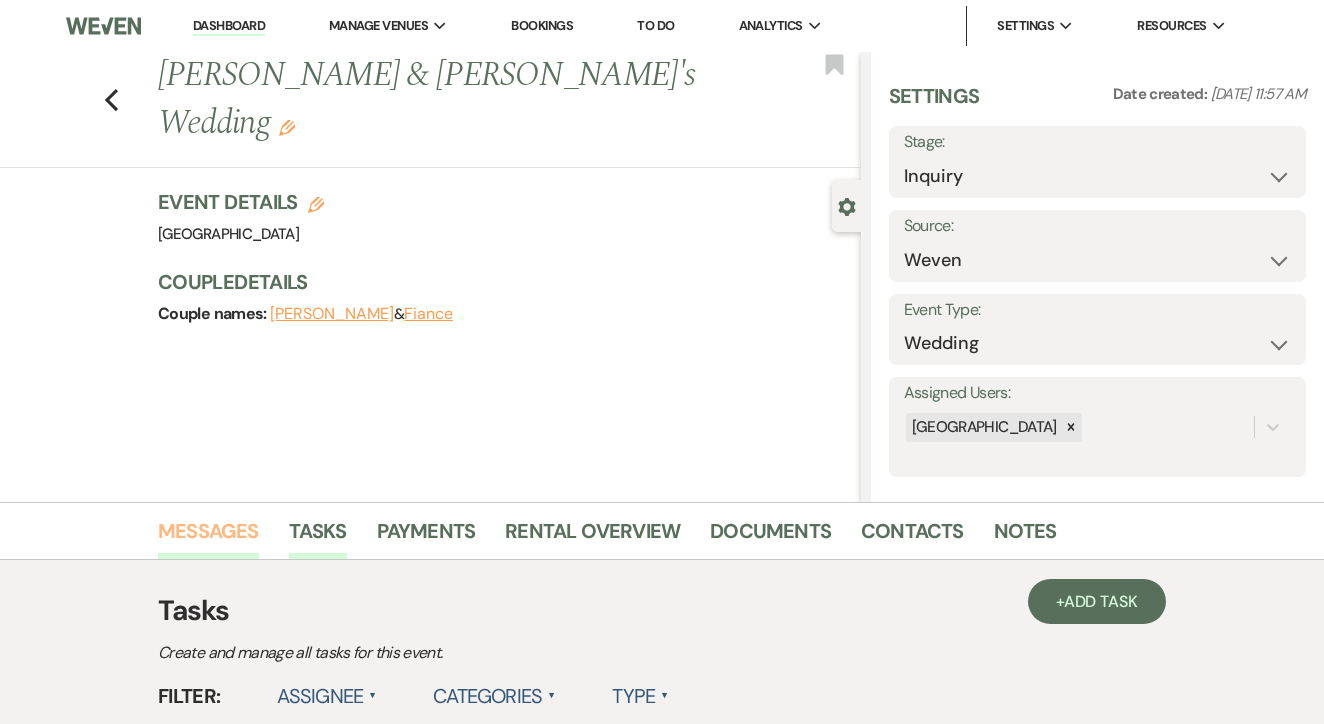 click on "Messages" at bounding box center (208, 537) 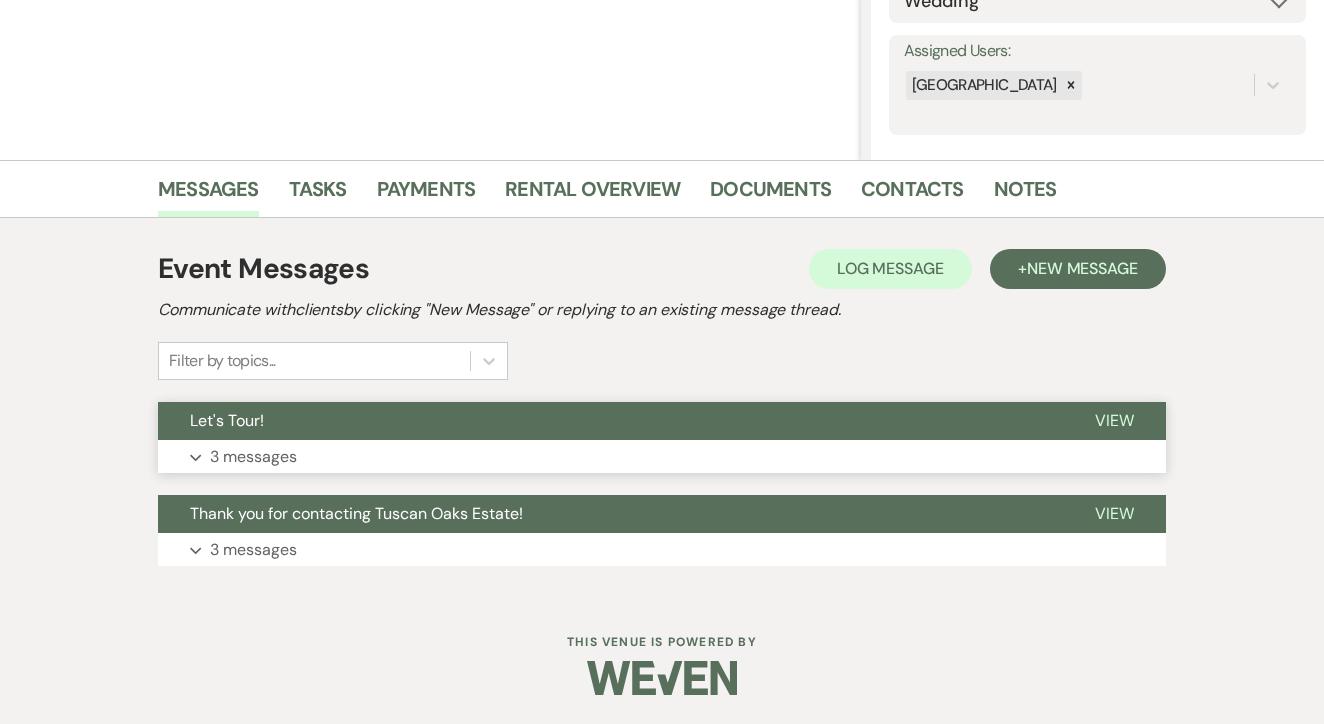 click on "Expand 3 messages" at bounding box center [662, 457] 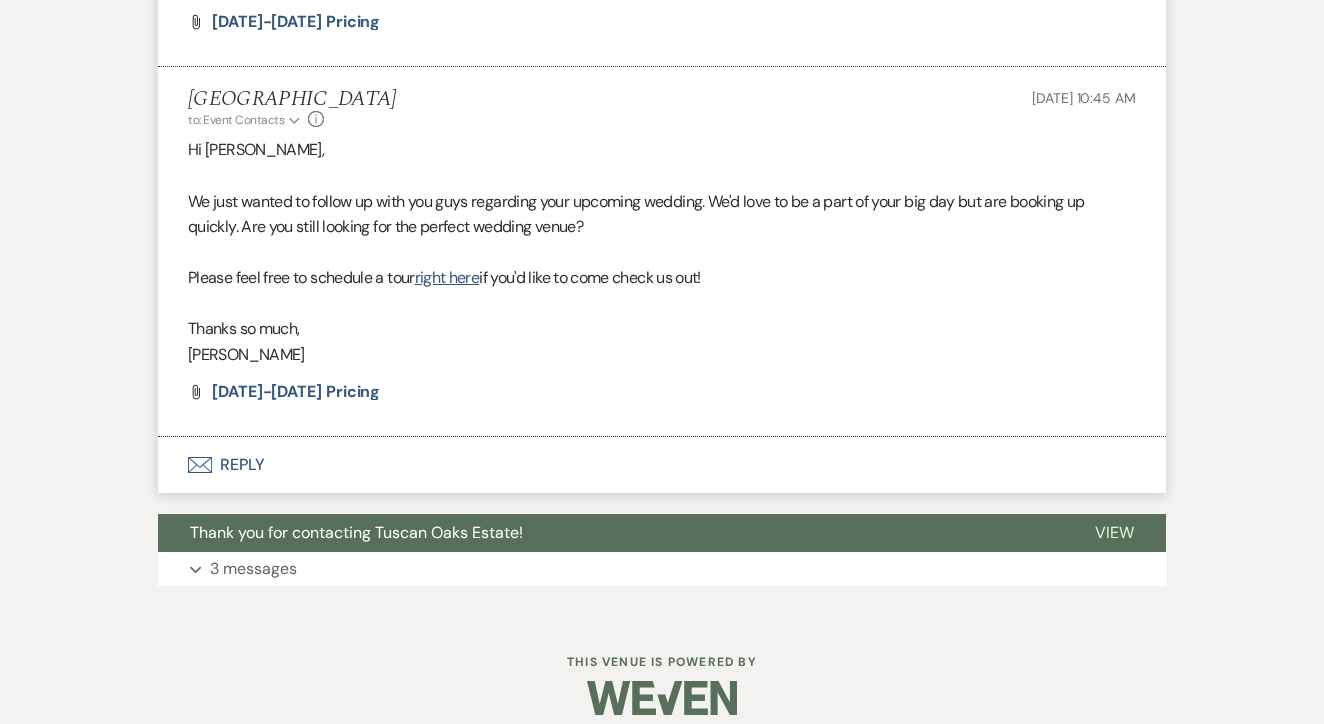 click on "Envelope Reply" at bounding box center [662, 465] 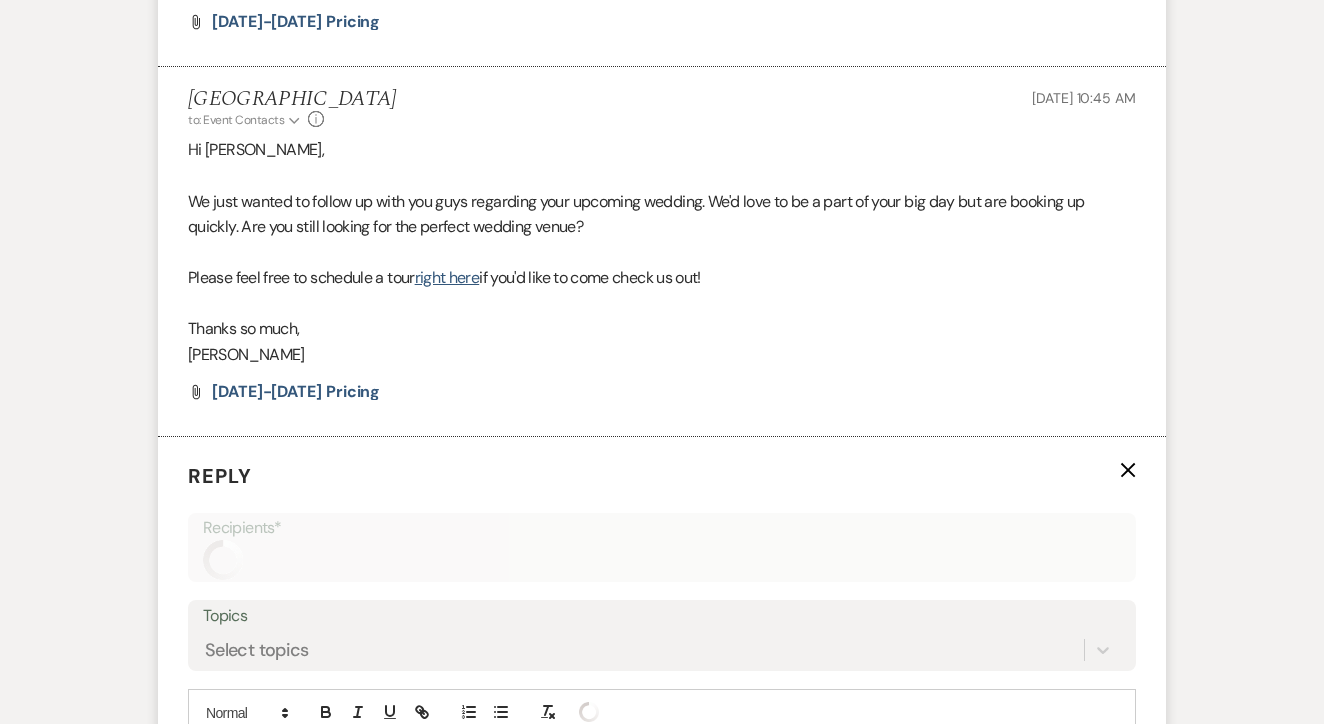 scroll, scrollTop: 2267, scrollLeft: 0, axis: vertical 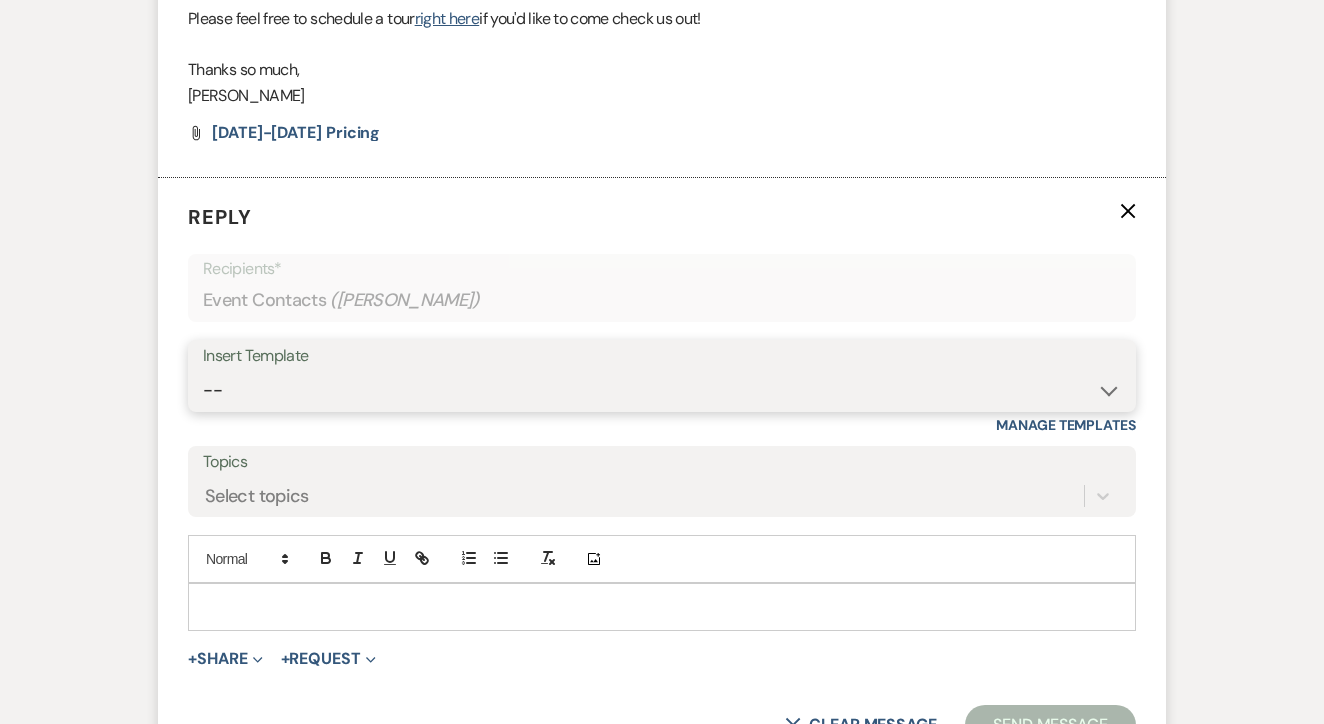click on "-- Lead: Automated Intro Email (Wedding) Lead: 1st Follow Up Email Images Lead: TEXT (1st) Lead: 2nd Follow Up Email Lead: Booking Proposal (Post-Tour) Booked: Weven Planning Portal Introduction (AI) Lead: TEXT (Intro) Lead: Phone Consult Follow-up Lead: Hired Someone Else Lead: Confirm Tour Lead: Confirm Tour (TEXT) Booked: Insta Post Info Lead: 3rd Follow Up Email Booked: Damage Deposit Deduction Lead: Post Tour F/u (no proposal) Lead: Tour No-Show Booked: Day After Wedding Booked: Mailing Address Lead: Cancelled Tour Lead: TEXT (2nd) Lead: 4th Follow Up Email Lead: Booking Deposit Type (ACH or Card) Booked: Vendor Information Needed Booked: Review Request Lead: ACH Instructions Vendor: Photo Request Vendor: Video Request Booked: 6 Month Planning Meeting Booked: 6 Week Final Consult Open House Invite Booked: Late Payment Booked: Weven Planning Portal Introduction" at bounding box center (662, 390) 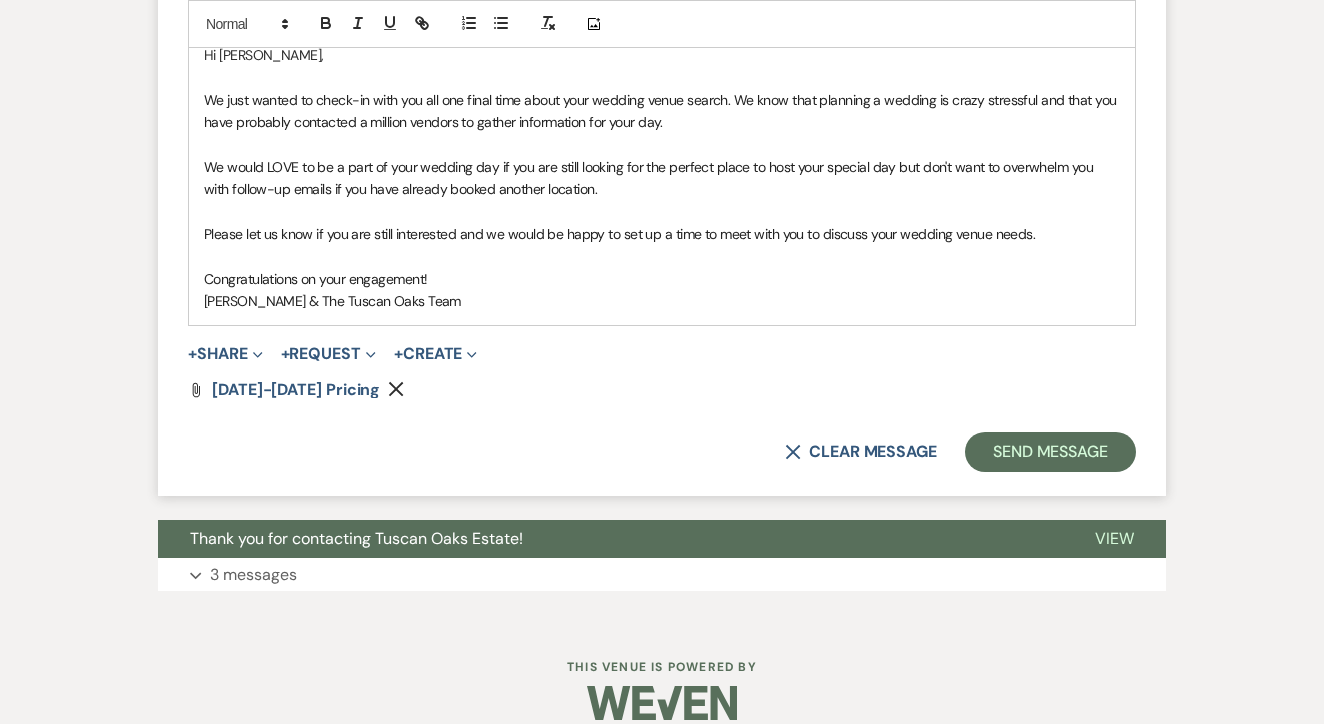 scroll, scrollTop: 2817, scrollLeft: 0, axis: vertical 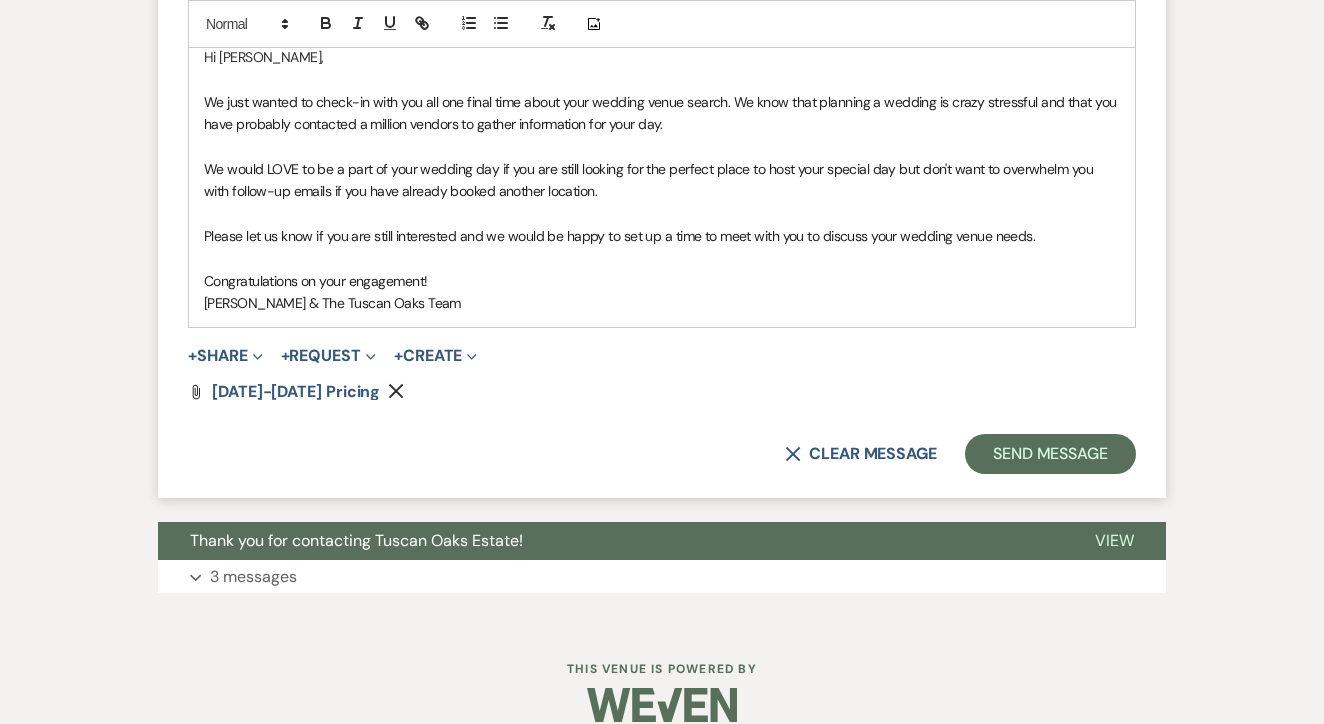 click on "Reply   X Saving draft... Recipients* Event Contacts   ( Jamila Samson )   Insert Template   -- Lead: Automated Intro Email (Wedding) Lead: 1st Follow Up Email Images Lead: TEXT (1st) Lead: 2nd Follow Up Email Lead: Booking Proposal (Post-Tour) Booked: Weven Planning Portal Introduction (AI) Lead: TEXT (Intro) Lead: Phone Consult Follow-up Lead: Hired Someone Else Lead: Confirm Tour Lead: Confirm Tour (TEXT) Booked: Insta Post Info Lead: 3rd Follow Up Email Booked: Damage Deposit Deduction Lead: Post Tour F/u (no proposal) Lead: Tour No-Show Booked: Day After Wedding Booked: Mailing Address Lead: Cancelled Tour Lead: TEXT (2nd) Lead: 4th Follow Up Email Lead: Booking Deposit Type (ACH or Card) Booked: Vendor Information Needed Booked: Review Request Lead: ACH Instructions Vendor: Photo Request Vendor: Video Request Booked: 6 Month Planning Meeting Booked: 6 Week Final Consult Open House Invite Booked: Late Payment Booked: Weven Planning Portal Introduction Manage Templates Topics Select topics" at bounding box center [662, 63] 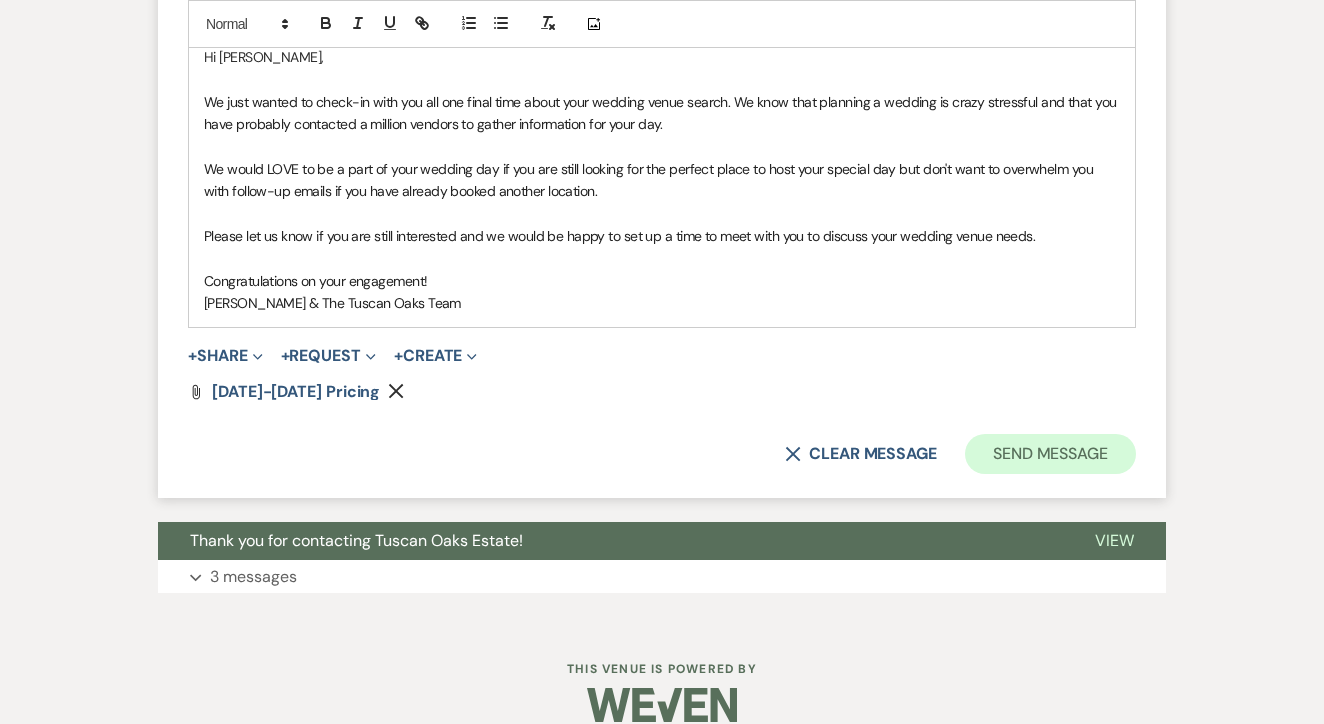 click on "Send Message" at bounding box center [1050, 454] 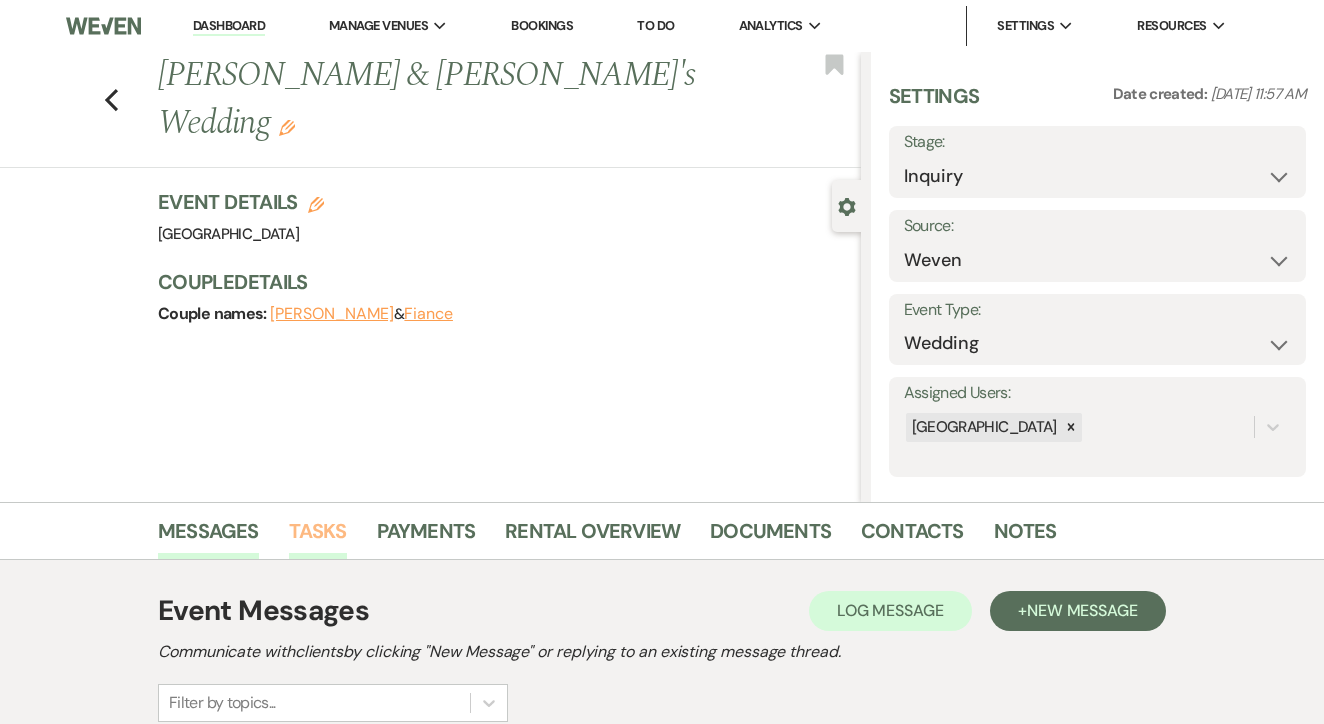 scroll, scrollTop: -1, scrollLeft: 0, axis: vertical 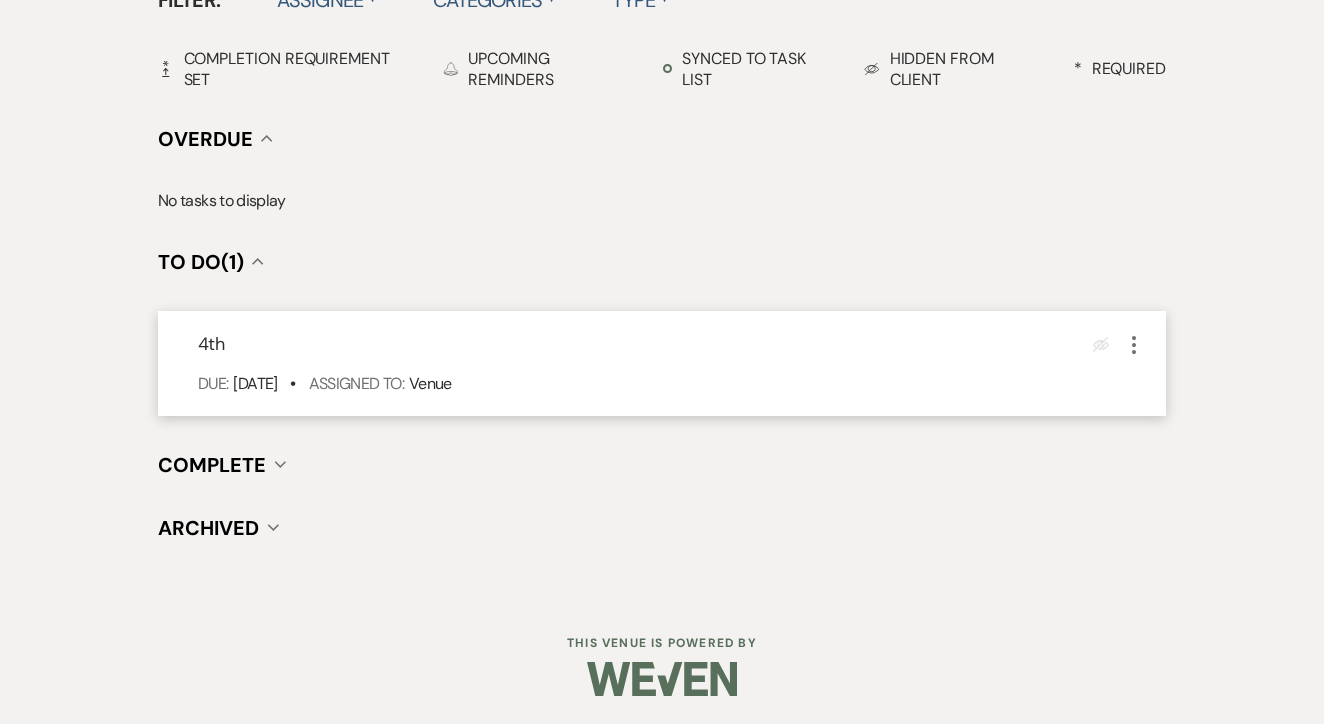 click on "More" 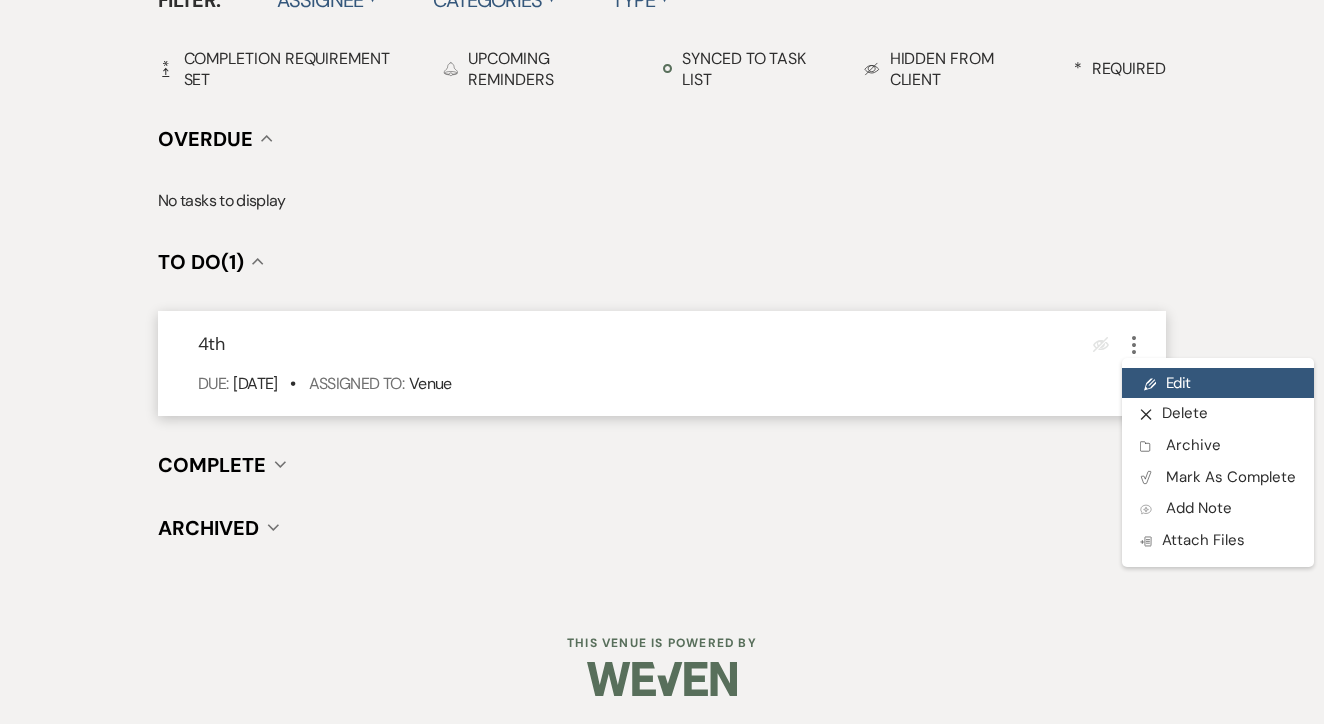 click on "Pencil  Edit" at bounding box center [1218, 383] 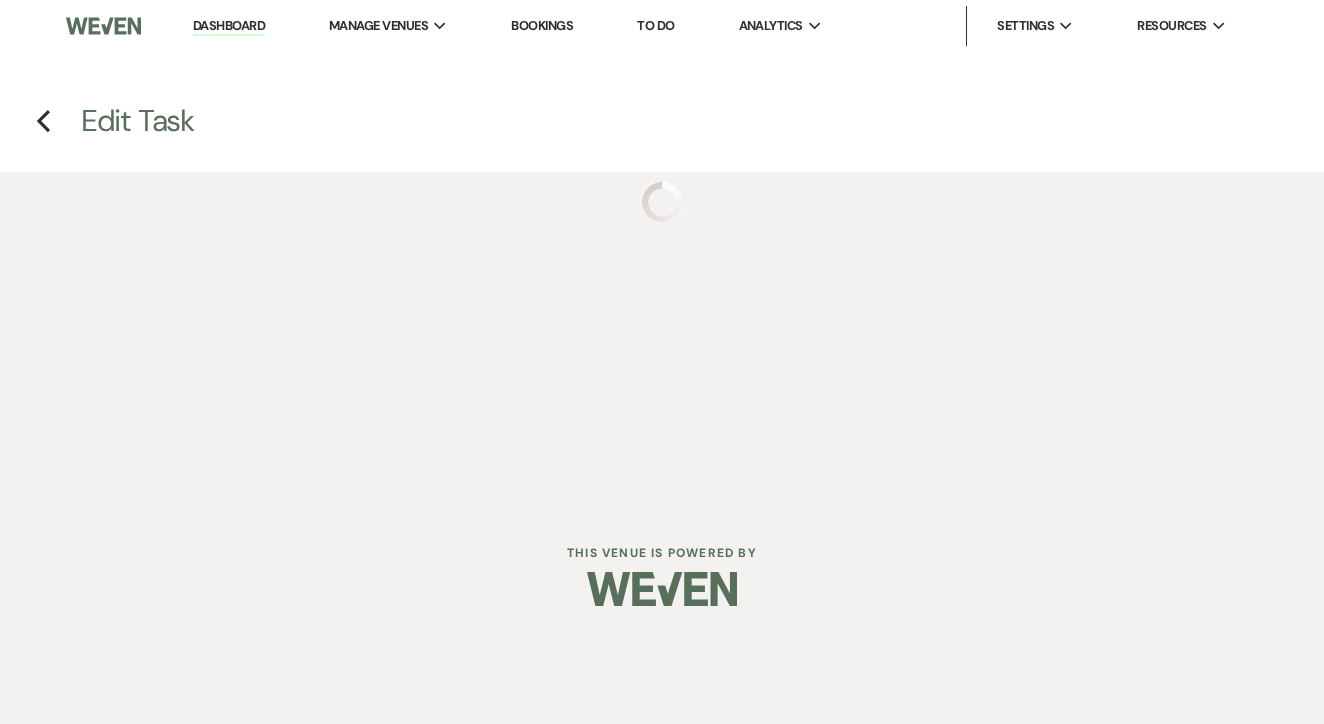 scroll, scrollTop: 0, scrollLeft: 0, axis: both 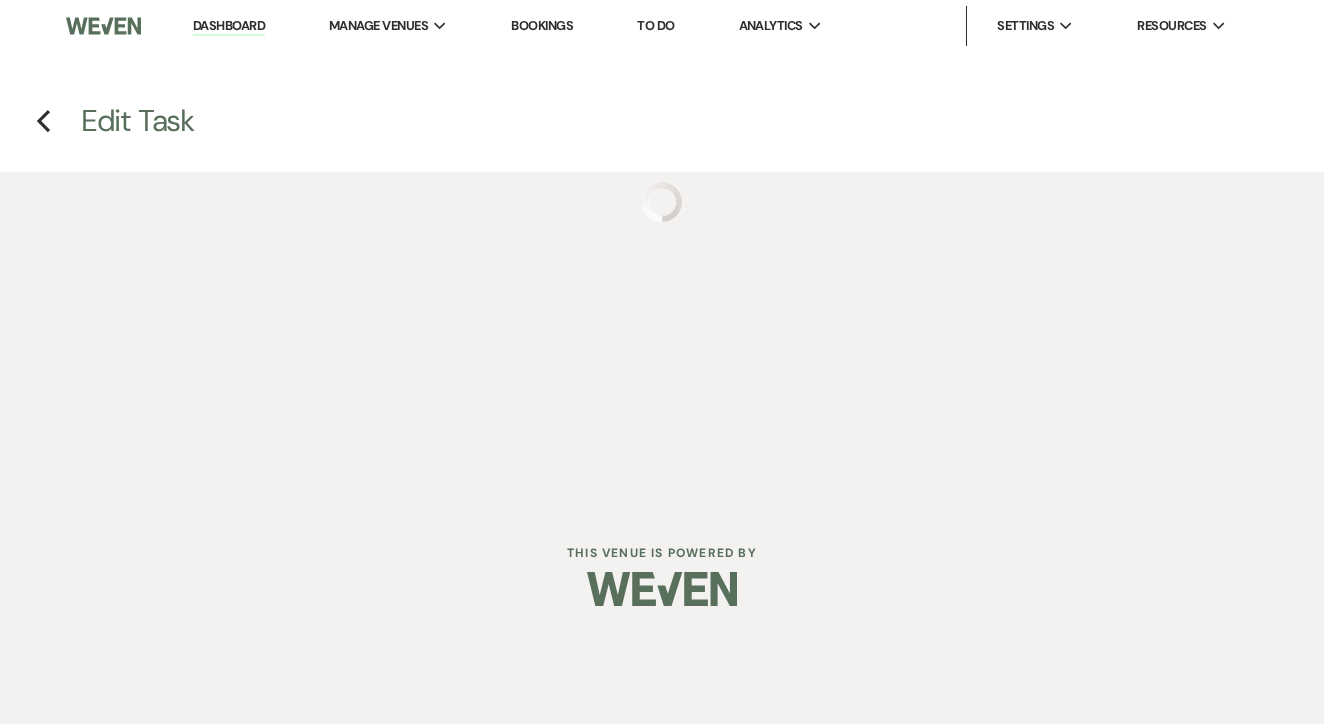 select on "false" 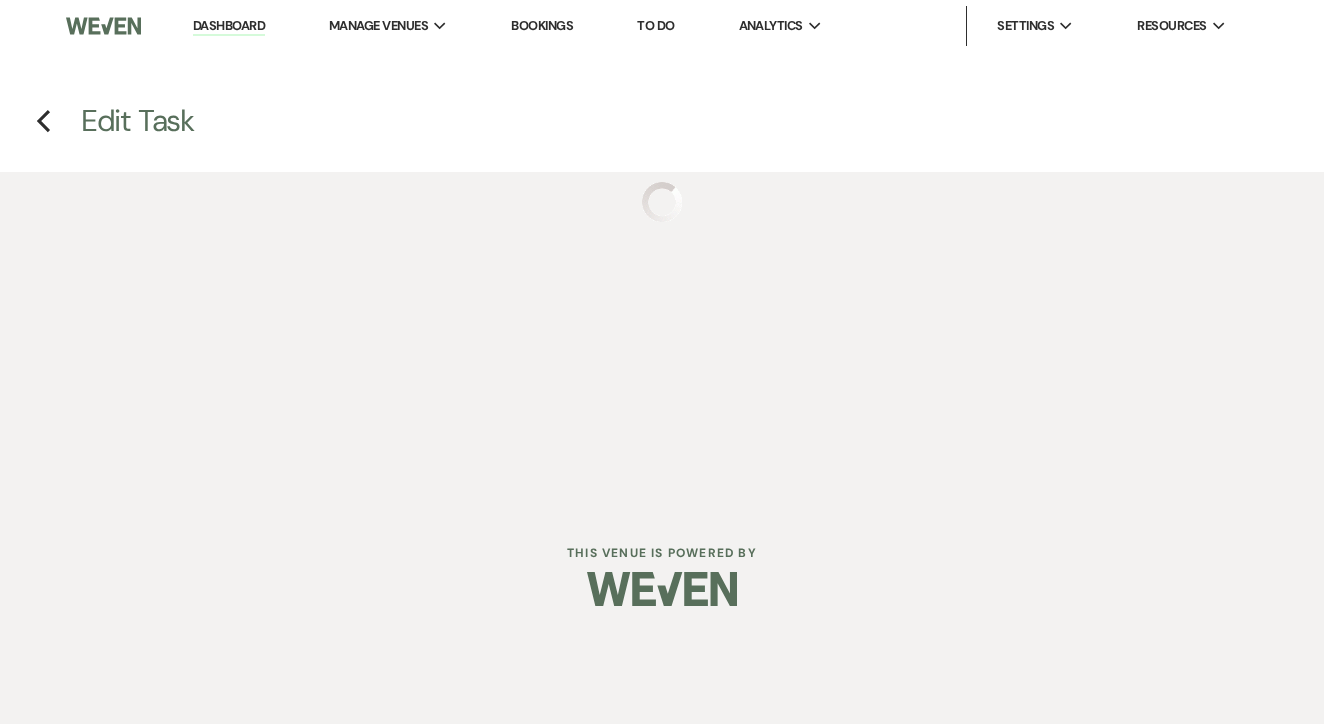 select on "venueHost" 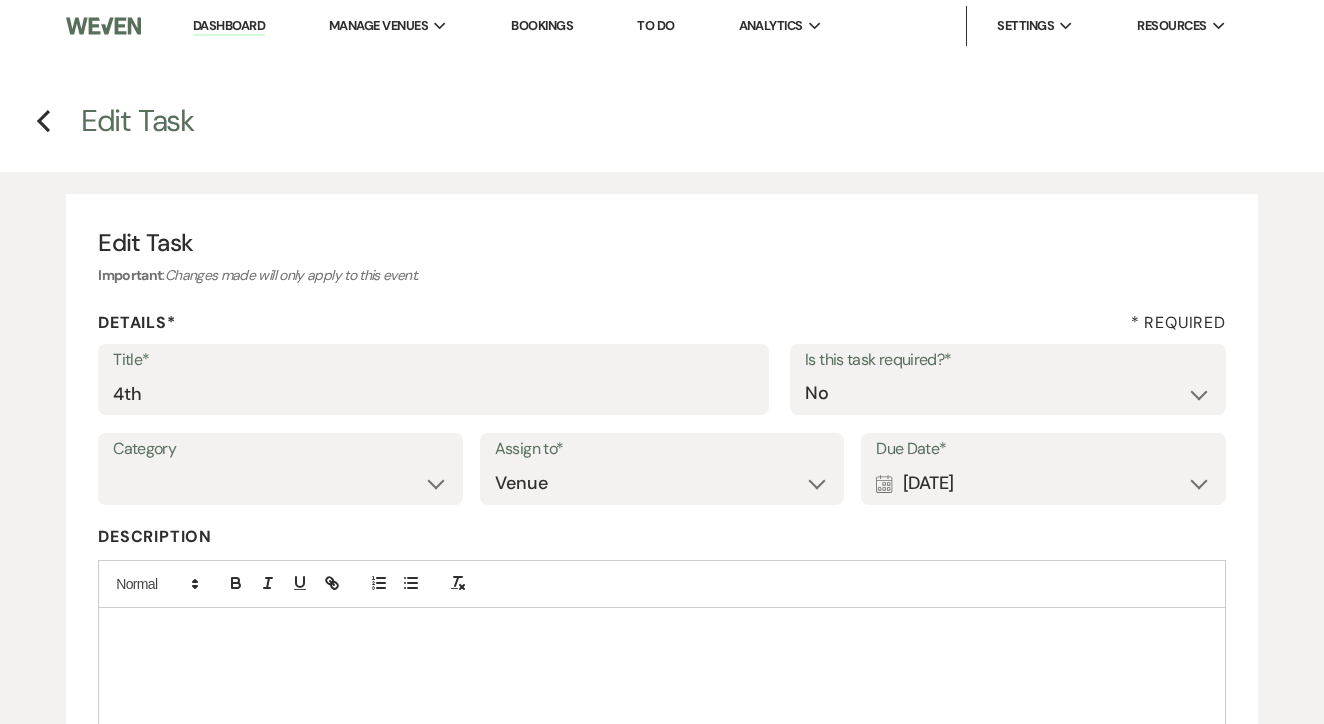 click on "Title*" at bounding box center [433, 360] 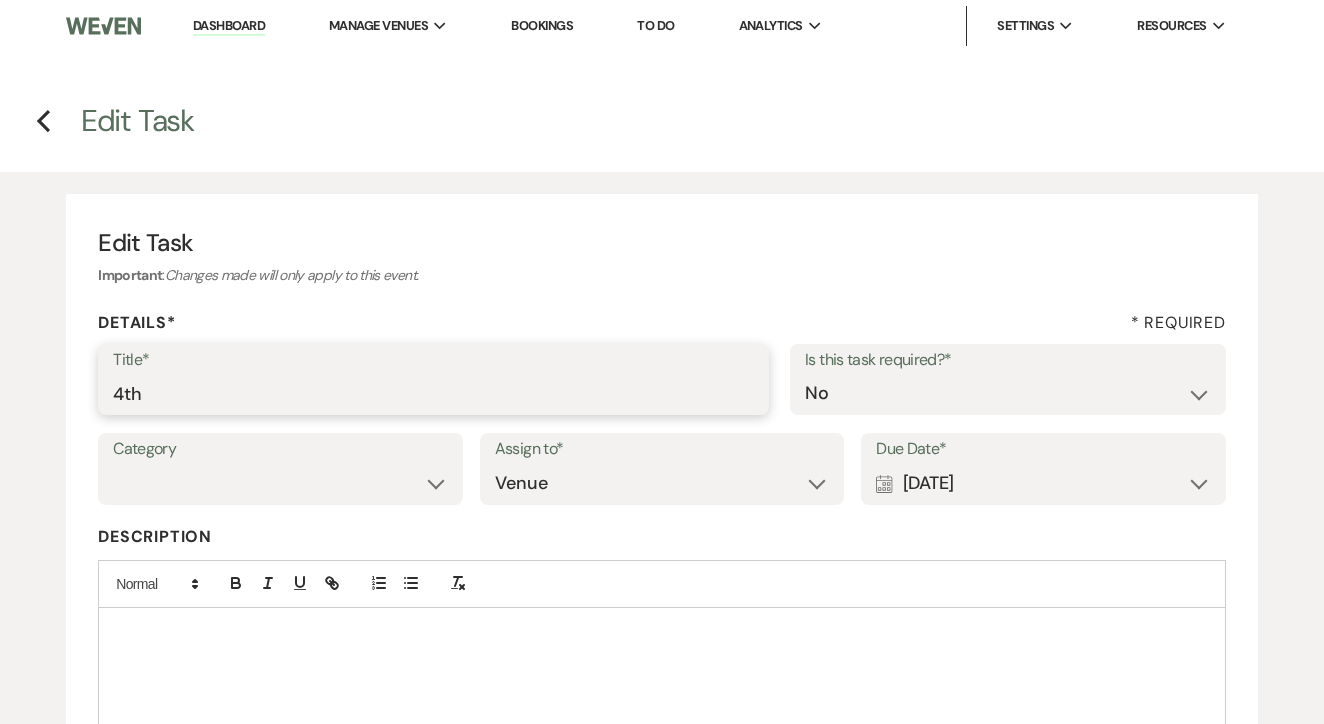 click on "4th" at bounding box center [433, 393] 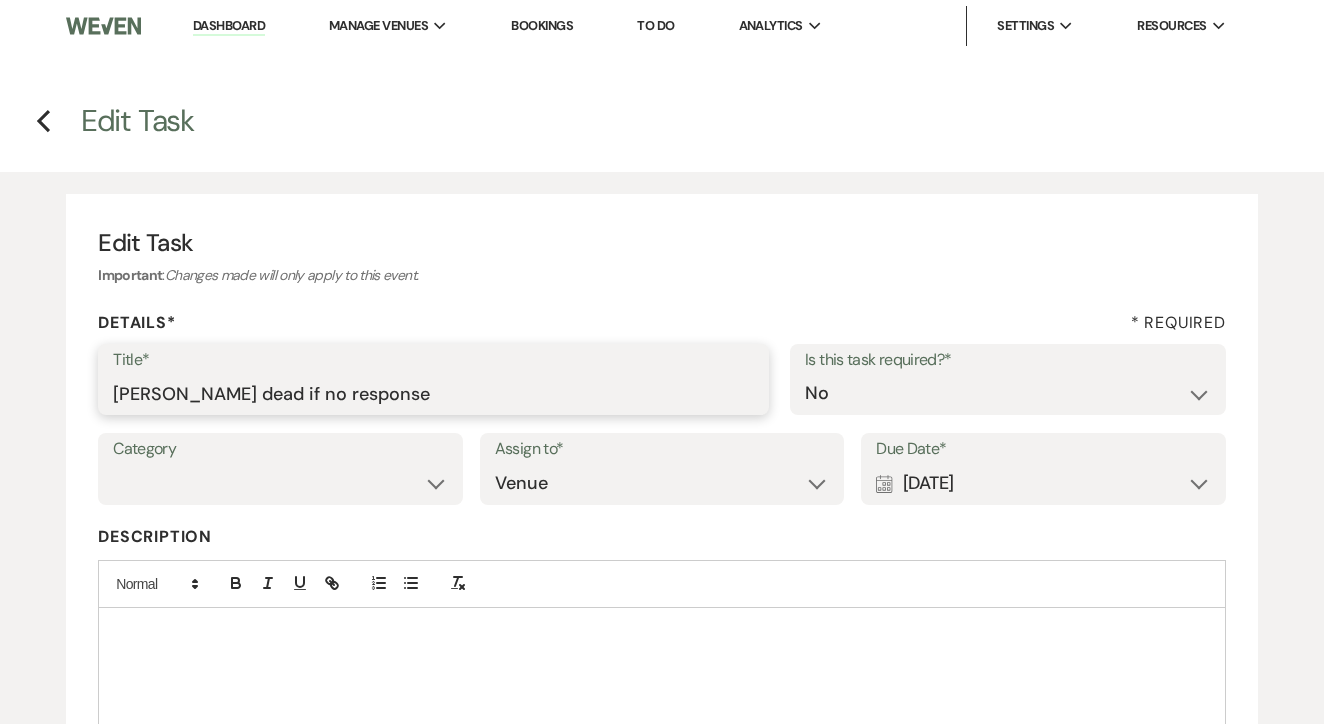 type on "Mark dead if no response" 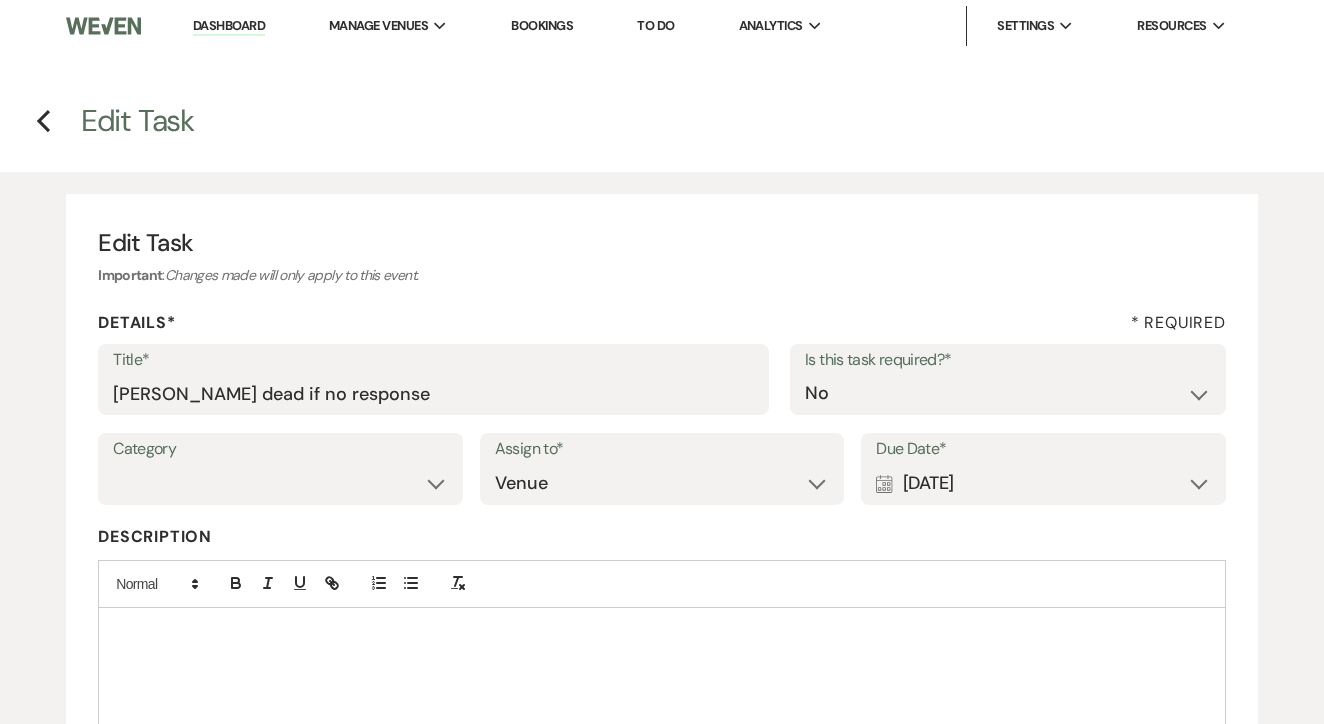 click on "Calendar [DATE] Expand" at bounding box center (1043, 483) 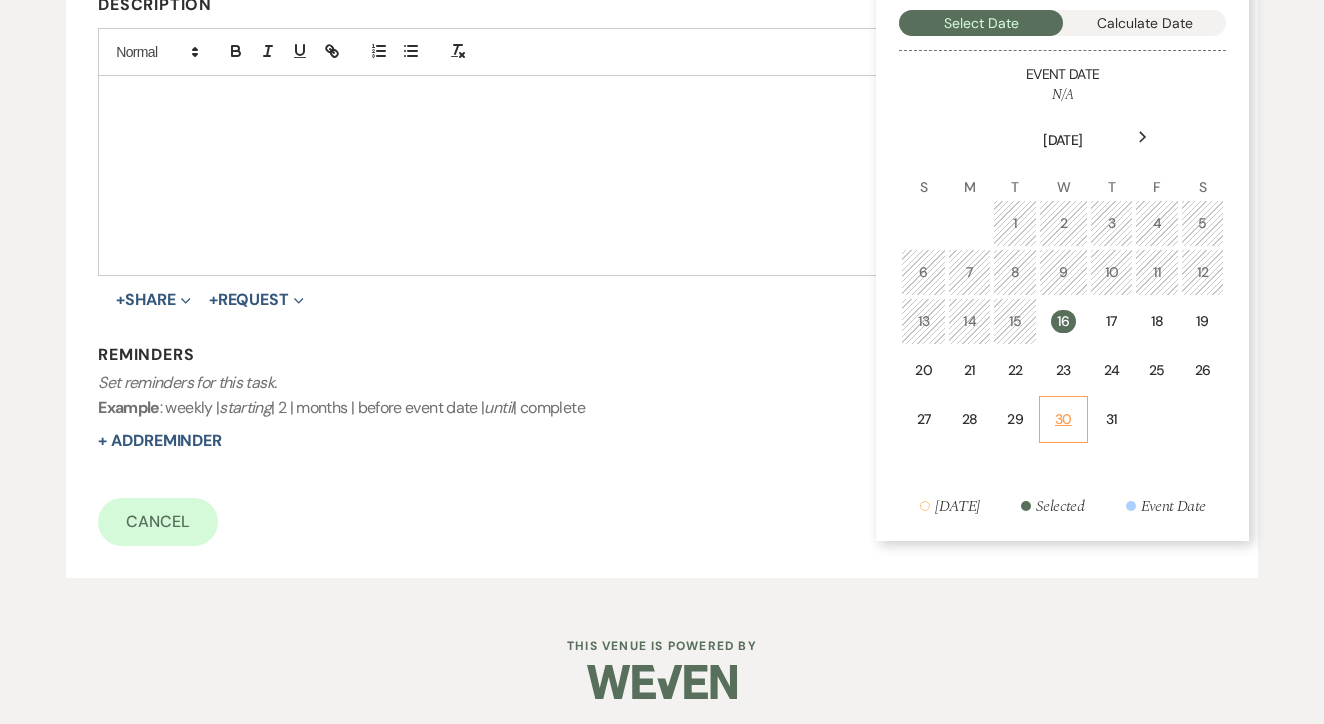 click on "30" at bounding box center [1063, 419] 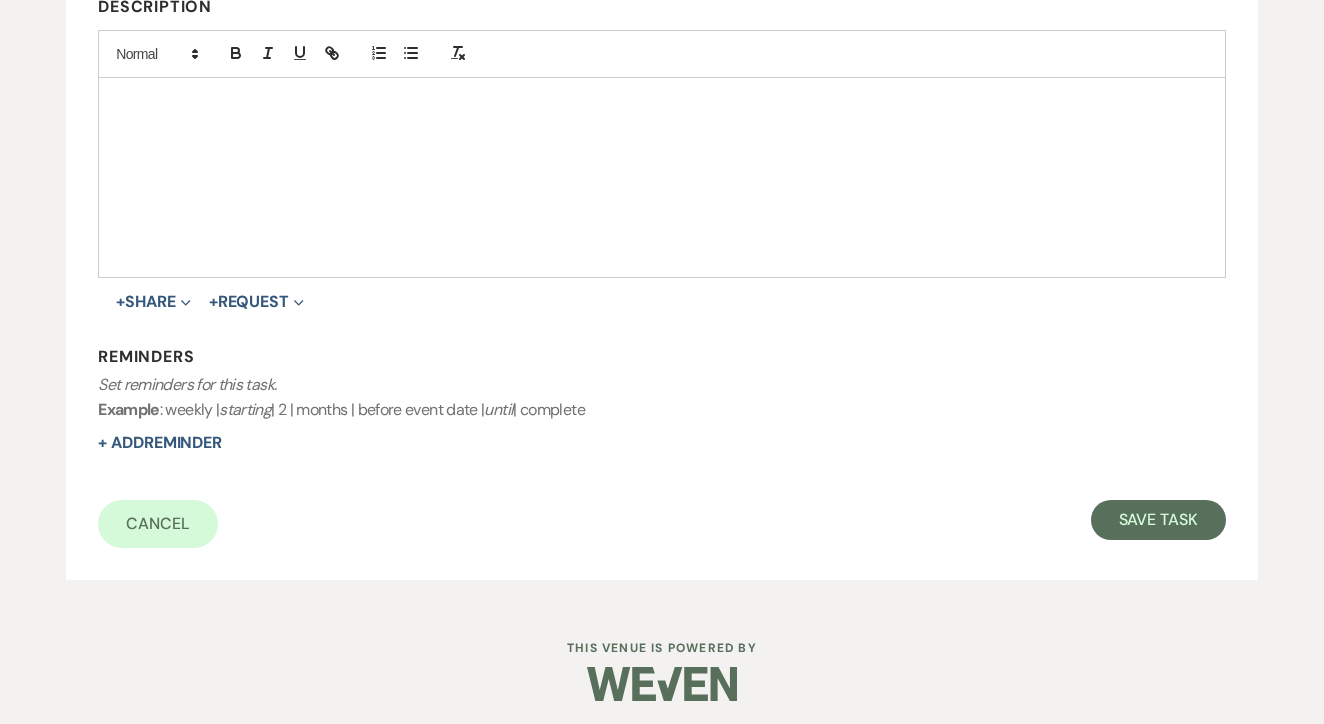 scroll, scrollTop: 306, scrollLeft: 1, axis: both 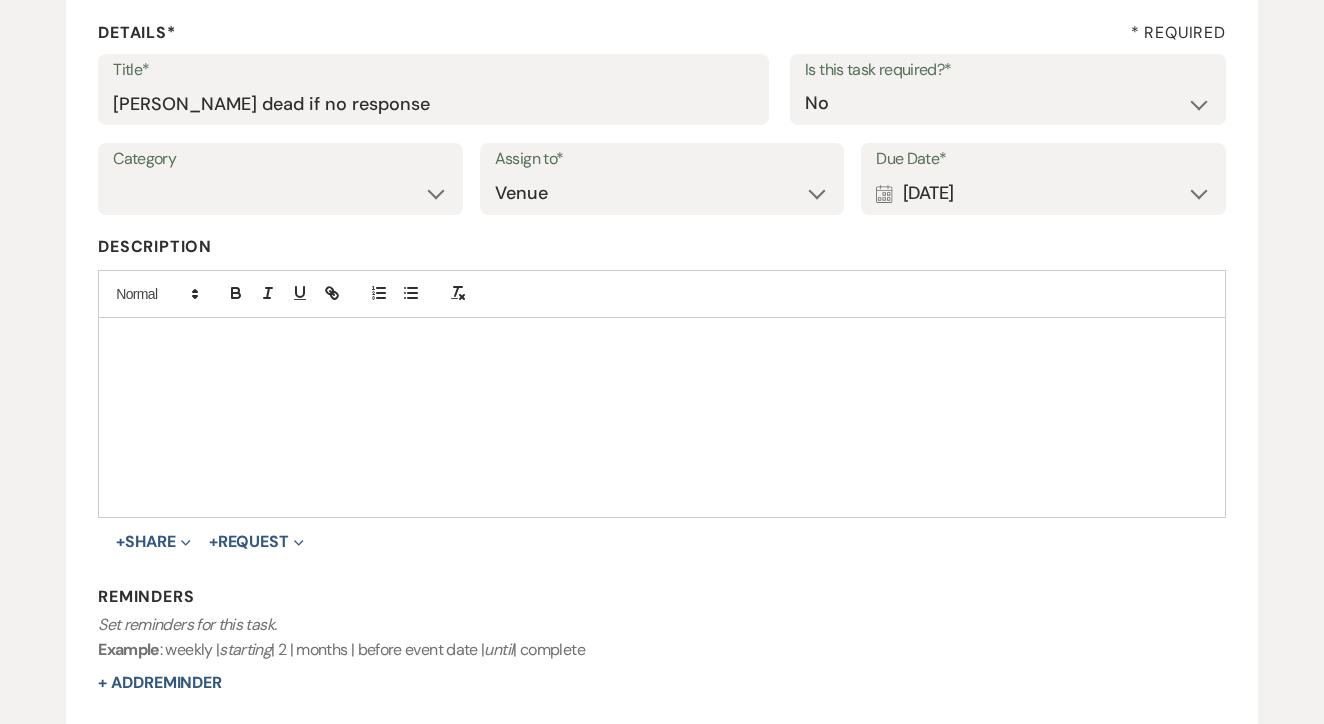 click on "Calendar Jul 30, 2025 Expand" at bounding box center (1043, 193) 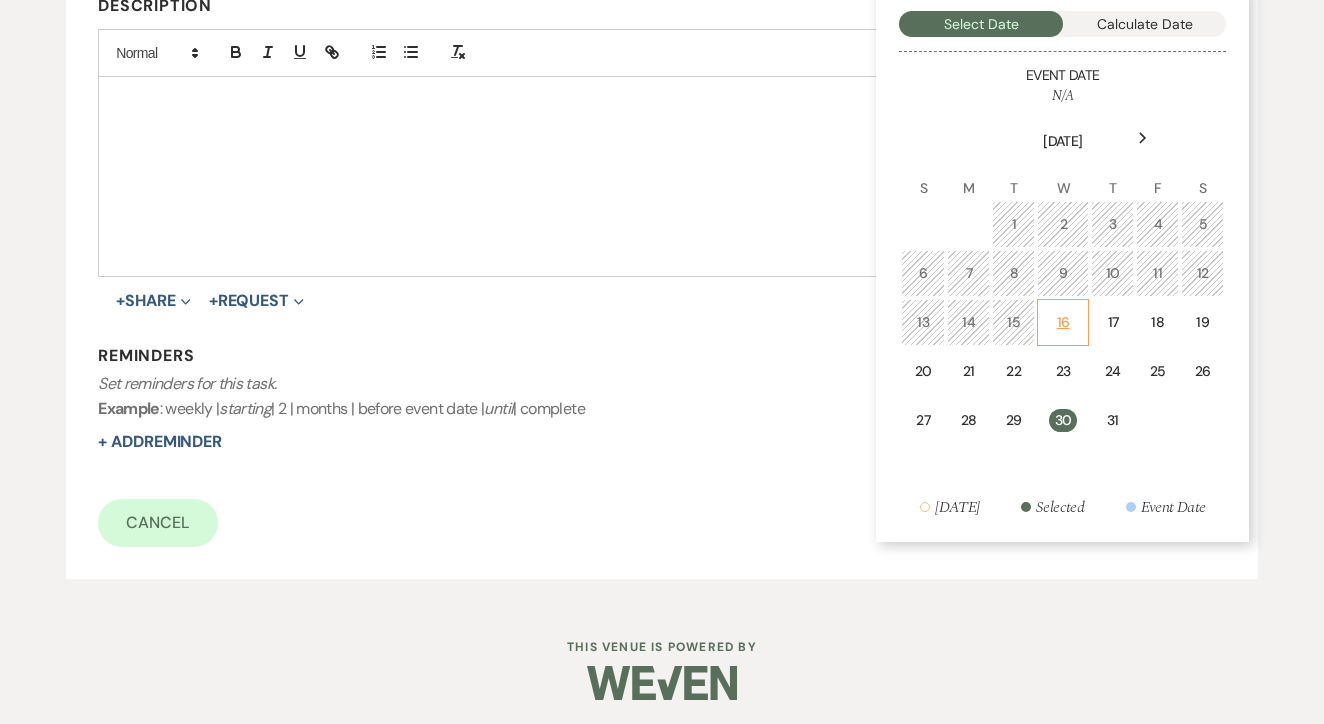 scroll, scrollTop: 530, scrollLeft: 0, axis: vertical 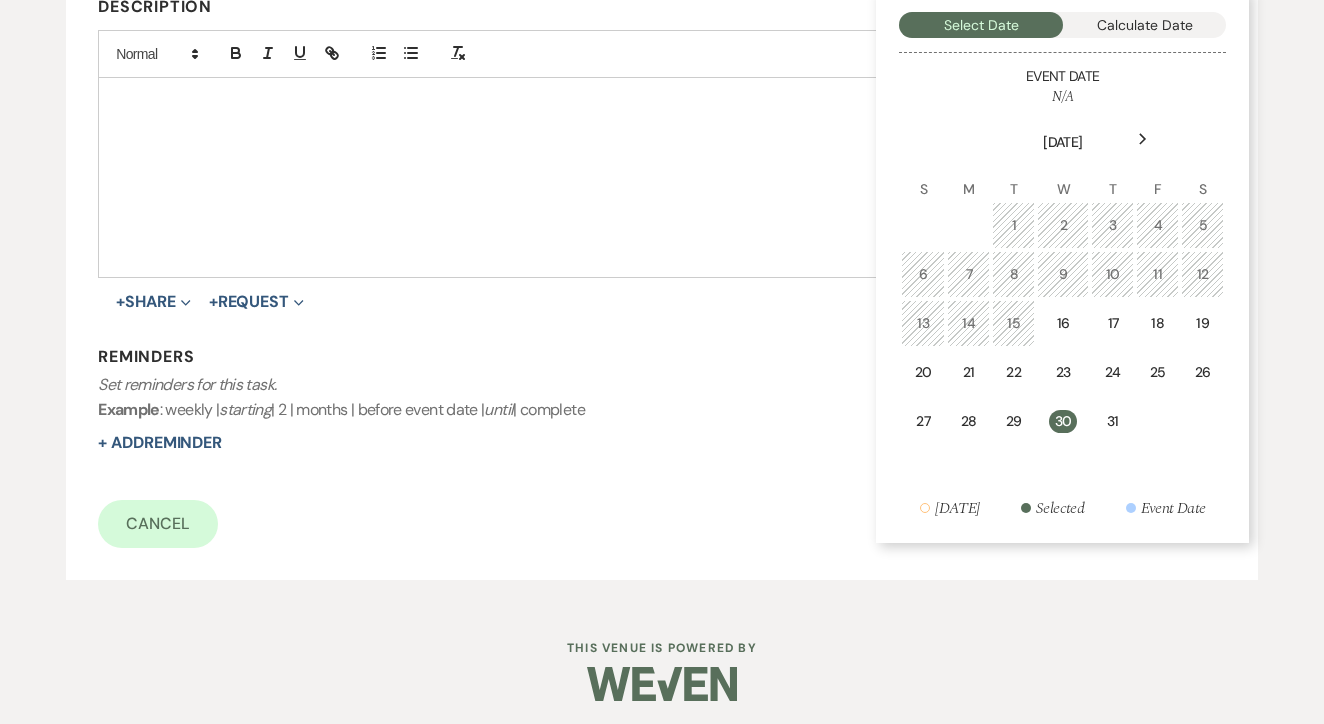 click on "July 2025 S M T W T F S     1   2   3   4   5   6   7   8   9   10   11   12   13   14   15   16   17   18   19   20   21   22   23   24   25   26   27   28   29   30   31" 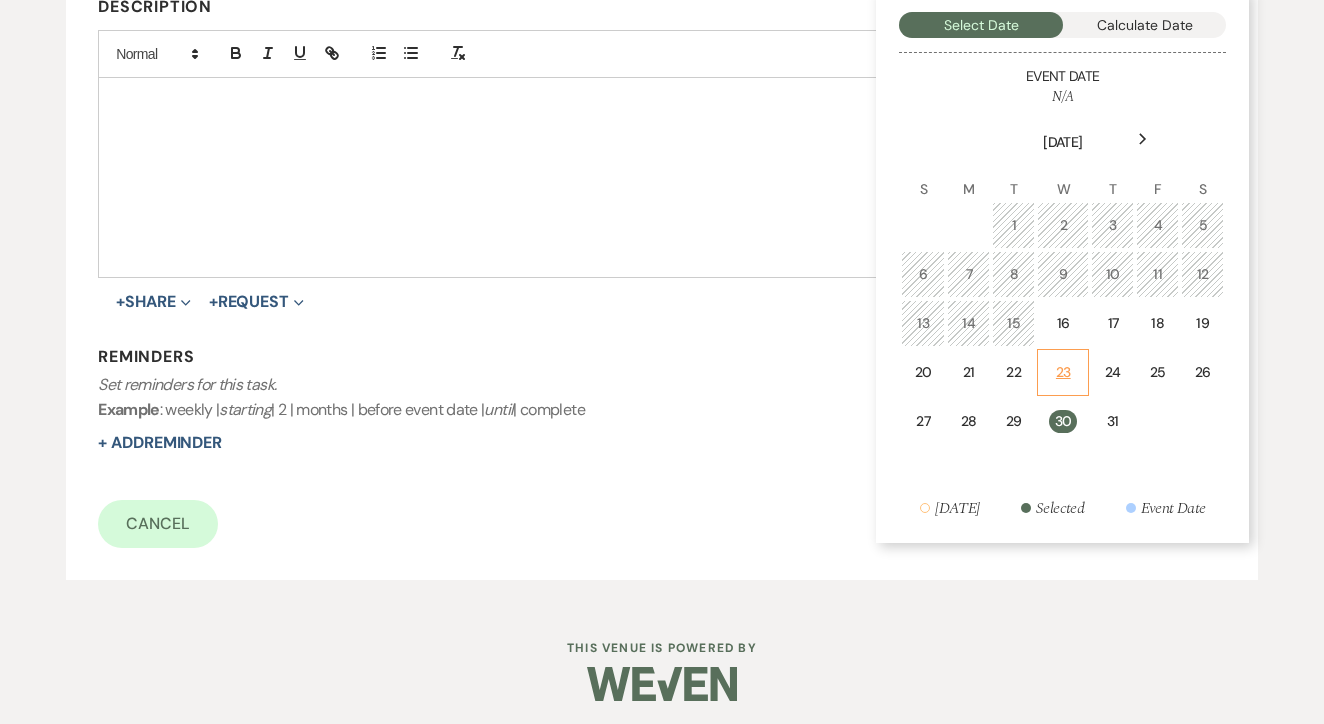 click on "23" at bounding box center [1063, 372] 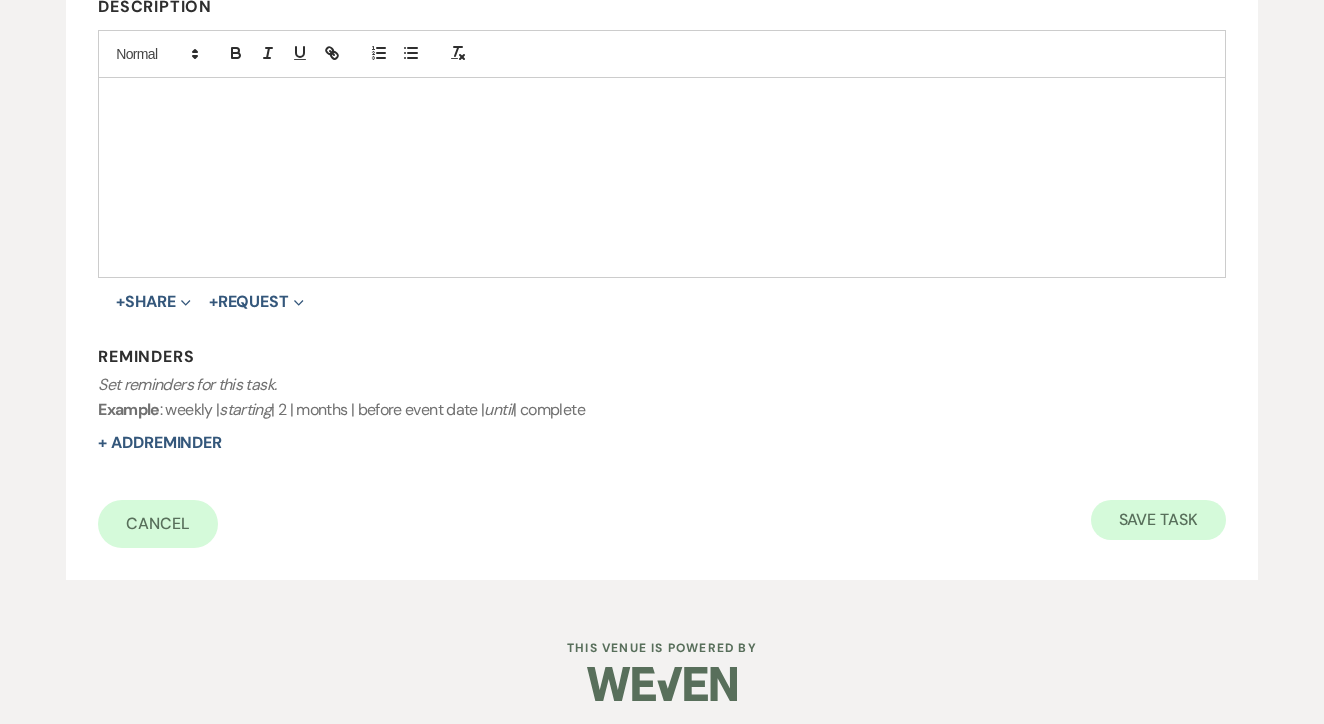 click on "Save Task" at bounding box center [1158, 520] 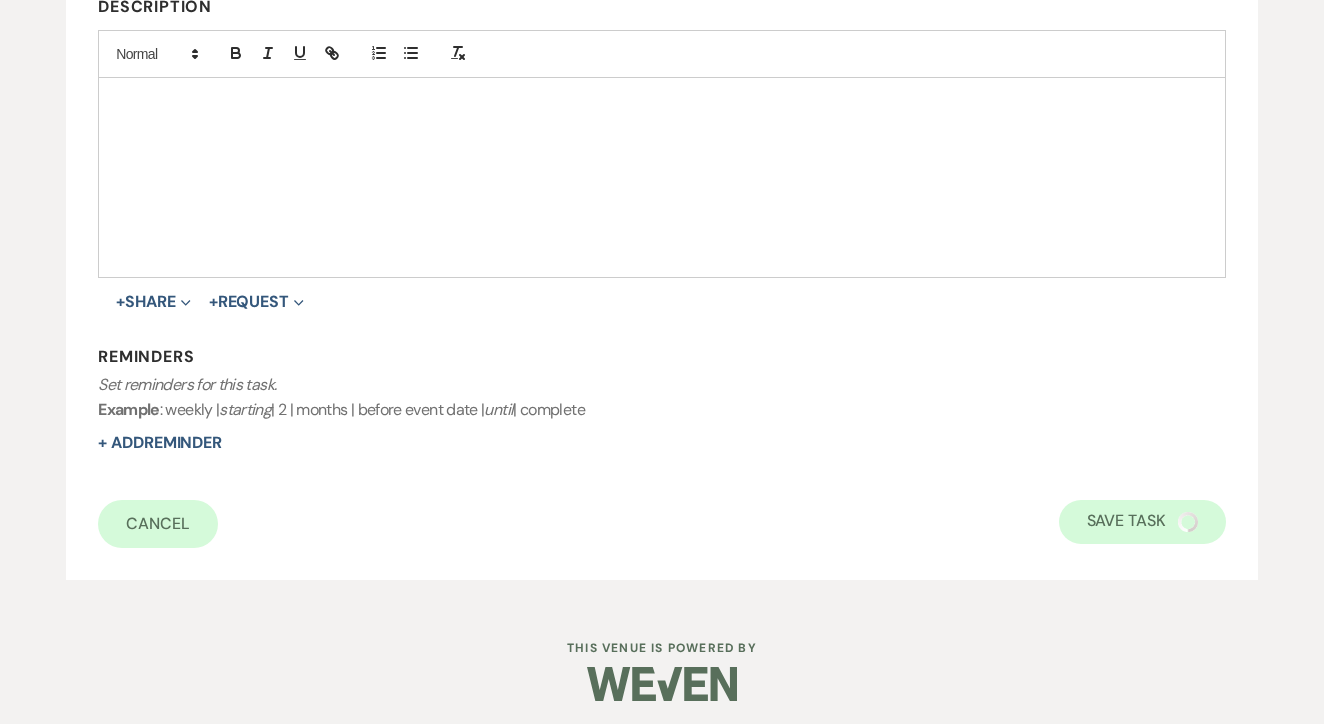 select on "1" 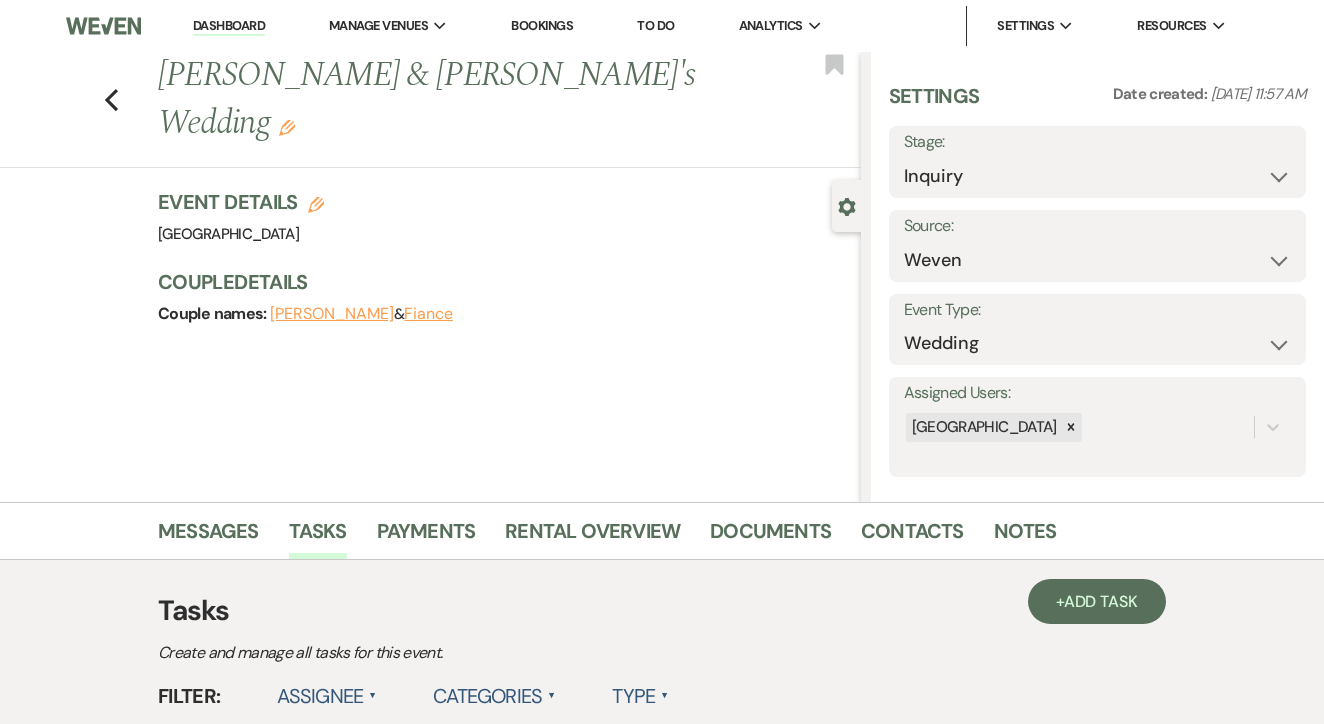 scroll, scrollTop: -1, scrollLeft: 0, axis: vertical 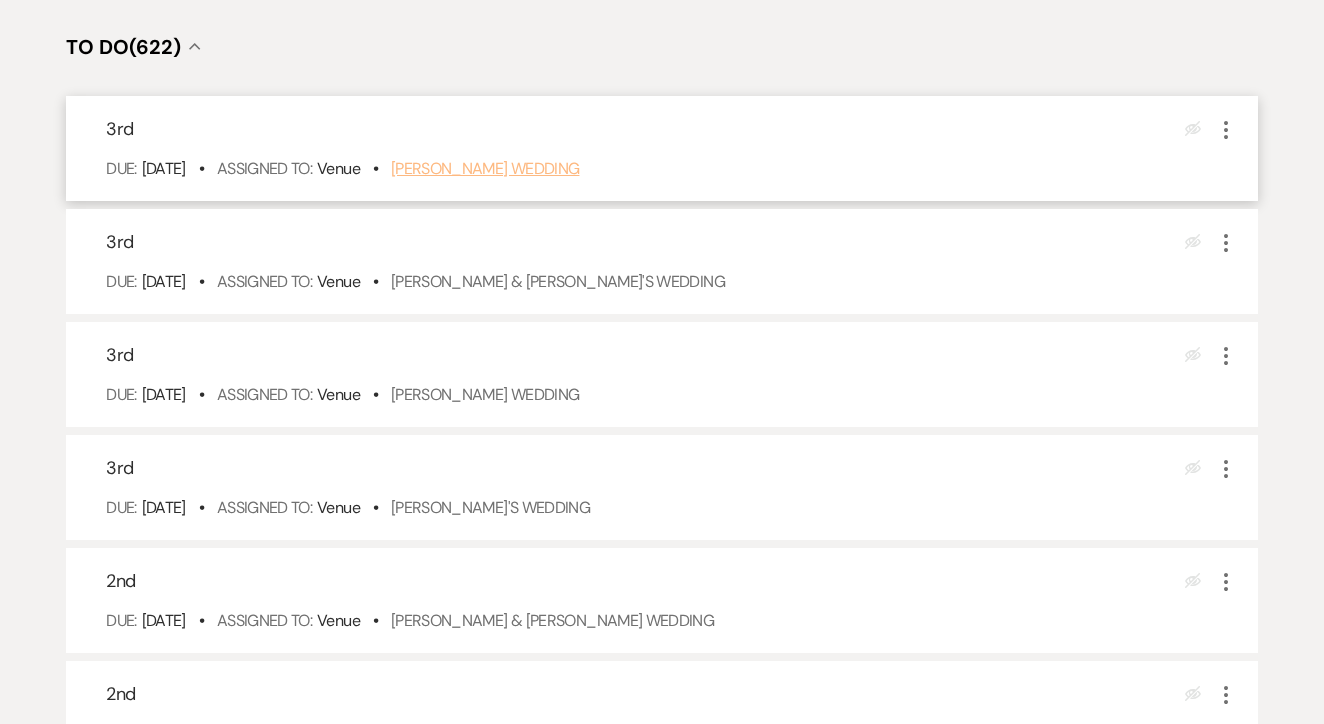 click on "Jesse Rodriguez's Wedding" at bounding box center [485, 168] 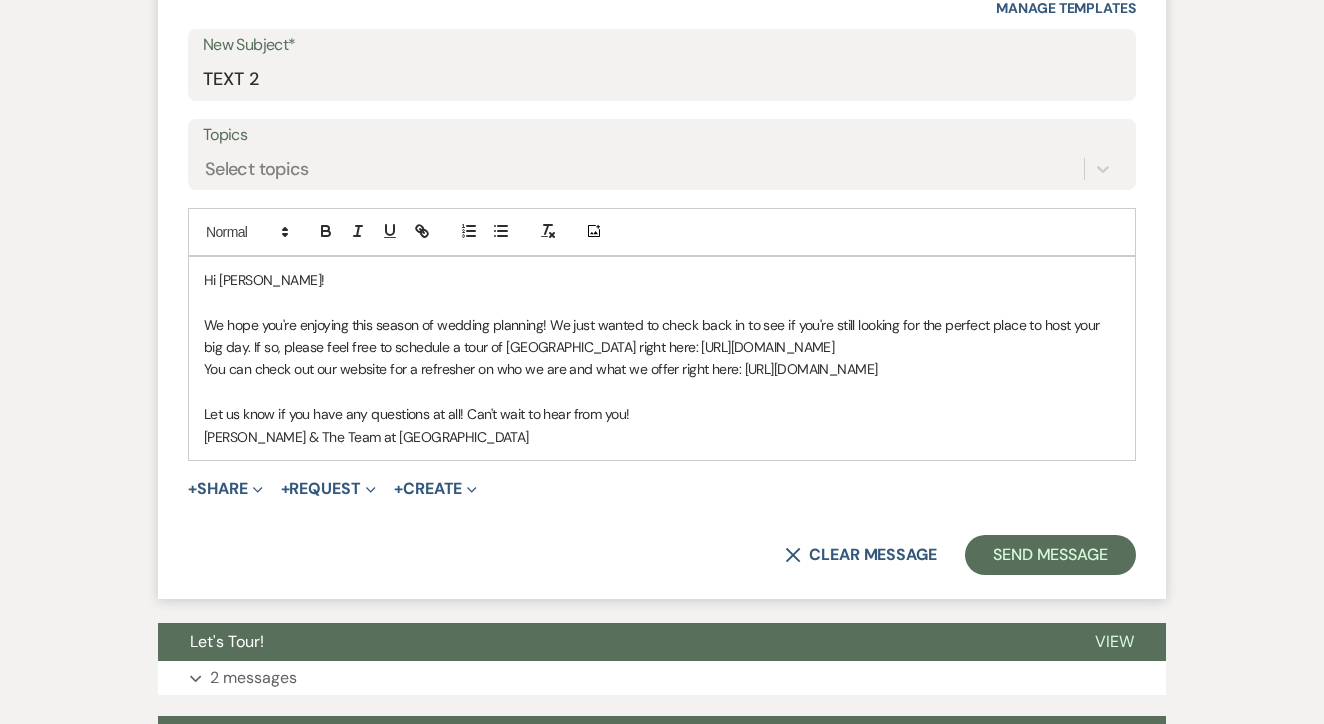 scroll, scrollTop: 1011, scrollLeft: 0, axis: vertical 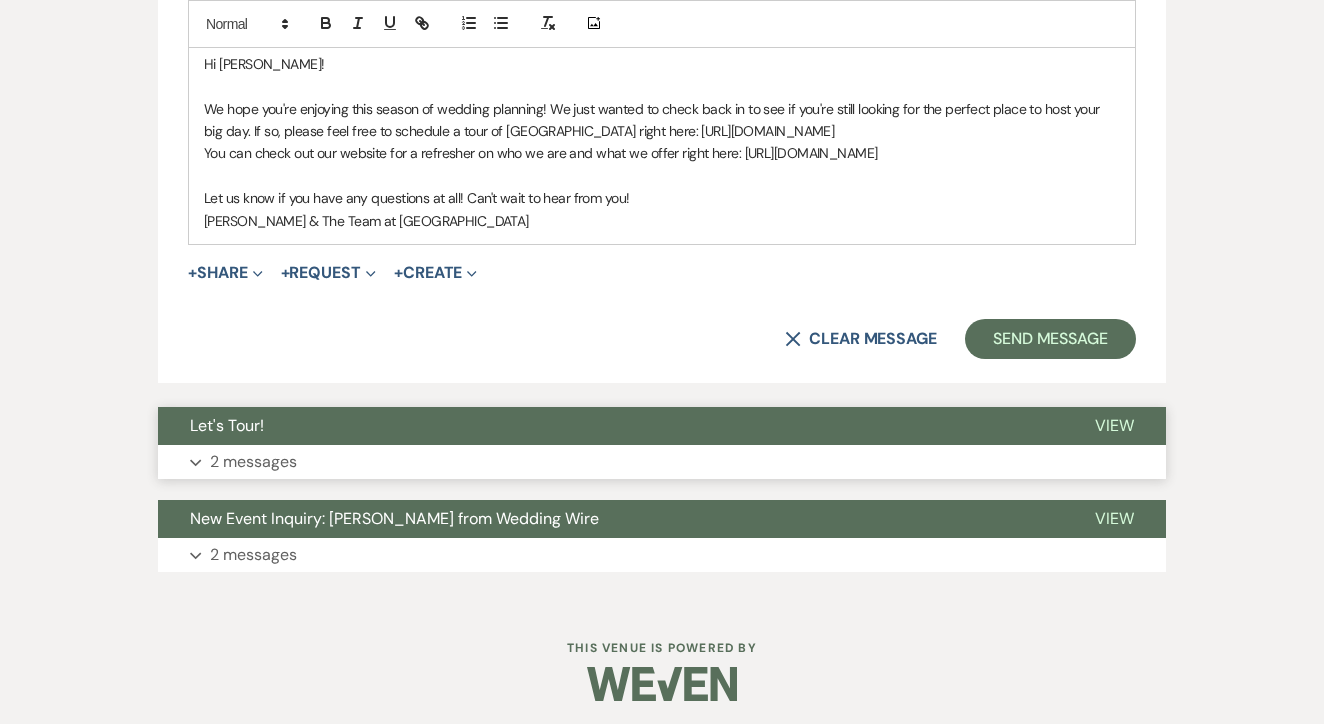 click on "Let's Tour!" at bounding box center [610, 426] 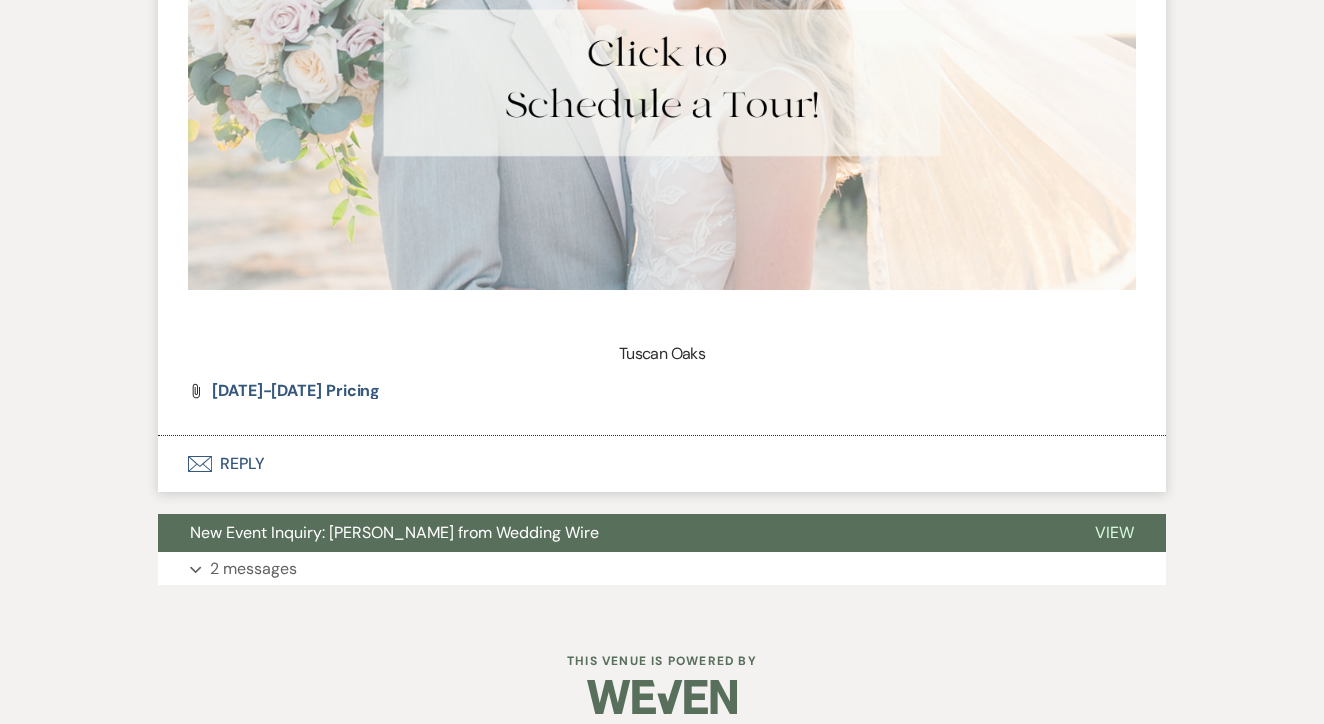 click on "Envelope Reply" at bounding box center (662, 464) 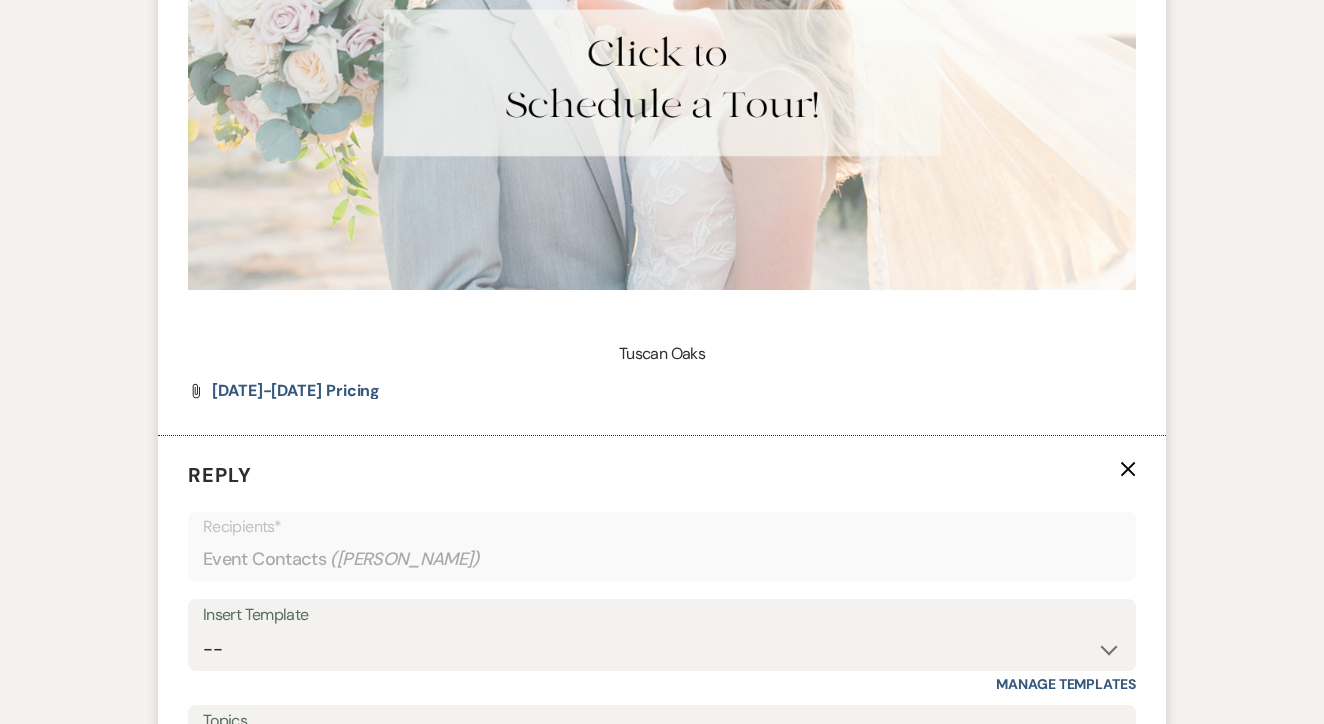 scroll, scrollTop: 2885, scrollLeft: 0, axis: vertical 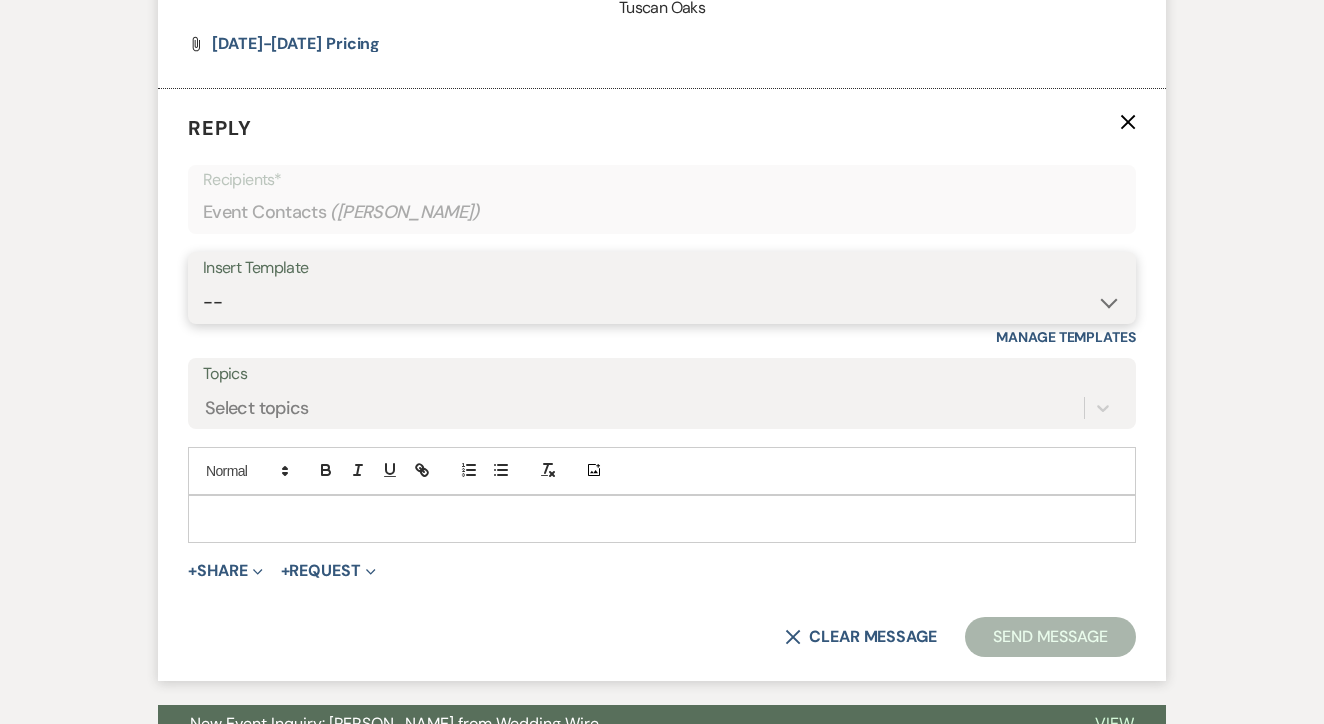click on "-- Lead: Automated Intro Email (Wedding) Lead: 1st Follow Up Email Images Lead: TEXT (1st) Lead: 2nd Follow Up Email Lead: Booking Proposal (Post-Tour) Booked: Weven Planning Portal Introduction (AI) Lead: TEXT (Intro) Lead: Phone Consult Follow-up Lead: Hired Someone Else Lead: Confirm Tour Lead: Confirm Tour (TEXT) Booked: Insta Post Info Lead: 3rd Follow Up Email Booked: Damage Deposit Deduction Lead: Post Tour F/u (no proposal) Lead: Tour No-Show Booked: Day After Wedding Booked: Mailing Address Lead: Cancelled Tour Lead: TEXT (2nd) Lead: 4th Follow Up Email Lead: Booking Deposit Type (ACH or Card) Booked: Vendor Information Needed Booked: Review Request Lead: ACH Instructions Vendor: Photo Request Vendor: Video Request Booked: 6 Month Planning Meeting Booked: 6 Week Final Consult Open House Invite Booked: Late Payment Booked: Weven Planning Portal Introduction" at bounding box center [662, 302] 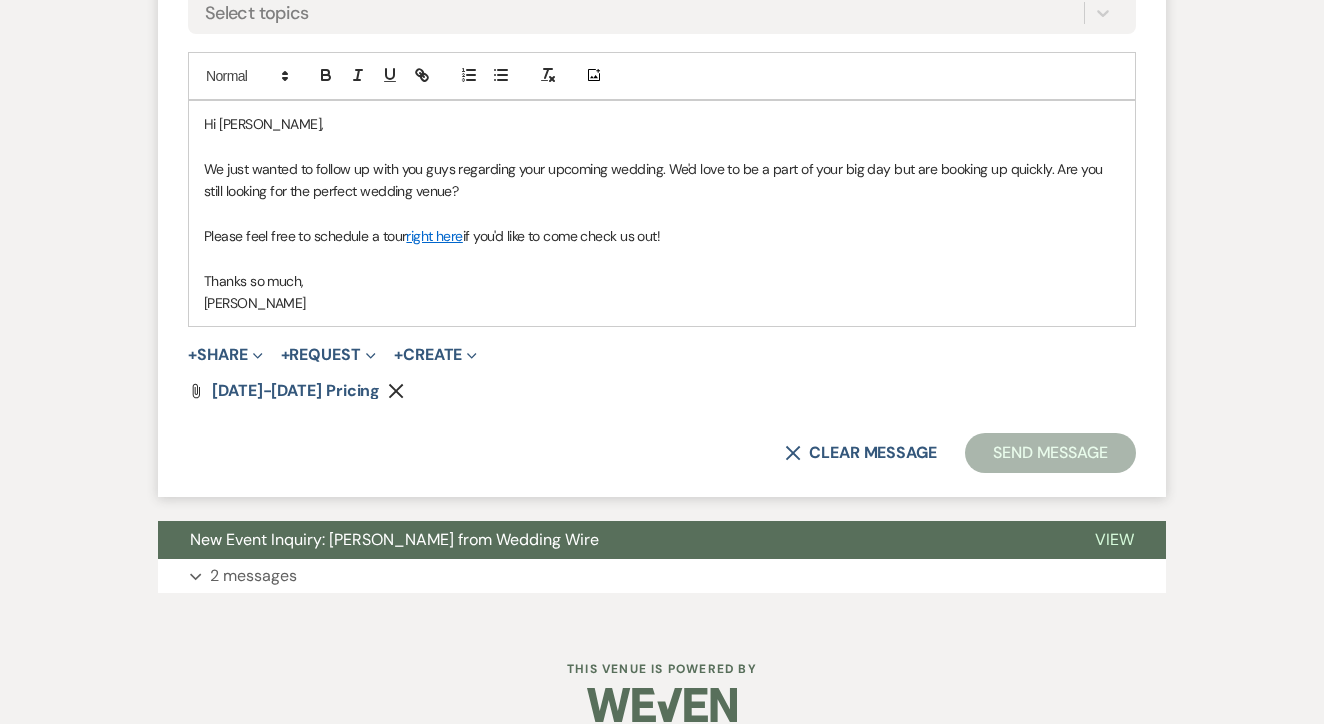 scroll, scrollTop: 3279, scrollLeft: 0, axis: vertical 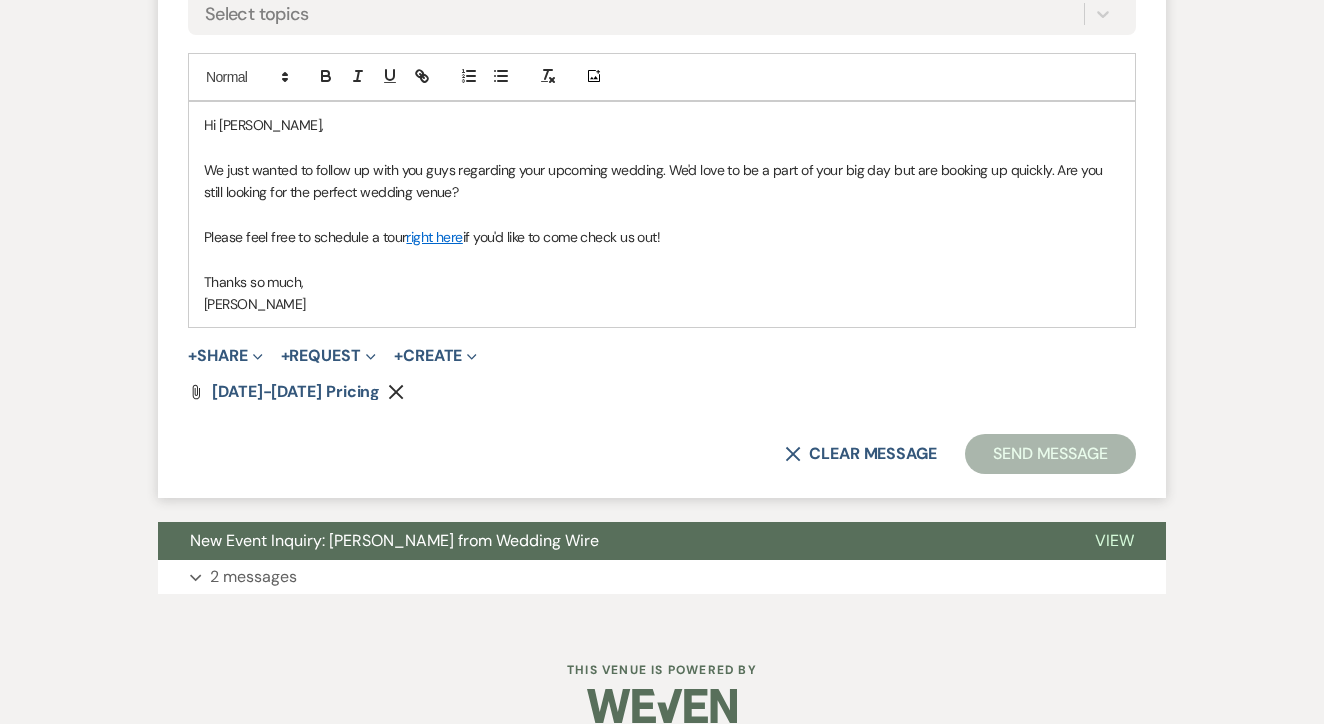 click on "Send Message" at bounding box center [1050, 454] 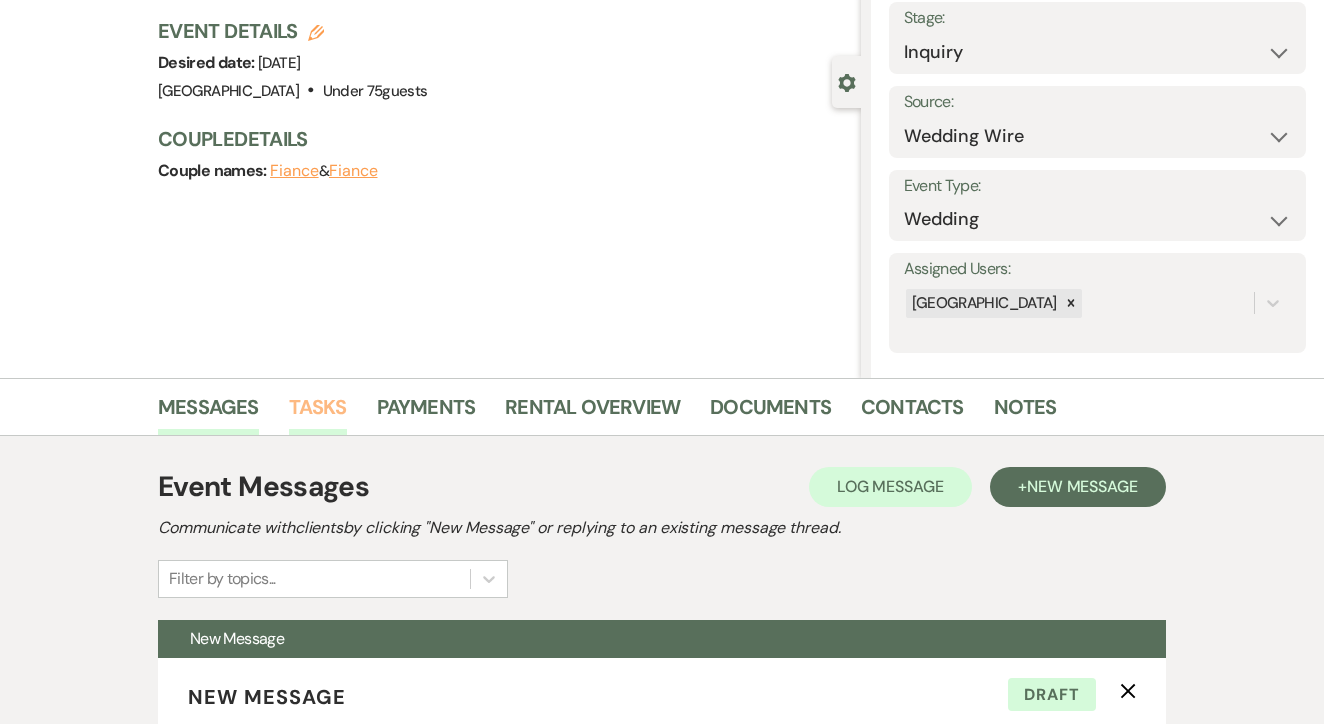 click on "Tasks" at bounding box center [318, 413] 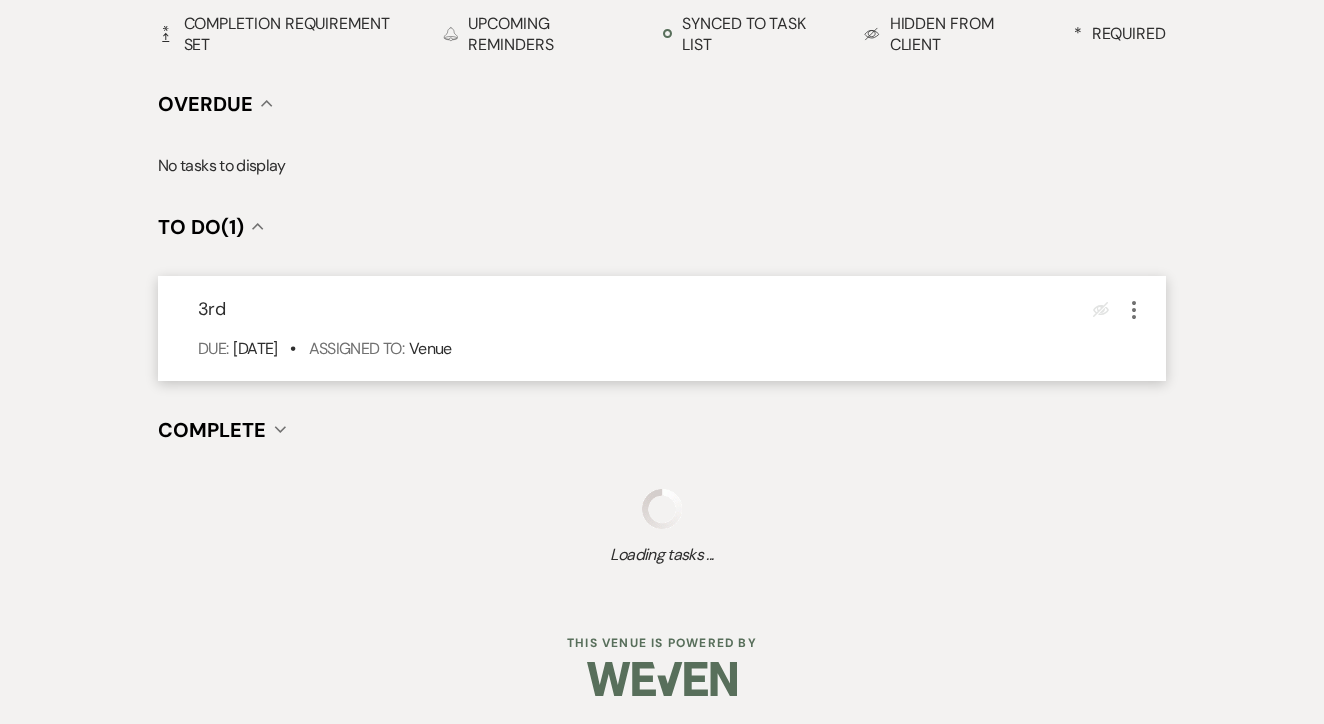 scroll, scrollTop: 696, scrollLeft: 0, axis: vertical 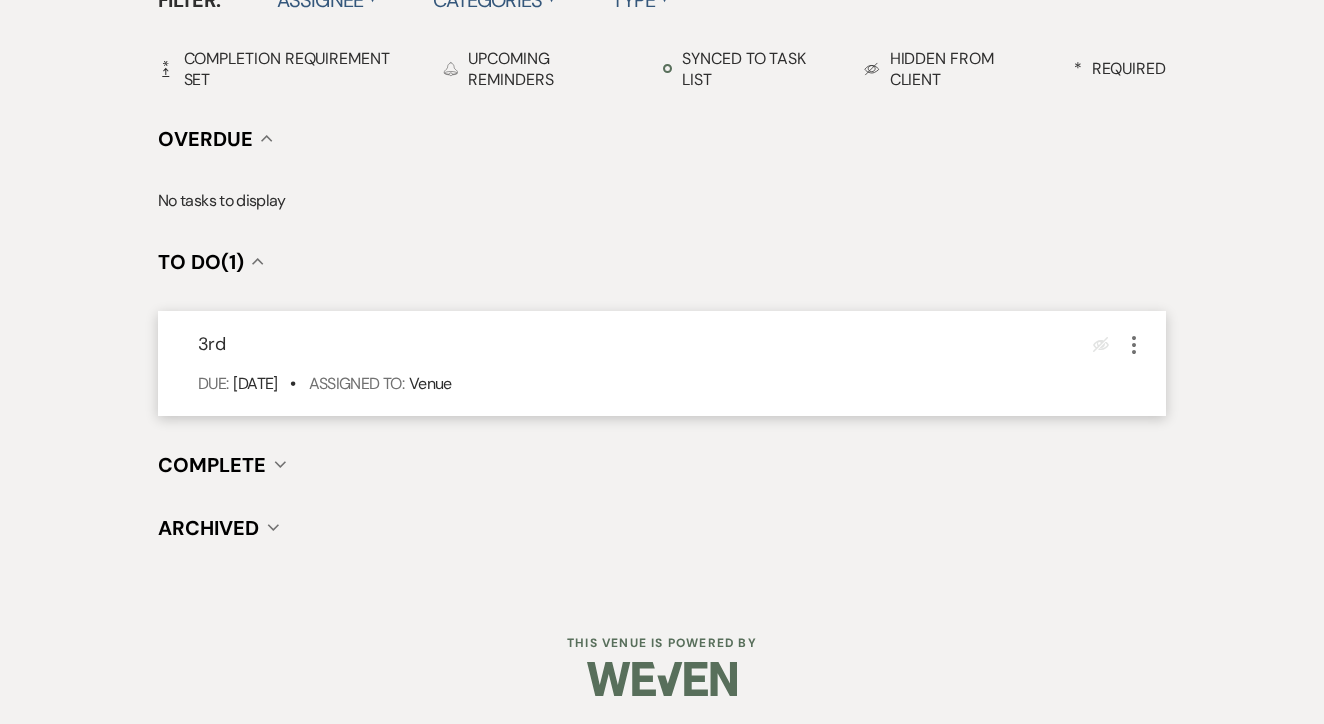 click on "More" 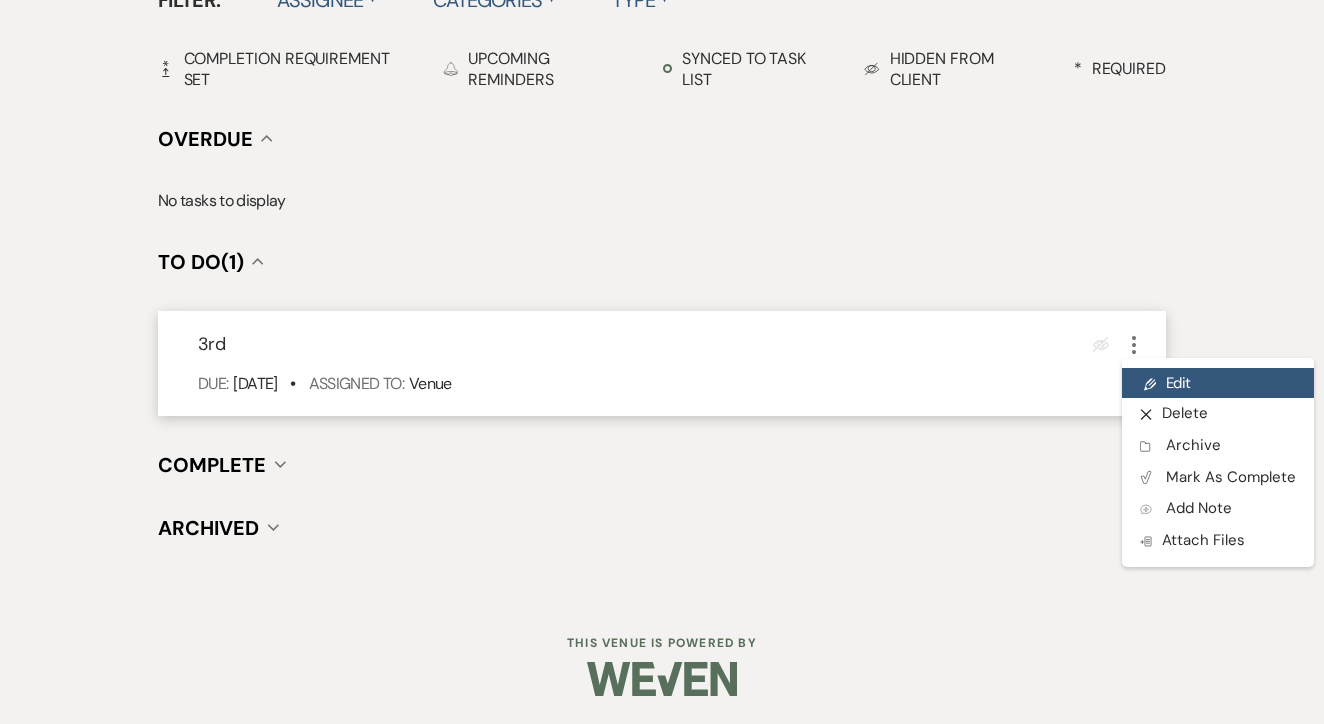 click 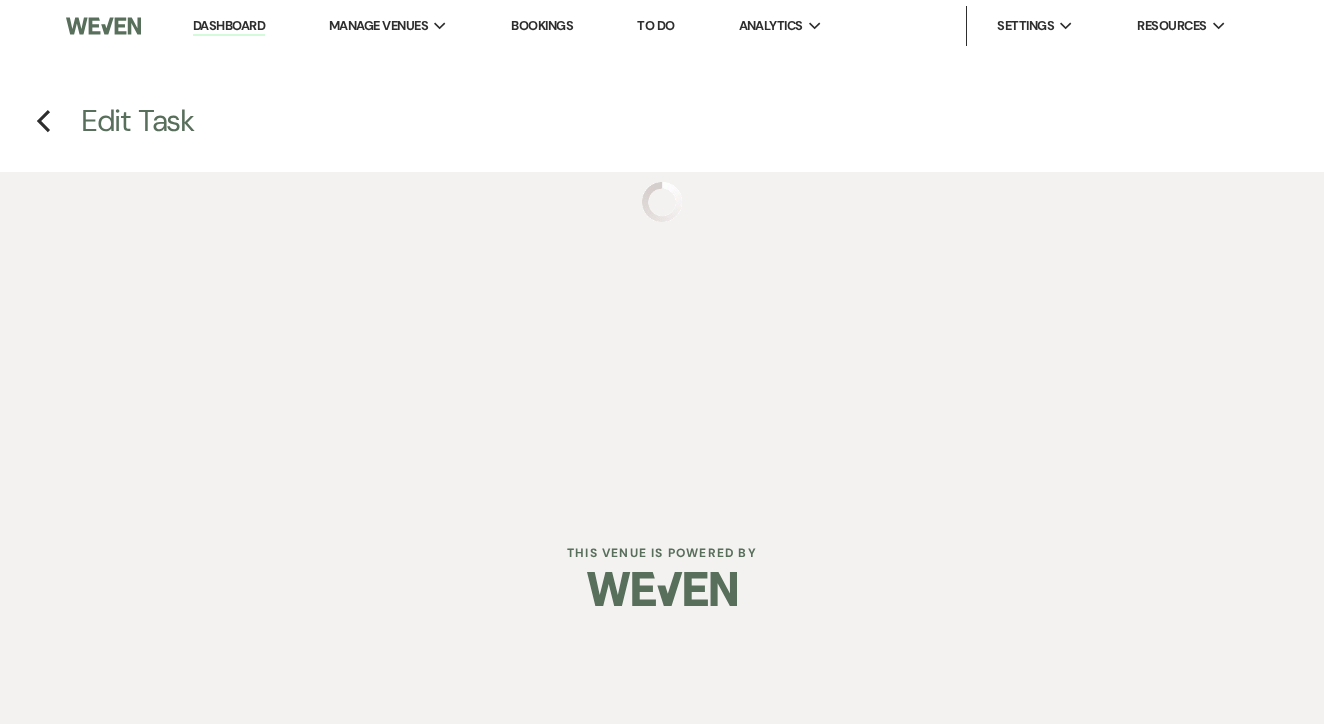 scroll, scrollTop: 0, scrollLeft: 0, axis: both 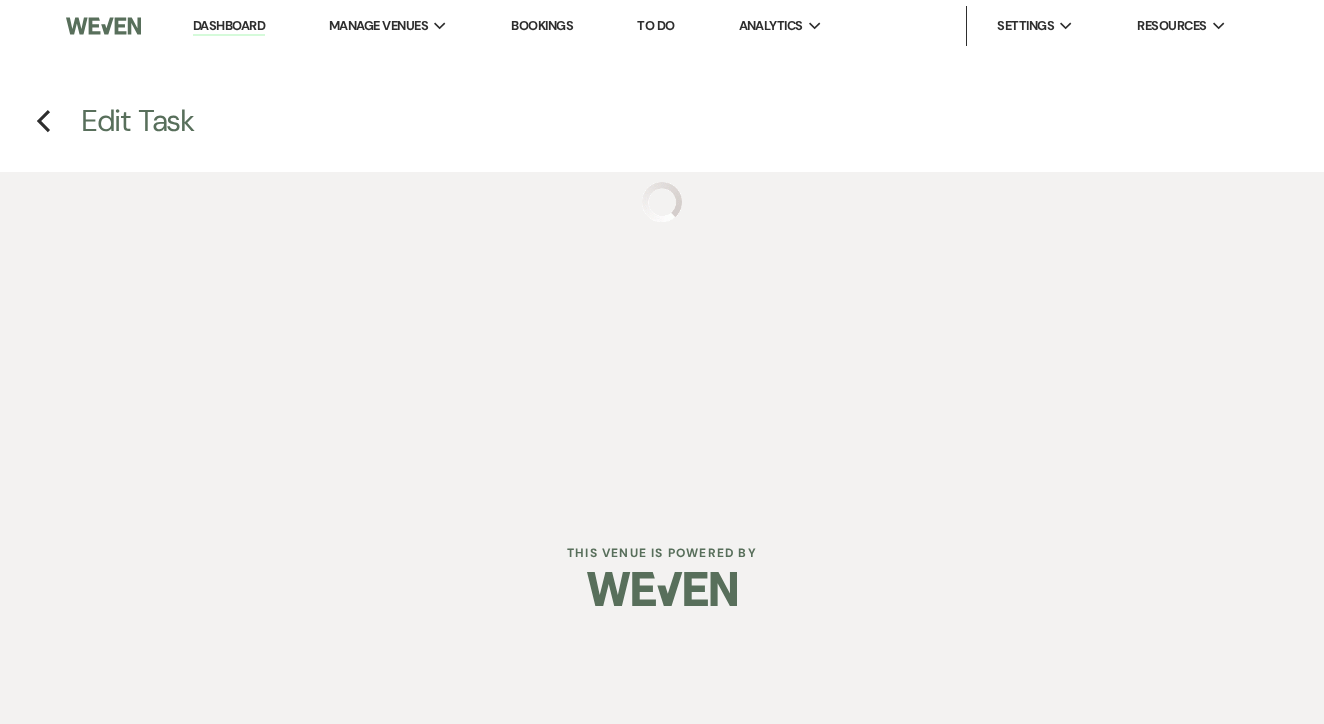select on "false" 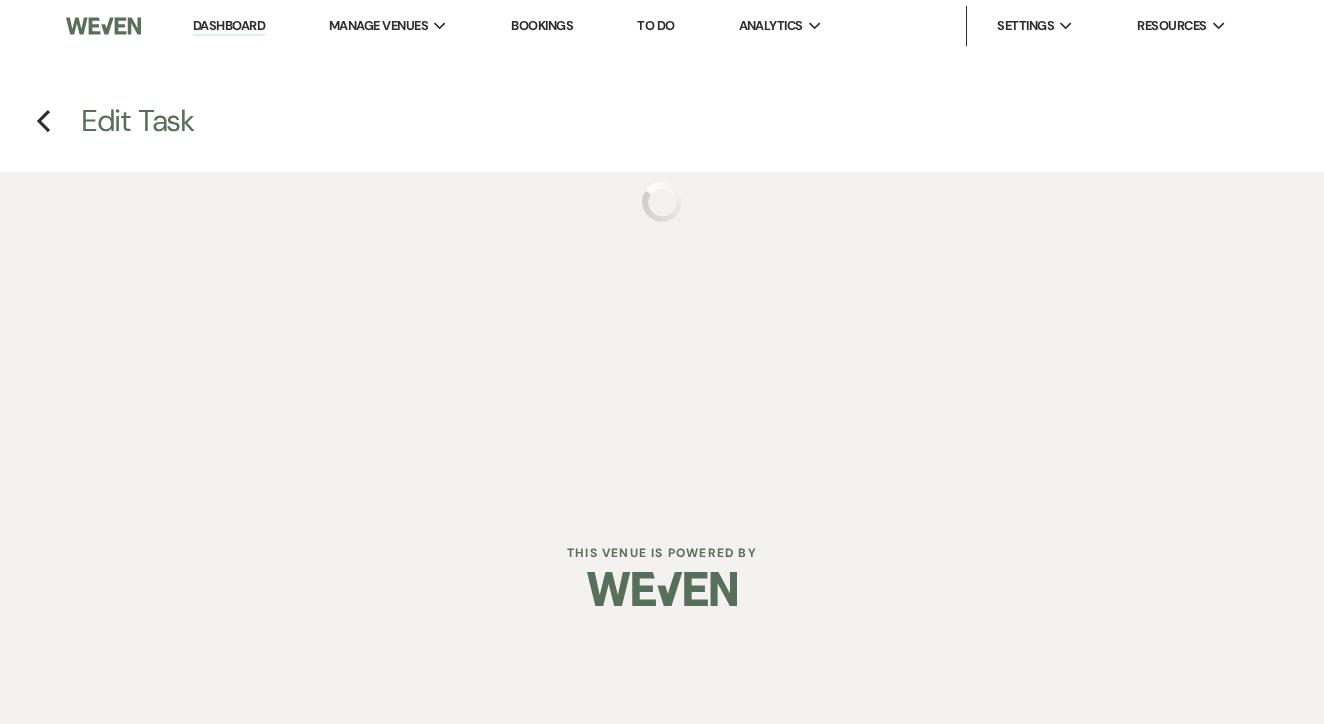 select on "venueHost" 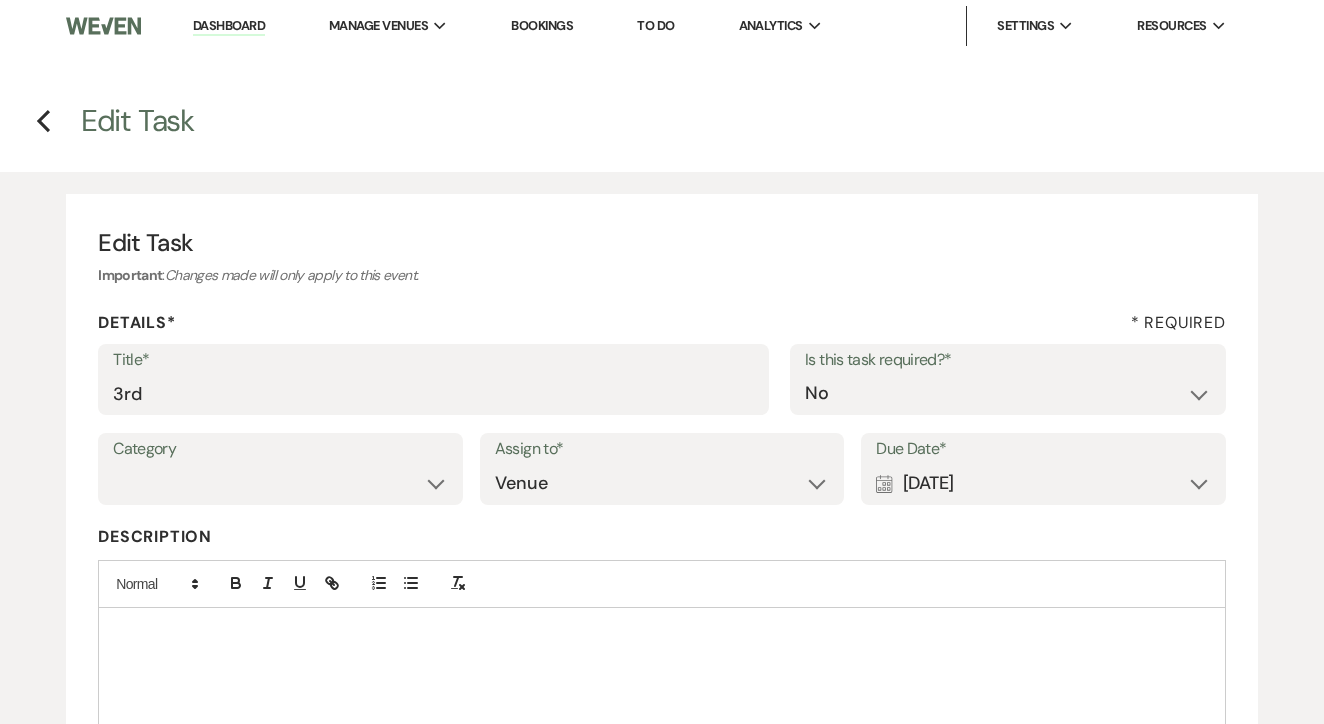 click on "Title*" at bounding box center (433, 360) 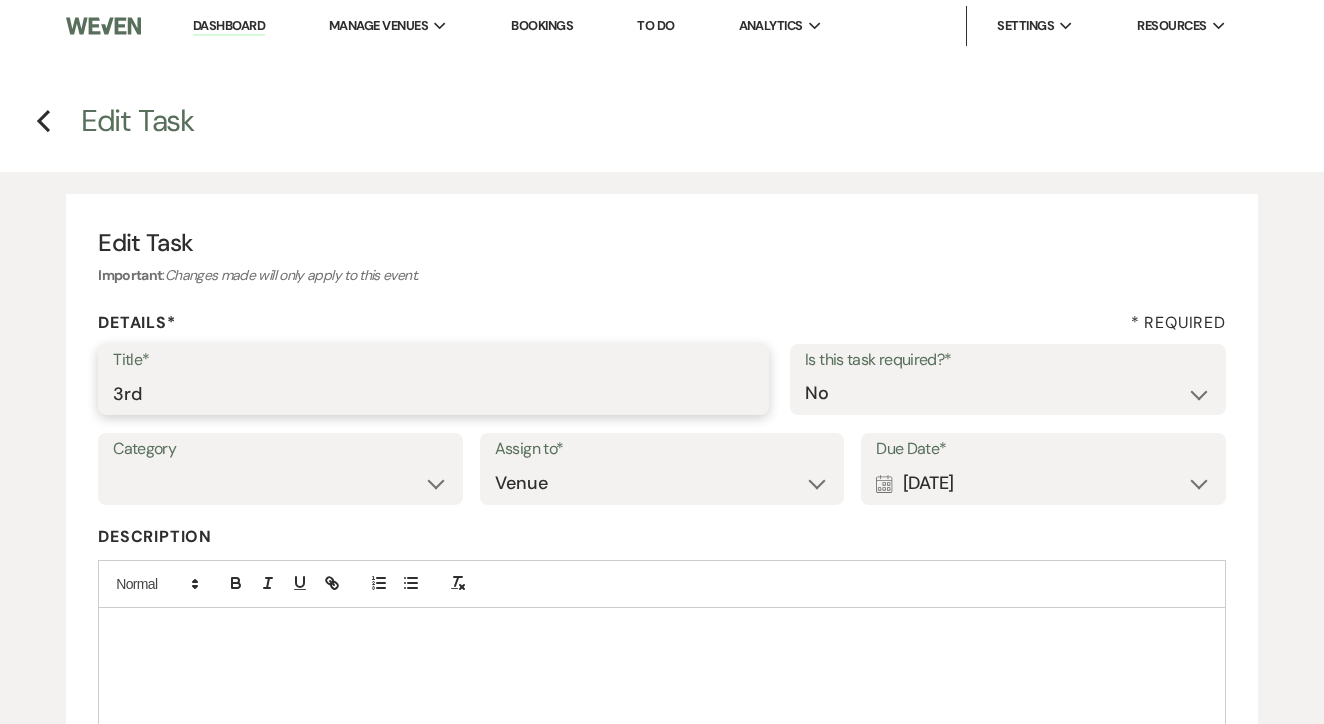 click on "3rd" at bounding box center [433, 393] 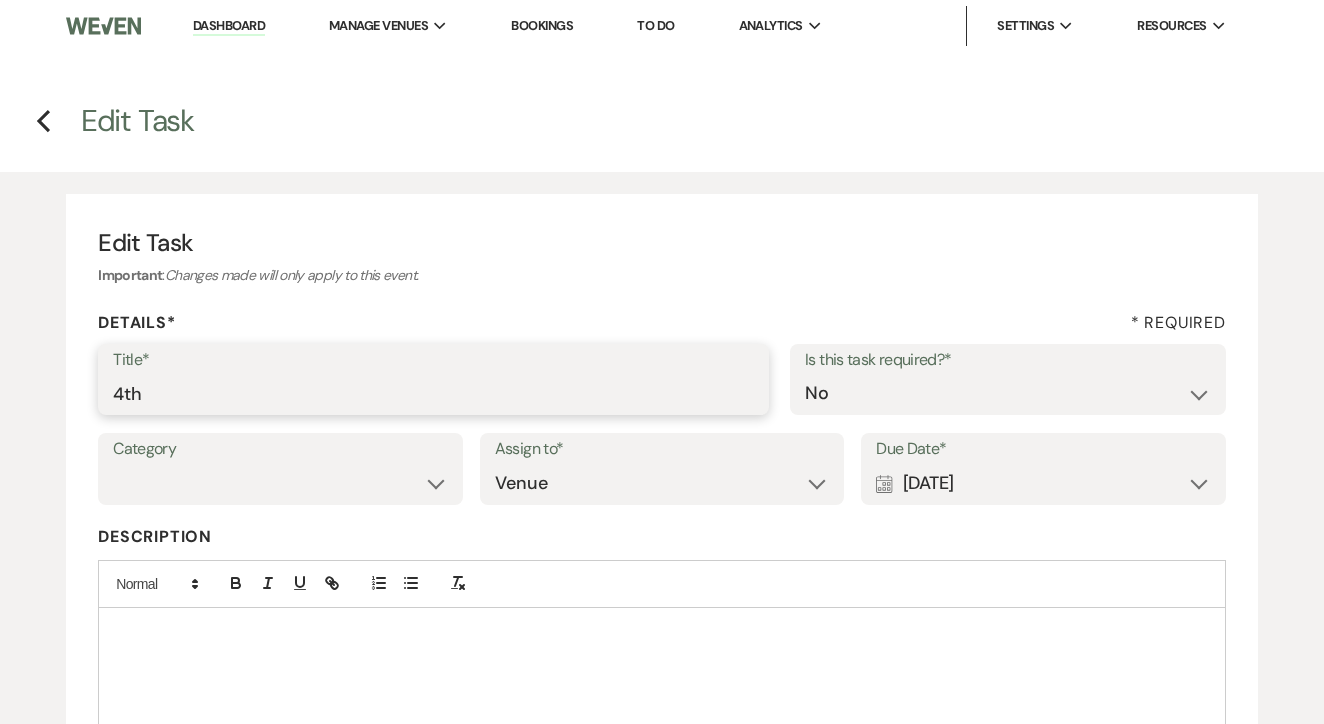 type on "4th" 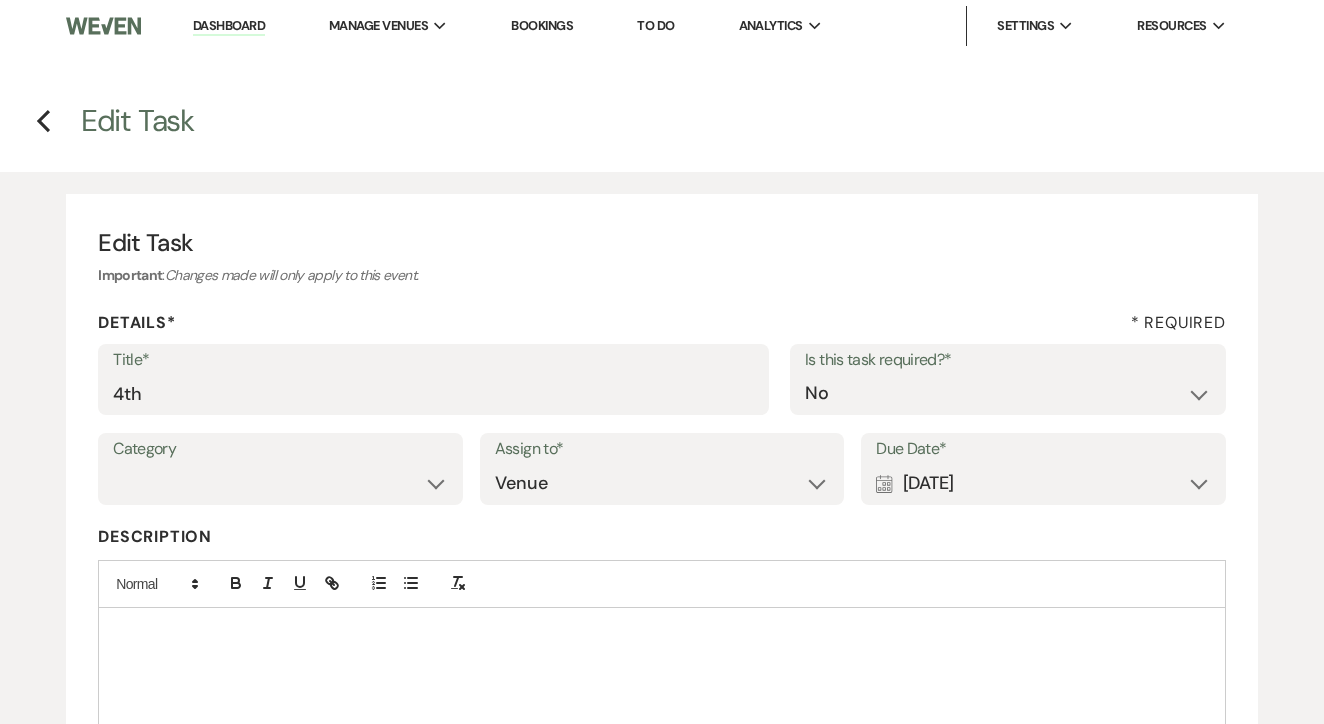 click on "Calendar [DATE] Expand" at bounding box center [1043, 483] 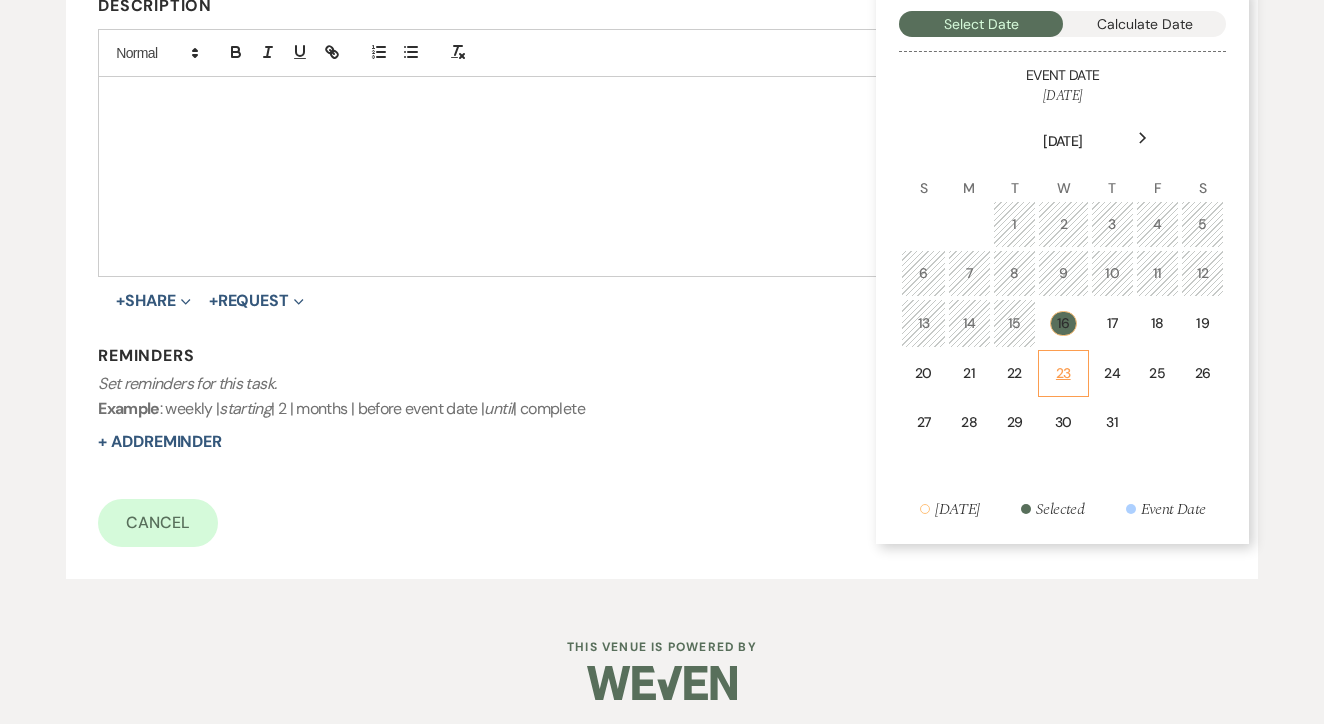click on "23" at bounding box center (1063, 373) 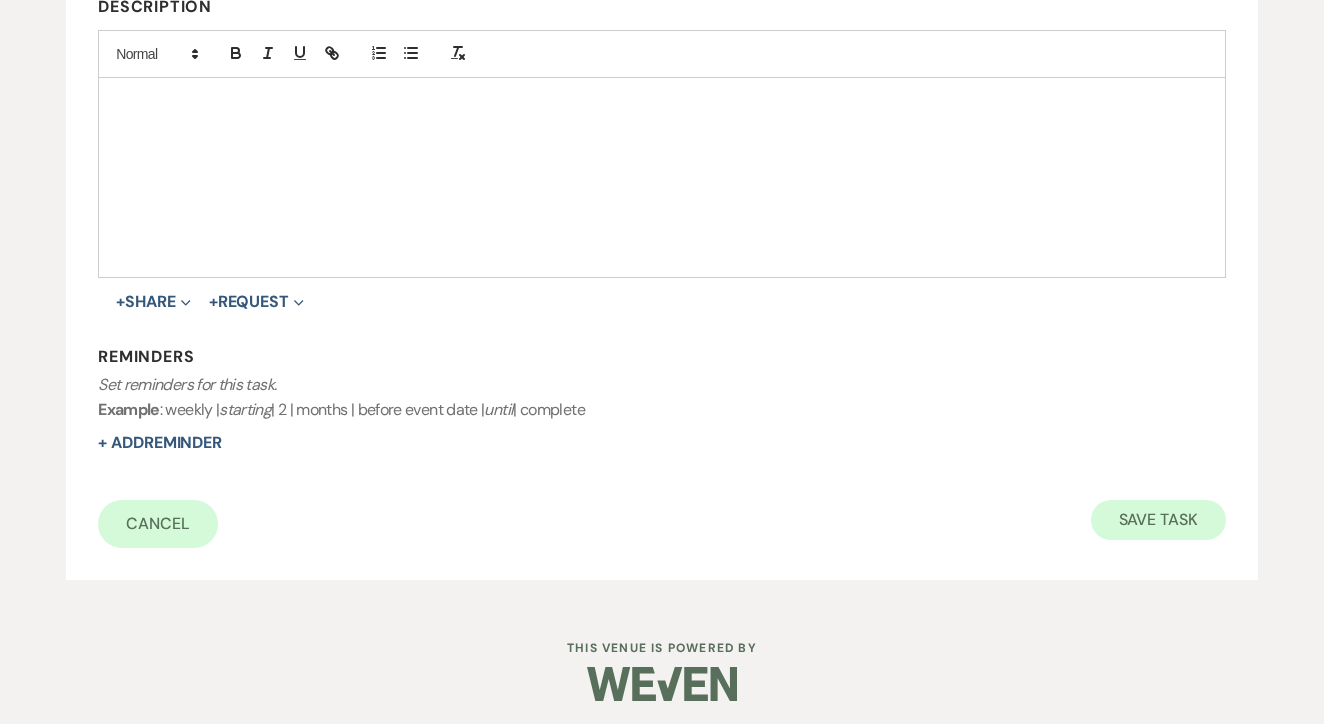 click on "Save Task" at bounding box center [1158, 520] 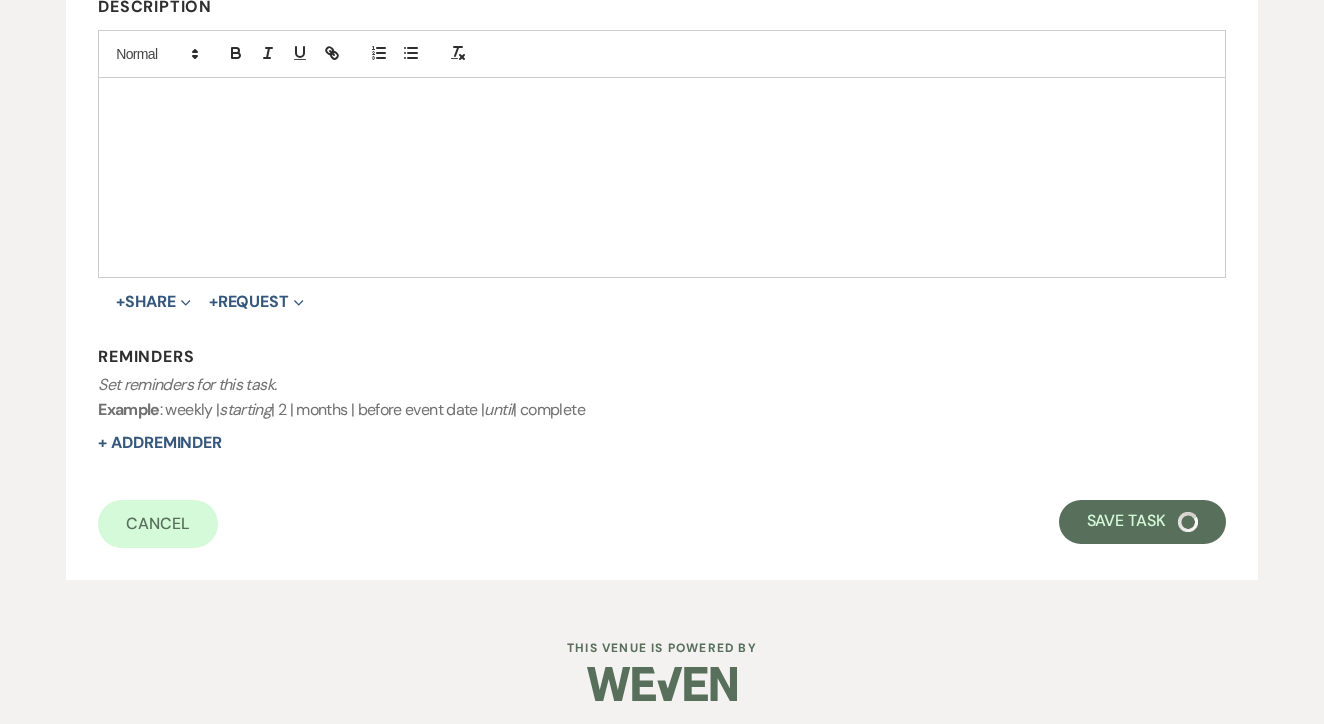 select on "3" 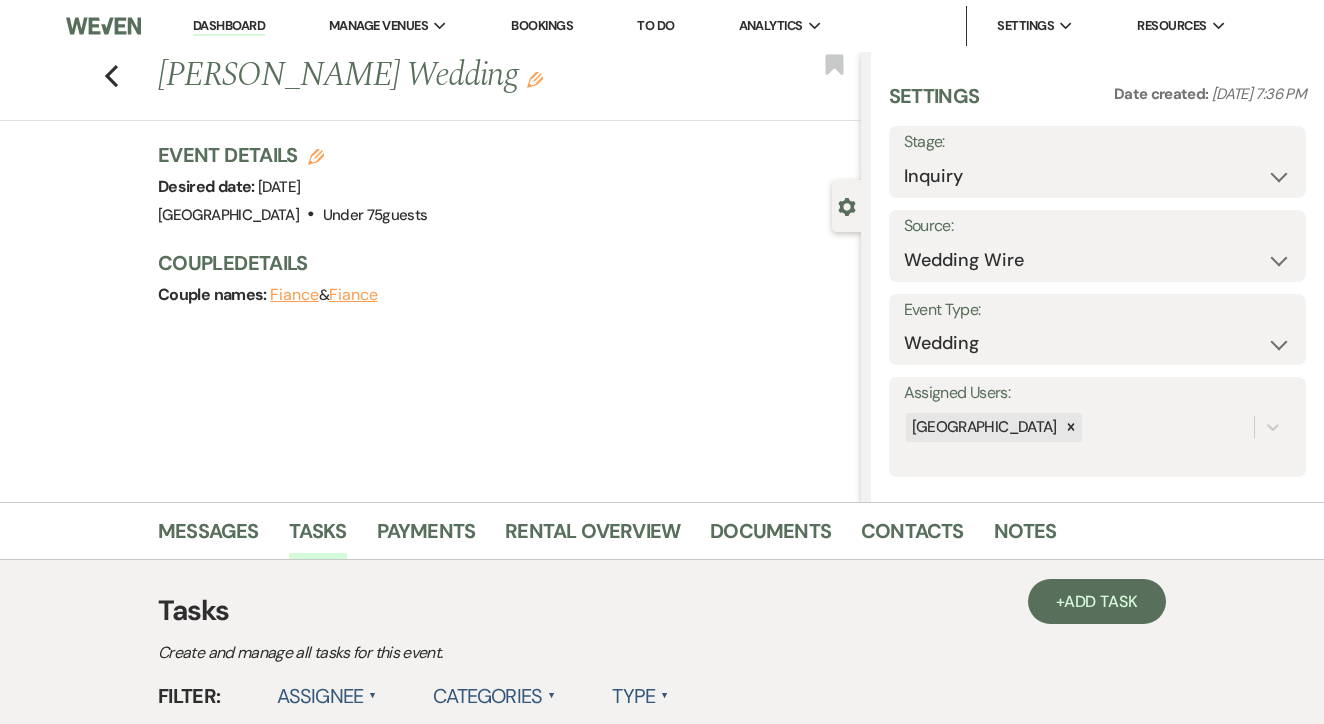 scroll, scrollTop: 0, scrollLeft: 0, axis: both 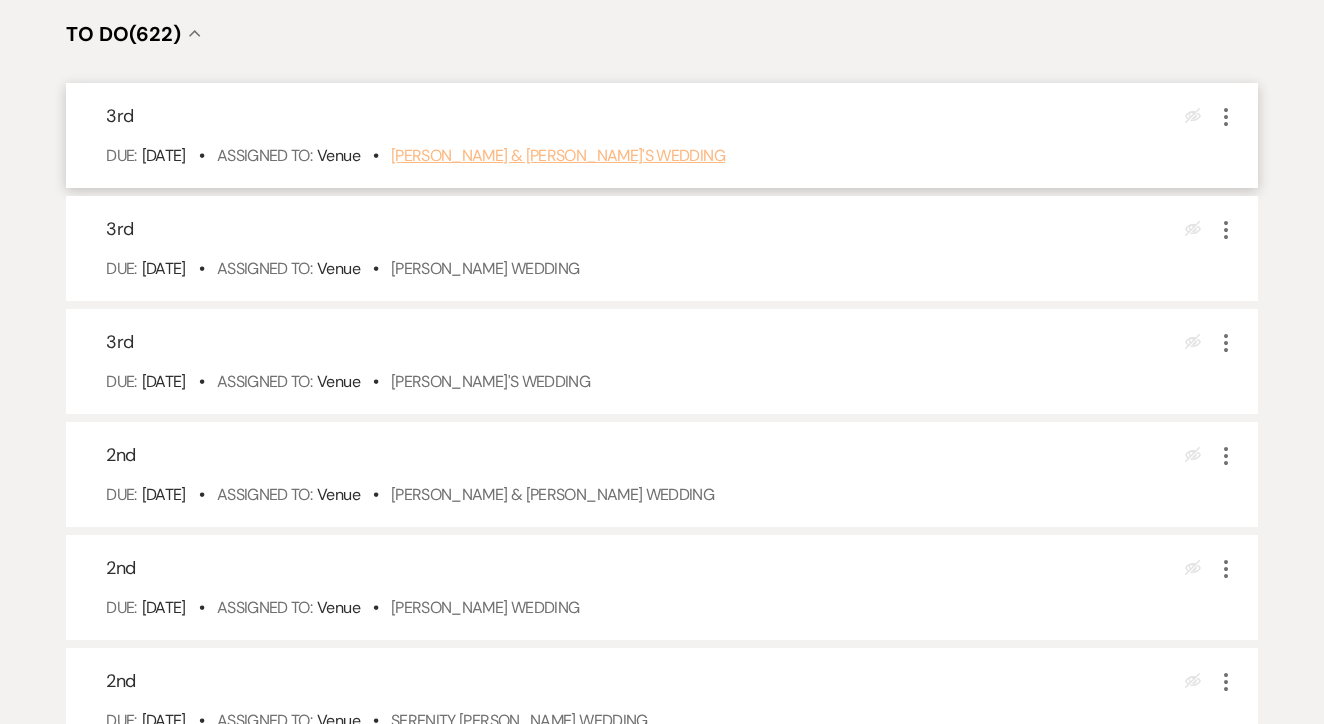 click on "[PERSON_NAME] & [PERSON_NAME]'s Wedding" at bounding box center [558, 155] 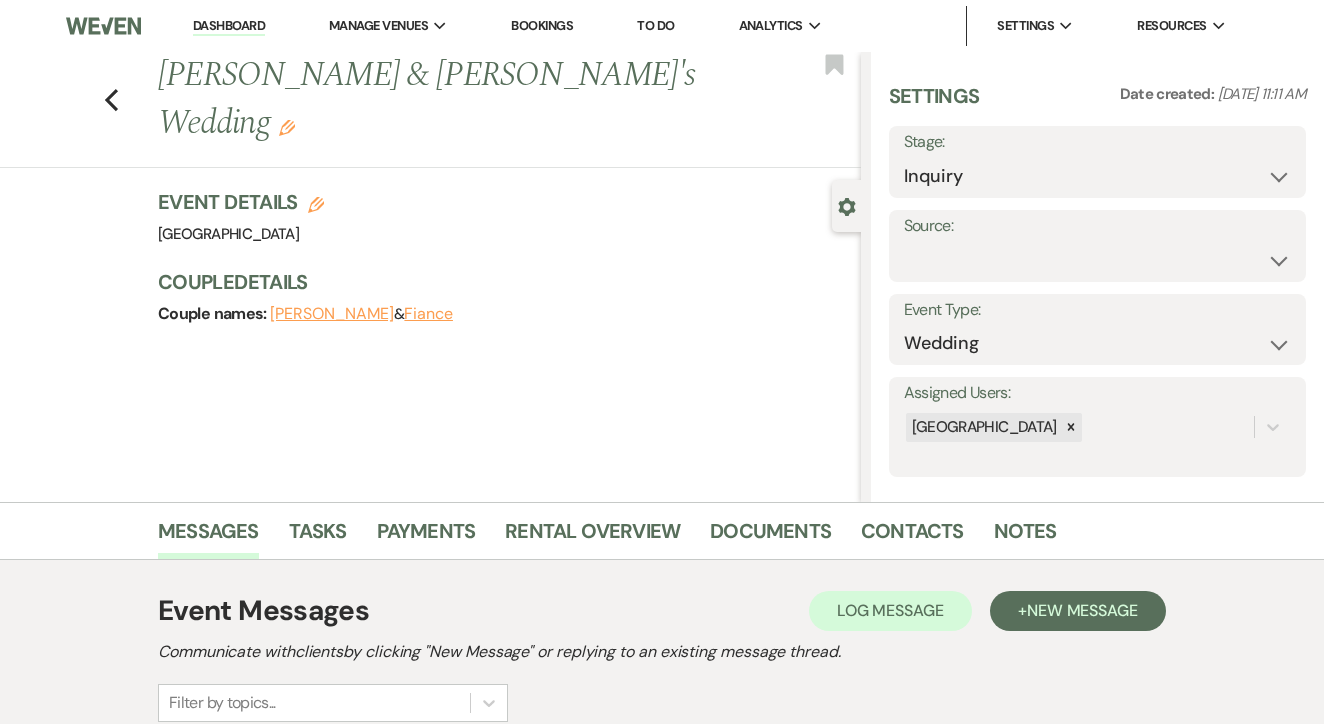 scroll, scrollTop: 345, scrollLeft: 0, axis: vertical 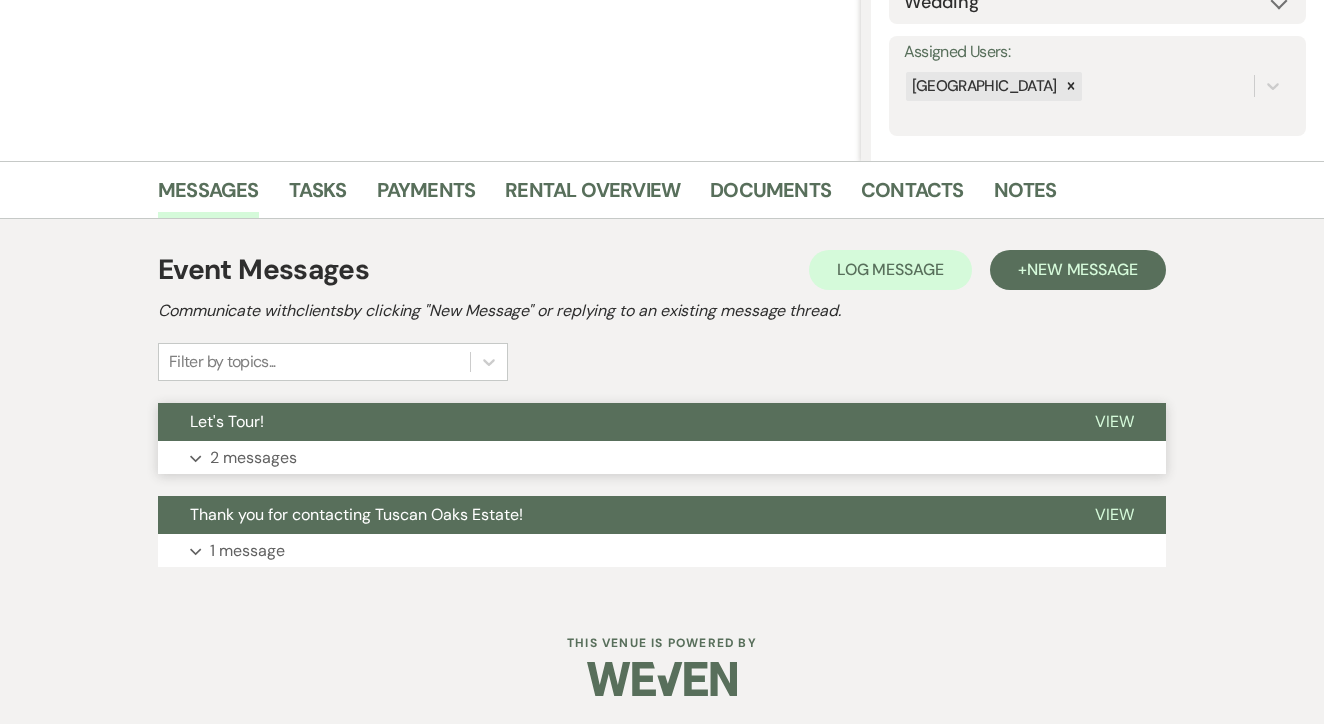 click on "Let's Tour!" at bounding box center [610, 422] 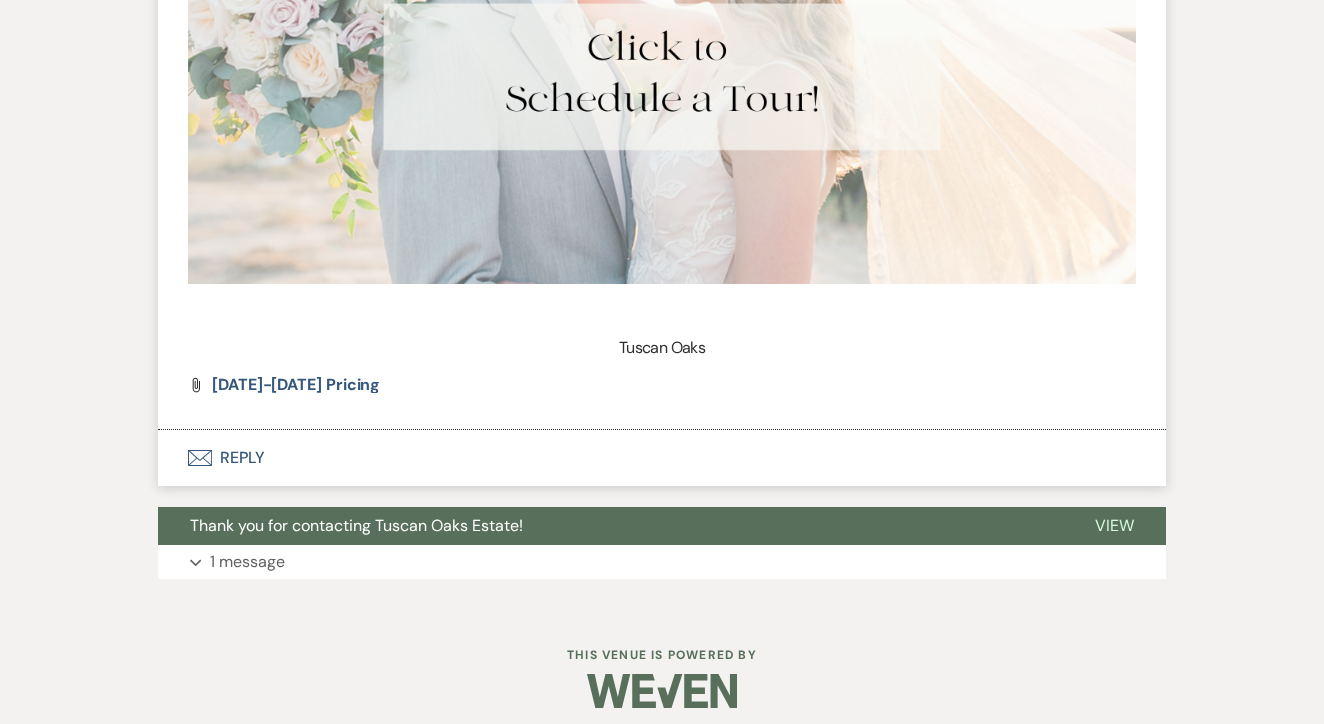 click on "Envelope Reply" at bounding box center [662, 458] 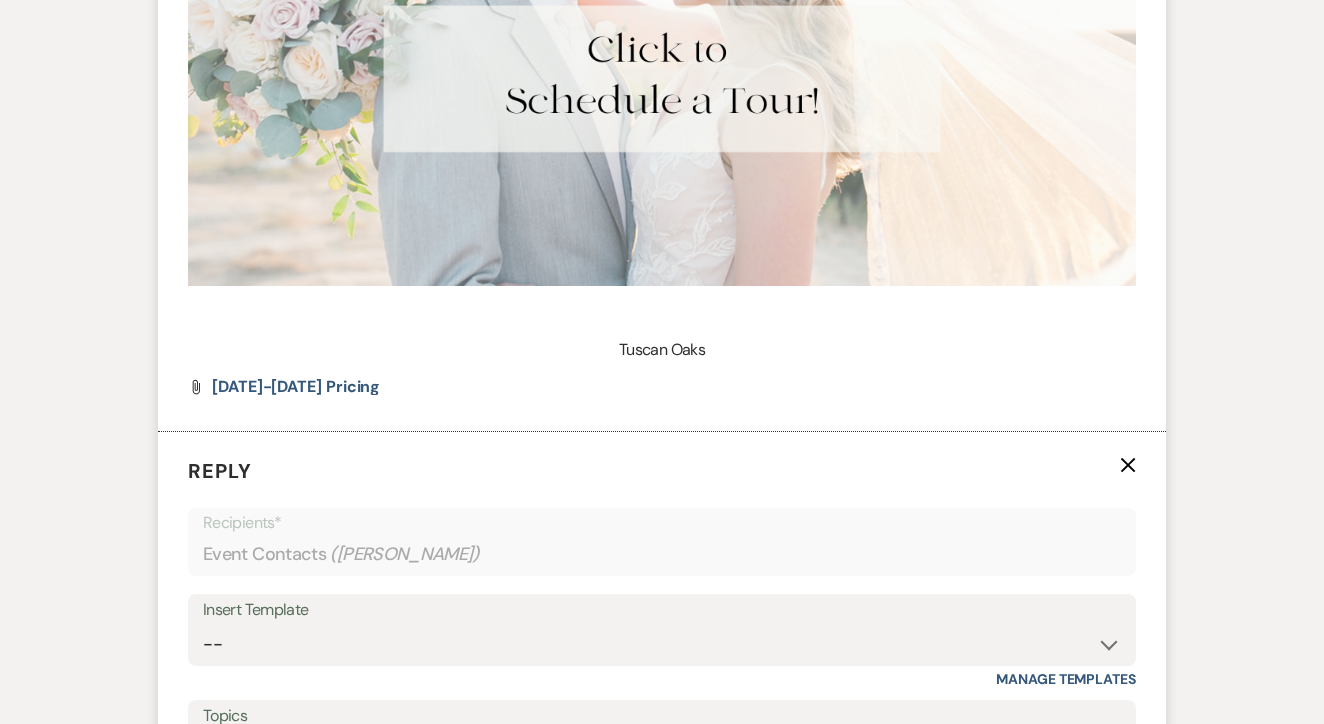 scroll, scrollTop: 1903, scrollLeft: 0, axis: vertical 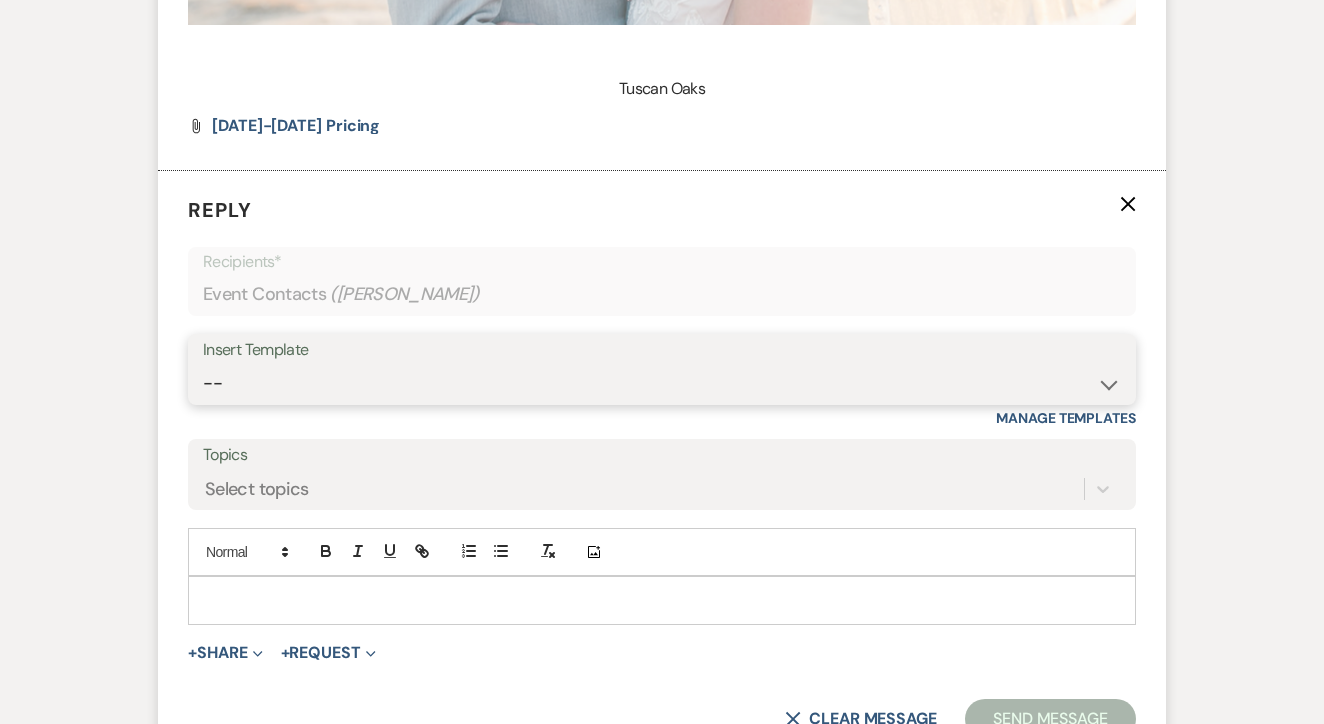 click on "-- Lead: Automated Intro Email (Wedding) Lead: 1st Follow Up Email Images Lead: TEXT (1st) Lead: 2nd Follow Up Email Lead: Booking Proposal (Post-Tour) Booked: Weven Planning Portal Introduction (AI) Lead: TEXT (Intro) Lead: Phone Consult Follow-up Lead: Hired Someone Else Lead: Confirm Tour Lead: Confirm Tour (TEXT) Booked: Insta Post Info Lead: 3rd Follow Up Email Booked: Damage Deposit Deduction Lead: Post Tour F/u (no proposal) Lead: Tour No-Show Booked: Day After Wedding Booked: Mailing Address Lead: Cancelled Tour Lead: TEXT (2nd) Lead: 4th Follow Up Email Lead: Booking Deposit Type (ACH or Card) Booked: Vendor Information Needed Booked: Review Request Lead: ACH Instructions Vendor: Photo Request Vendor: Video Request Booked: 6 Month Planning Meeting Booked: 6 Week Final Consult Open House Invite Booked: Late Payment Booked: Weven Planning Portal Introduction" at bounding box center (662, 383) 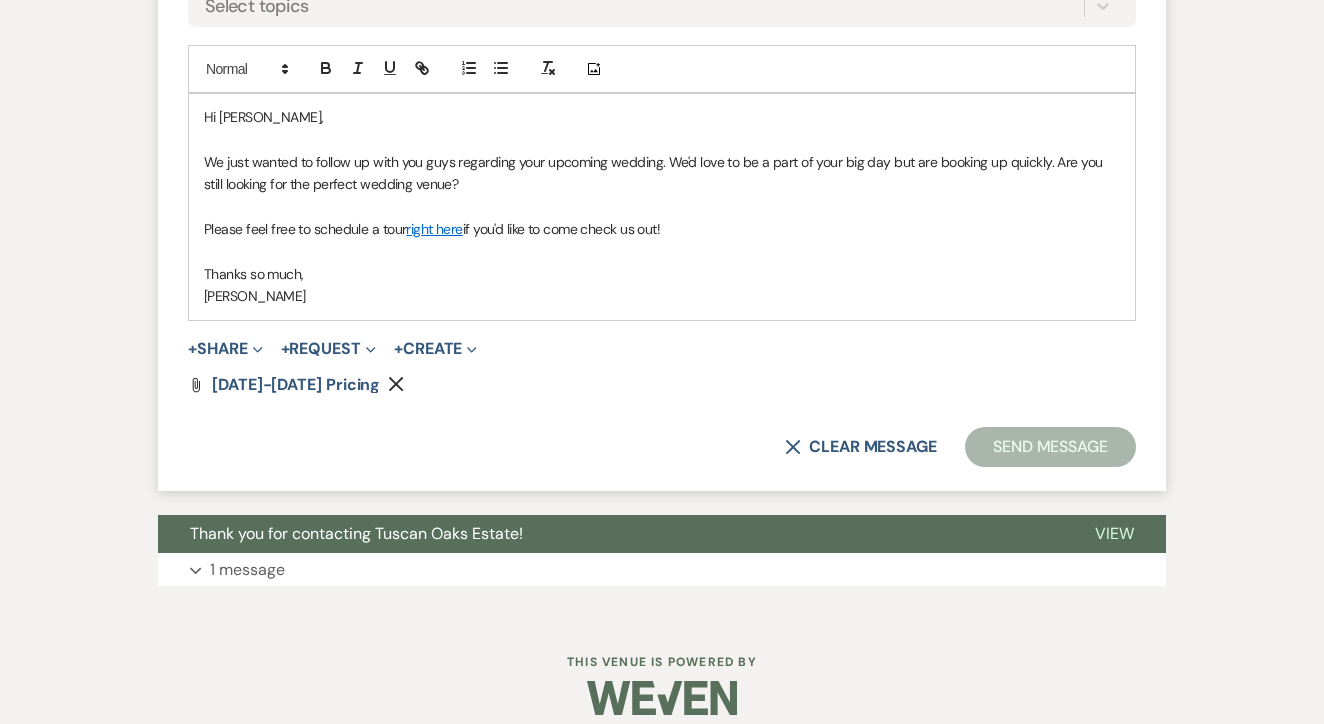 click on "Send Message" at bounding box center [1050, 447] 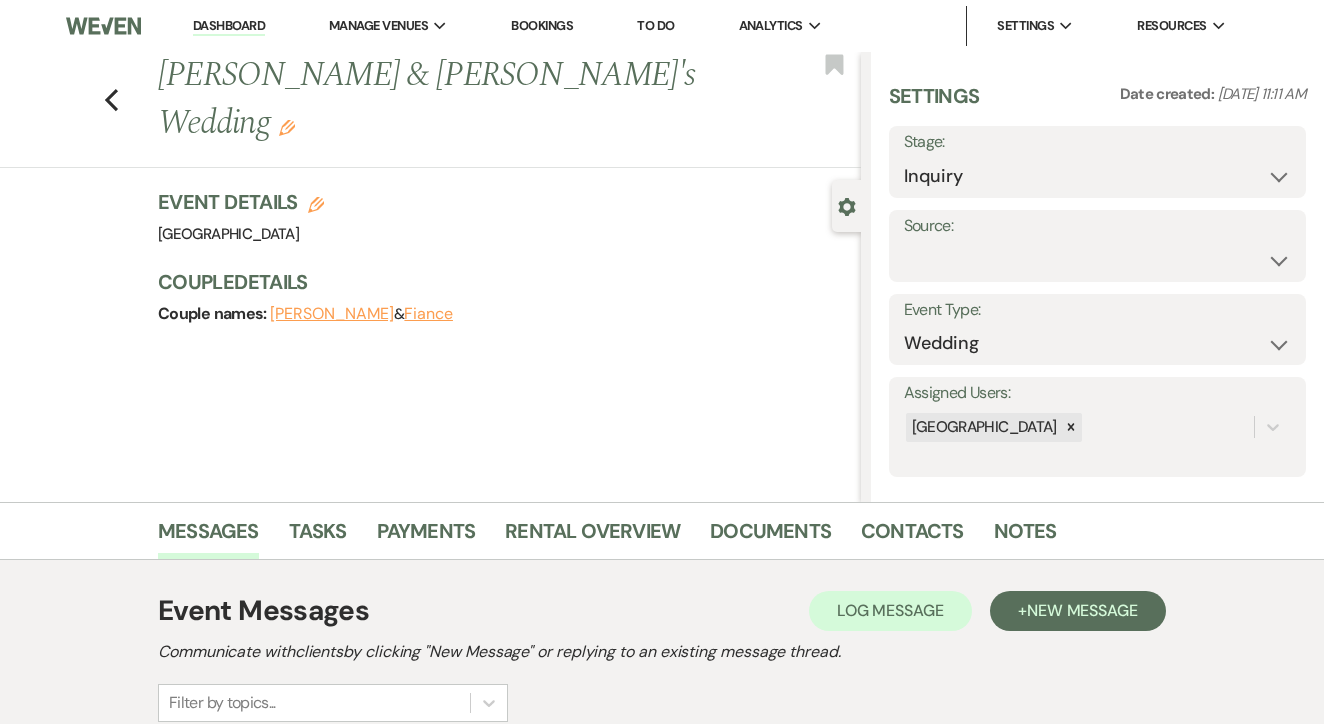 scroll, scrollTop: 0, scrollLeft: 0, axis: both 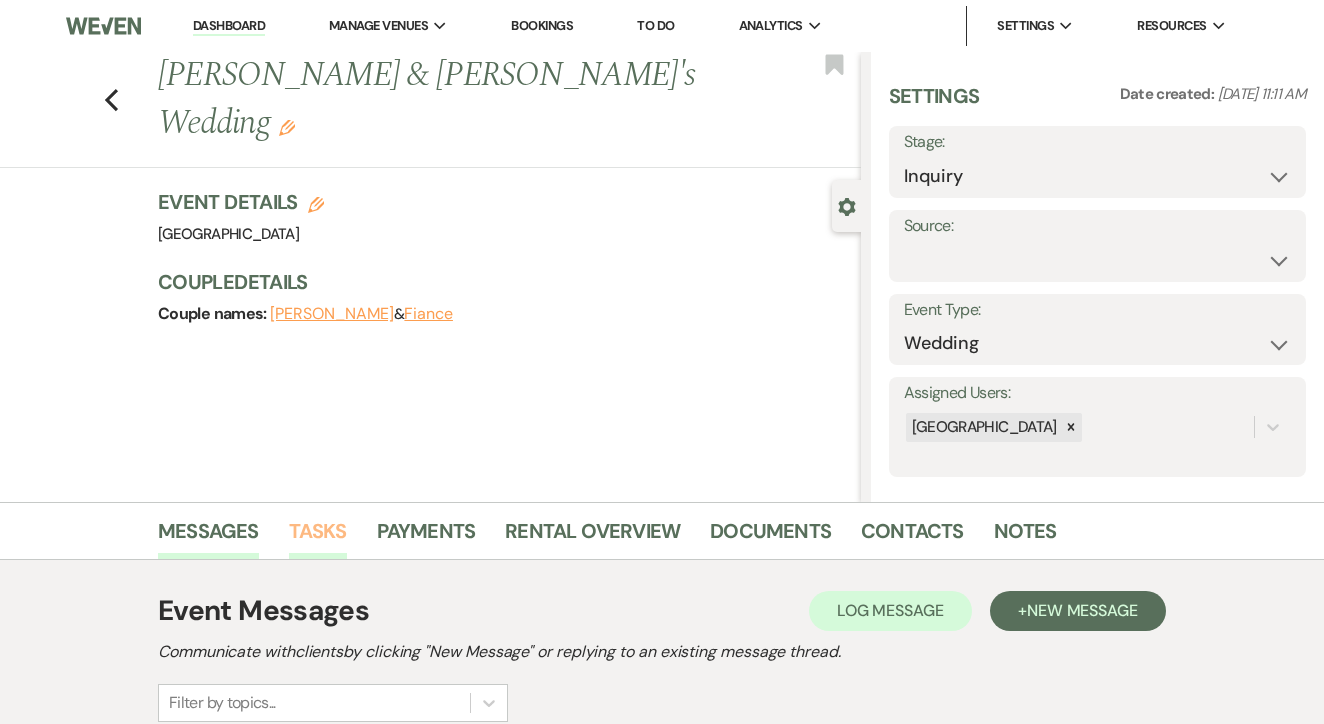 click on "Tasks" at bounding box center [318, 537] 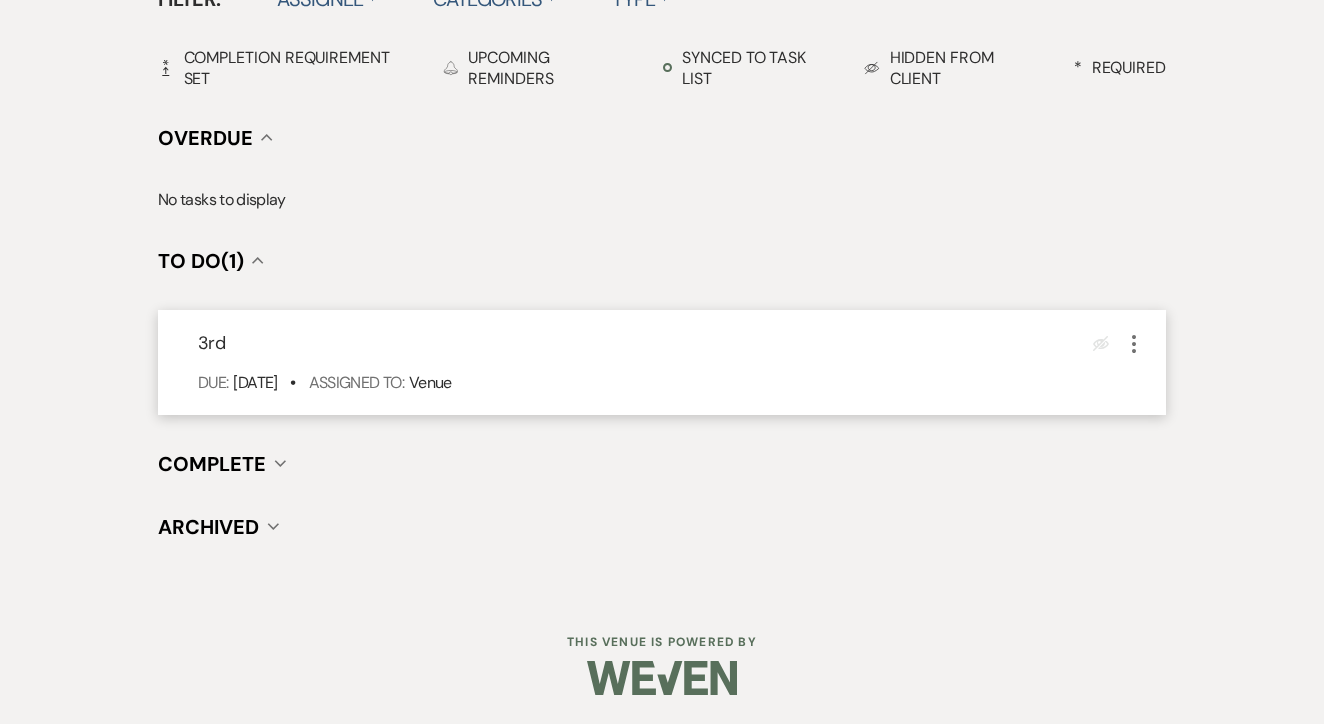 scroll, scrollTop: 696, scrollLeft: 0, axis: vertical 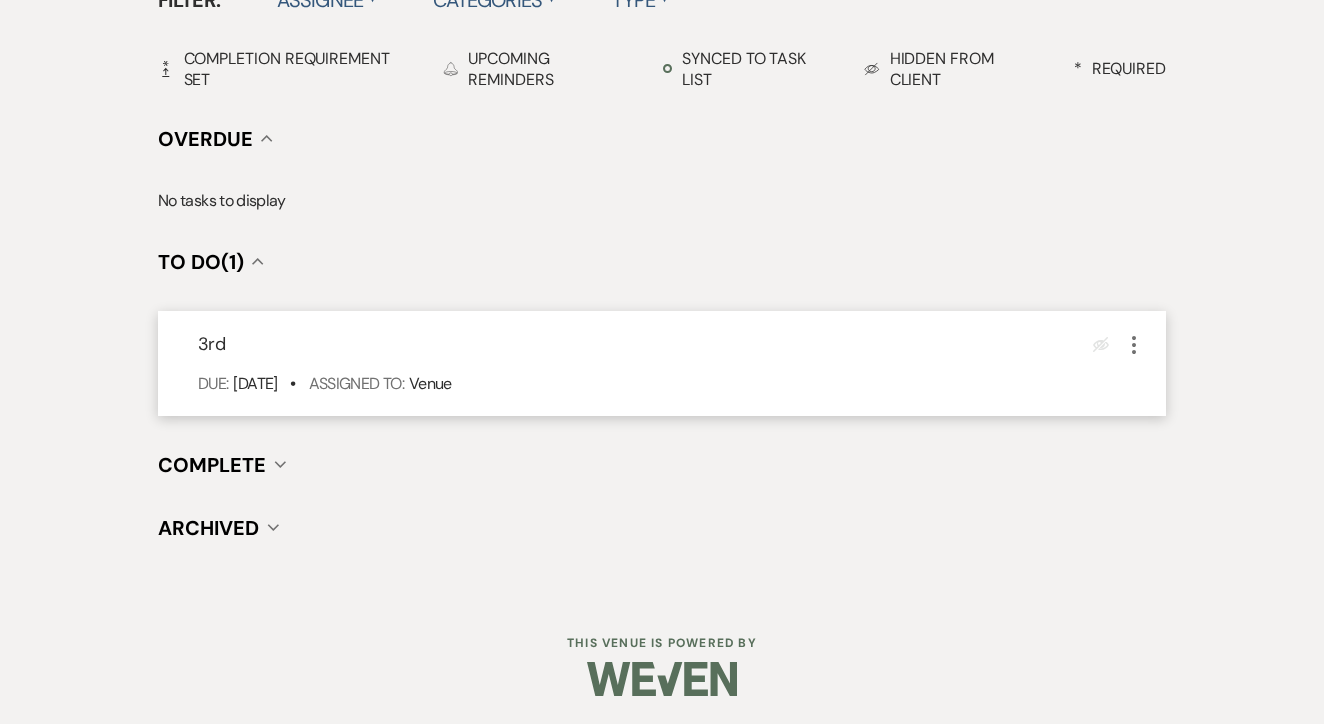 click on "3rd Eye Blocked More Due:  Jul 16 25 • Assigned To:  Venue" at bounding box center (662, 363) 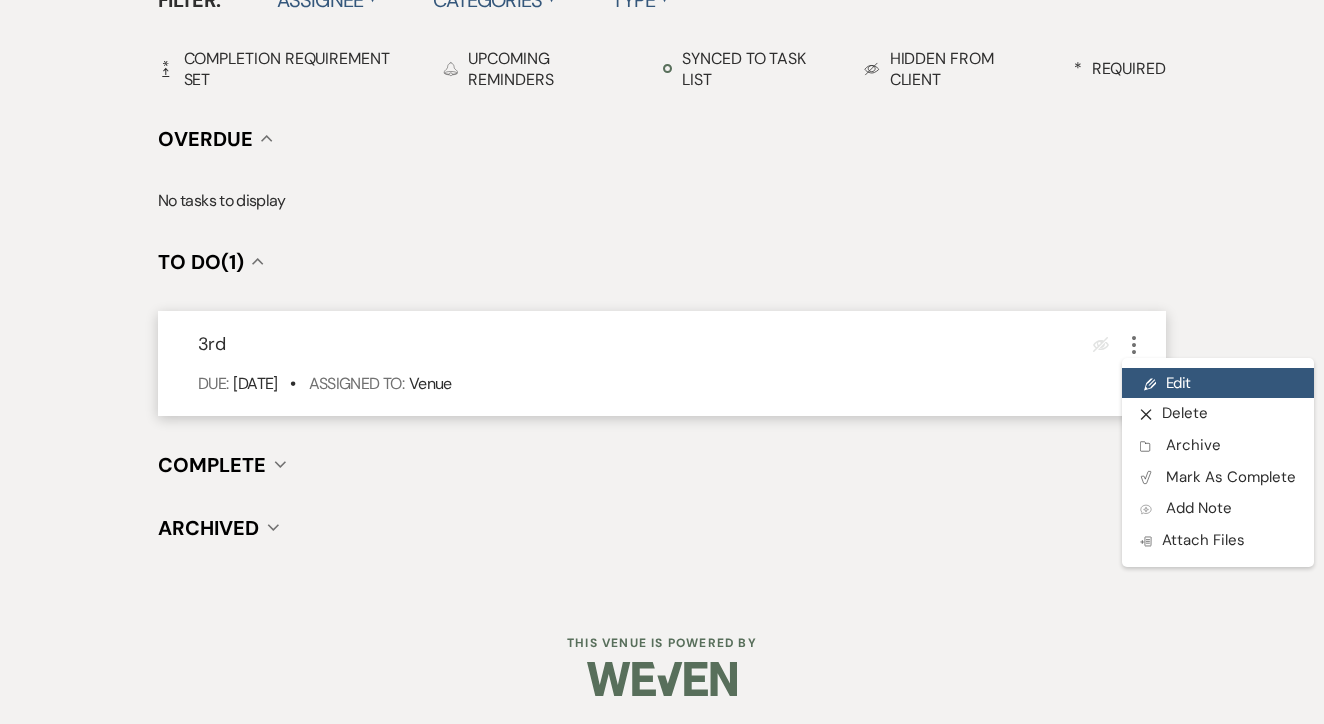 click on "Pencil" 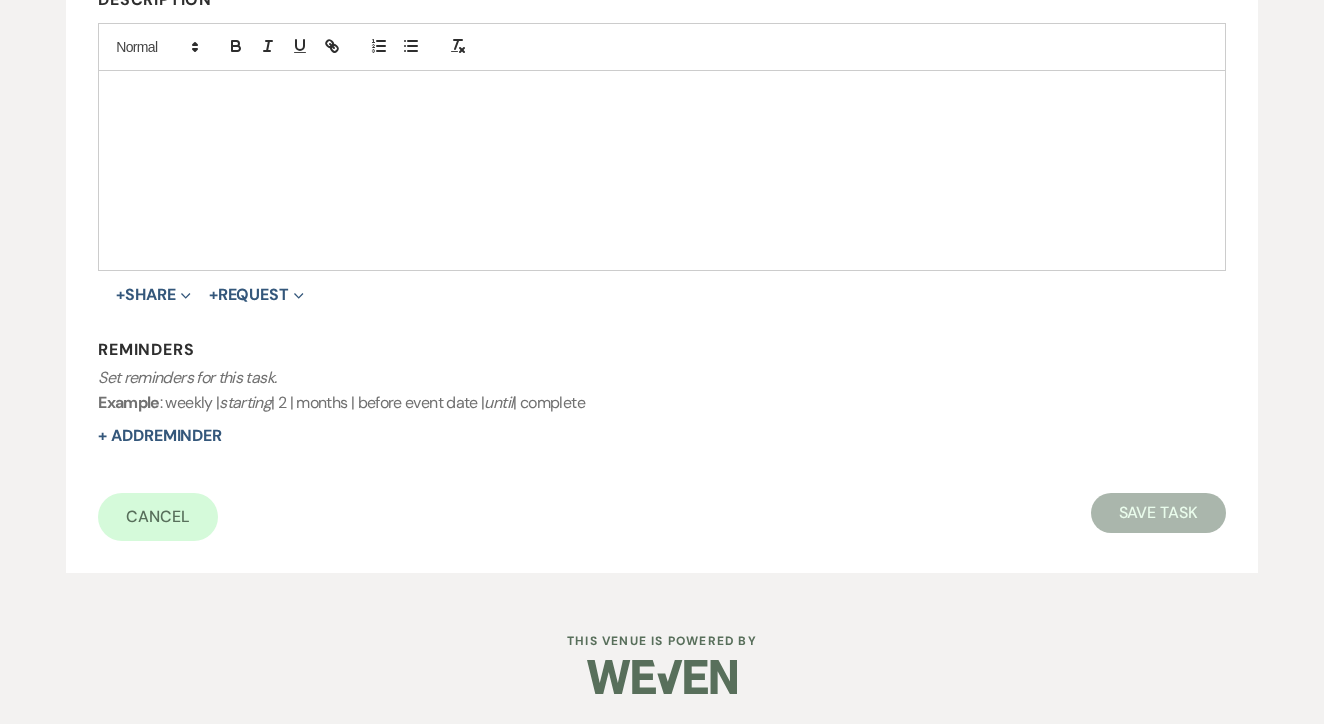 scroll, scrollTop: 0, scrollLeft: 0, axis: both 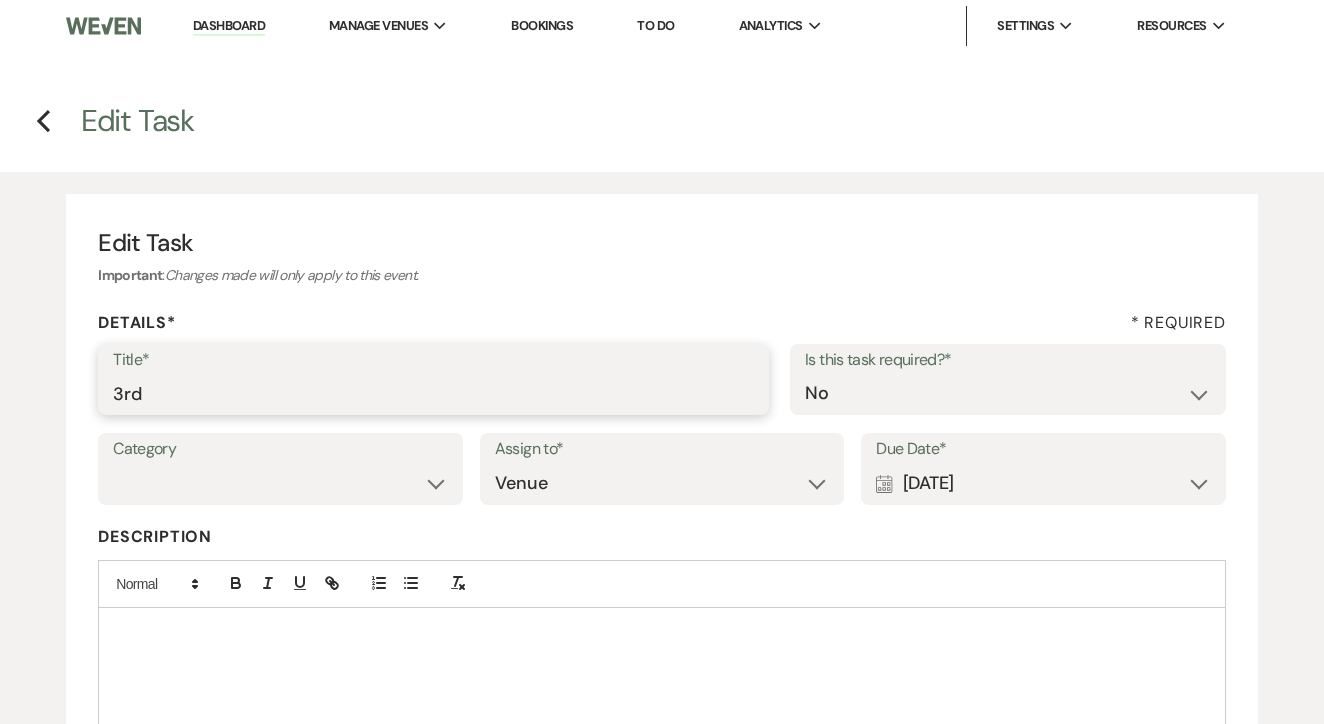 click on "3rd" at bounding box center [433, 393] 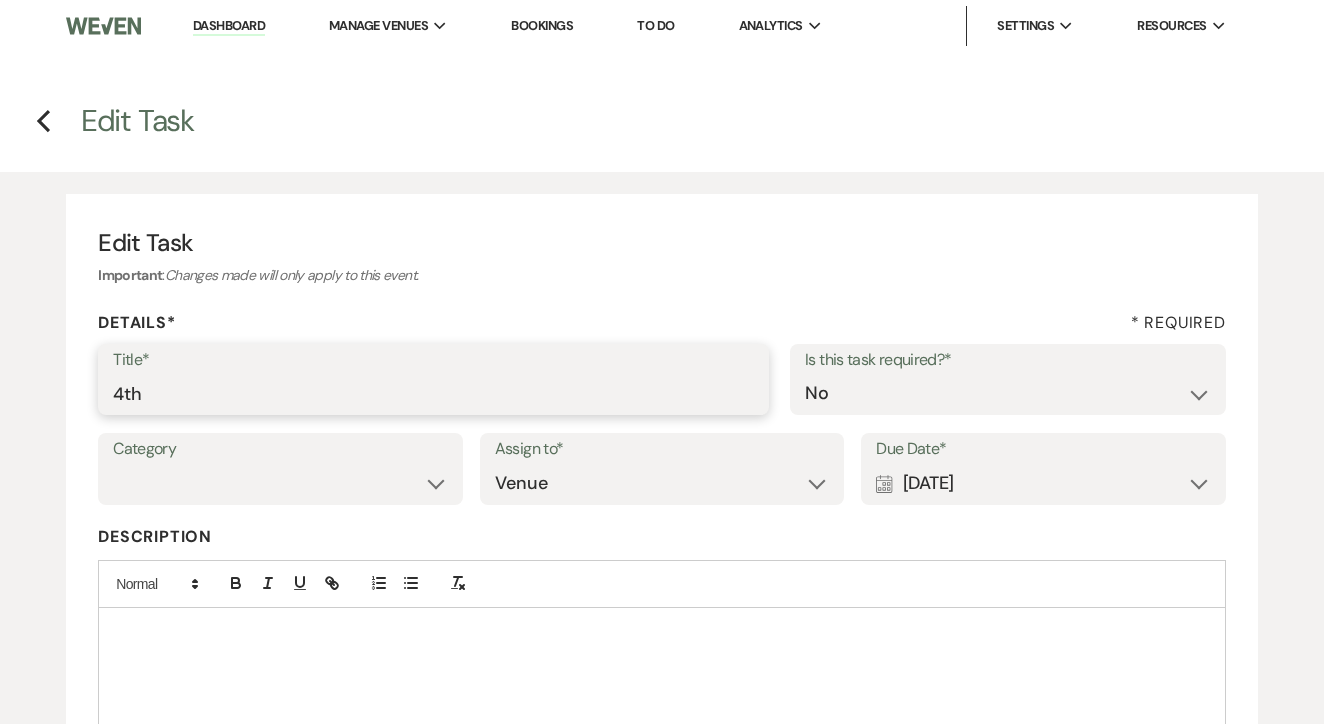type on "4th" 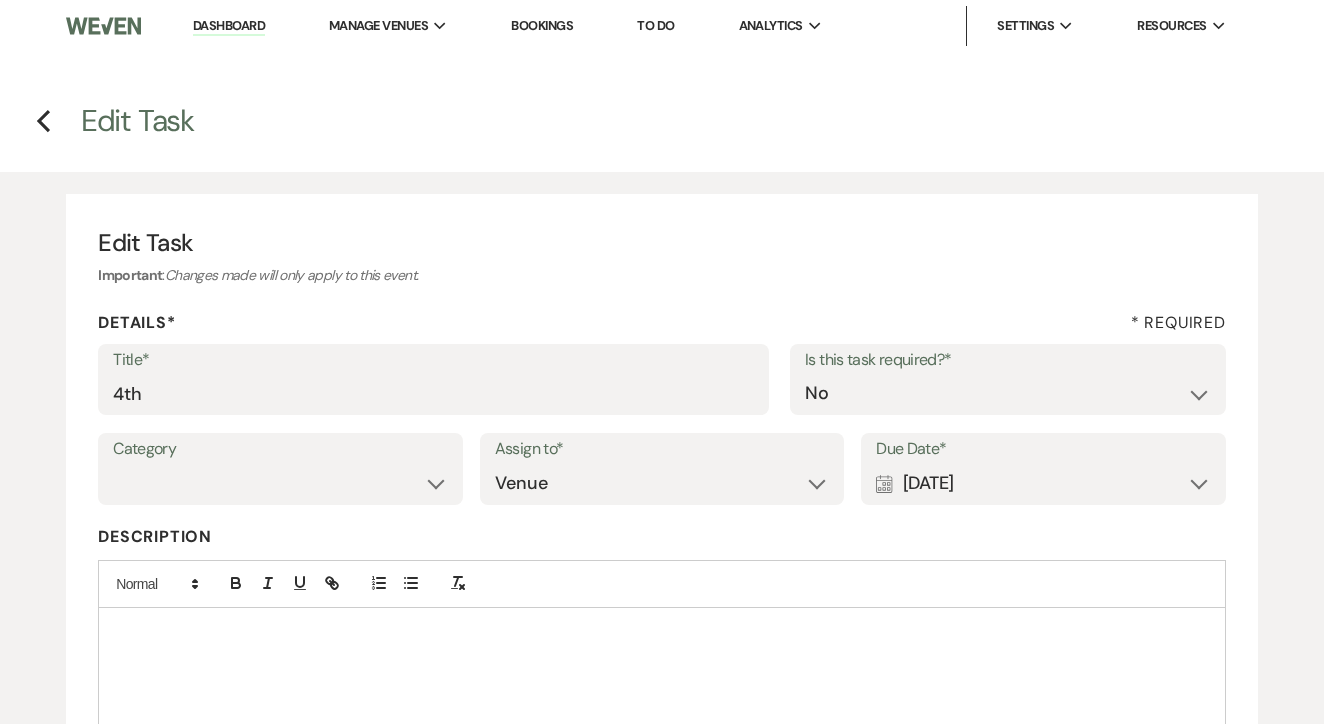click on "Calendar [DATE] Expand" at bounding box center [1043, 483] 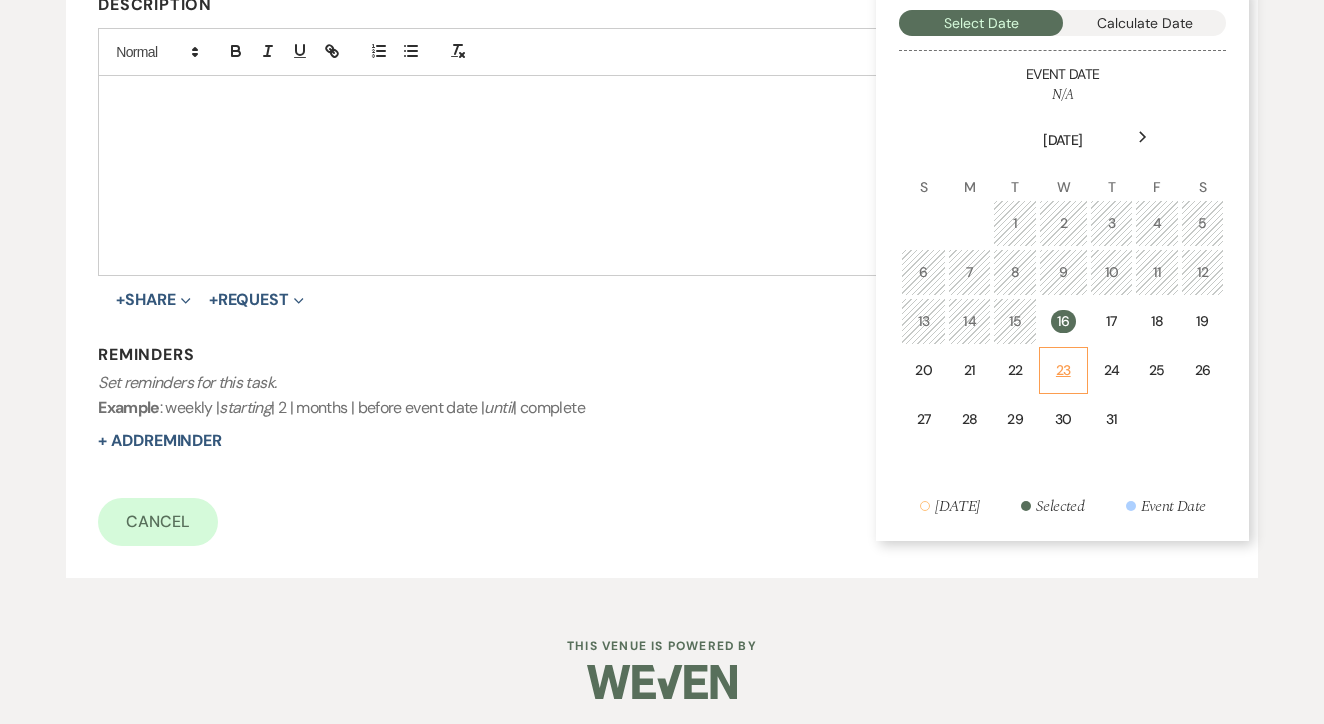 scroll, scrollTop: 530, scrollLeft: 0, axis: vertical 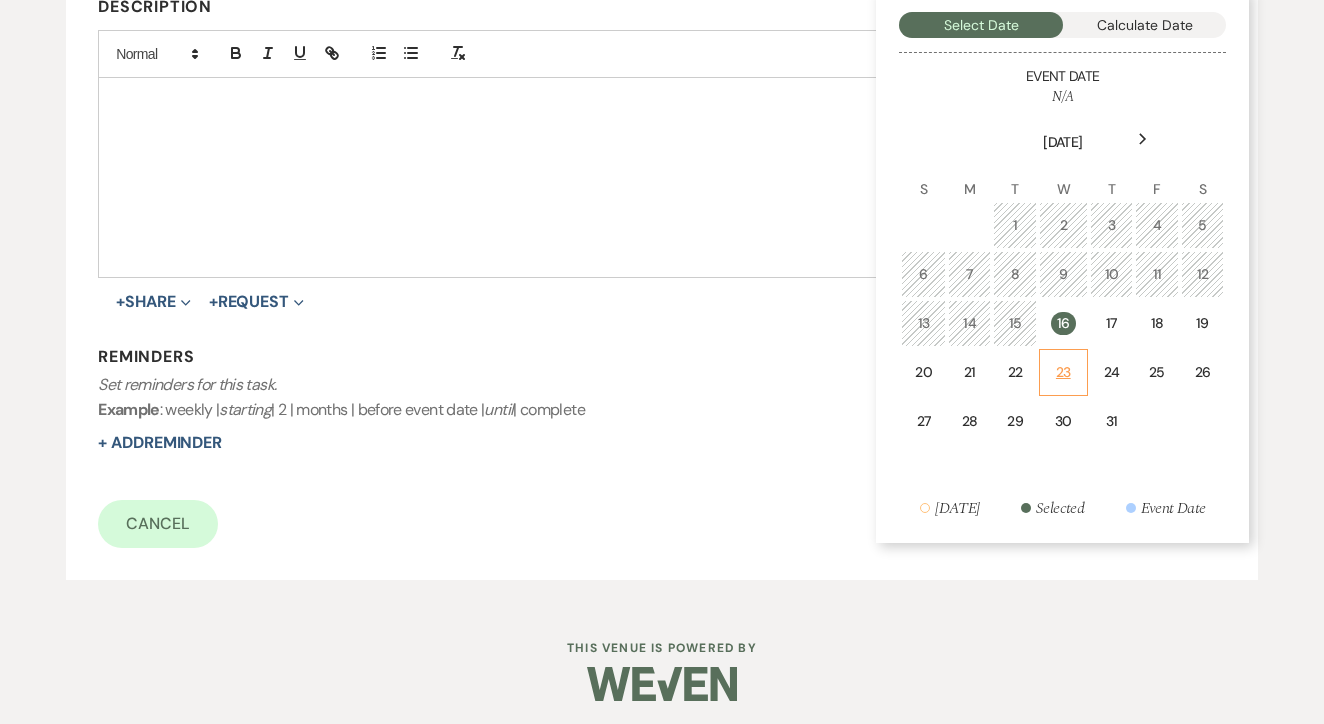 click on "23" at bounding box center (1063, 372) 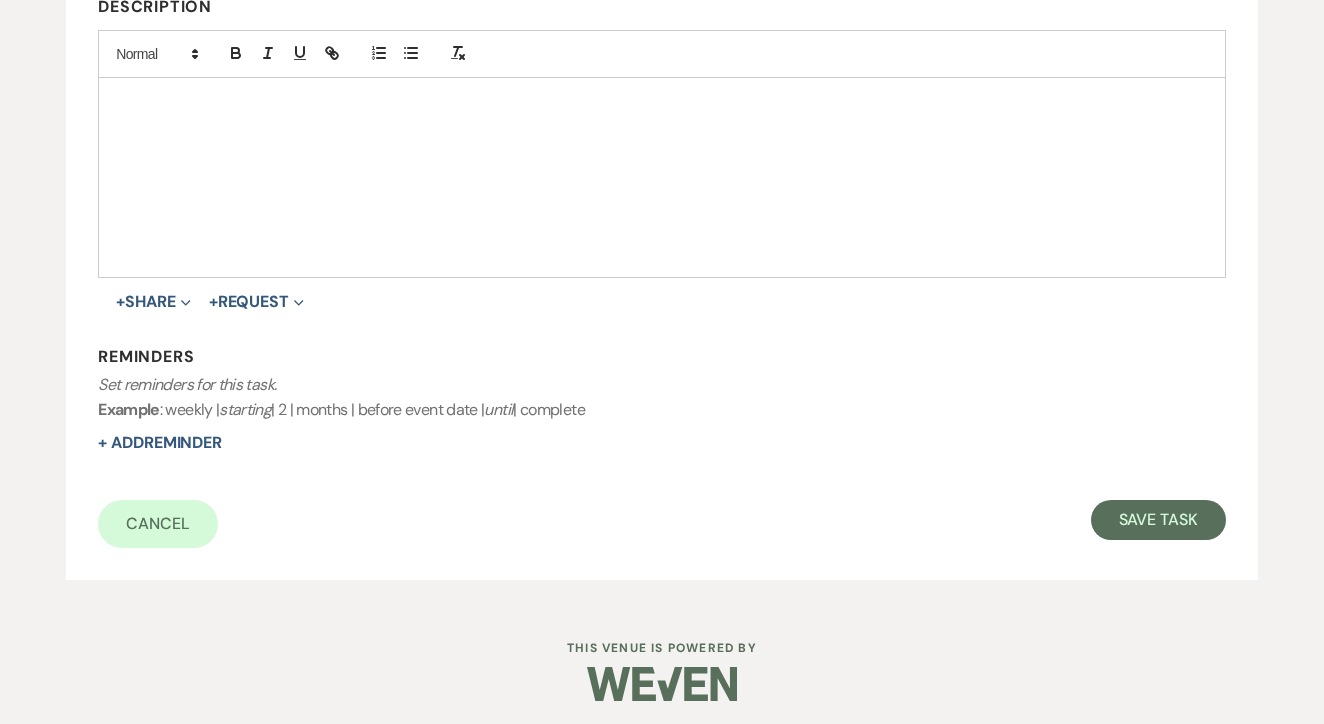 click on "Cancel Save Task" at bounding box center (662, 524) 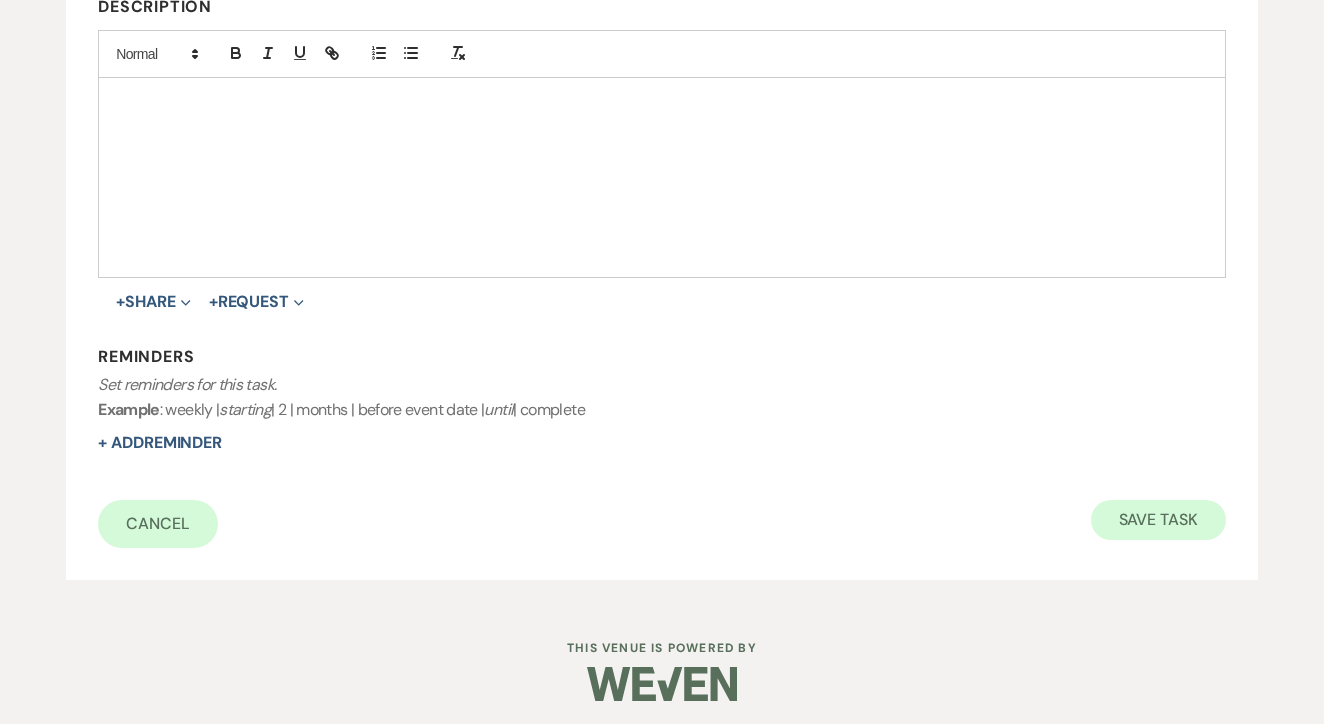click on "Save Task" at bounding box center (1158, 520) 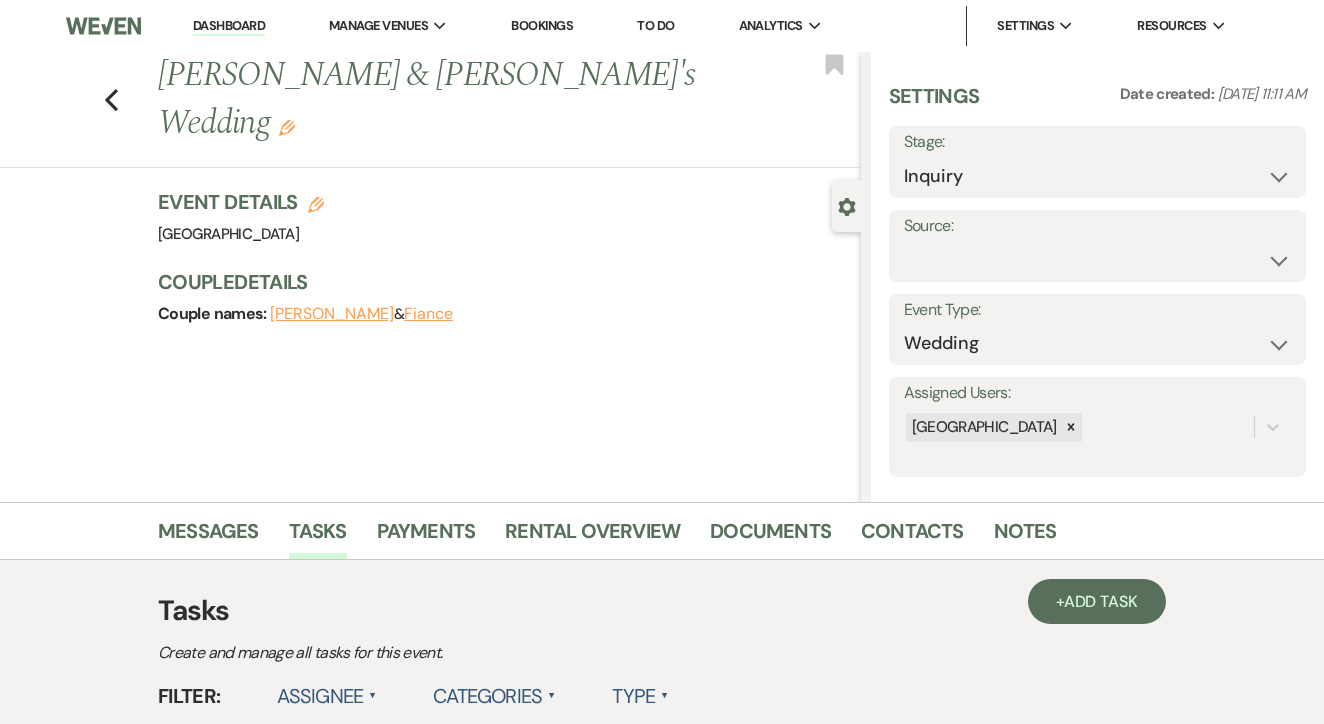 scroll, scrollTop: 0, scrollLeft: 0, axis: both 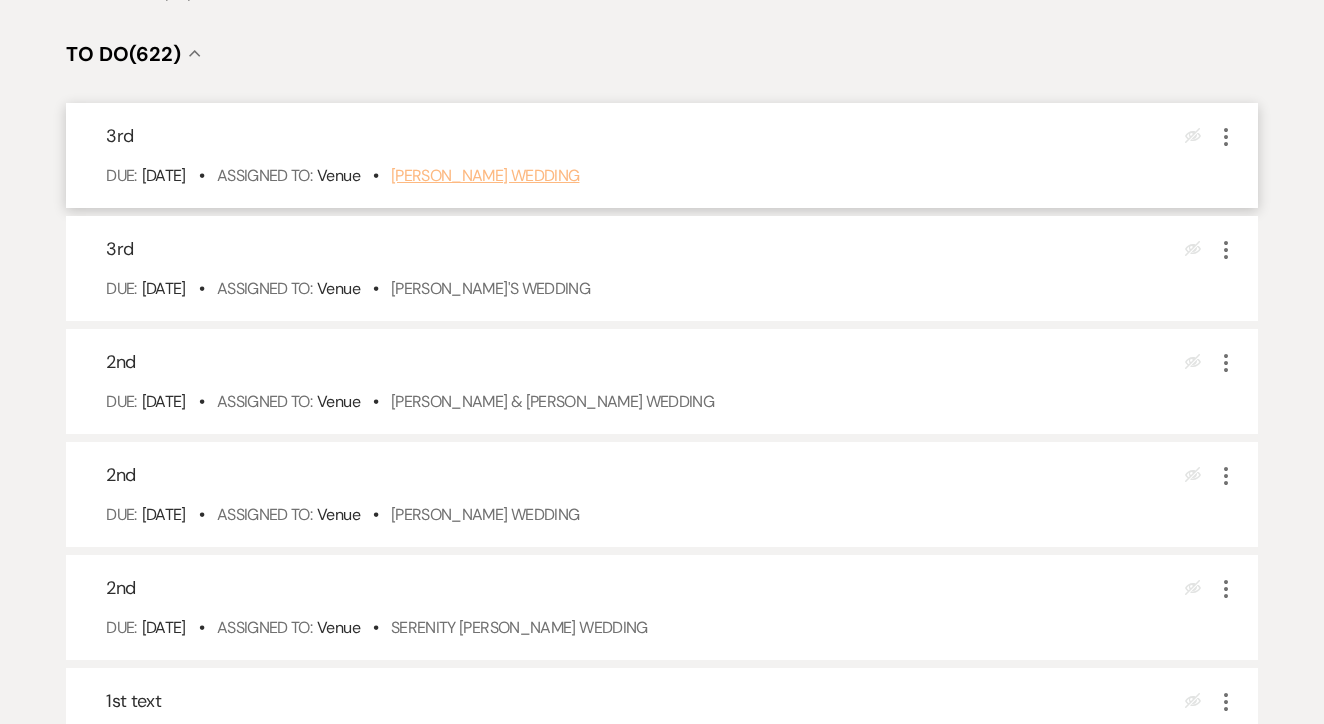 click on "Azia Mendez's Wedding" at bounding box center (485, 175) 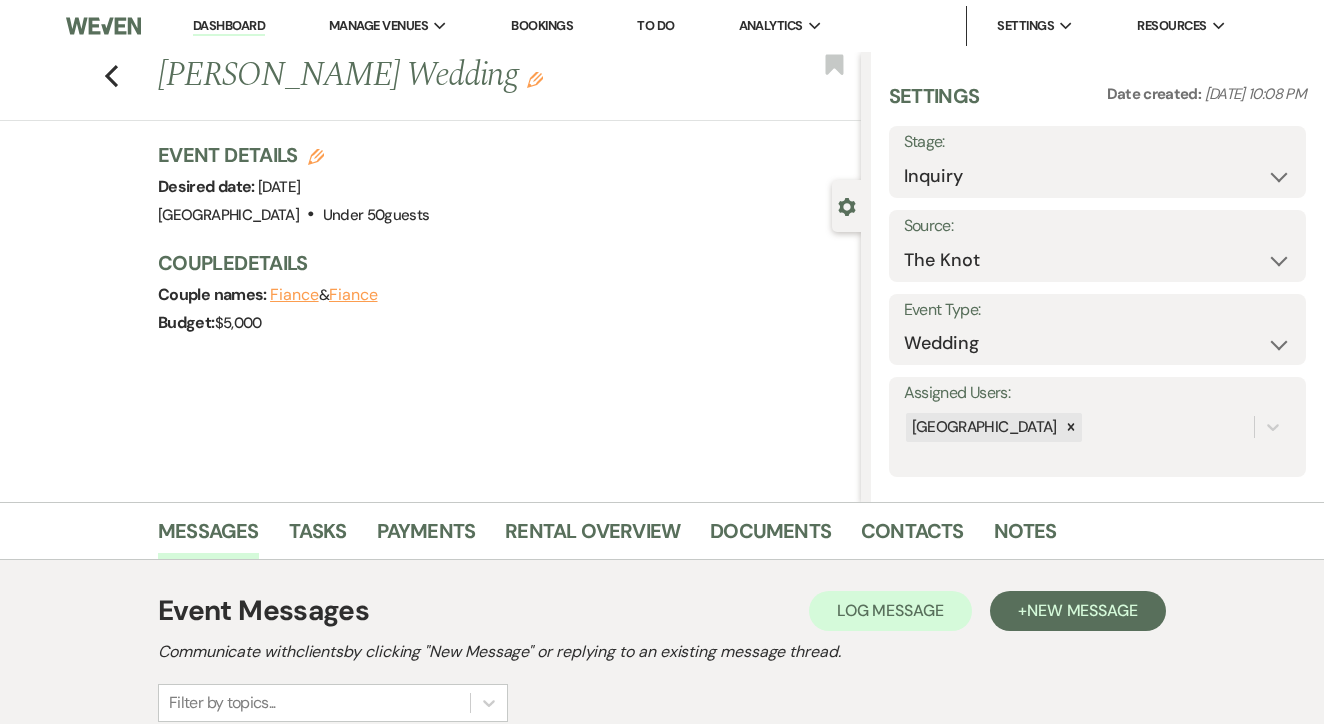 scroll, scrollTop: 343, scrollLeft: 0, axis: vertical 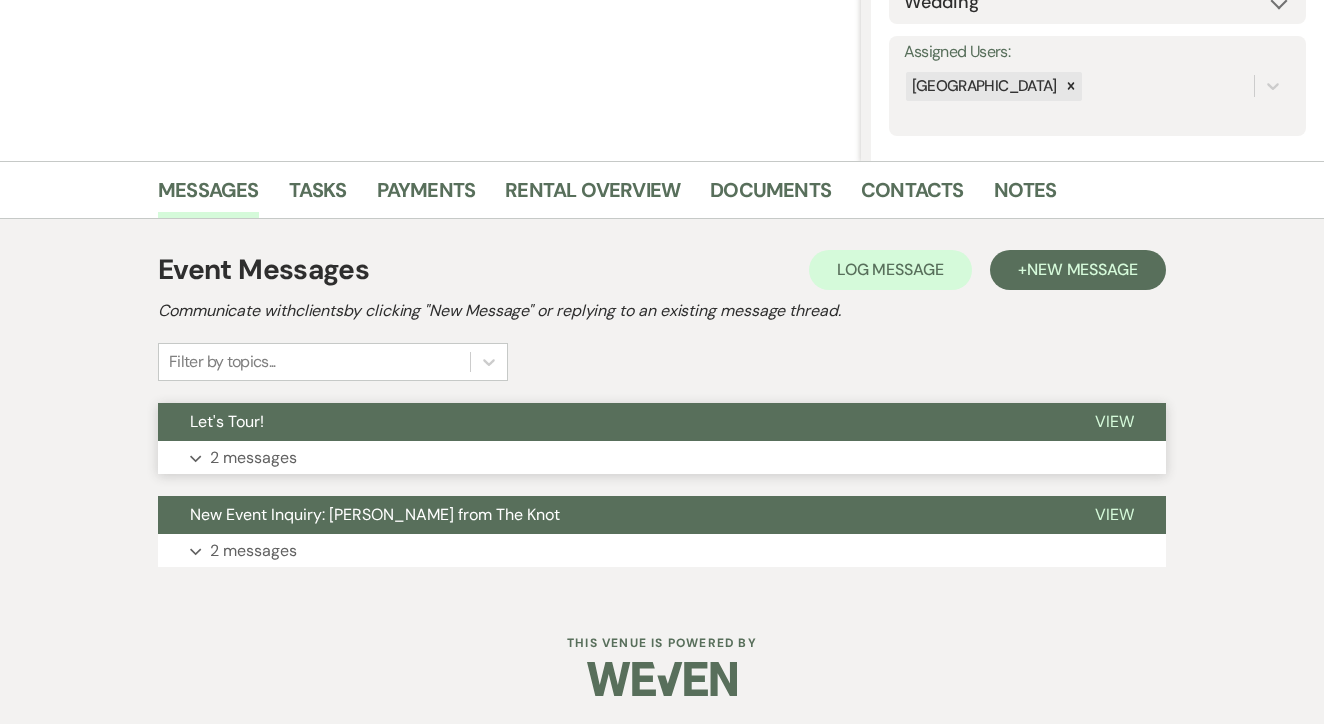 click on "Expand 2 messages" at bounding box center (662, 458) 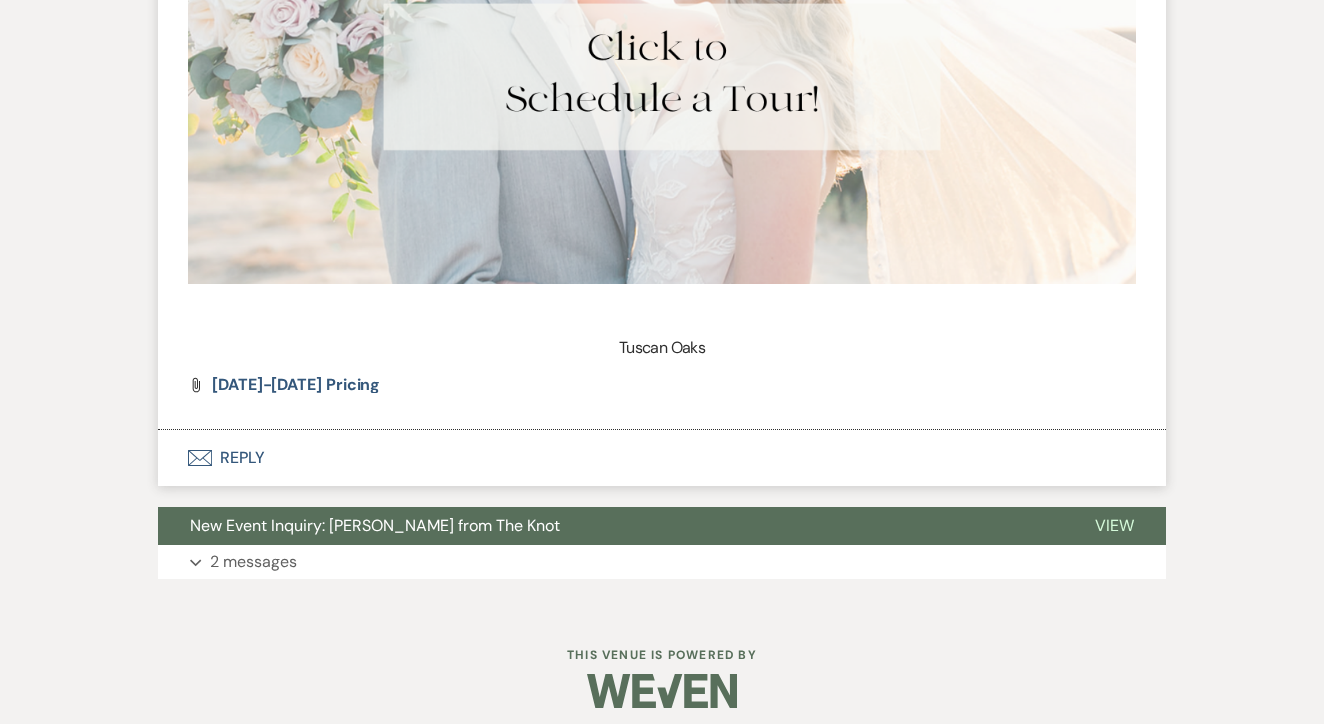 click on "Envelope Reply" at bounding box center (662, 458) 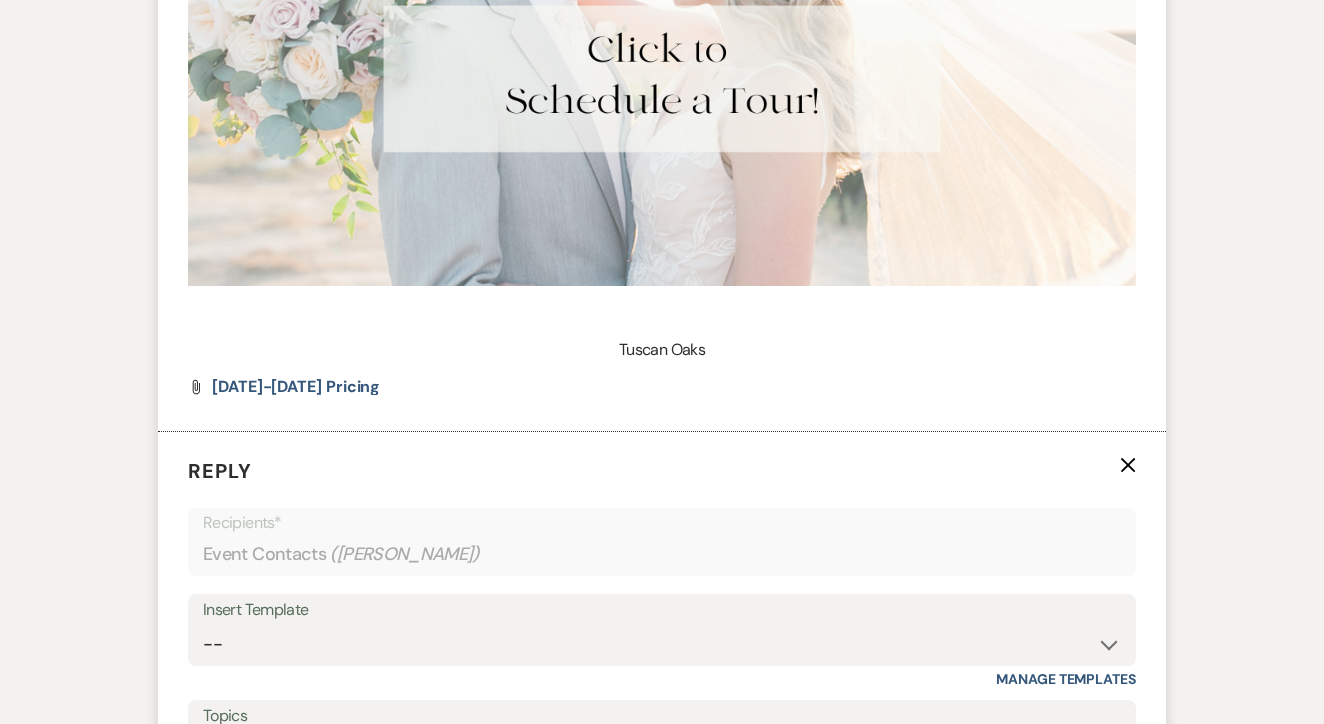 scroll, scrollTop: 1903, scrollLeft: 0, axis: vertical 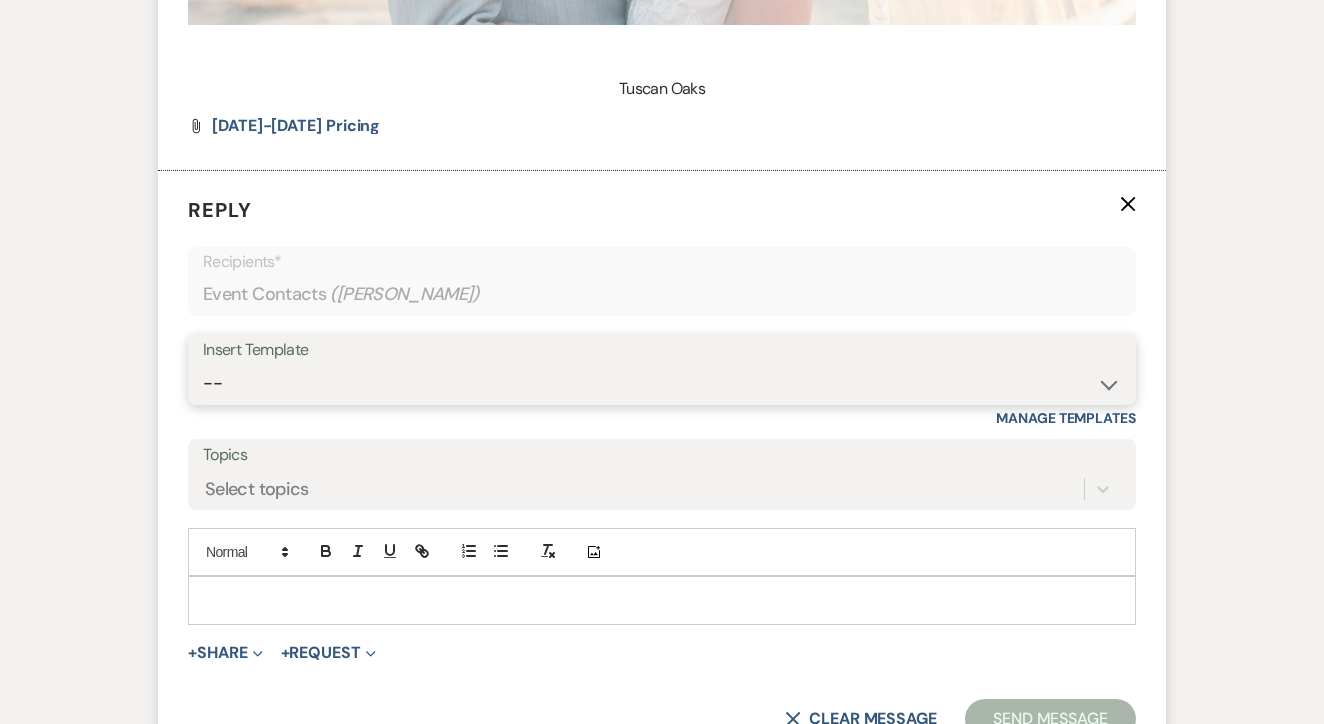 click on "-- Lead: Automated Intro Email (Wedding) Lead: 1st Follow Up Email Images Lead: TEXT (1st) Lead: 2nd Follow Up Email Lead: Booking Proposal (Post-Tour) Booked: Weven Planning Portal Introduction (AI) Lead: TEXT (Intro) Lead: Phone Consult Follow-up Lead: Hired Someone Else Lead: Confirm Tour Lead: Confirm Tour (TEXT) Booked: Insta Post Info Lead: 3rd Follow Up Email Booked: Damage Deposit Deduction Lead: Post Tour F/u (no proposal) Lead: Tour No-Show Booked: Day After Wedding Booked: Mailing Address Lead: Cancelled Tour Lead: TEXT (2nd) Lead: 4th Follow Up Email Lead: Booking Deposit Type (ACH or Card) Booked: Vendor Information Needed Booked: Review Request Lead: ACH Instructions Vendor: Photo Request Vendor: Video Request Booked: 6 Month Planning Meeting Booked: 6 Week Final Consult Open House Invite Booked: Late Payment Booked: Weven Planning Portal Introduction" at bounding box center (662, 383) 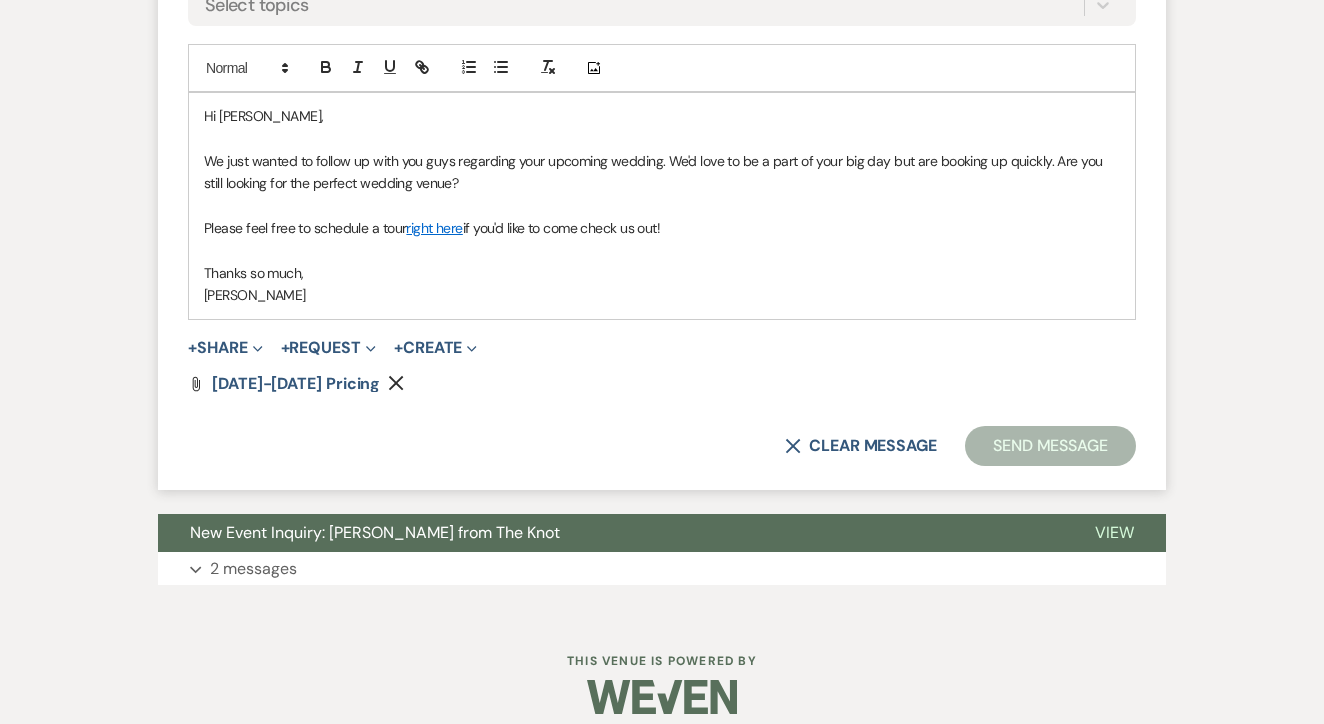scroll, scrollTop: 2386, scrollLeft: 0, axis: vertical 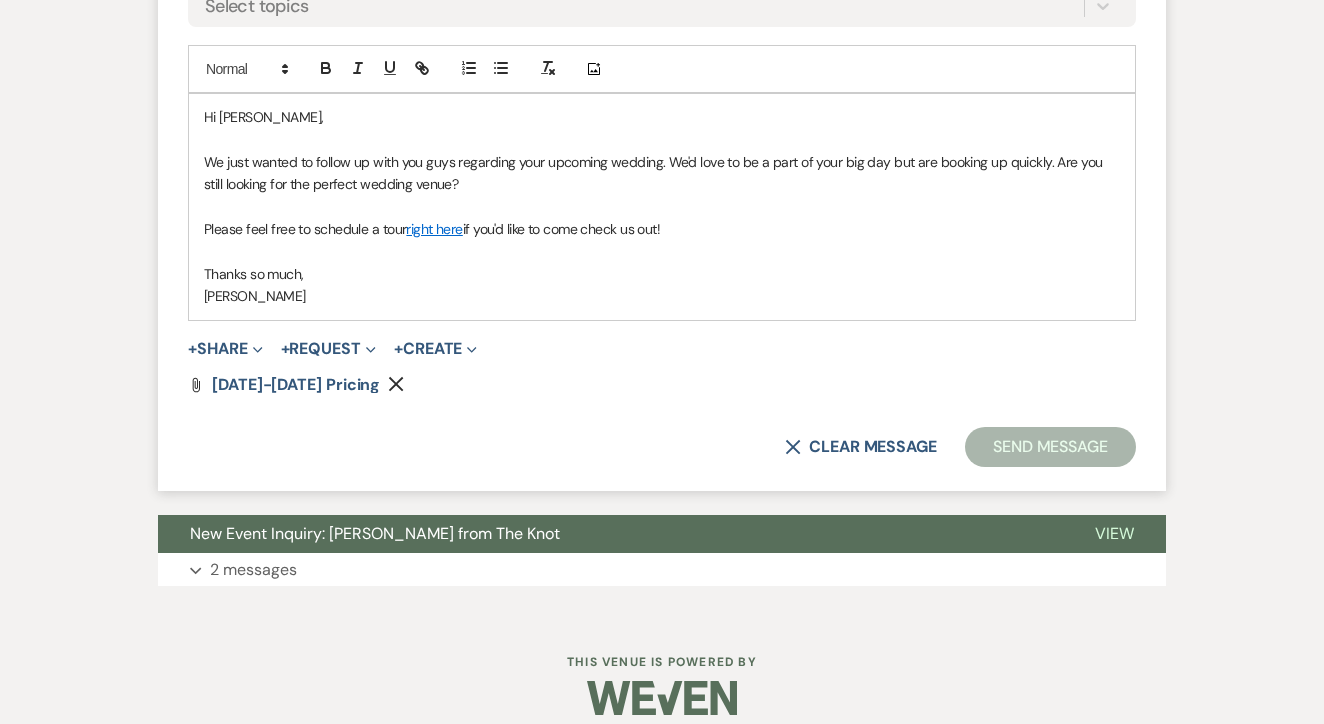 click on "Send Message" at bounding box center [1050, 447] 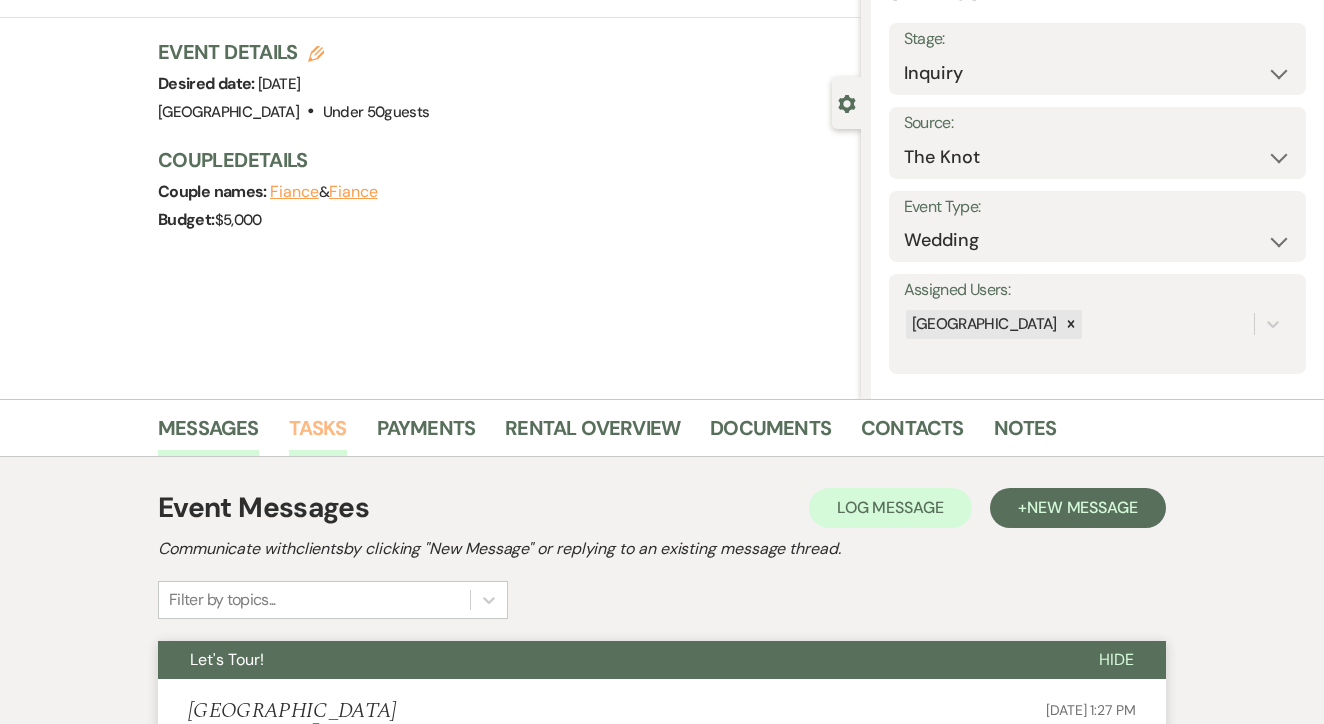 click on "Tasks" at bounding box center (318, 434) 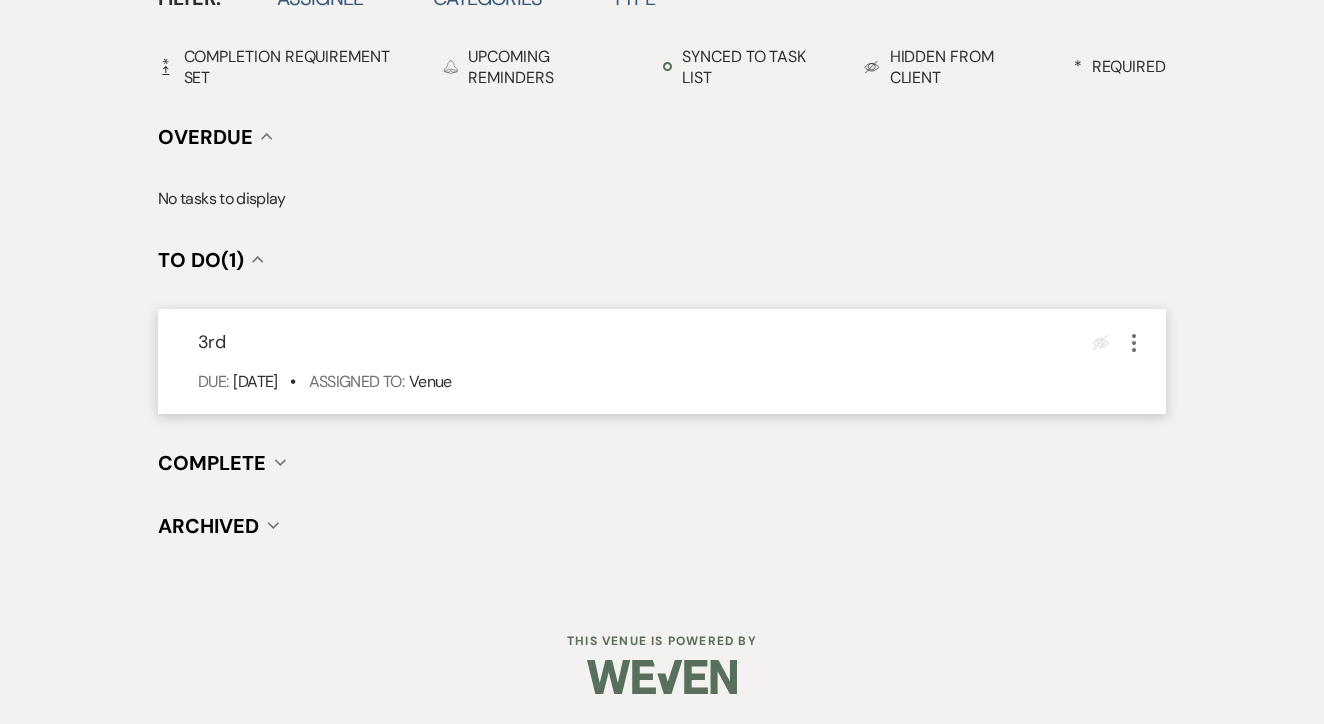 scroll, scrollTop: 714, scrollLeft: 0, axis: vertical 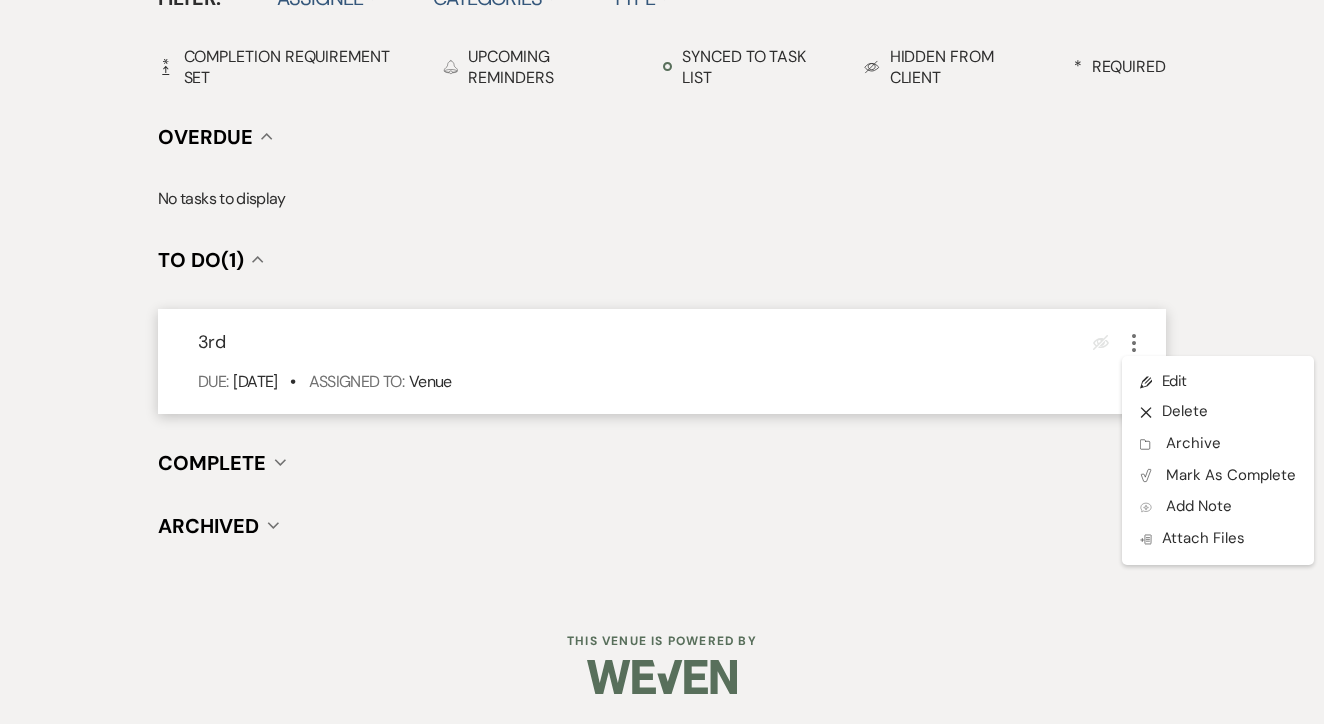 click on "Pencil  Edit X Delete Archive   Archive Plan Portal Link   Mark As Complete Add Note   Add Note Doc Upload Attach Files" at bounding box center (1218, 460) 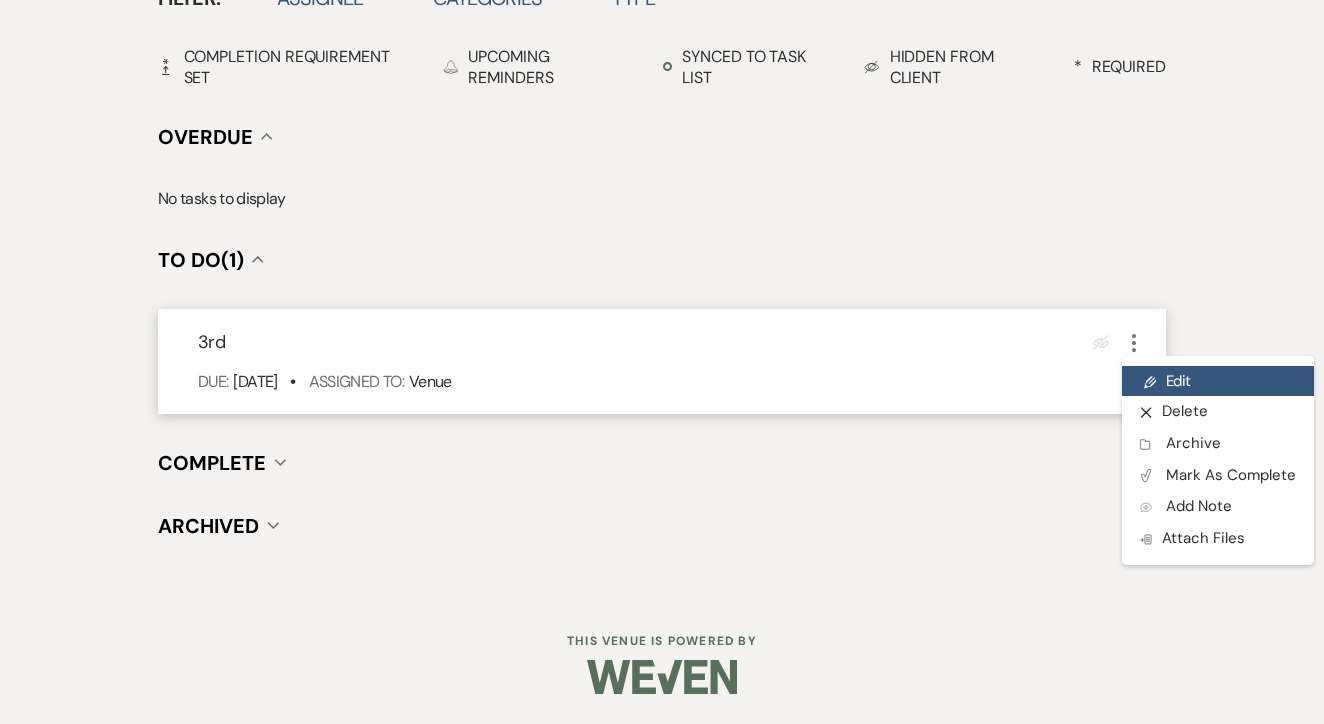 click on "Pencil  Edit" at bounding box center (1218, 381) 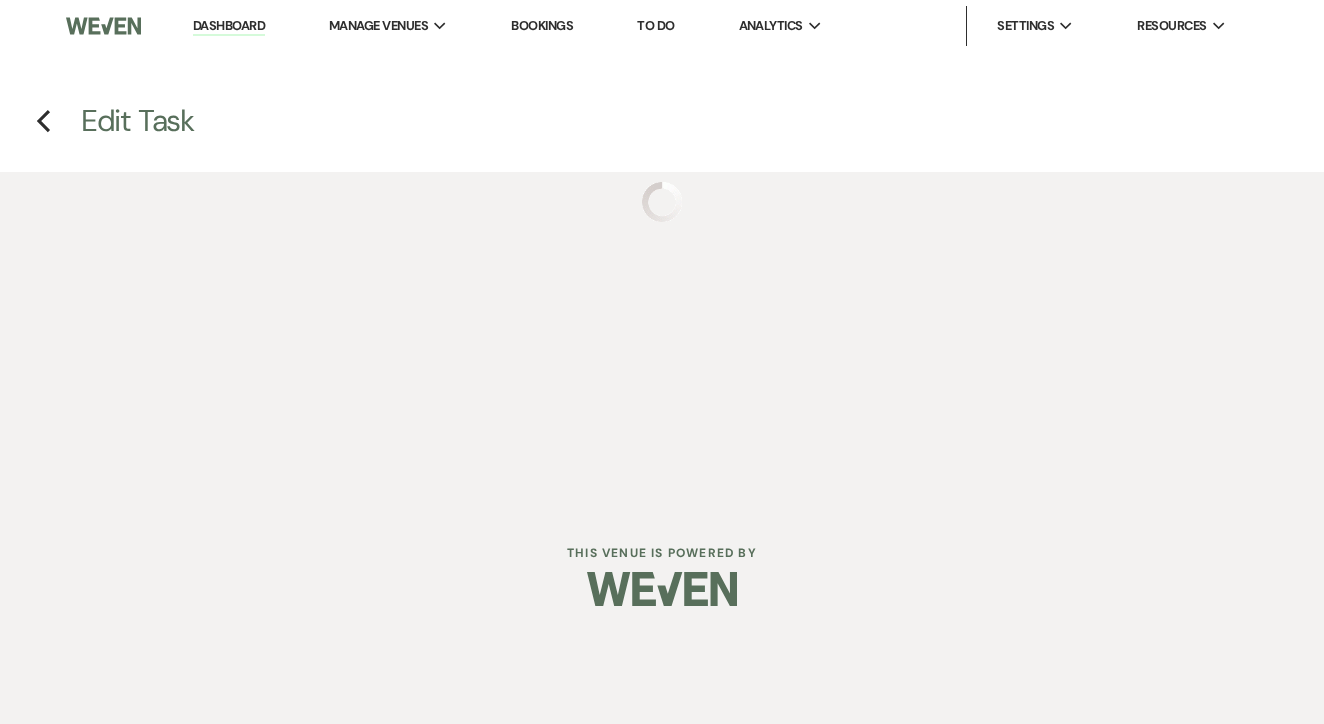 scroll, scrollTop: 0, scrollLeft: 0, axis: both 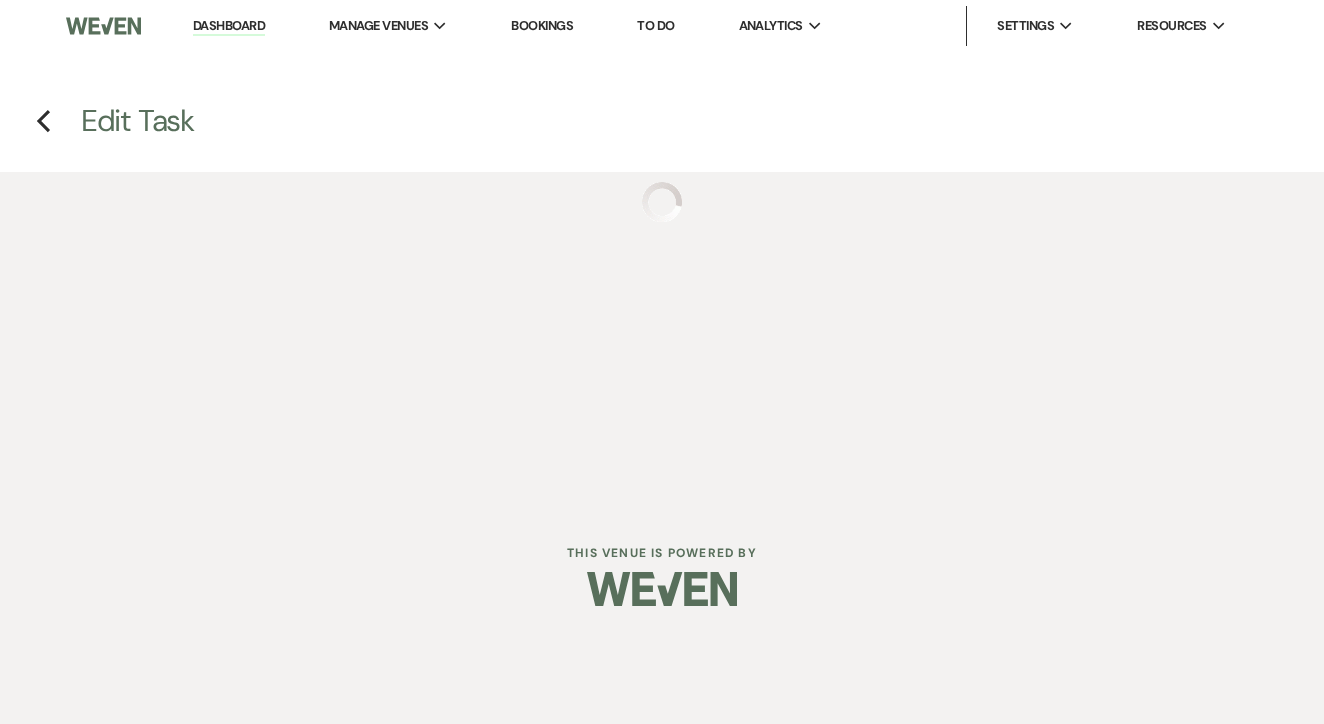 select on "false" 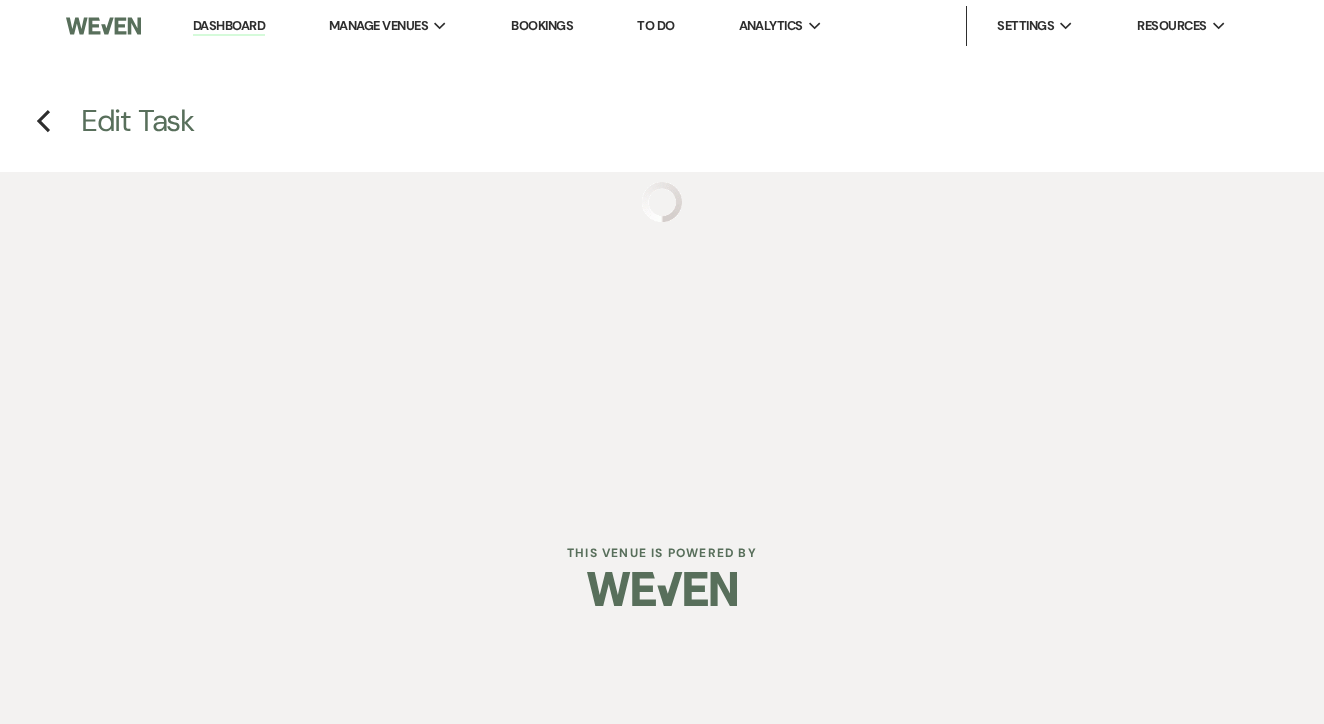 select on "venueHost" 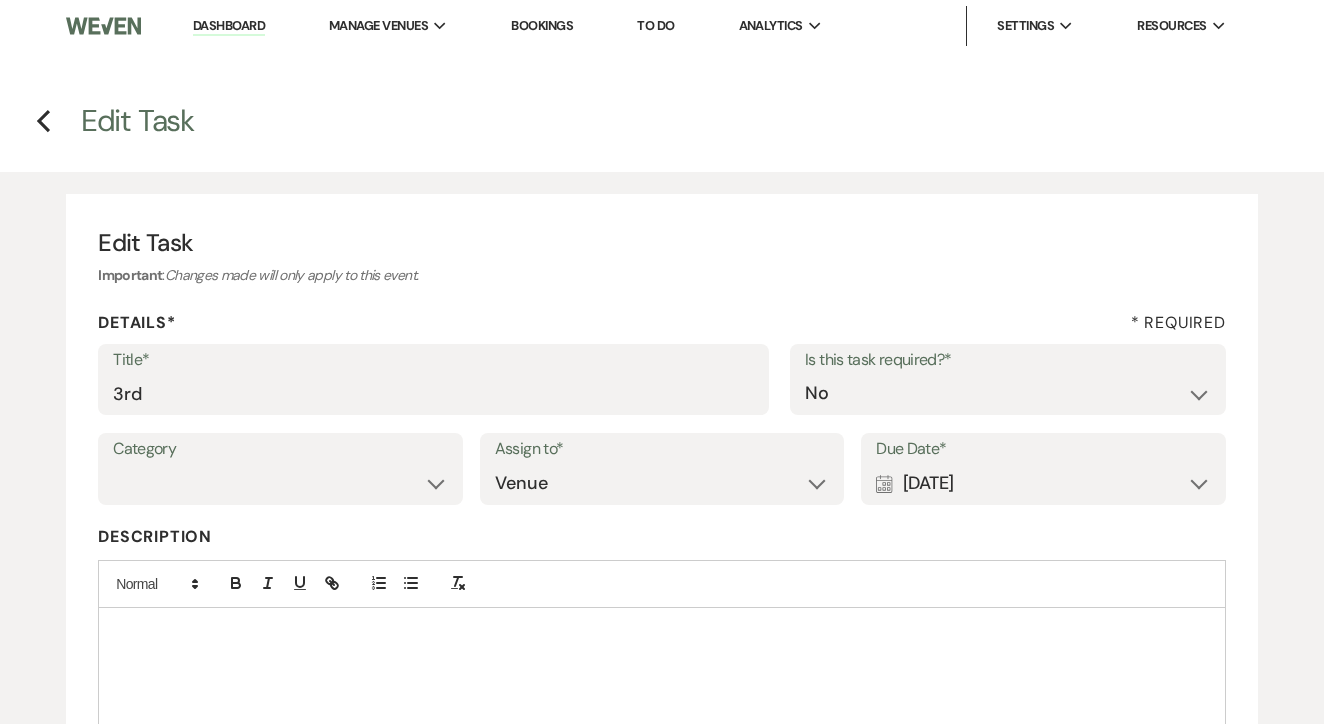 click on "Title*" at bounding box center (433, 360) 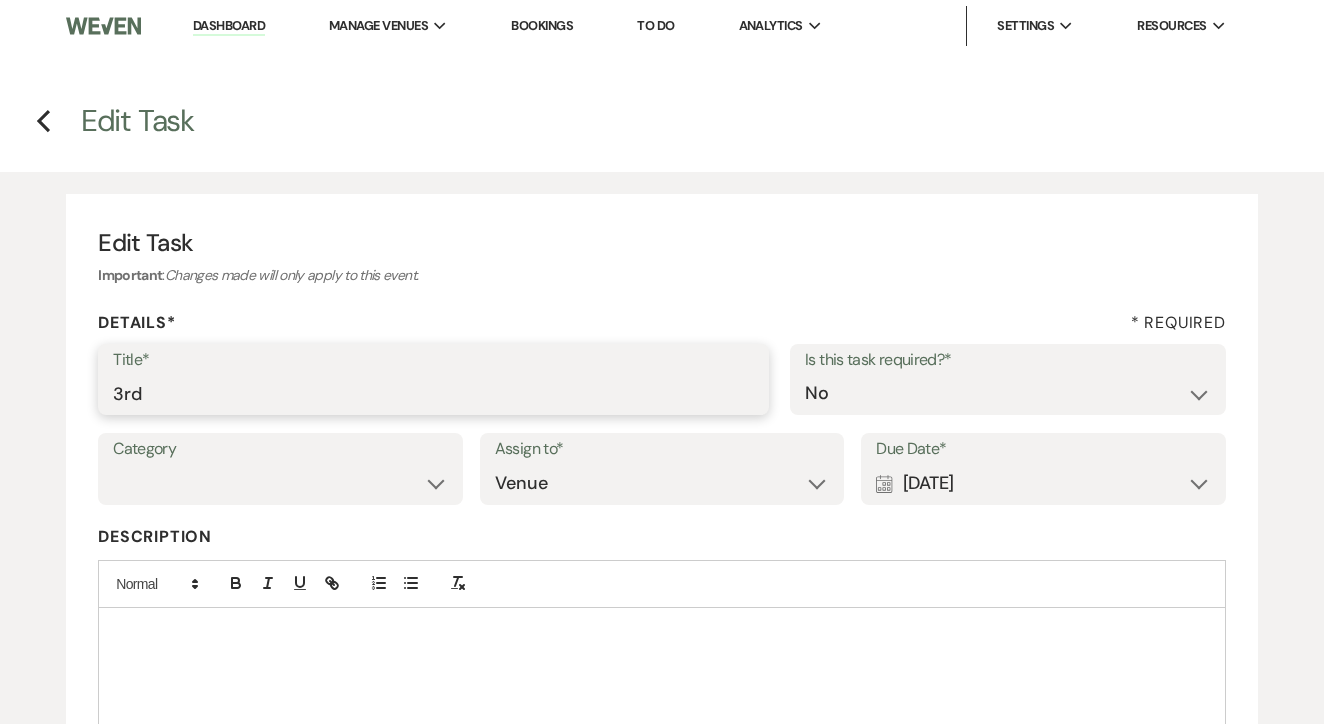 click on "3rd" at bounding box center (433, 393) 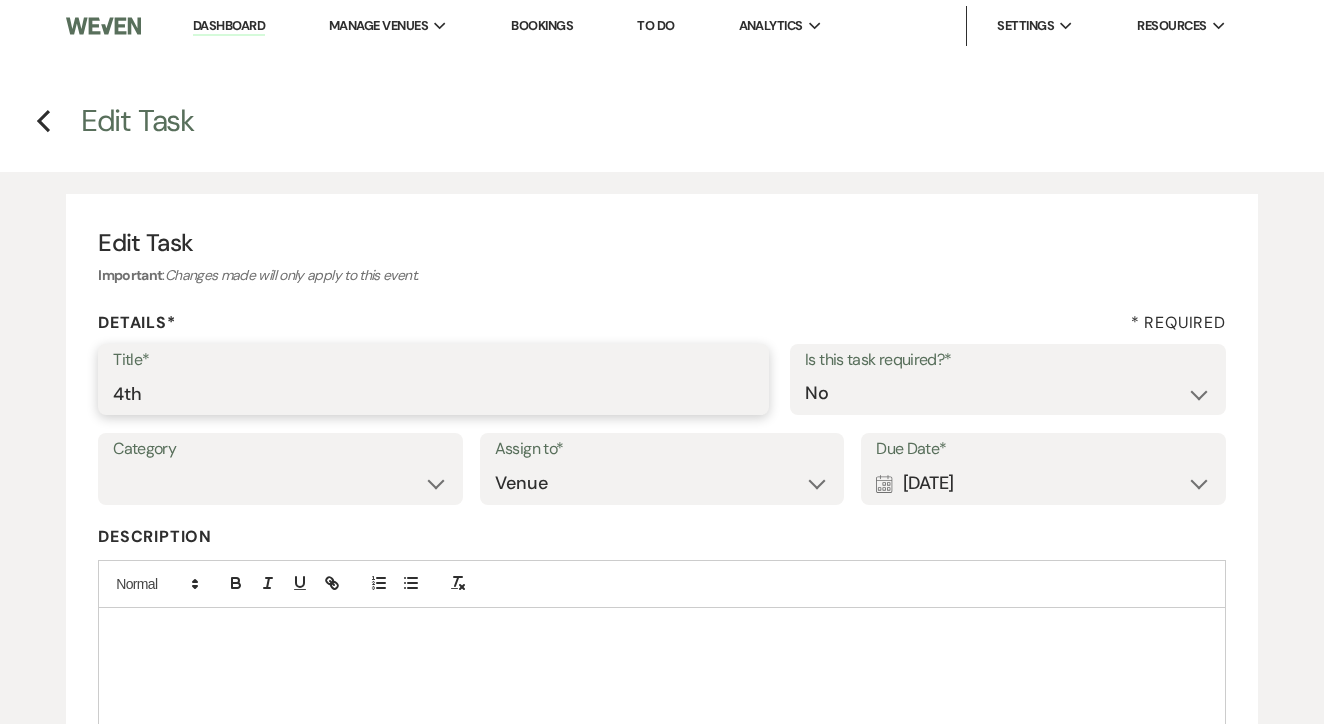 type on "4th" 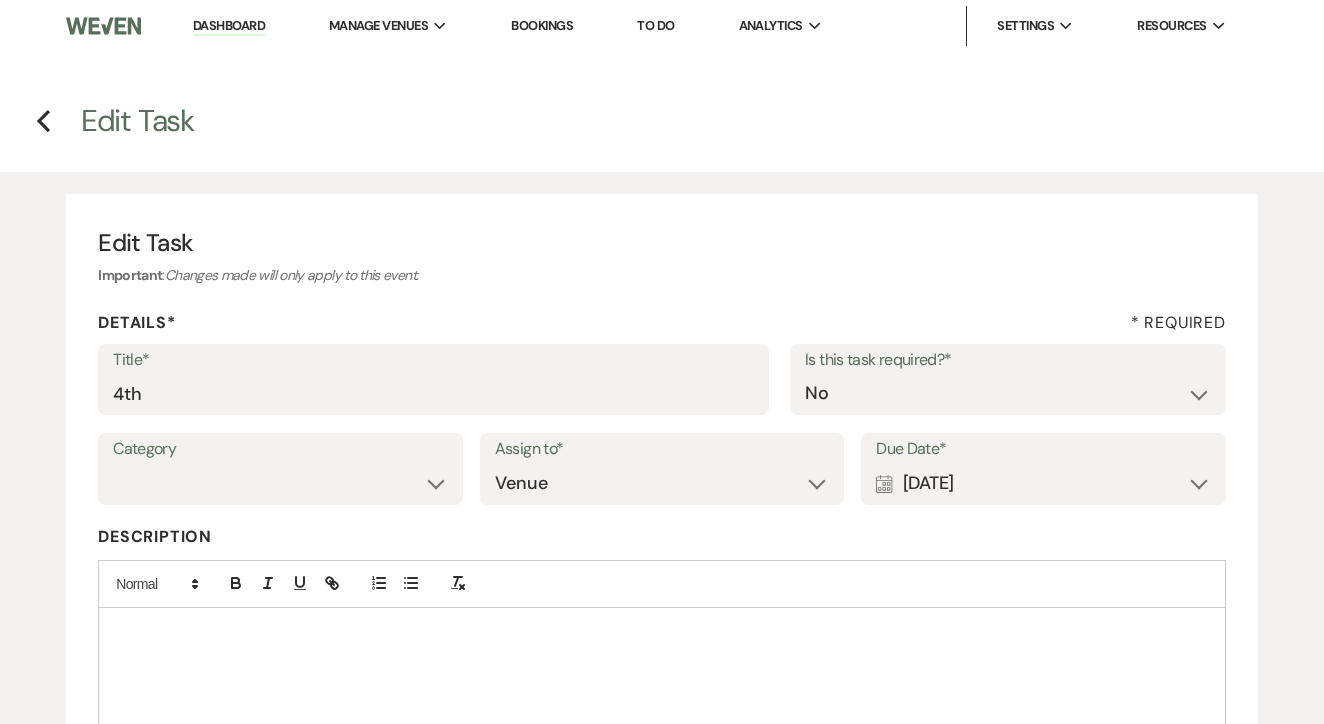 click on "Calendar [DATE] Expand" at bounding box center [1043, 483] 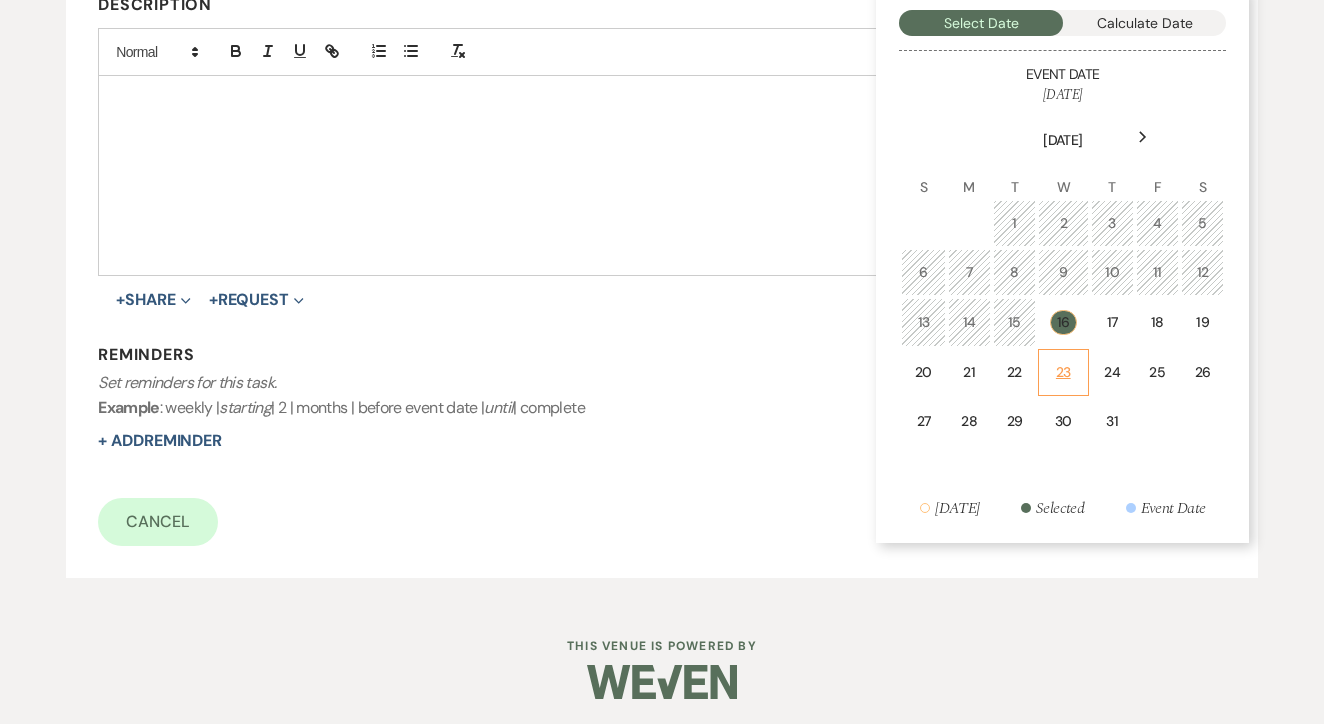 scroll, scrollTop: 530, scrollLeft: 0, axis: vertical 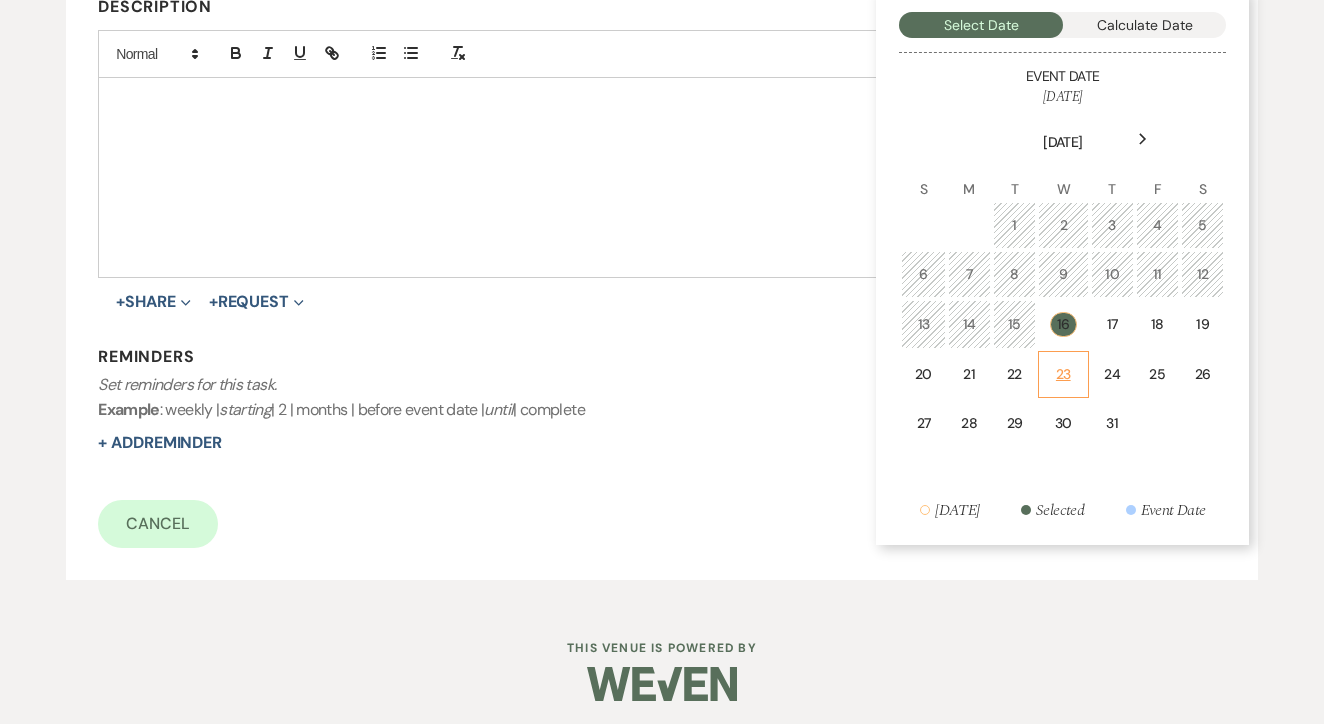 click on "23" at bounding box center (1063, 374) 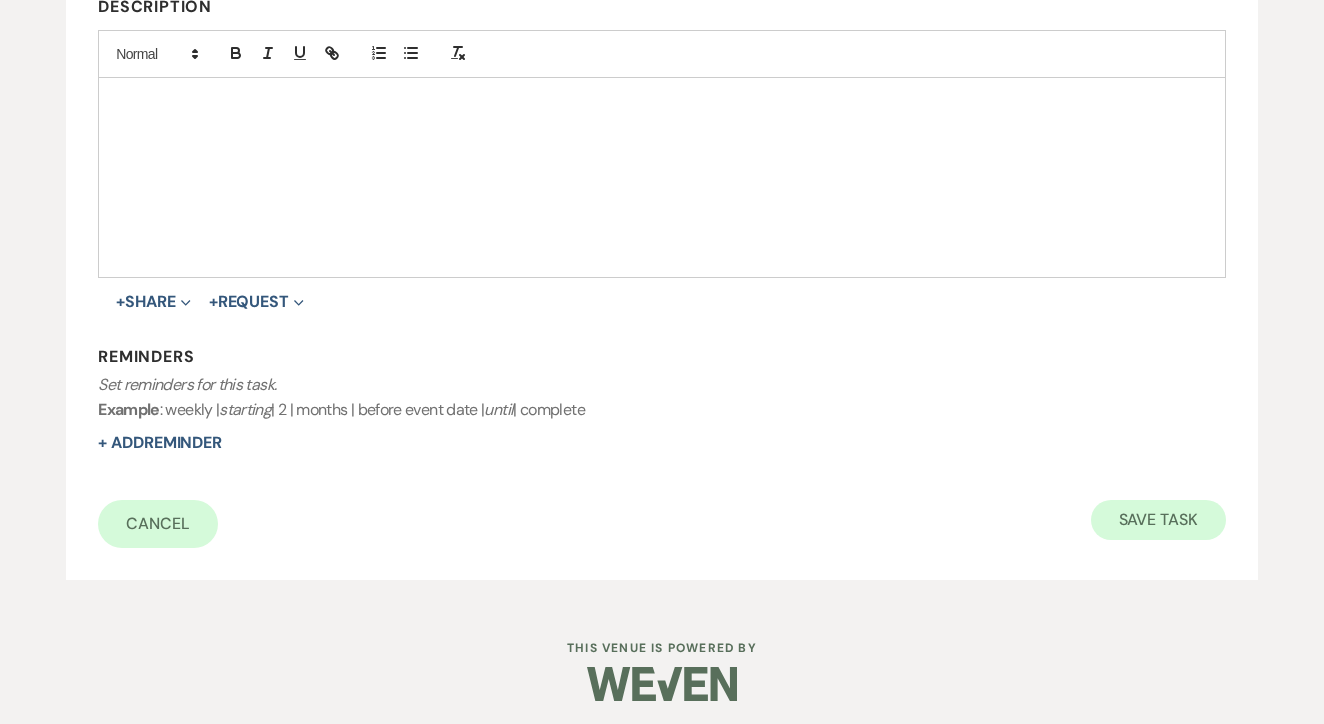click on "Save Task" at bounding box center (1158, 520) 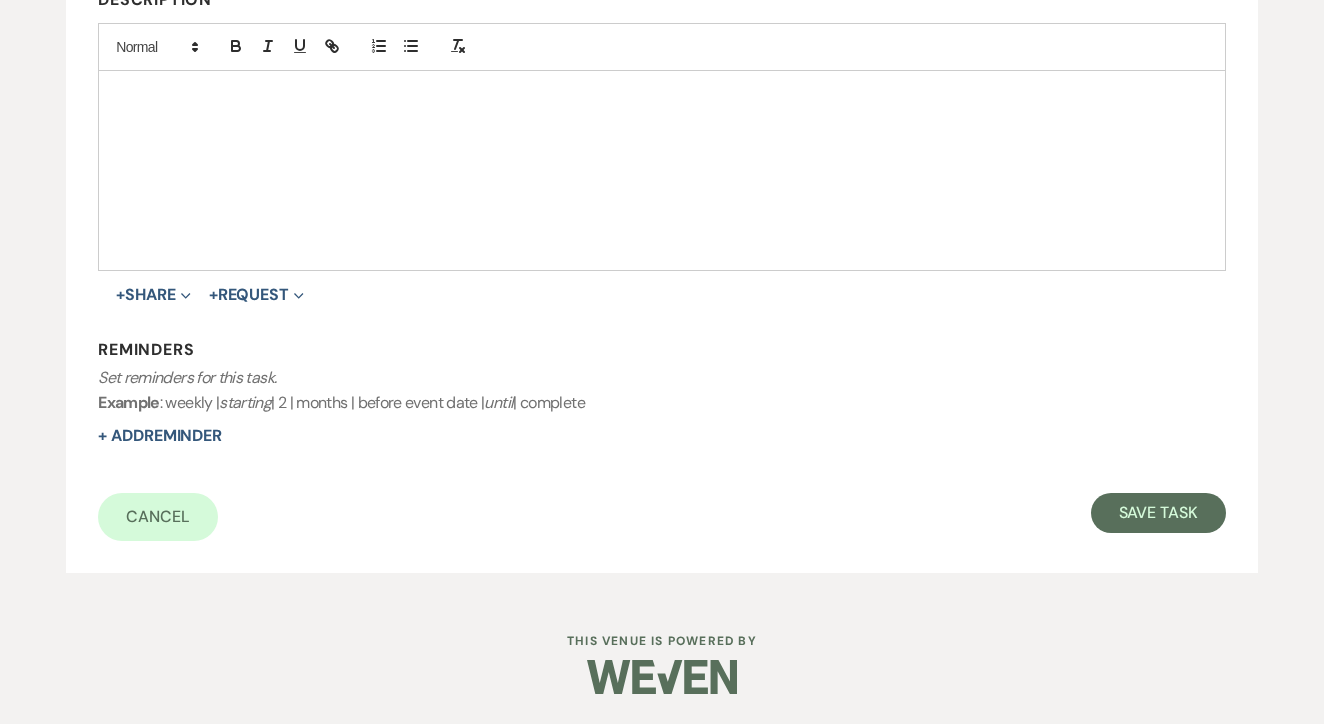 select on "2" 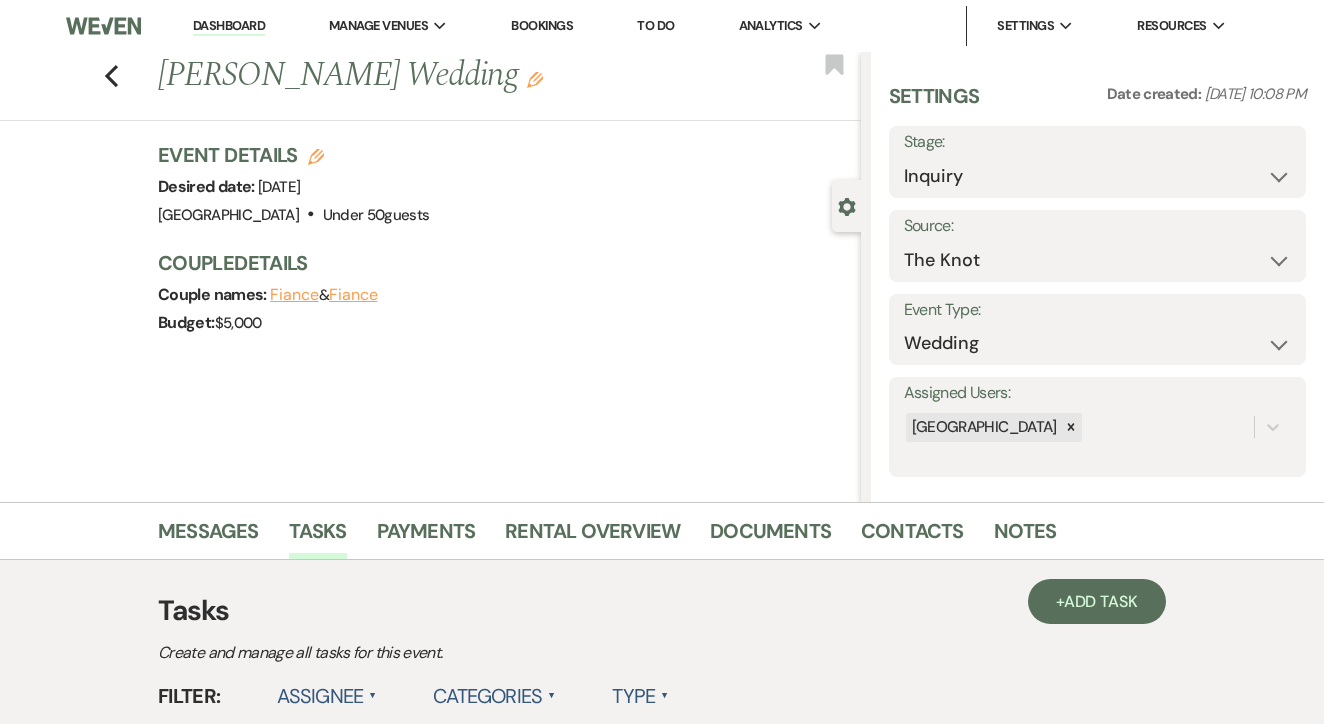 scroll, scrollTop: 0, scrollLeft: 0, axis: both 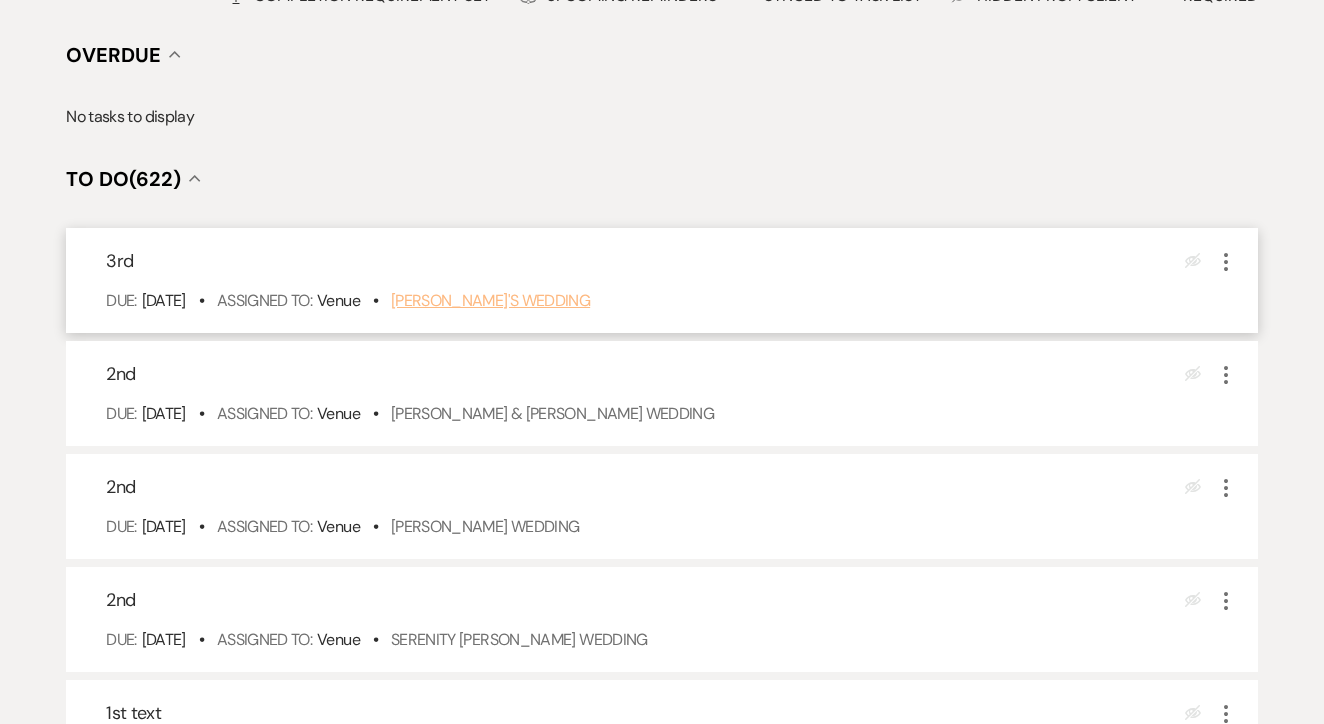 click on "Jewel's Wedding" at bounding box center [490, 300] 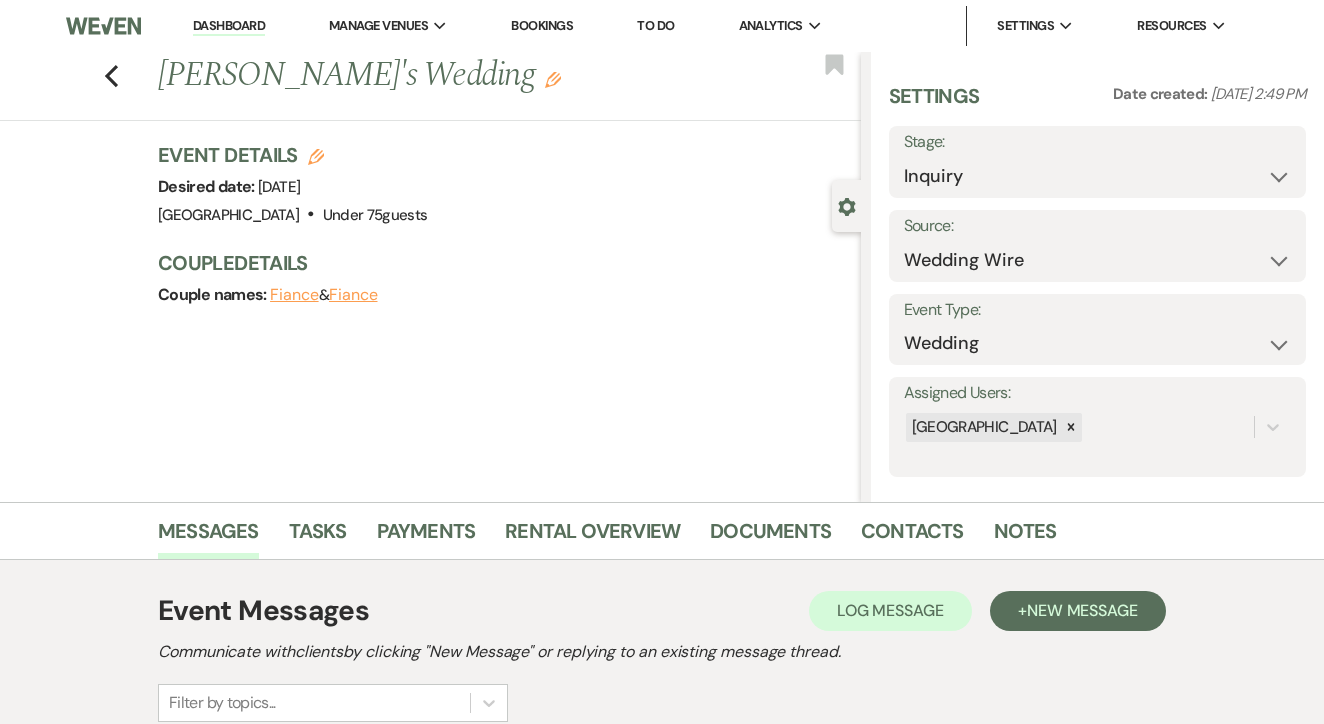 scroll, scrollTop: 378, scrollLeft: 0, axis: vertical 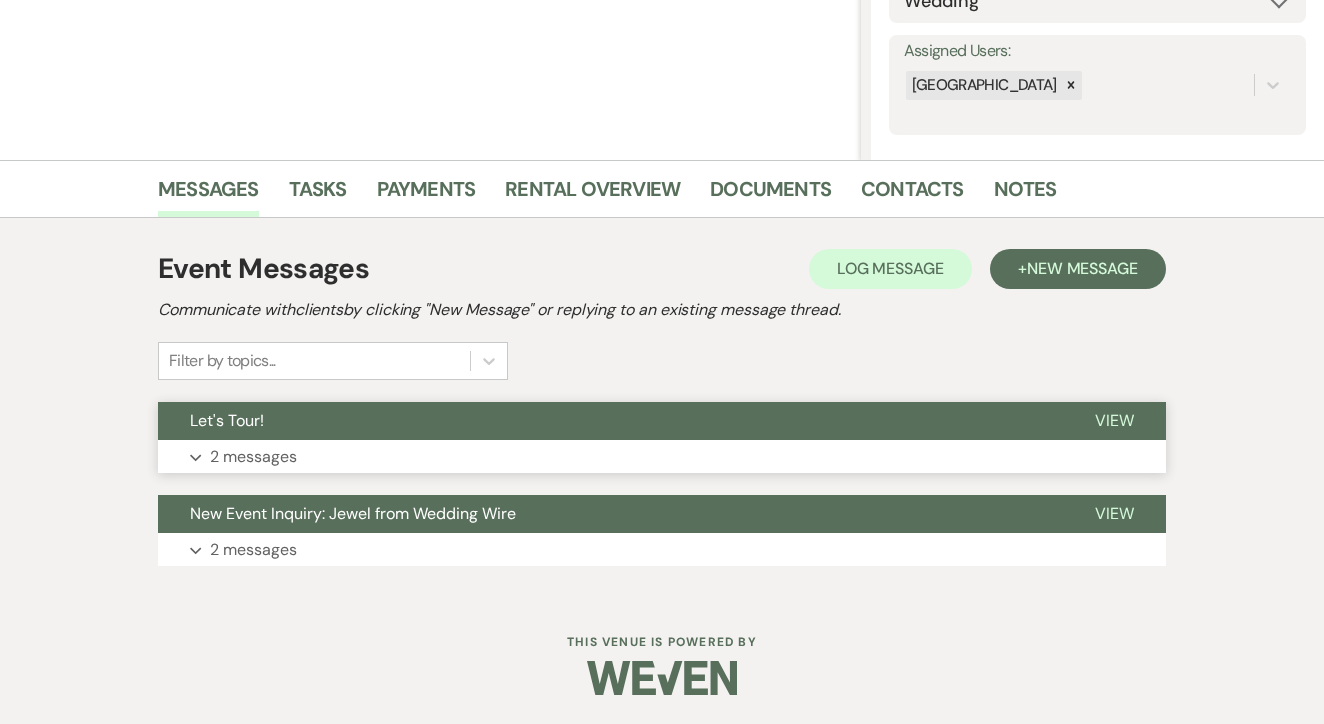 click on "Let's Tour!" at bounding box center [610, 421] 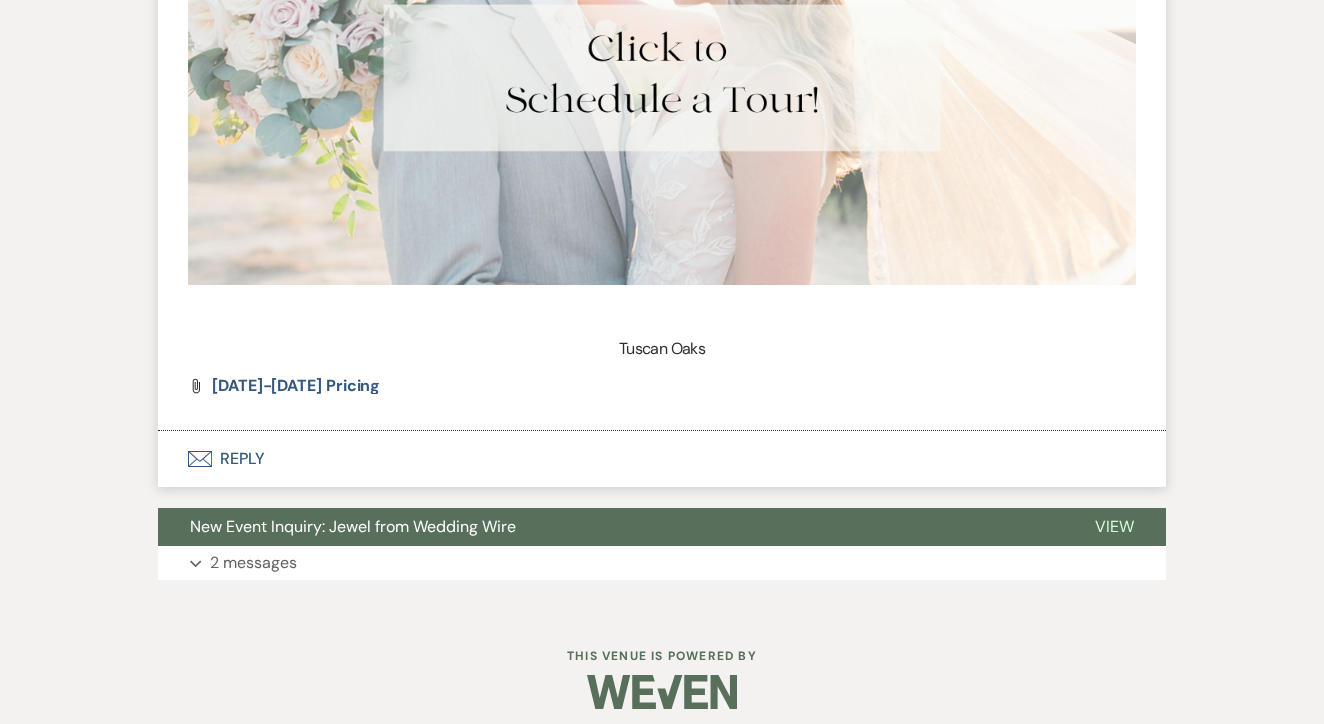 click on "Envelope Reply" at bounding box center [662, 459] 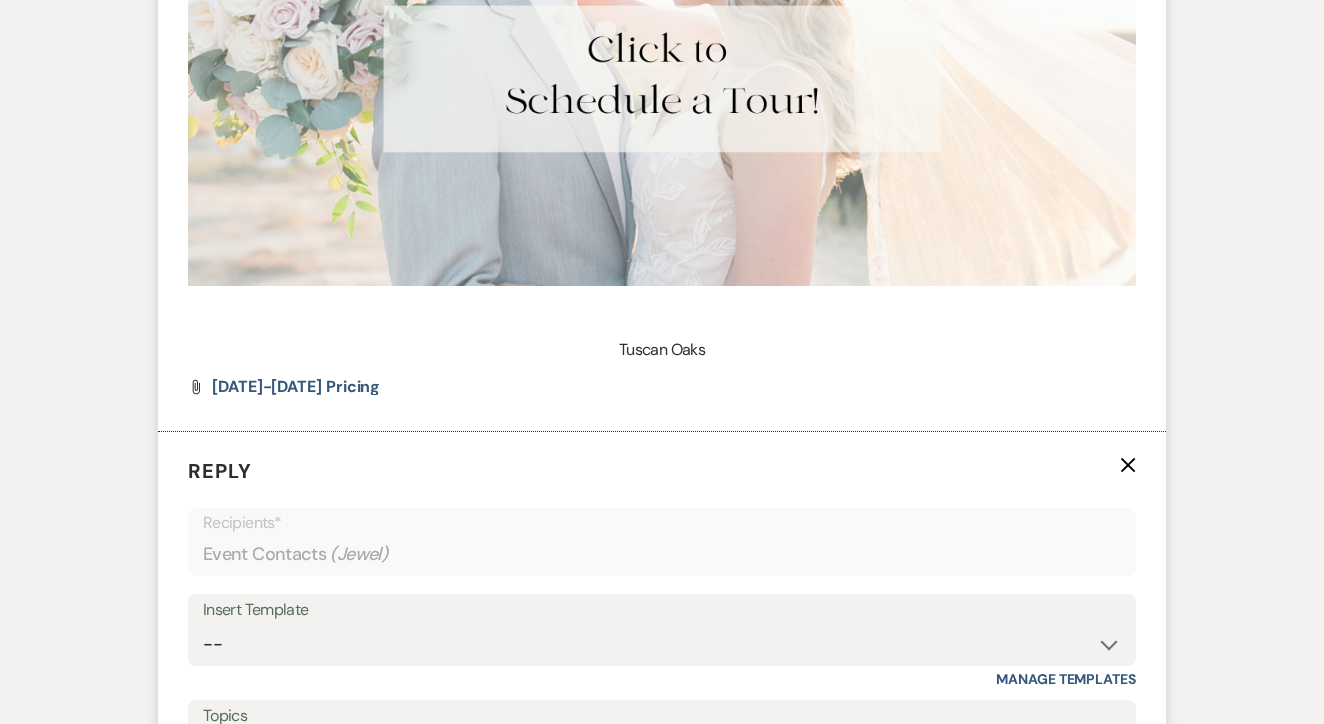scroll, scrollTop: 1903, scrollLeft: 0, axis: vertical 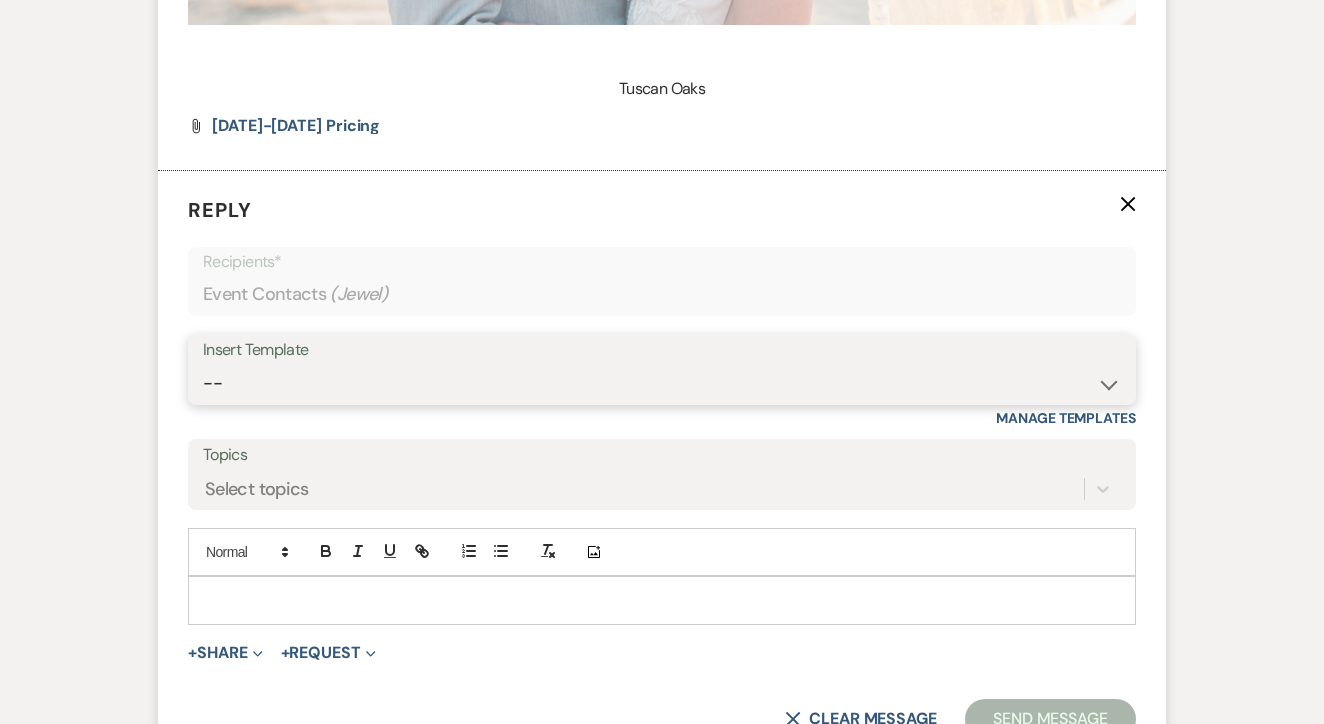 click on "-- Lead: Automated Intro Email (Wedding) Lead: 1st Follow Up Email Images Lead: TEXT (1st) Lead: 2nd Follow Up Email Lead: Booking Proposal (Post-Tour) Booked: Weven Planning Portal Introduction (AI) Lead: TEXT (Intro) Lead: Phone Consult Follow-up Lead: Hired Someone Else Lead: Confirm Tour Lead: Confirm Tour (TEXT) Booked: Insta Post Info Lead: 3rd Follow Up Email Booked: Damage Deposit Deduction Lead: Post Tour F/u (no proposal) Lead: Tour No-Show Booked: Day After Wedding Booked: Mailing Address Lead: Cancelled Tour Lead: TEXT (2nd) Lead: 4th Follow Up Email Lead: Booking Deposit Type (ACH or Card) Booked: Vendor Information Needed Booked: Review Request Lead: ACH Instructions Vendor: Photo Request Vendor: Video Request Booked: 6 Month Planning Meeting Booked: 6 Week Final Consult Open House Invite Booked: Late Payment Booked: Weven Planning Portal Introduction" at bounding box center [662, 383] 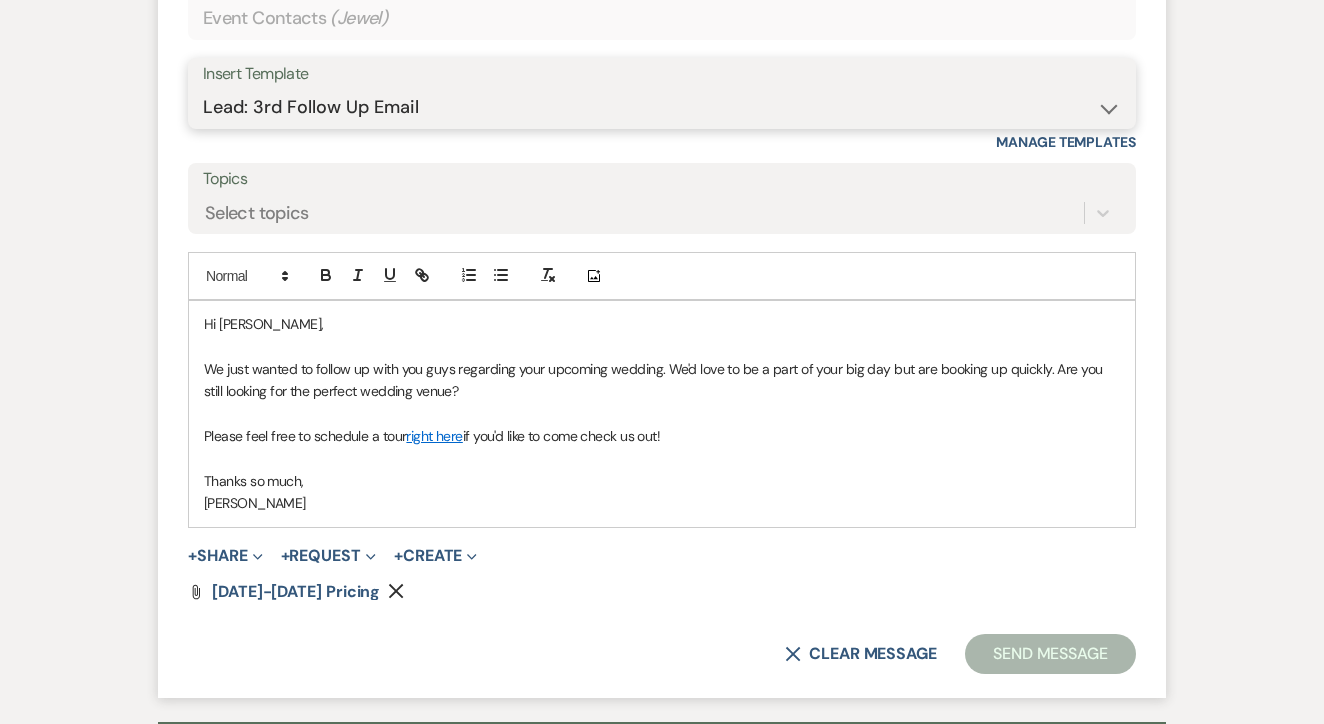scroll, scrollTop: 2178, scrollLeft: 0, axis: vertical 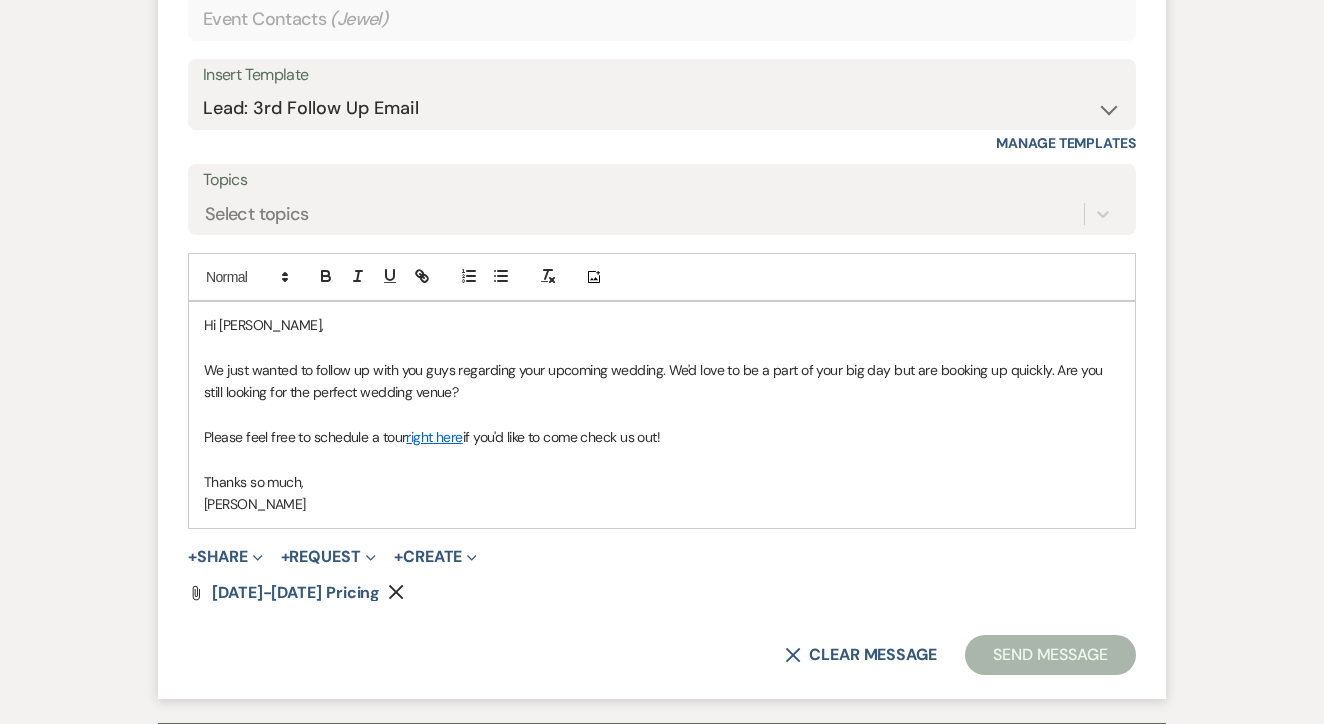 click on "Reply   X Saving draft... Recipients* Event Contacts   ( Jewel )   Insert Template   -- Lead: Automated Intro Email (Wedding) Lead: 1st Follow Up Email Images Lead: TEXT (1st) Lead: 2nd Follow Up Email Lead: Booking Proposal (Post-Tour) Booked: Weven Planning Portal Introduction (AI) Lead: TEXT (Intro) Lead: Phone Consult Follow-up Lead: Hired Someone Else Lead: Confirm Tour Lead: Confirm Tour (TEXT) Booked: Insta Post Info Lead: 3rd Follow Up Email Booked: Damage Deposit Deduction Lead: Post Tour F/u (no proposal) Lead: Tour No-Show Booked: Day After Wedding Booked: Mailing Address Lead: Cancelled Tour Lead: TEXT (2nd) Lead: 4th Follow Up Email Lead: Booking Deposit Type (ACH or Card) Booked: Vendor Information Needed Booked: Review Request Lead: ACH Instructions Vendor: Photo Request Vendor: Video Request Booked: 6 Month Planning Meeting Booked: 6 Week Final Consult Open House Invite Booked: Late Payment Booked: Weven Planning Portal Introduction Manage Templates Topics Select topics" at bounding box center (662, 297) 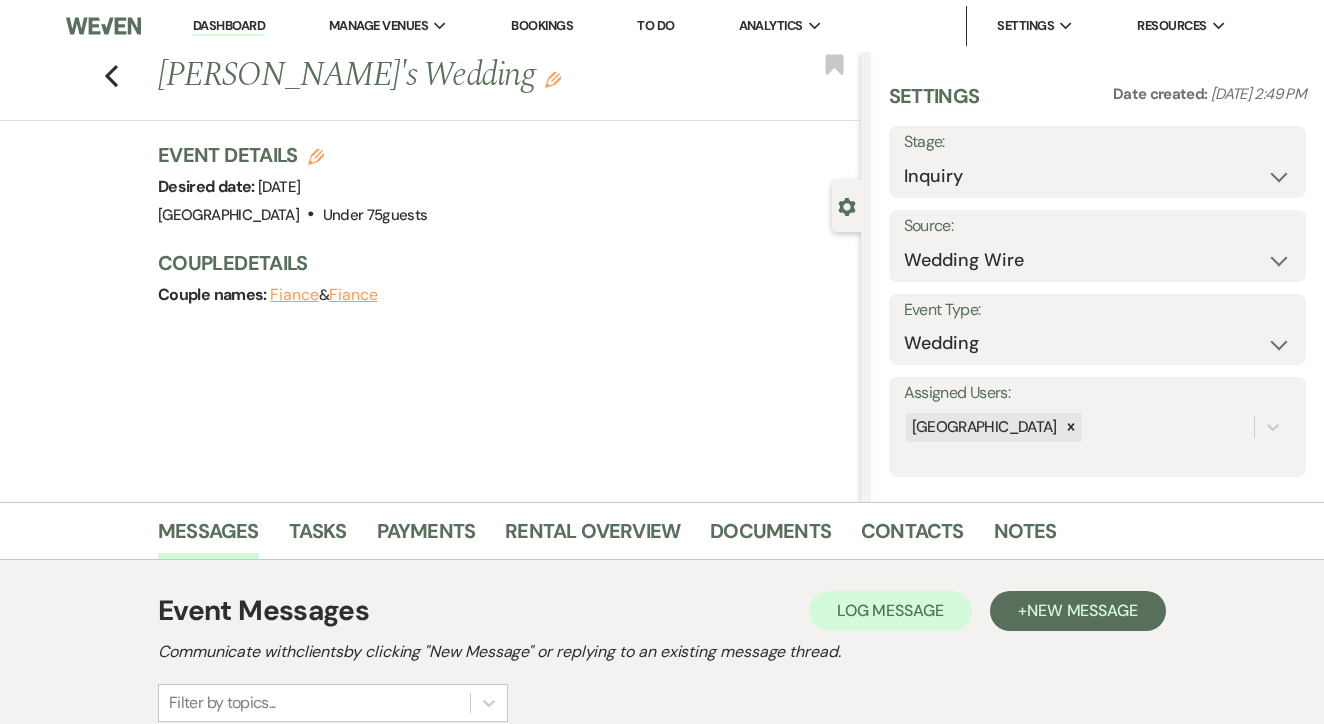 scroll, scrollTop: 0, scrollLeft: 0, axis: both 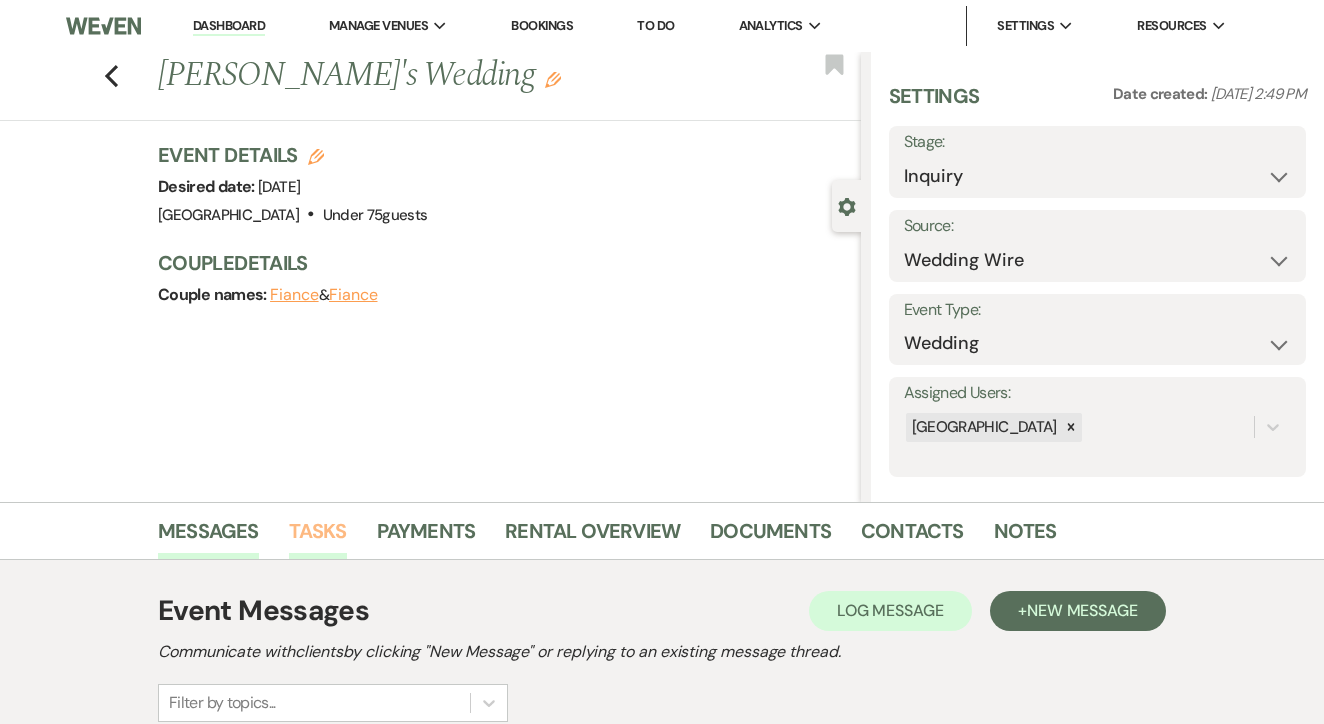 click on "Tasks" at bounding box center (318, 537) 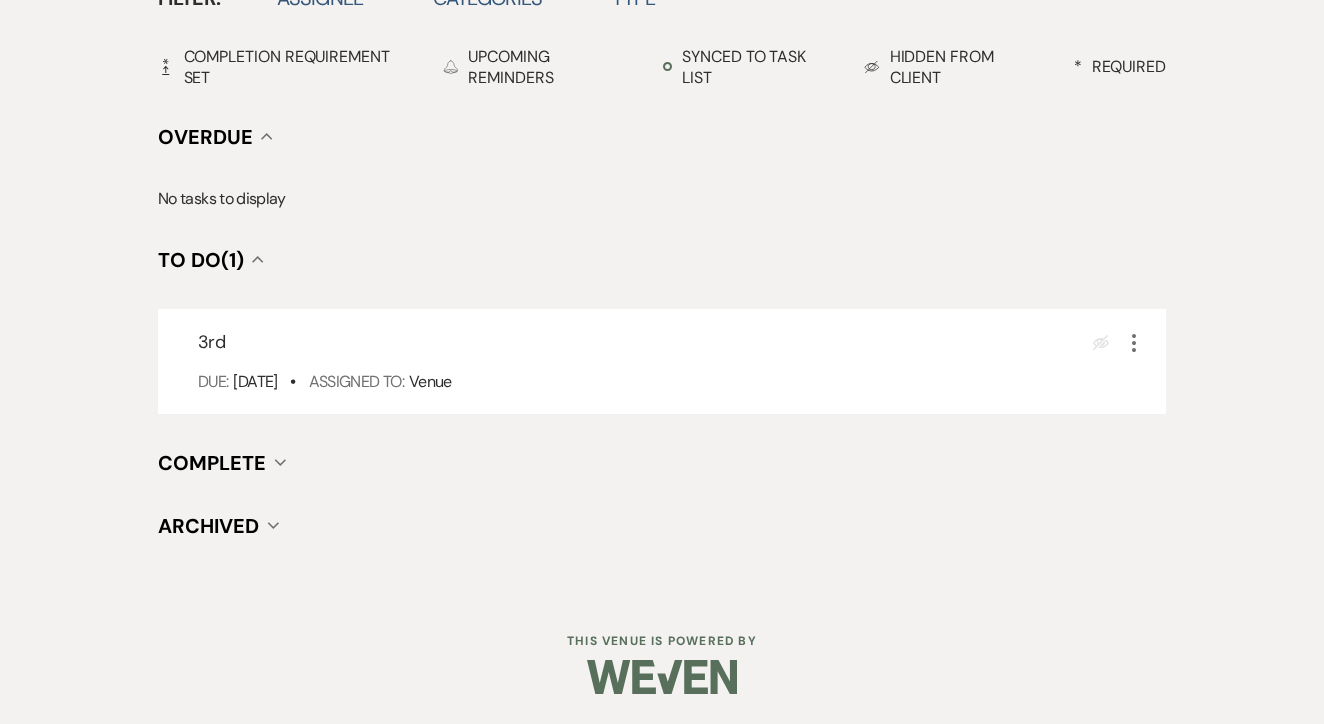 scroll, scrollTop: 696, scrollLeft: 0, axis: vertical 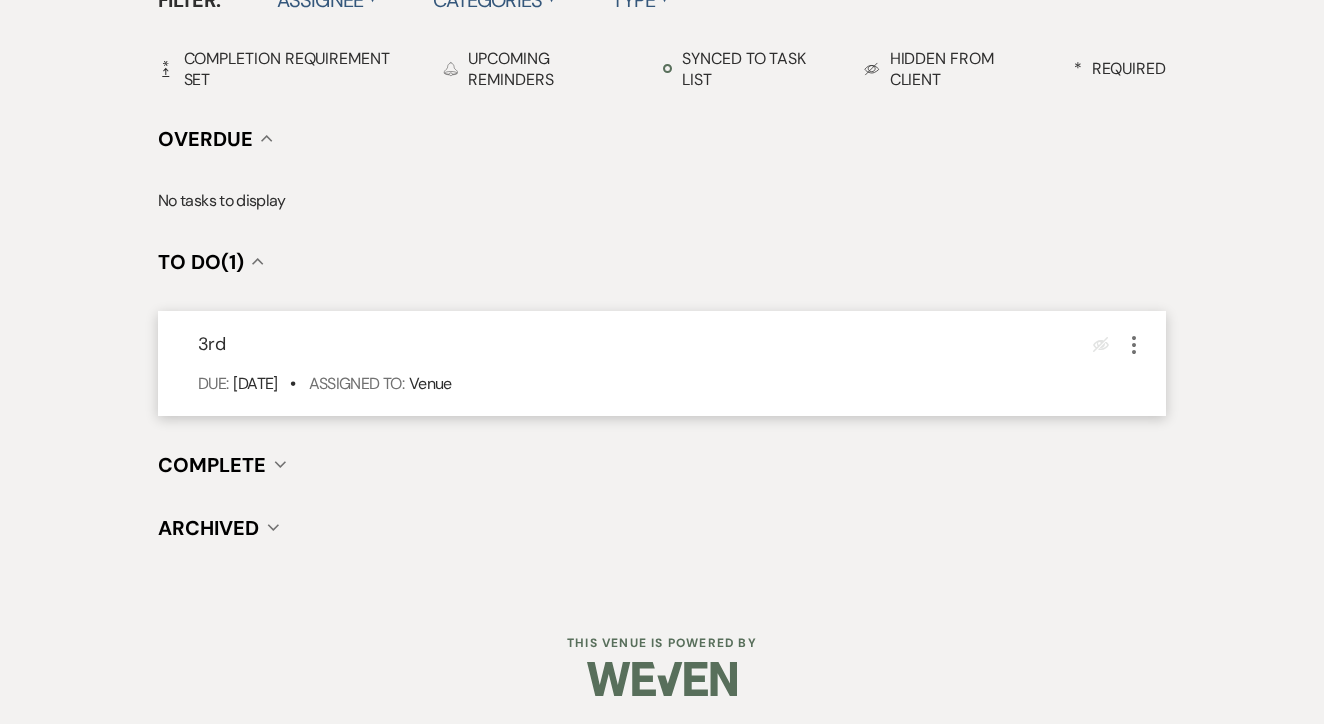 click on "More" 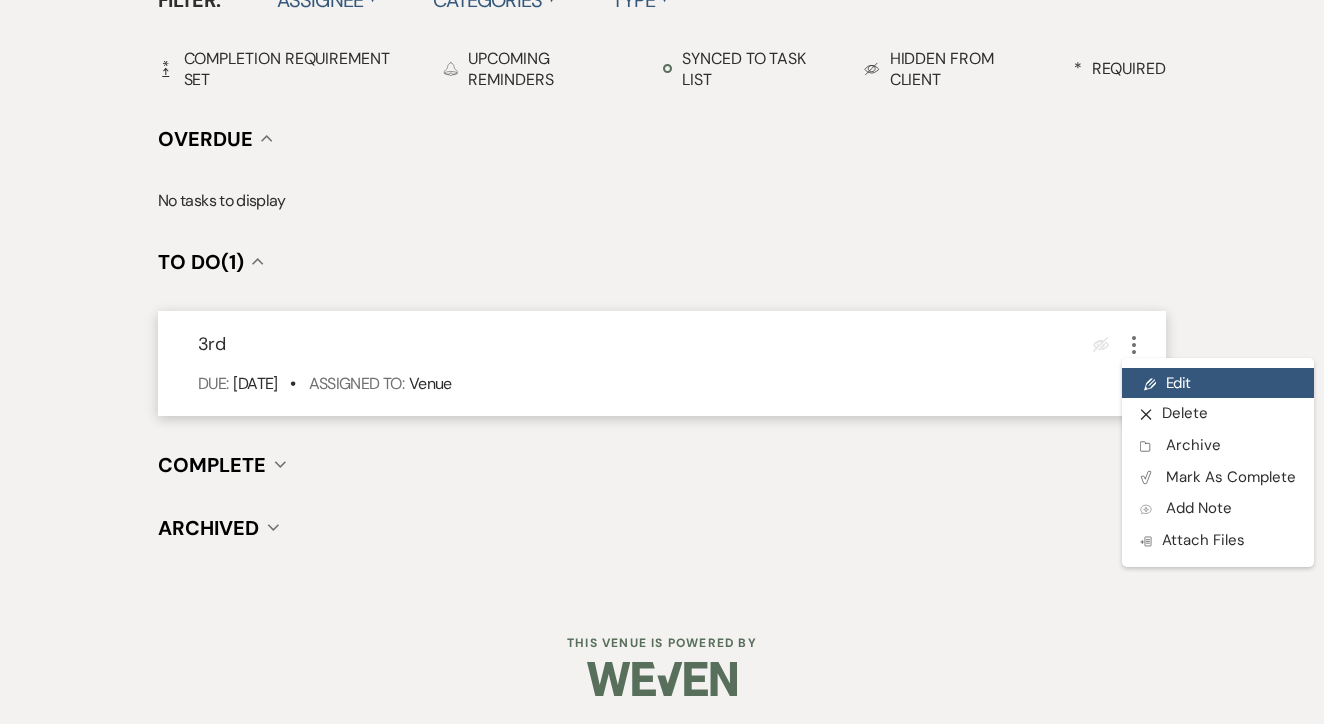 click on "Pencil" 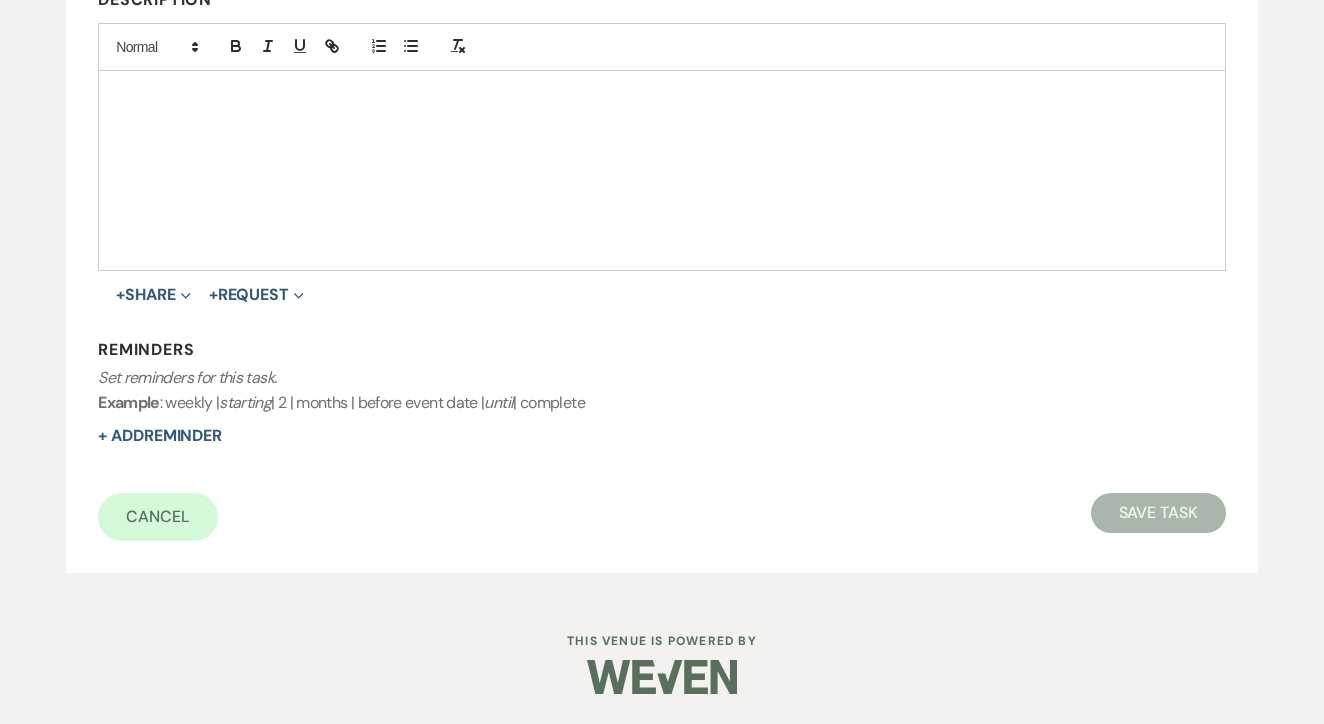 scroll, scrollTop: 0, scrollLeft: 0, axis: both 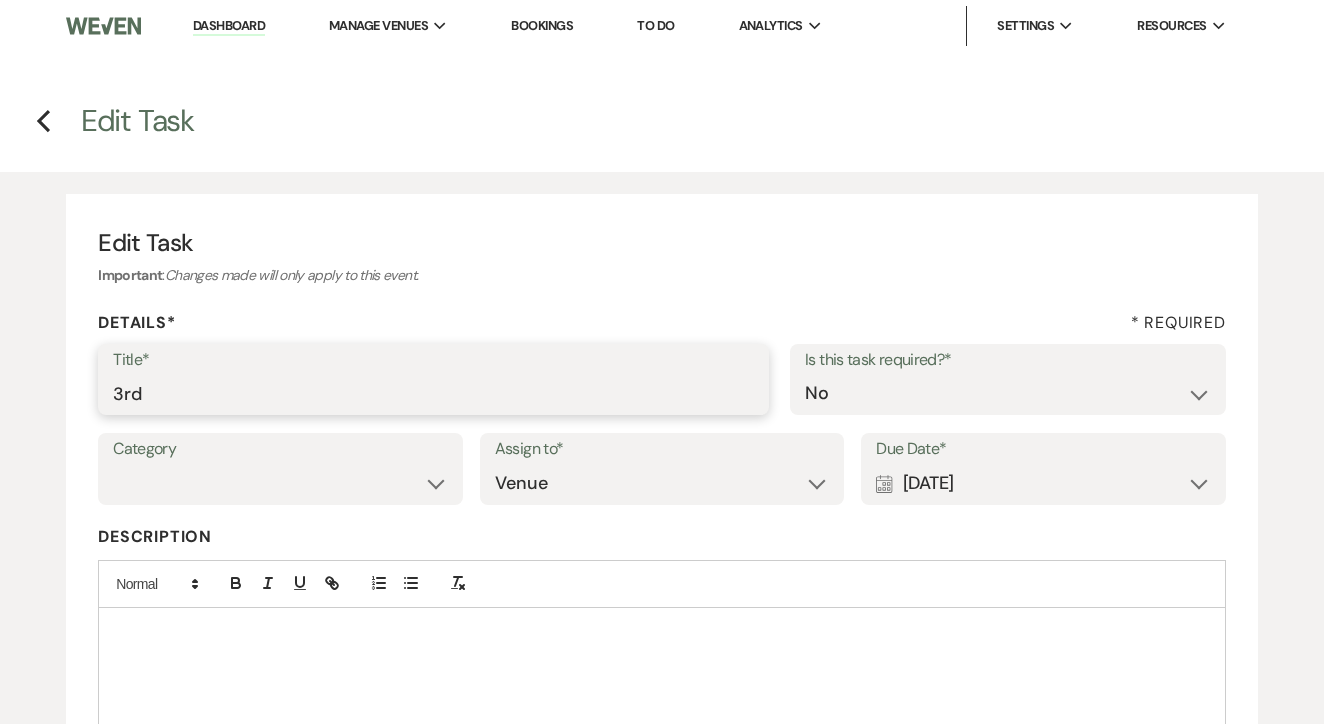 click on "3rd" at bounding box center (433, 393) 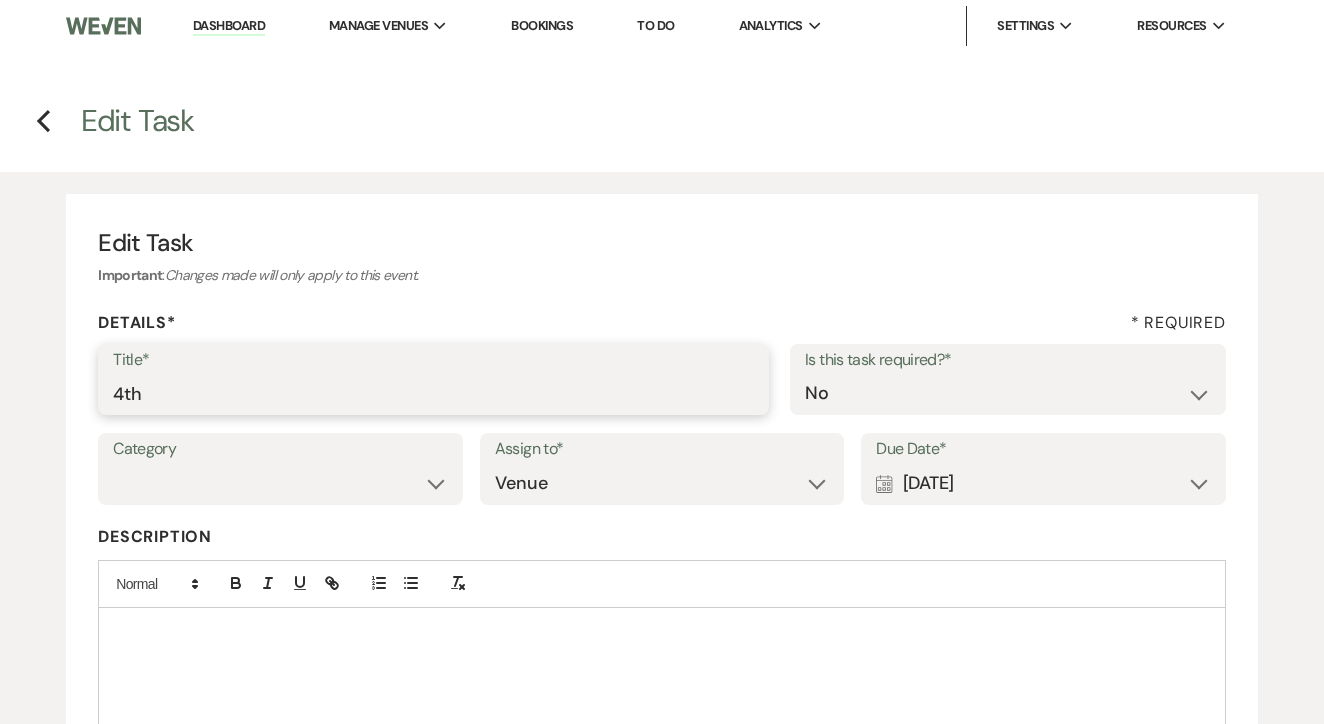 type on "4th" 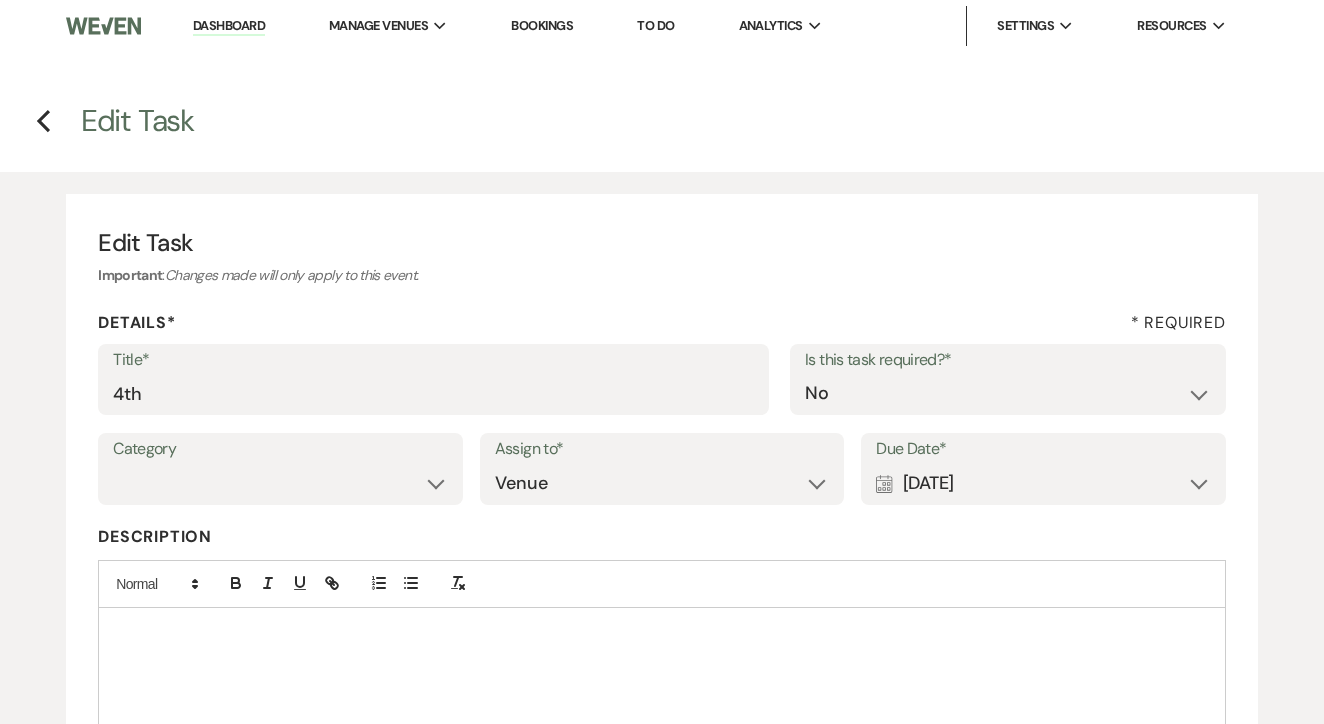 click on "Calendar [DATE] Expand" at bounding box center (1043, 483) 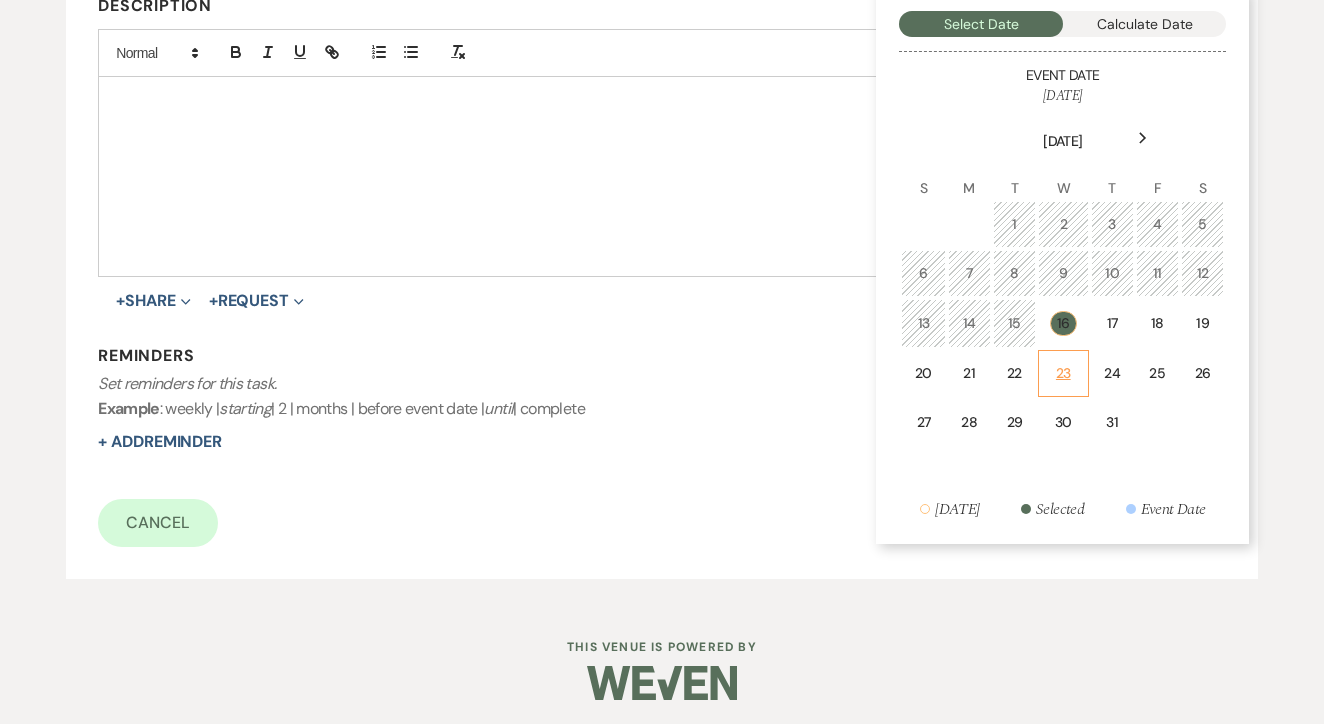 click on "23" at bounding box center [1063, 373] 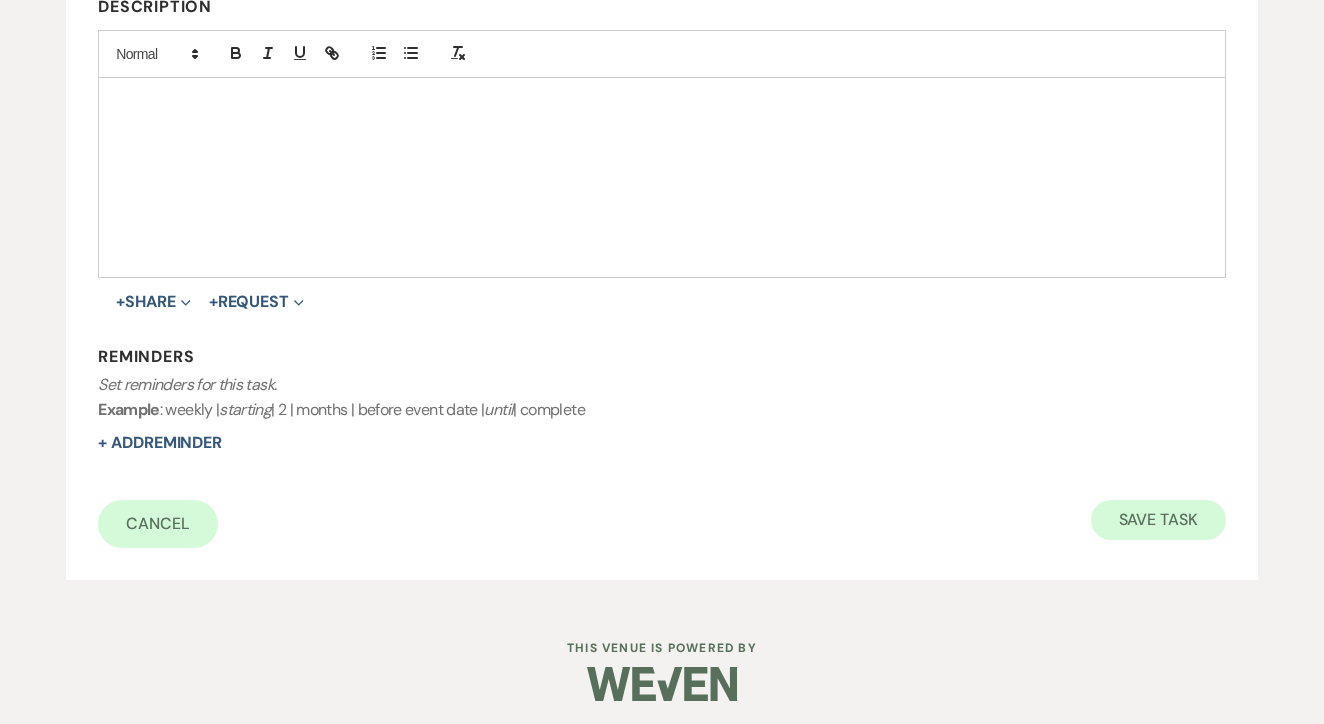 click on "Save Task" at bounding box center [1158, 520] 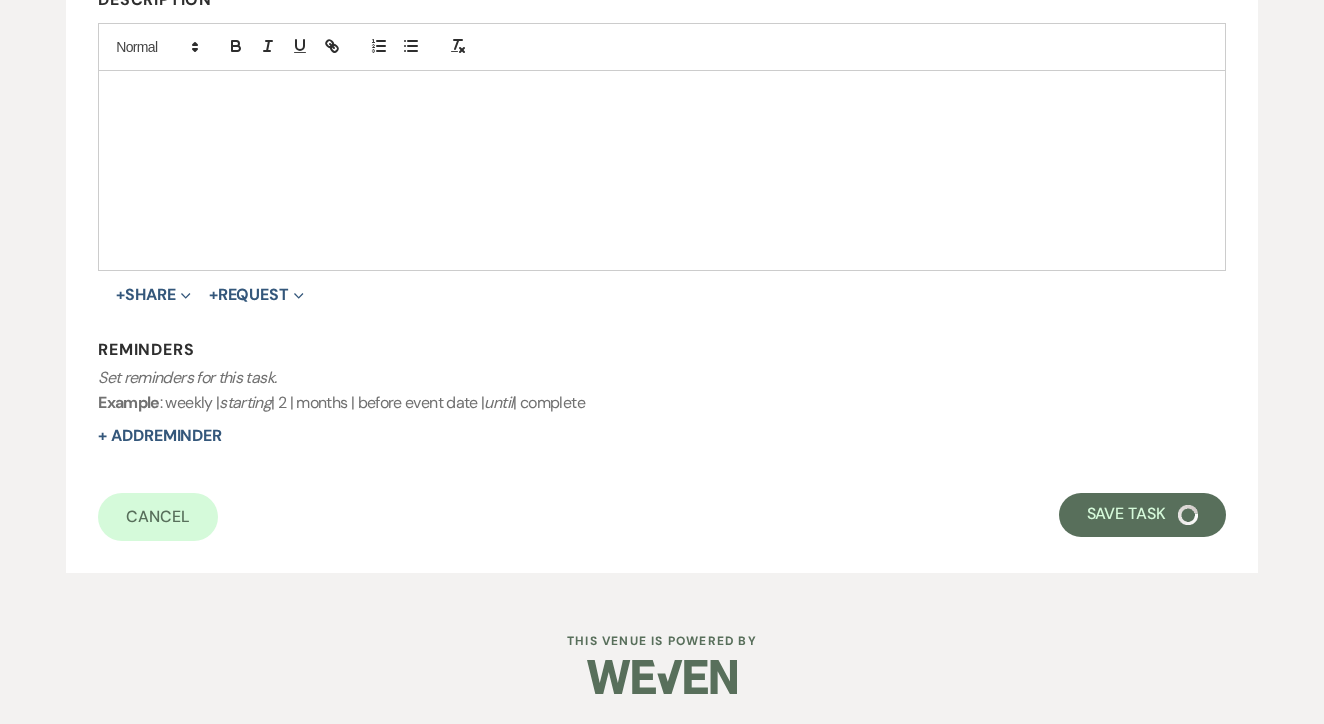 select on "3" 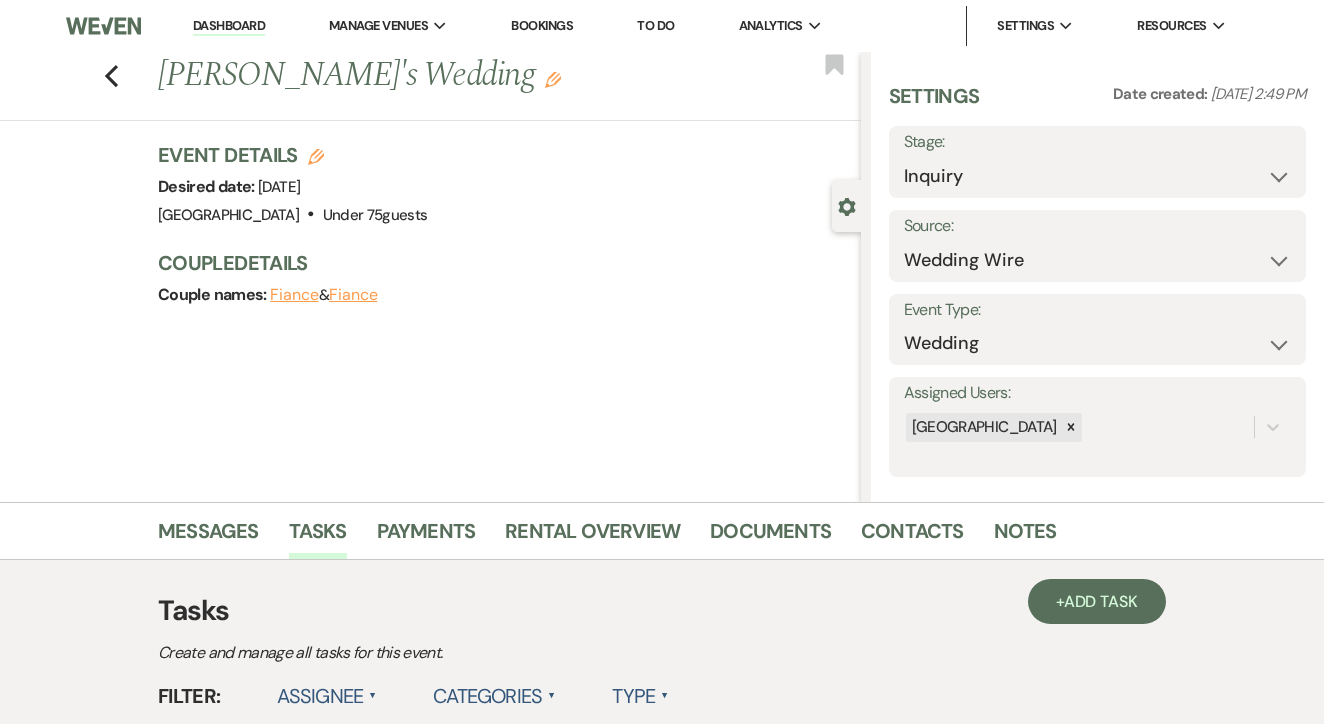 scroll, scrollTop: 0, scrollLeft: 0, axis: both 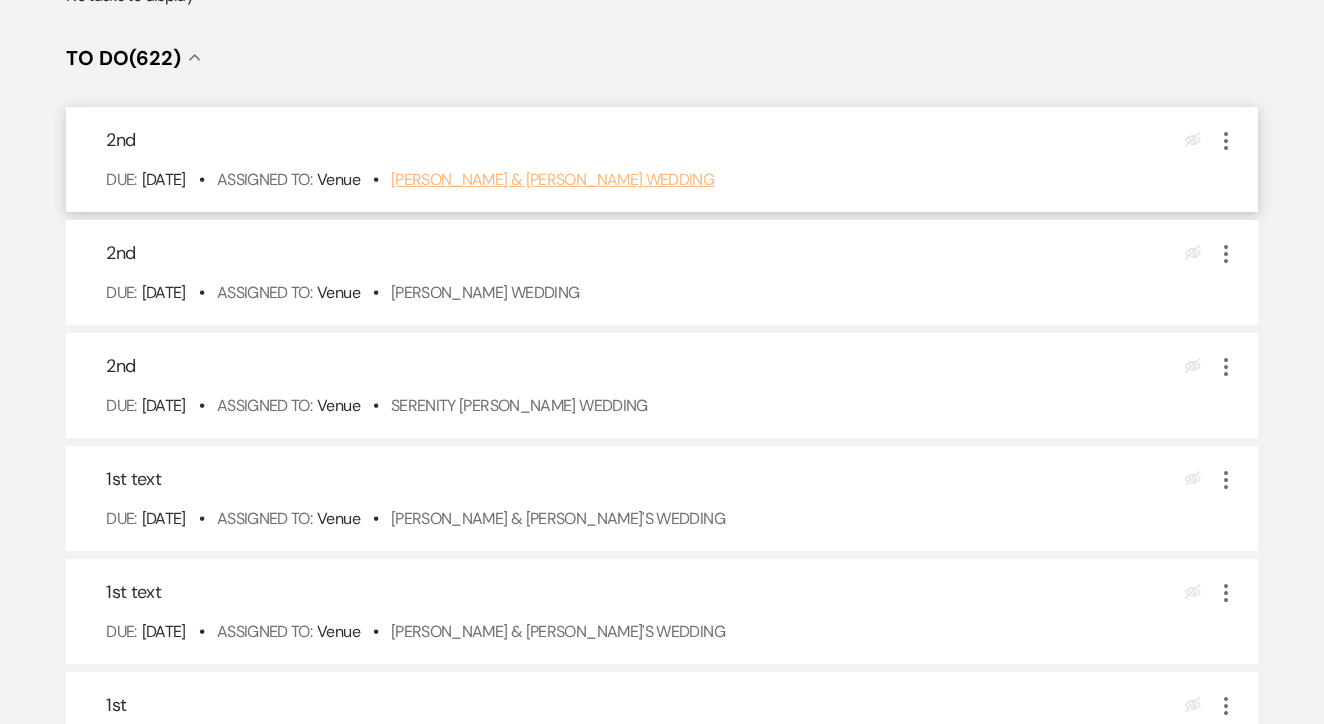click on "John & Bailey's Wedding" at bounding box center (552, 179) 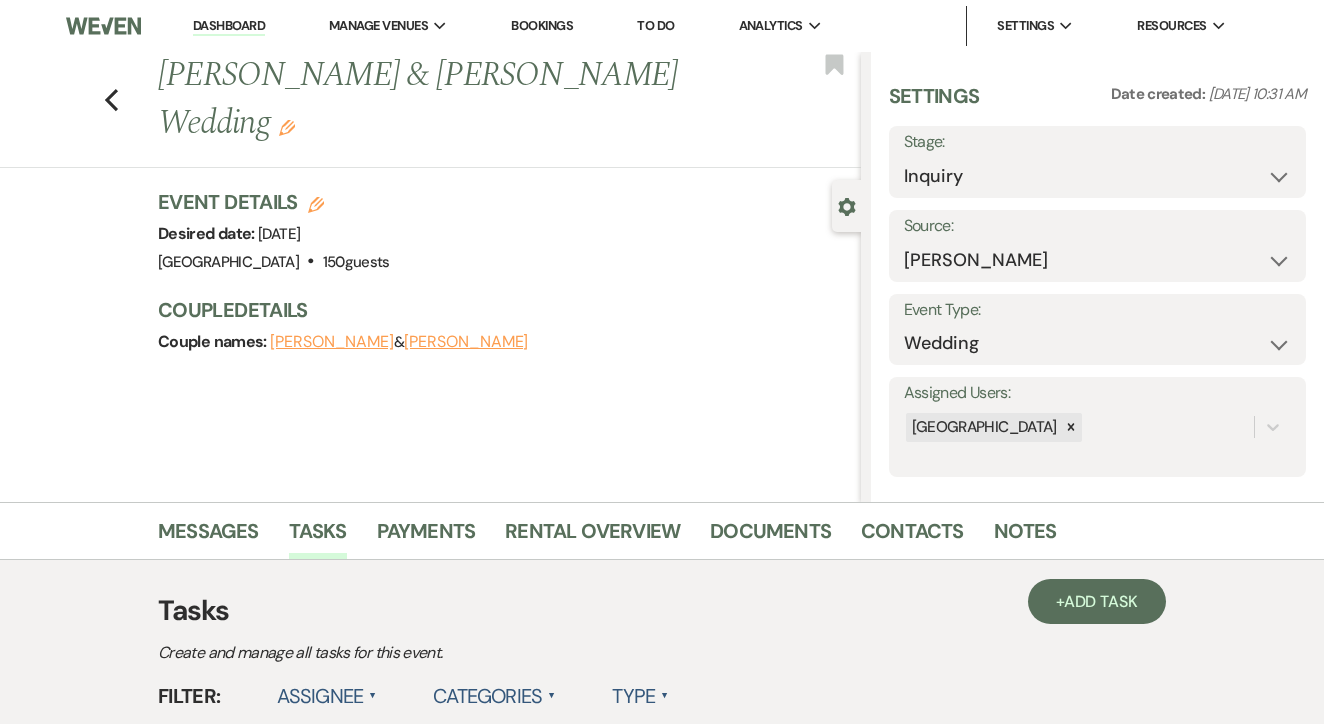 click on "Messages" at bounding box center [208, 537] 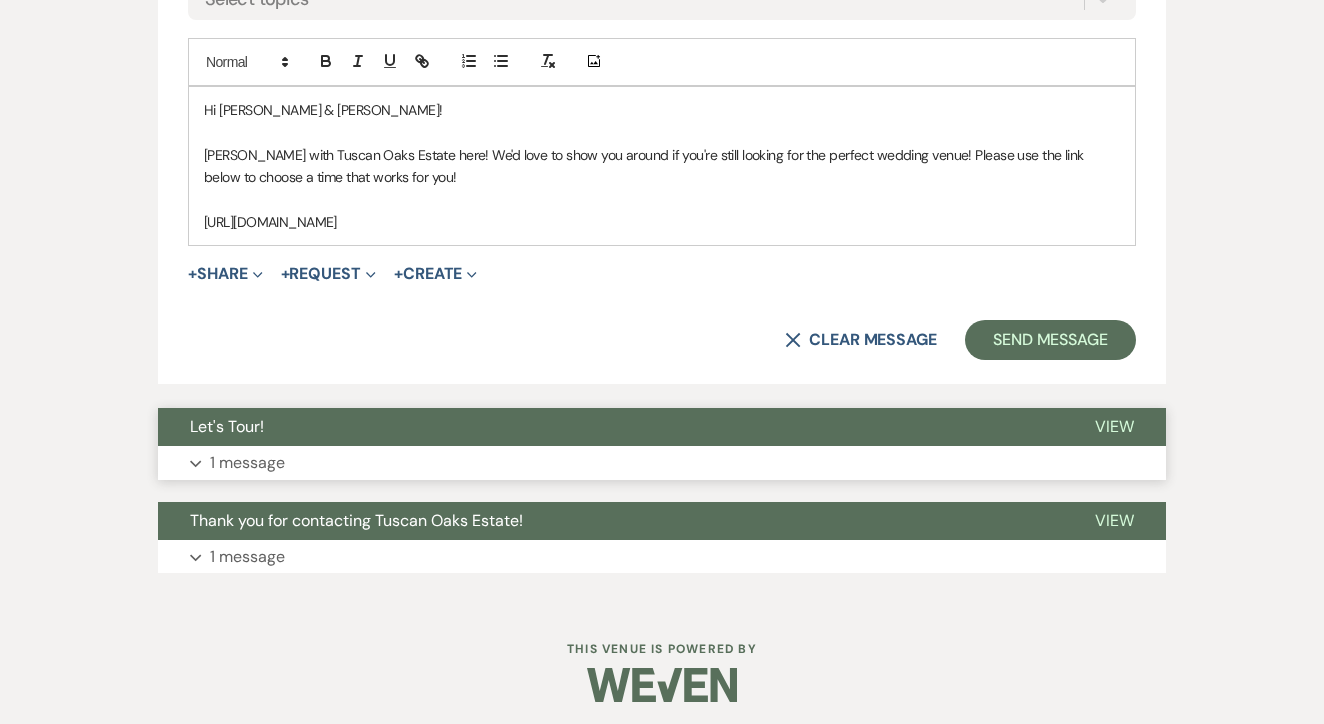 click on "Expand 1 message" at bounding box center [662, 463] 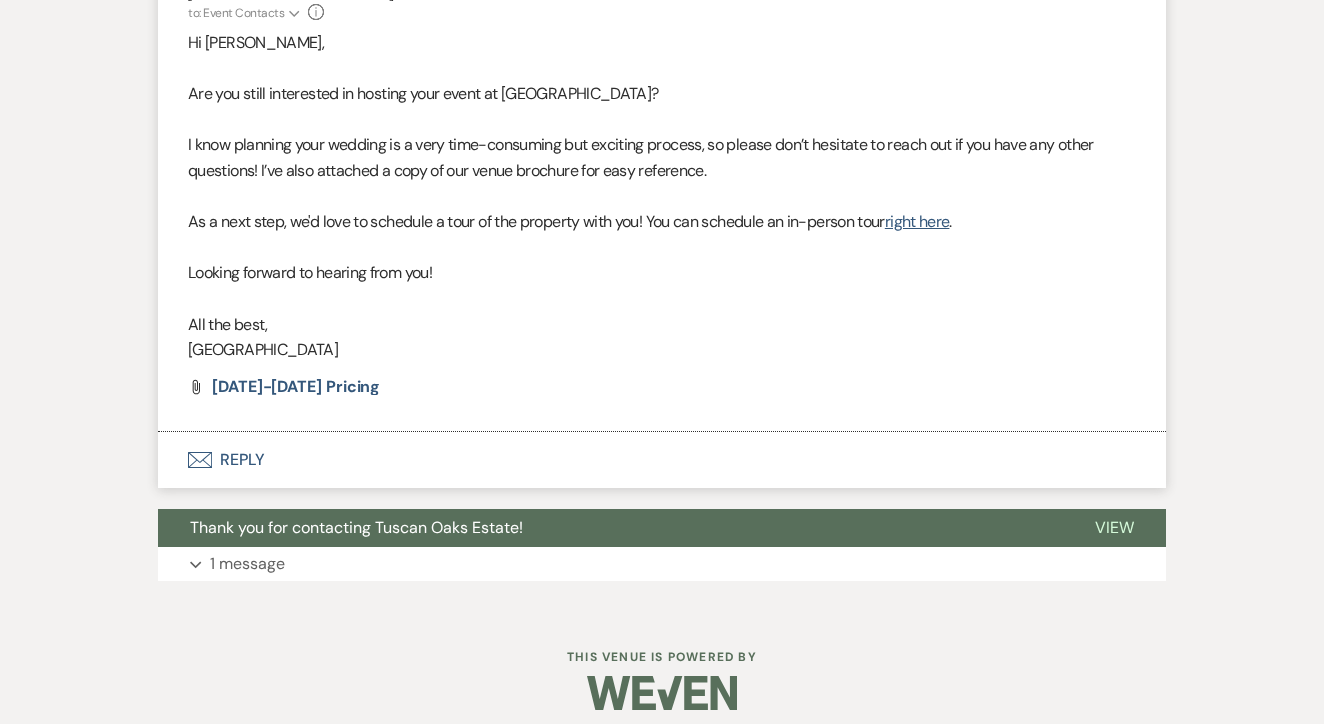 click on "Envelope Reply" at bounding box center (662, 460) 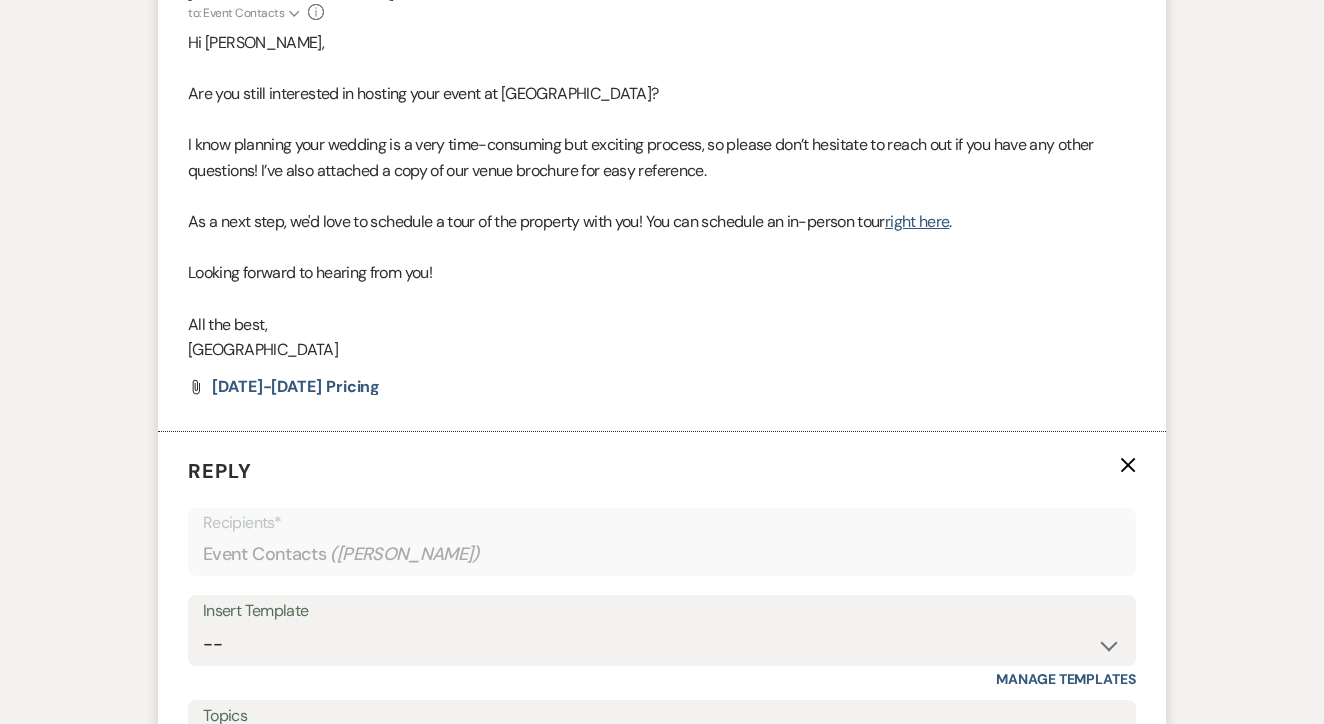 scroll, scrollTop: 2028, scrollLeft: 0, axis: vertical 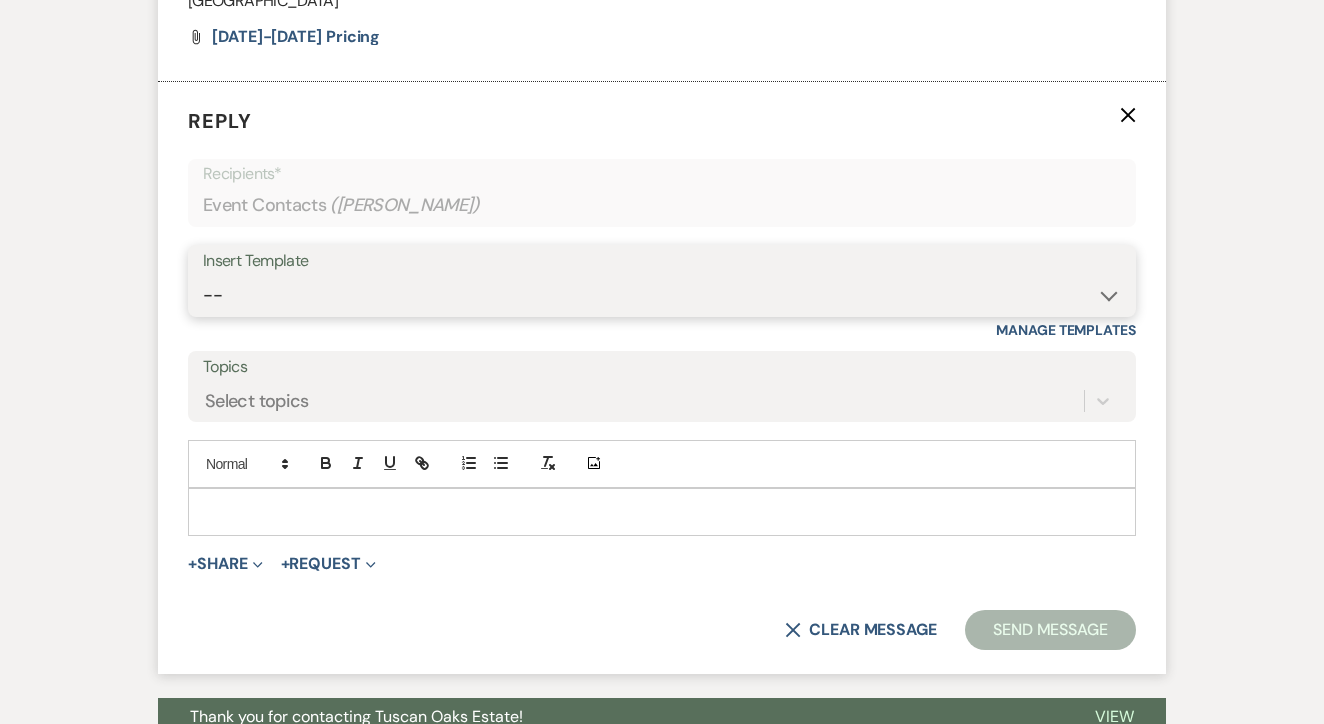 click on "-- Lead: Automated Intro Email (Wedding) Lead: 1st Follow Up Email Images Lead: TEXT (1st) Lead: 2nd Follow Up Email Lead: Booking Proposal (Post-Tour) Booked: Weven Planning Portal Introduction (AI) Lead: TEXT (Intro) Lead: Phone Consult Follow-up Lead: Hired Someone Else Lead: Confirm Tour Lead: Confirm Tour (TEXT) Booked: Insta Post Info Lead: 3rd Follow Up Email Booked: Damage Deposit Deduction Lead: Post Tour F/u (no proposal) Lead: Tour No-Show Booked: Day After Wedding Booked: Mailing Address Lead: Cancelled Tour Lead: TEXT (2nd) Lead: 4th Follow Up Email Lead: Booking Deposit Type (ACH or Card) Booked: Vendor Information Needed Booked: Review Request Lead: ACH Instructions Vendor: Photo Request Vendor: Video Request Booked: 6 Month Planning Meeting Booked: 6 Week Final Consult Open House Invite Booked: Late Payment Booked: Weven Planning Portal Introduction" at bounding box center (662, 295) 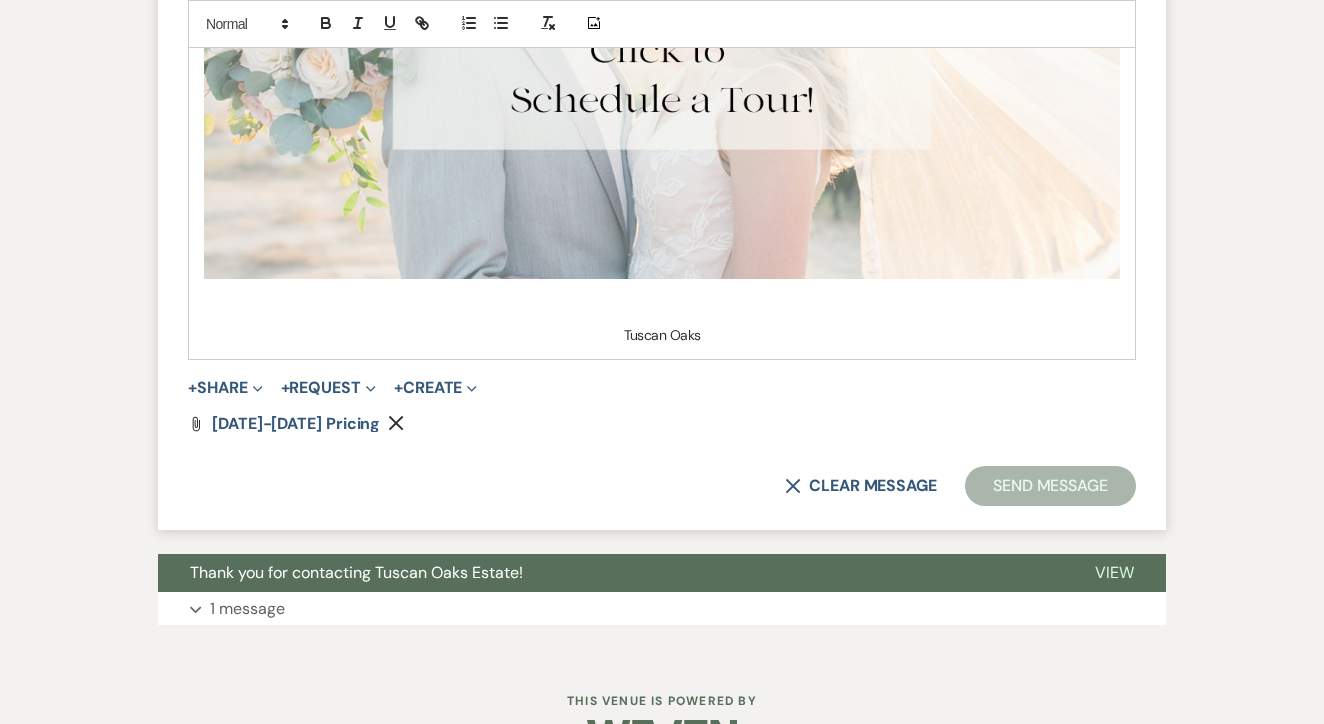 scroll, scrollTop: 2820, scrollLeft: 0, axis: vertical 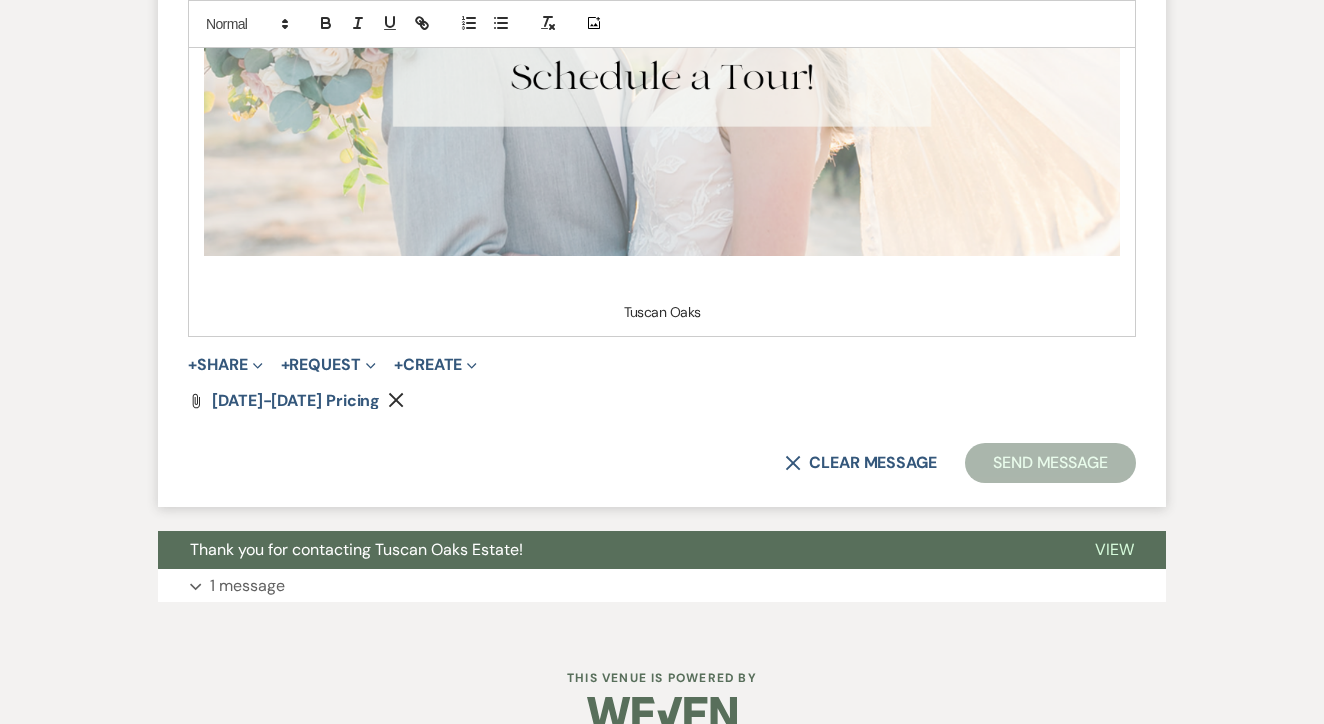 click on "Send Message" at bounding box center [1050, 463] 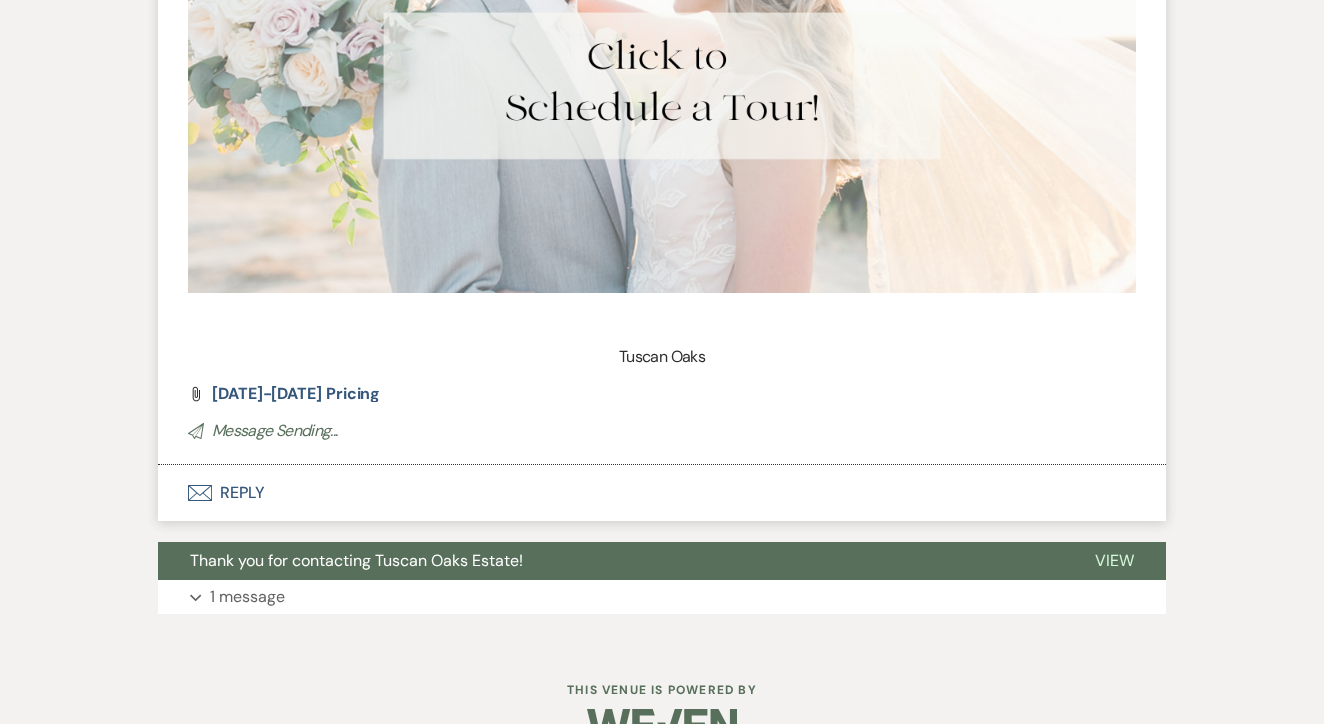 scroll, scrollTop: 2119, scrollLeft: 1, axis: both 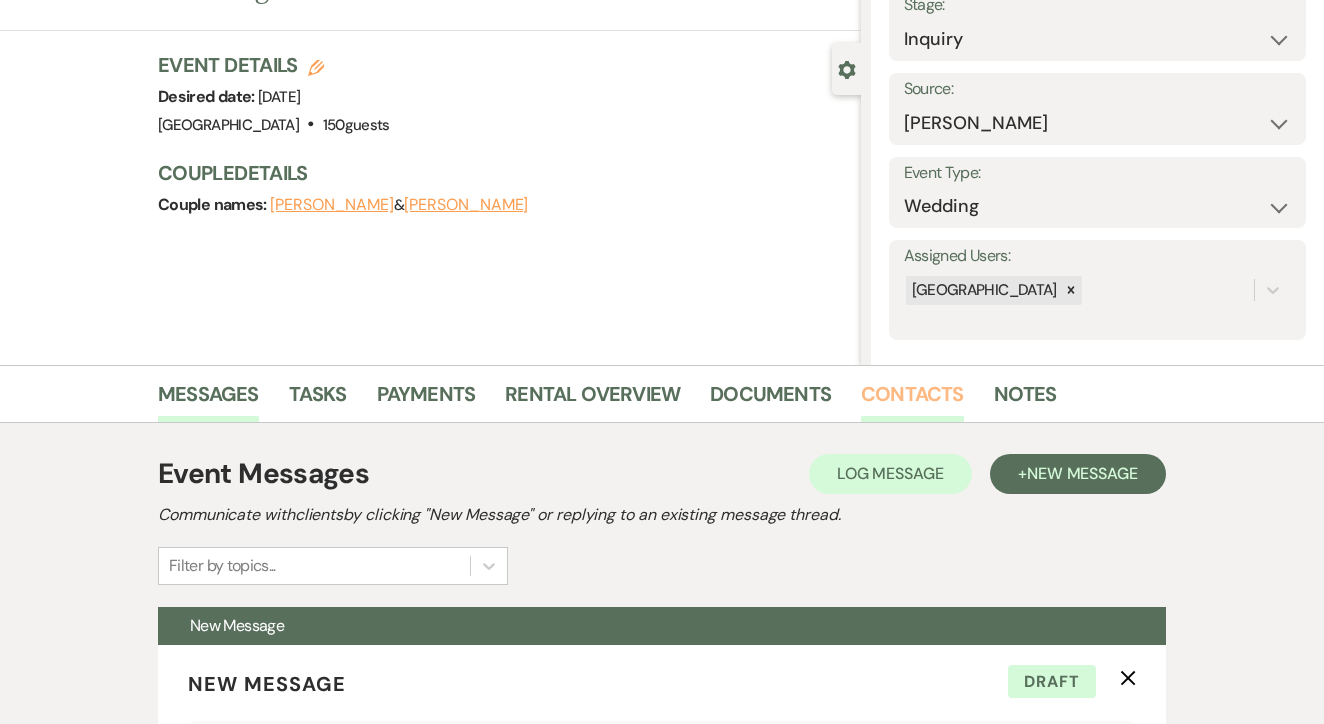 click on "Contacts" at bounding box center (912, 400) 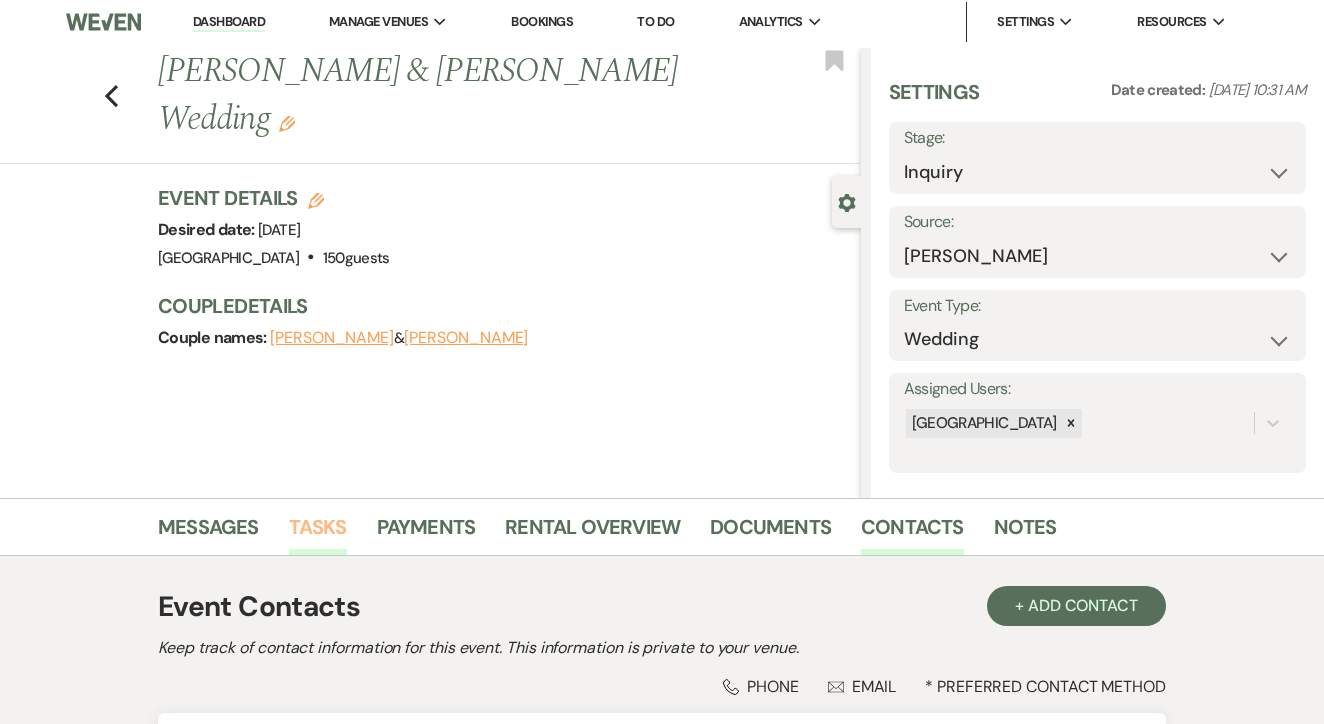 click on "Tasks" at bounding box center [318, 533] 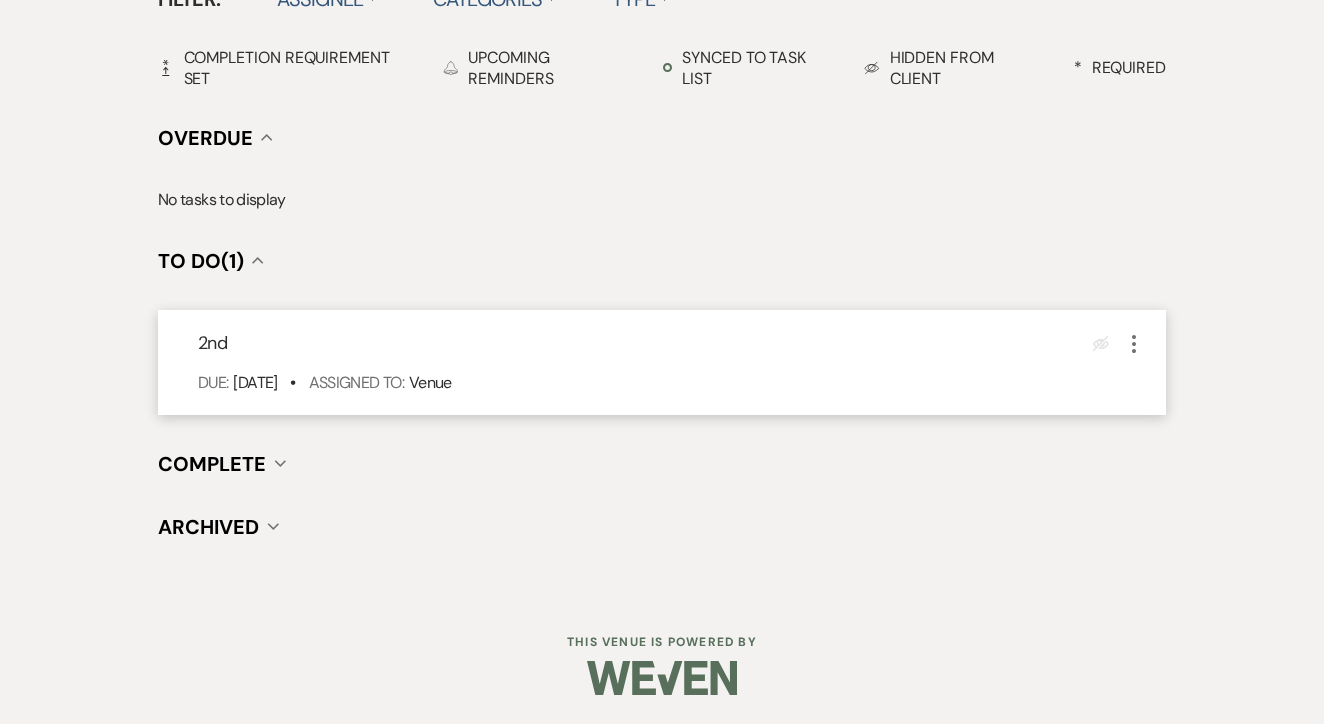 scroll, scrollTop: 696, scrollLeft: 0, axis: vertical 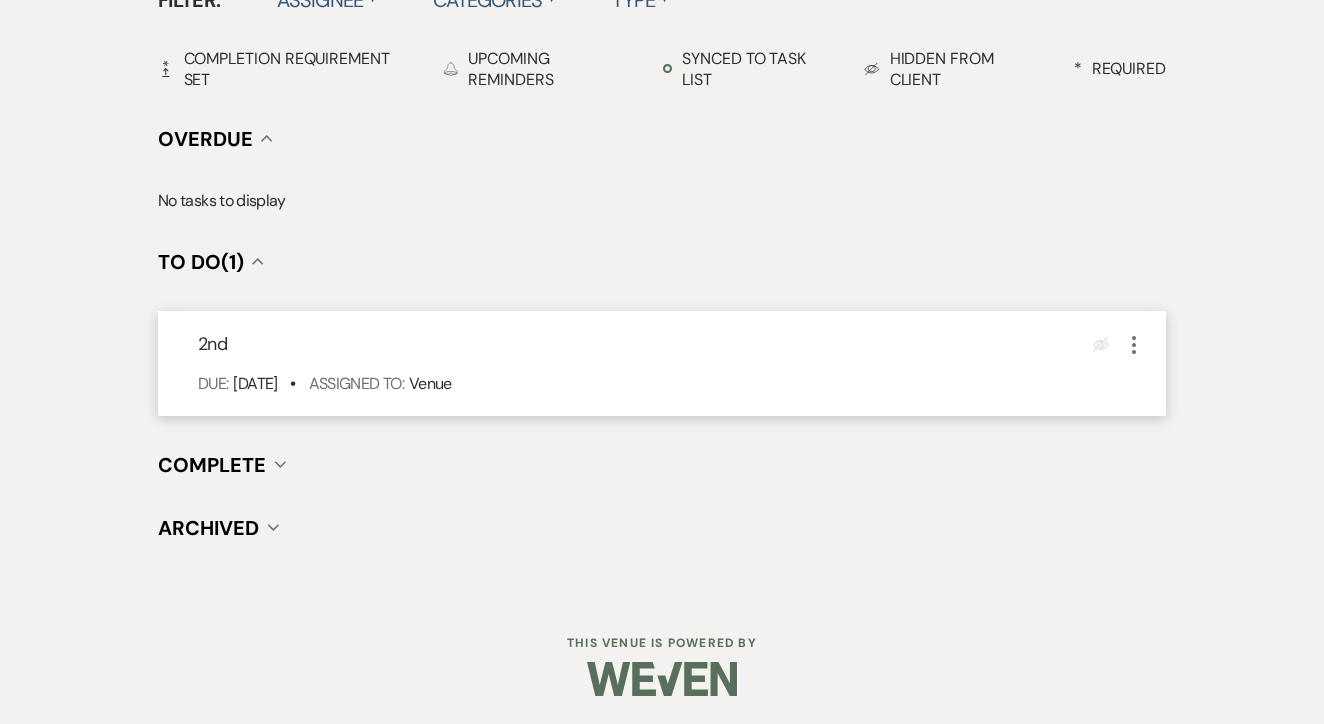 click on "2nd Eye Blocked More" at bounding box center (672, 344) 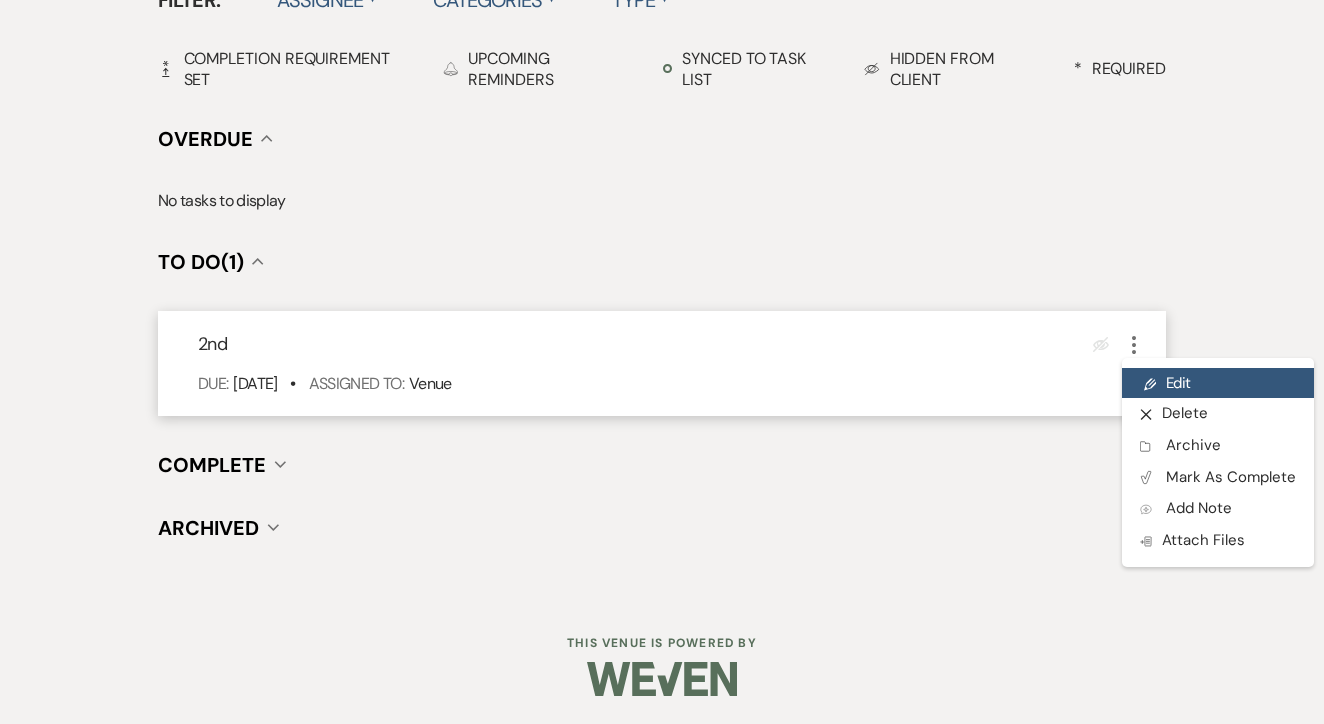 click on "Pencil  Edit" at bounding box center [1218, 383] 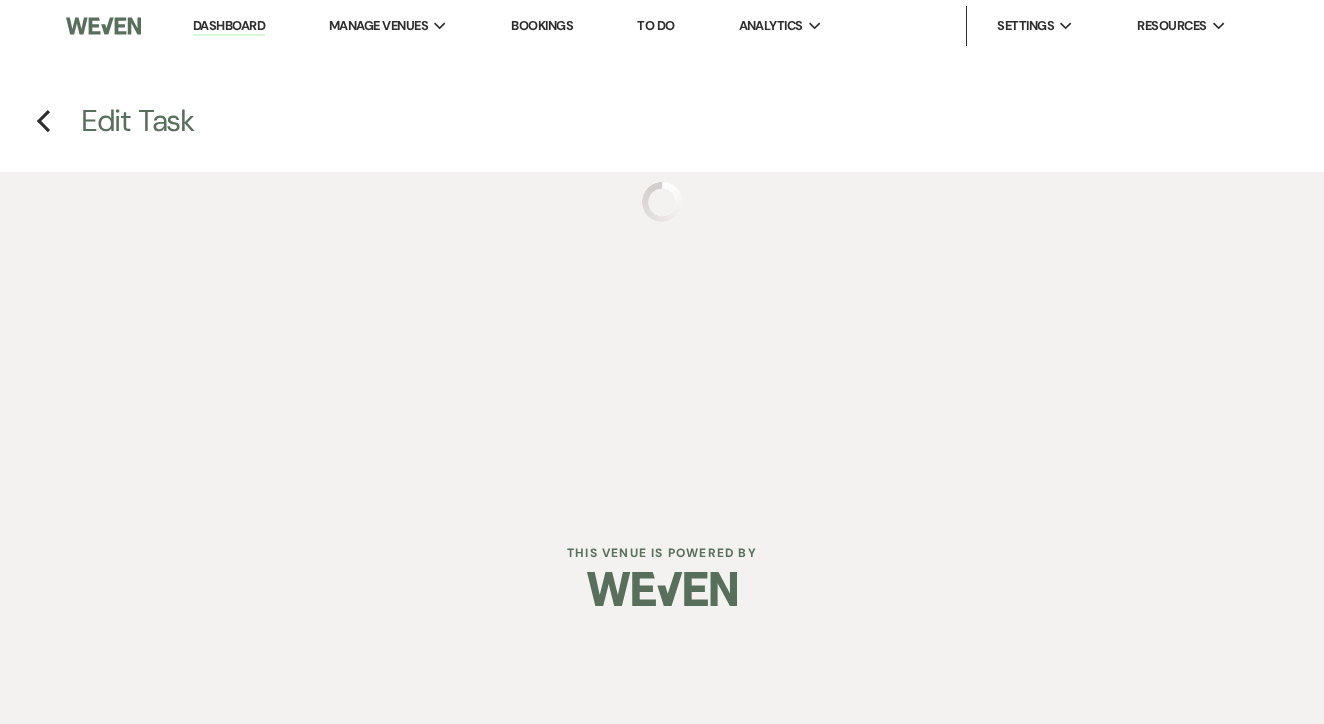 scroll, scrollTop: 0, scrollLeft: 0, axis: both 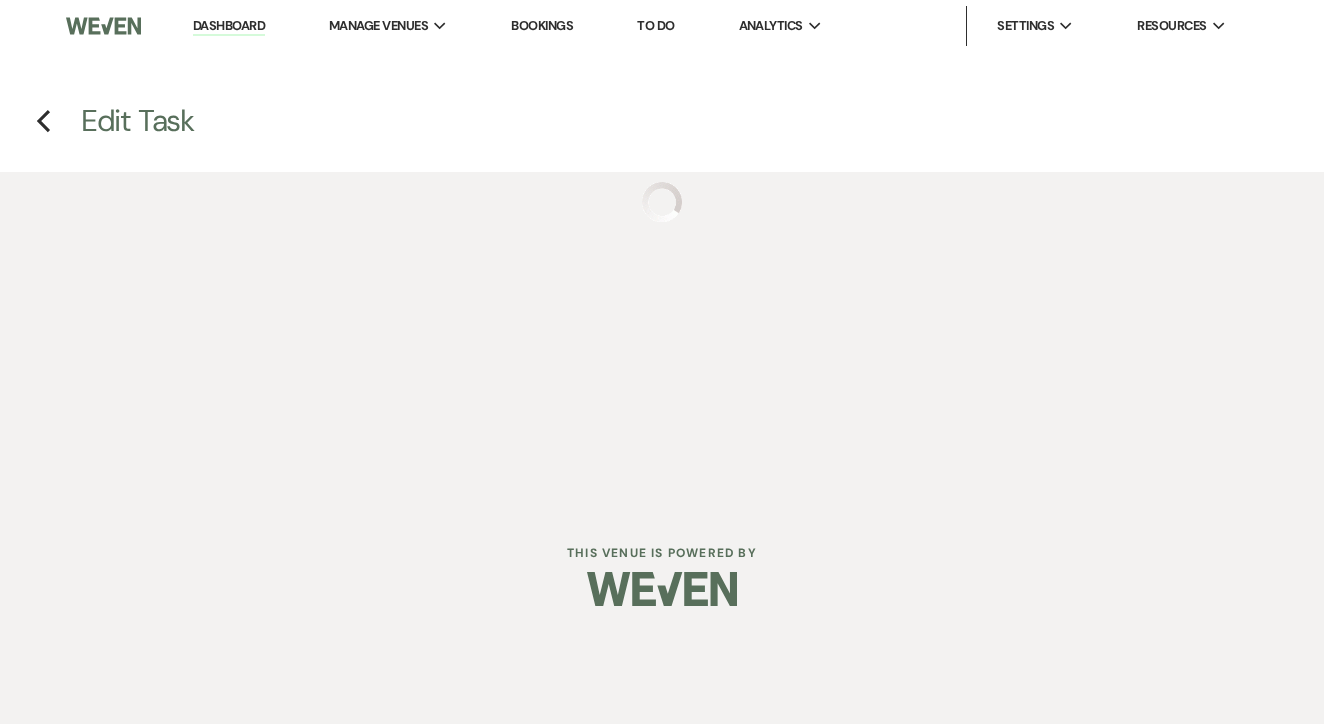 select on "false" 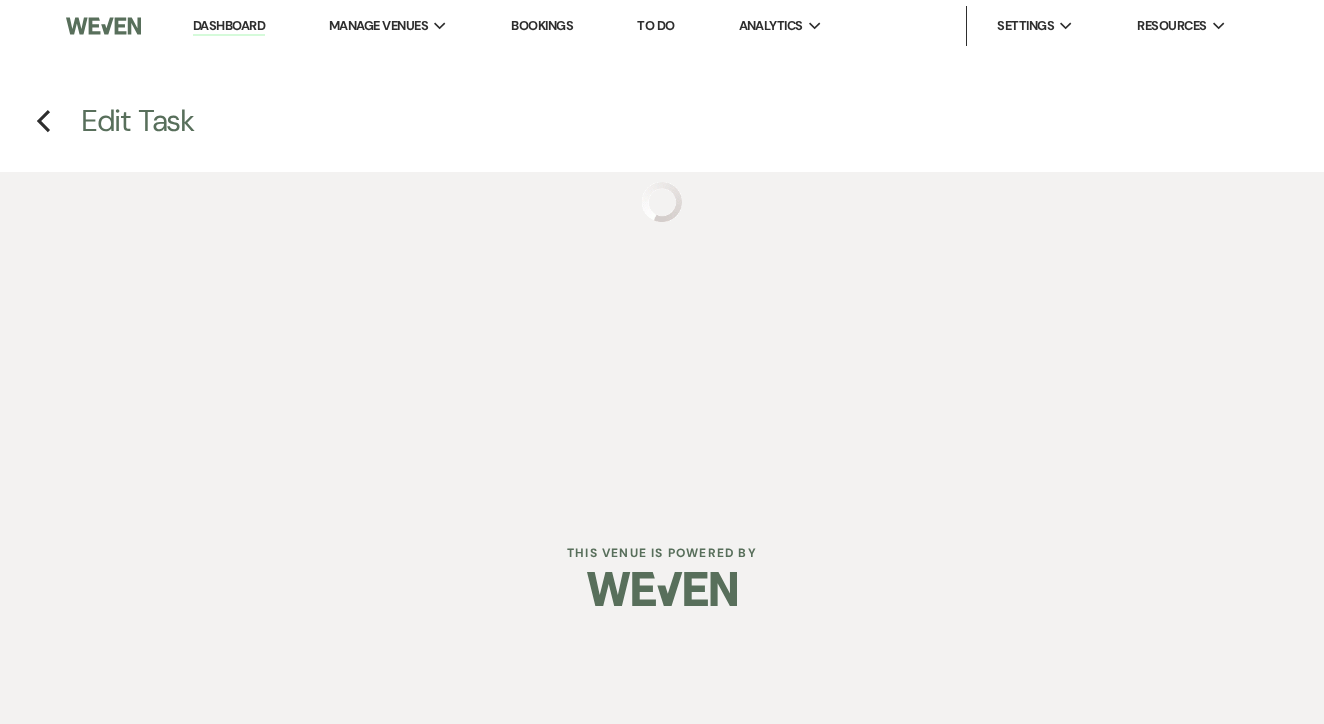 select on "venueHost" 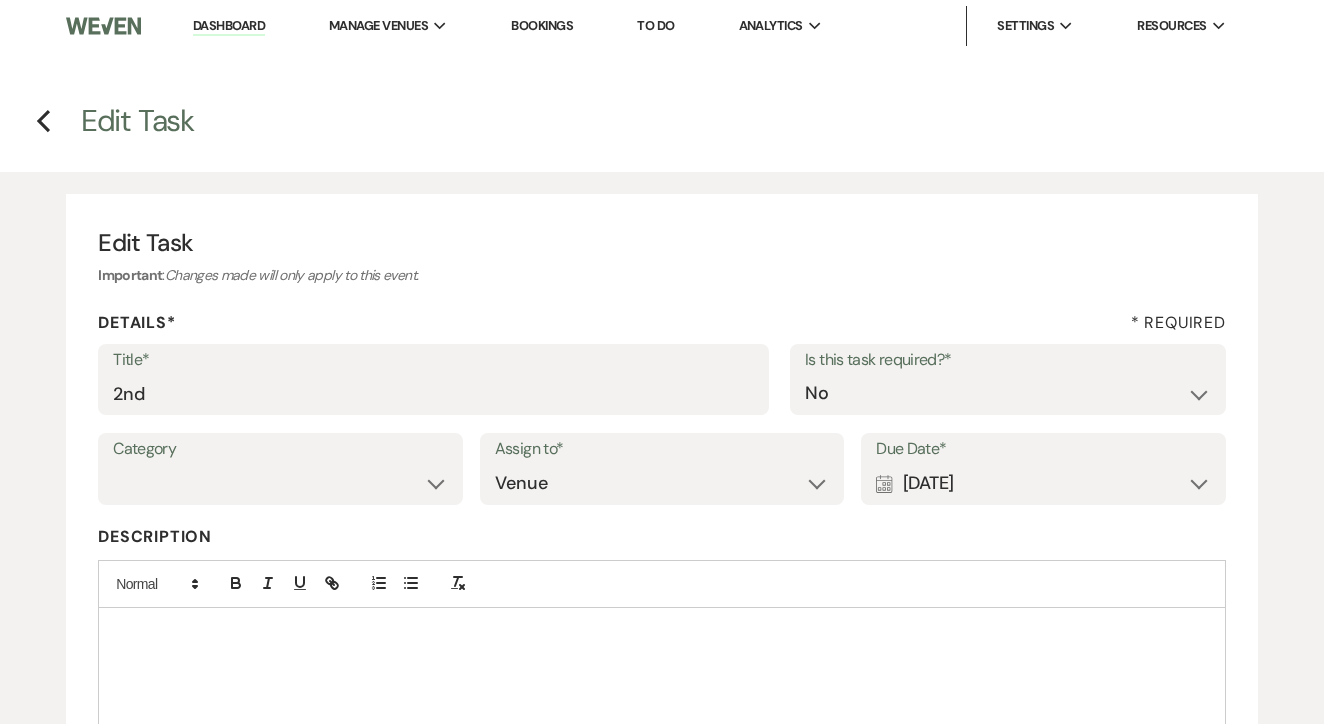 click on "Title* 2nd Is this task required?* Yes No" at bounding box center [662, 389] 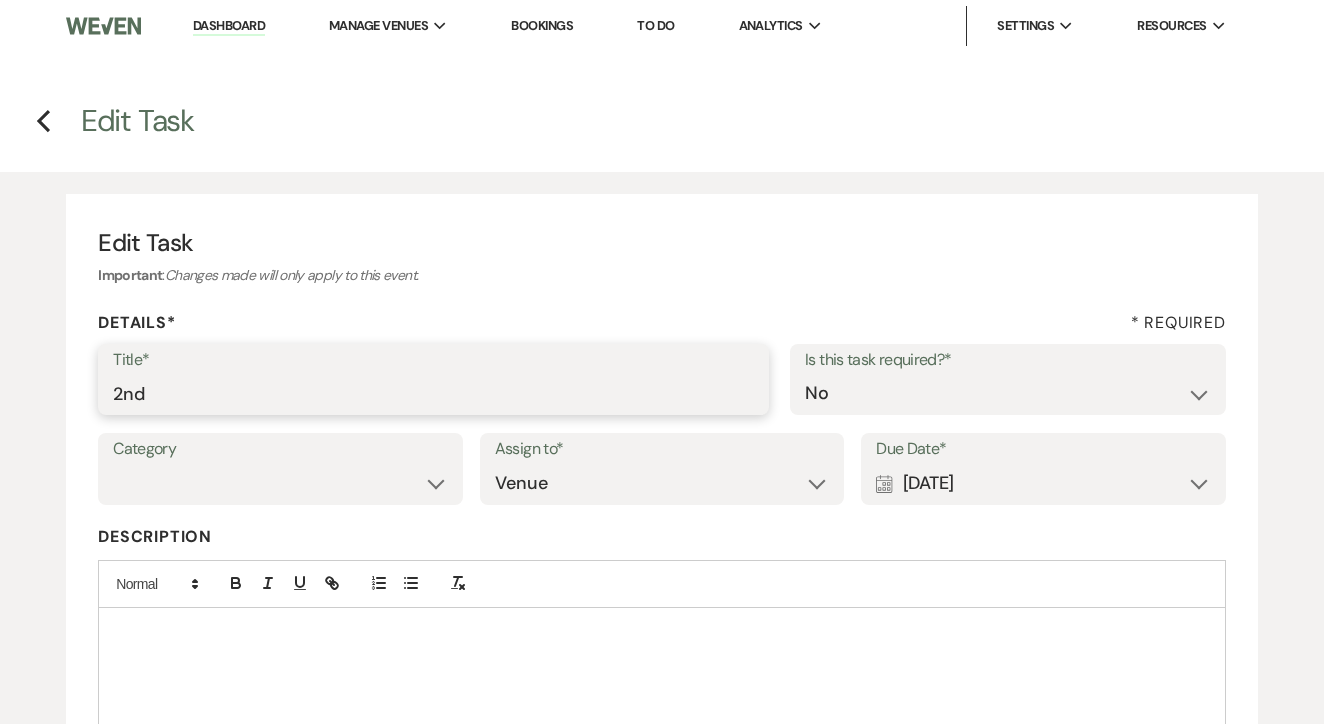 click on "2nd" at bounding box center (433, 393) 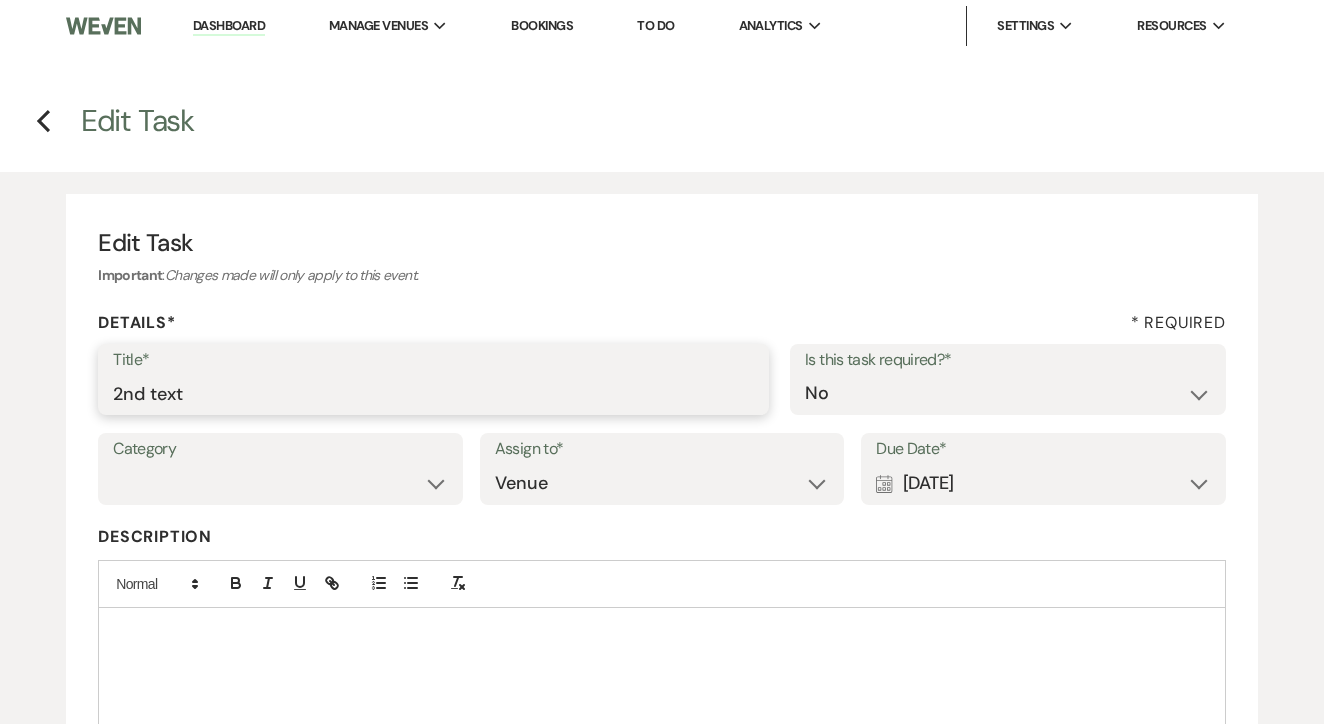 type on "2nd text" 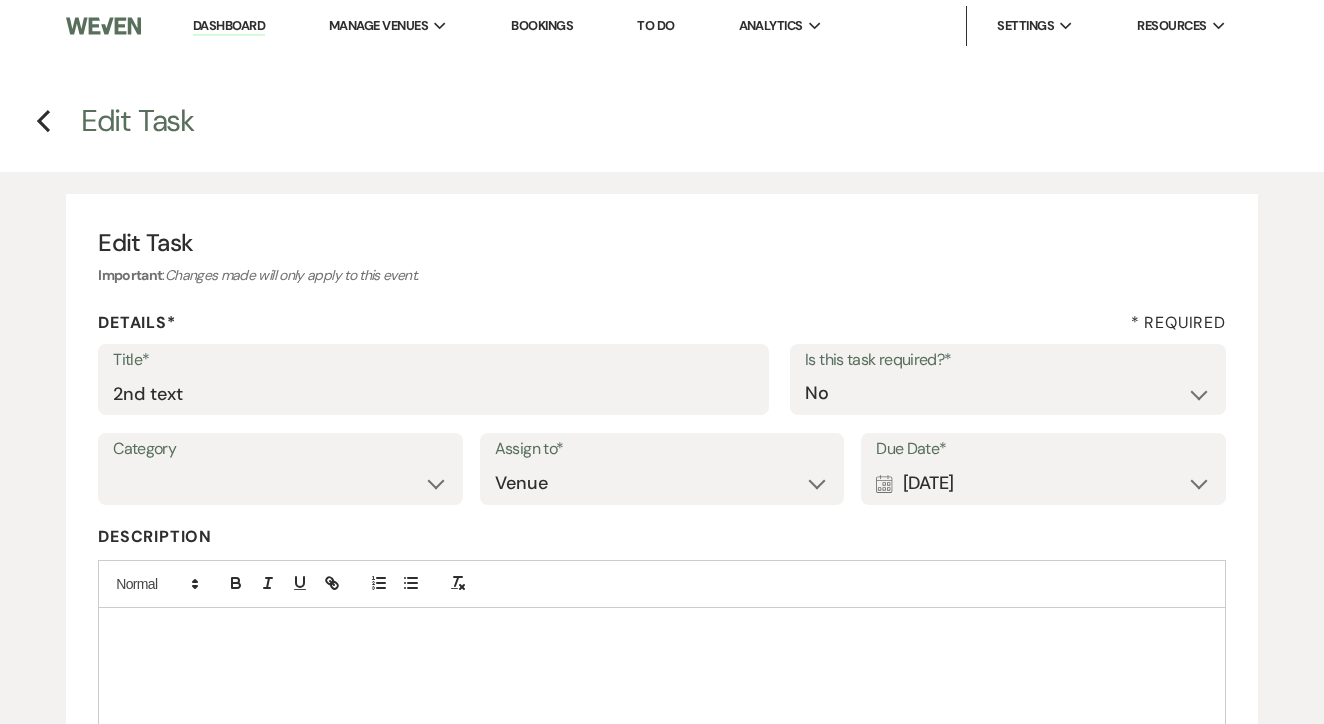 click on "Calendar [DATE] Expand" at bounding box center [1043, 483] 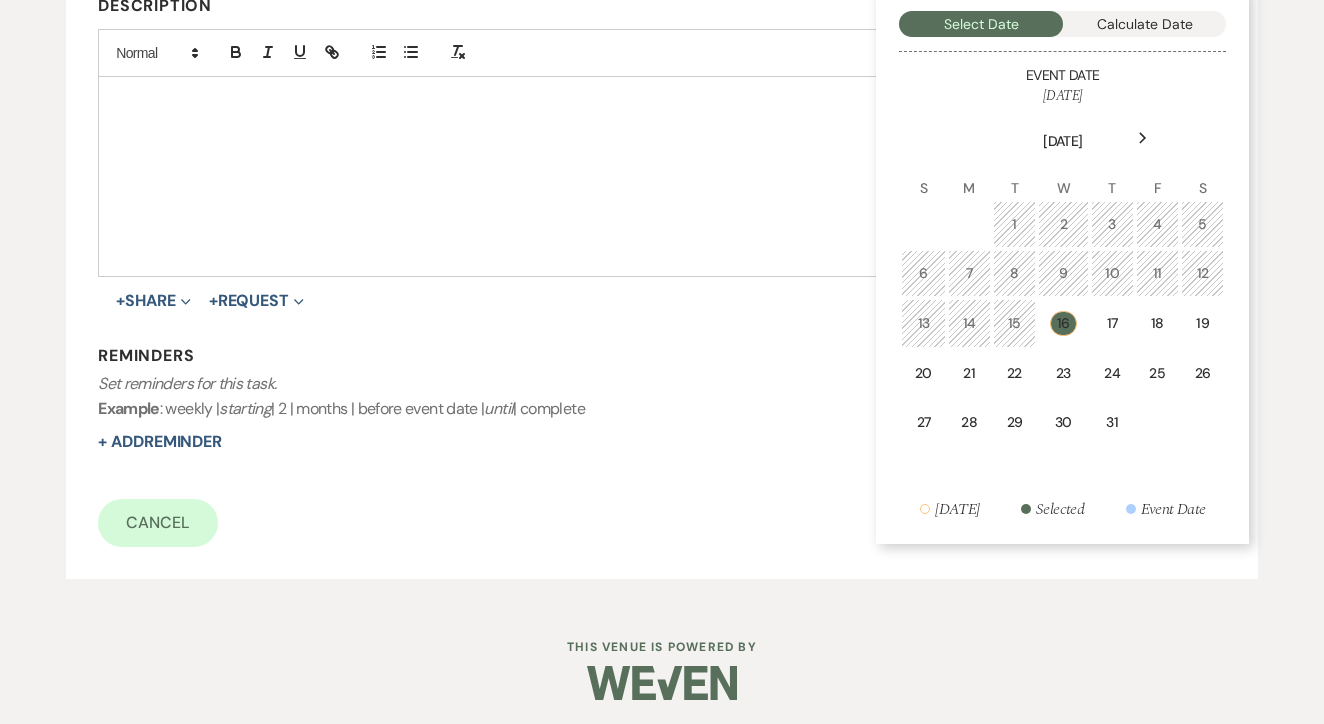 scroll, scrollTop: 530, scrollLeft: 0, axis: vertical 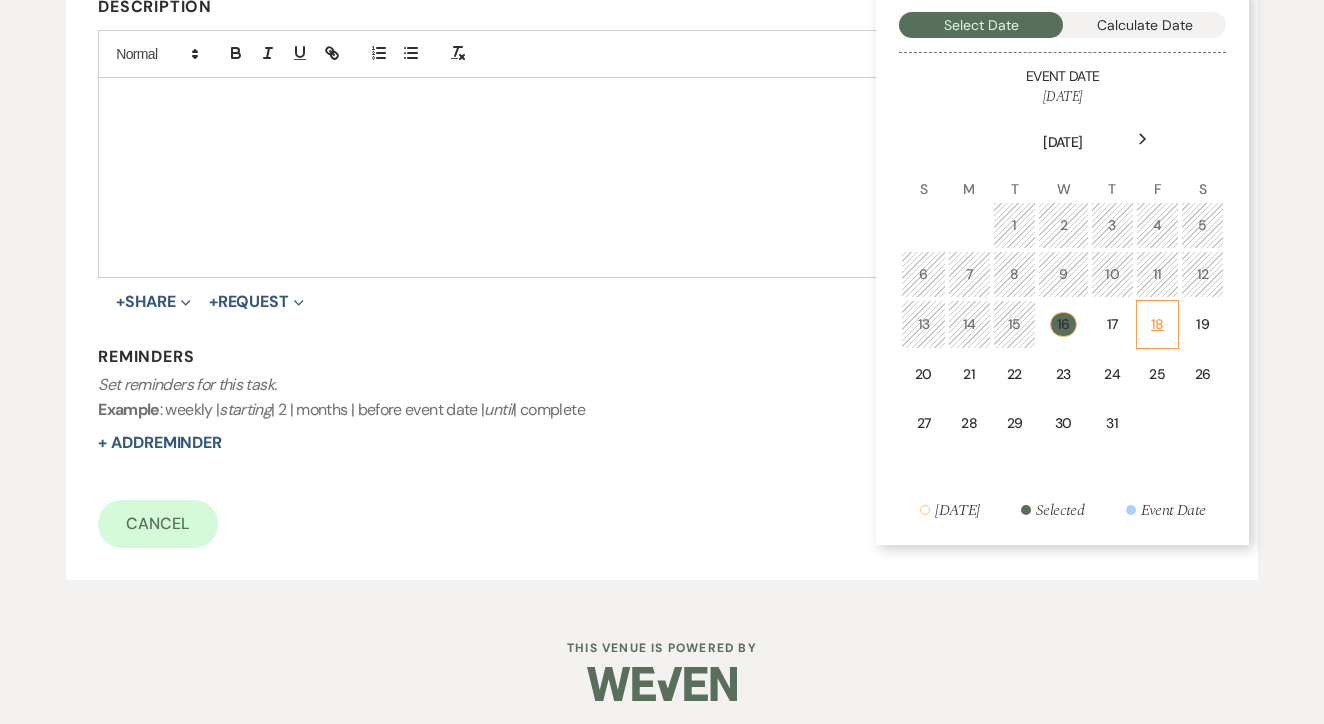 click on "18" at bounding box center [1157, 324] 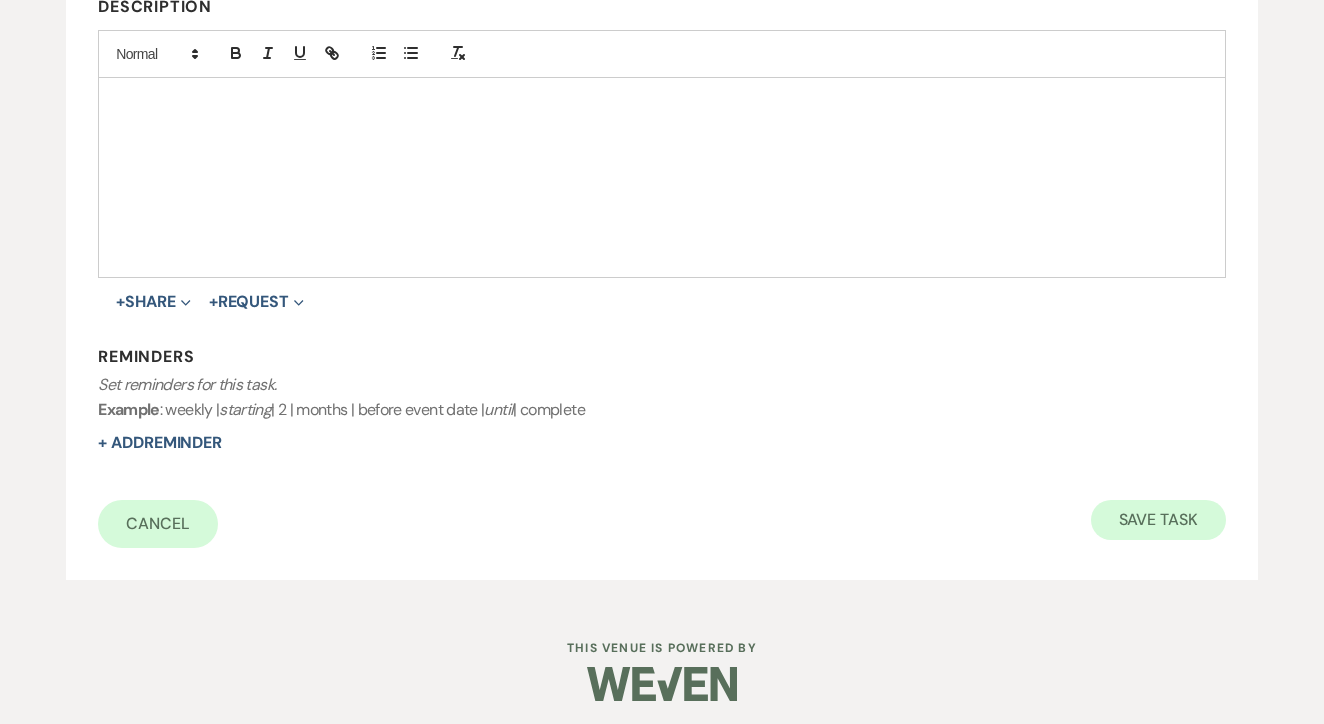 click on "Save Task" at bounding box center (1158, 520) 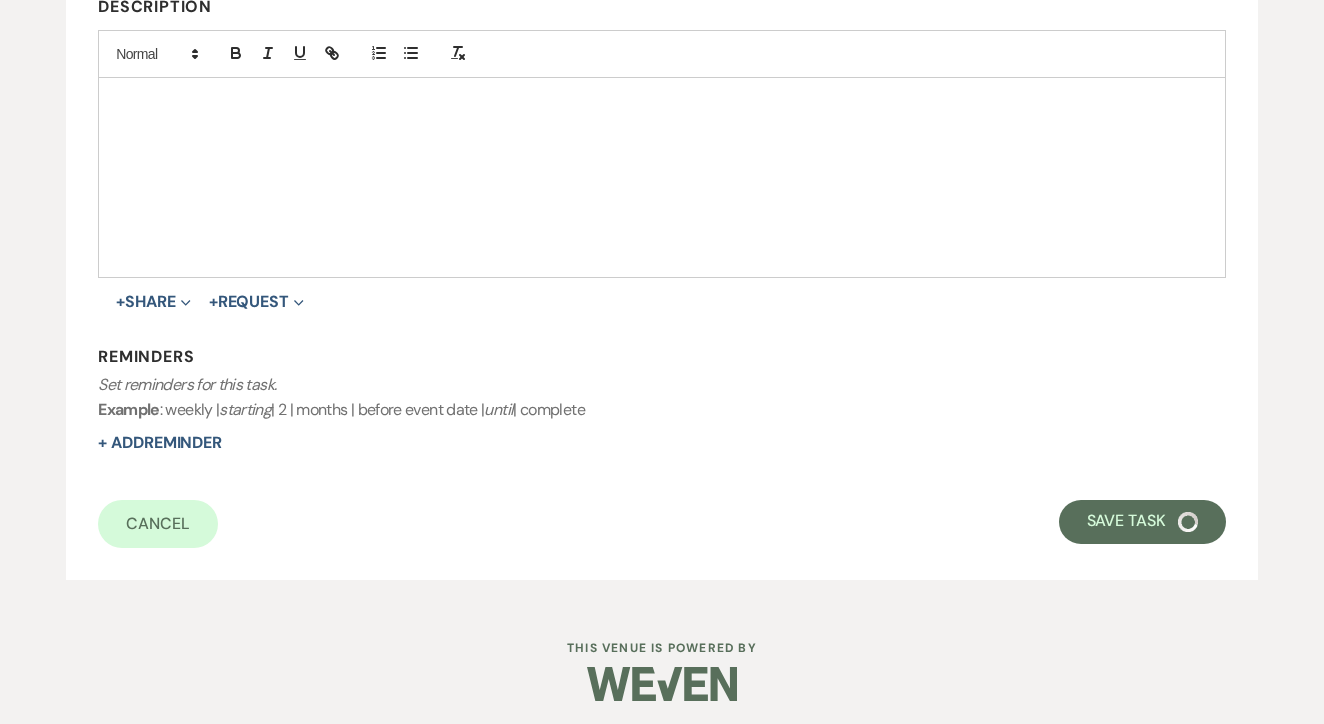 select on "17" 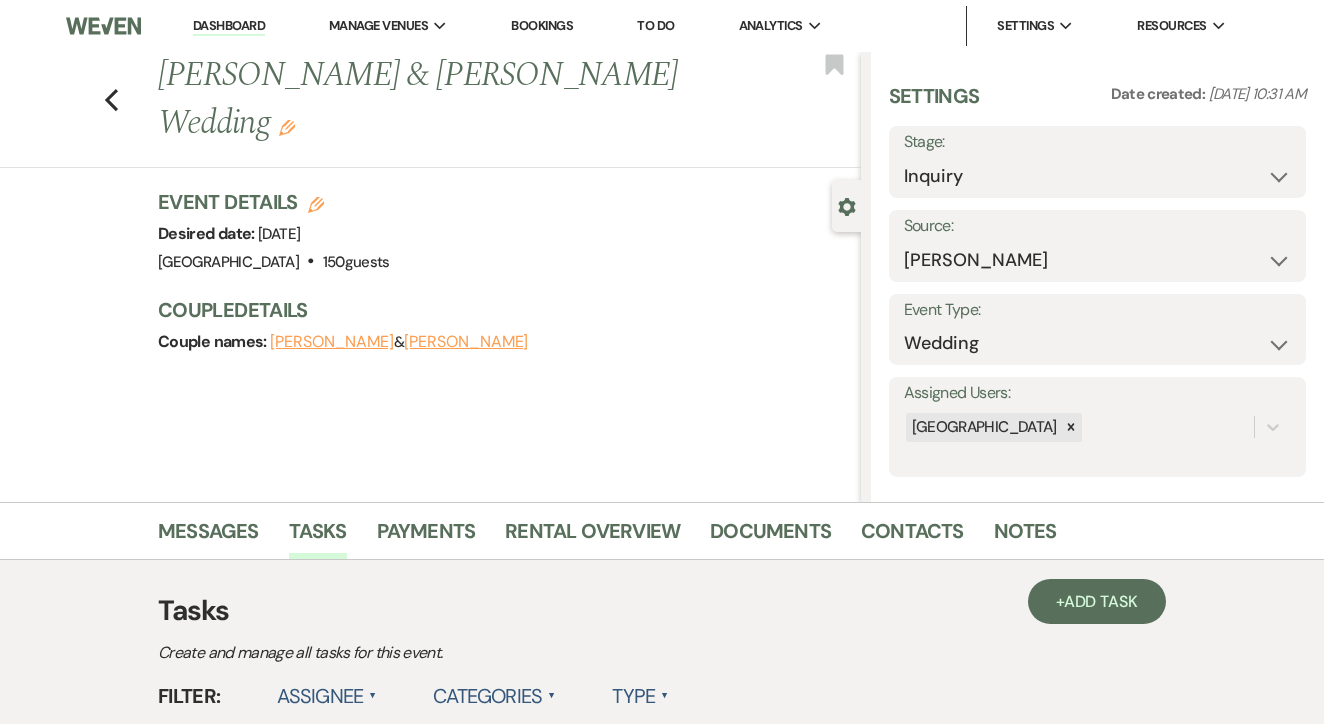 scroll, scrollTop: 0, scrollLeft: 0, axis: both 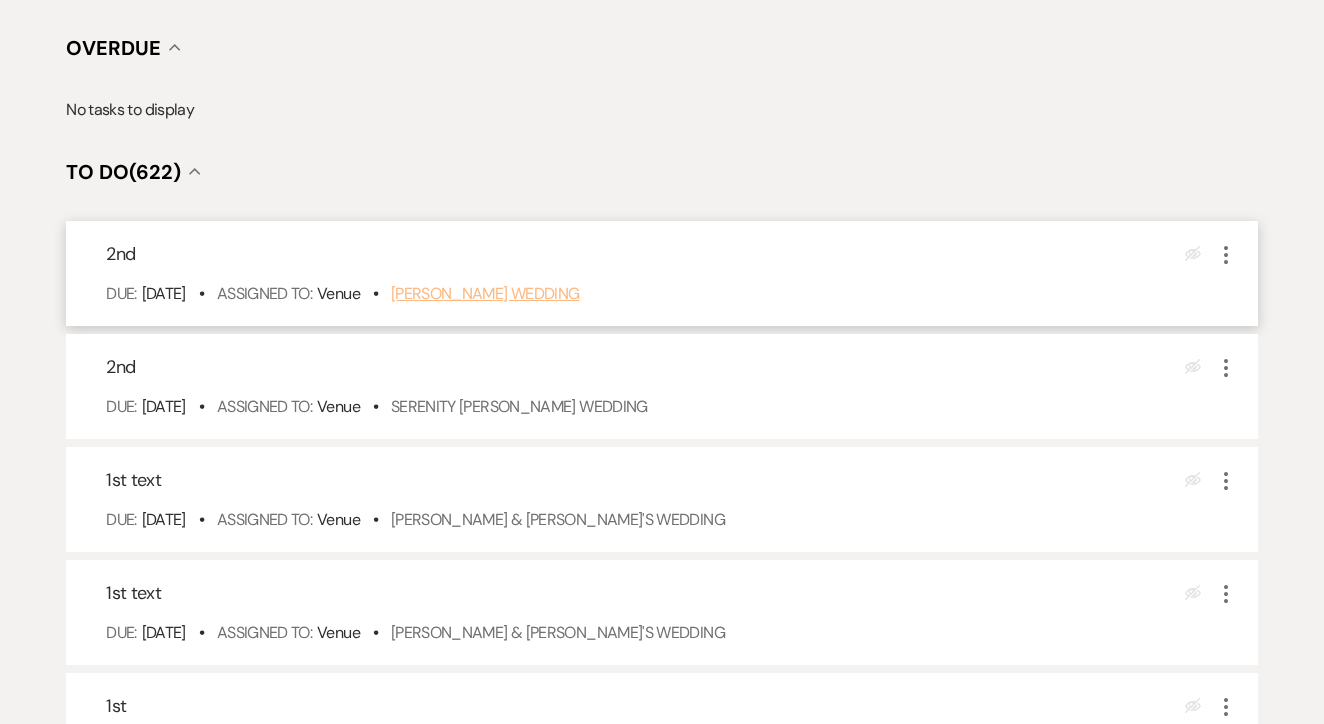 click on "Megan Cheatwood's Wedding" at bounding box center (485, 293) 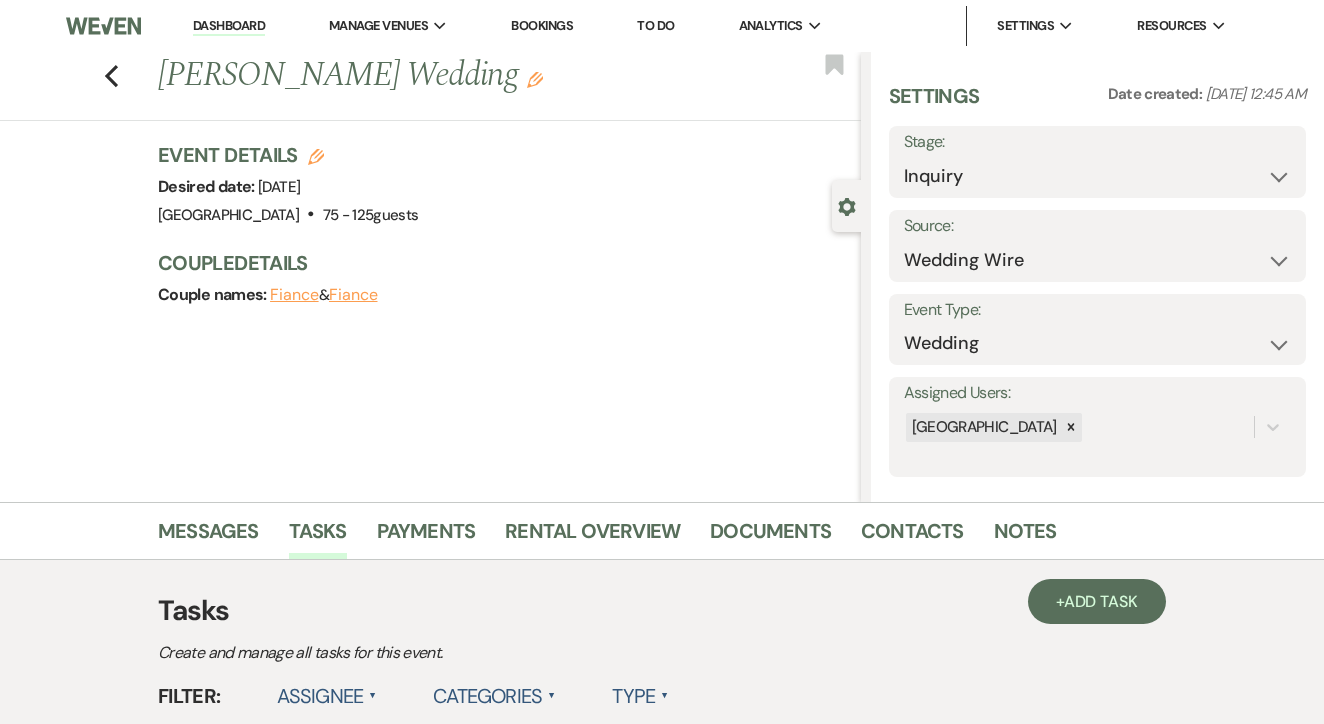 scroll, scrollTop: 0, scrollLeft: 0, axis: both 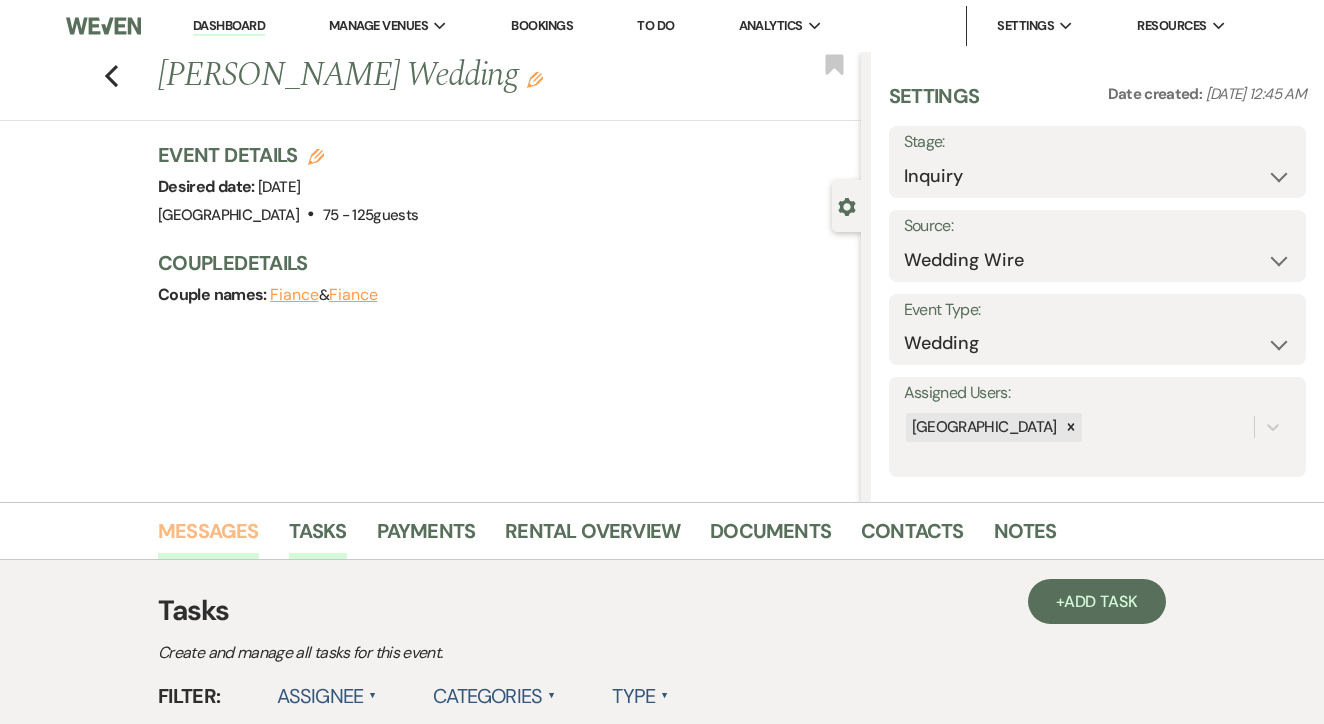 click on "Messages" at bounding box center (208, 537) 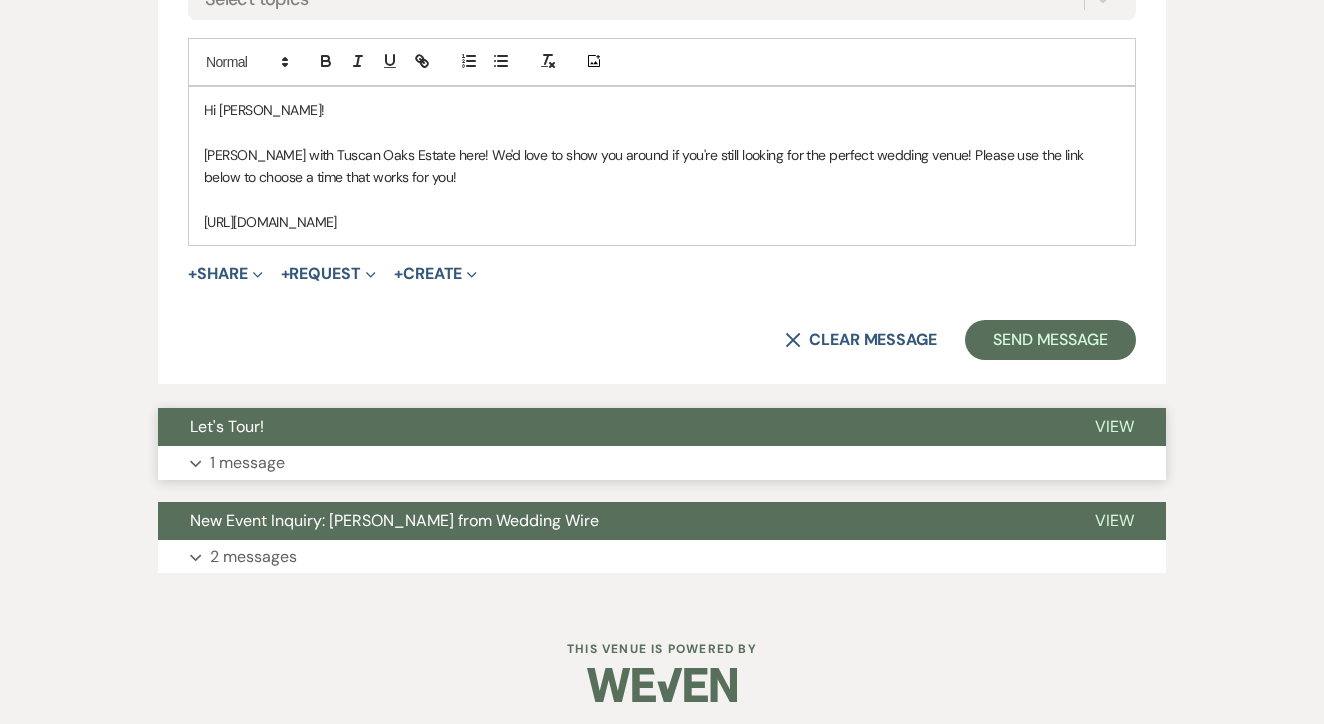 click on "Let's Tour!" at bounding box center (610, 427) 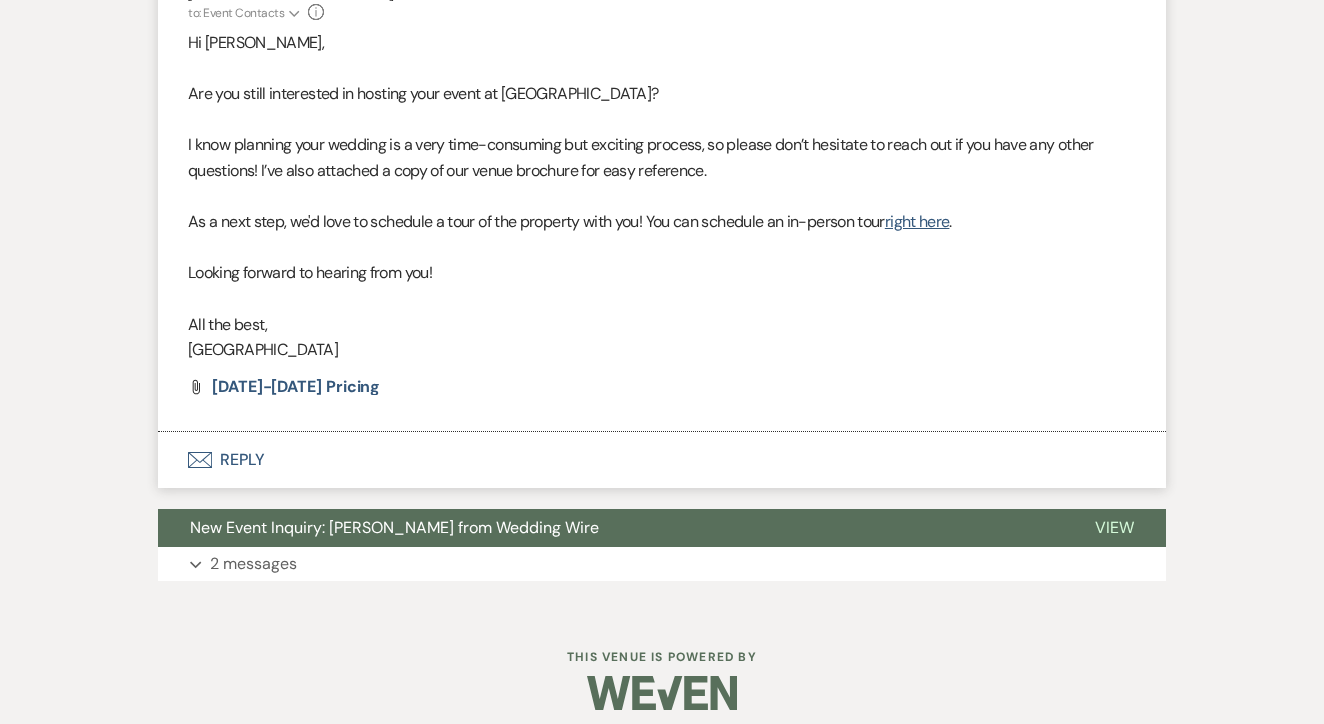 click on "Envelope Reply" at bounding box center (662, 460) 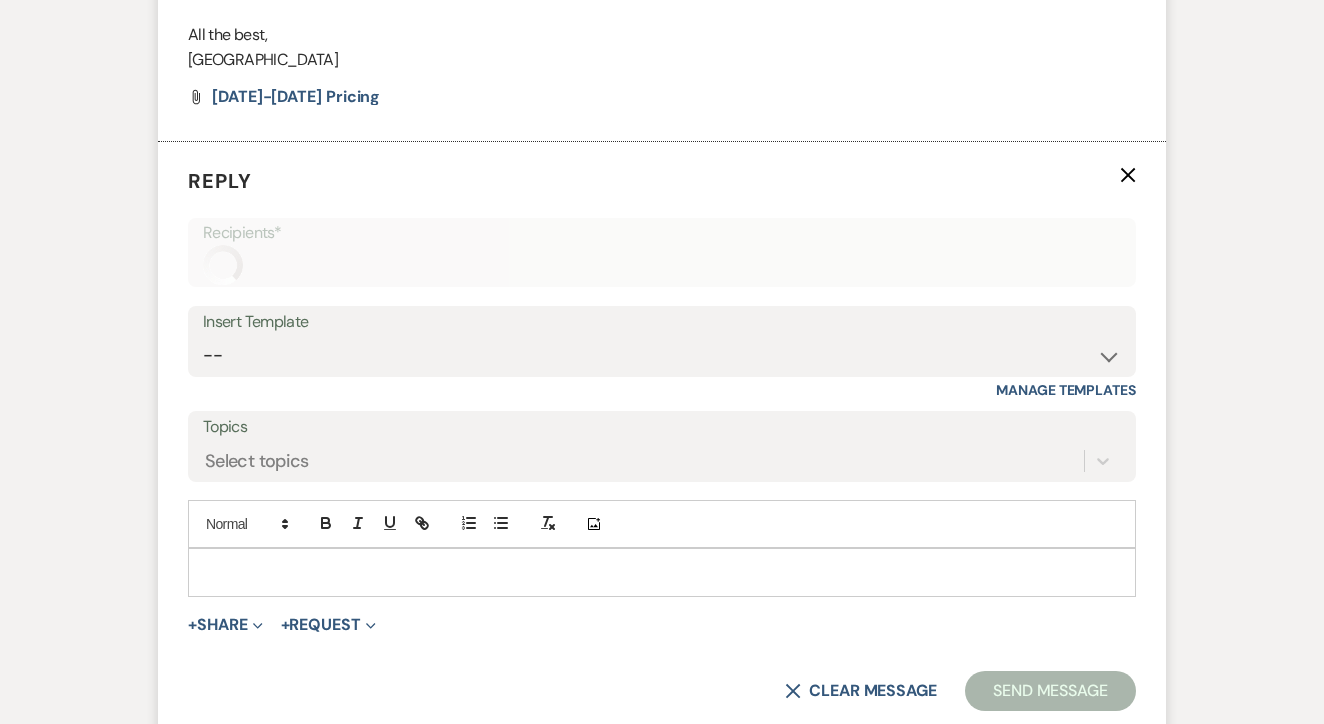 scroll, scrollTop: 2028, scrollLeft: 0, axis: vertical 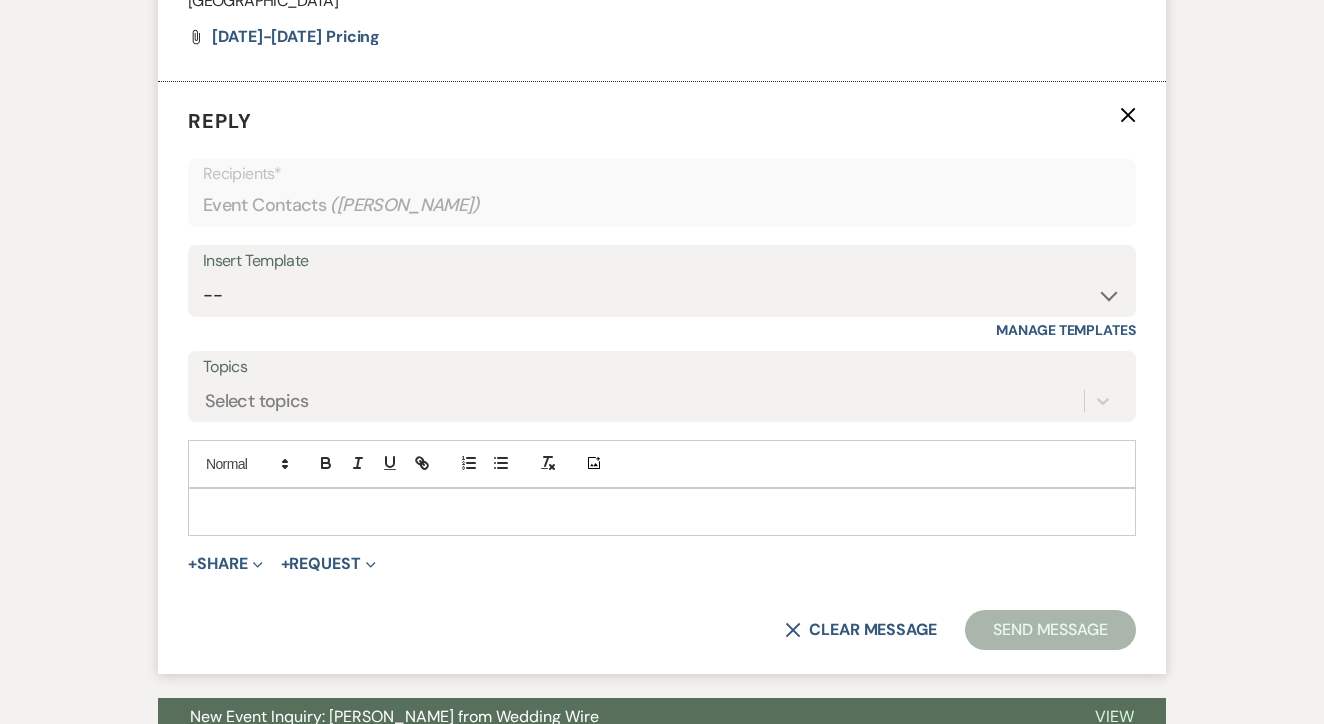 click on "Insert Template" at bounding box center [662, 261] 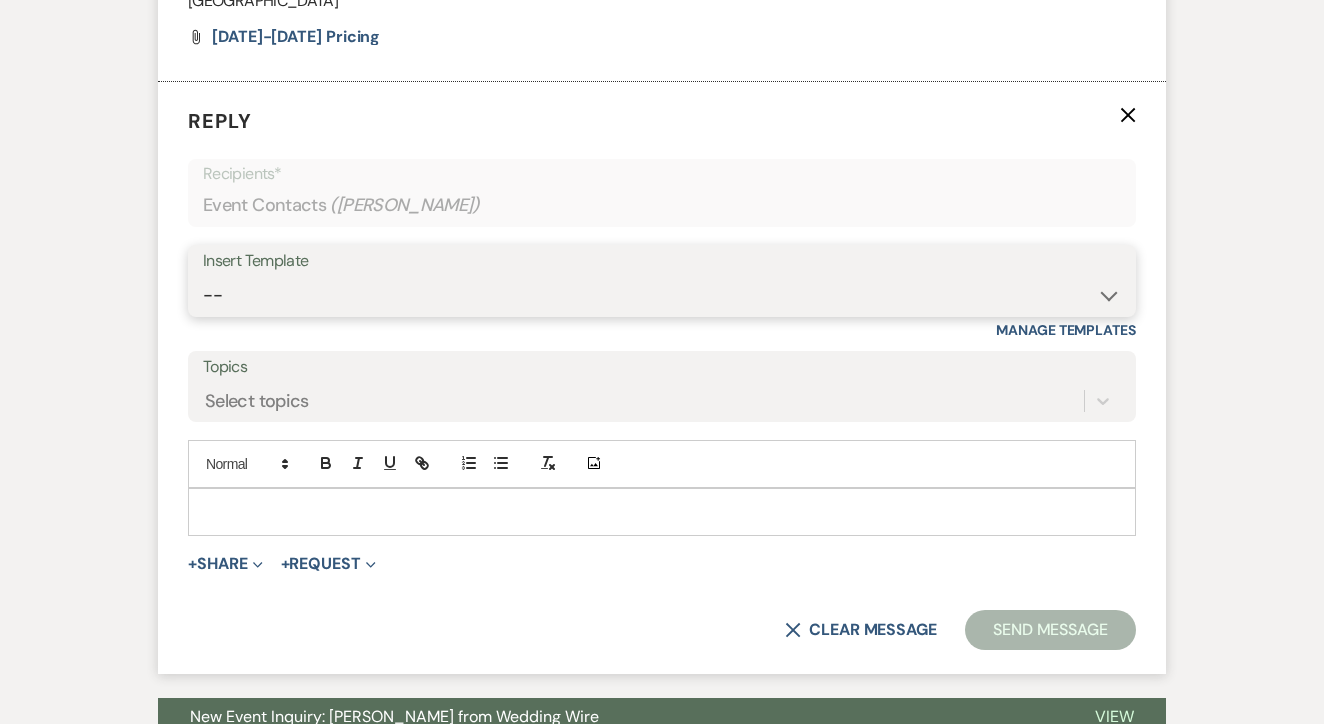 click on "-- Lead: Automated Intro Email (Wedding) Lead: 1st Follow Up Email Images Lead: TEXT (1st) Lead: 2nd Follow Up Email Lead: Booking Proposal (Post-Tour) Booked: Weven Planning Portal Introduction (AI) Lead: TEXT (Intro) Lead: Phone Consult Follow-up Lead: Hired Someone Else Lead: Confirm Tour Lead: Confirm Tour (TEXT) Booked: Insta Post Info Lead: 3rd Follow Up Email Booked: Damage Deposit Deduction Lead: Post Tour F/u (no proposal) Lead: Tour No-Show Booked: Day After Wedding Booked: Mailing Address Lead: Cancelled Tour Lead: TEXT (2nd) Lead: 4th Follow Up Email Lead: Booking Deposit Type (ACH or Card) Booked: Vendor Information Needed Booked: Review Request Lead: ACH Instructions Vendor: Photo Request Vendor: Video Request Booked: 6 Month Planning Meeting Booked: 6 Week Final Consult Open House Invite Booked: Late Payment Booked: Weven Planning Portal Introduction" at bounding box center (662, 295) 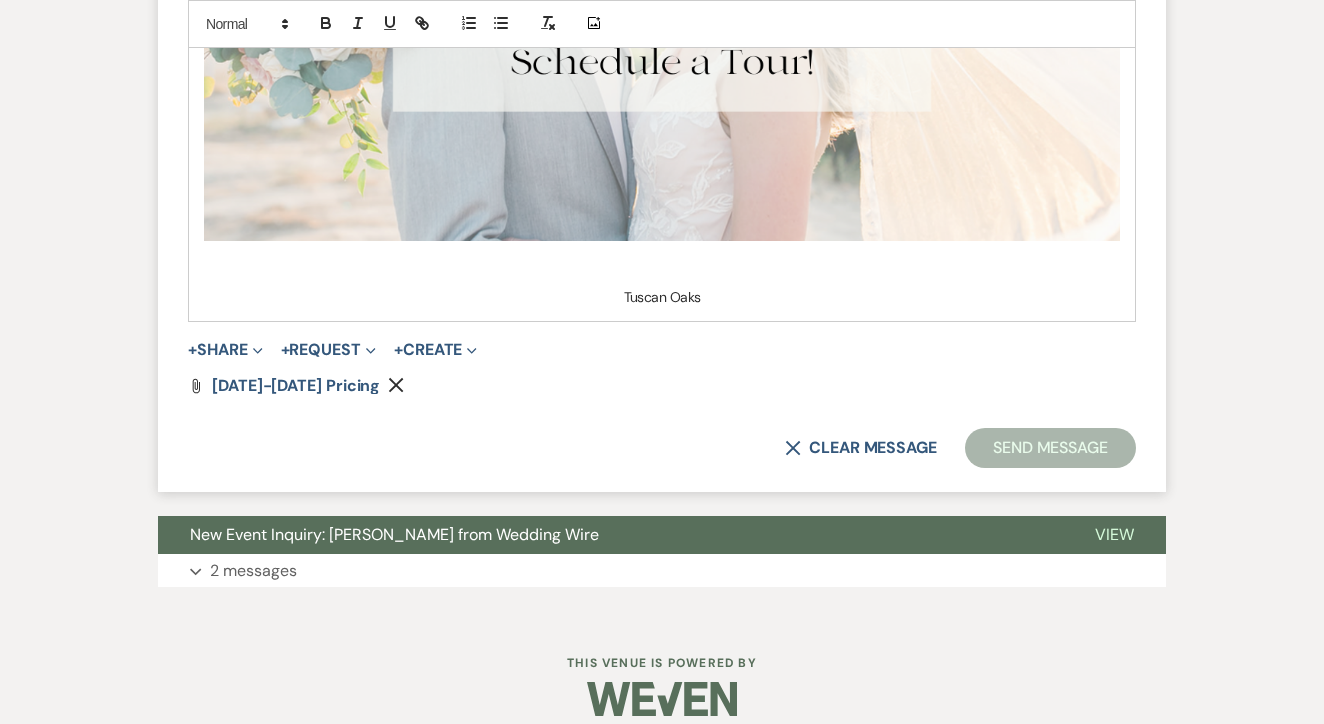 click on "Send Message" at bounding box center (1050, 448) 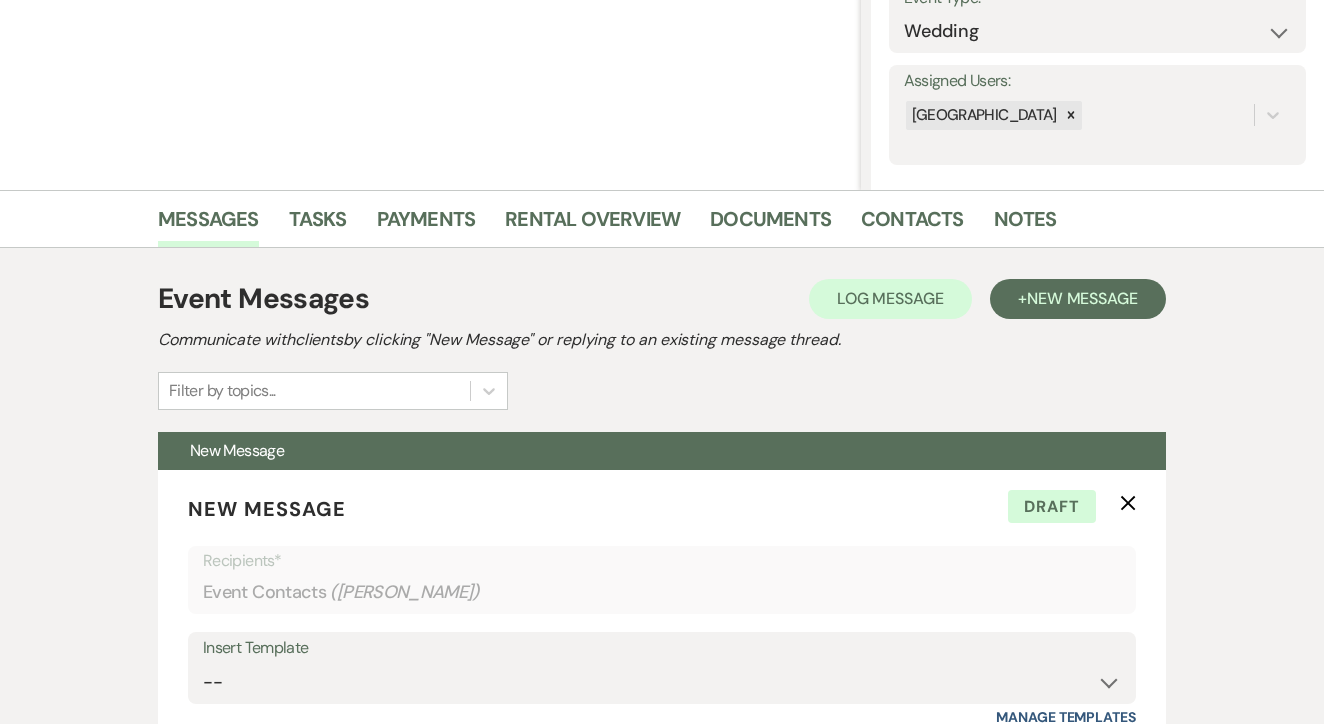 scroll, scrollTop: 102, scrollLeft: 0, axis: vertical 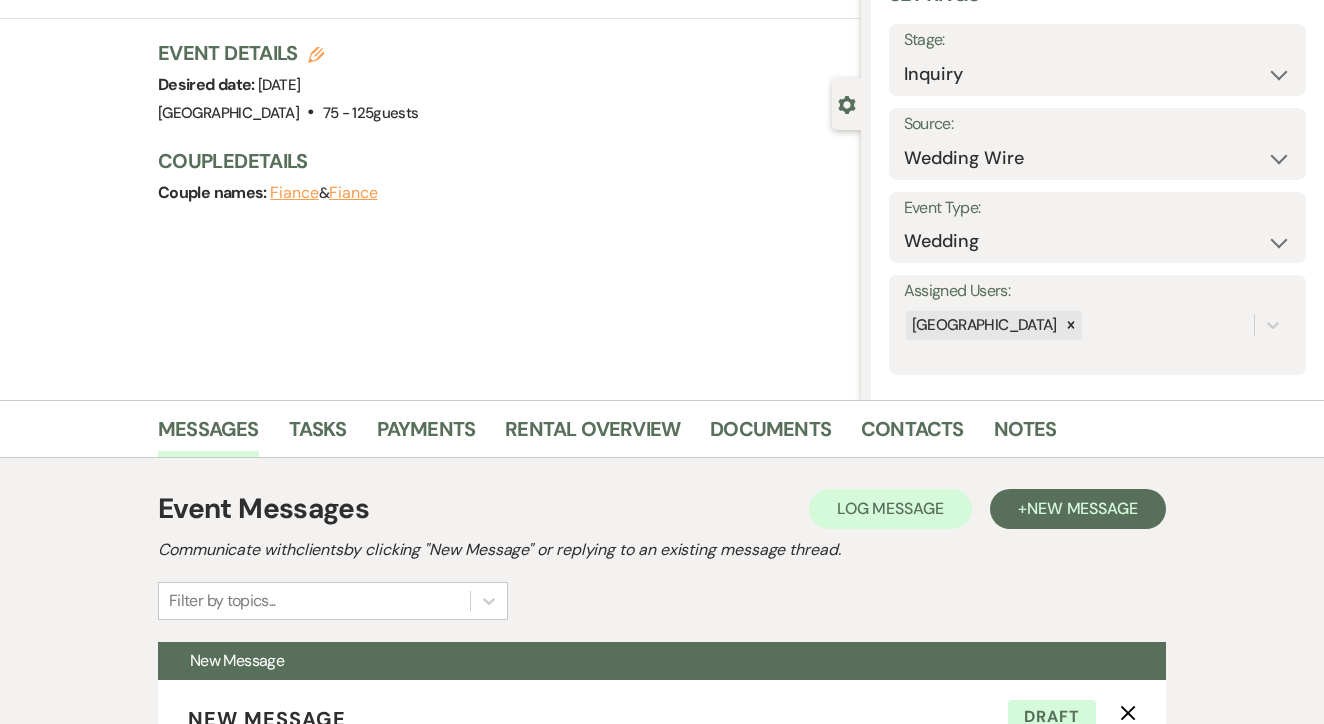 click on "Messages" at bounding box center (223, 433) 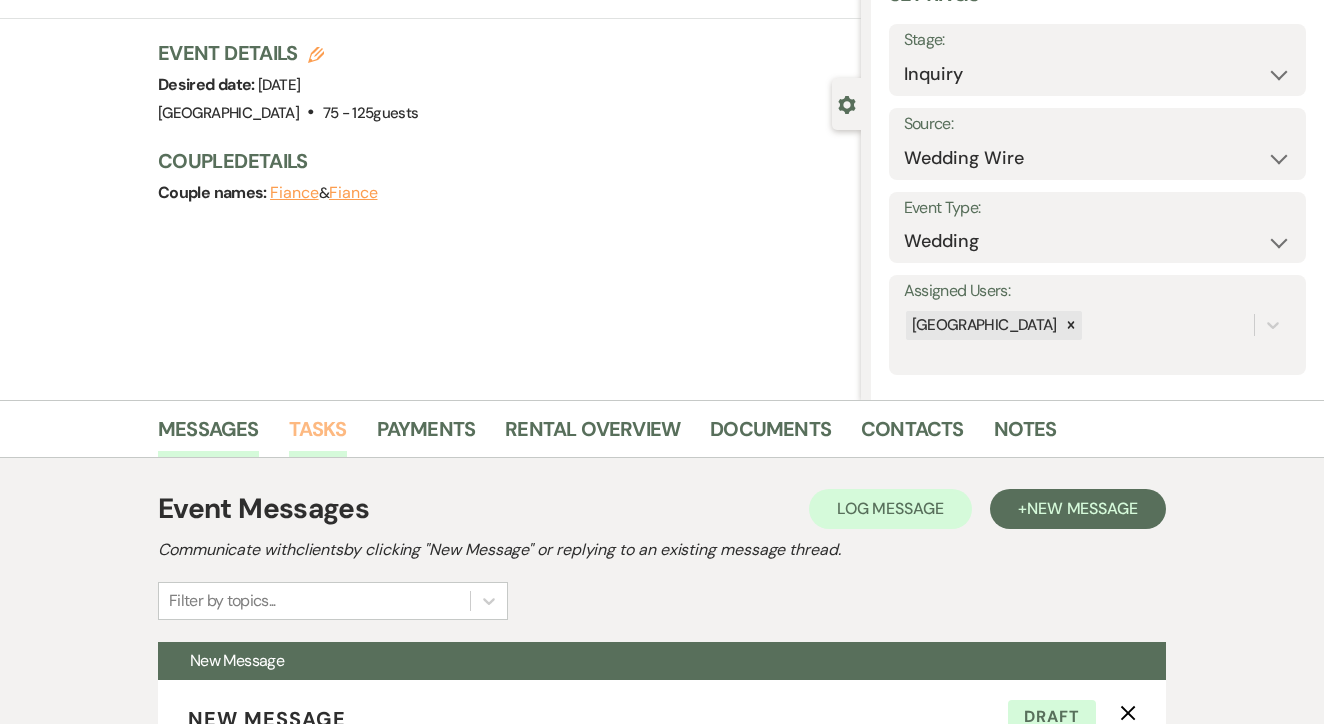 click on "Tasks" at bounding box center [318, 435] 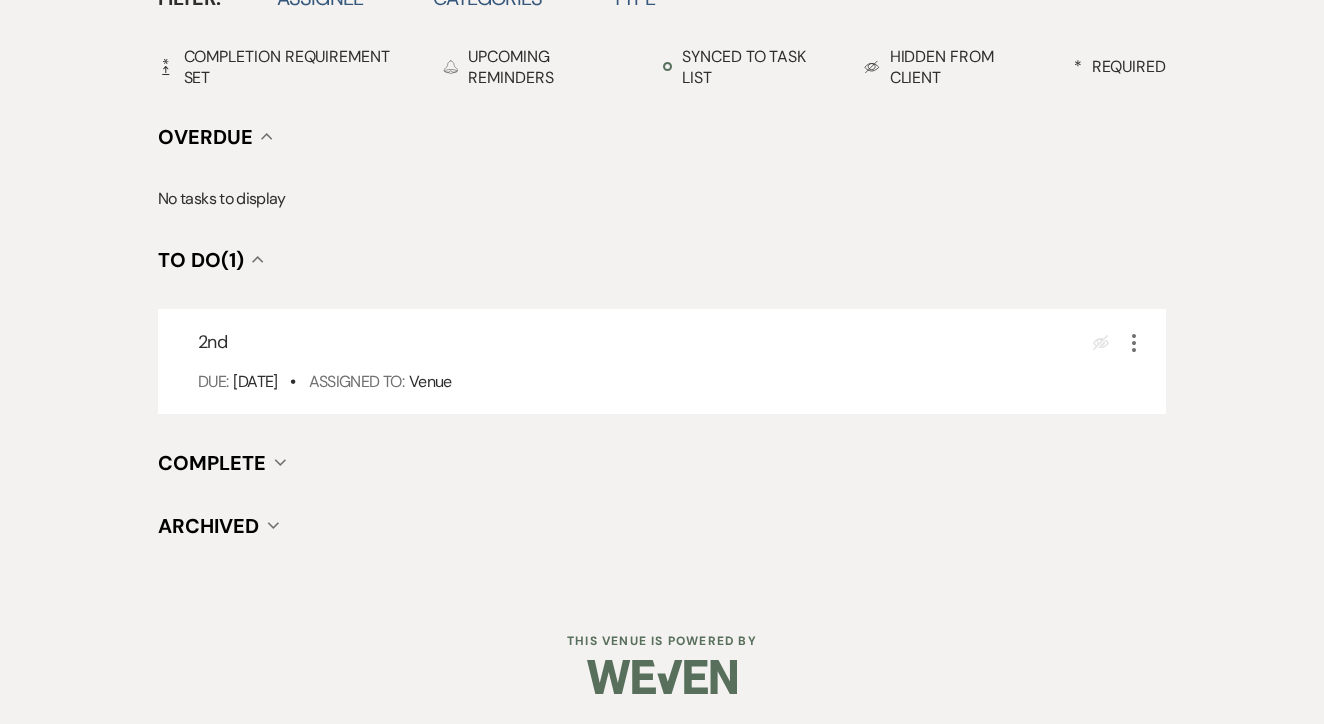scroll, scrollTop: 696, scrollLeft: 0, axis: vertical 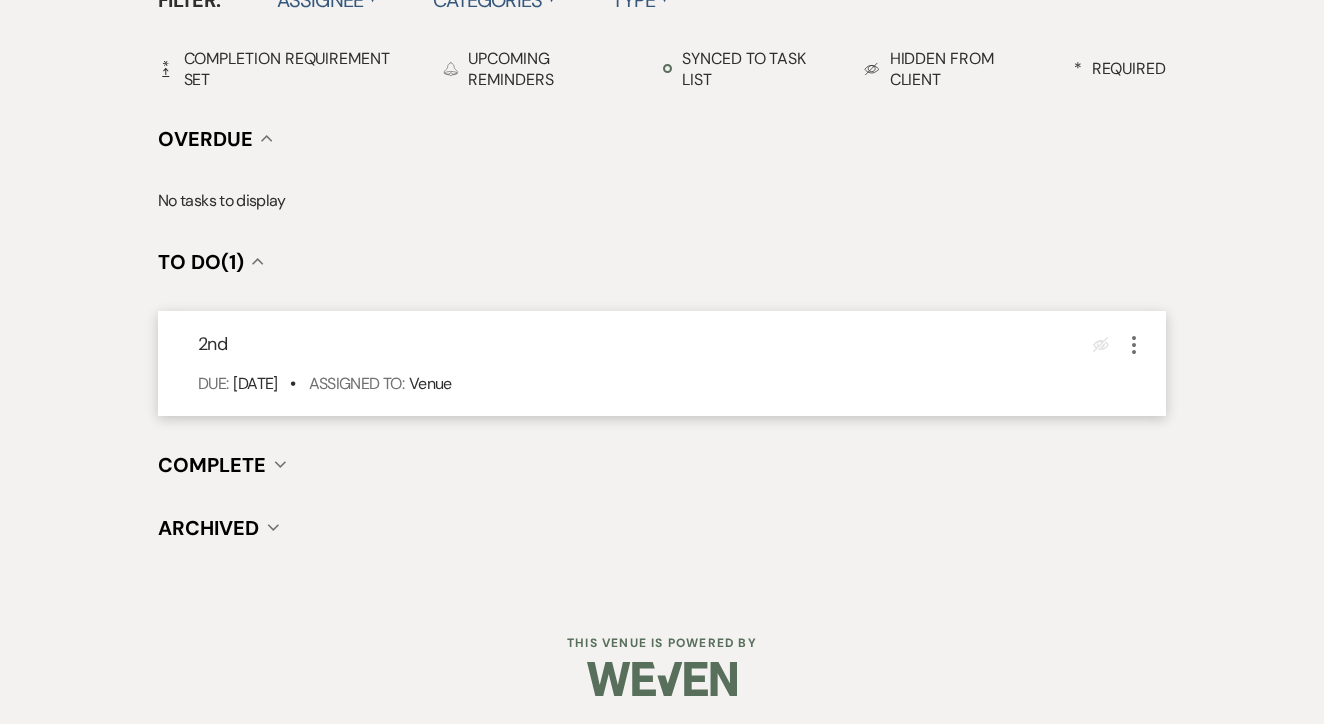 click on "More" at bounding box center (1134, 344) 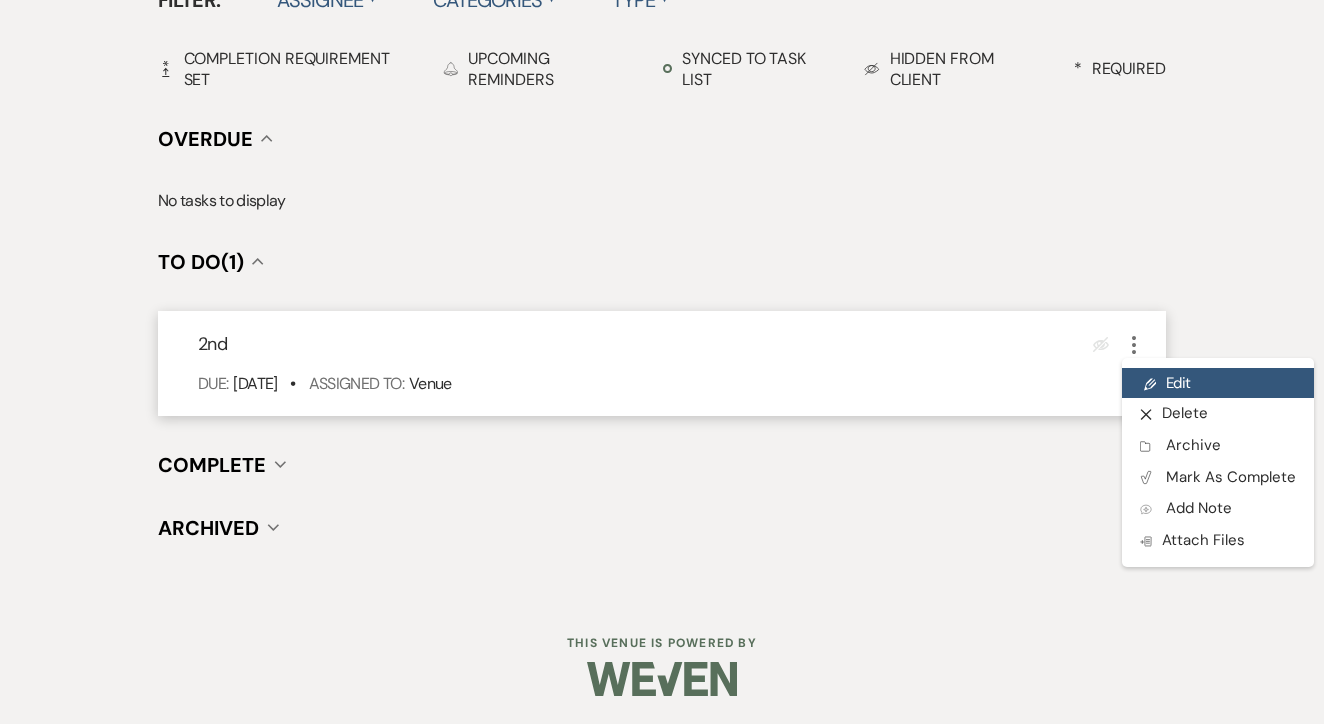 click on "Pencil" 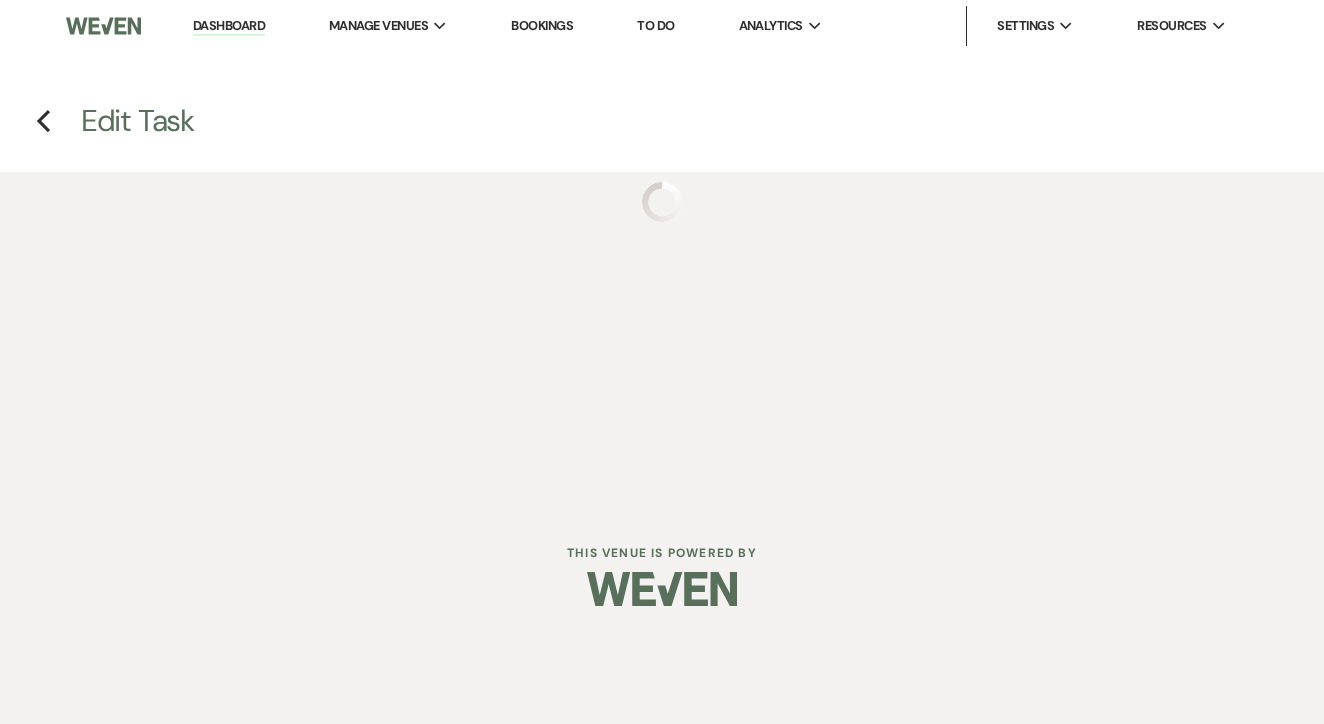 scroll, scrollTop: 0, scrollLeft: 0, axis: both 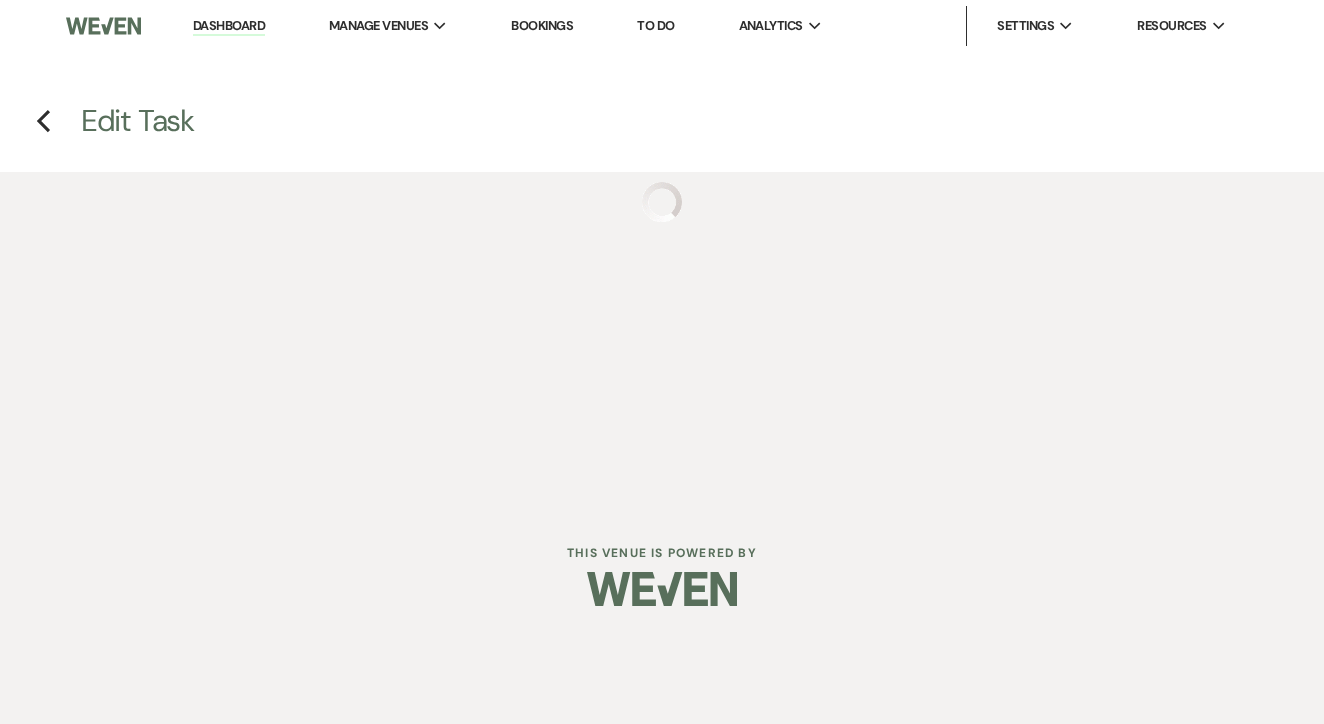 select on "false" 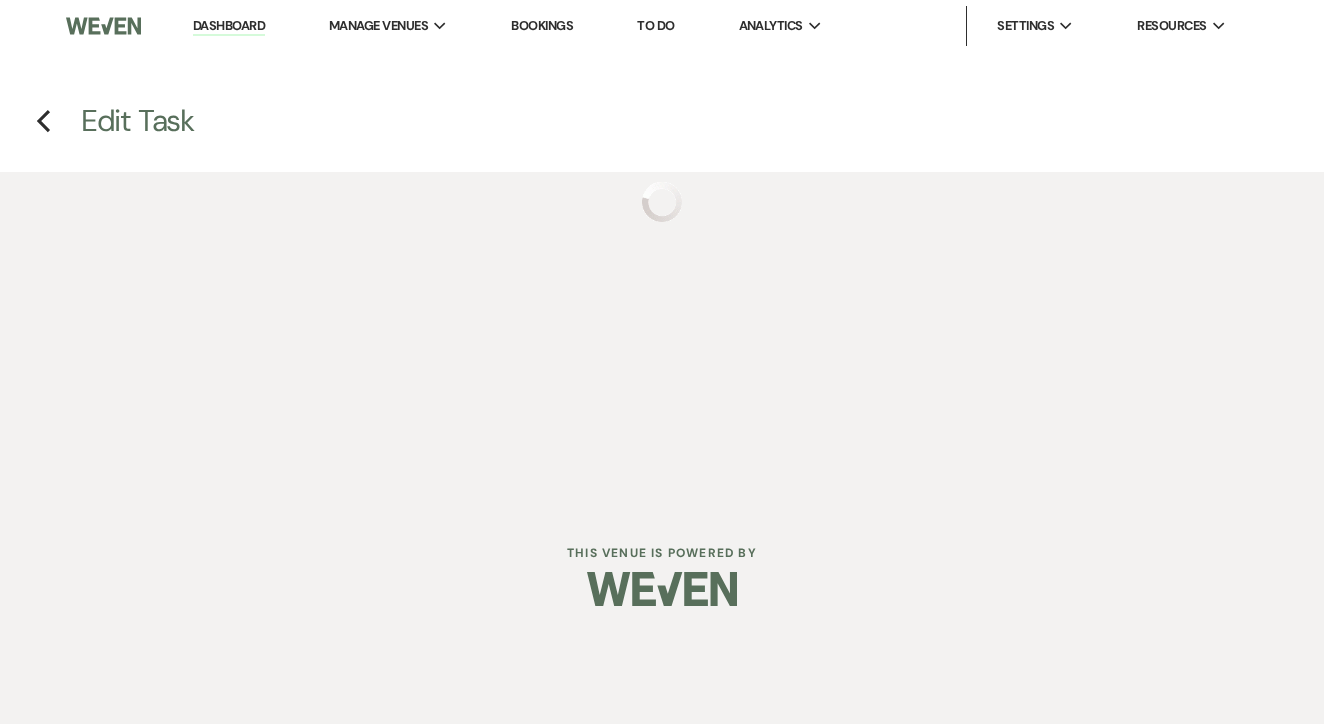 select on "venueHost" 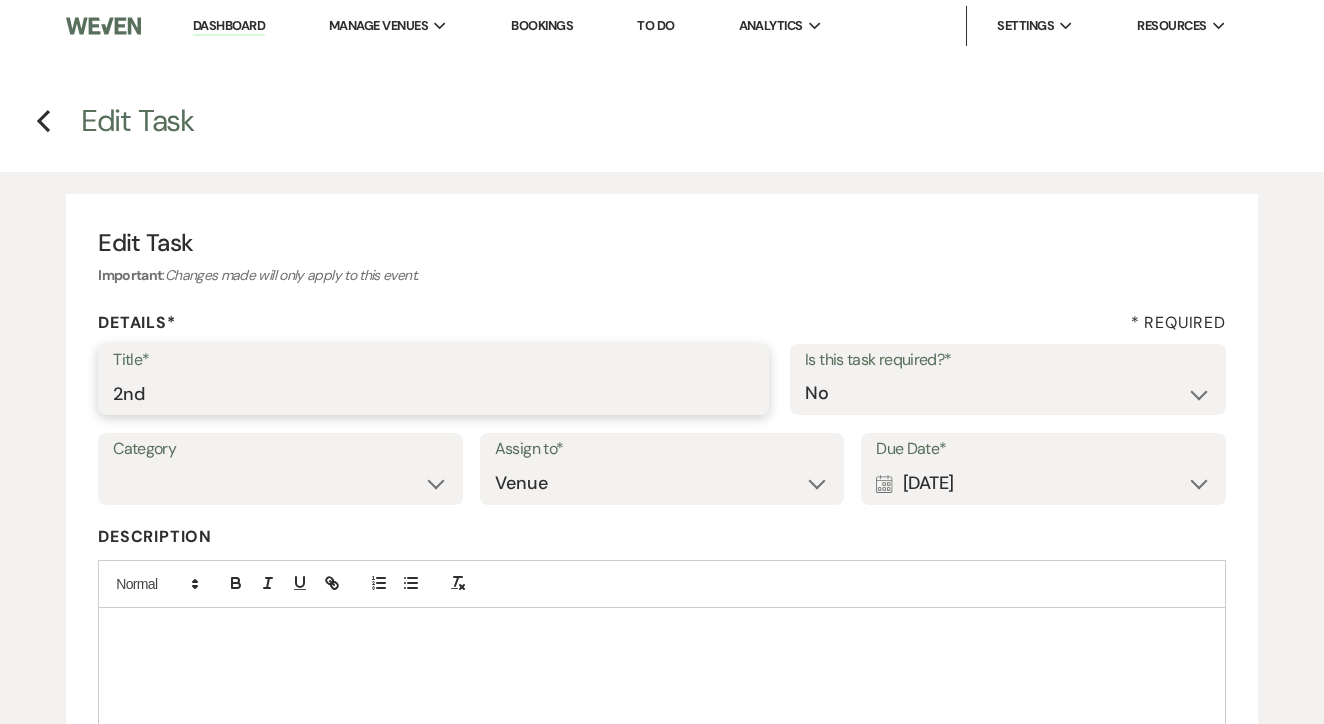 click on "2nd" at bounding box center [433, 393] 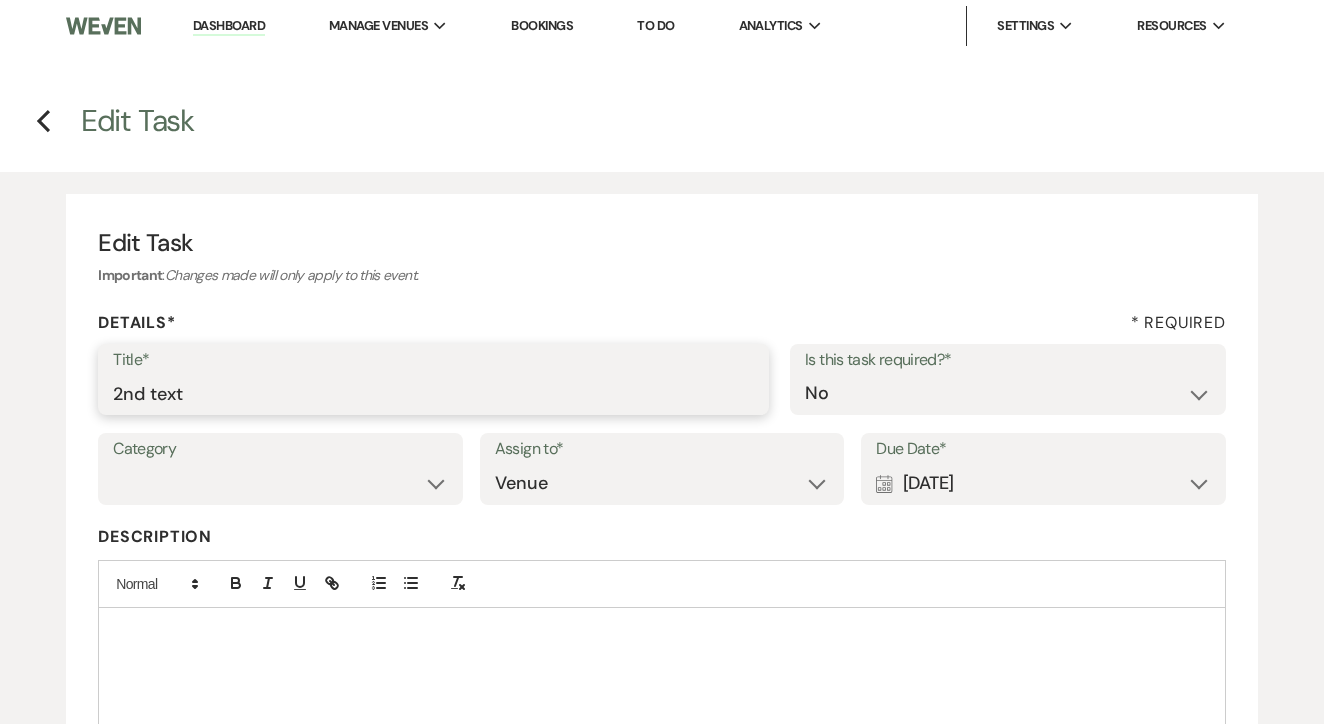 type on "2nd text" 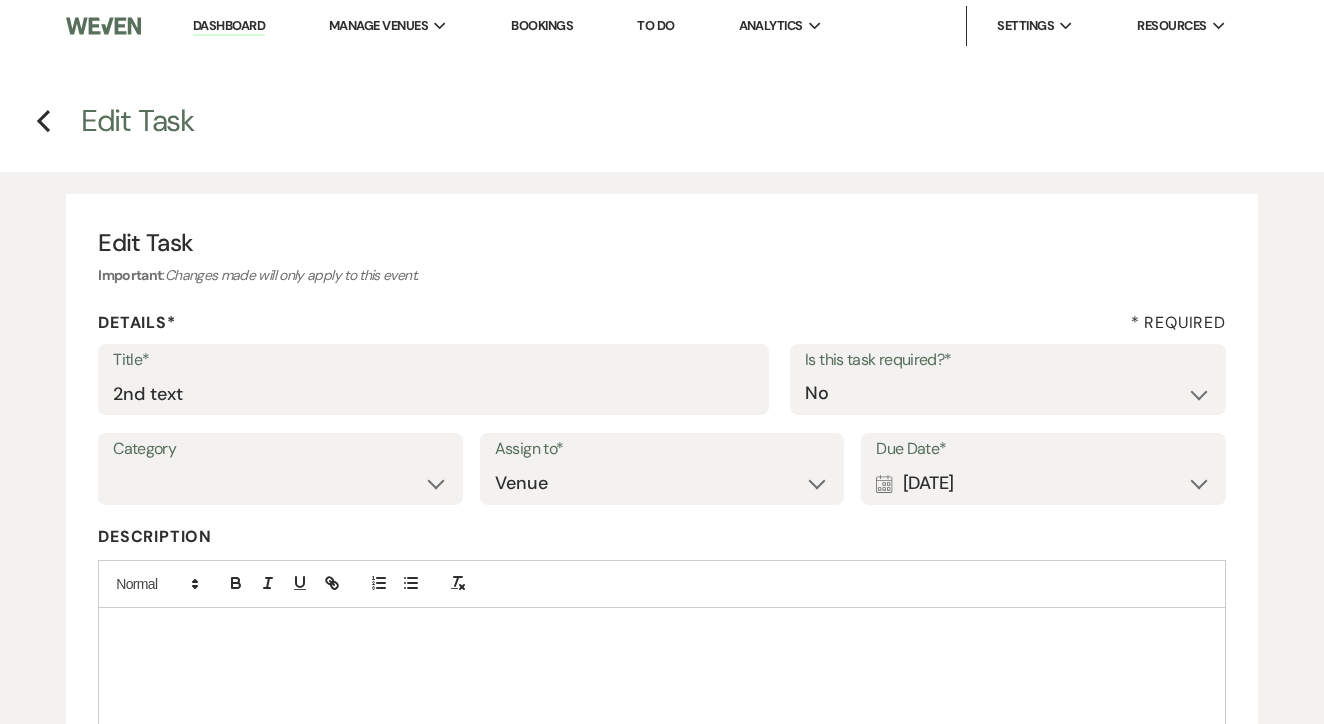 click on "Calendar [DATE] Expand" at bounding box center (1043, 483) 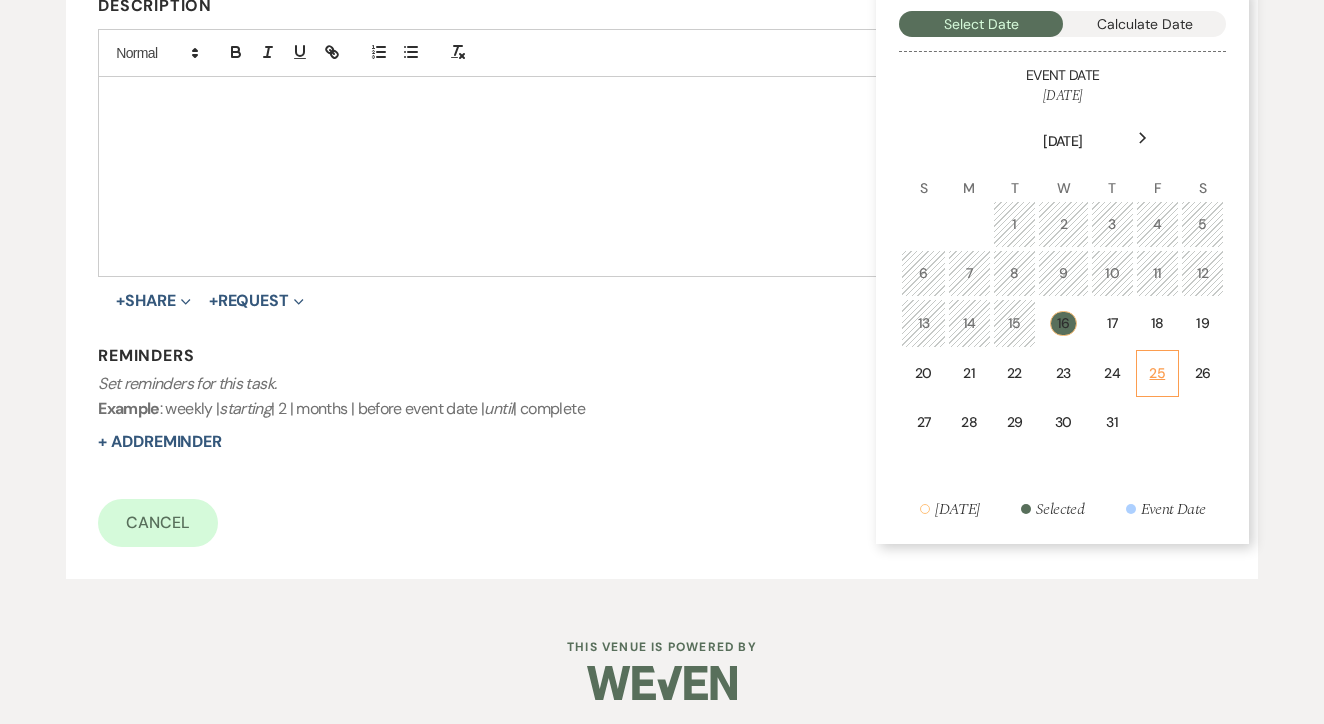 scroll, scrollTop: 530, scrollLeft: 0, axis: vertical 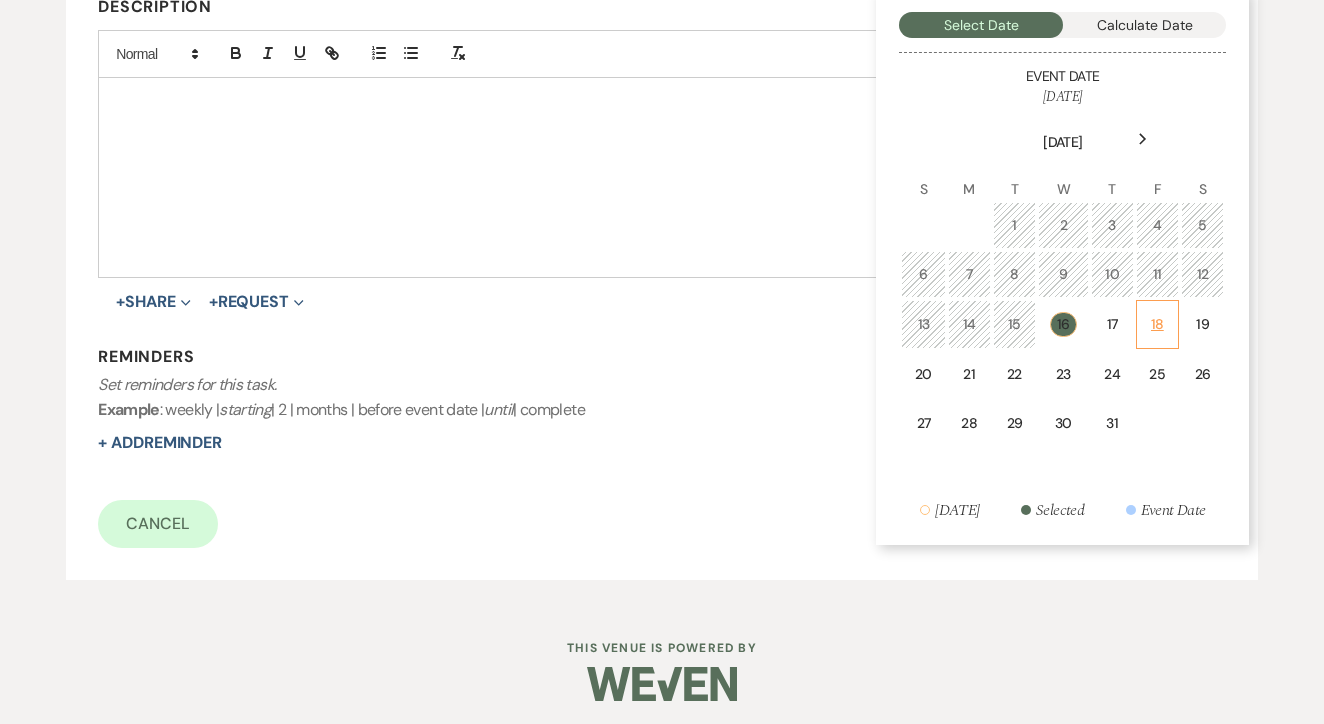 click on "18" at bounding box center (1157, 324) 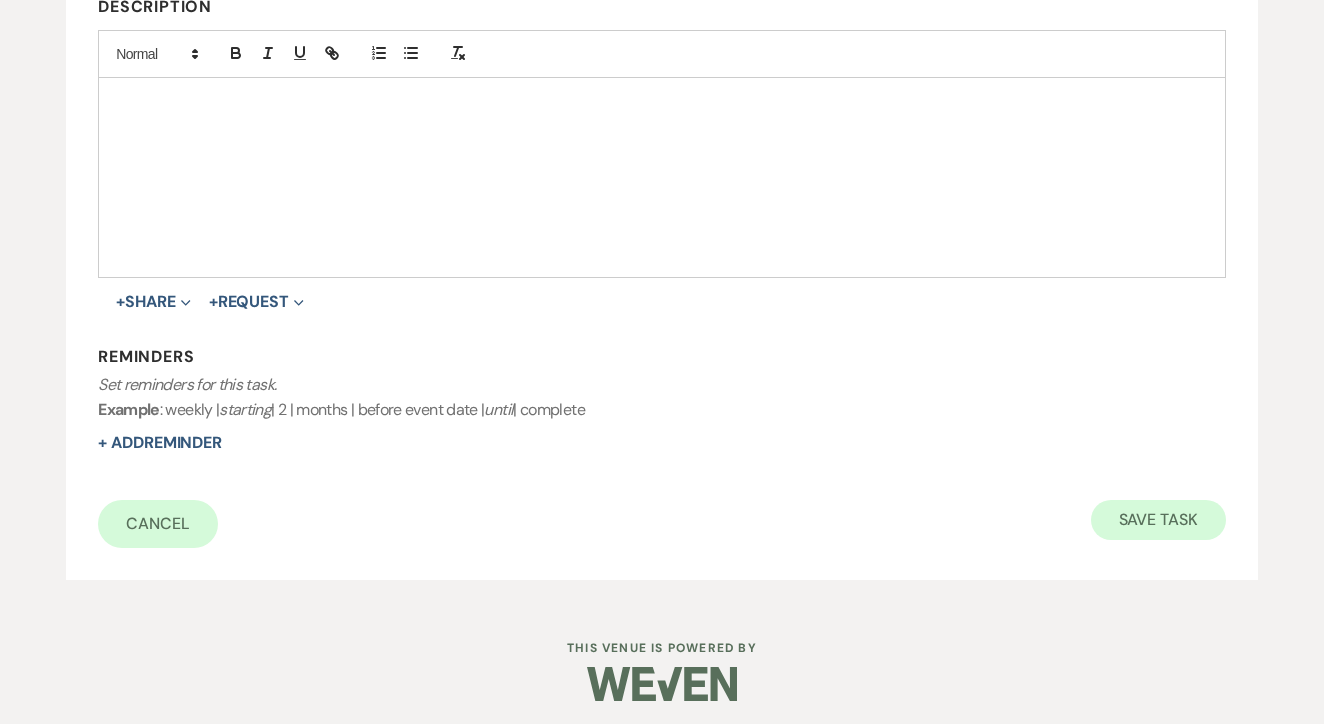 click on "Save Task" at bounding box center (1158, 520) 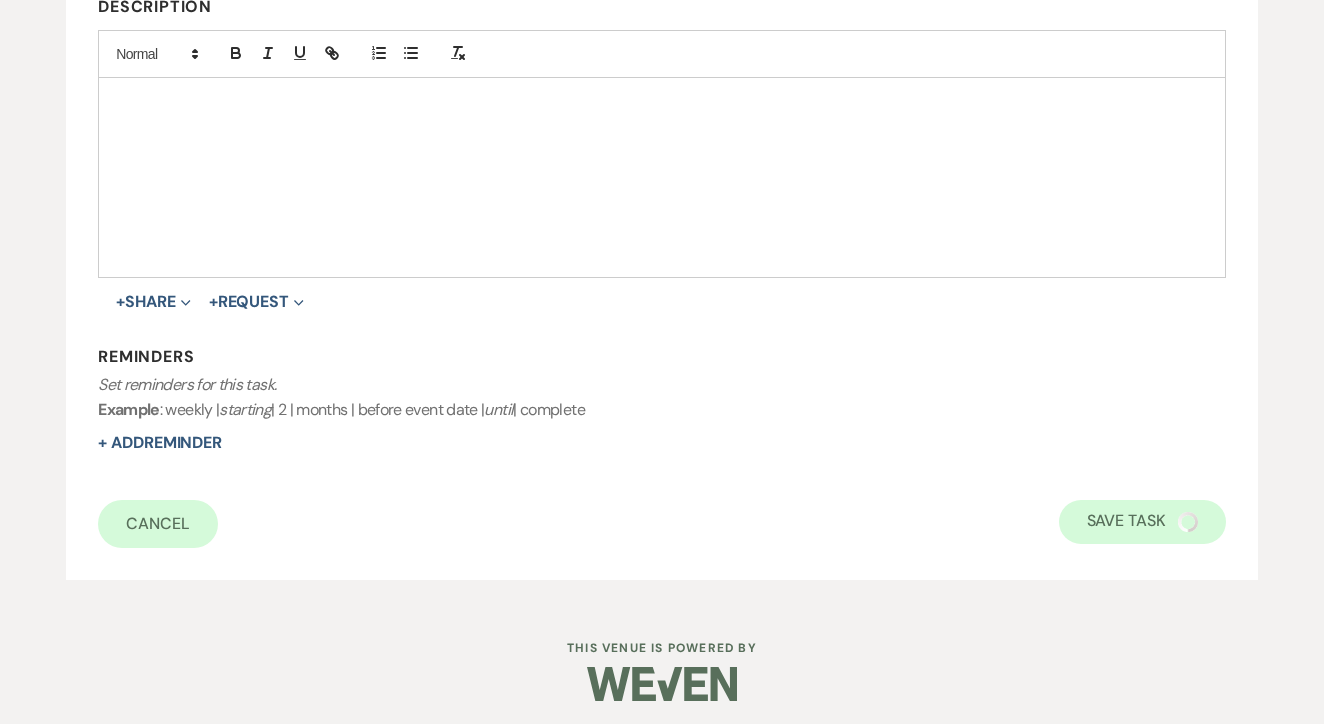select on "3" 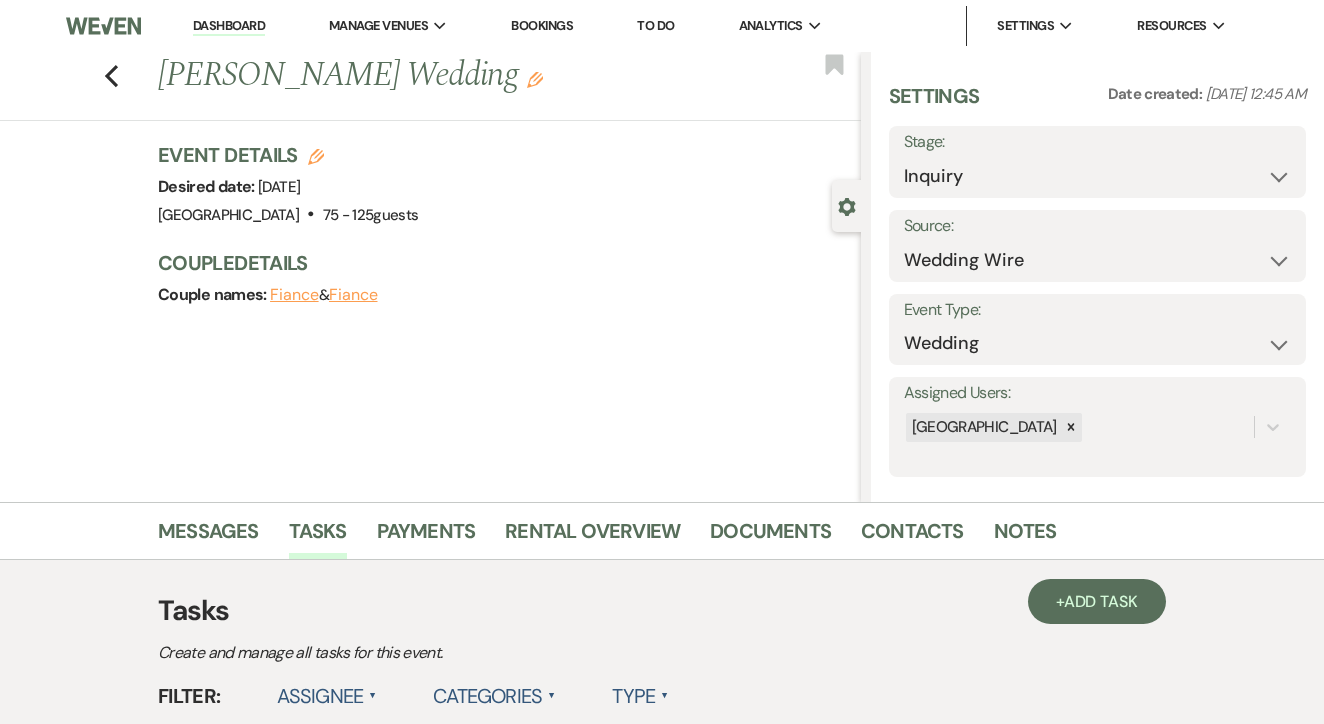 scroll, scrollTop: 0, scrollLeft: 0, axis: both 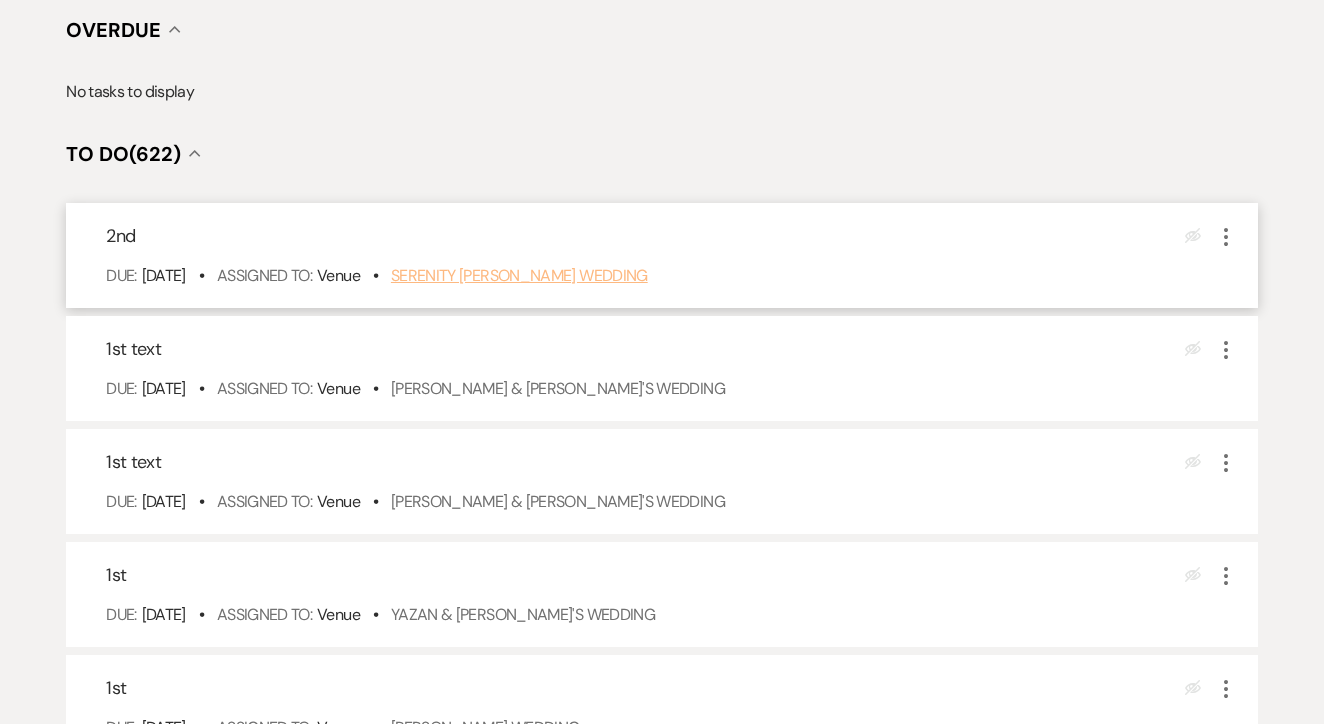 click on "Serenity Danner's Wedding" at bounding box center [519, 275] 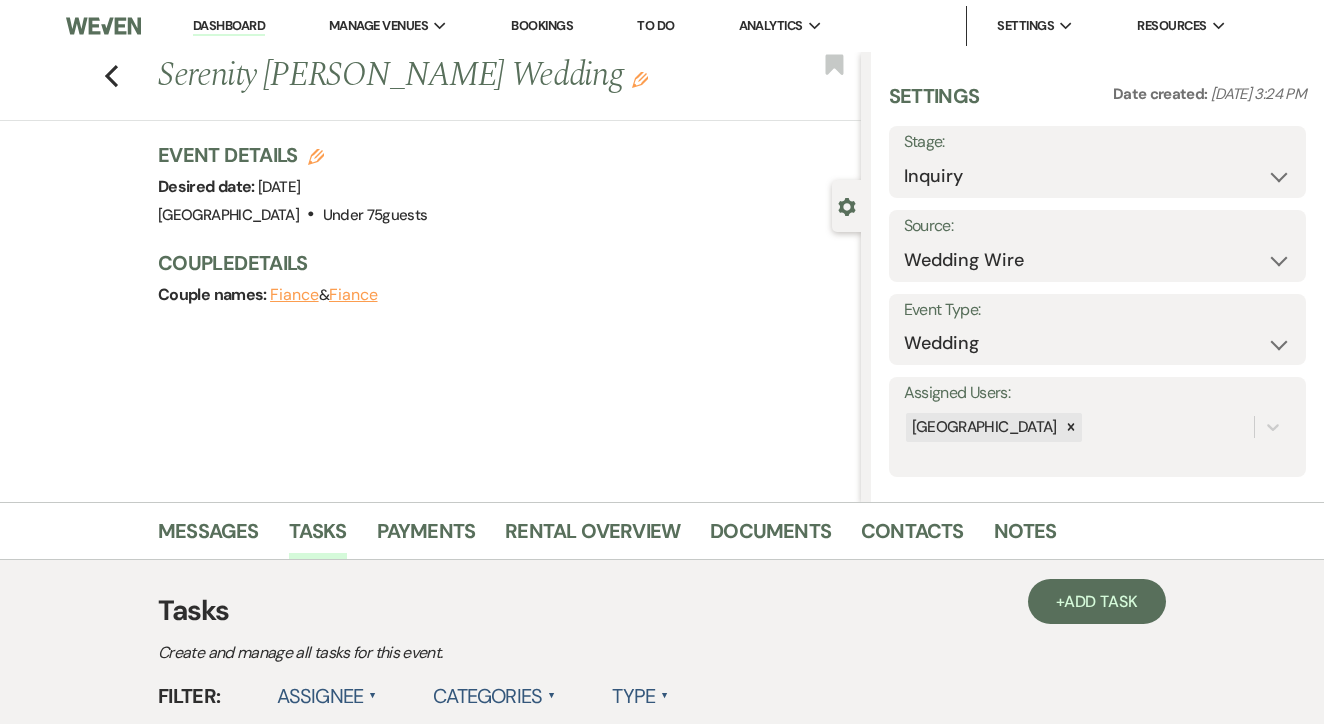 scroll, scrollTop: 0, scrollLeft: 0, axis: both 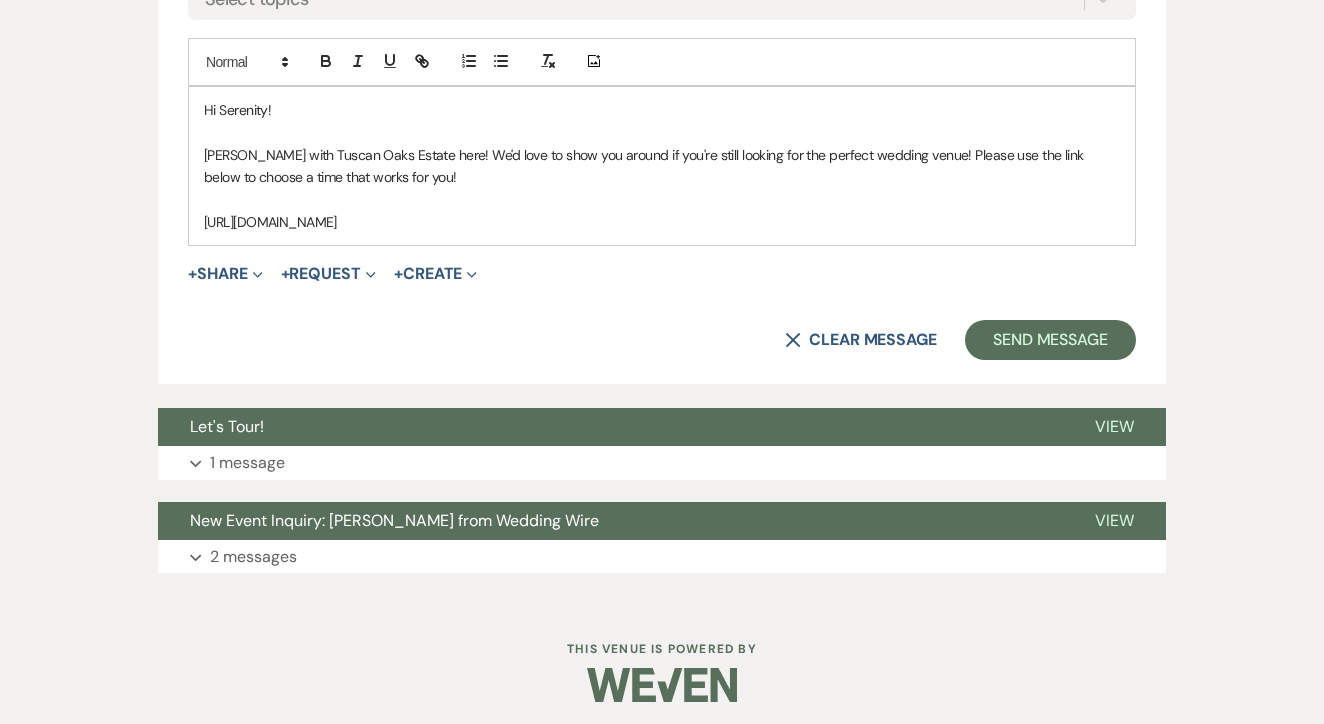 click on "Expand 1 message" at bounding box center [662, 463] 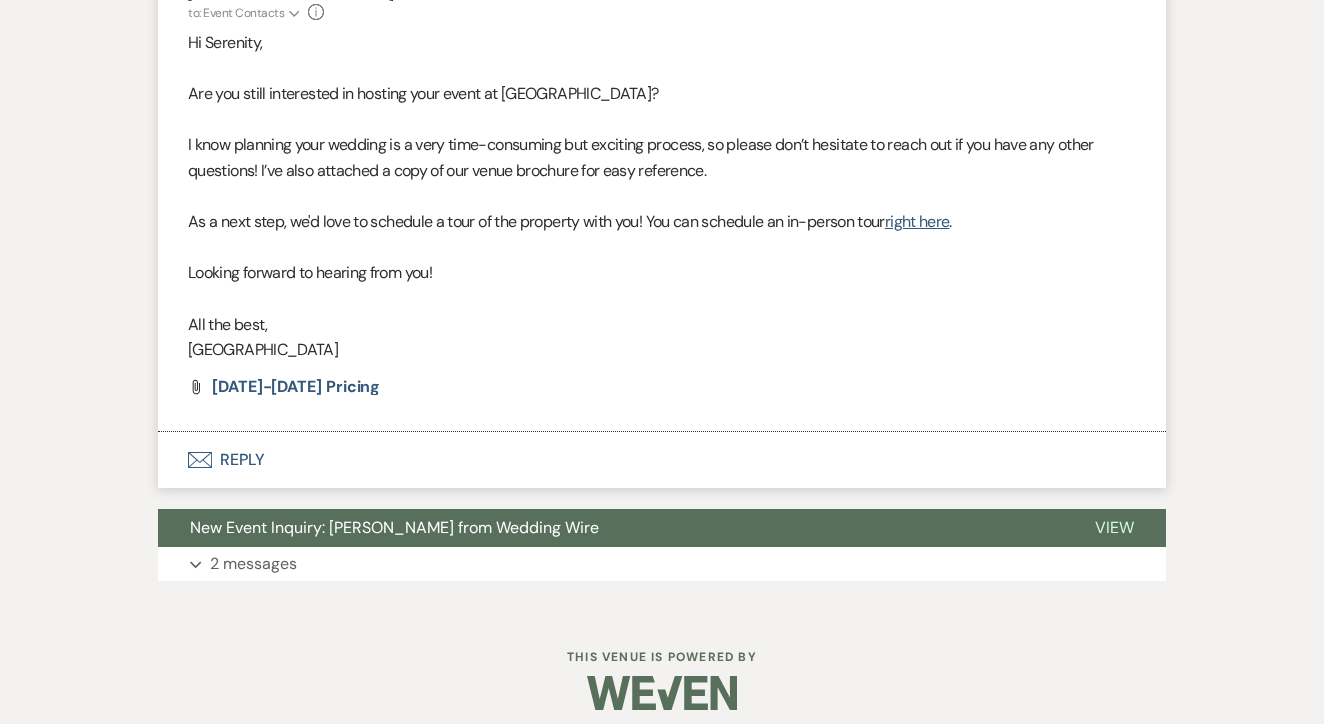 click on "Envelope Reply" at bounding box center [662, 460] 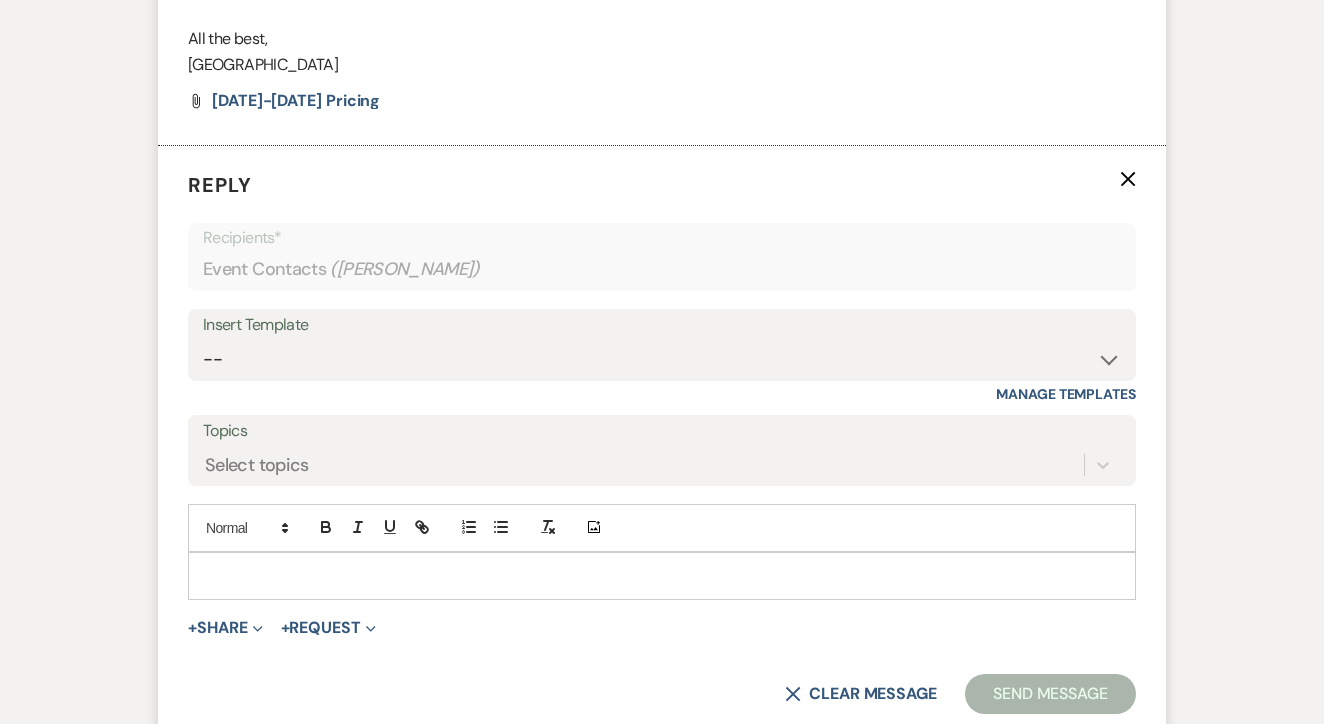 scroll, scrollTop: 2029, scrollLeft: 0, axis: vertical 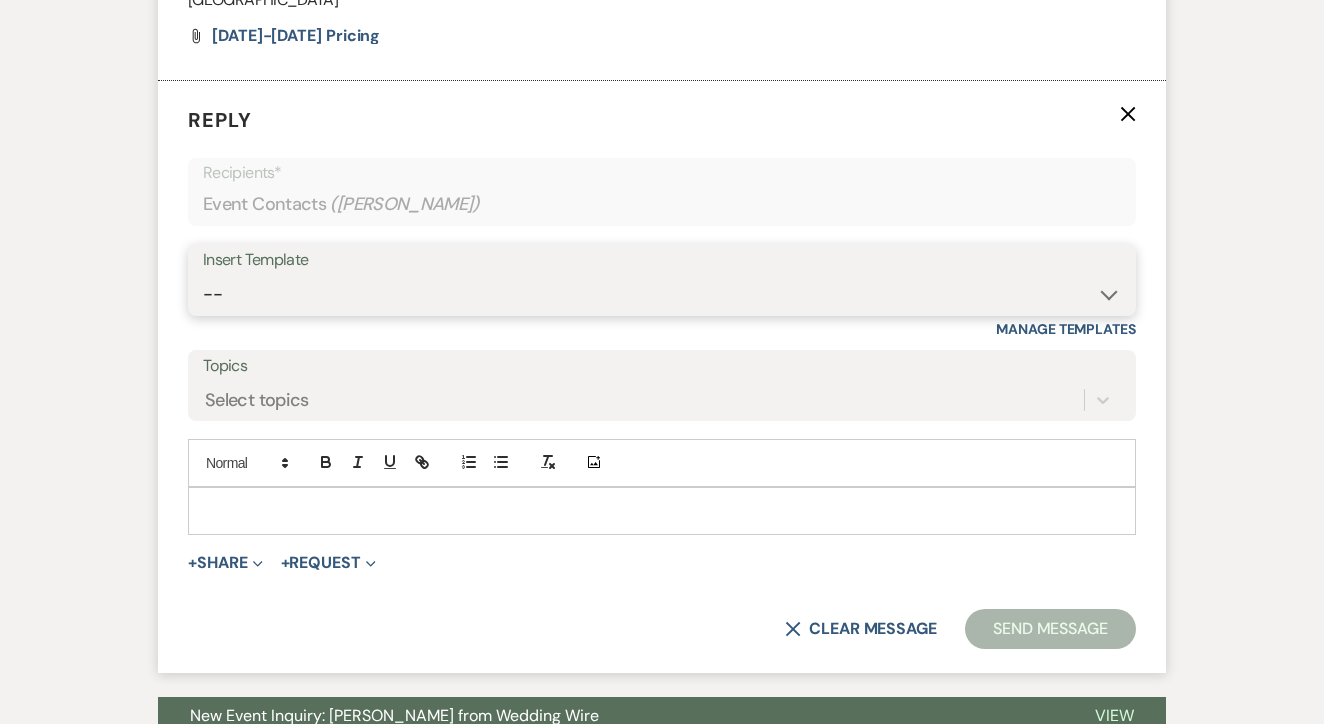 click on "-- Lead: Automated Intro Email (Wedding) Lead: 1st Follow Up Email Images Lead: TEXT (1st) Lead: 2nd Follow Up Email Lead: Booking Proposal (Post-Tour) Booked: Weven Planning Portal Introduction (AI) Lead: TEXT (Intro) Lead: Phone Consult Follow-up Lead: Hired Someone Else Lead: Confirm Tour Lead: Confirm Tour (TEXT) Booked: Insta Post Info Lead: 3rd Follow Up Email Booked: Damage Deposit Deduction Lead: Post Tour F/u (no proposal) Lead: Tour No-Show Booked: Day After Wedding Booked: Mailing Address Lead: Cancelled Tour Lead: TEXT (2nd) Lead: 4th Follow Up Email Lead: Booking Deposit Type (ACH or Card) Booked: Vendor Information Needed Booked: Review Request Lead: ACH Instructions Vendor: Photo Request Vendor: Video Request Booked: 6 Month Planning Meeting Booked: 6 Week Final Consult Open House Invite Booked: Late Payment Booked: Weven Planning Portal Introduction" at bounding box center [662, 294] 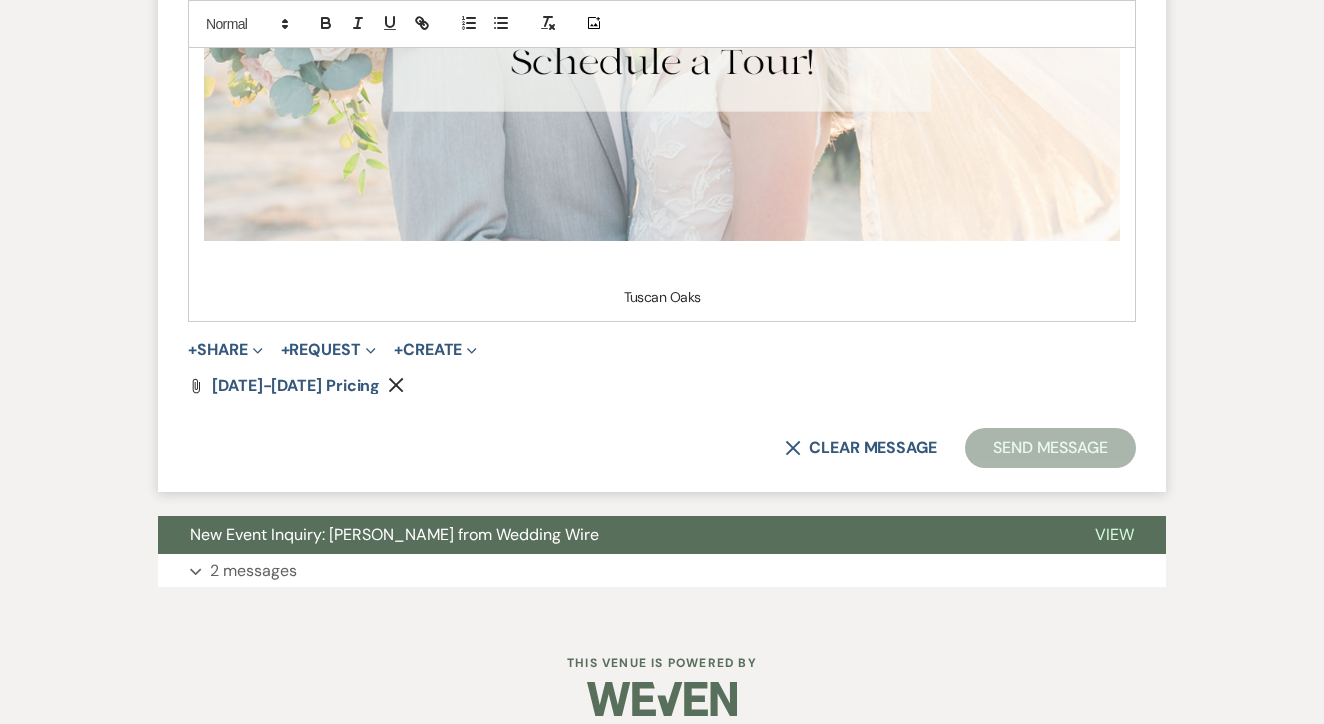click on "Send Message" at bounding box center [1050, 448] 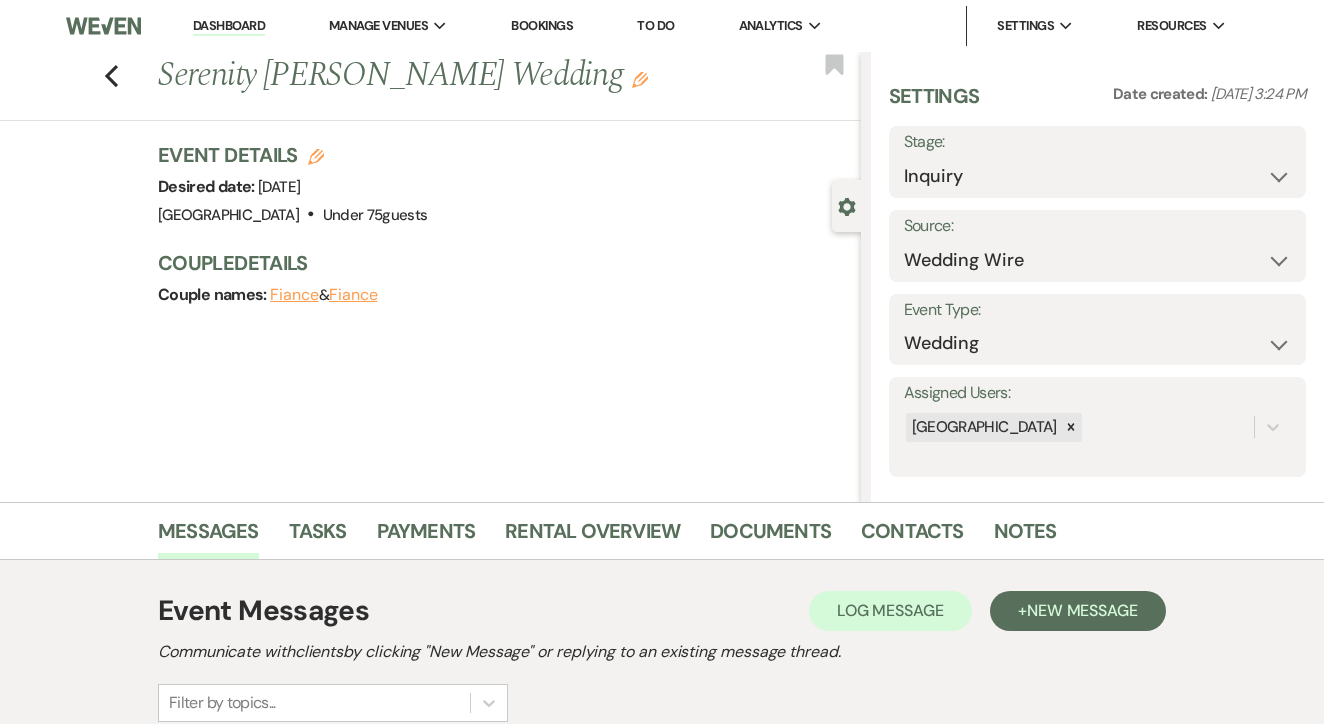 scroll, scrollTop: 0, scrollLeft: 0, axis: both 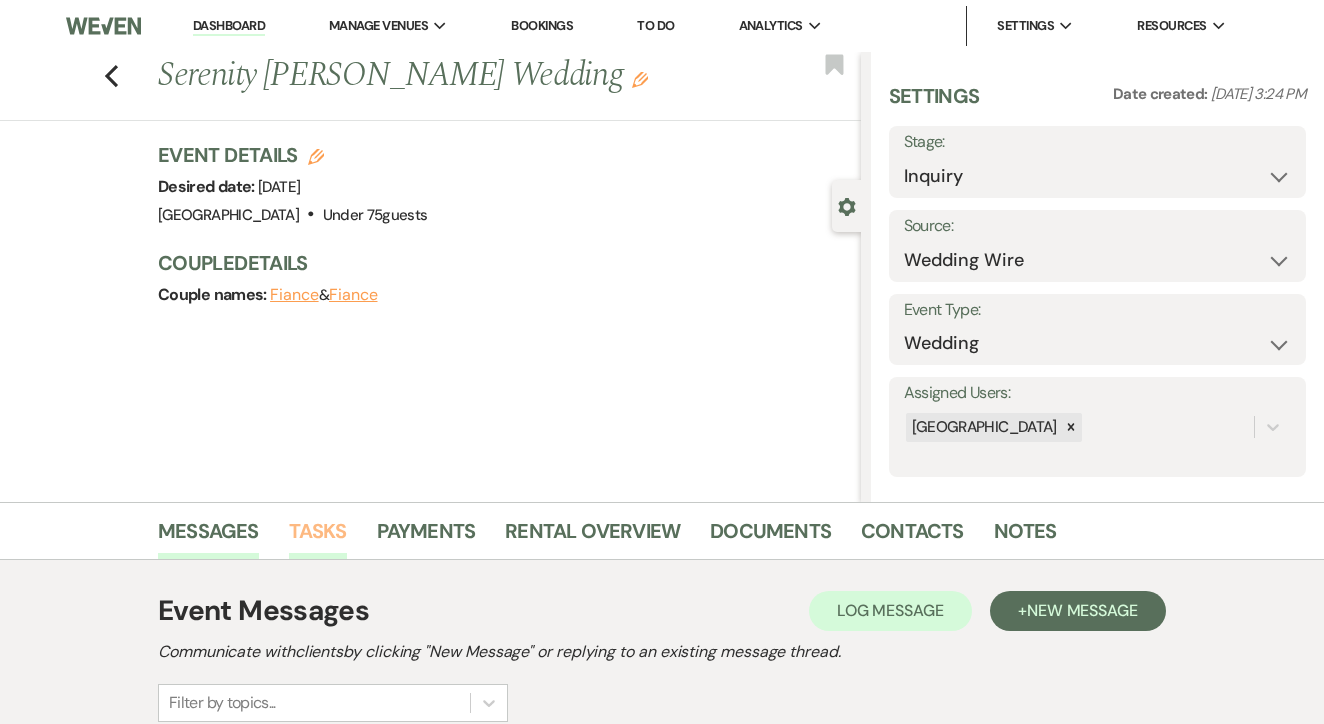 click on "Tasks" at bounding box center (318, 537) 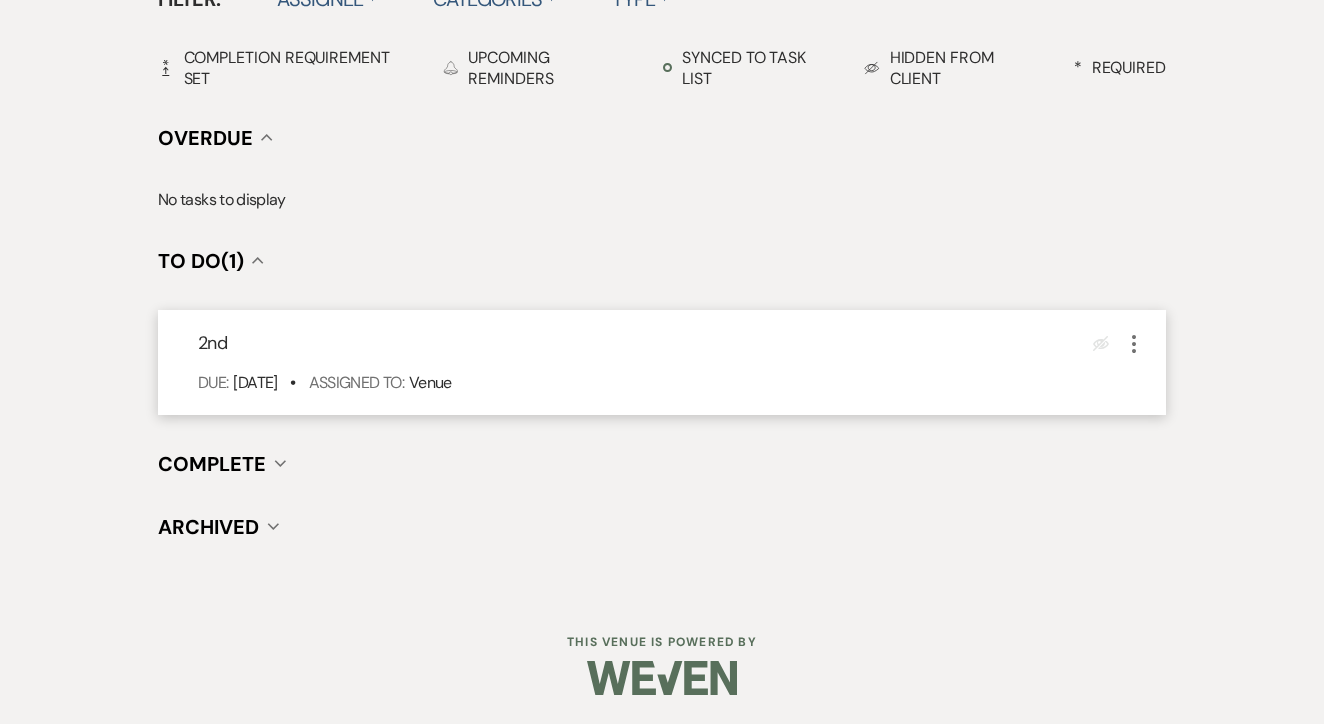 scroll, scrollTop: 696, scrollLeft: 0, axis: vertical 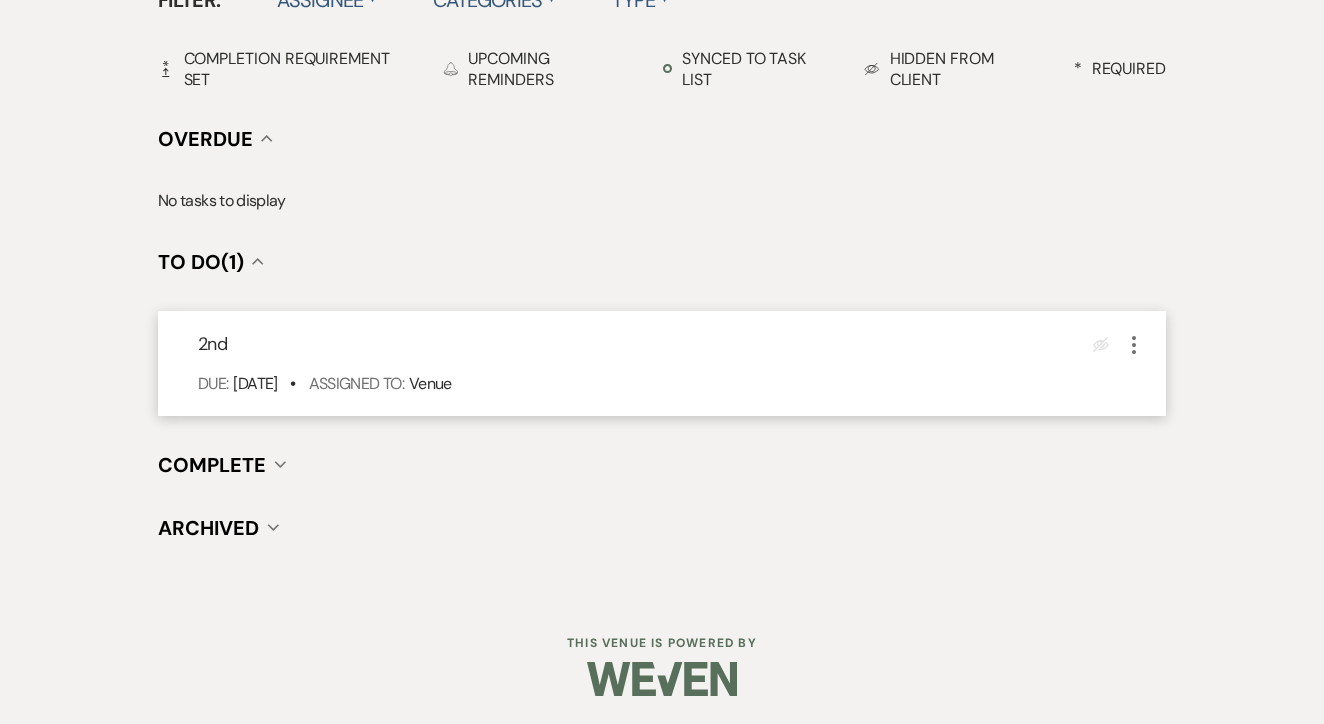 click on "More" 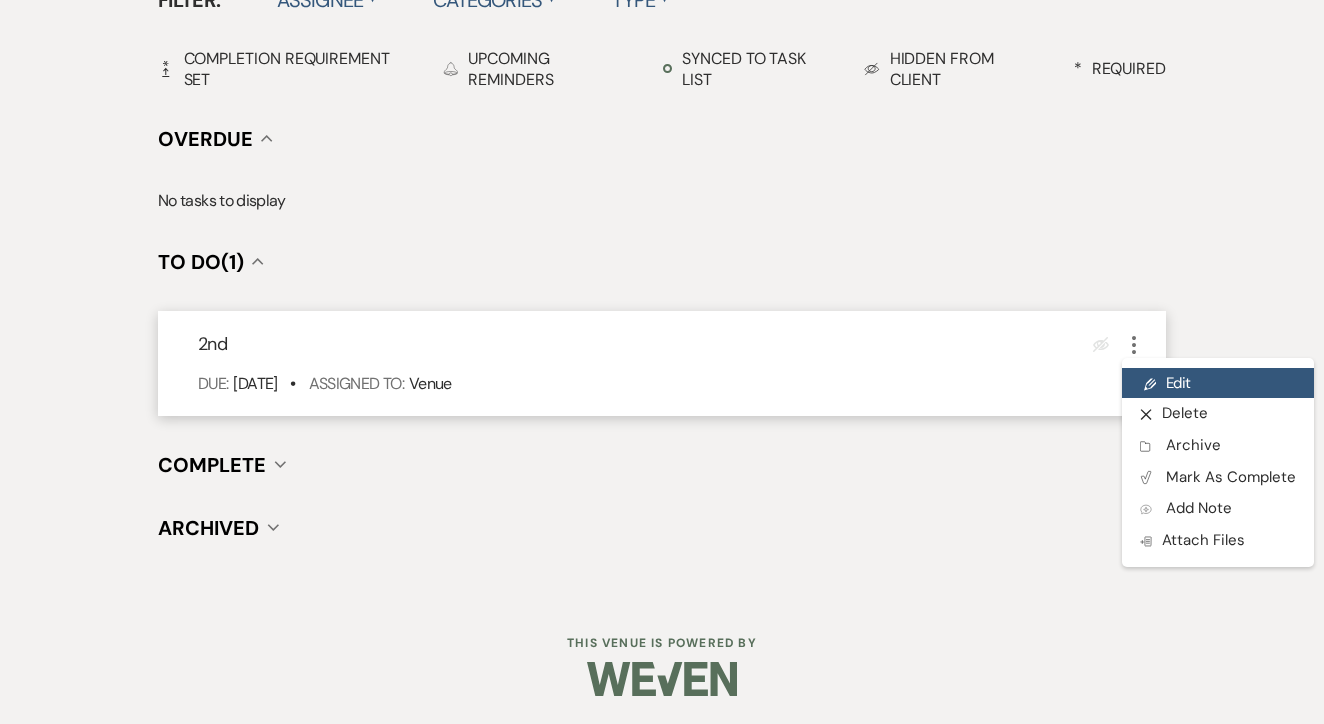 click on "Pencil  Edit" at bounding box center (1218, 383) 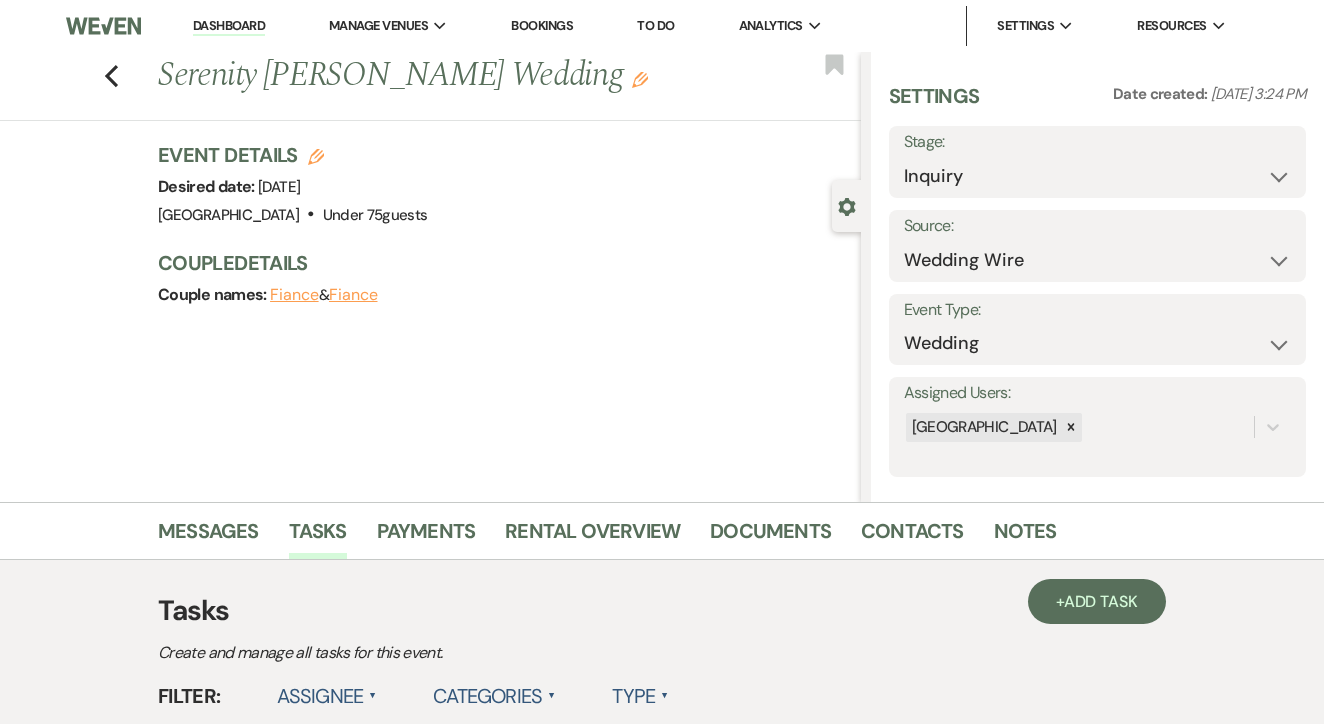 select on "false" 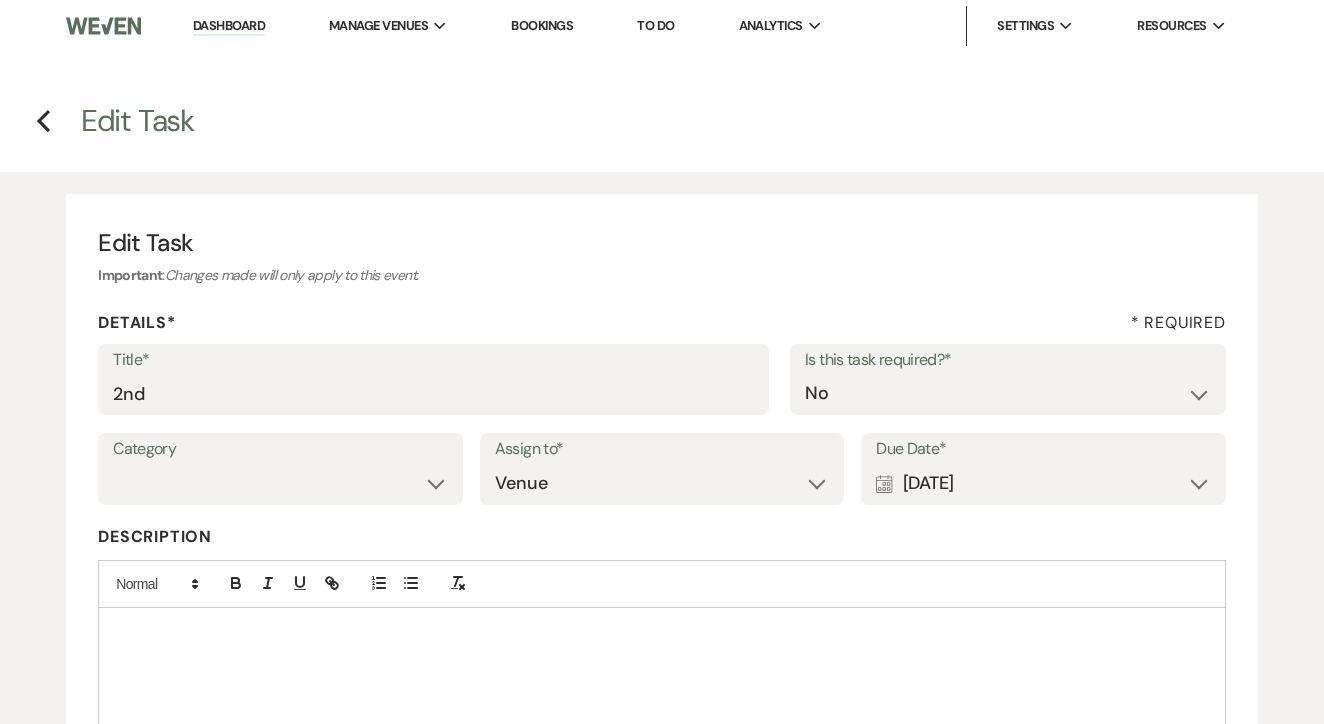 click on "Title* 2nd Is this task required?* Yes No" at bounding box center [662, 389] 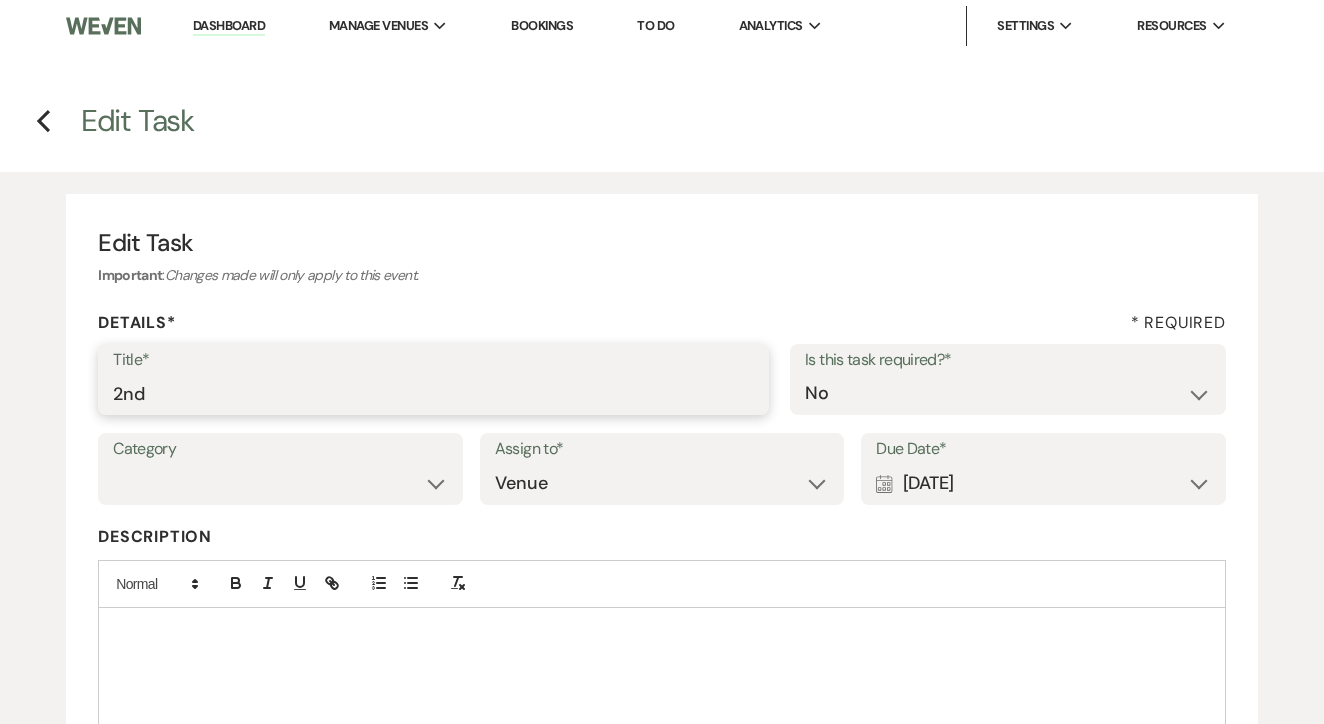 click on "2nd" at bounding box center (433, 393) 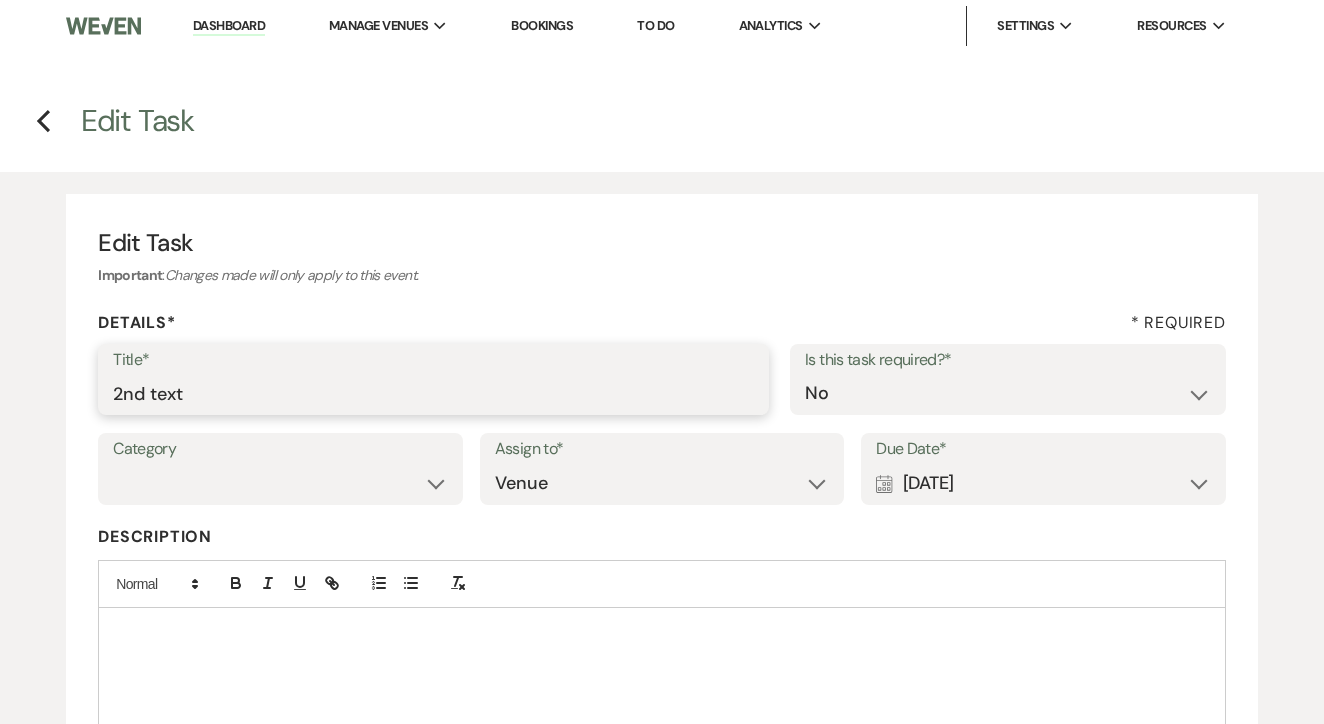 type on "2nd text" 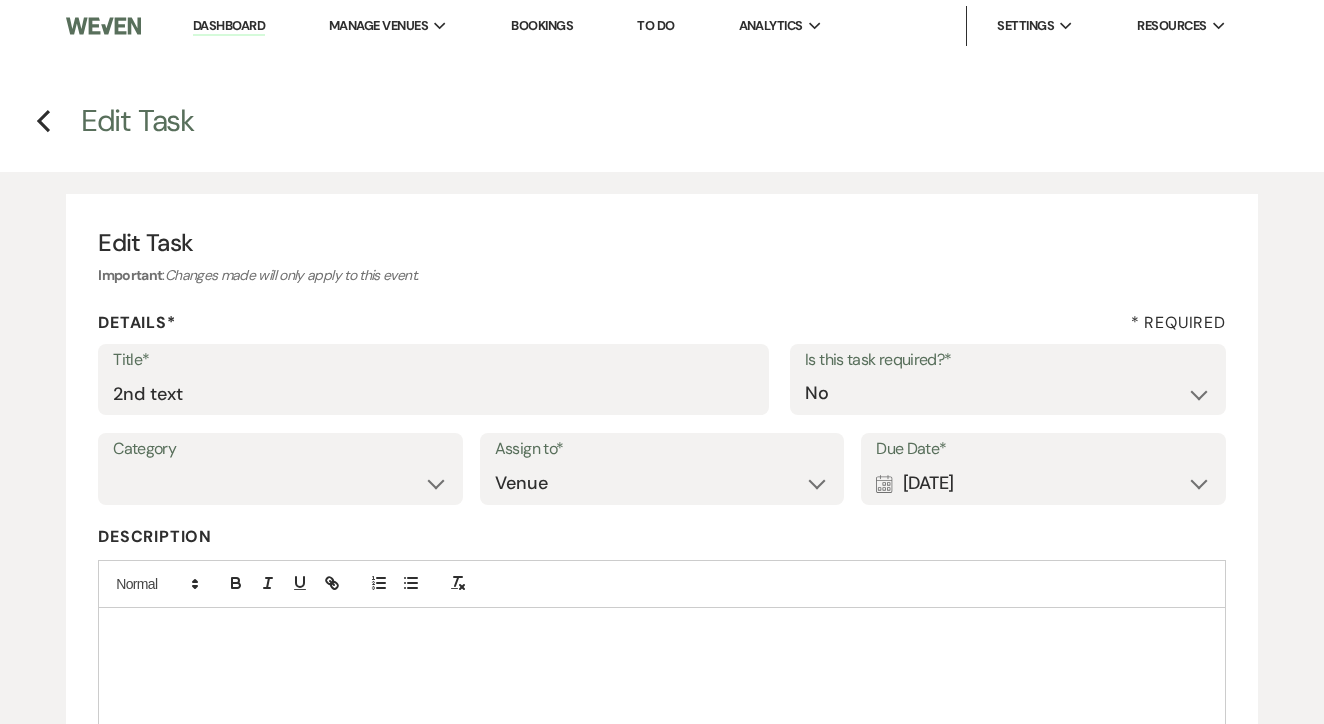 click on "Calendar [DATE] Expand" at bounding box center (1043, 483) 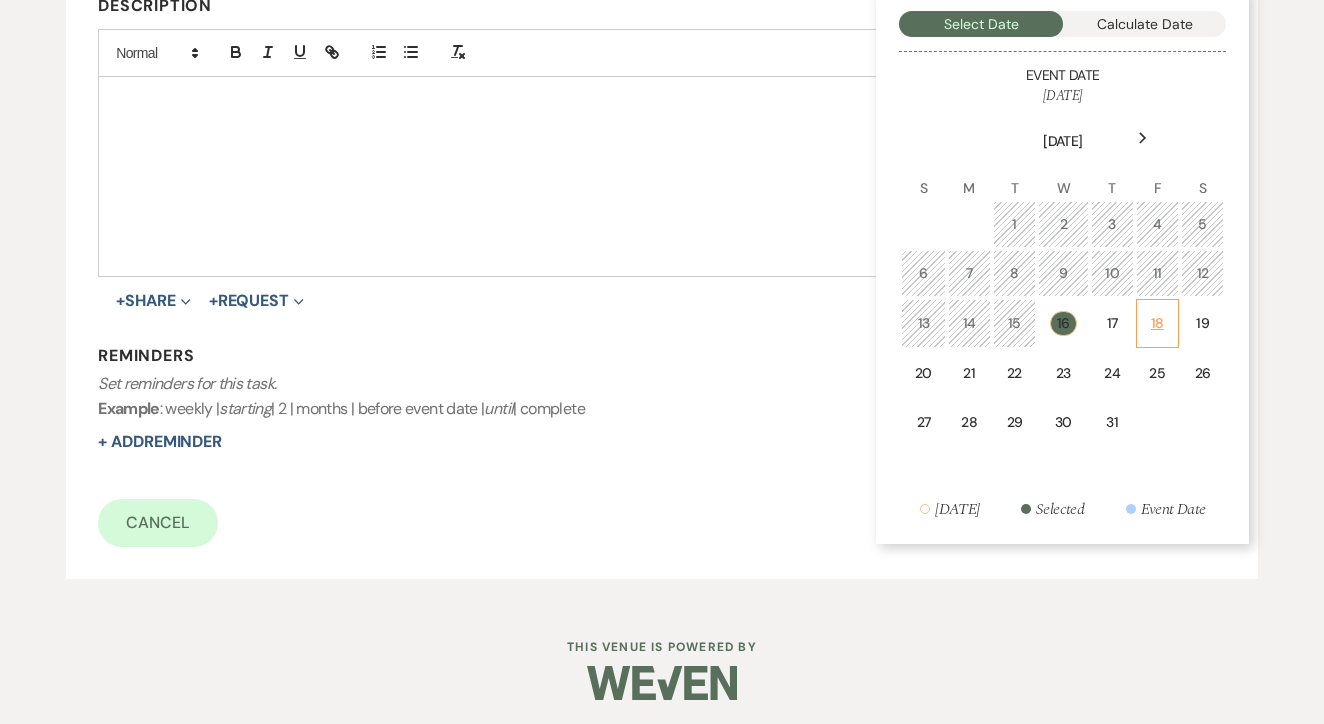 scroll, scrollTop: 530, scrollLeft: 0, axis: vertical 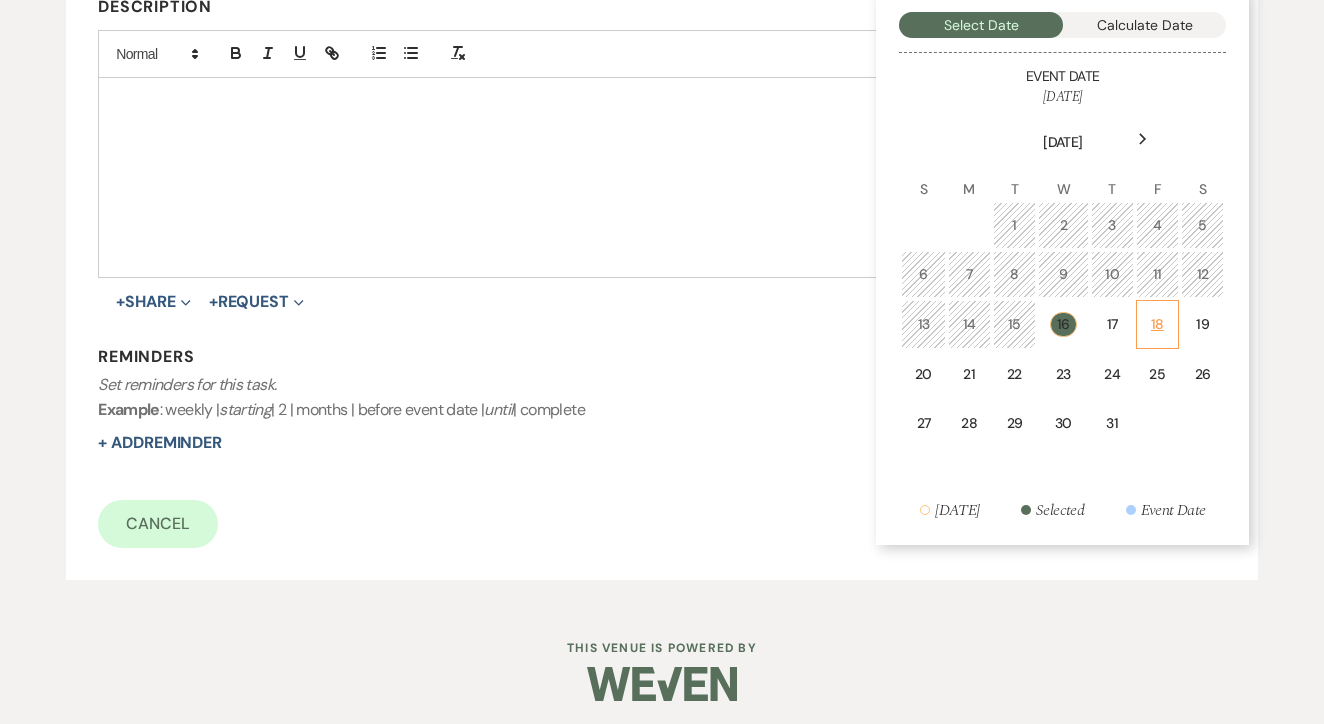 click on "18" at bounding box center (1157, 324) 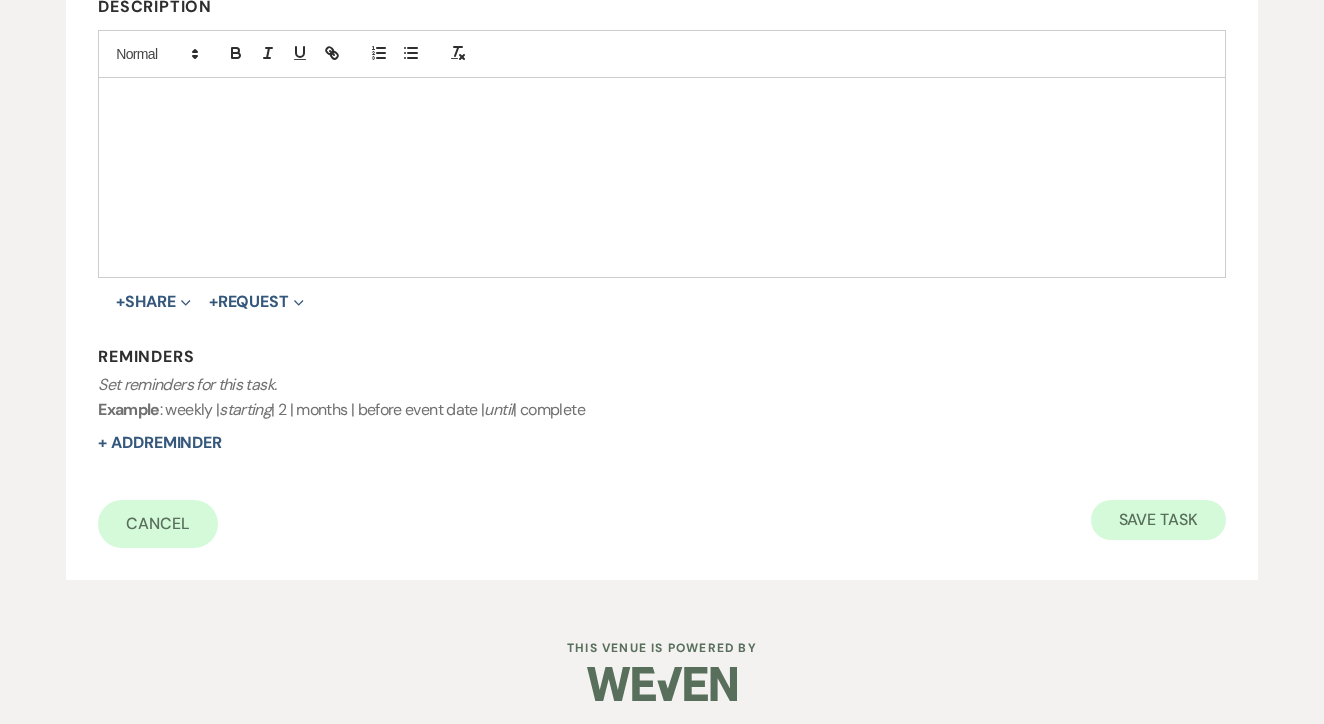 click on "Save Task" at bounding box center [1158, 520] 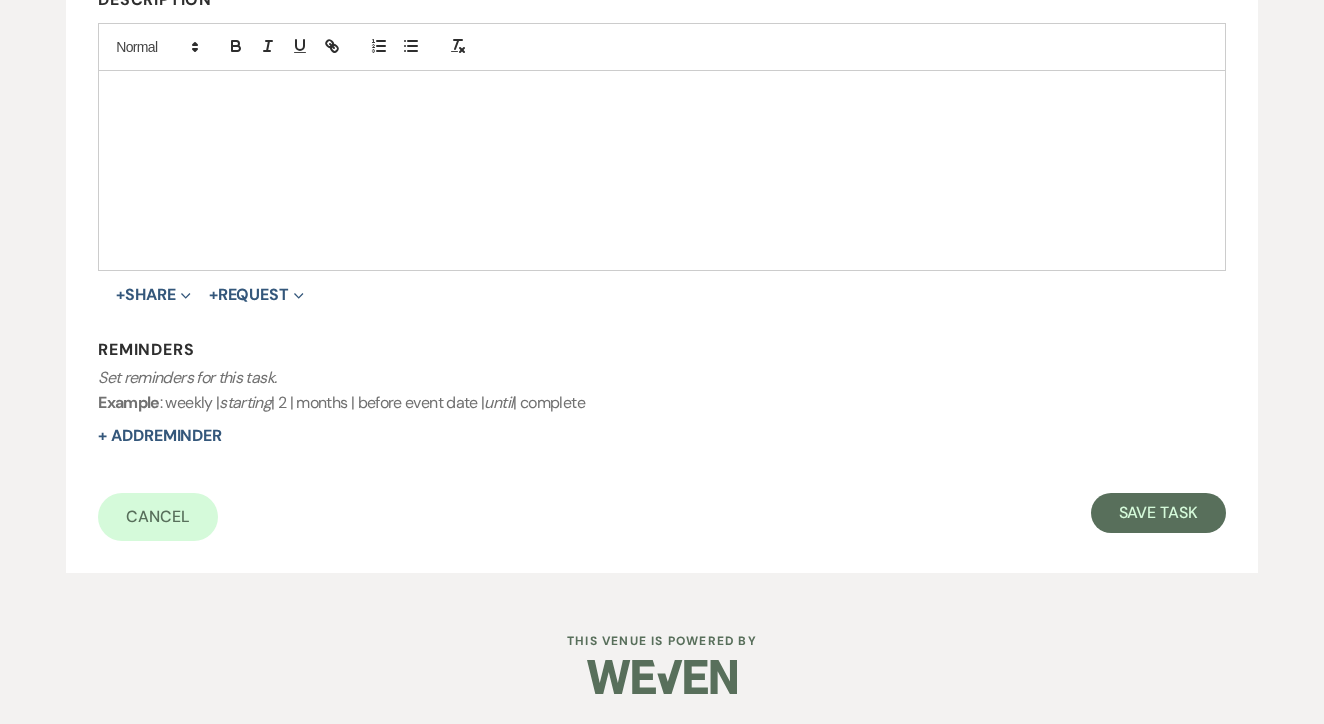 select on "3" 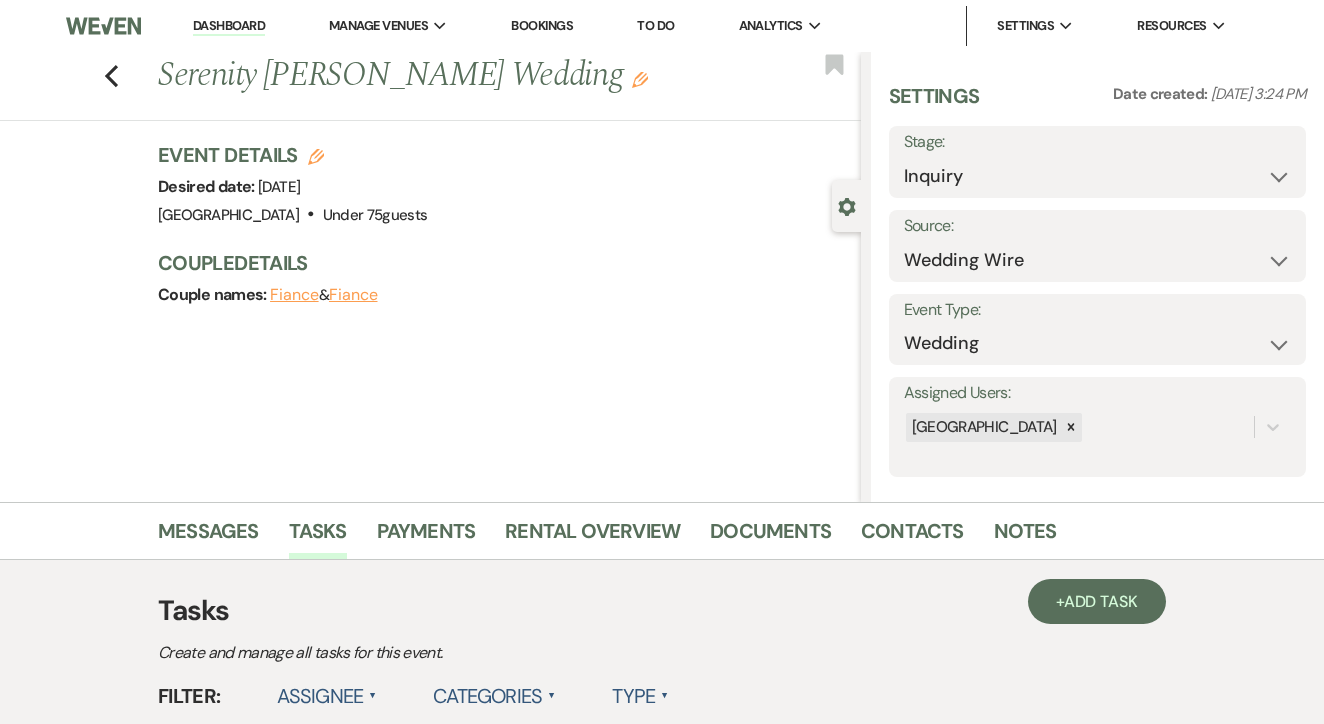 scroll, scrollTop: 0, scrollLeft: 0, axis: both 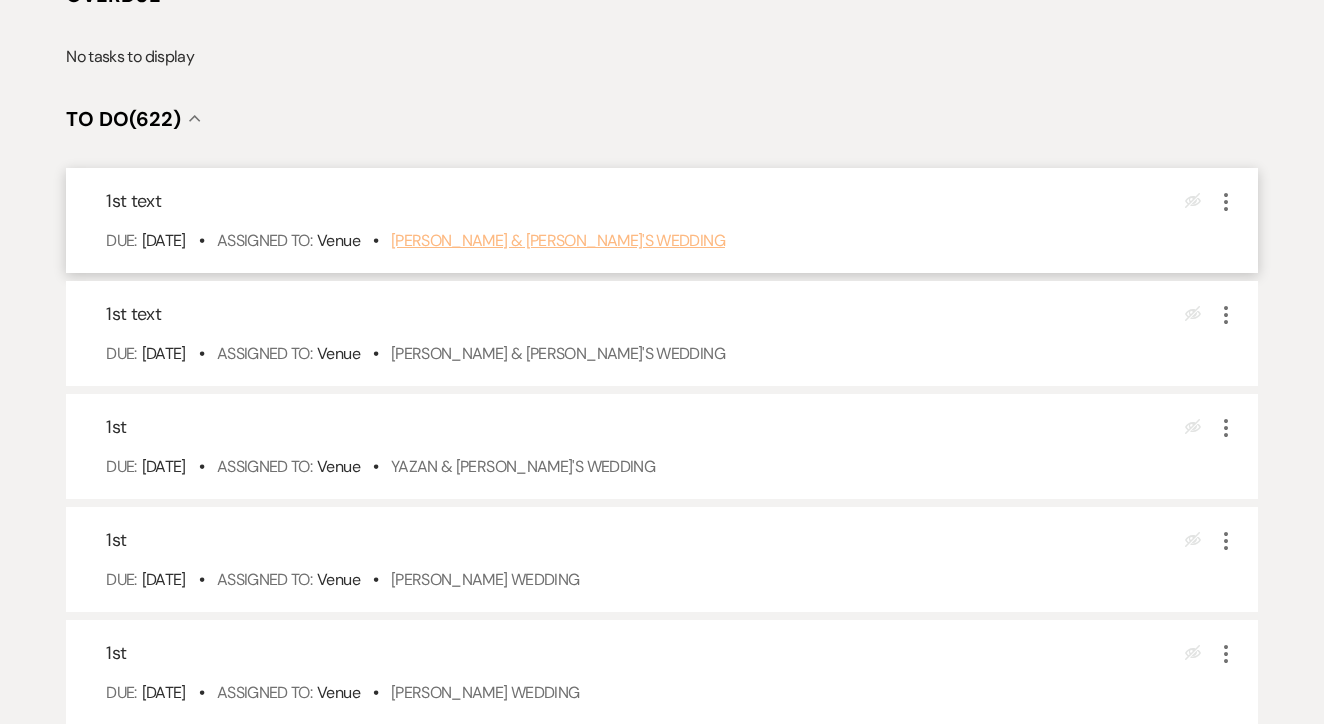 click on "[PERSON_NAME] & [PERSON_NAME]'s Wedding" at bounding box center [558, 240] 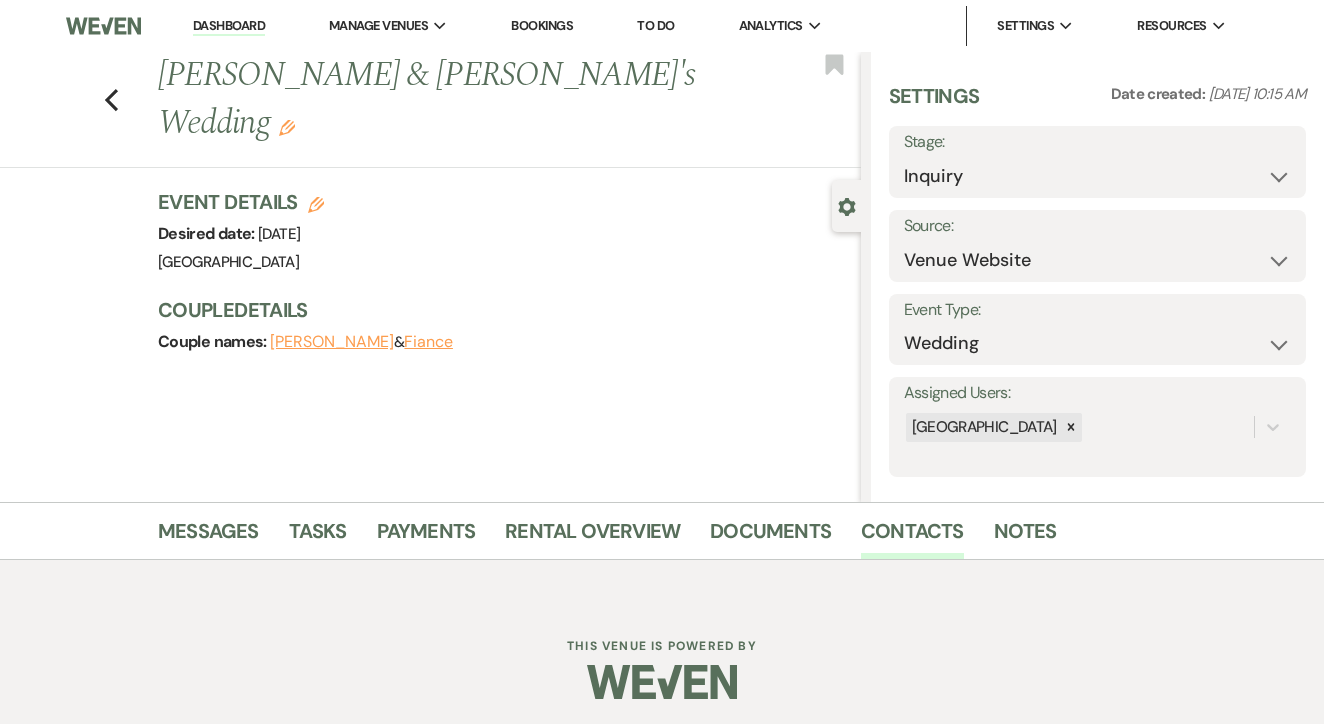 scroll, scrollTop: 0, scrollLeft: 0, axis: both 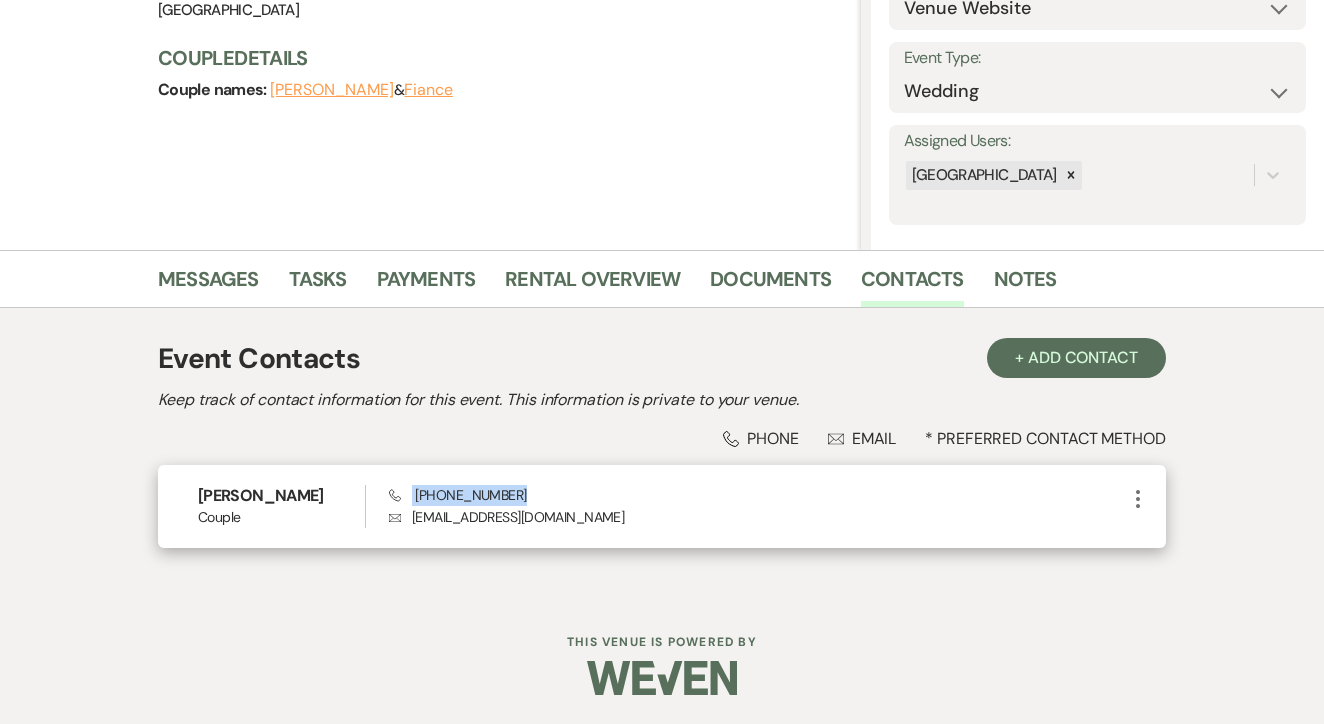 drag, startPoint x: 410, startPoint y: 492, endPoint x: 523, endPoint y: 499, distance: 113.216606 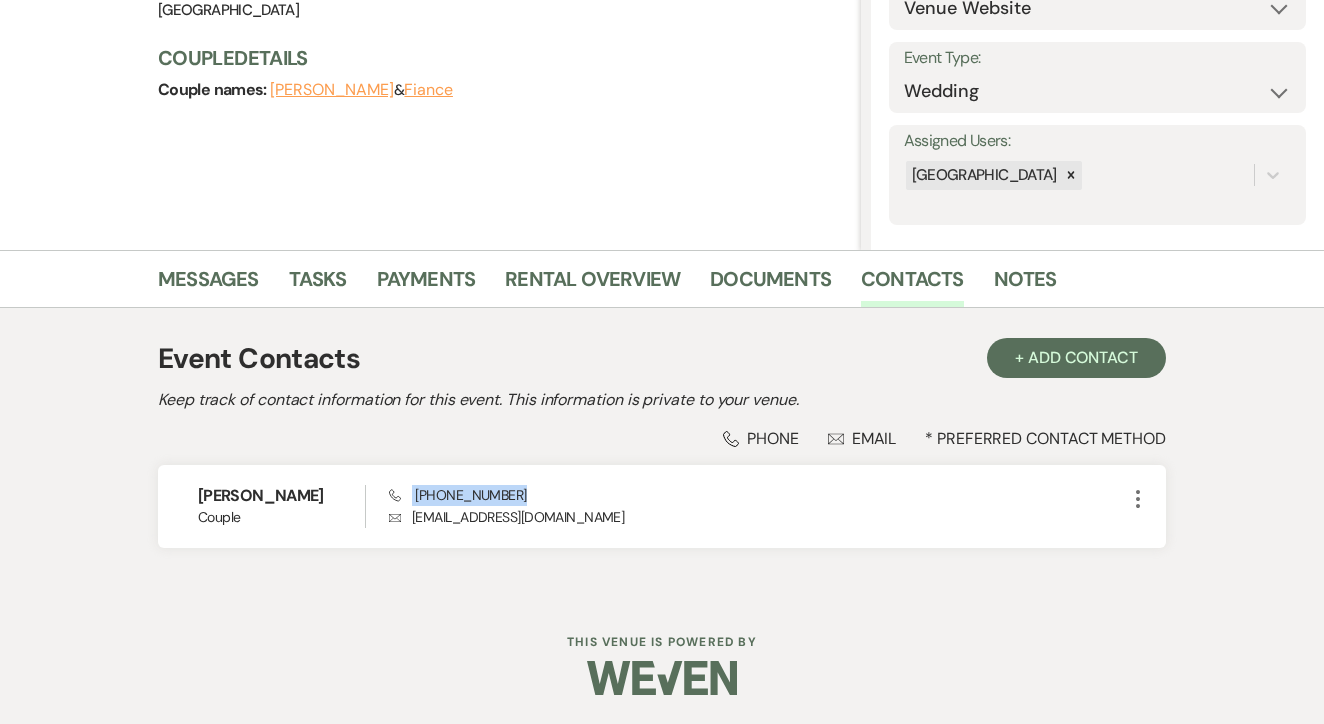 click on "Messages Tasks Payments Rental Overview Documents Contacts Notes" at bounding box center [662, 279] 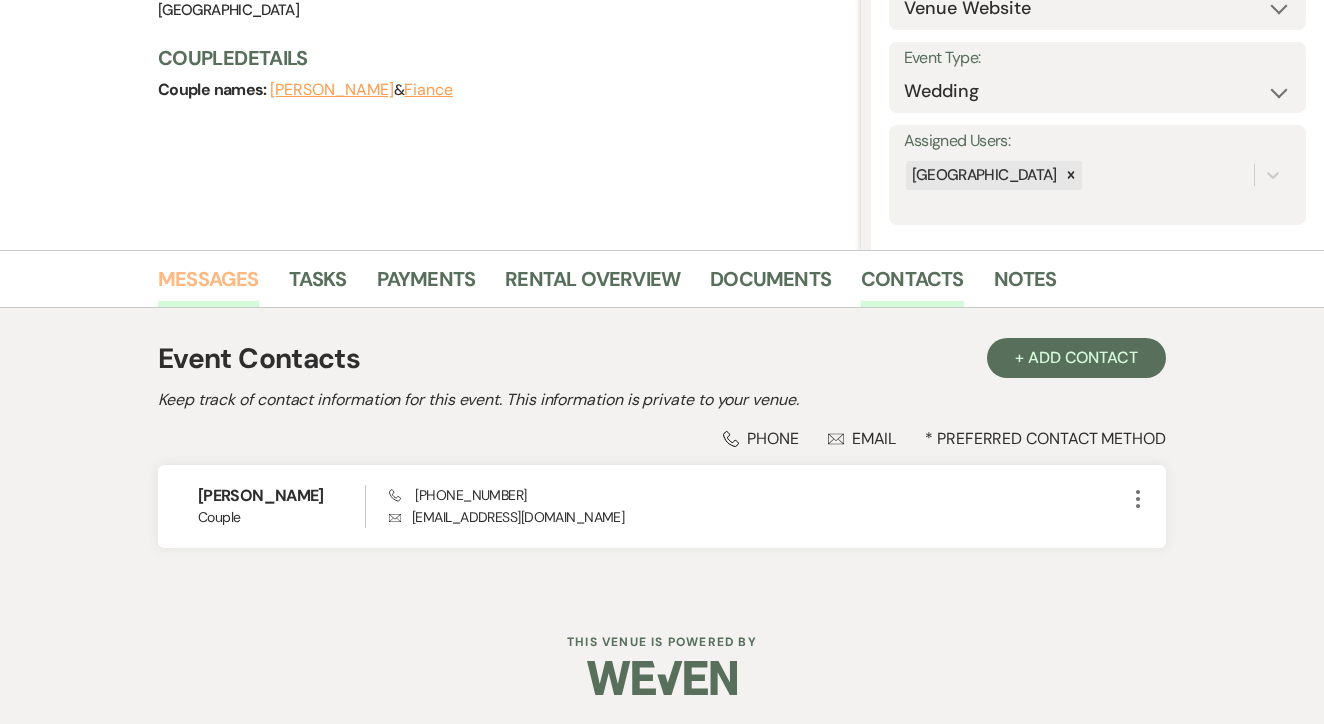 click on "Messages" at bounding box center (208, 285) 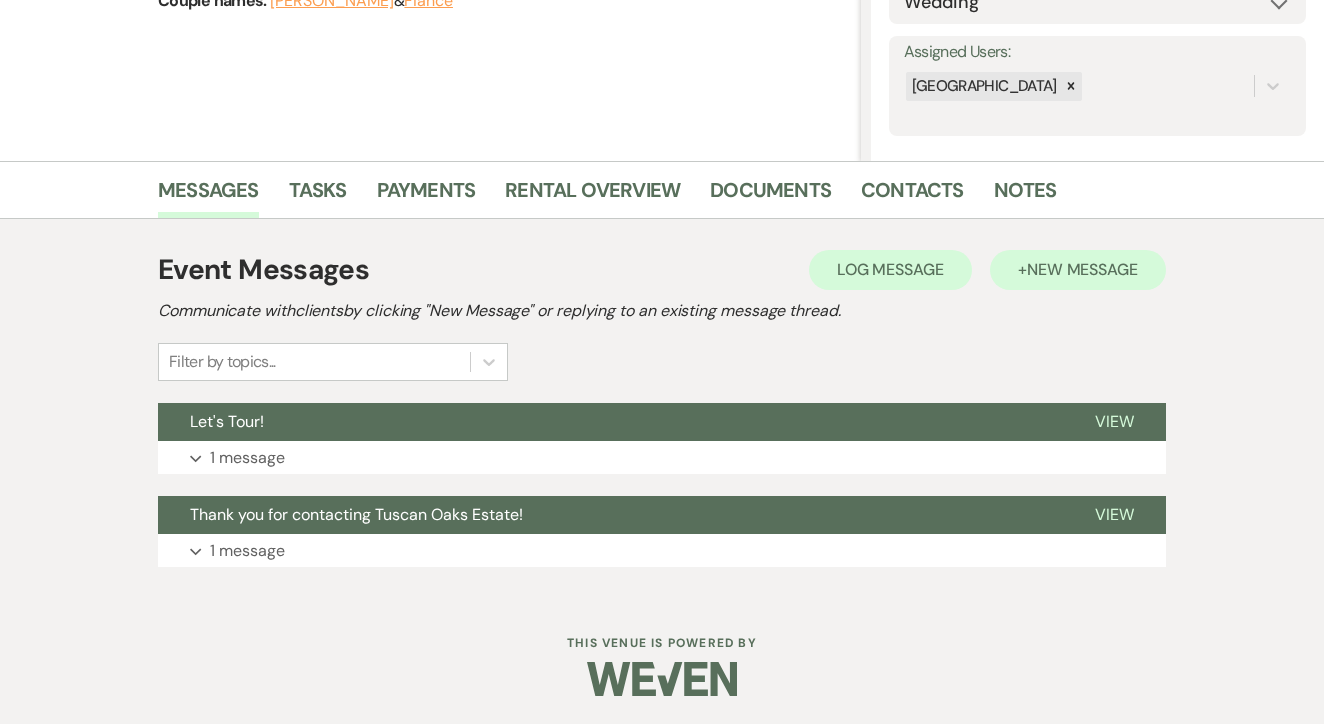 click on "+  New Message" at bounding box center (1078, 270) 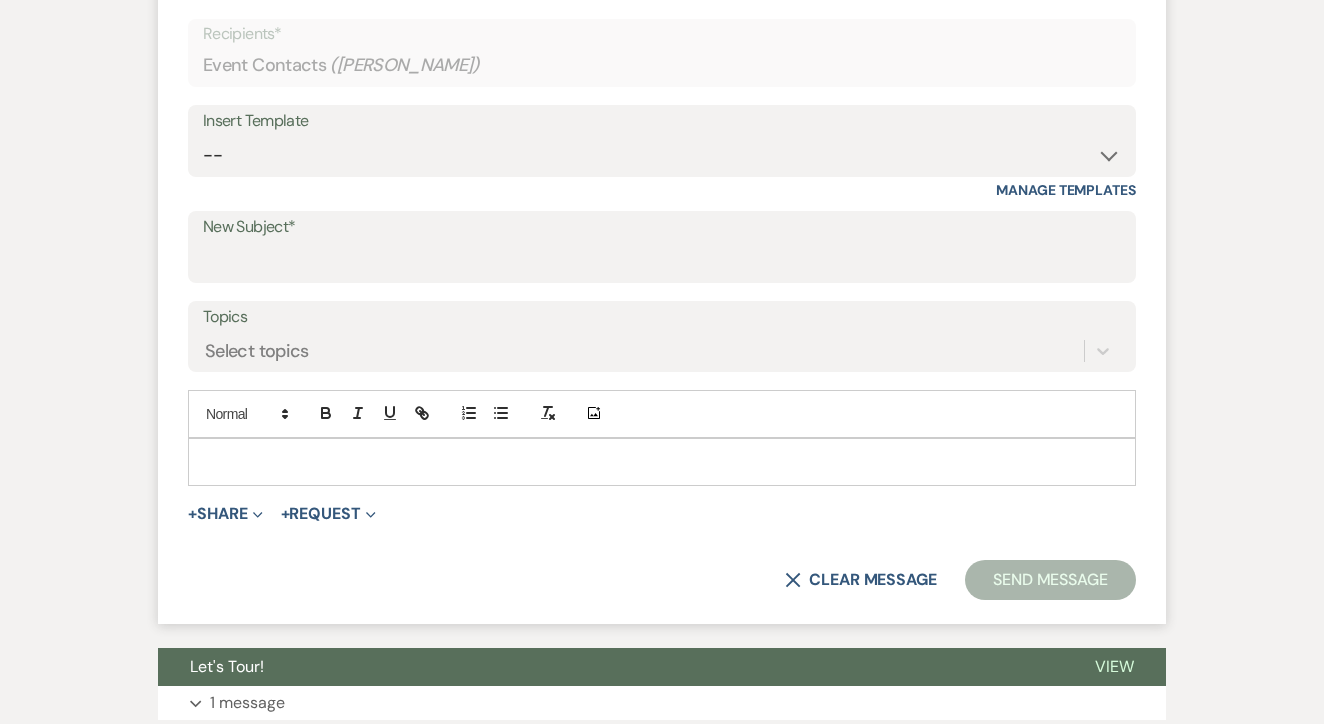 scroll, scrollTop: 838, scrollLeft: 0, axis: vertical 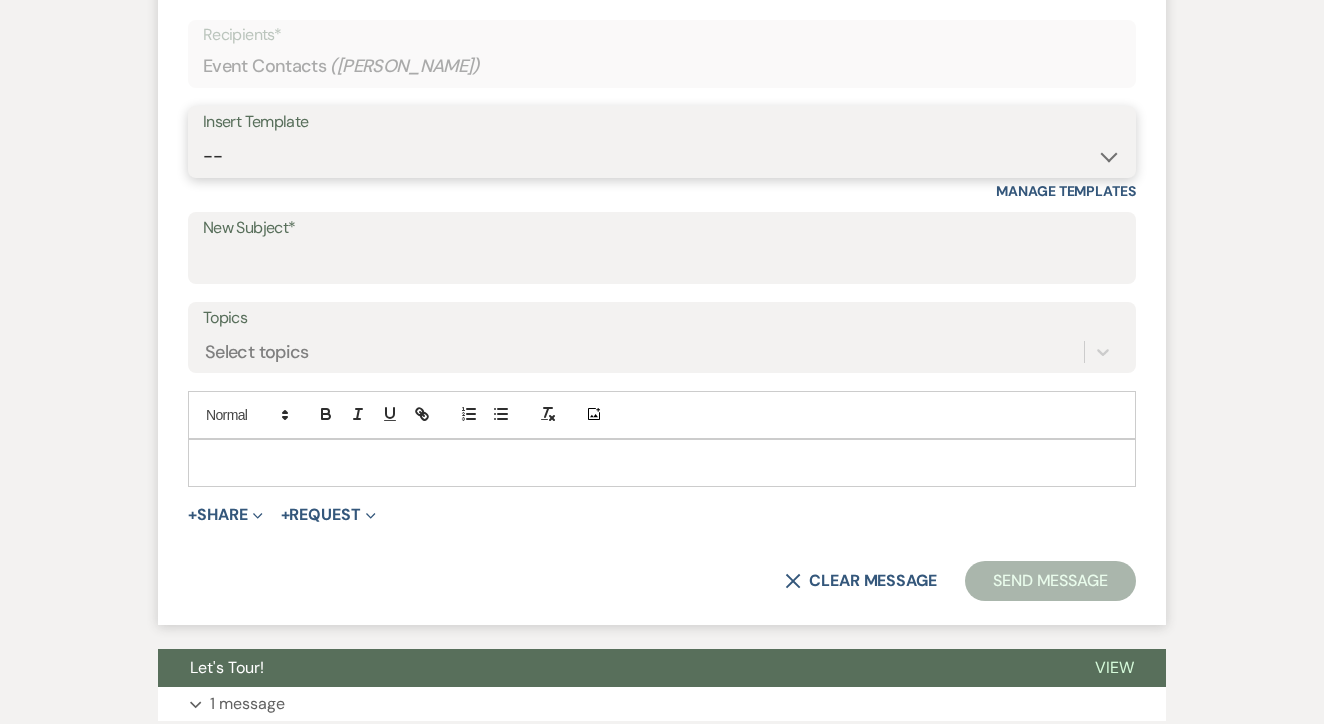 click on "-- Lead: Automated Intro Email (Wedding) Lead: 1st Follow Up Email Images Lead: TEXT (1st) Lead: 2nd Follow Up Email Lead: Booking Proposal (Post-Tour) Booked: Weven Planning Portal Introduction (AI) Lead: TEXT (Intro) Lead: Phone Consult Follow-up Lead: Hired Someone Else Lead: Confirm Tour Lead: Confirm Tour (TEXT) Booked: Insta Post Info Lead: 3rd Follow Up Email Booked: Damage Deposit Deduction Lead: Post Tour F/u (no proposal) Lead: Tour No-Show Booked: Day After Wedding Booked: Mailing Address Lead: Cancelled Tour Lead: TEXT (2nd) Lead: 4th Follow Up Email Lead: Booking Deposit Type (ACH or Card) Booked: Vendor Information Needed Booked: Review Request Lead: ACH Instructions Vendor: Photo Request Vendor: Video Request Booked: 6 Month Planning Meeting Booked: 6 Week Final Consult Open House Invite Booked: Late Payment Booked: Weven Planning Portal Introduction" at bounding box center (662, 156) 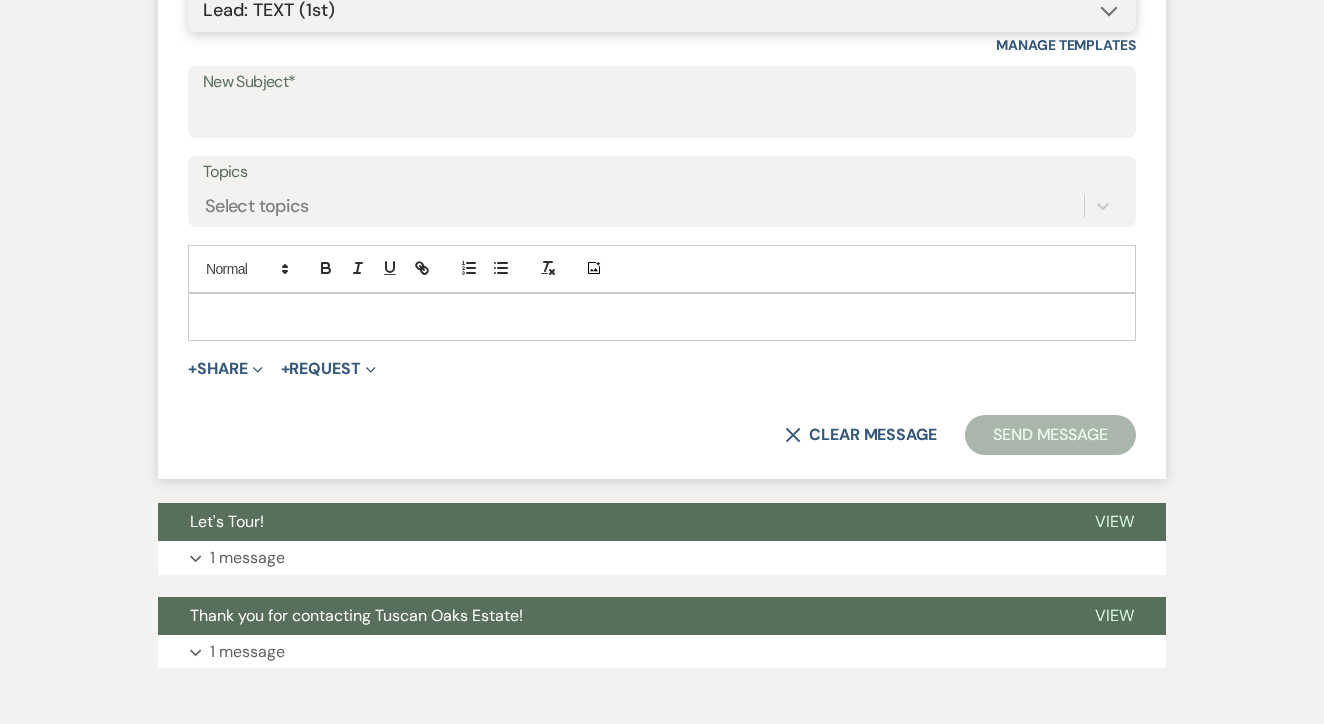 type on "1st TEXT" 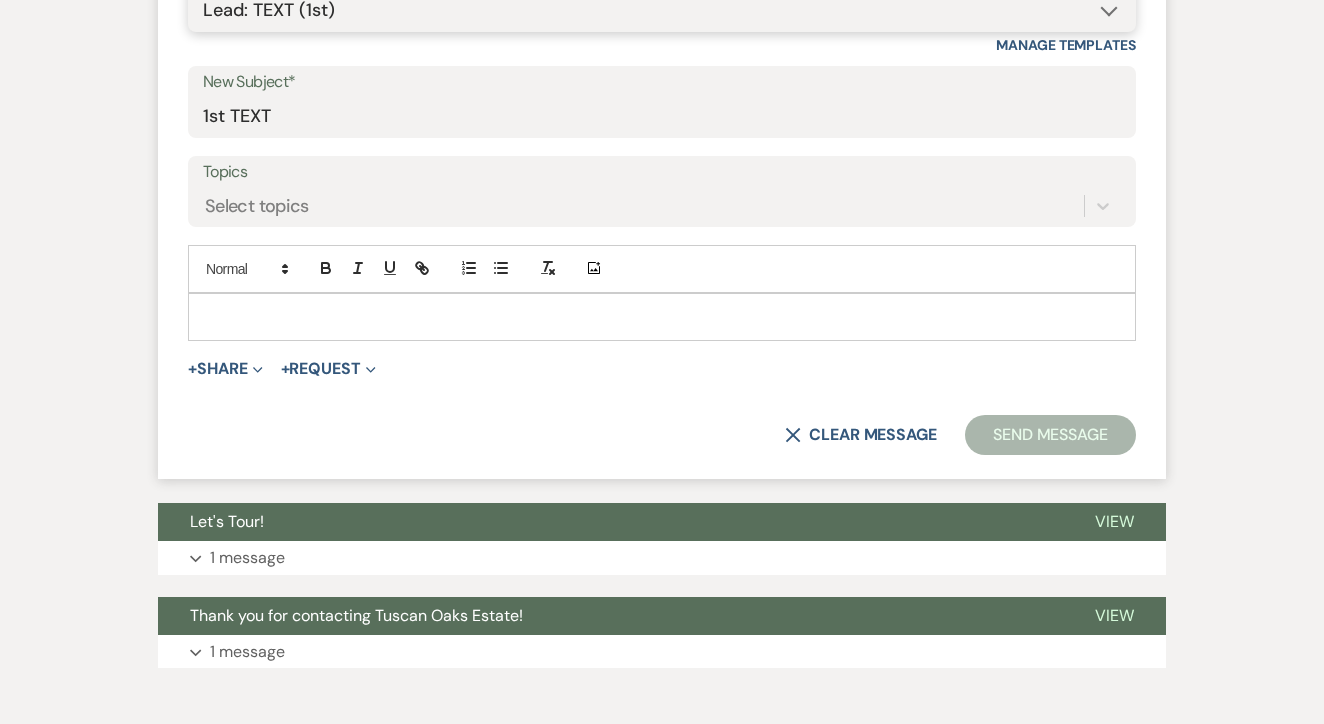 scroll, scrollTop: 1073, scrollLeft: 0, axis: vertical 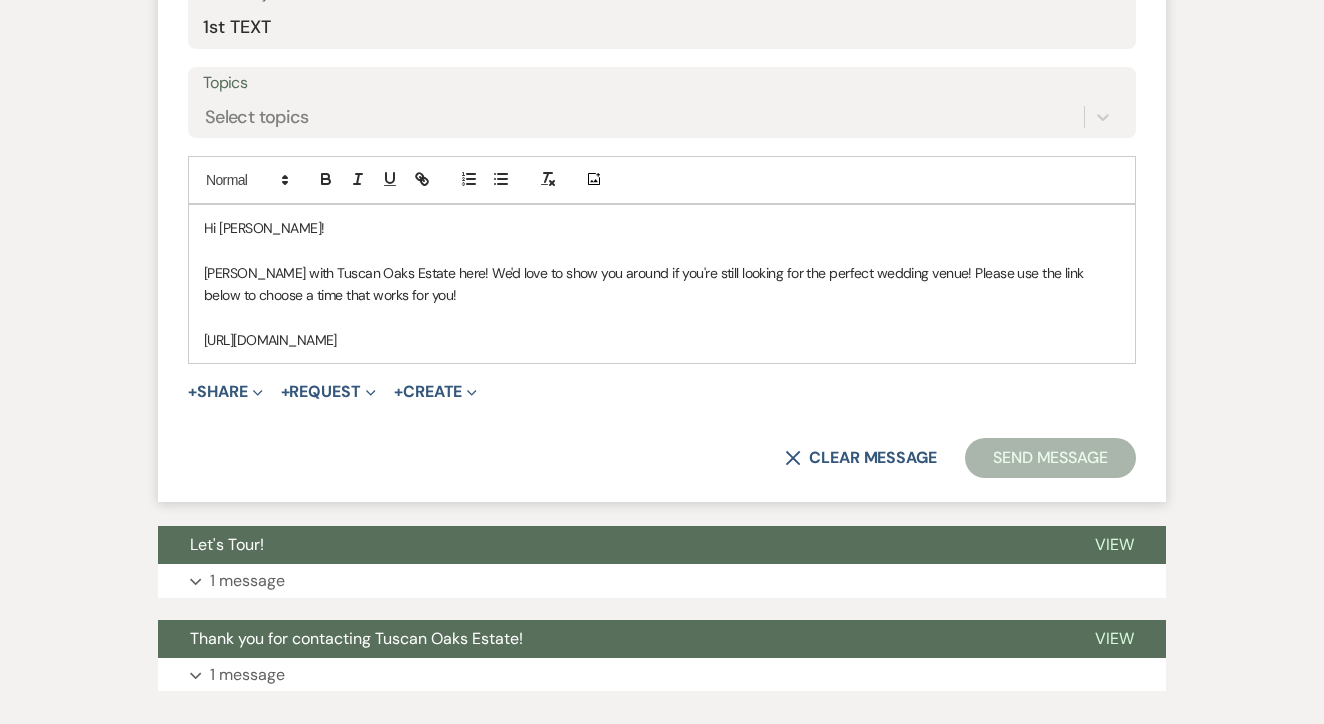 drag, startPoint x: 207, startPoint y: 225, endPoint x: 542, endPoint y: 372, distance: 365.83328 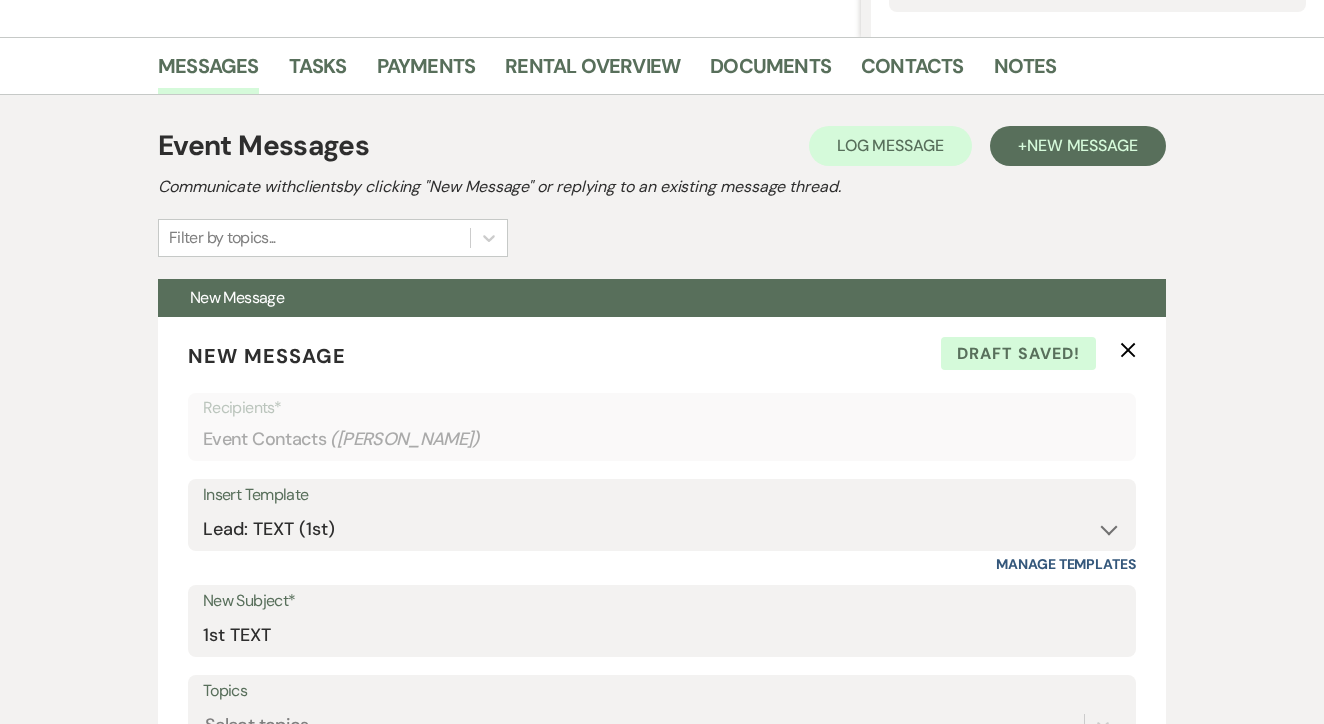 scroll, scrollTop: 447, scrollLeft: 1, axis: both 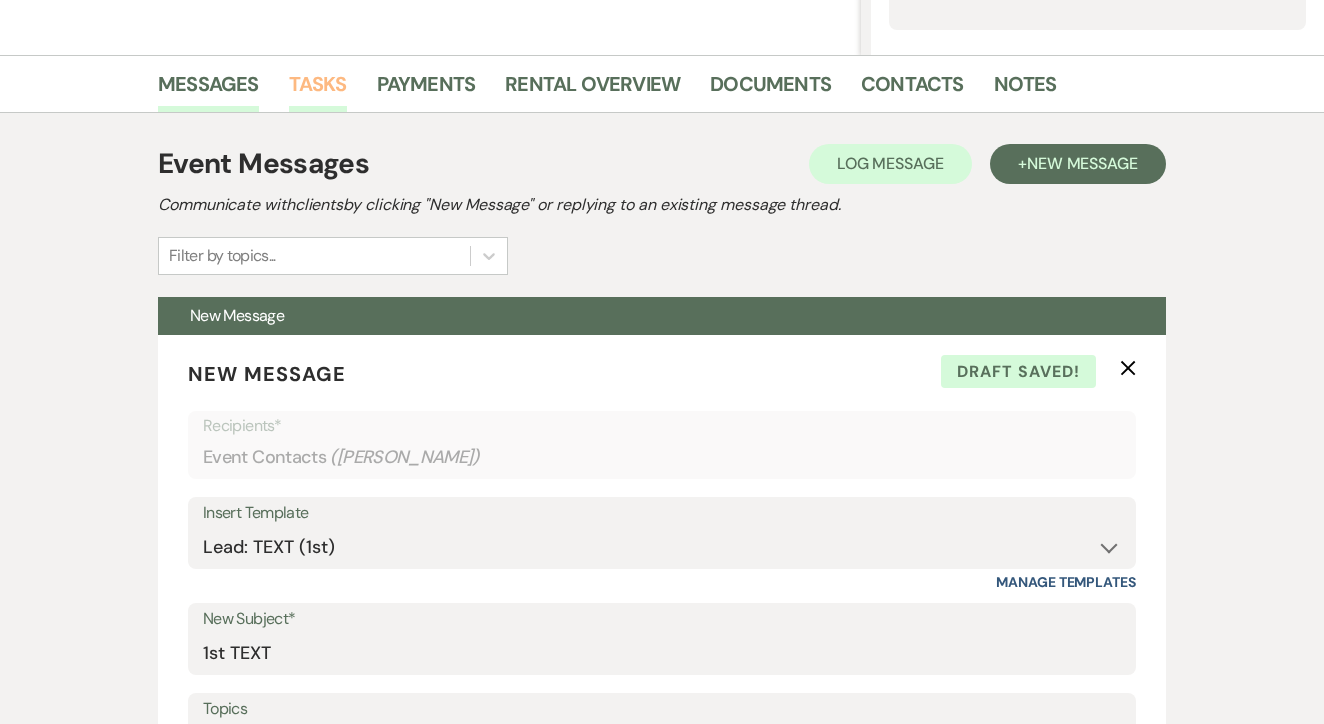 click on "Tasks" at bounding box center (318, 90) 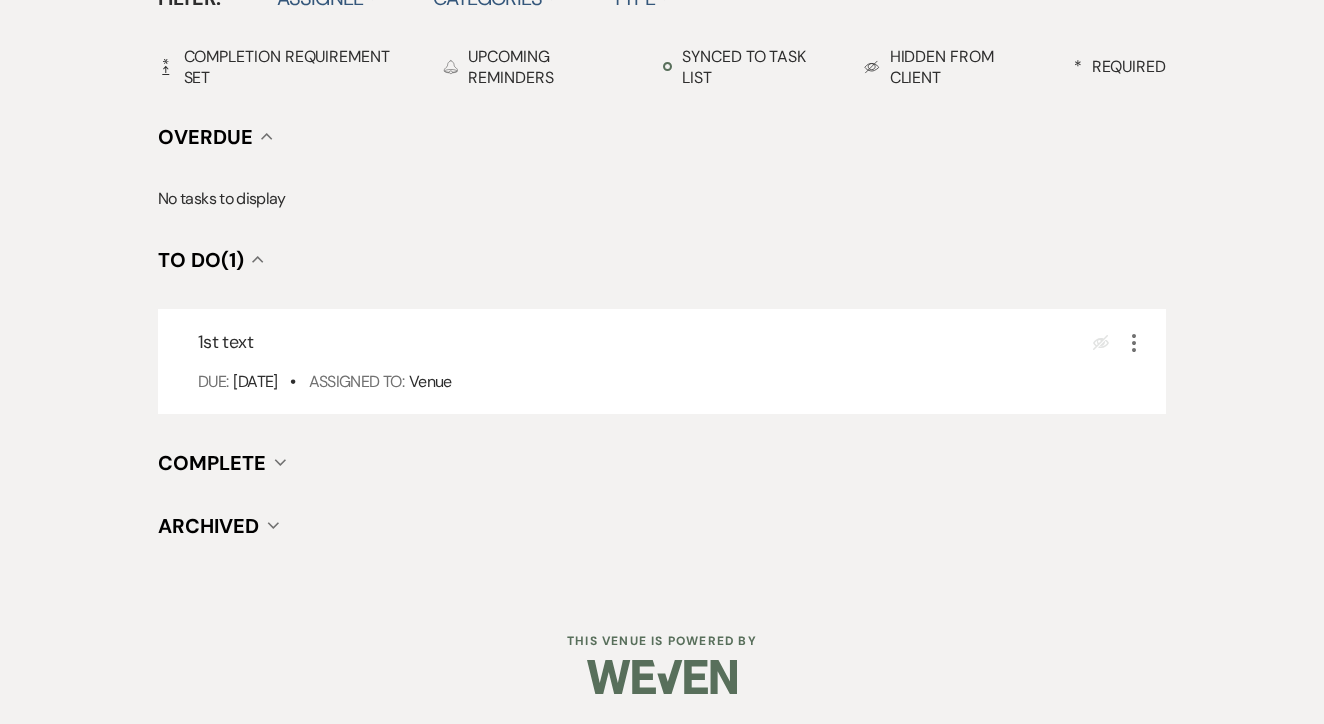 scroll, scrollTop: 696, scrollLeft: 0, axis: vertical 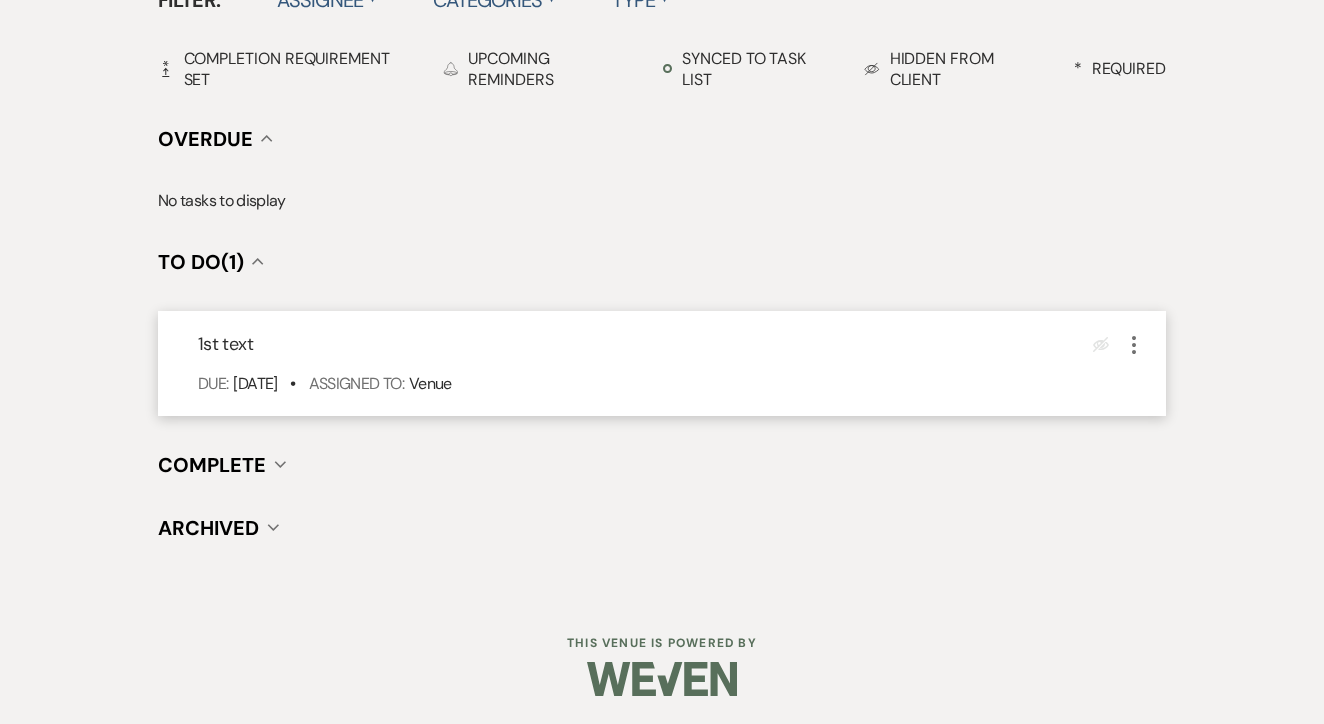 click on "More" 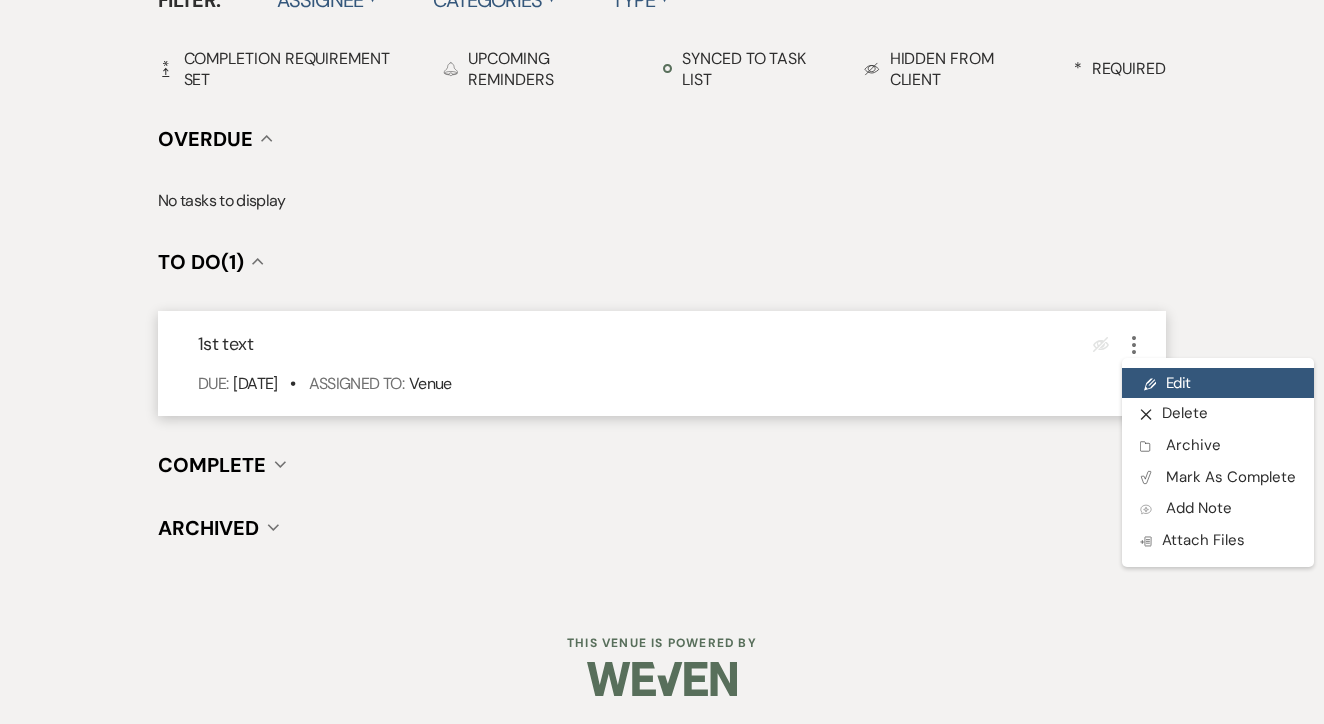 click on "Pencil  Edit" at bounding box center [1218, 383] 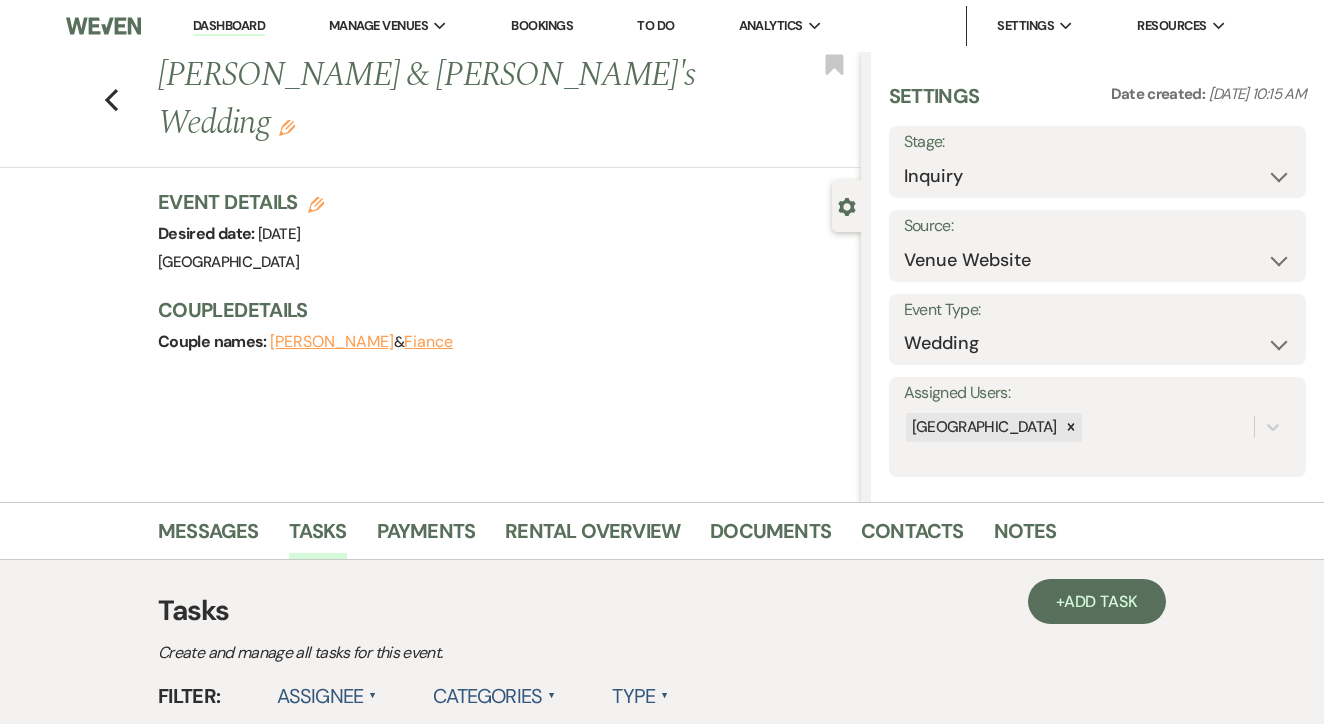 select on "false" 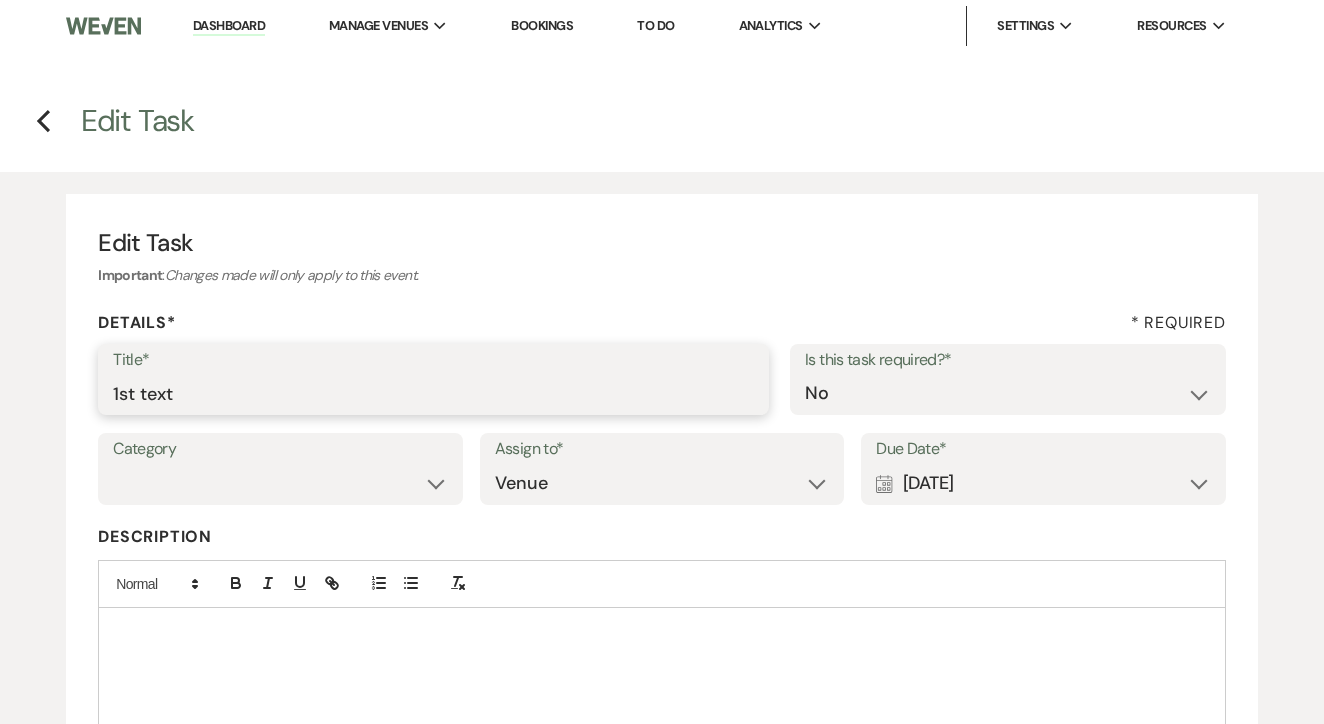 click on "1st text" at bounding box center [433, 393] 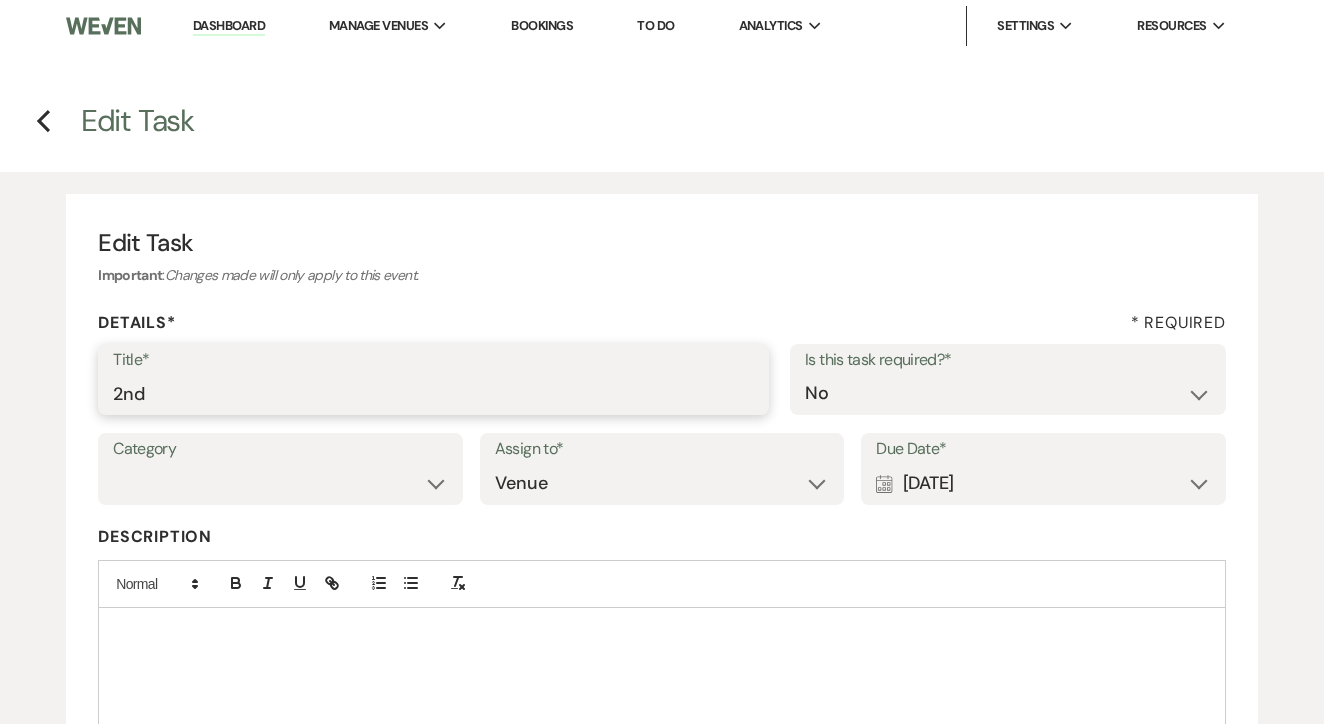 type on "2nd" 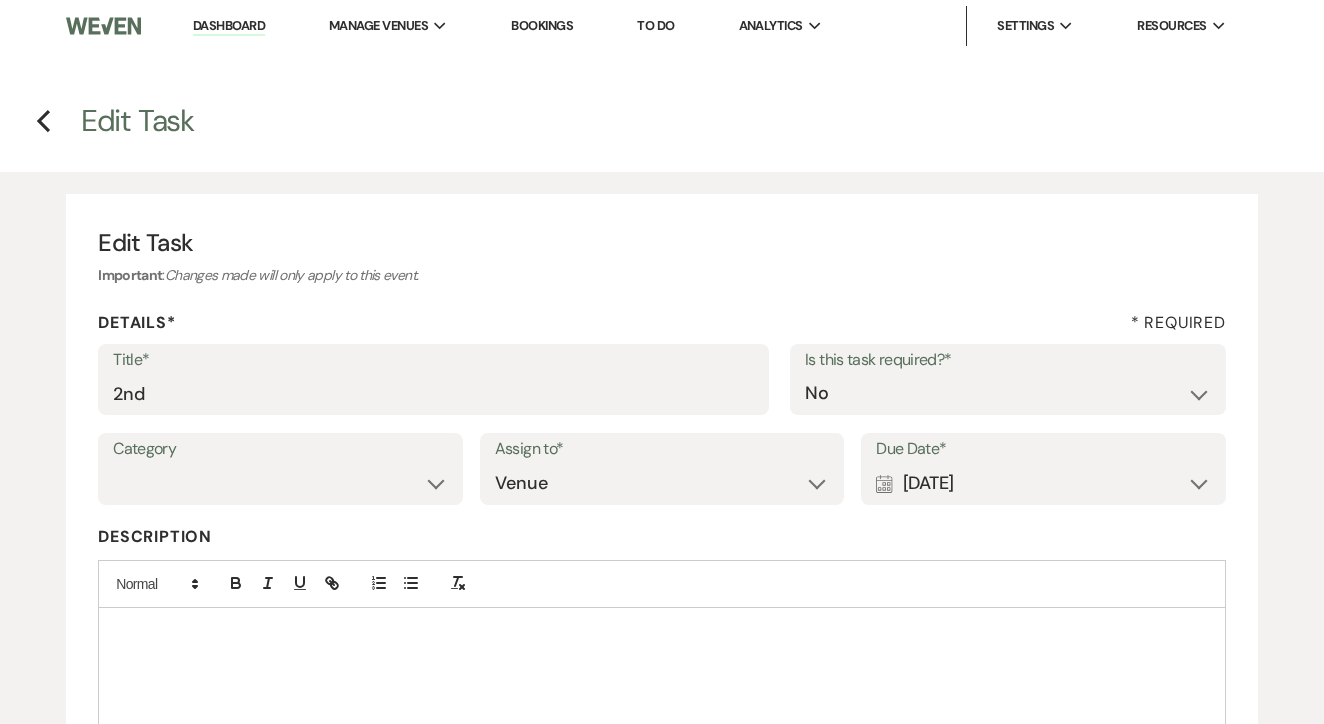 click on "Calendar [DATE] Expand" at bounding box center [1043, 483] 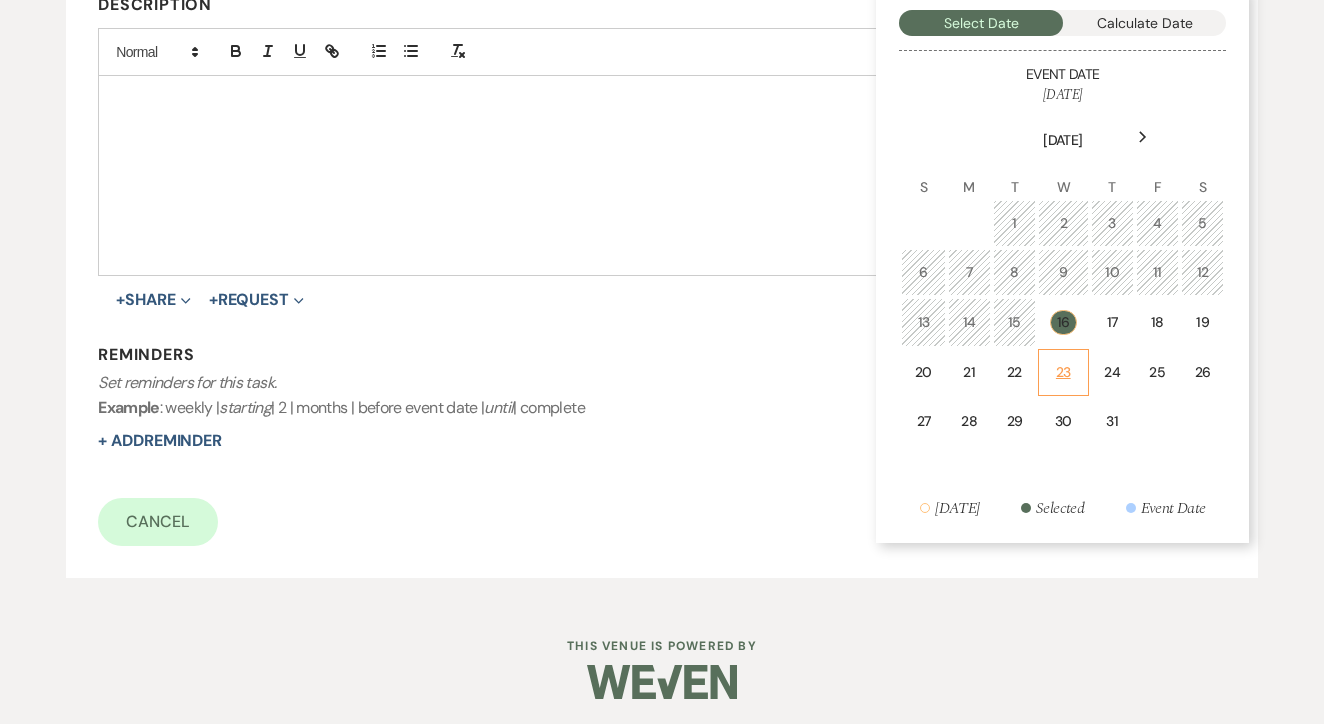 scroll, scrollTop: 530, scrollLeft: 0, axis: vertical 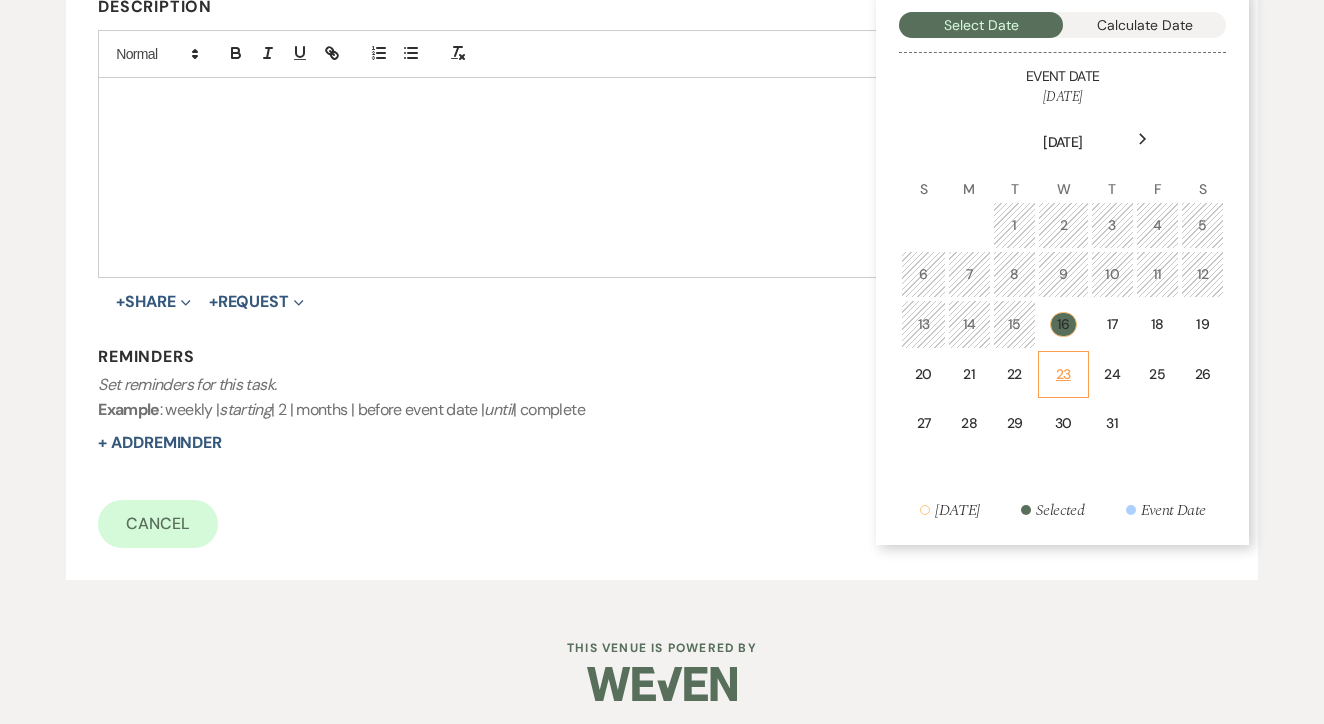 click on "23" at bounding box center (1063, 374) 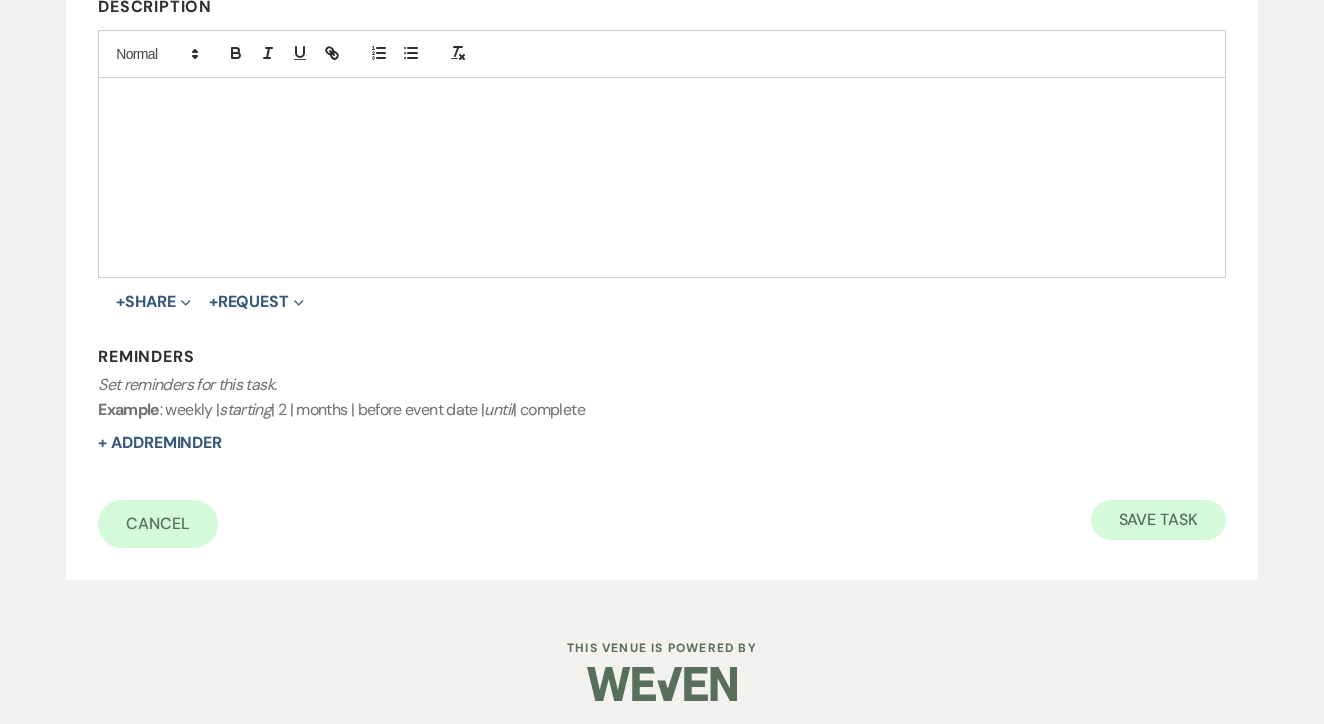 click on "Save Task" at bounding box center (1158, 520) 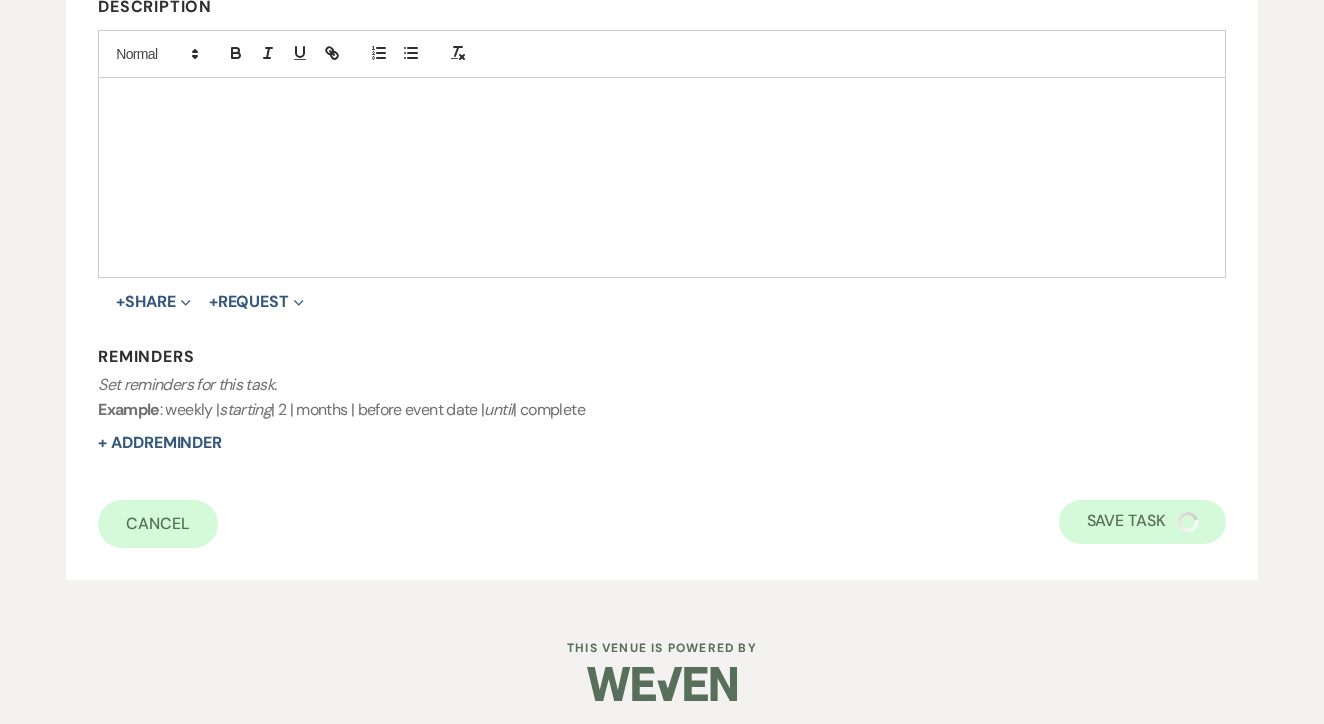 select on "5" 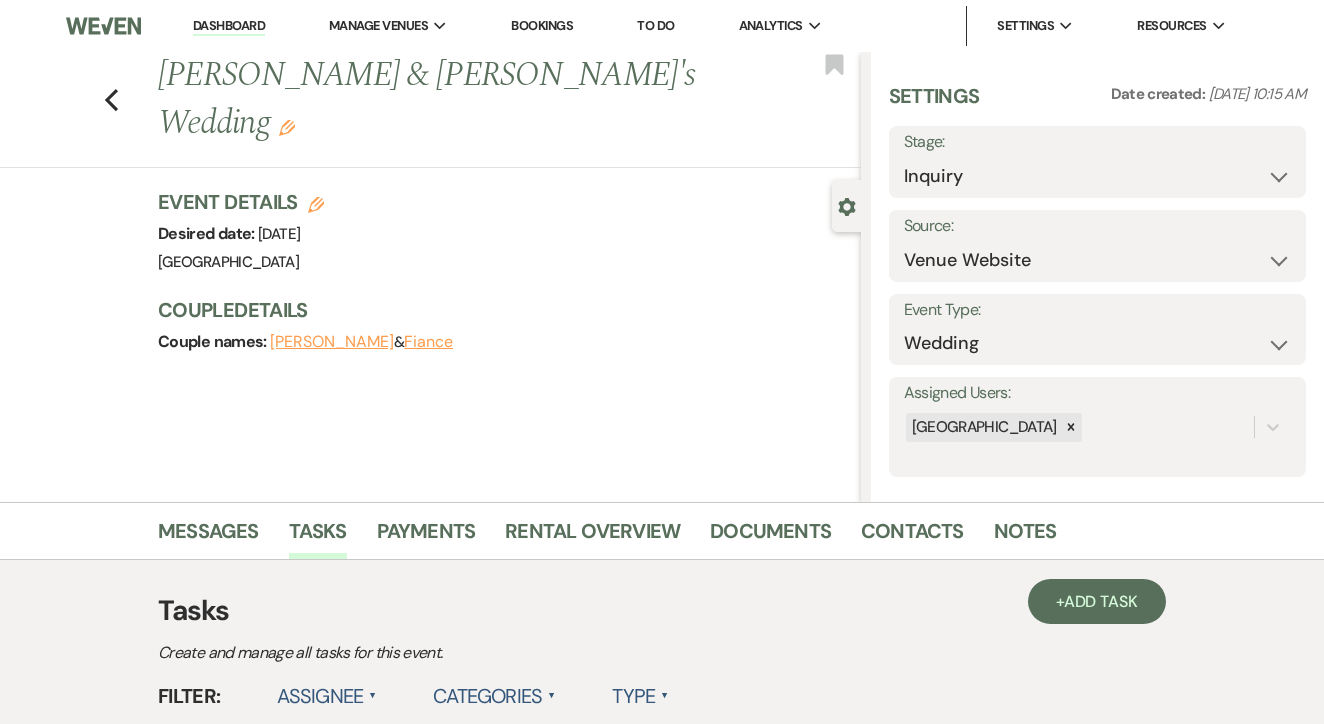 scroll, scrollTop: 0, scrollLeft: 0, axis: both 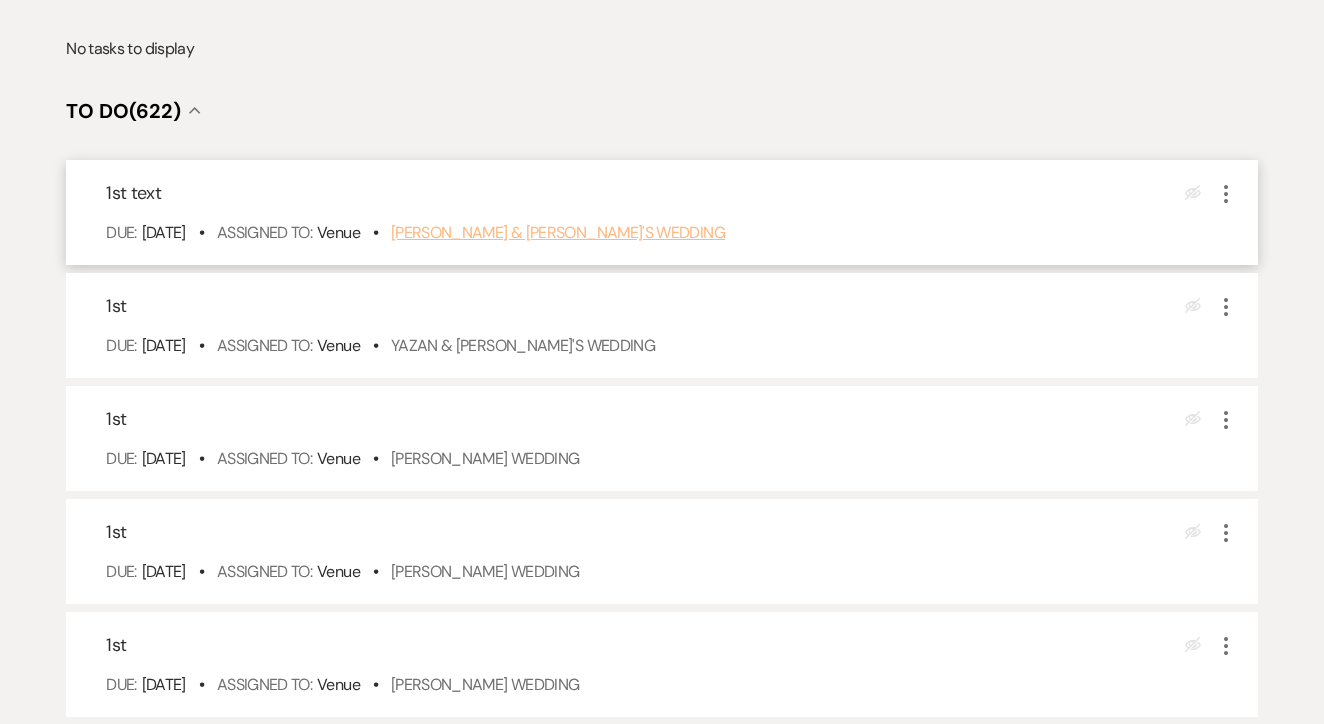 click on "Aaron & Kaylah's Wedding" at bounding box center [558, 232] 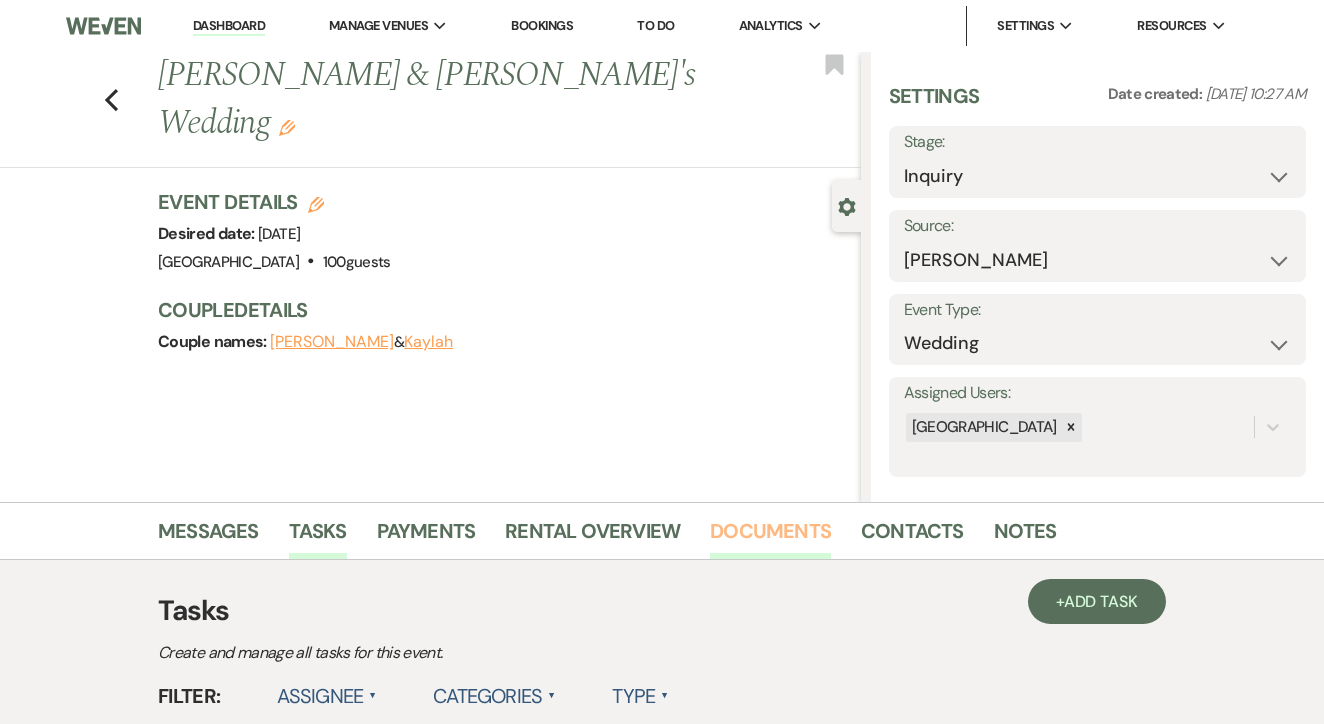 scroll, scrollTop: 0, scrollLeft: 0, axis: both 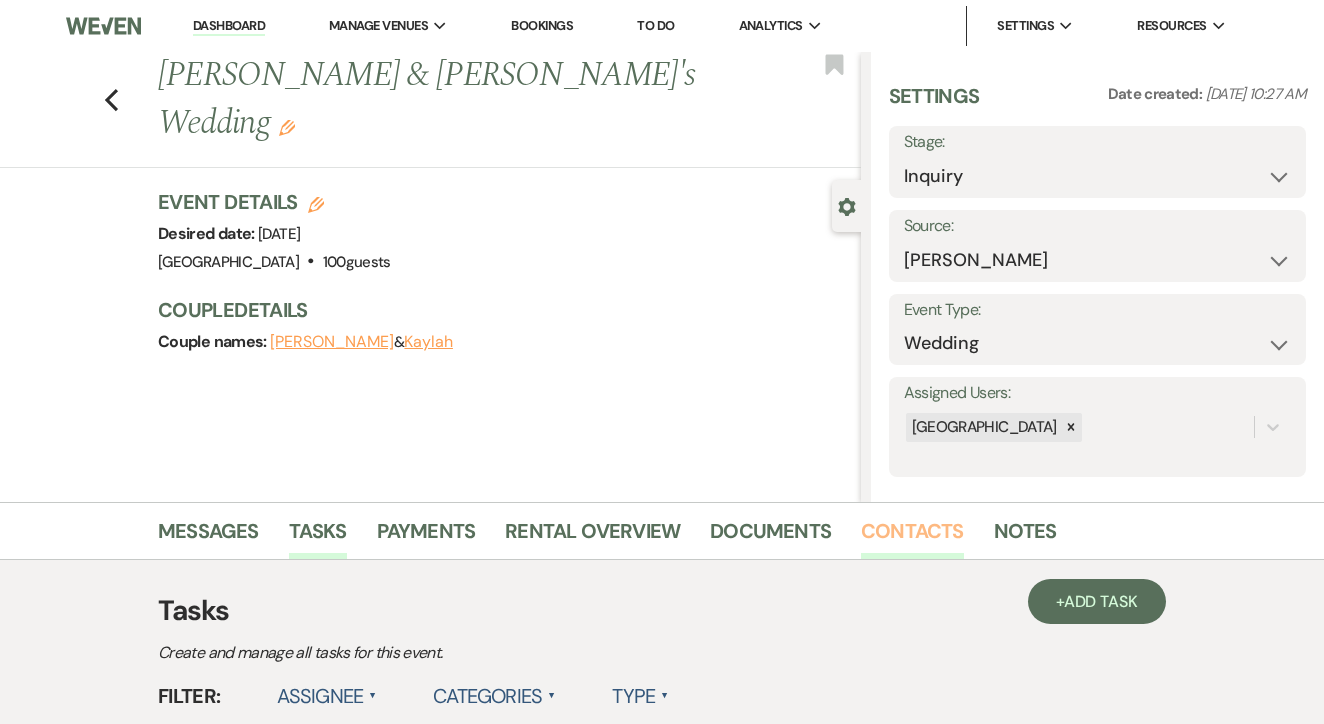 click on "Contacts" at bounding box center (912, 537) 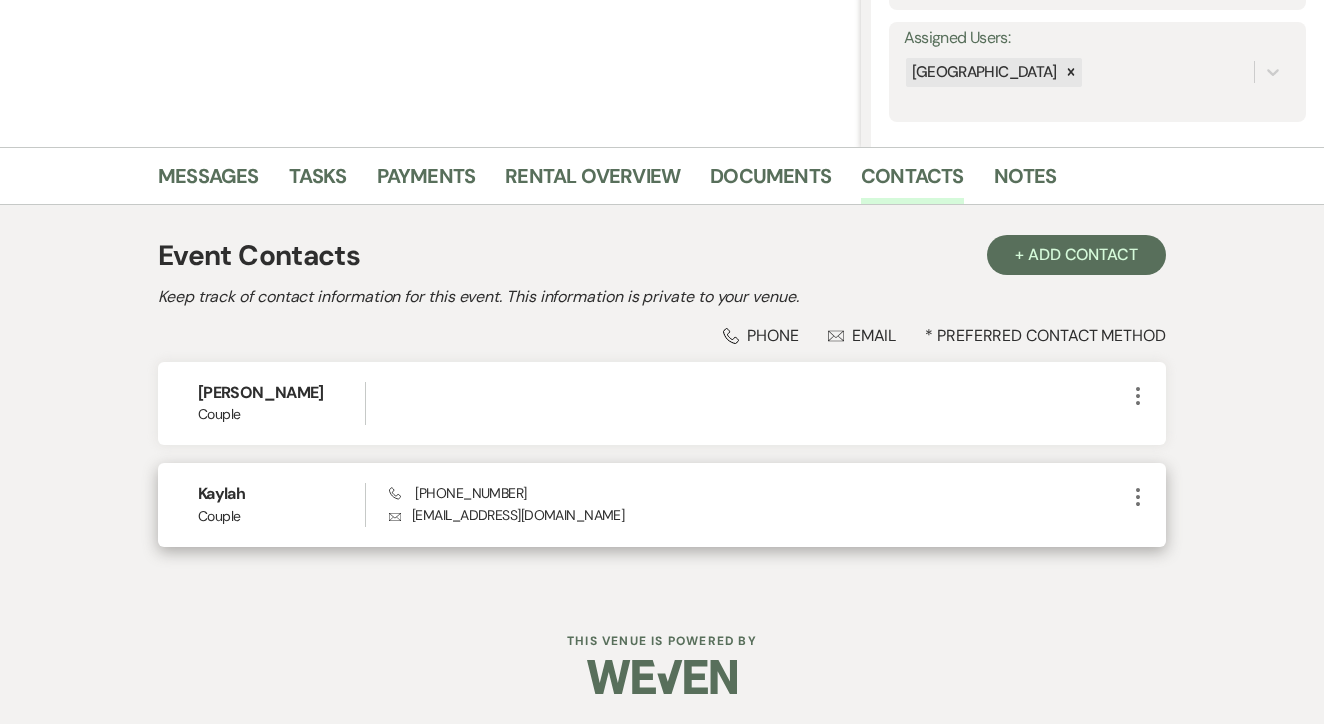 scroll, scrollTop: 353, scrollLeft: 0, axis: vertical 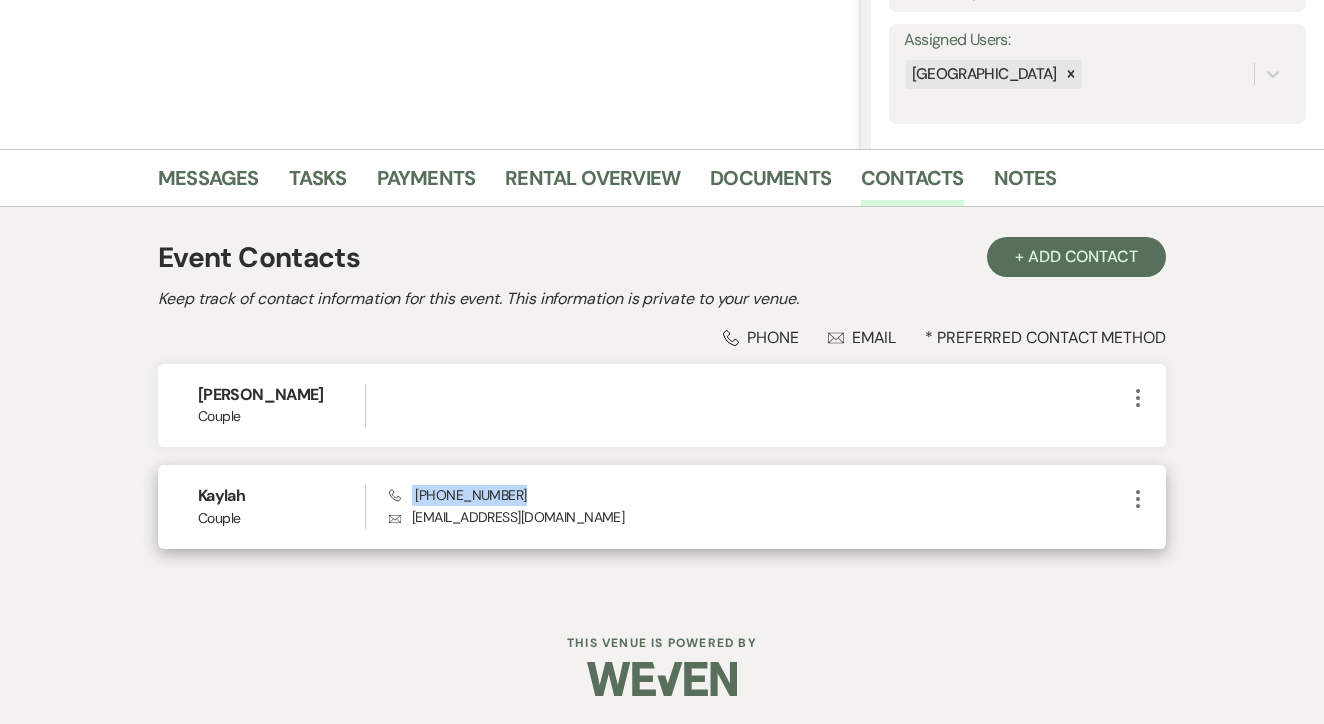 drag, startPoint x: 406, startPoint y: 492, endPoint x: 526, endPoint y: 498, distance: 120.14991 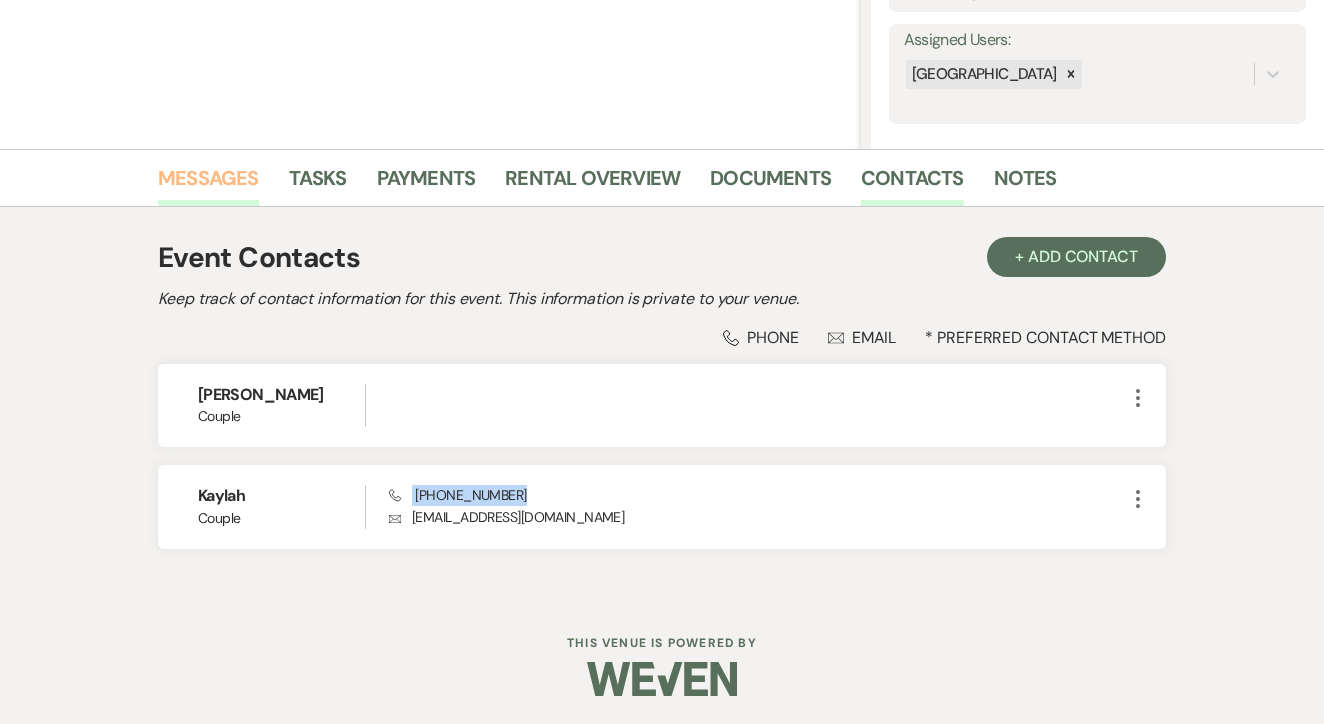 click on "Messages" at bounding box center (208, 184) 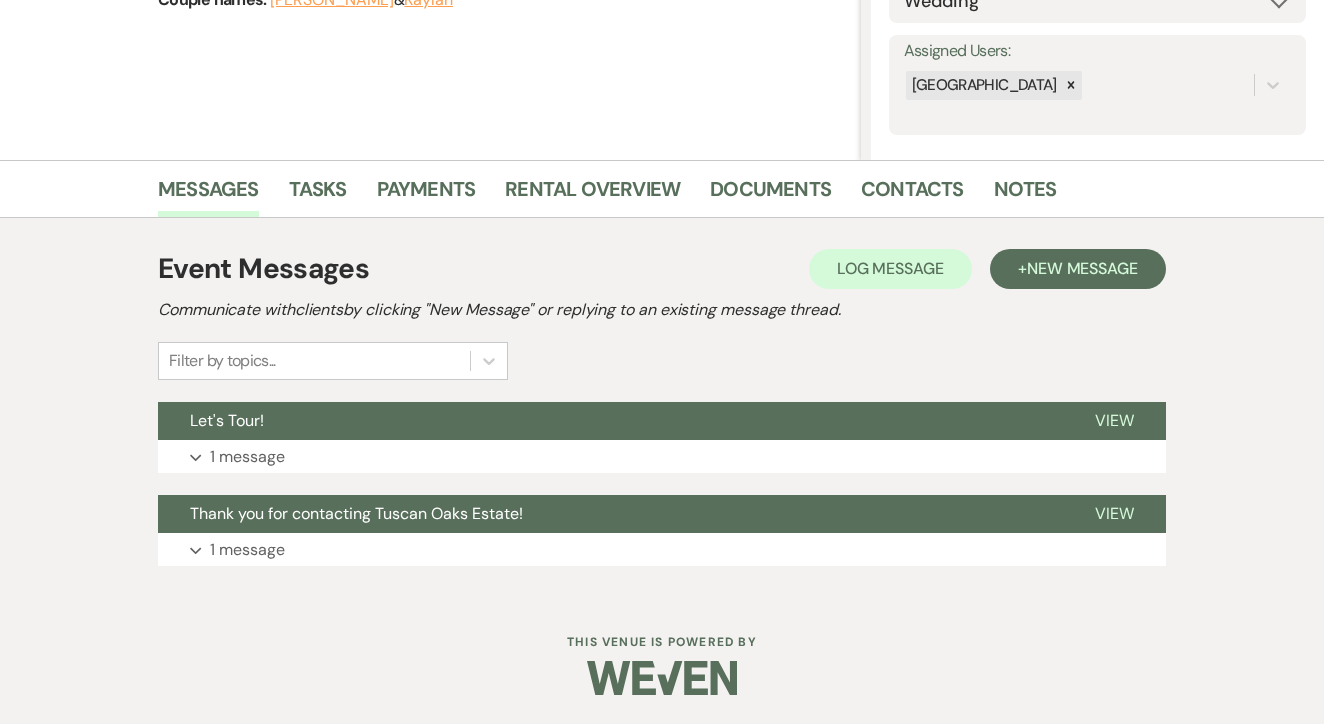 scroll, scrollTop: 341, scrollLeft: 0, axis: vertical 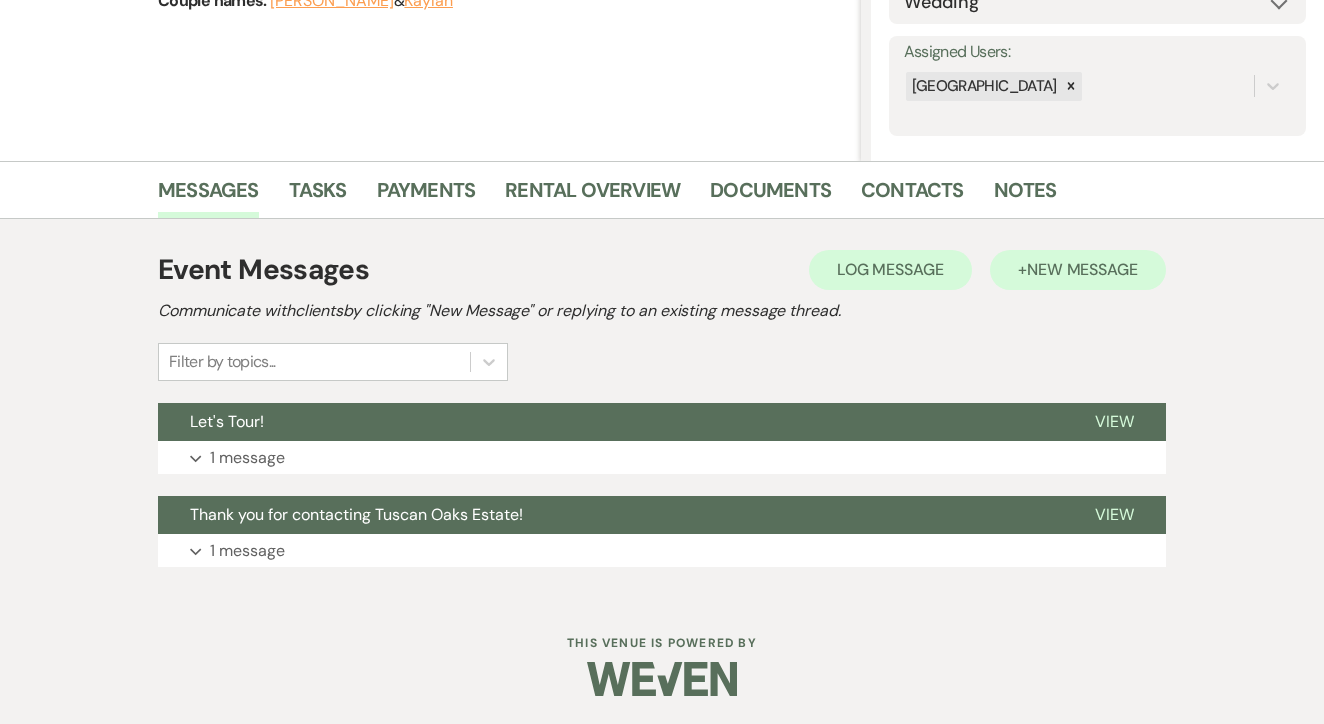 click on "New Message" at bounding box center (1082, 269) 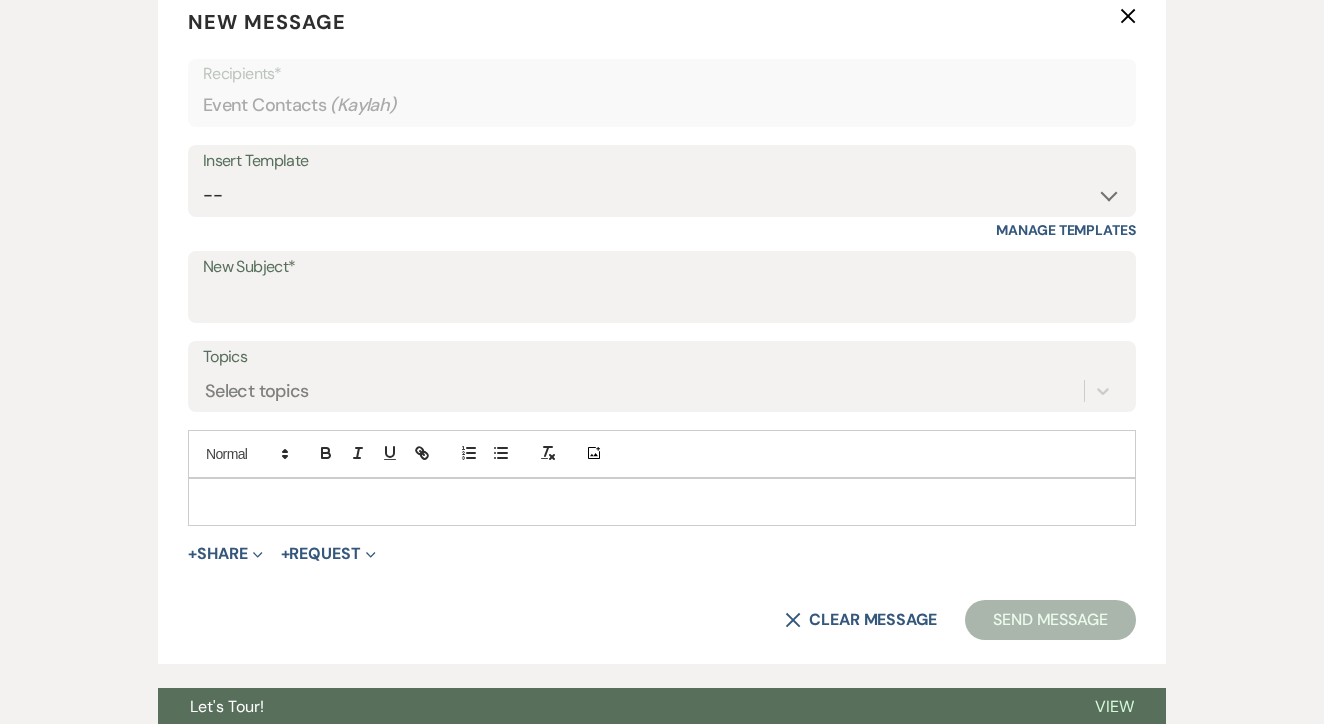 scroll, scrollTop: 797, scrollLeft: 0, axis: vertical 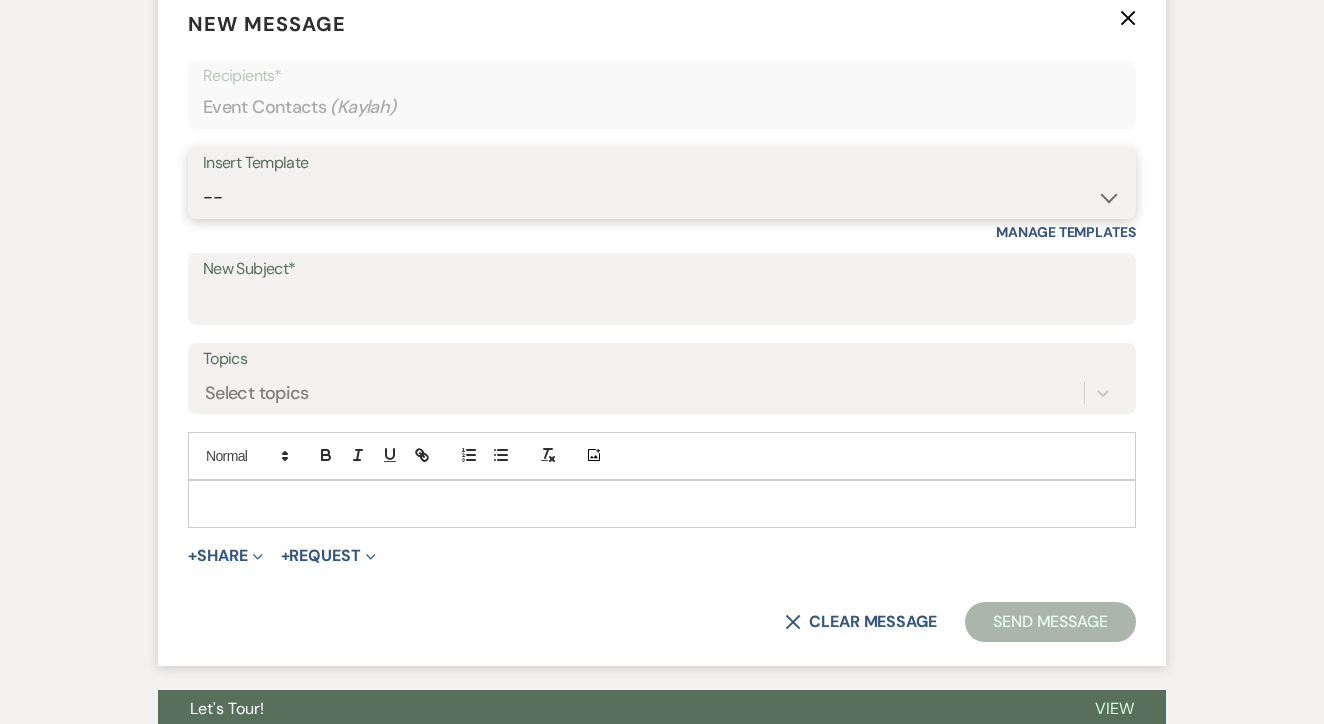click on "-- Lead: Automated Intro Email (Wedding) Lead: 1st Follow Up Email Images Lead: TEXT (1st) Lead: 2nd Follow Up Email Lead: Booking Proposal (Post-Tour) Booked: Weven Planning Portal Introduction (AI) Lead: TEXT (Intro) Lead: Phone Consult Follow-up Lead: Hired Someone Else Lead: Confirm Tour Lead: Confirm Tour (TEXT) Booked: Insta Post Info Lead: 3rd Follow Up Email Booked: Damage Deposit Deduction Lead: Post Tour F/u (no proposal) Lead: Tour No-Show Booked: Day After Wedding Booked: Mailing Address Lead: Cancelled Tour Lead: TEXT (2nd) Lead: 4th Follow Up Email Lead: Booking Deposit Type (ACH or Card) Booked: Vendor Information Needed Booked: Review Request Lead: ACH Instructions Vendor: Photo Request Vendor: Video Request Booked: 6 Month Planning Meeting Booked: 6 Week Final Consult Open House Invite Booked: Late Payment Booked: Weven Planning Portal Introduction" at bounding box center [662, 197] 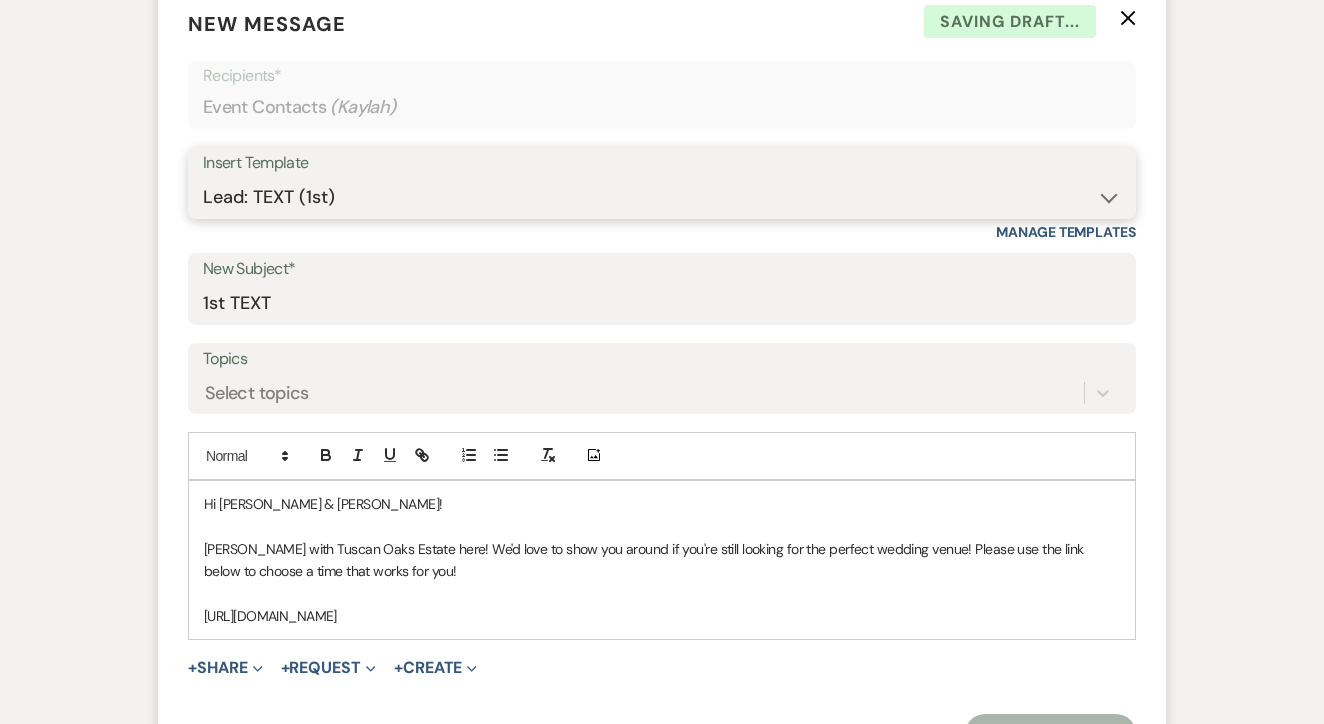 type on "1st TEXT" 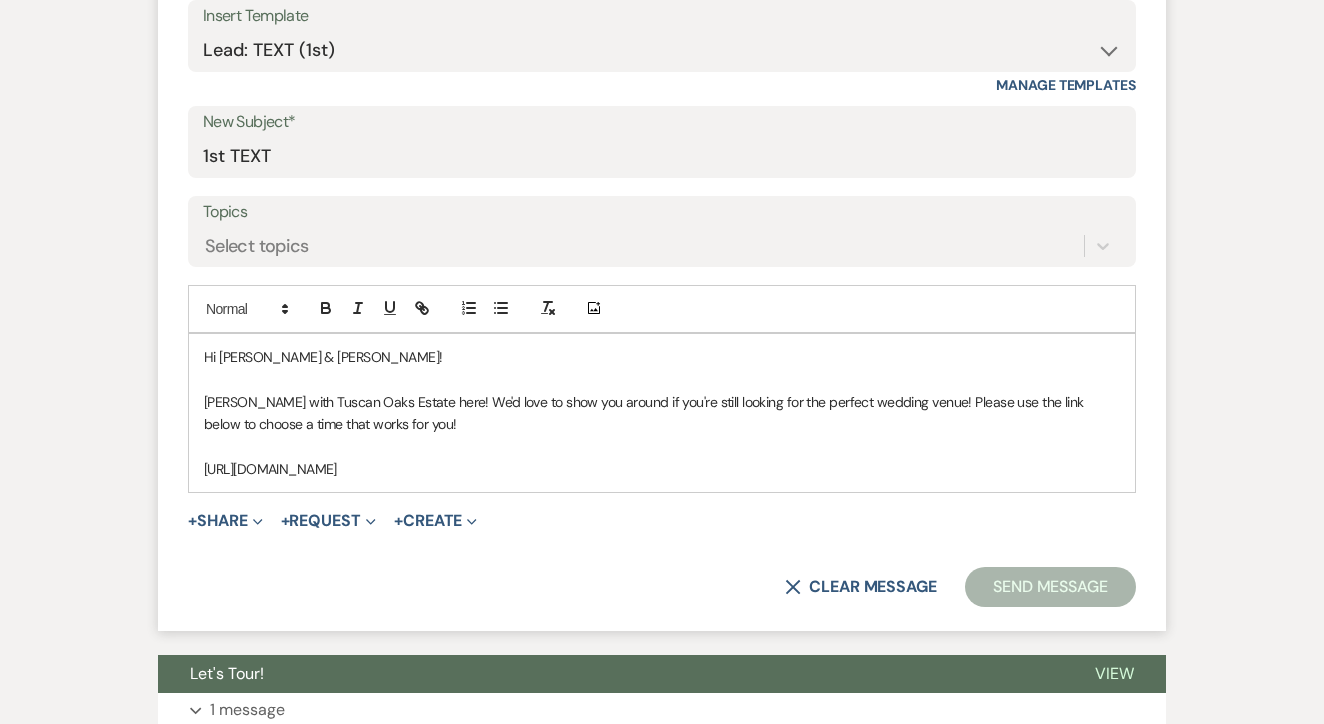 drag, startPoint x: 198, startPoint y: 360, endPoint x: 605, endPoint y: 510, distance: 433.76144 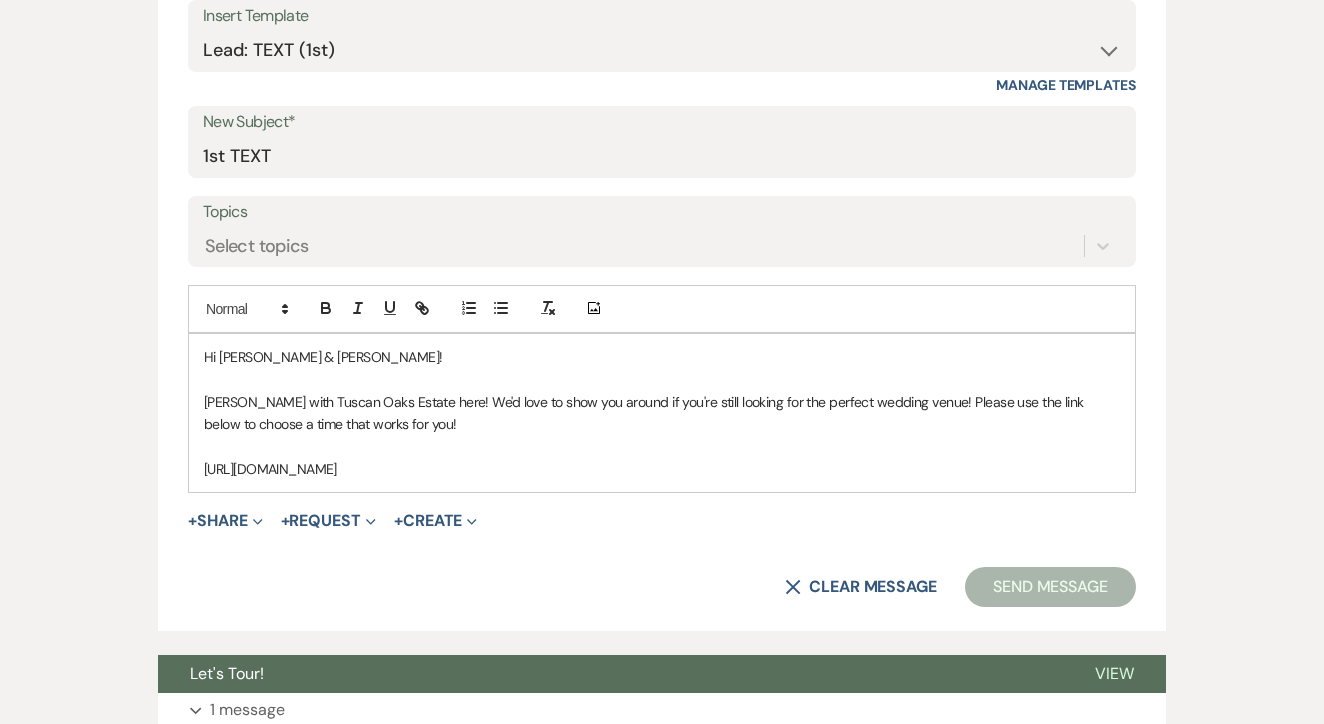 click on "Messages Tasks Payments Rental Overview Documents Contacts Notes Event Messages   Log Log Message +  New Message Communicate with  clients  by clicking "New Message" or replying to an existing message thread. Filter by topics... New Message New Message   X Saving draft... Recipients* Event Contacts   ( Kaylah )   Insert Template   -- Lead: Automated Intro Email (Wedding) Lead: 1st Follow Up Email Images Lead: TEXT (1st) Lead: 2nd Follow Up Email Lead: Booking Proposal (Post-Tour) Booked: Weven Planning Portal Introduction (AI) Lead: TEXT (Intro) Lead: Phone Consult Follow-up Lead: Hired Someone Else Lead: Confirm Tour Lead: Confirm Tour (TEXT) Booked: Insta Post Info Lead: 3rd Follow Up Email Booked: Damage Deposit Deduction Lead: Post Tour F/u (no proposal) Lead: Tour No-Show Booked: Day After Wedding Booked: Mailing Address Lead: Cancelled Tour Lead: TEXT (2nd) Lead: 4th Follow Up Email Lead: Booking Deposit Type (ACH or Card) Booked: Vendor Information Needed Booked: Review Request Lead: ACH Instructions" at bounding box center [662, 204] 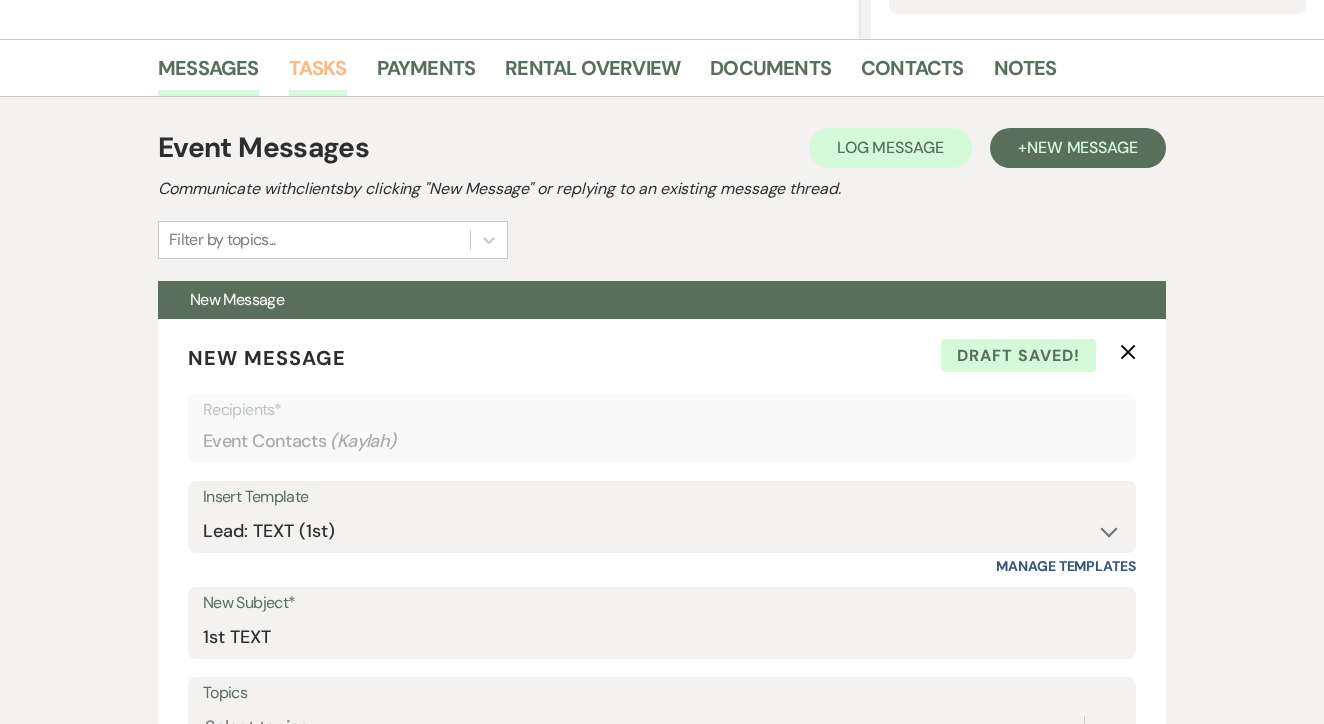 click on "Tasks" at bounding box center [318, 74] 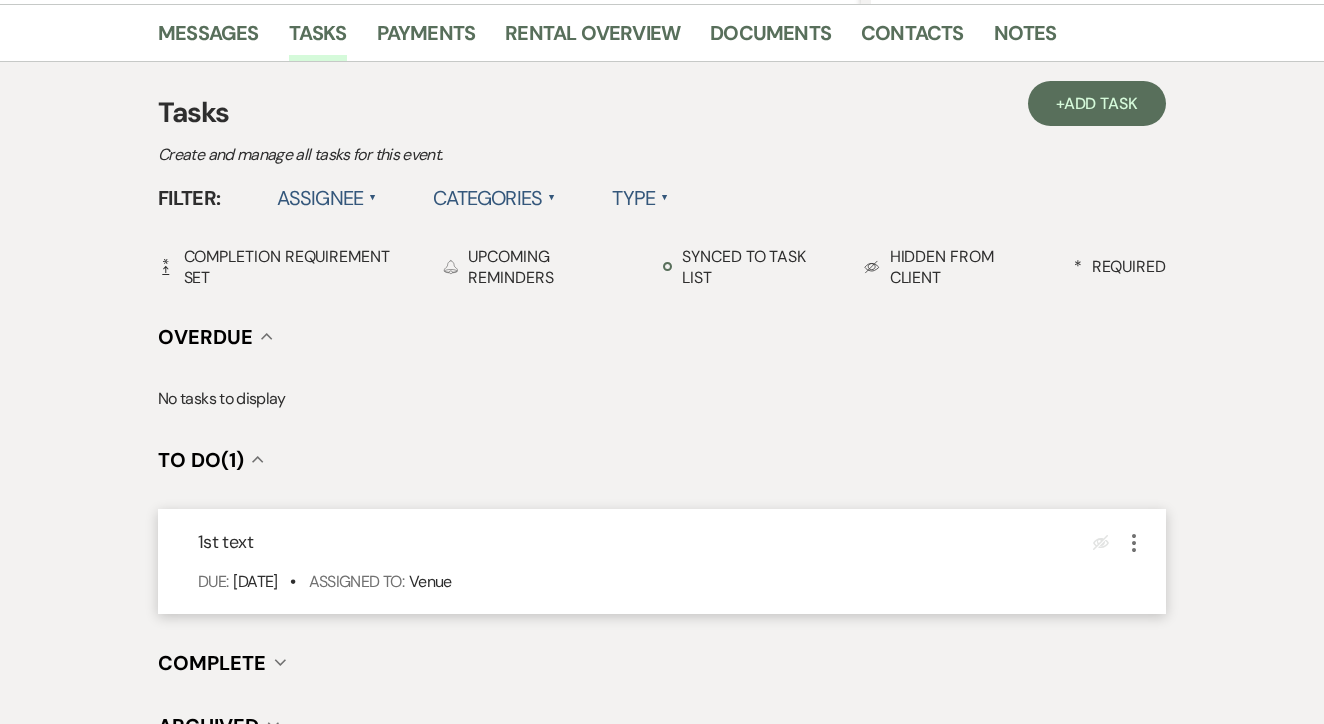 scroll, scrollTop: 496, scrollLeft: 0, axis: vertical 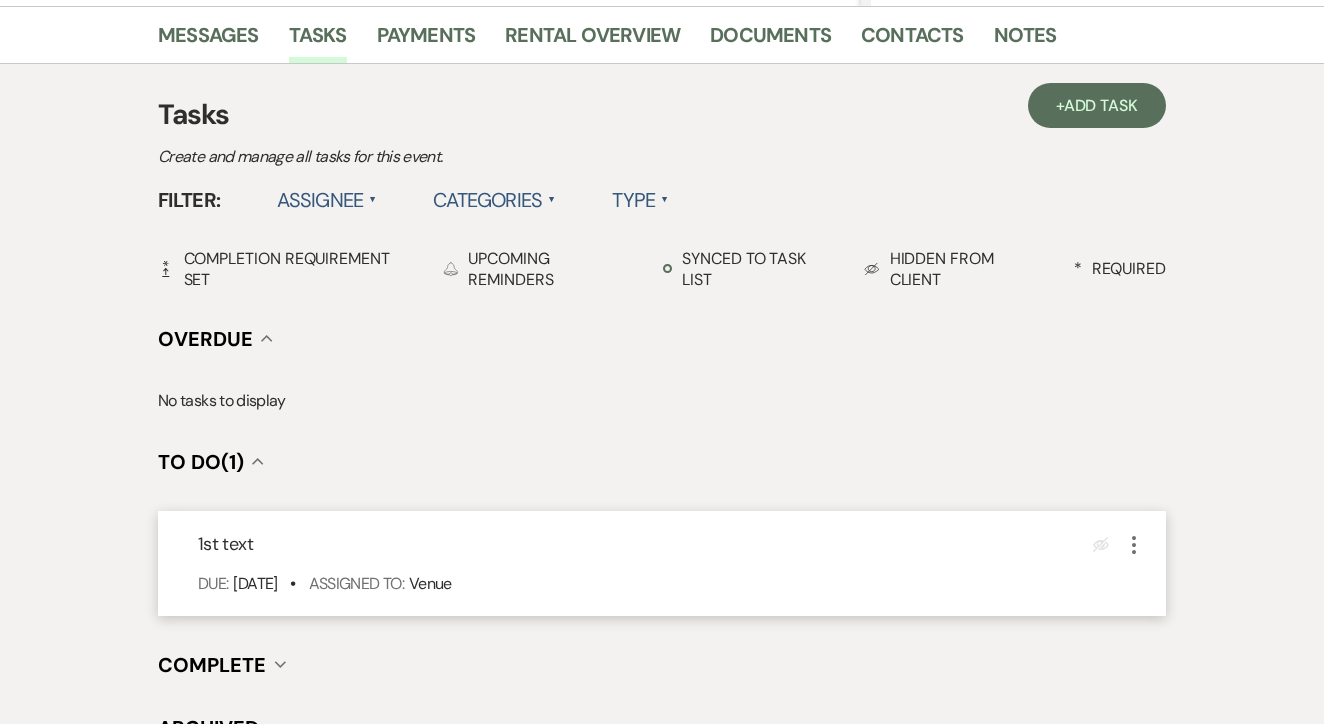 click on "More" 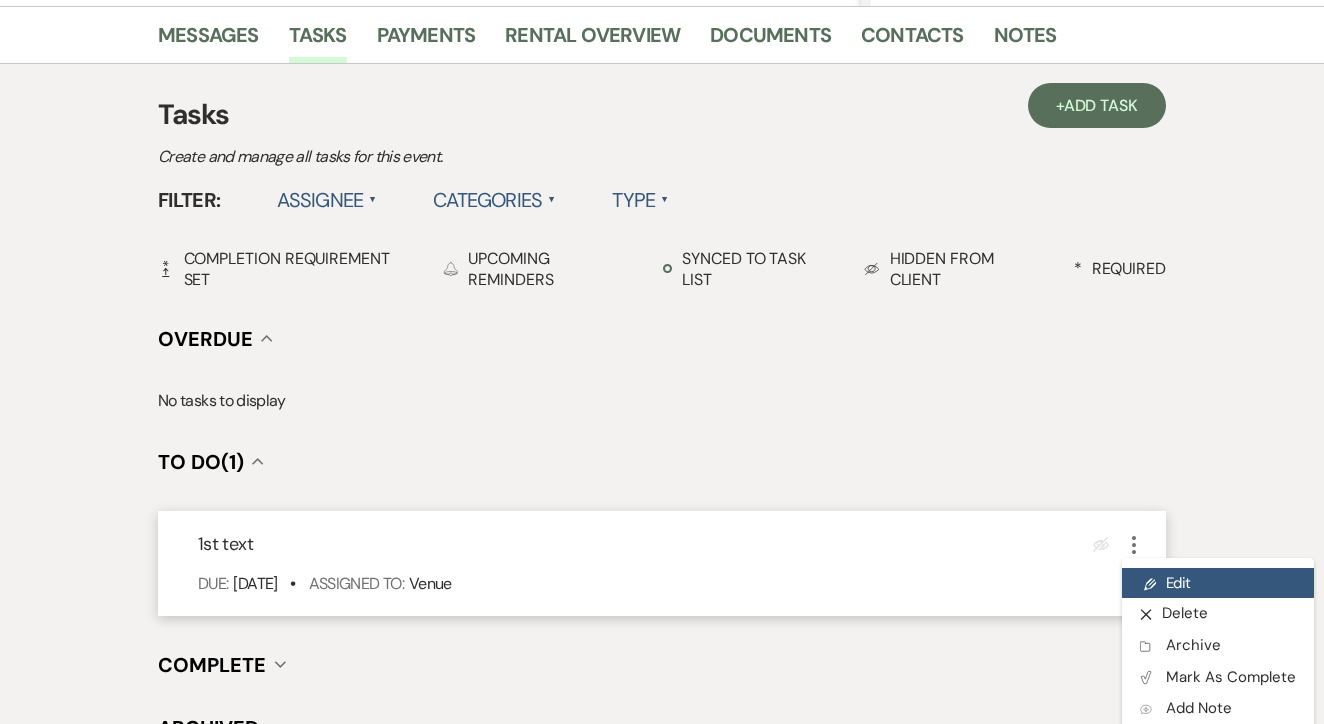 click on "Pencil" 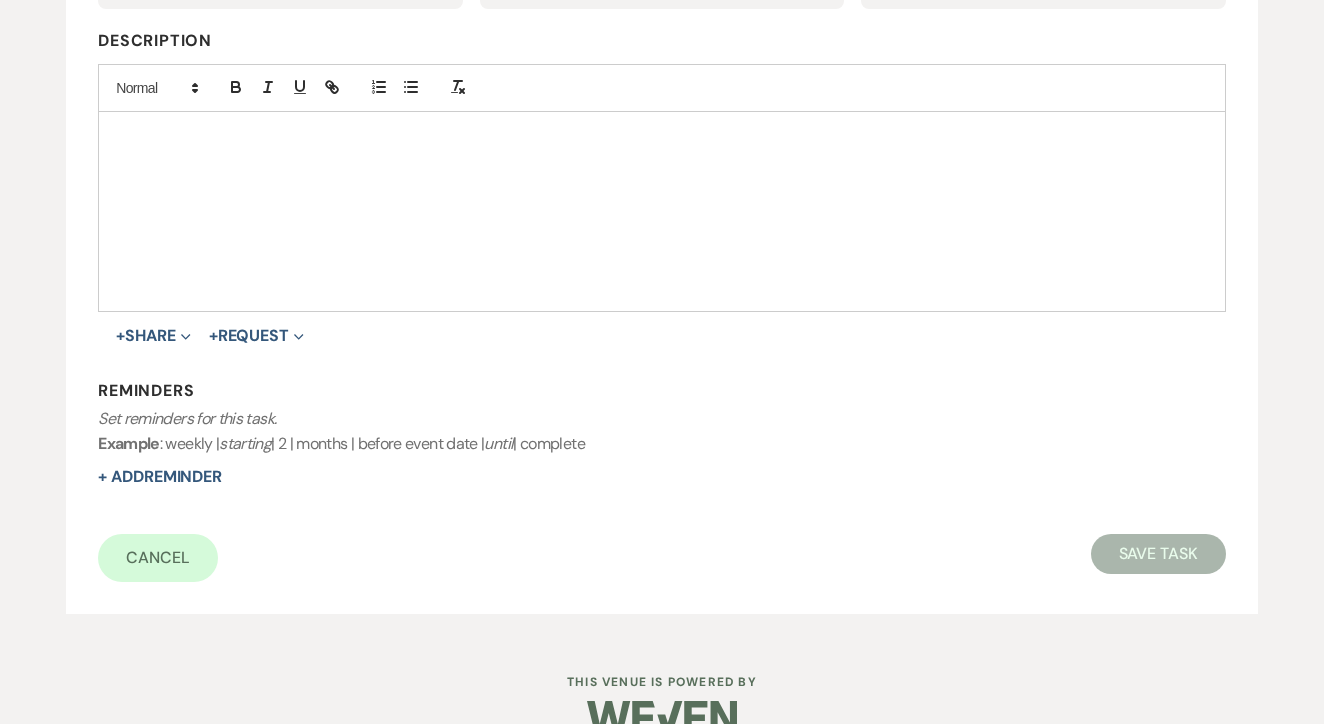 scroll, scrollTop: 0, scrollLeft: 0, axis: both 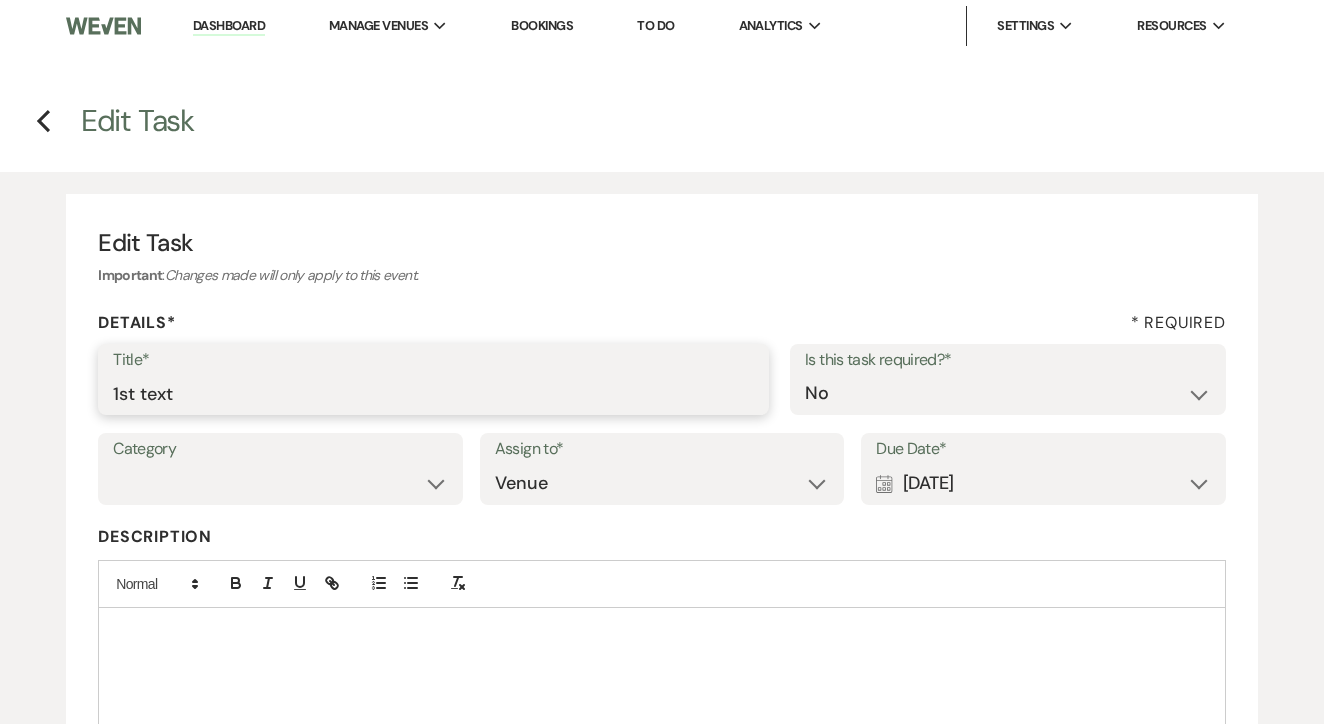 click on "1st text" at bounding box center [433, 393] 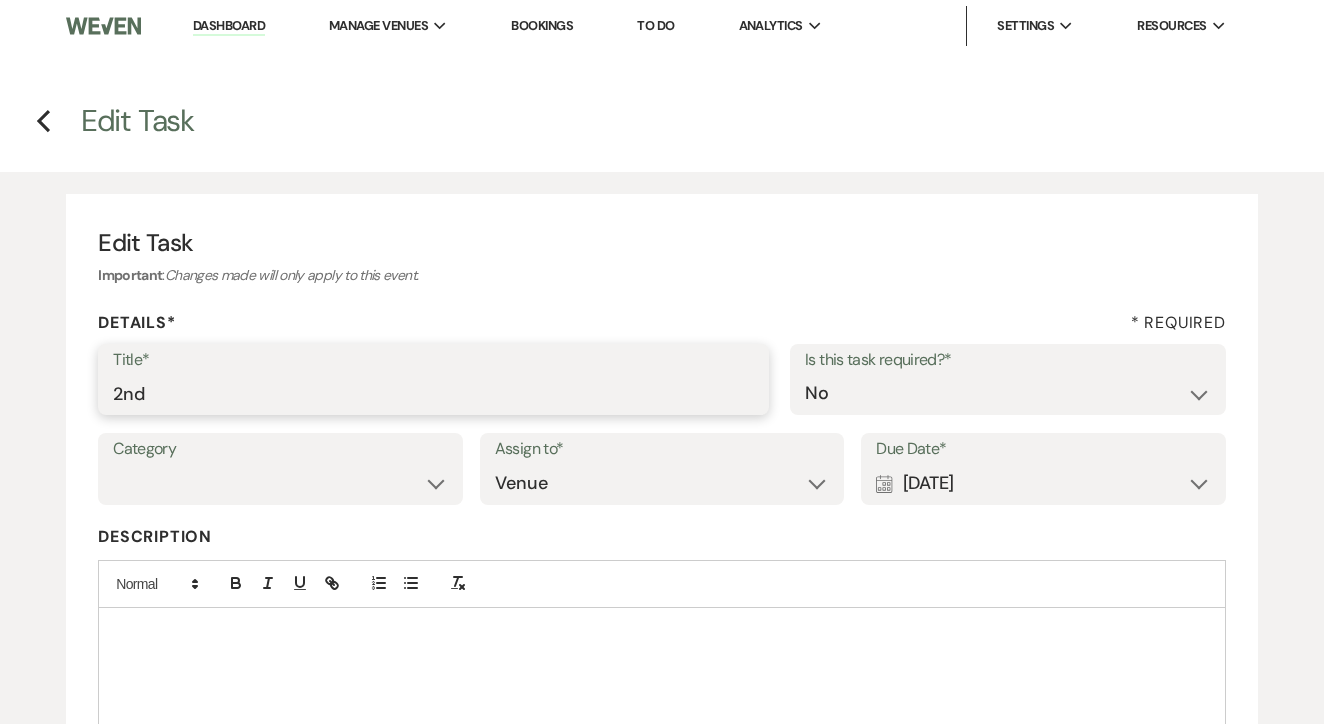 type on "2nd" 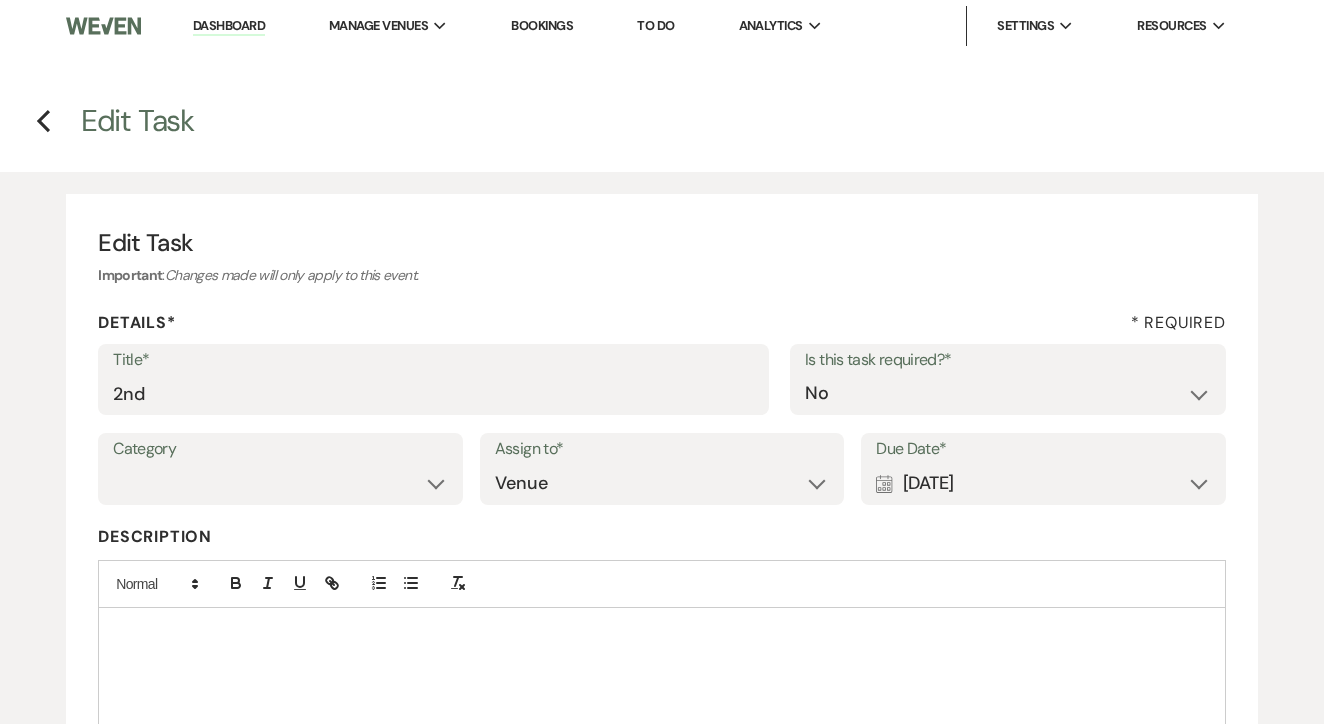 click on "Calendar [DATE] Expand" at bounding box center (1043, 483) 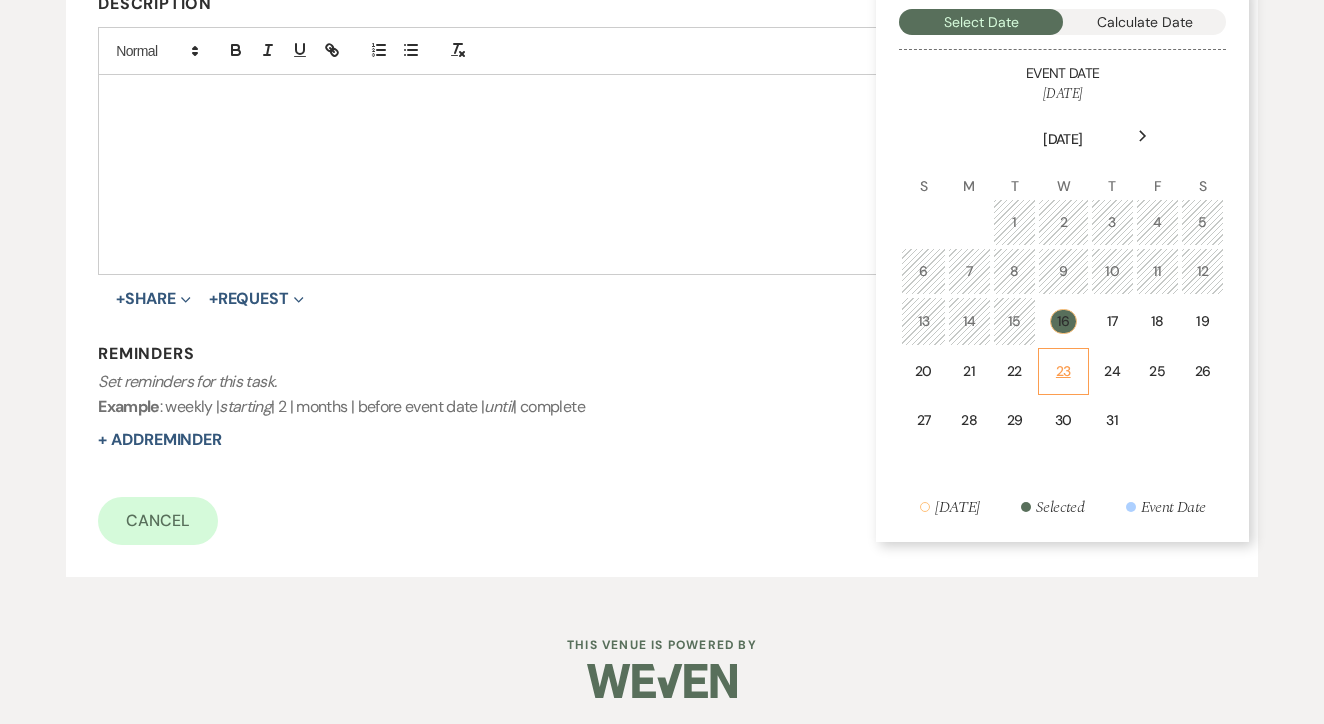 click on "23" at bounding box center [1063, 371] 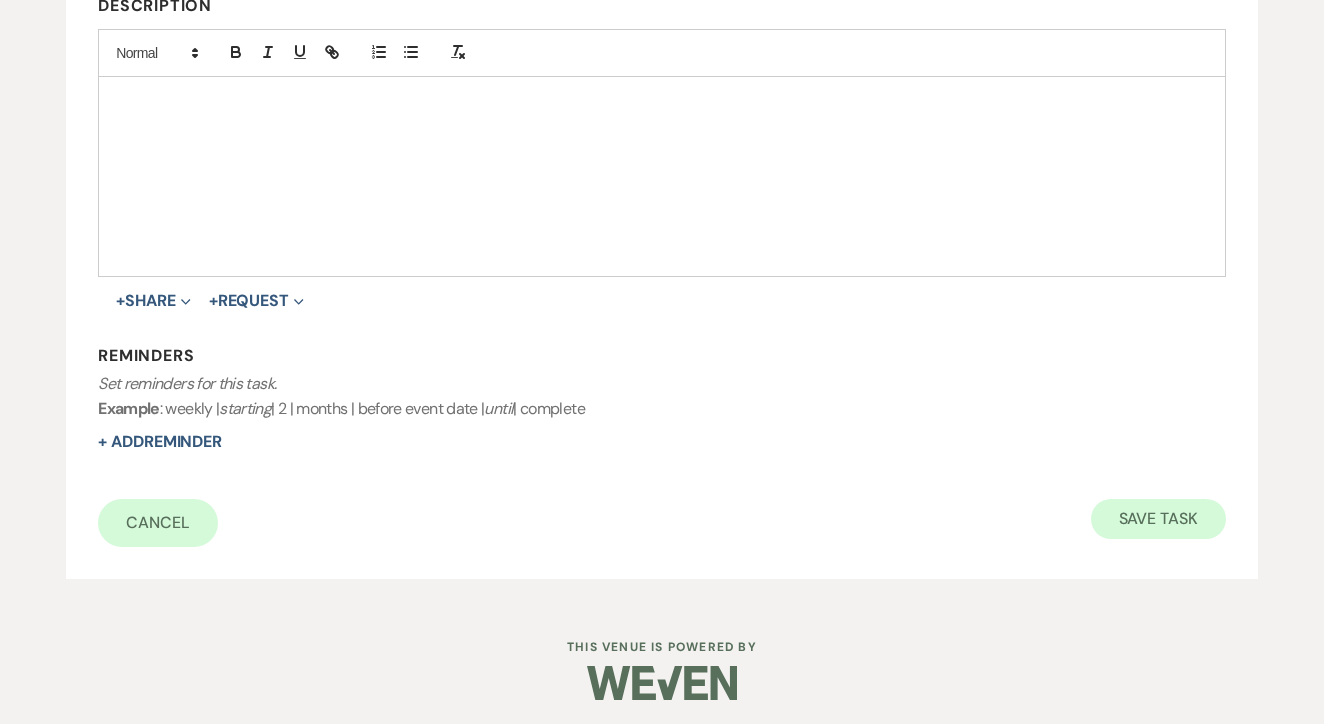 scroll, scrollTop: 530, scrollLeft: 0, axis: vertical 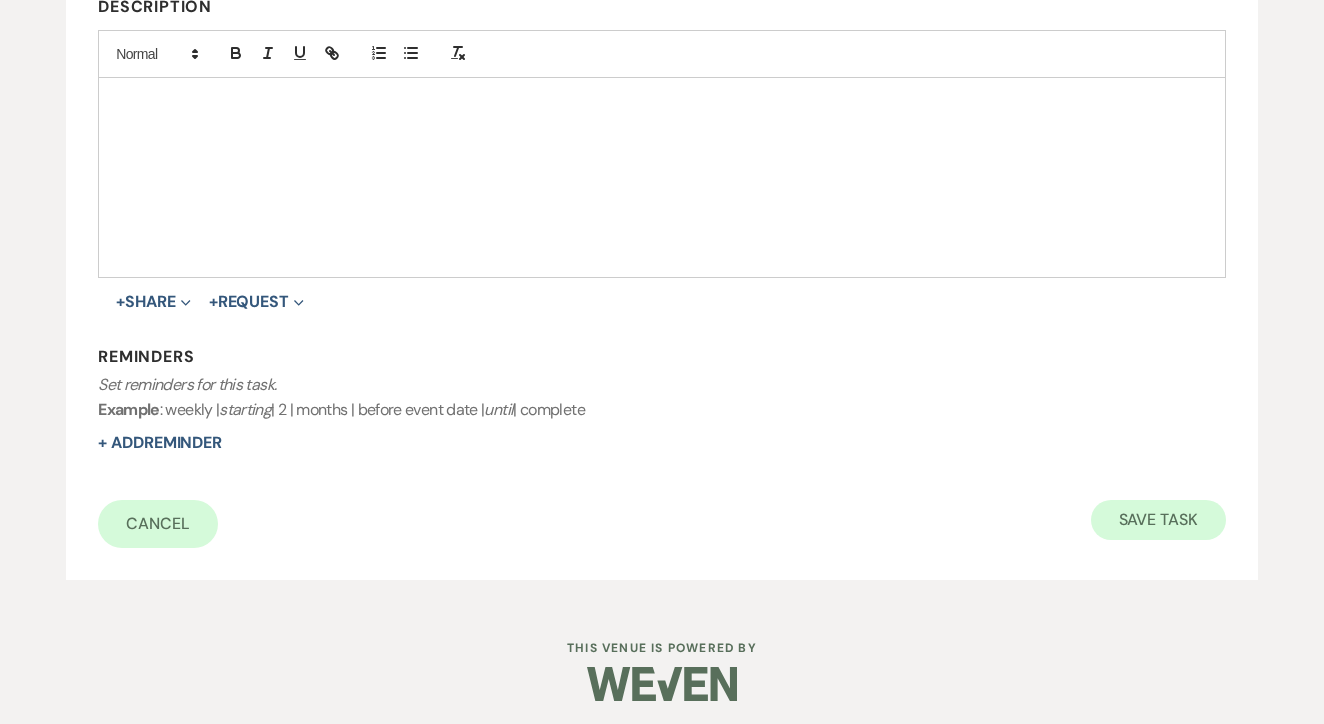 click on "Save Task" at bounding box center (1158, 520) 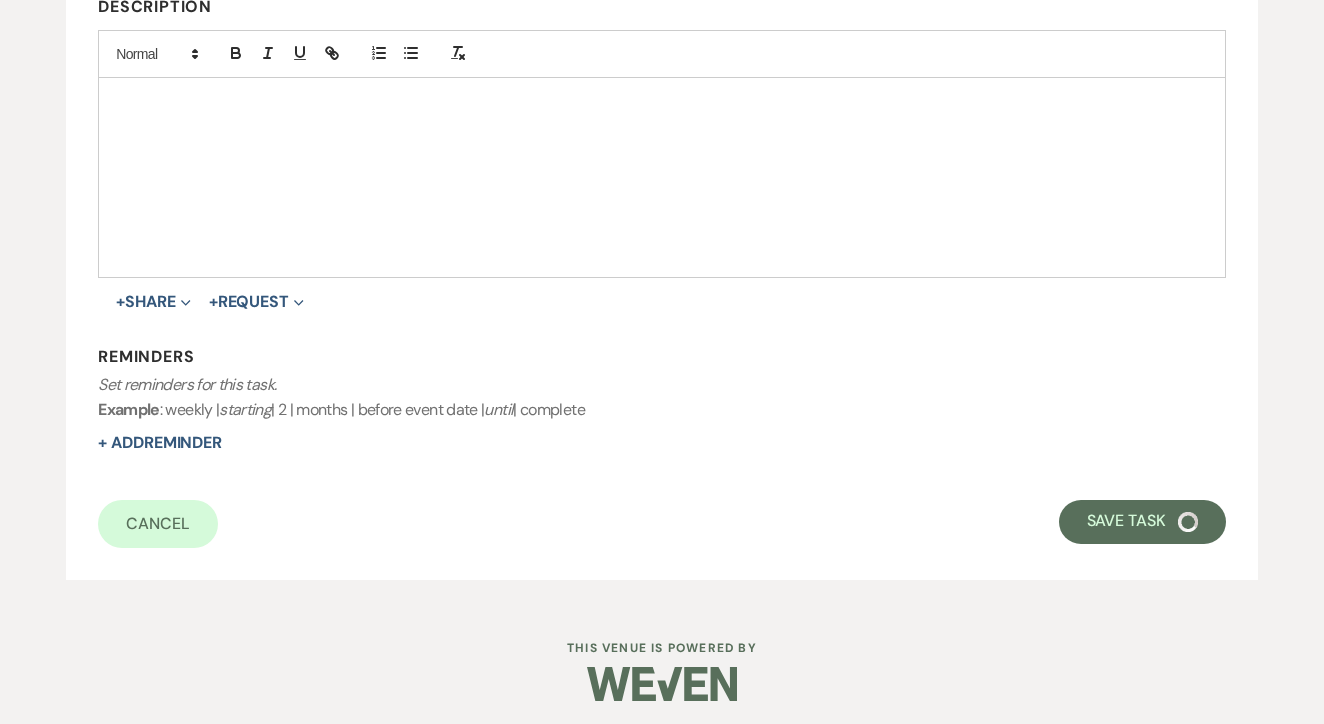 select on "17" 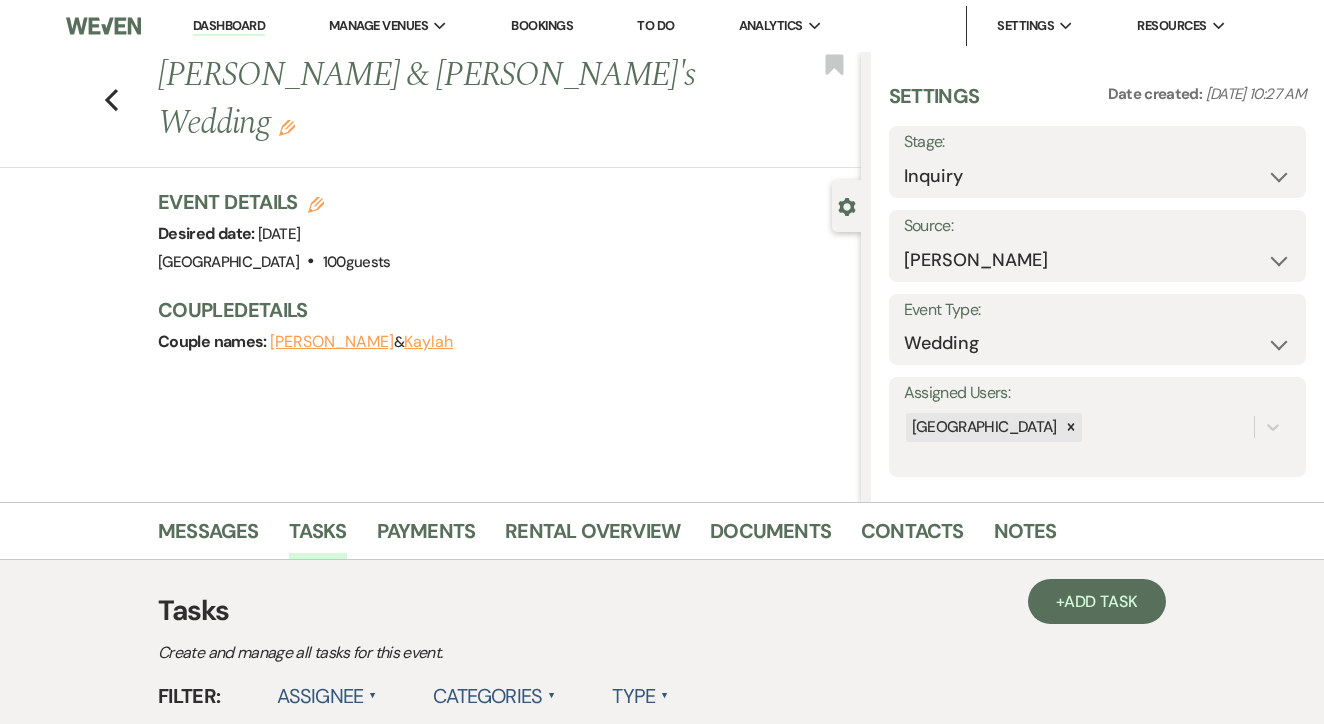 scroll, scrollTop: 0, scrollLeft: 0, axis: both 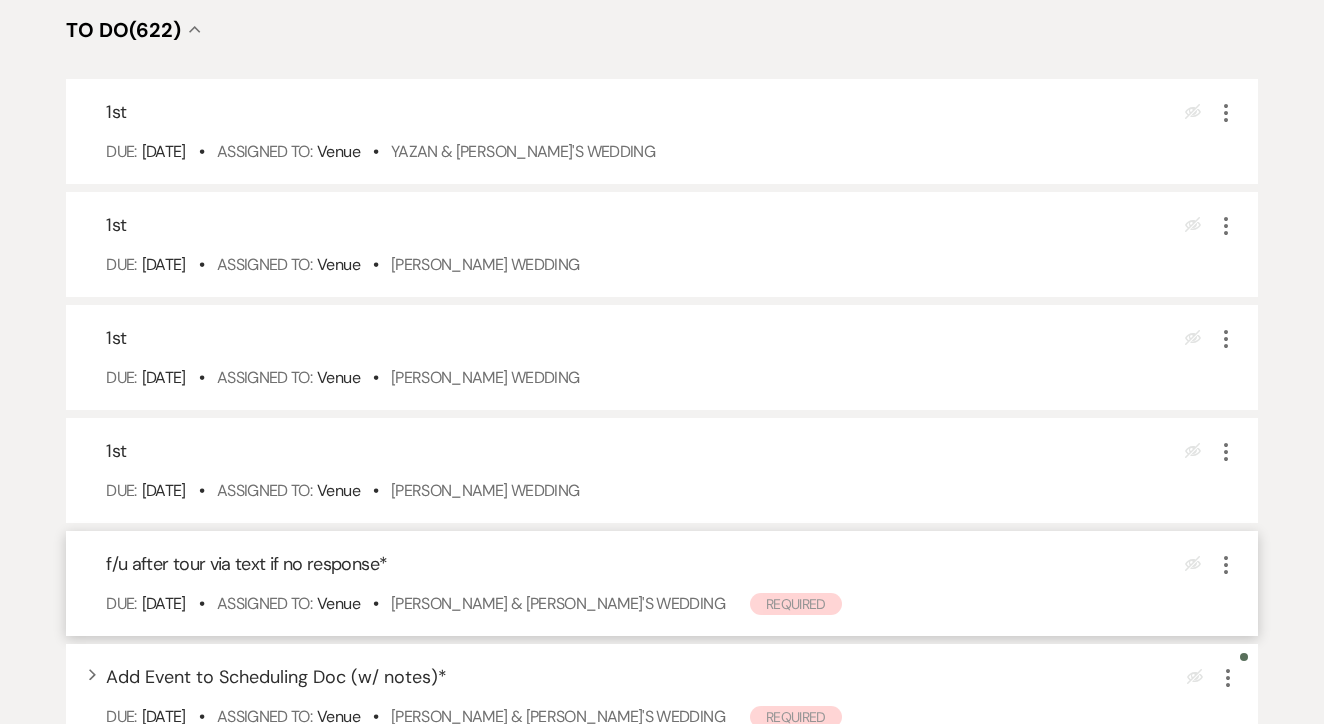 click on "More" 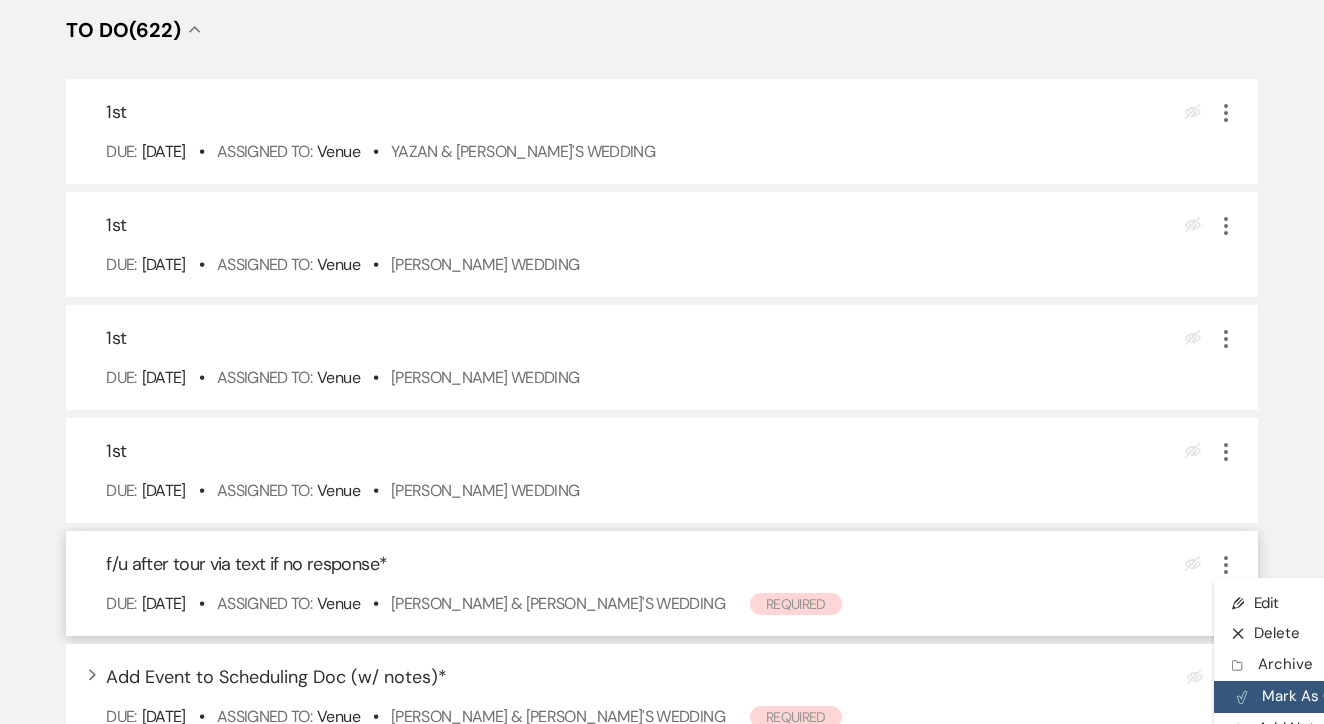 click on "Plan Portal Link   Mark As Complete" at bounding box center (1312, 697) 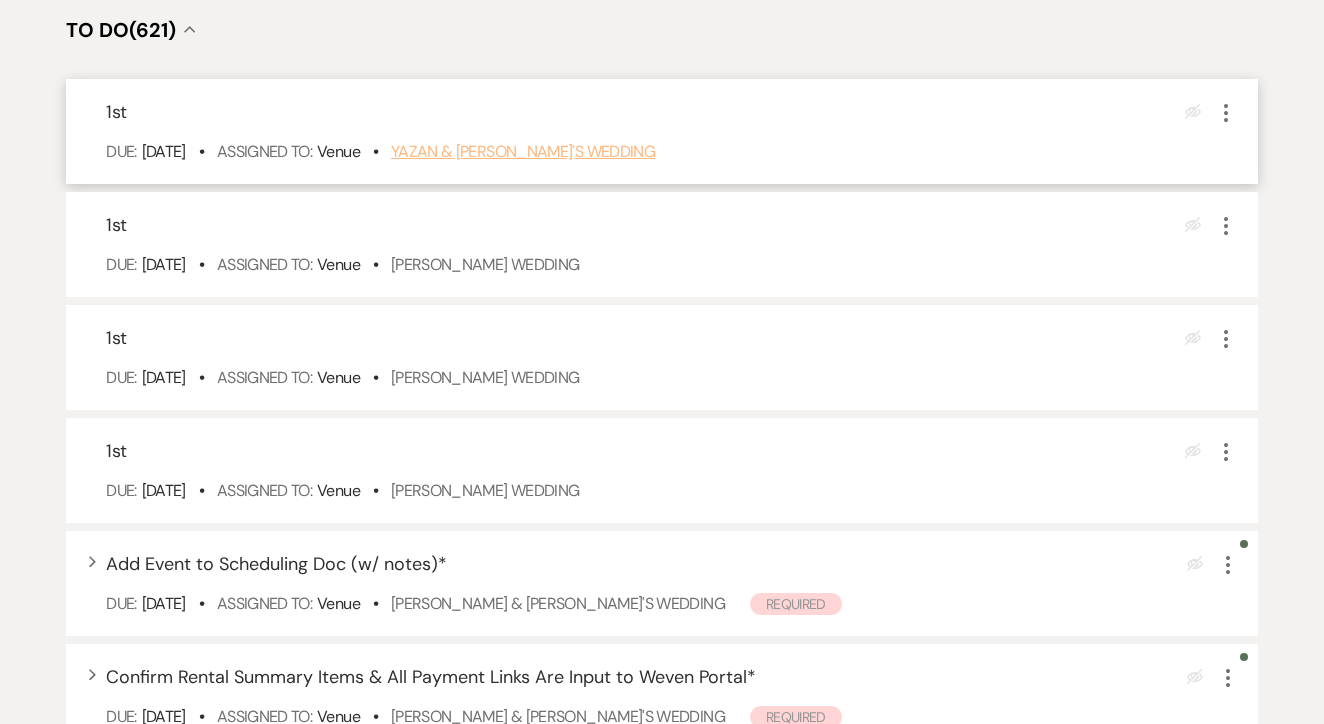 click on "Yazan & Hawraa's Wedding" at bounding box center (523, 151) 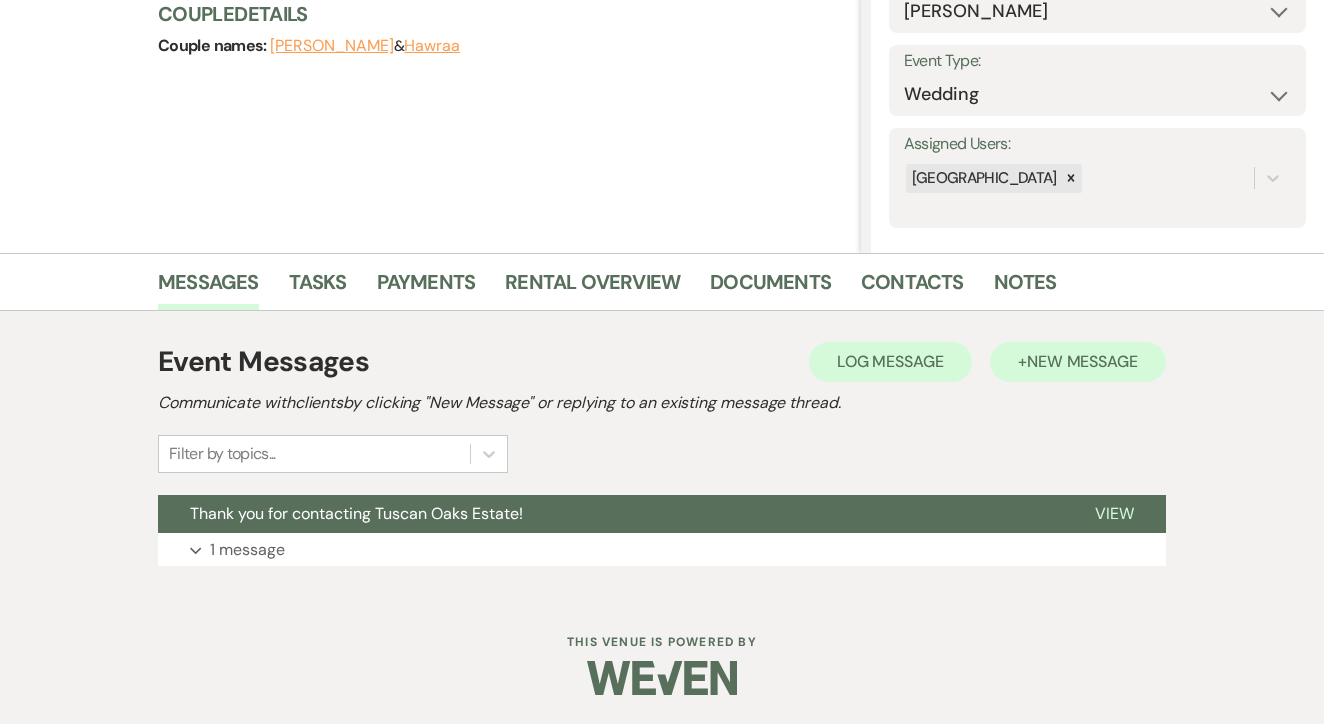 scroll, scrollTop: 249, scrollLeft: 0, axis: vertical 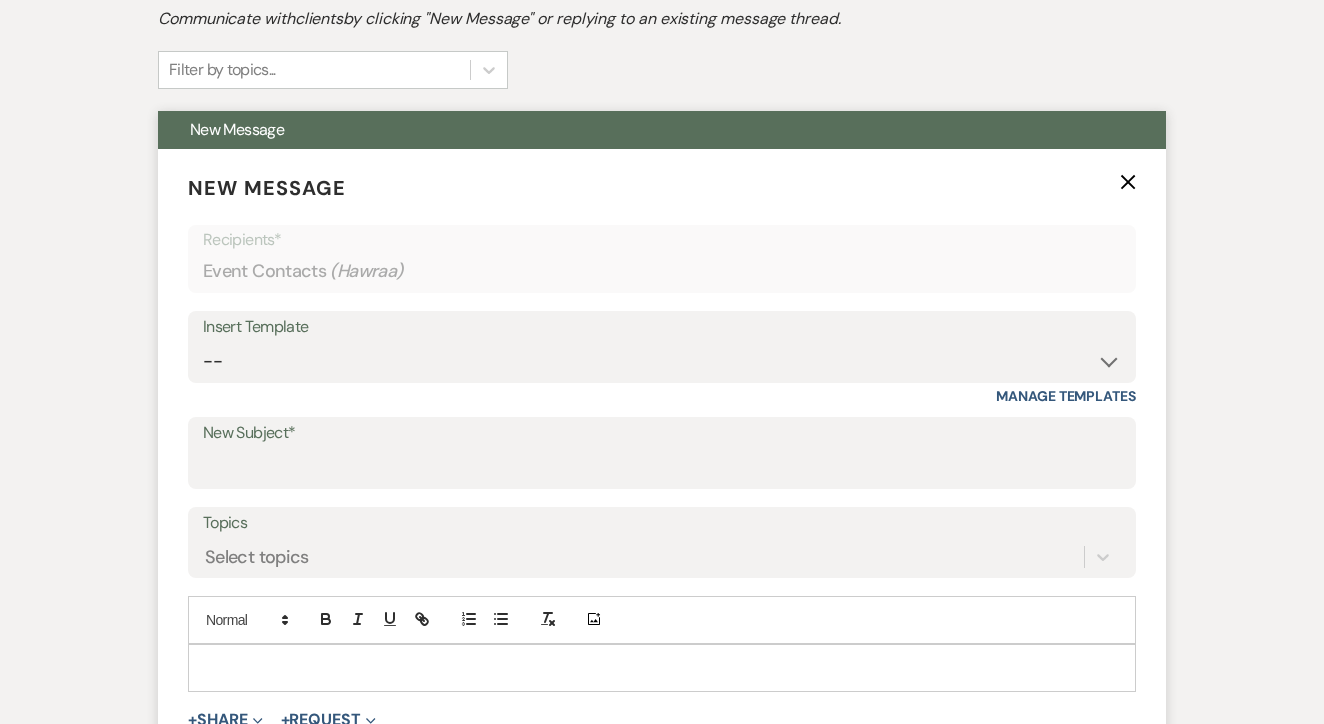click on "Insert Template   -- Lead: Automated Intro Email (Wedding) Lead: 1st Follow Up Email Images Lead: TEXT (1st) Lead: 2nd Follow Up Email Lead: Booking Proposal (Post-Tour) Booked: Weven Planning Portal Introduction (AI) Lead: TEXT (Intro) Lead: Phone Consult Follow-up Lead: Hired Someone Else Lead: Confirm Tour Lead: Confirm Tour (TEXT) Booked: Insta Post Info Lead: 3rd Follow Up Email Booked: Damage Deposit Deduction Lead: Post Tour F/u (no proposal) Lead: Tour No-Show Booked: Day After Wedding Booked: Mailing Address Lead: Cancelled Tour Lead: TEXT (2nd) Lead: 4th Follow Up Email Lead: Booking Deposit Type (ACH or Card) Booked: Vendor Information Needed Booked: Review Request Lead: ACH Instructions Vendor: Photo Request Vendor: Video Request Booked: 6 Month Planning Meeting Booked: 6 Week Final Consult Open House Invite Booked: Late Payment Booked: Weven Planning Portal Introduction" at bounding box center [662, 347] 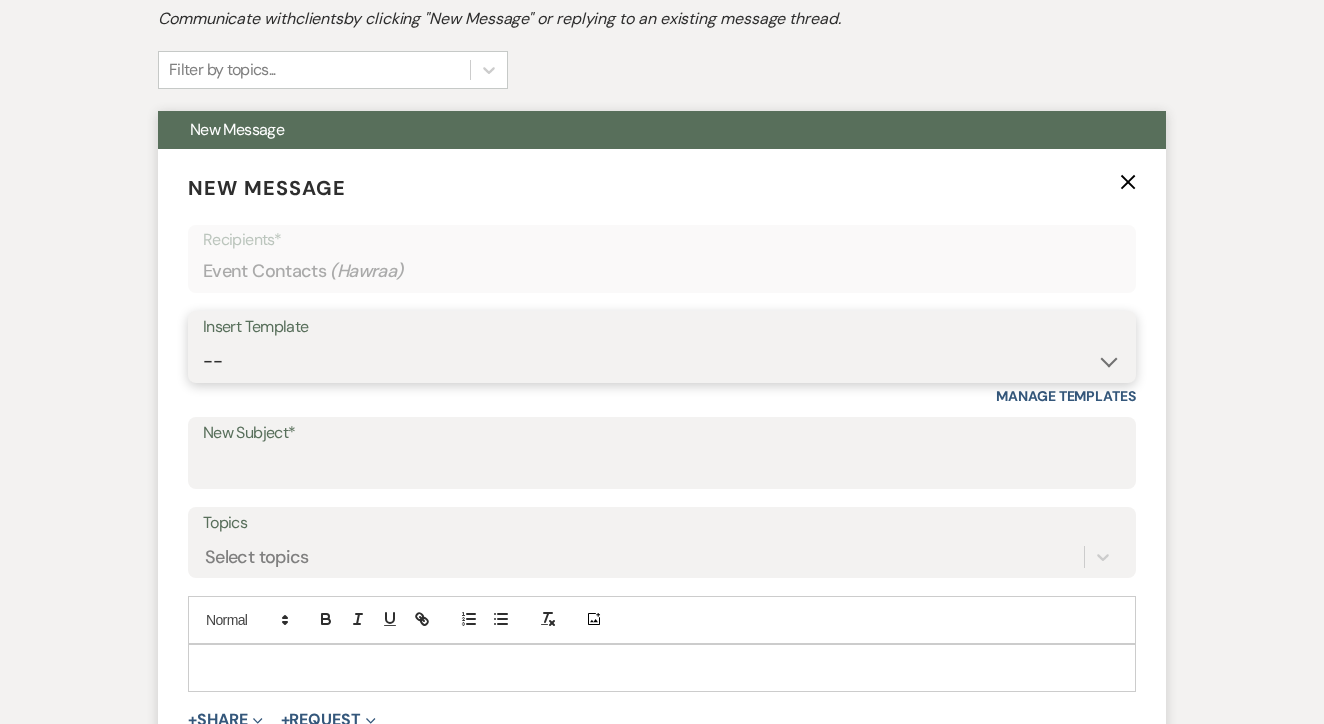 click on "-- Lead: Automated Intro Email (Wedding) Lead: 1st Follow Up Email Images Lead: TEXT (1st) Lead: 2nd Follow Up Email Lead: Booking Proposal (Post-Tour) Booked: Weven Planning Portal Introduction (AI) Lead: TEXT (Intro) Lead: Phone Consult Follow-up Lead: Hired Someone Else Lead: Confirm Tour Lead: Confirm Tour (TEXT) Booked: Insta Post Info Lead: 3rd Follow Up Email Booked: Damage Deposit Deduction Lead: Post Tour F/u (no proposal) Lead: Tour No-Show Booked: Day After Wedding Booked: Mailing Address Lead: Cancelled Tour Lead: TEXT (2nd) Lead: 4th Follow Up Email Lead: Booking Deposit Type (ACH or Card) Booked: Vendor Information Needed Booked: Review Request Lead: ACH Instructions Vendor: Photo Request Vendor: Video Request Booked: 6 Month Planning Meeting Booked: 6 Week Final Consult Open House Invite Booked: Late Payment Booked: Weven Planning Portal Introduction" at bounding box center [662, 361] 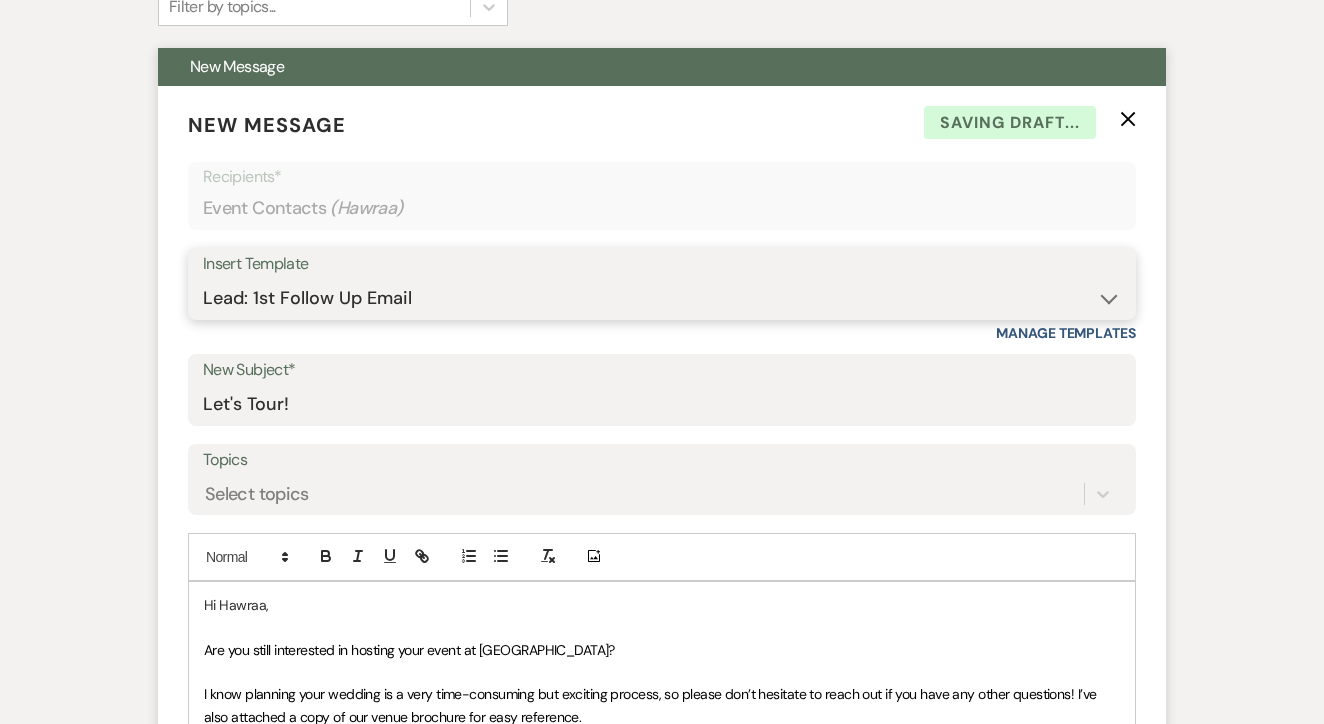 type on "Let's Tour!" 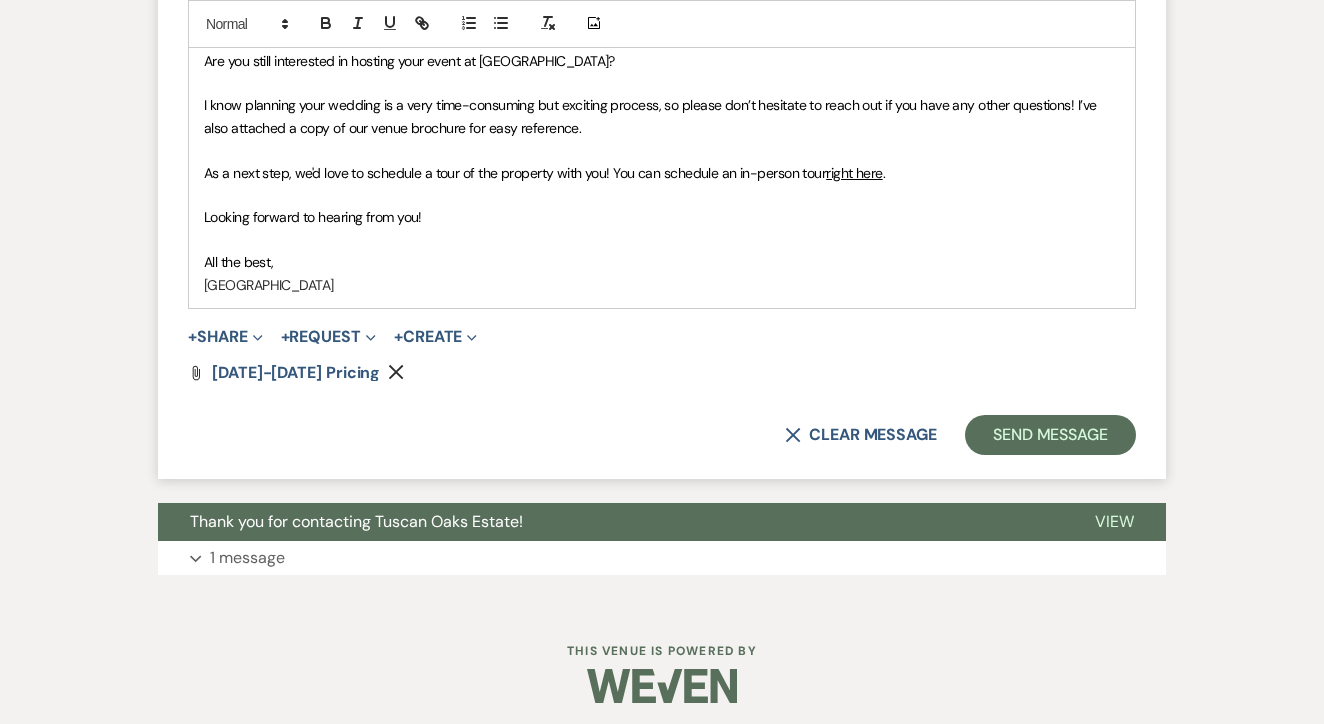 scroll, scrollTop: 1284, scrollLeft: 0, axis: vertical 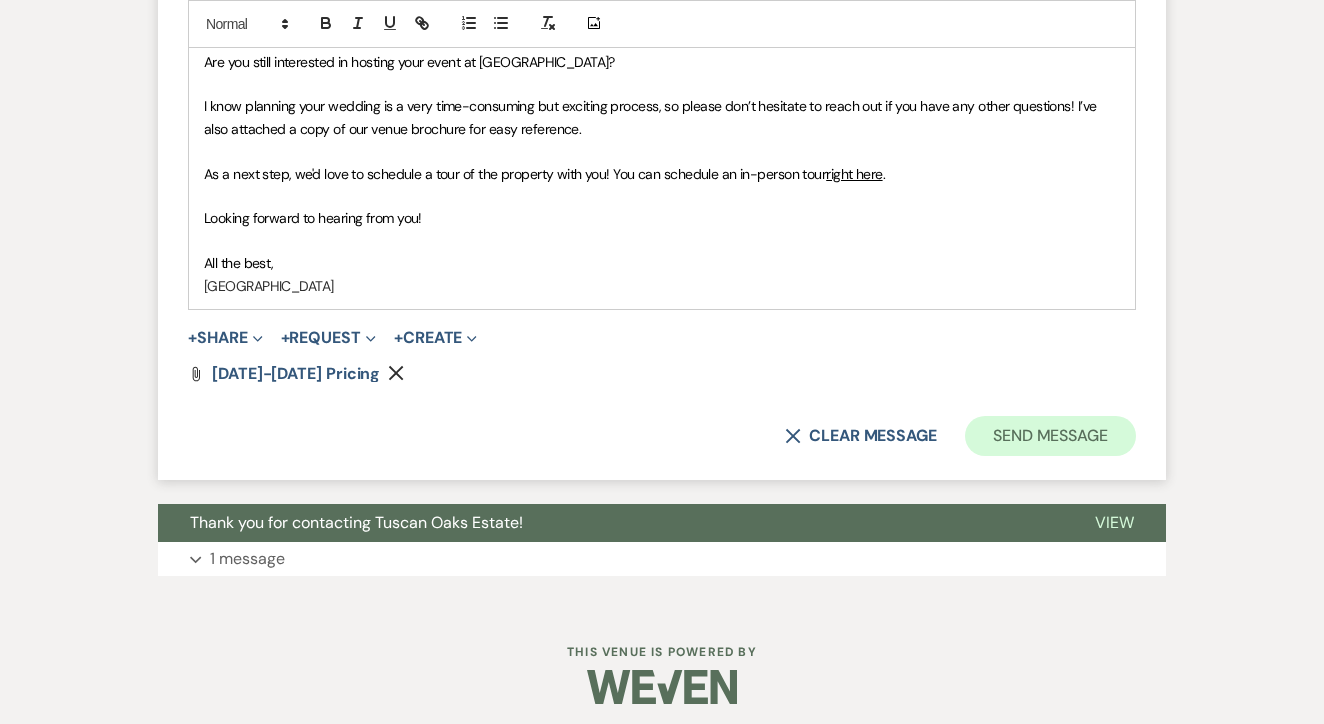 click on "Send Message" at bounding box center [1050, 436] 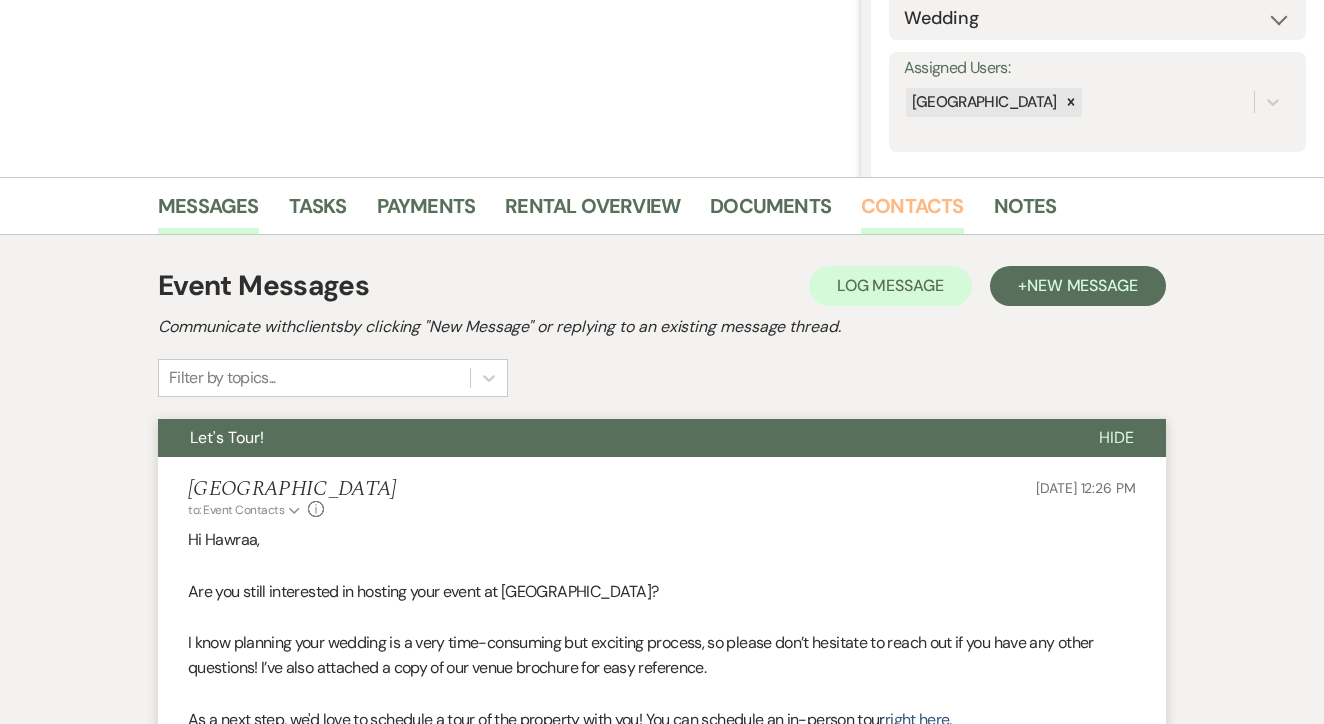 click on "Contacts" at bounding box center (912, 212) 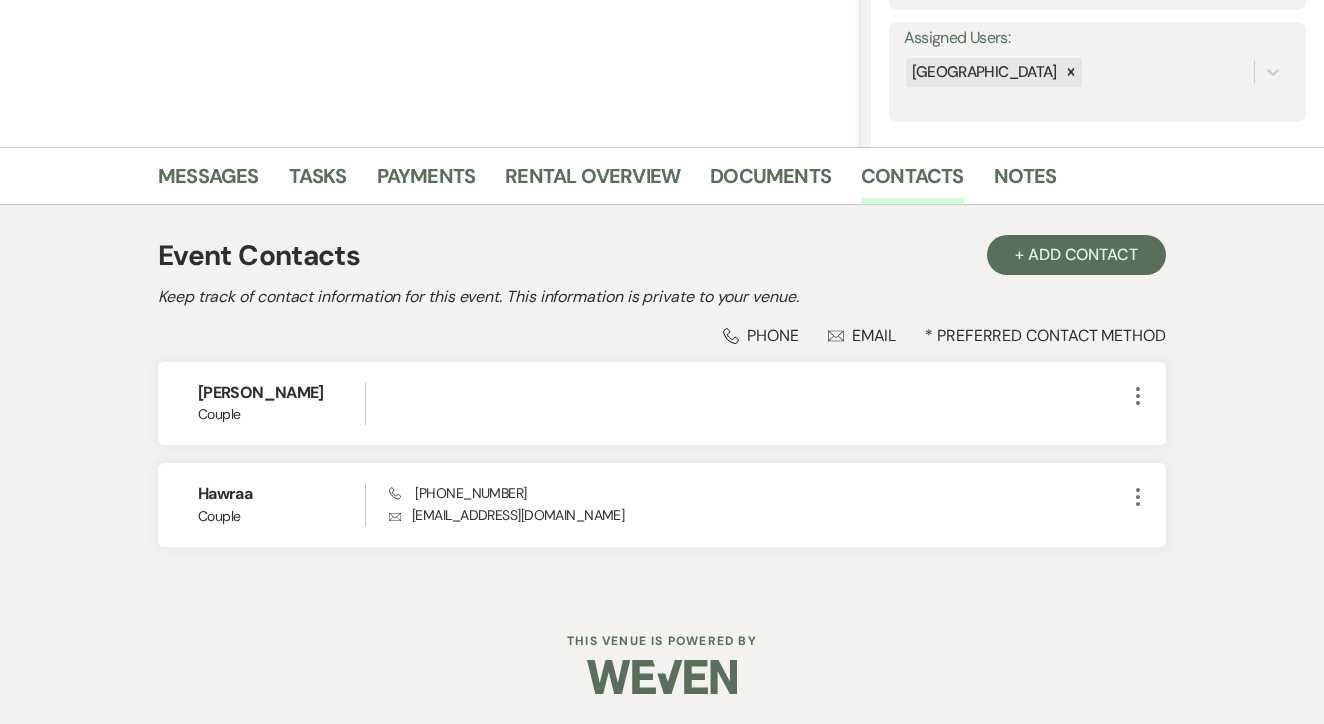 scroll, scrollTop: 353, scrollLeft: 0, axis: vertical 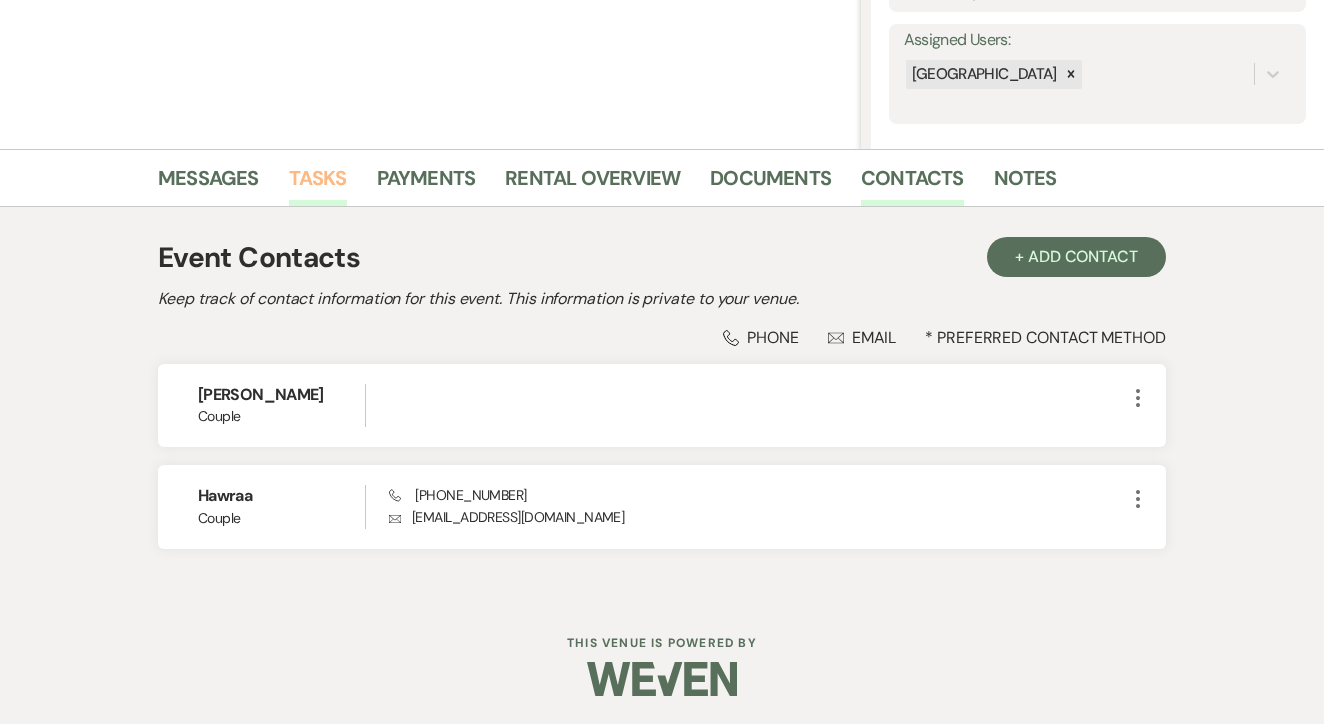 click on "Tasks" at bounding box center [318, 184] 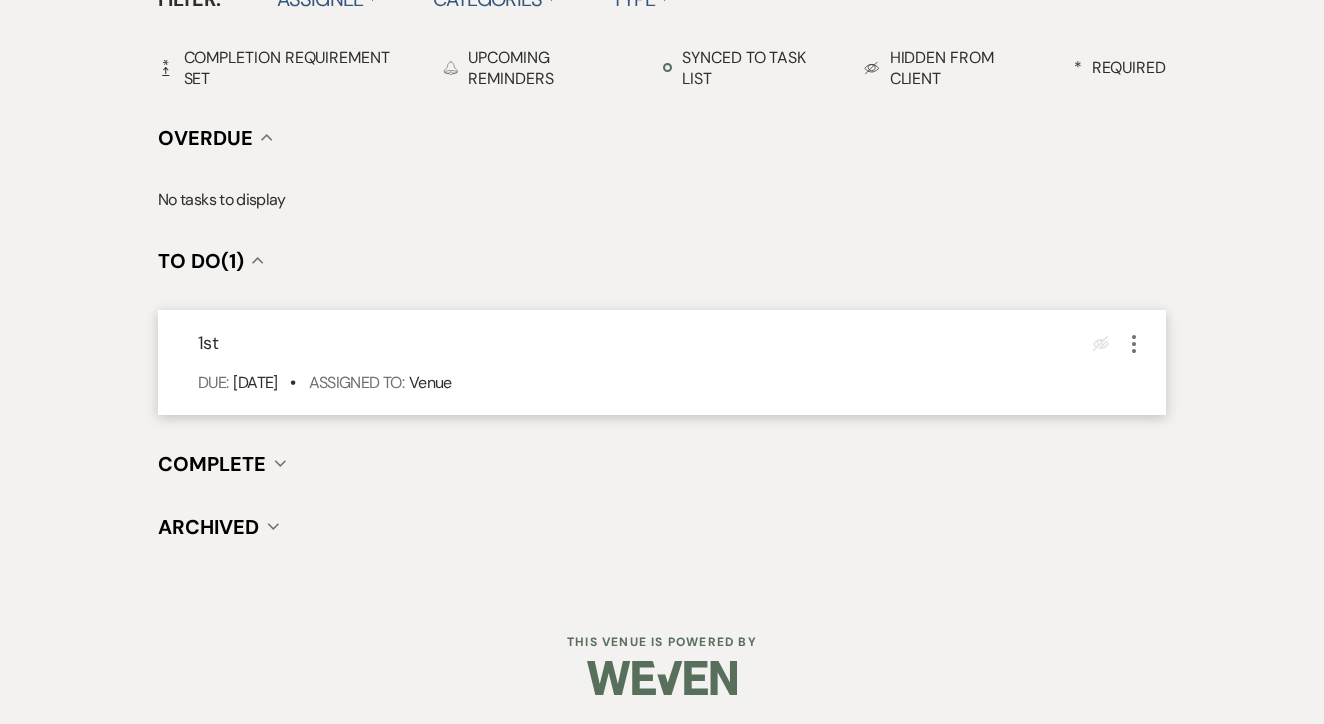 scroll, scrollTop: 696, scrollLeft: 0, axis: vertical 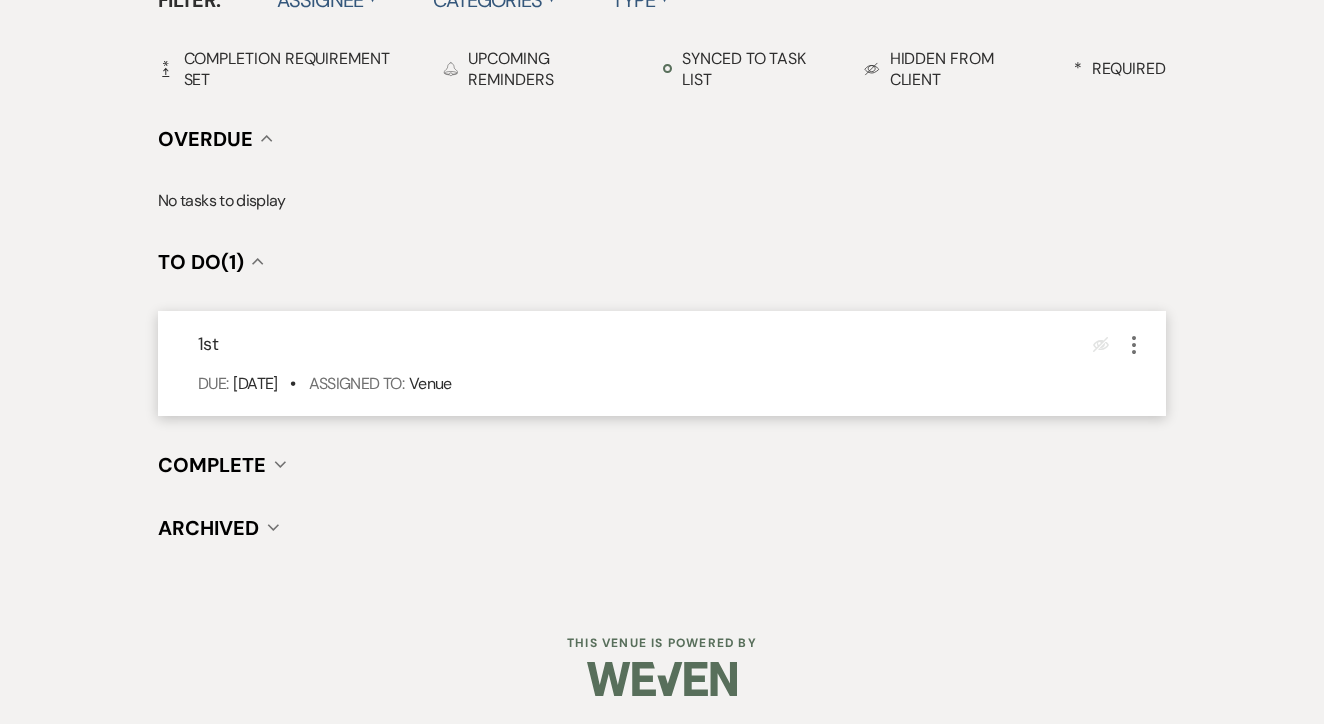 click 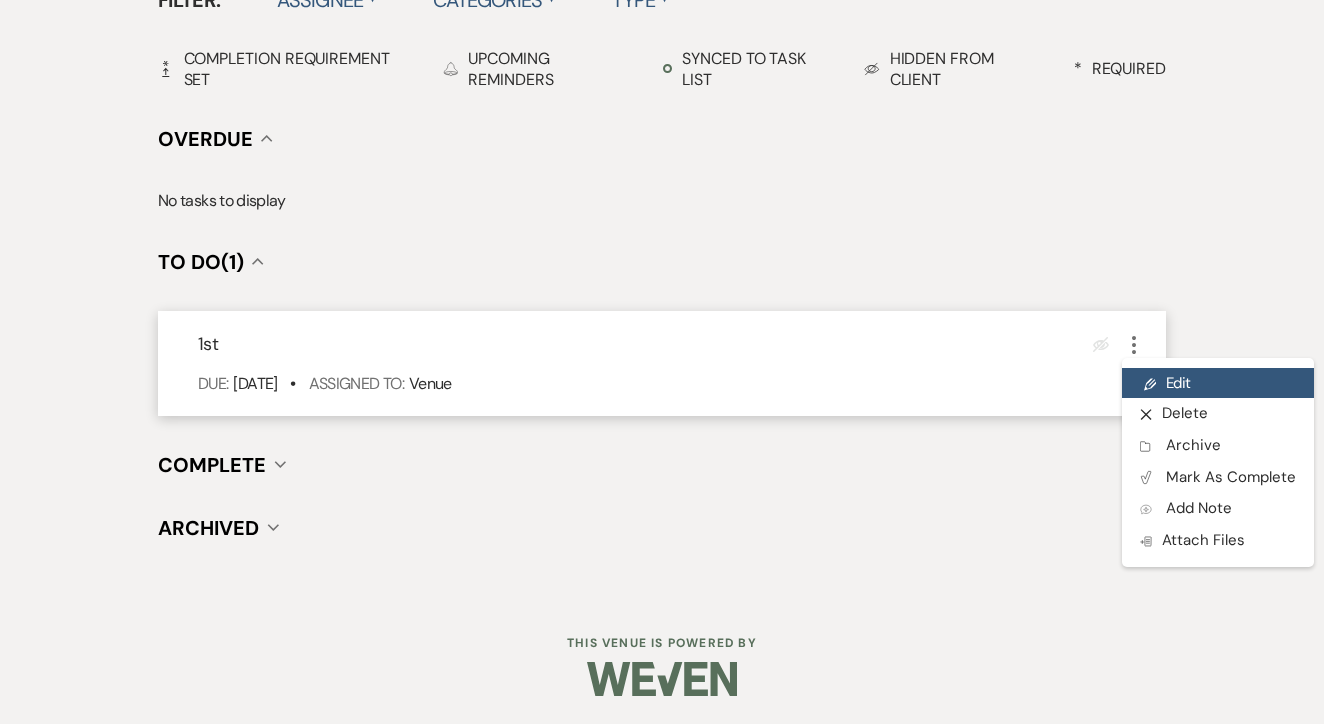click 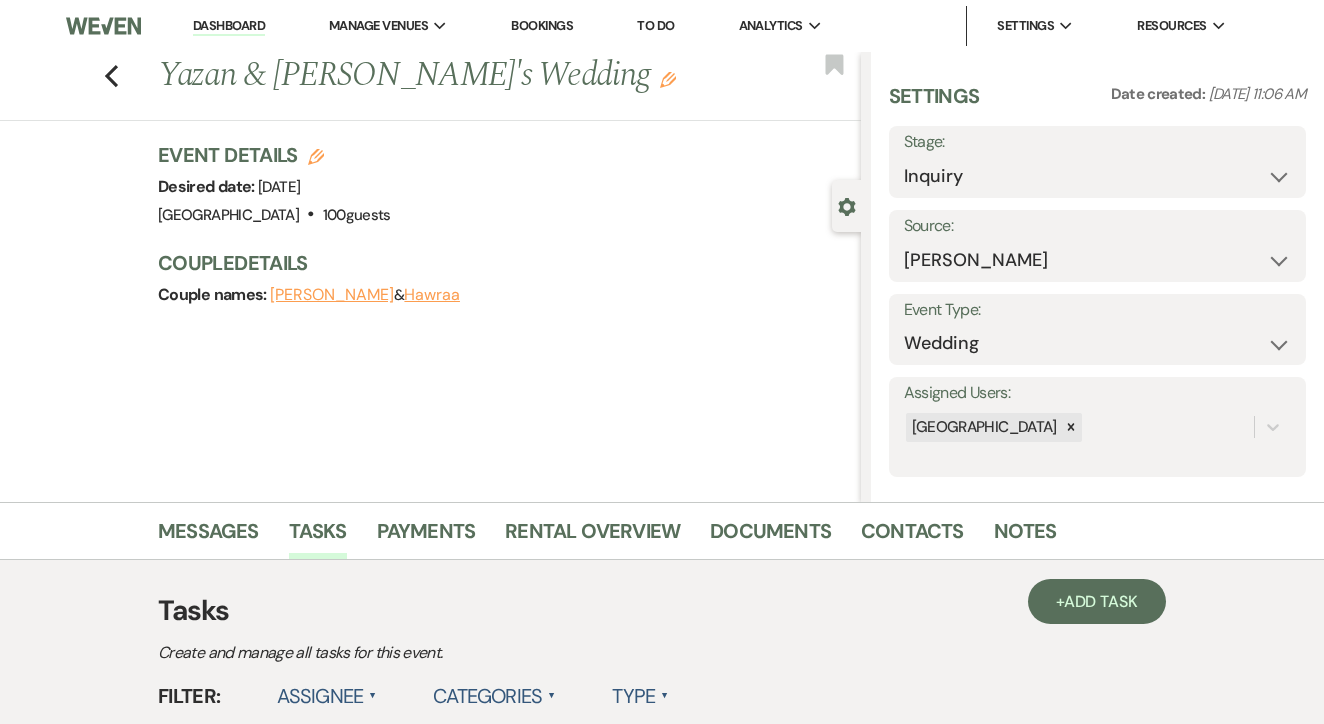 select on "false" 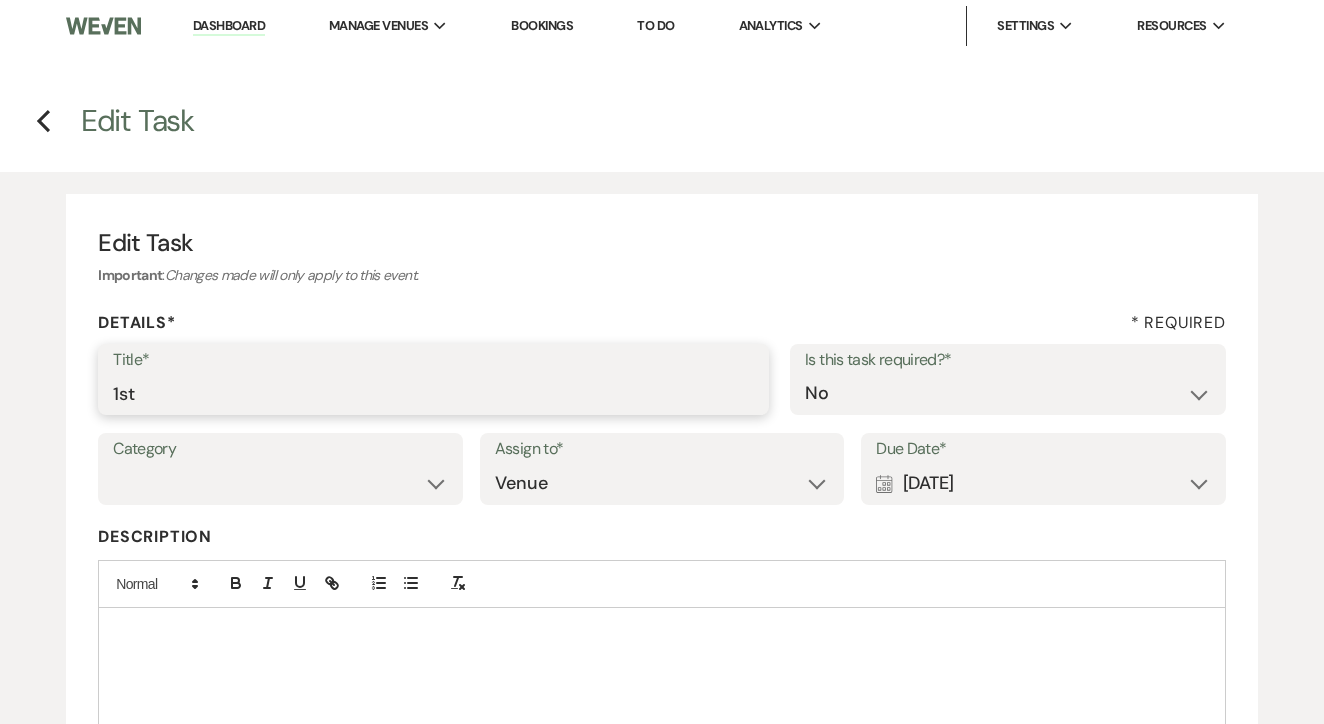 click on "1st" at bounding box center (433, 393) 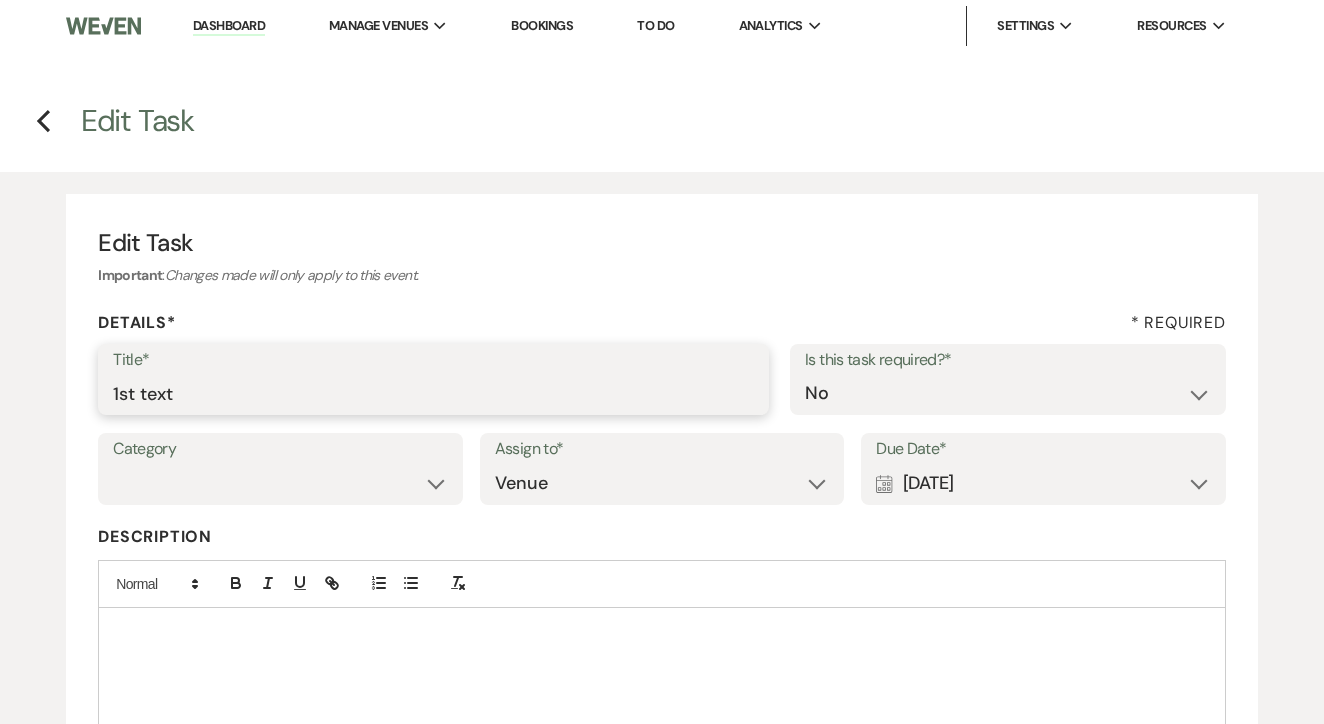type on "1st text" 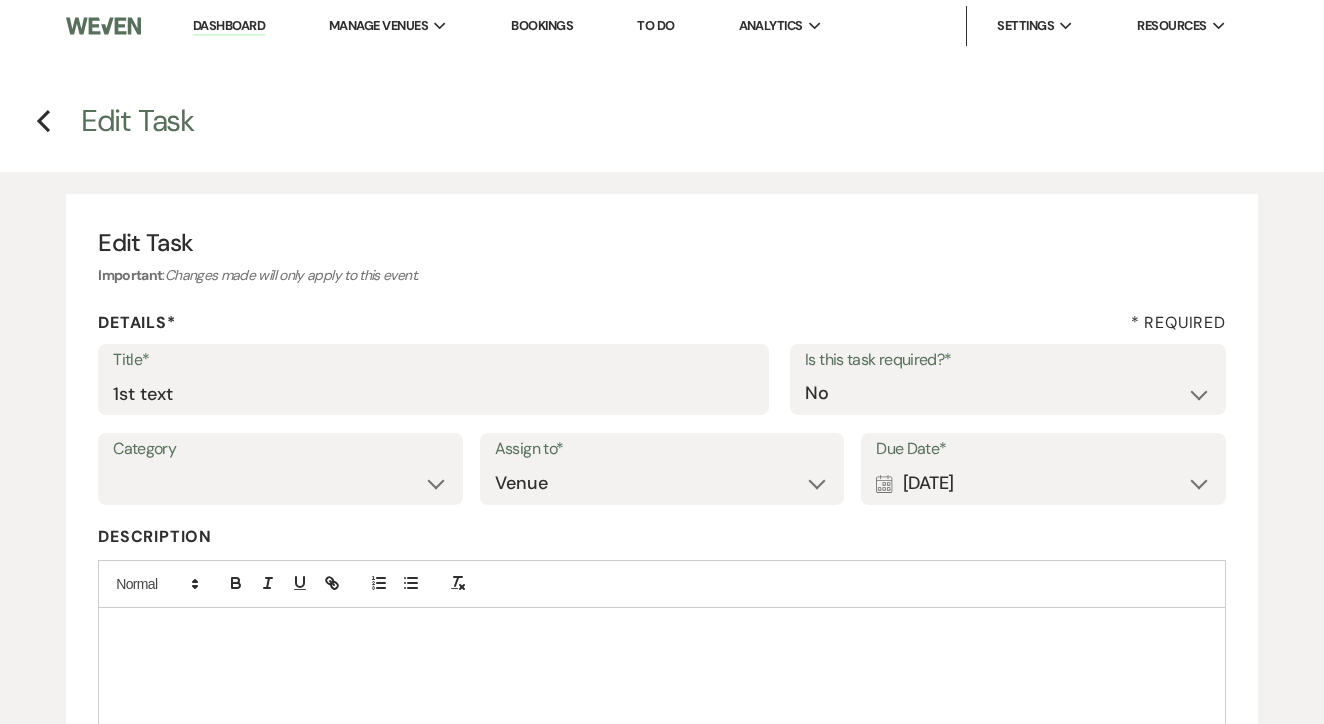 click on "Calendar [DATE] Expand" at bounding box center [1043, 483] 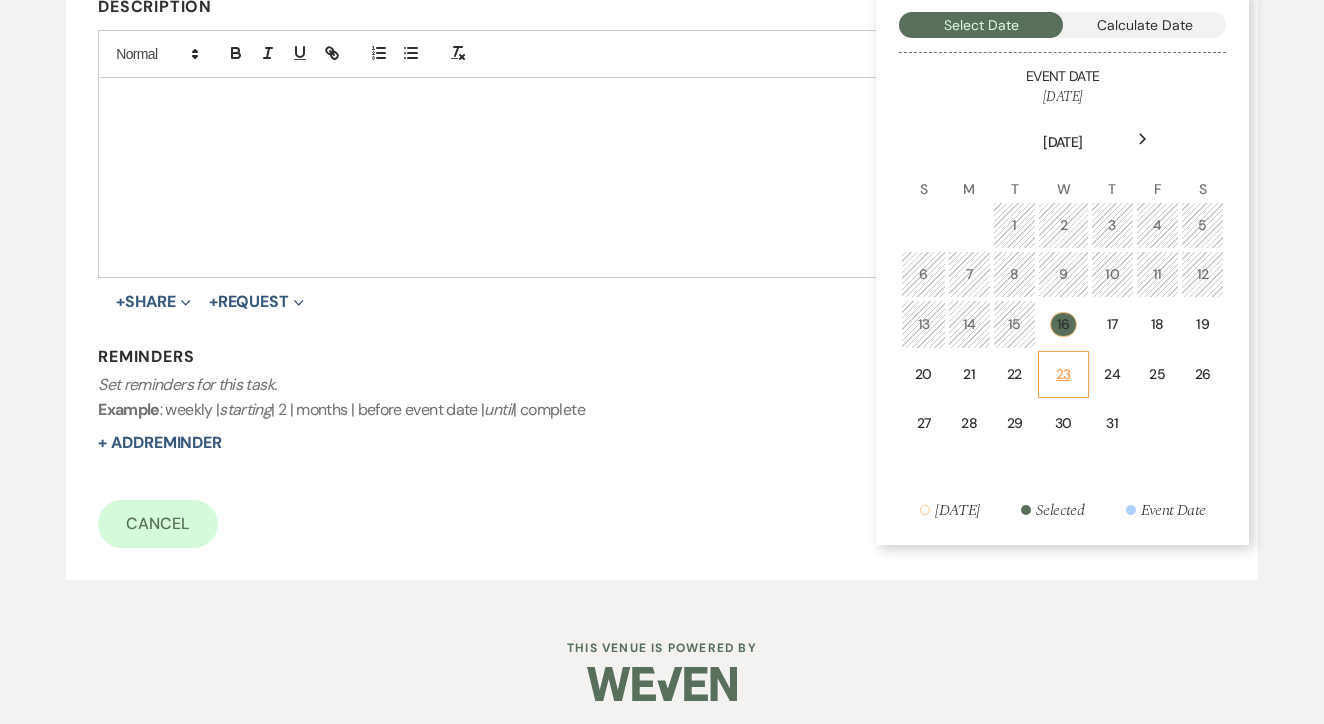 click on "23" at bounding box center (1063, 374) 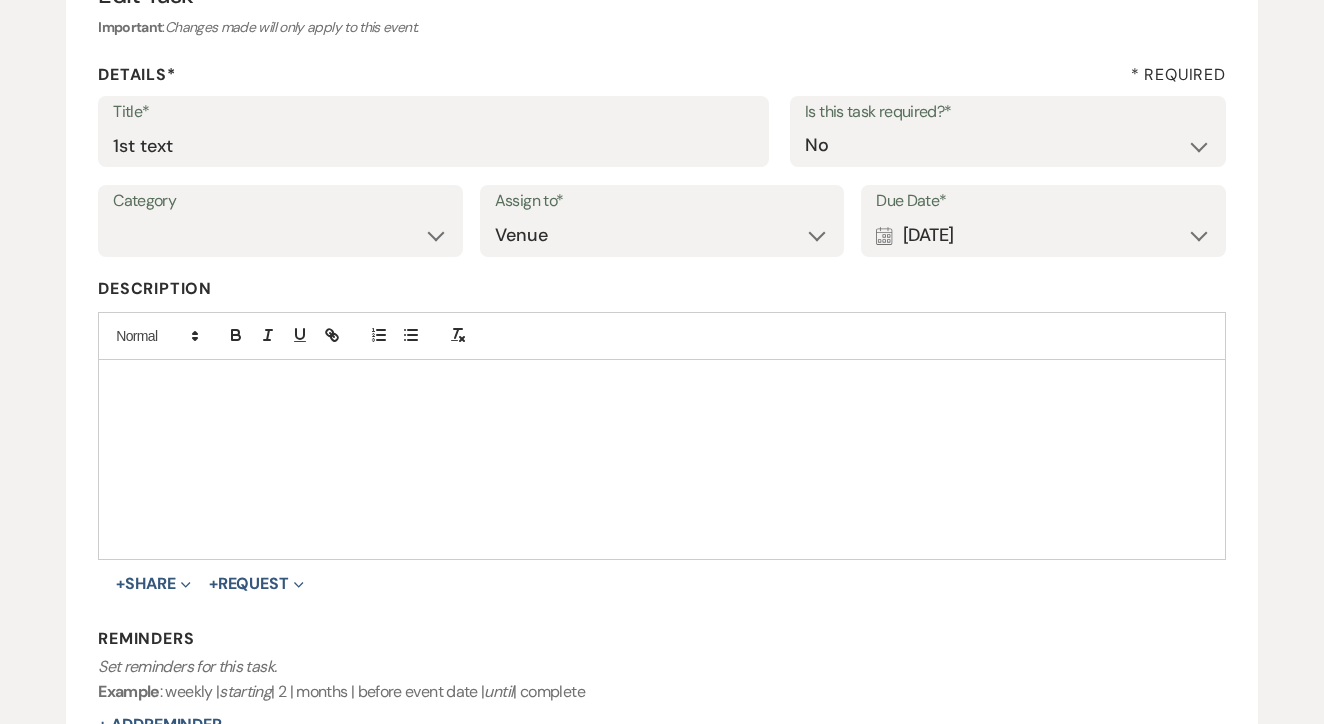 scroll, scrollTop: 200, scrollLeft: 1, axis: both 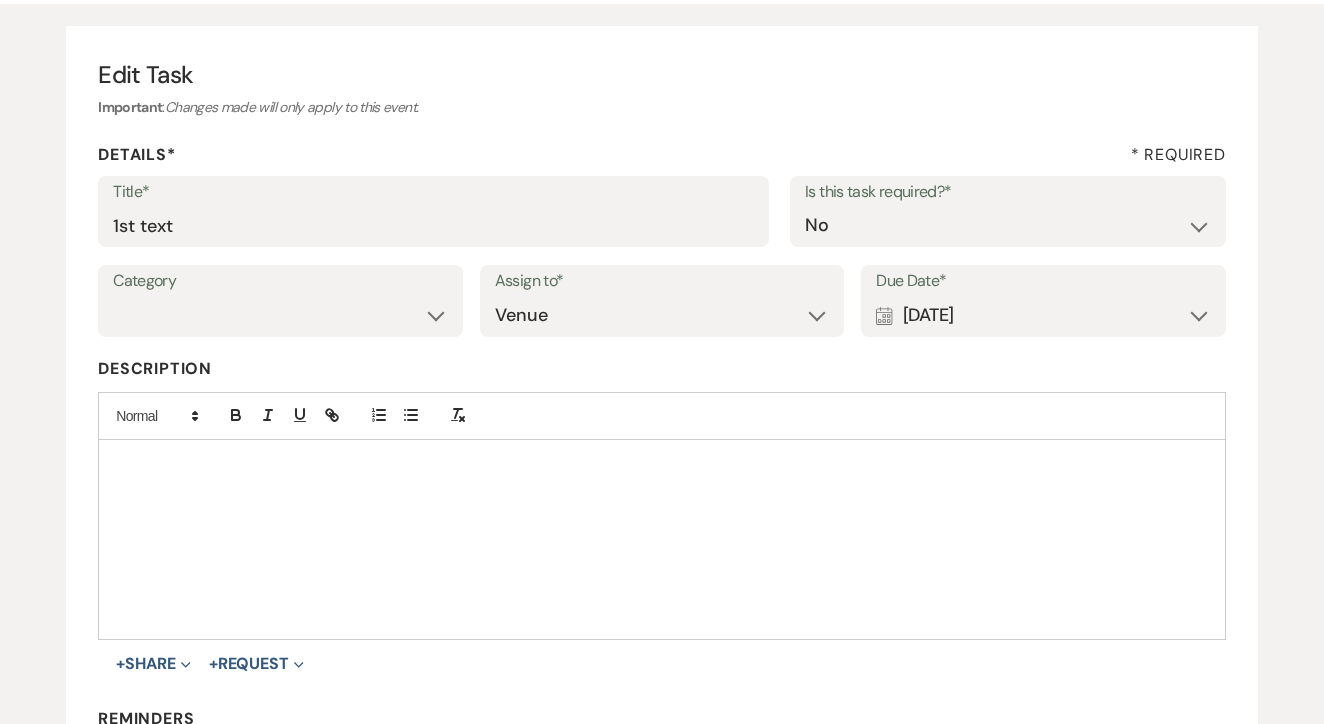 click on "Calendar Jul 23, 2025 Expand" at bounding box center (1043, 315) 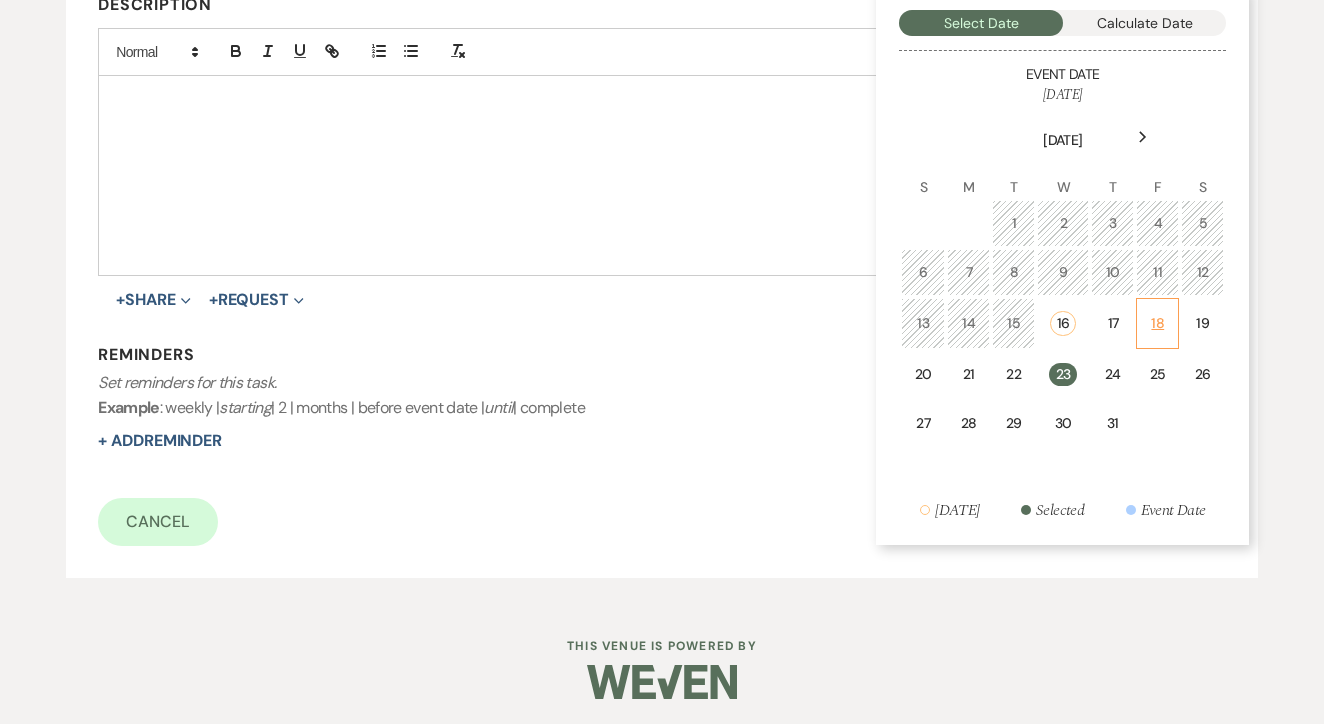 scroll, scrollTop: 530, scrollLeft: 0, axis: vertical 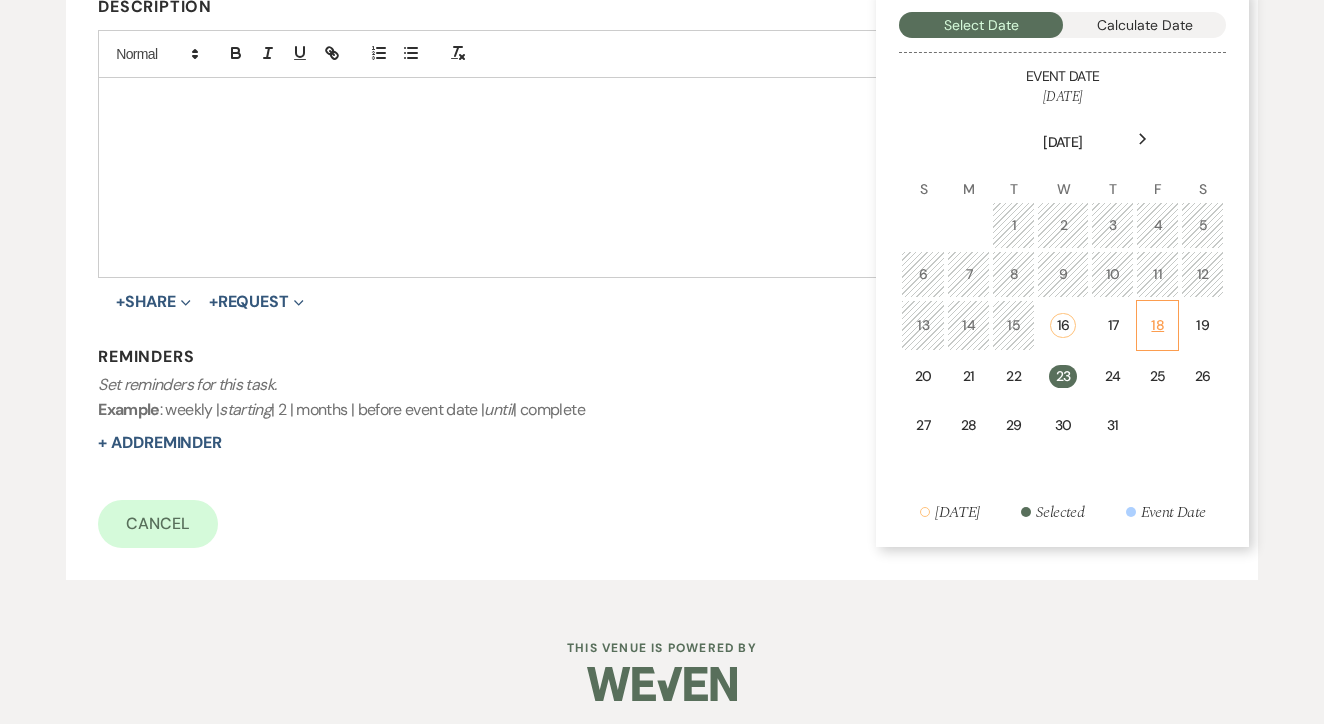 click on "18" at bounding box center (1157, 325) 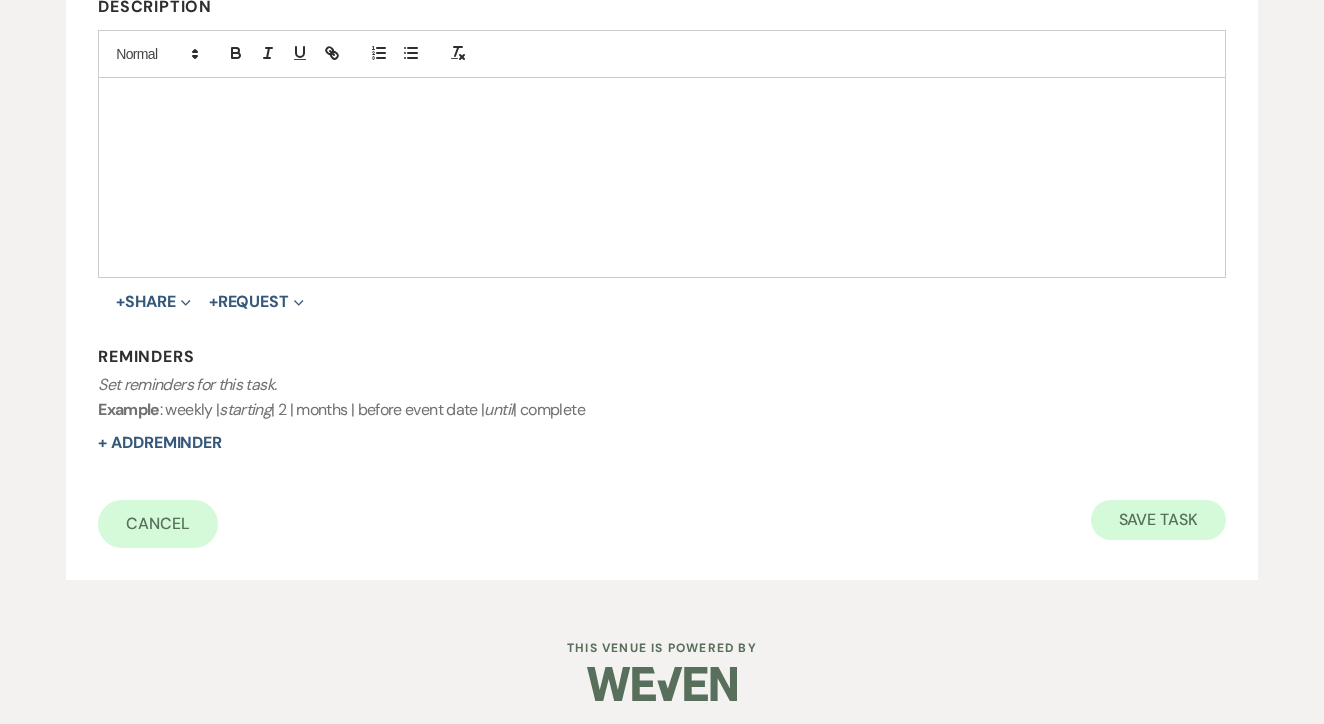click on "Save Task" at bounding box center [1158, 520] 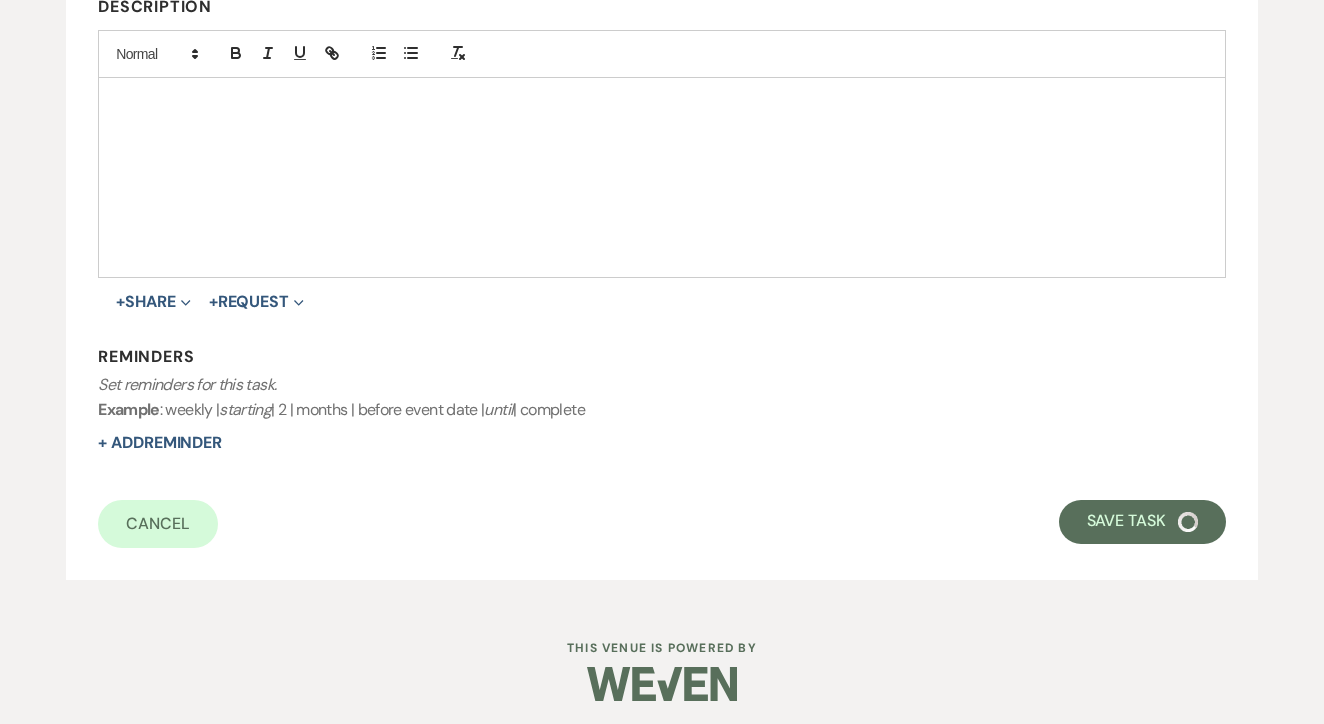 select on "17" 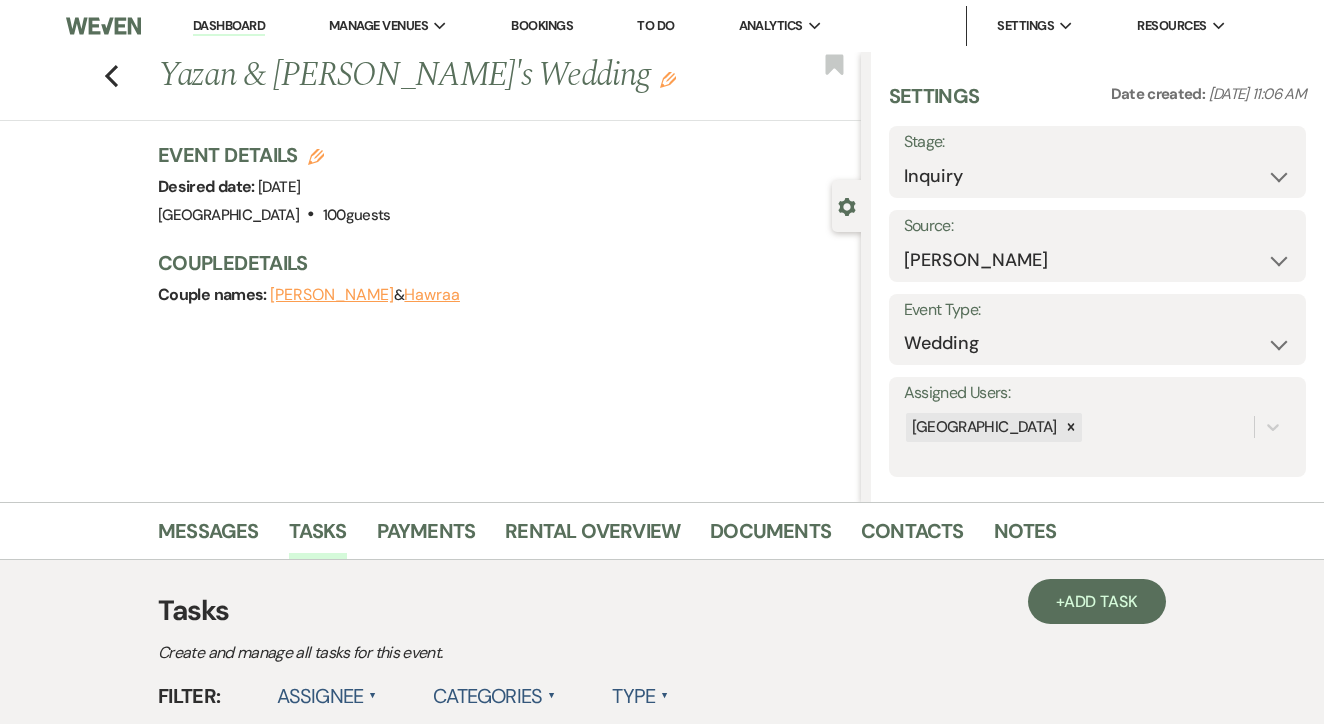 scroll, scrollTop: 0, scrollLeft: 0, axis: both 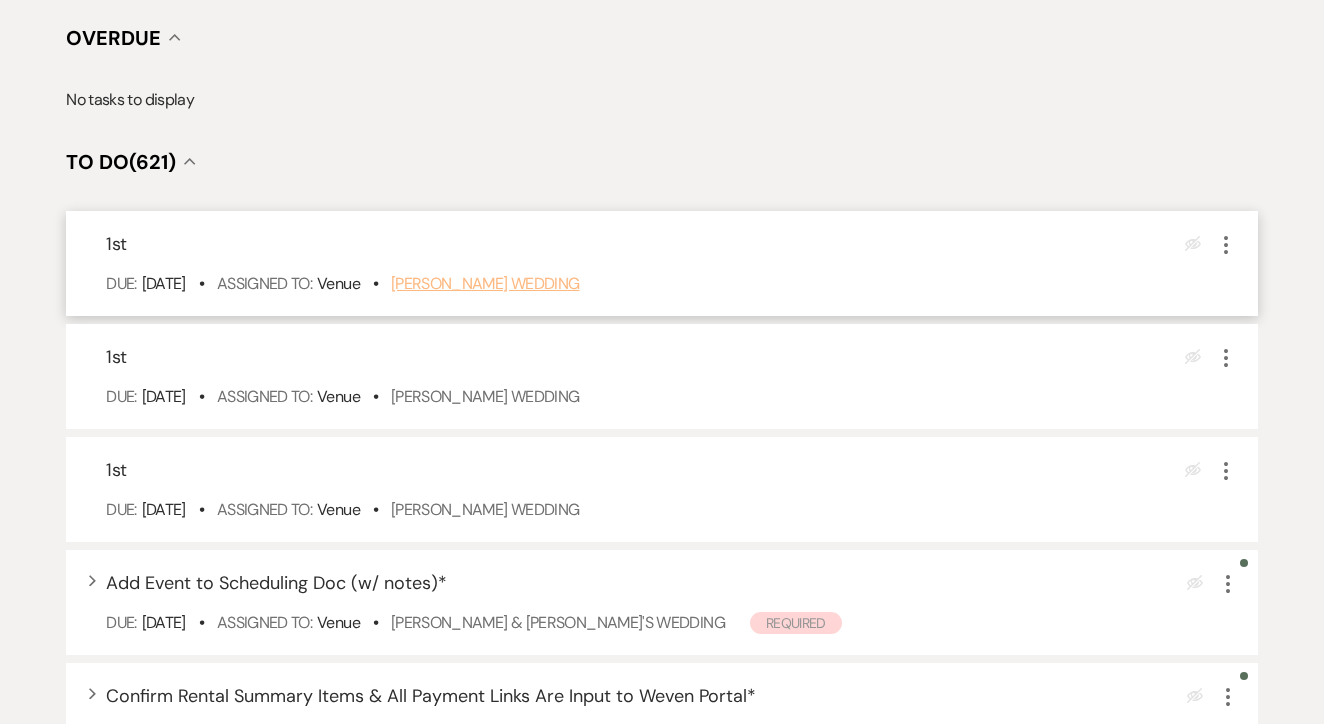 click on "[PERSON_NAME] Wedding" at bounding box center (485, 283) 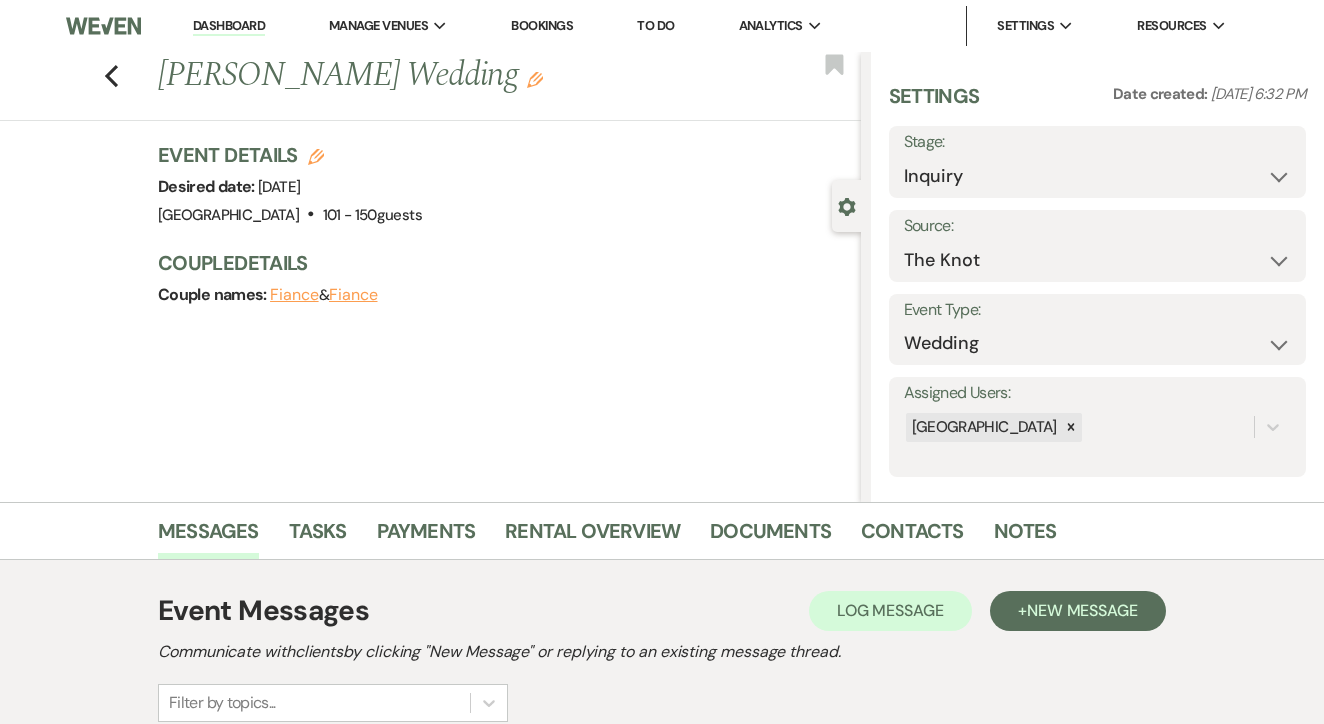 scroll, scrollTop: 249, scrollLeft: 0, axis: vertical 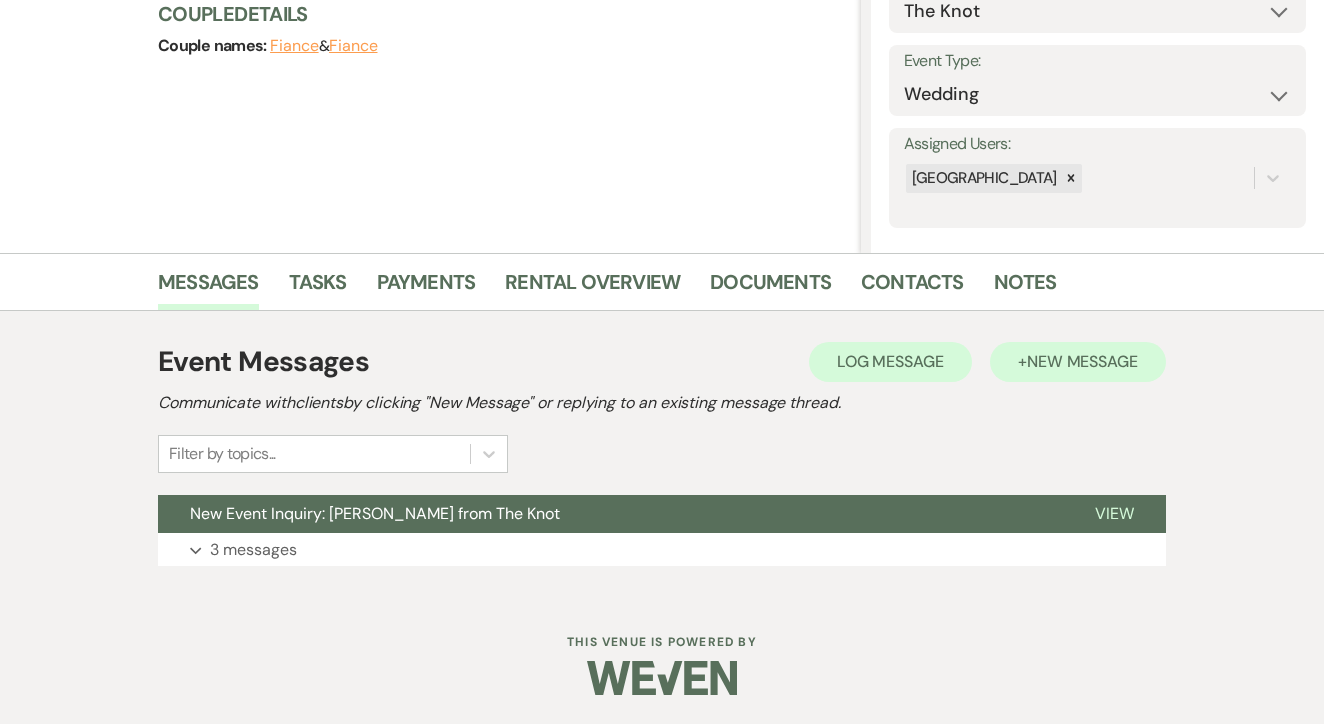 click on "New Message" at bounding box center [1082, 361] 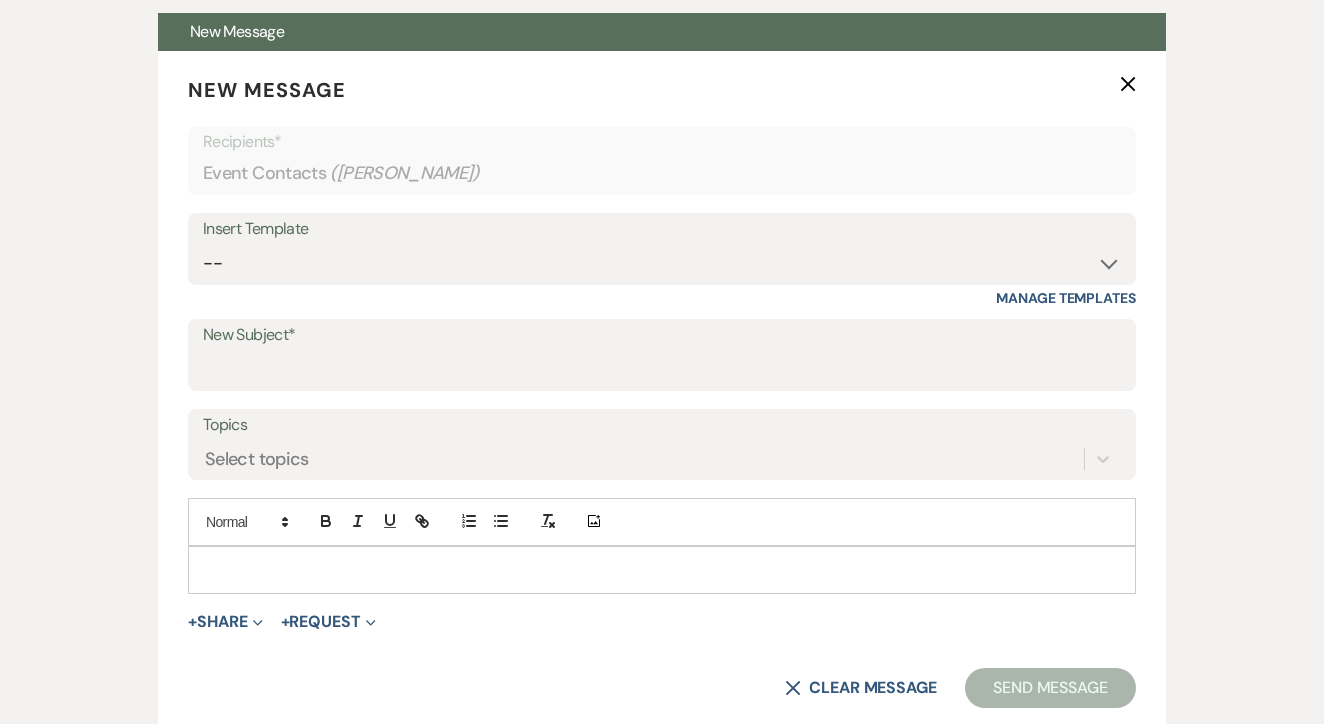 scroll, scrollTop: 736, scrollLeft: 0, axis: vertical 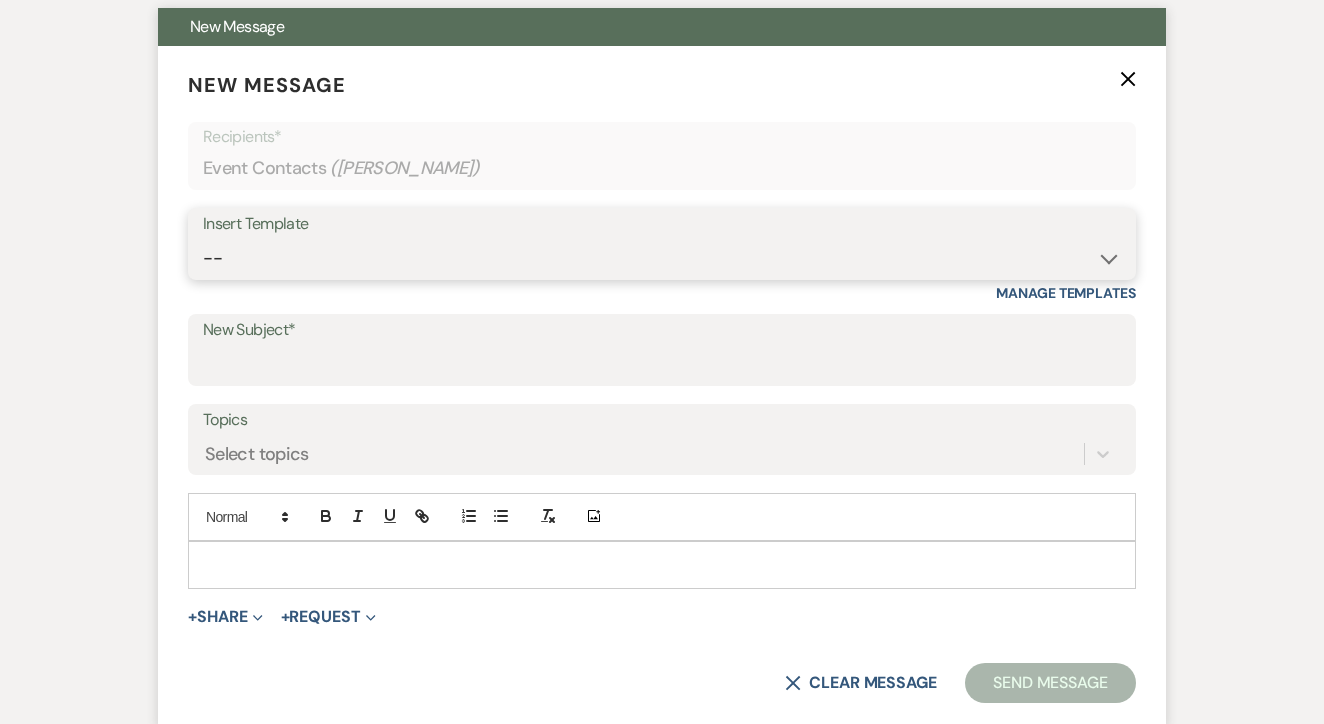 click on "-- Lead: Automated Intro Email (Wedding) Lead: 1st Follow Up Email Images Lead: TEXT (1st) Lead: 2nd Follow Up Email Lead: Booking Proposal (Post-Tour) Booked: Weven Planning Portal Introduction (AI) Lead: TEXT (Intro) Lead: Phone Consult Follow-up Lead: Hired Someone Else Lead: Confirm Tour Lead: Confirm Tour (TEXT) Booked: Insta Post Info Lead: 3rd Follow Up Email Booked: Damage Deposit Deduction Lead: Post Tour F/u (no proposal) Lead: Tour No-Show Booked: Day After Wedding Booked: Mailing Address Lead: Cancelled Tour Lead: TEXT (2nd) Lead: 4th Follow Up Email Lead: Booking Deposit Type (ACH or Card) Booked: Vendor Information Needed Booked: Review Request Lead: ACH Instructions Vendor: Photo Request Vendor: Video Request Booked: 6 Month Planning Meeting Booked: 6 Week Final Consult Open House Invite Booked: Late Payment Booked: Weven Planning Portal Introduction" at bounding box center [662, 258] 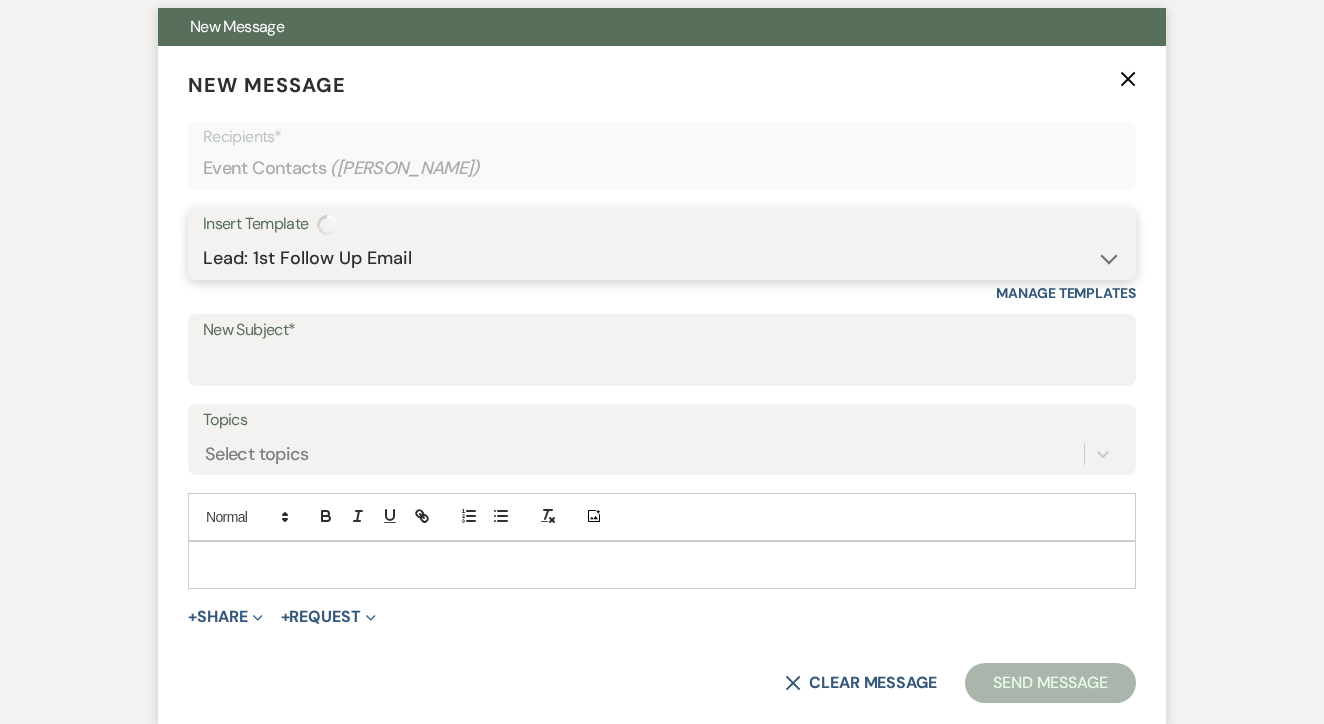 type on "Let's Tour!" 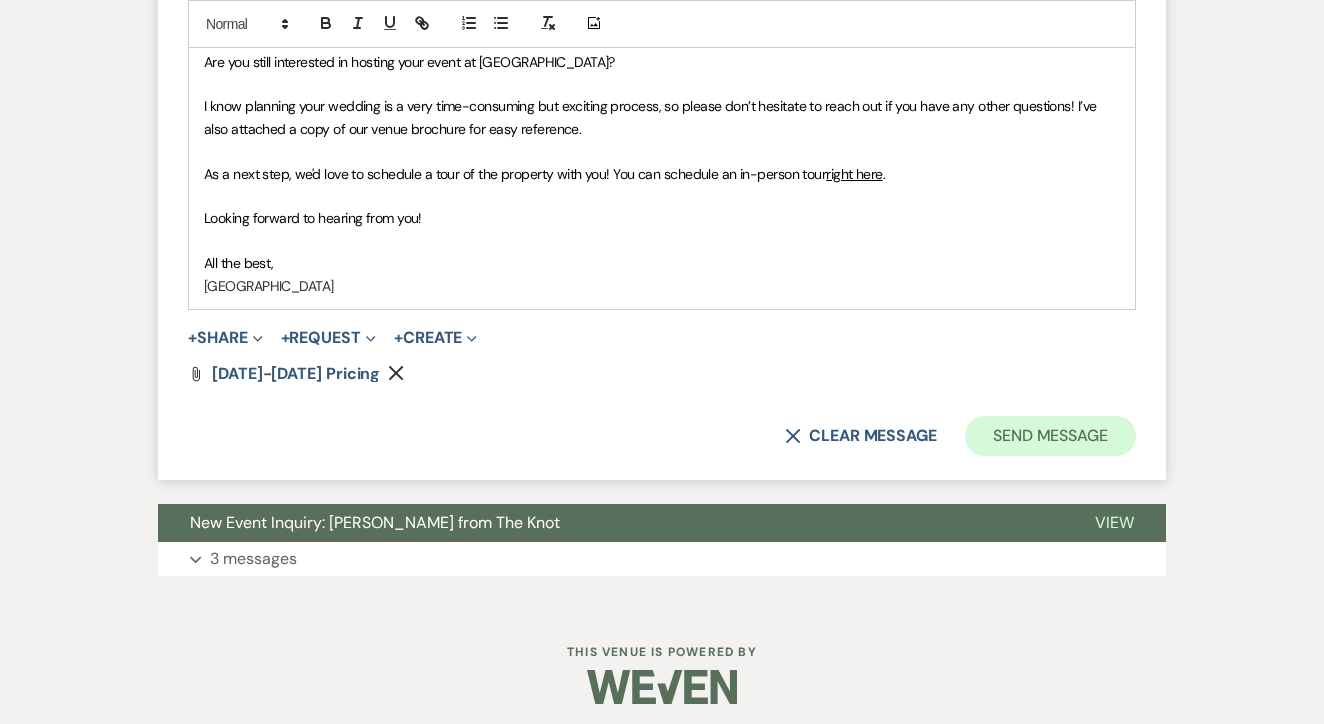 click on "Send Message" at bounding box center (1050, 436) 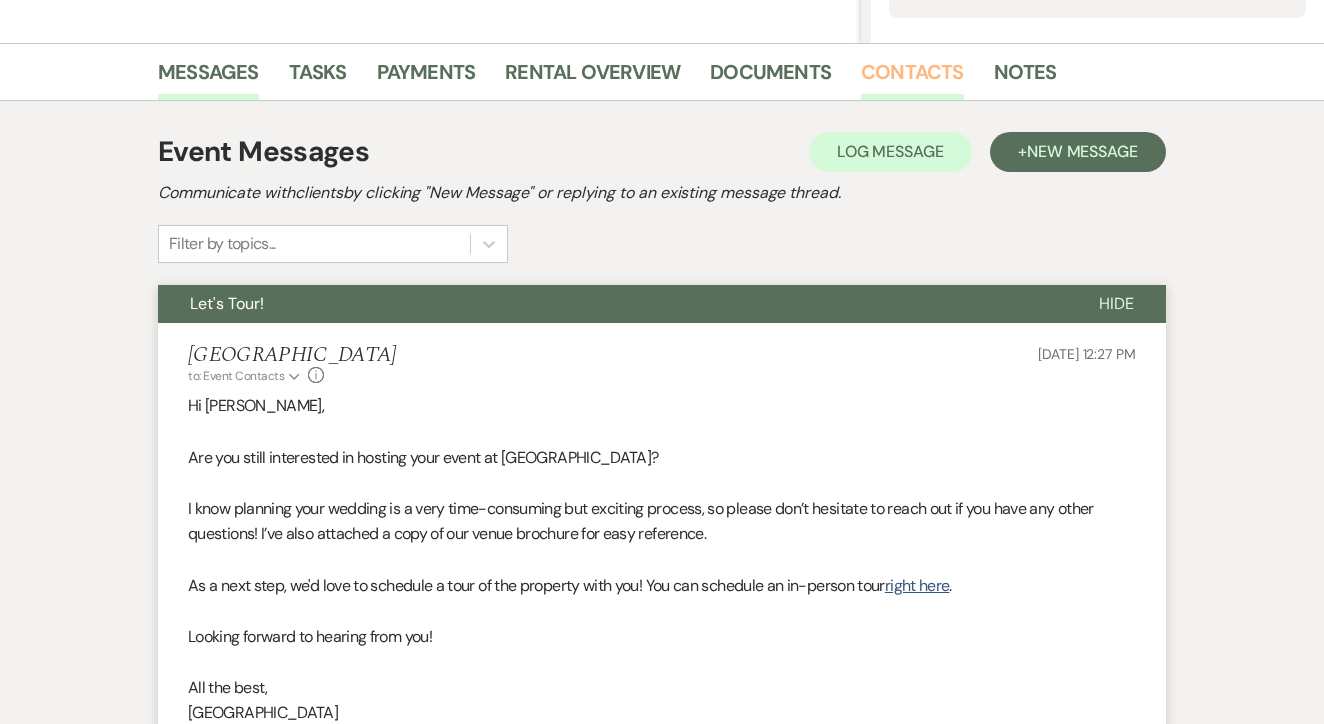 click on "Contacts" at bounding box center [912, 78] 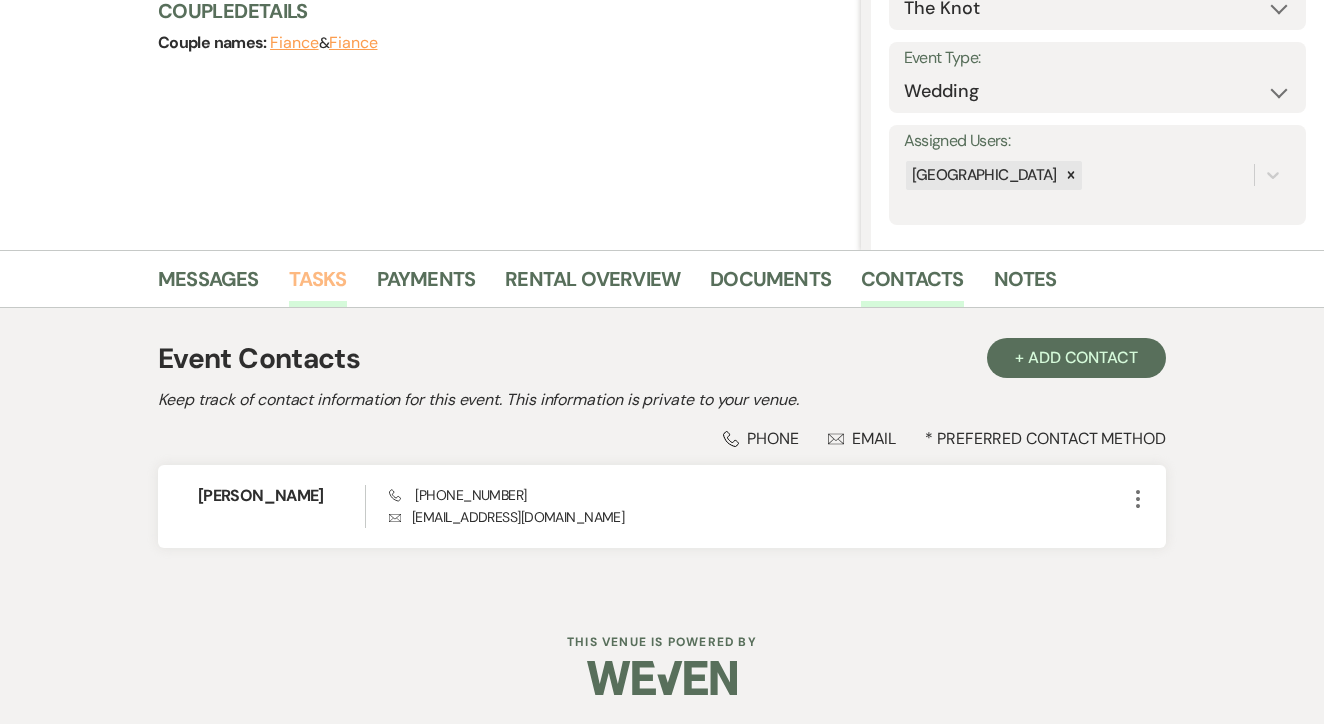 click on "Tasks" at bounding box center [318, 285] 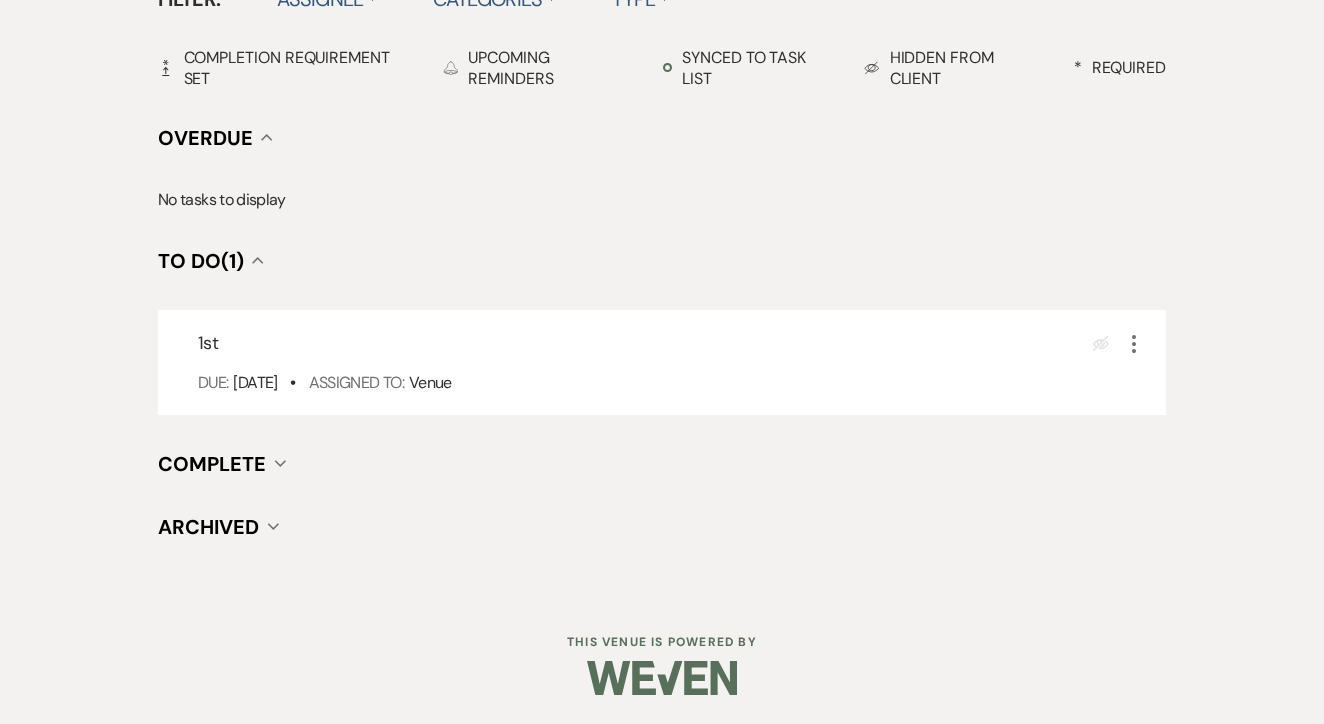 scroll, scrollTop: 696, scrollLeft: 0, axis: vertical 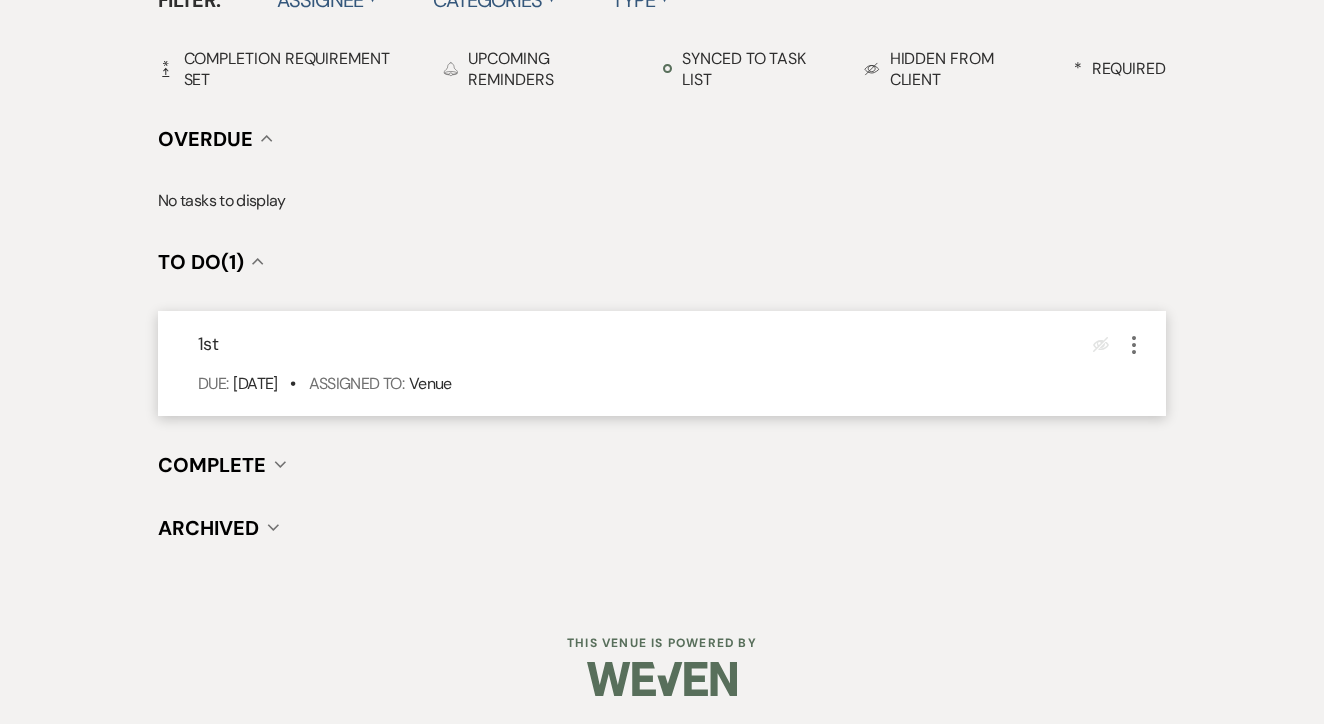 click on "More" 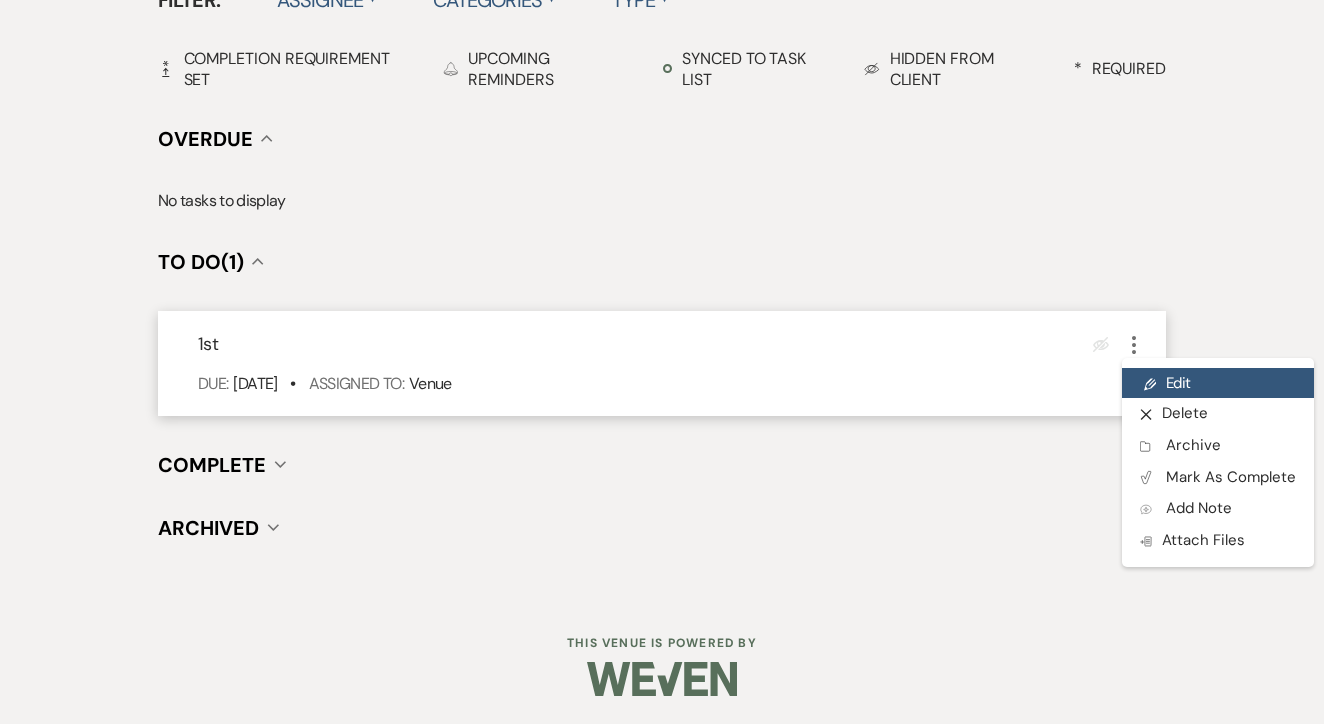 click on "Pencil" 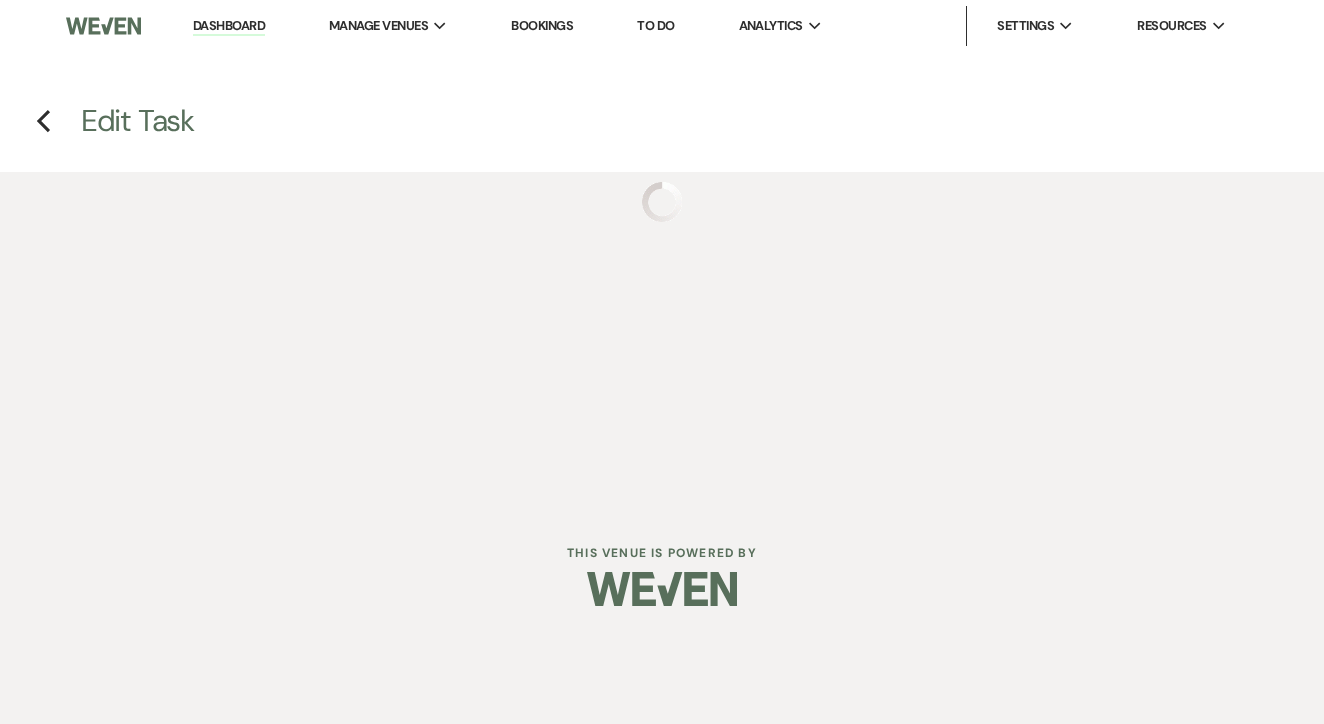 scroll, scrollTop: 0, scrollLeft: 0, axis: both 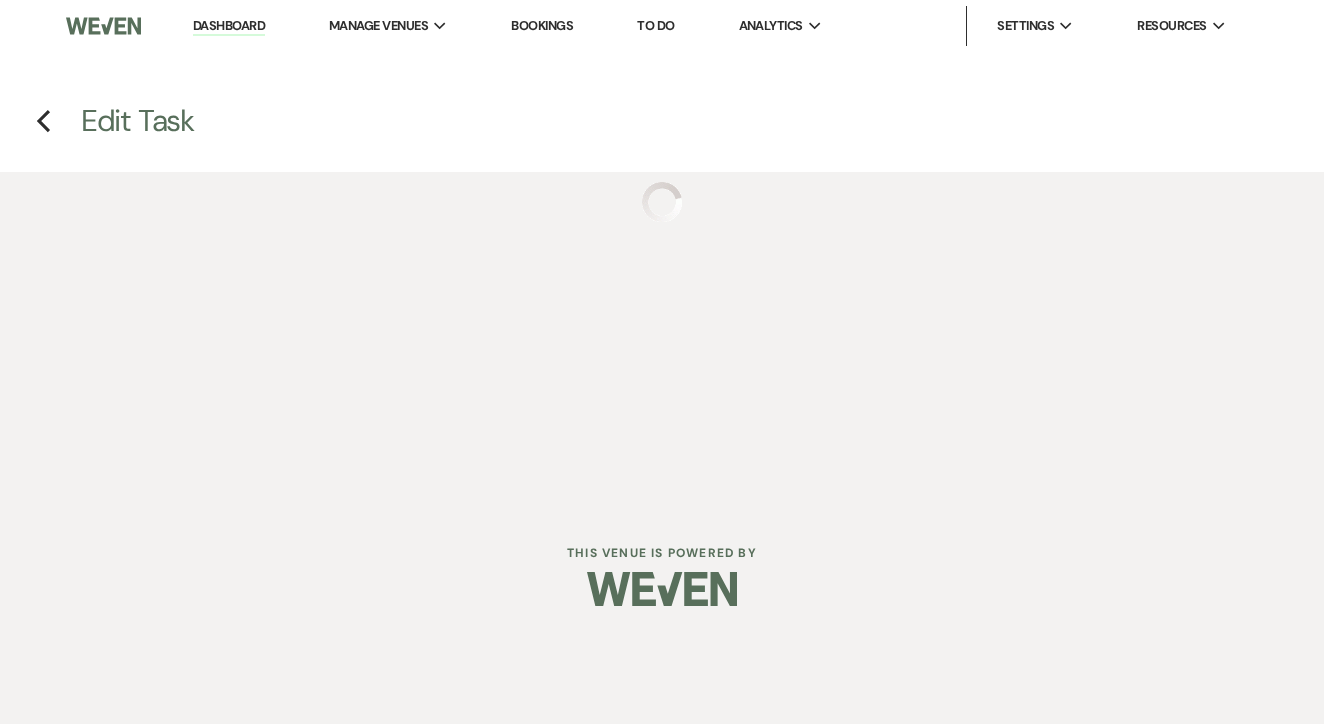 select on "false" 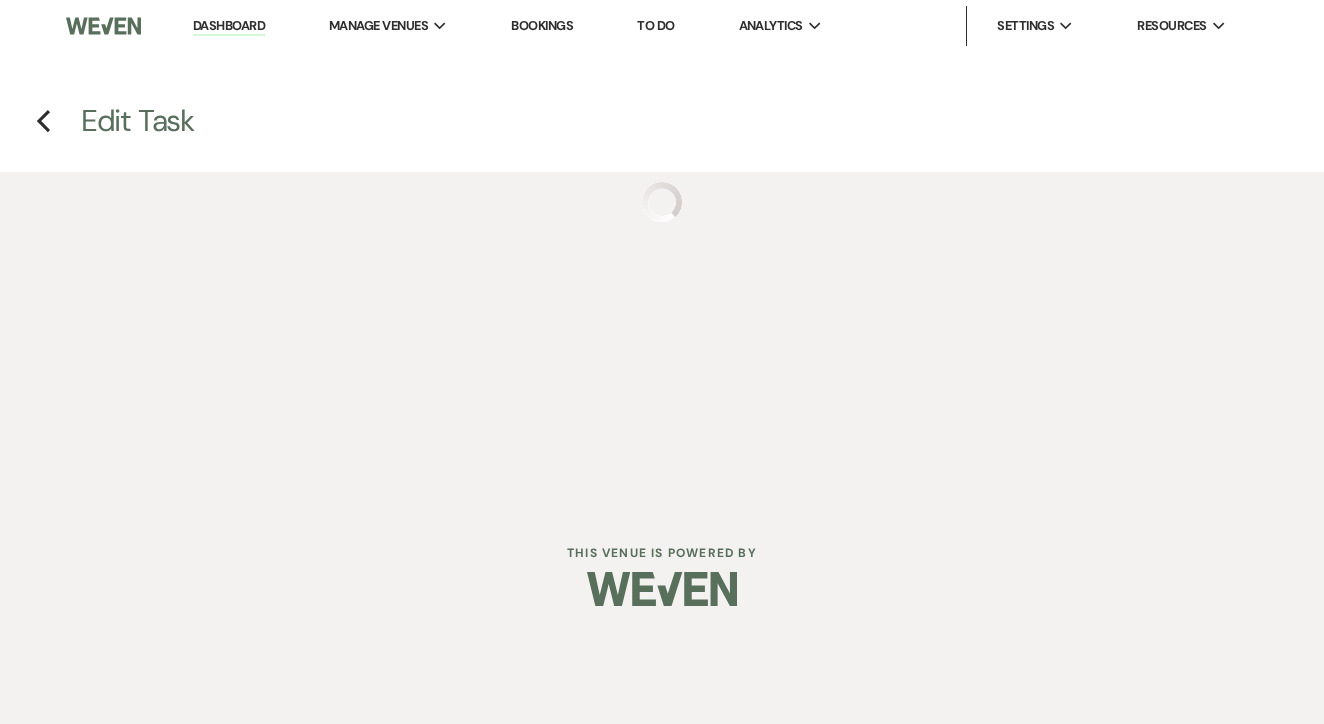 select on "venueHost" 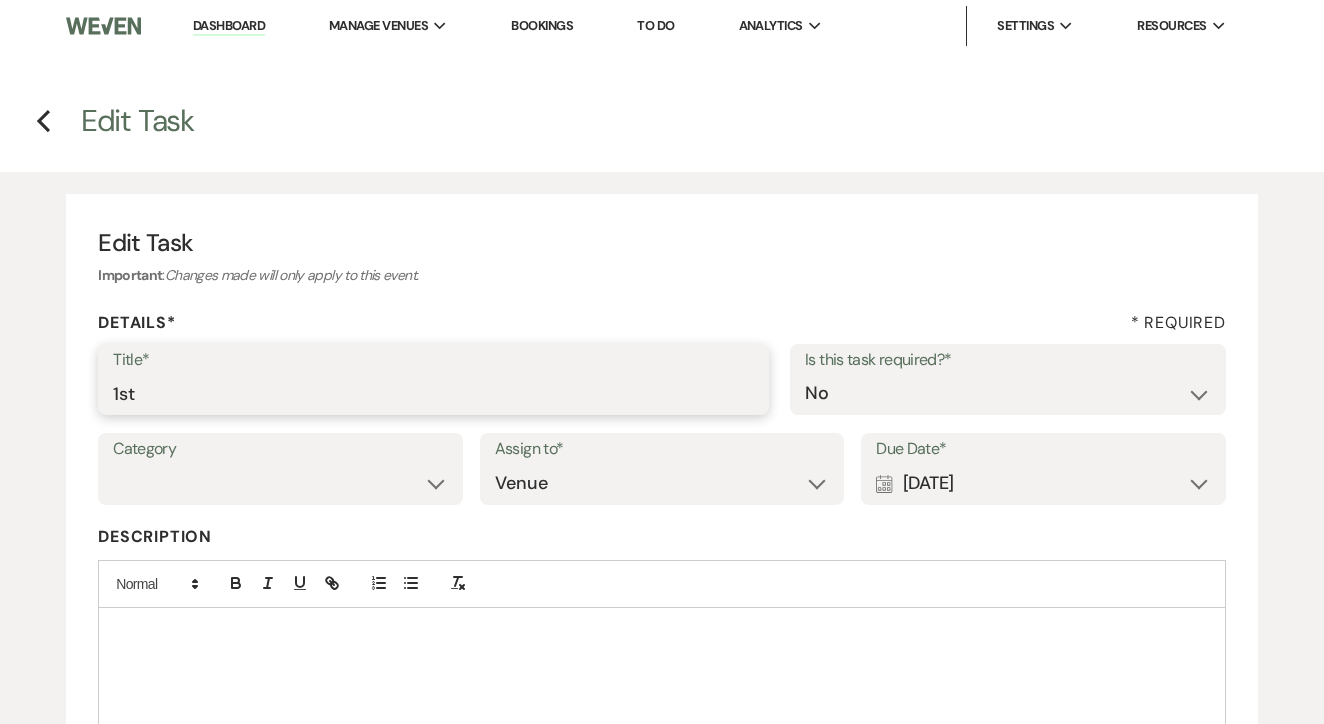 click on "1st" at bounding box center [433, 393] 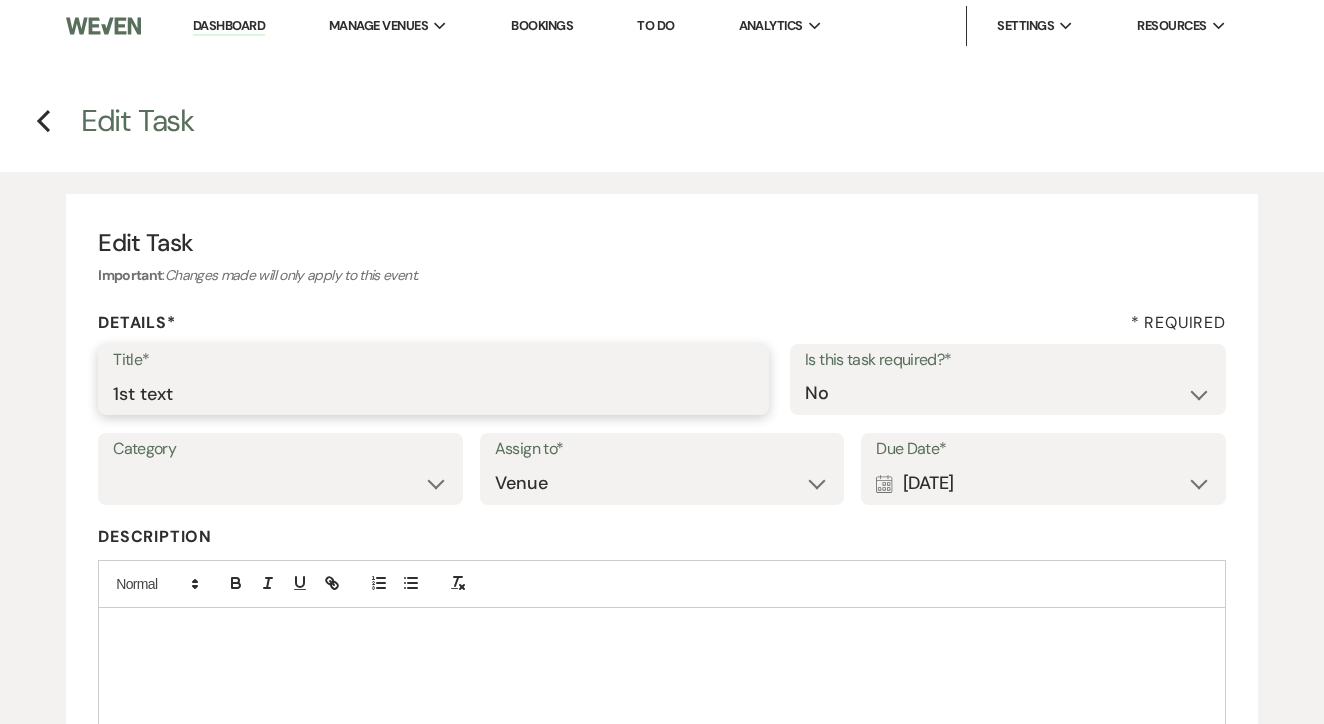 type on "1st text" 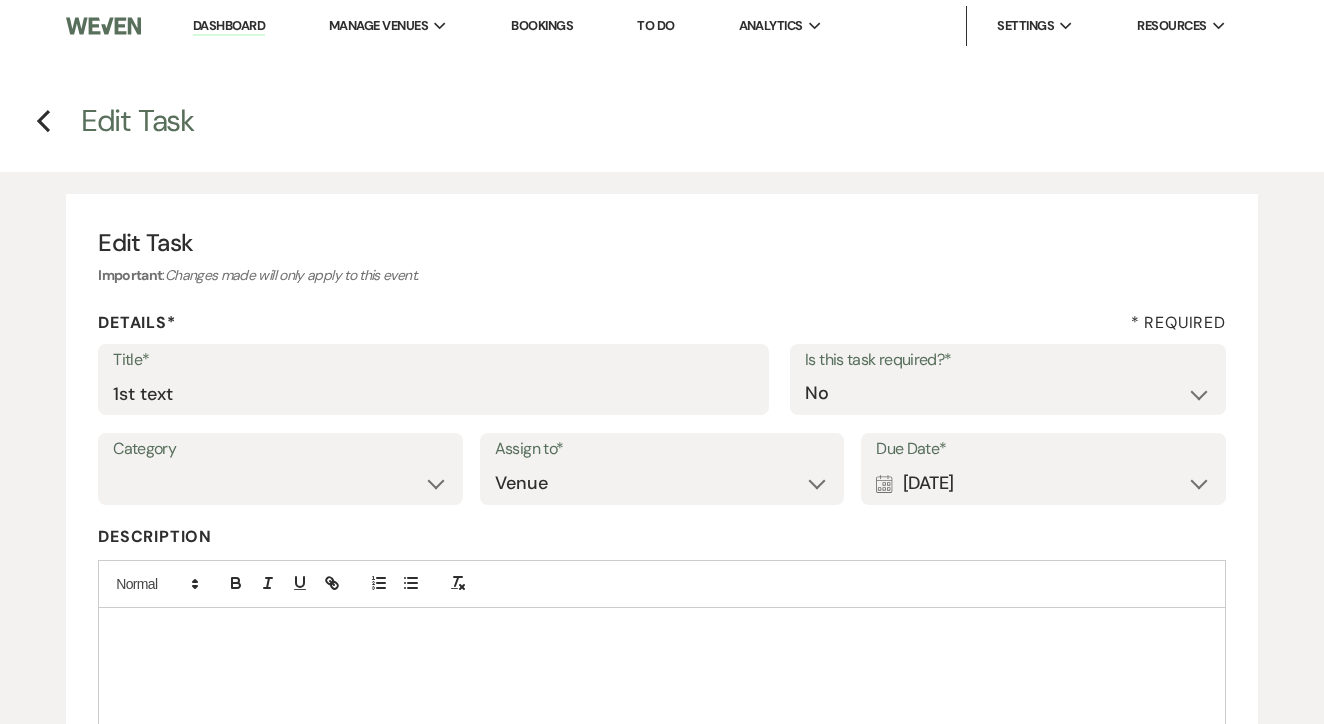 click on "Calendar [DATE] Expand" at bounding box center (1043, 483) 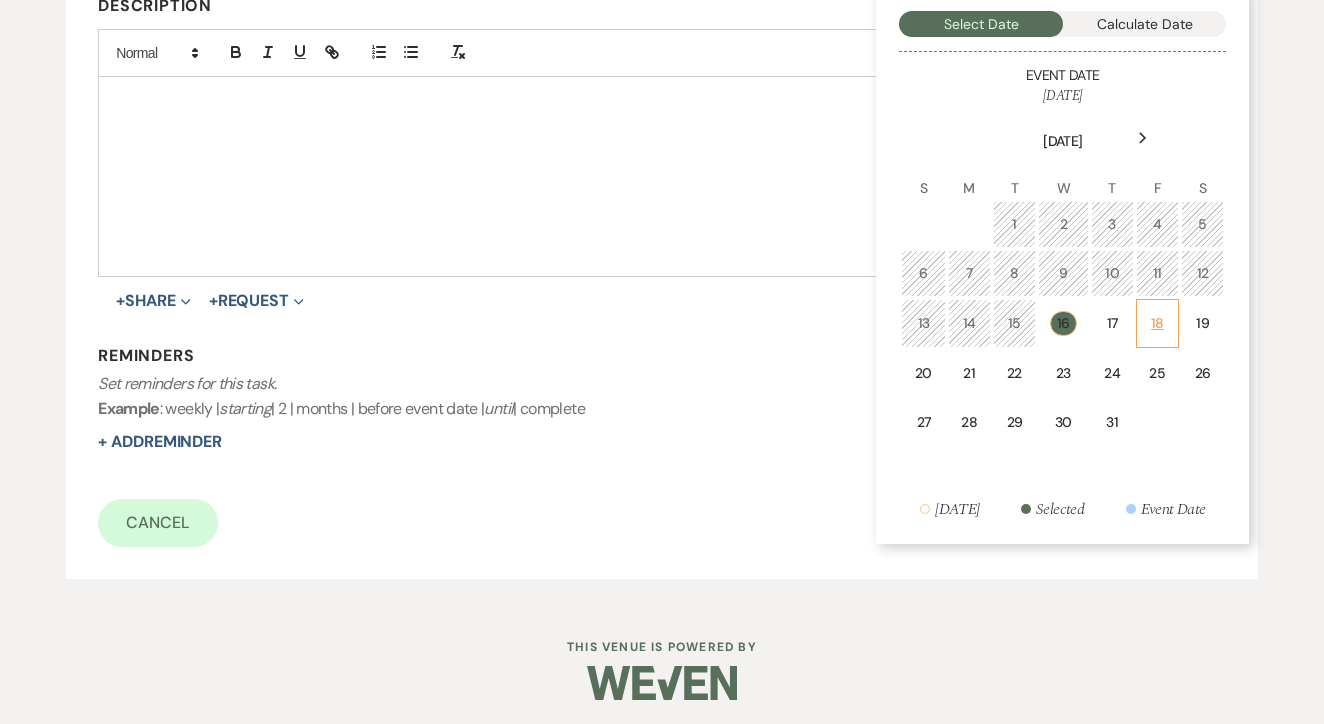 scroll, scrollTop: 530, scrollLeft: 0, axis: vertical 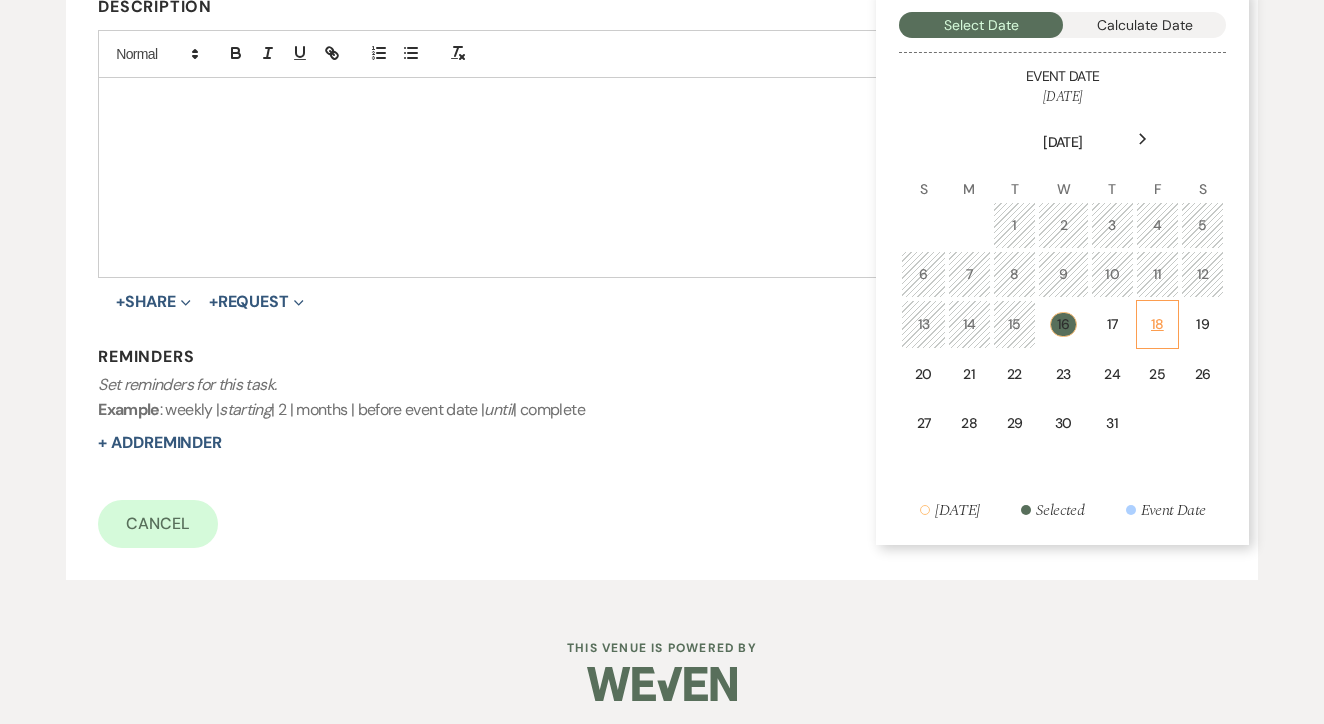 click on "18" at bounding box center [1157, 324] 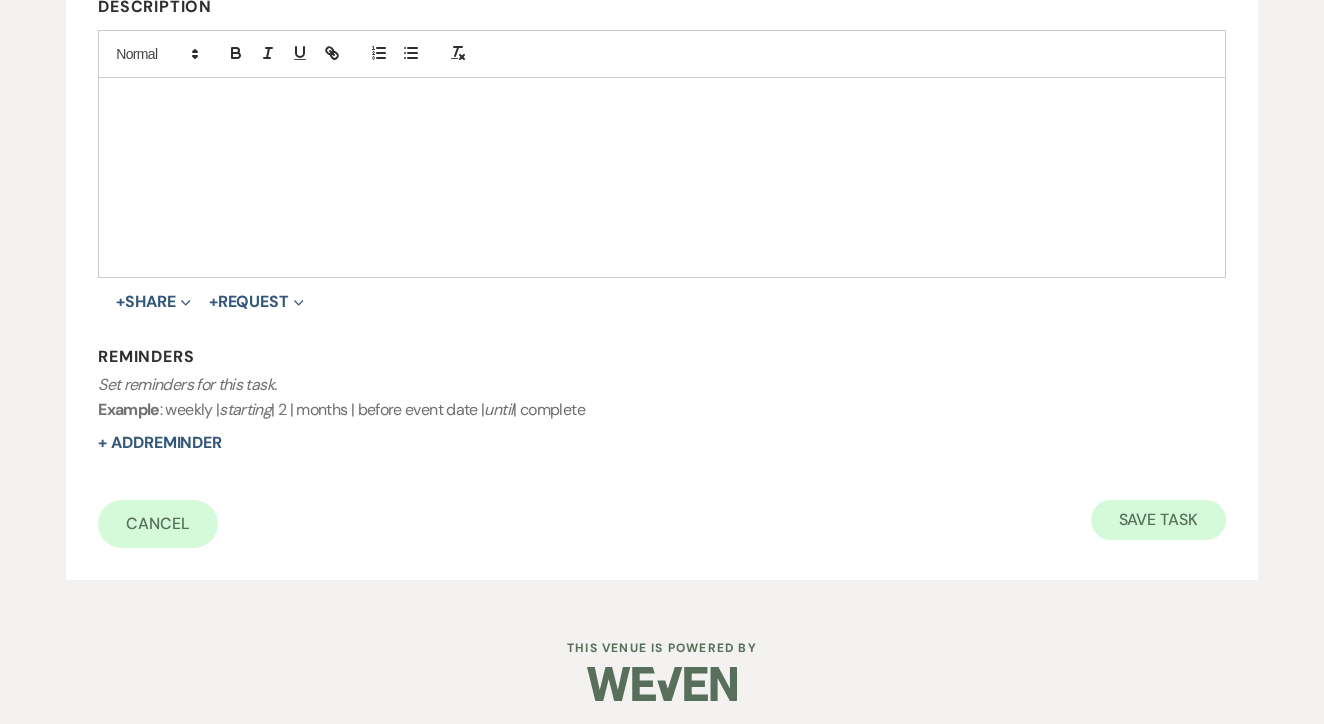 click on "Save Task" at bounding box center (1158, 520) 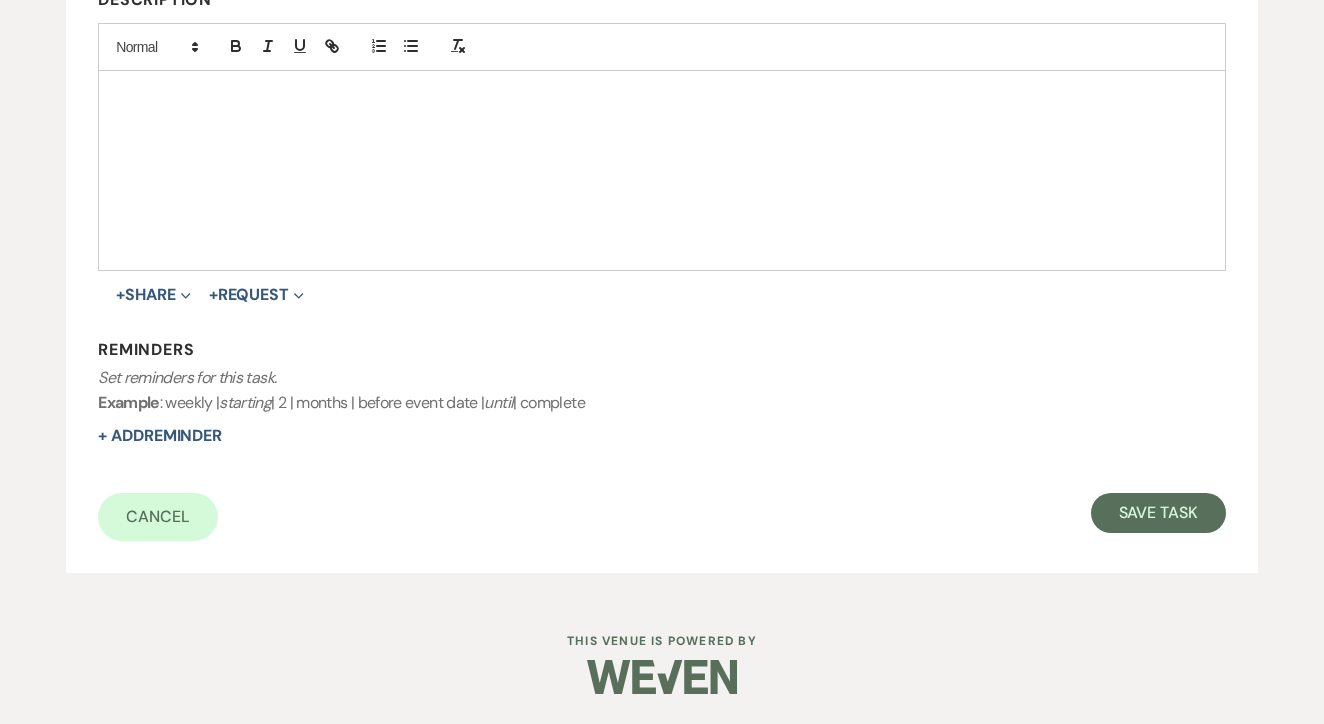 select on "2" 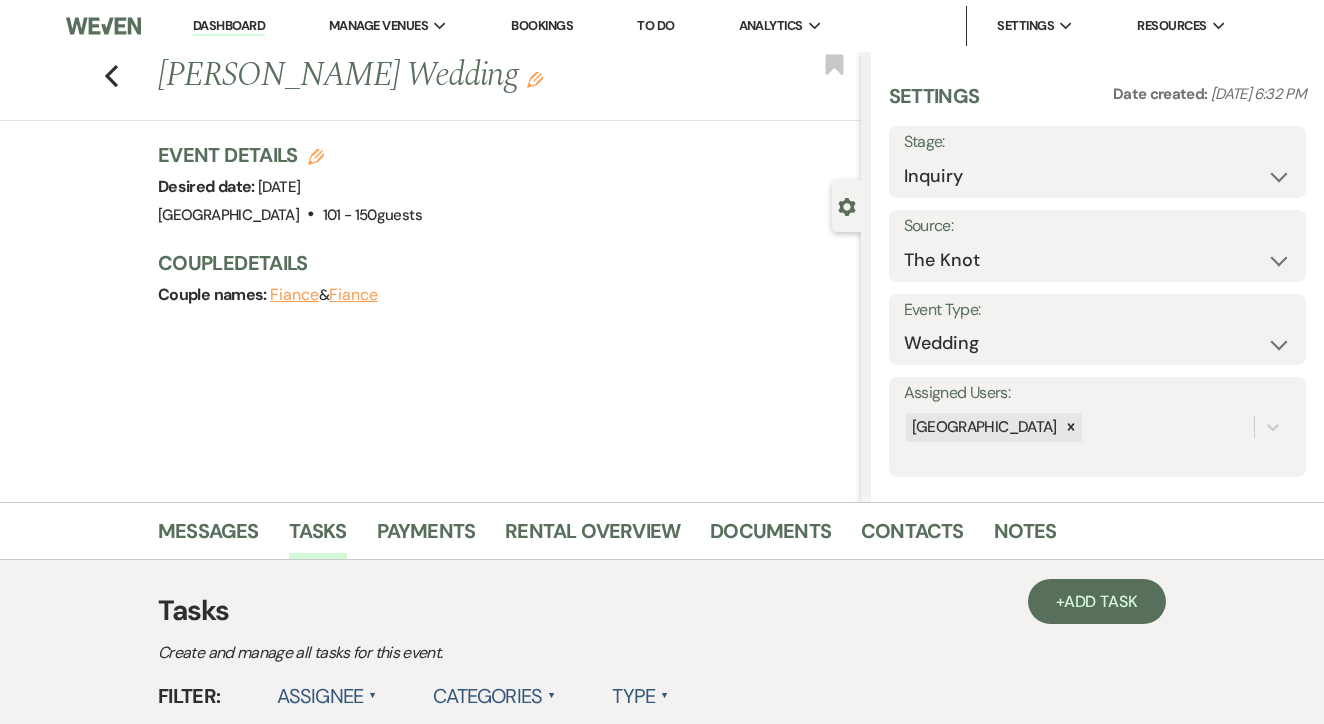 scroll, scrollTop: 0, scrollLeft: 0, axis: both 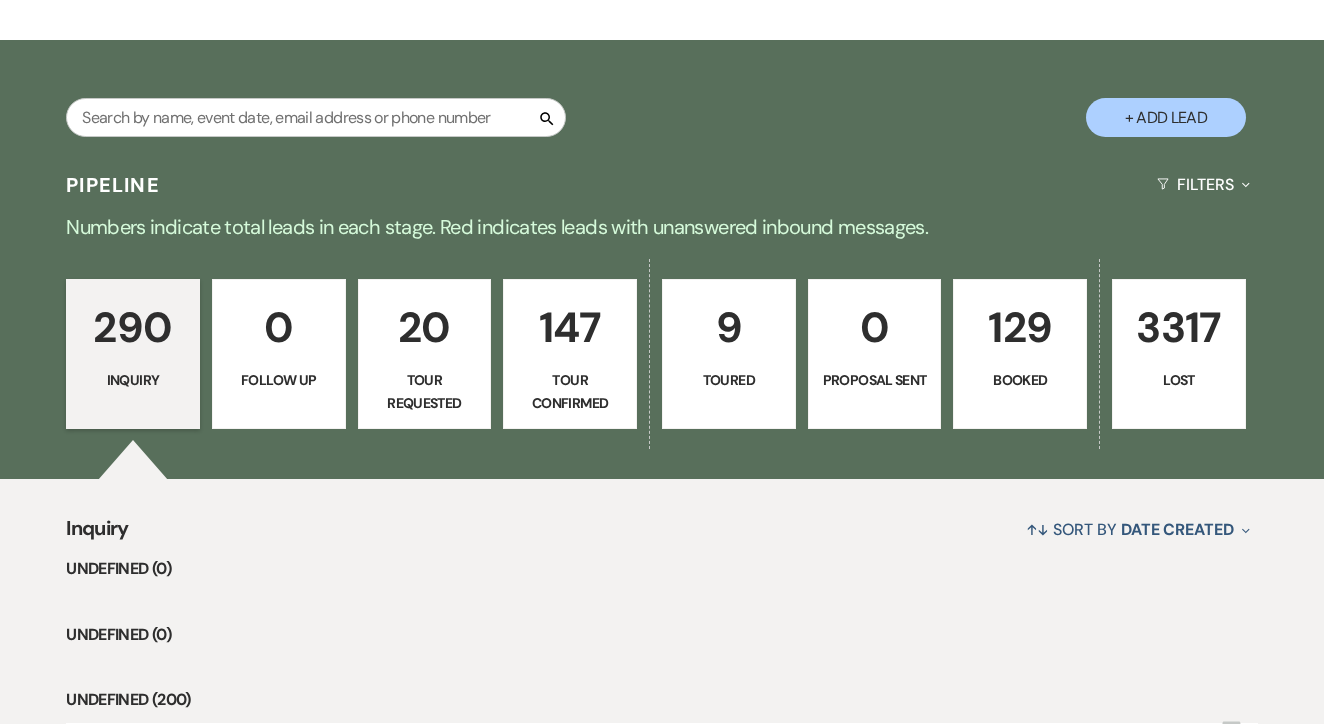 click on "Welcome,  Tuscan Oaks ! You have   0   unanswered lead s . Love   ?
Share the love & earn a free month.     Click to Refer a Venue" at bounding box center [662, -103] 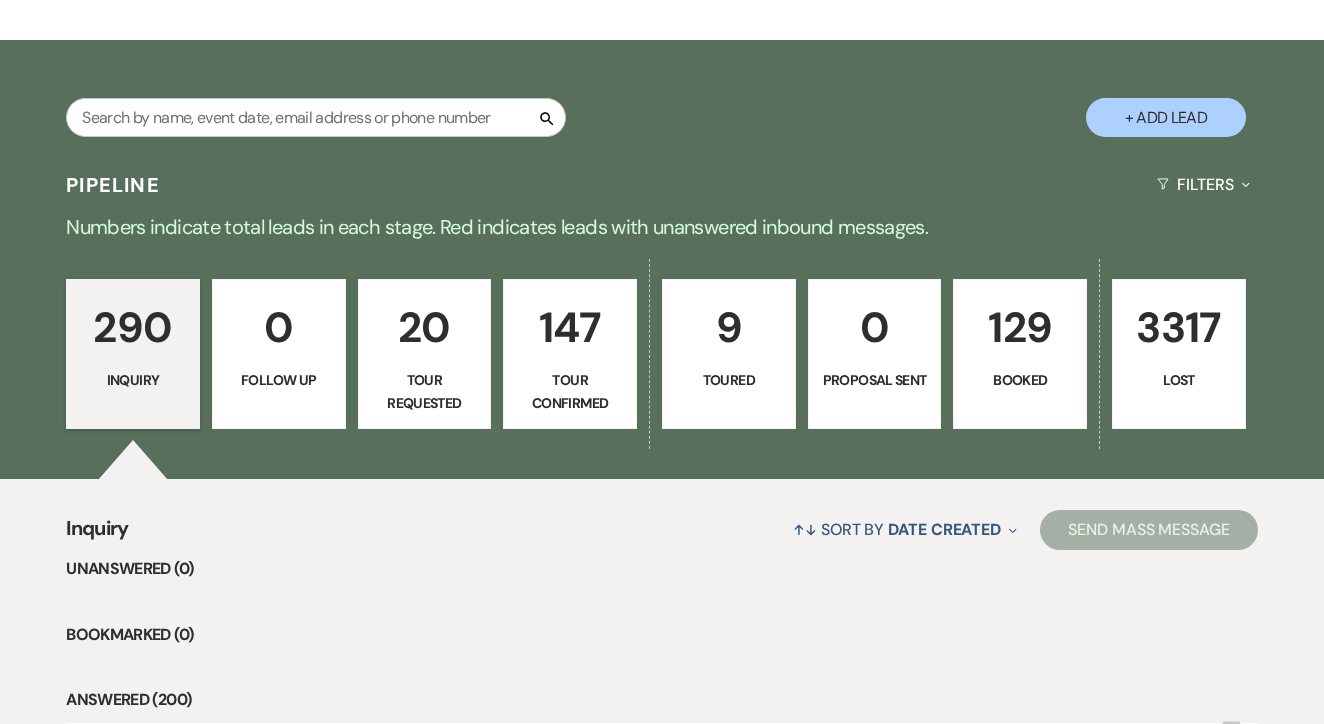 click on "To Do" at bounding box center [655, -273] 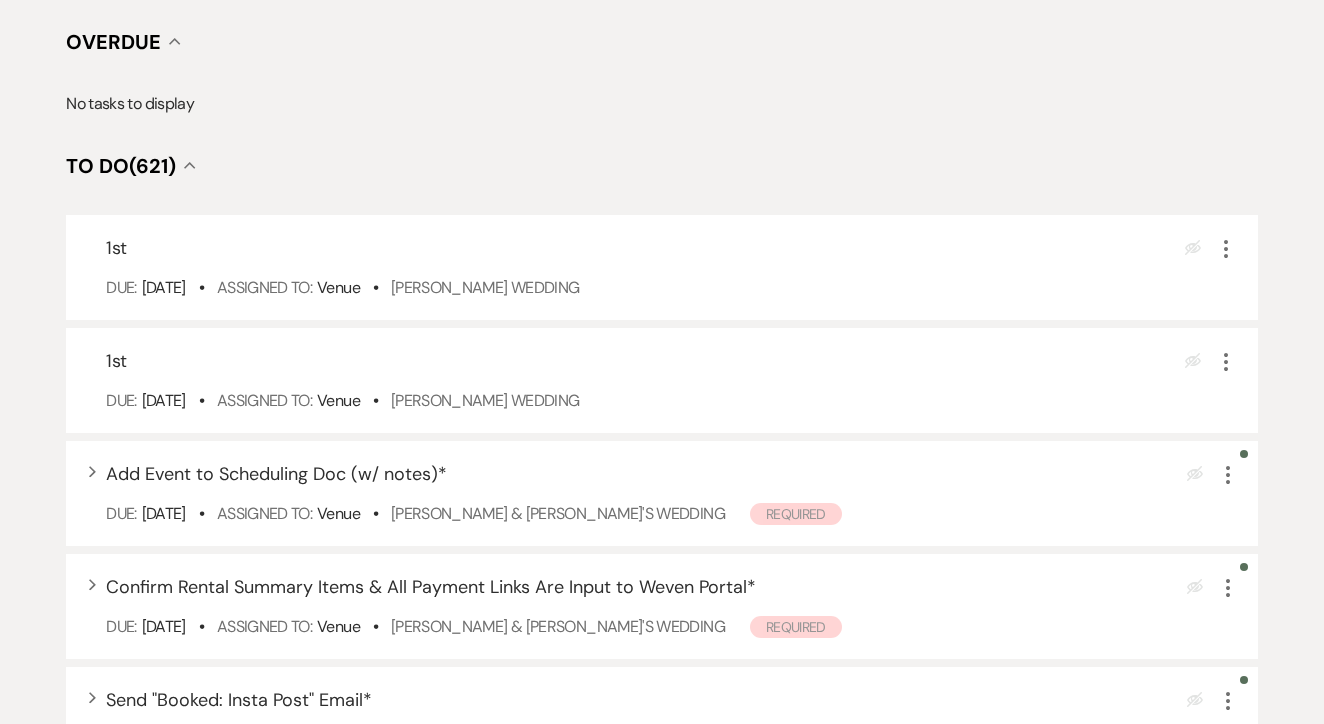scroll, scrollTop: 308, scrollLeft: 0, axis: vertical 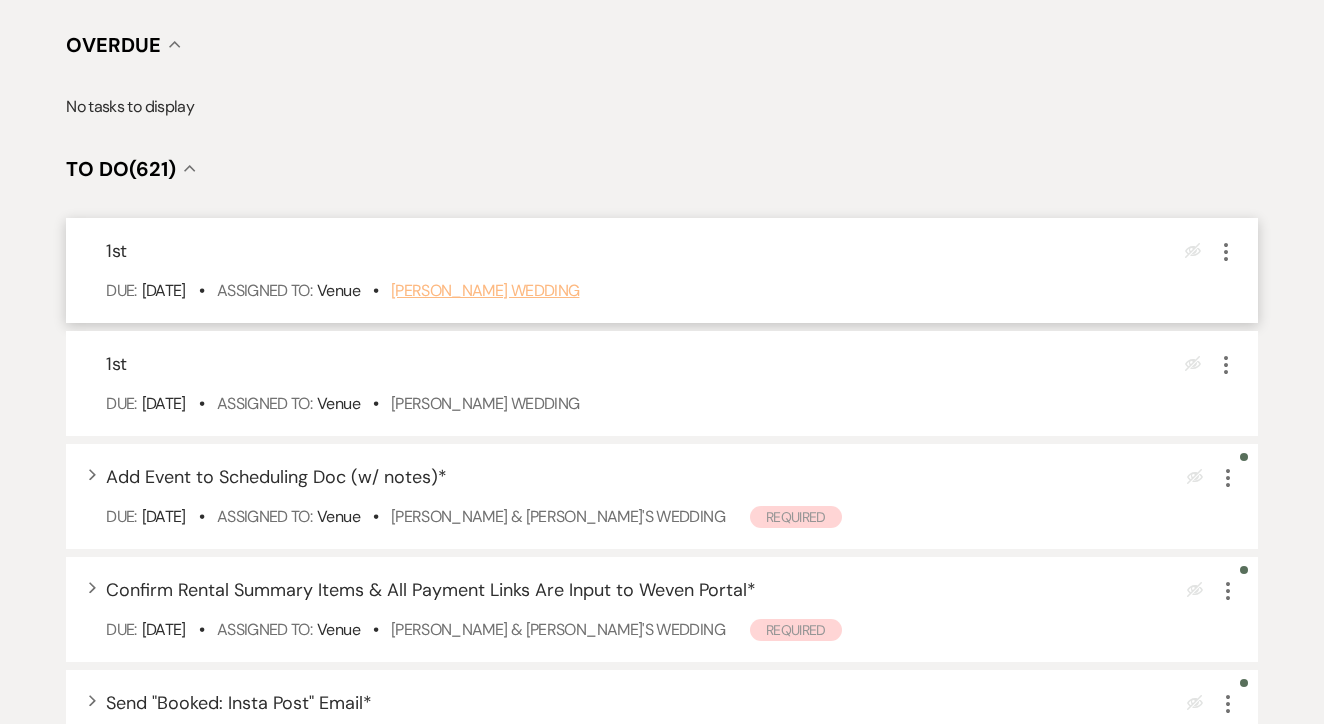 click on "Sylvia Mendez's Wedding" at bounding box center (485, 290) 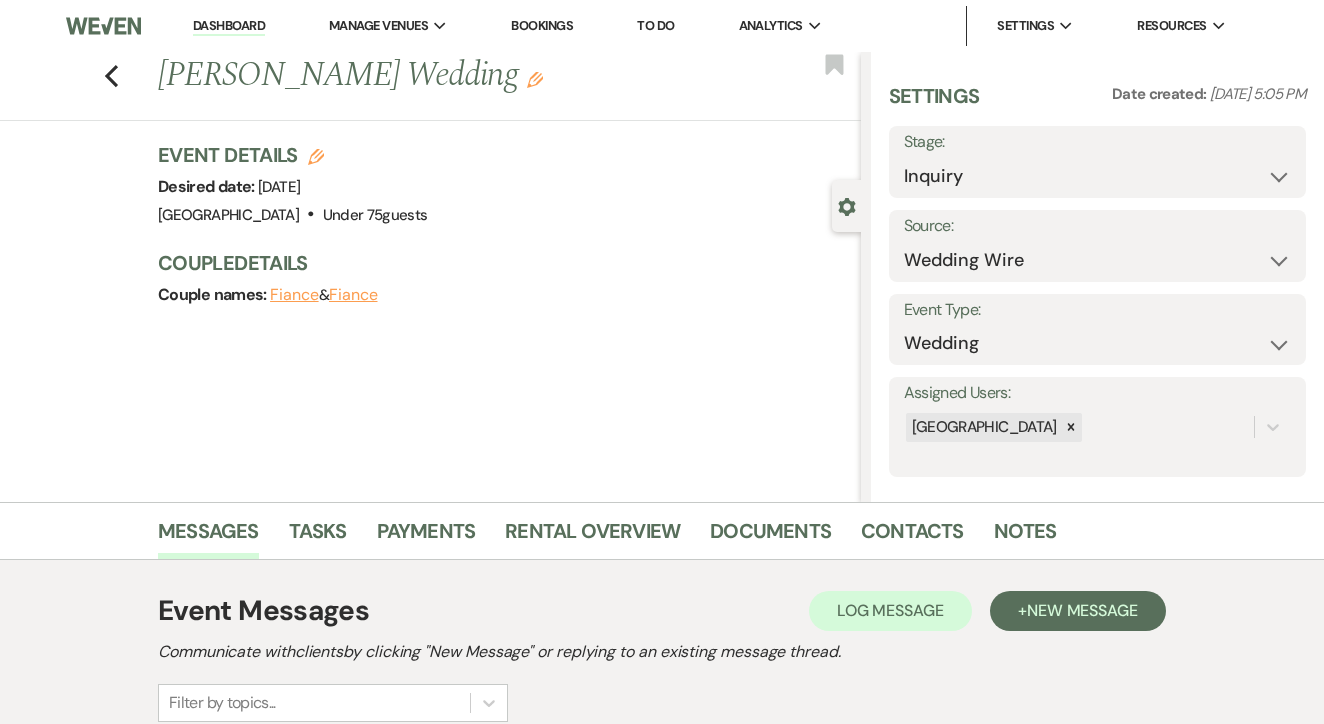 scroll, scrollTop: 266, scrollLeft: 0, axis: vertical 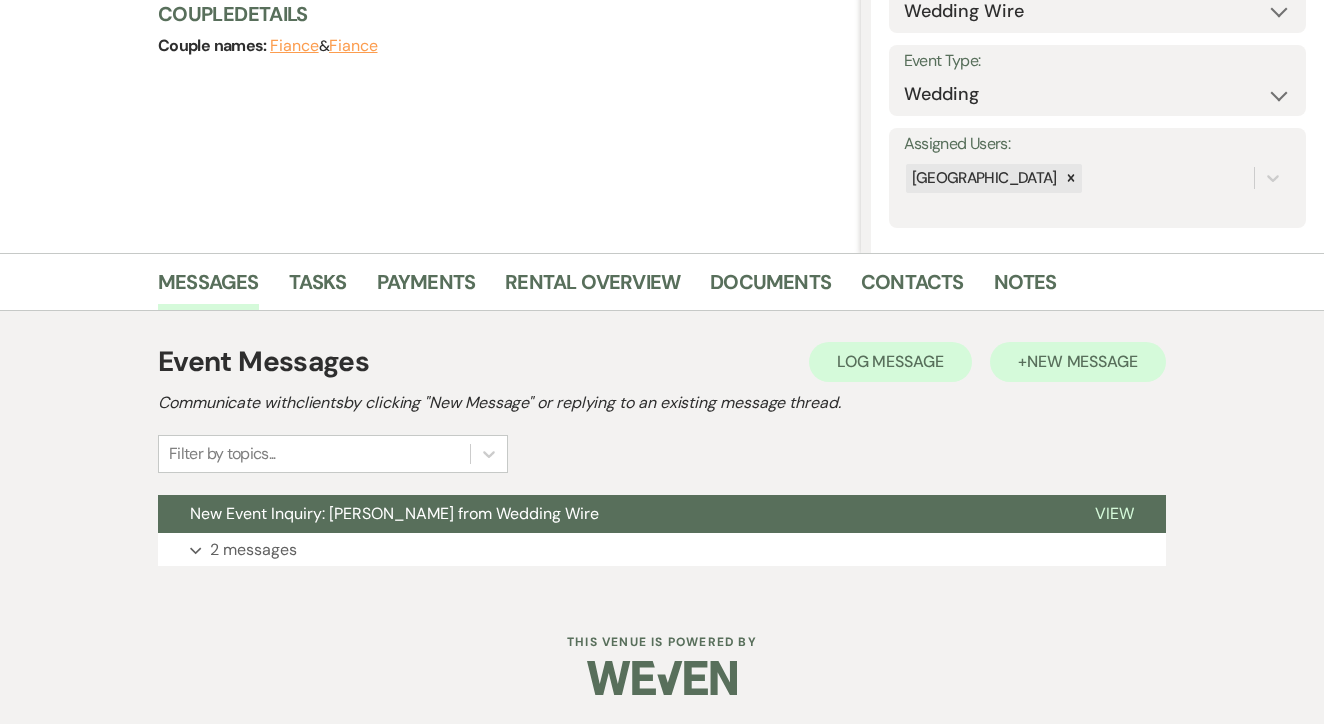 click on "New Message" at bounding box center (1082, 361) 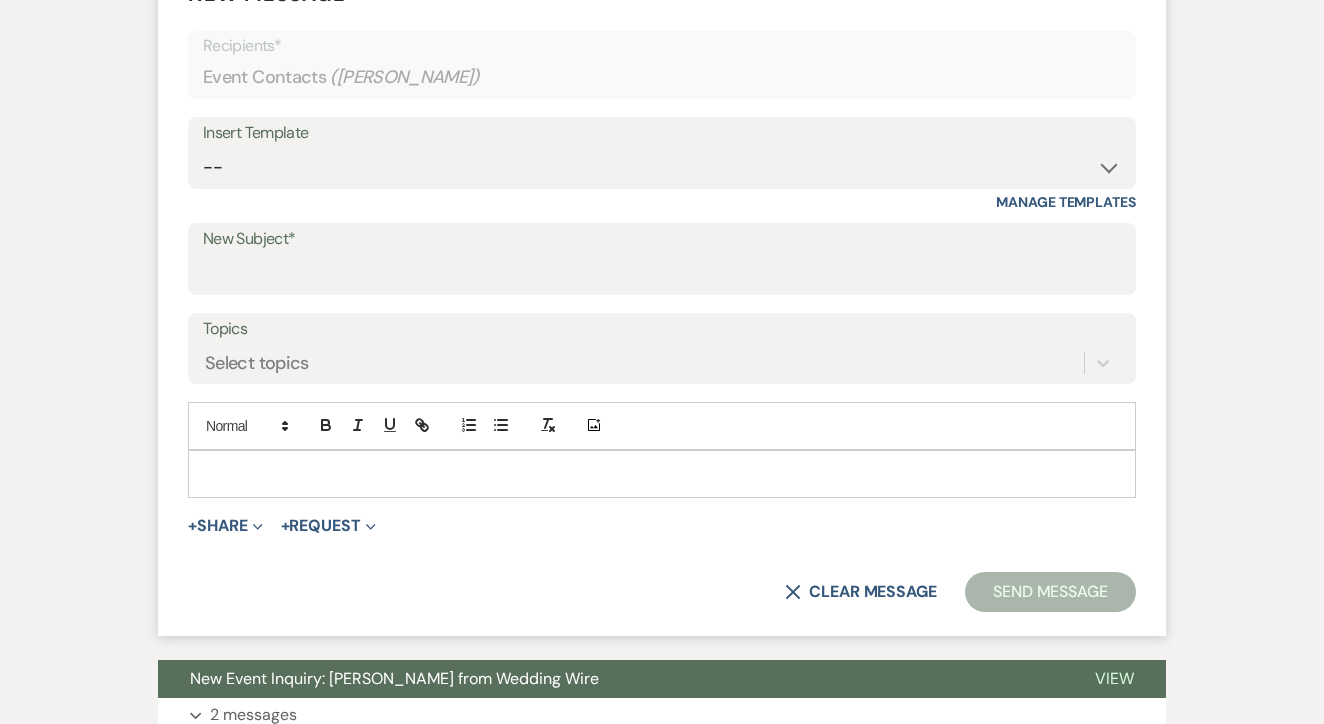 scroll, scrollTop: 856, scrollLeft: 0, axis: vertical 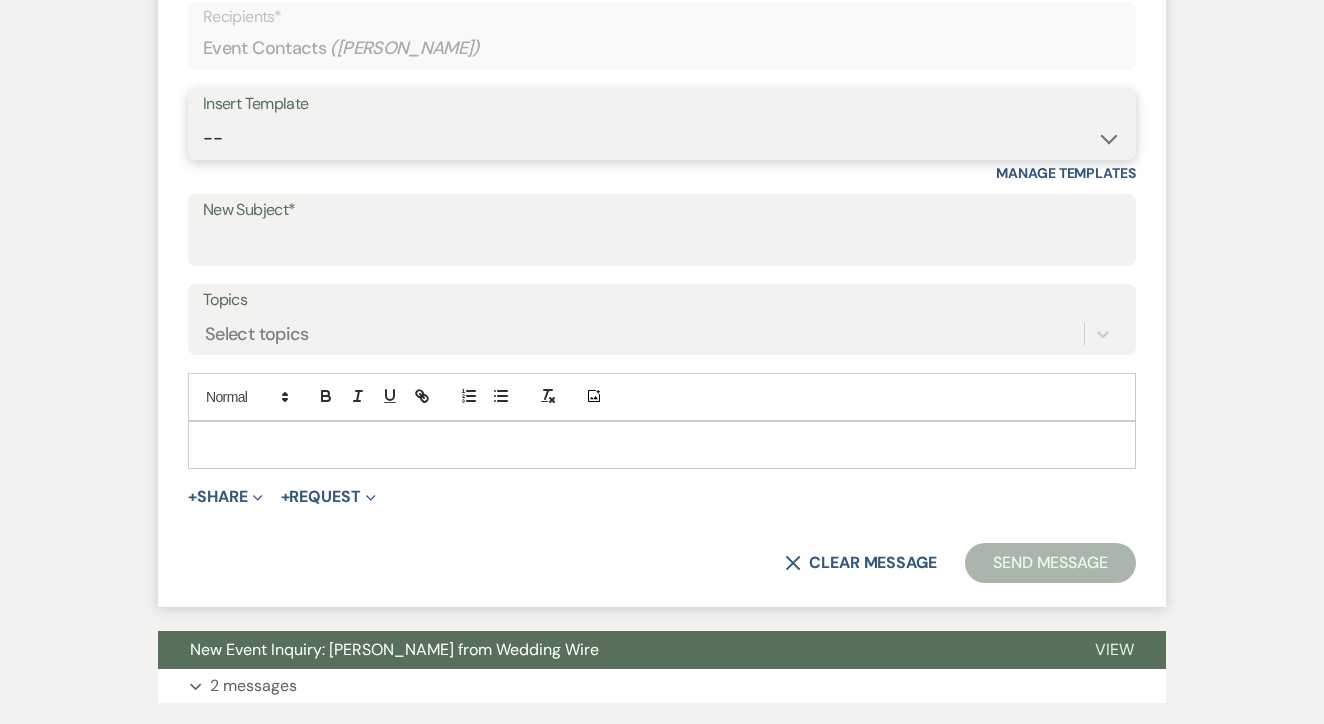 click on "-- Lead: Automated Intro Email (Wedding) Lead: 1st Follow Up Email Images Lead: TEXT (1st) Lead: 2nd Follow Up Email Lead: Booking Proposal (Post-Tour) Booked: Weven Planning Portal Introduction (AI) Lead: TEXT (Intro) Lead: Phone Consult Follow-up Lead: Hired Someone Else Lead: Confirm Tour Lead: Confirm Tour (TEXT) Booked: Insta Post Info Lead: 3rd Follow Up Email Booked: Damage Deposit Deduction Lead: Post Tour F/u (no proposal) Lead: Tour No-Show Booked: Day After Wedding Booked: Mailing Address Lead: Cancelled Tour Lead: TEXT (2nd) Lead: 4th Follow Up Email Lead: Booking Deposit Type (ACH or Card) Booked: Vendor Information Needed Booked: Review Request Lead: ACH Instructions Vendor: Photo Request Vendor: Video Request Booked: 6 Month Planning Meeting Booked: 6 Week Final Consult Open House Invite Booked: Late Payment Booked: Weven Planning Portal Introduction" at bounding box center [662, 138] 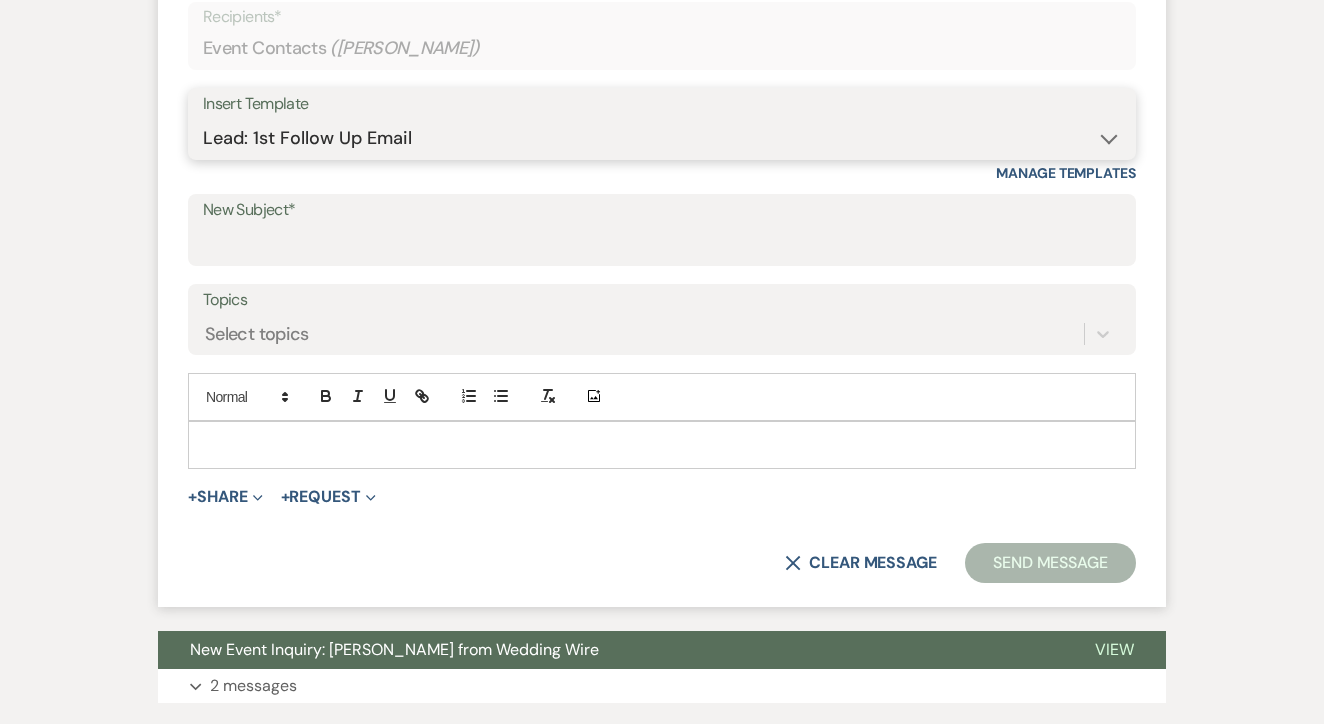 type on "Let's Tour!" 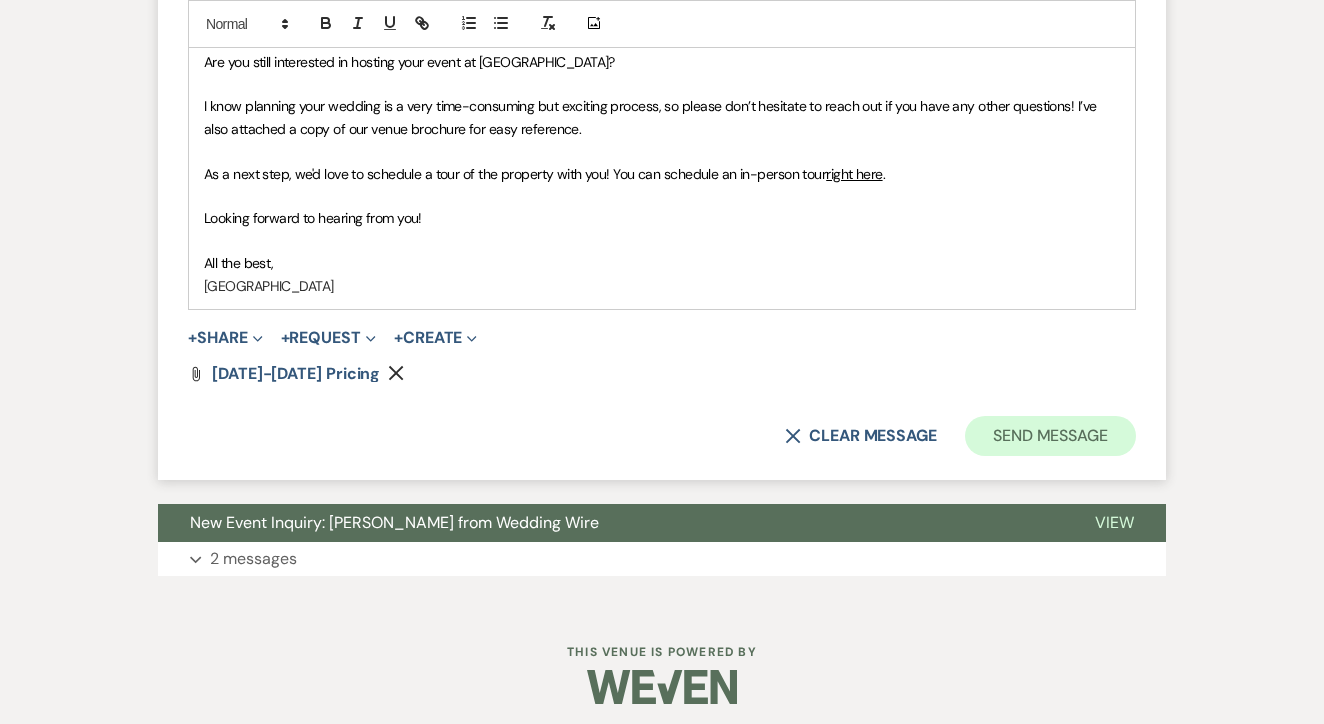 click on "Send Message" at bounding box center [1050, 436] 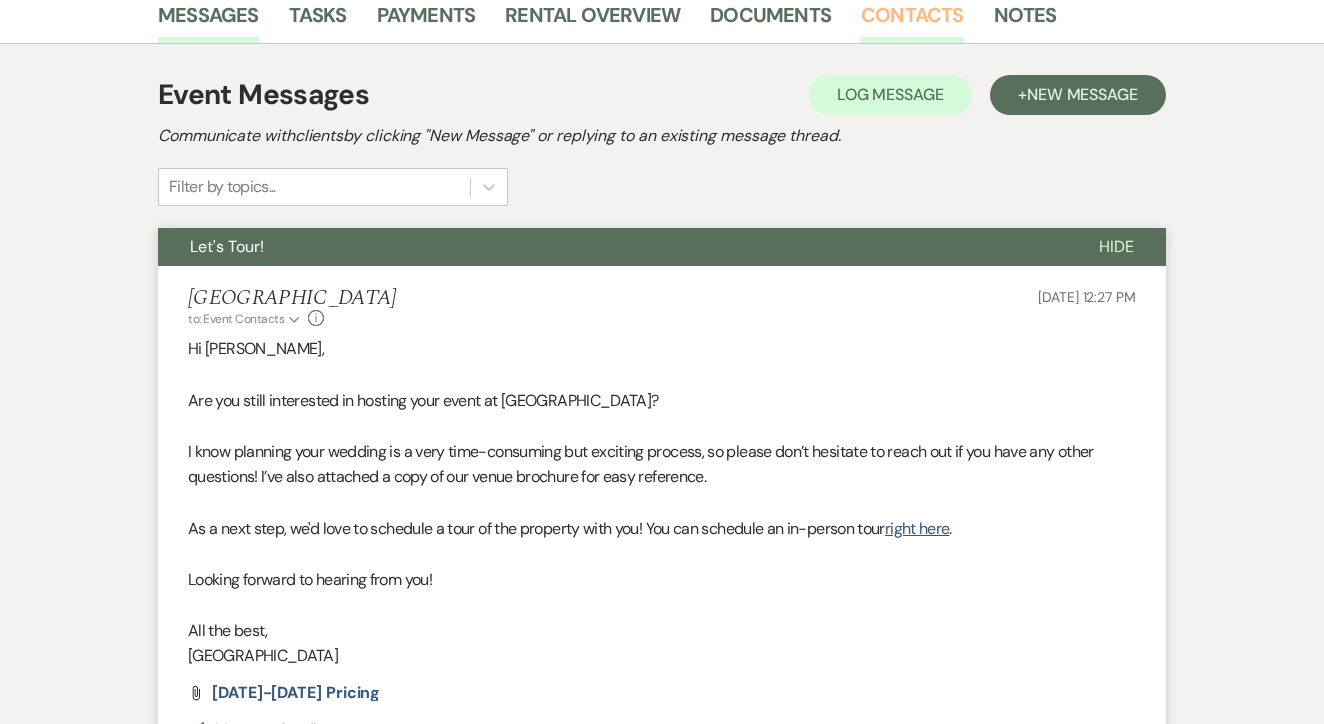 click on "Contacts" at bounding box center (912, 21) 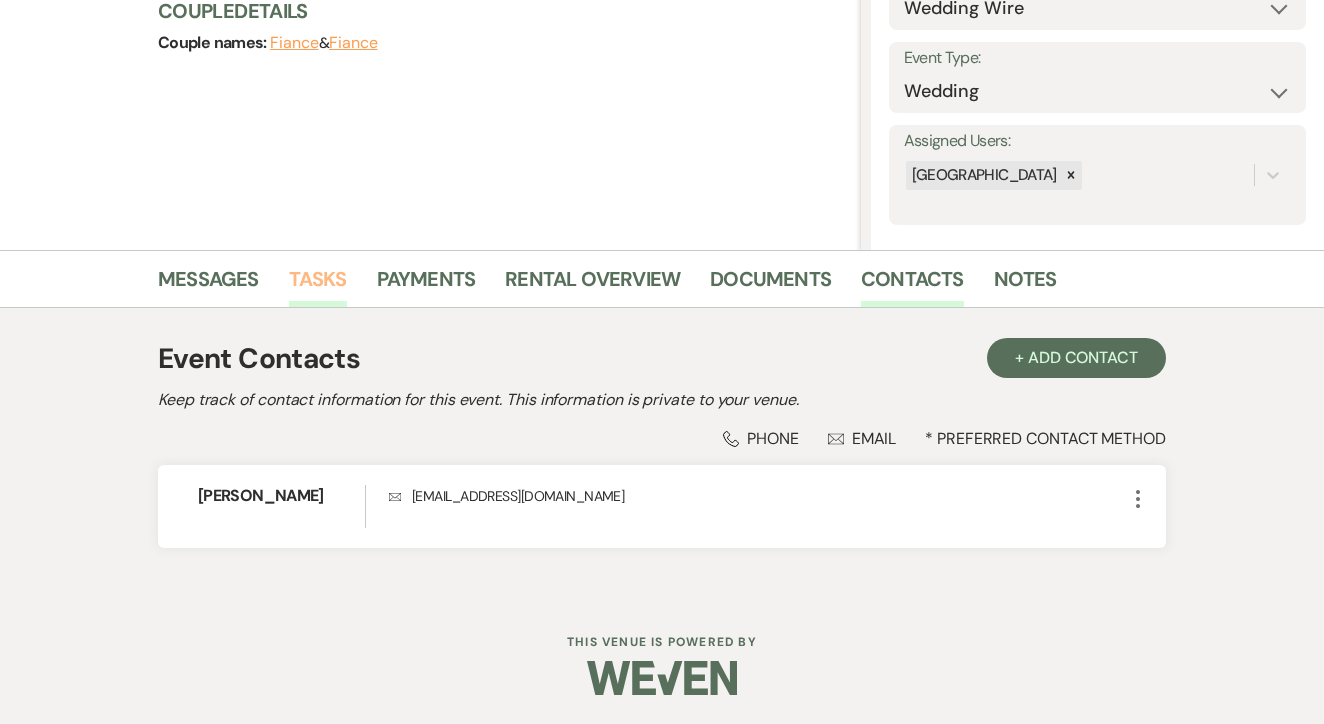 click on "Tasks" at bounding box center (318, 285) 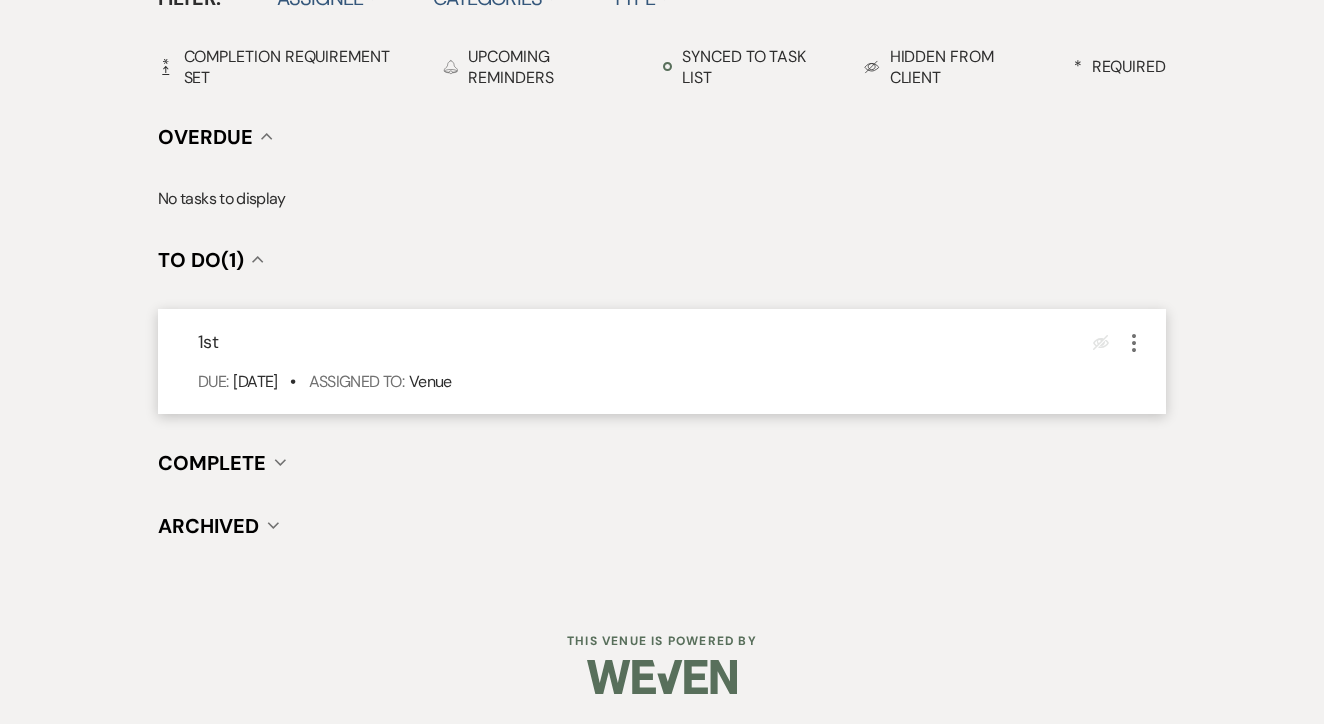 scroll, scrollTop: 706, scrollLeft: 0, axis: vertical 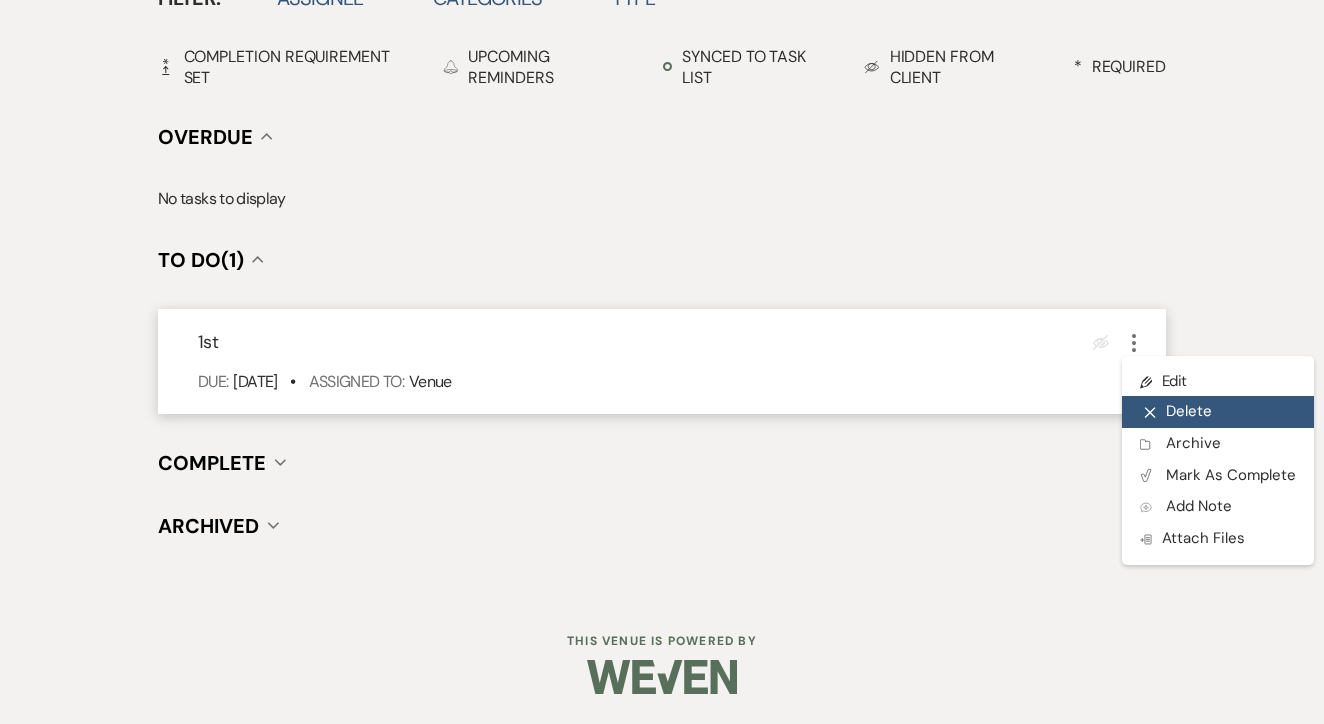 click on "X Delete" at bounding box center [1218, 412] 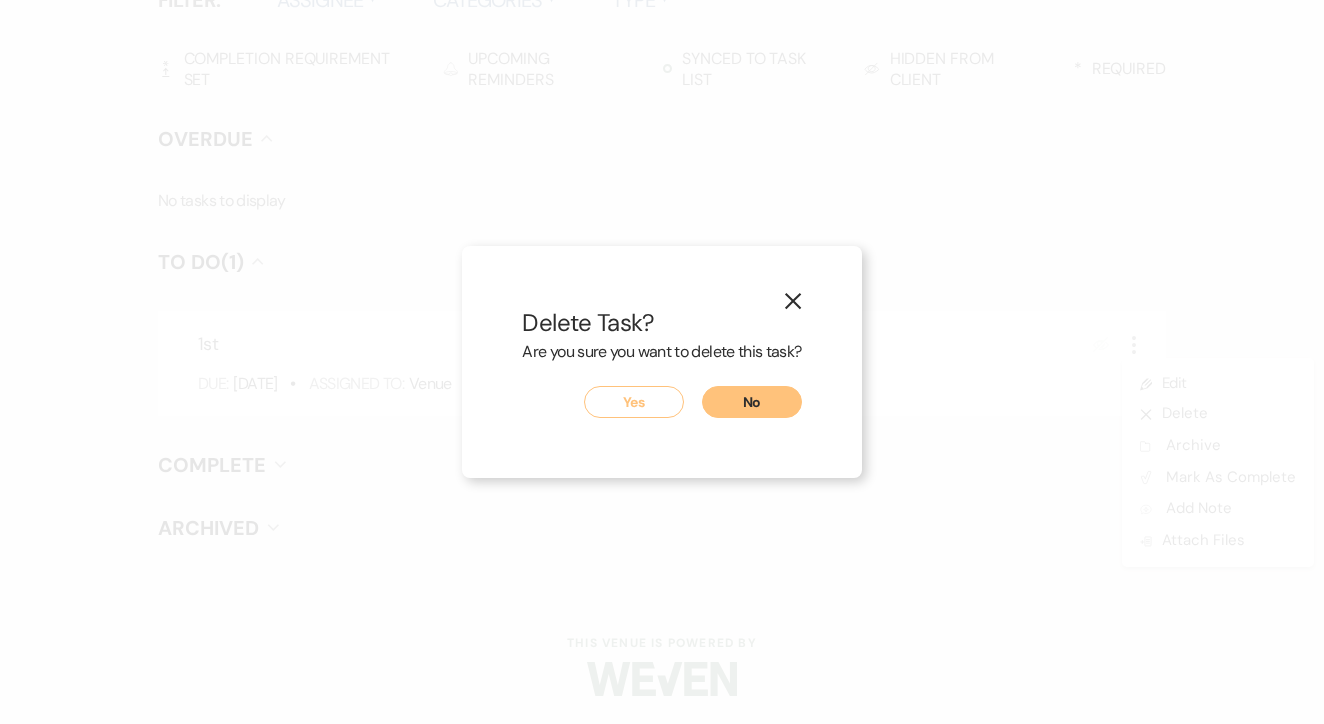 click on "No" at bounding box center (752, 402) 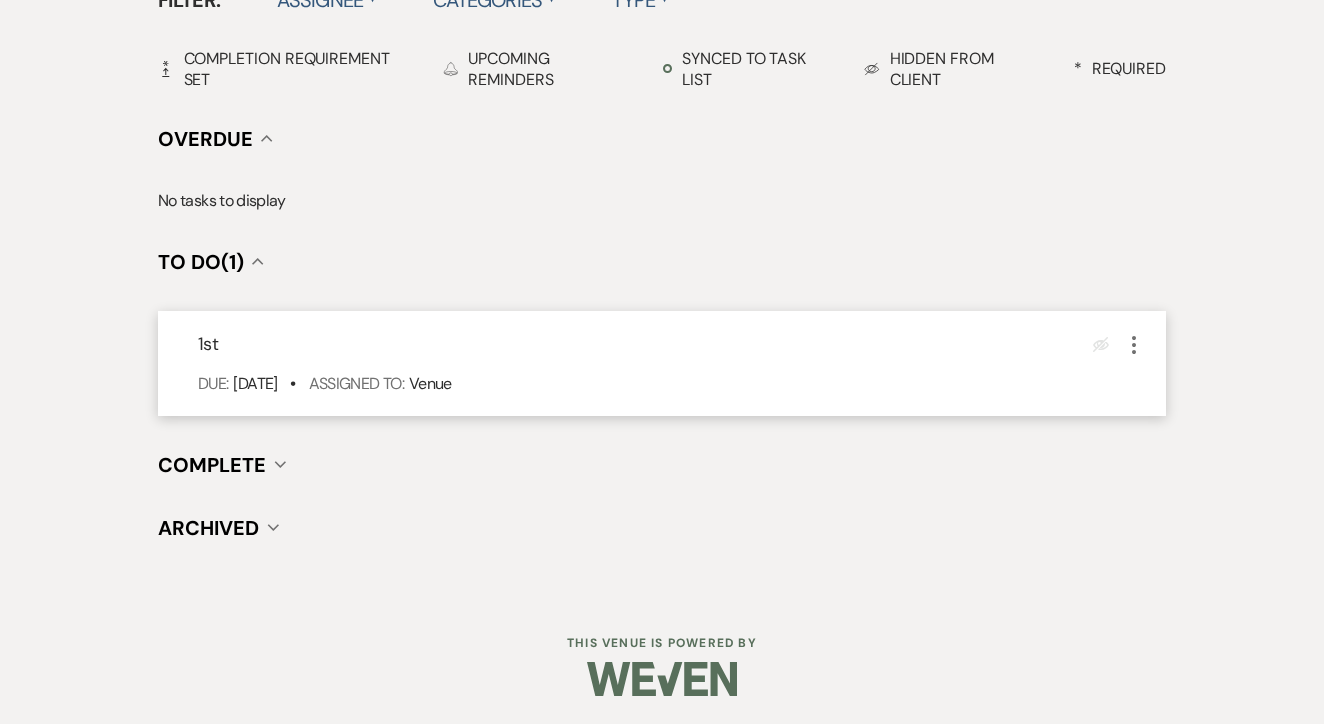 click on "More" 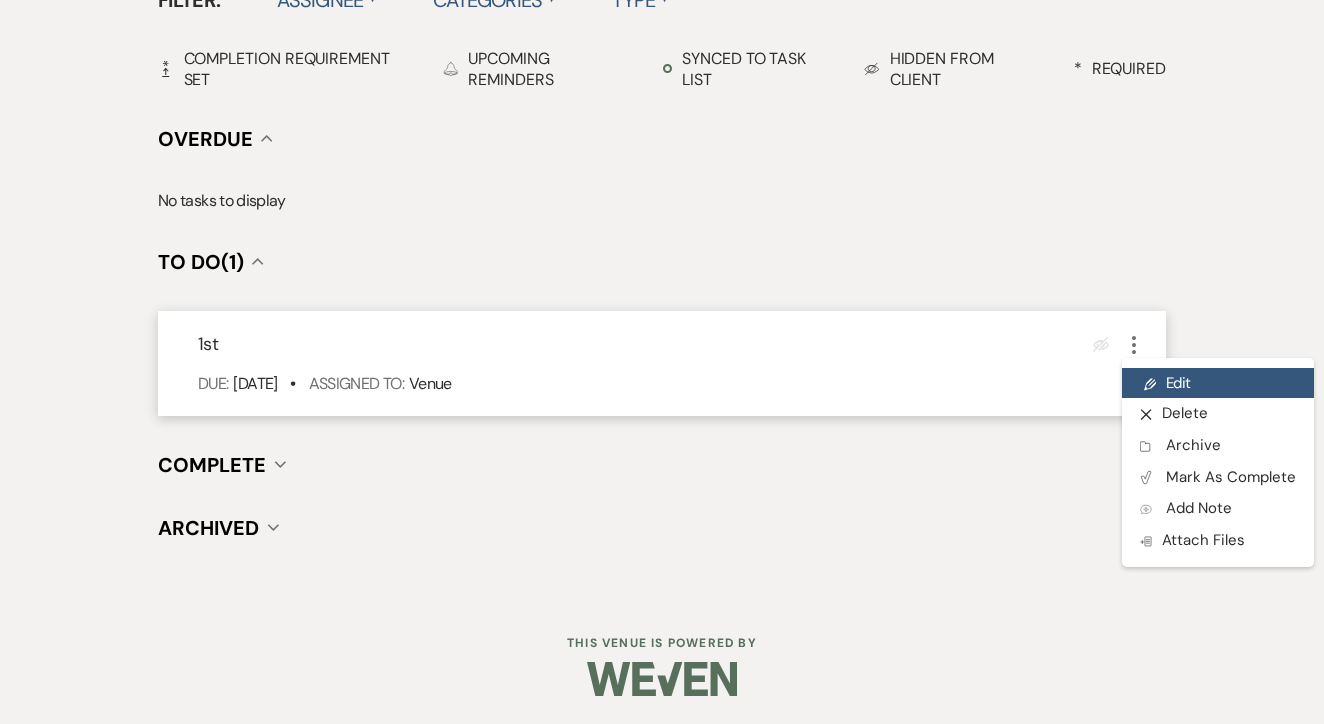 click on "Pencil  Edit" at bounding box center [1218, 383] 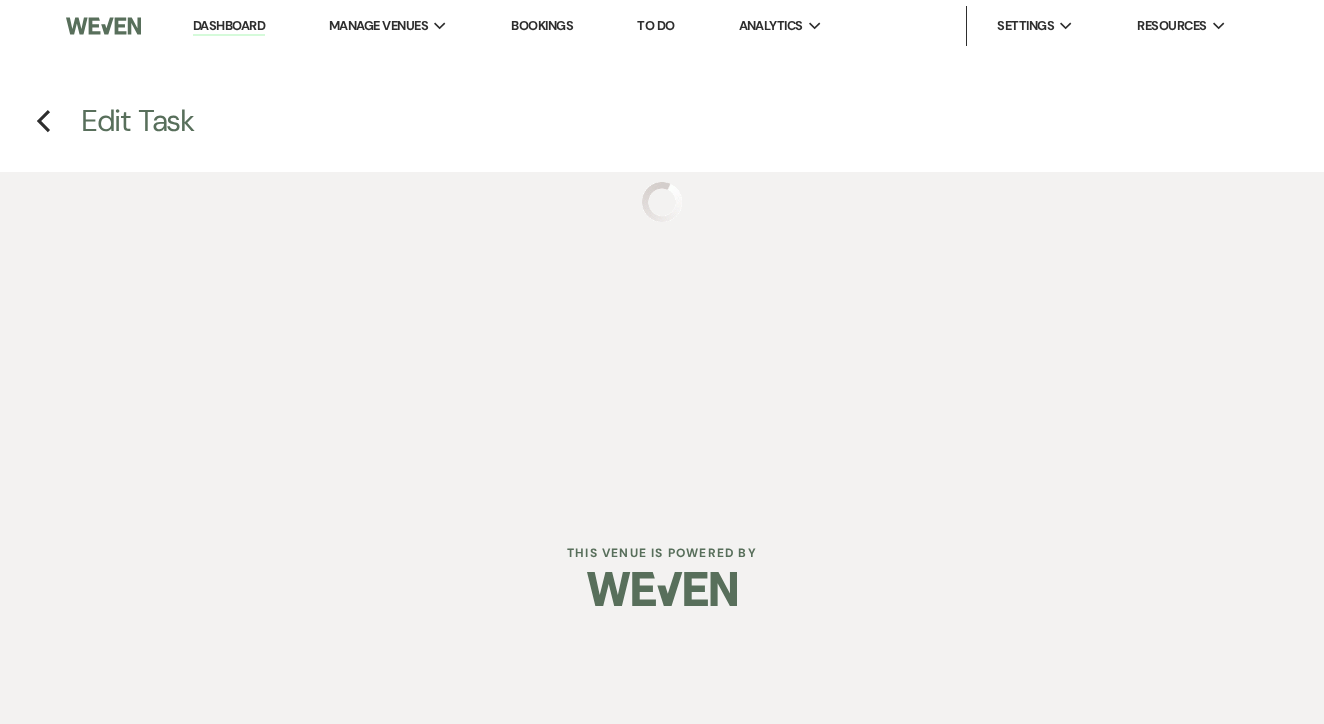 scroll, scrollTop: 0, scrollLeft: 0, axis: both 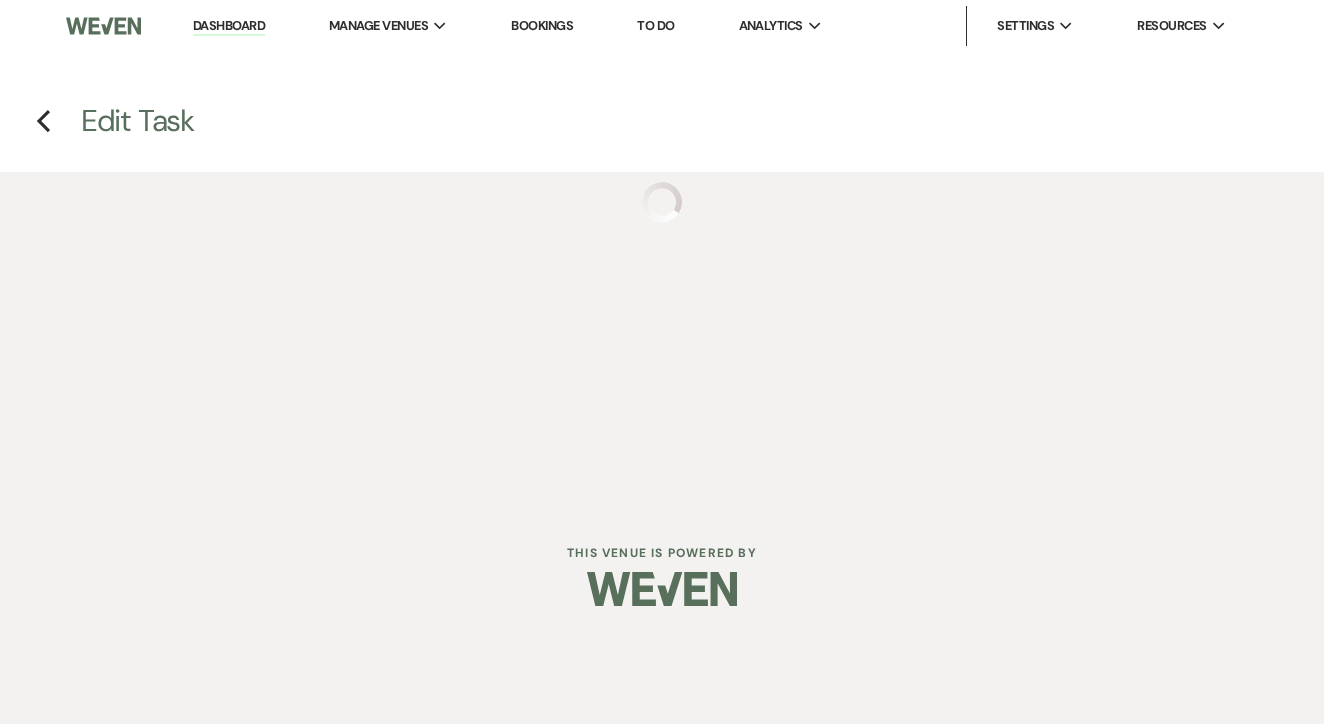 select on "false" 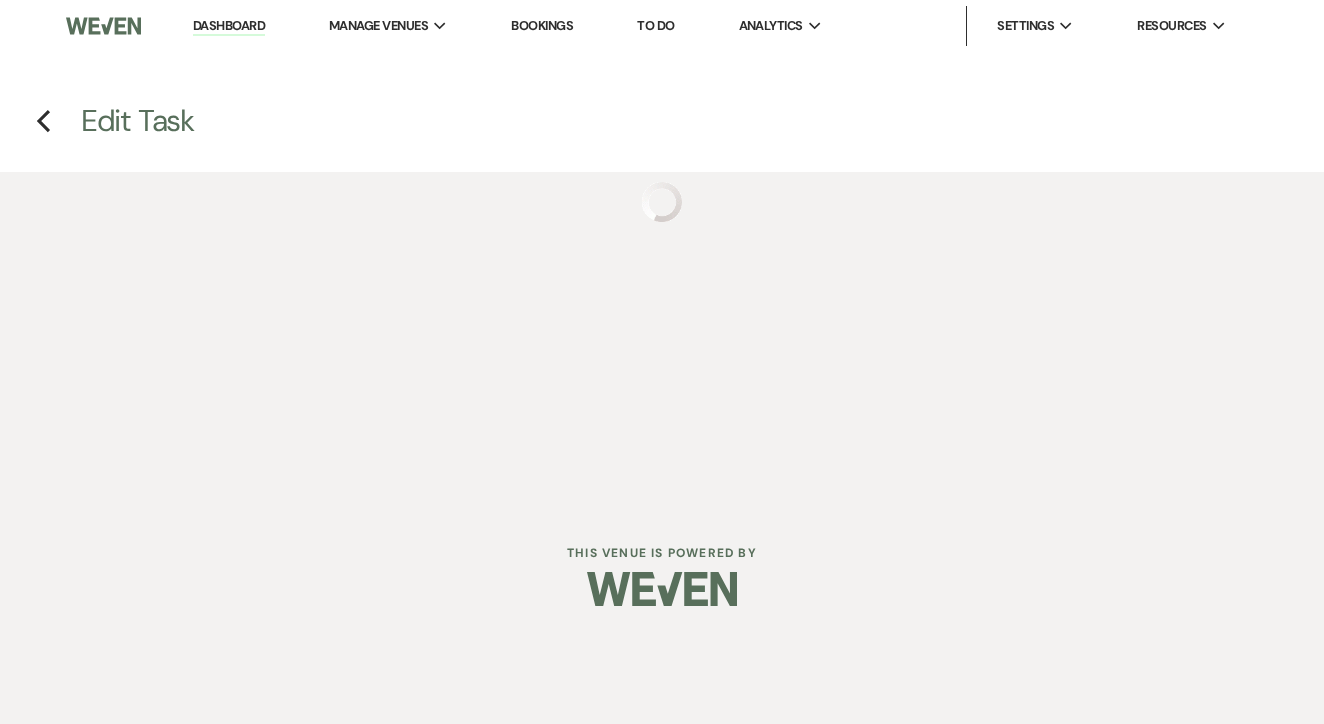 select on "venueHost" 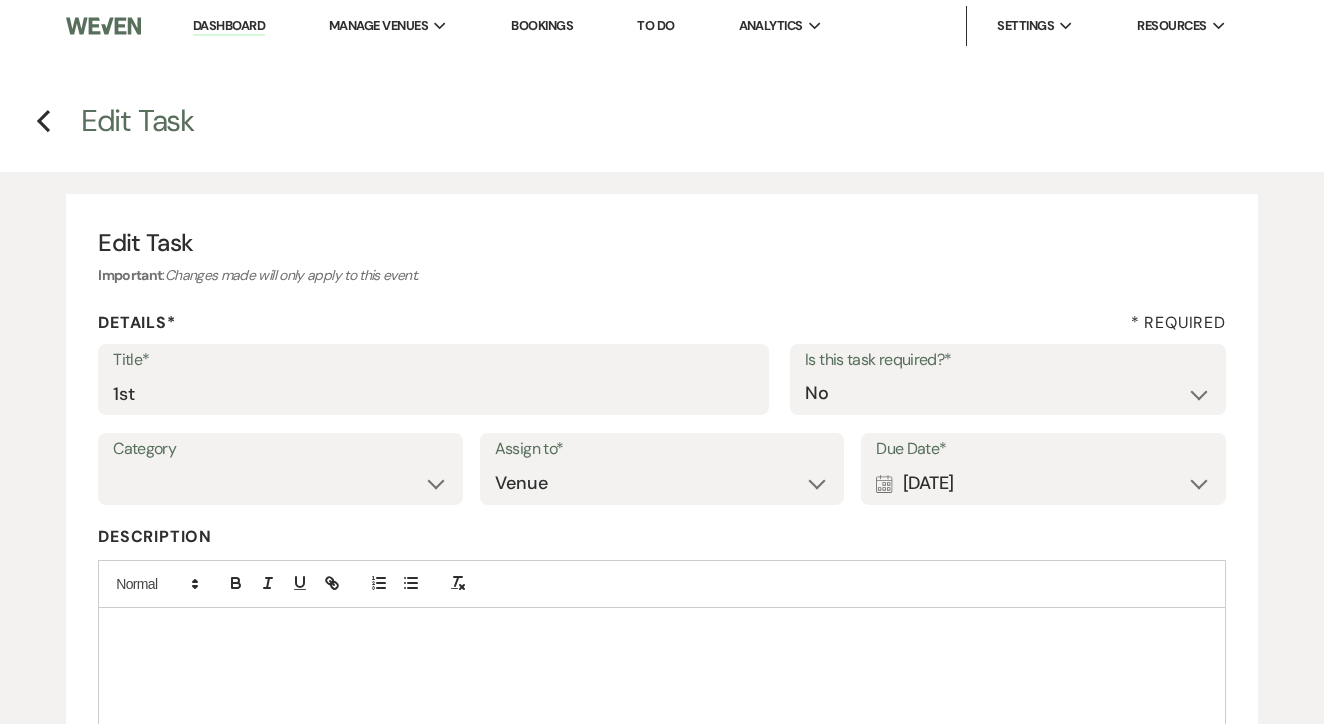 click on "Title*" at bounding box center (433, 360) 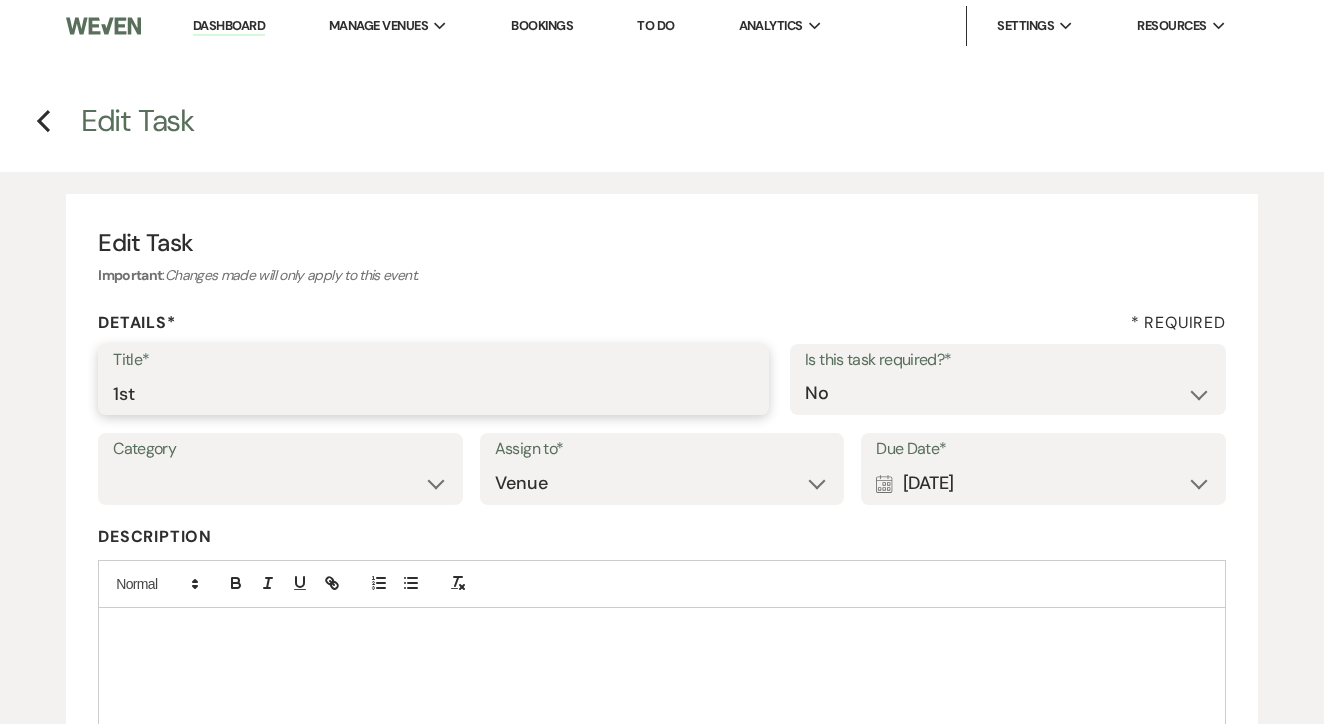 click on "1st" at bounding box center (433, 393) 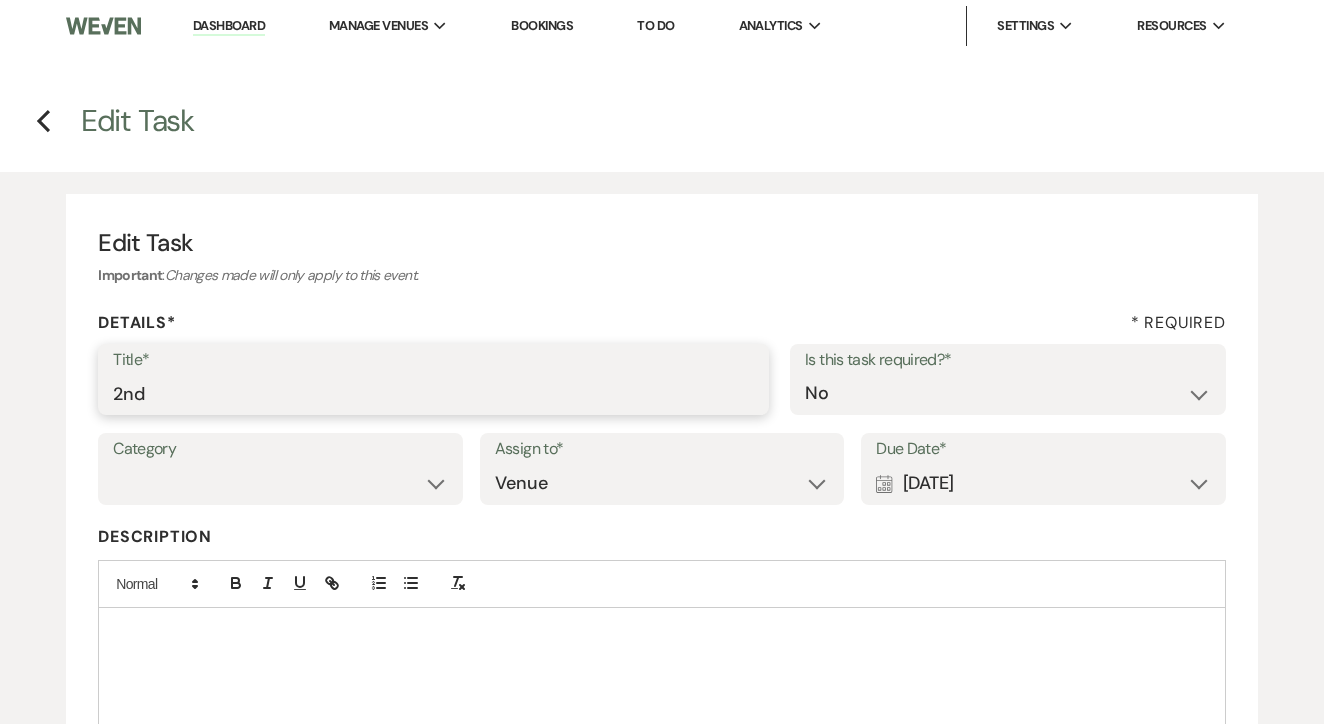 type on "2nd" 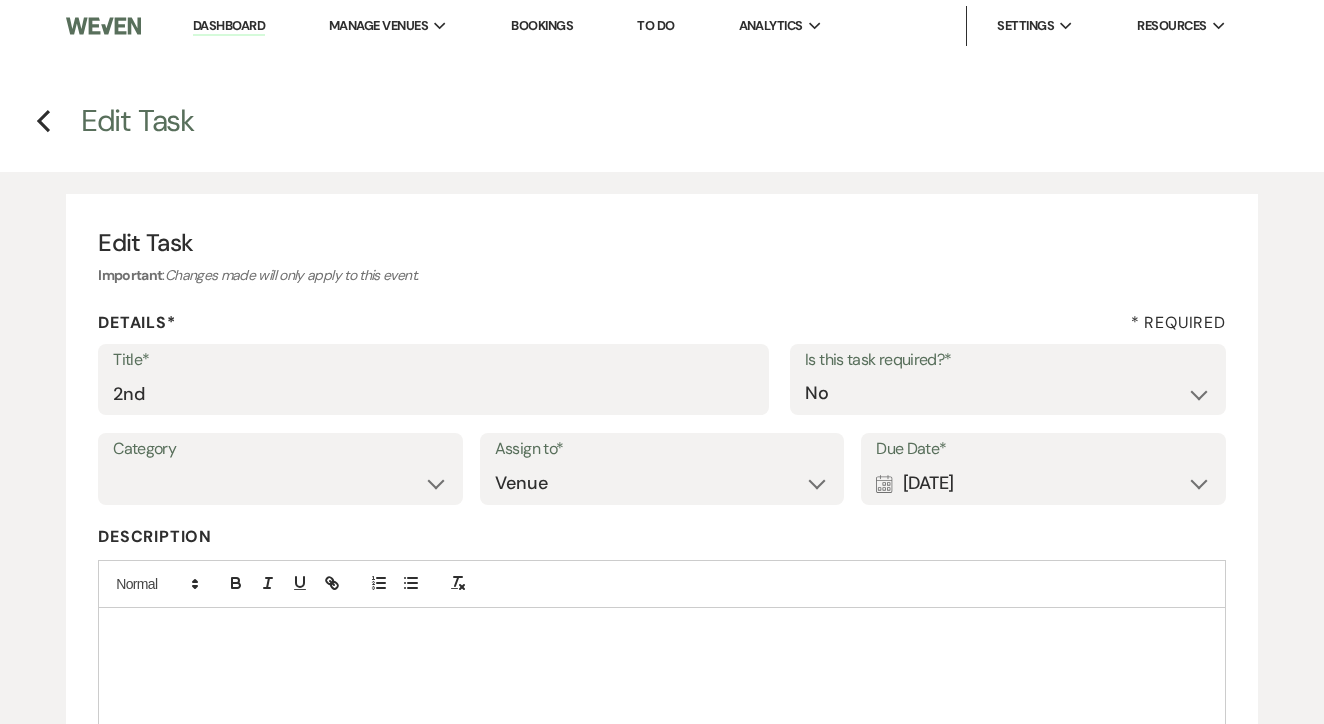 click on "Calendar Jul 16, 2025 Expand" at bounding box center [1043, 483] 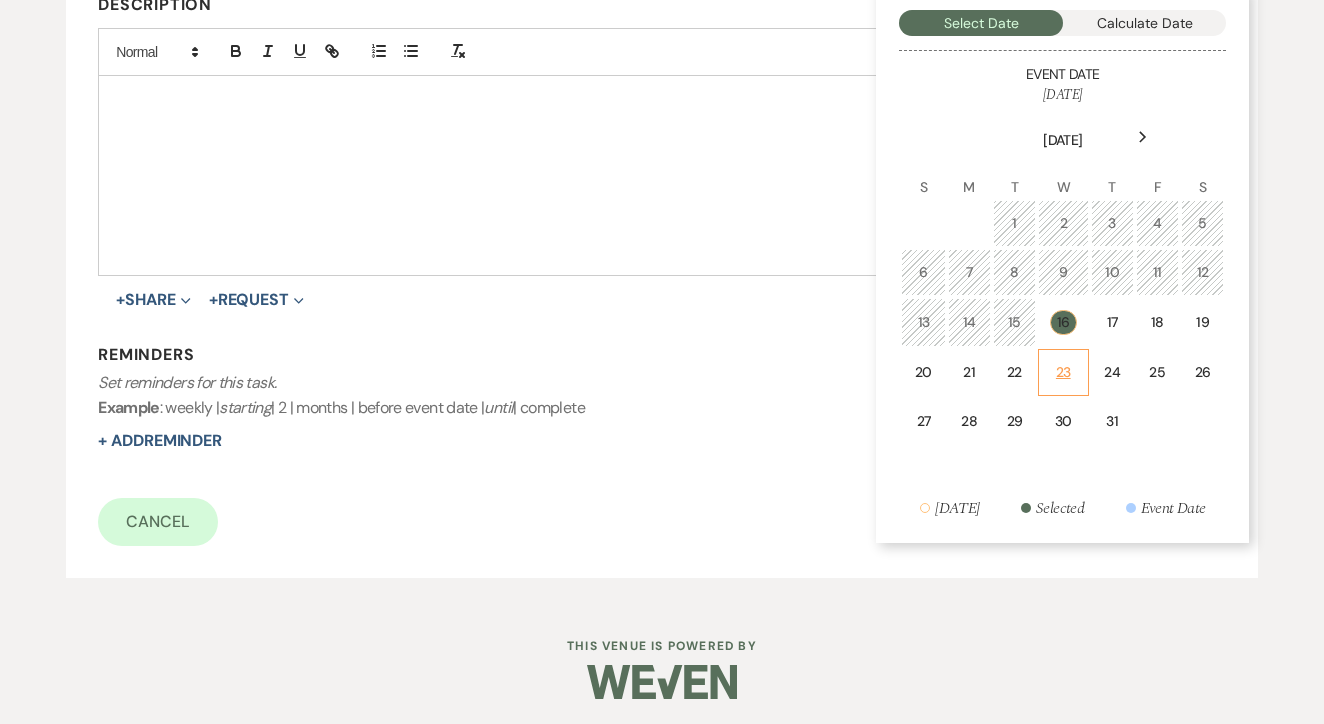 scroll, scrollTop: 530, scrollLeft: 0, axis: vertical 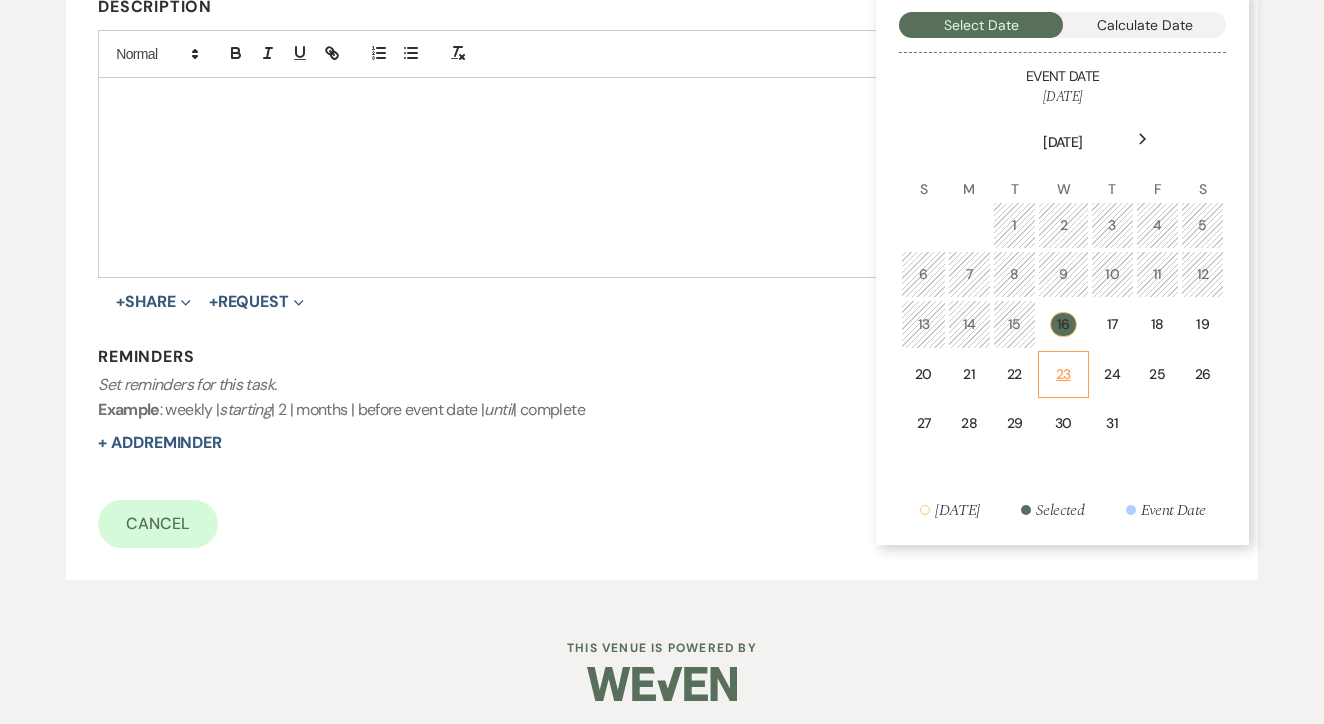 click on "23" at bounding box center [1063, 374] 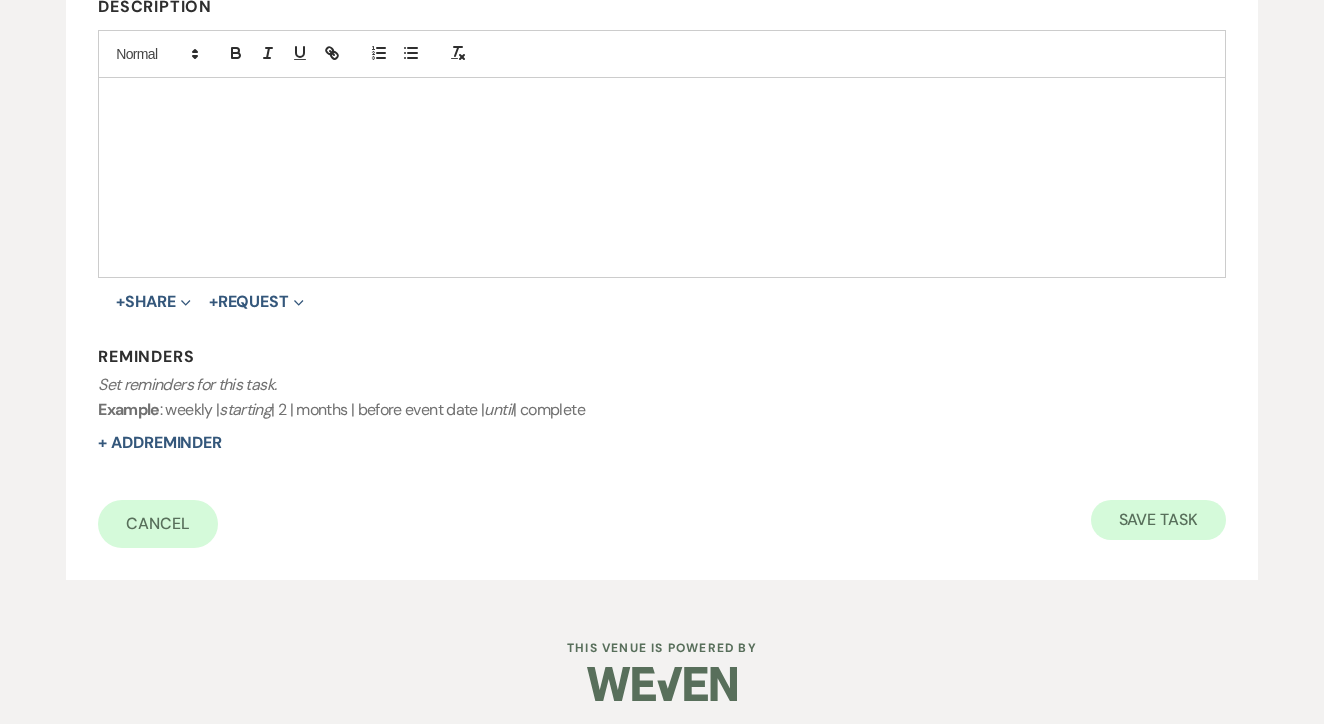 click on "Save Task" at bounding box center (1158, 520) 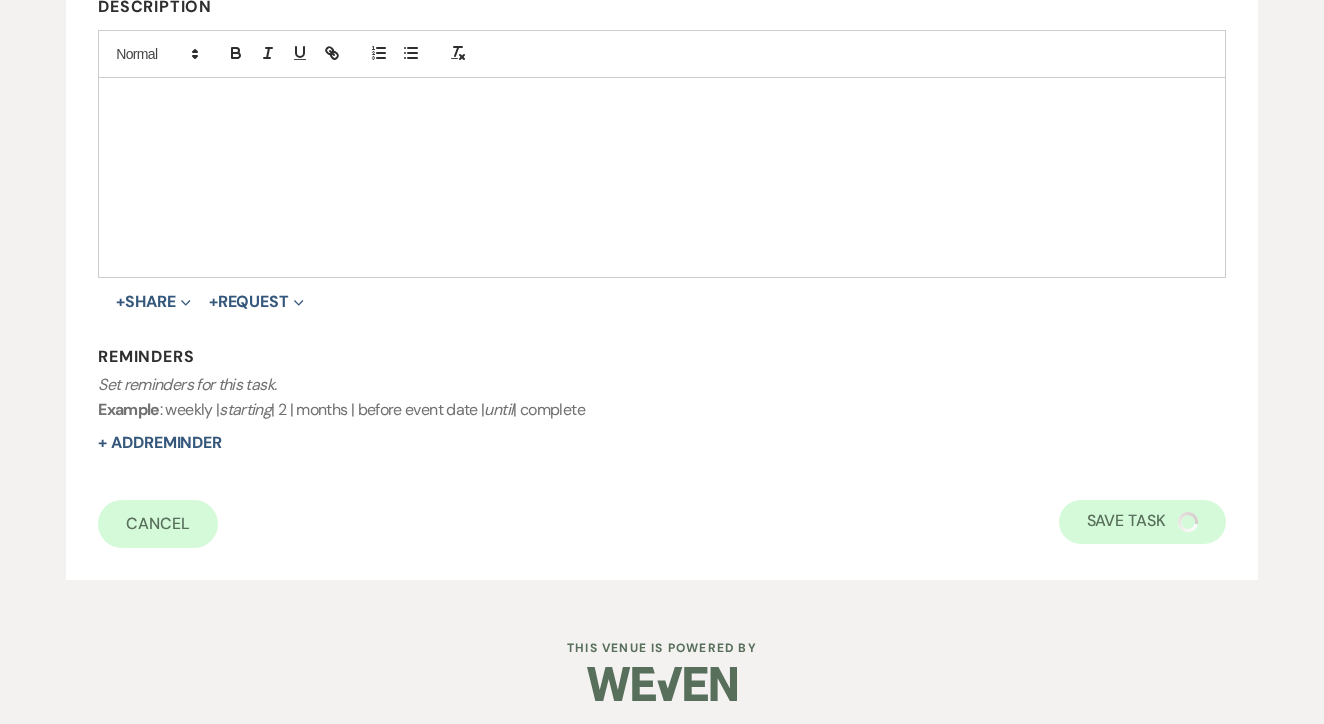 select on "3" 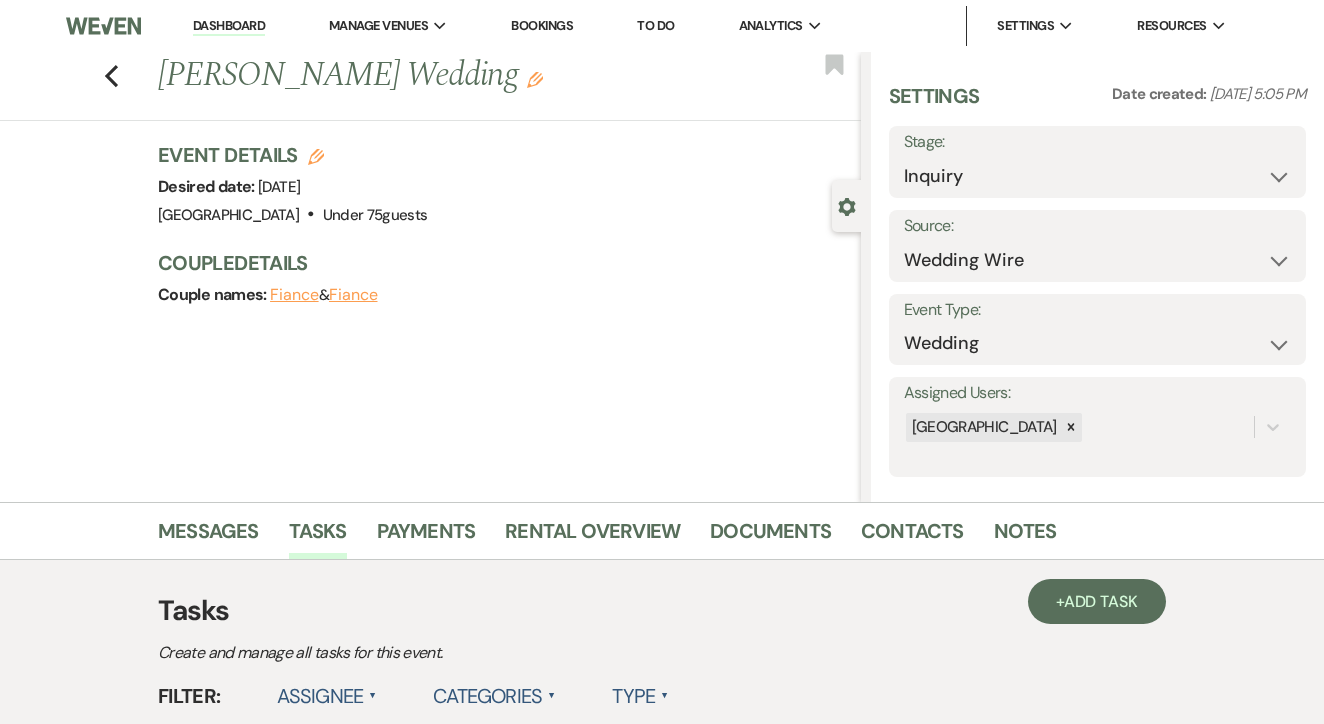 scroll, scrollTop: 0, scrollLeft: 0, axis: both 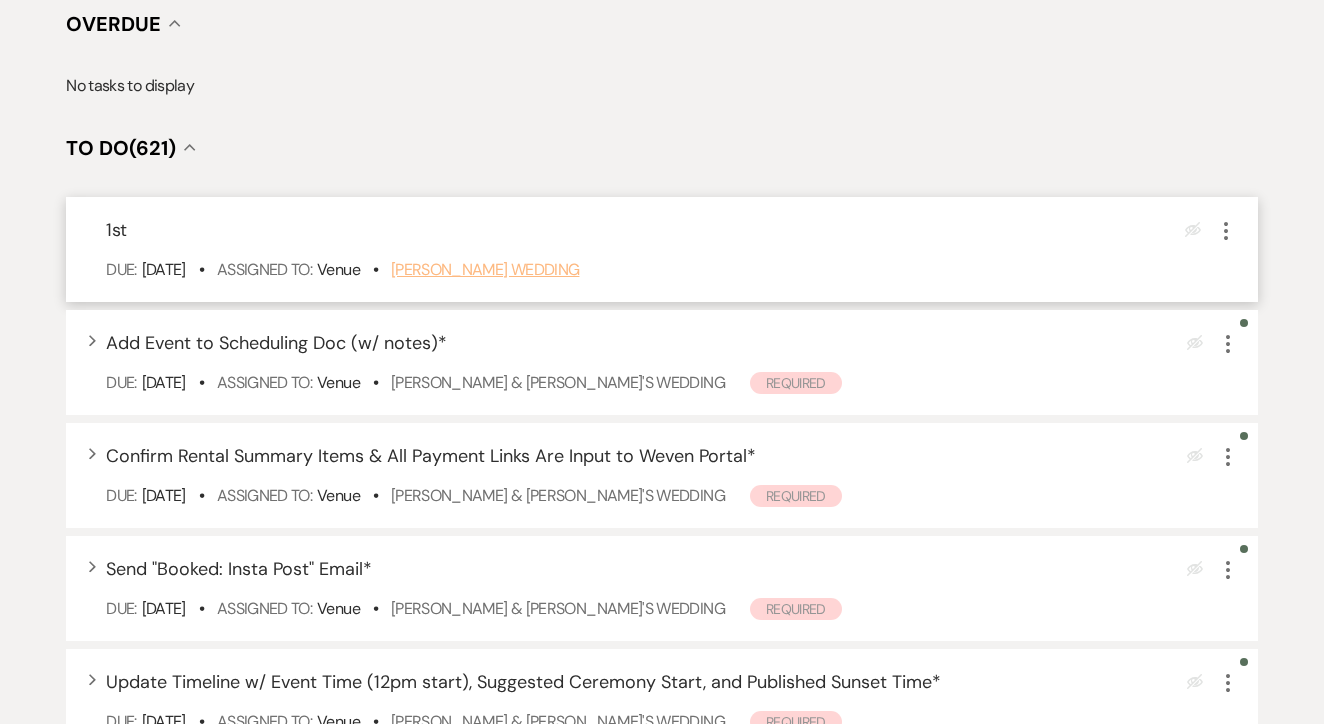 click on "[PERSON_NAME] Wedding" at bounding box center (485, 269) 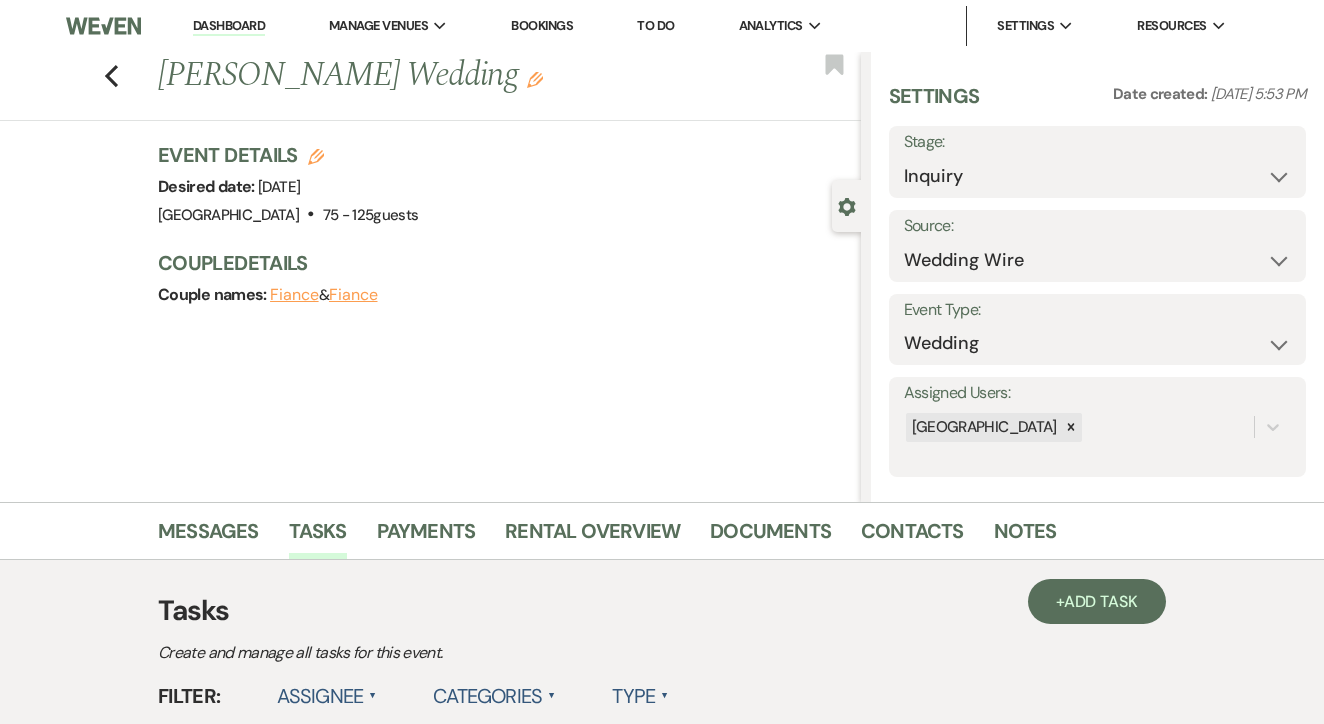 scroll, scrollTop: 0, scrollLeft: 0, axis: both 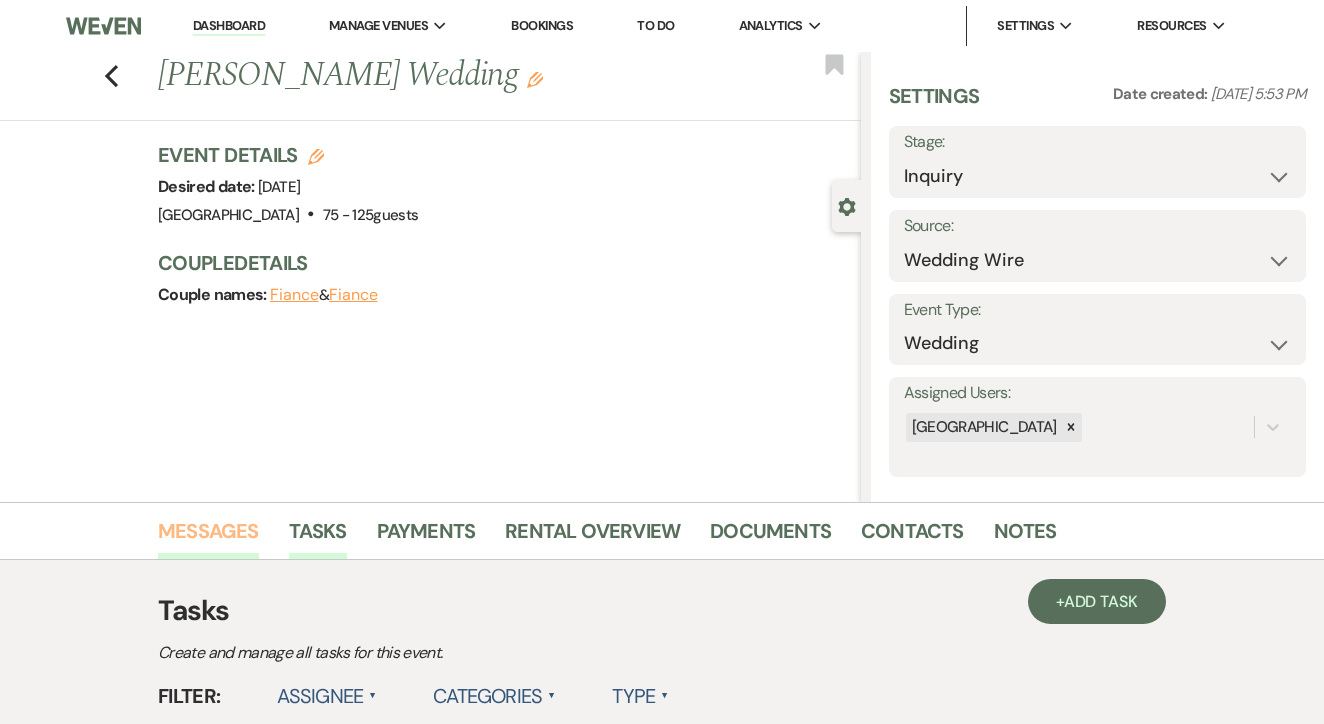 click on "Messages" at bounding box center (208, 537) 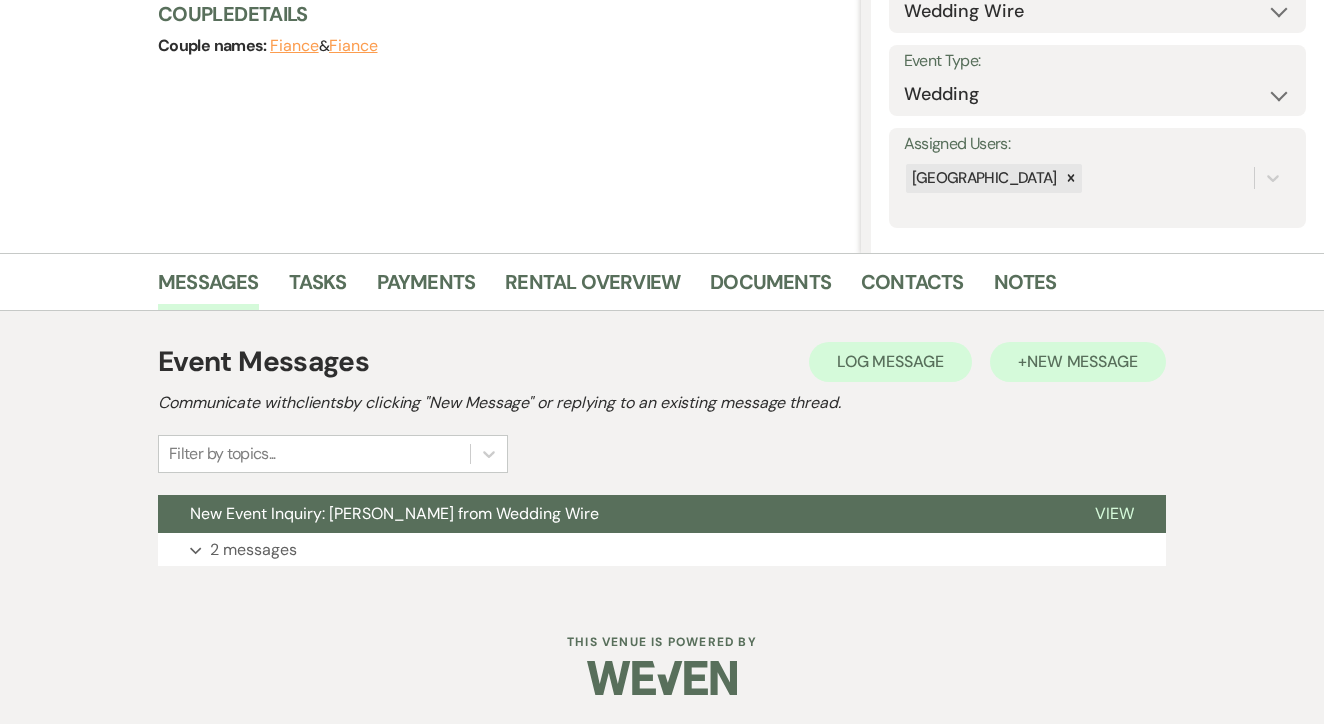 click on "+  New Message" at bounding box center [1078, 362] 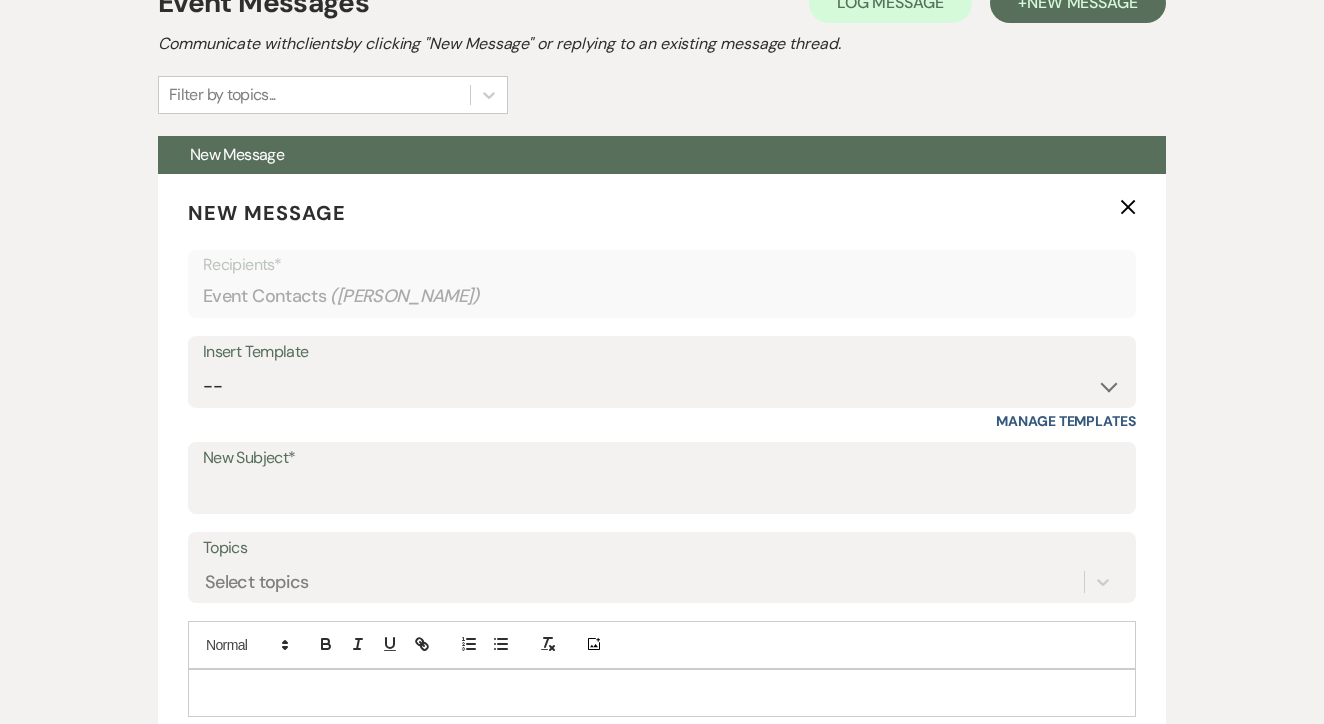 scroll, scrollTop: 614, scrollLeft: 0, axis: vertical 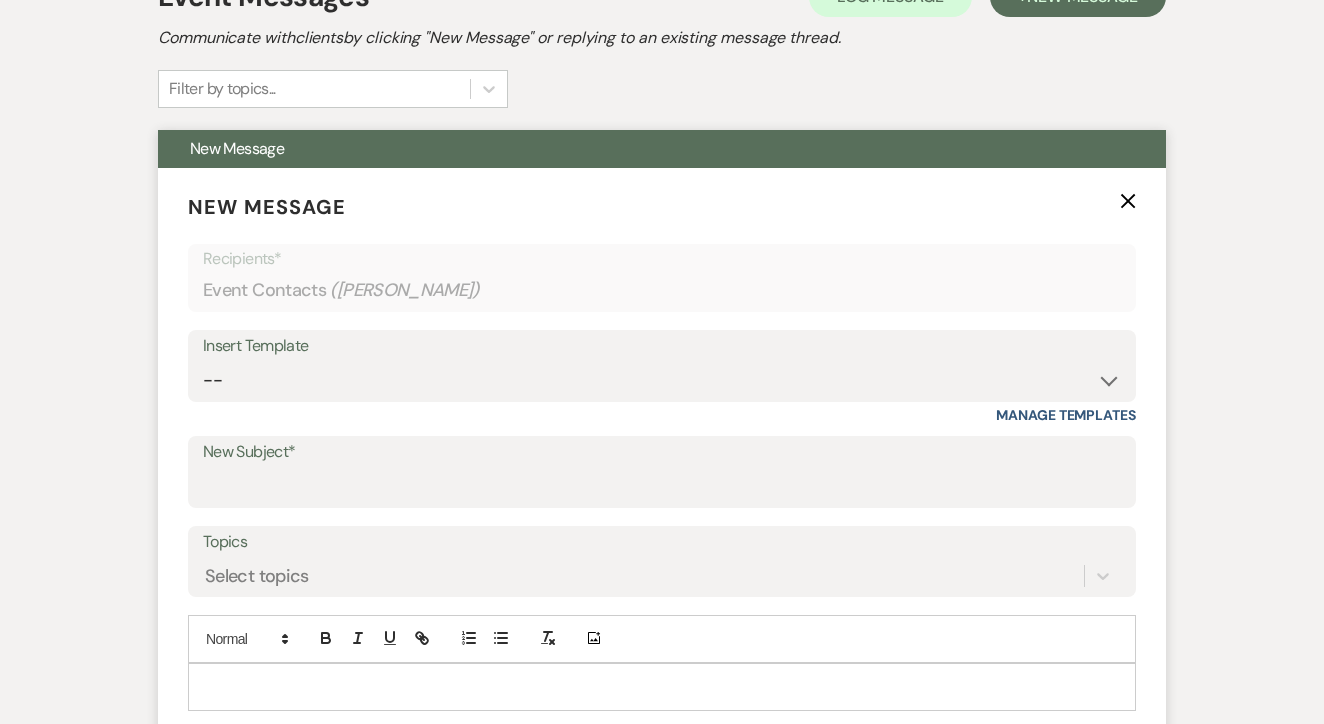 click on "Insert Template" at bounding box center [662, 346] 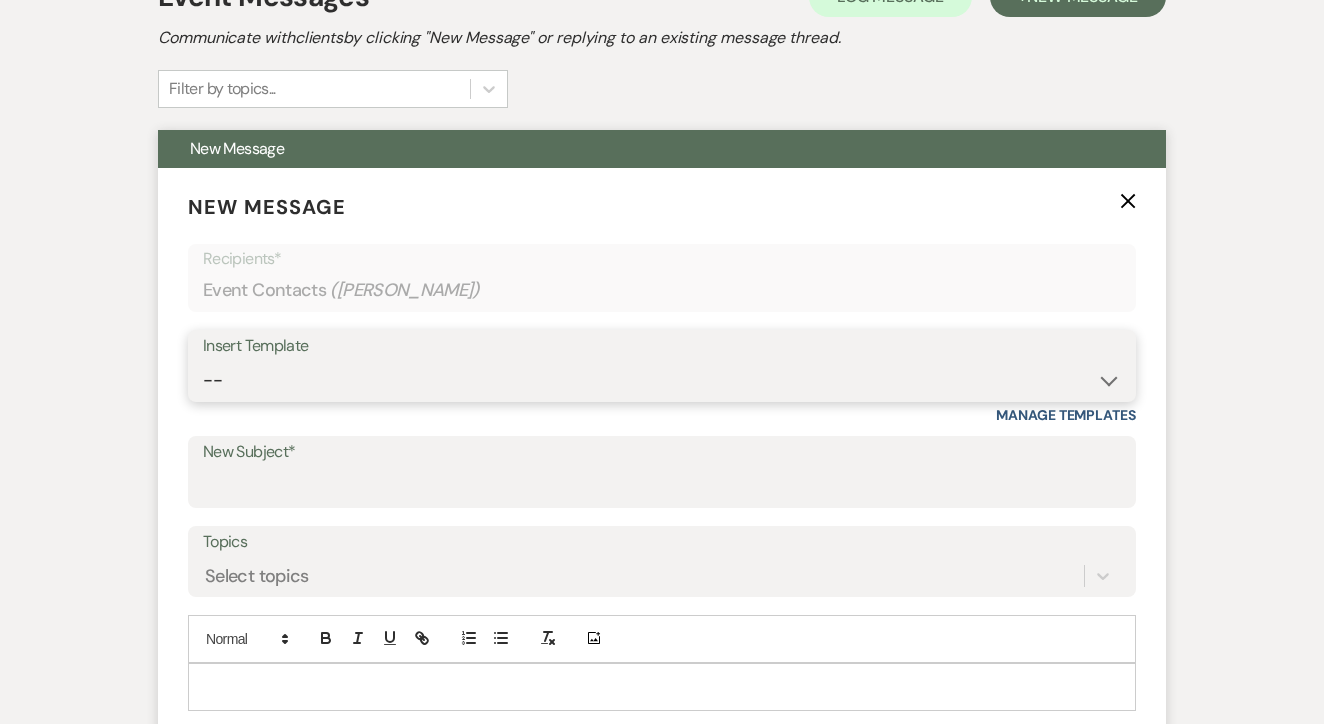 click on "-- Lead: Automated Intro Email (Wedding) Lead: 1st Follow Up Email Images Lead: TEXT (1st) Lead: 2nd Follow Up Email Lead: Booking Proposal (Post-Tour) Booked: Weven Planning Portal Introduction (AI) Lead: TEXT (Intro) Lead: Phone Consult Follow-up Lead: Hired Someone Else Lead: Confirm Tour Lead: Confirm Tour (TEXT) Booked: Insta Post Info Lead: 3rd Follow Up Email Booked: Damage Deposit Deduction Lead: Post Tour F/u (no proposal) Lead: Tour No-Show Booked: Day After Wedding Booked: Mailing Address Lead: Cancelled Tour Lead: TEXT (2nd) Lead: 4th Follow Up Email Lead: Booking Deposit Type (ACH or Card) Booked: Vendor Information Needed Booked: Review Request Lead: ACH Instructions Vendor: Photo Request Vendor: Video Request Booked: 6 Month Planning Meeting Booked: 6 Week Final Consult Open House Invite Booked: Late Payment Booked: Weven Planning Portal Introduction" at bounding box center [662, 380] 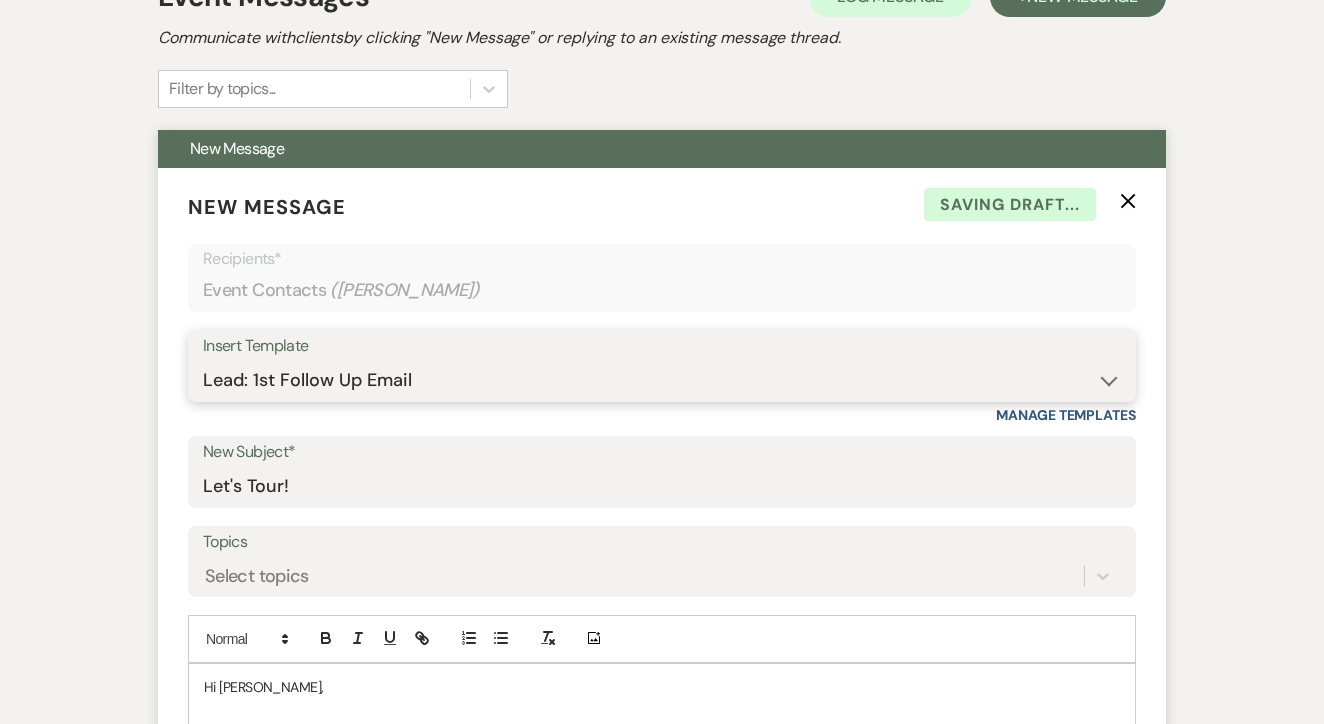 type on "Let's Tour!" 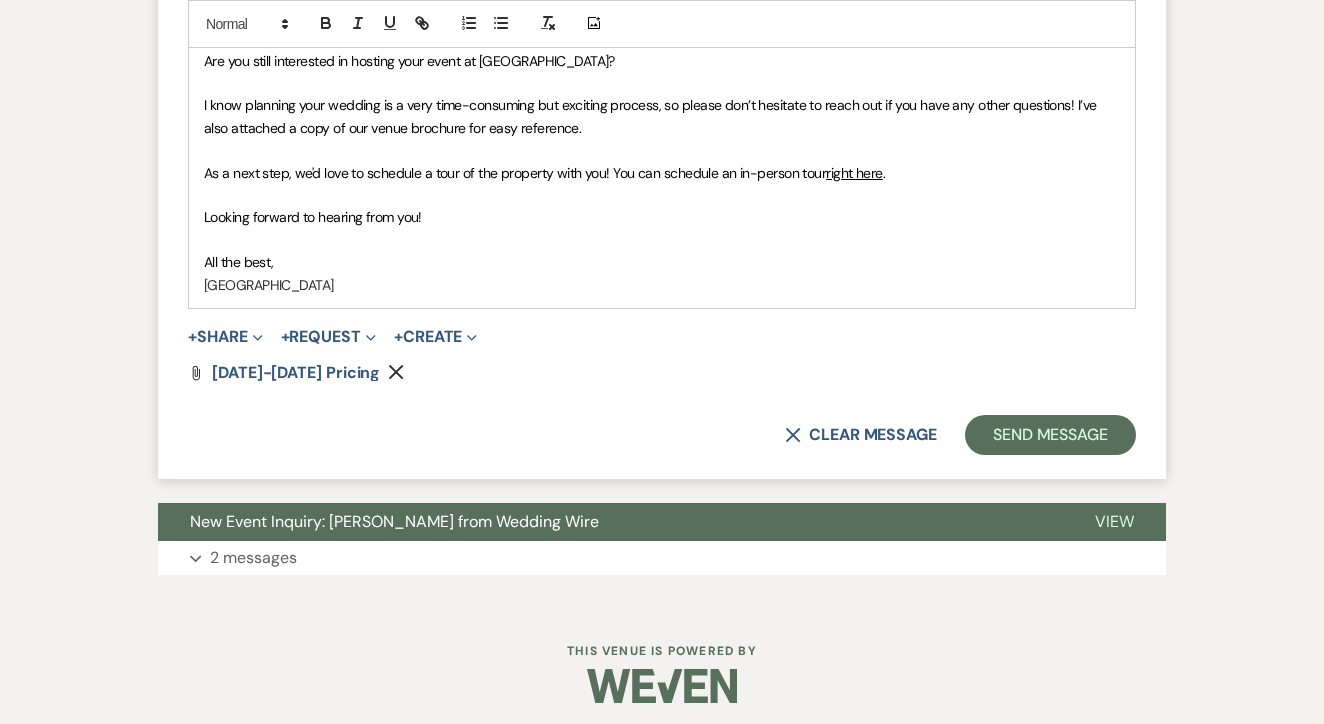 scroll, scrollTop: 1284, scrollLeft: 0, axis: vertical 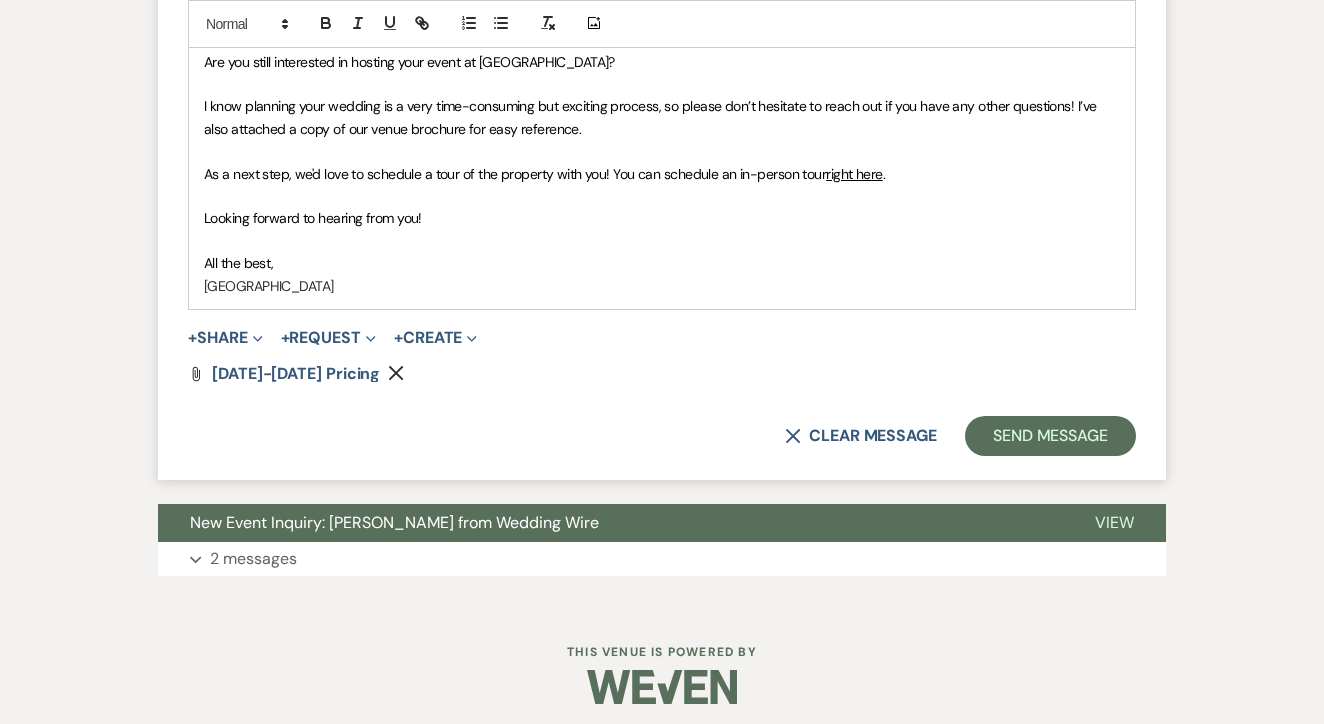 click on "New Message   X Saving draft... Recipients* Event Contacts   ( [PERSON_NAME] )   Insert Template   -- Lead: Automated Intro Email (Wedding) Lead: 1st Follow Up Email Images Lead: TEXT (1st) Lead: 2nd Follow Up Email Lead: Booking Proposal (Post-Tour) Booked: Weven Planning Portal Introduction (AI) Lead: TEXT (Intro) Lead: Phone Consult Follow-up Lead: Hired Someone Else Lead: Confirm Tour Lead: Confirm Tour (TEXT) Booked: Insta Post Info Lead: 3rd Follow Up Email Booked: Damage Deposit Deduction Lead: Post Tour F/u (no proposal) Lead: Tour No-Show Booked: Day After Wedding Booked: Mailing Address Lead: Cancelled Tour Lead: TEXT (2nd) Lead: 4th Follow Up Email Lead: Booking Deposit Type (ACH or Card) Booked: Vendor Information Needed Booked: Review Request Lead: ACH Instructions Vendor: Photo Request Vendor: Video Request Booked: 6 Month Planning Meeting Booked: 6 Week Final Consult Open House Invite Booked: Late Payment Booked: Weven Planning Portal Introduction Manage Templates New Subject* Let's Tour!" at bounding box center [662, -11] 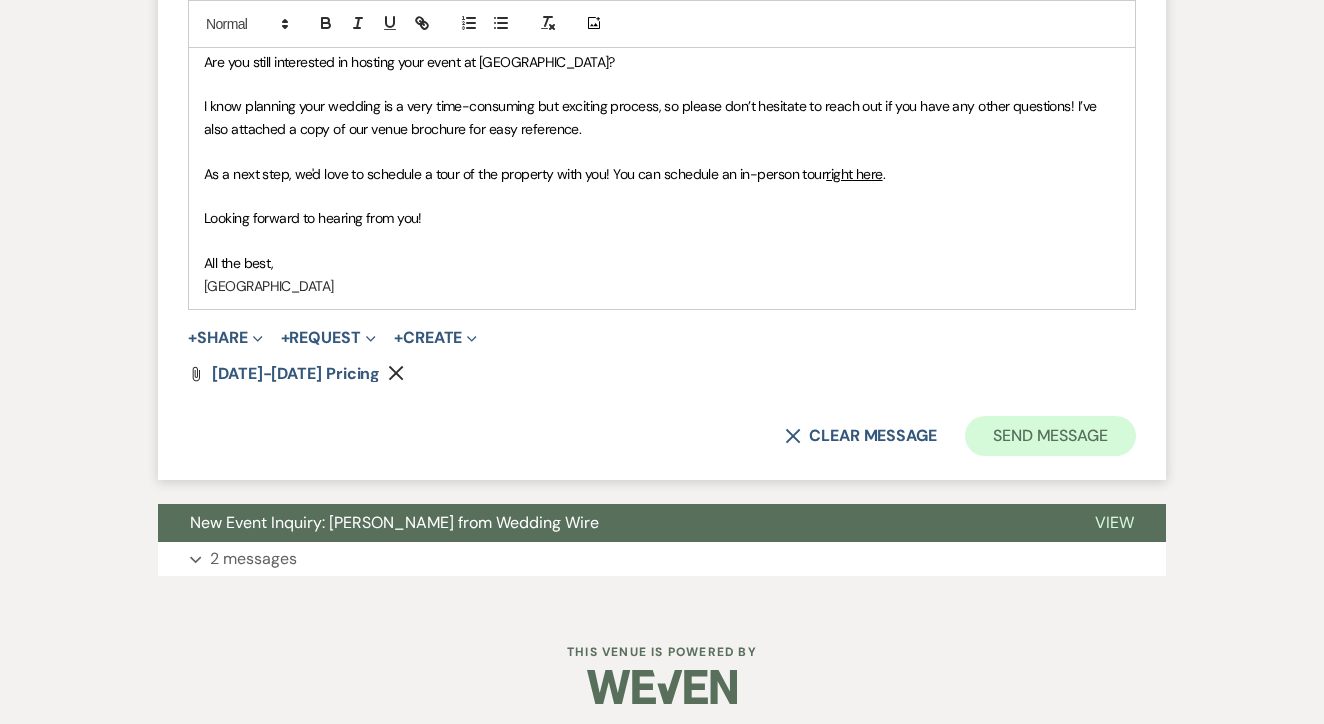 click on "Send Message" at bounding box center (1050, 436) 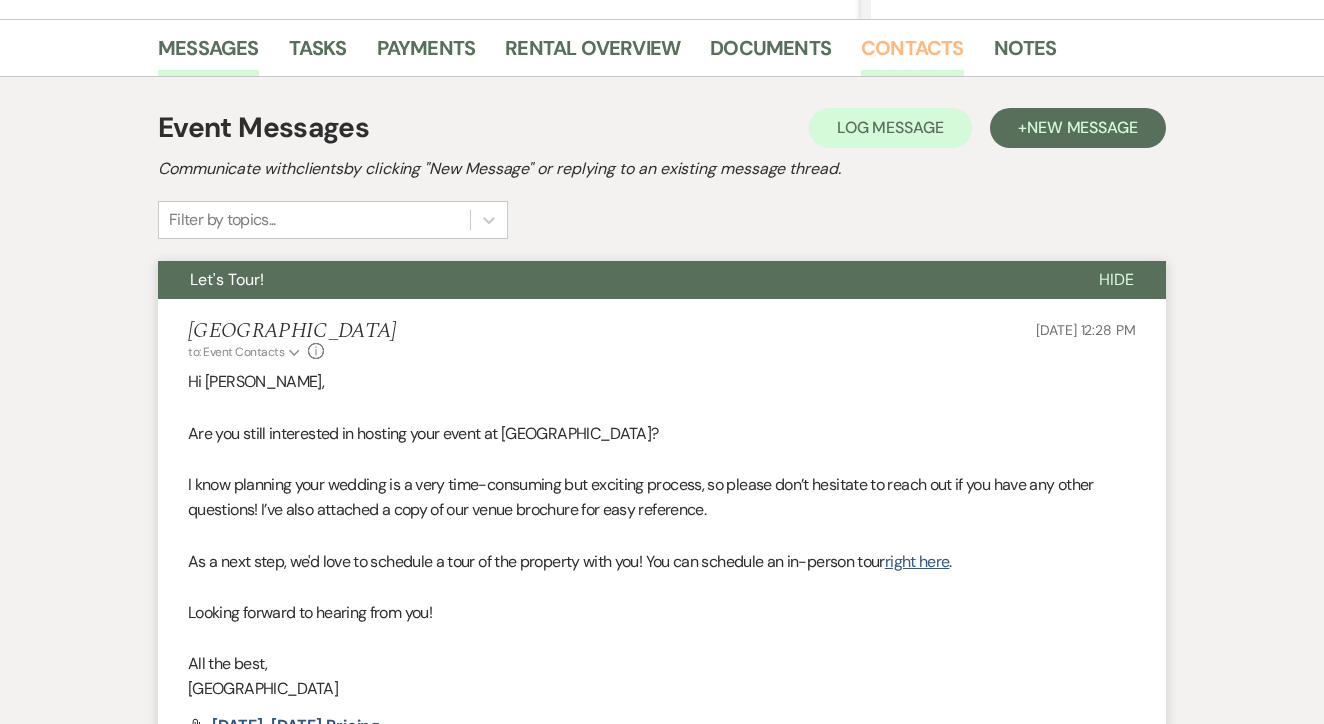 click on "Contacts" at bounding box center [912, 54] 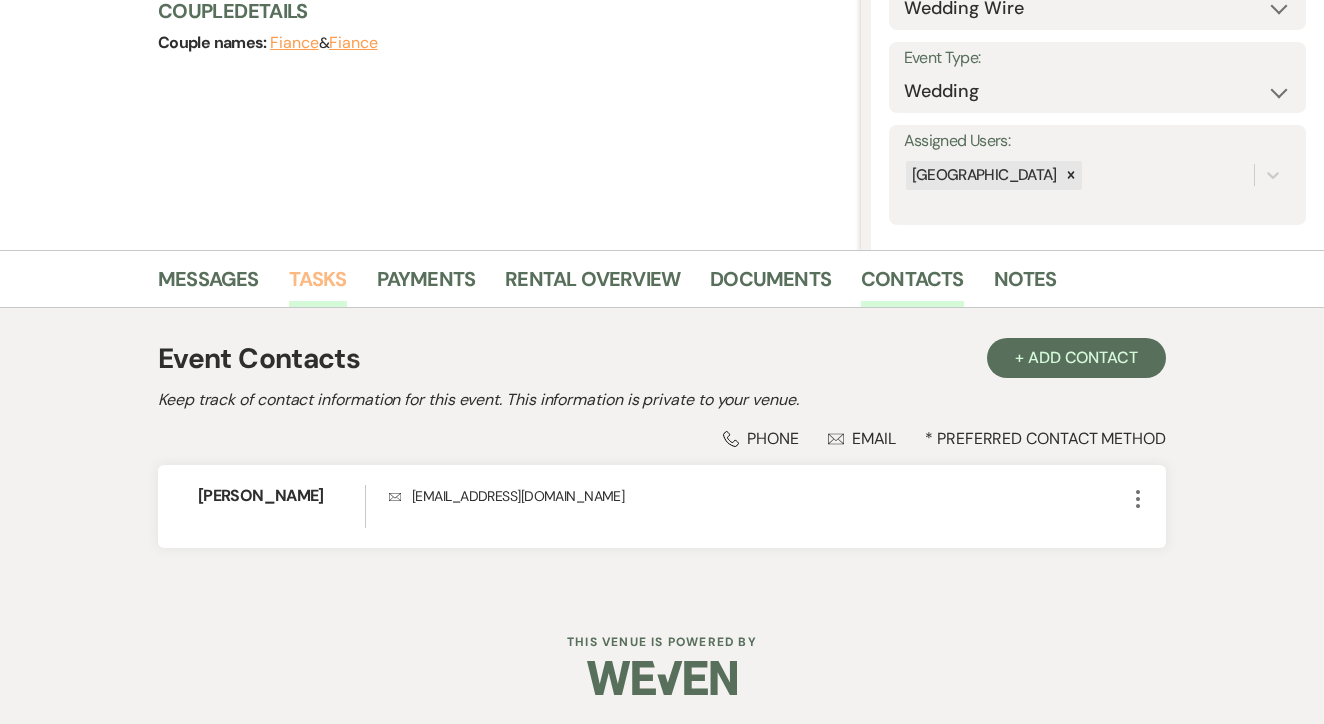 click on "Tasks" at bounding box center [318, 285] 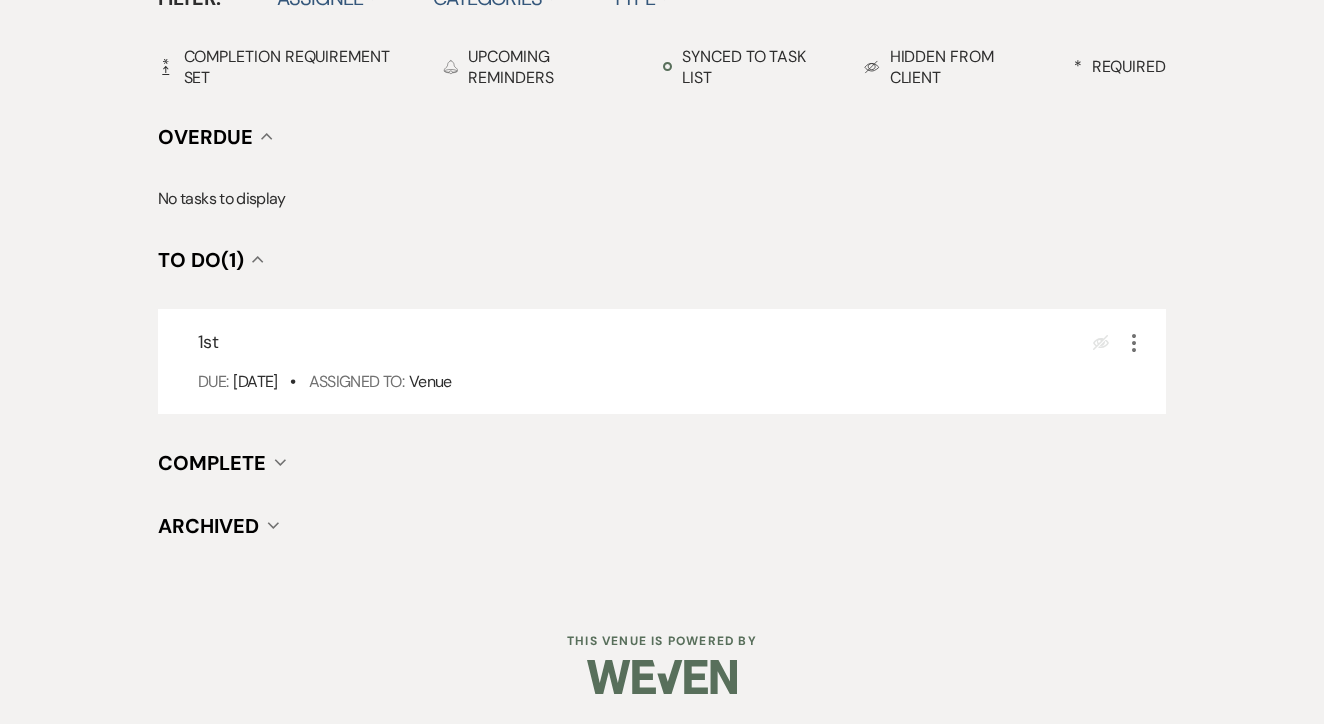 scroll, scrollTop: 696, scrollLeft: 0, axis: vertical 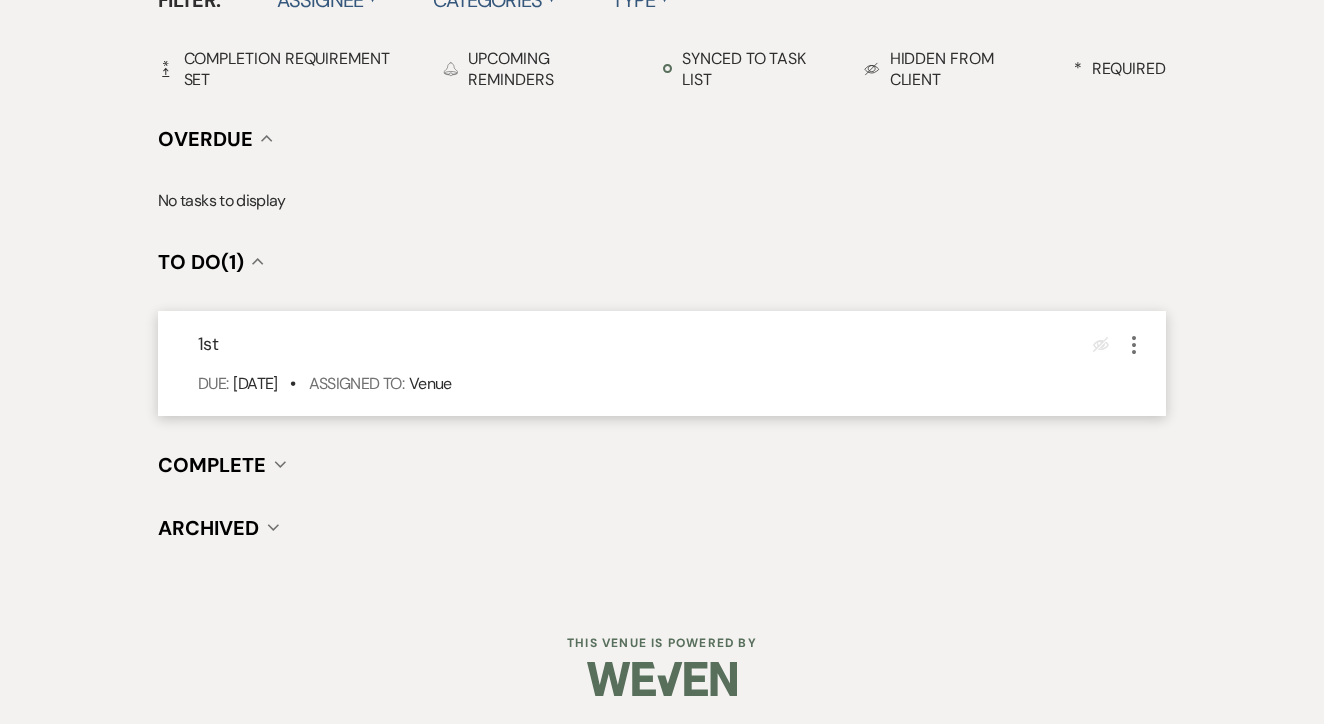 click on "1st Eye Blocked More Due:  Jul 16 25 • Assigned To:  Venue" at bounding box center (662, 363) 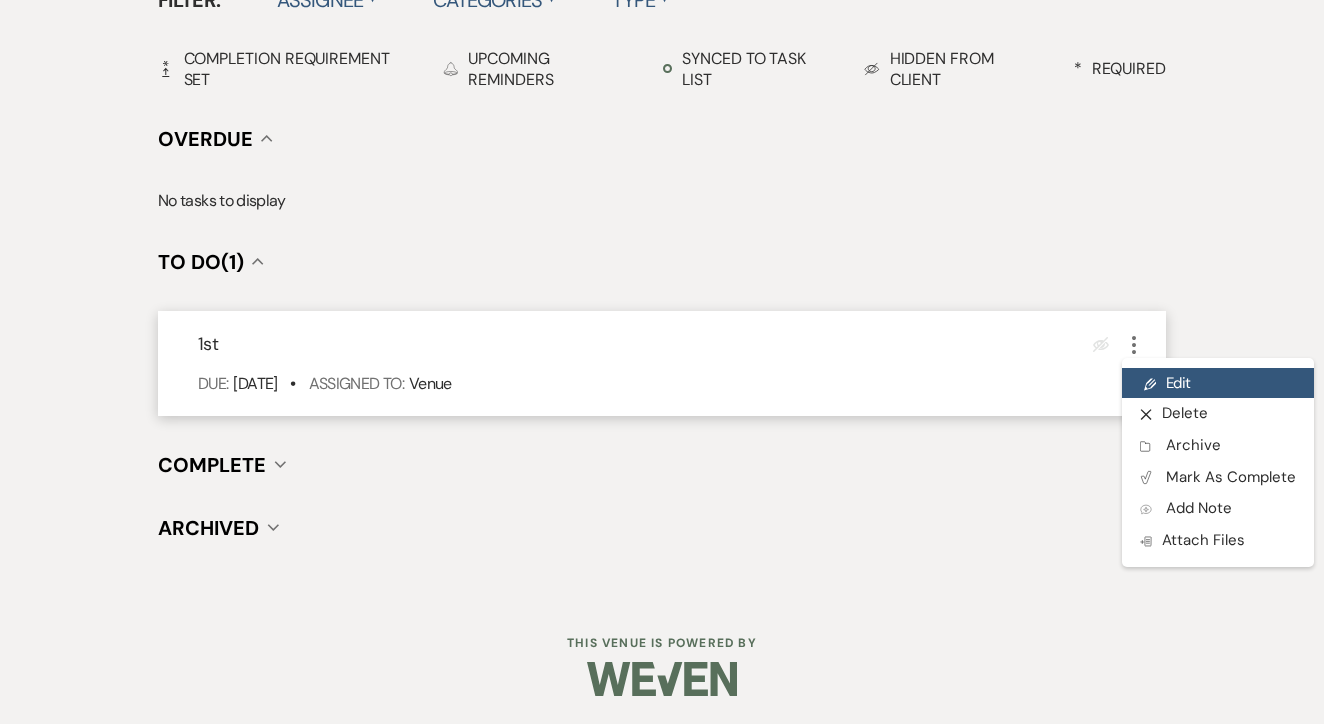 click on "Pencil  Edit" at bounding box center [1218, 383] 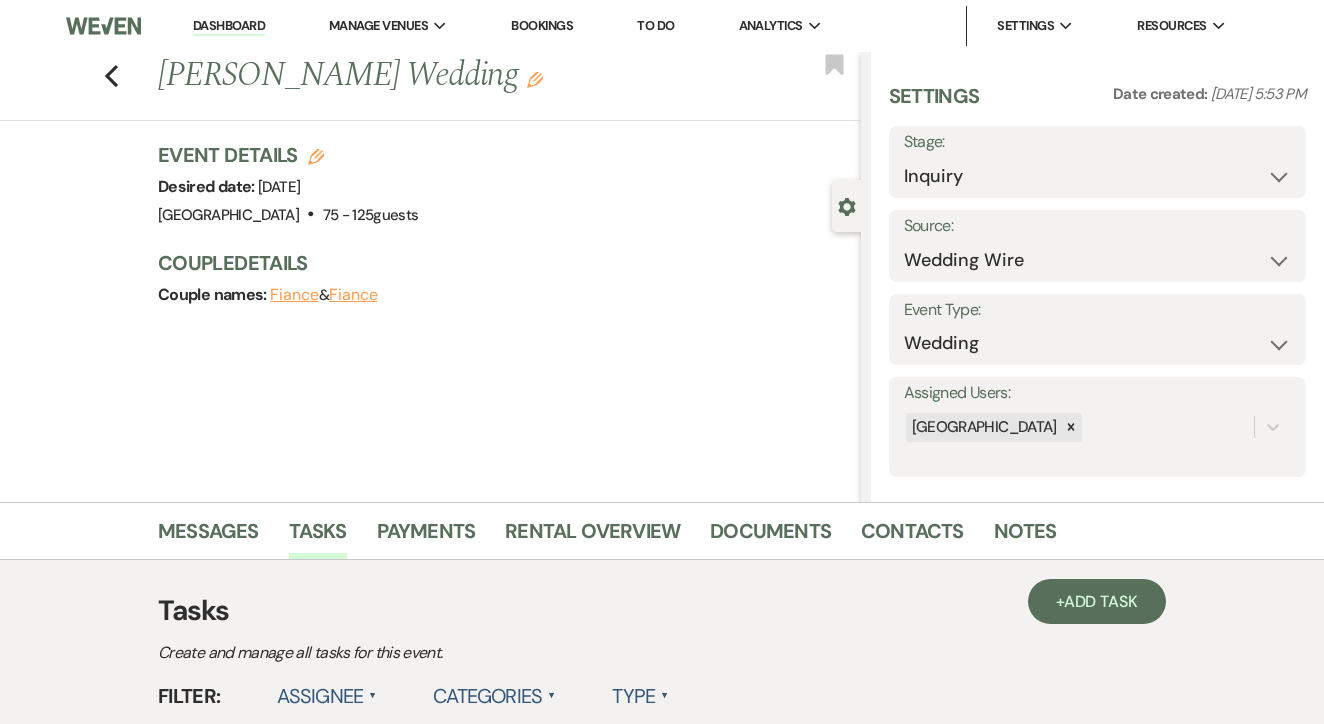 select on "false" 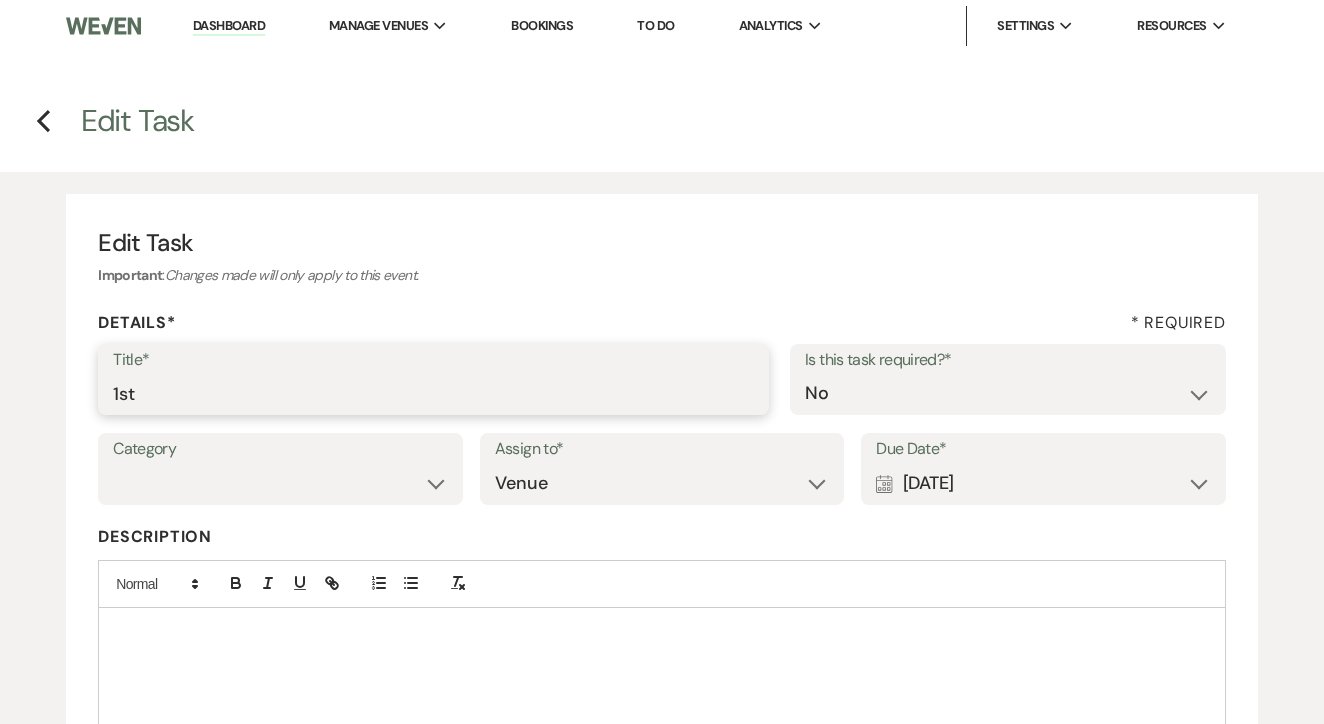 click on "1st" at bounding box center [433, 393] 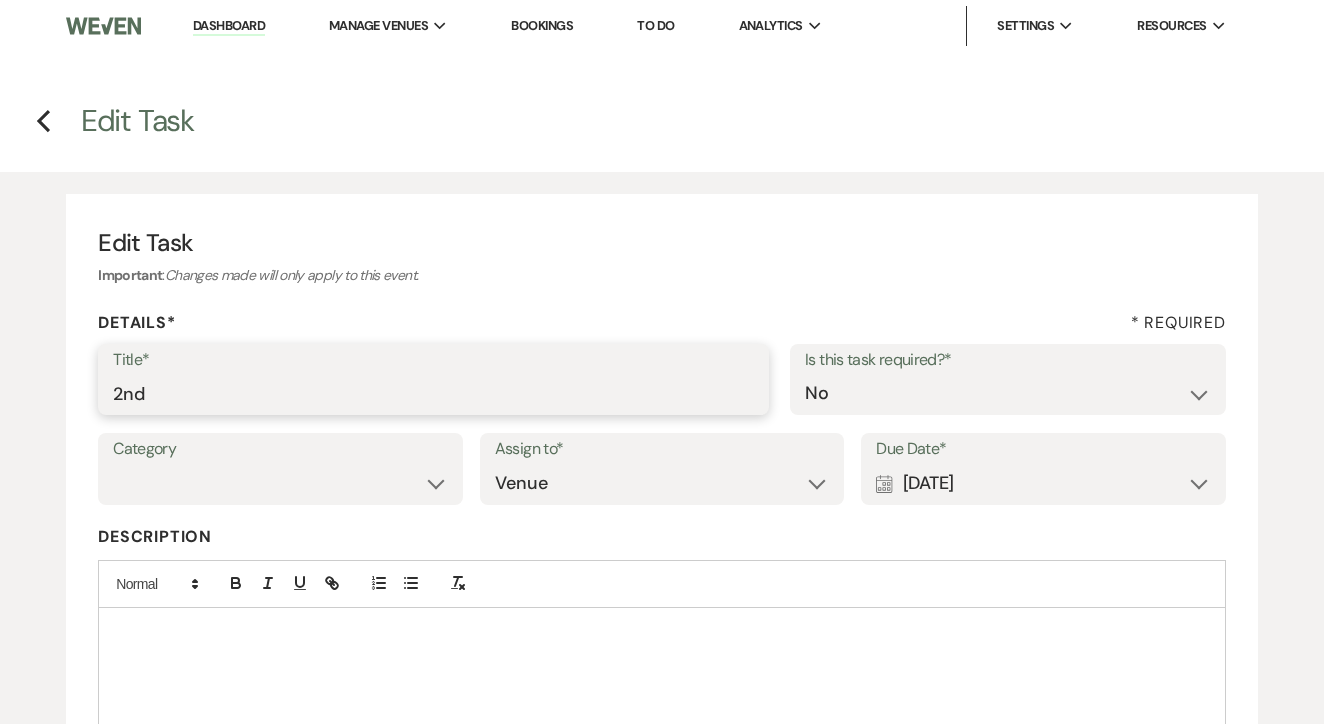 type on "2nd" 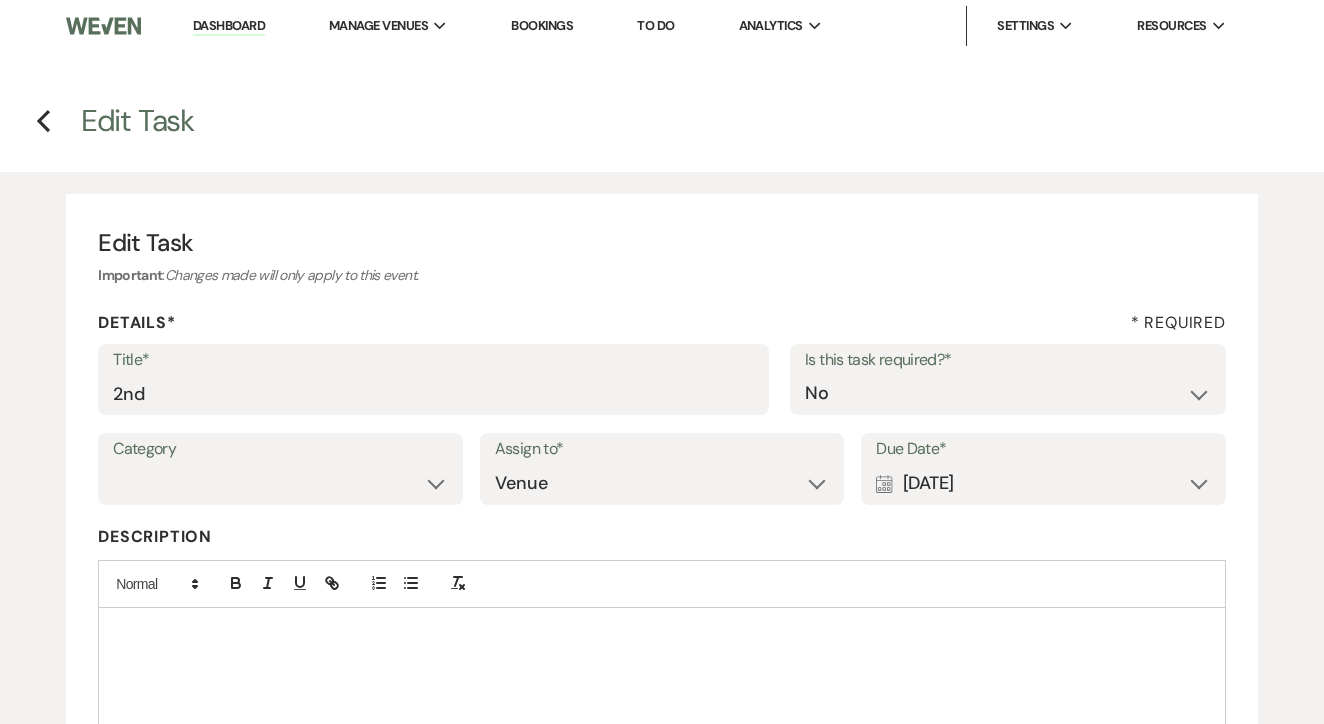 click on "Calendar Jul 16, 2025 Expand" at bounding box center (1043, 483) 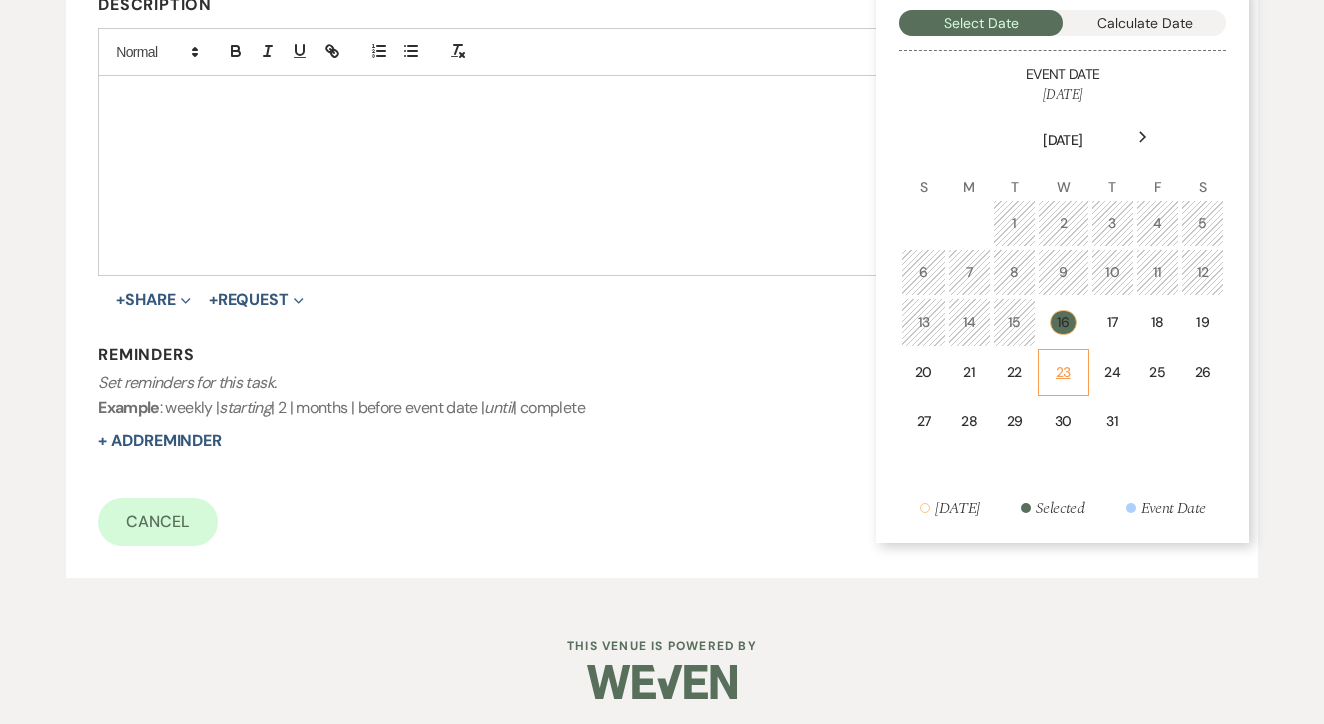 scroll, scrollTop: 530, scrollLeft: 0, axis: vertical 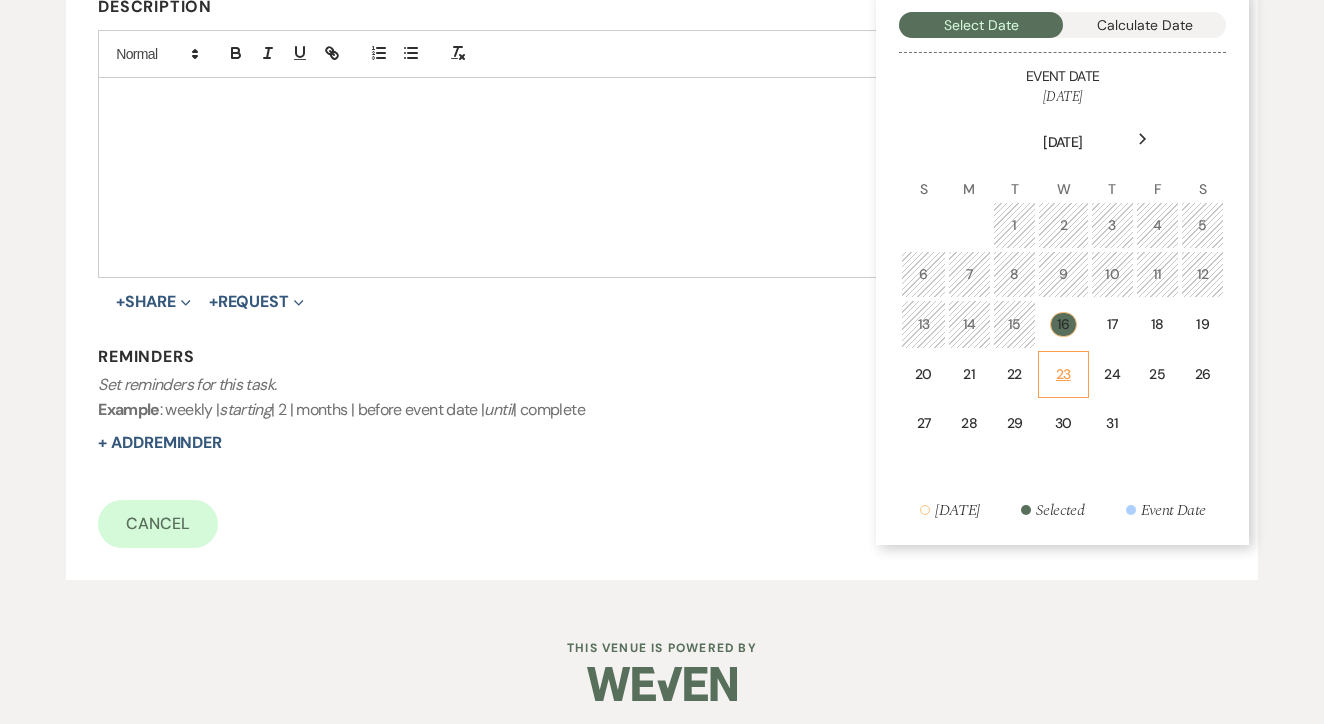 click on "23" at bounding box center (1063, 374) 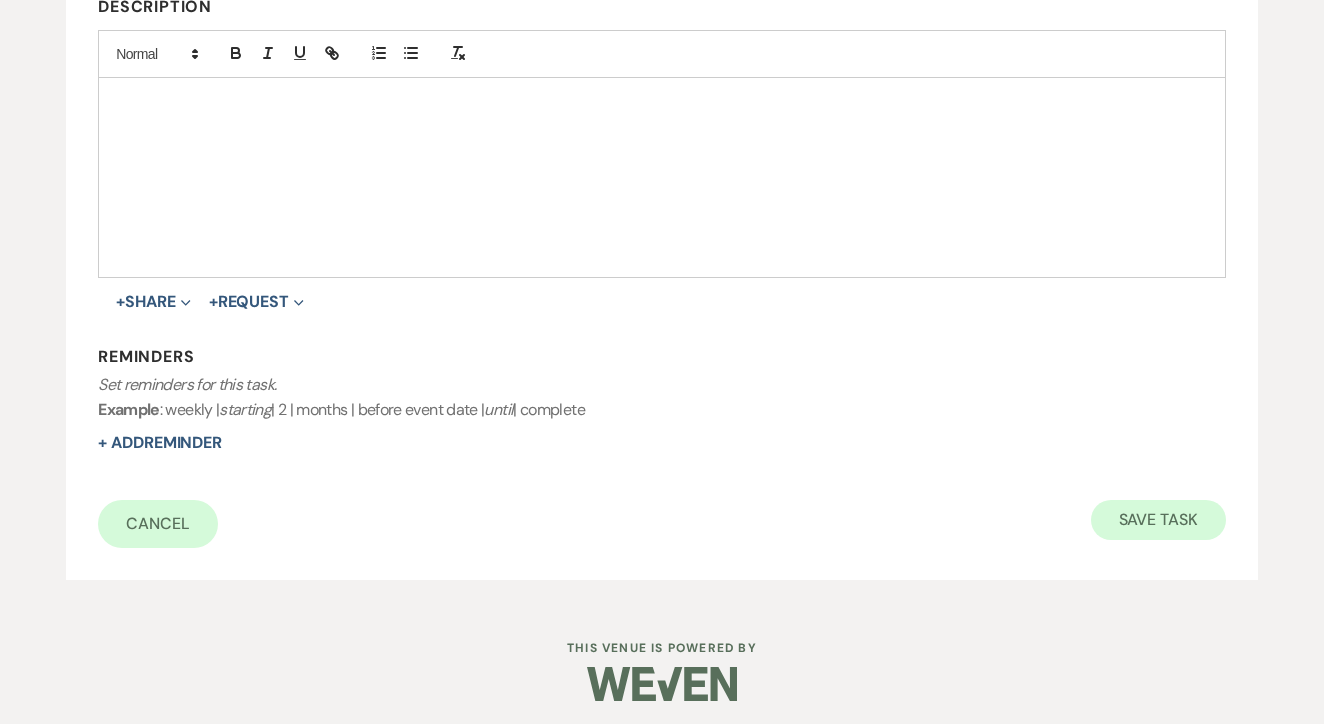 click on "Save Task" at bounding box center [1158, 520] 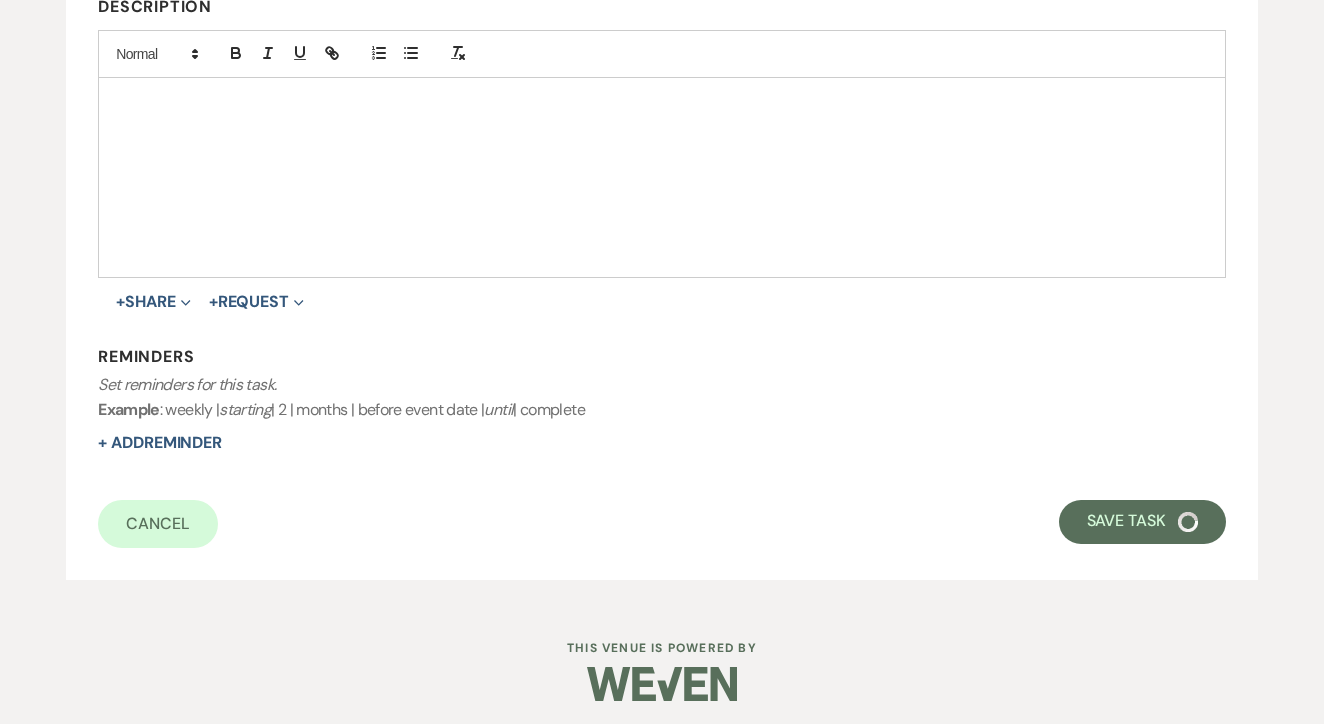 select on "3" 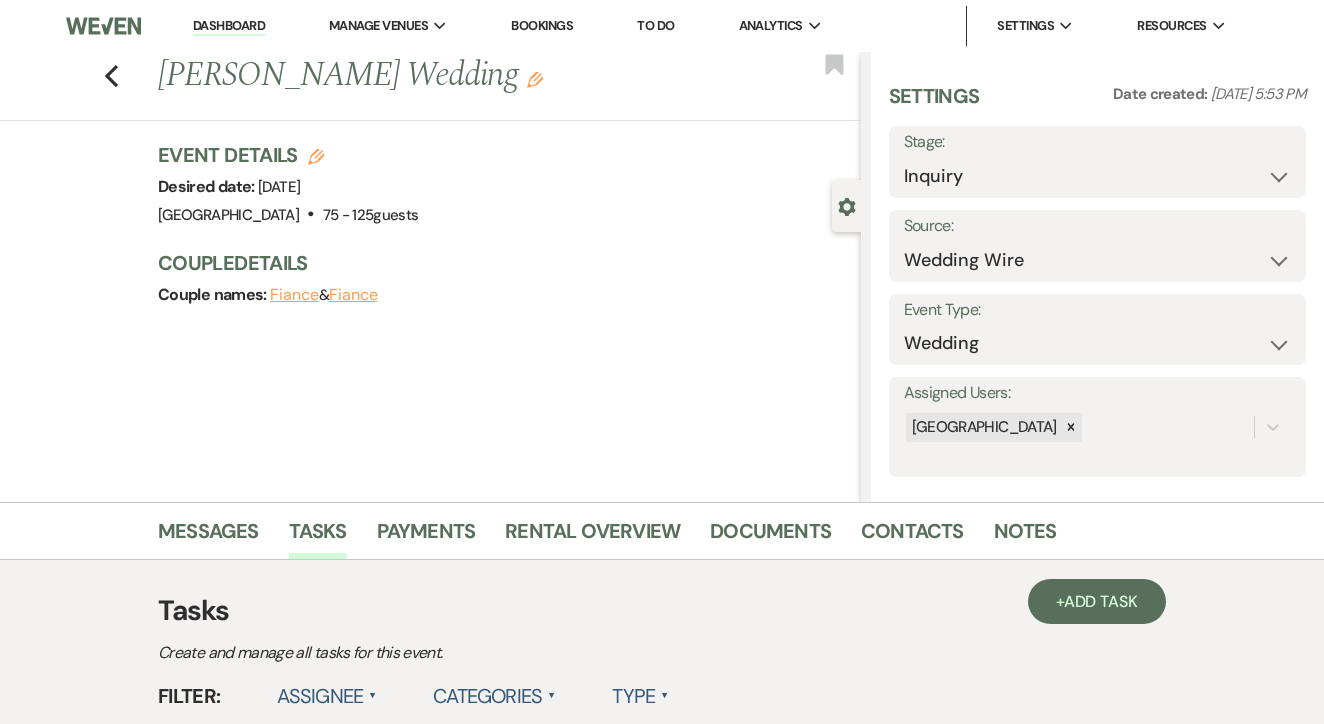 scroll, scrollTop: 0, scrollLeft: 0, axis: both 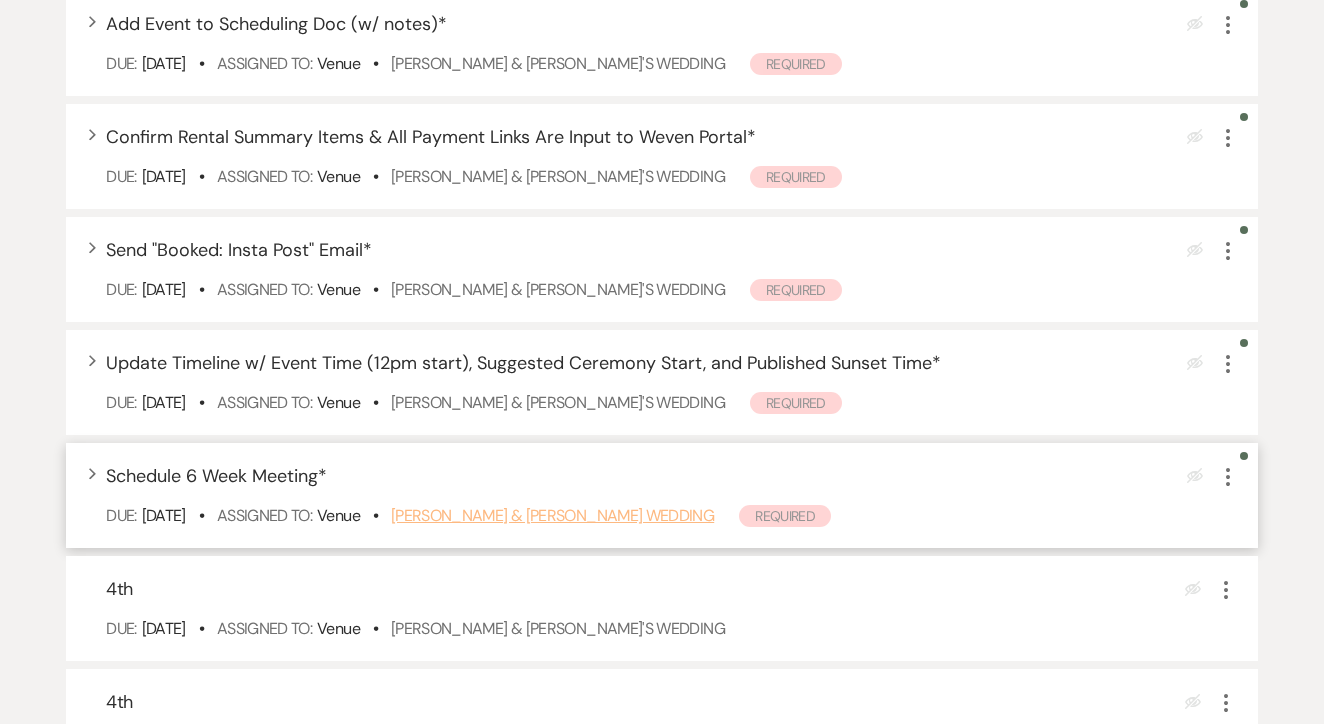 click on "[PERSON_NAME] & [PERSON_NAME] Wedding" at bounding box center (552, 515) 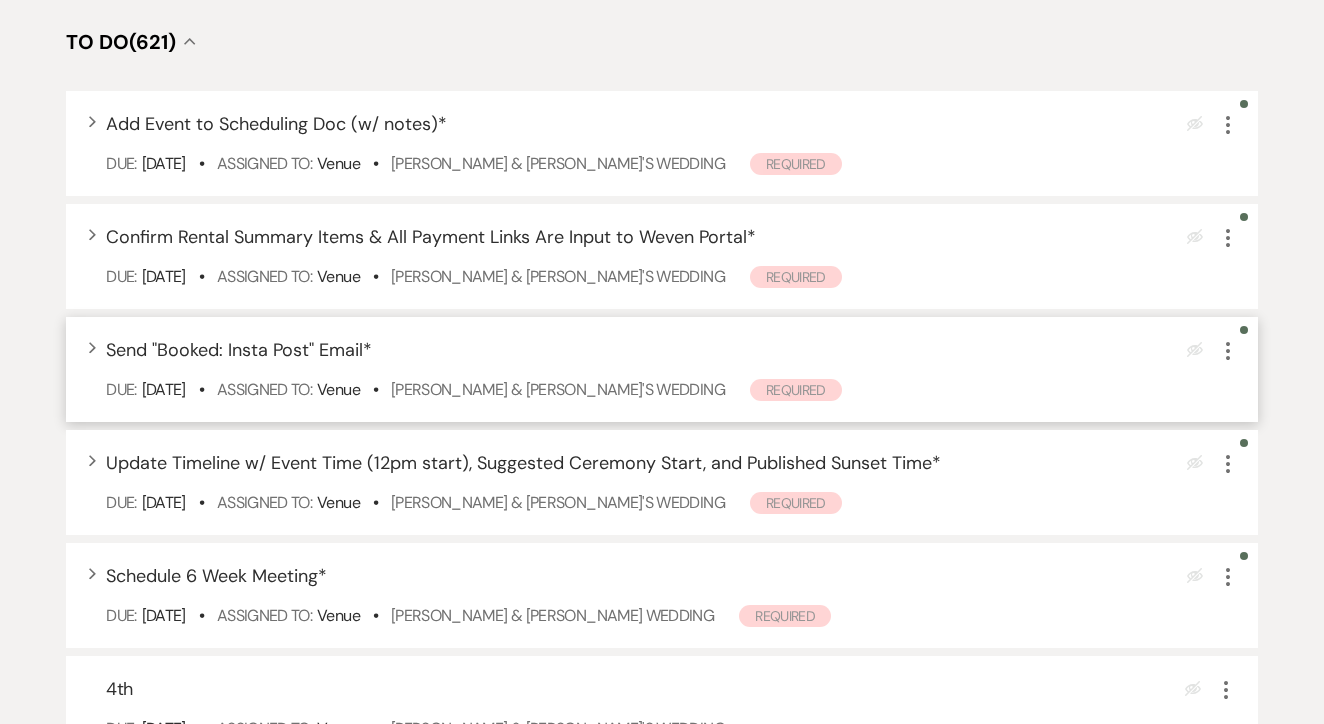 scroll, scrollTop: 414, scrollLeft: 0, axis: vertical 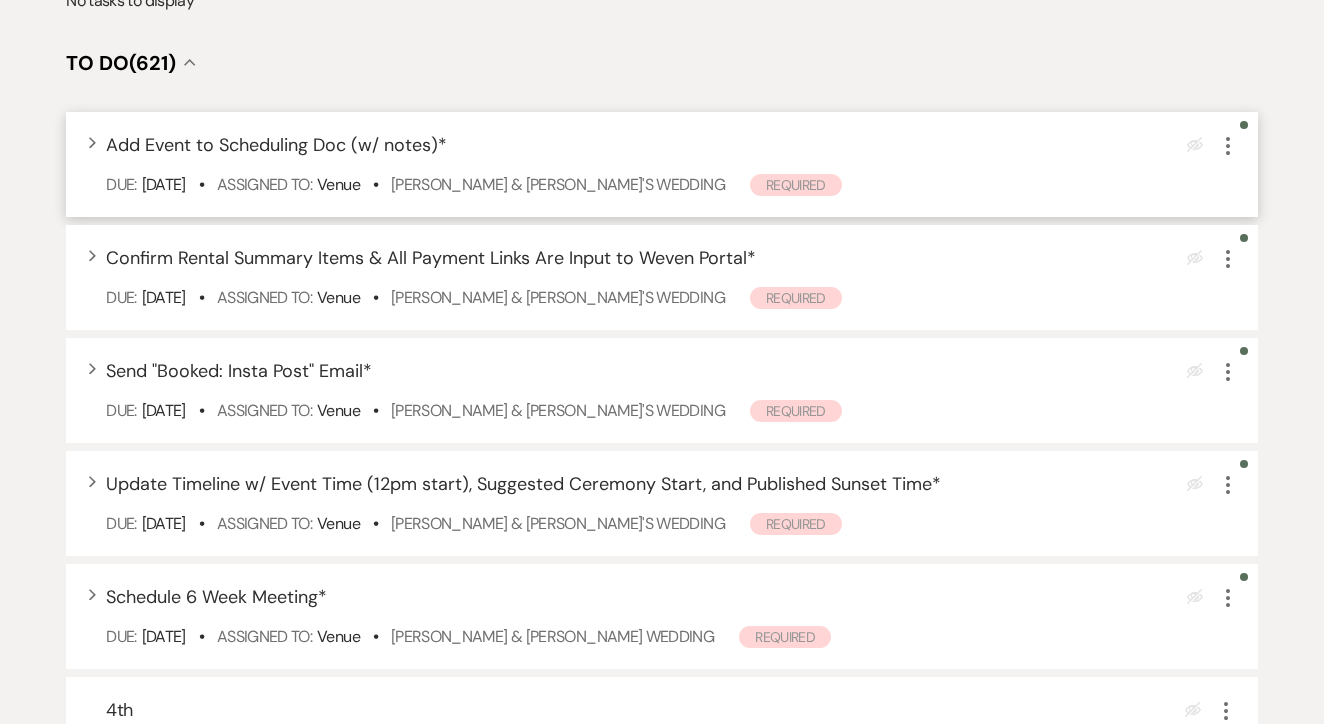 click on "More" 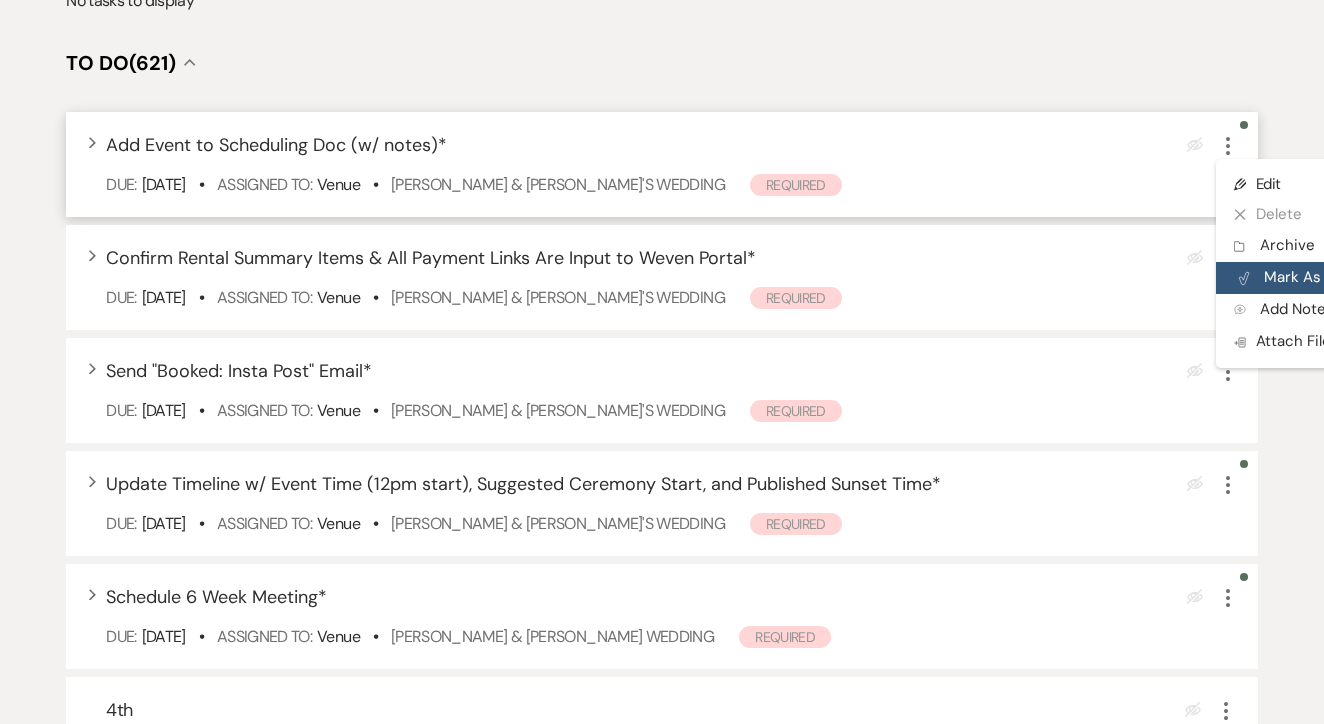 click on "Plan Portal Link   Mark As Complete" at bounding box center [1314, 278] 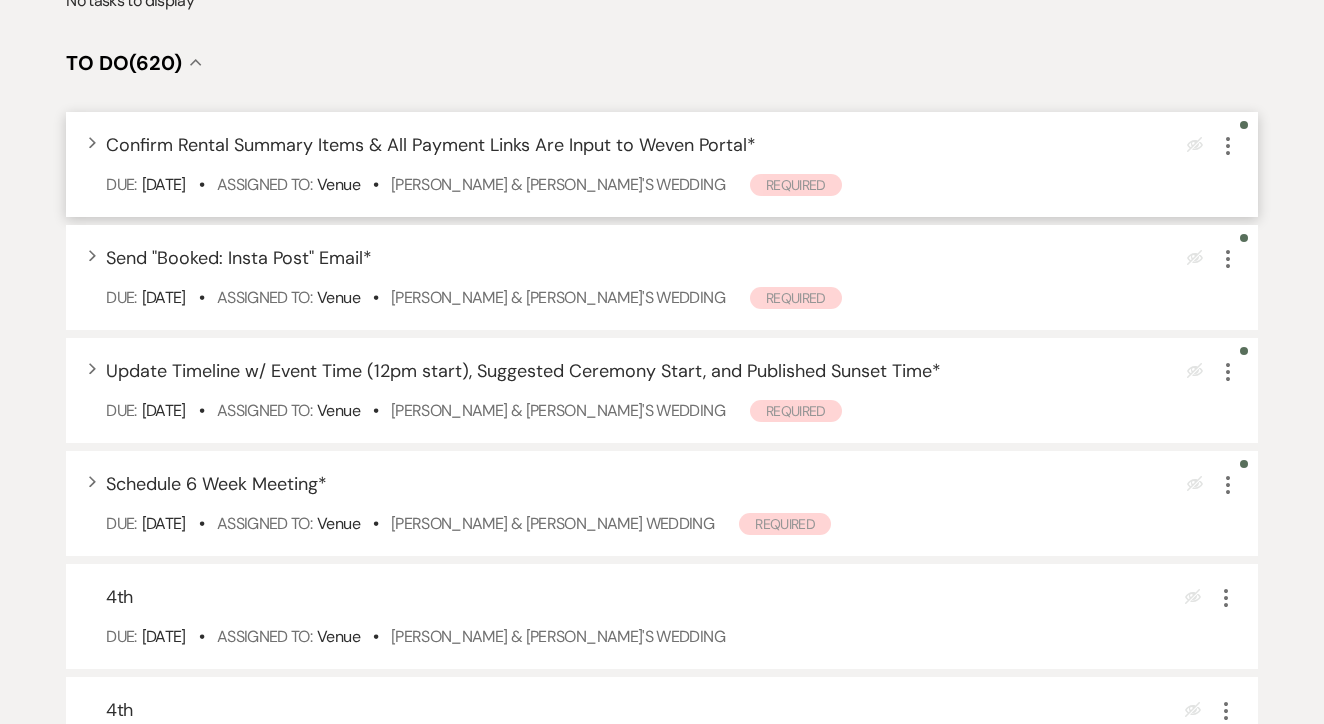 click on "More" 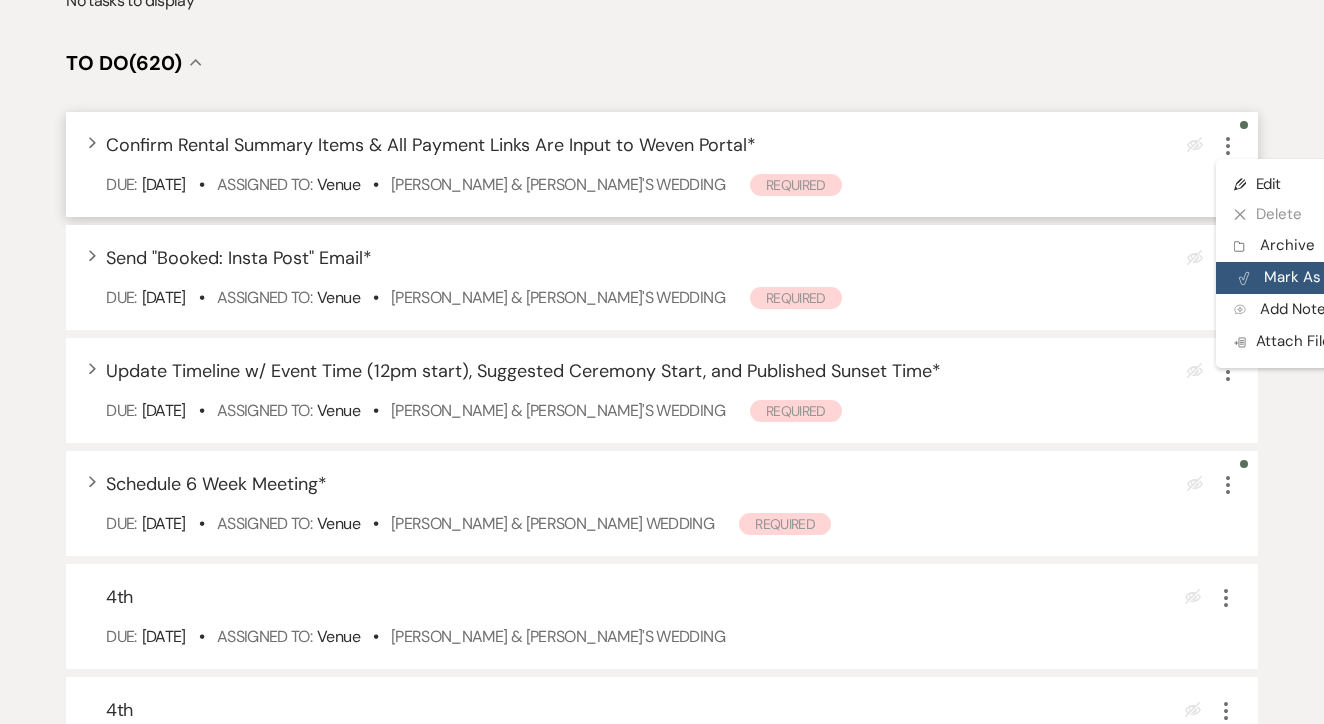 click on "Plan Portal Link   Mark As Complete" at bounding box center (1314, 278) 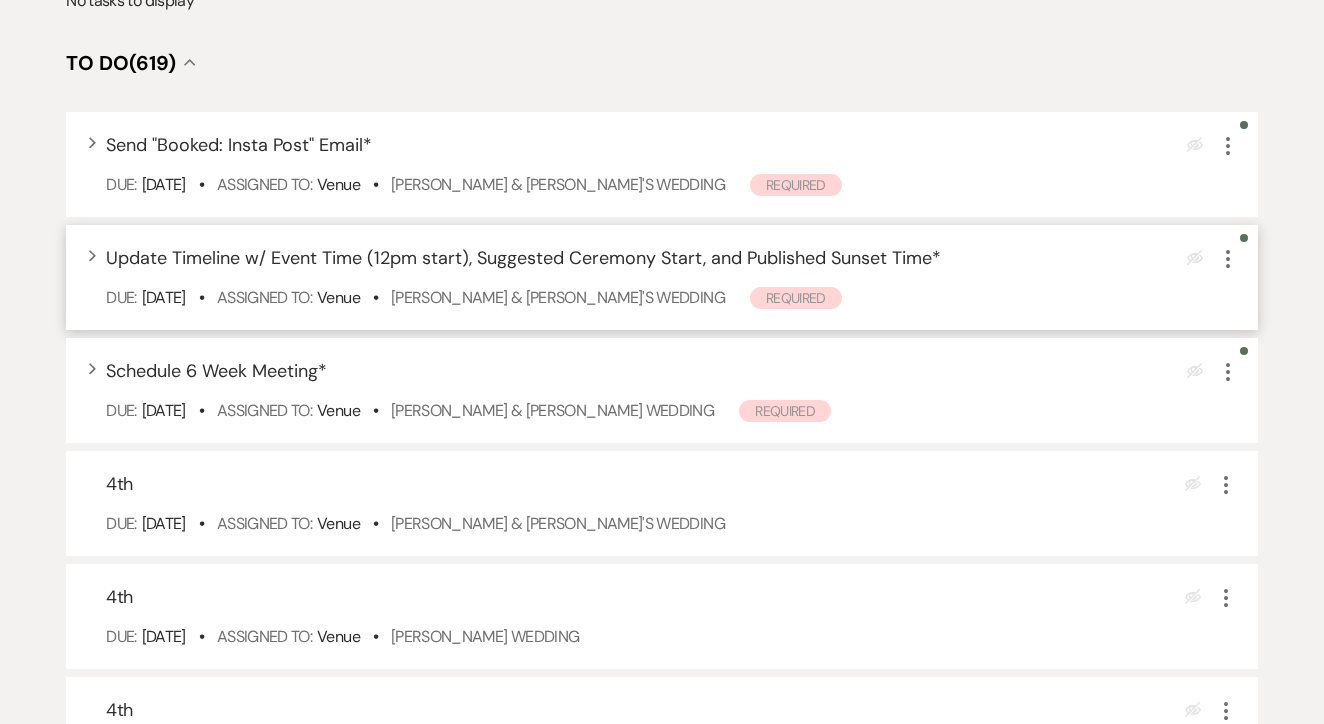 click 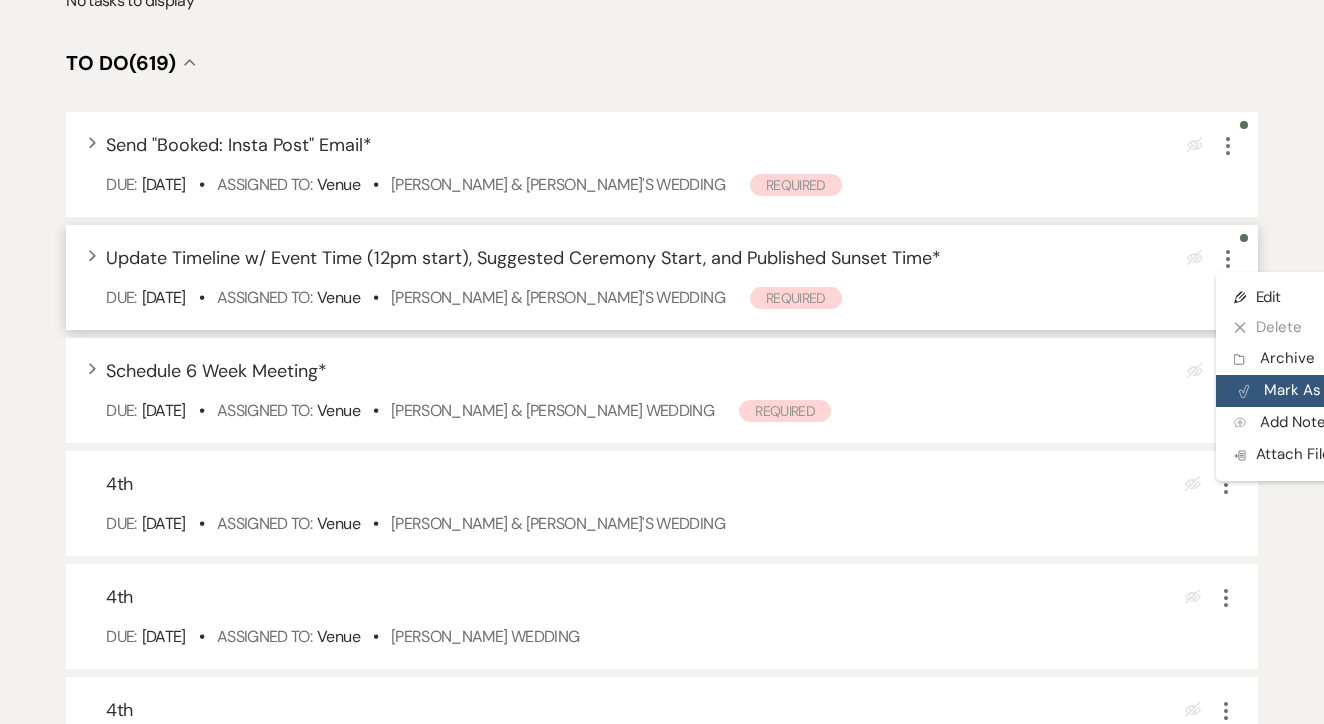 click on "Plan Portal Link   Mark As Complete" at bounding box center [1314, 391] 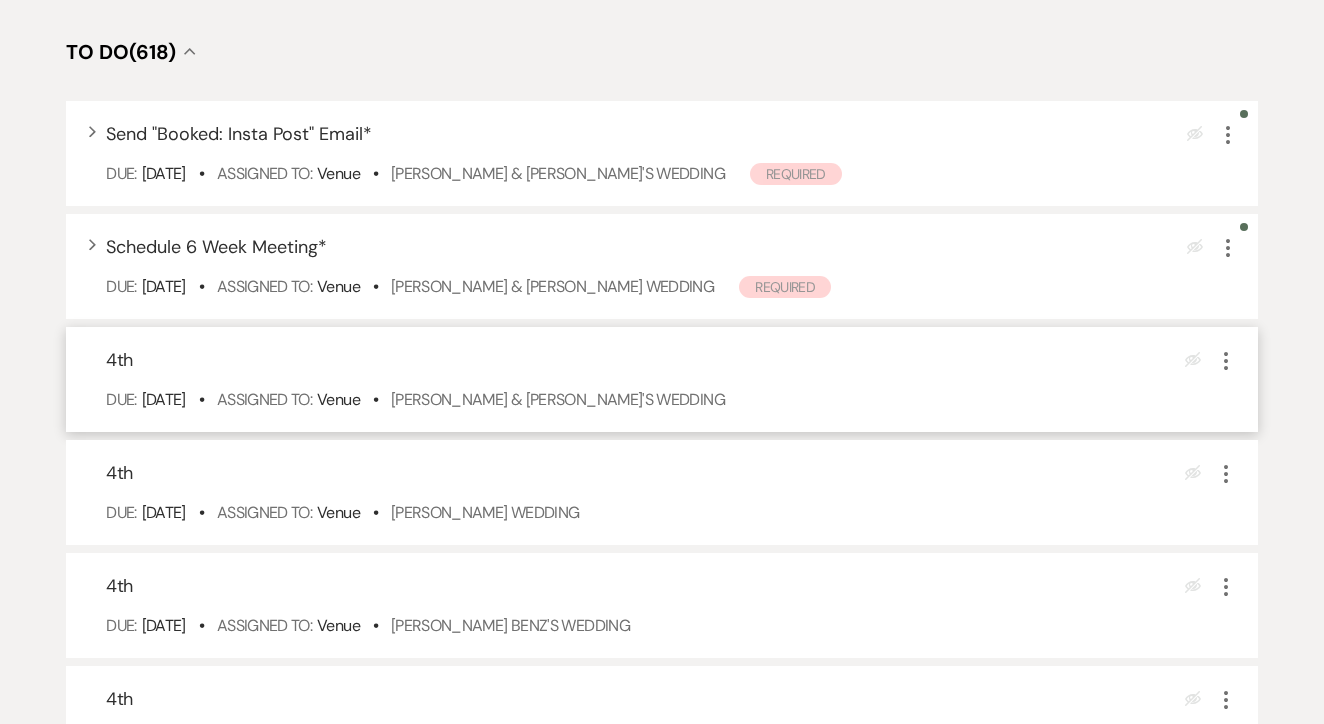 scroll, scrollTop: 427, scrollLeft: 0, axis: vertical 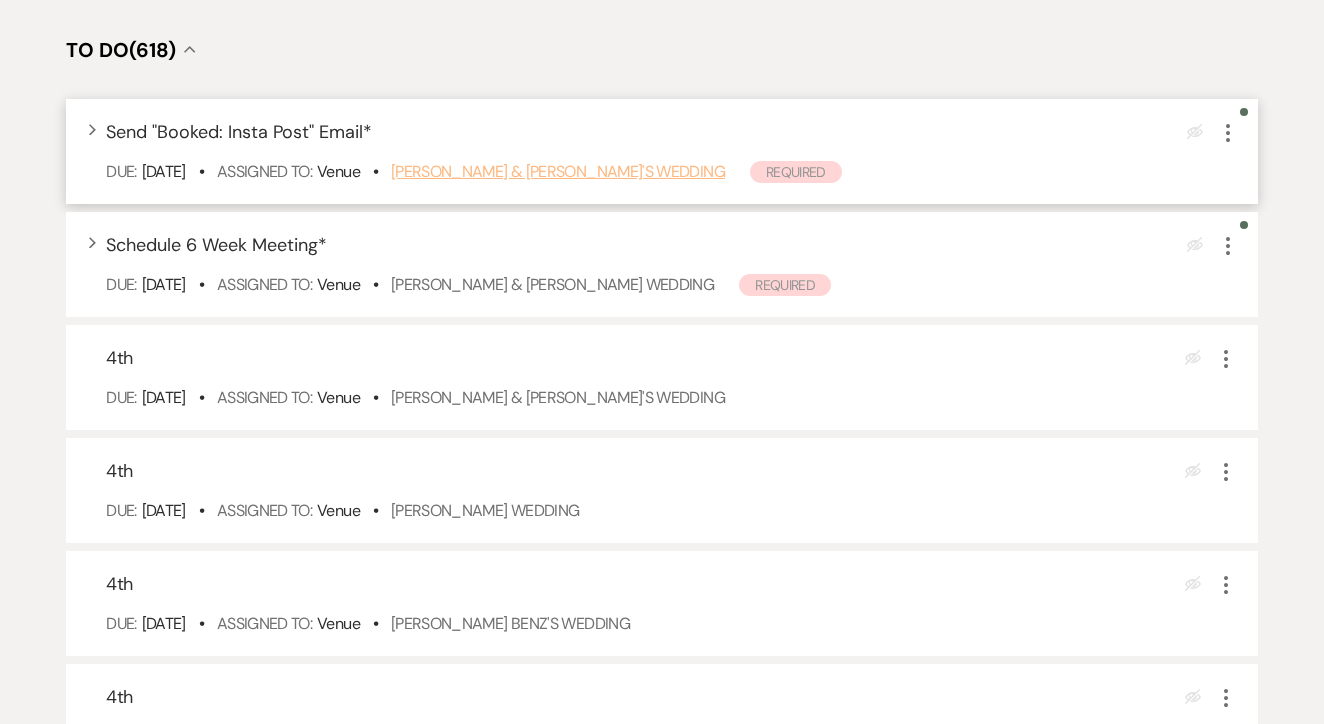 click on "Brittney Cedillo & Fiance's Wedding" at bounding box center (558, 171) 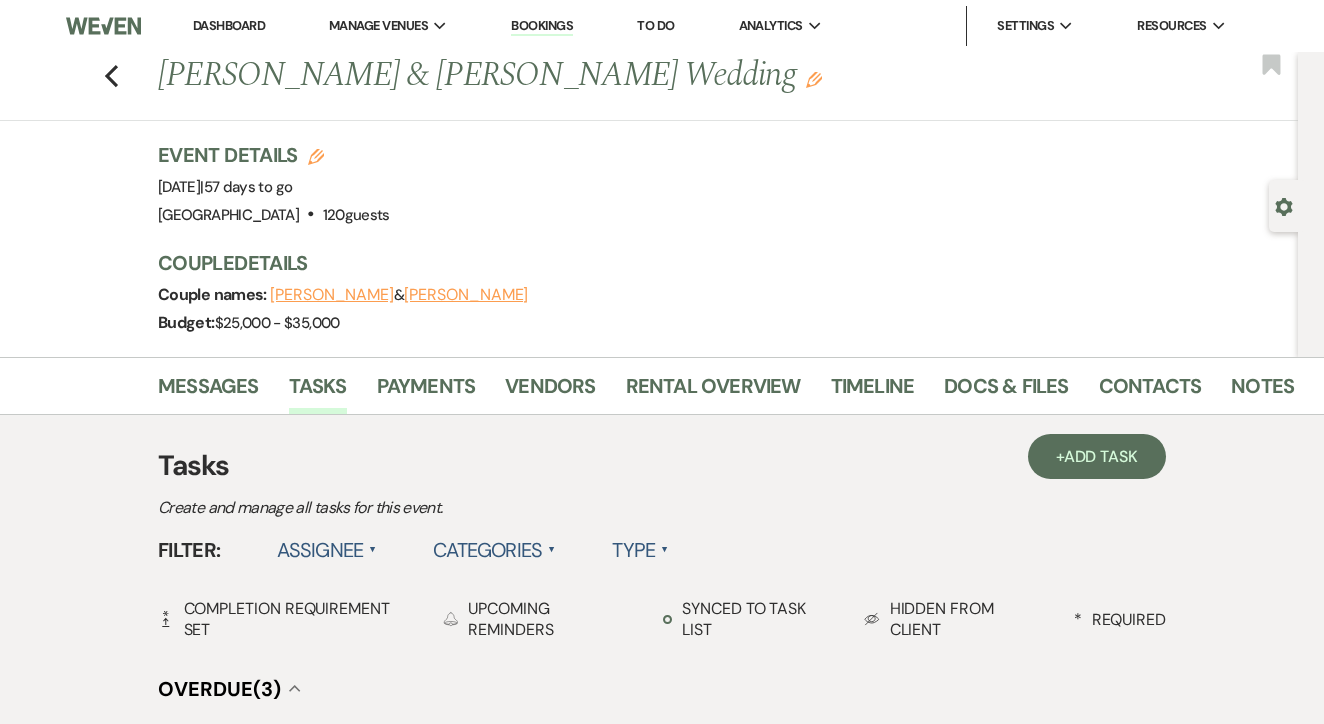 scroll, scrollTop: 0, scrollLeft: 0, axis: both 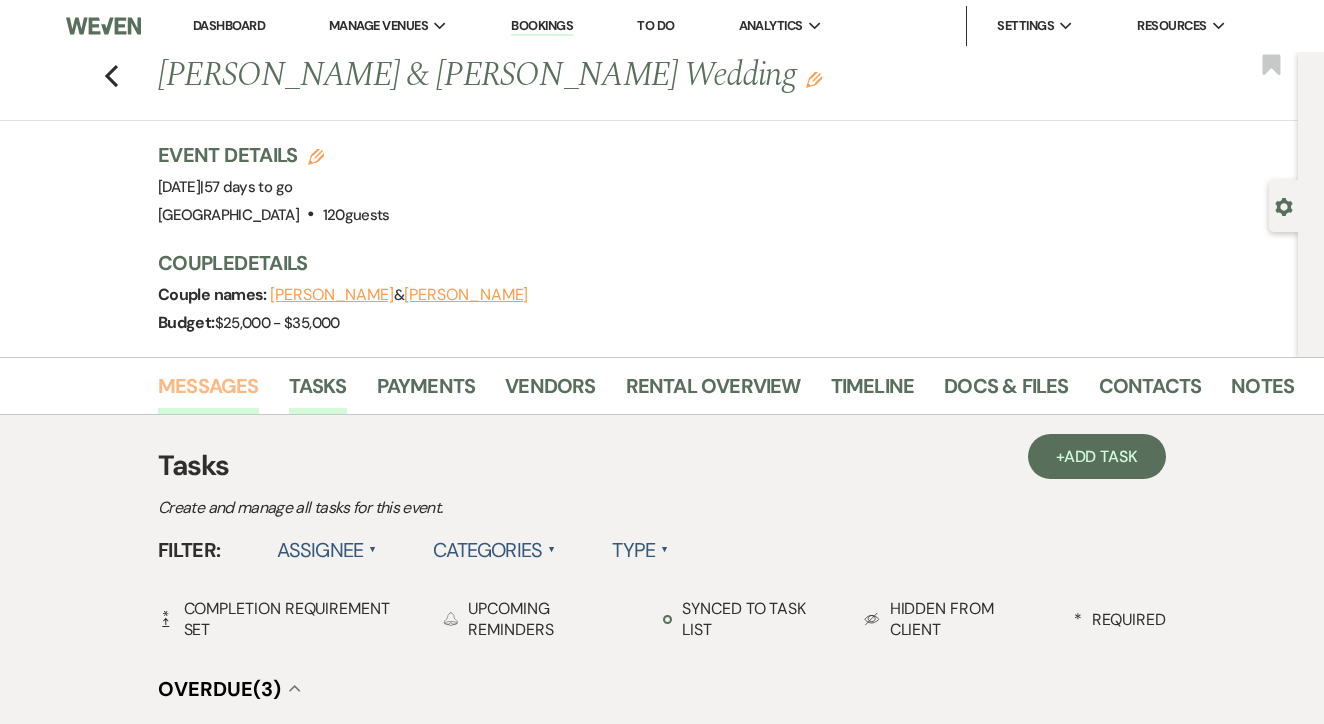 click on "Messages" at bounding box center (208, 392) 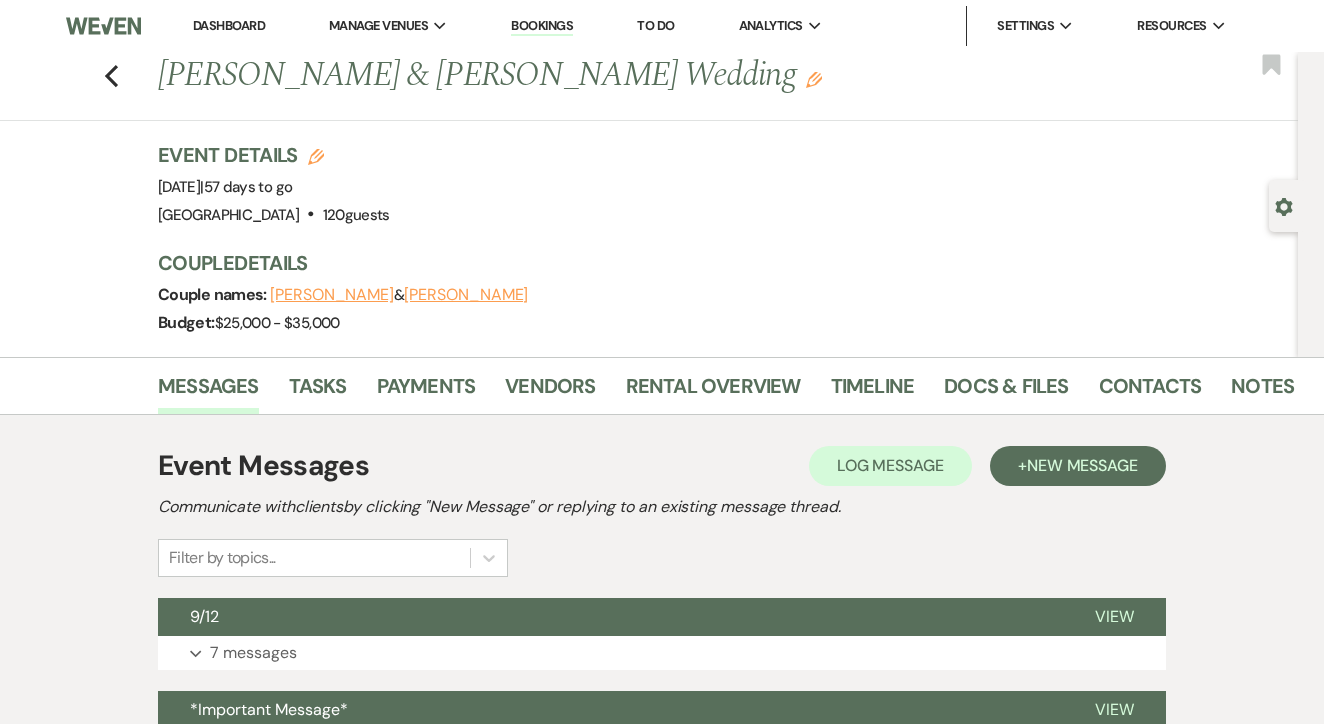 scroll, scrollTop: 0, scrollLeft: 0, axis: both 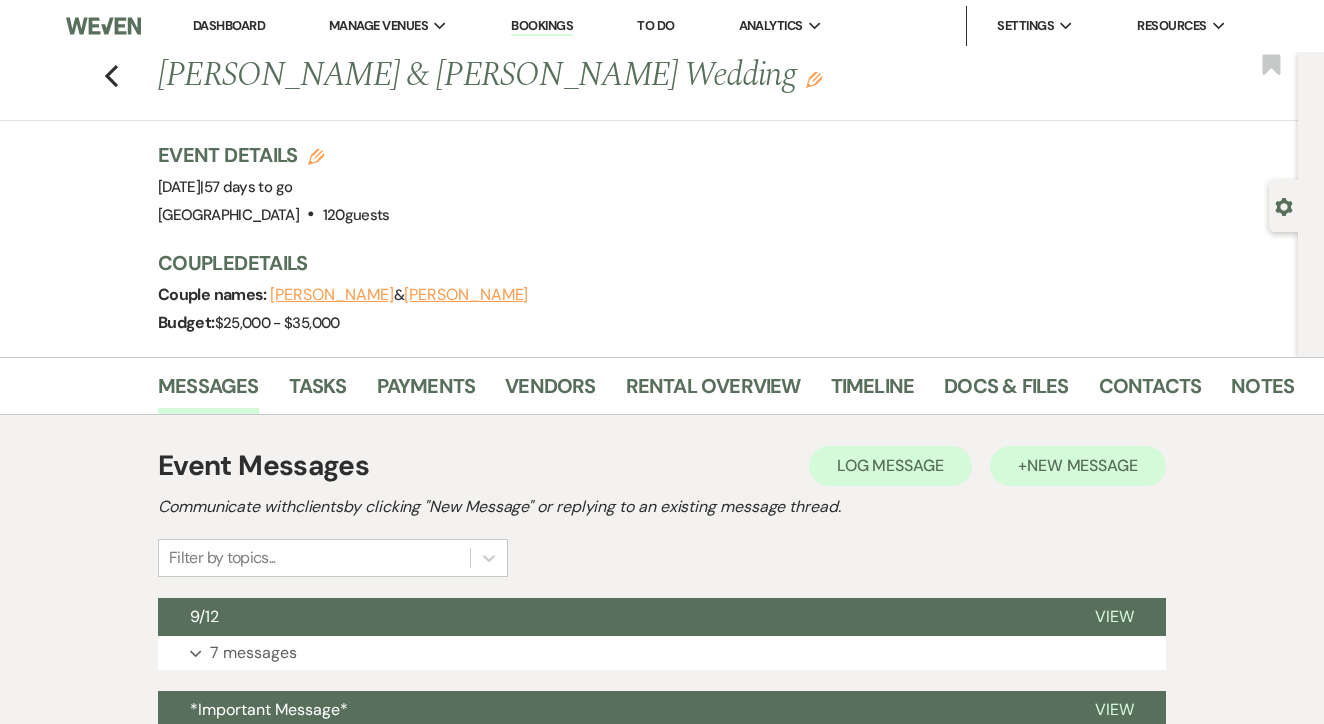 click on "+  New Message" at bounding box center [1078, 466] 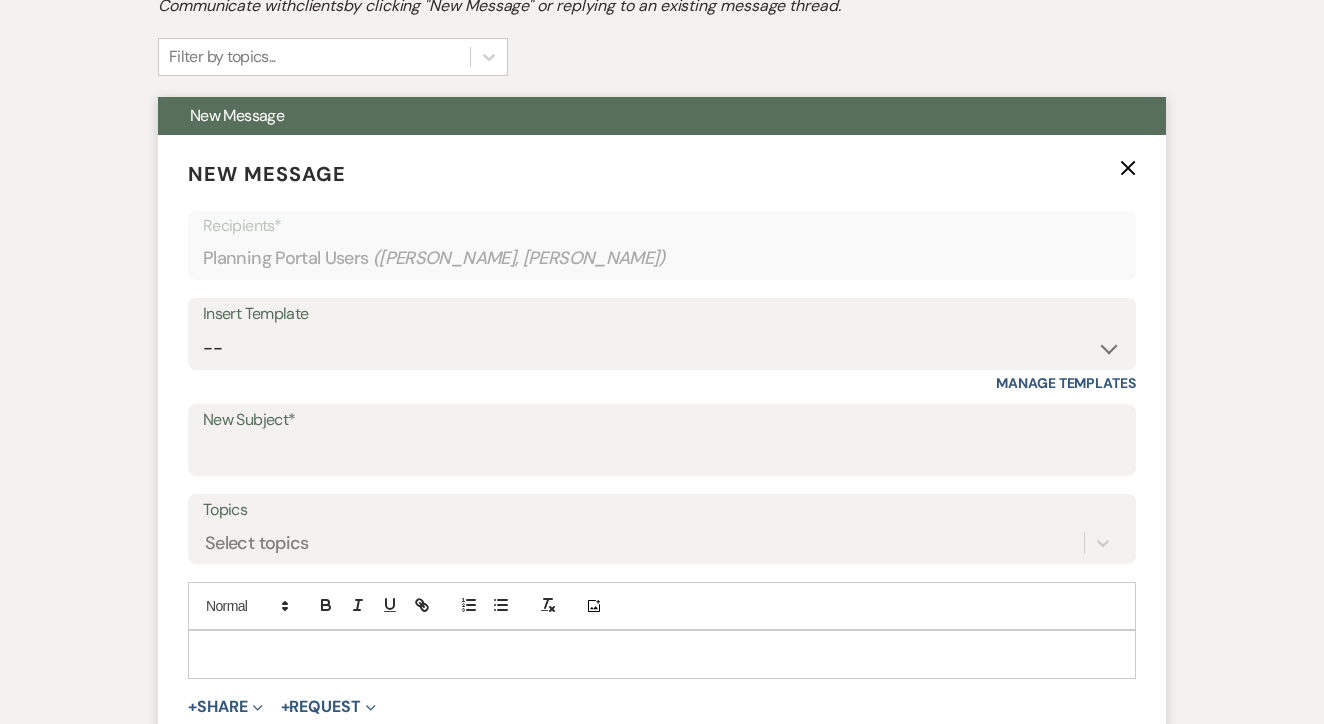 scroll, scrollTop: 498, scrollLeft: 0, axis: vertical 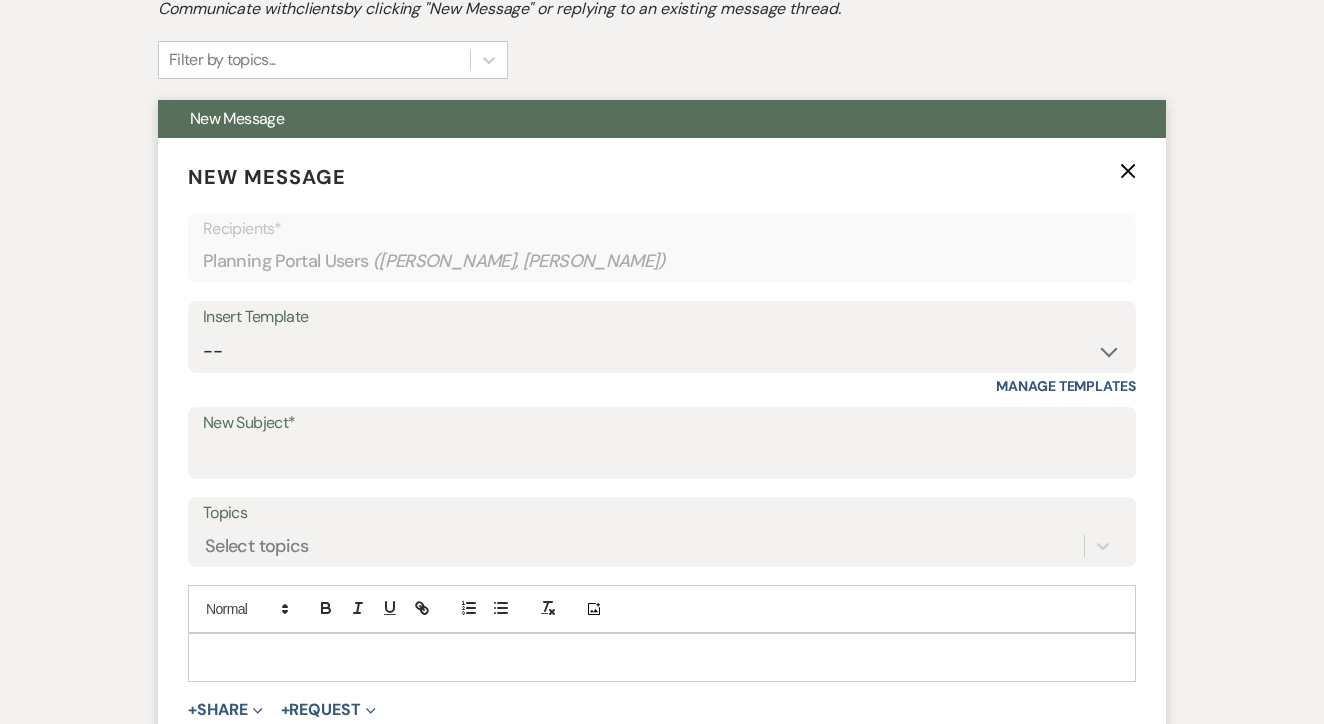 click on "Insert Template" at bounding box center (662, 317) 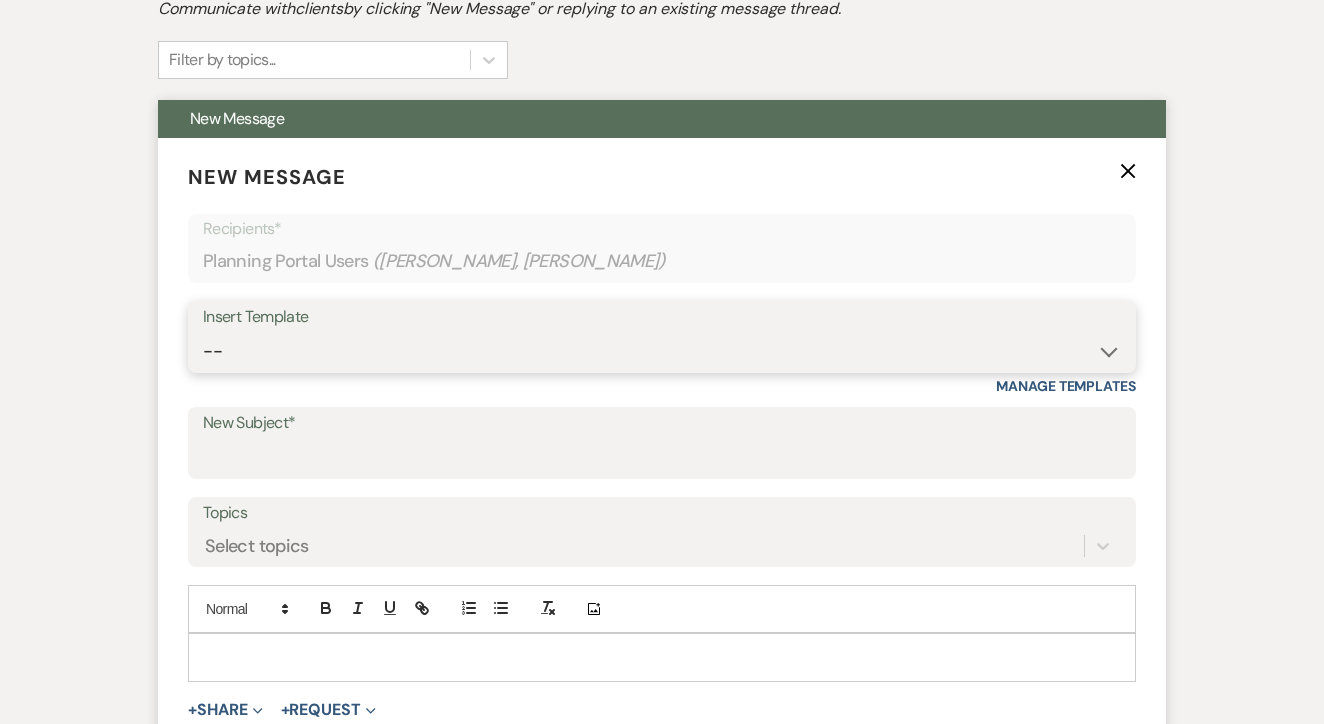 click on "-- Lead: Automated Intro Email (Wedding) Lead: 1st Follow Up Email Images Lead: TEXT (1st) Lead: 2nd Follow Up Email Lead: Booking Proposal (Post-Tour) Booked: Weven Planning Portal Introduction (AI) Lead: TEXT (Intro) Lead: Phone Consult Follow-up Lead: Hired Someone Else Lead: Confirm Tour Lead: Confirm Tour (TEXT) Booked: Insta Post Info Lead: 3rd Follow Up Email Booked: Damage Deposit Deduction Lead: Post Tour F/u (no proposal) Lead: Tour No-Show Booked: Day After Wedding Booked: Mailing Address Lead: Cancelled Tour Lead: TEXT (2nd) Lead: 4th Follow Up Email Lead: Booking Deposit Type (ACH or Card) Booked: Vendor Information Needed Booked: Review Request Lead: ACH Instructions Vendor: Photo Request Vendor: Video Request Booked: 6 Month Planning Meeting Booked: 6 Week Final Consult Open House Invite Booked: Late Payment Booked: Weven Planning Portal Introduction" at bounding box center [662, 351] 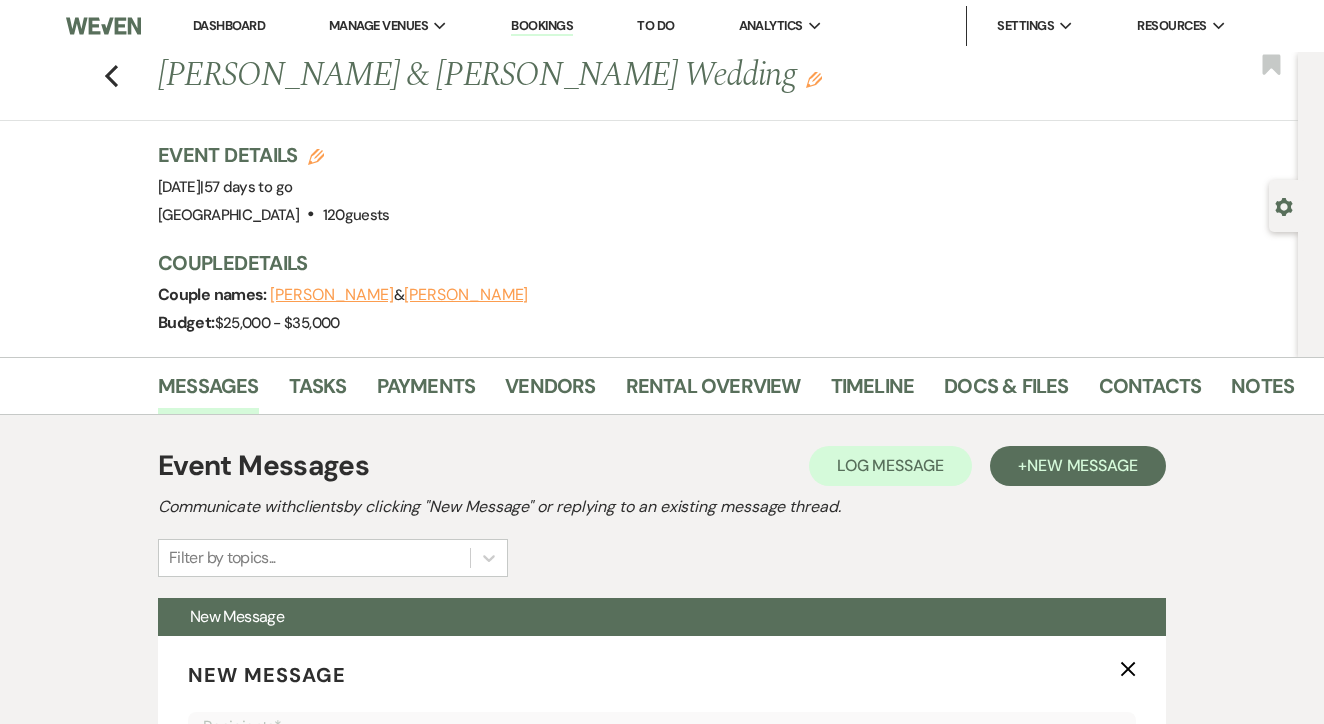 scroll, scrollTop: 0, scrollLeft: 0, axis: both 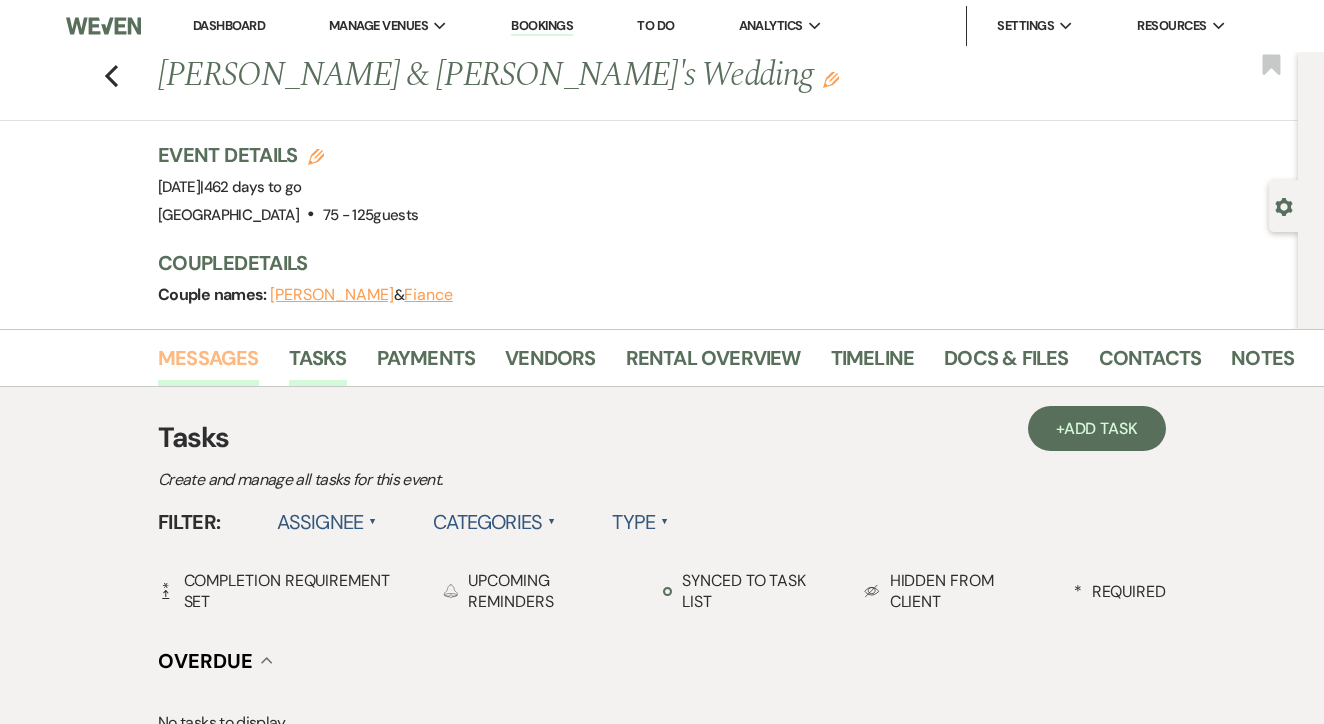 click on "Messages" at bounding box center [208, 364] 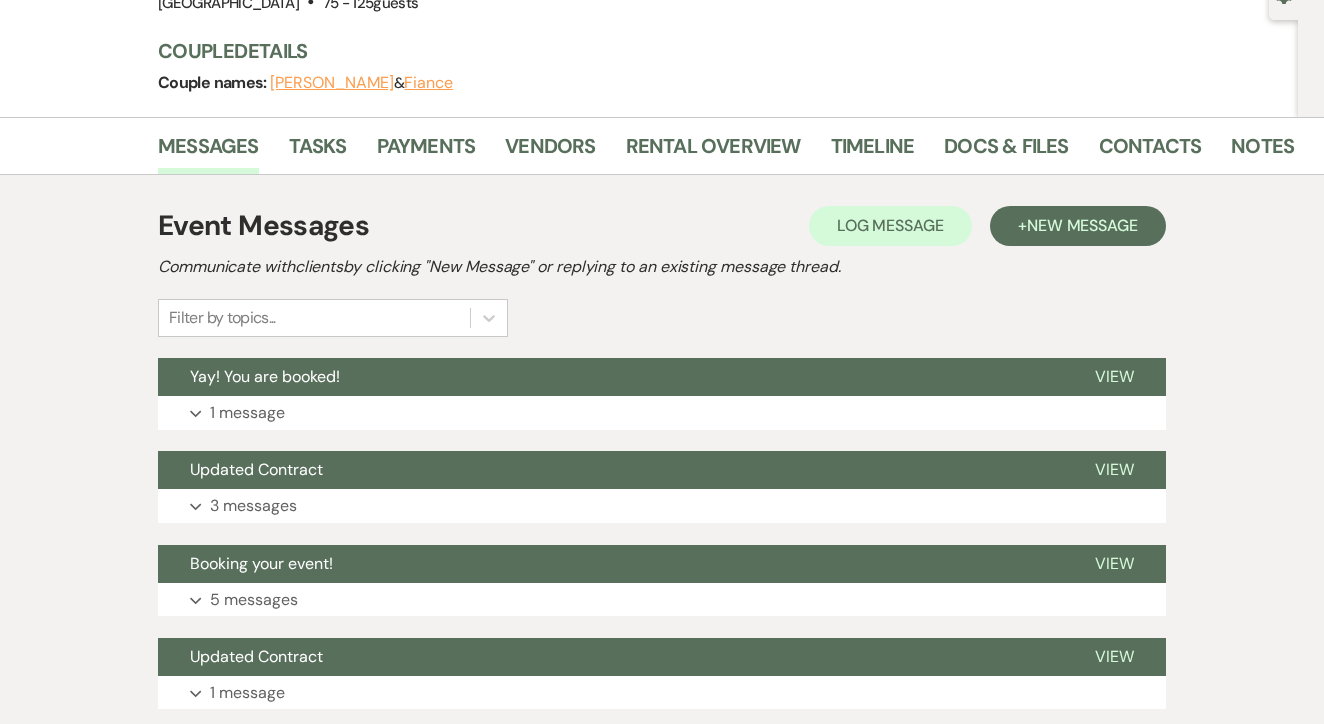 scroll, scrollTop: 215, scrollLeft: 0, axis: vertical 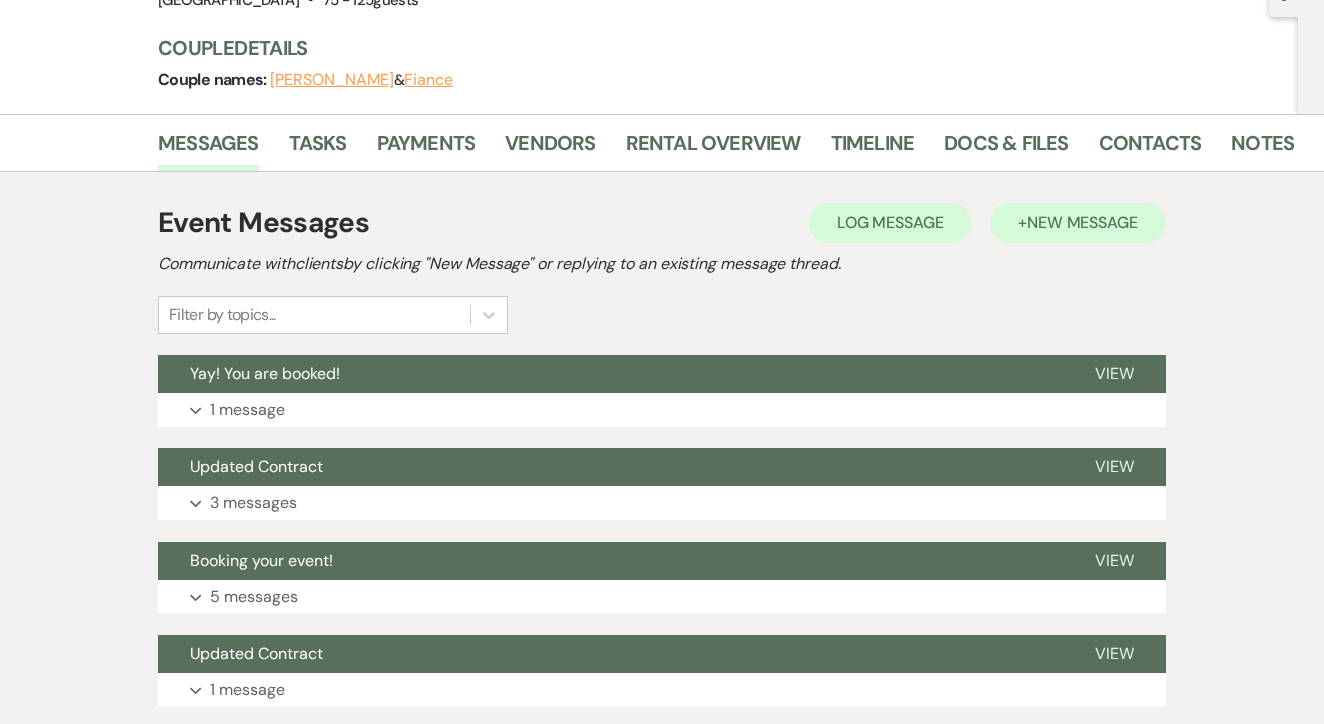 click on "New Message" at bounding box center (1082, 222) 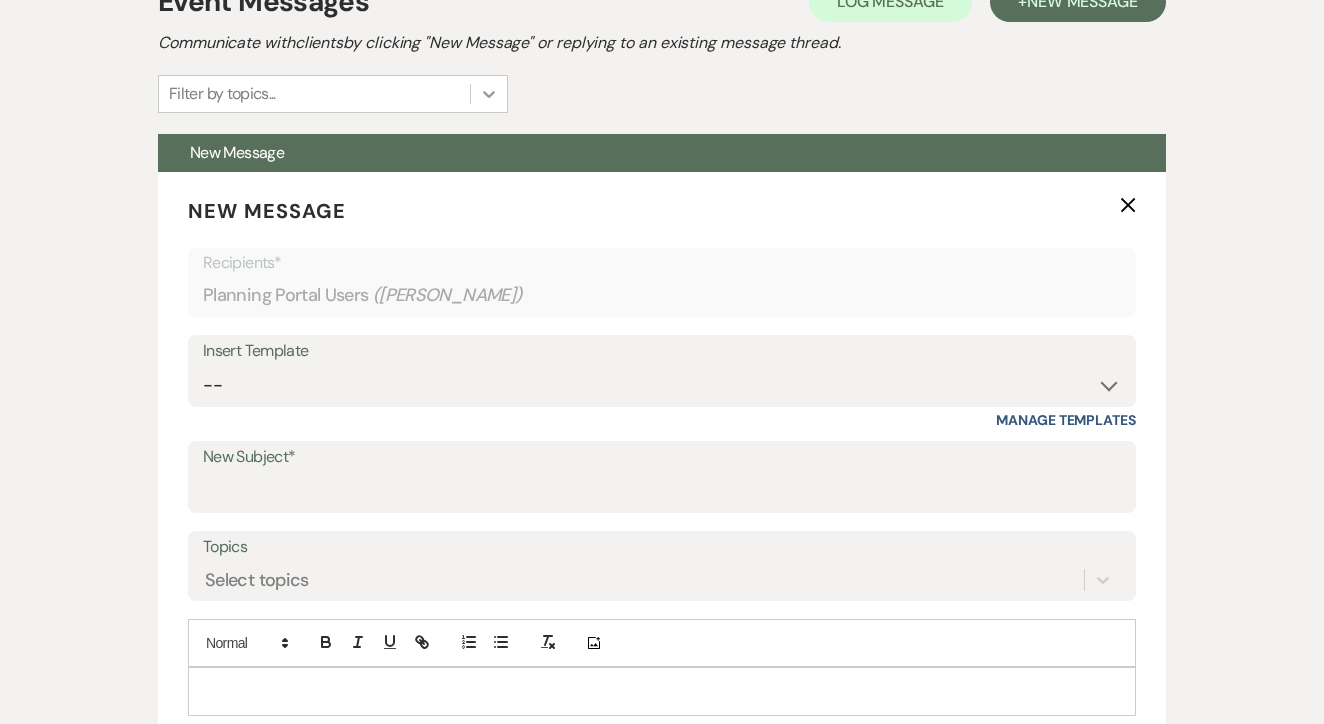 scroll, scrollTop: 435, scrollLeft: 0, axis: vertical 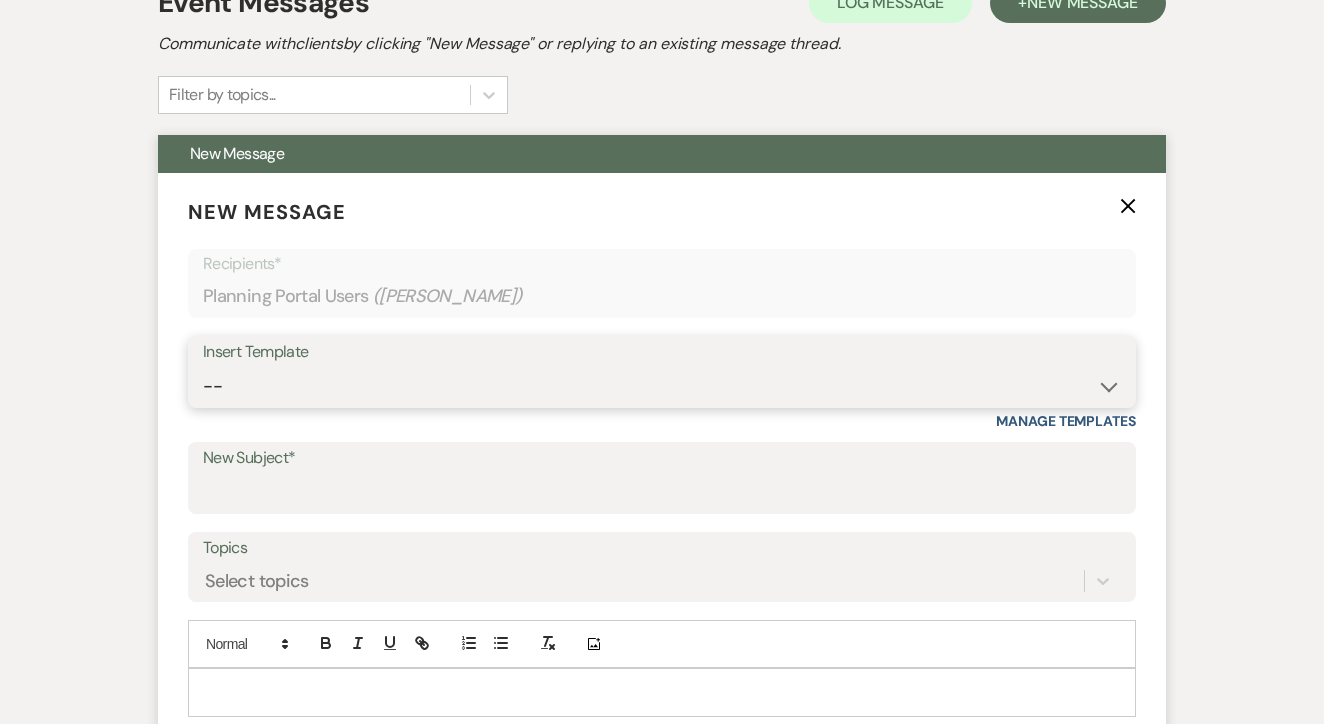 click on "-- Lead: Automated Intro Email (Wedding) Lead: 1st Follow Up Email Images Lead: TEXT (1st) Lead: 2nd Follow Up Email Lead: Booking Proposal (Post-Tour) Booked: Weven Planning Portal Introduction (AI) Lead: TEXT (Intro) Lead: Phone Consult Follow-up Lead: Hired Someone Else Lead: Confirm Tour Lead: Confirm Tour (TEXT) Booked: Insta Post Info Lead: 3rd Follow Up Email Booked: Damage Deposit Deduction Lead: Post Tour F/u (no proposal) Lead: Tour No-Show Booked: Day After Wedding Booked: Mailing Address Lead: Cancelled Tour Lead: TEXT (2nd) Lead: 4th Follow Up Email Lead: Booking Deposit Type (ACH or Card) Booked: Vendor Information Needed Booked: Review Request Lead: ACH Instructions Vendor: Photo Request Vendor: Video Request Booked: 6 Month Planning Meeting Booked: 6 Week Final Consult Open House Invite Booked: Late Payment Booked: Weven Planning Portal Introduction" at bounding box center [662, 386] 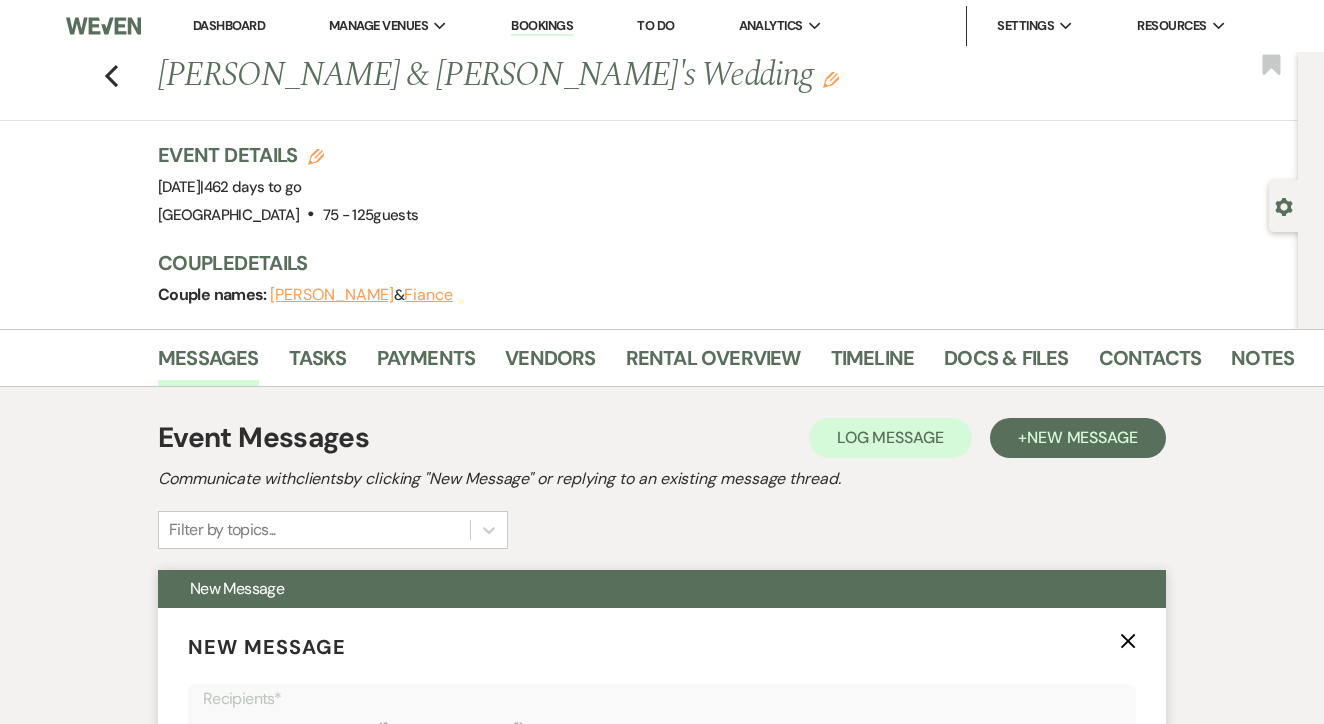 scroll, scrollTop: 0, scrollLeft: 0, axis: both 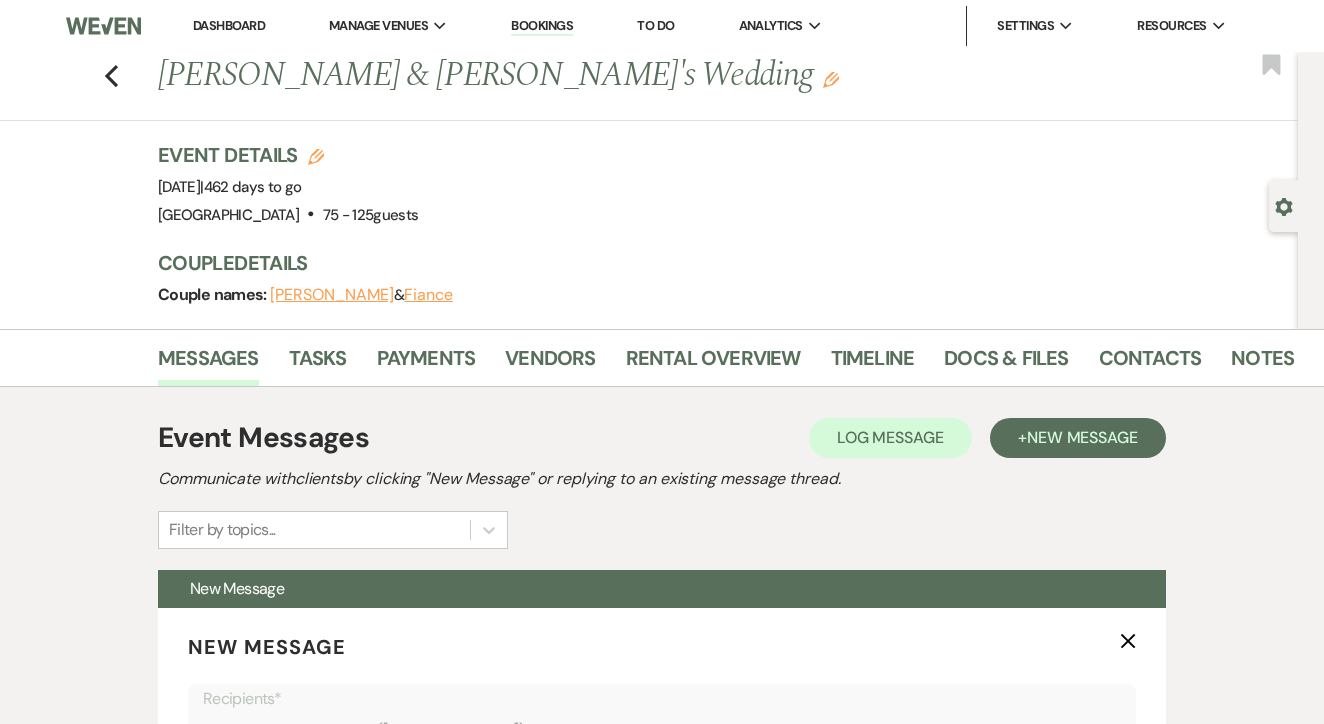 click on "To Do" at bounding box center (655, 25) 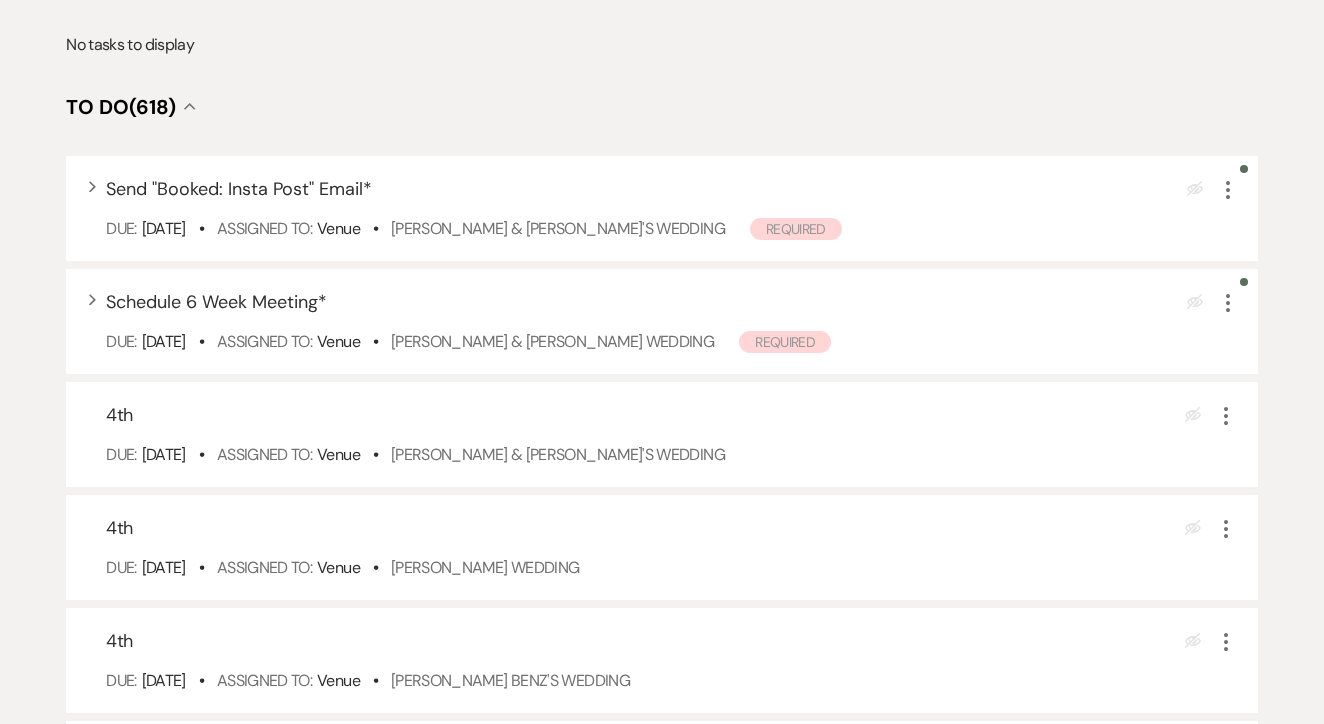 scroll, scrollTop: 371, scrollLeft: 0, axis: vertical 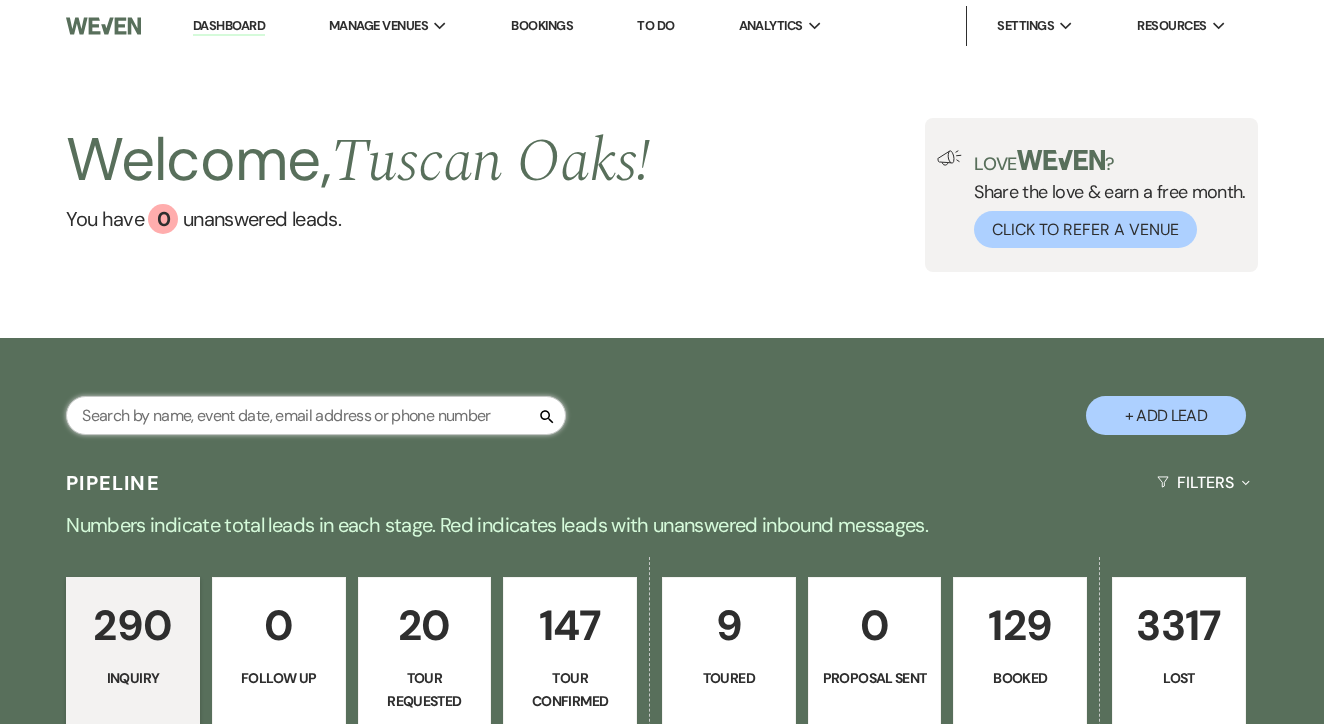 click at bounding box center (316, 415) 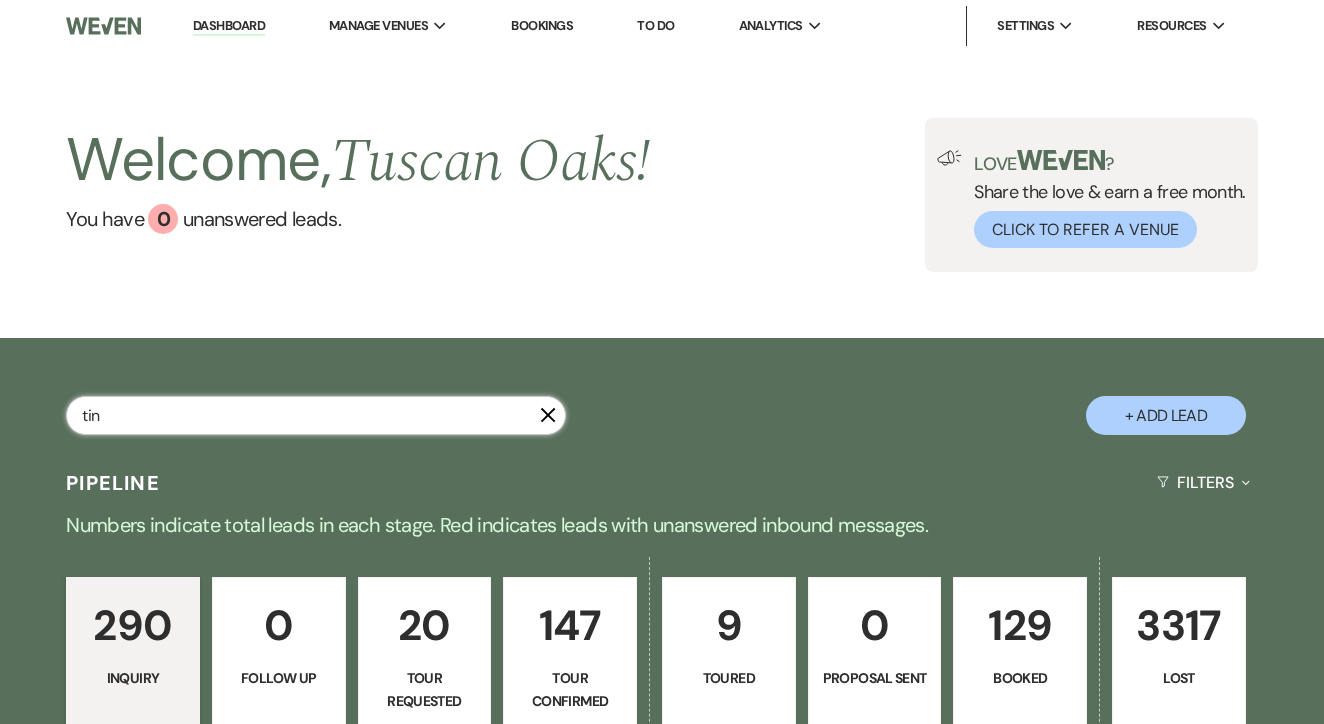type on "[PERSON_NAME]" 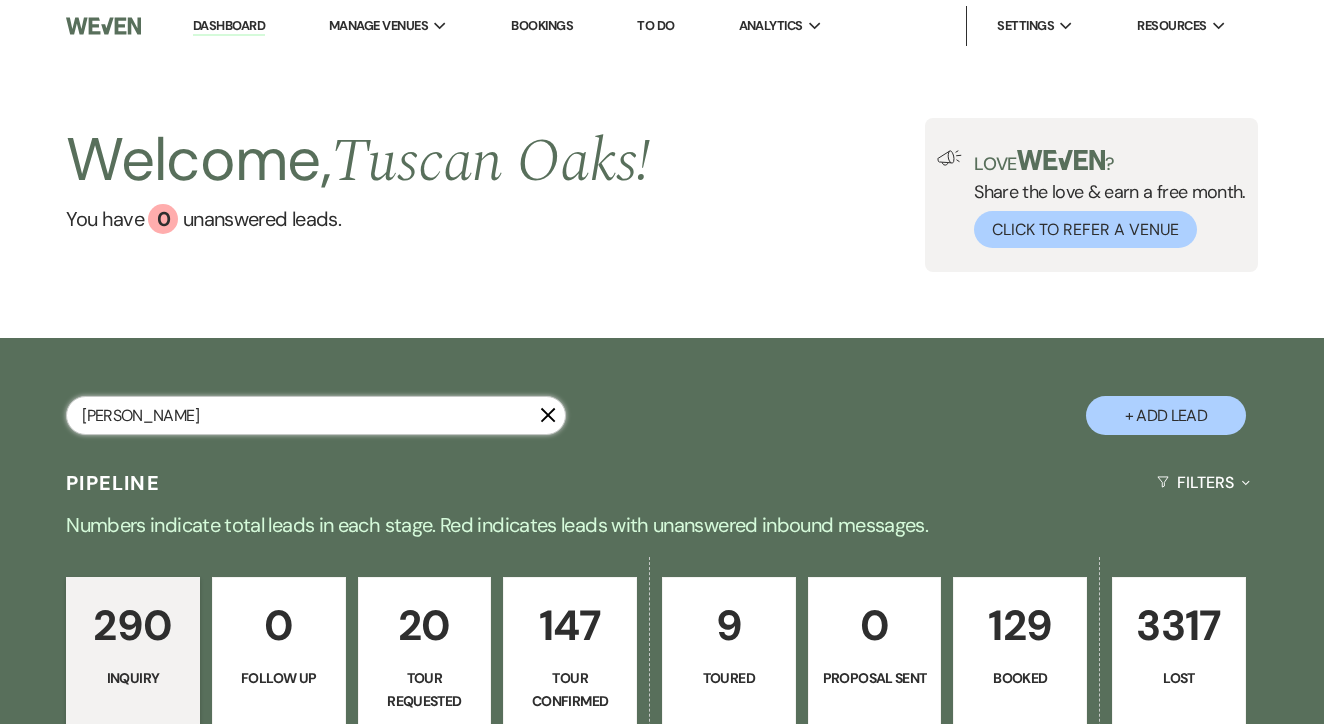 select on "8" 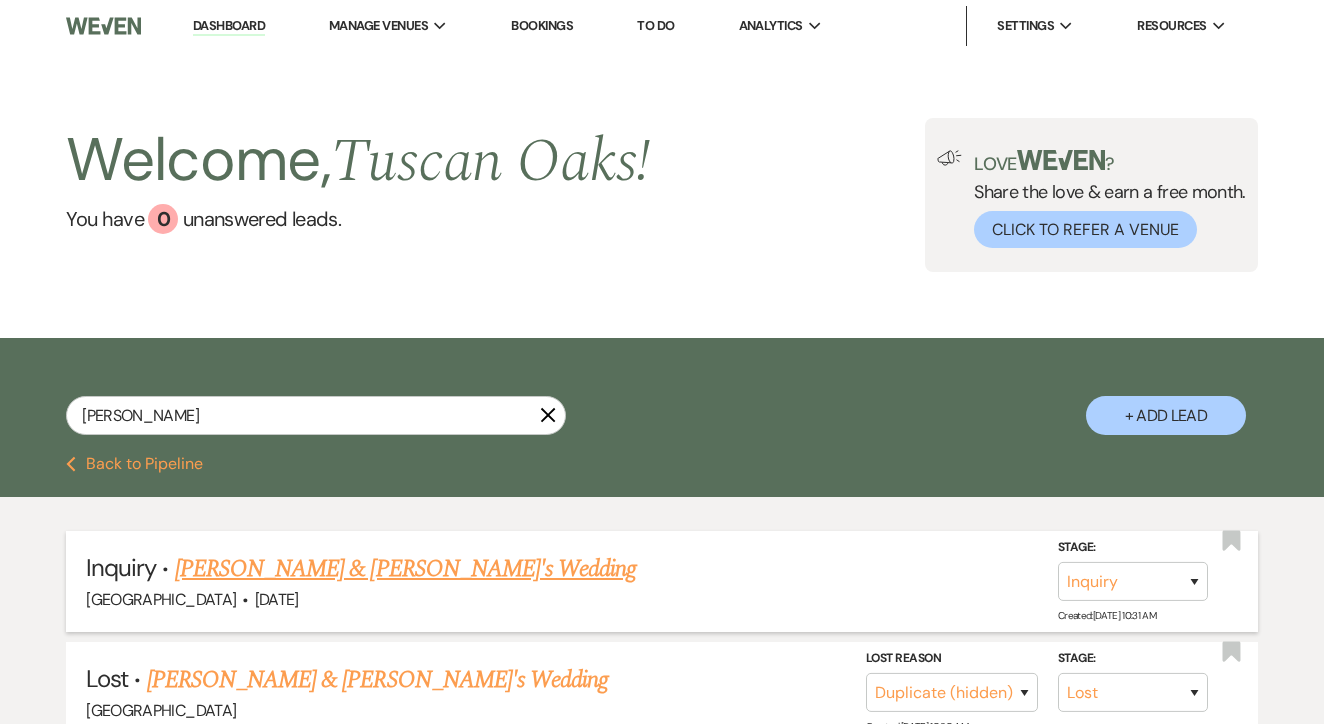 click on "[PERSON_NAME] & [PERSON_NAME]'s Wedding" at bounding box center (406, 569) 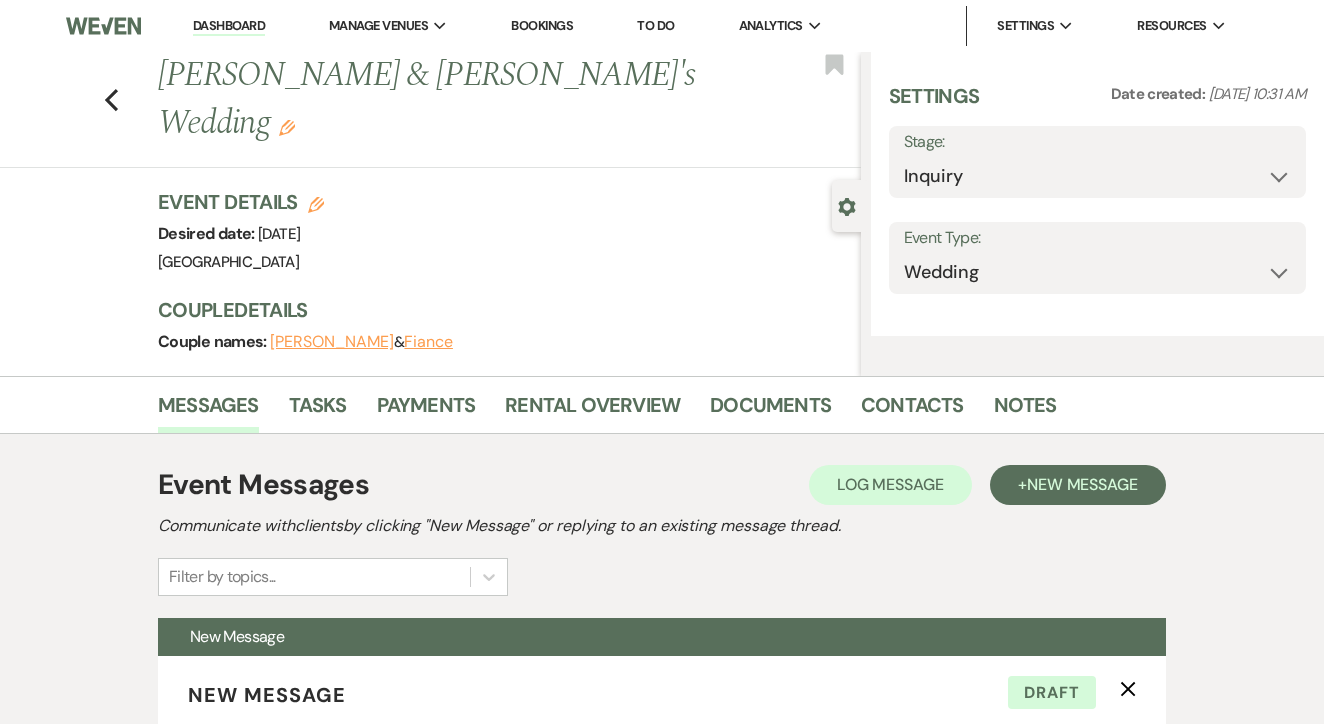 select on "5" 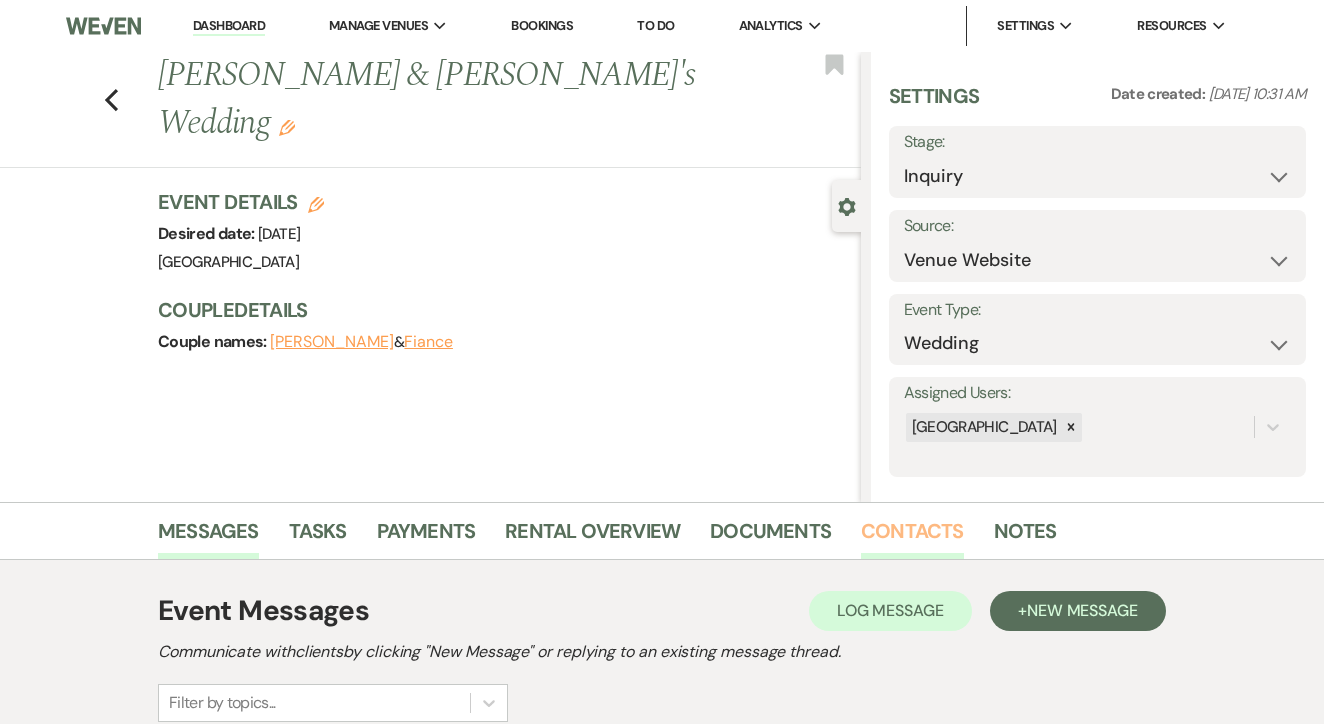 click on "Contacts" at bounding box center (912, 537) 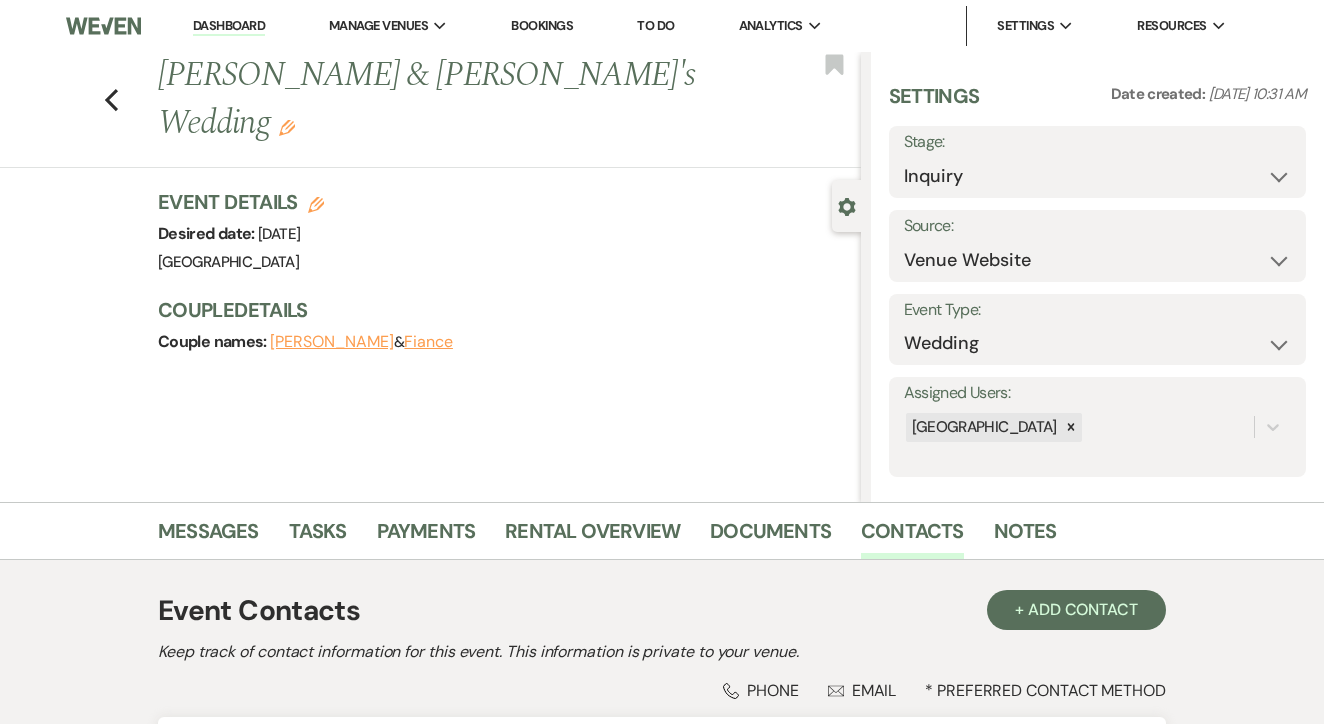 scroll, scrollTop: 0, scrollLeft: 0, axis: both 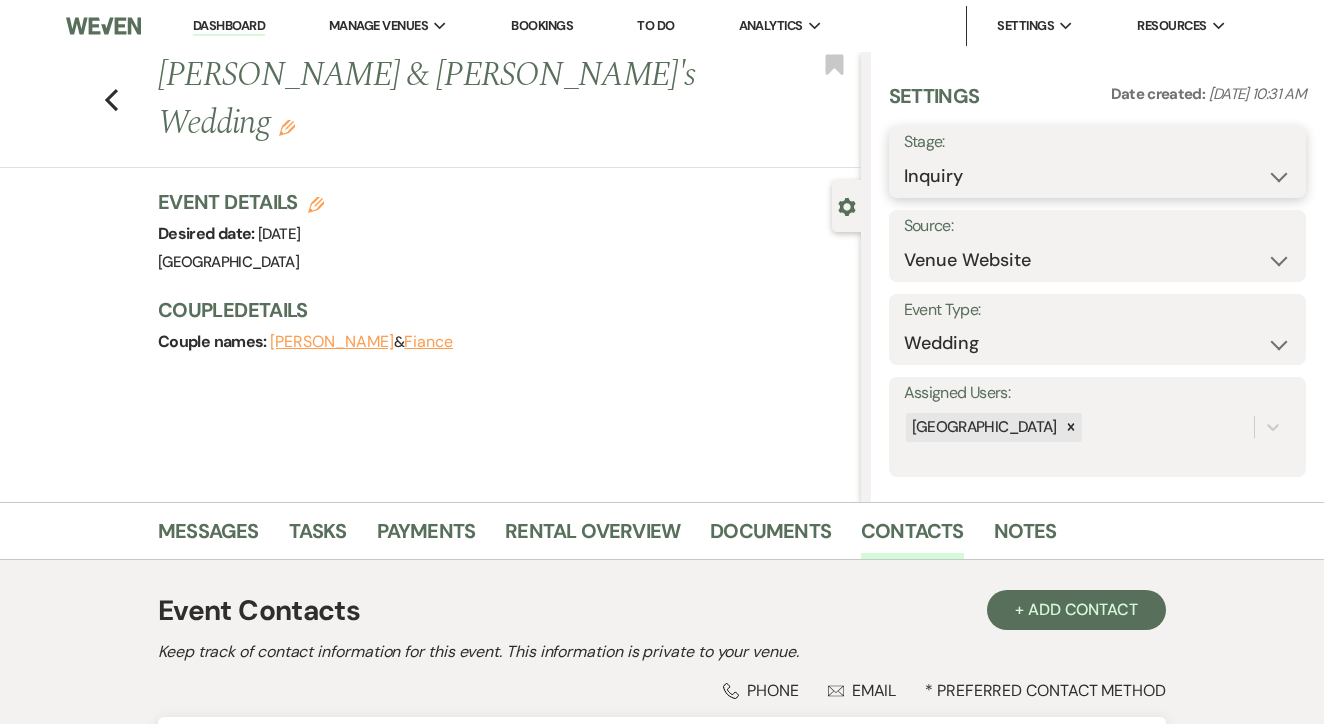 click on "Inquiry Follow Up Tour Requested Tour Confirmed Toured Proposal Sent Booked Lost" at bounding box center (1097, 176) 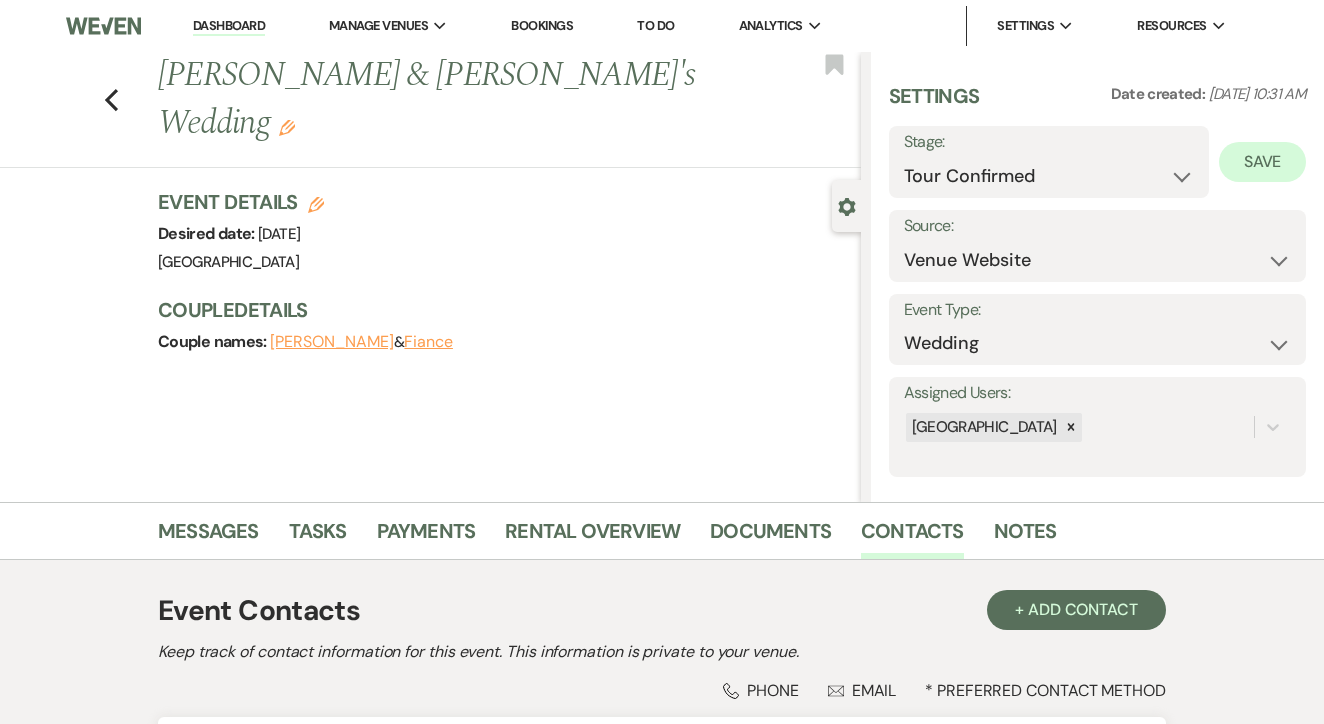 click on "Save" at bounding box center (1262, 162) 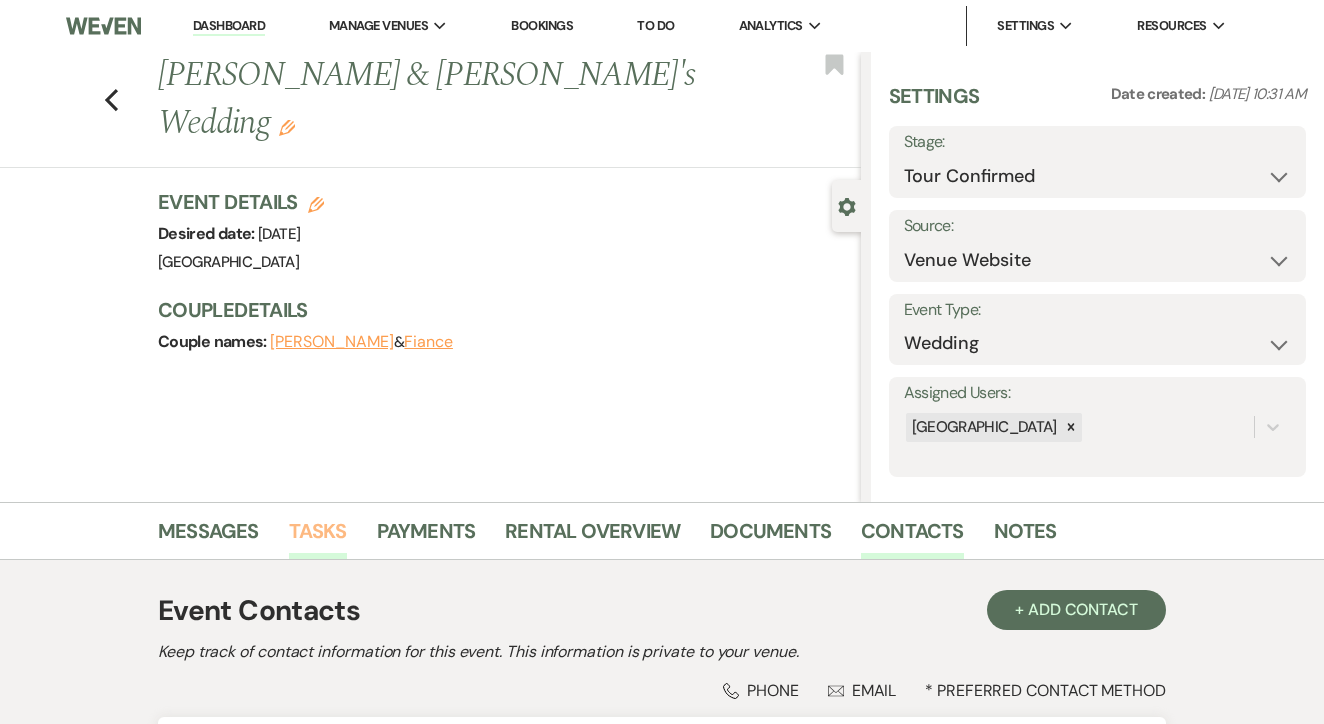 click on "Tasks" at bounding box center (318, 537) 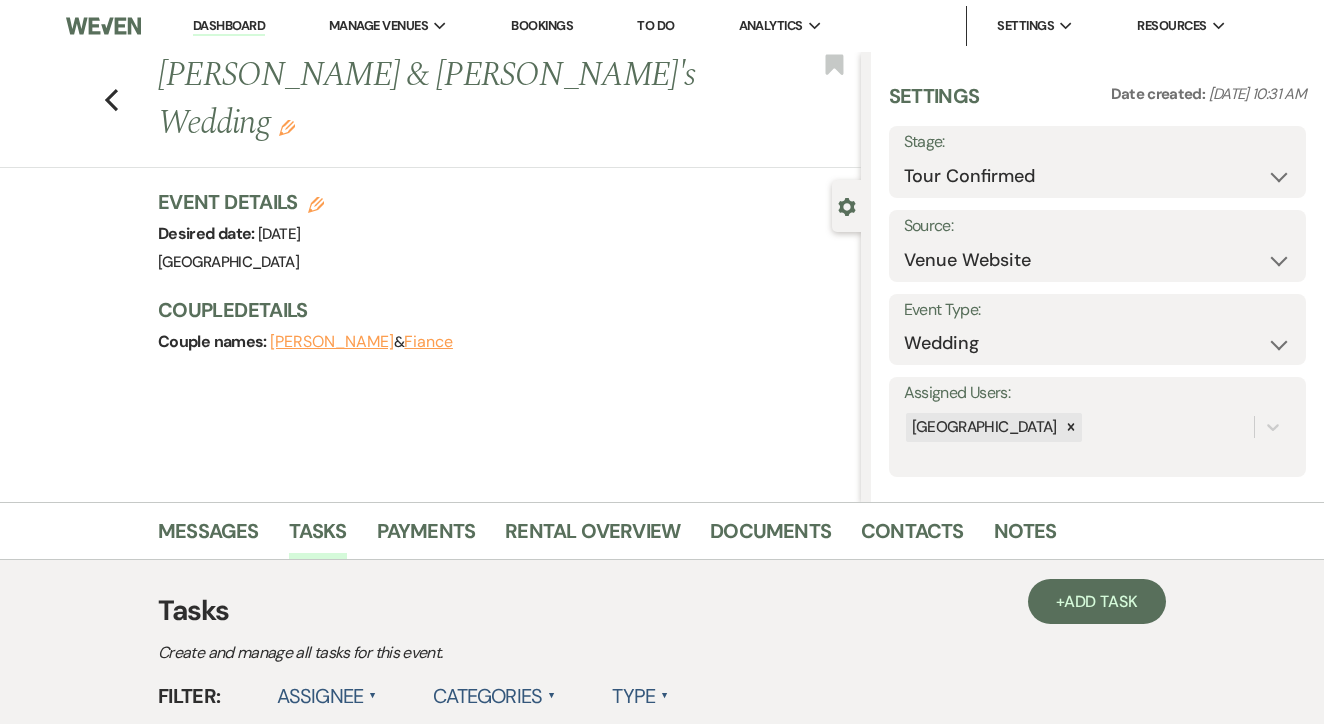 scroll, scrollTop: 0, scrollLeft: 0, axis: both 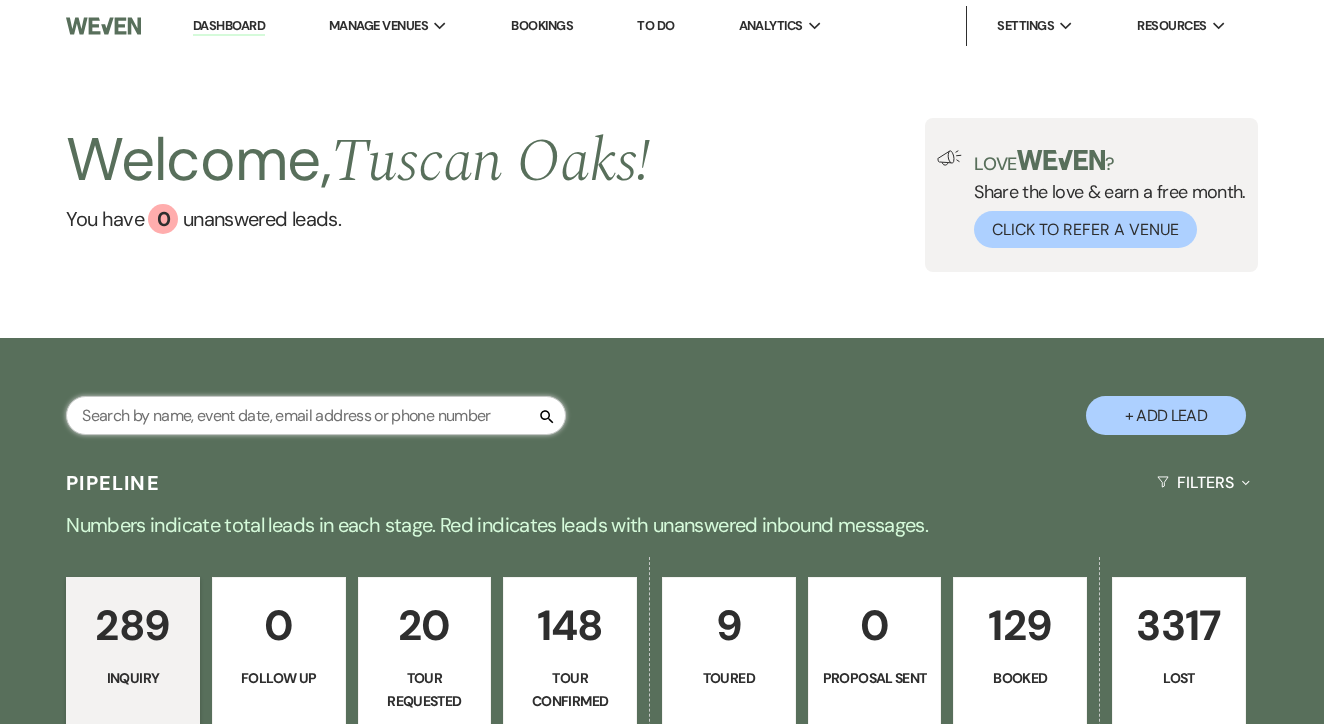 click at bounding box center (316, 415) 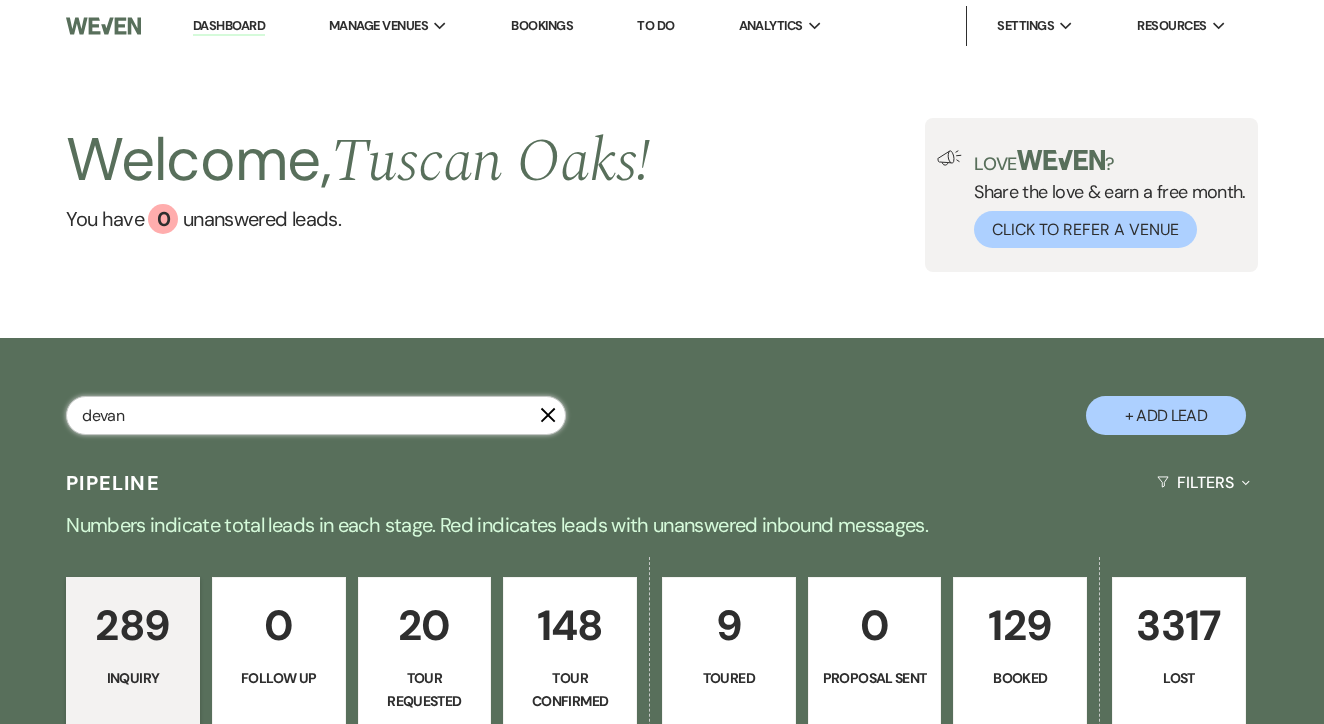 type on "[PERSON_NAME]" 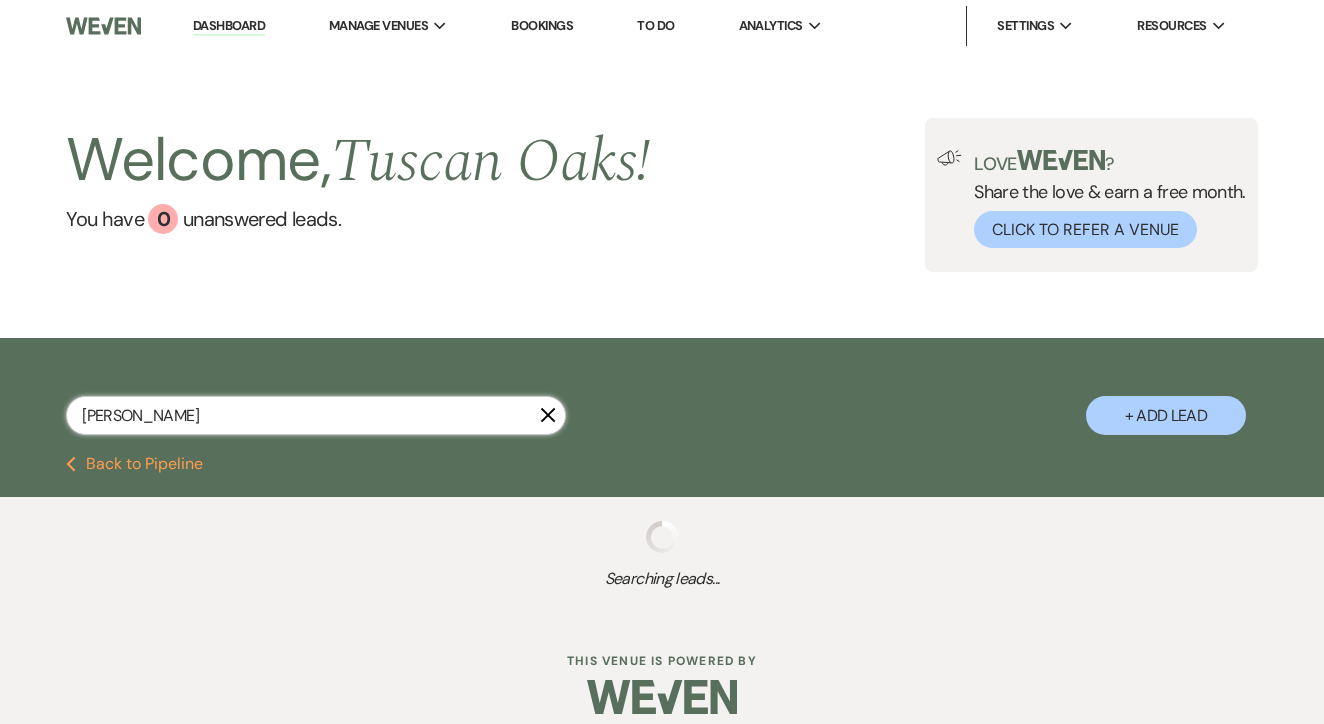 select on "4" 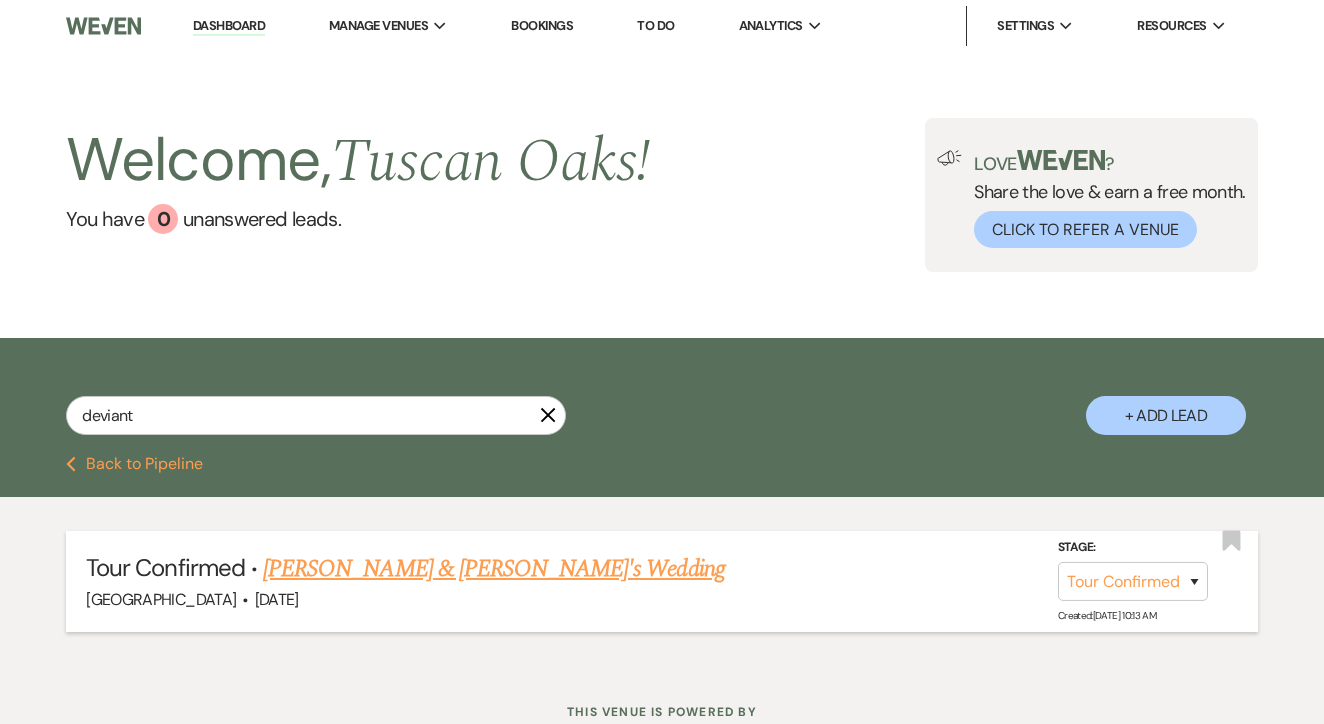 drag, startPoint x: 227, startPoint y: 546, endPoint x: 373, endPoint y: 575, distance: 148.85228 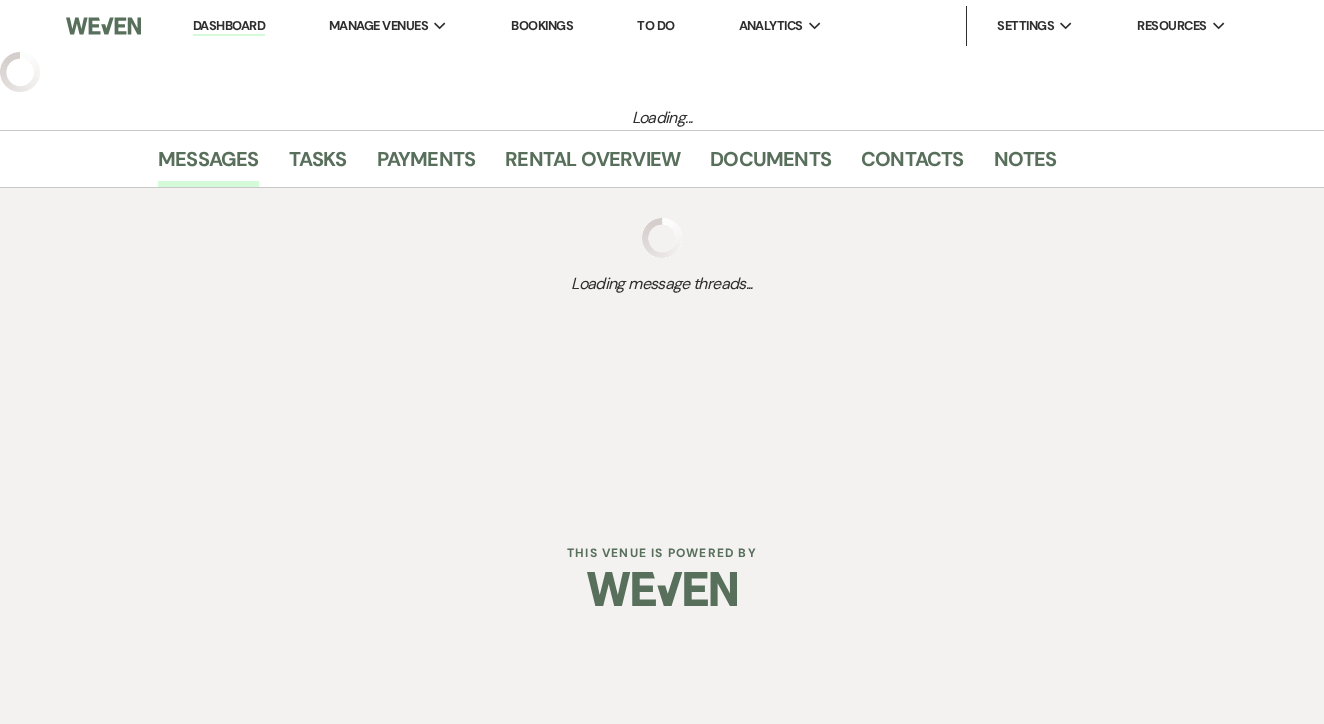 select on "4" 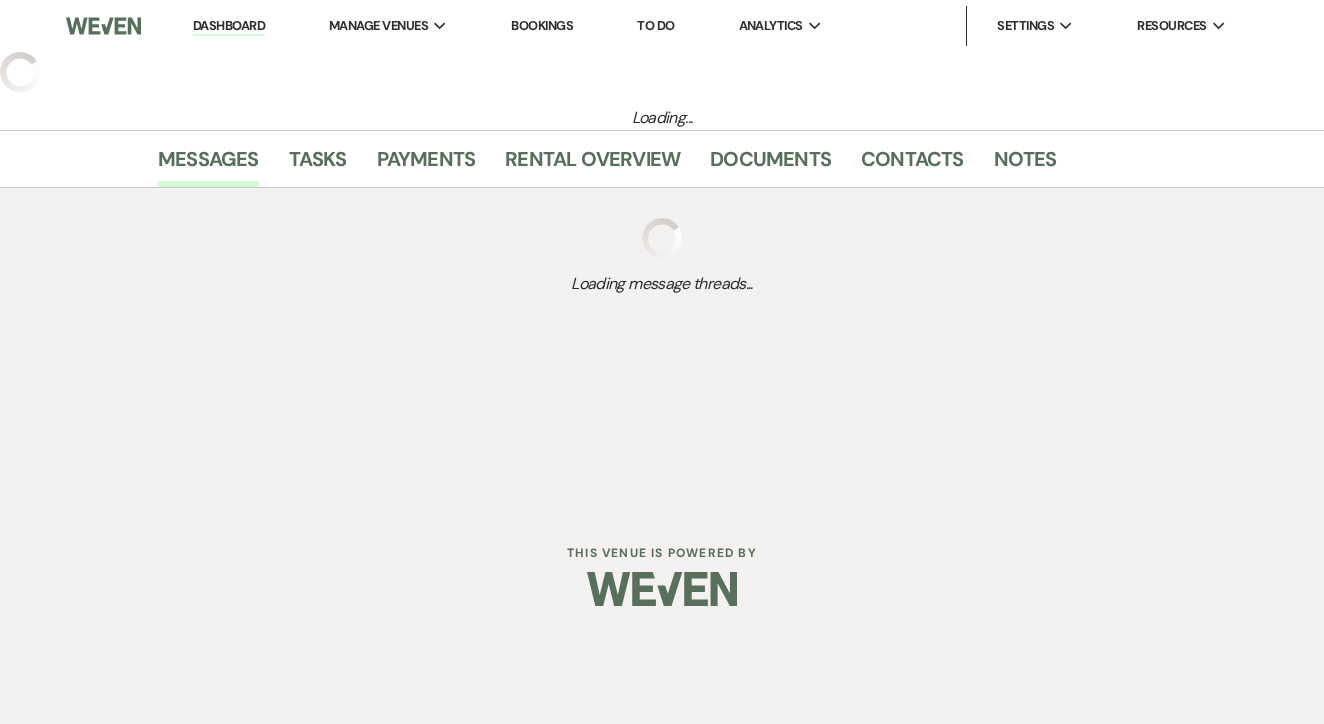 select on "14" 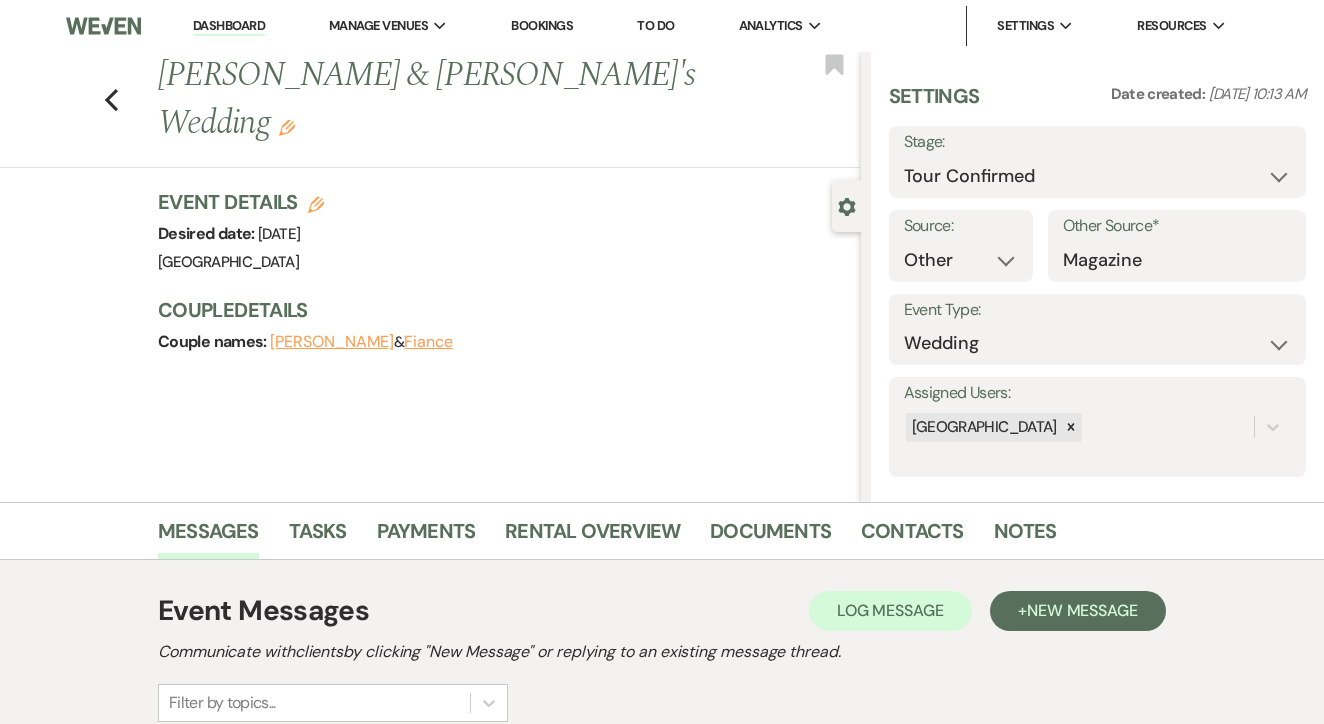 scroll, scrollTop: 0, scrollLeft: 0, axis: both 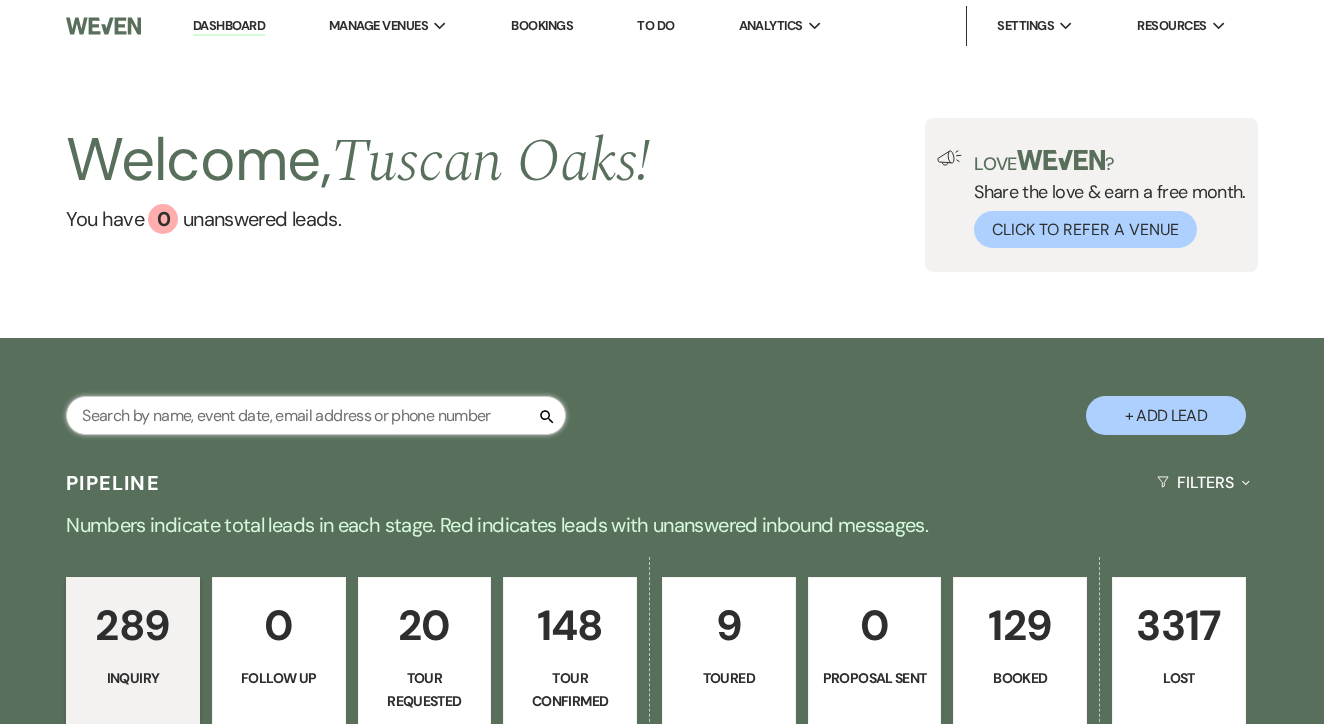 click at bounding box center (316, 415) 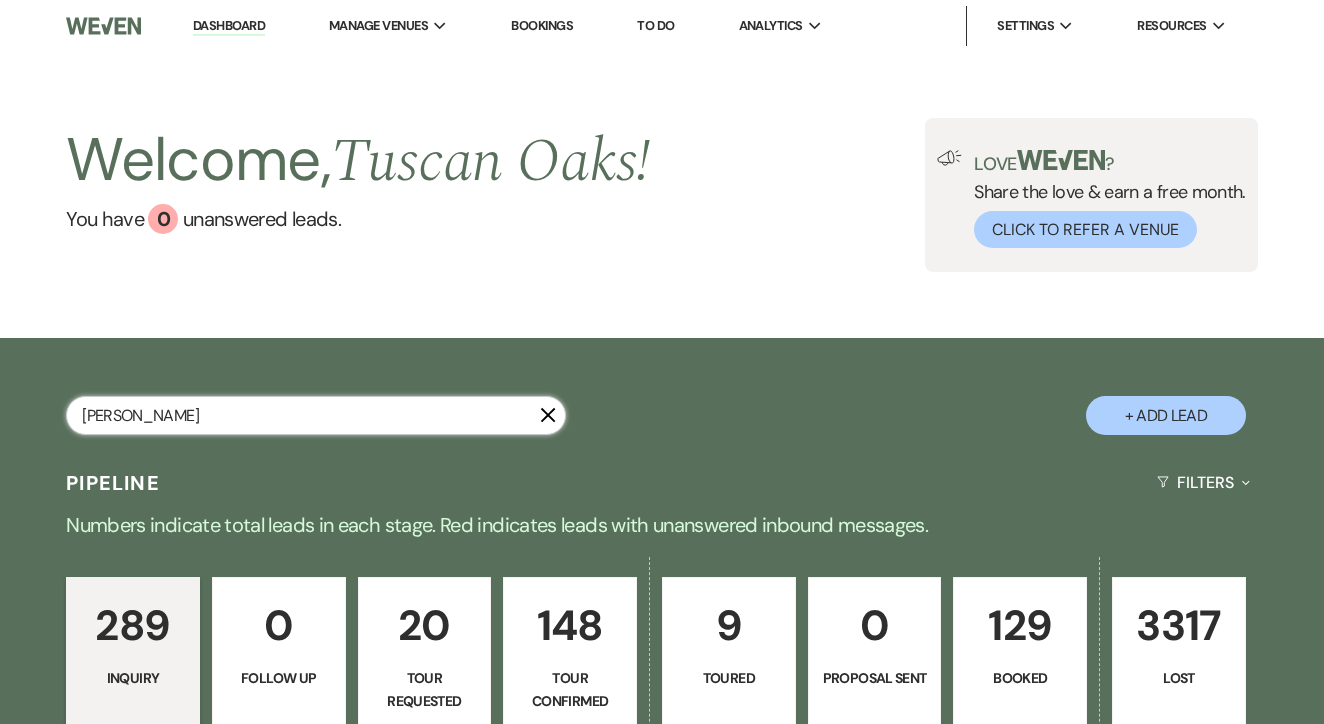 type on "[PERSON_NAME]" 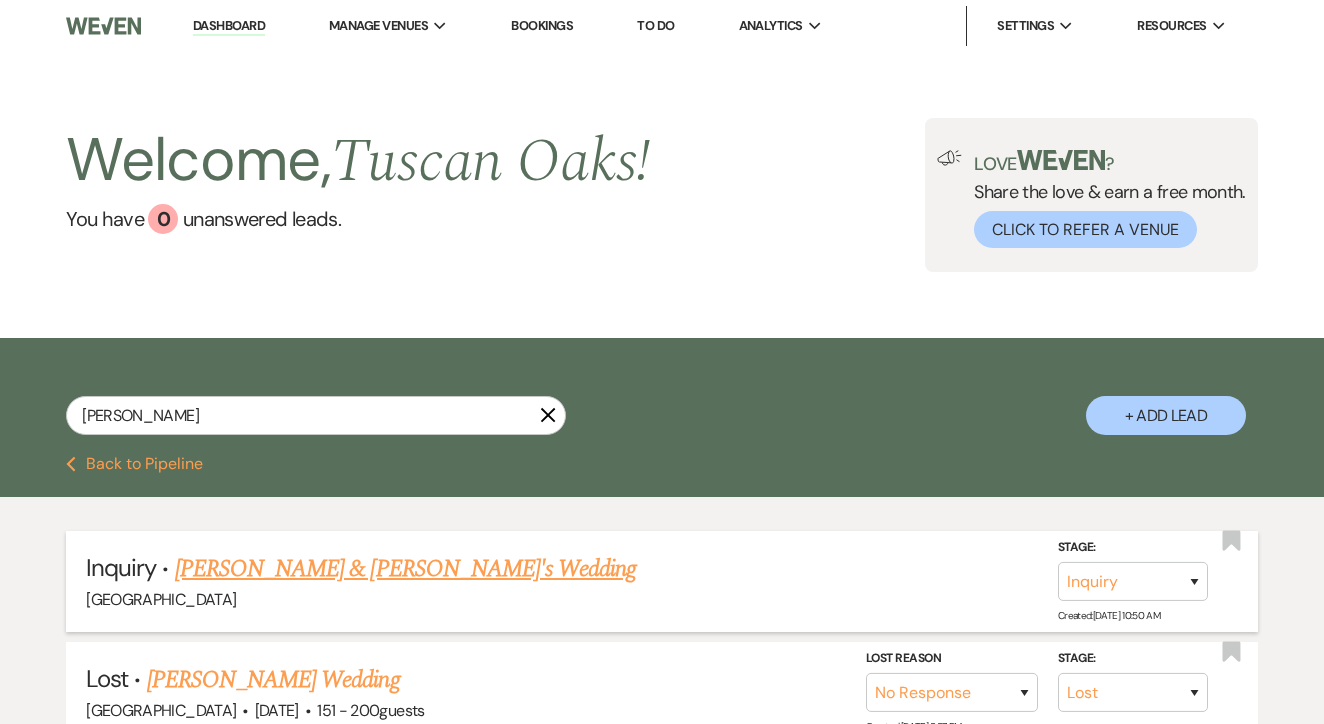 drag, startPoint x: 288, startPoint y: 404, endPoint x: 372, endPoint y: 557, distance: 174.54225 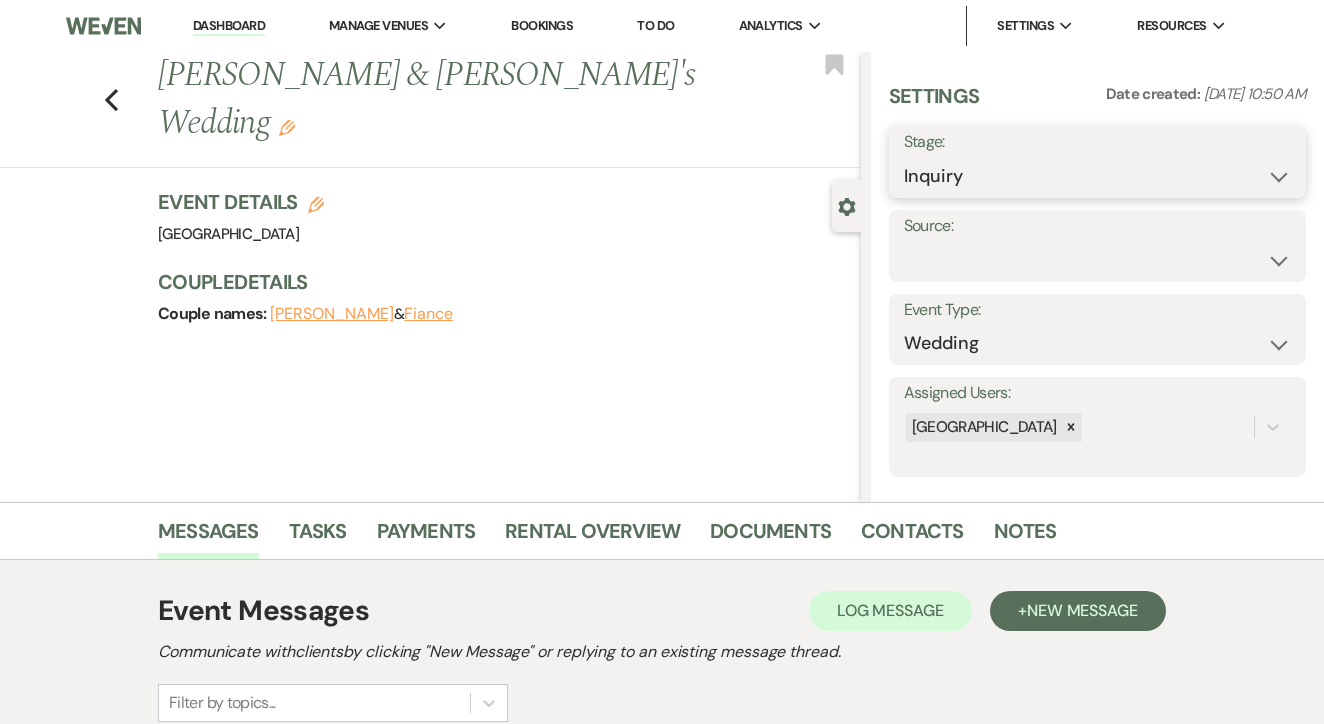 select on "4" 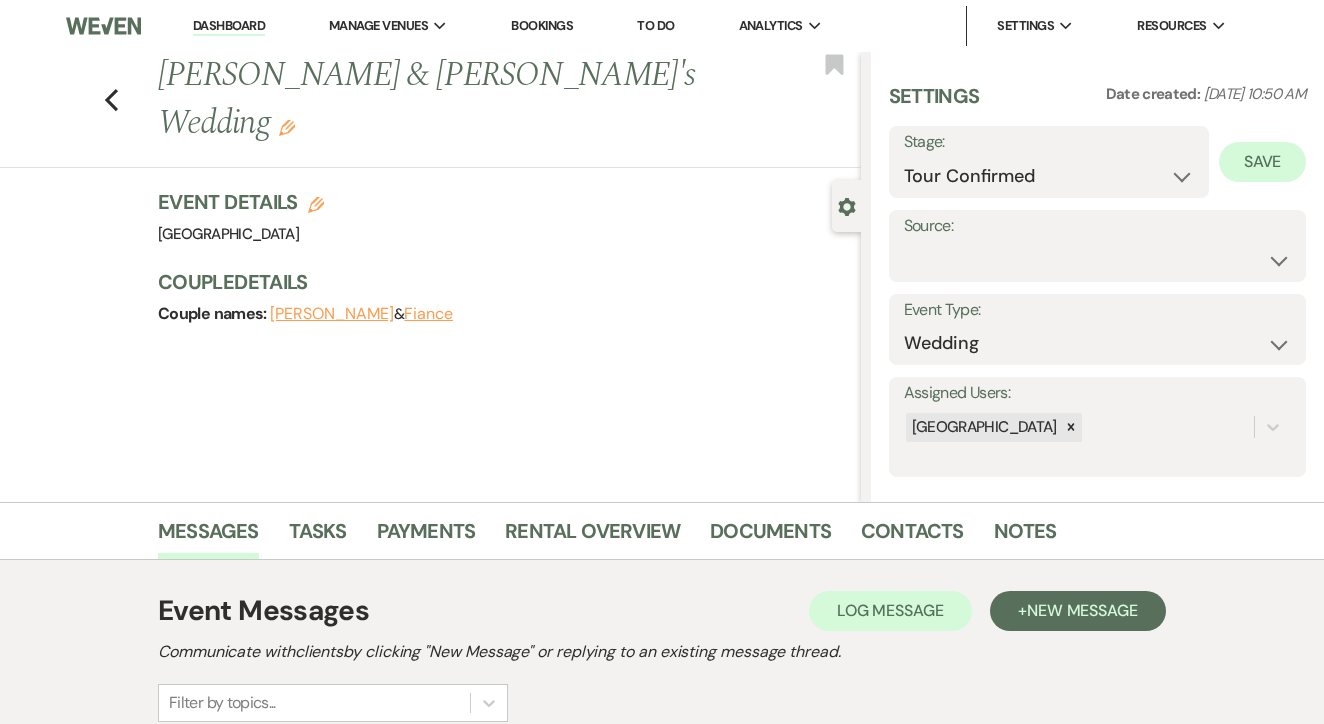 click on "Save" at bounding box center (1262, 162) 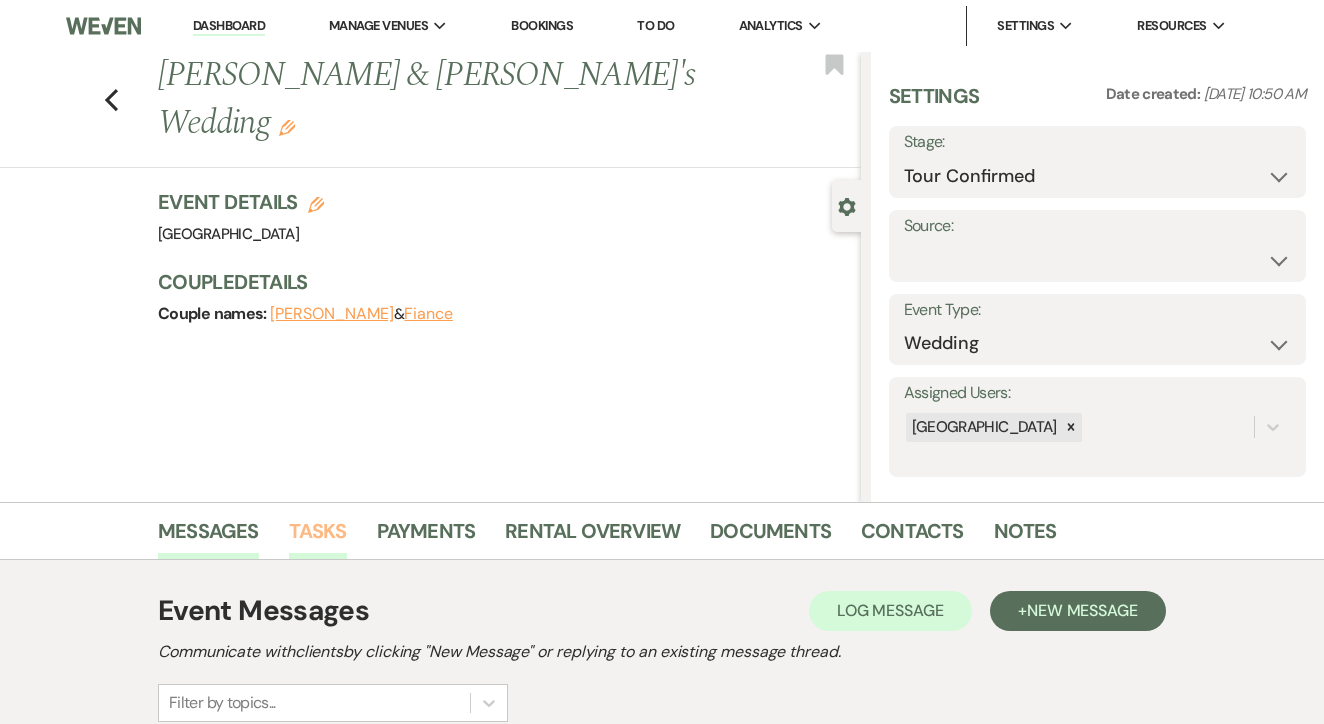 click on "Tasks" at bounding box center [318, 537] 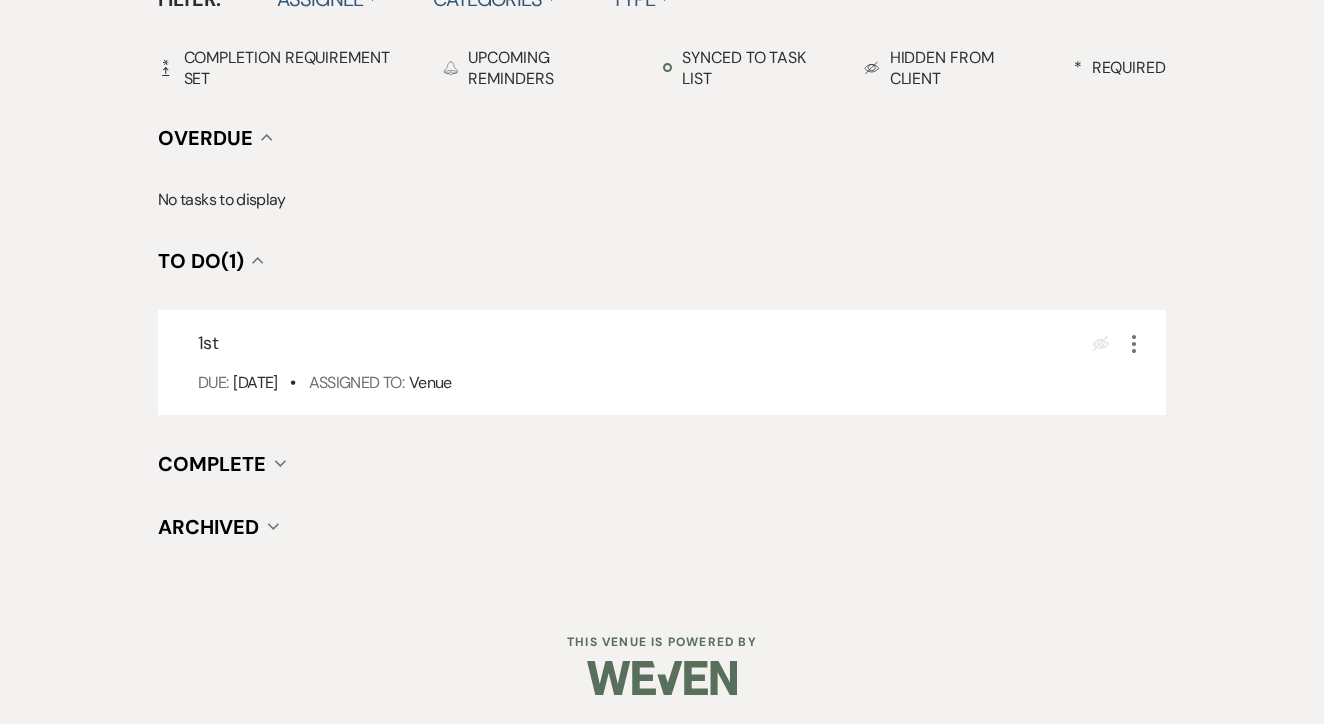 scroll, scrollTop: 696, scrollLeft: 0, axis: vertical 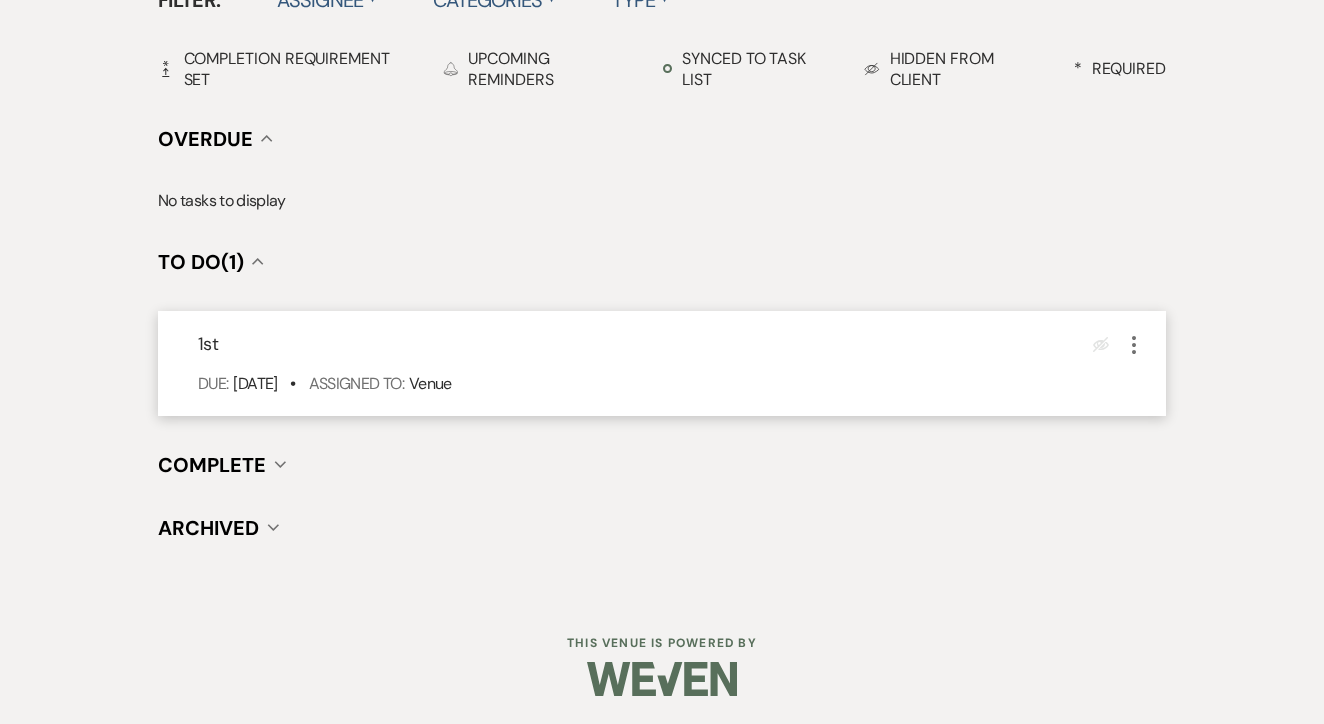click on "More" 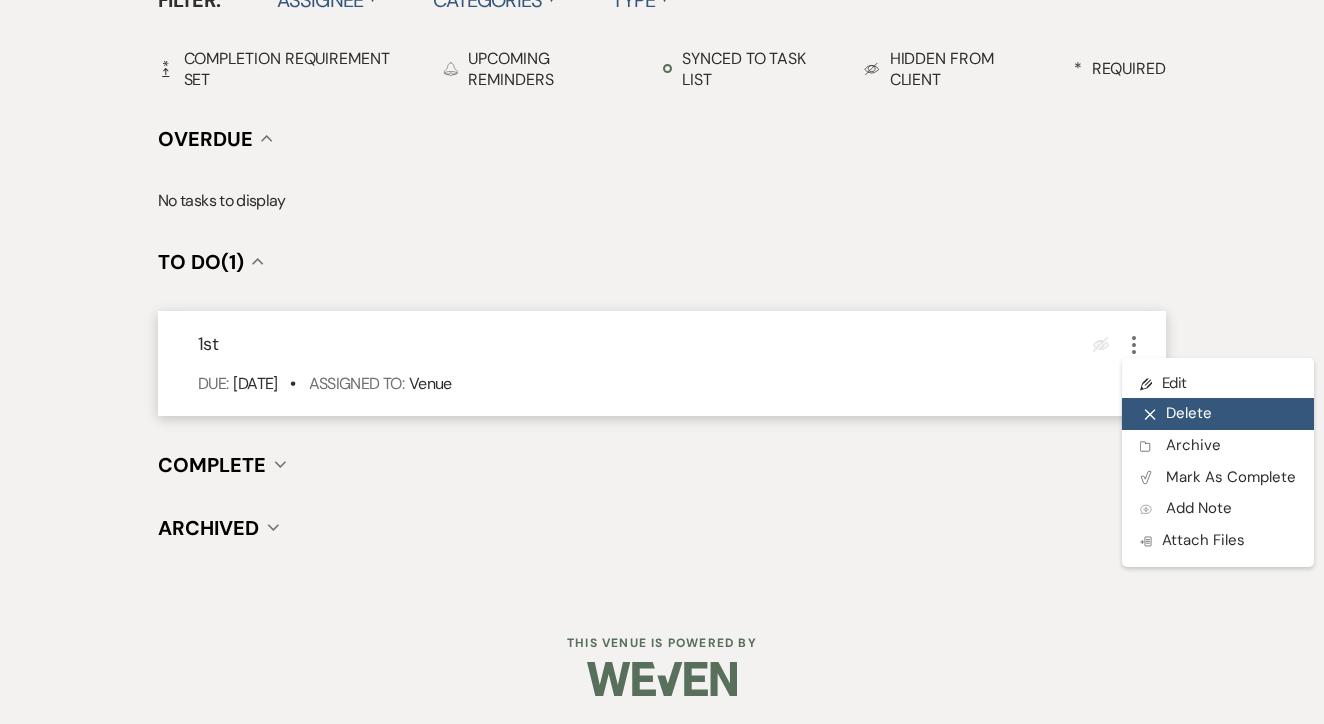 click on "X Delete" at bounding box center (1218, 414) 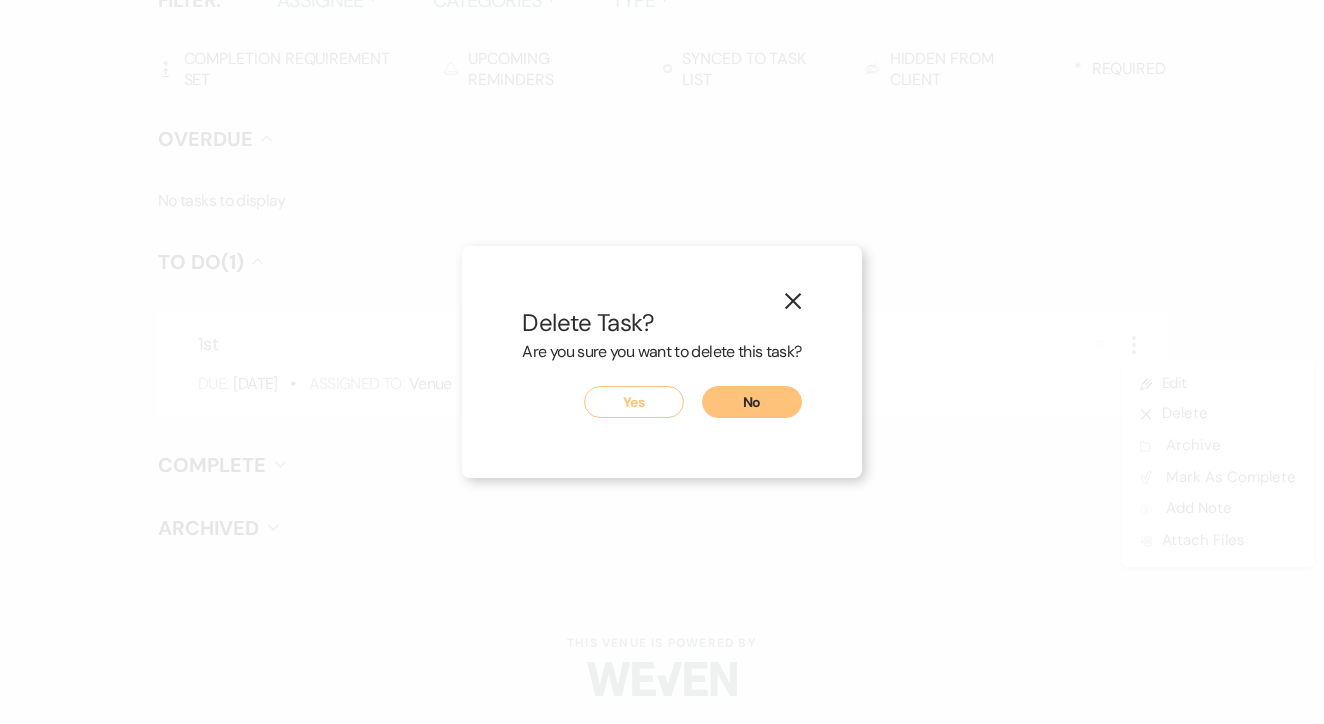 click on "Yes" at bounding box center [634, 402] 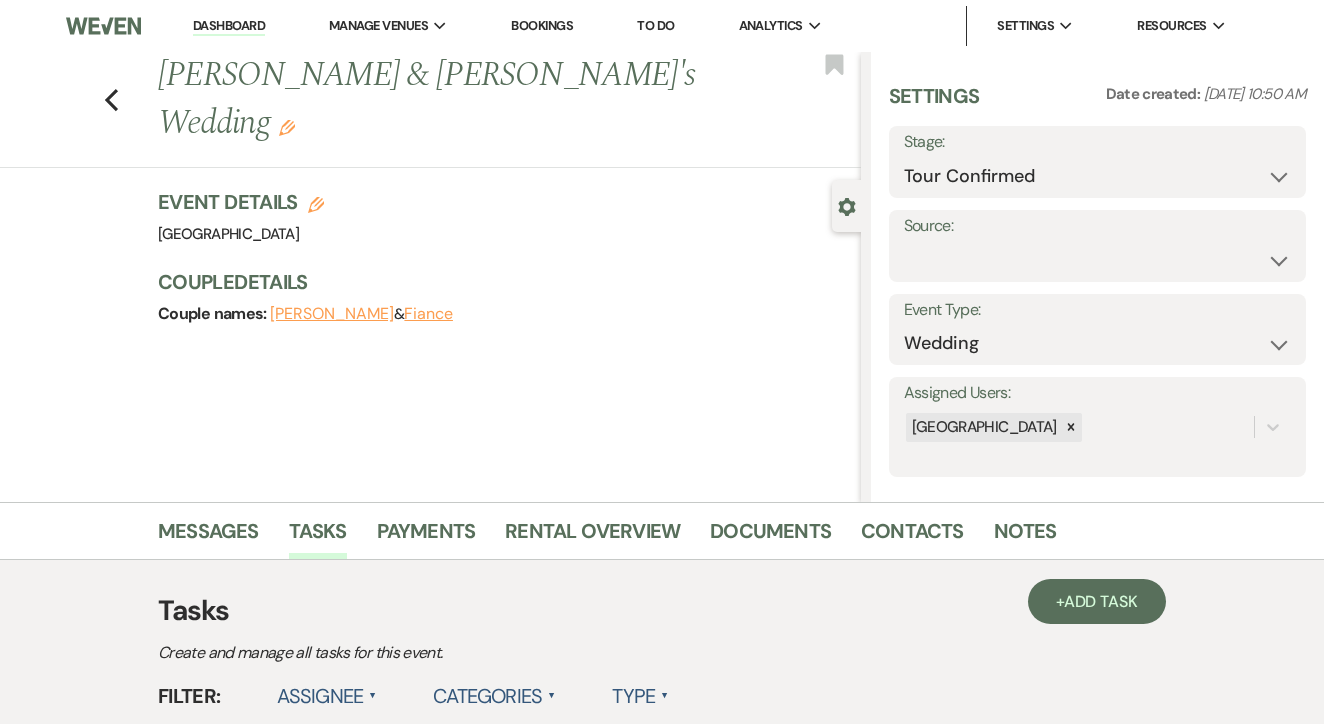 scroll, scrollTop: 0, scrollLeft: 0, axis: both 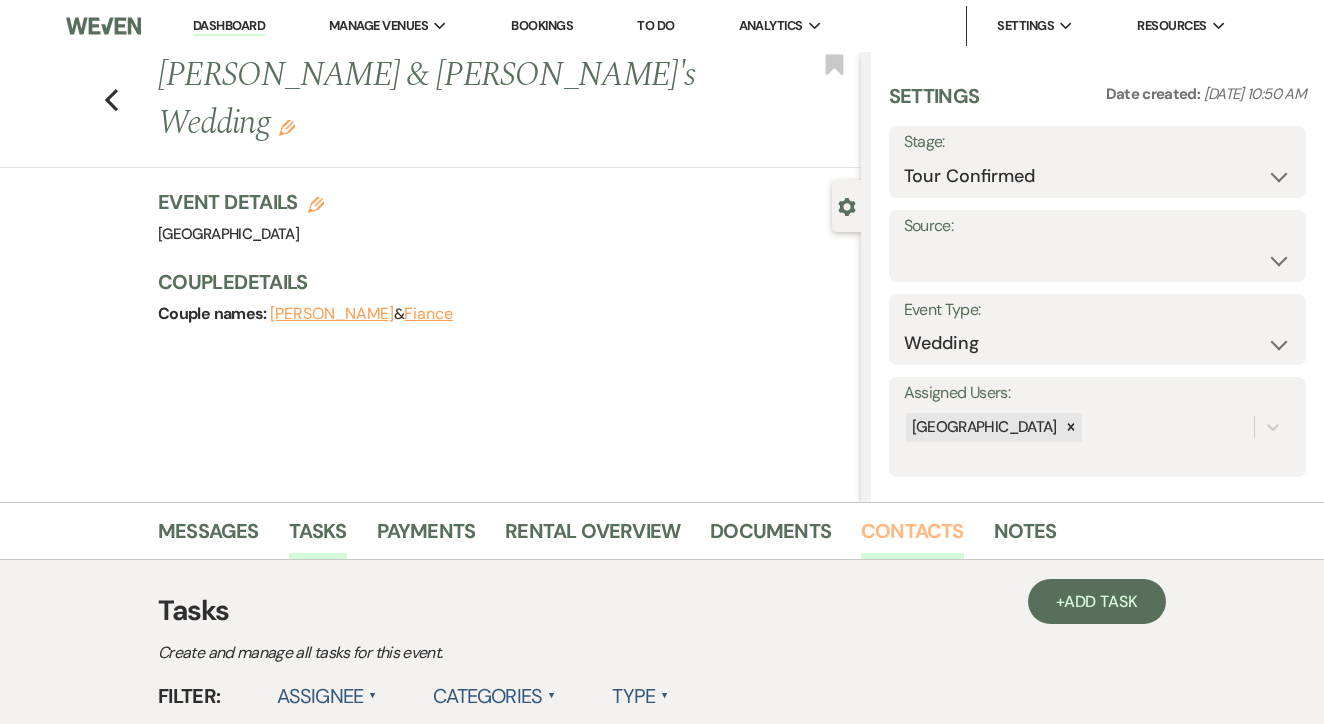 click on "Contacts" at bounding box center [912, 537] 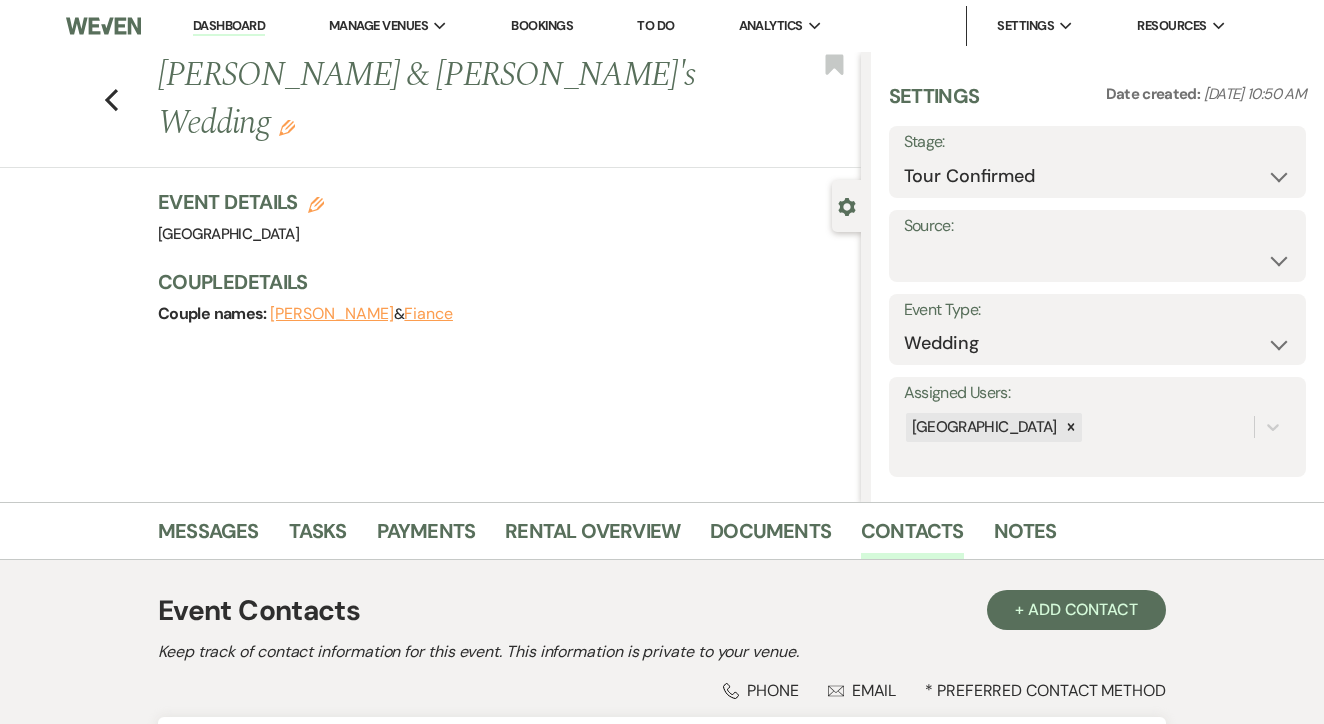 scroll, scrollTop: 0, scrollLeft: 0, axis: both 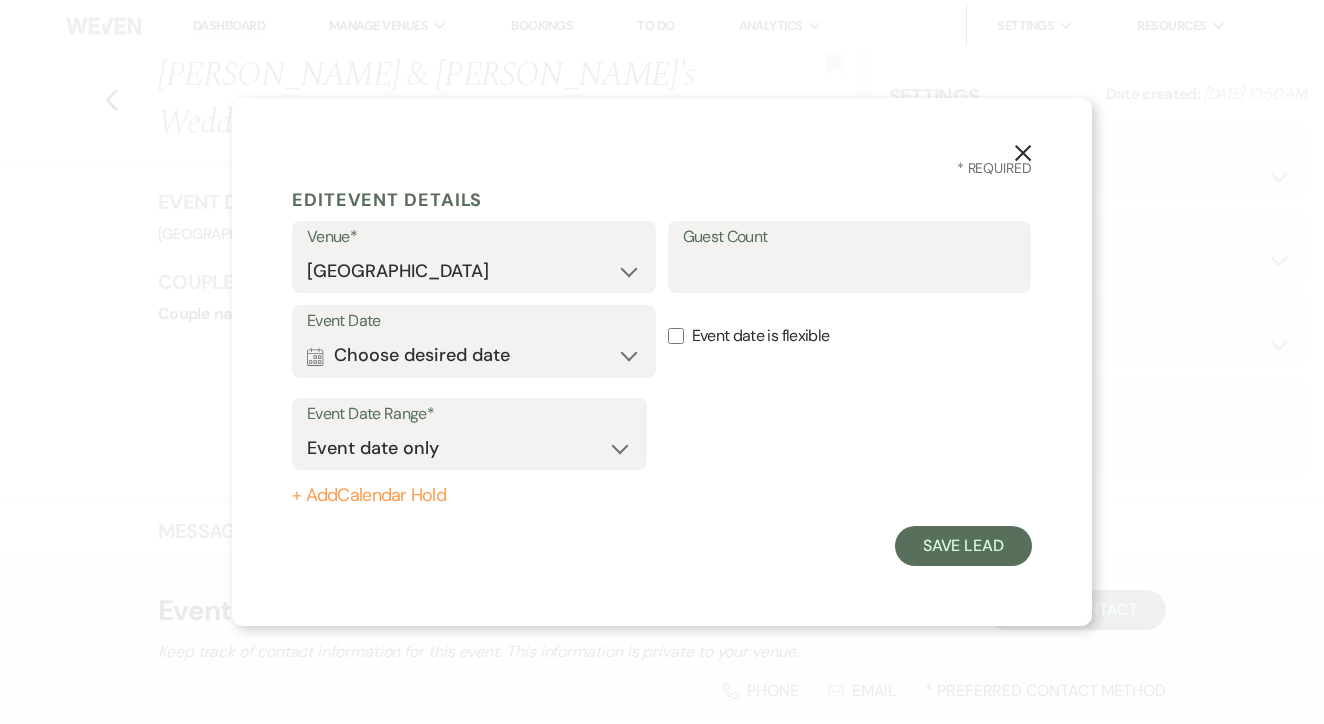 click on "Calendar Choose desired date Expand" at bounding box center [474, 356] 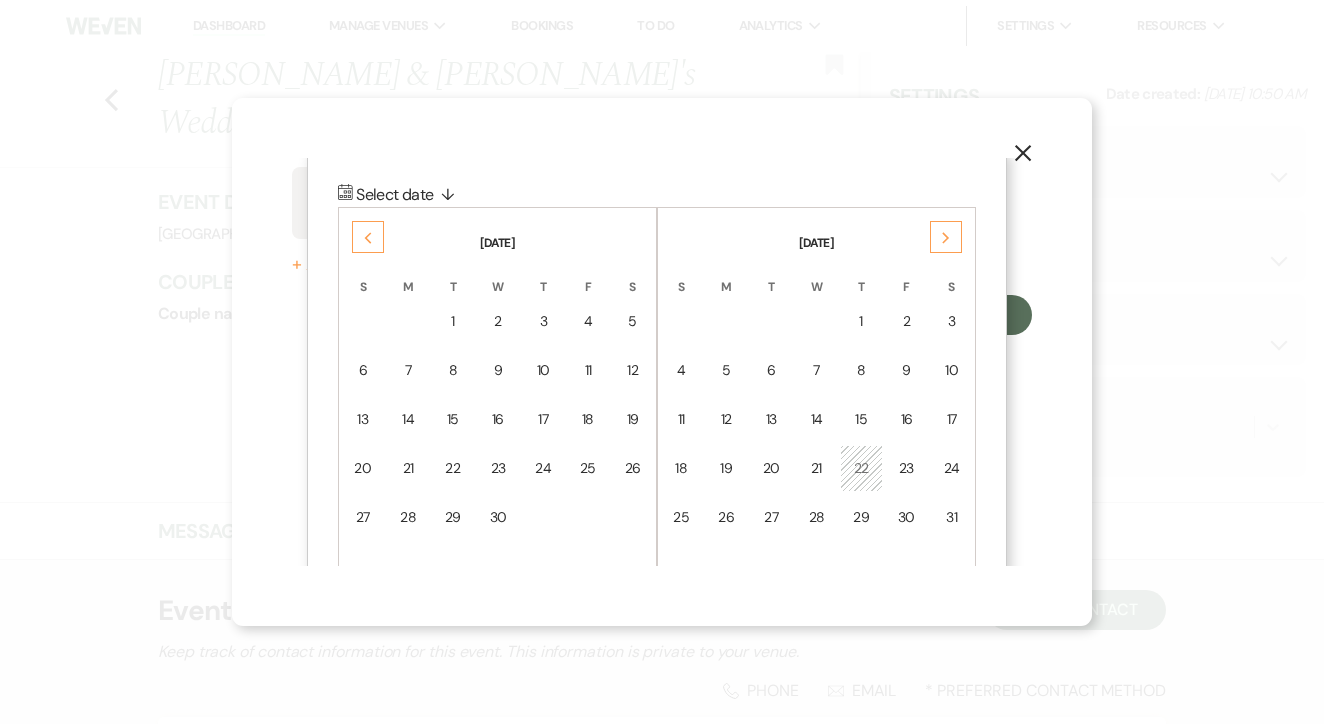 scroll, scrollTop: 238, scrollLeft: 0, axis: vertical 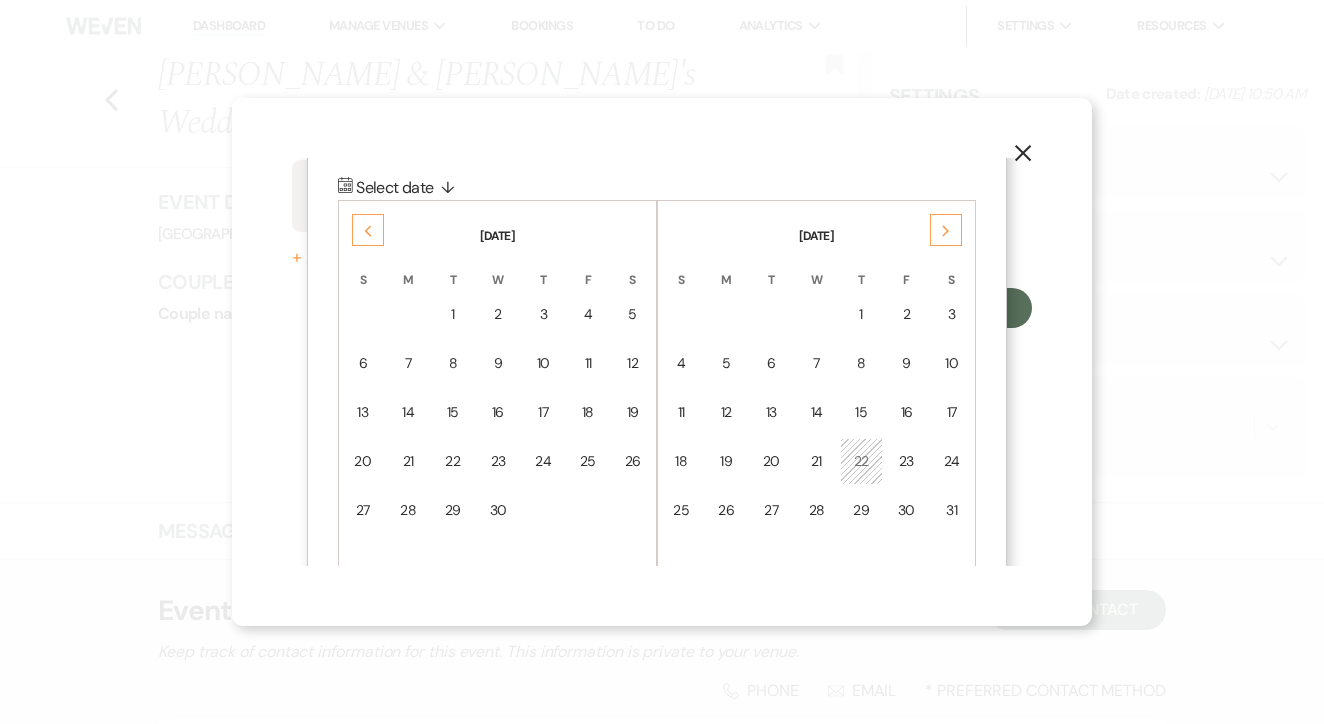 click on "Next" 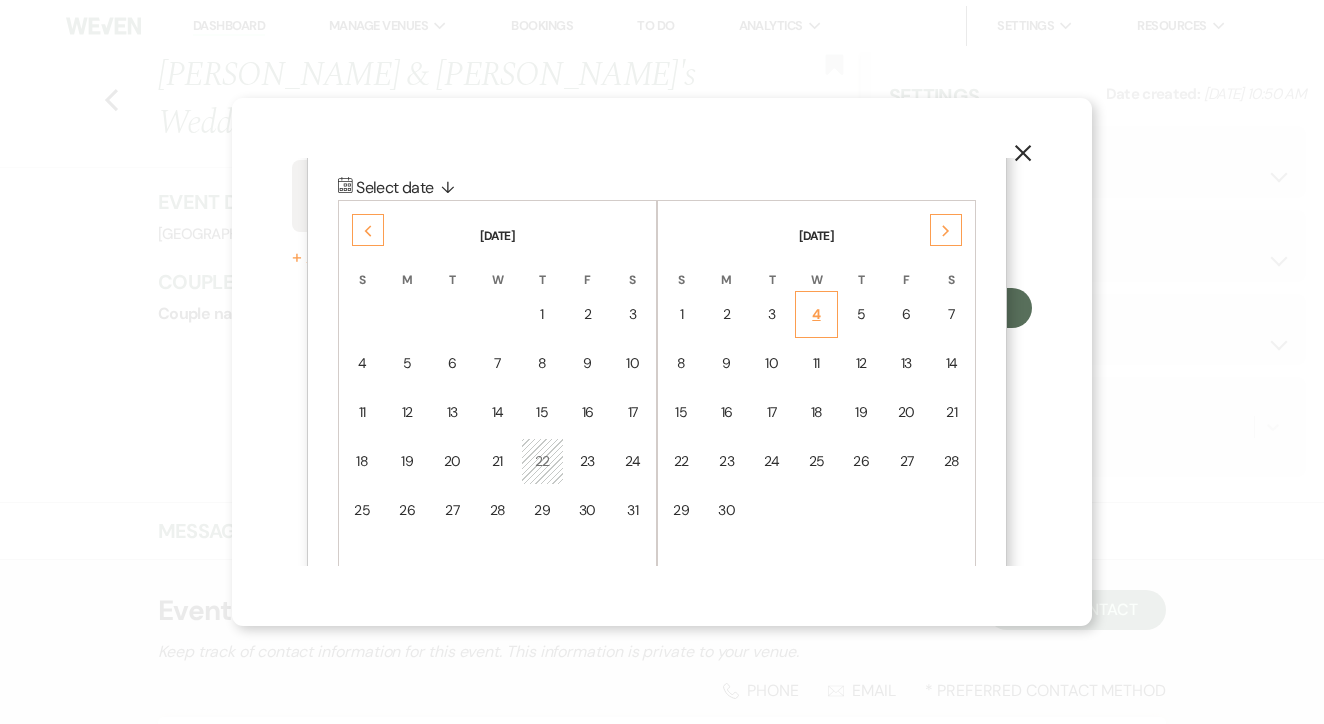 click on "4" at bounding box center (816, 314) 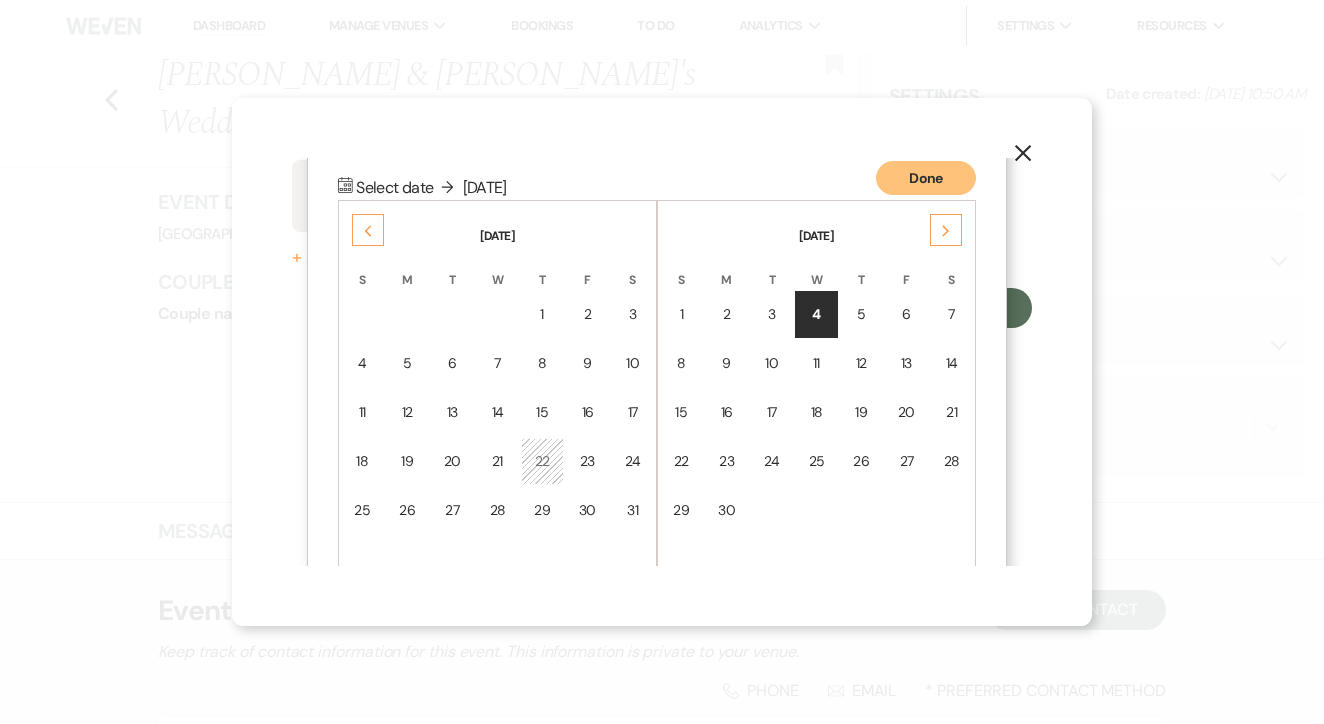 scroll, scrollTop: 0, scrollLeft: 0, axis: both 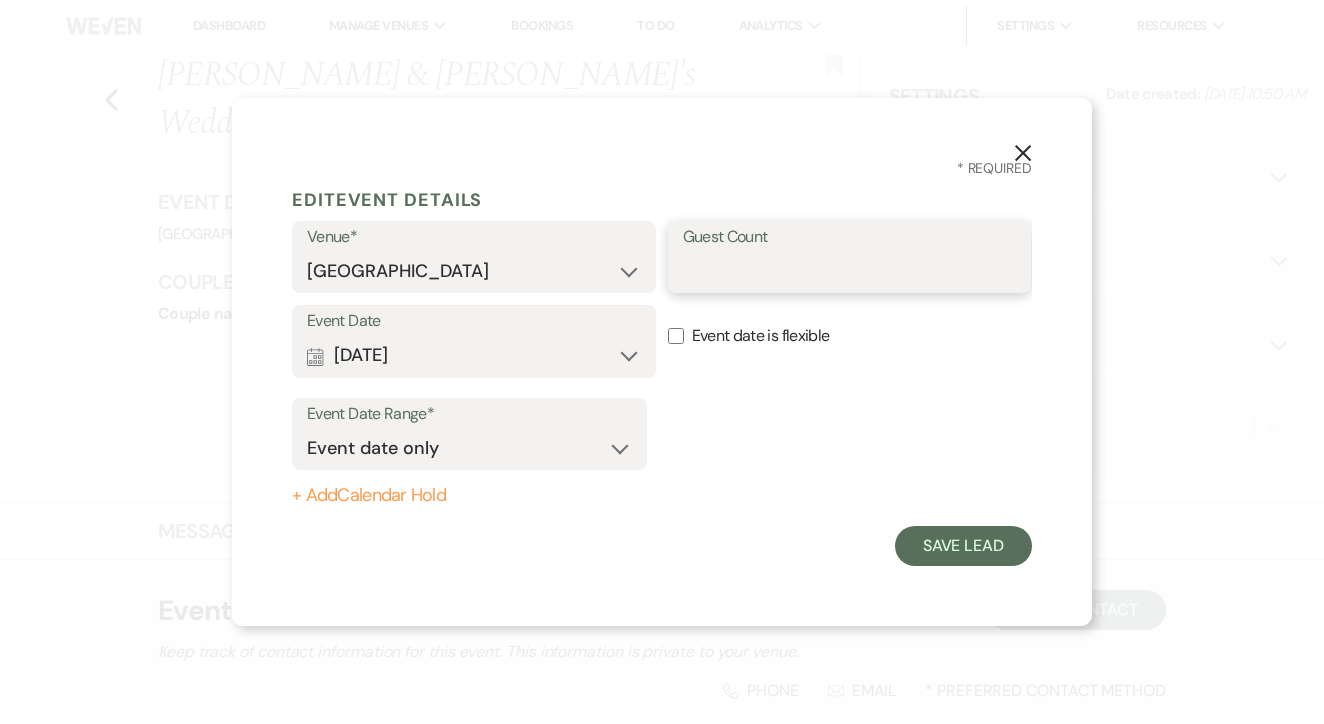 click on "Guest Count" at bounding box center [850, 271] 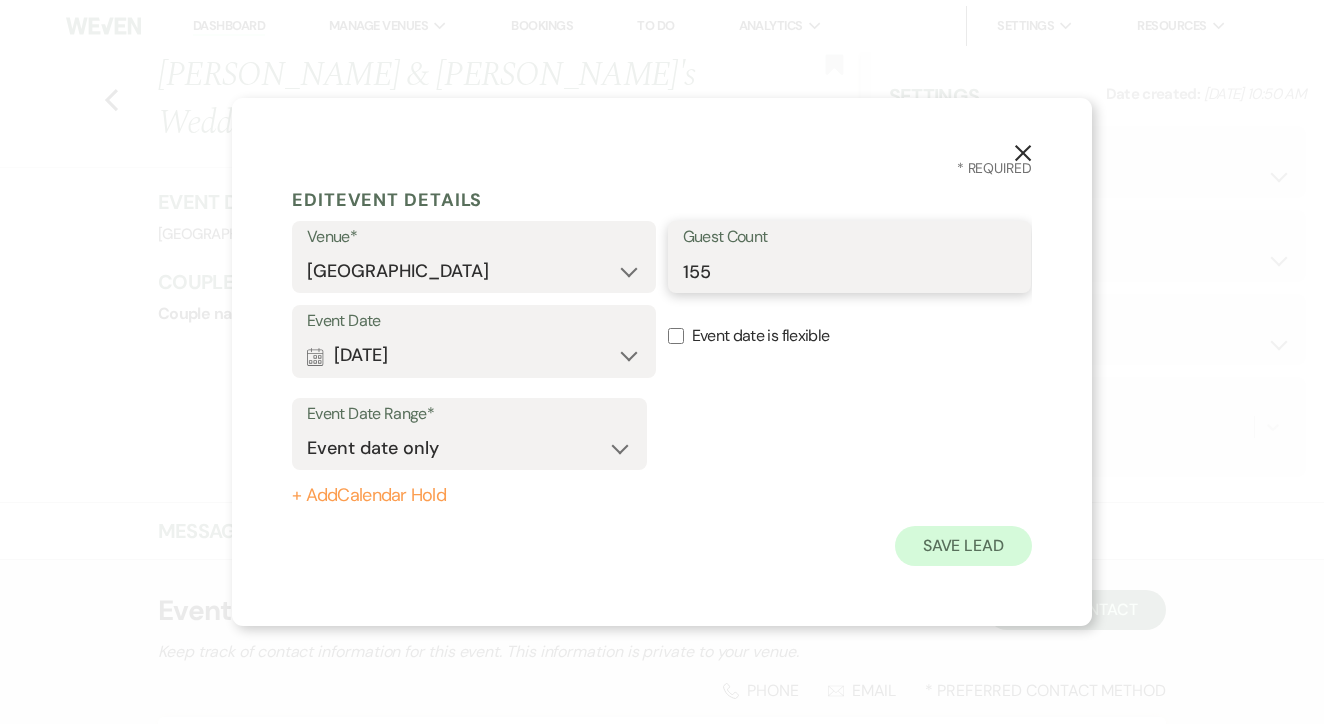 type on "155" 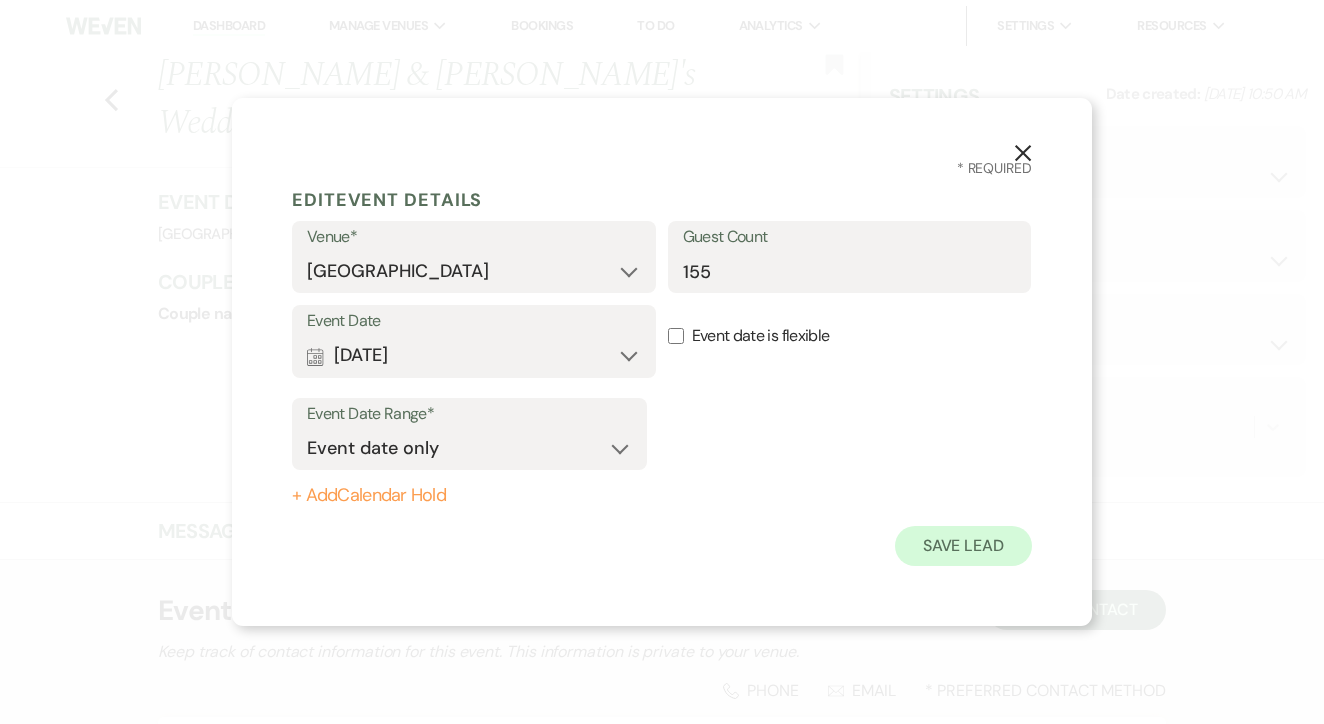 click on "Save Lead" at bounding box center (963, 546) 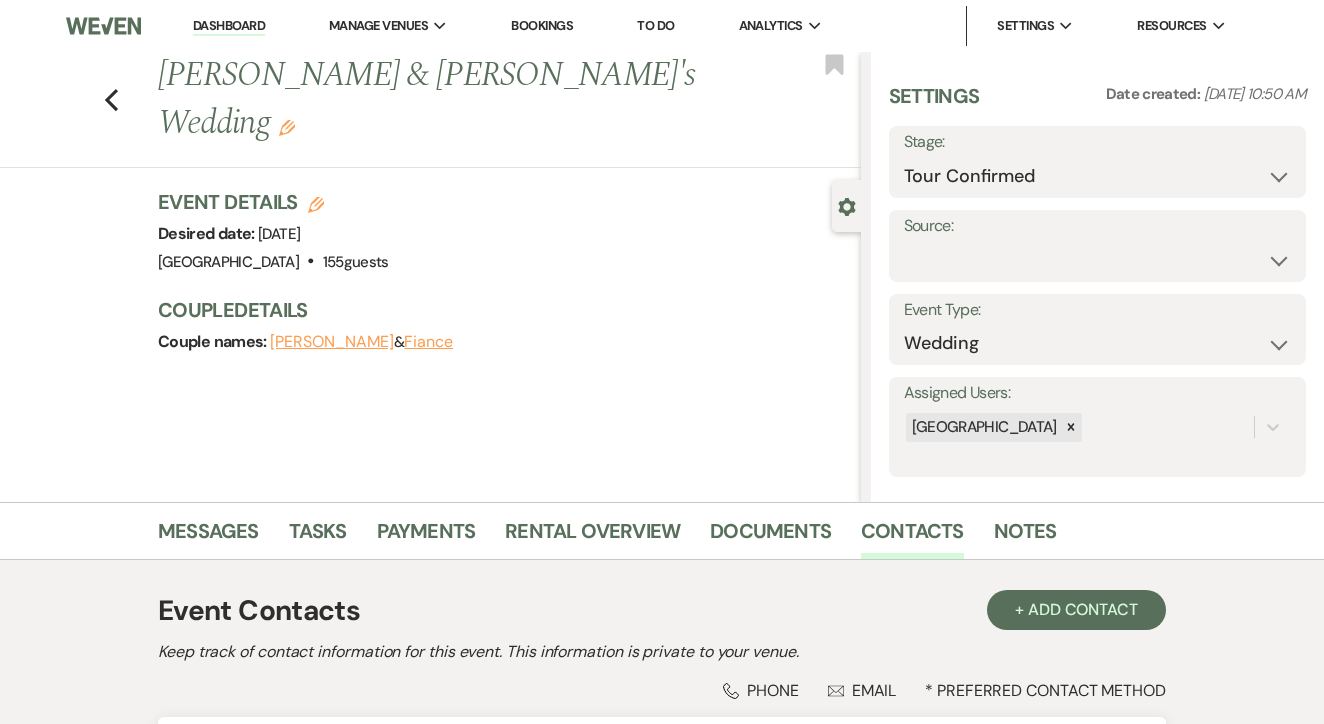 click on "Dashboard" at bounding box center [229, 26] 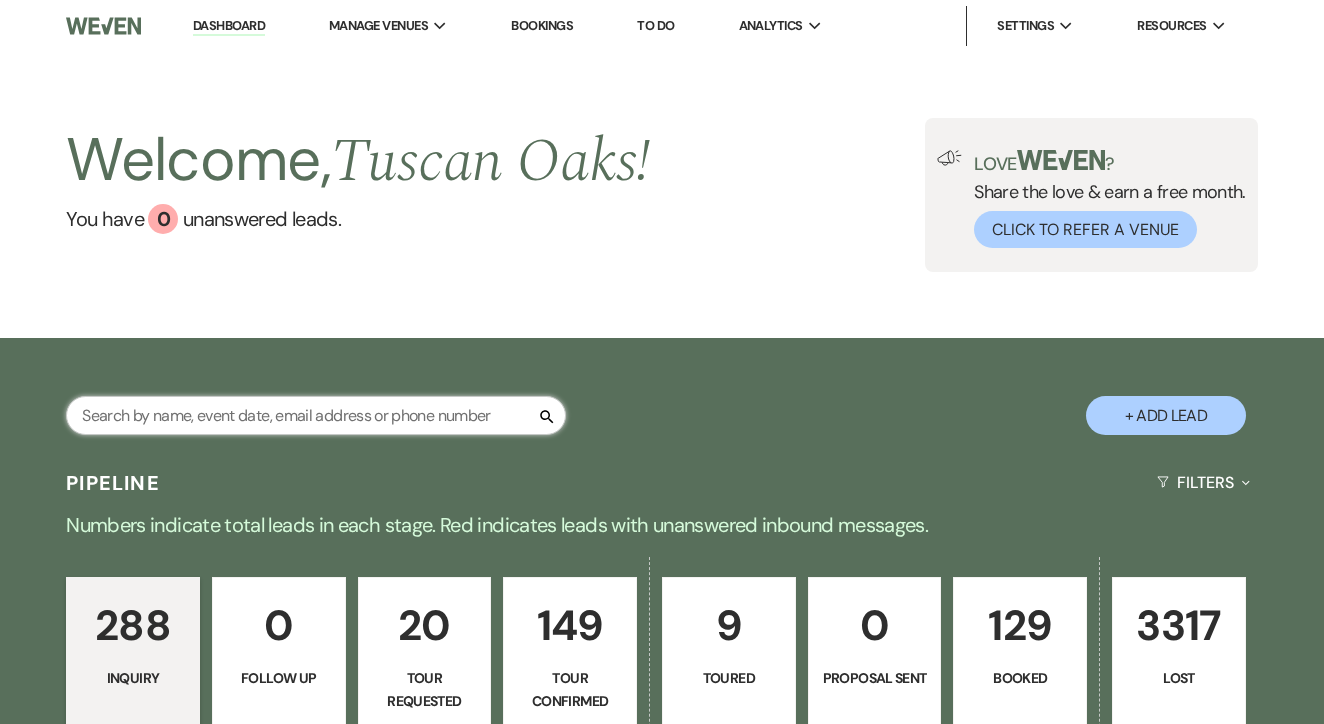 click at bounding box center [316, 415] 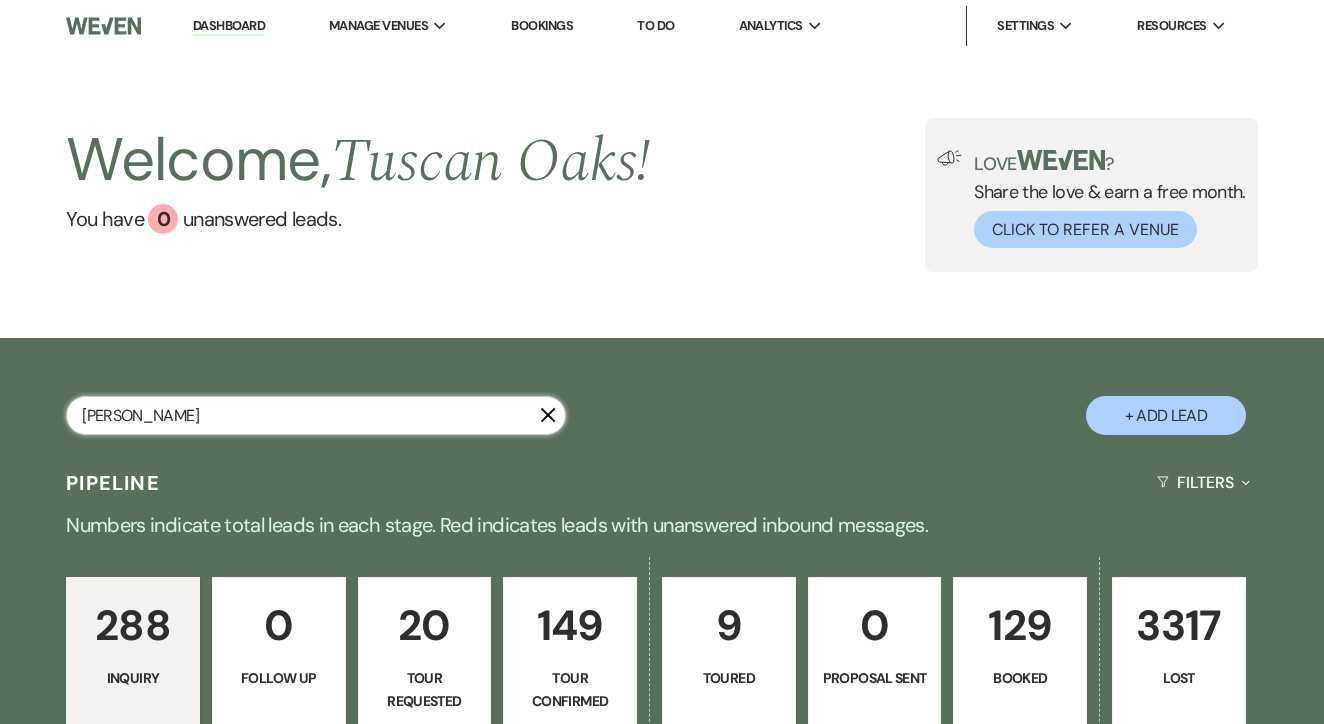 type on "Bailey hood" 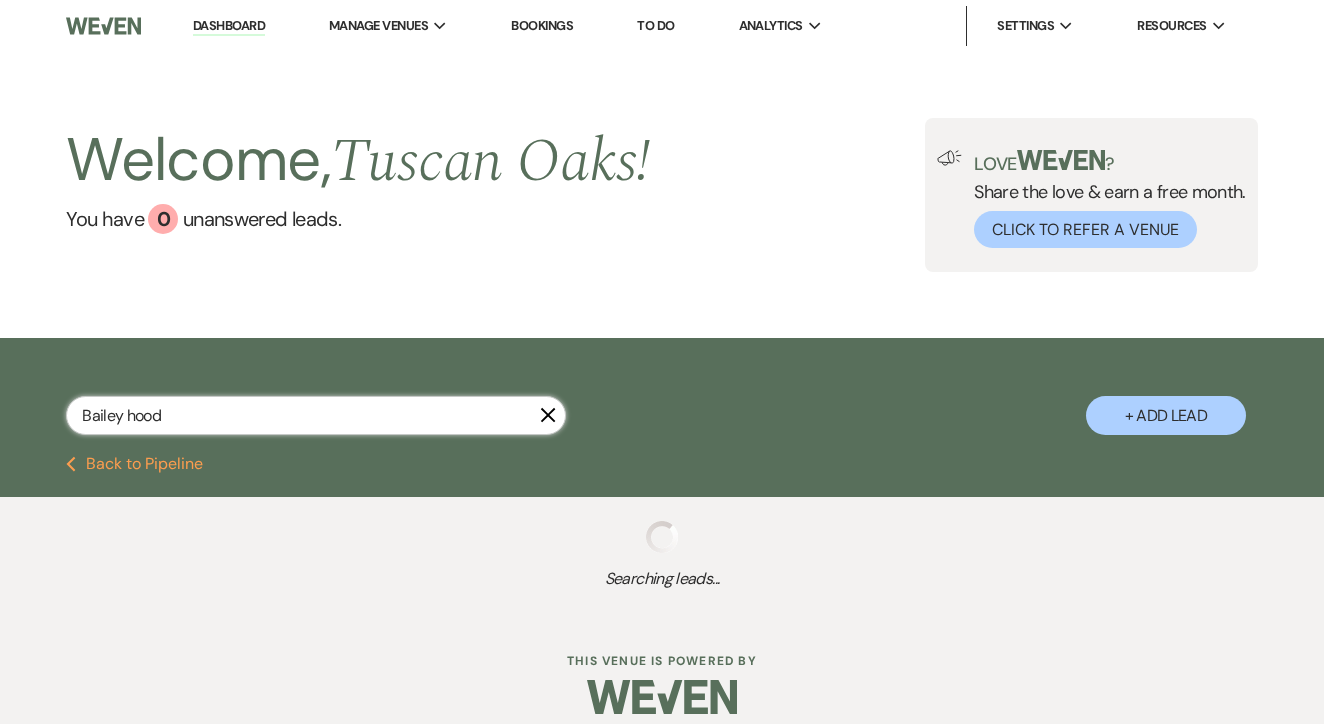 select on "4" 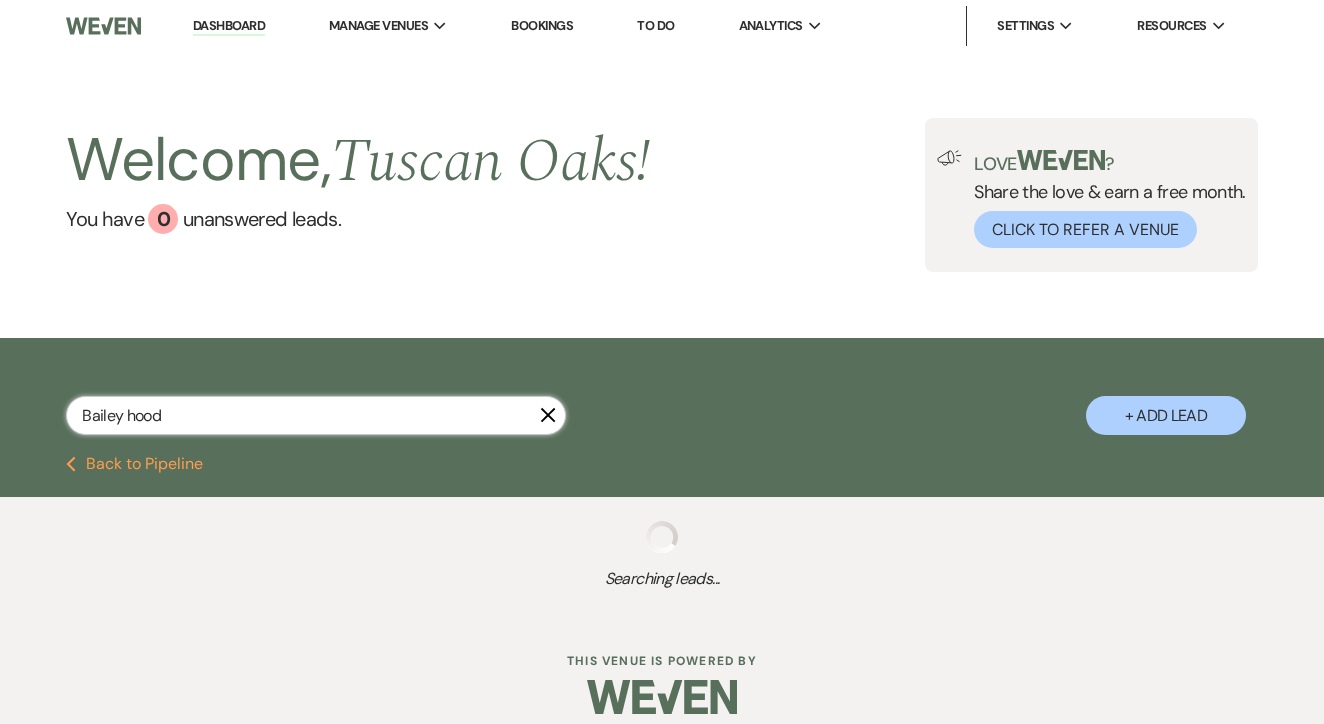 select on "4" 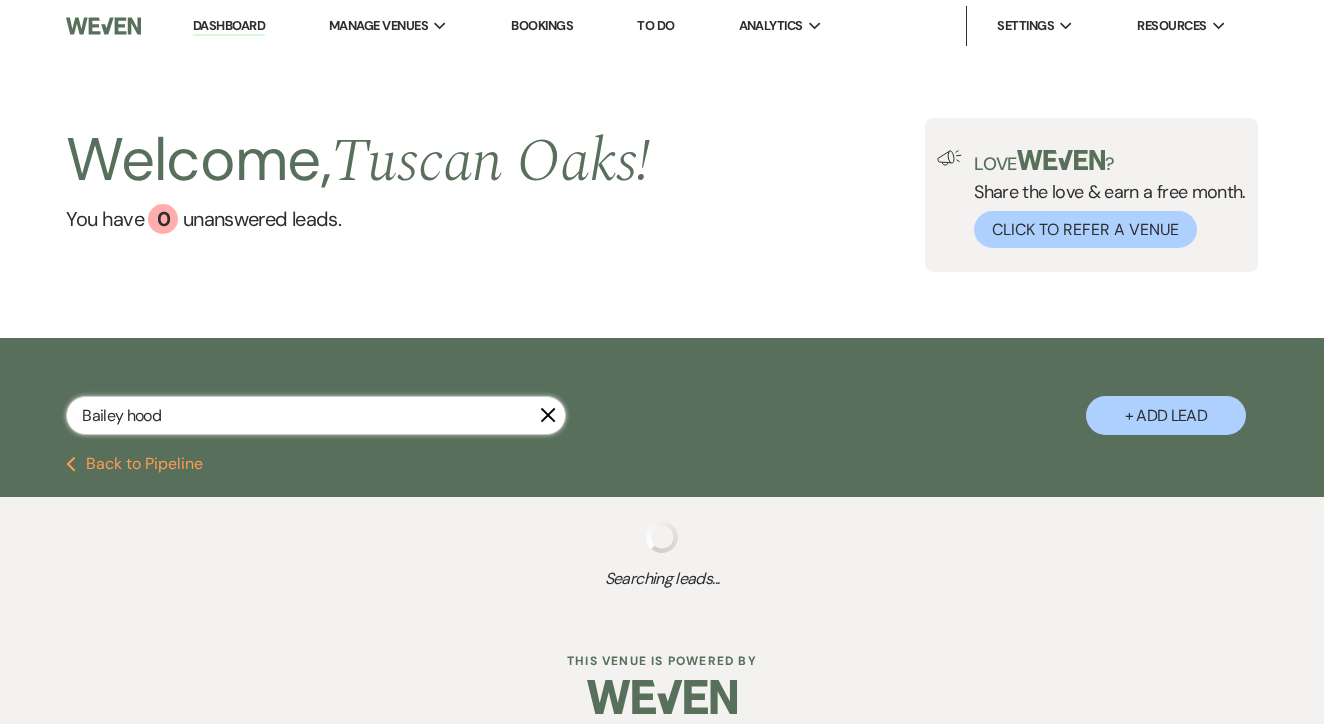 select on "8" 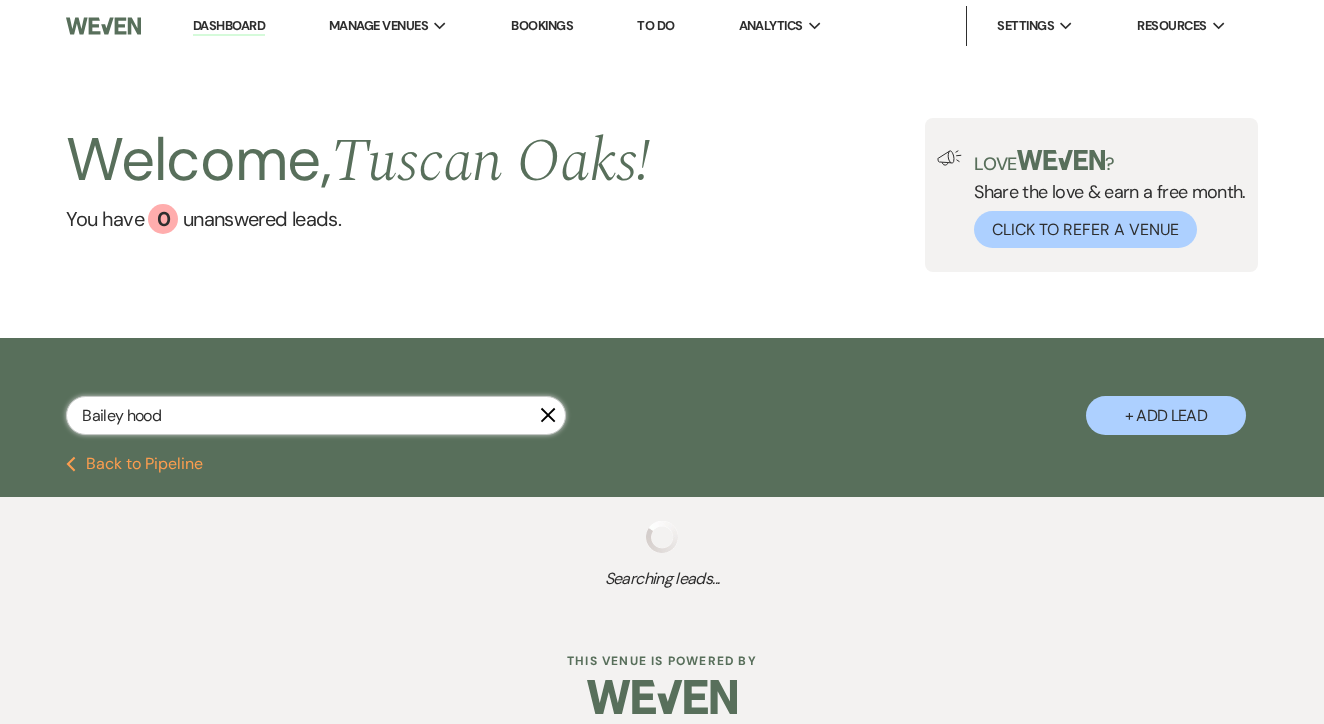 select on "5" 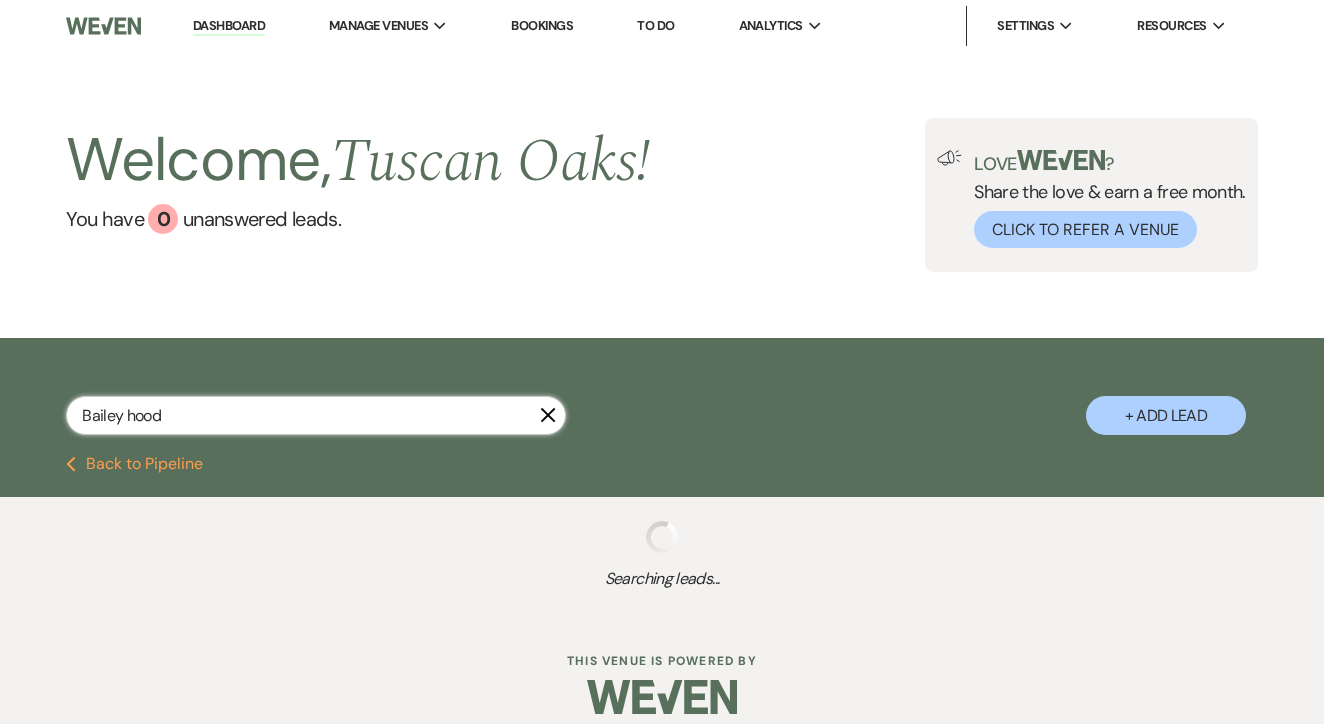 select on "8" 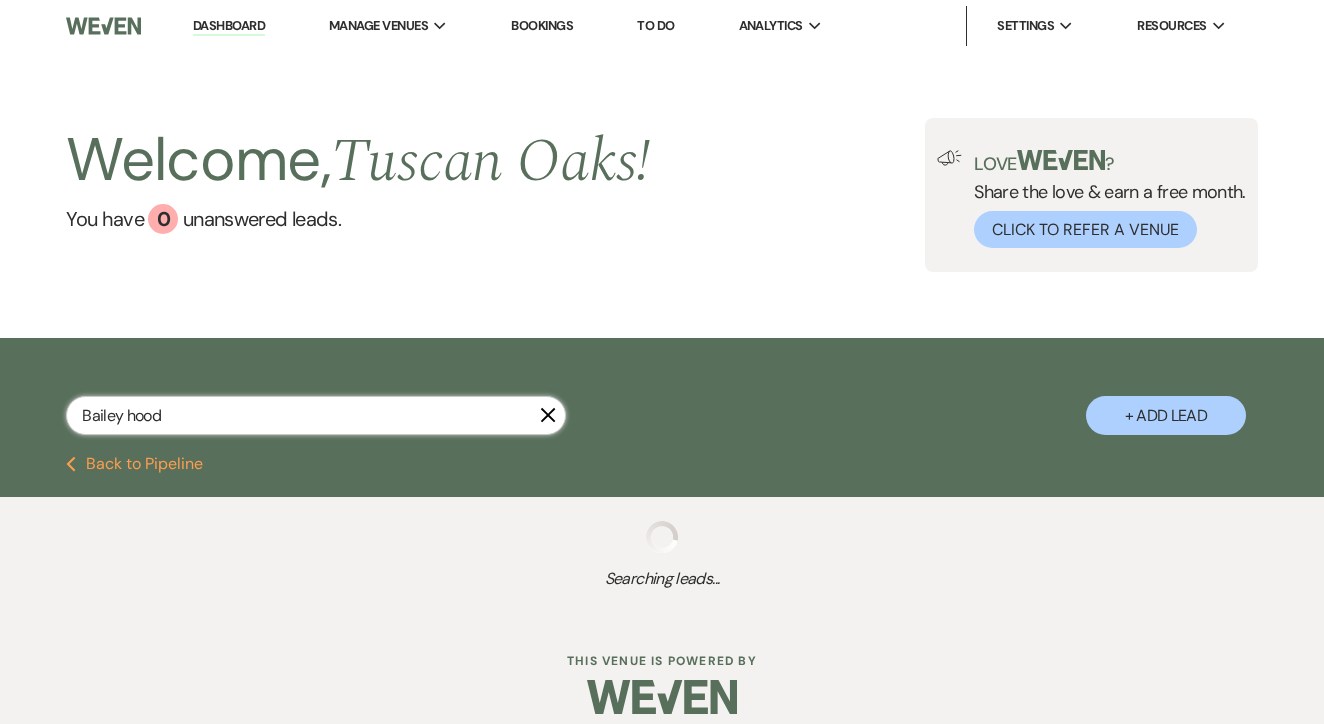 select on "6" 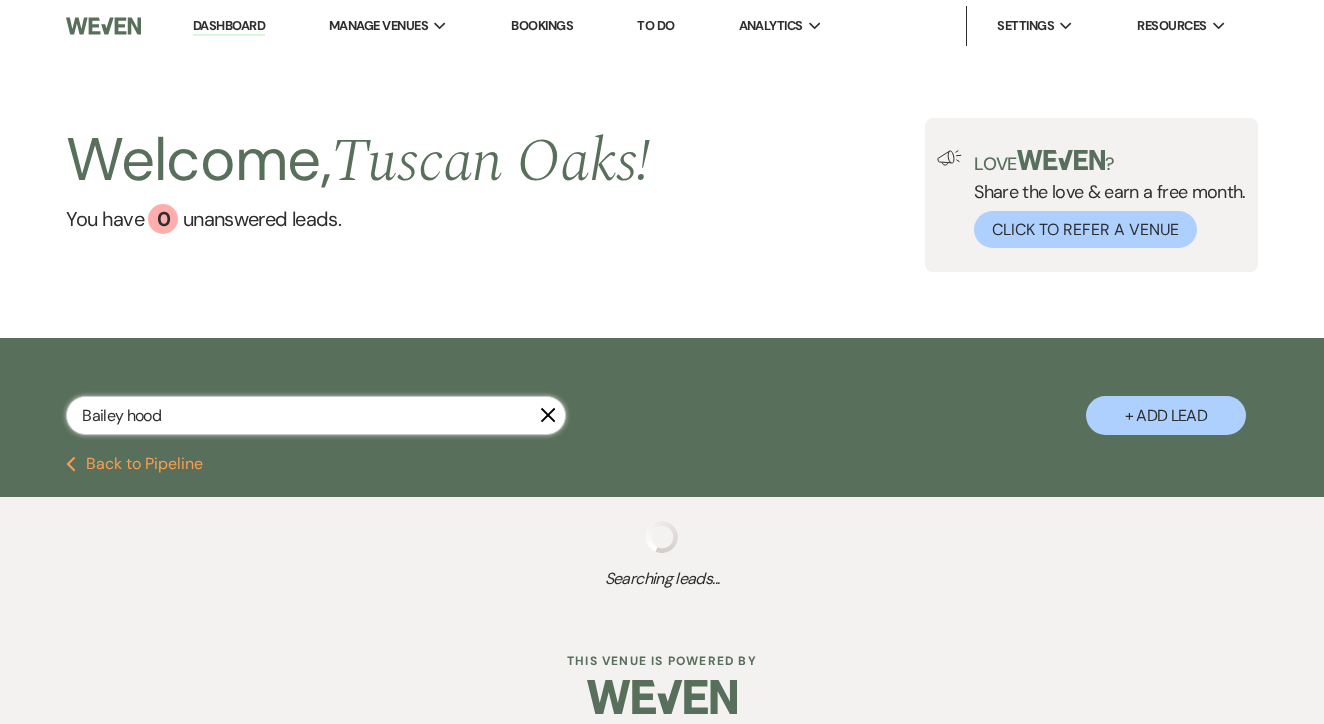 select on "8" 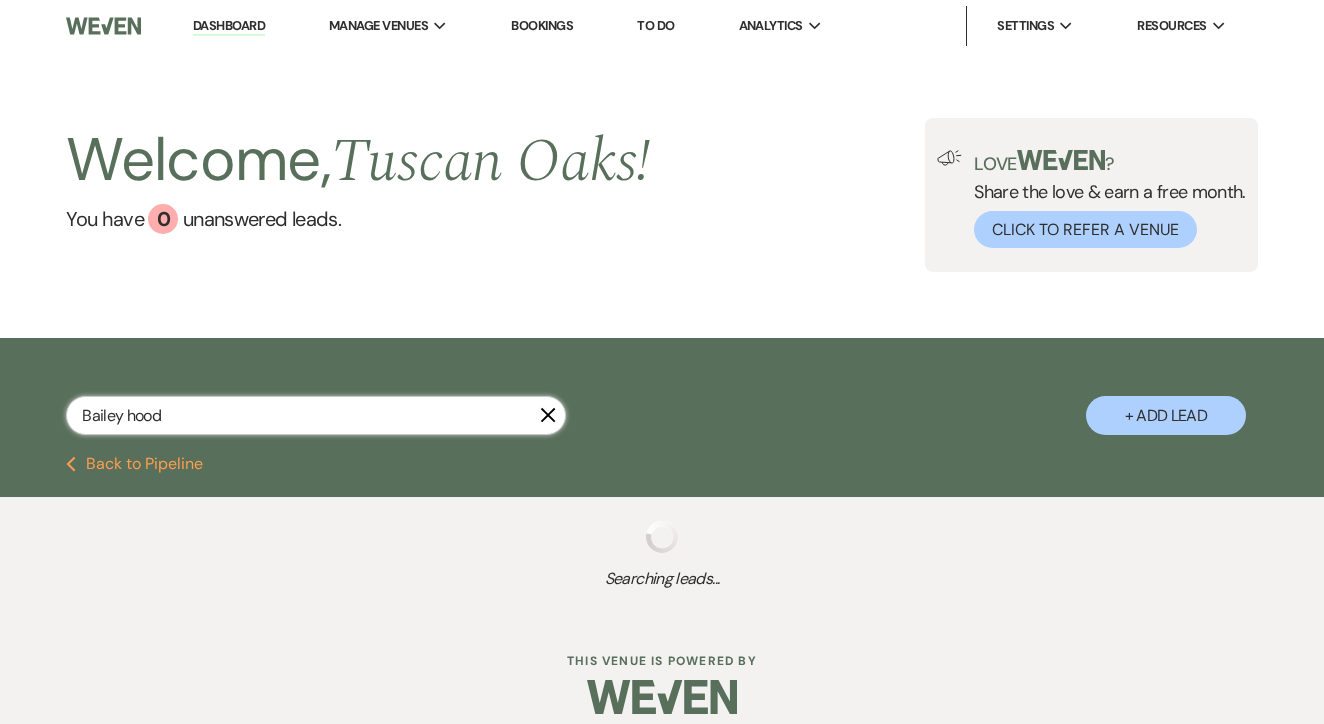 select on "5" 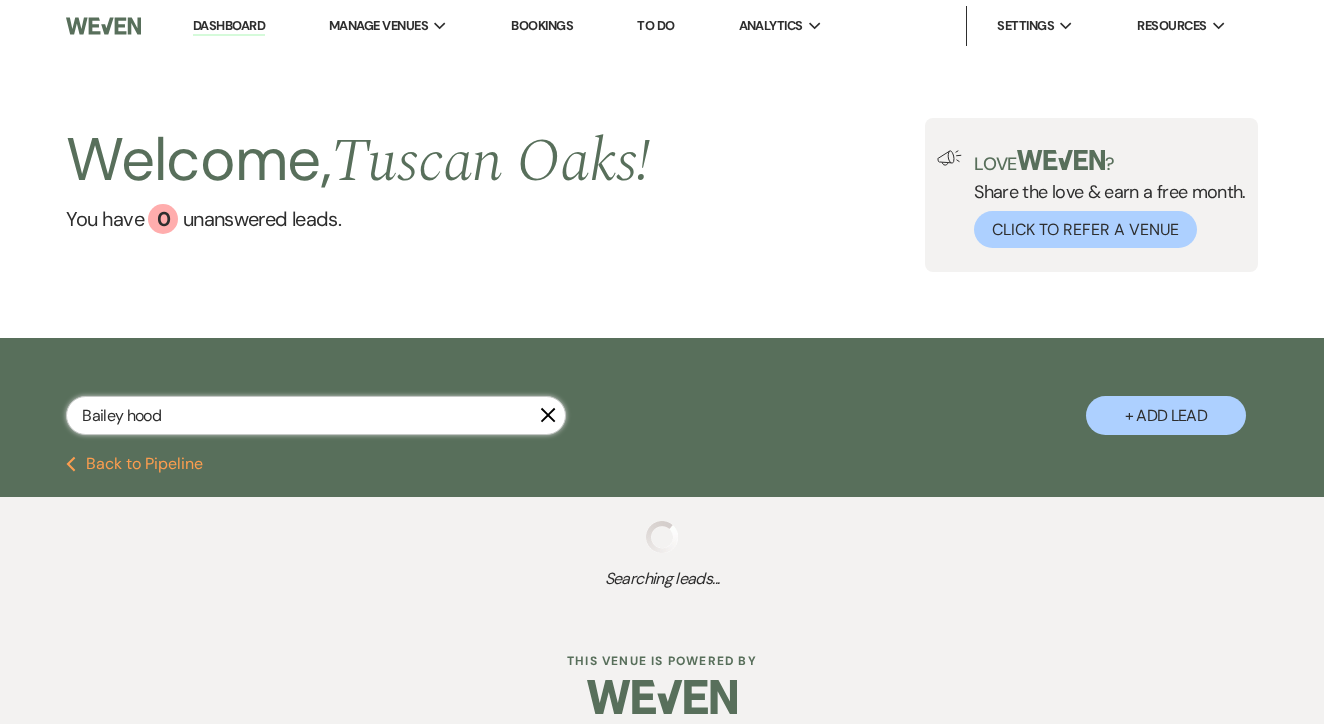 select on "8" 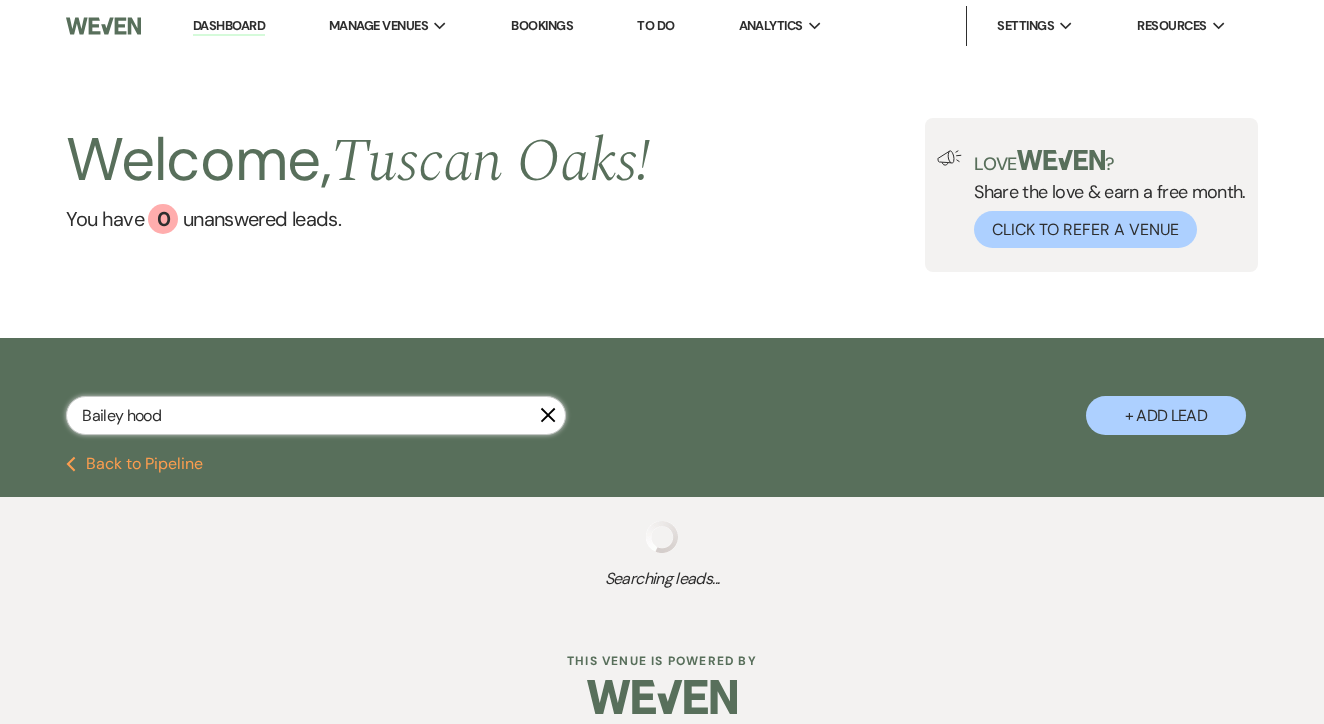 select on "5" 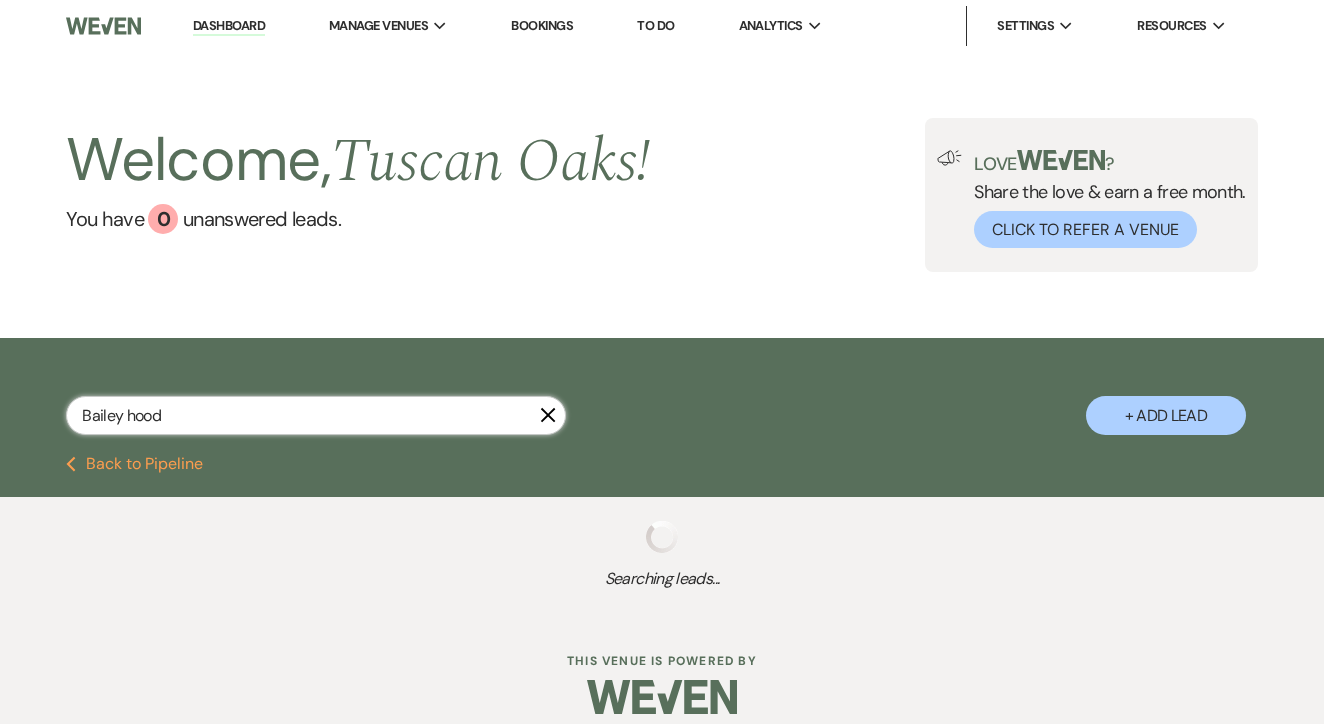 select on "8" 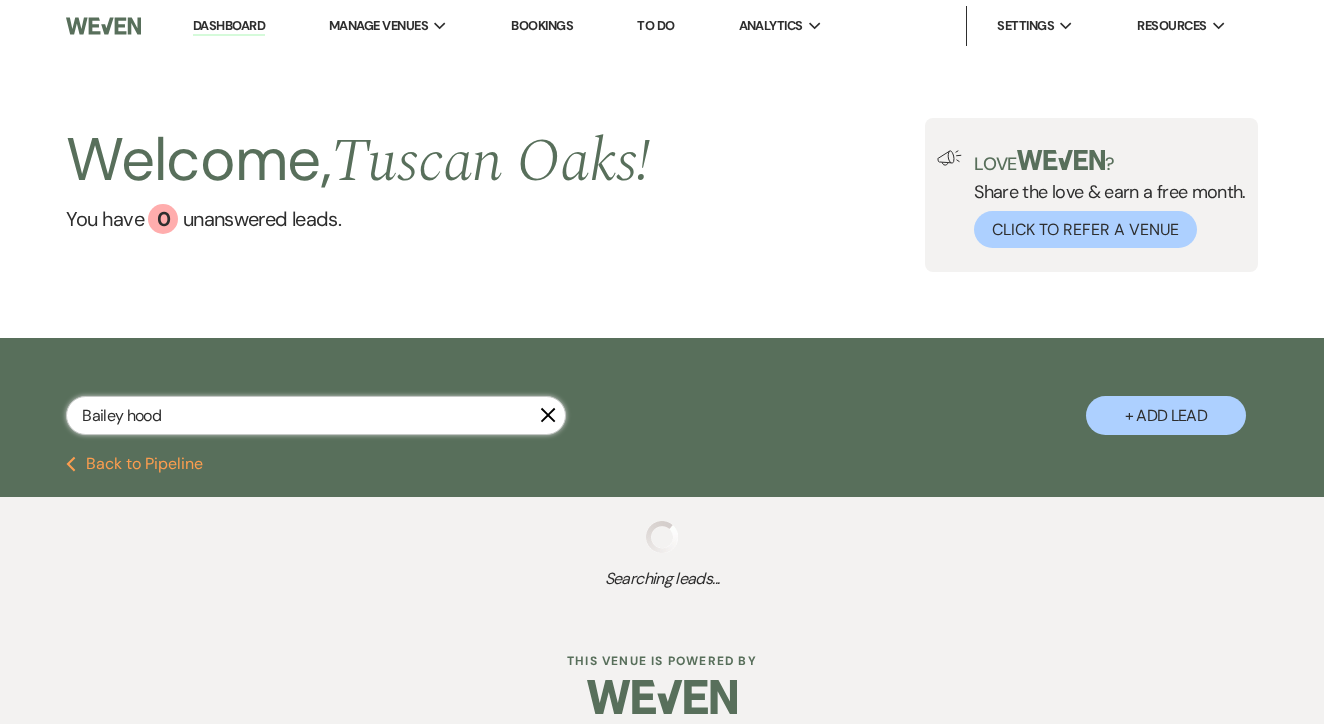 select on "5" 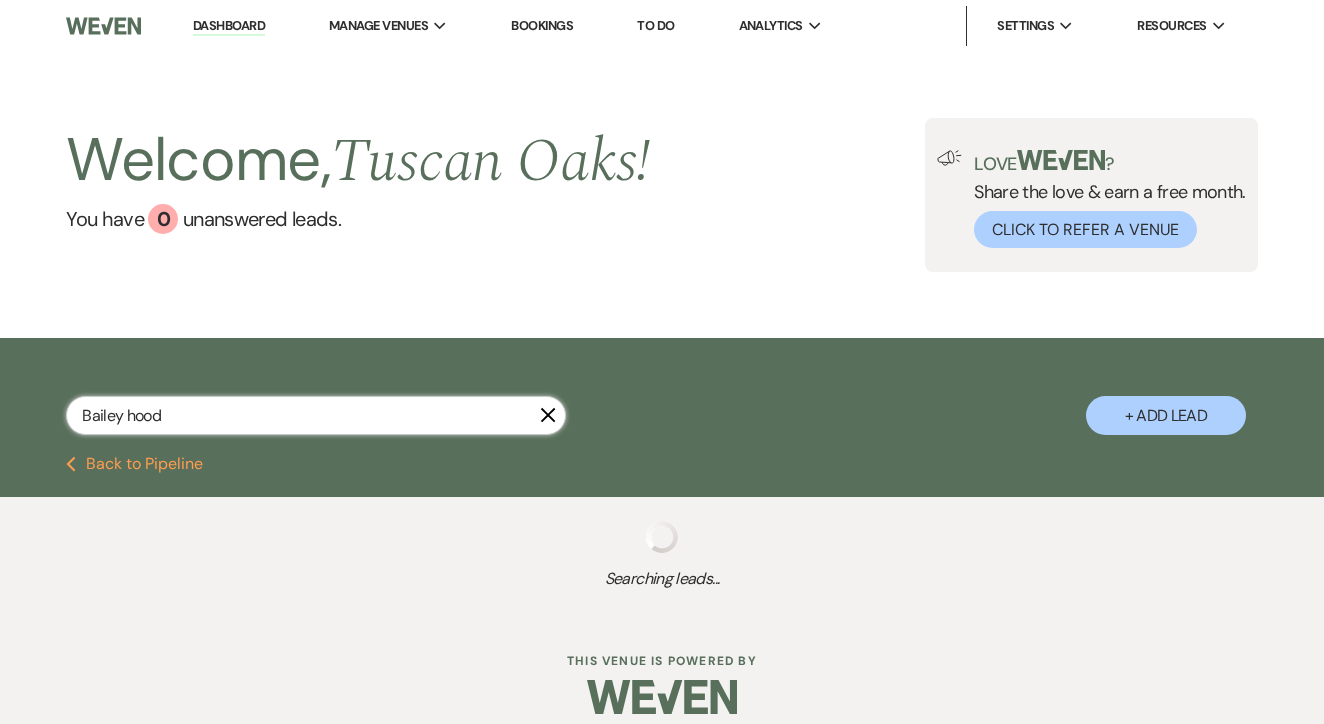 select on "8" 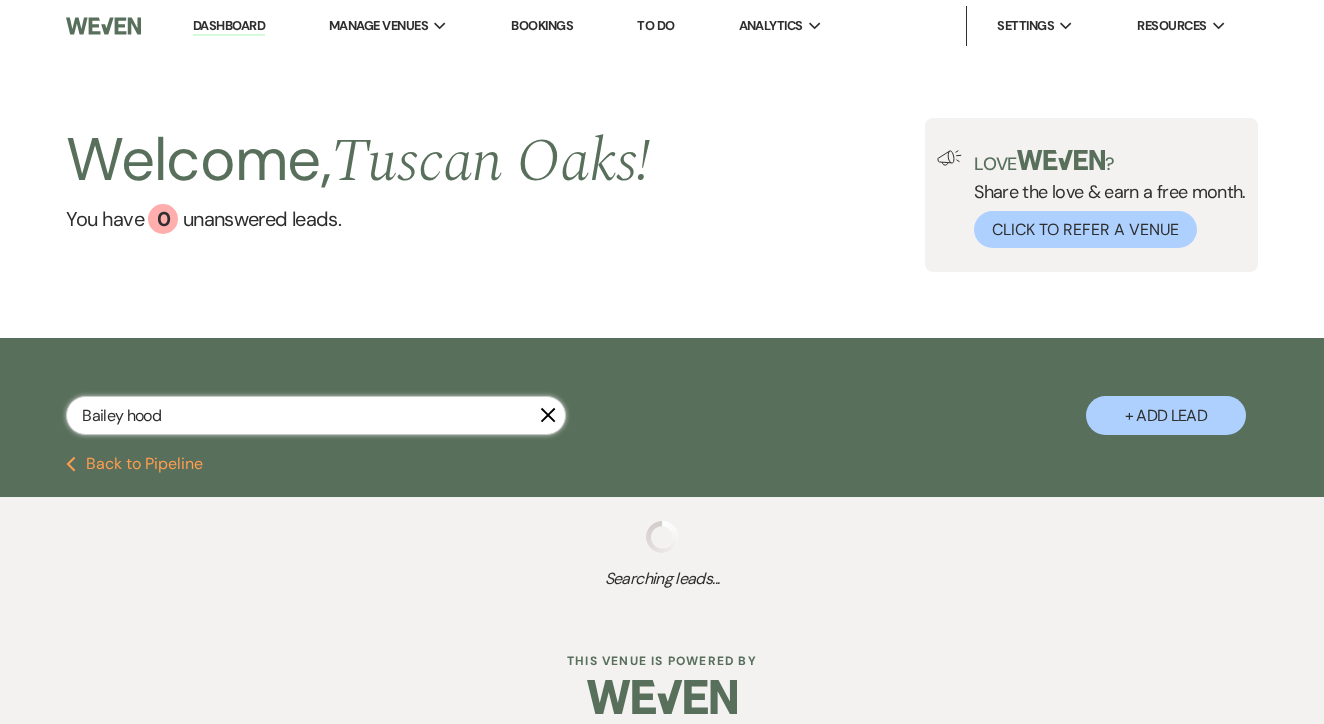 select on "5" 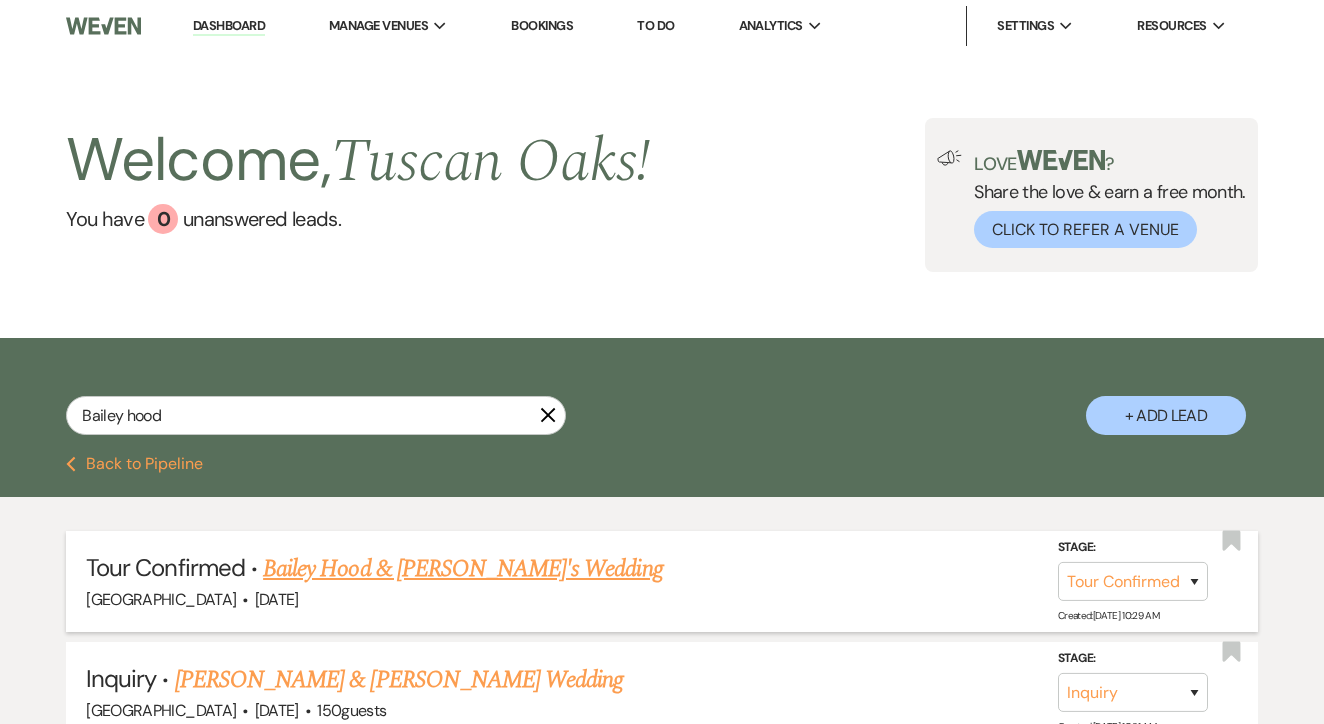 click on "Bailey Hood & [PERSON_NAME]'s Wedding" at bounding box center [462, 569] 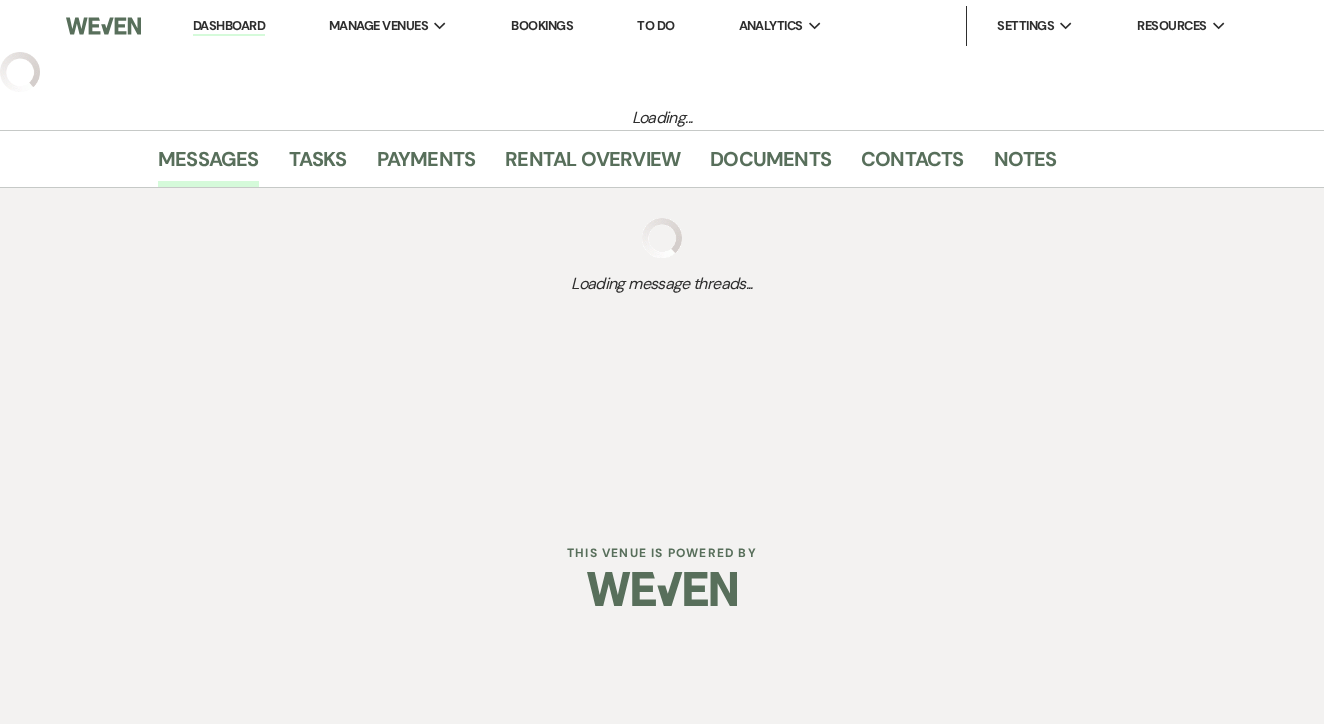 select on "4" 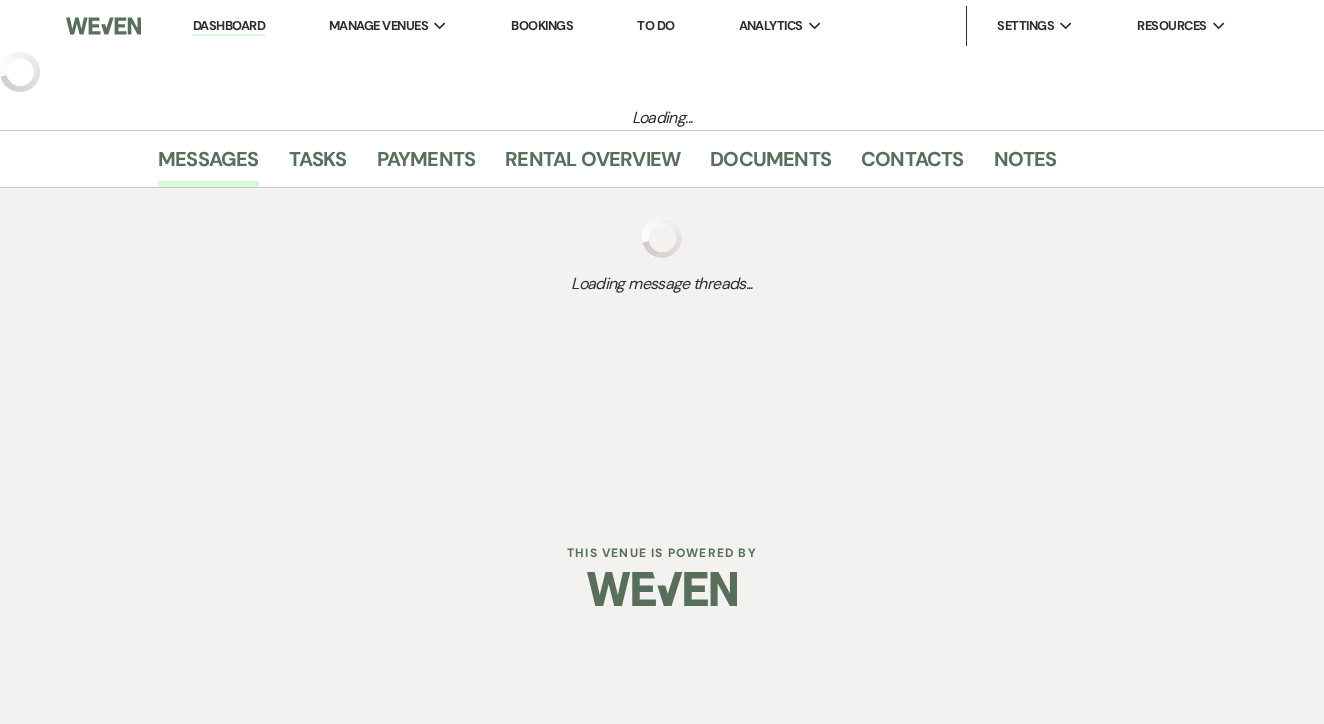select on "5" 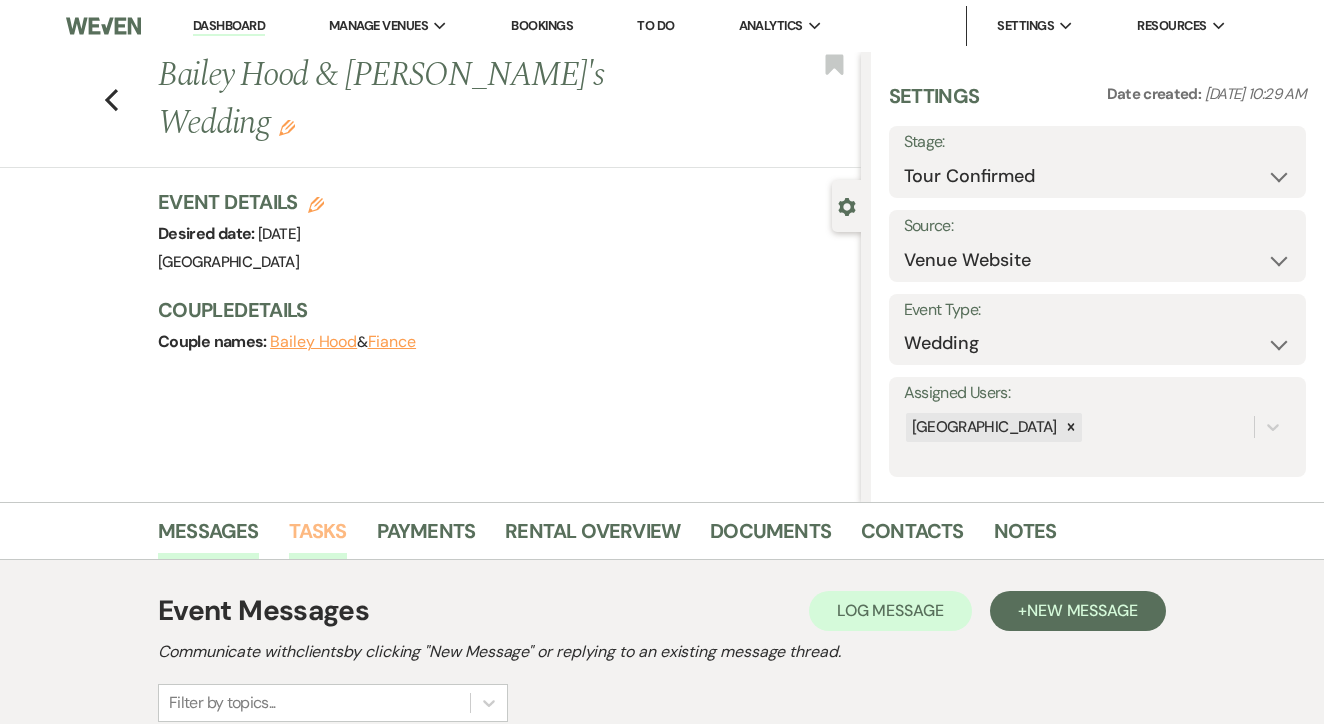 click on "Tasks" at bounding box center (318, 537) 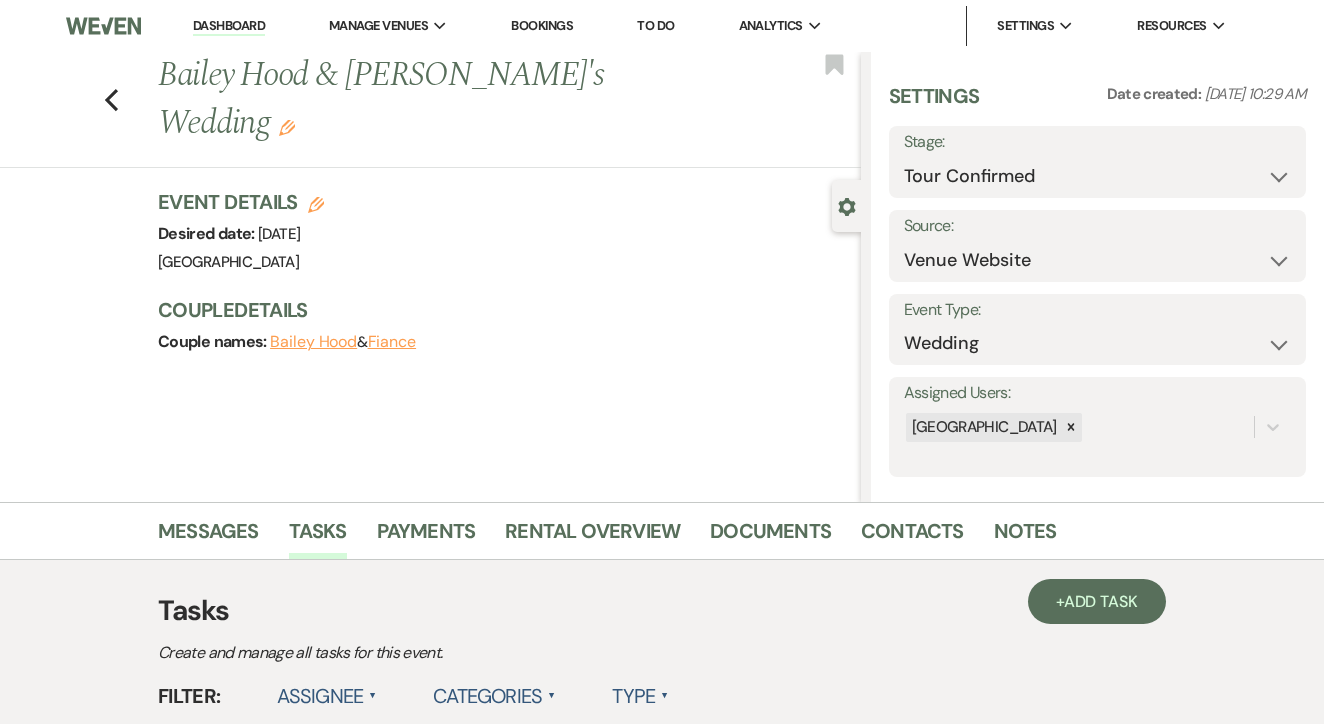 scroll, scrollTop: 0, scrollLeft: 0, axis: both 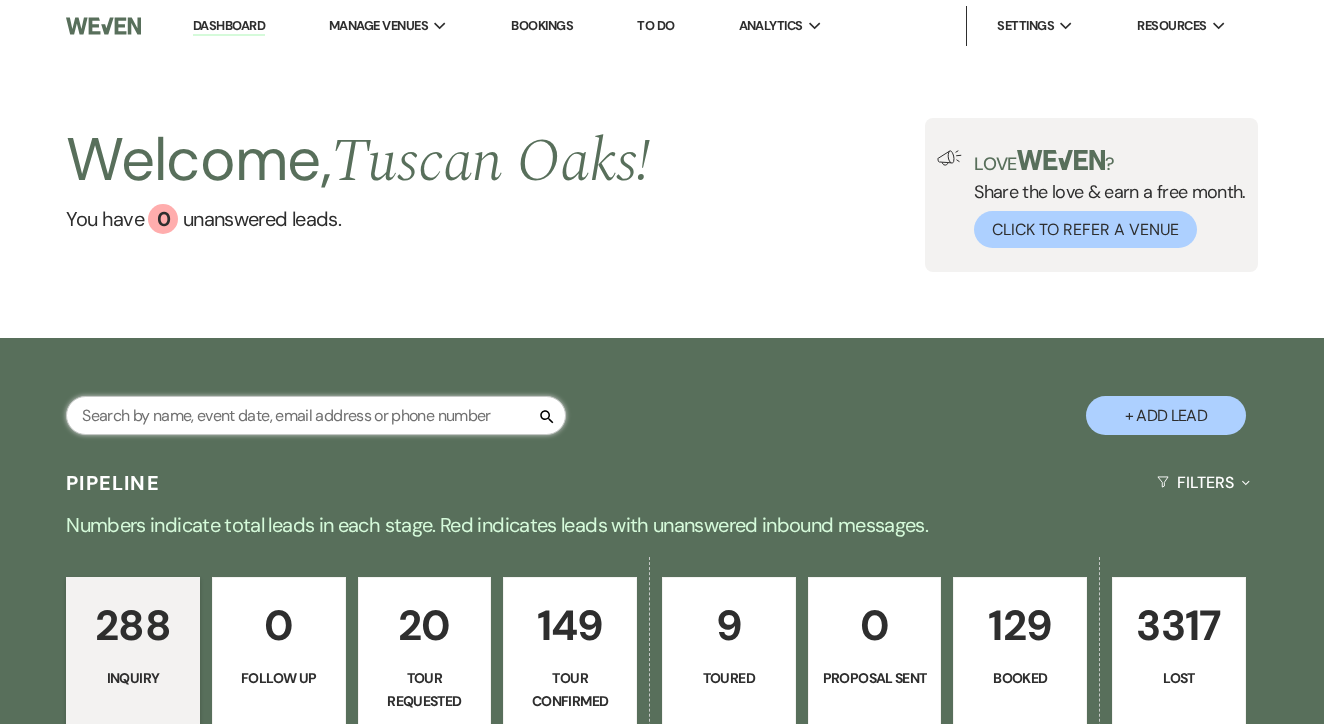 click at bounding box center (316, 415) 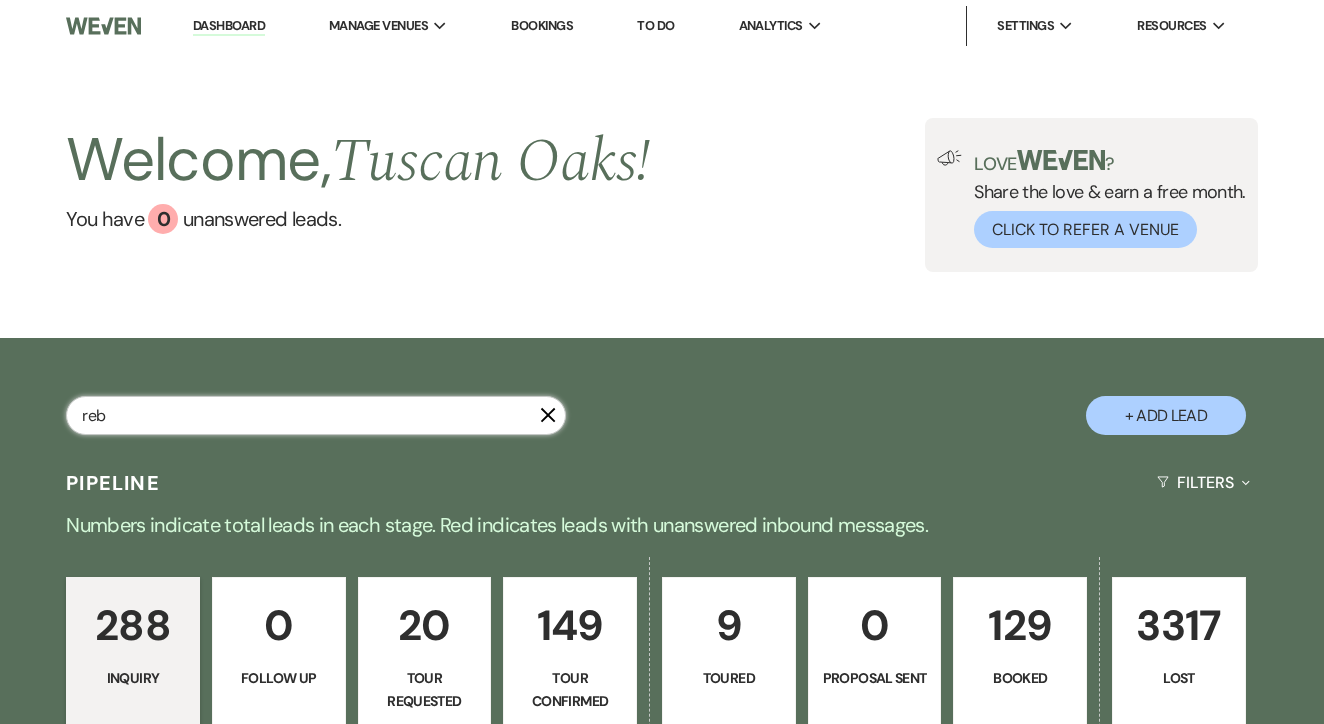type on "rebe" 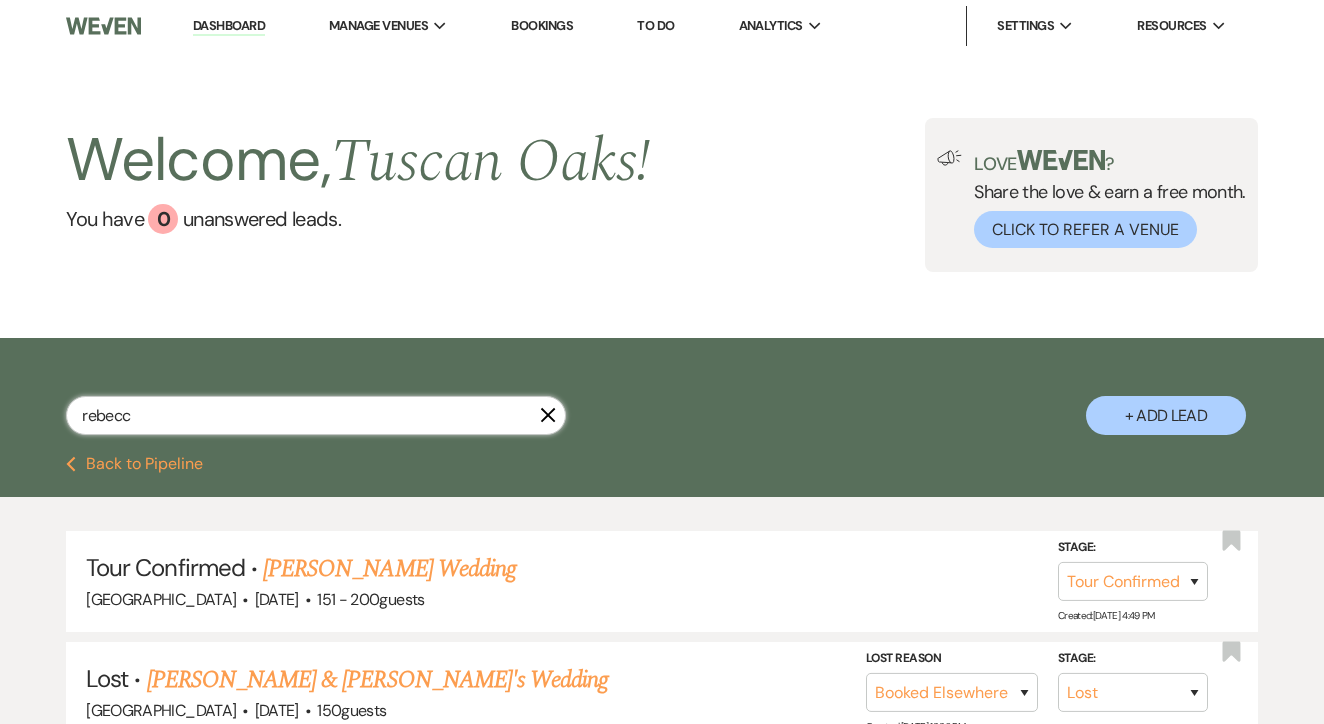 type on "[PERSON_NAME]" 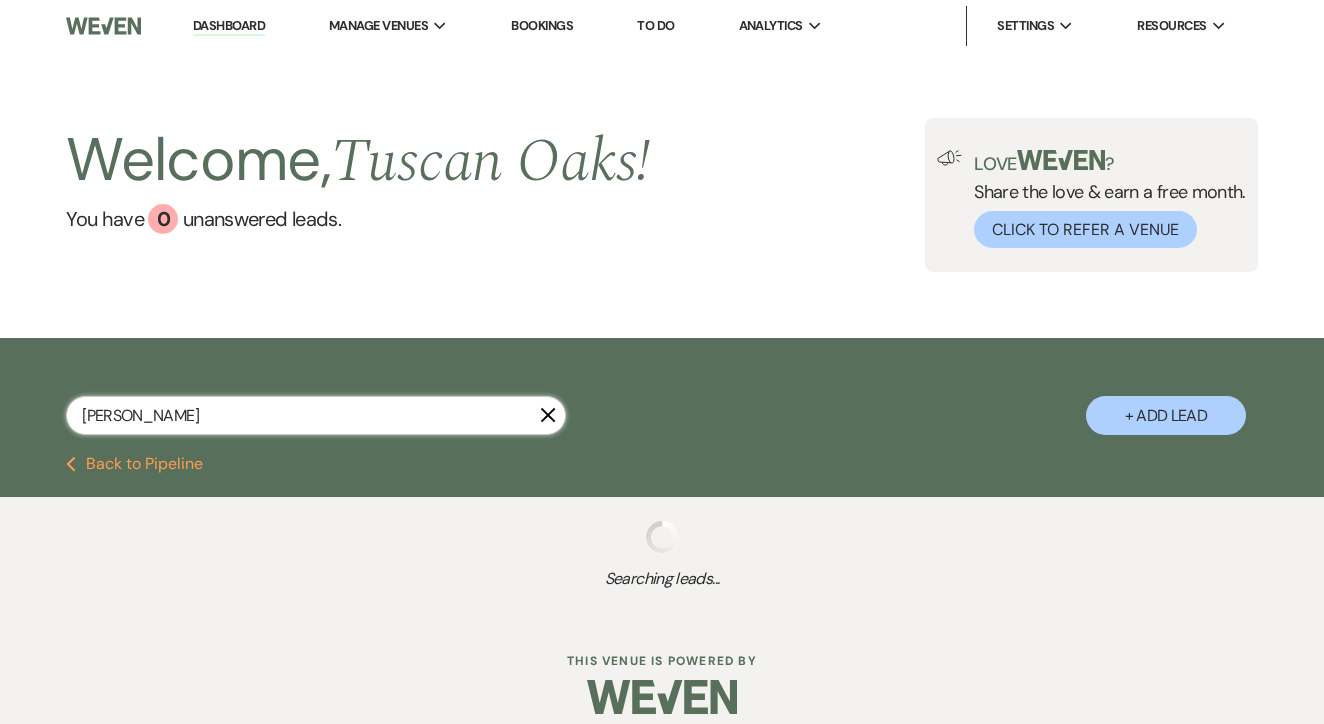 select on "4" 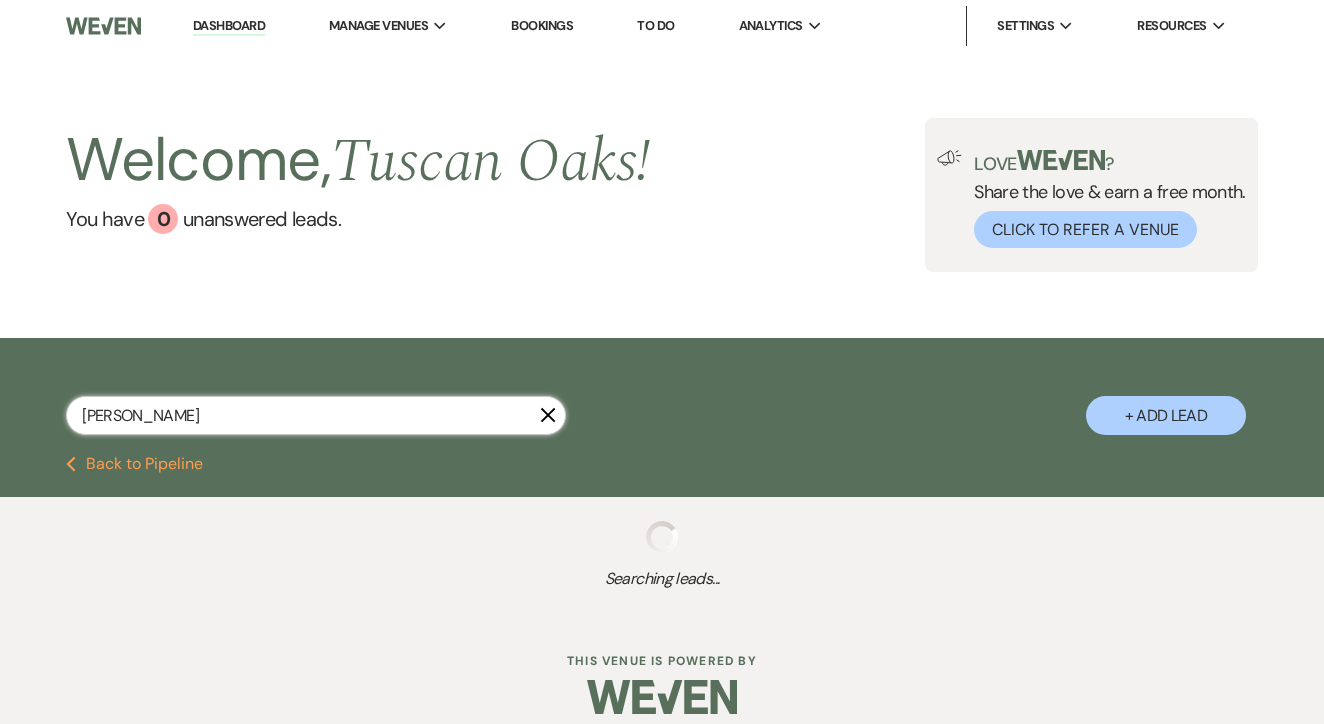 select on "8" 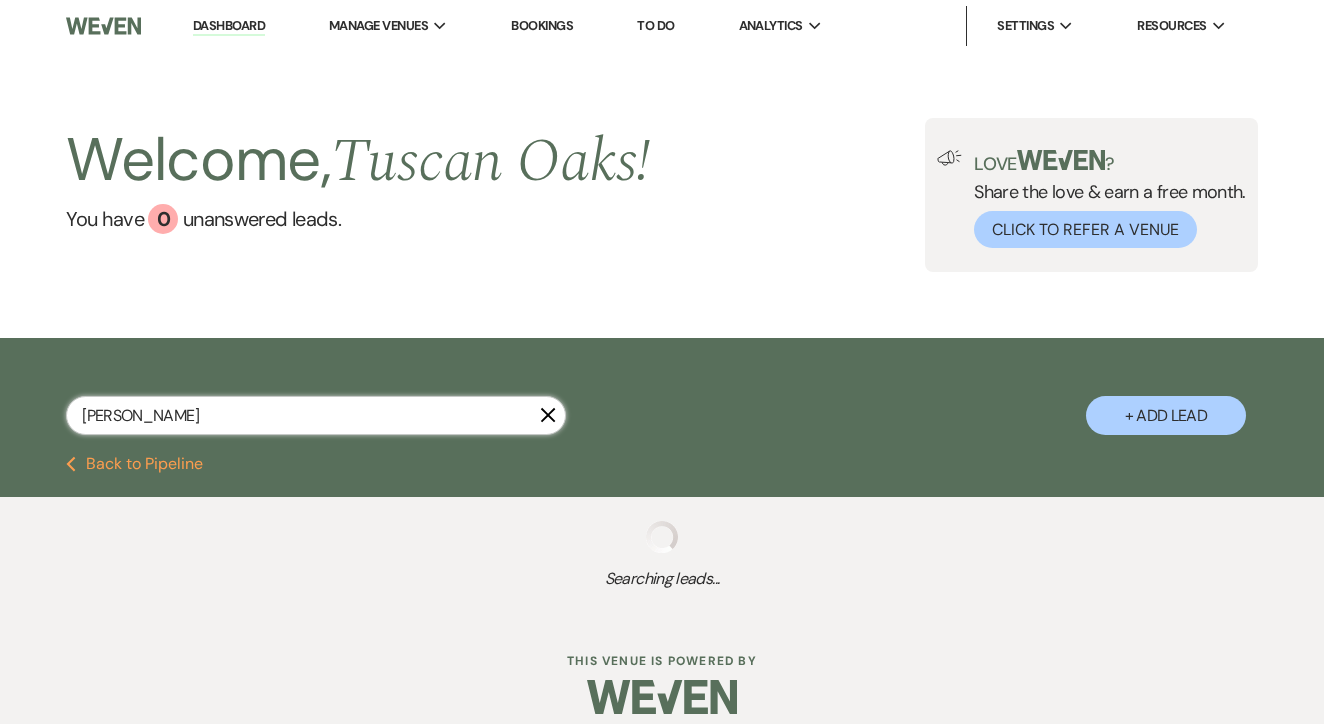 select on "6" 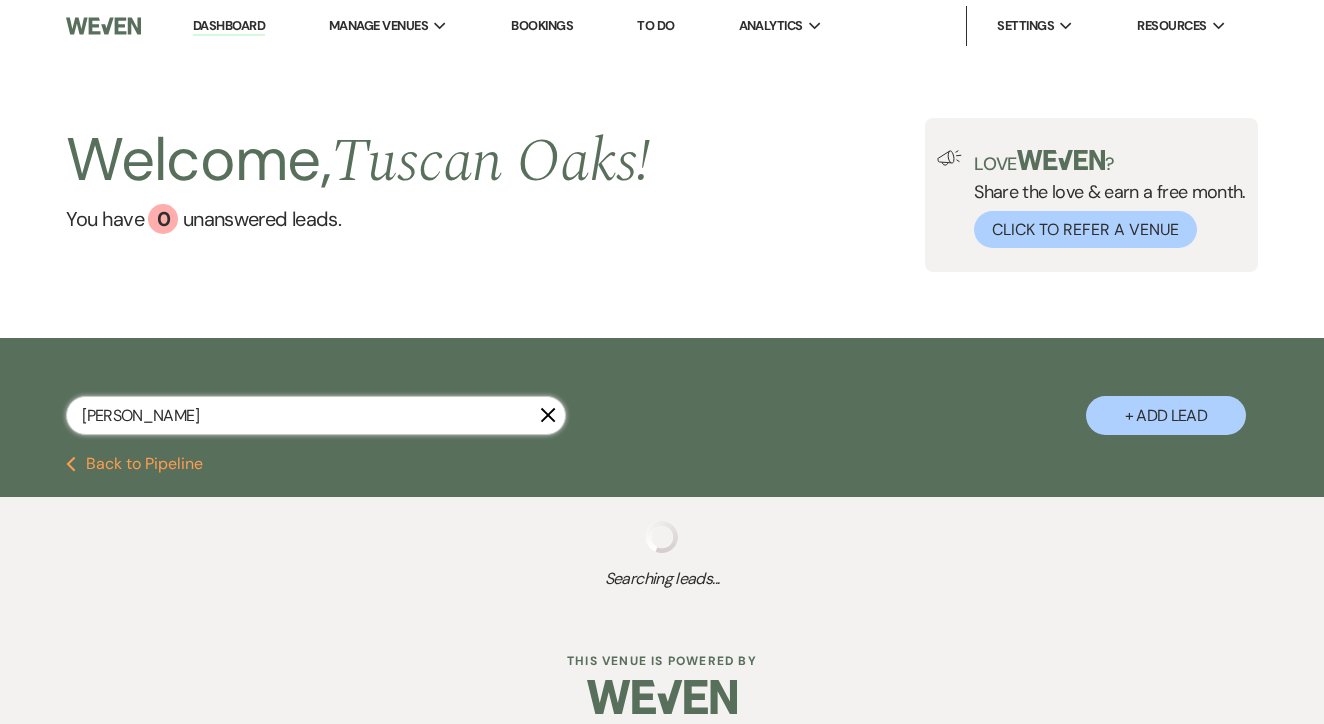 select on "8" 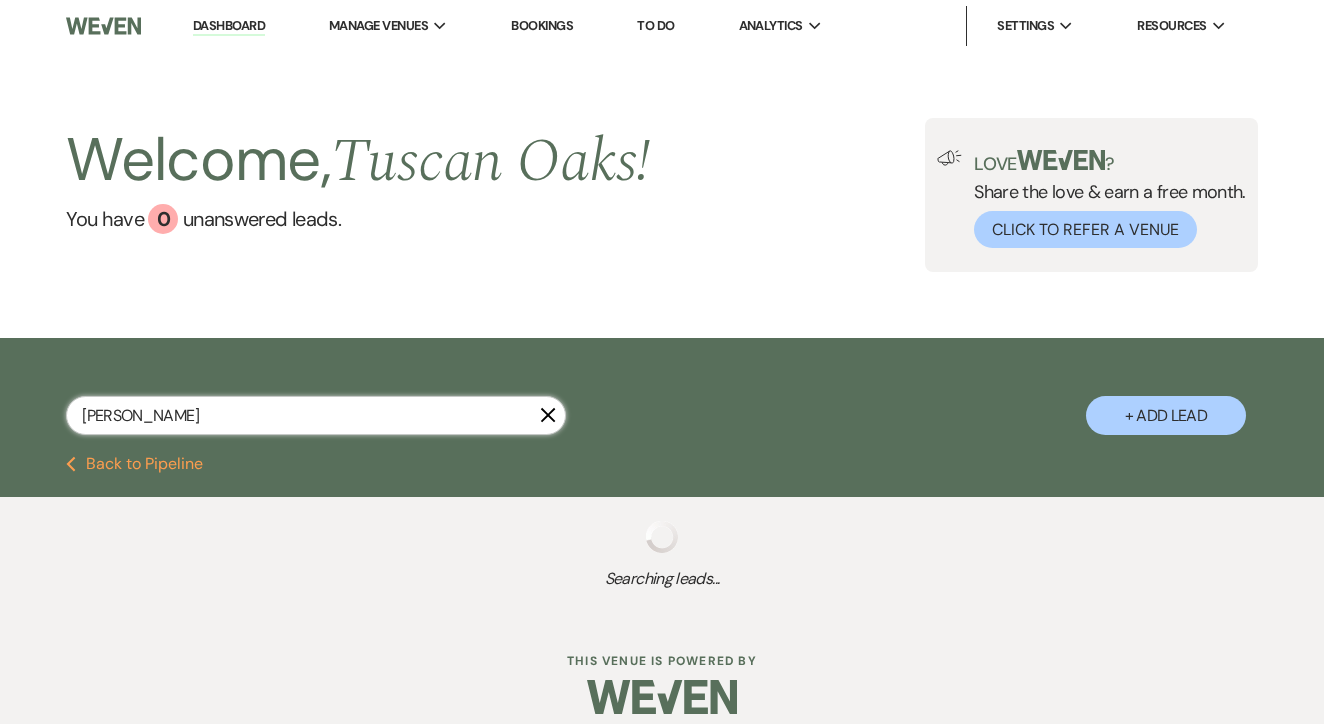 select on "5" 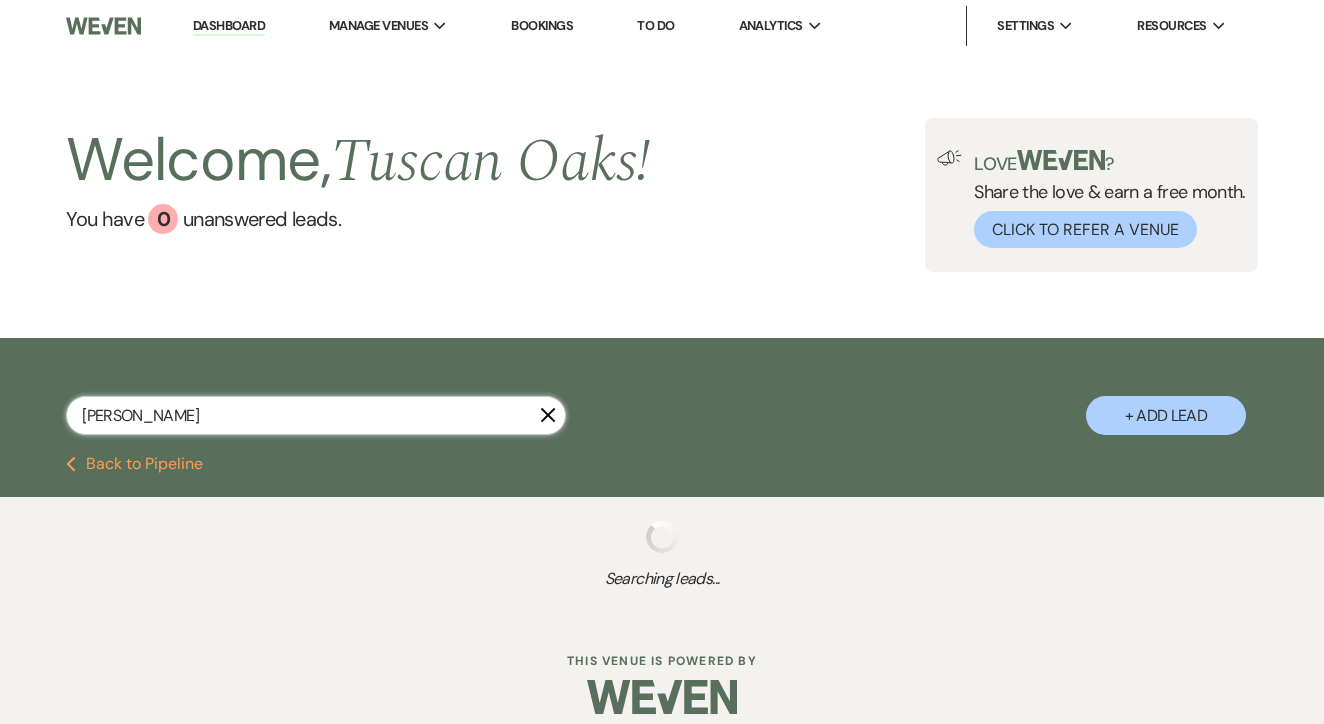 select on "8" 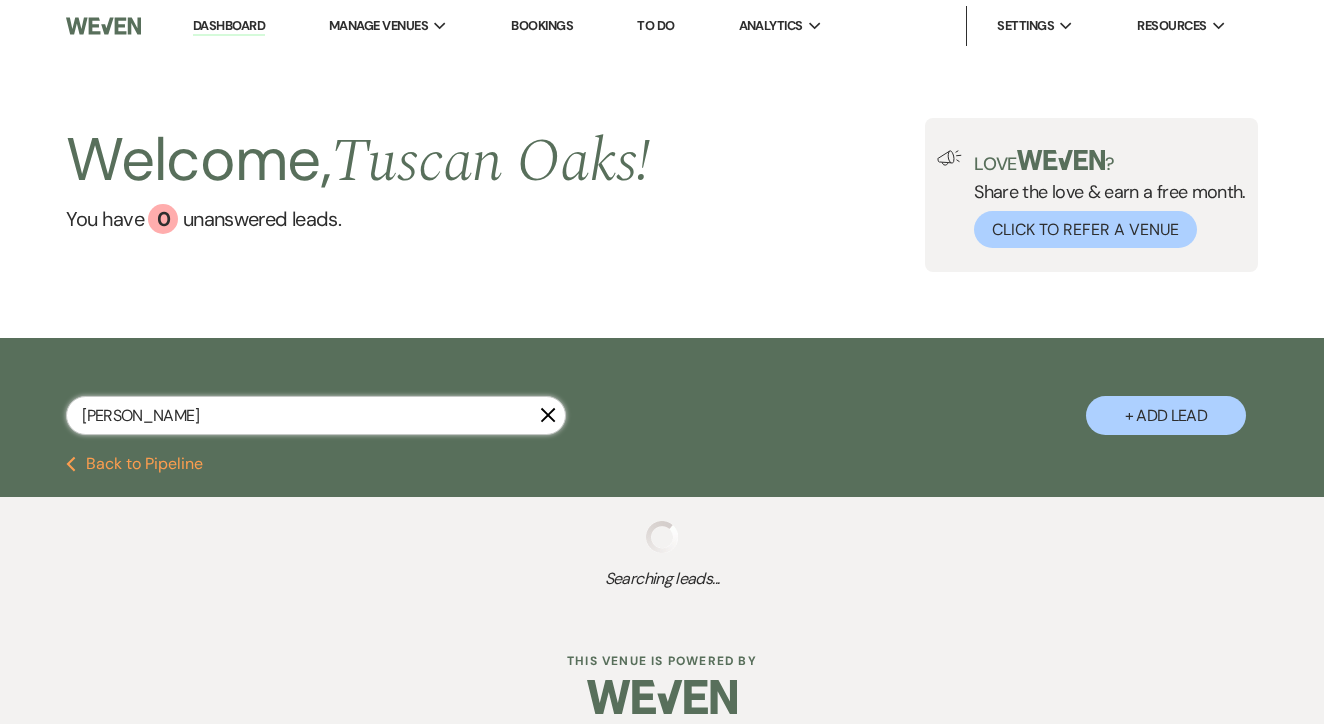 select on "5" 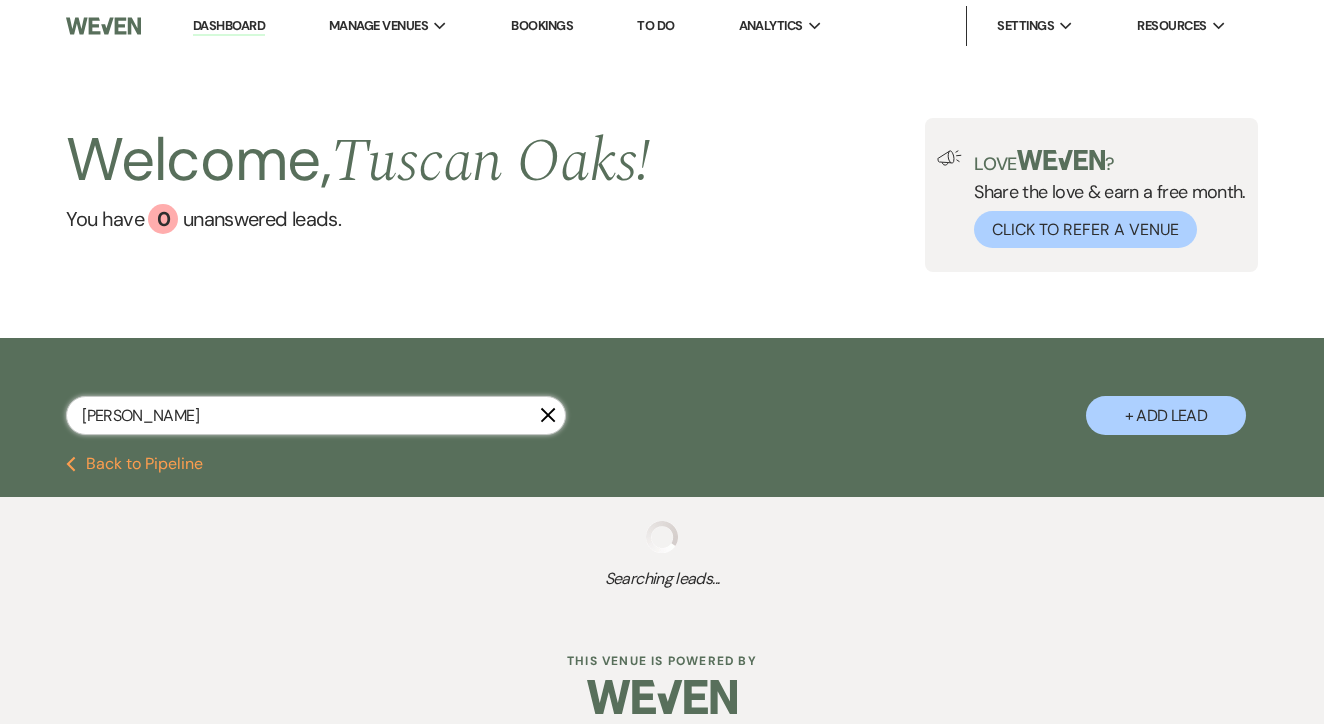 select on "8" 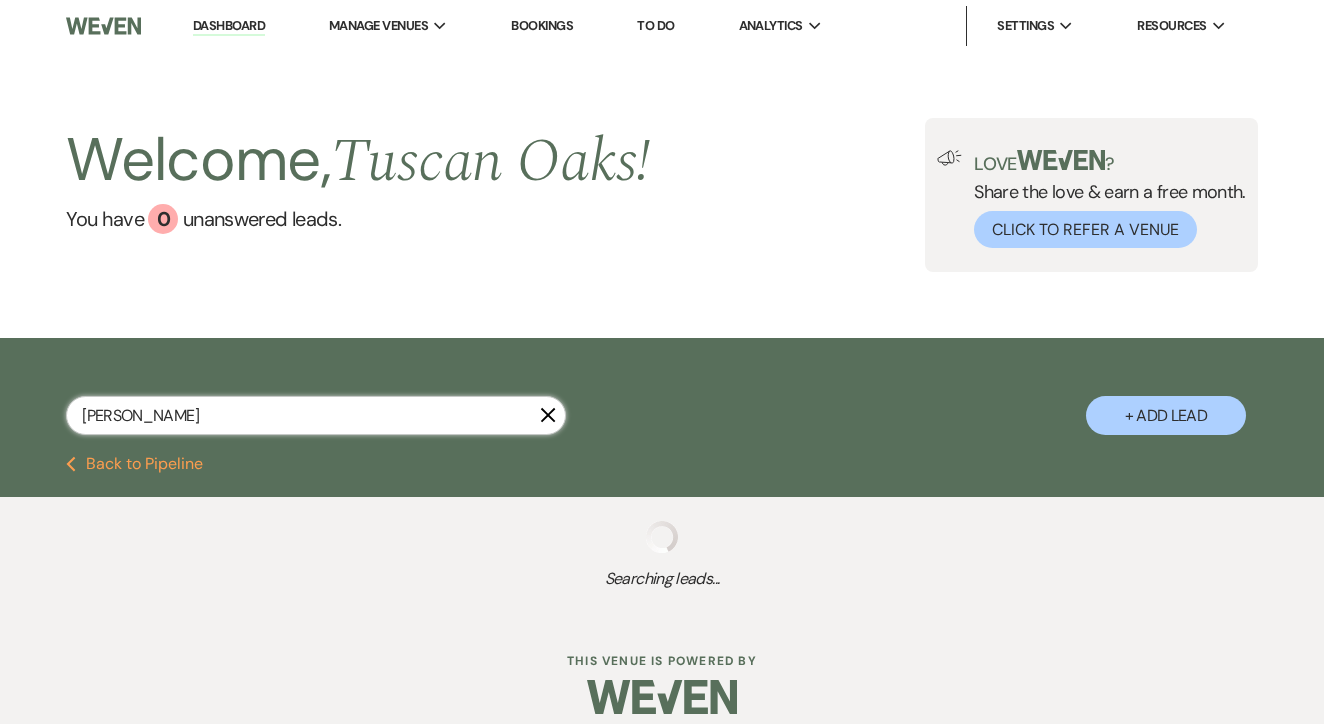select on "5" 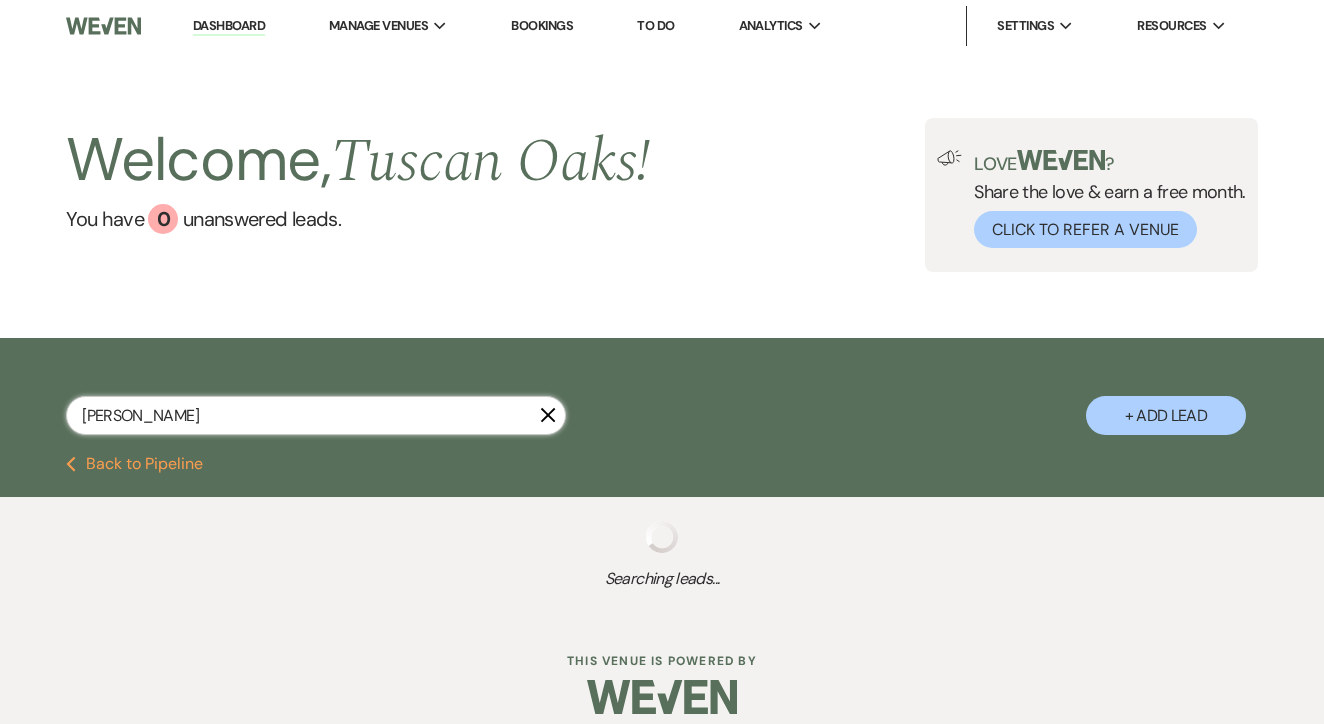 select on "8" 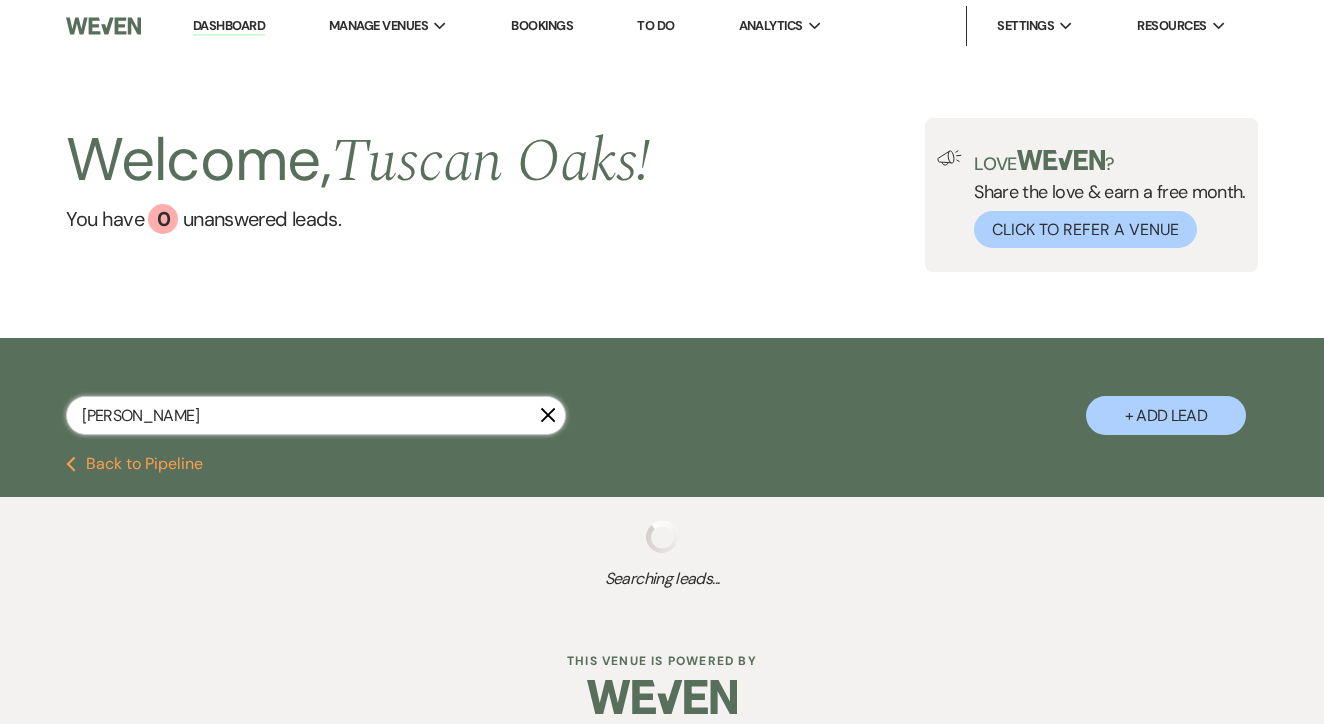 select on "6" 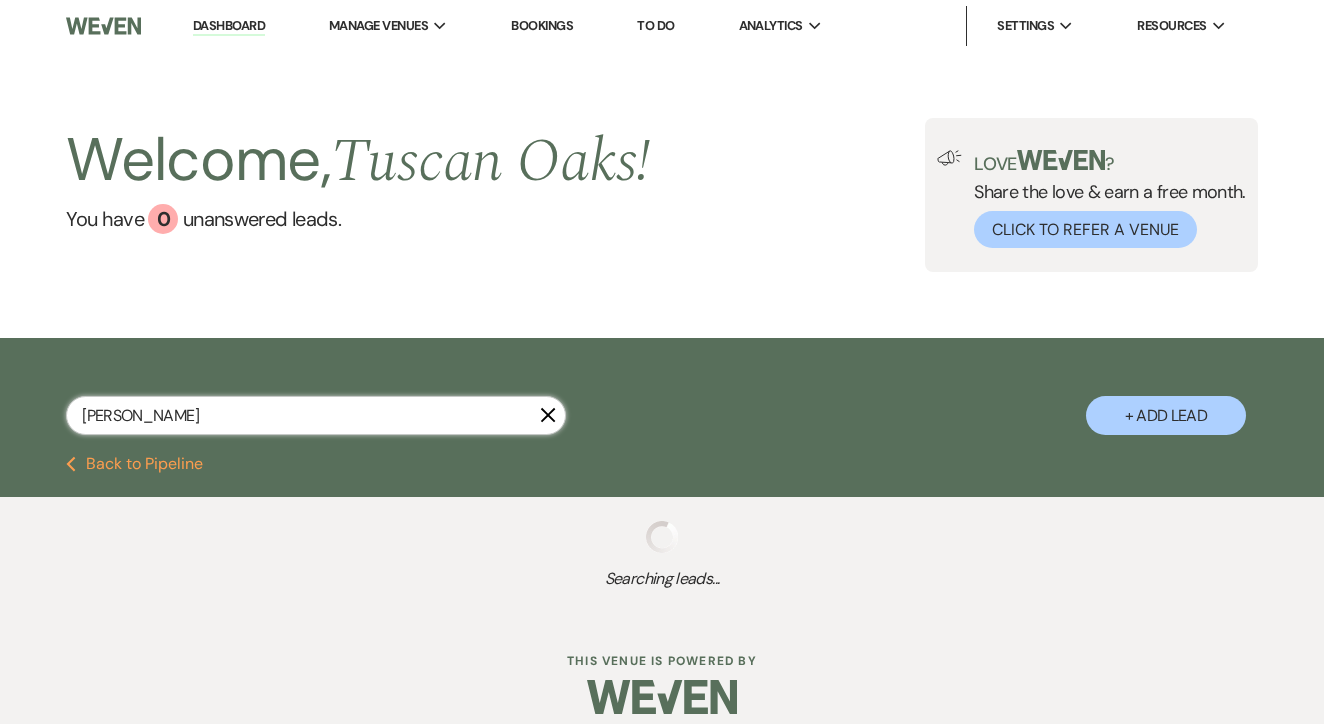 select on "8" 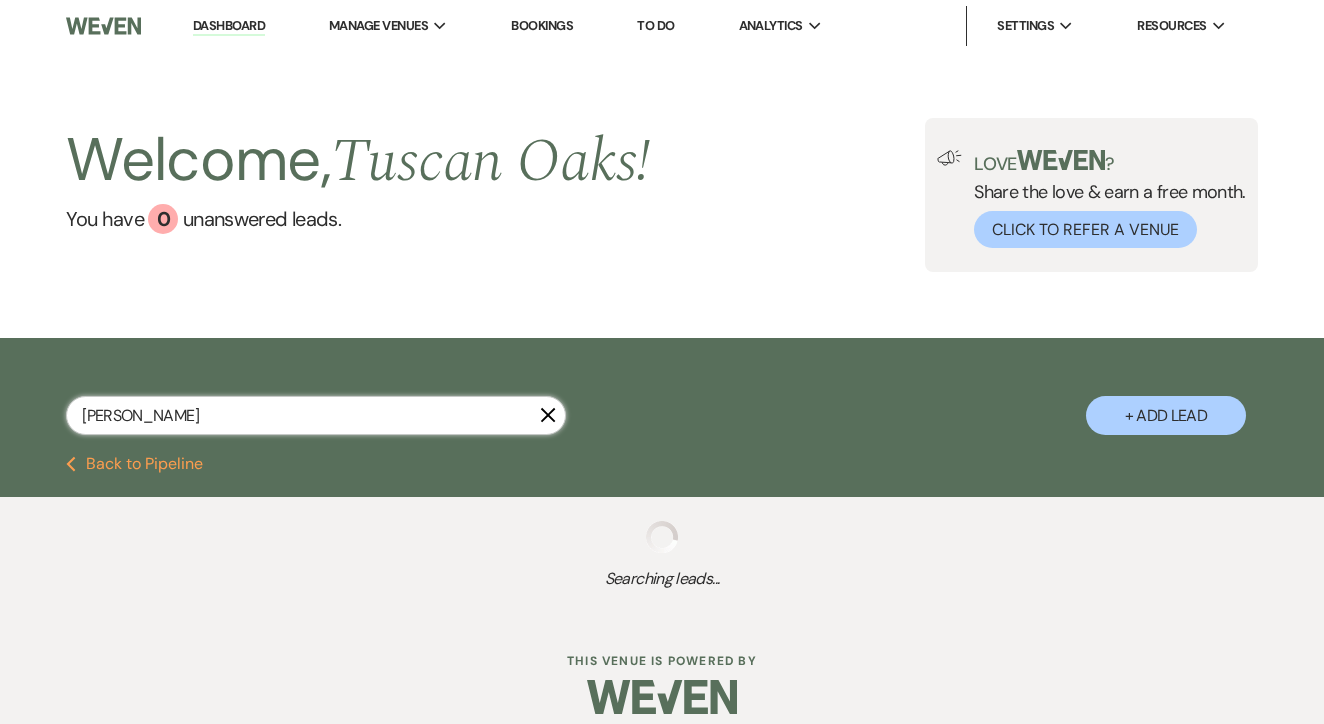select on "5" 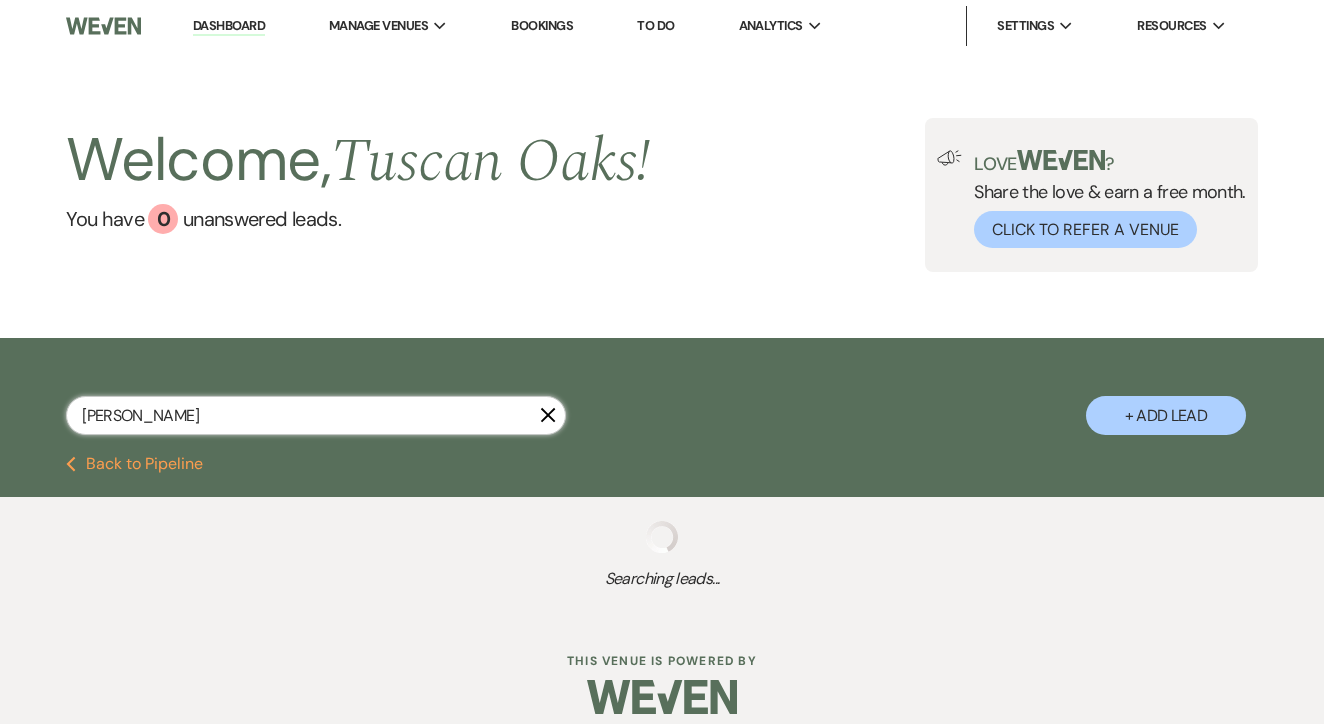 select on "8" 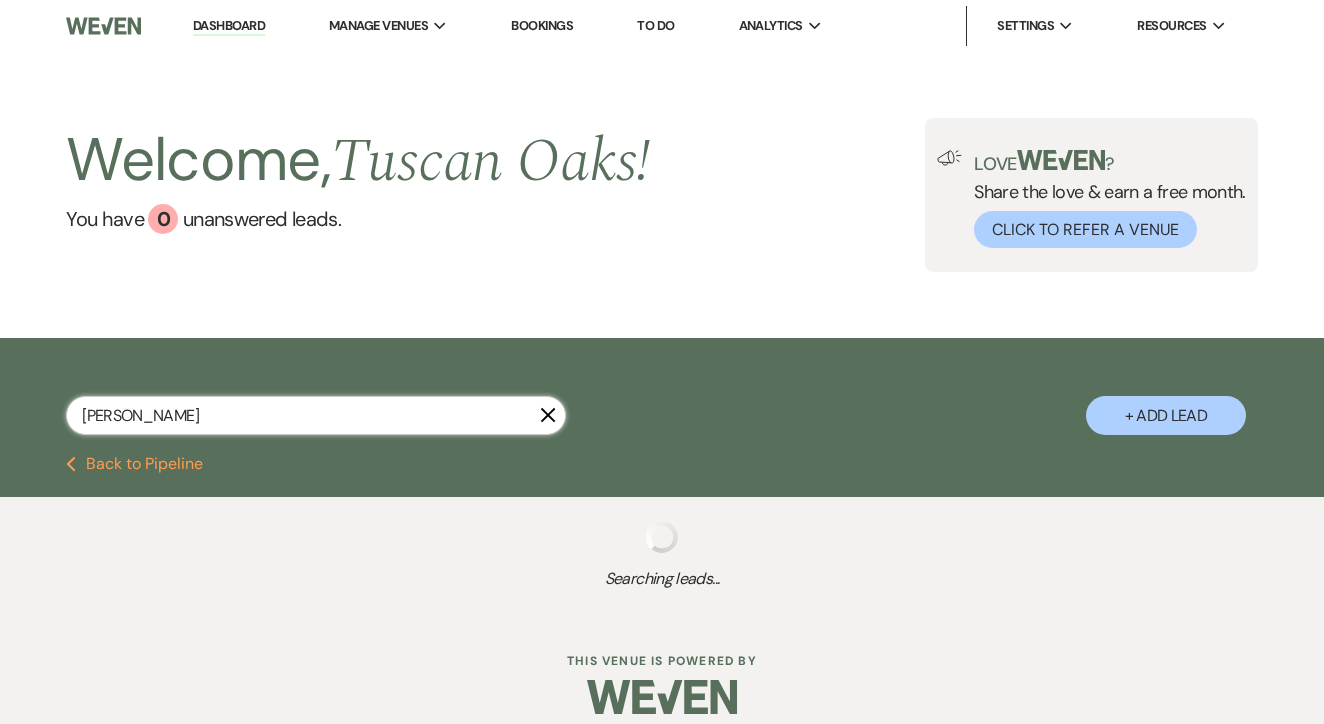 select on "10" 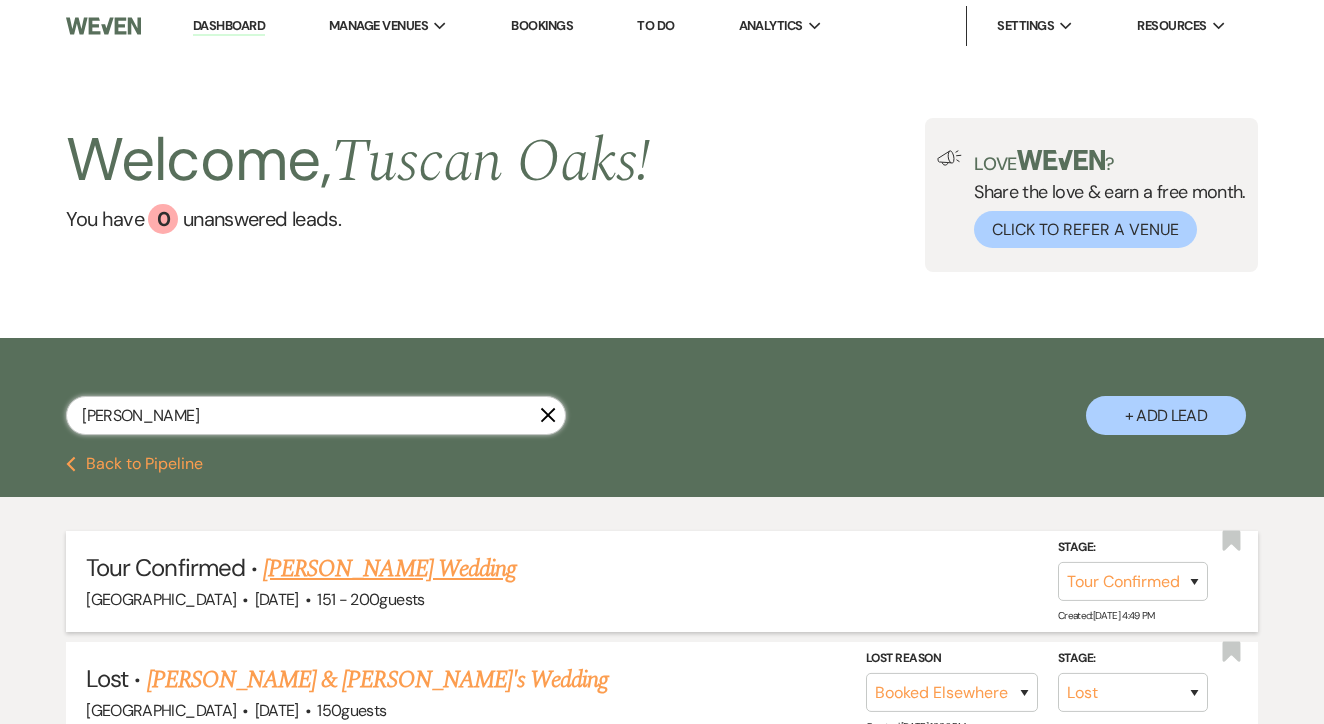 type on "[PERSON_NAME]" 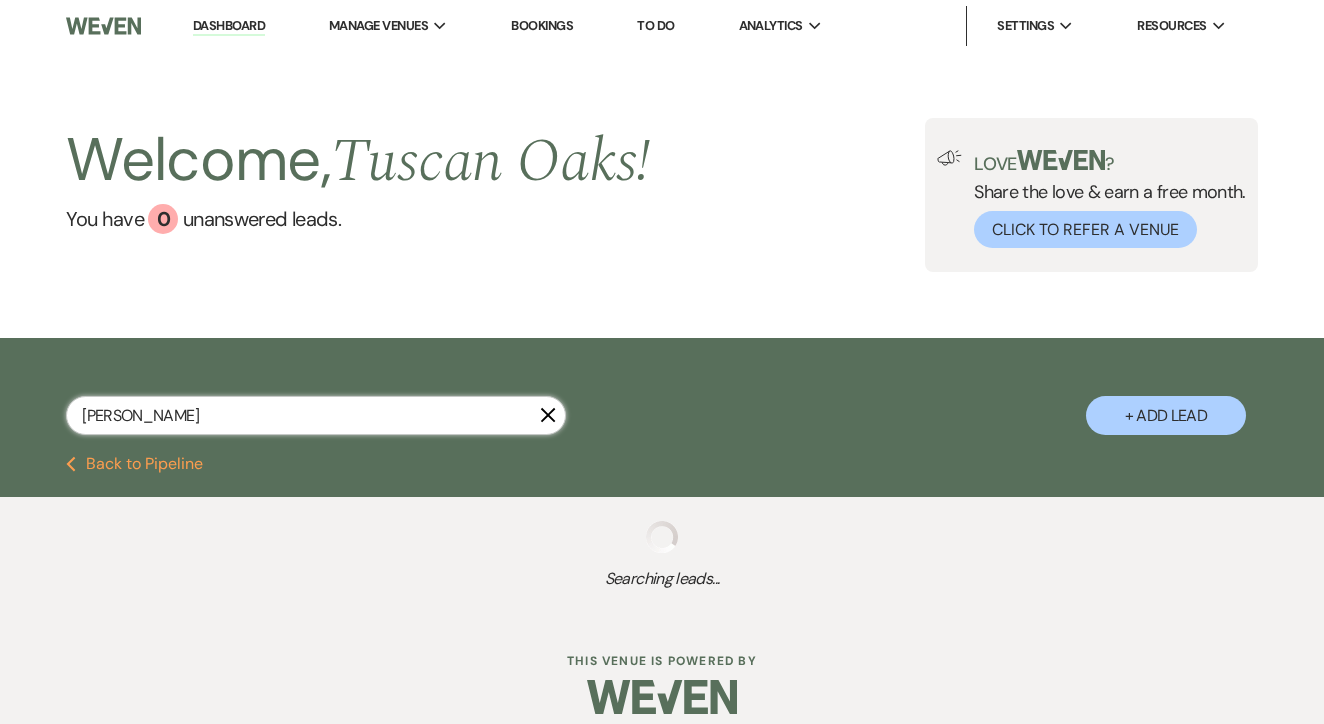 select on "4" 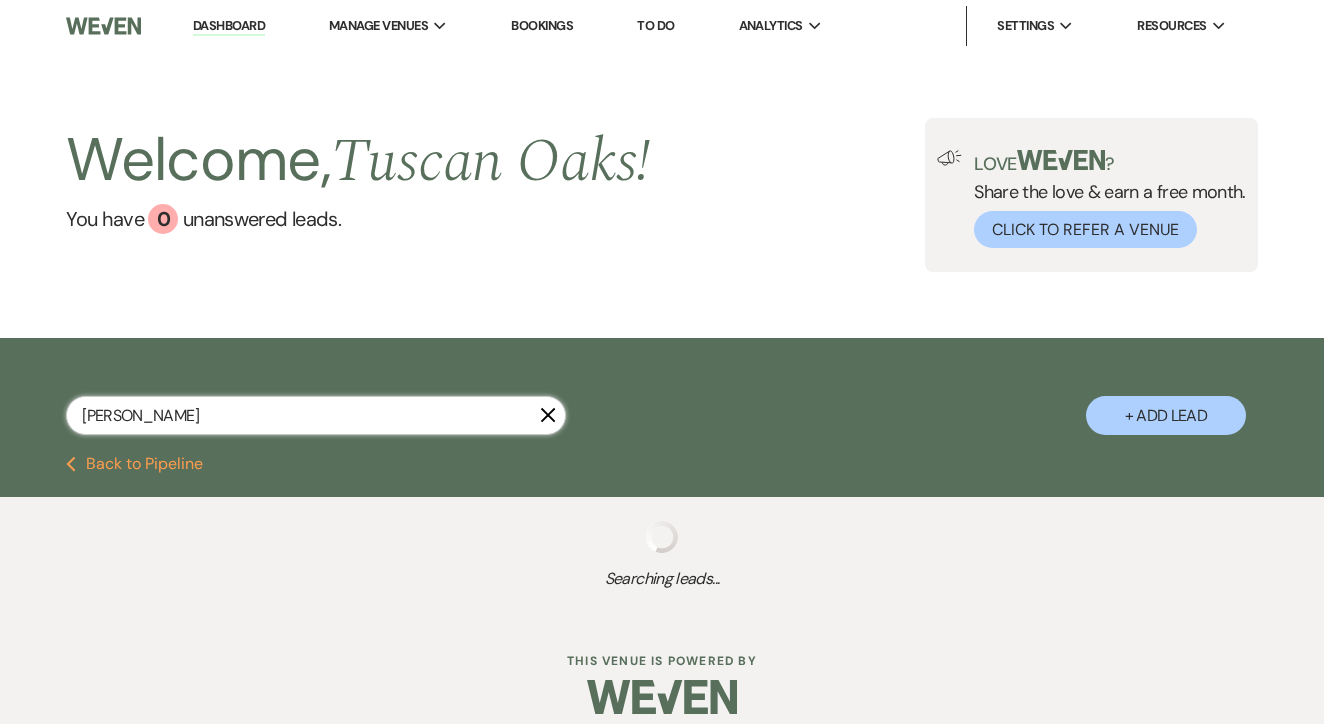 select on "8" 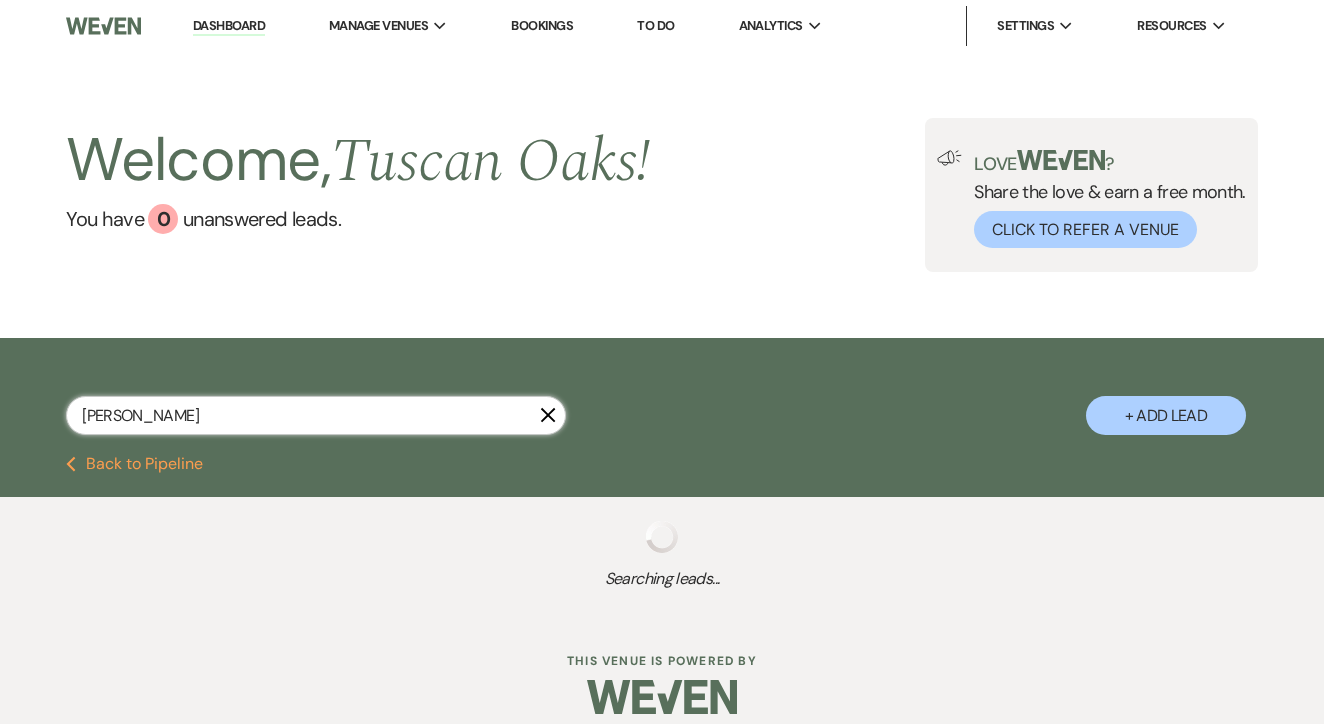 select on "6" 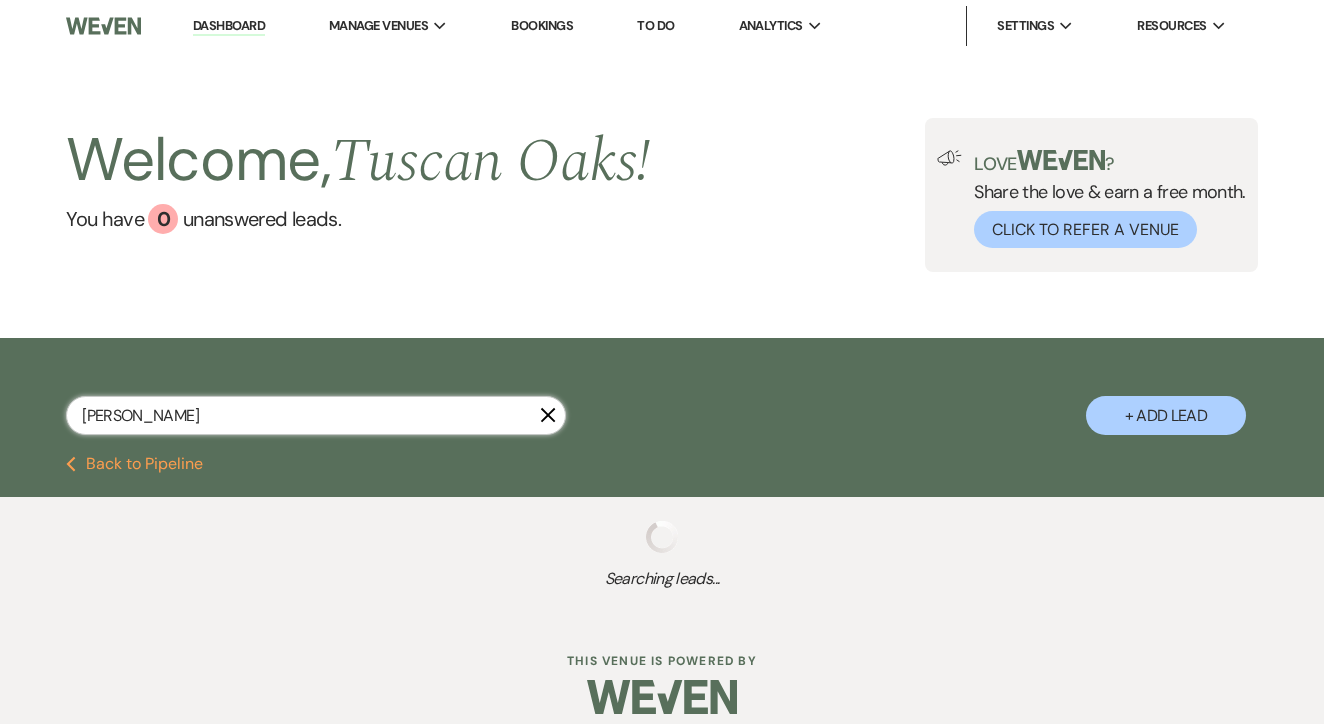 select on "8" 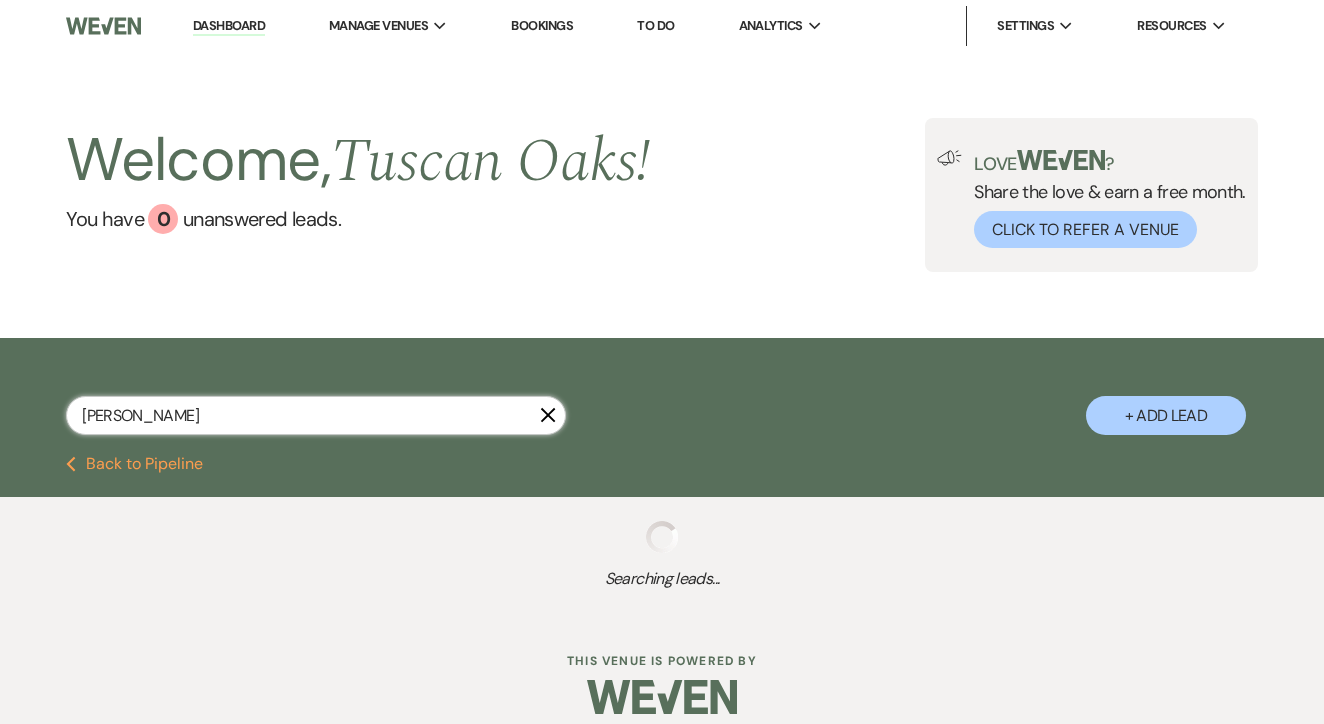 select on "5" 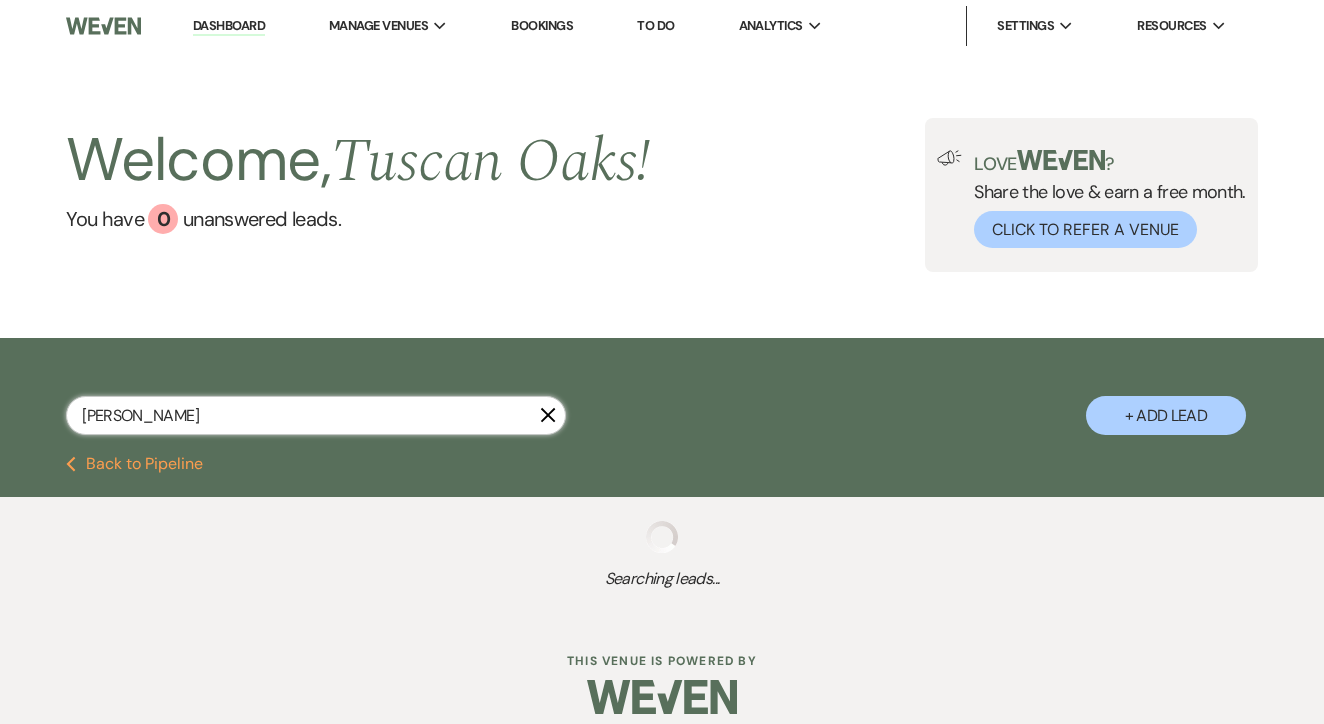select on "8" 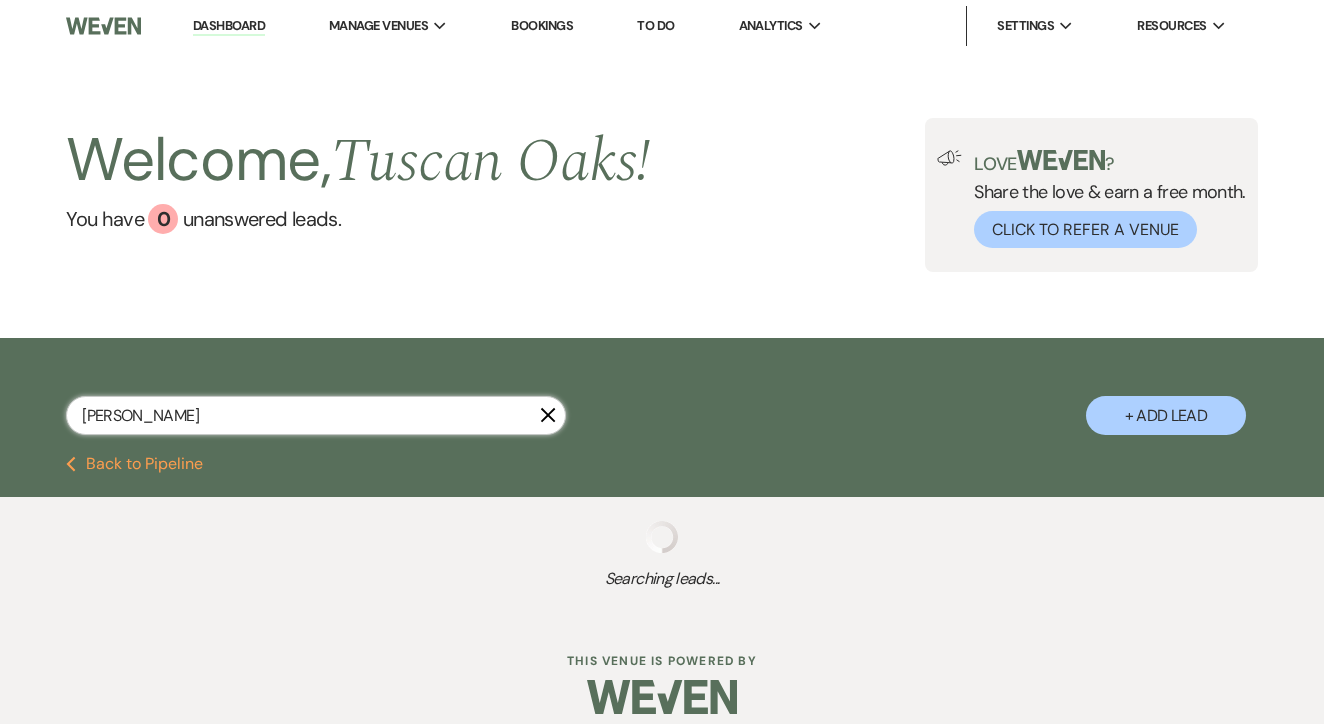 select on "5" 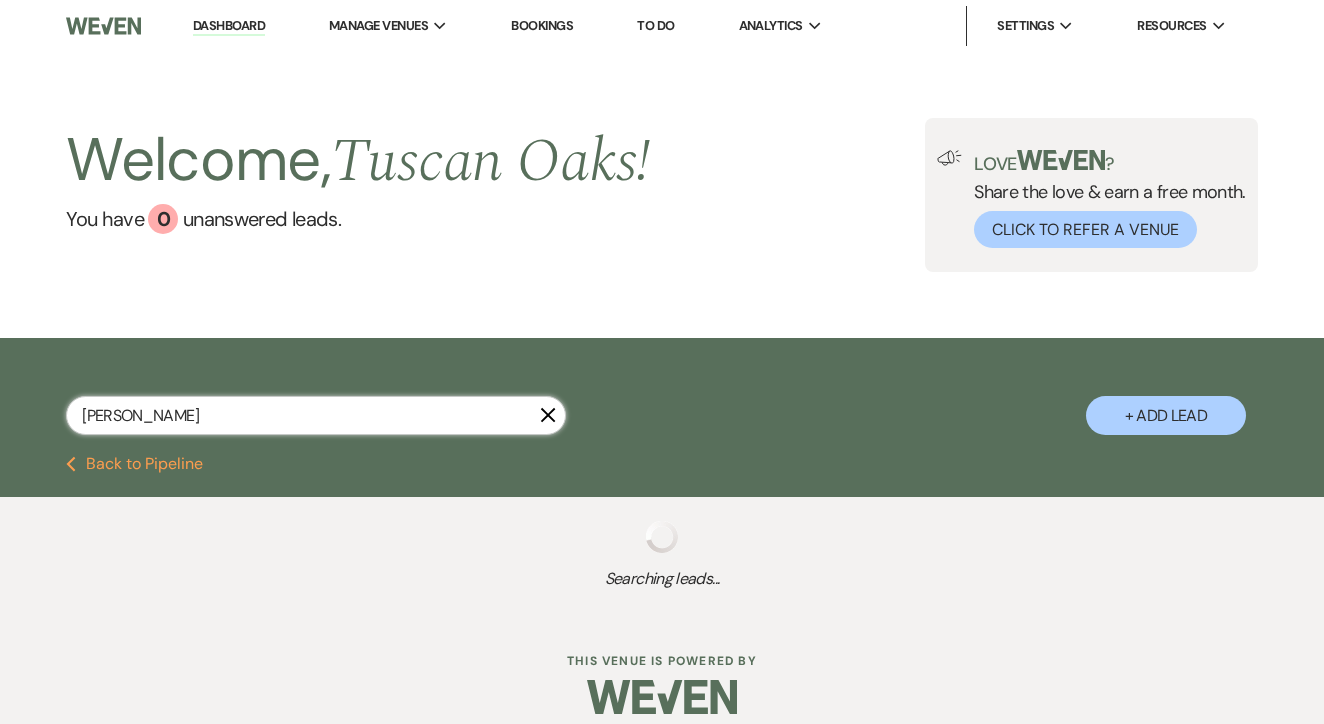 select on "8" 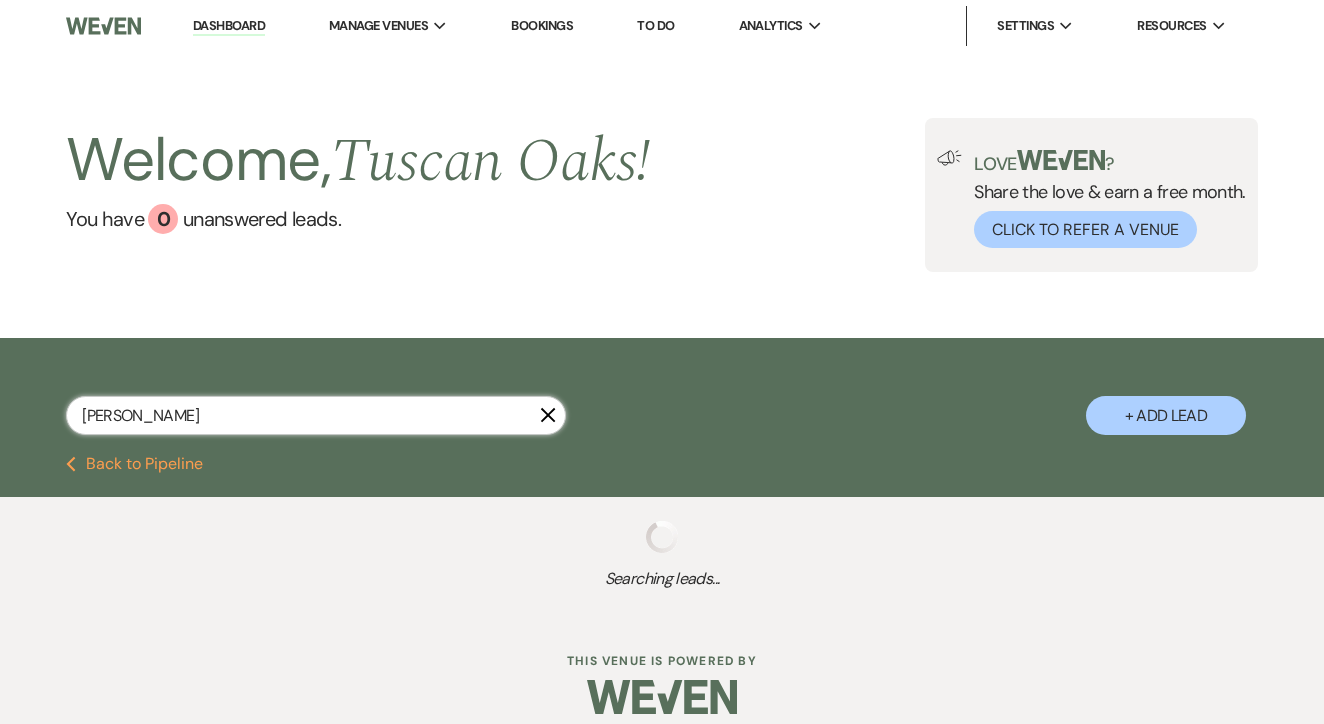 select on "5" 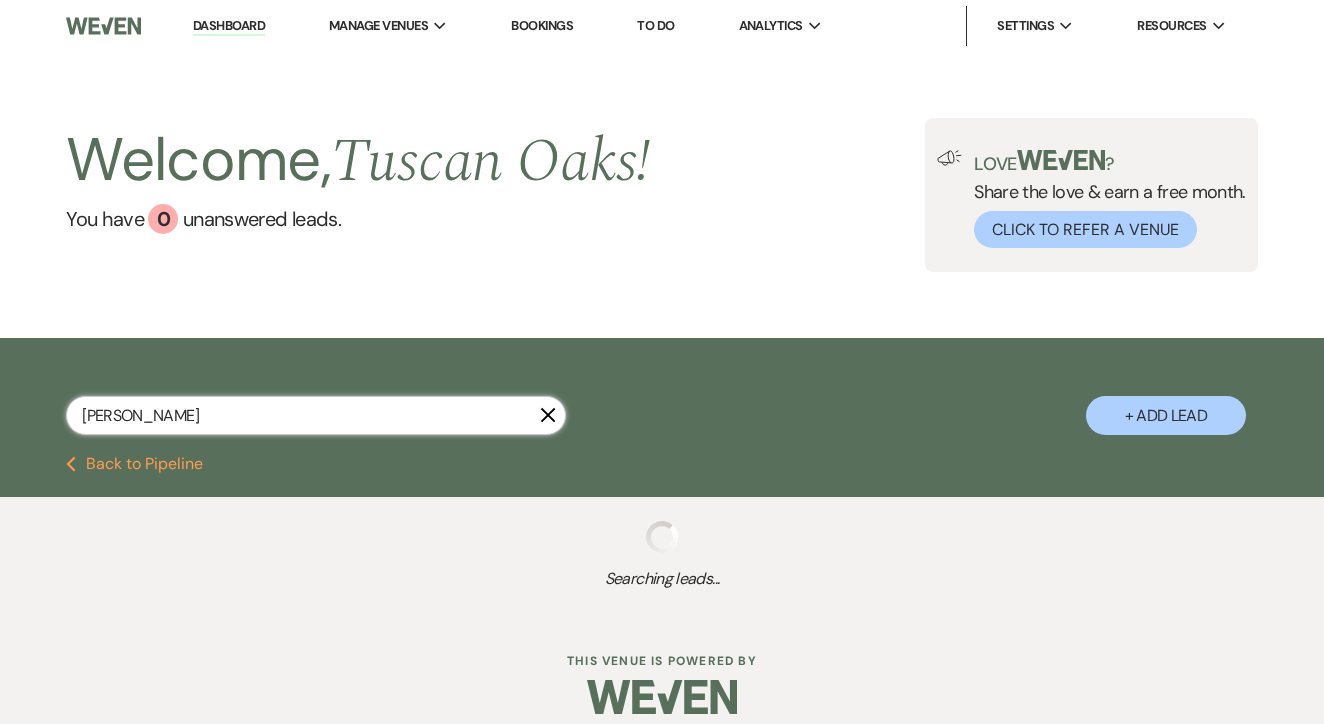 select on "8" 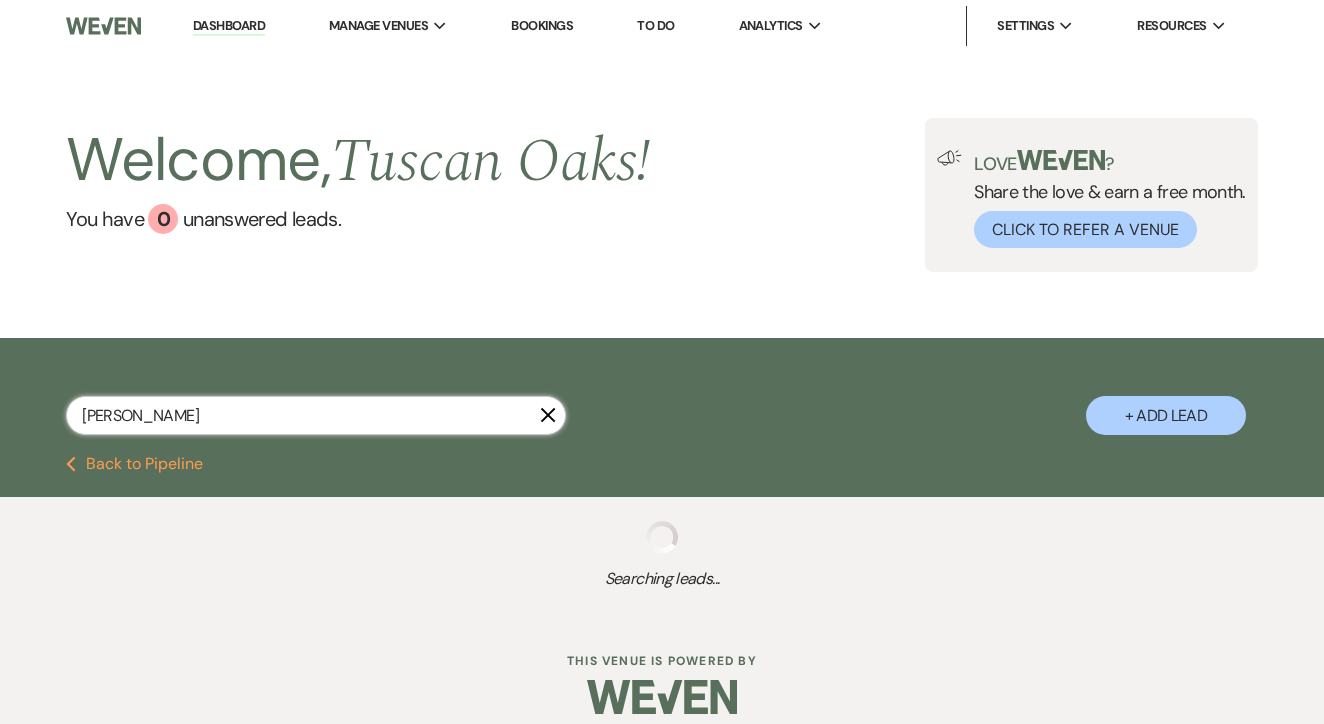 select on "6" 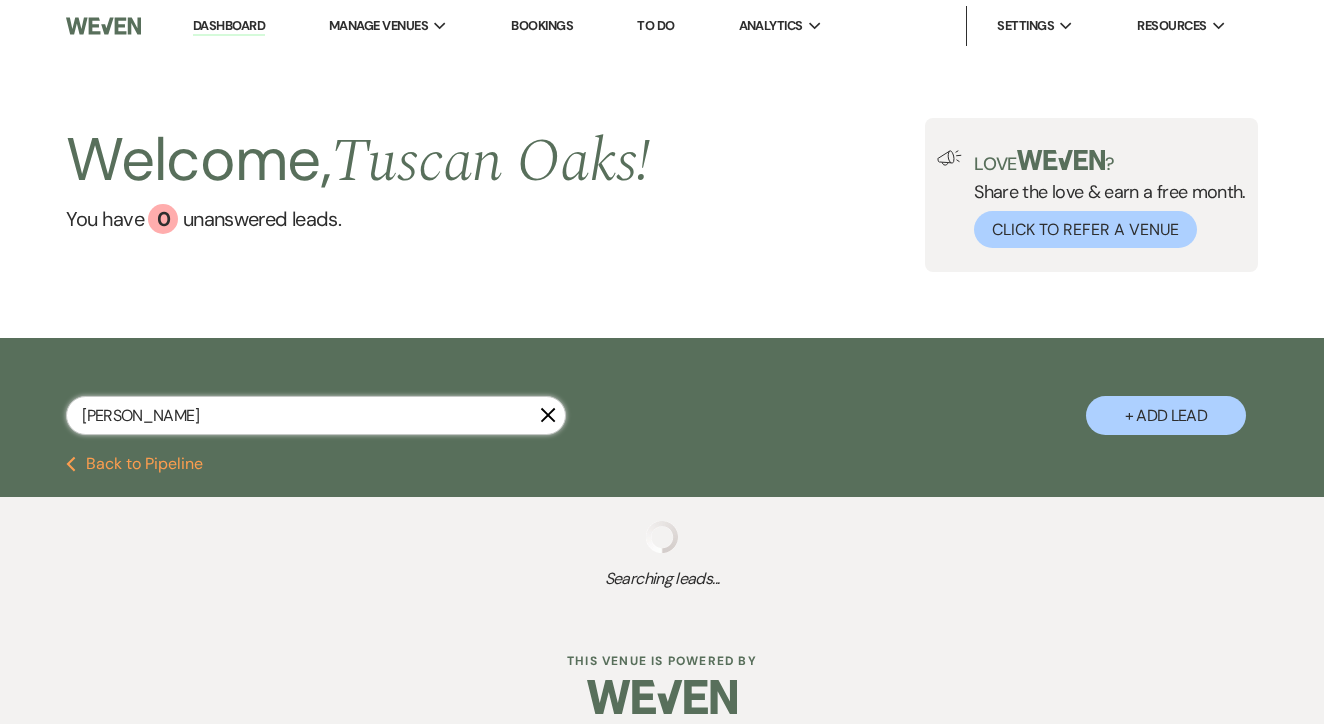 select on "8" 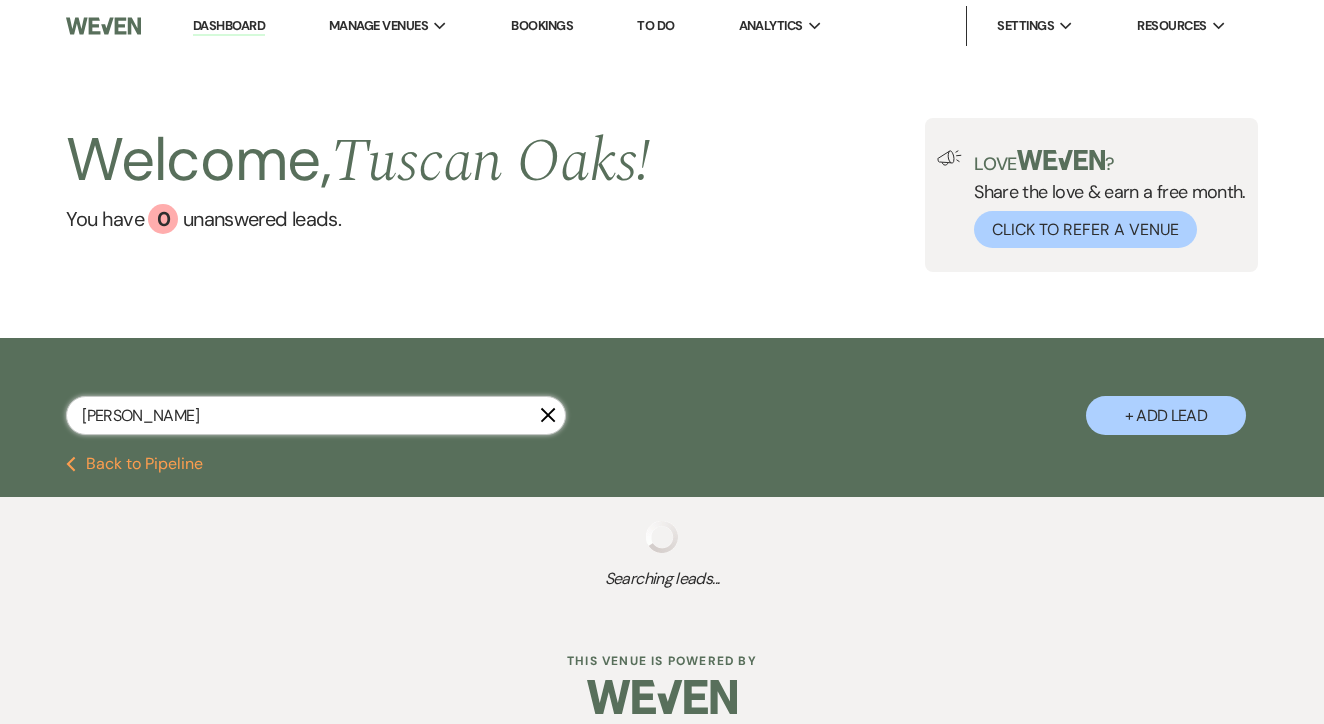 select on "5" 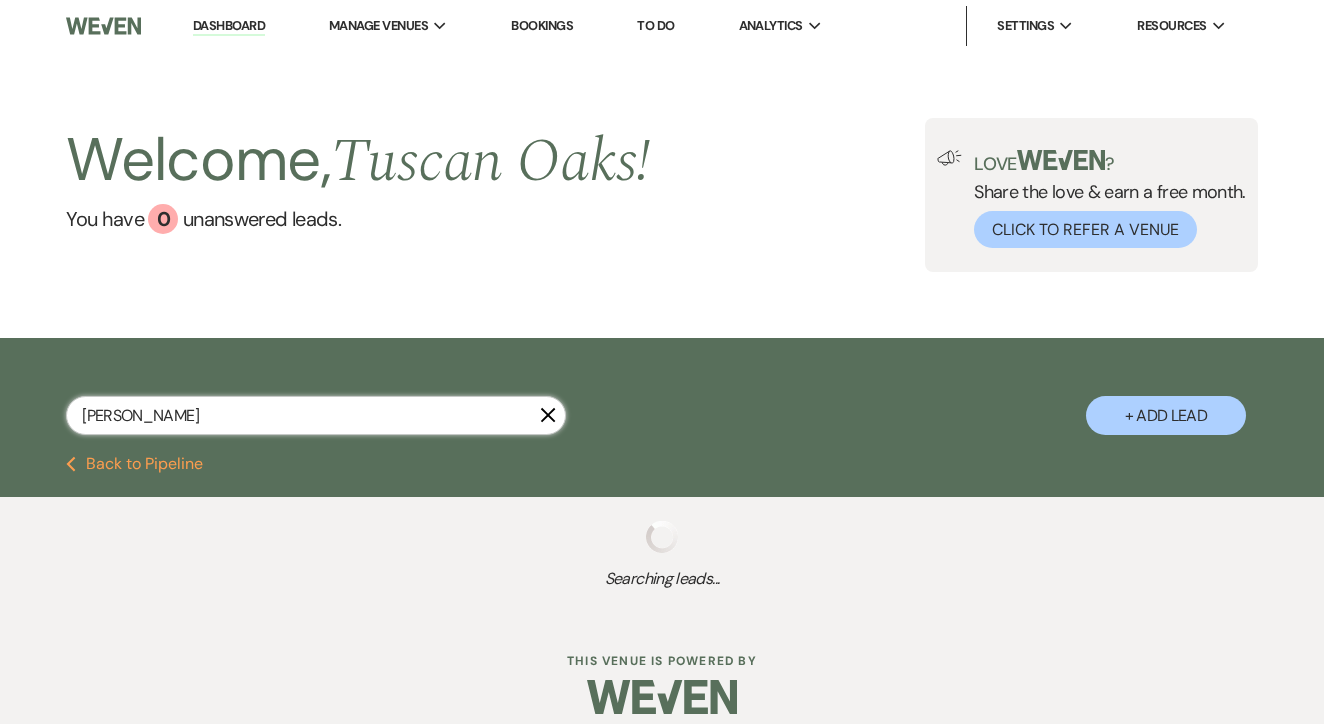select on "8" 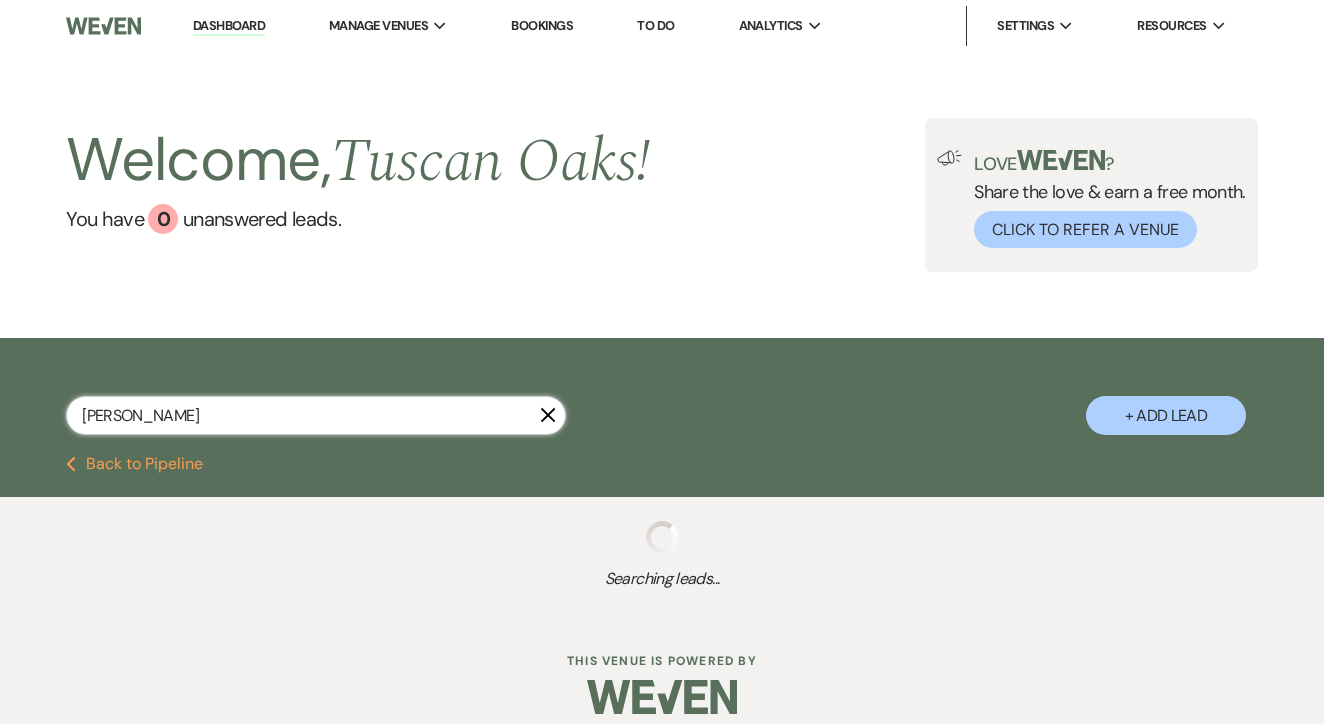 select on "10" 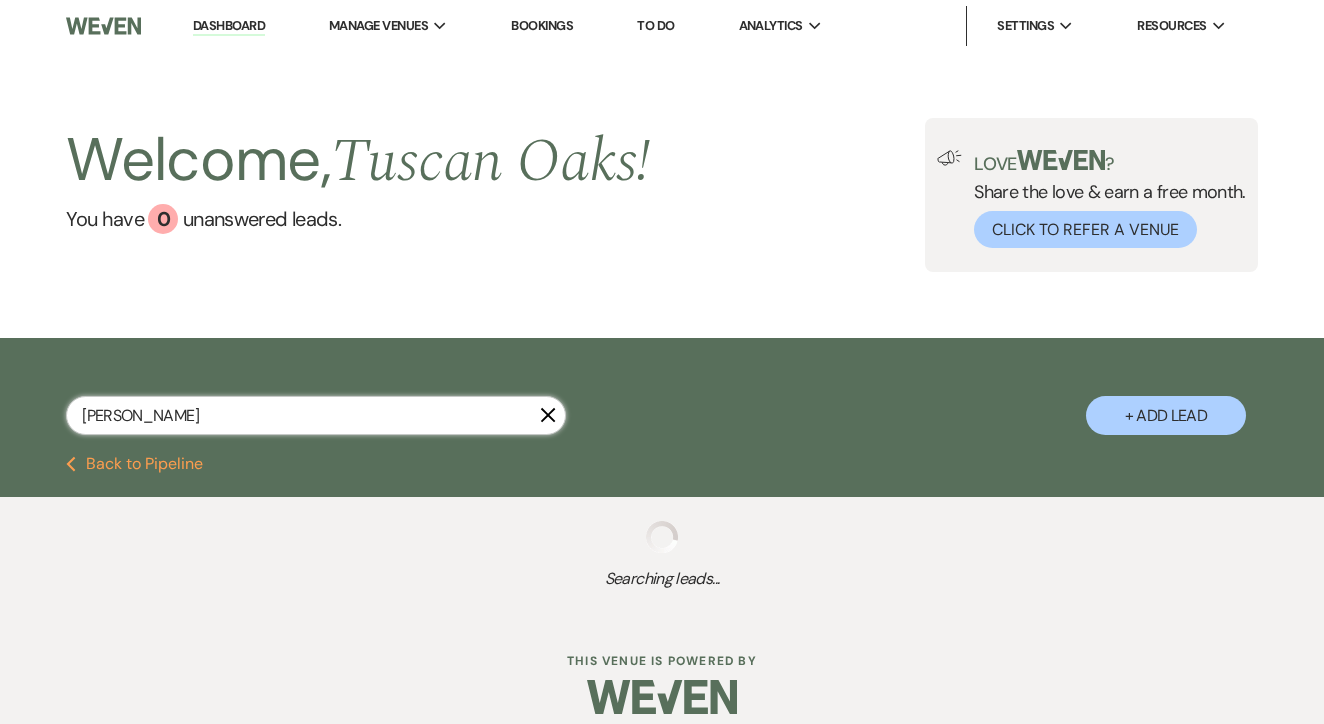 select on "8" 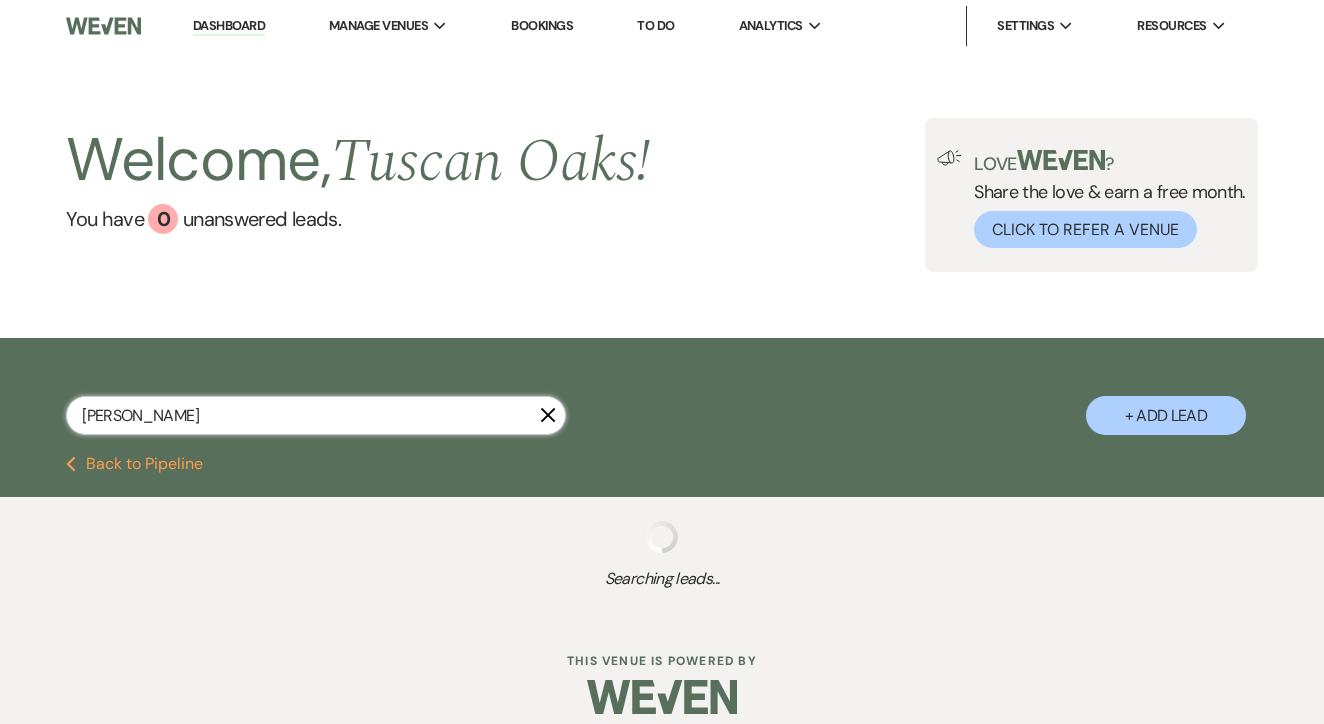 select on "5" 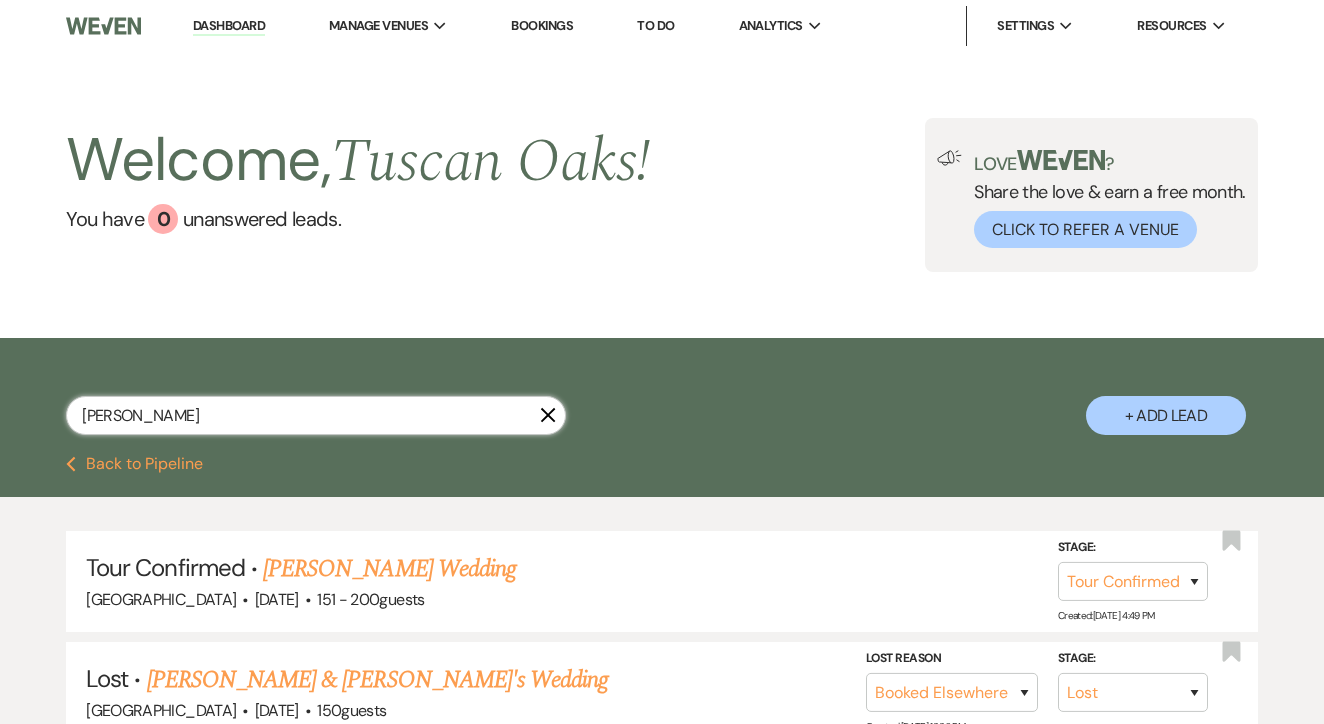 type on "[PERSON_NAME]" 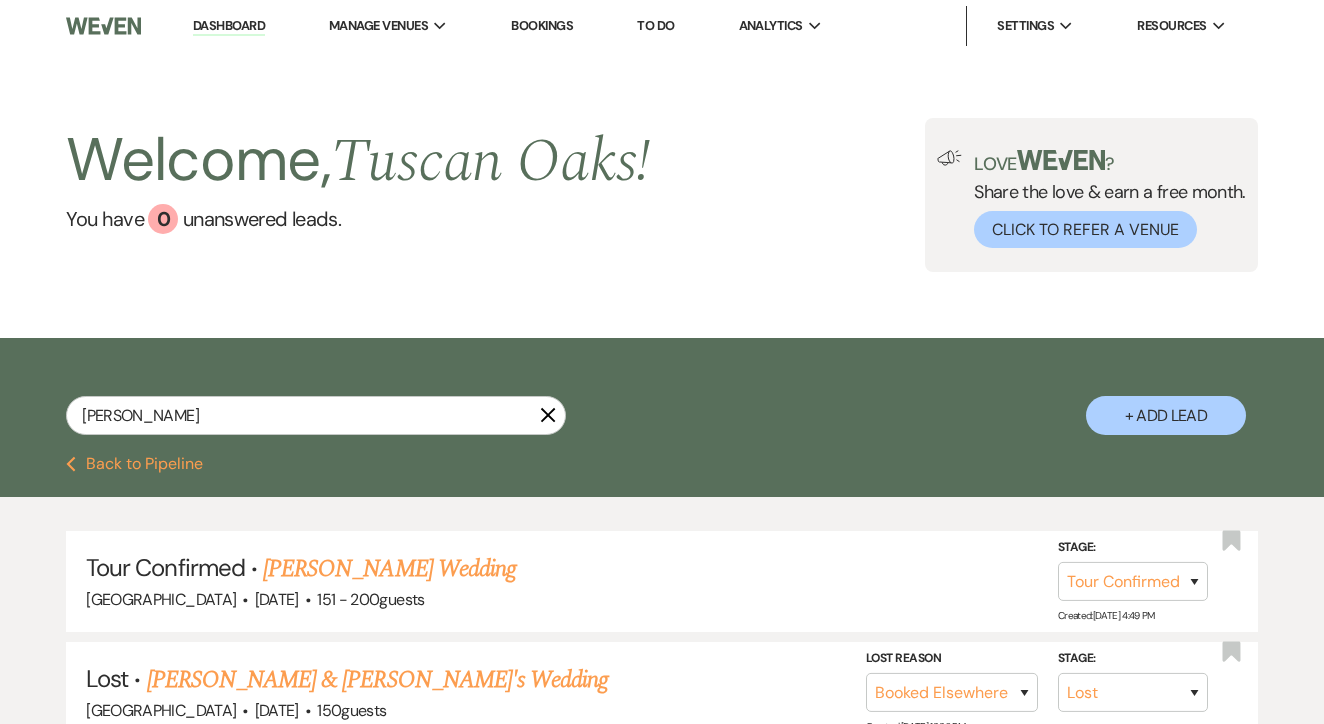 drag, startPoint x: 421, startPoint y: 539, endPoint x: 354, endPoint y: 447, distance: 113.81125 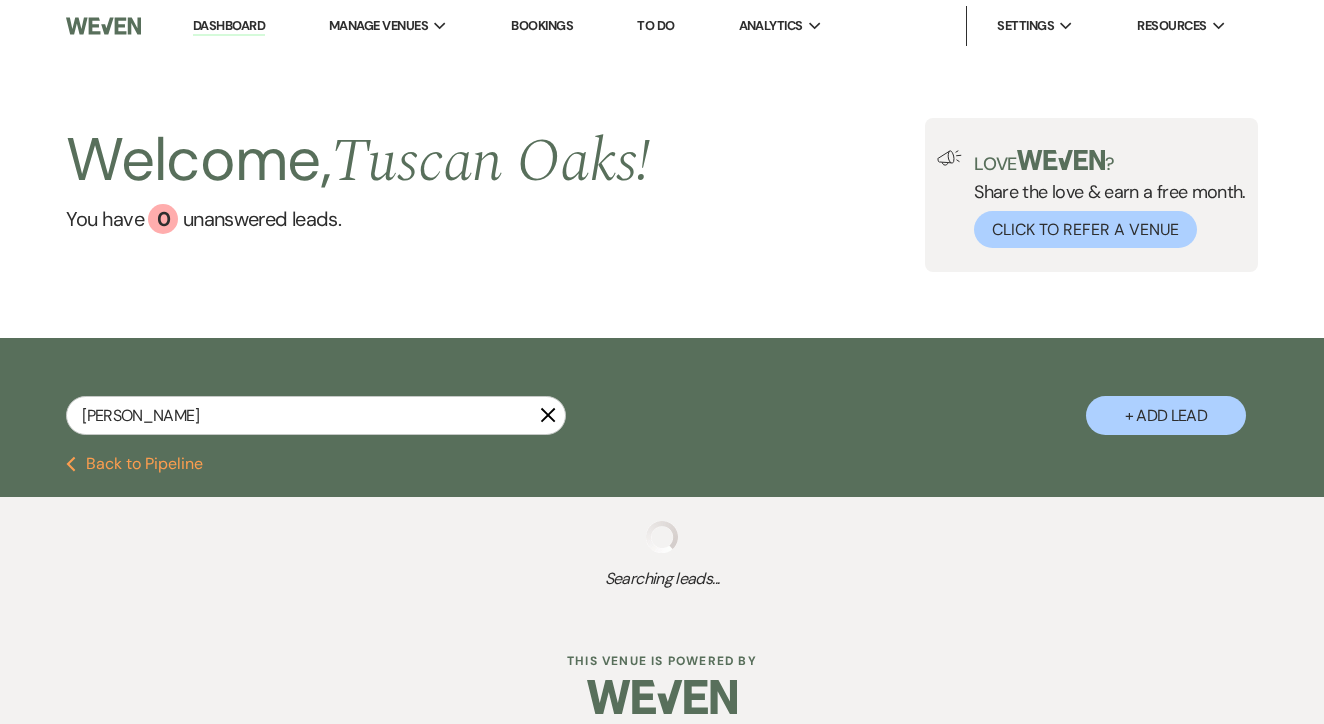 select on "4" 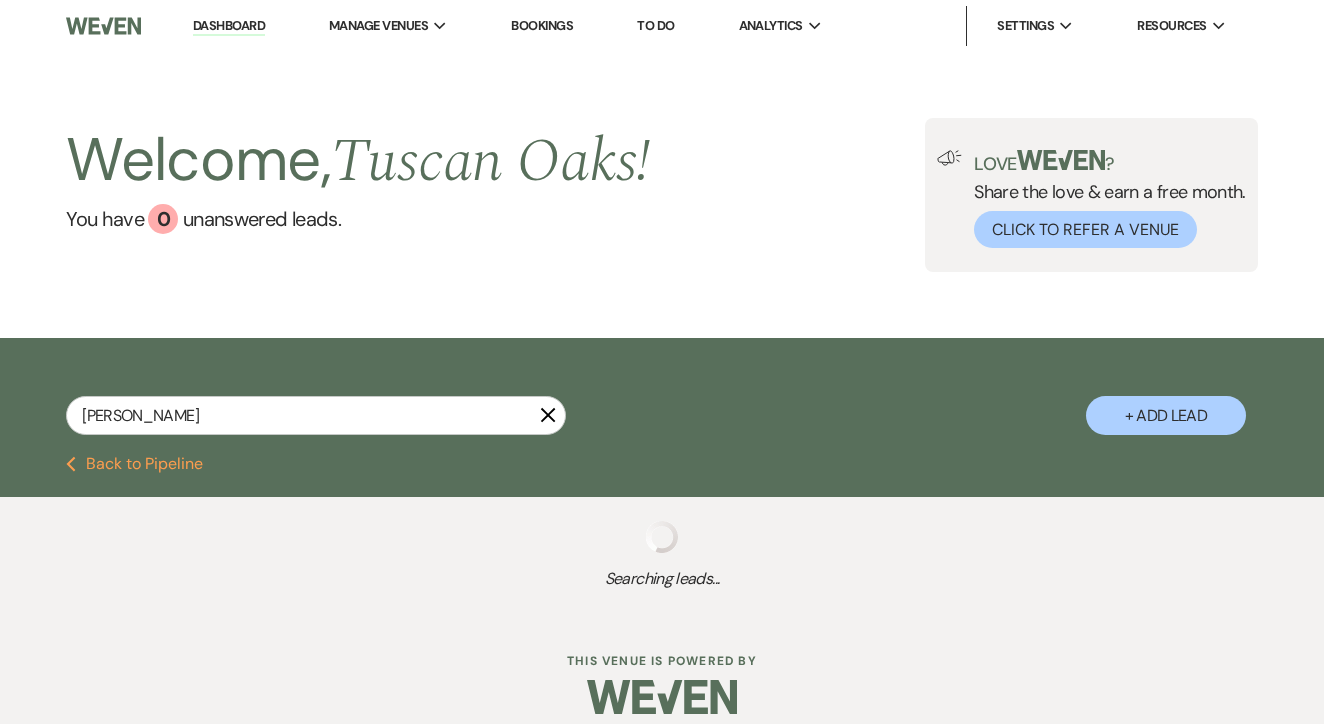 select on "8" 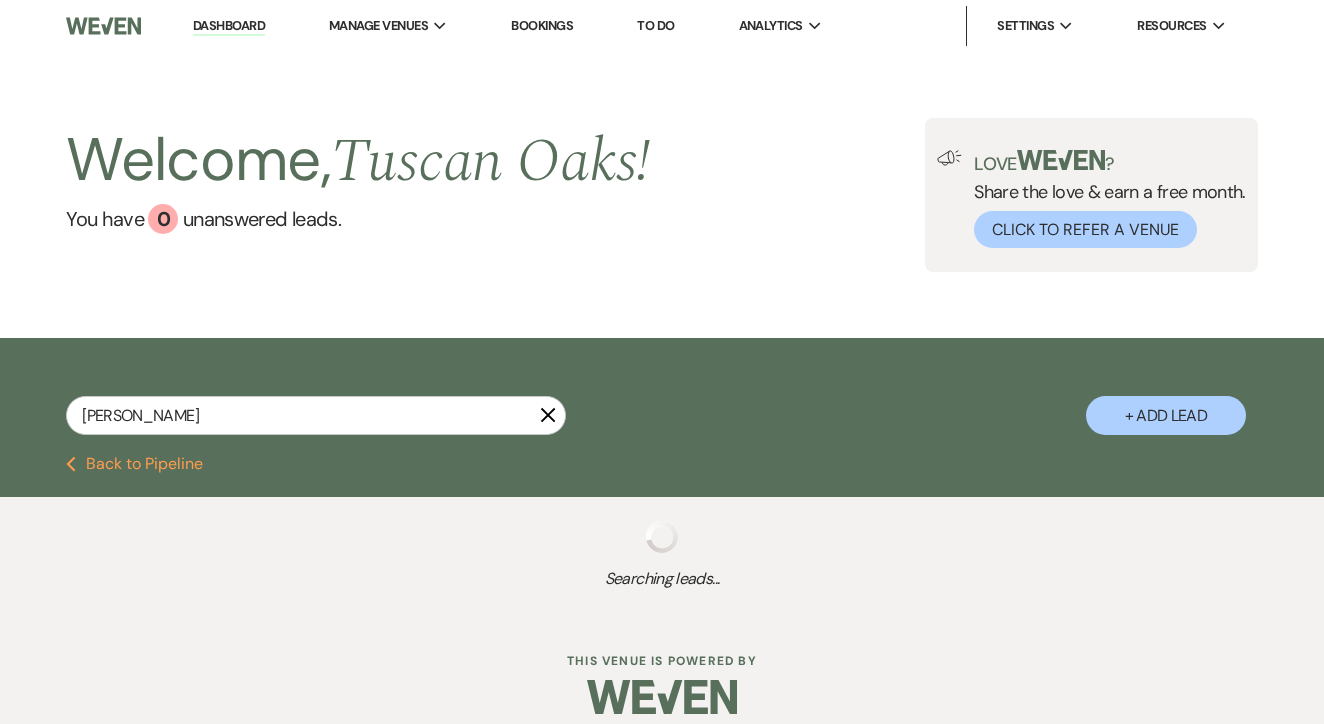 select on "6" 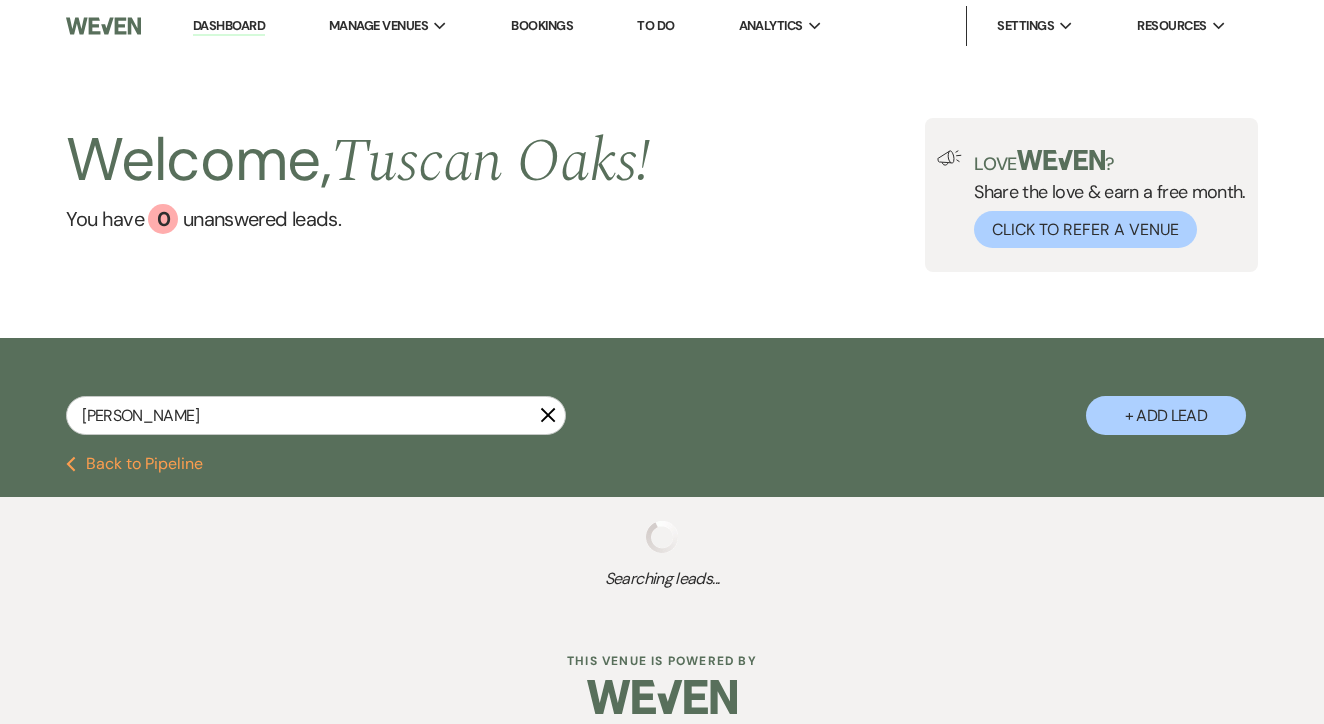 select on "8" 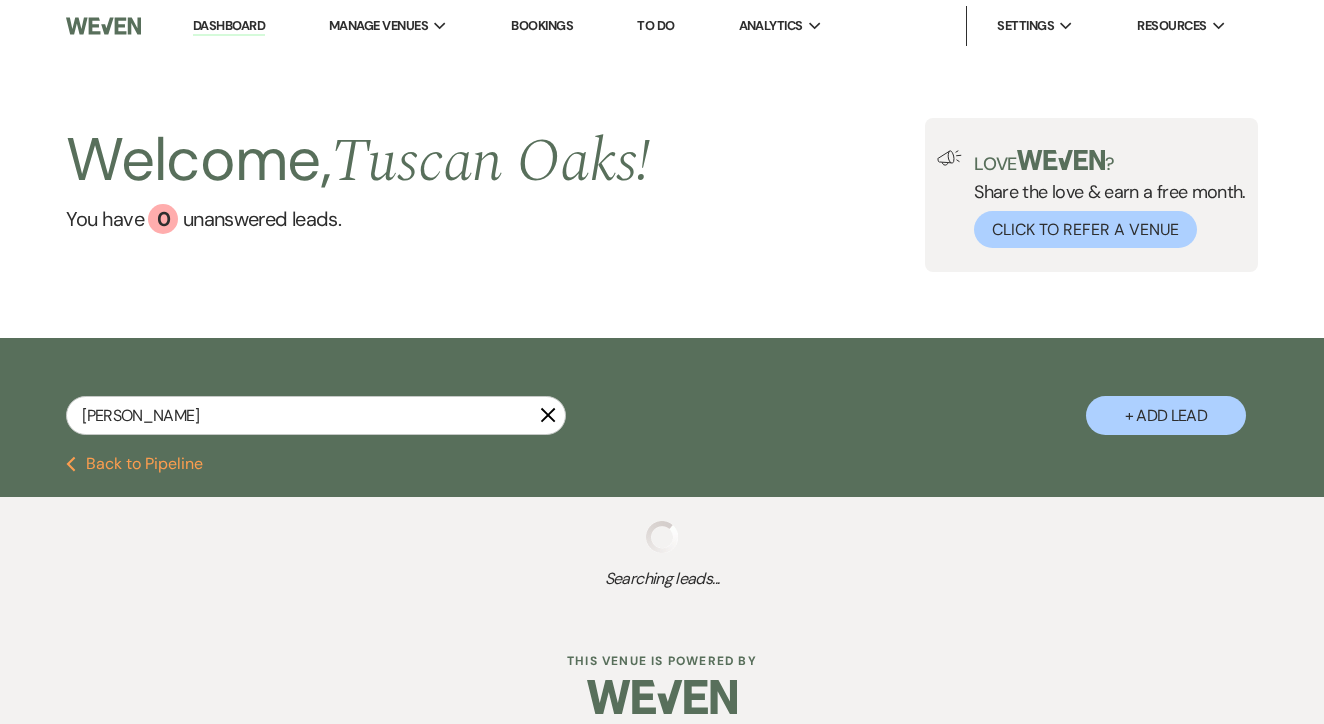 select on "5" 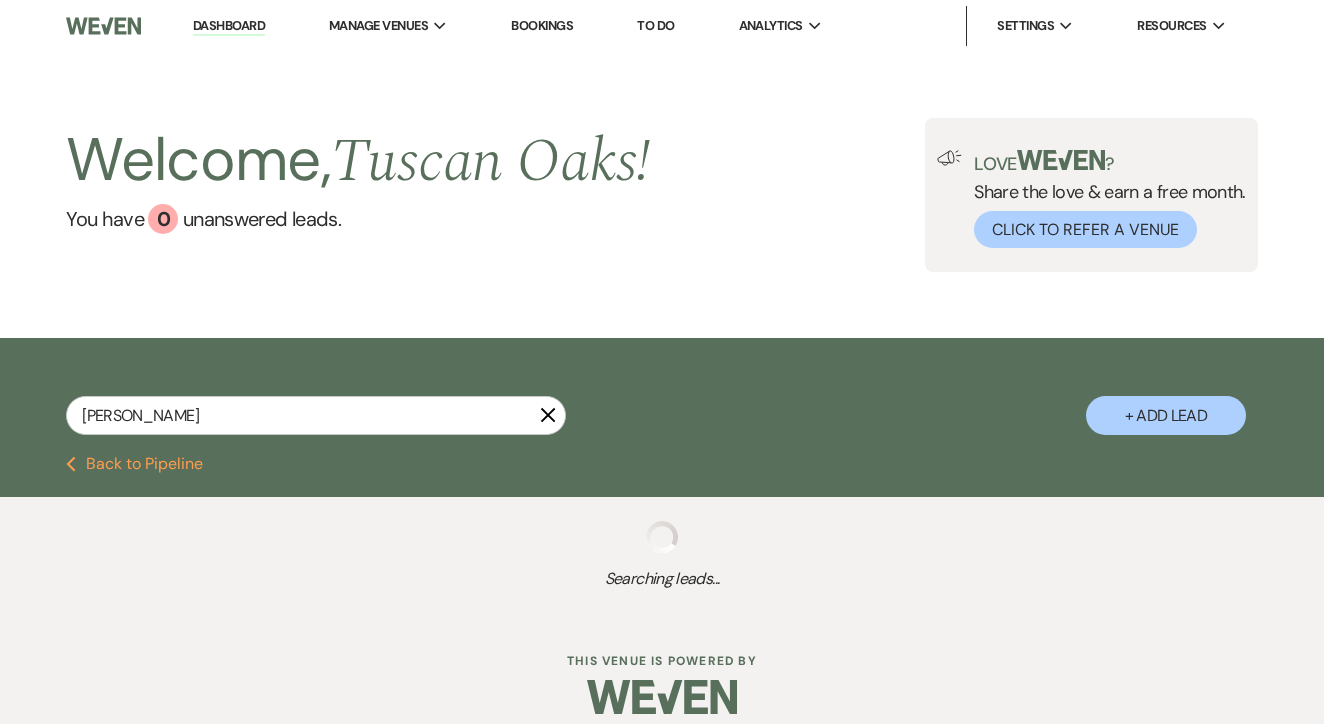 select on "8" 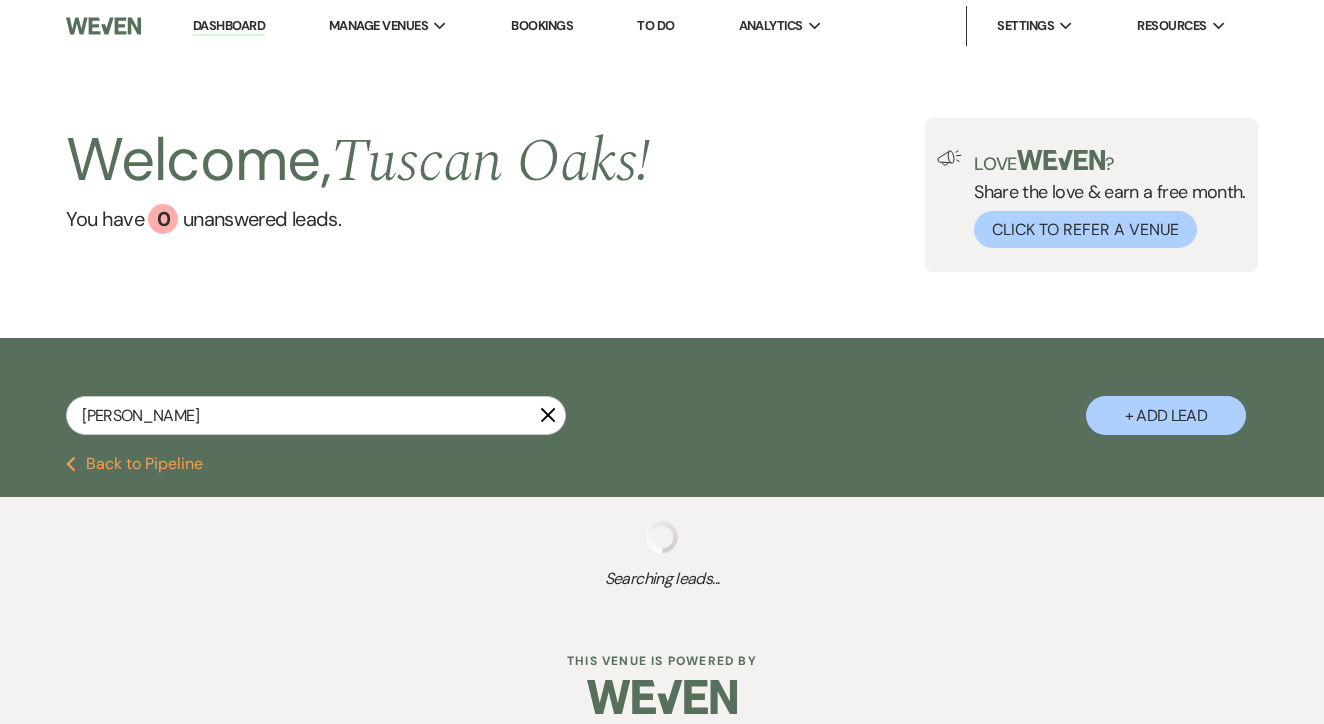 select on "5" 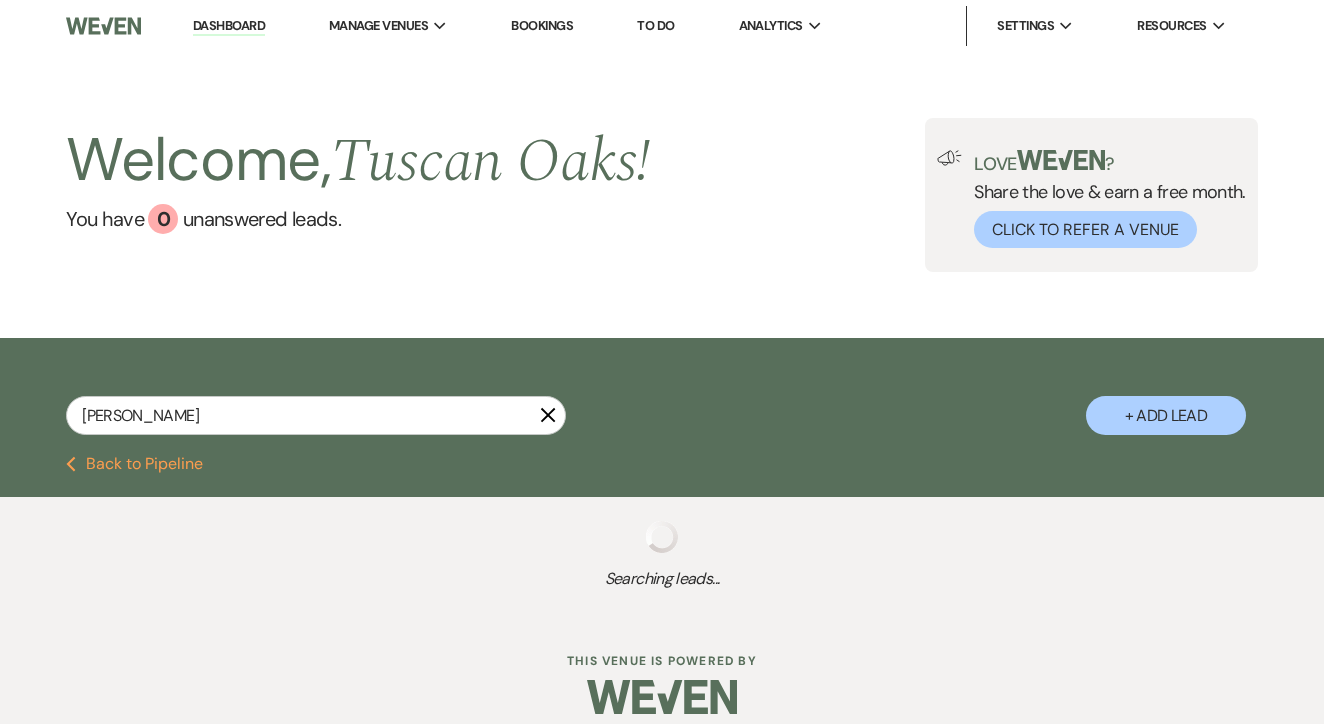 select on "8" 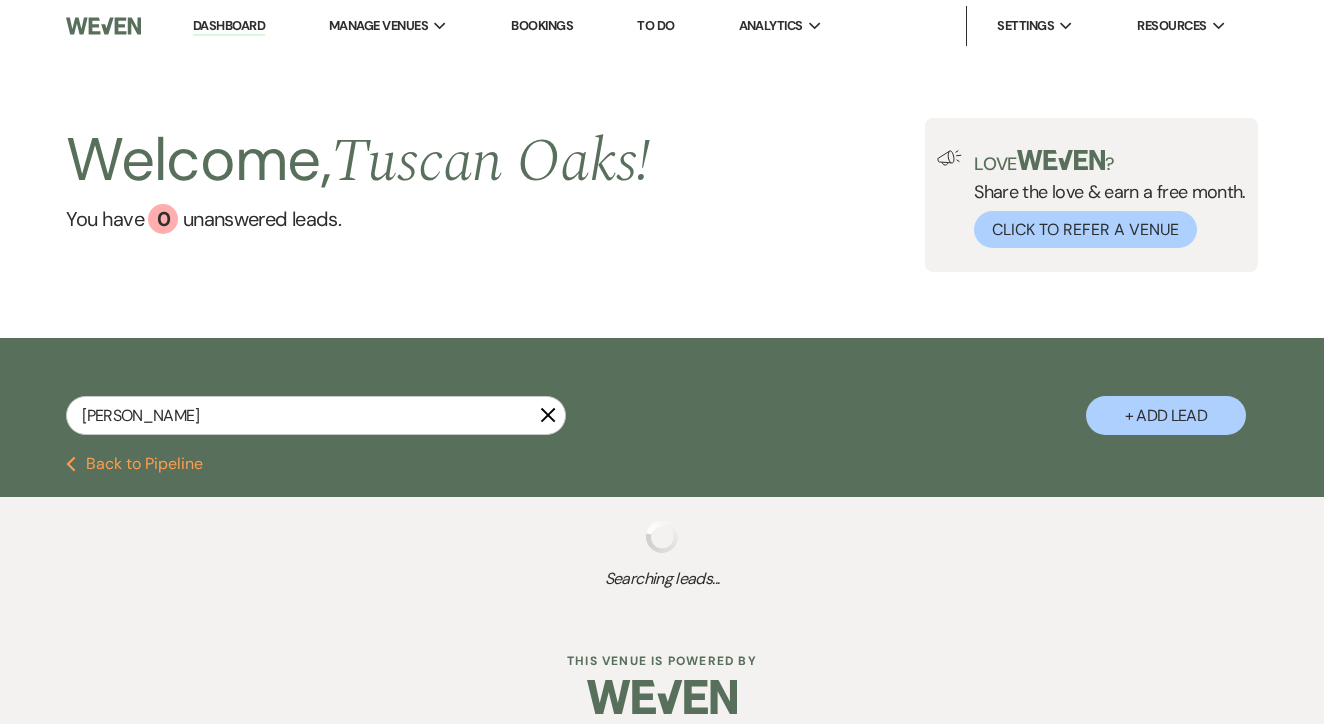 select on "5" 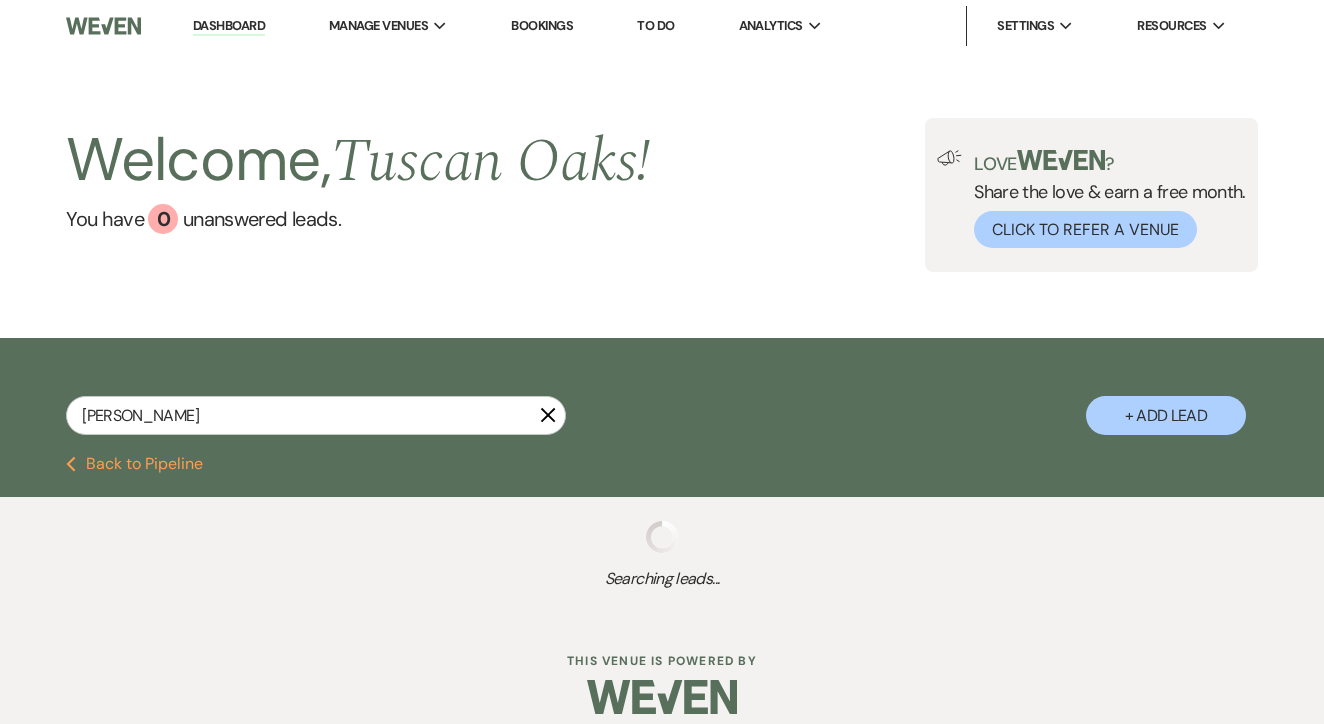 select on "8" 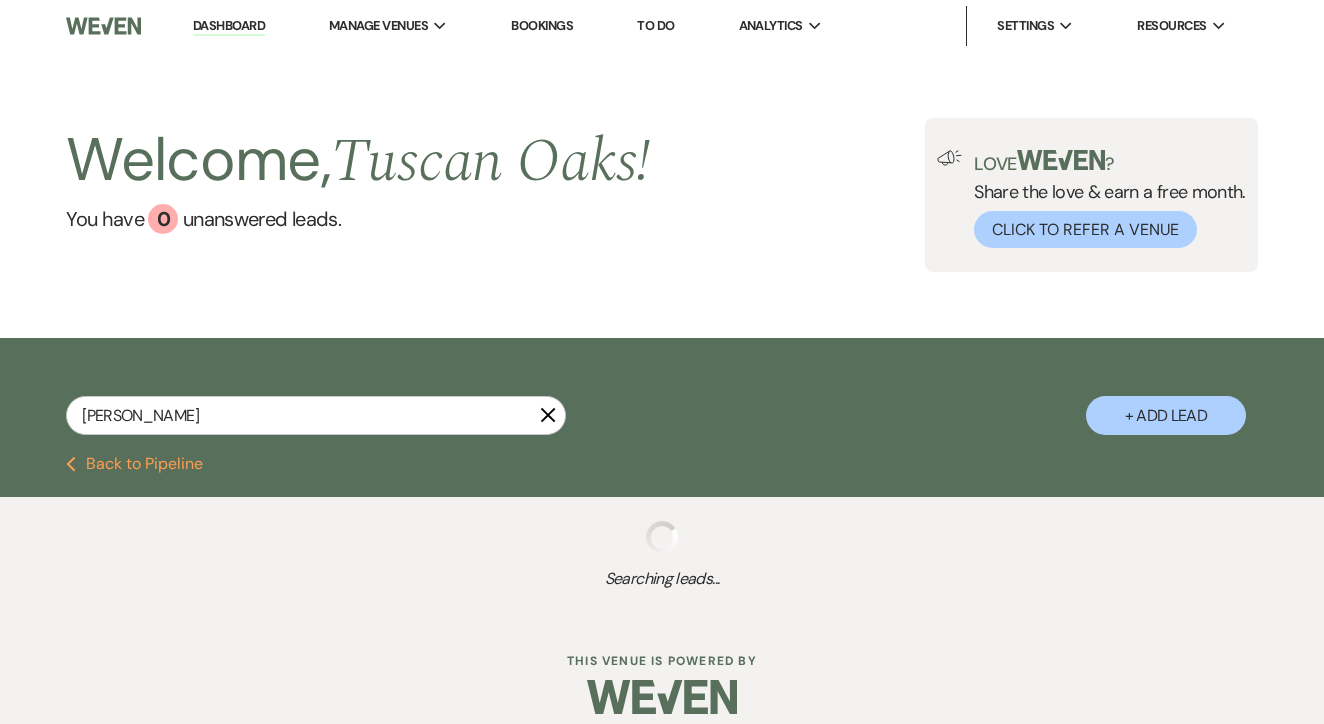 select on "6" 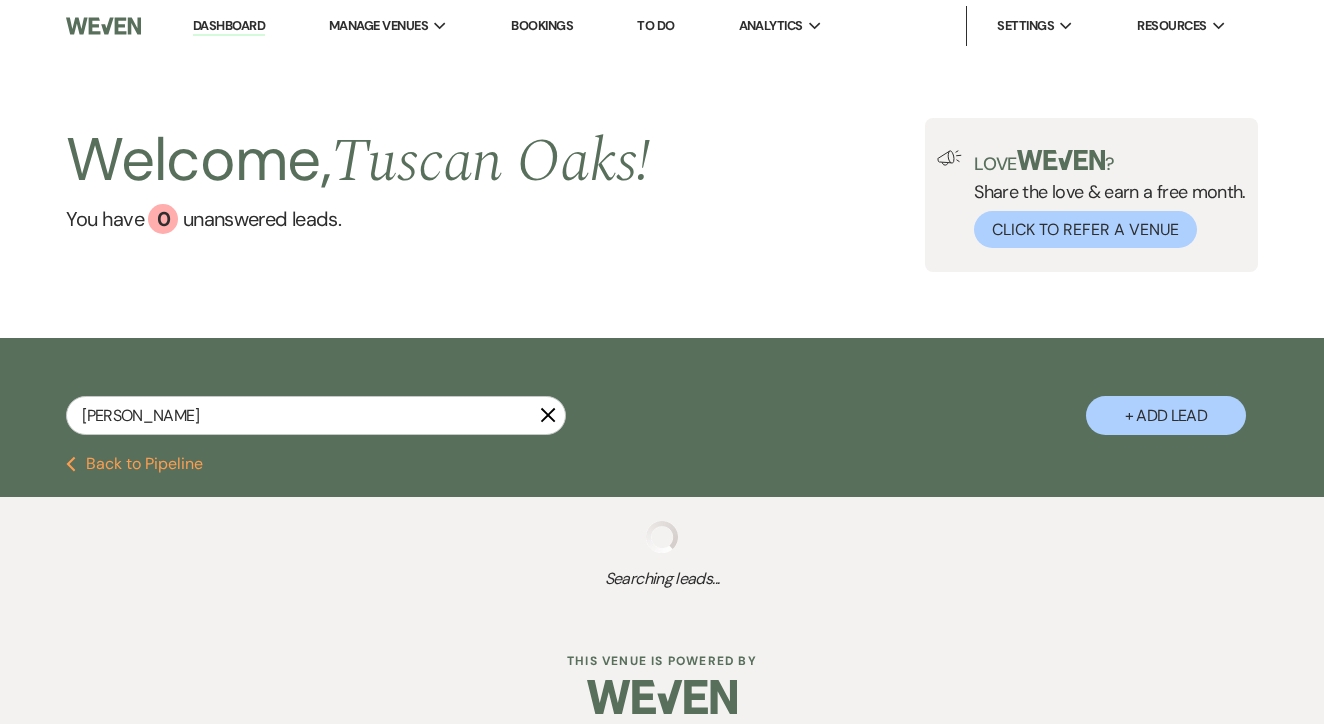 select on "8" 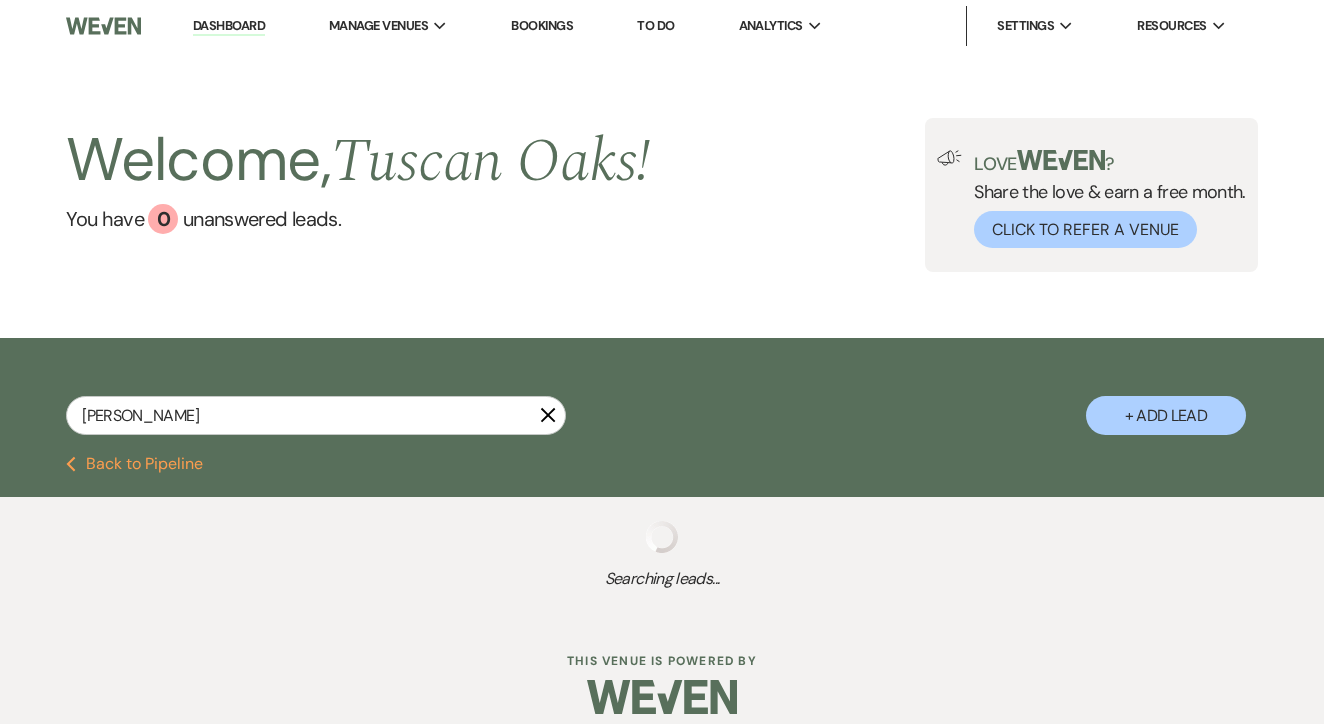 select on "5" 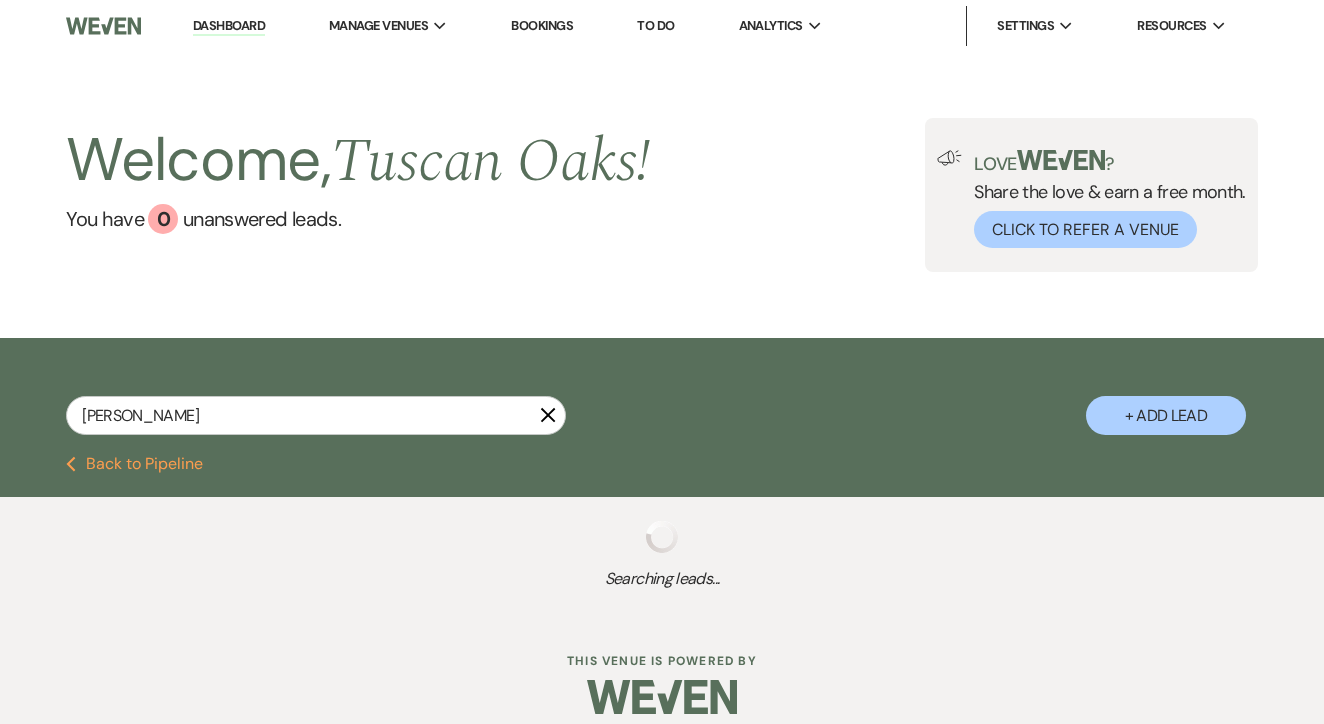 select on "8" 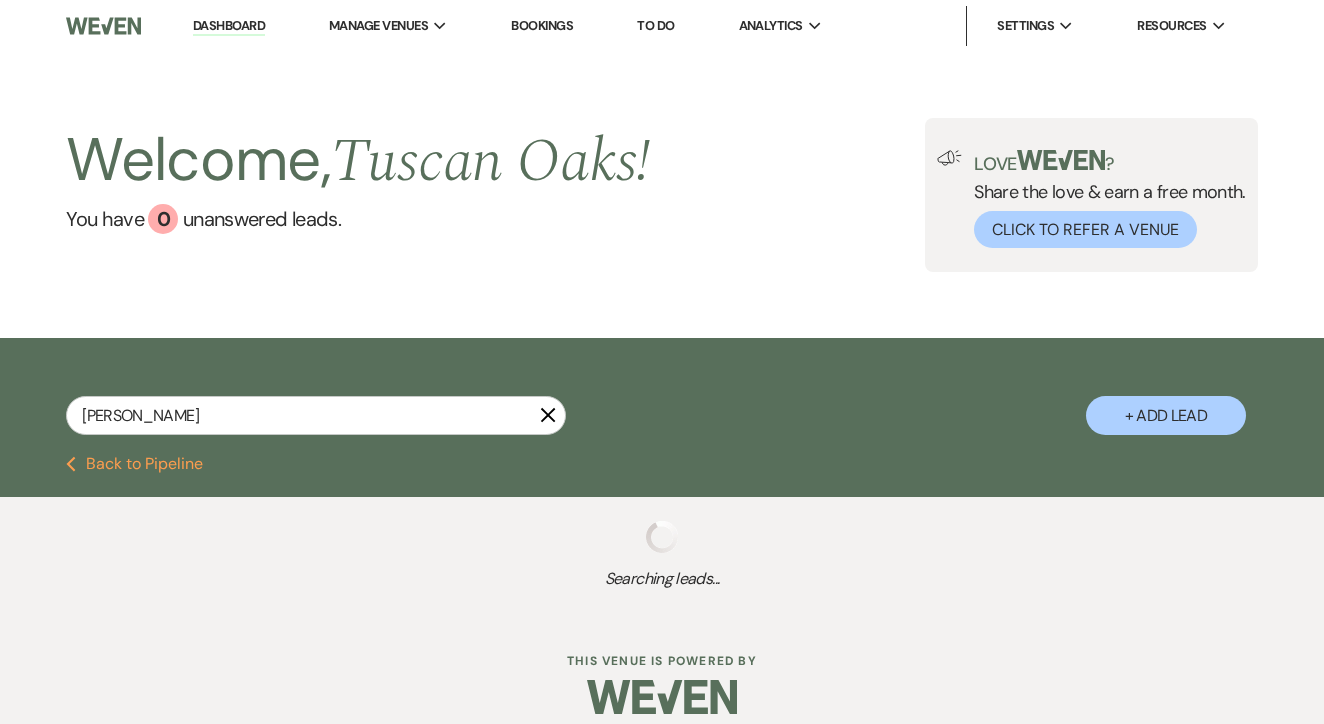 select on "10" 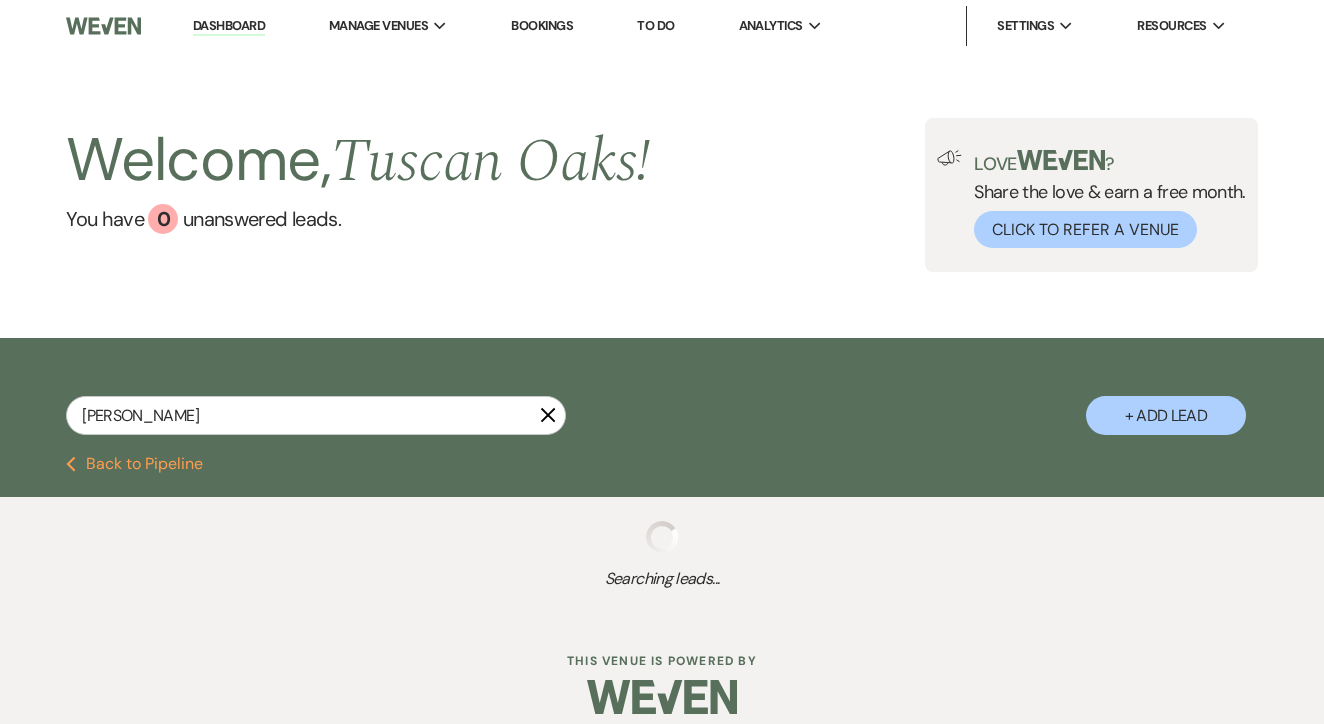 select on "8" 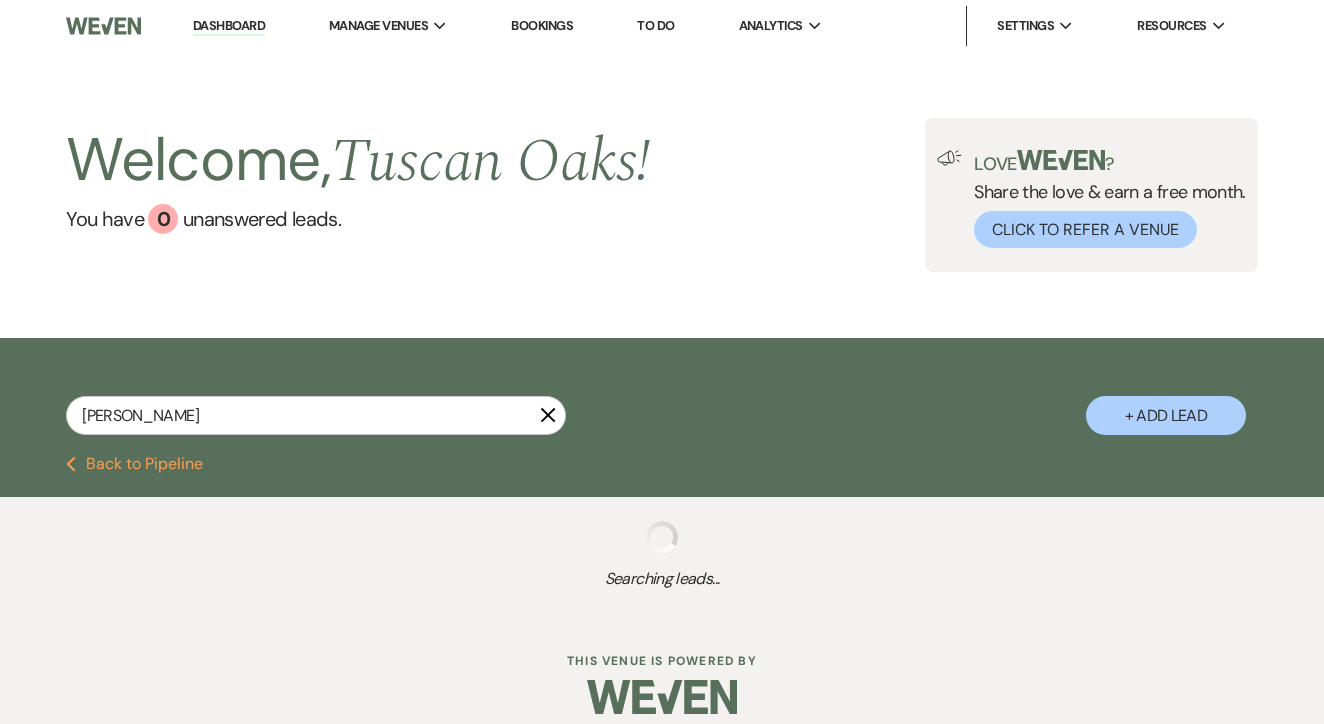 select on "5" 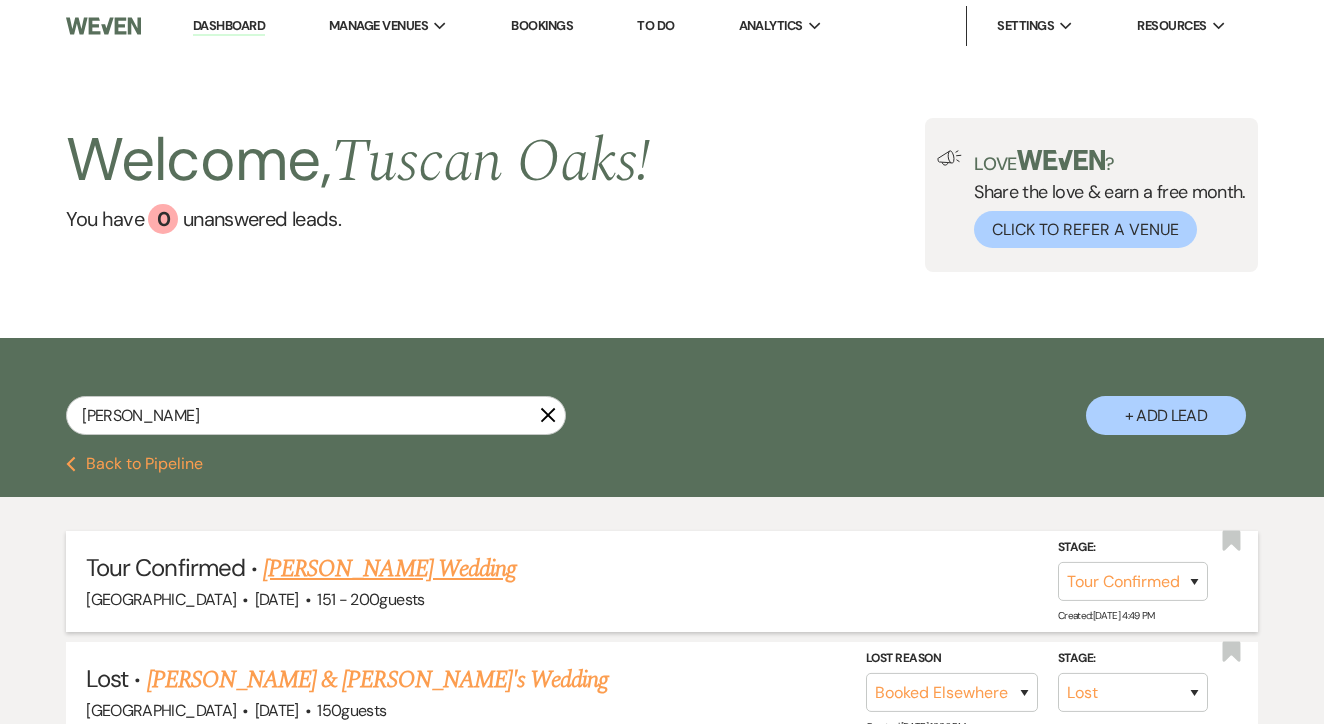 click on "[PERSON_NAME] Wedding" at bounding box center (389, 569) 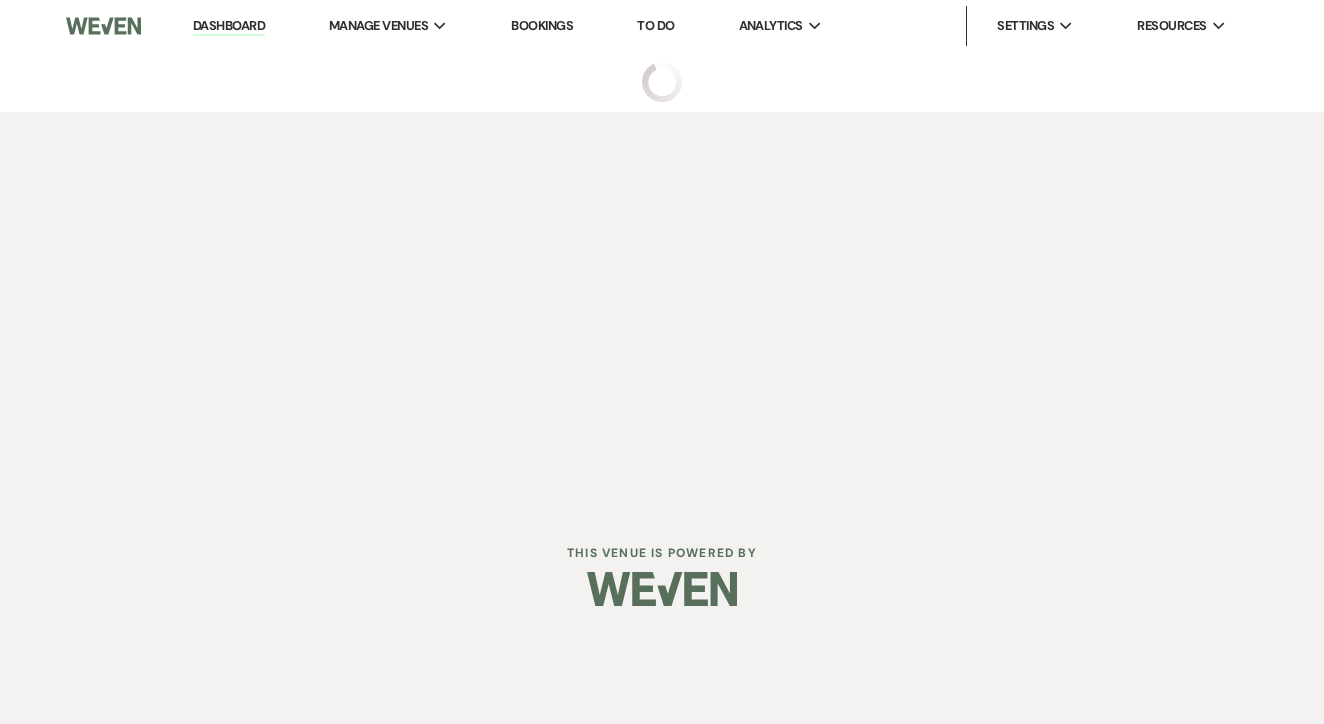 select on "4" 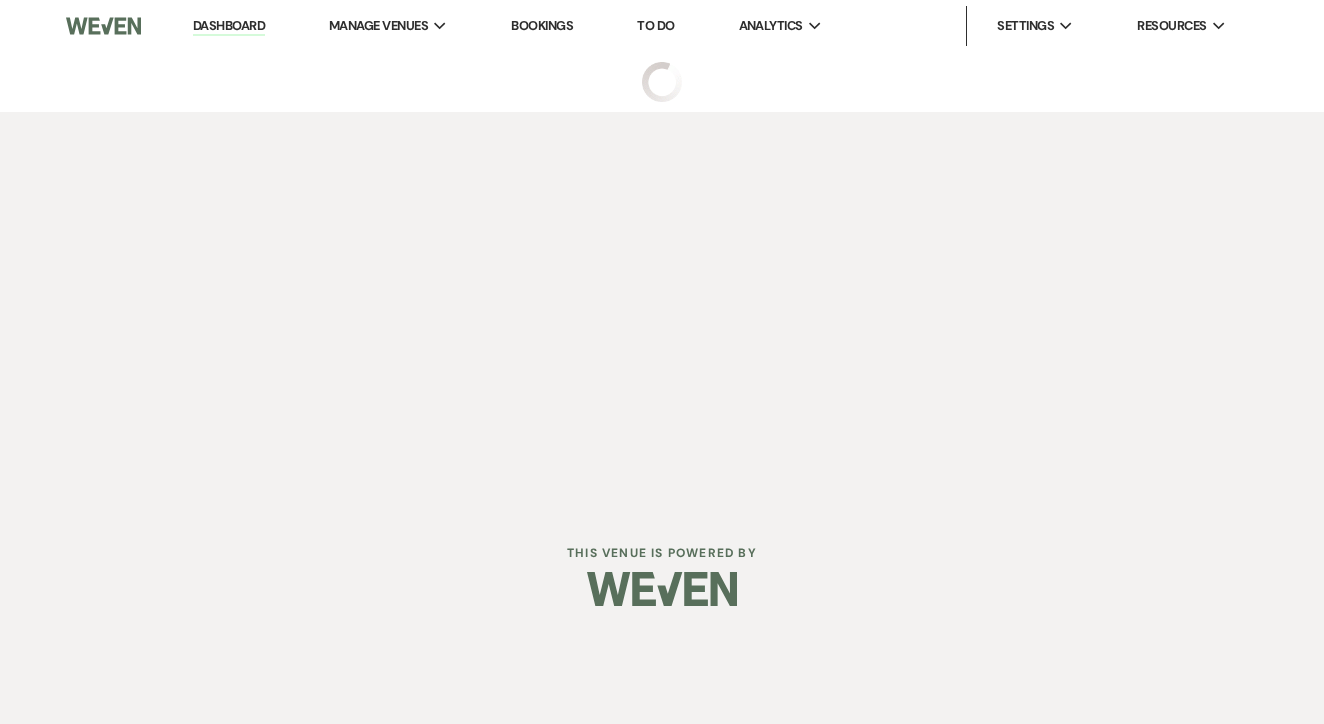 select on "2" 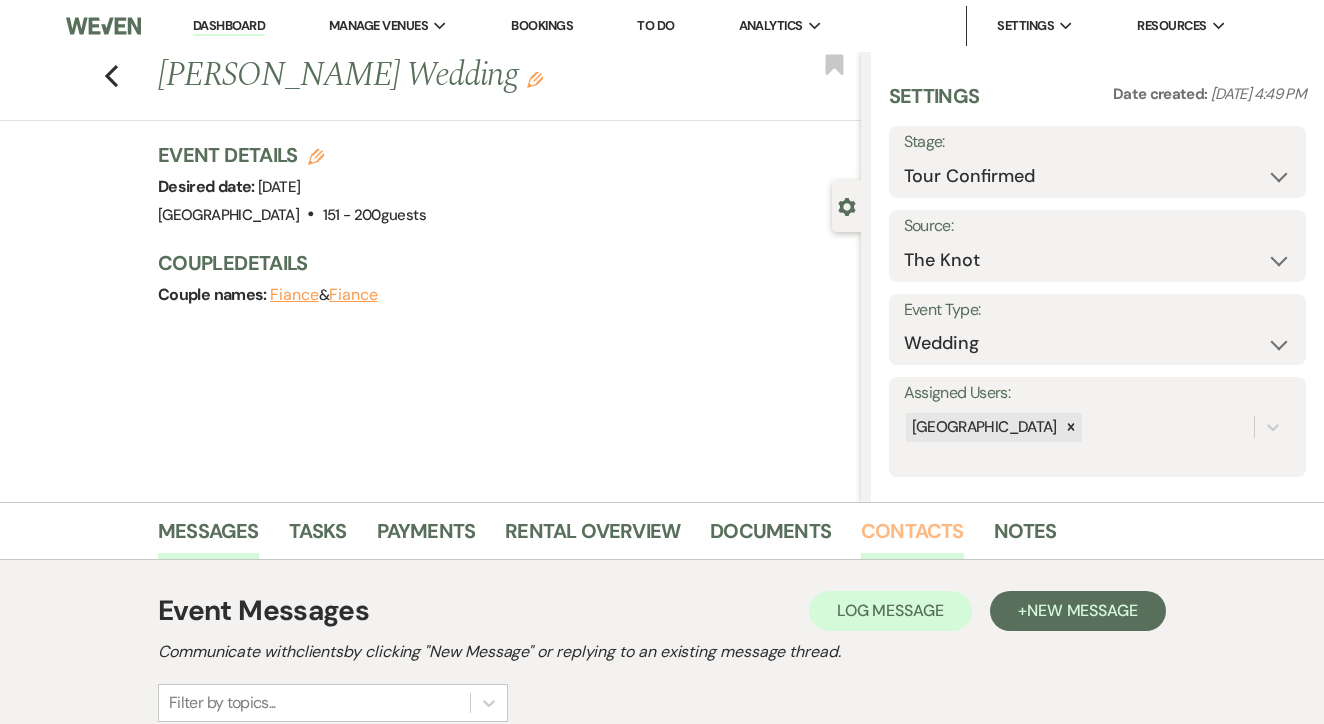 click on "Contacts" at bounding box center [912, 537] 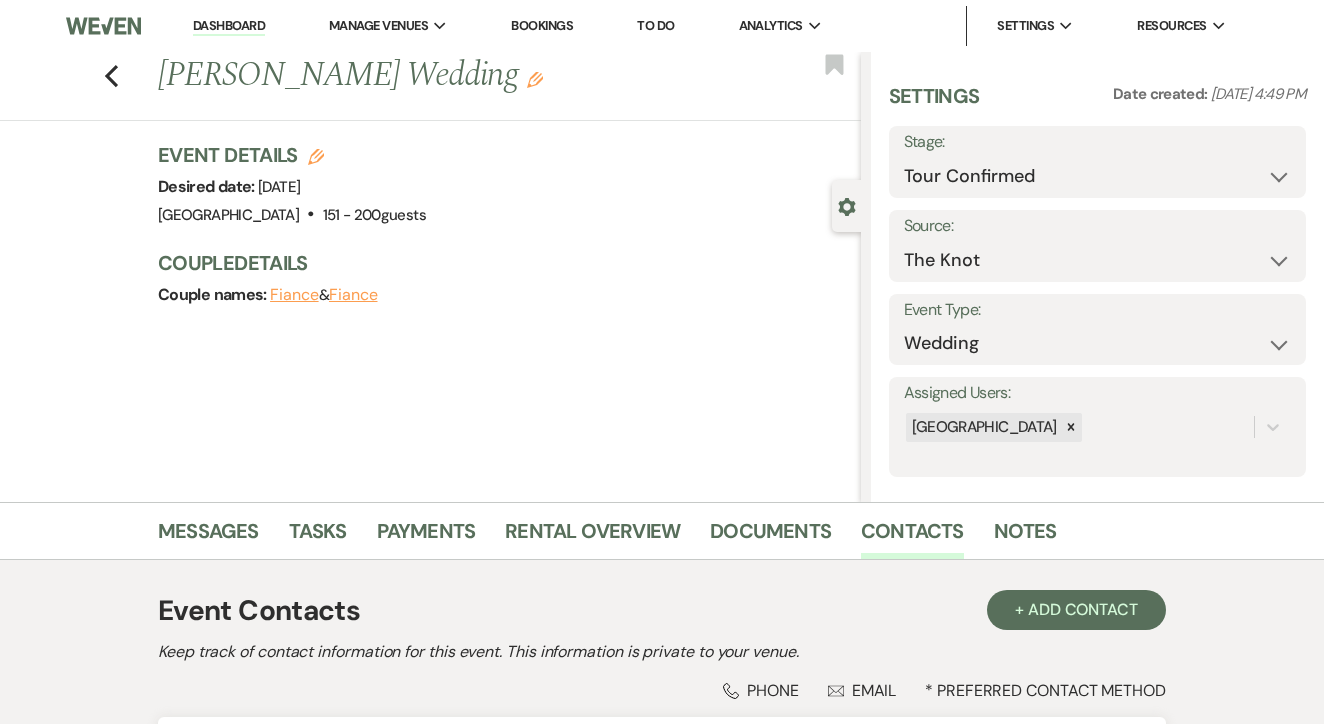 scroll, scrollTop: 0, scrollLeft: 0, axis: both 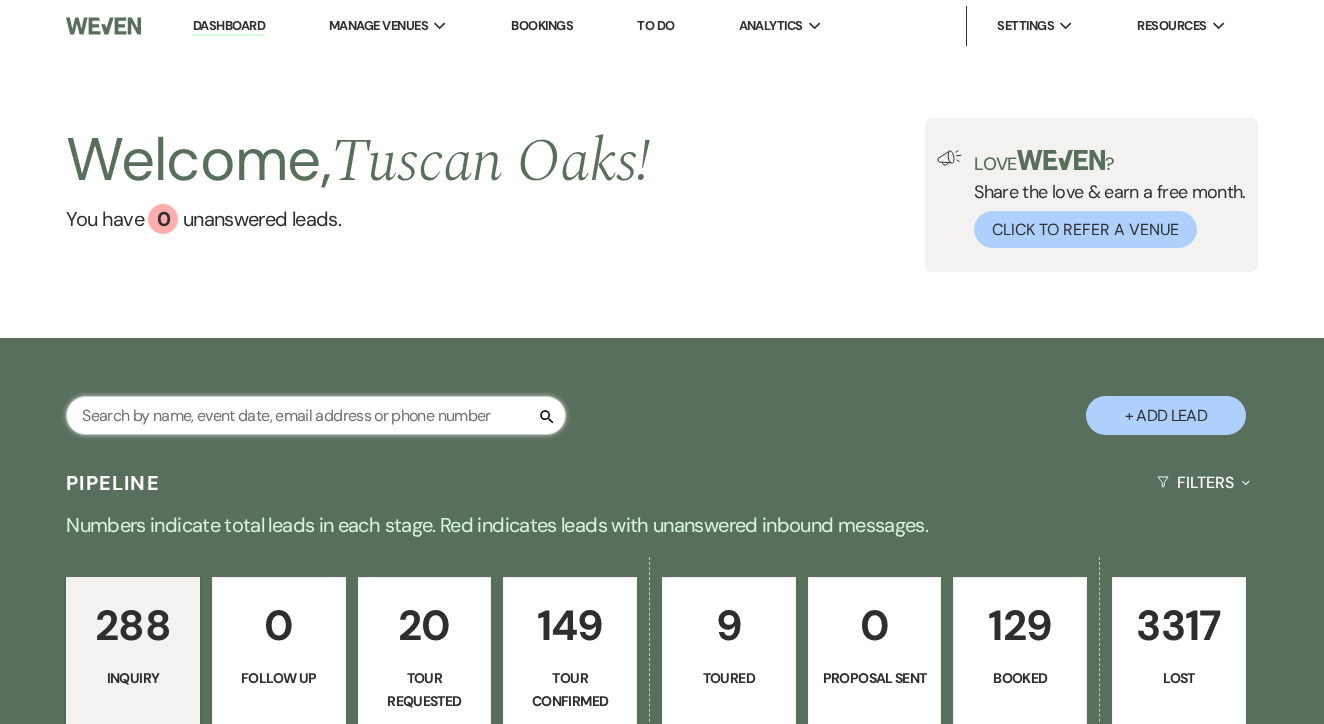 click at bounding box center [316, 415] 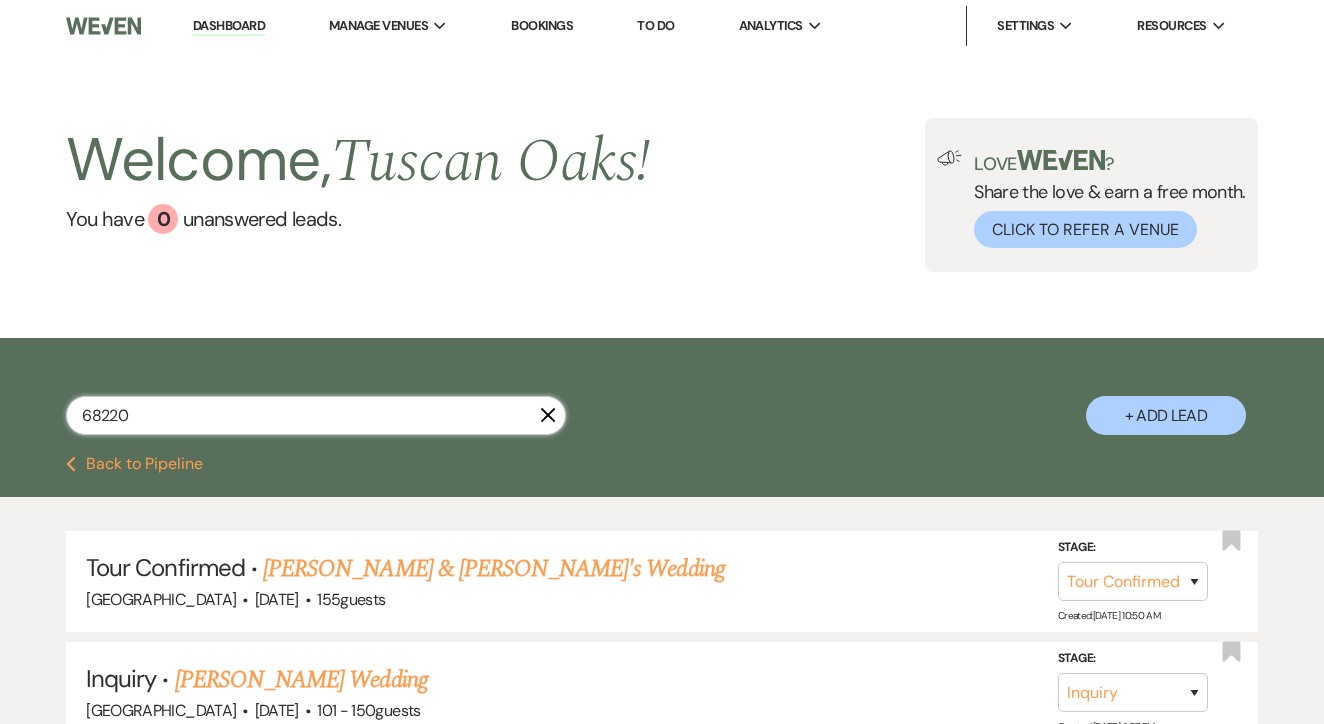 type on "682201" 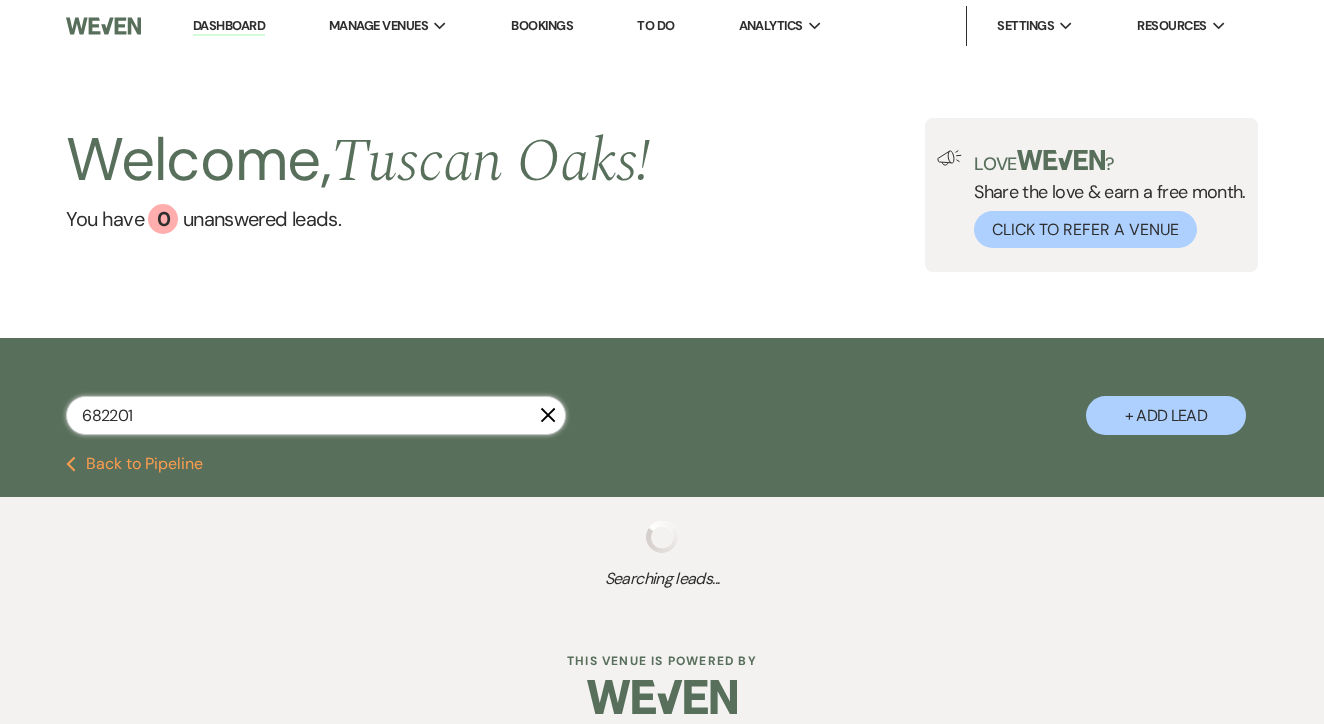select on "4" 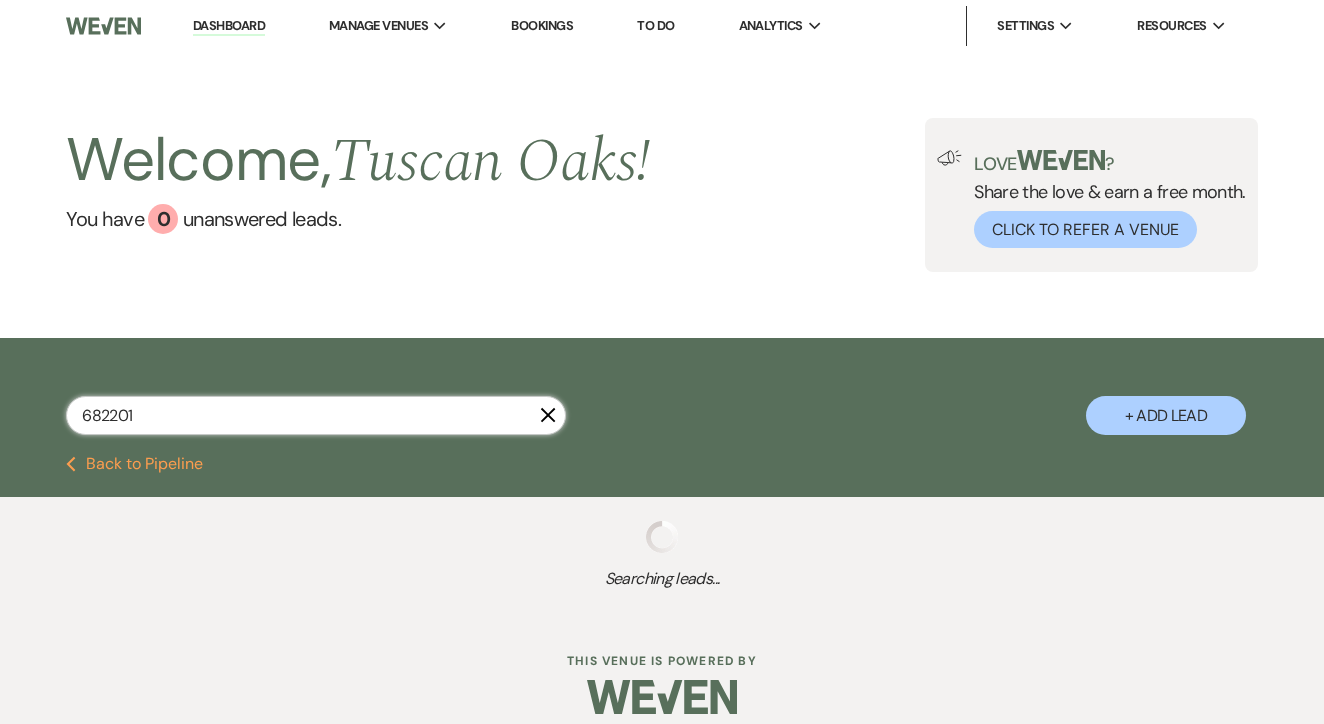select on "8" 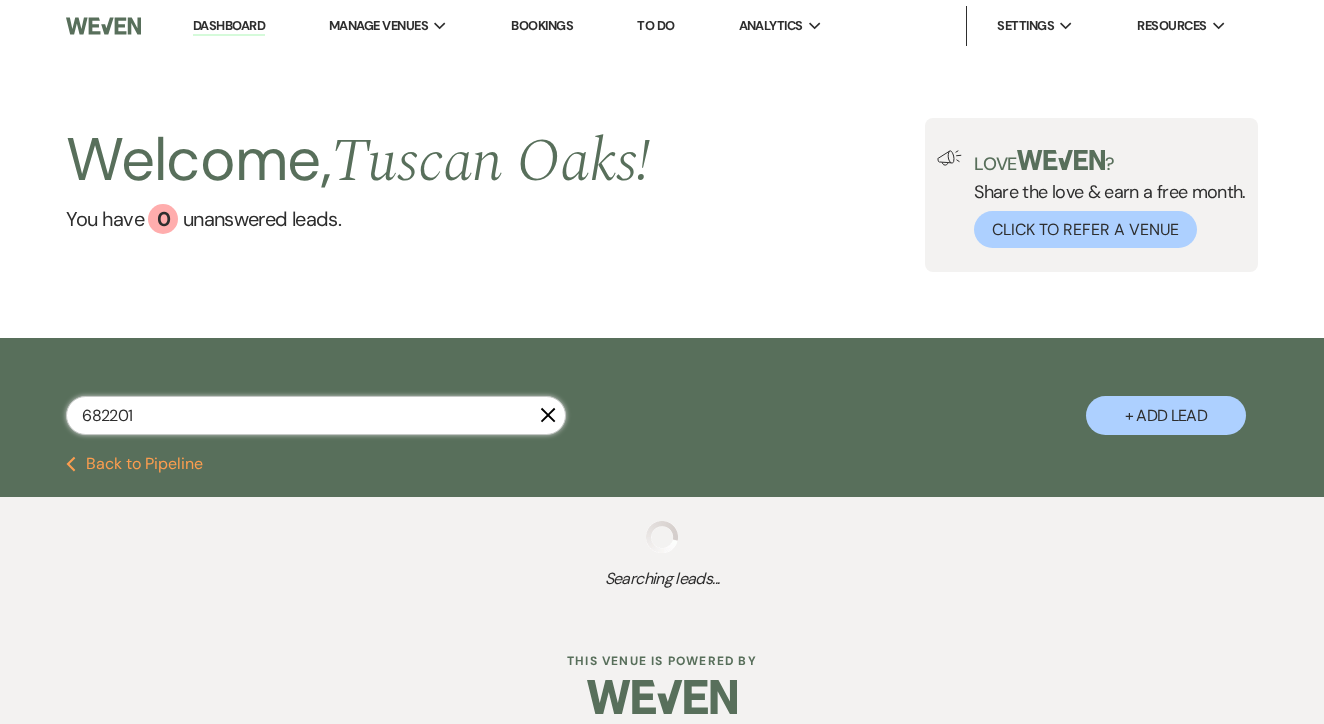 select on "5" 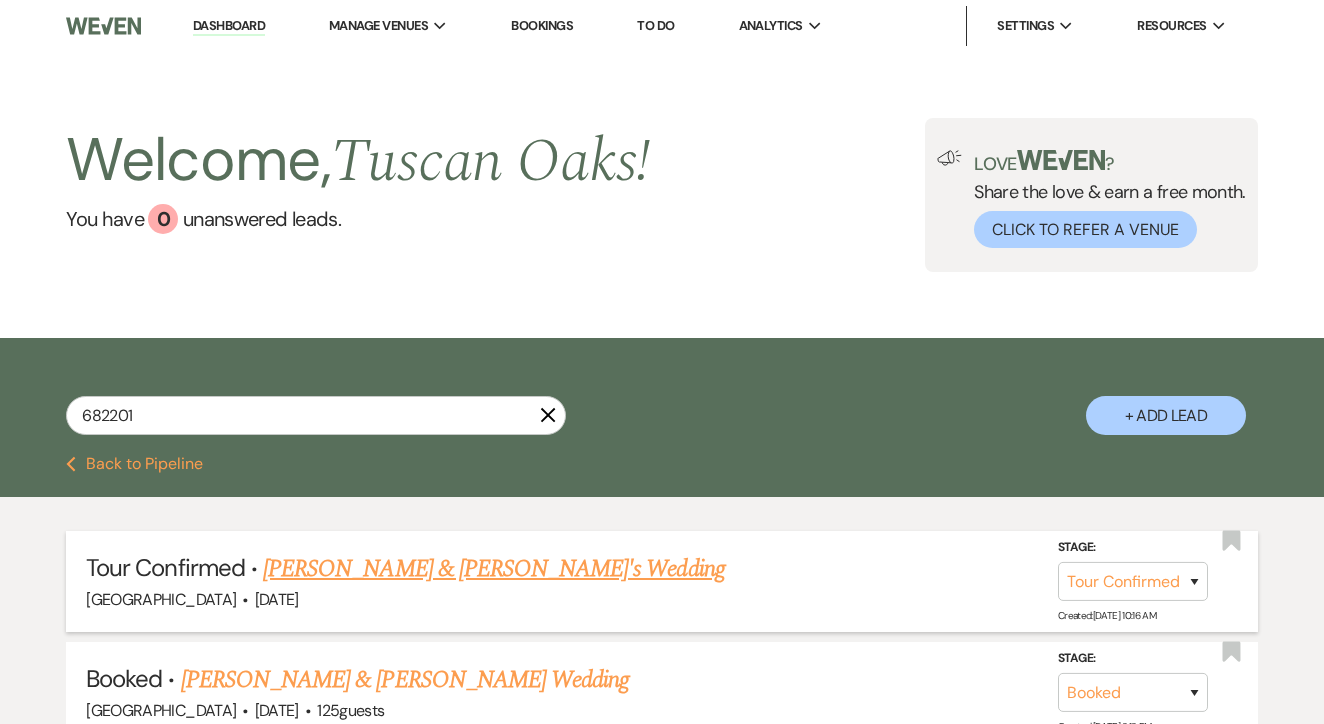 click on "[PERSON_NAME] & [PERSON_NAME]'s Wedding" at bounding box center [494, 569] 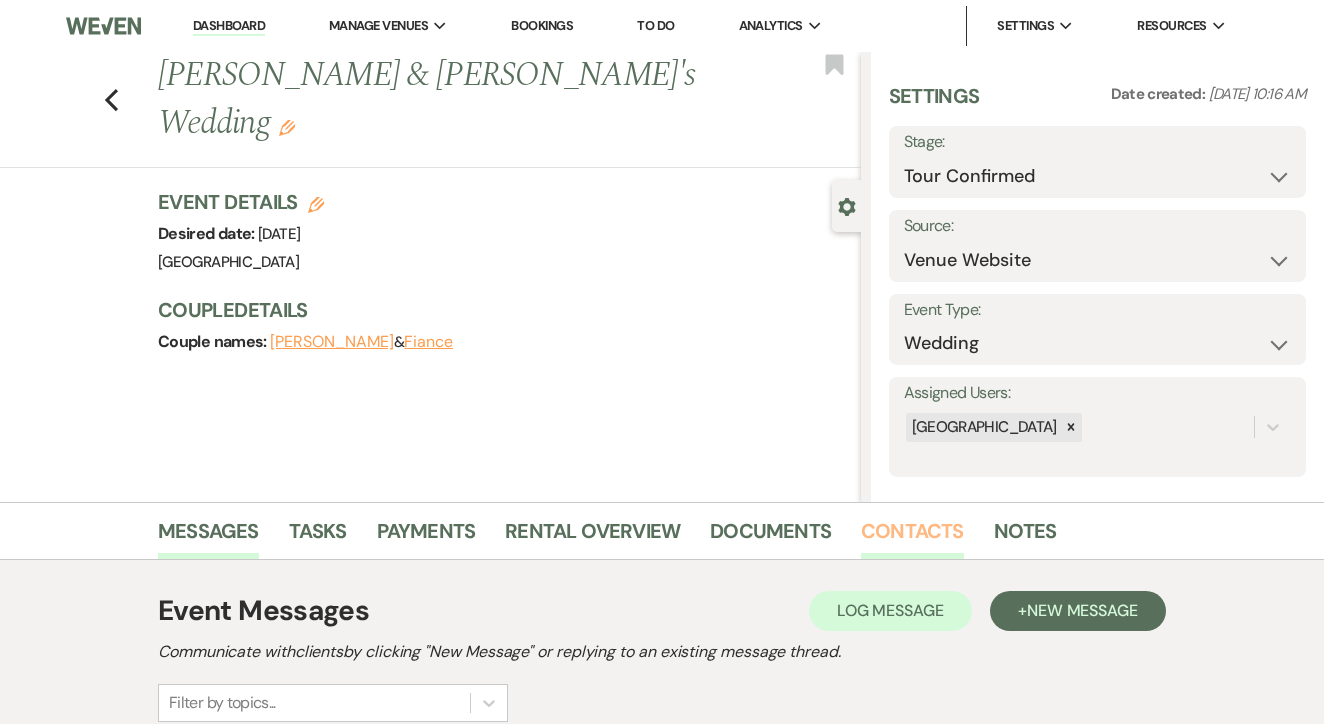 click on "Contacts" at bounding box center [912, 537] 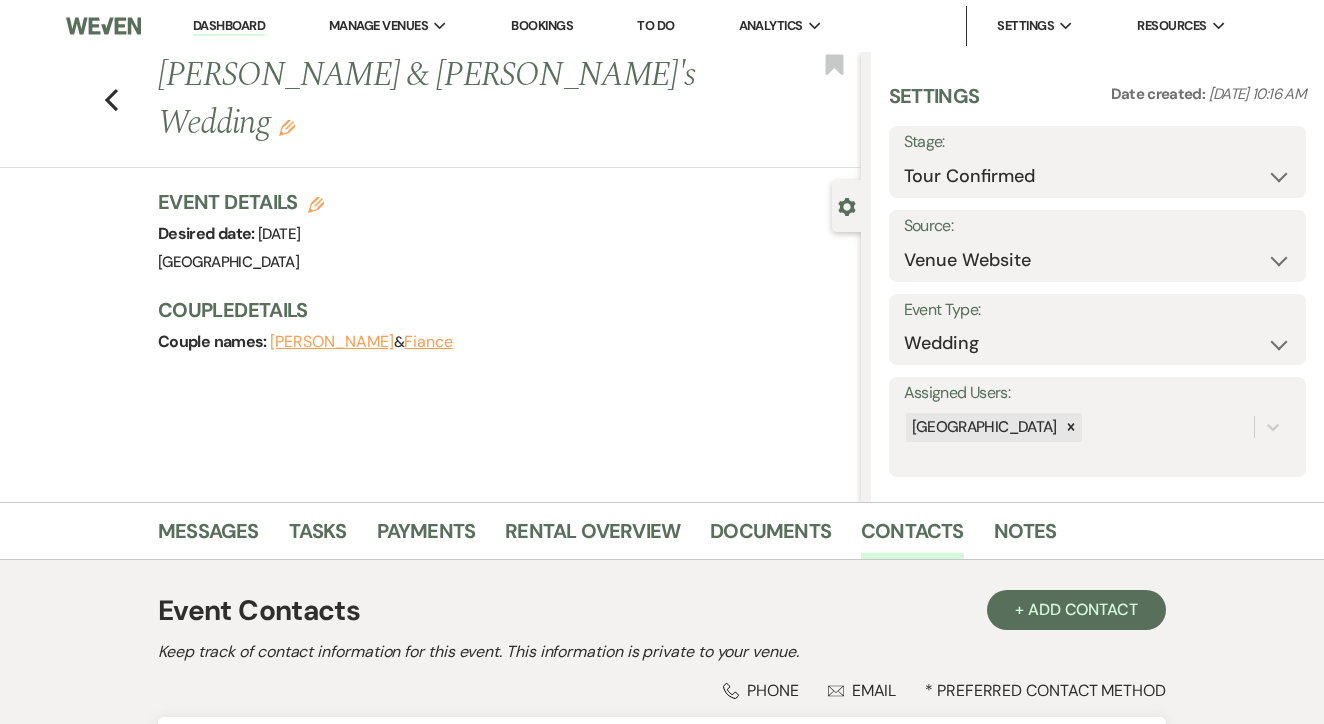 scroll, scrollTop: 0, scrollLeft: 0, axis: both 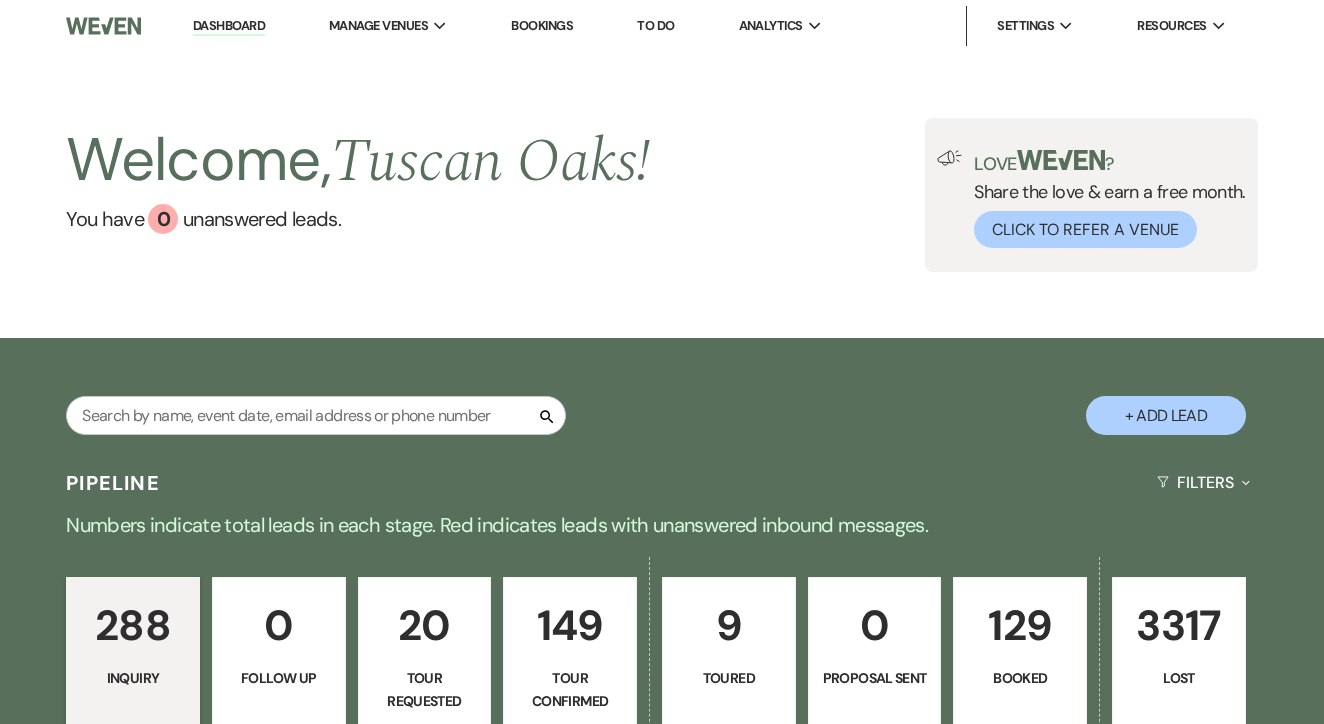 click on "Search + Add Lead" at bounding box center [662, 399] 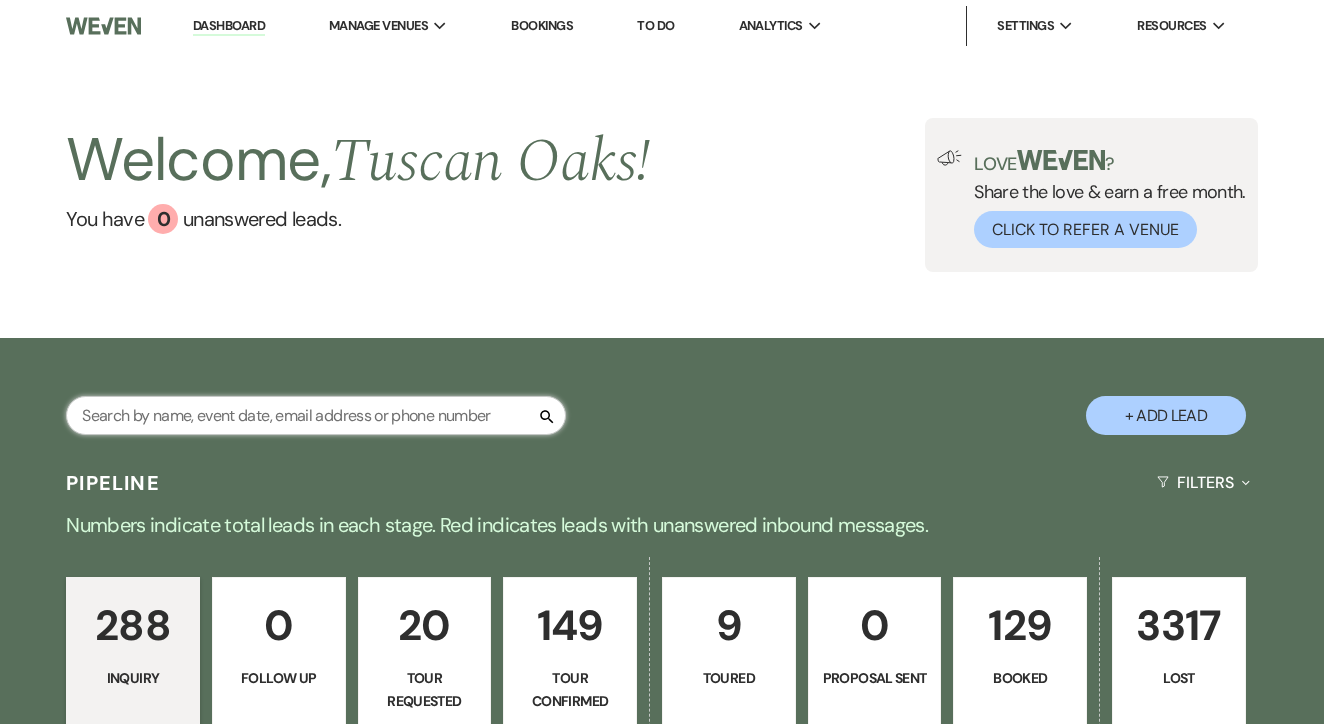 click at bounding box center [316, 415] 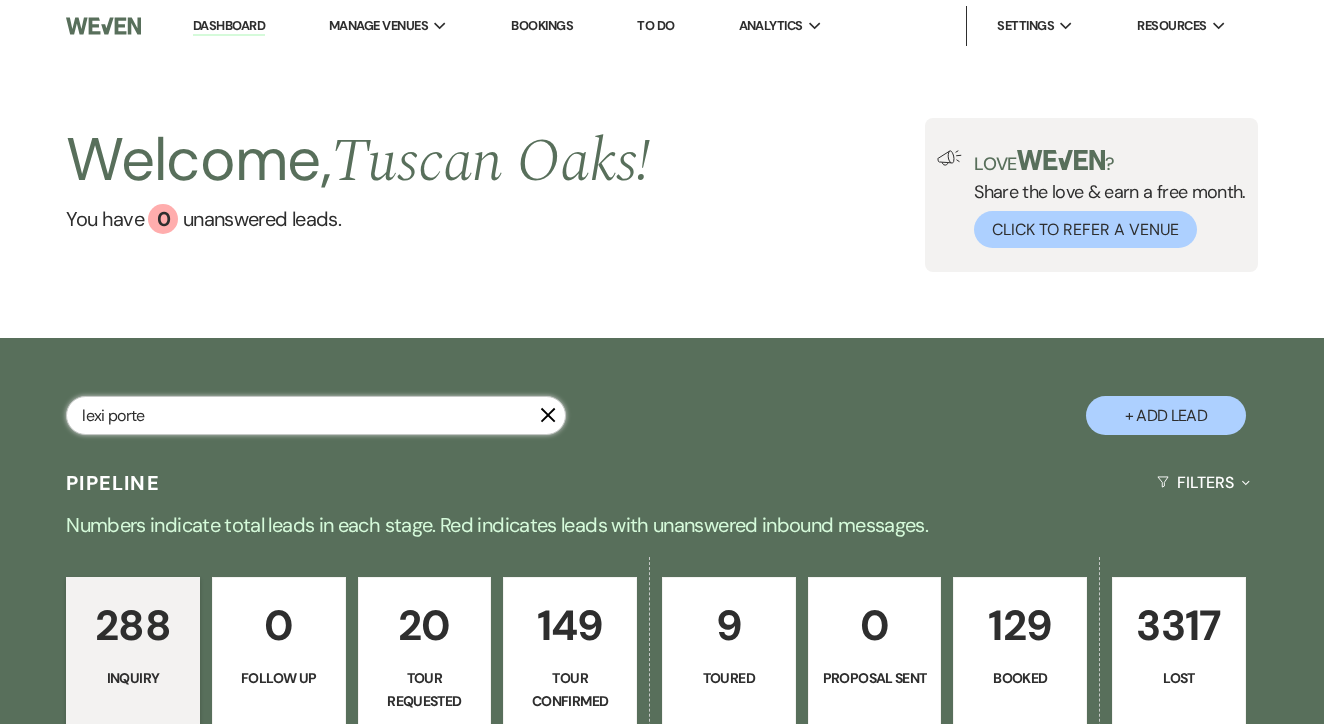 type on "[PERSON_NAME]" 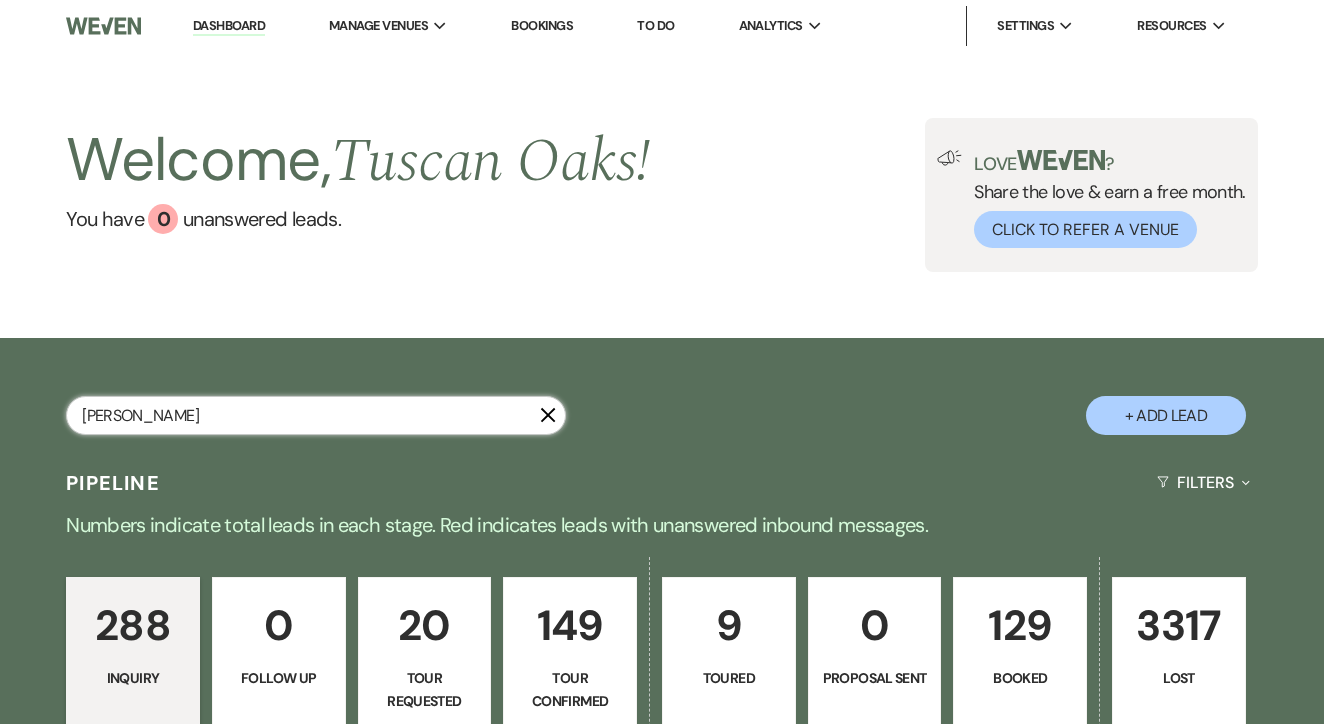 select on "4" 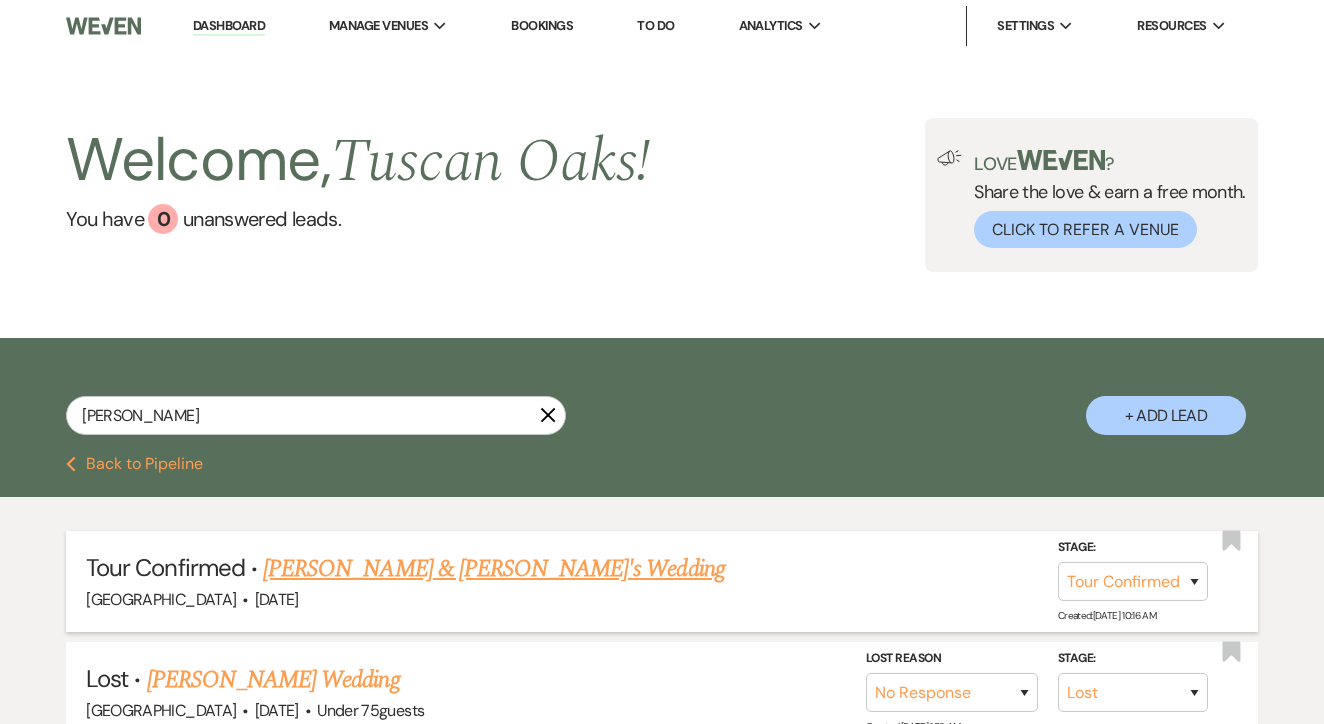 click on "[PERSON_NAME] & [PERSON_NAME]'s Wedding" at bounding box center [494, 569] 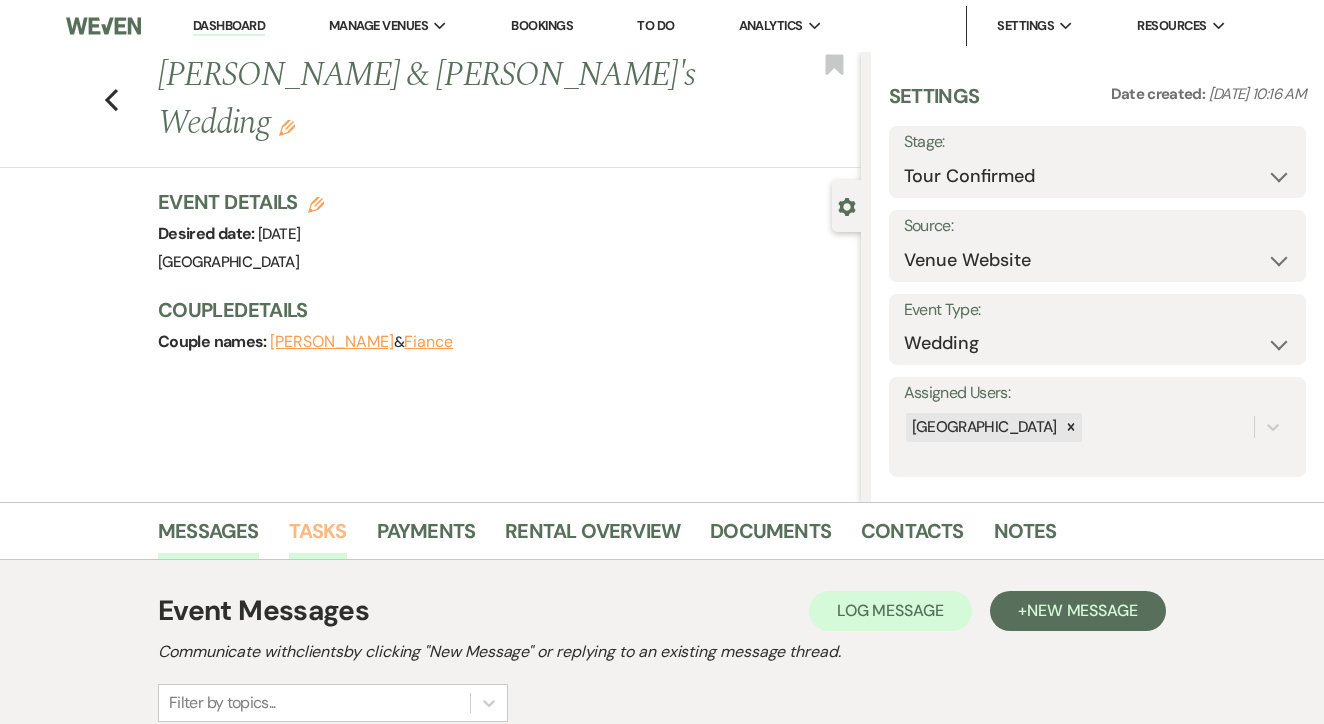 click on "Tasks" at bounding box center (318, 537) 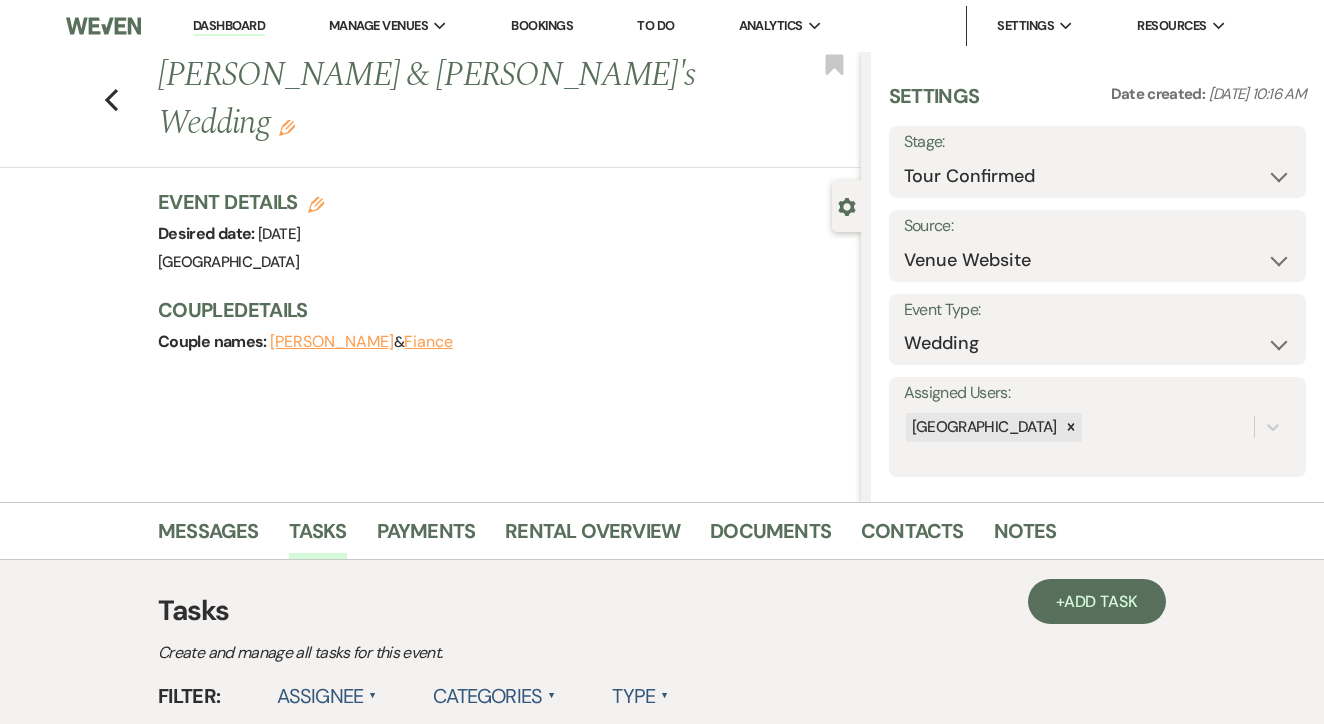 scroll, scrollTop: 0, scrollLeft: 0, axis: both 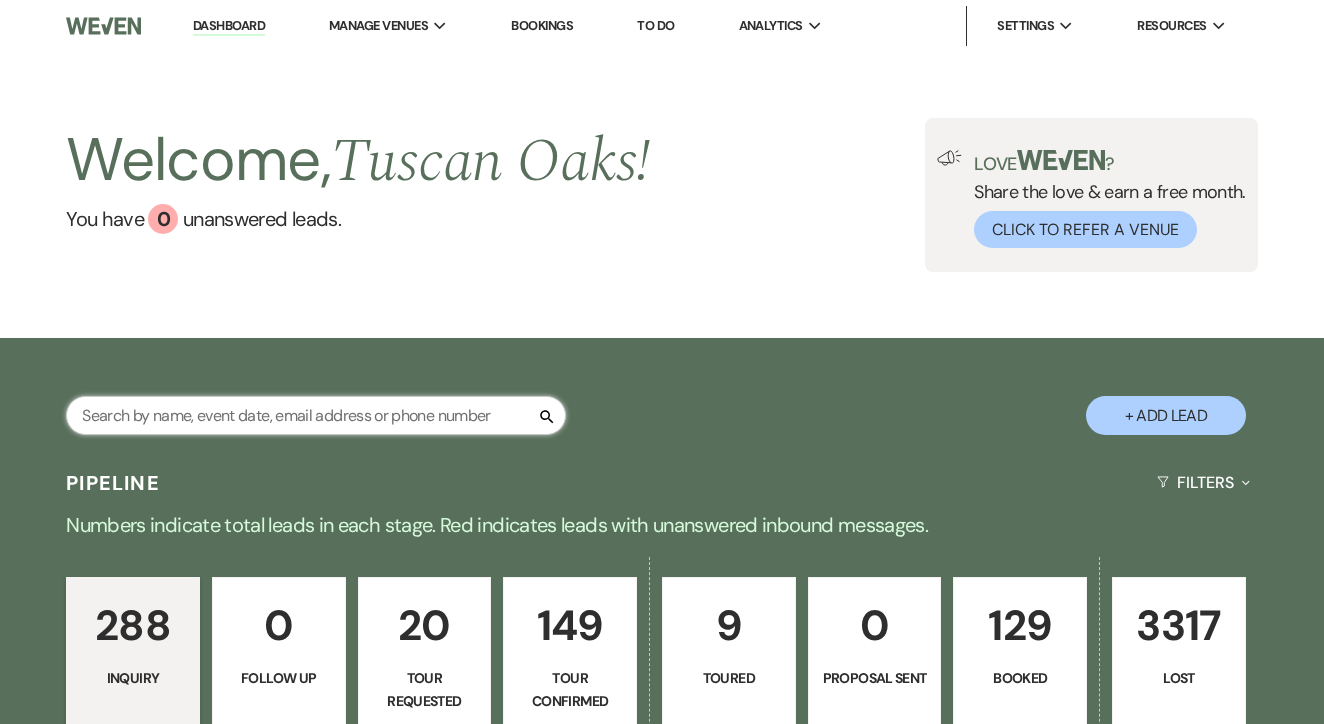 click at bounding box center [316, 415] 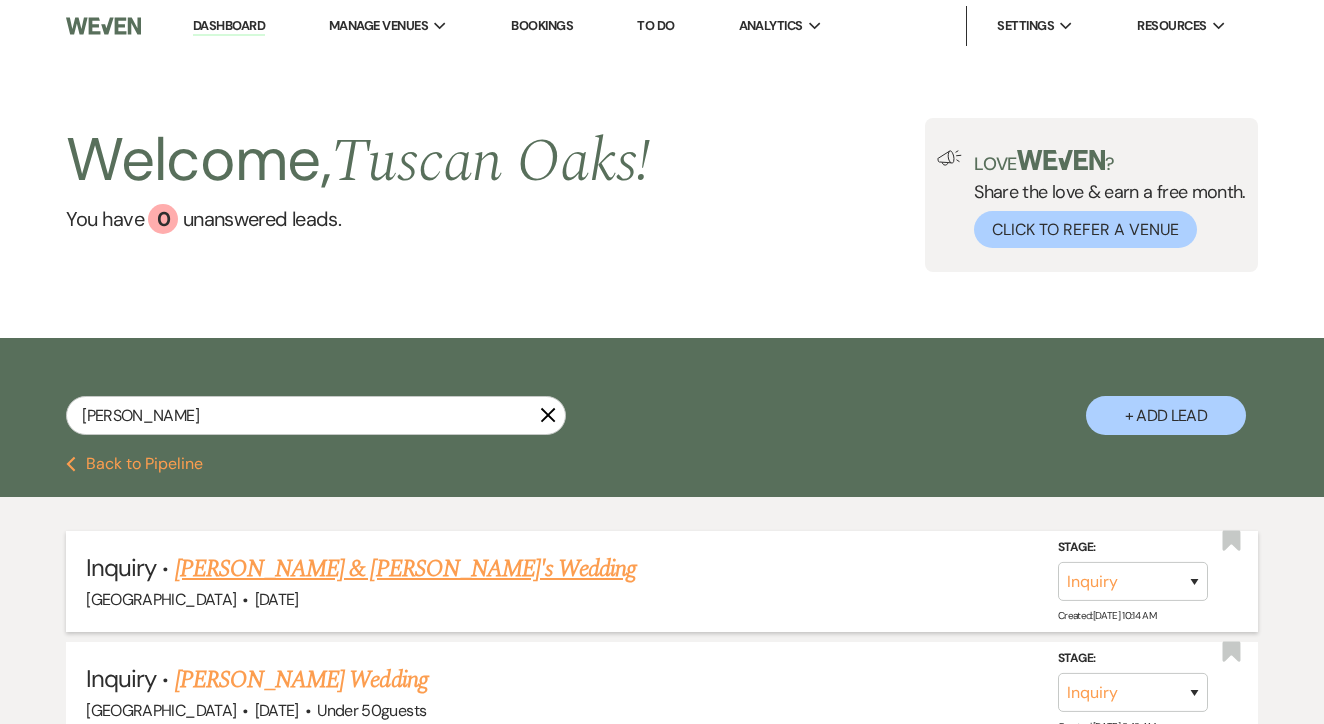 click on "[PERSON_NAME] & [PERSON_NAME]'s Wedding" at bounding box center (406, 569) 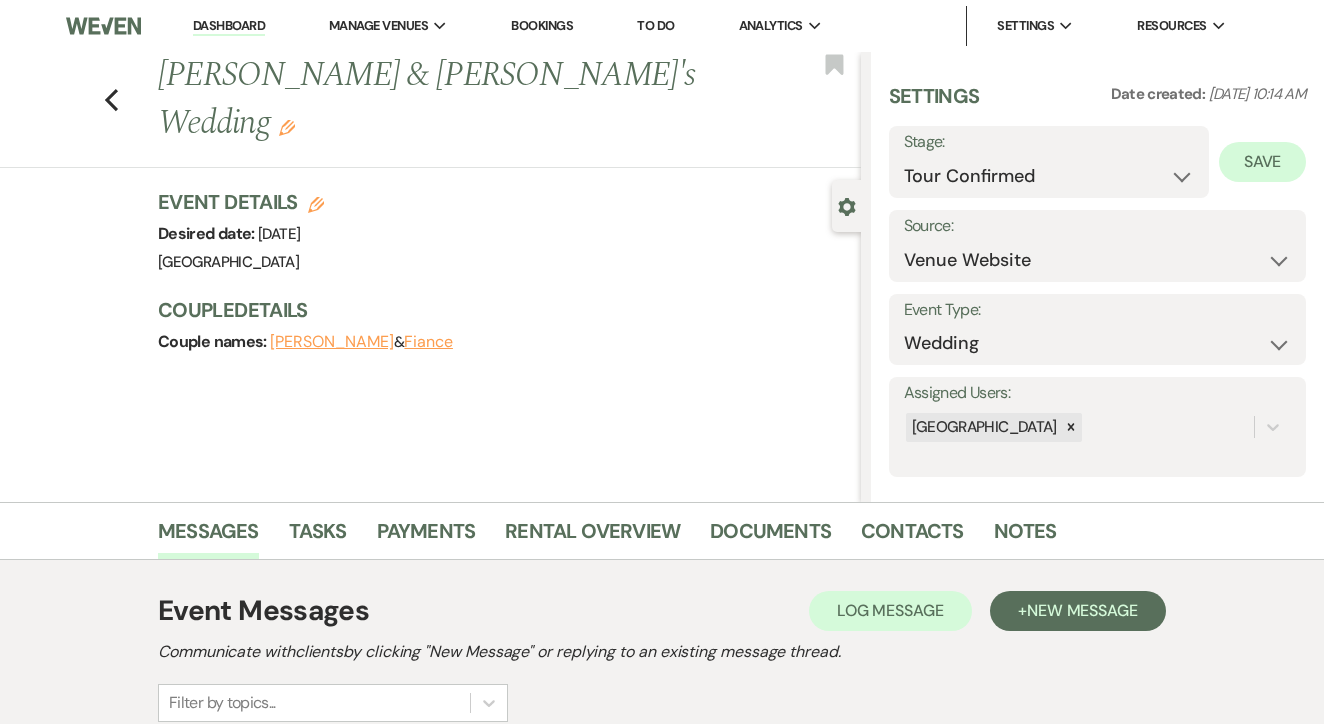 click on "Save" at bounding box center (1262, 162) 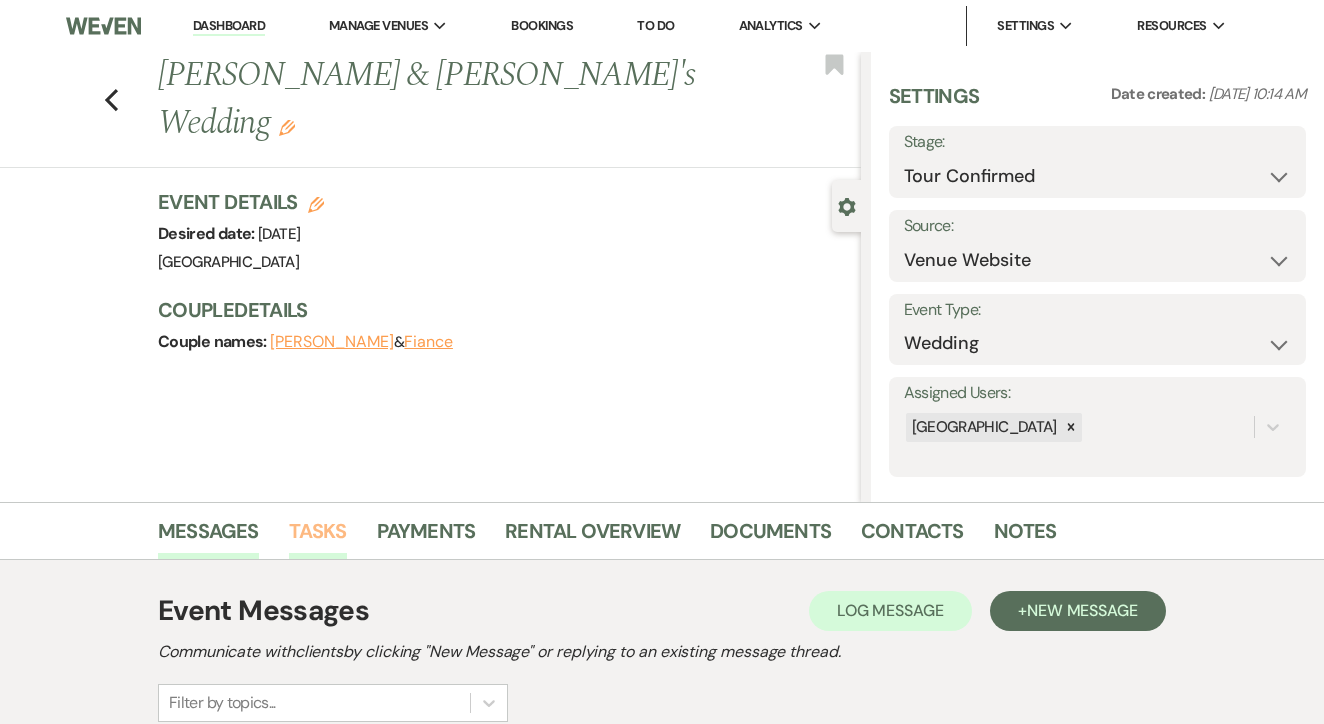 click on "Tasks" at bounding box center [318, 537] 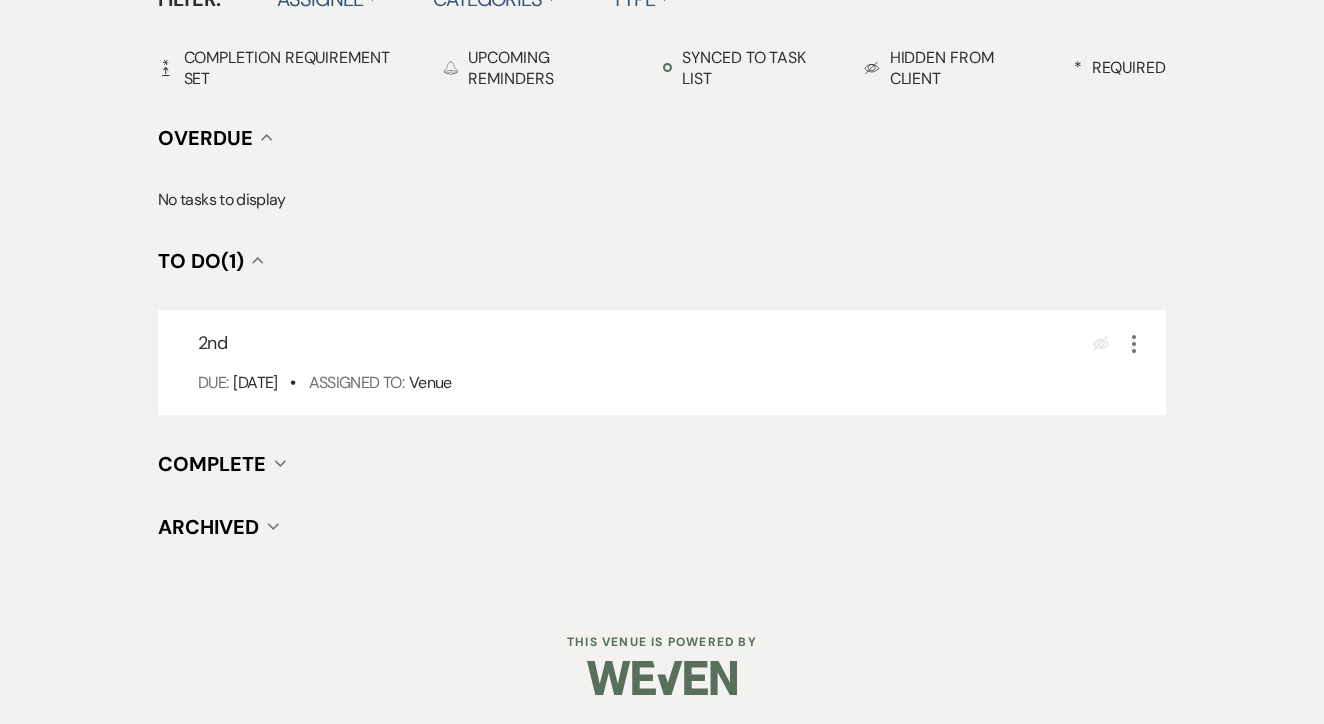 scroll, scrollTop: 696, scrollLeft: 0, axis: vertical 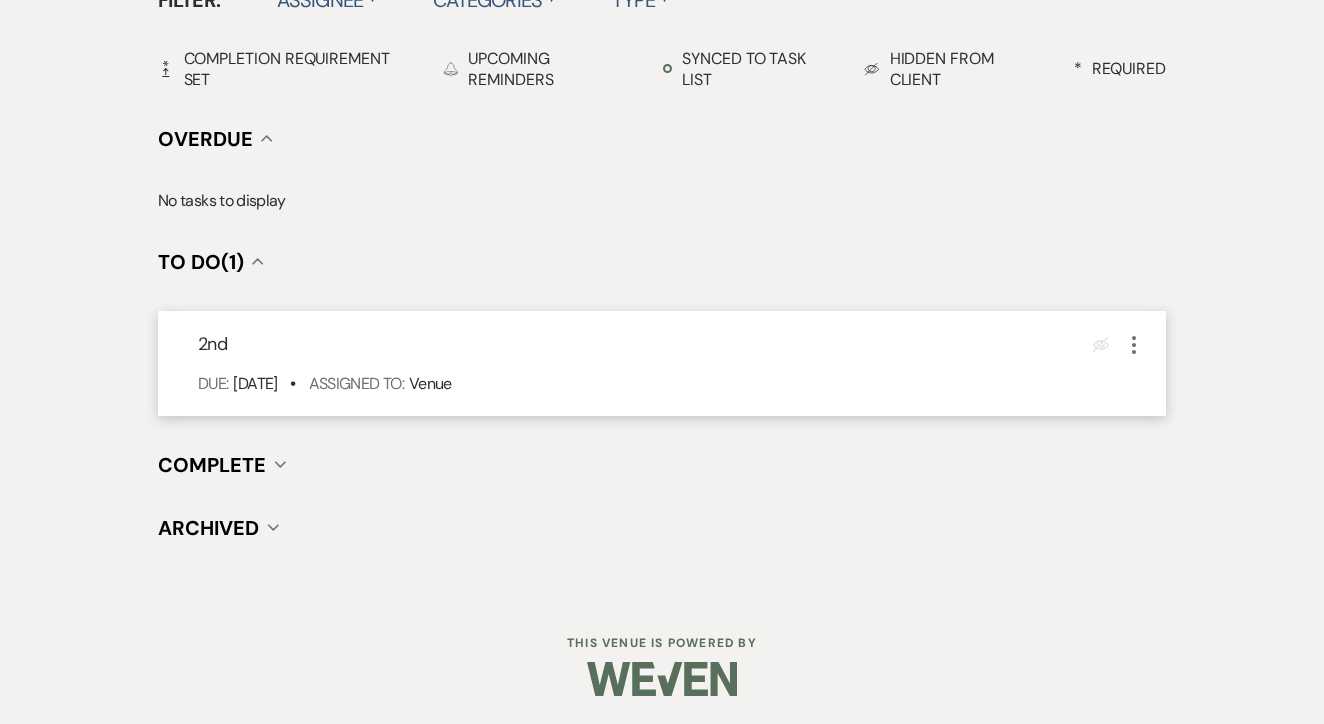 click on "More" 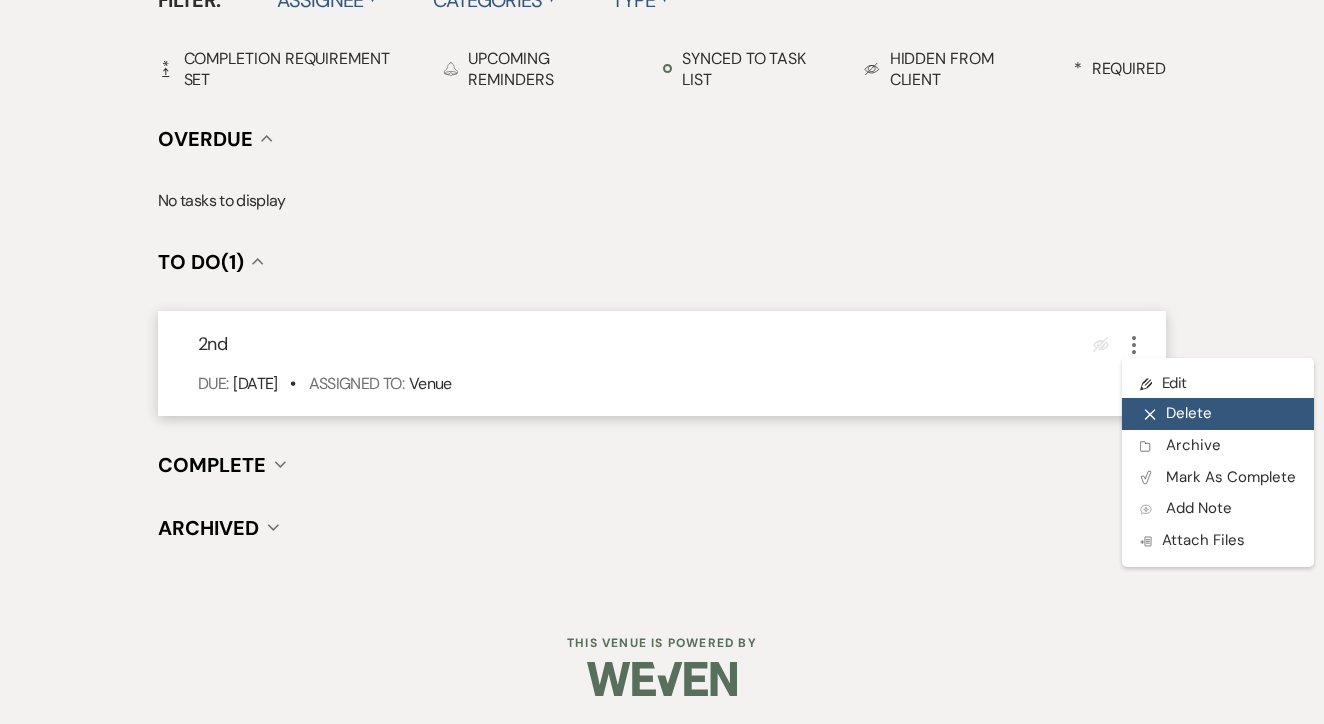 click on "X Delete" at bounding box center (1218, 414) 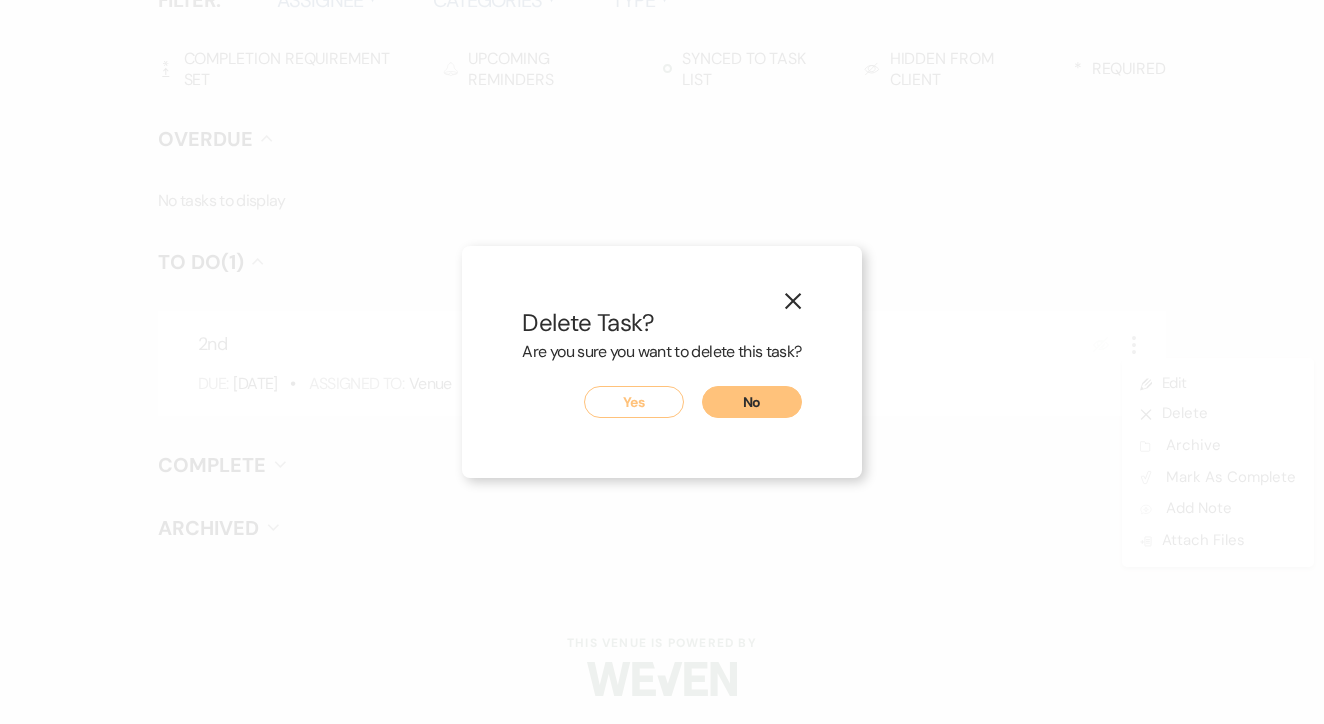 click on "Yes" at bounding box center (634, 402) 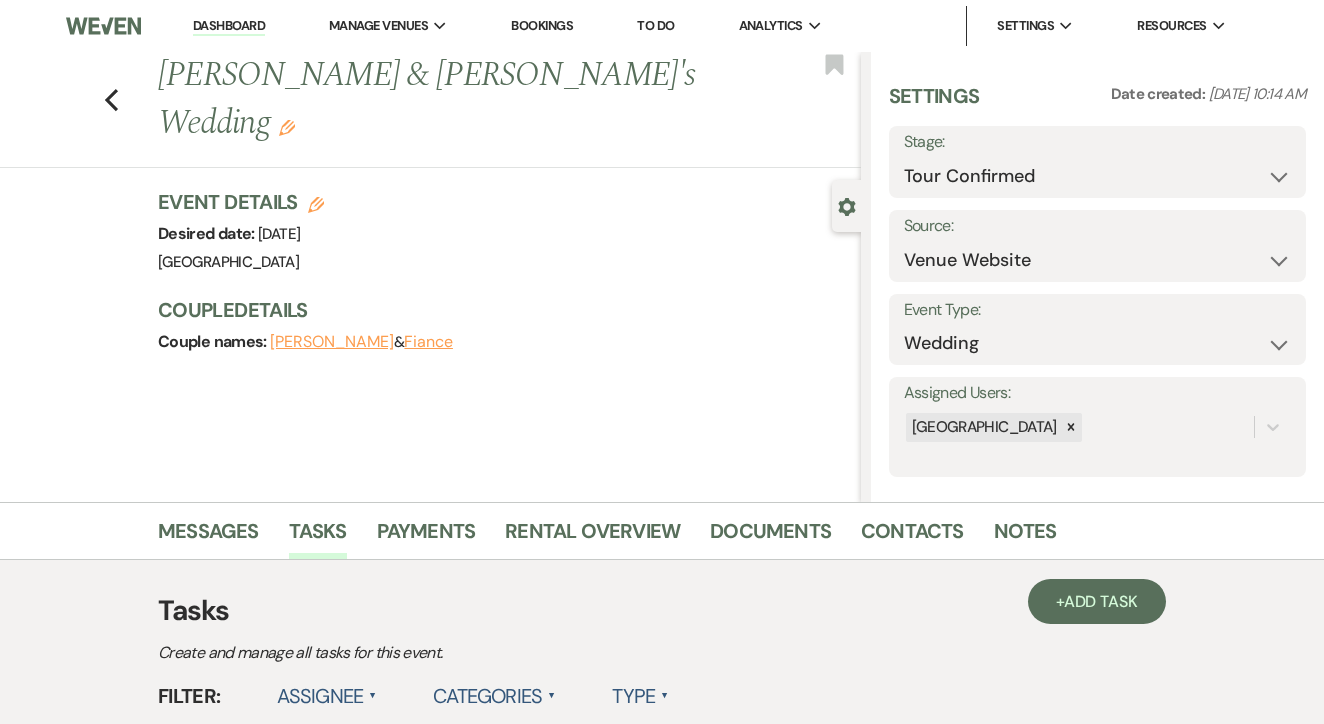 scroll, scrollTop: 0, scrollLeft: 0, axis: both 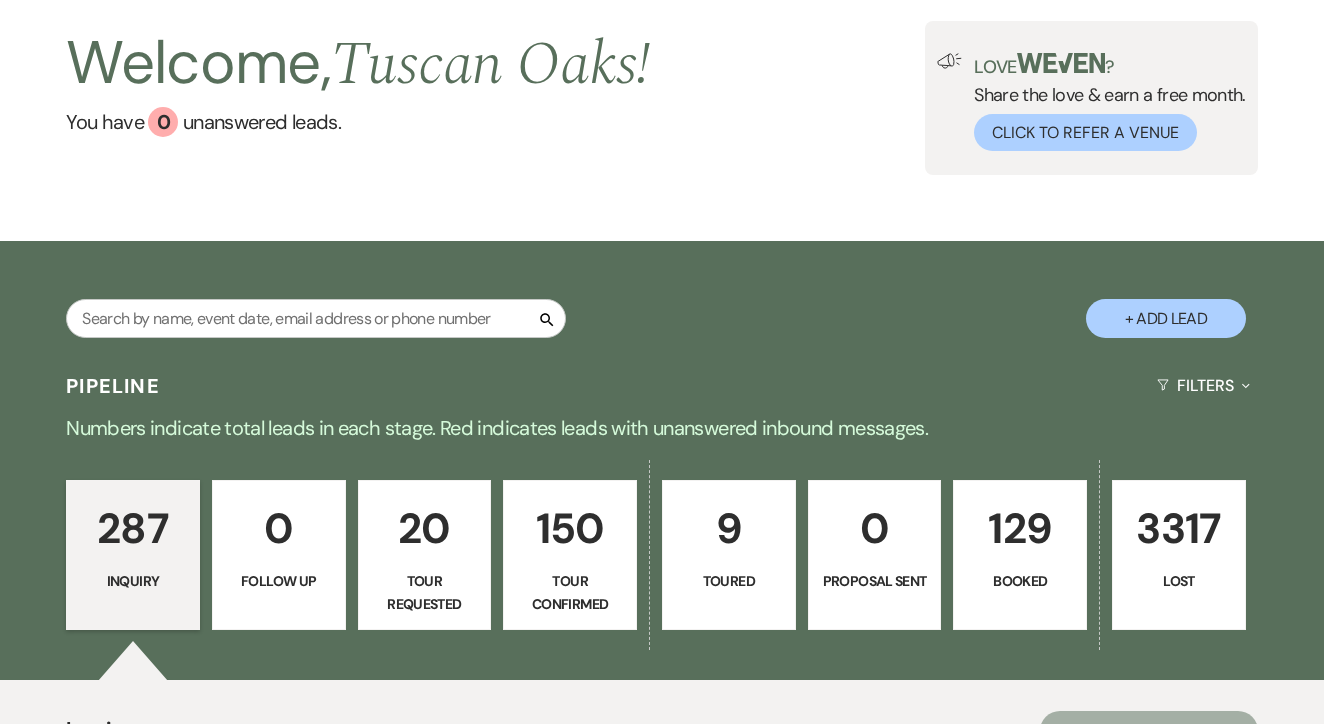 click on "9" at bounding box center [729, 528] 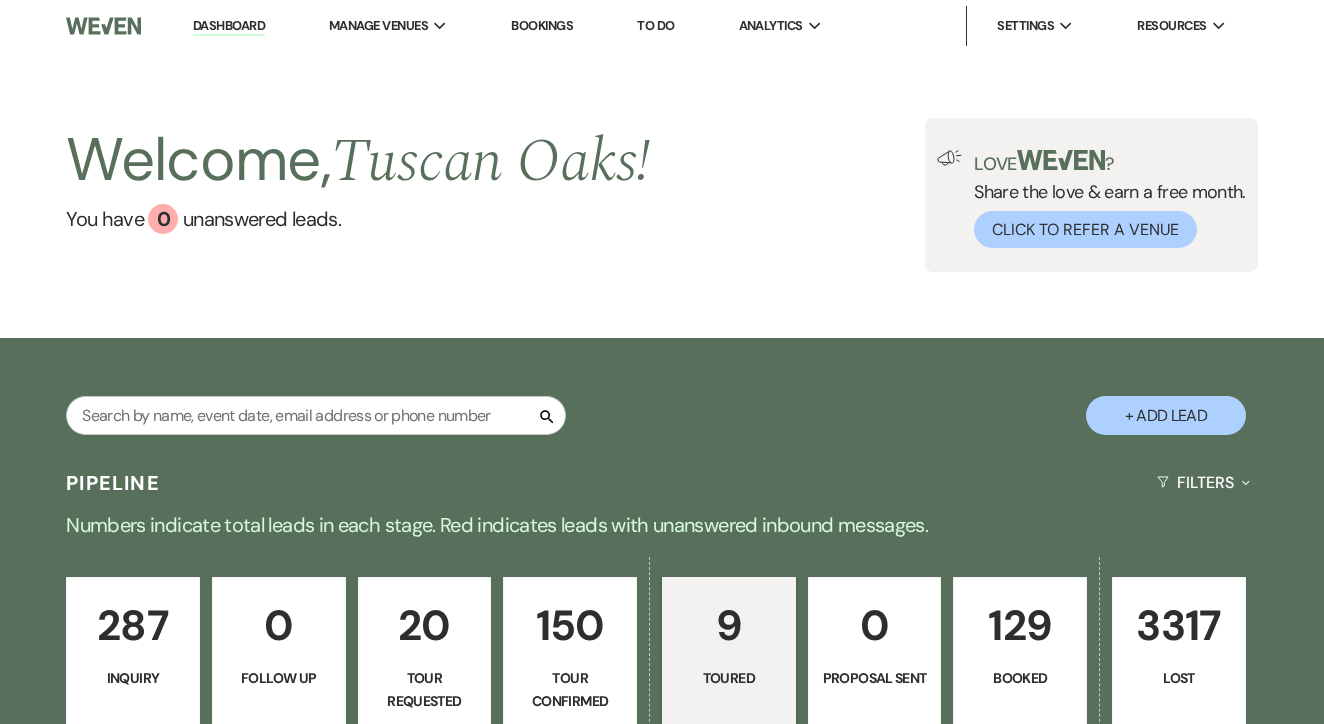 scroll, scrollTop: 0, scrollLeft: 0, axis: both 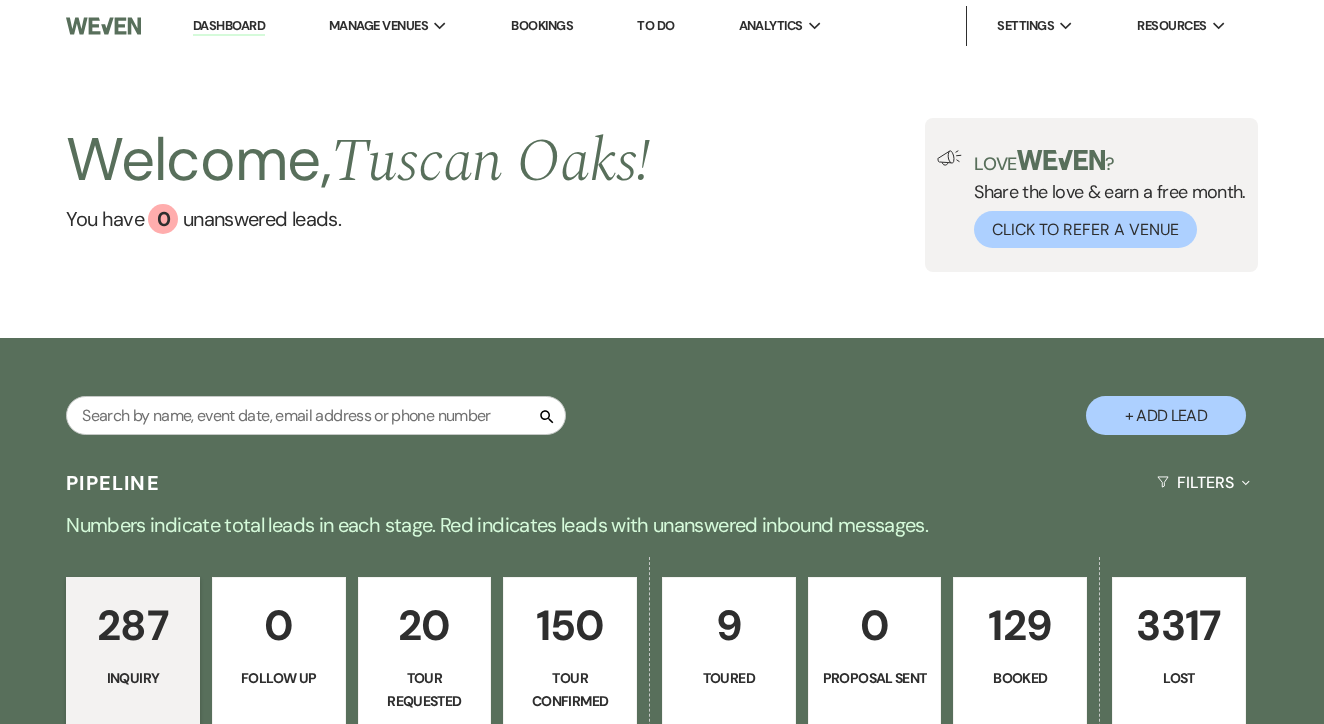 click on "Inquiry" at bounding box center [133, 678] 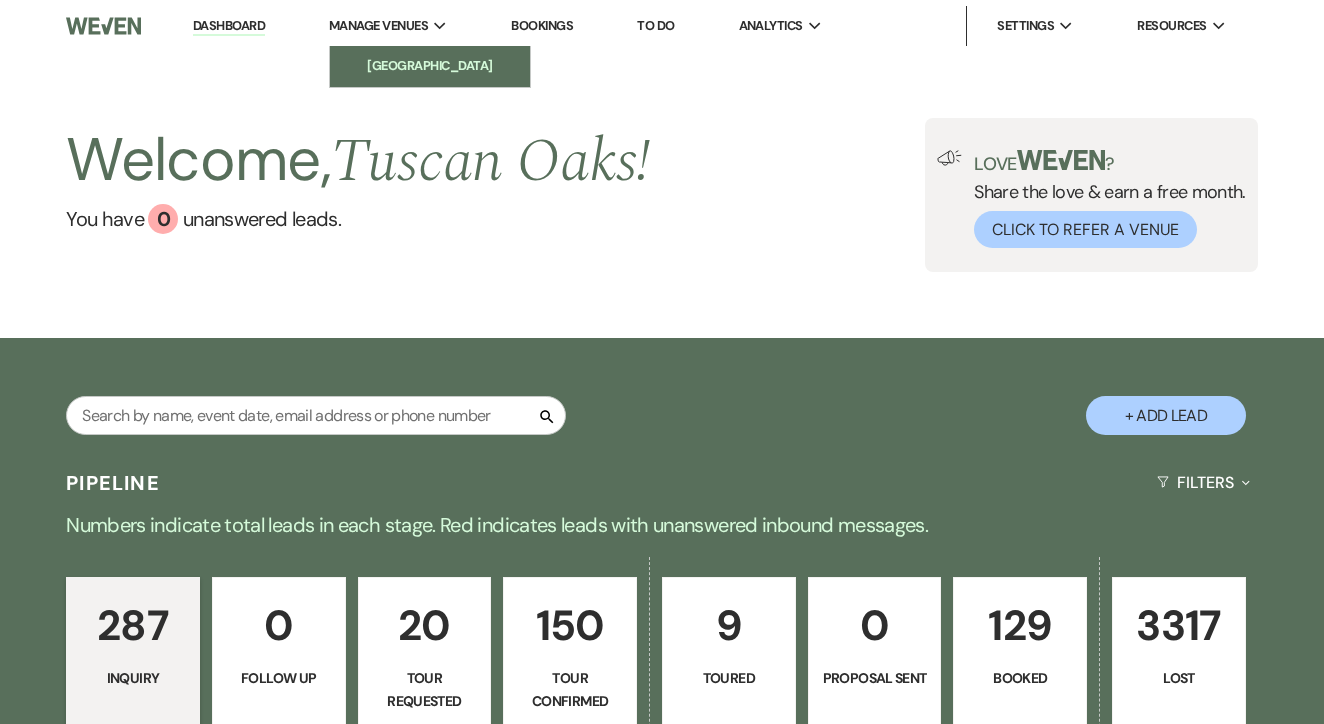 click on "[GEOGRAPHIC_DATA]" at bounding box center (430, 66) 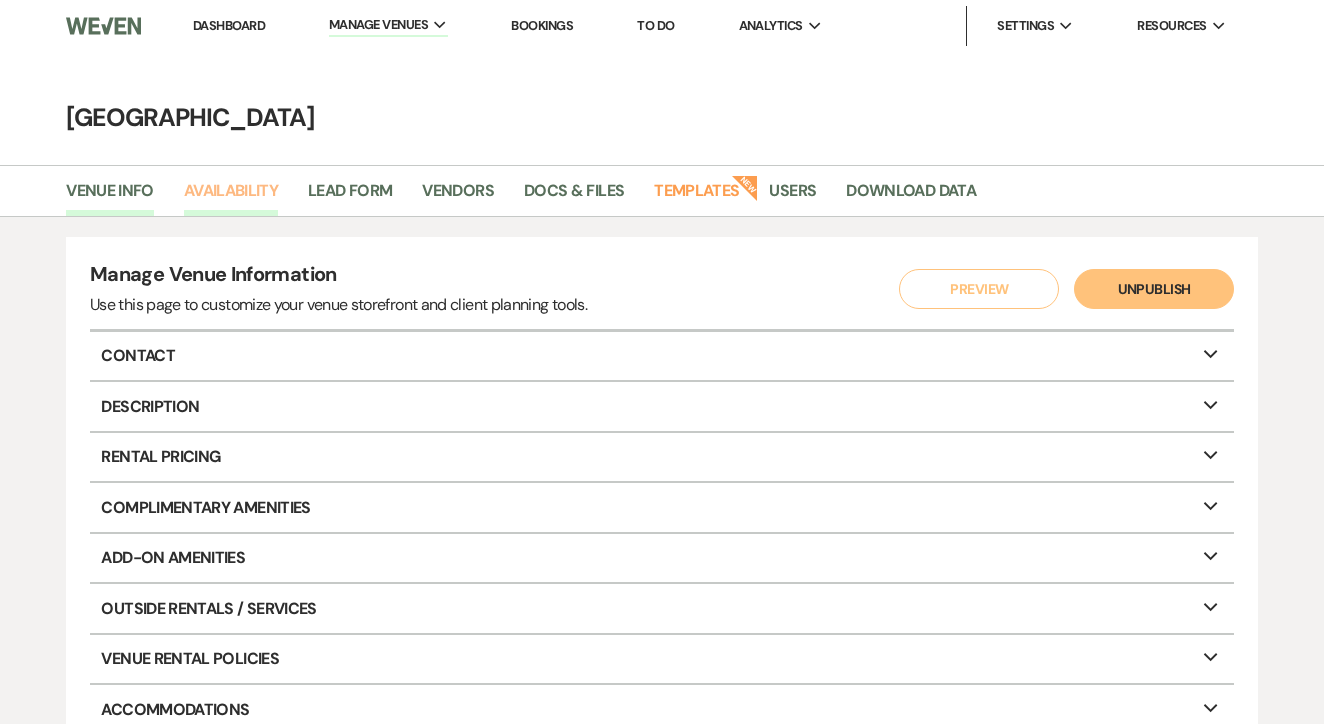 click on "Availability" at bounding box center (231, 197) 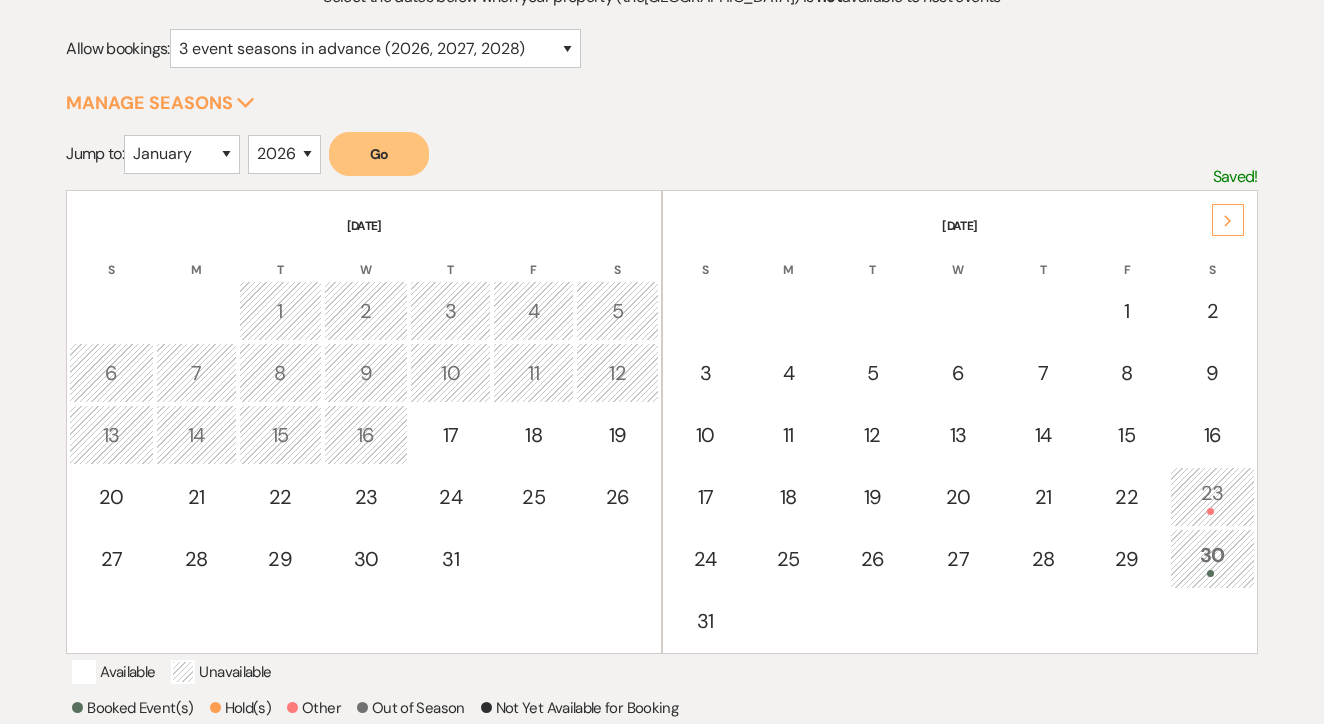 scroll, scrollTop: 255, scrollLeft: 0, axis: vertical 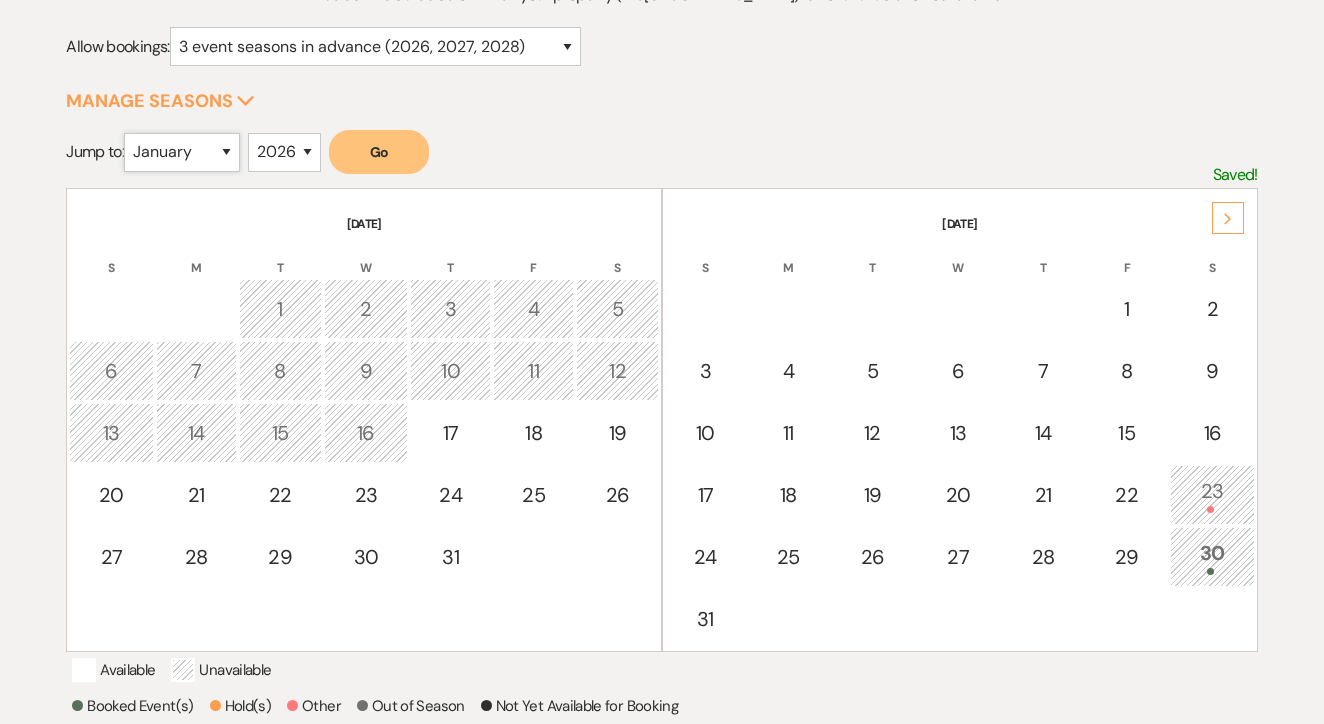 click on "January February March April May June July August September October November December" at bounding box center (182, 152) 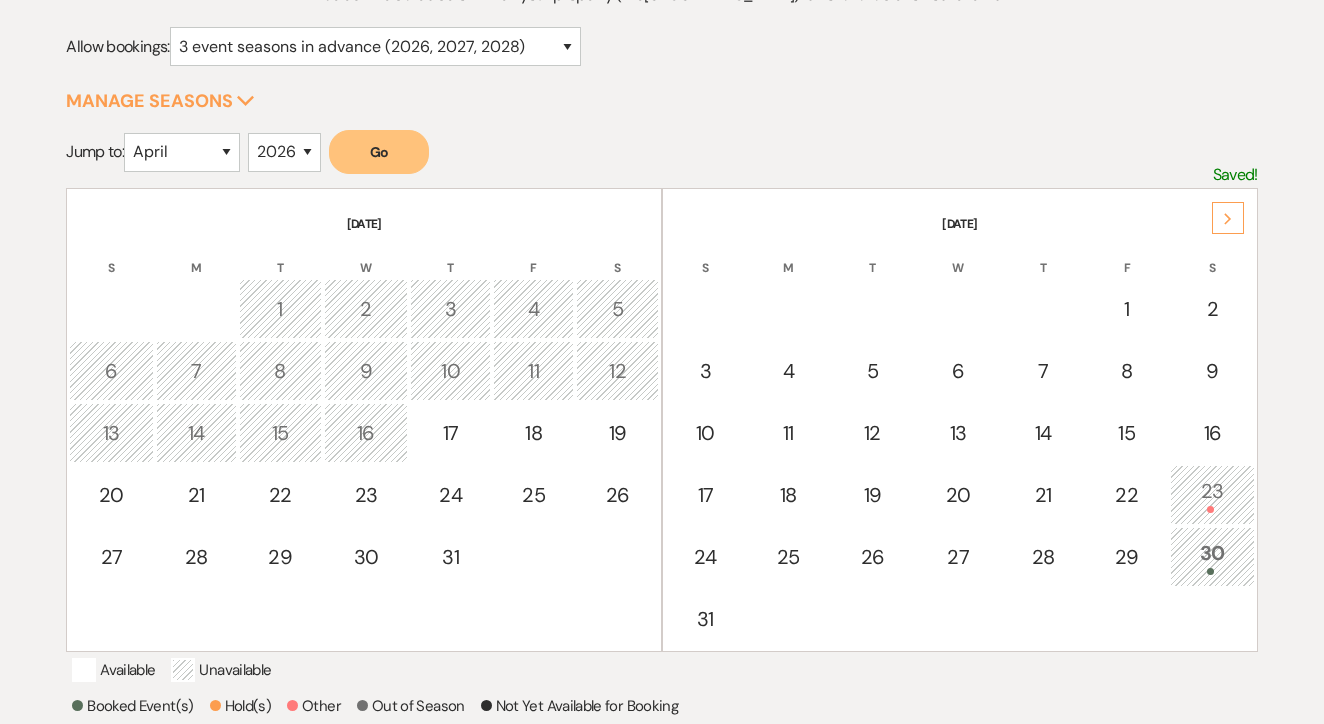 click on "Go" at bounding box center [379, 152] 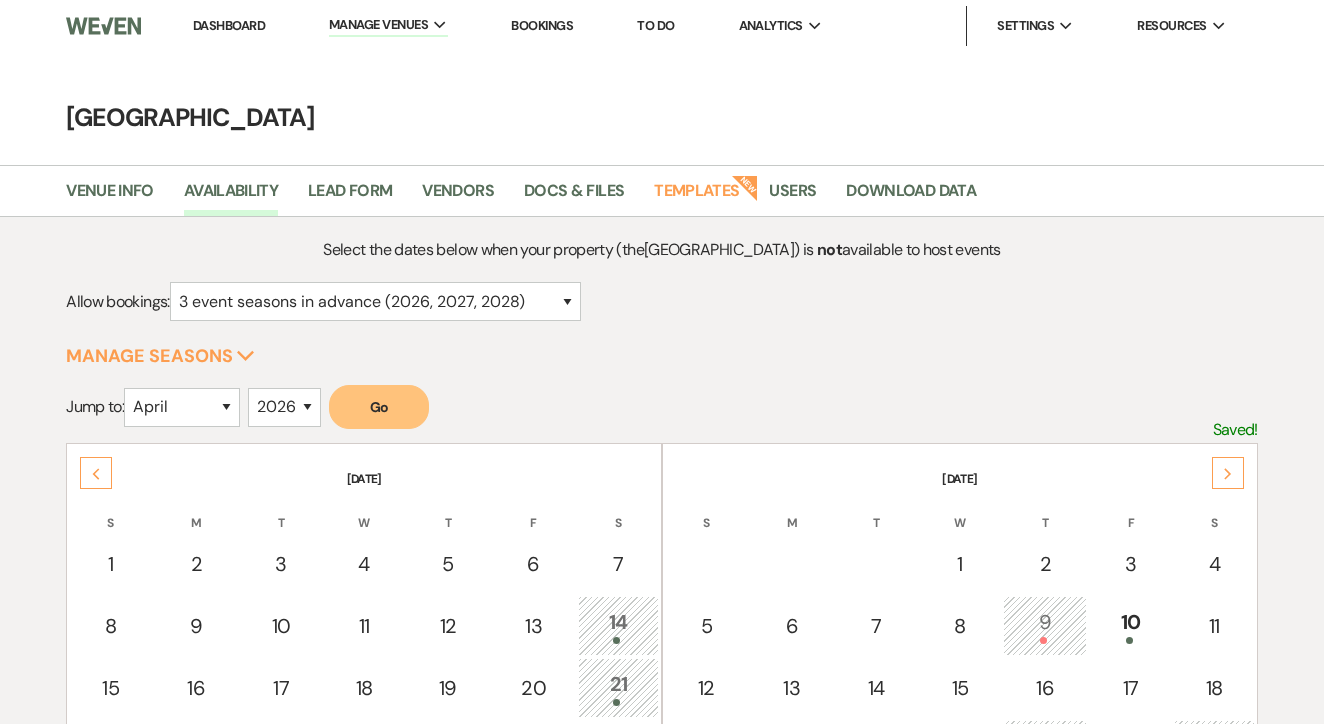 scroll, scrollTop: 0, scrollLeft: 0, axis: both 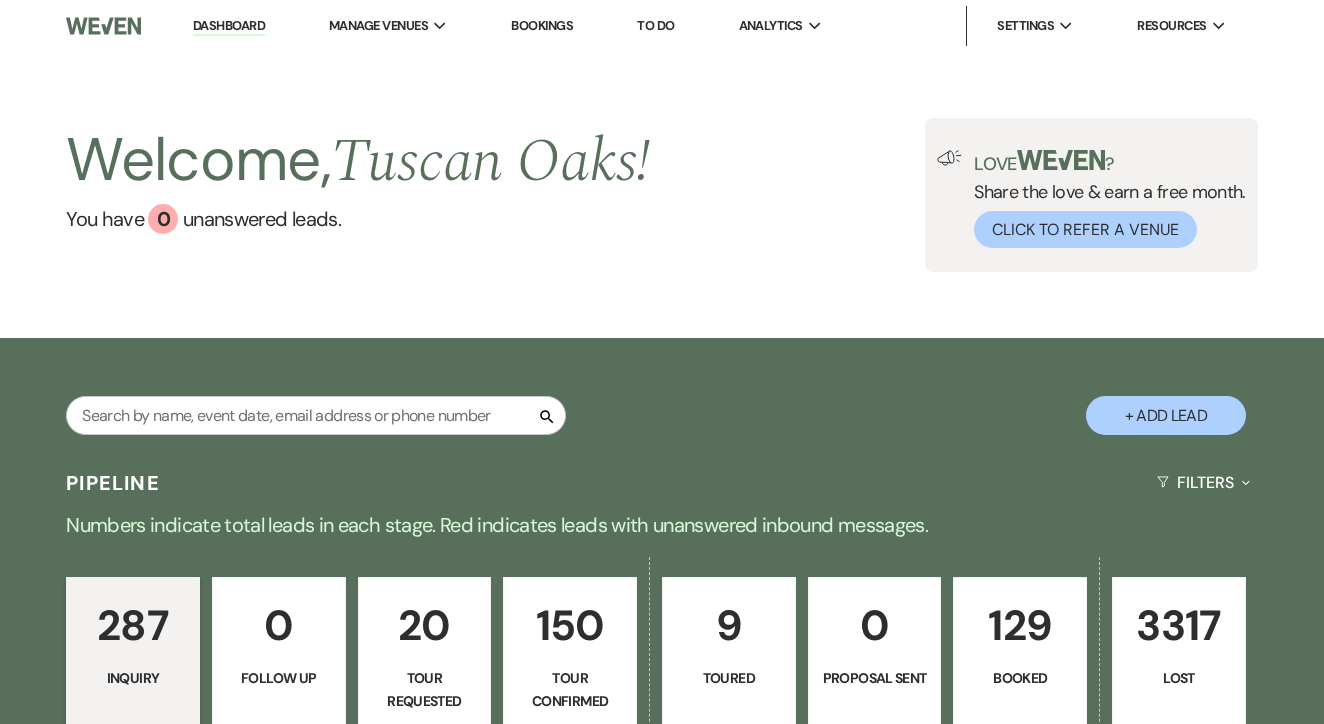 click on "Welcome,  [GEOGRAPHIC_DATA] ! You have   0   unanswered lead s . Love   ?
Share the love & earn a free month.     Click to Refer a Venue" at bounding box center [662, 195] 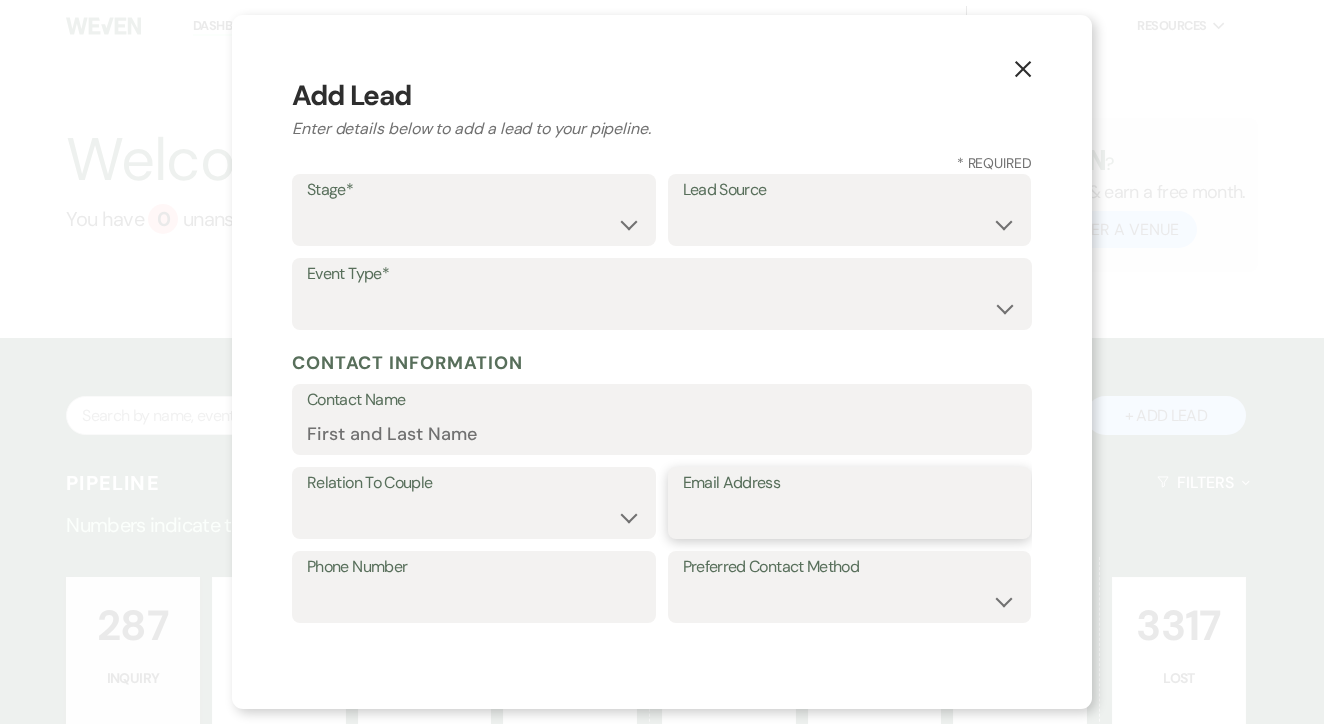 paste on "[PERSON_NAME][EMAIL_ADDRESS][DOMAIN_NAME]" 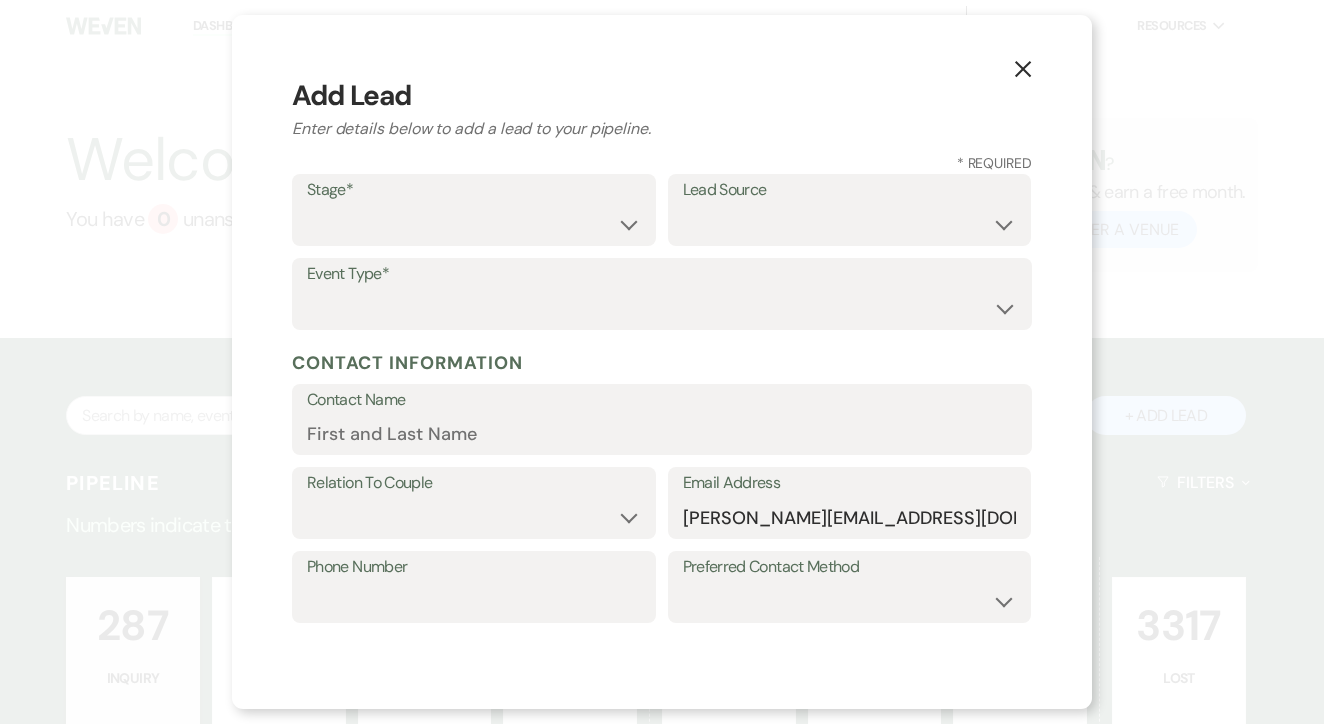 click on "X" 